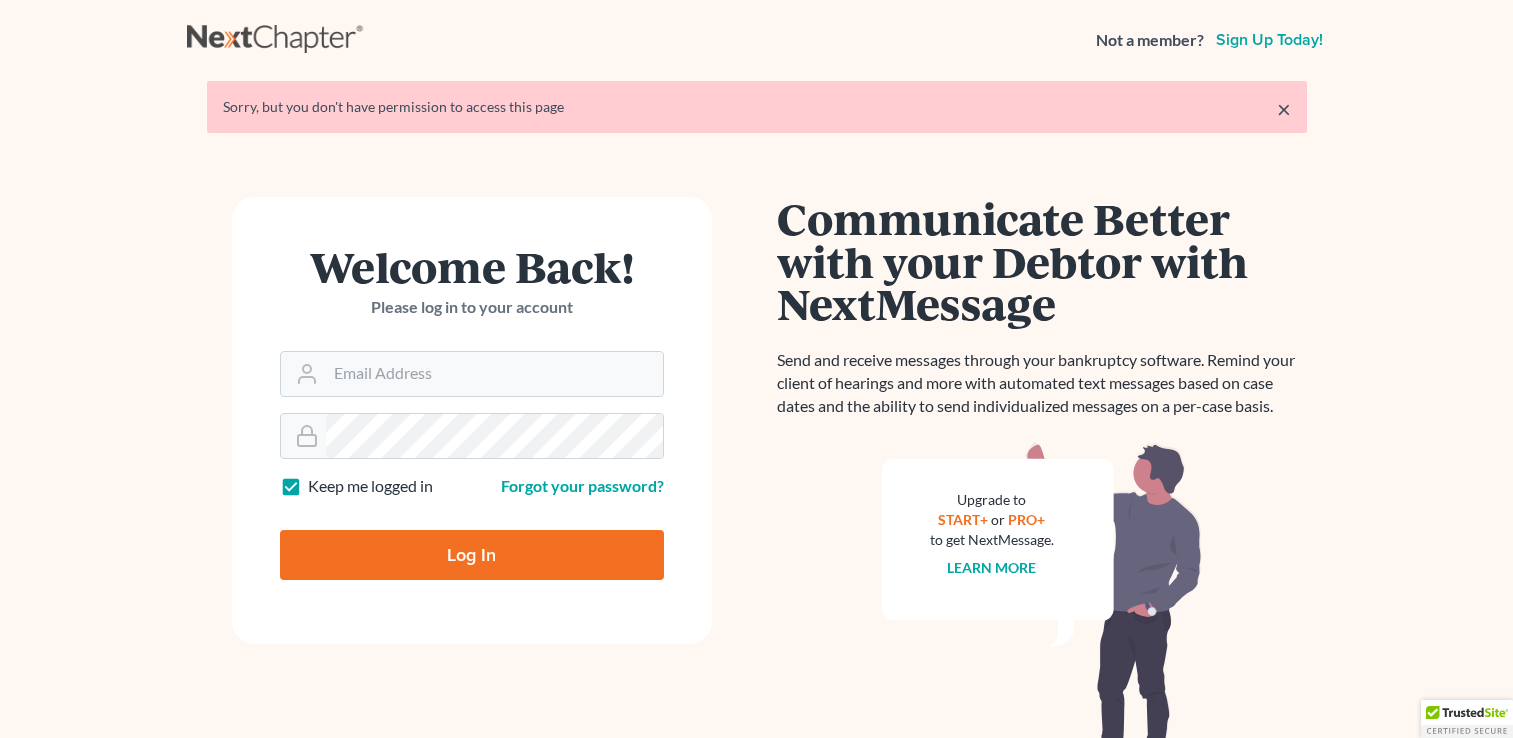 scroll, scrollTop: 0, scrollLeft: 0, axis: both 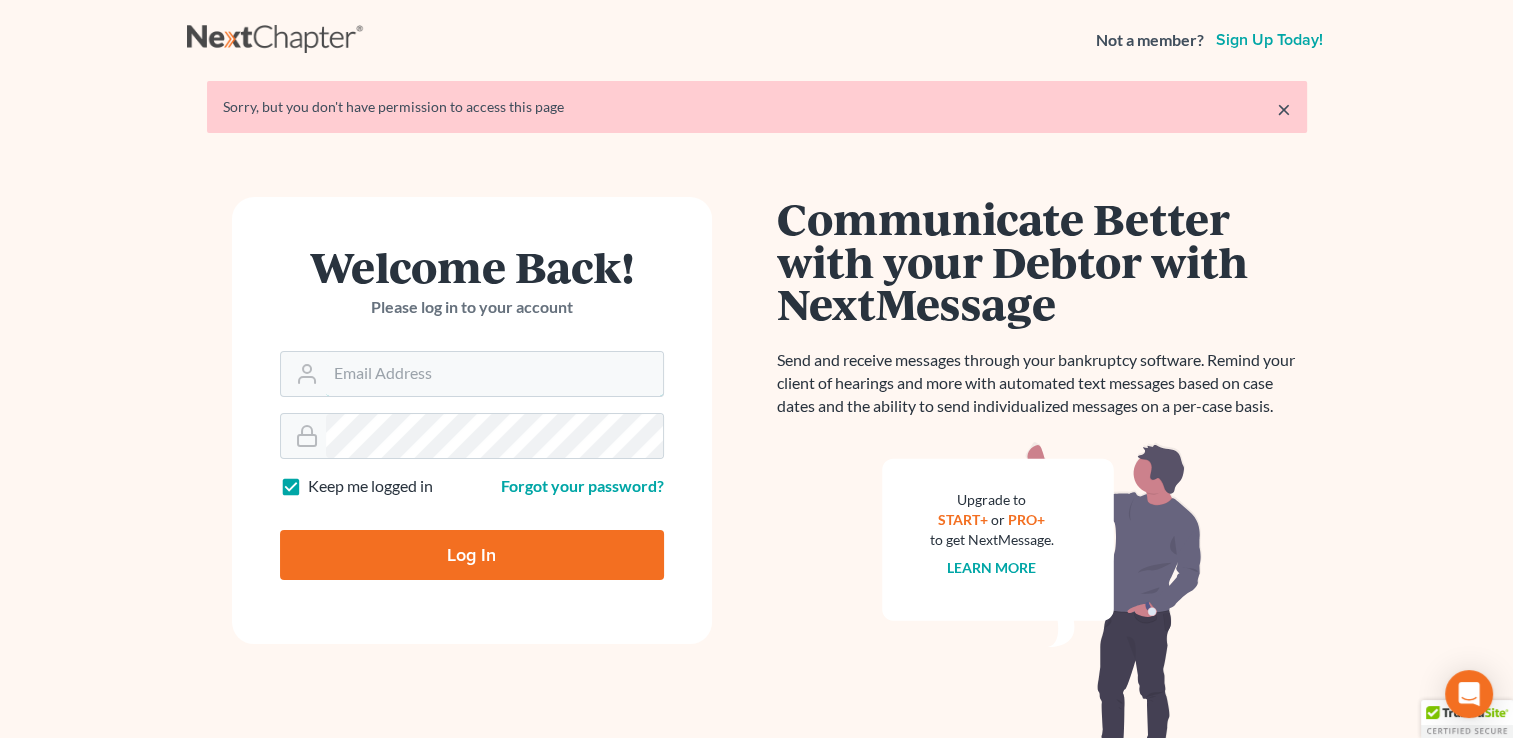 type on "randy@ellislawpc.com" 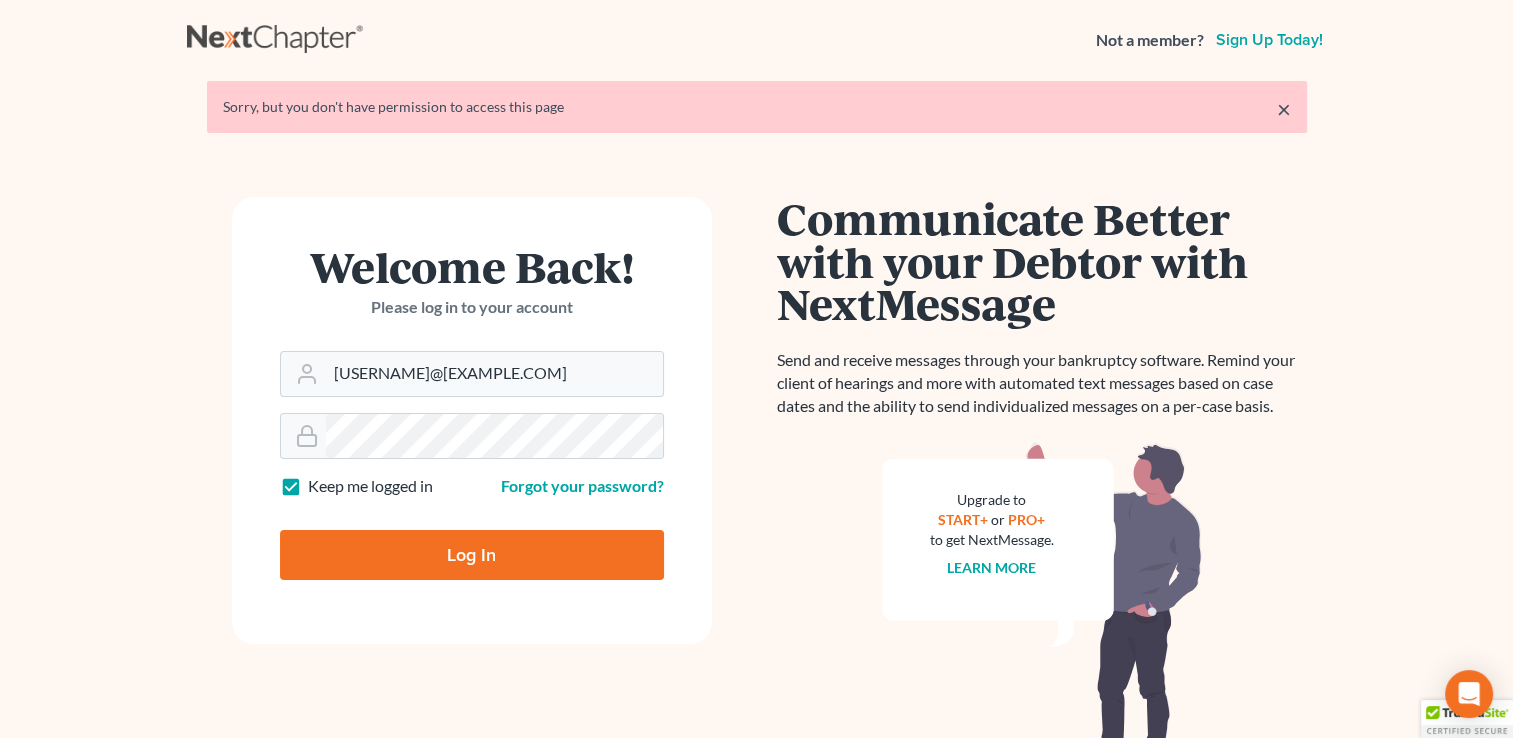 click on "Log In" at bounding box center (472, 555) 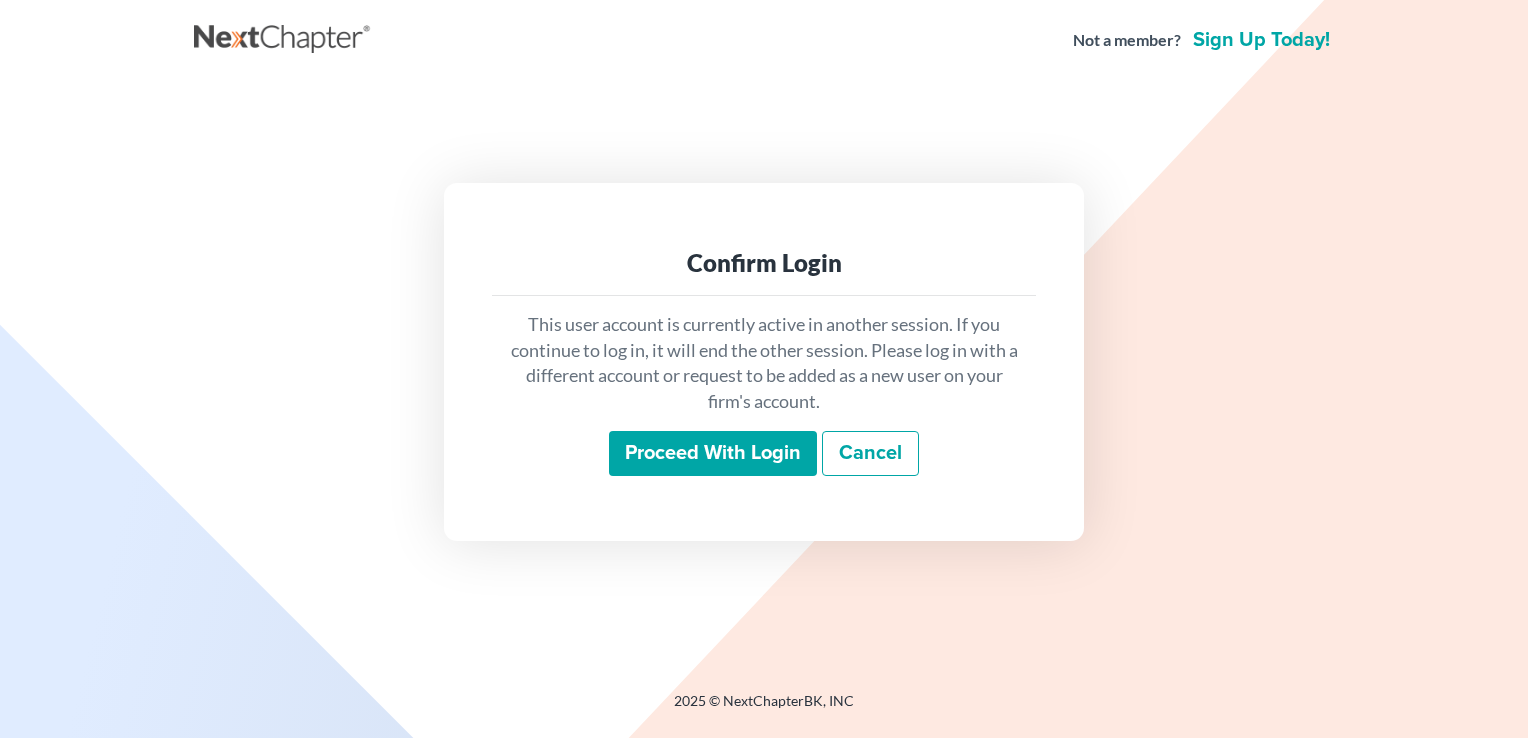scroll, scrollTop: 0, scrollLeft: 0, axis: both 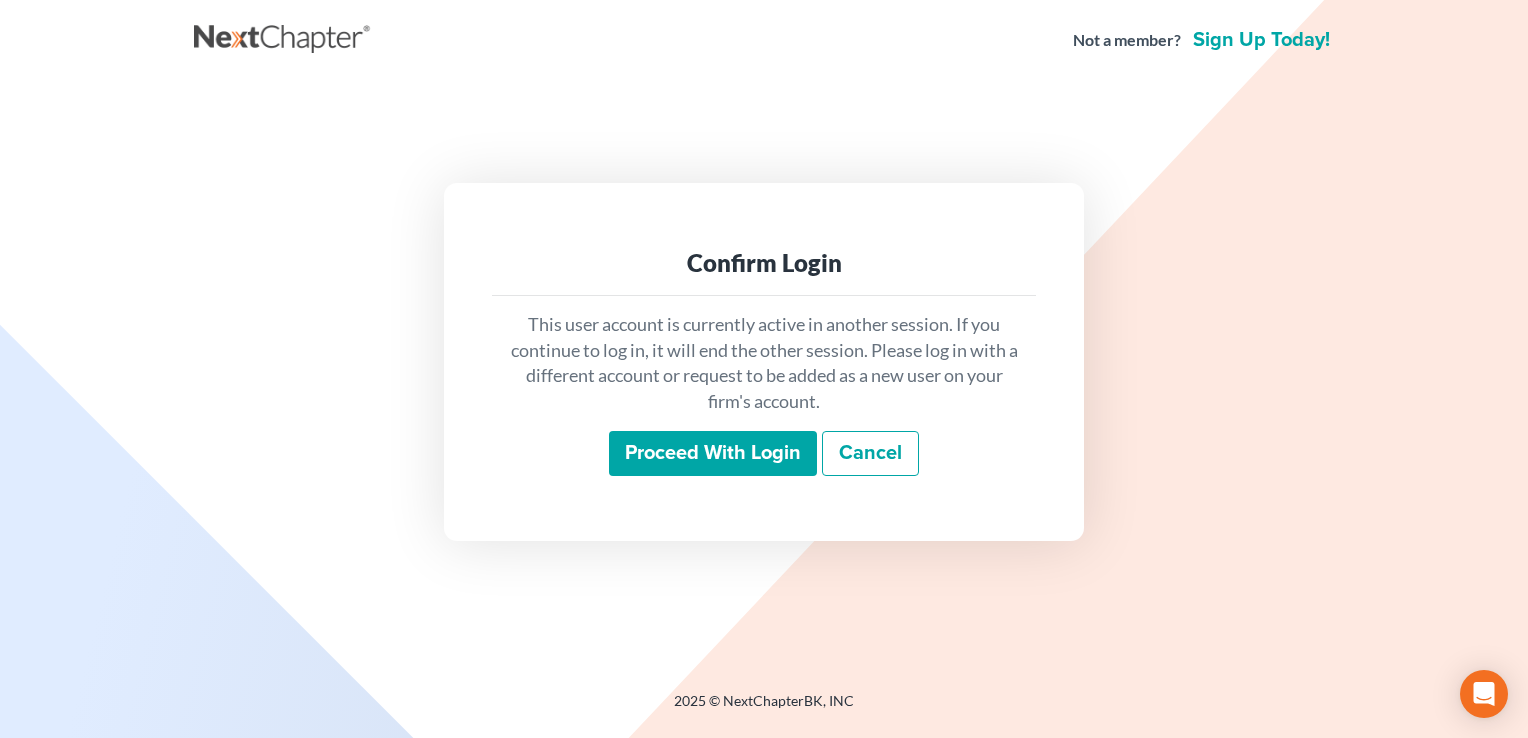 click on "Proceed with login" at bounding box center [713, 454] 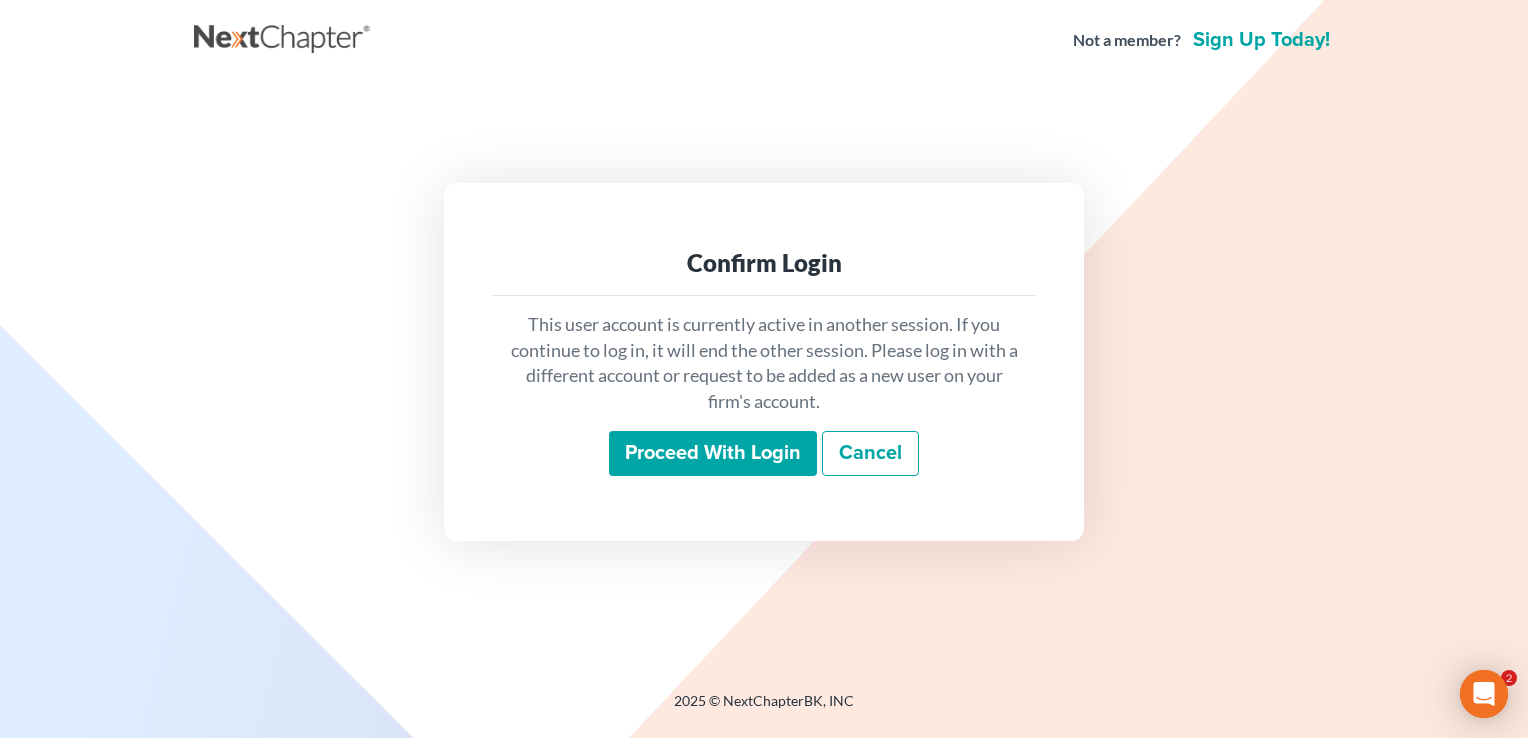 scroll, scrollTop: 0, scrollLeft: 0, axis: both 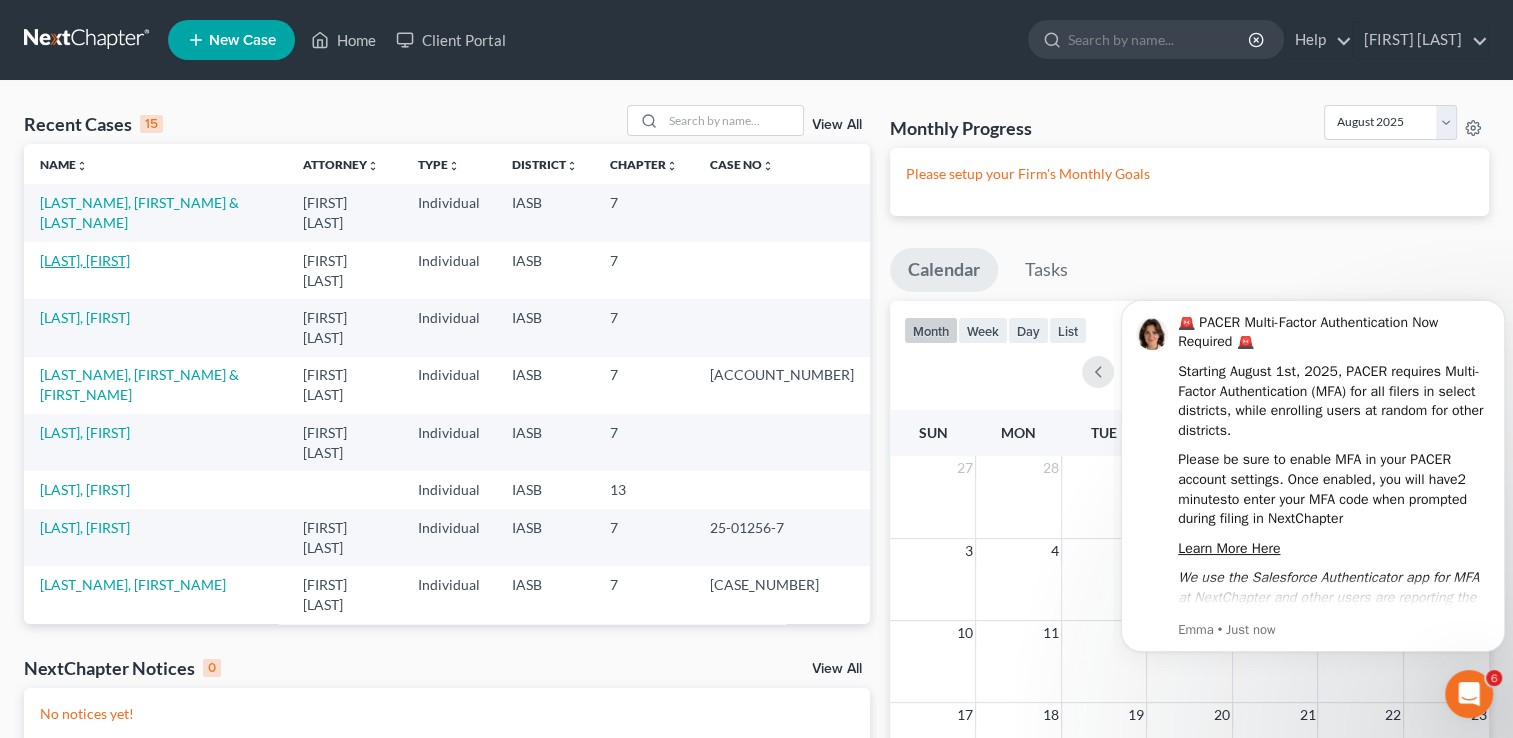 click on "[LAST], [FIRST]" at bounding box center [85, 260] 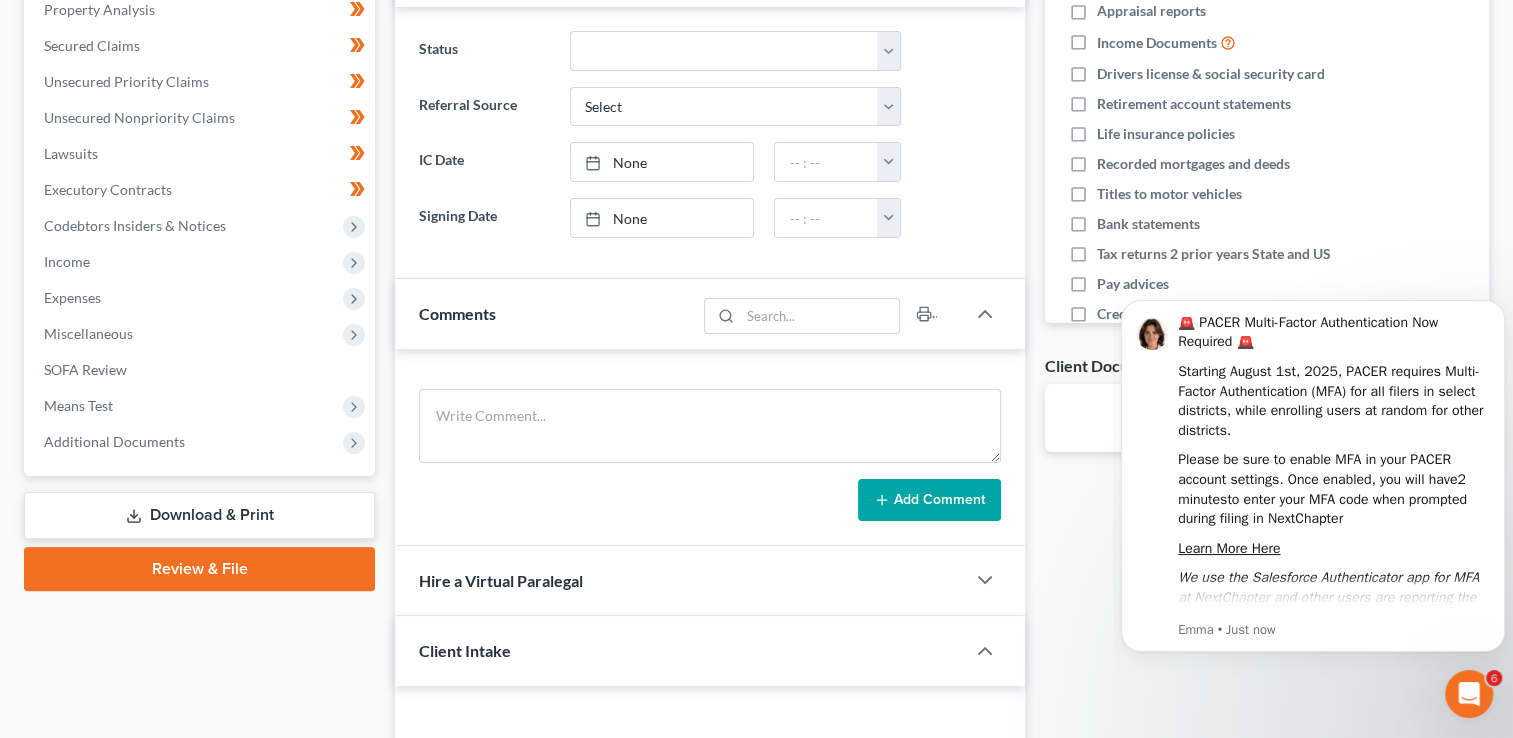 scroll, scrollTop: 400, scrollLeft: 0, axis: vertical 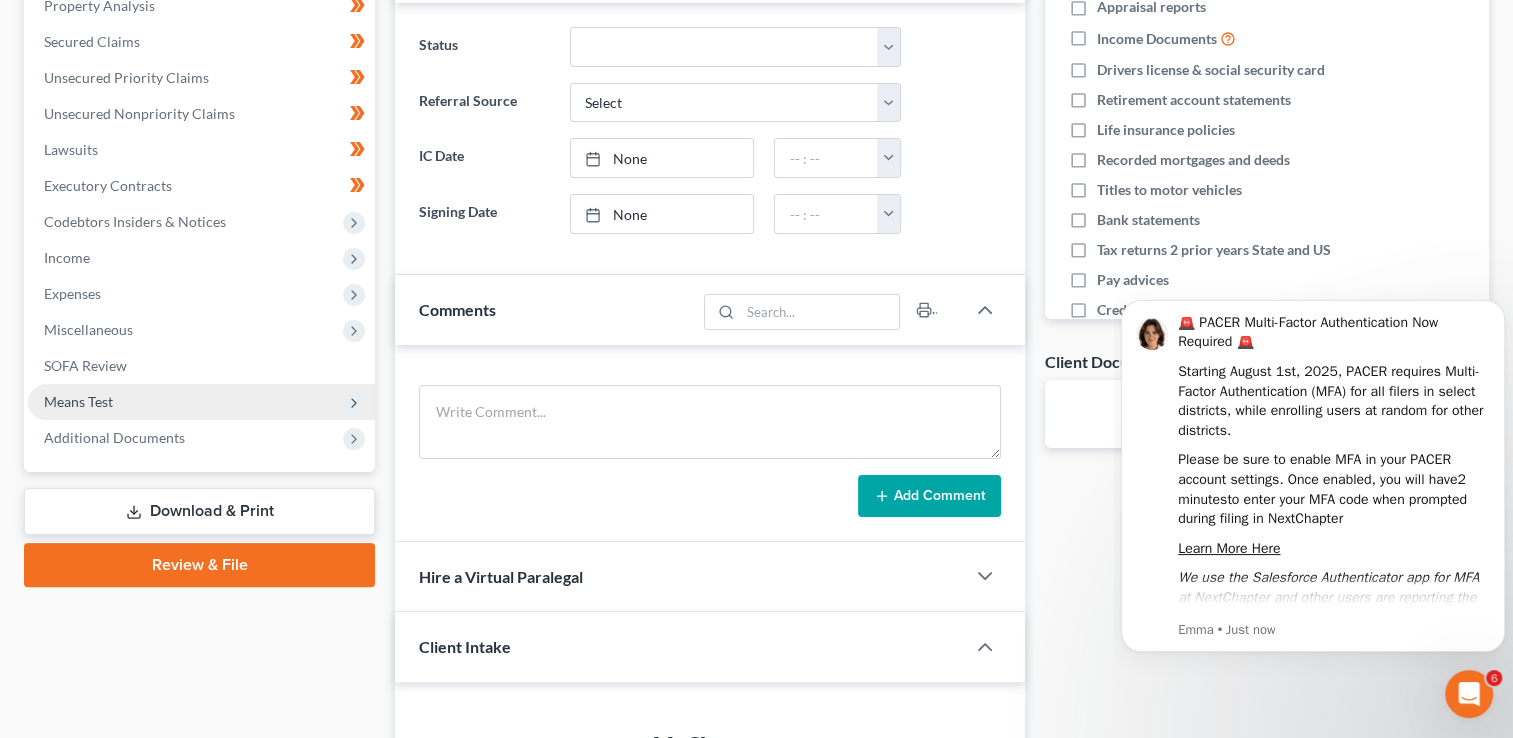 click on "Means Test" at bounding box center (78, 401) 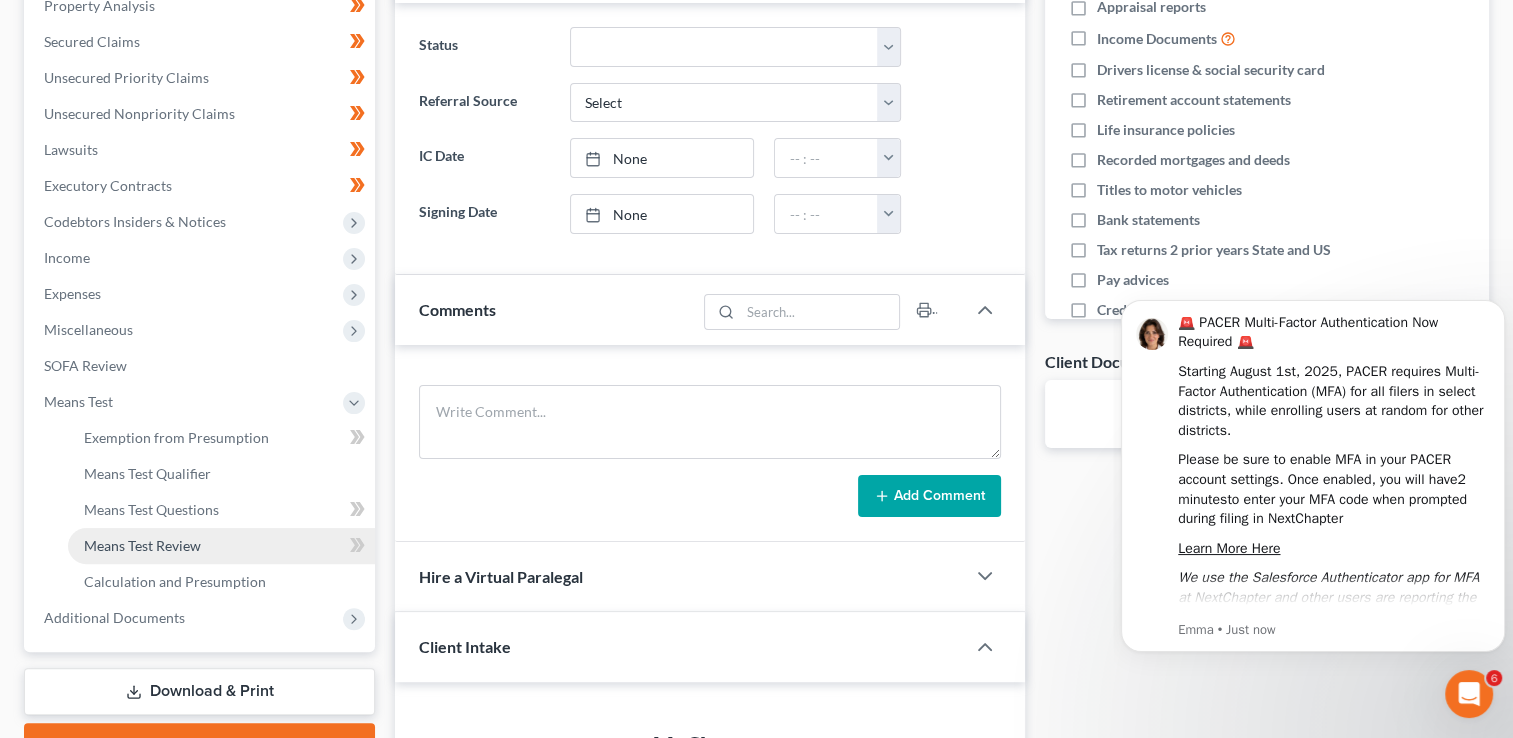 click on "Means Test Review" at bounding box center (142, 545) 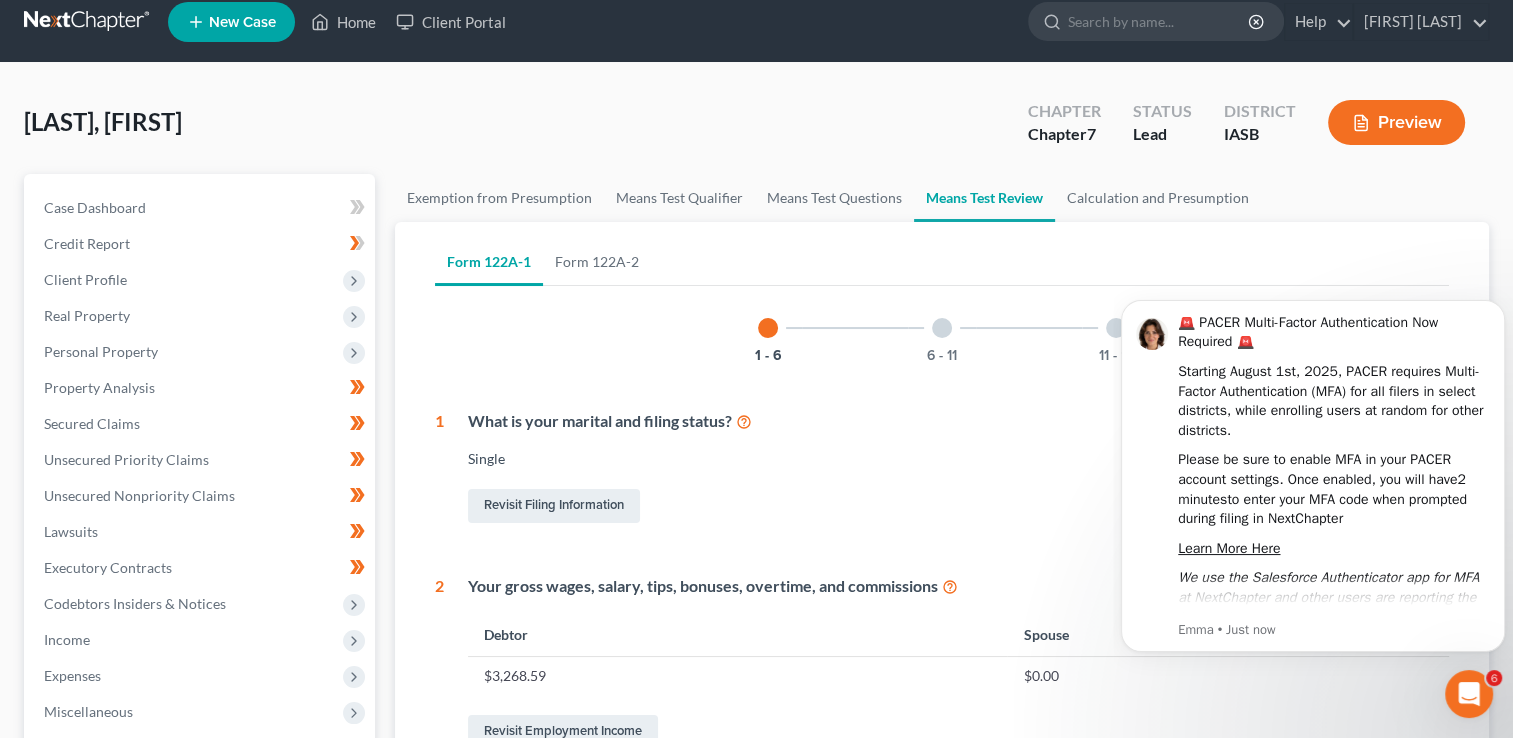 scroll, scrollTop: 0, scrollLeft: 0, axis: both 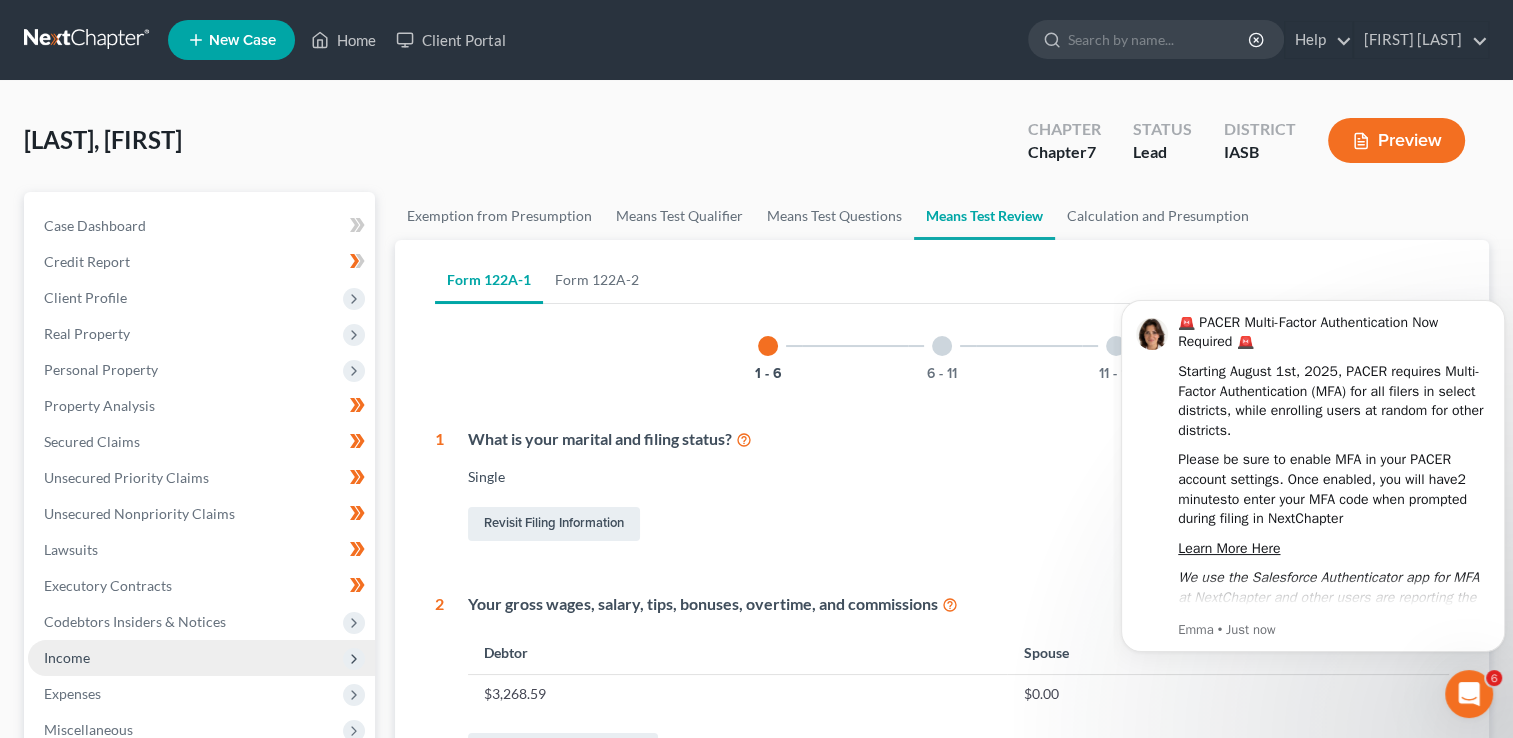 click on "Income" at bounding box center [67, 657] 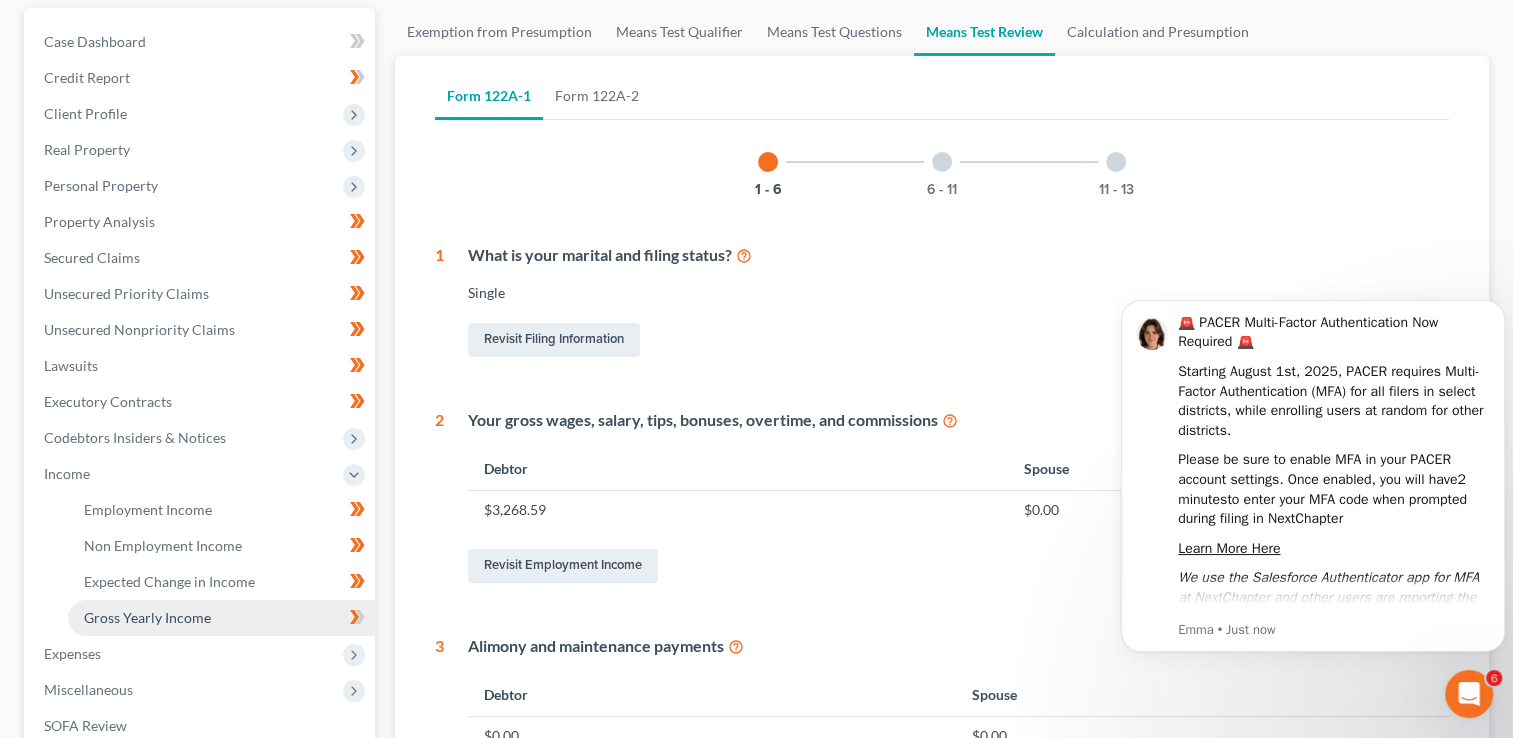 scroll, scrollTop: 266, scrollLeft: 0, axis: vertical 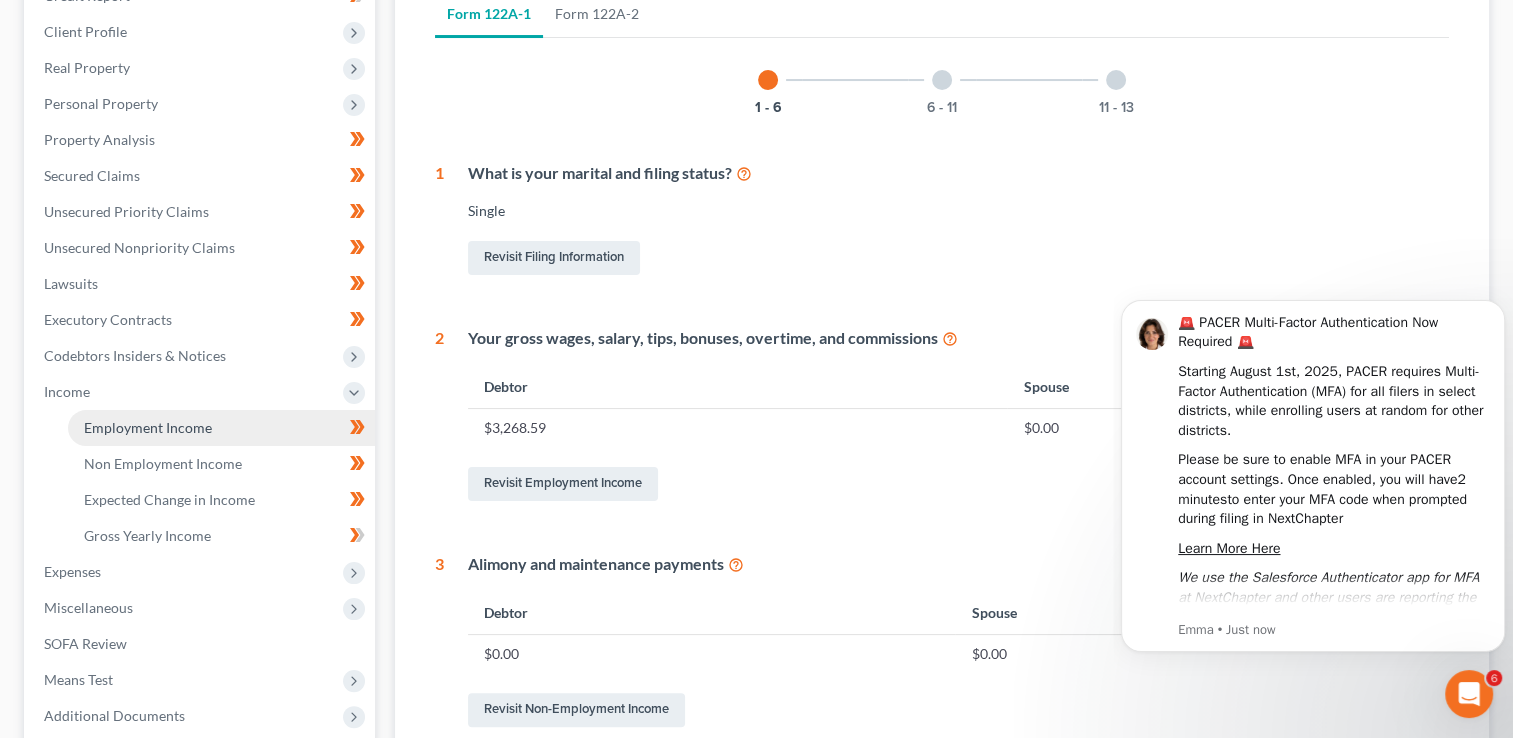 click on "Employment Income" at bounding box center (148, 427) 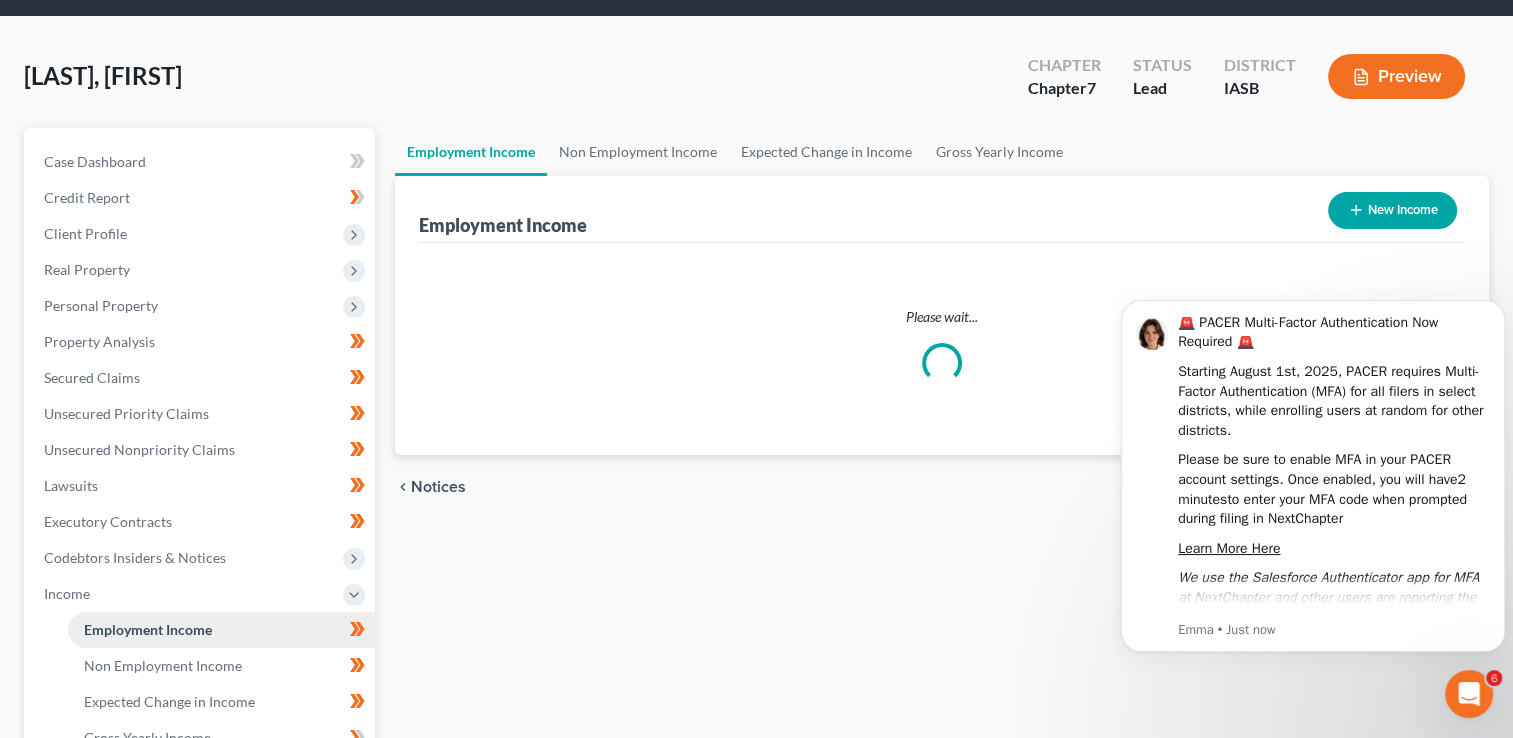 scroll, scrollTop: 0, scrollLeft: 0, axis: both 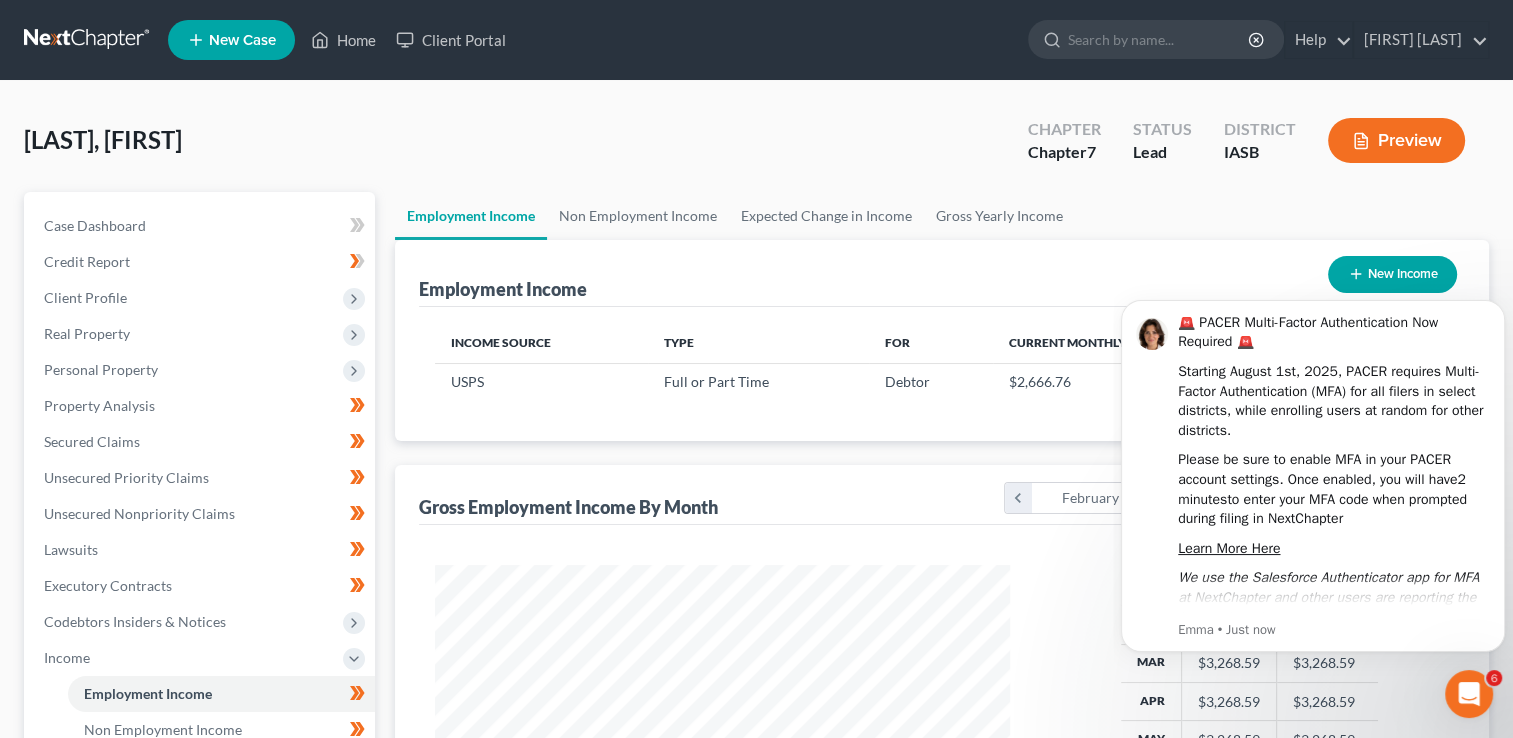 click on "Debtor
Total
Feb
$3,268.59
$3,268.59
Mar
$3,268.59
$3,268.59
Apr
$3,268.59
$3,268.59
May
$3,268.59
$3,268.59
Jun
$3,268.59
$3,268.59
Jul
$3,268.59
$3,268.59
Avg.
TOTAL
$3,268.59
$19,611.56" at bounding box center (1249, 744) 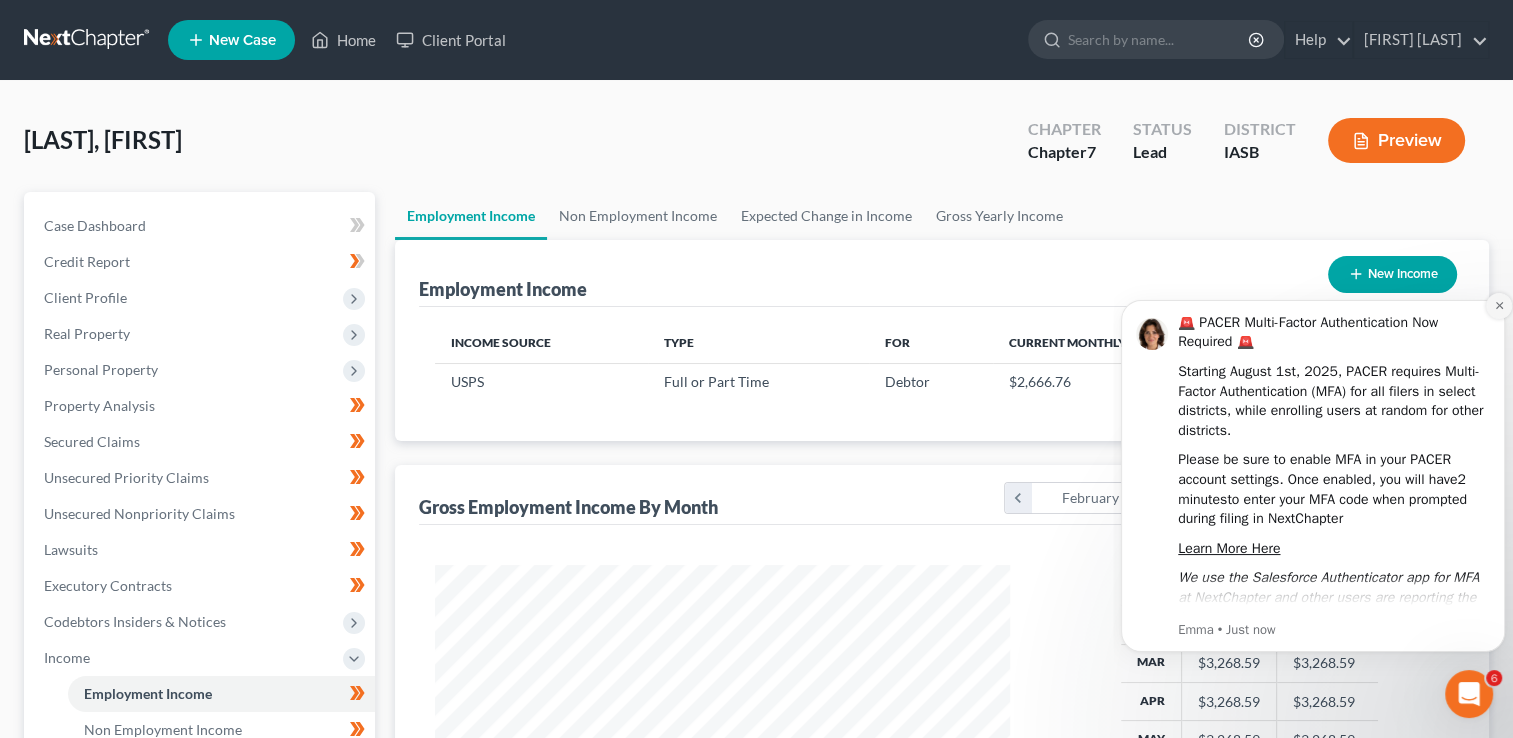 click 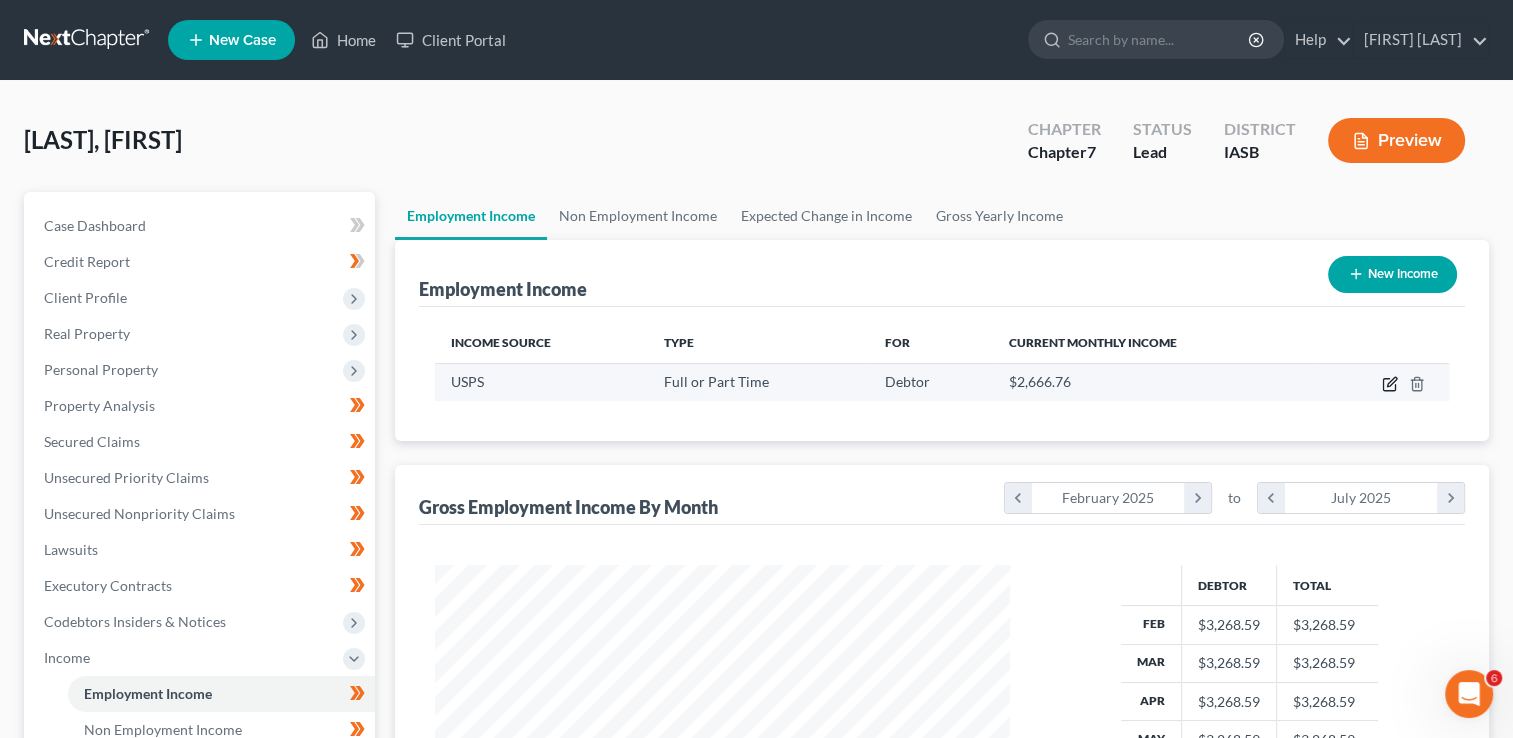 click 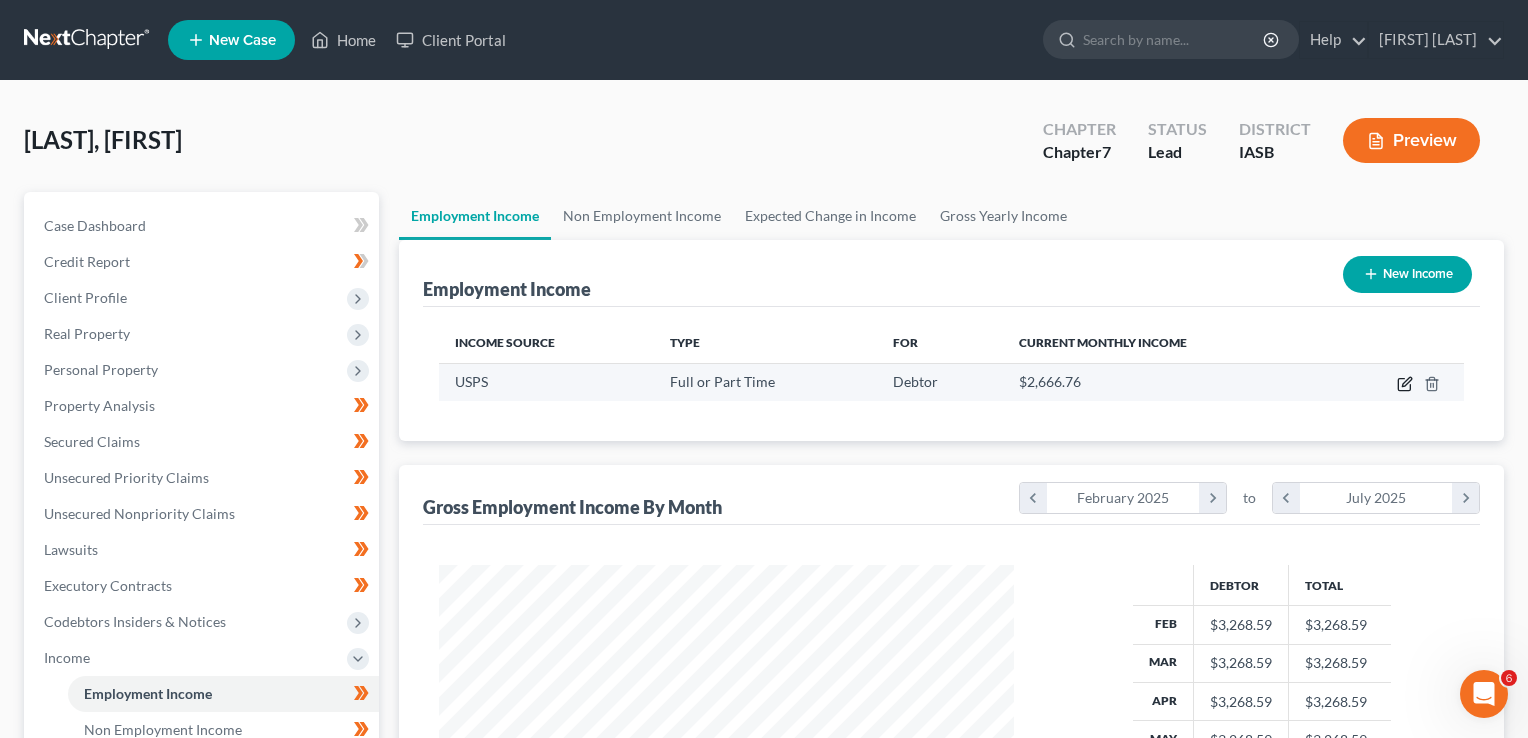 scroll, scrollTop: 999643, scrollLeft: 999378, axis: both 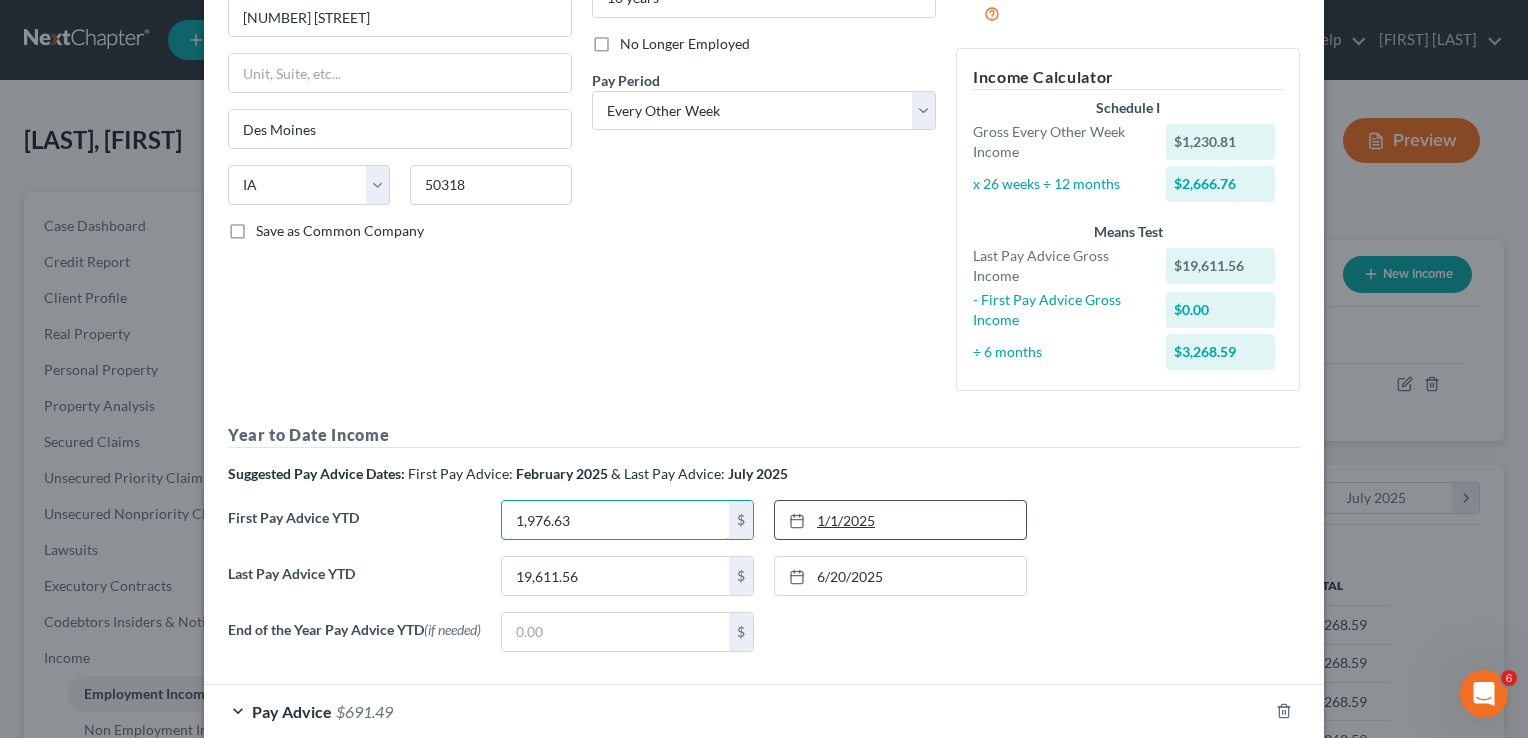 type on "1,976.63" 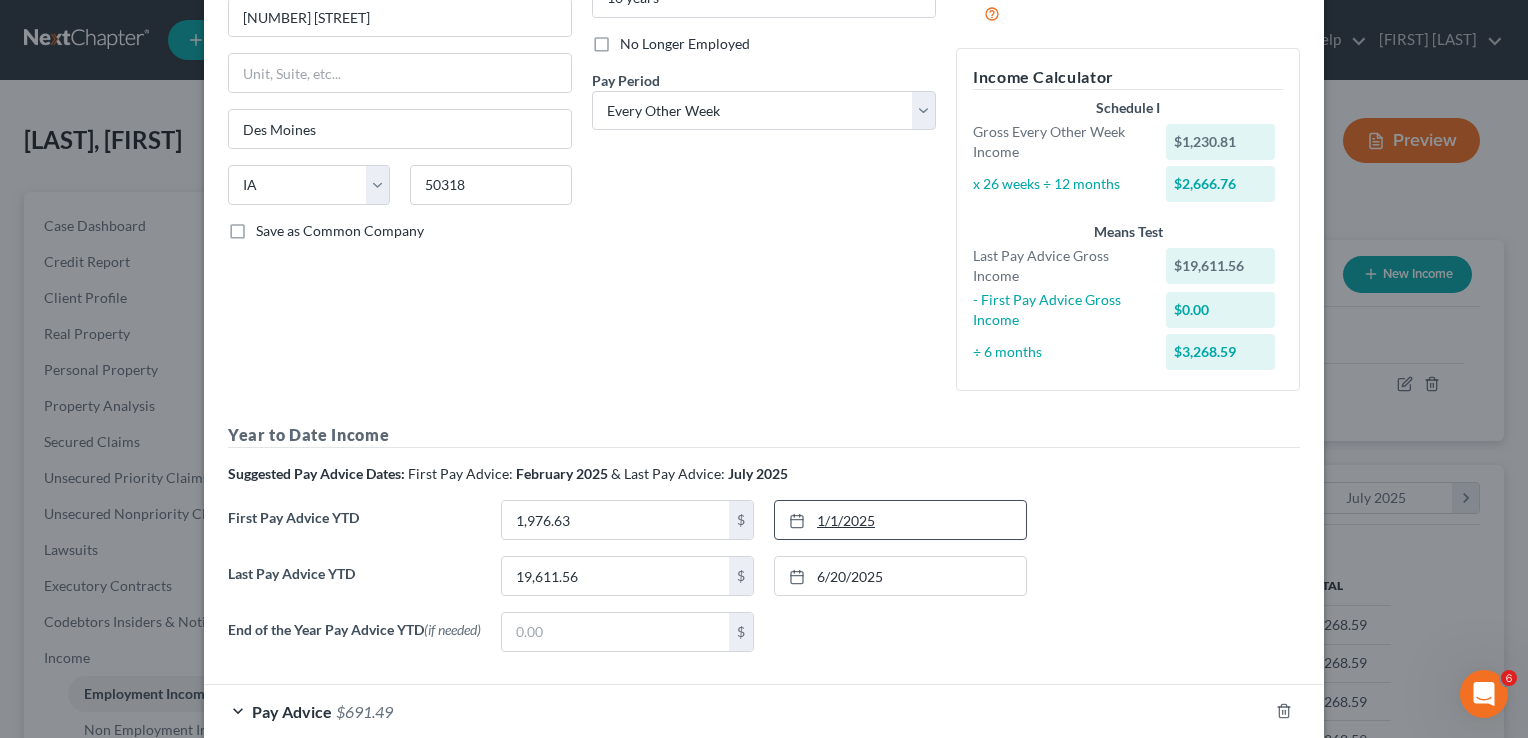 click on "1/1/2025" at bounding box center [900, 520] 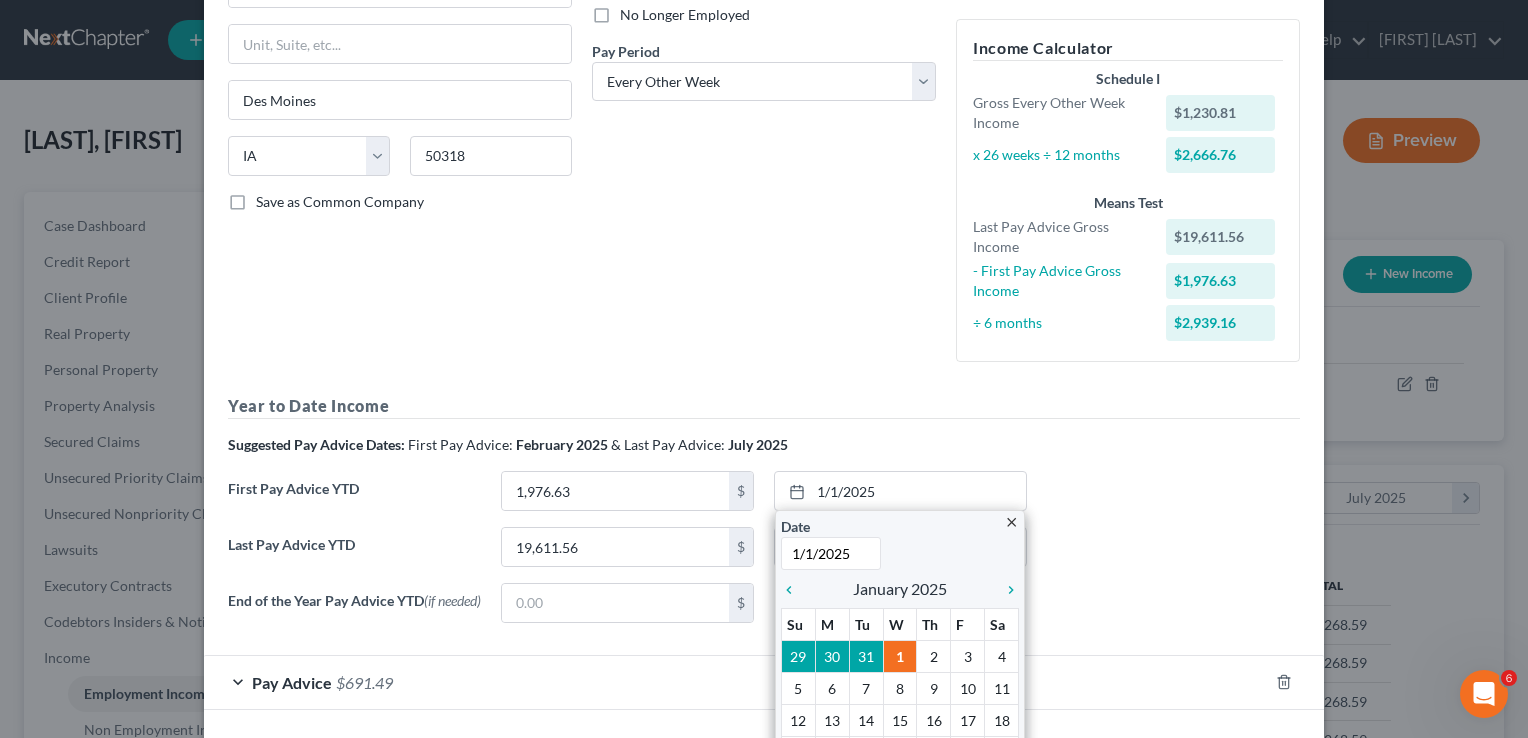 scroll, scrollTop: 372, scrollLeft: 0, axis: vertical 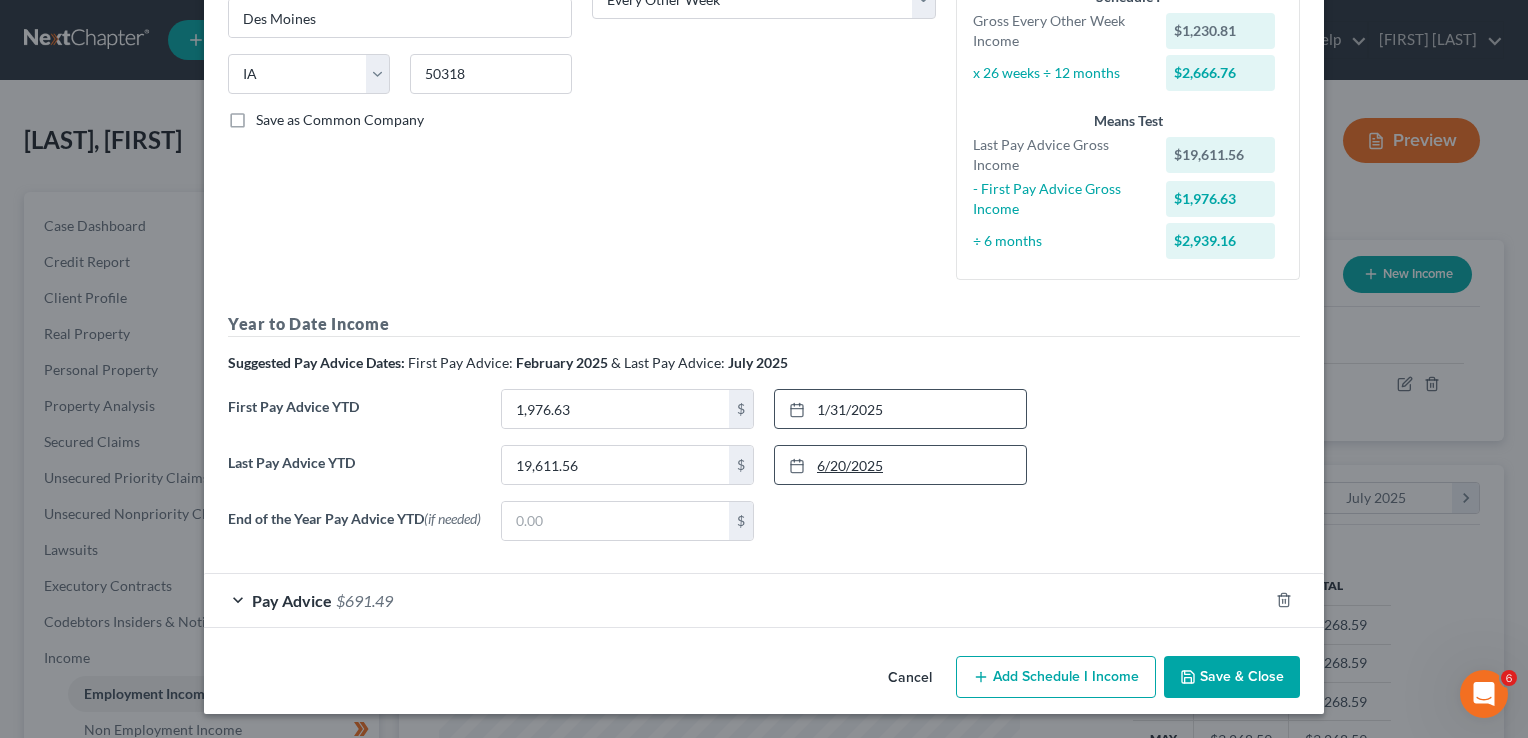 click on "6/20/2025" at bounding box center [900, 465] 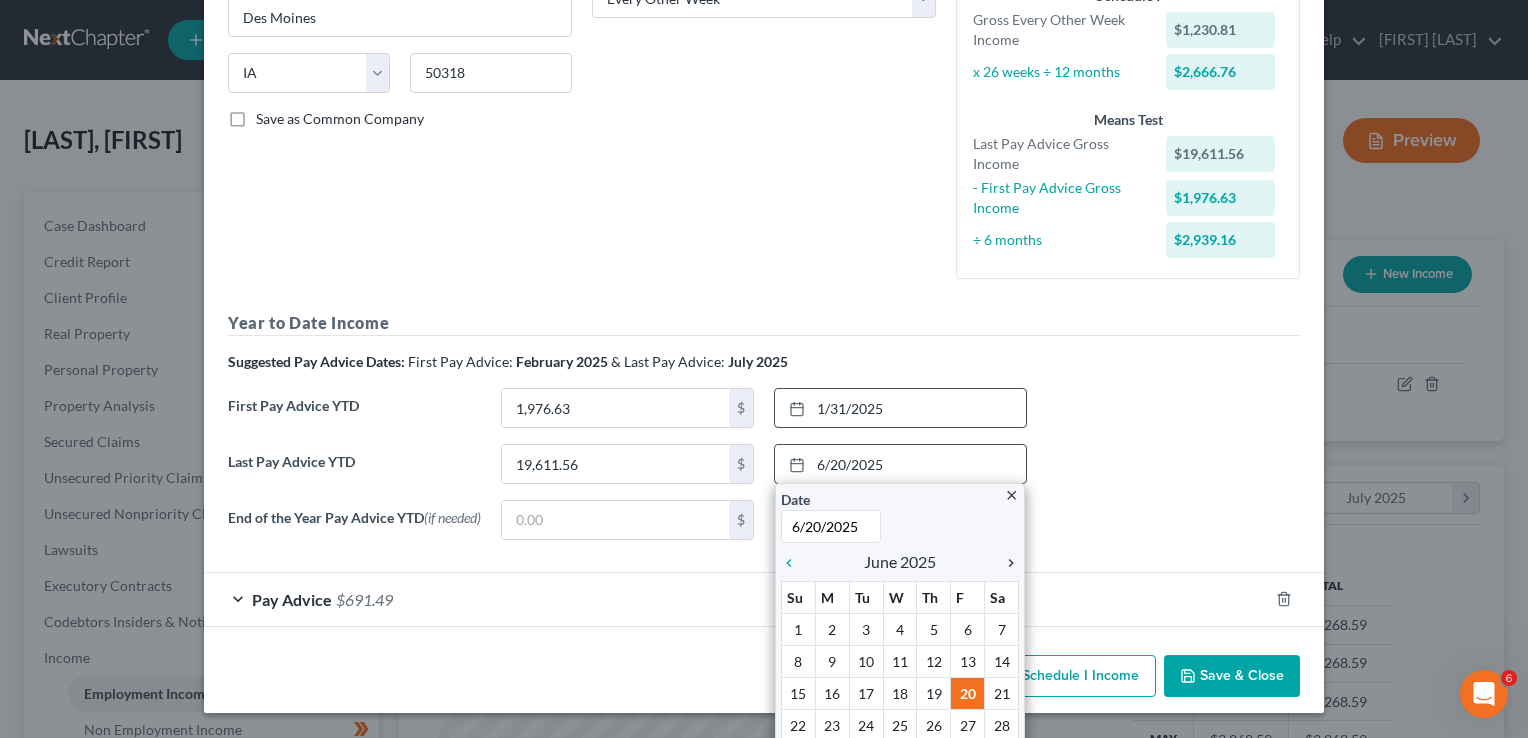 click on "chevron_right" at bounding box center (1006, 563) 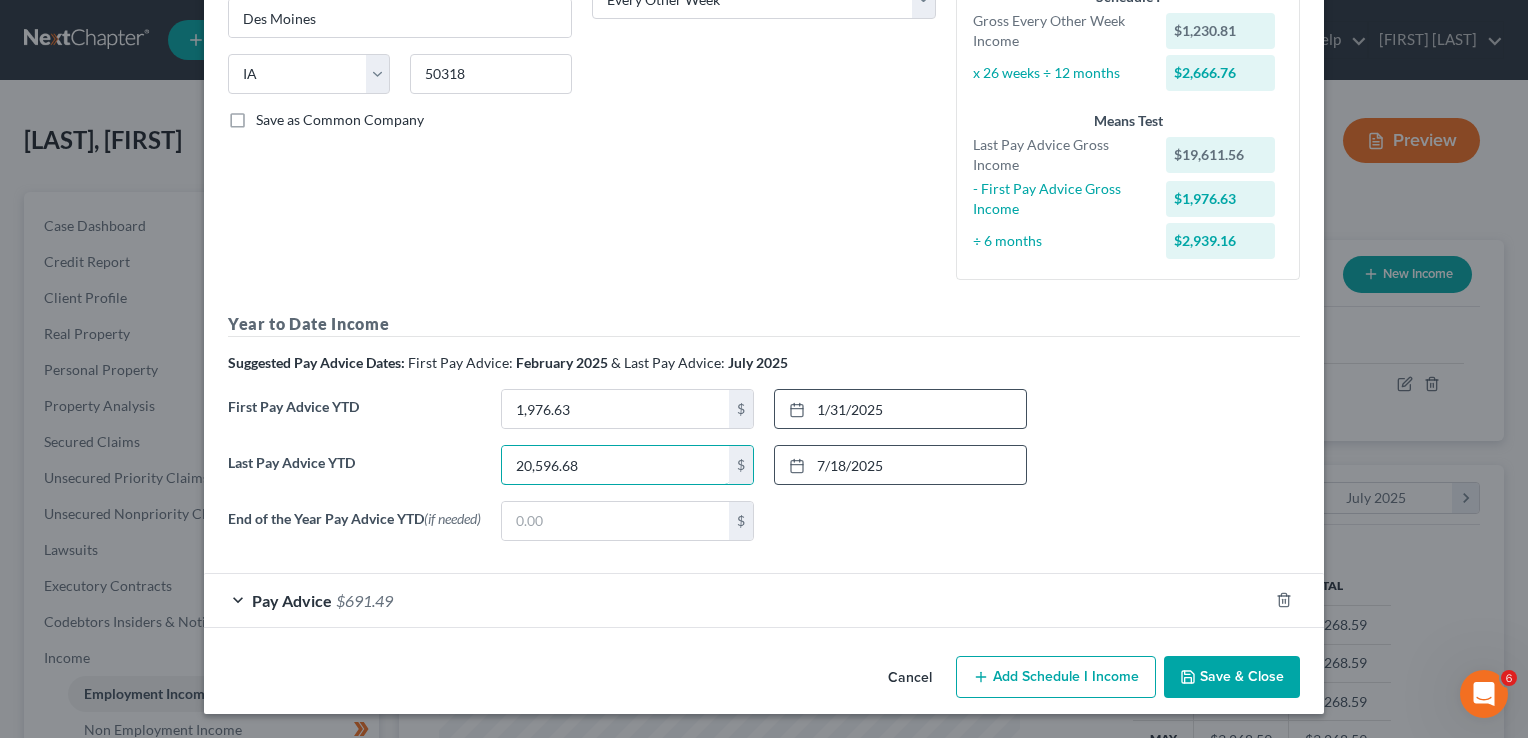 type on "20,596.68" 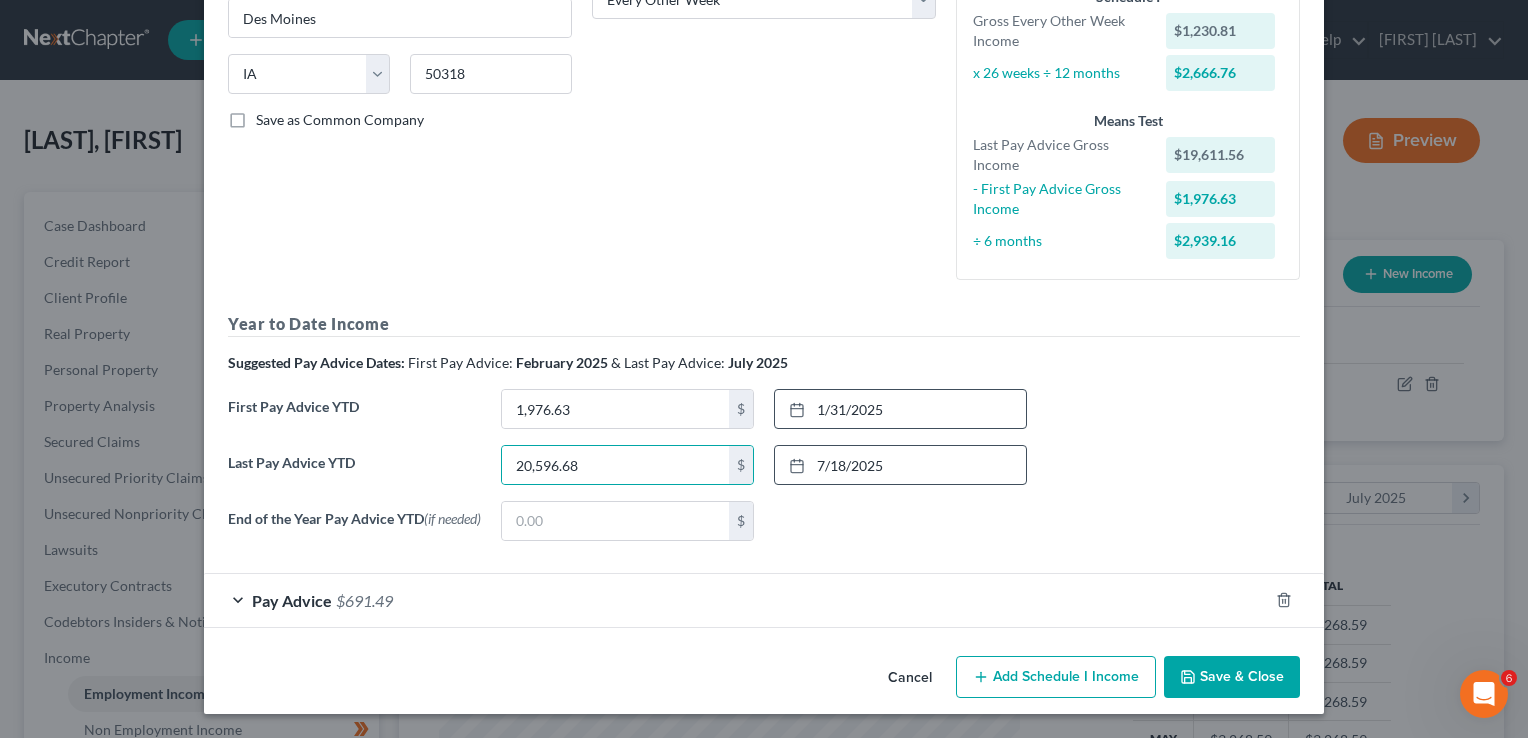 click on "Save & Close" at bounding box center [1232, 677] 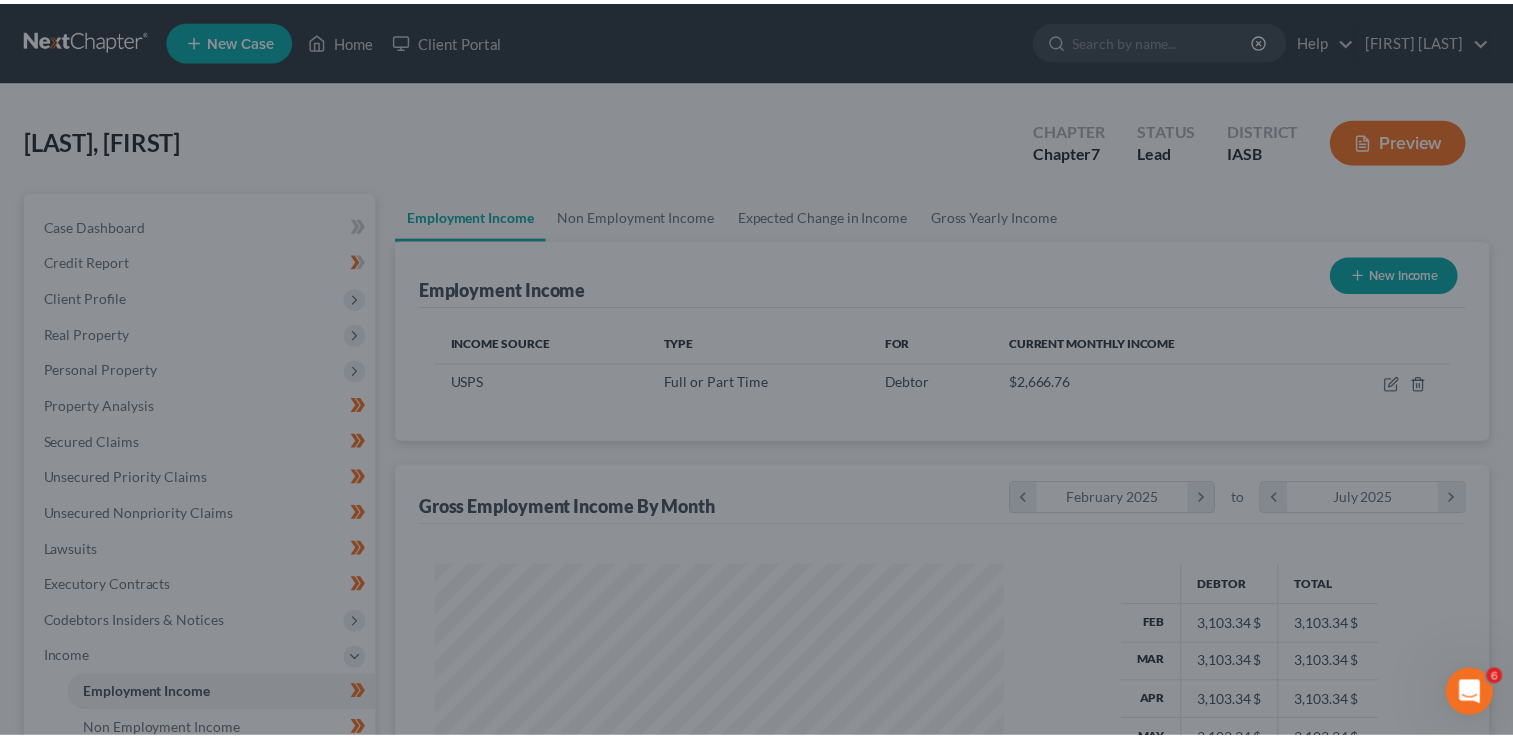 scroll, scrollTop: 356, scrollLeft: 615, axis: both 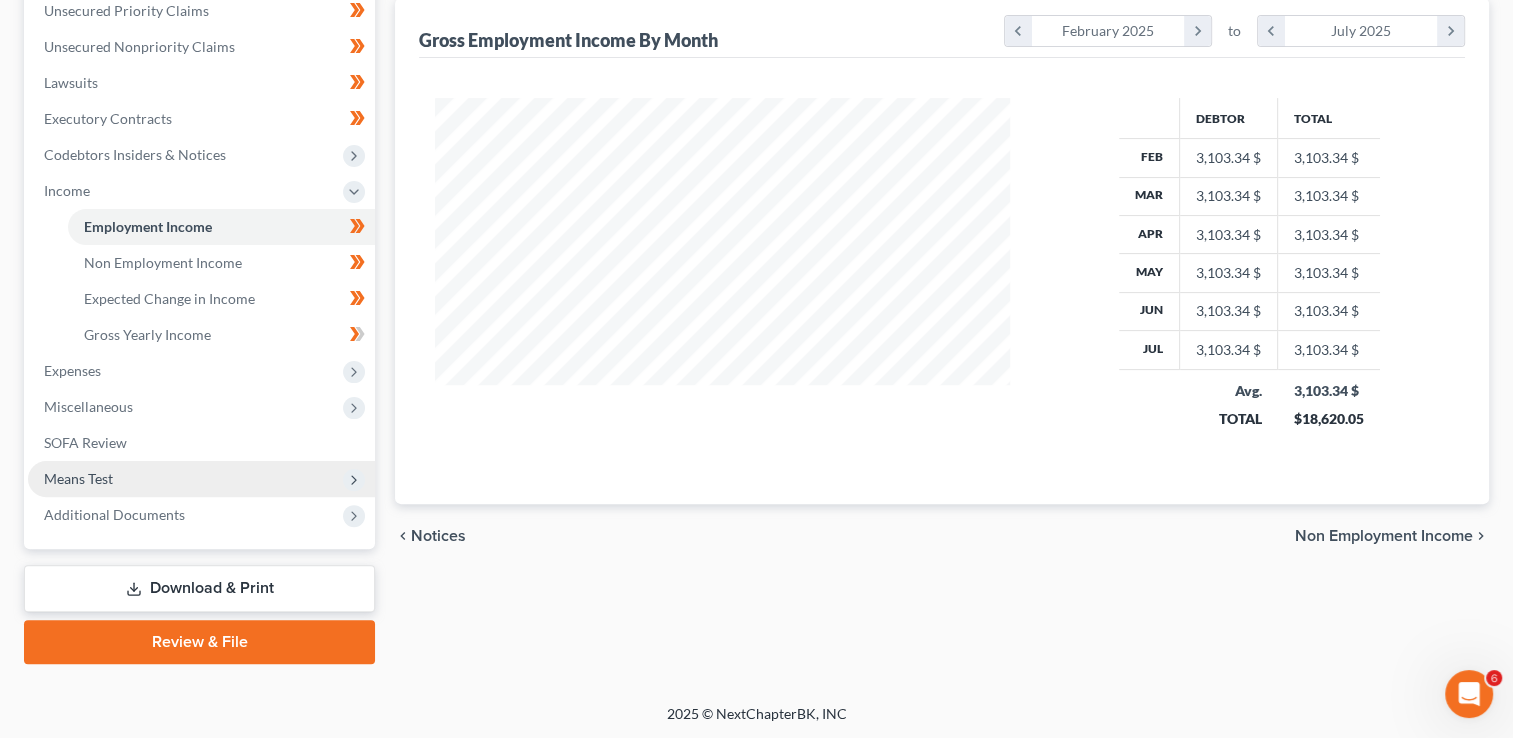 click on "Means Test" at bounding box center (201, 479) 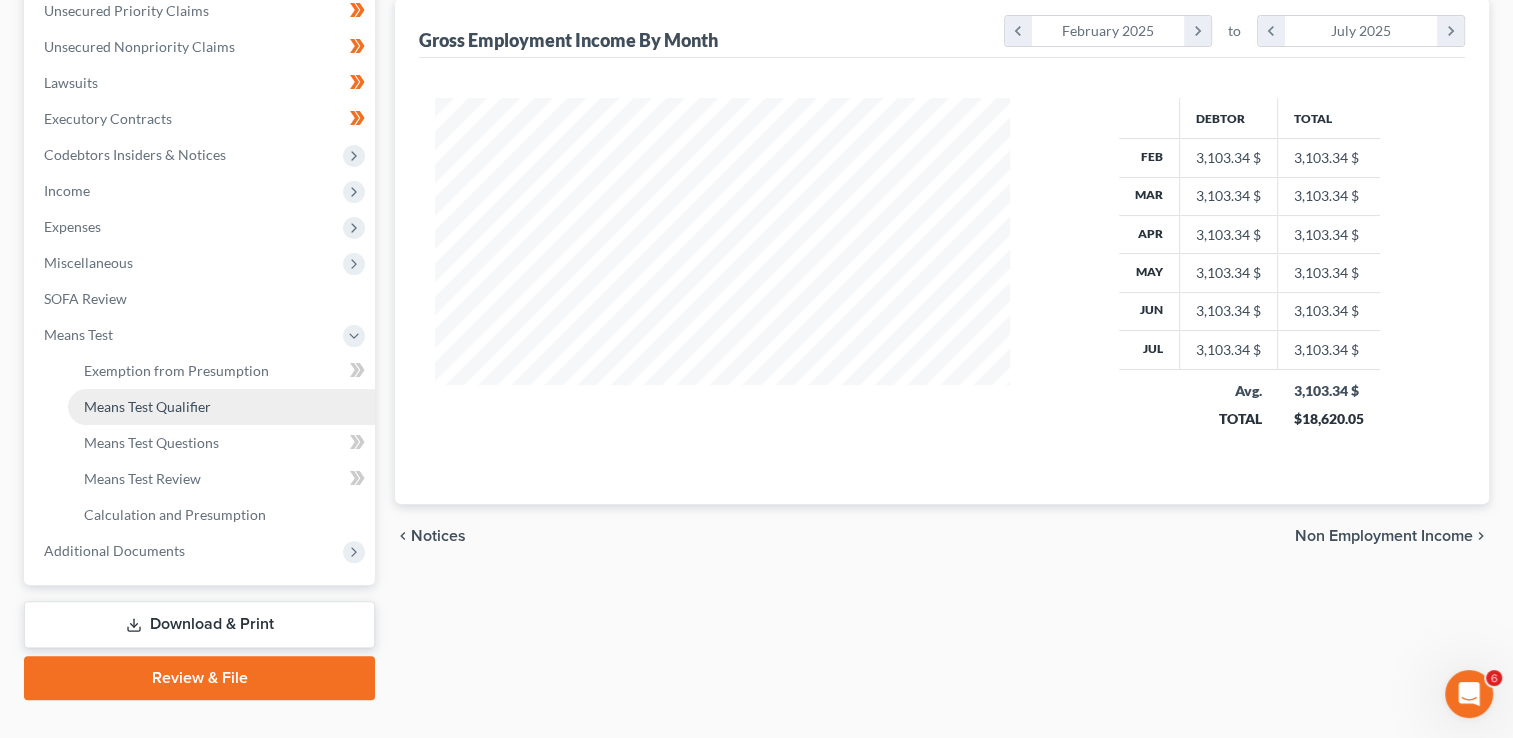 click on "Means Test Qualifier" at bounding box center (147, 406) 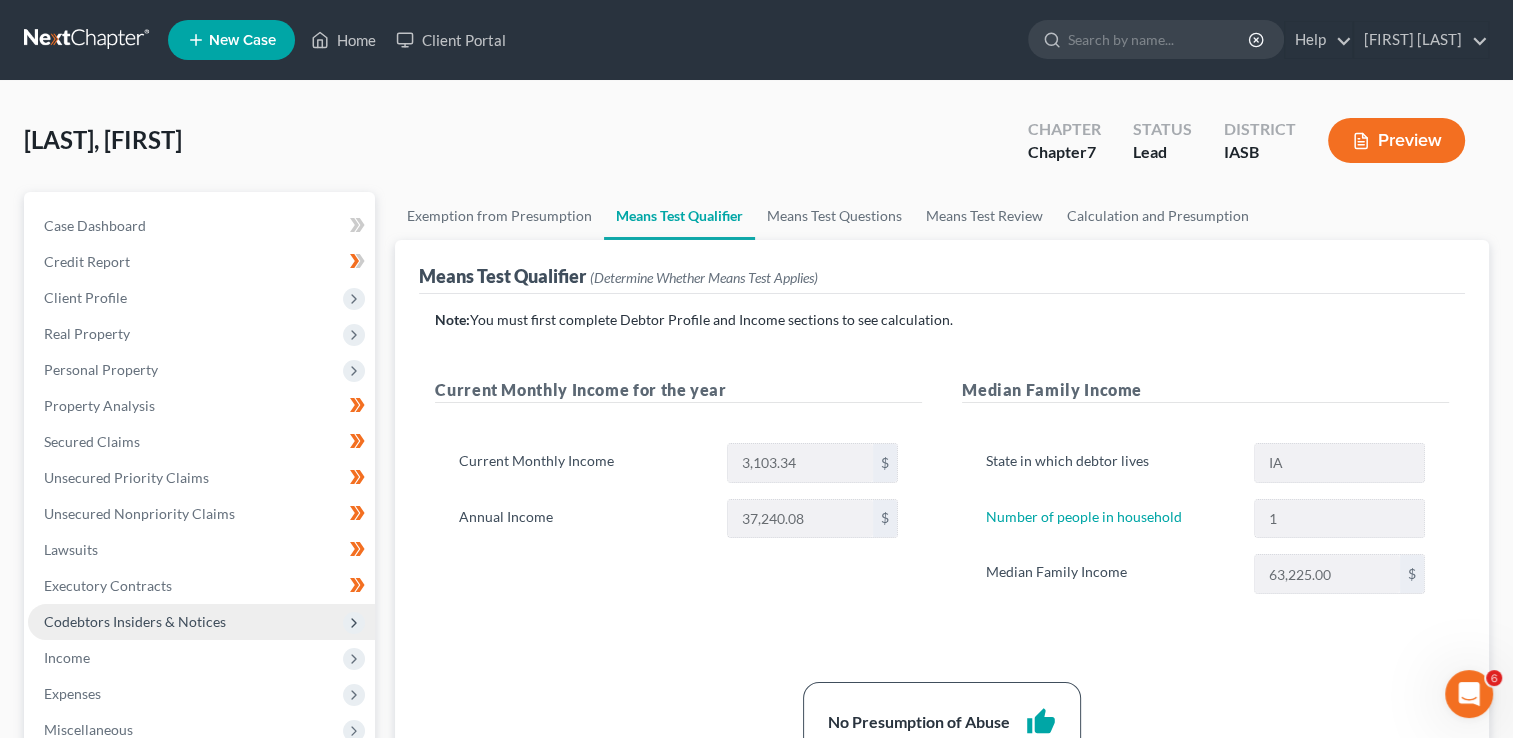 scroll, scrollTop: 133, scrollLeft: 0, axis: vertical 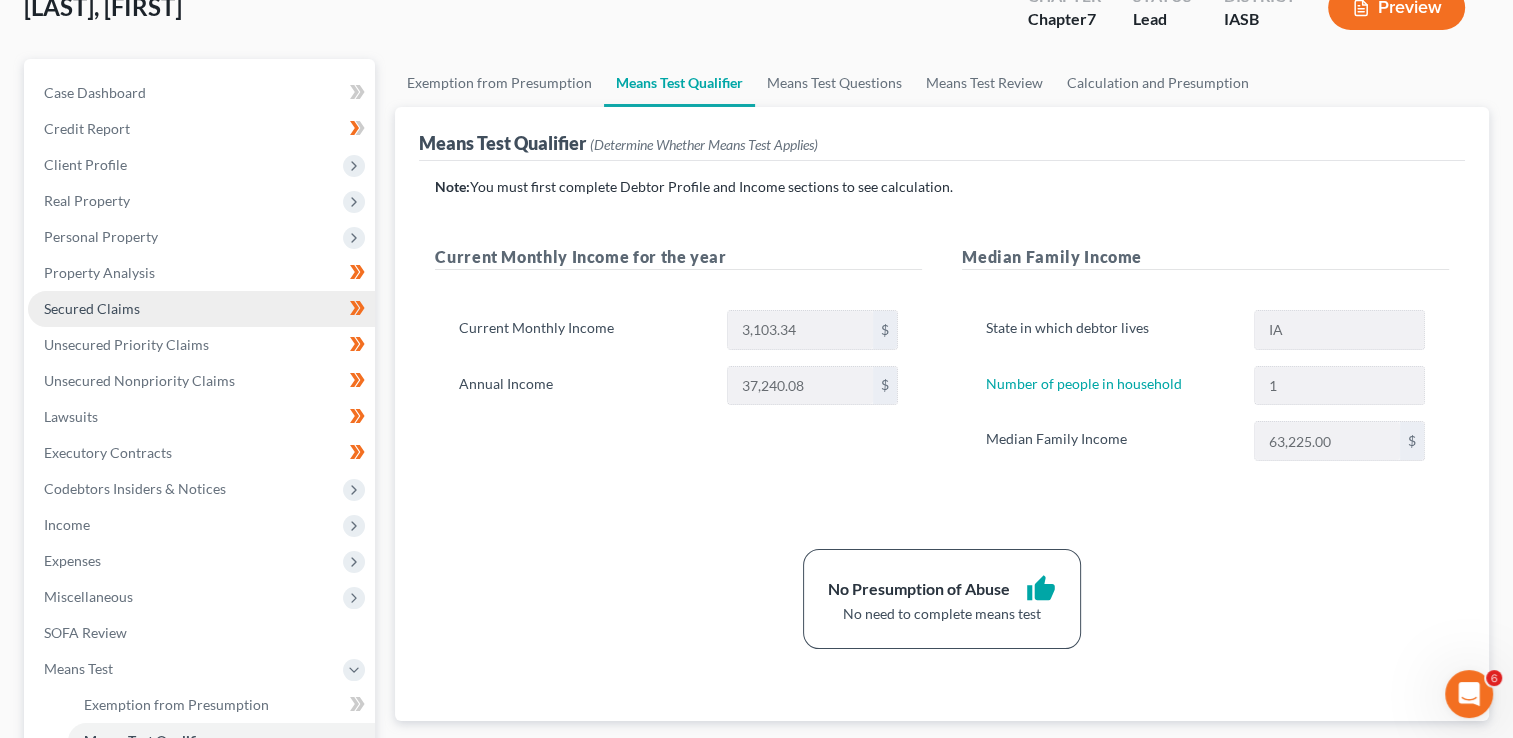 click on "Secured Claims" at bounding box center [201, 309] 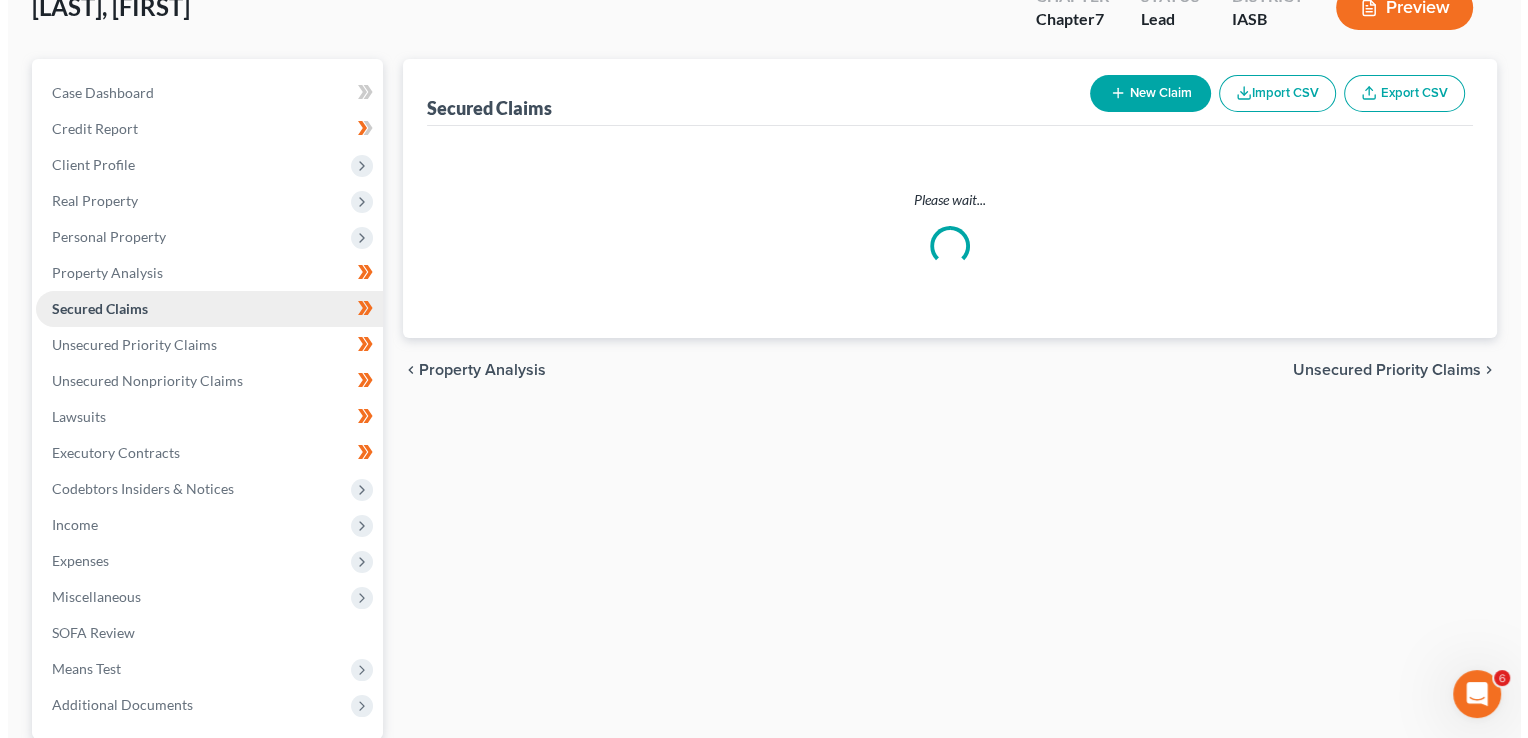scroll, scrollTop: 0, scrollLeft: 0, axis: both 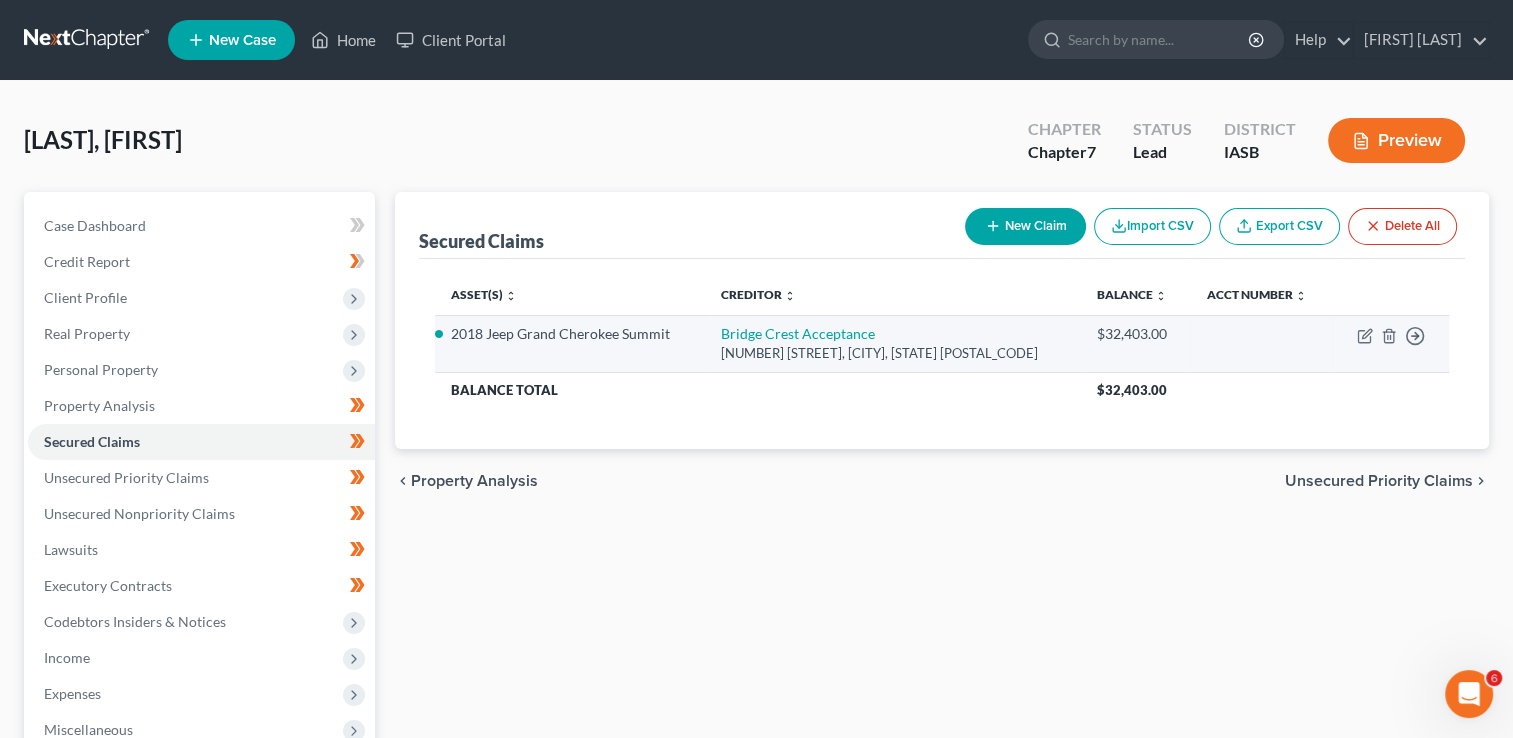 click on "Move to E Move to F Move to G Move to Notice Only" at bounding box center [1391, 343] 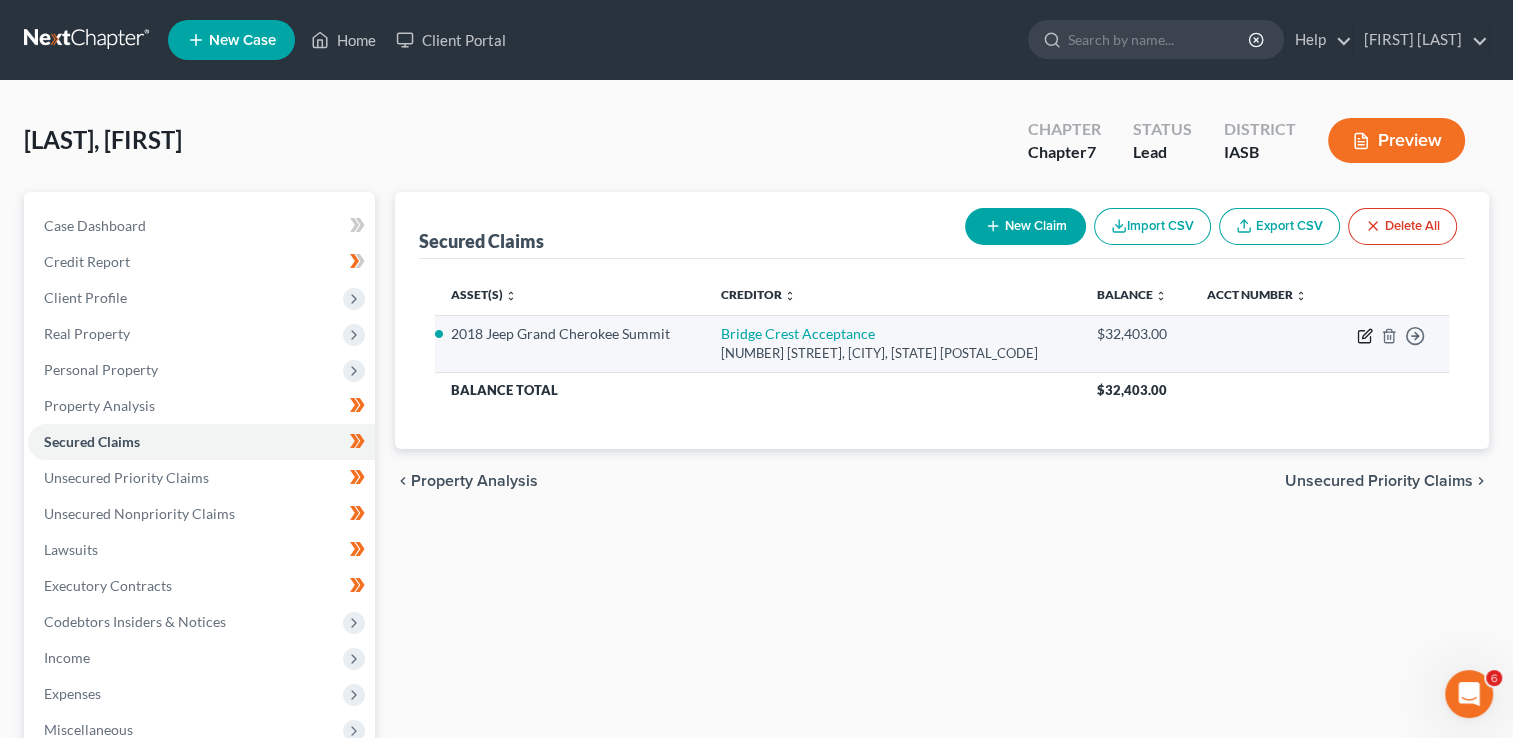 click 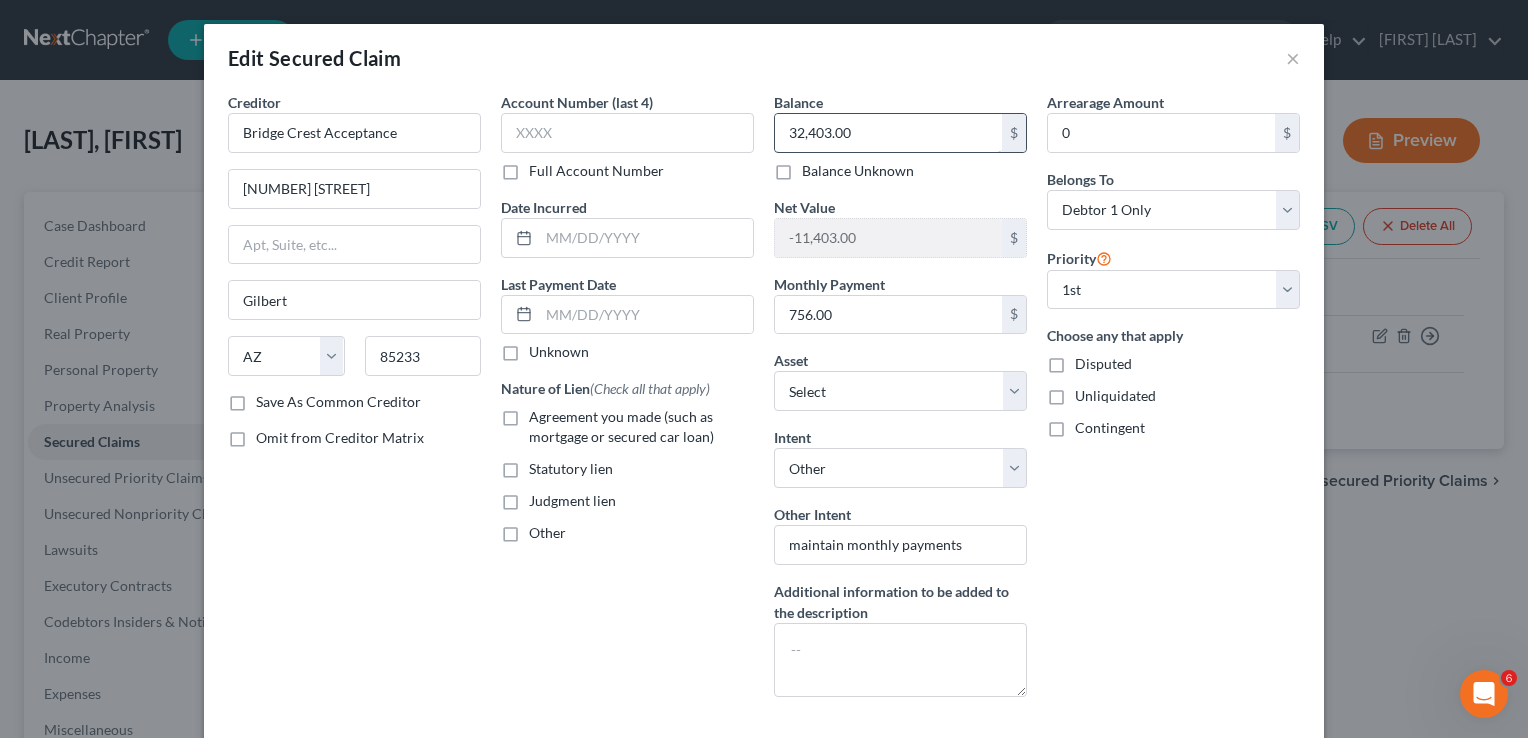 click on "32,403.00" at bounding box center [888, 133] 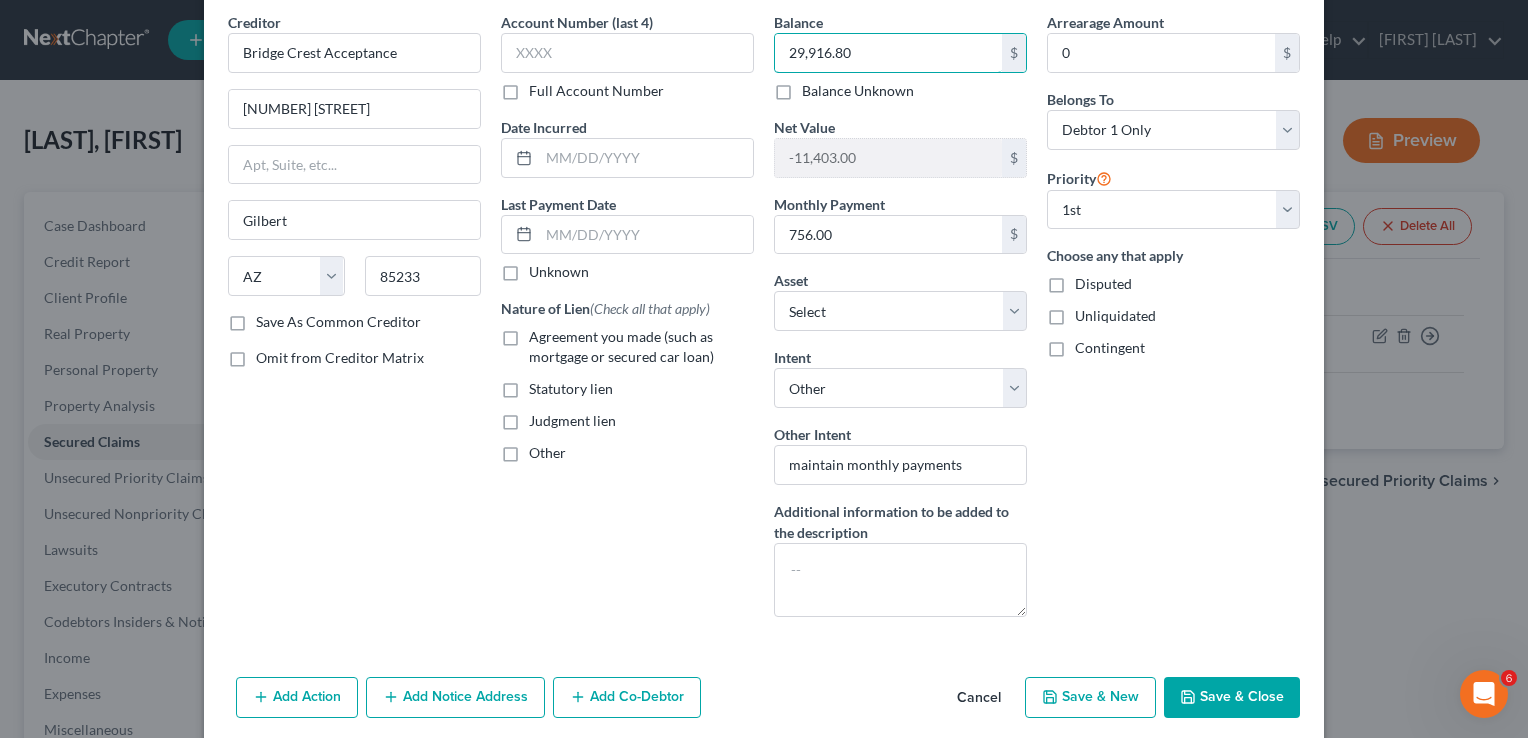 scroll, scrollTop: 113, scrollLeft: 0, axis: vertical 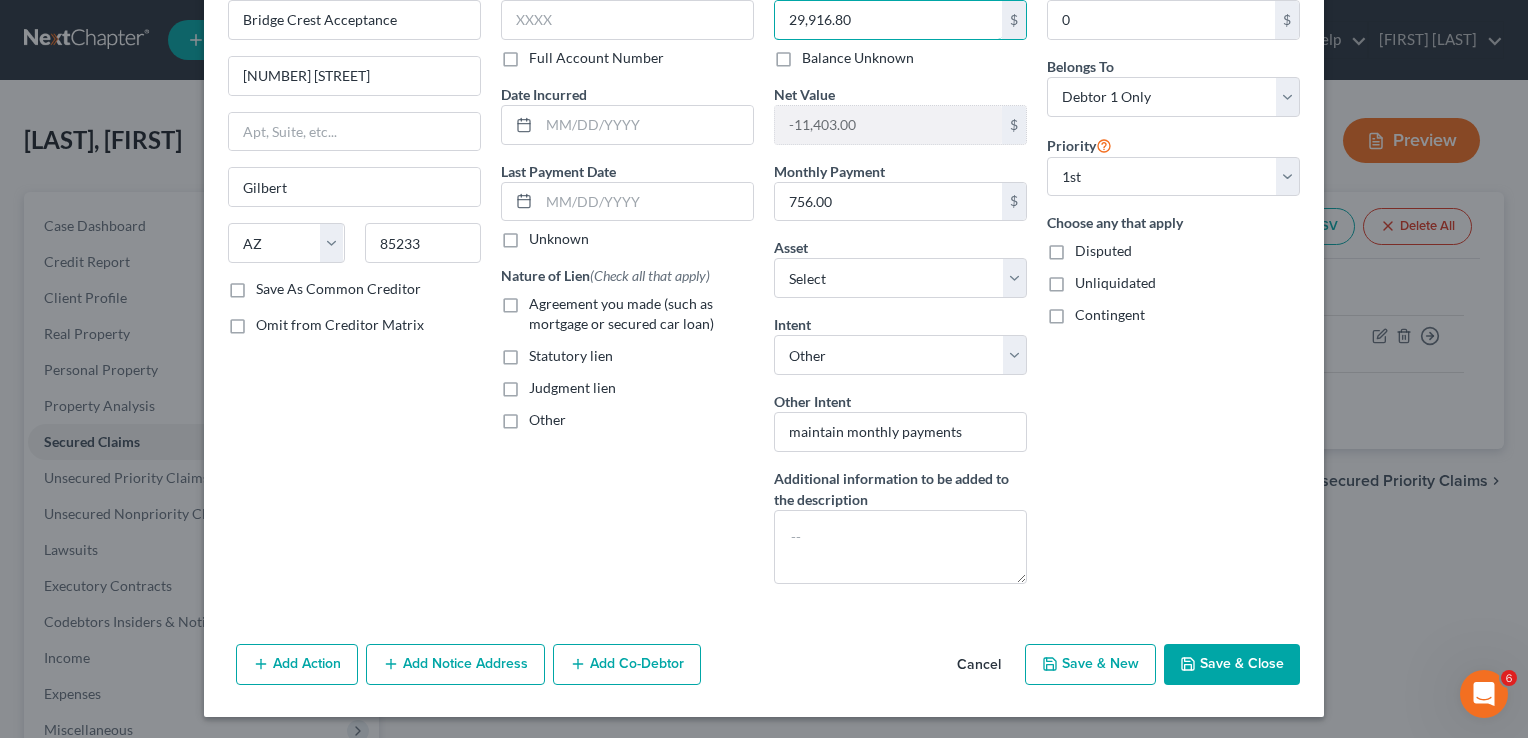type on "29,916.80" 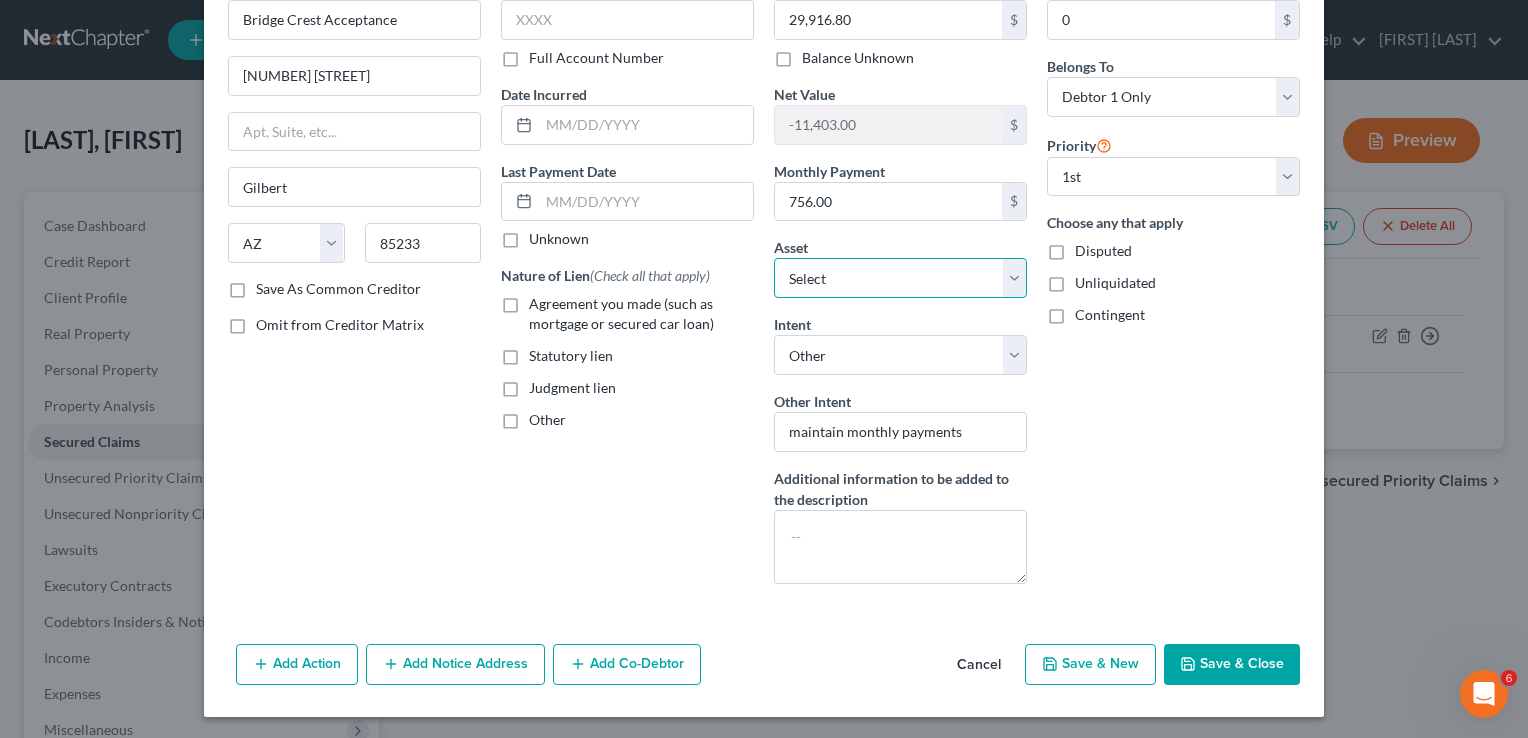select on "8" 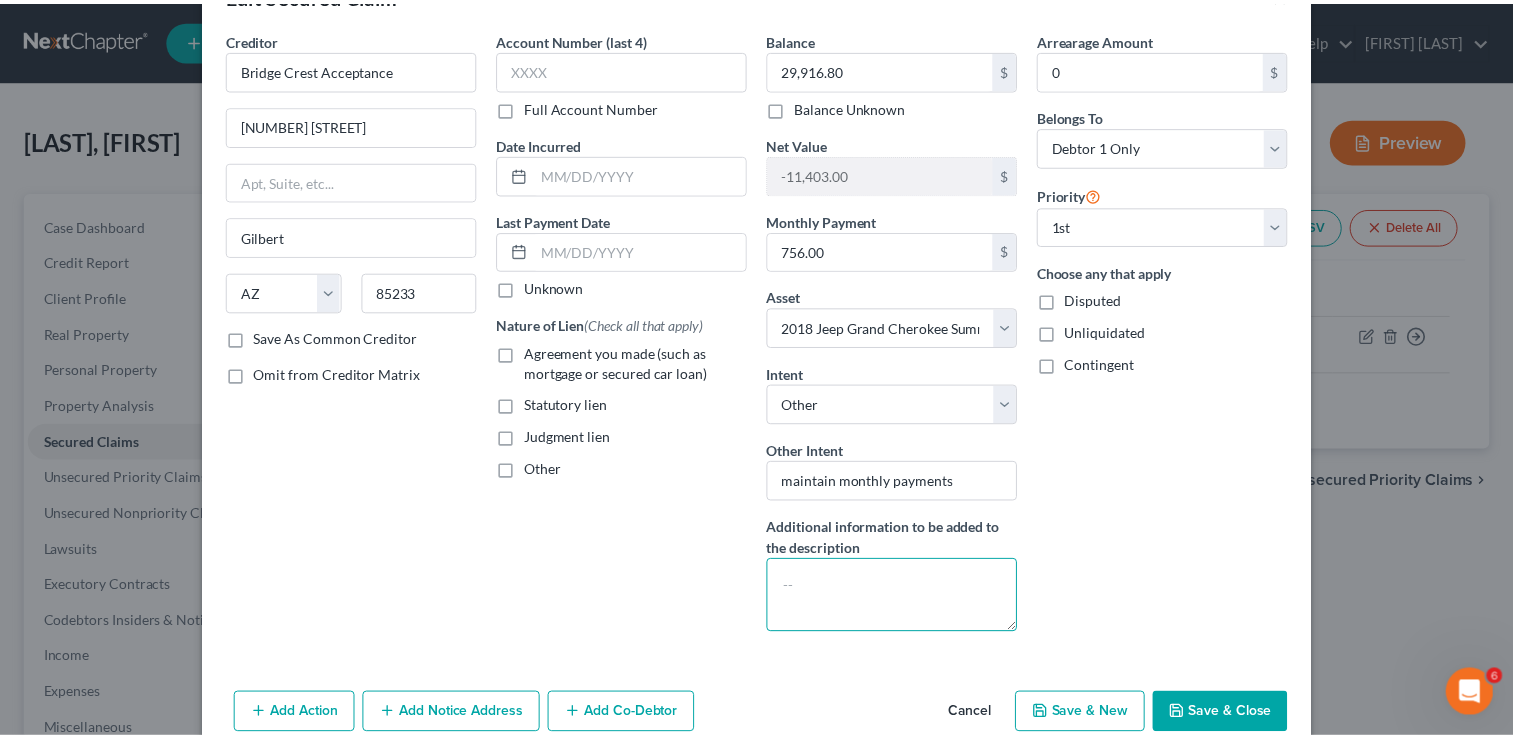 scroll, scrollTop: 113, scrollLeft: 0, axis: vertical 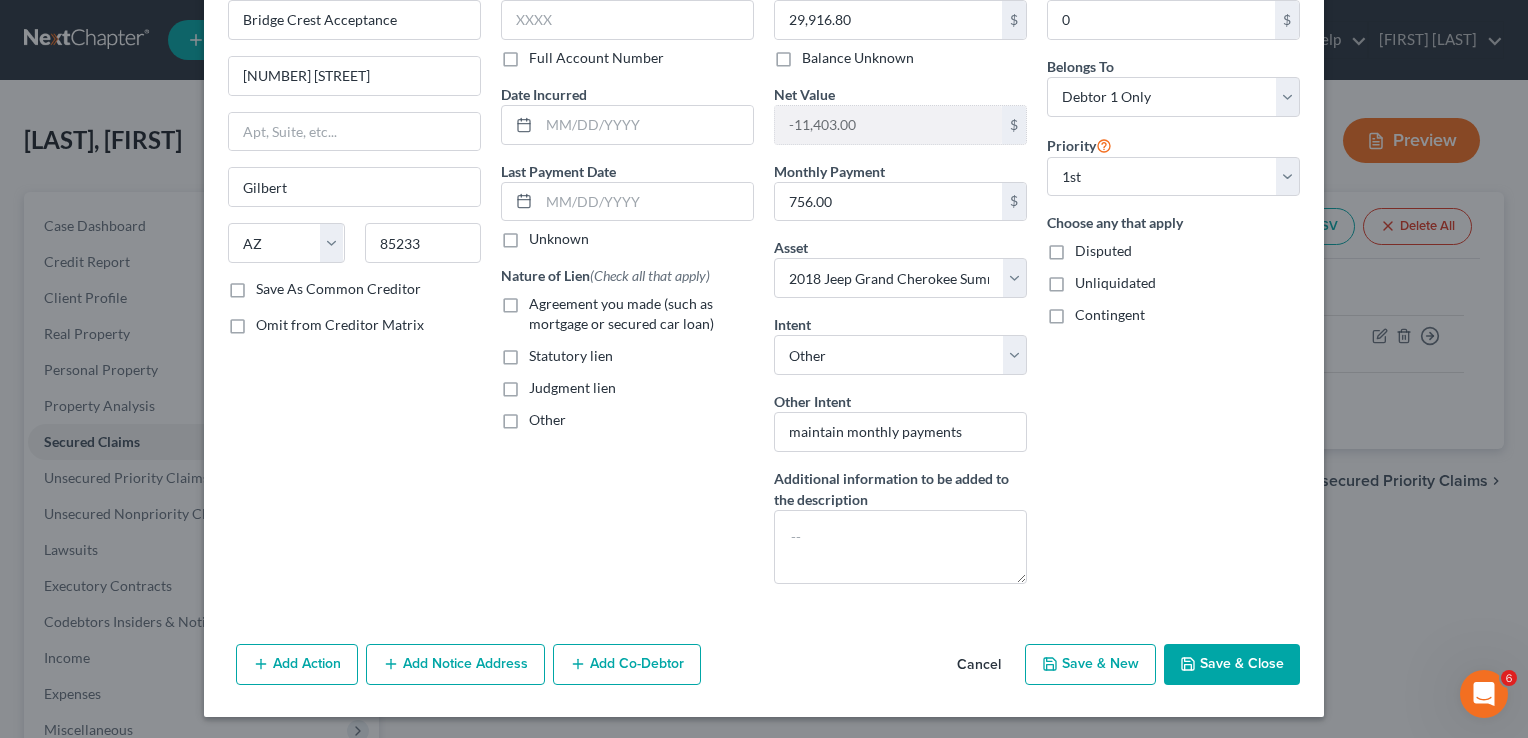 click on "Save & Close" at bounding box center (1232, 665) 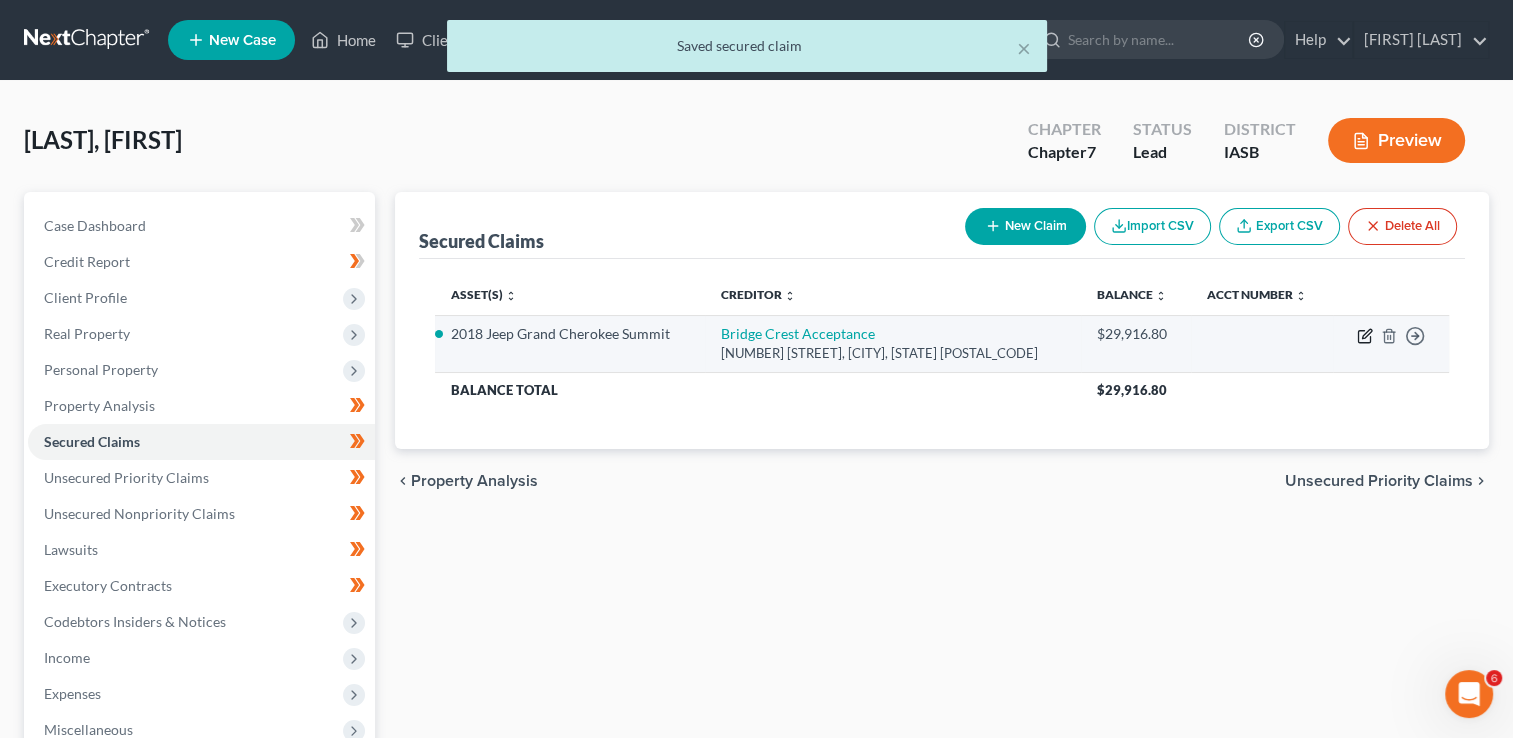 click on "Move to E Move to F Move to G Move to Notice Only" at bounding box center (1391, 343) 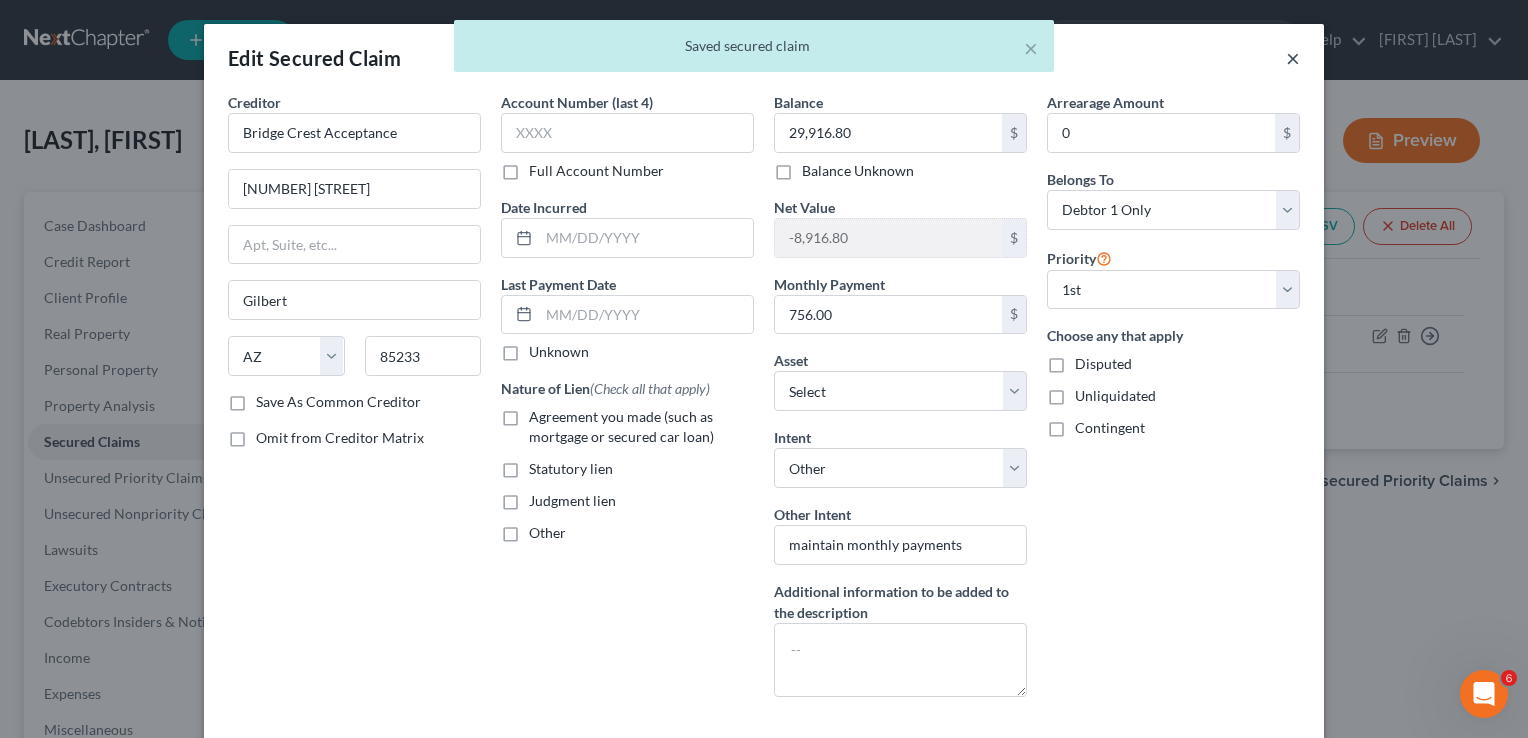 click on "Home New Case Client Portal Randall Jackson randy@ellislawpc.com My Account Settings Plan + Billing Account Add-Ons Upgrade to Whoa Help Center Webinars Training Videos What's new Log out New Case Home Client Portal         - No Result - See all results Or Press Enter... Help Help Center Webinars Training Videos What's new Randall Jackson Randall Jackson randy@ellislawpc.com My Account Settings Plan + Billing Account Add-Ons Upgrade to Whoa Log out 	 		 ×                     Saved secured claim                     	 Miller, Nickie Upgraded Chapter Chapter  7 Status Lead District IASB Preview Petition Navigation
Case Dashboard
Payments
Invoices Payments" at bounding box center (764, 531) 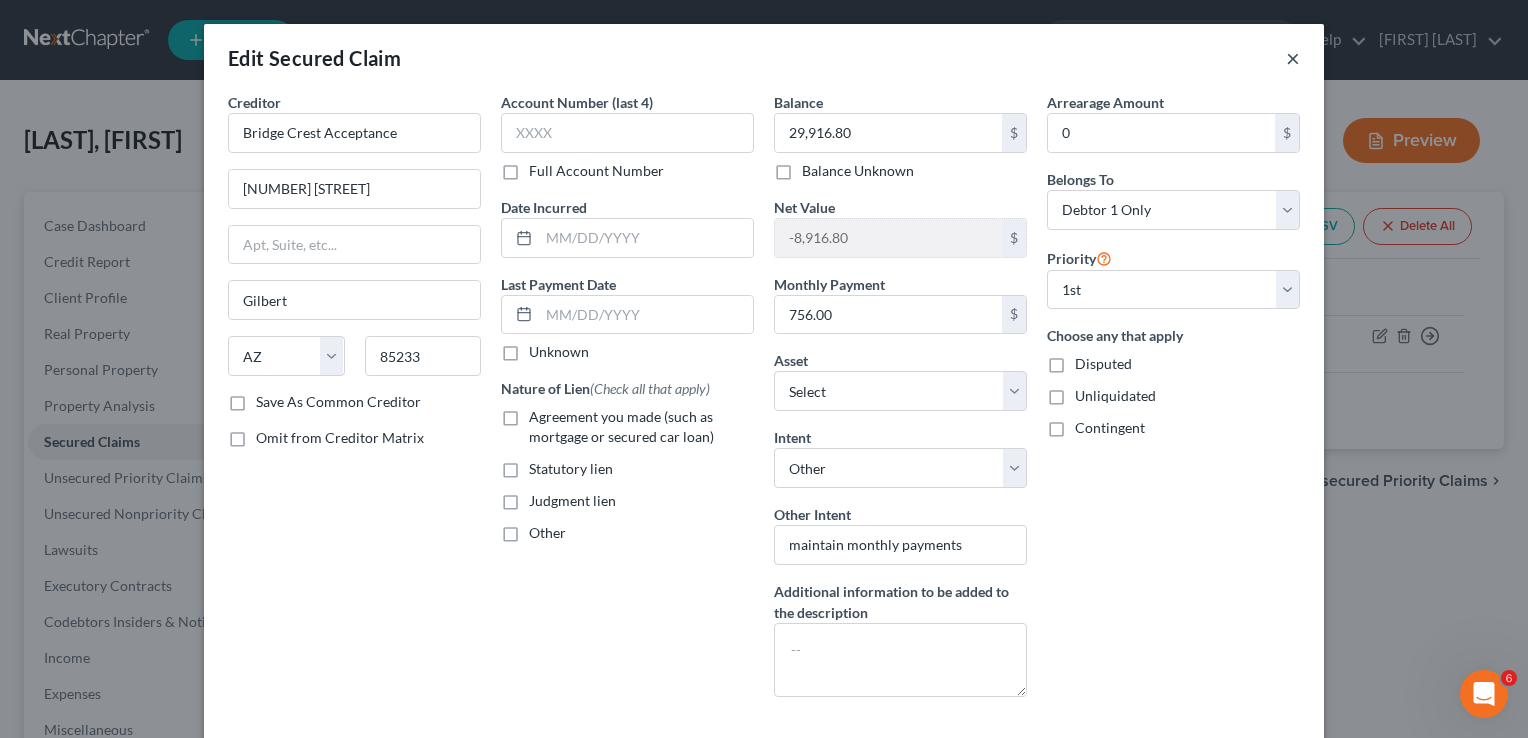 click on "×" at bounding box center [1293, 58] 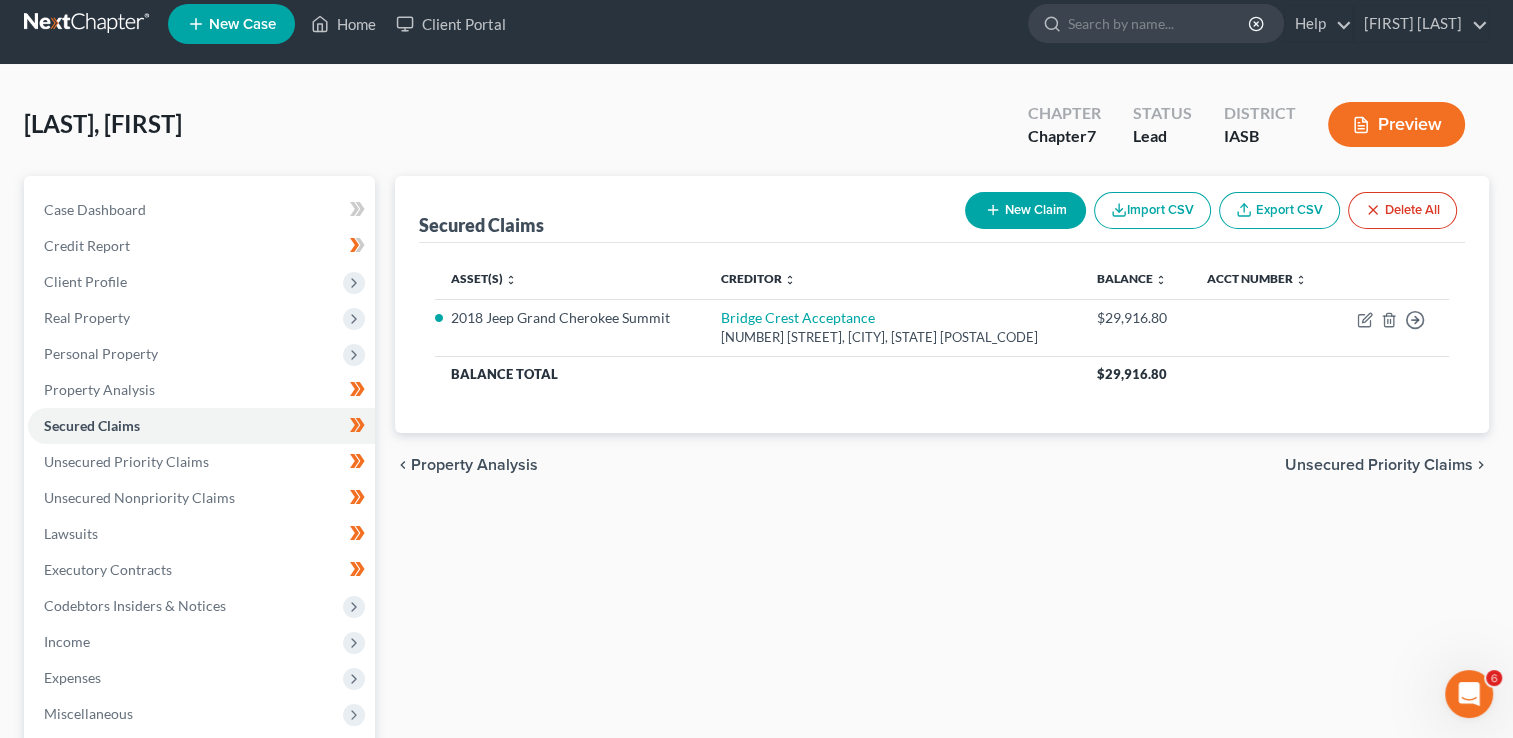 scroll, scrollTop: 0, scrollLeft: 0, axis: both 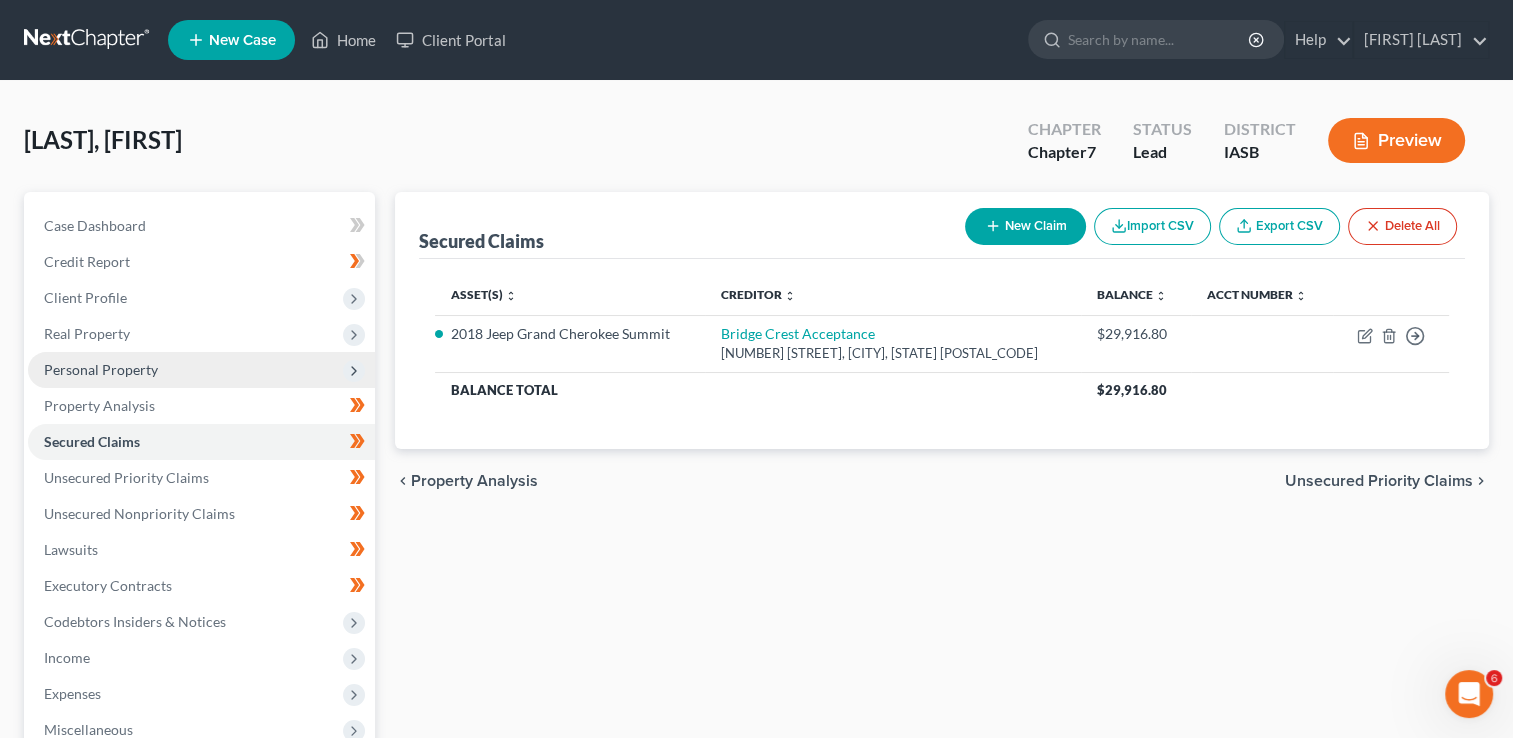 click on "Personal Property" at bounding box center [101, 369] 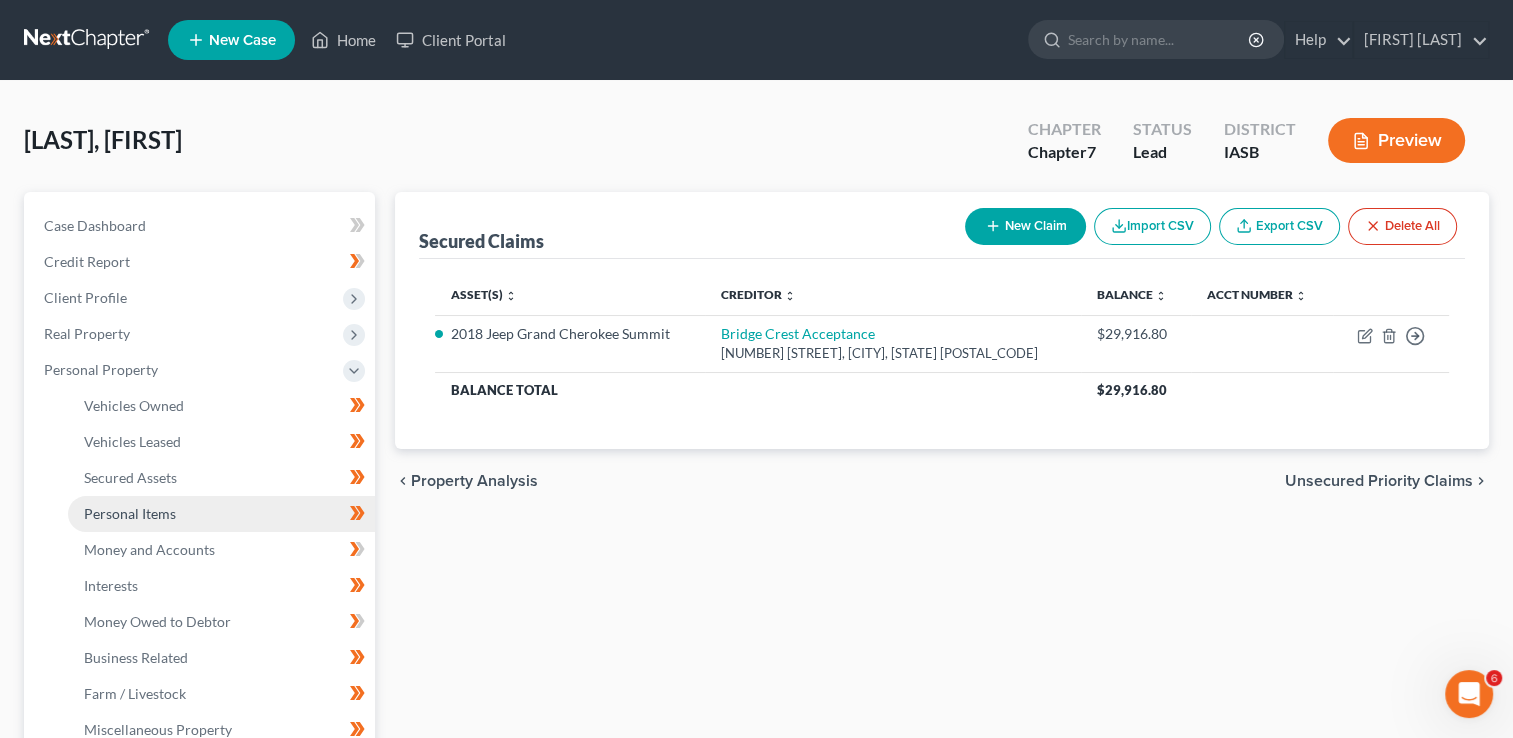 click on "Personal Items" at bounding box center [130, 513] 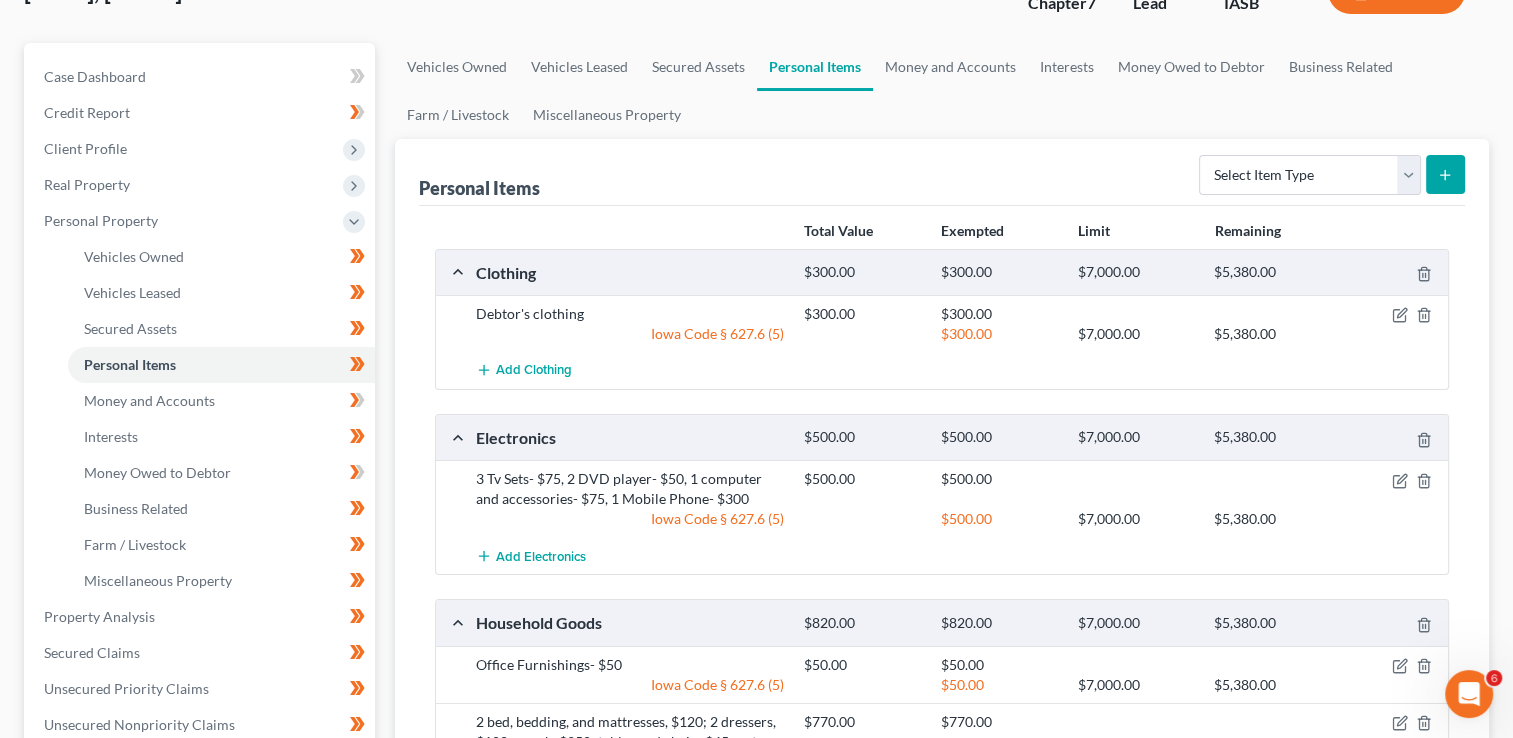 scroll, scrollTop: 400, scrollLeft: 0, axis: vertical 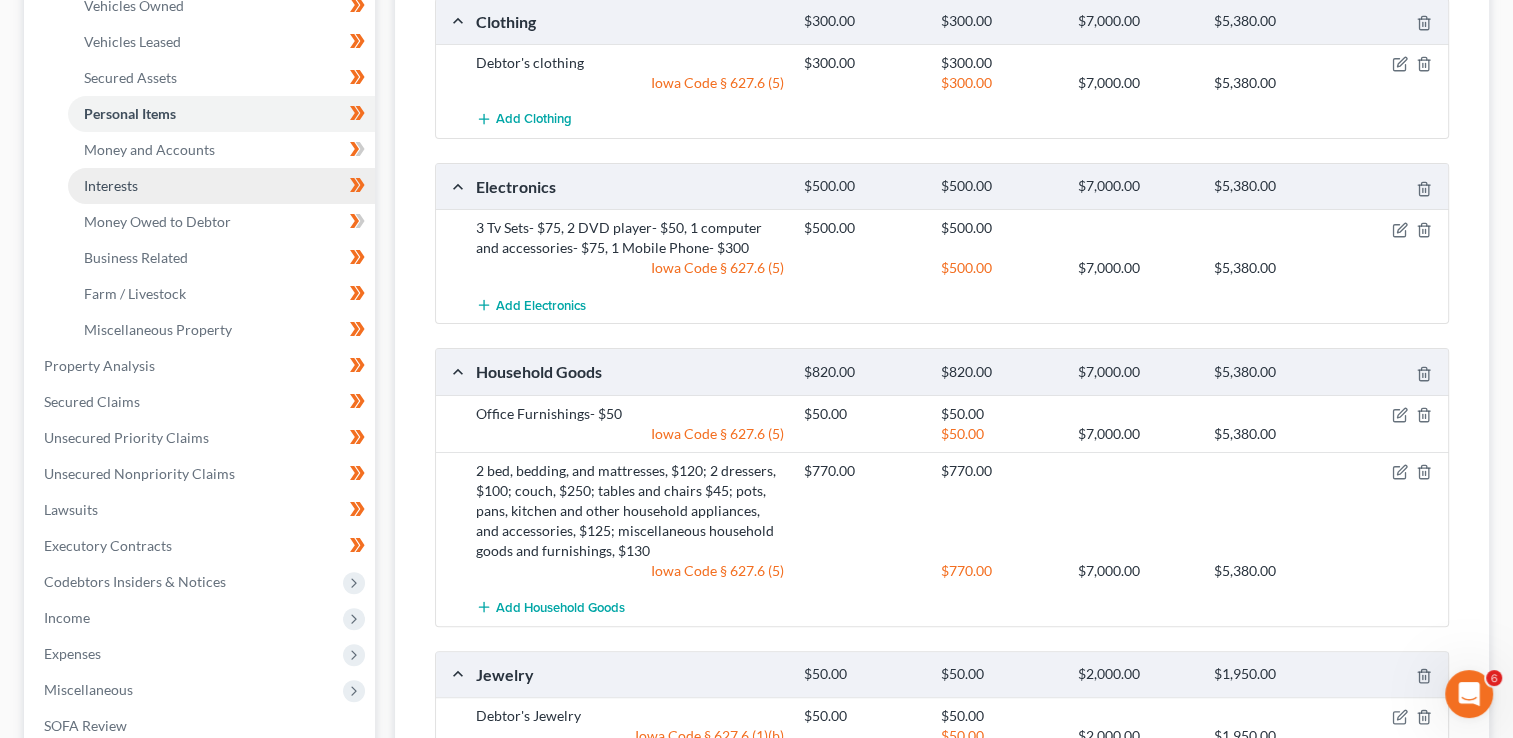 click on "Interests" at bounding box center (111, 185) 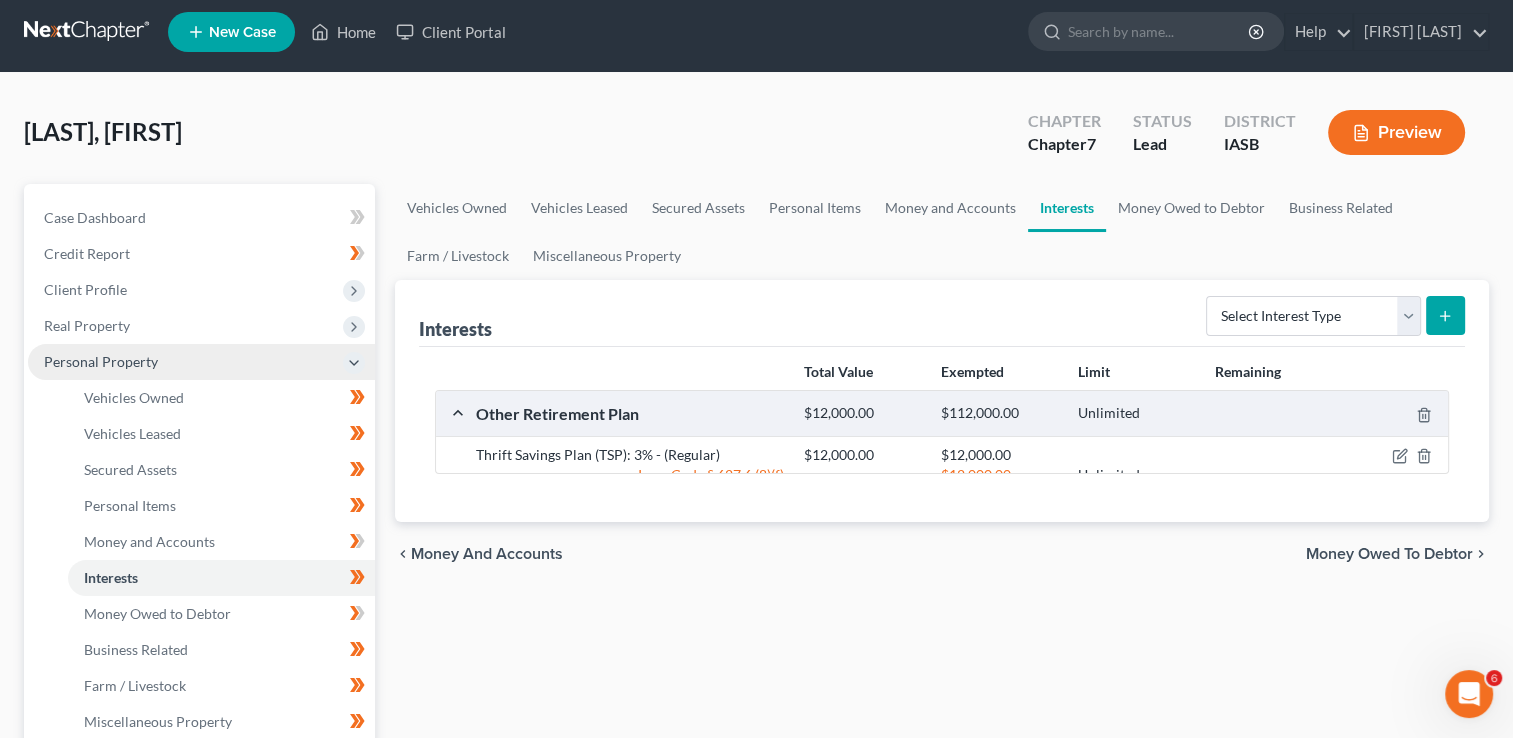 scroll, scrollTop: 0, scrollLeft: 0, axis: both 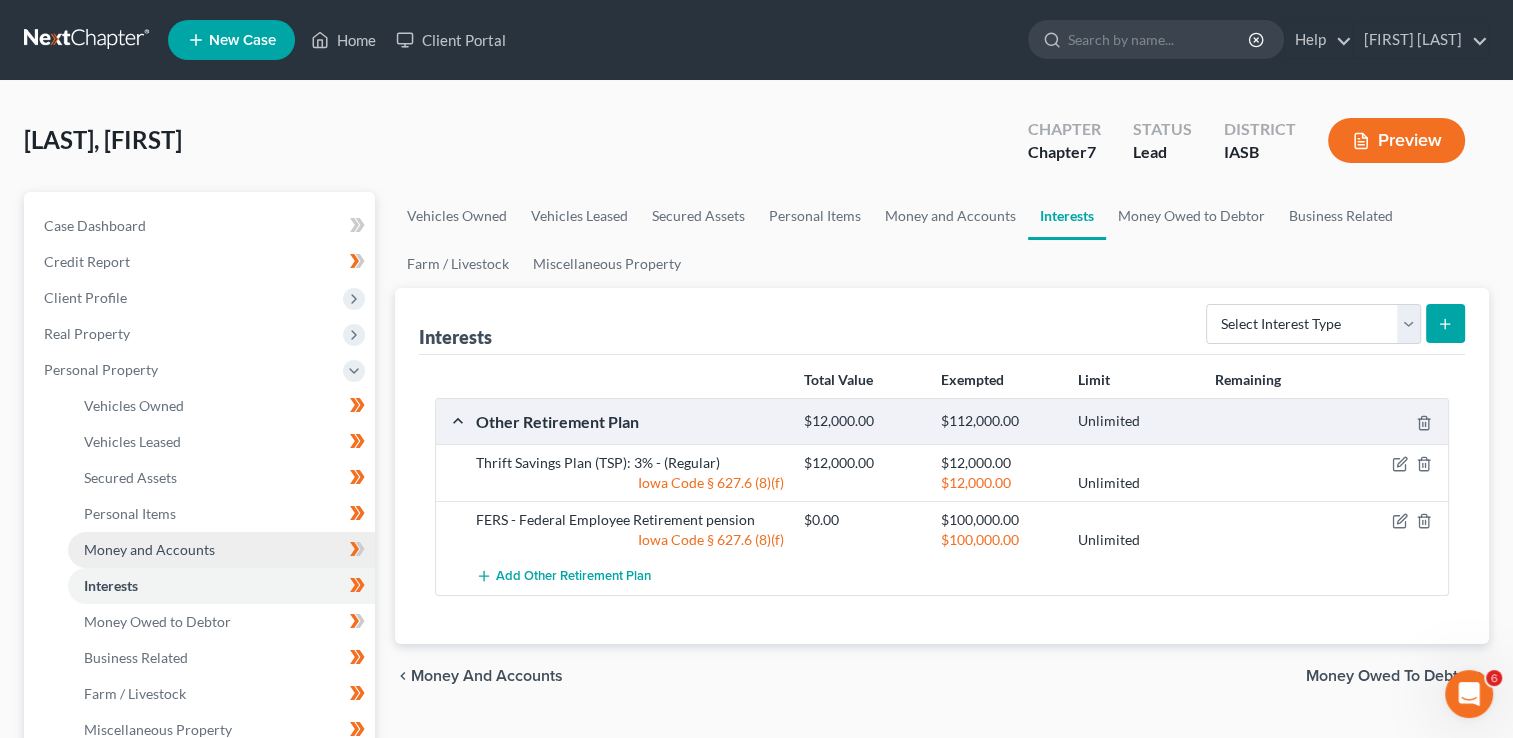 click on "Money and Accounts" at bounding box center [149, 549] 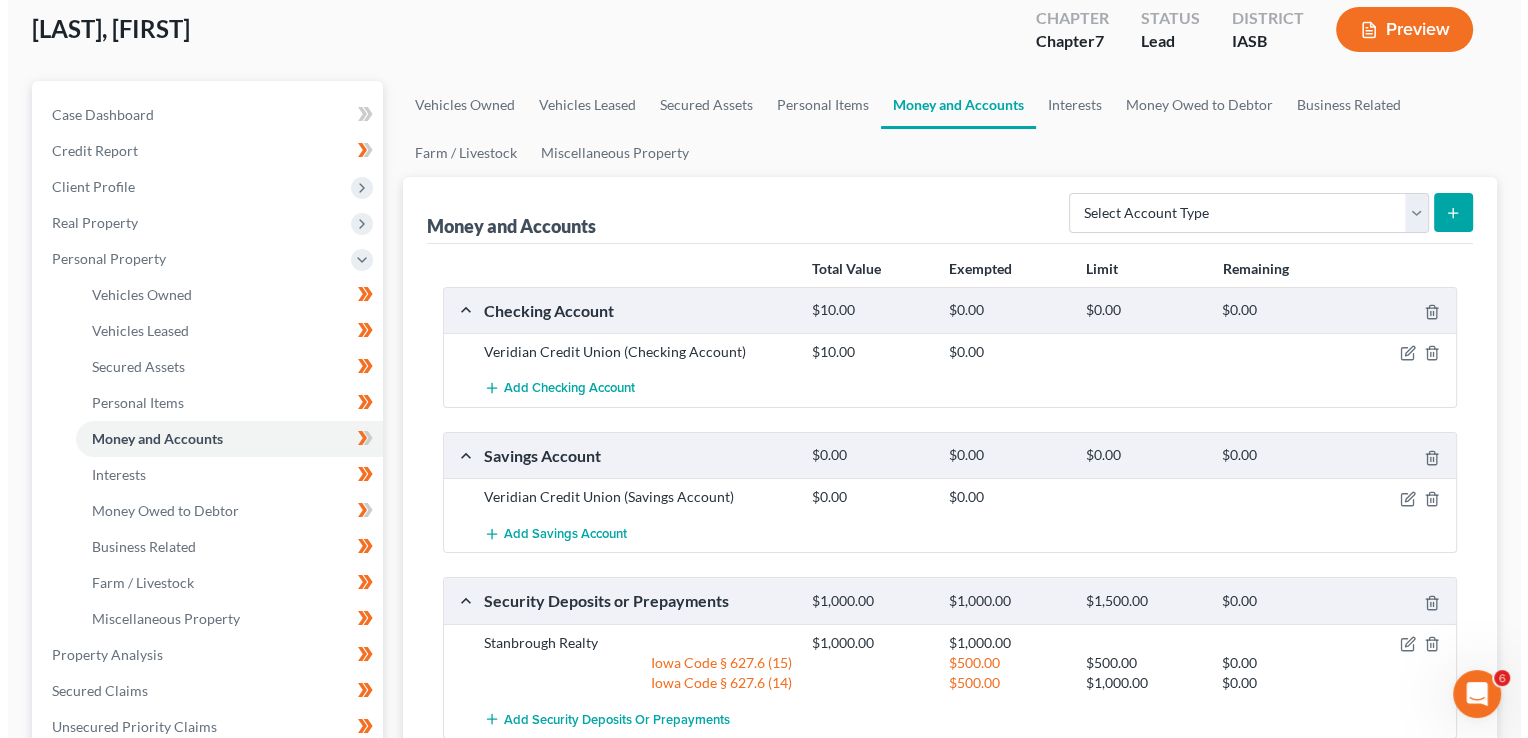 scroll, scrollTop: 133, scrollLeft: 0, axis: vertical 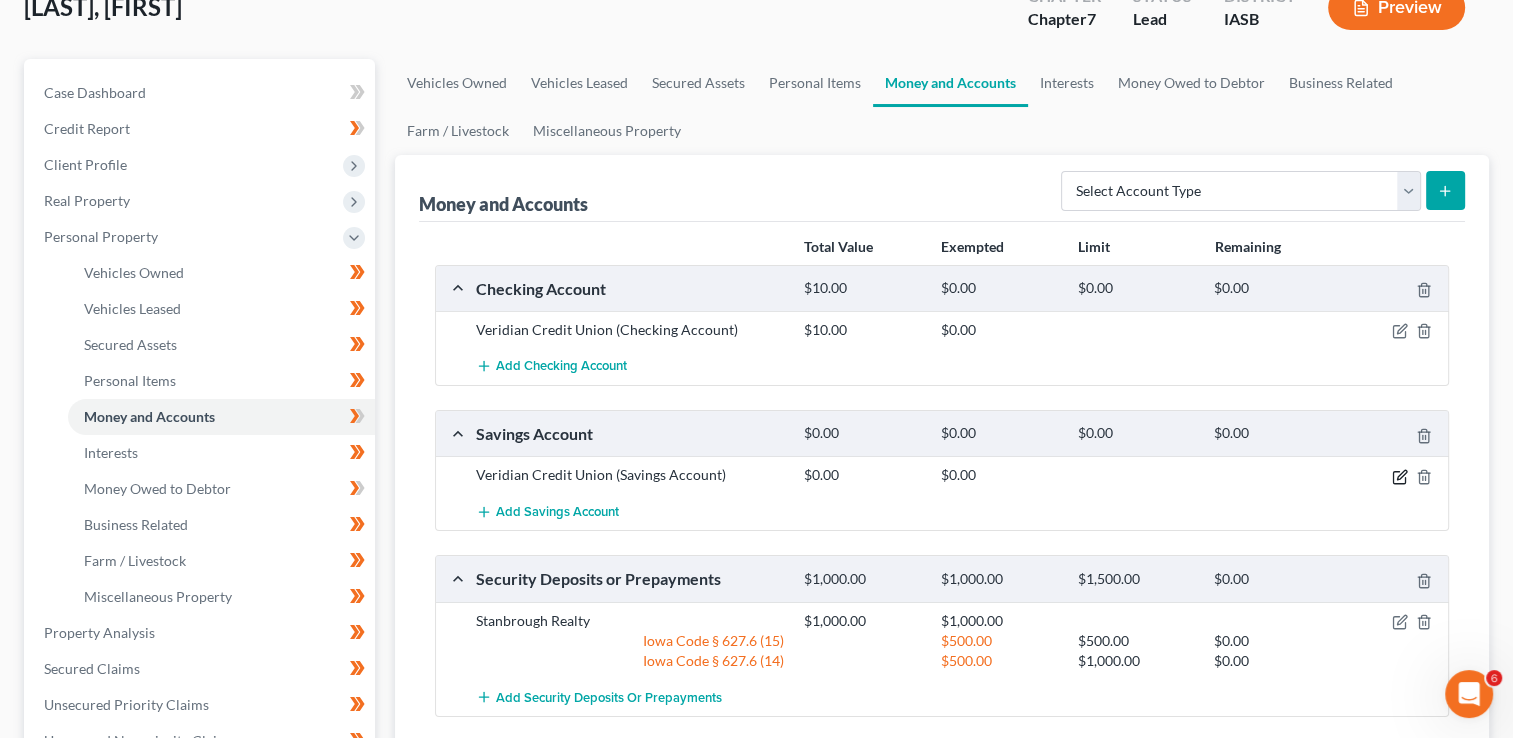 click 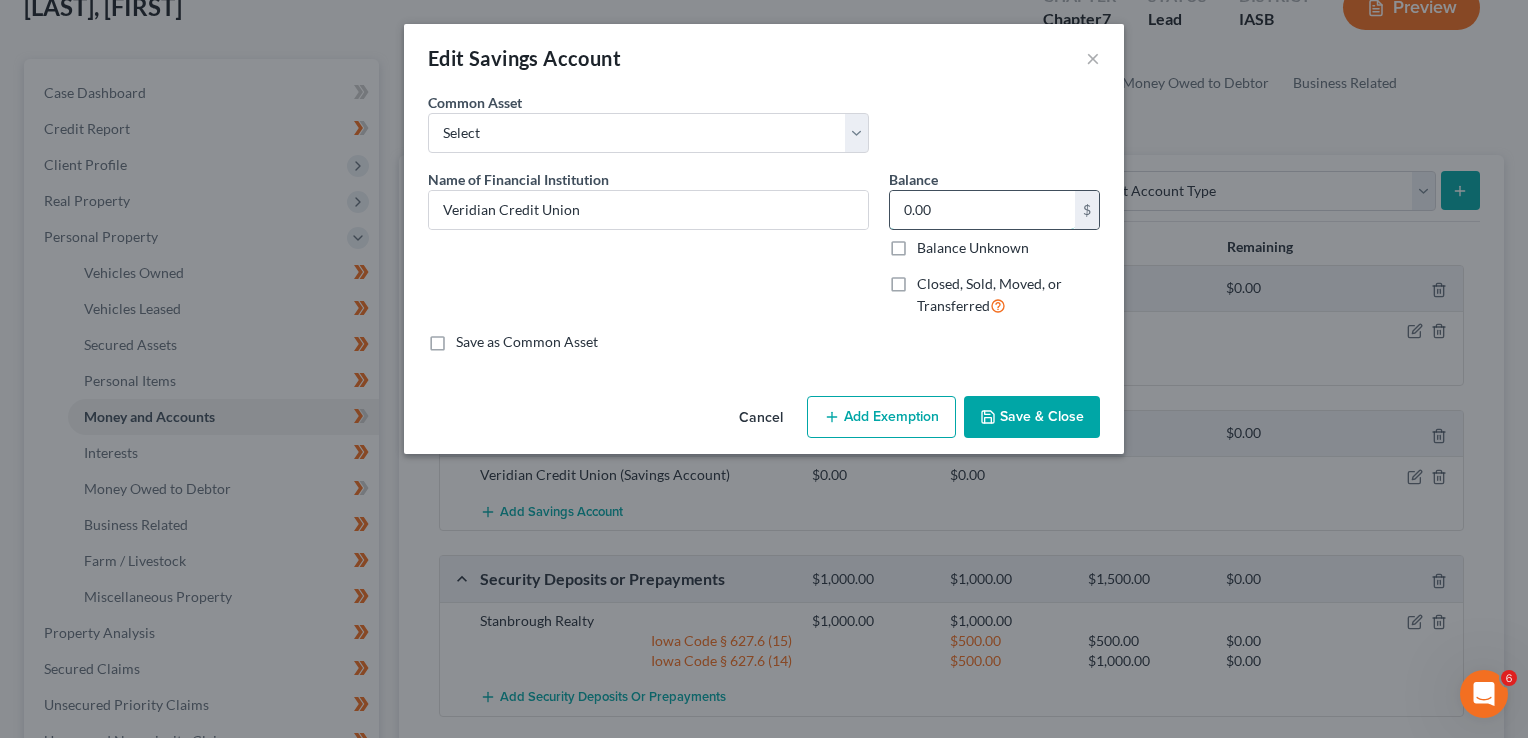 click on "0.00" at bounding box center [982, 210] 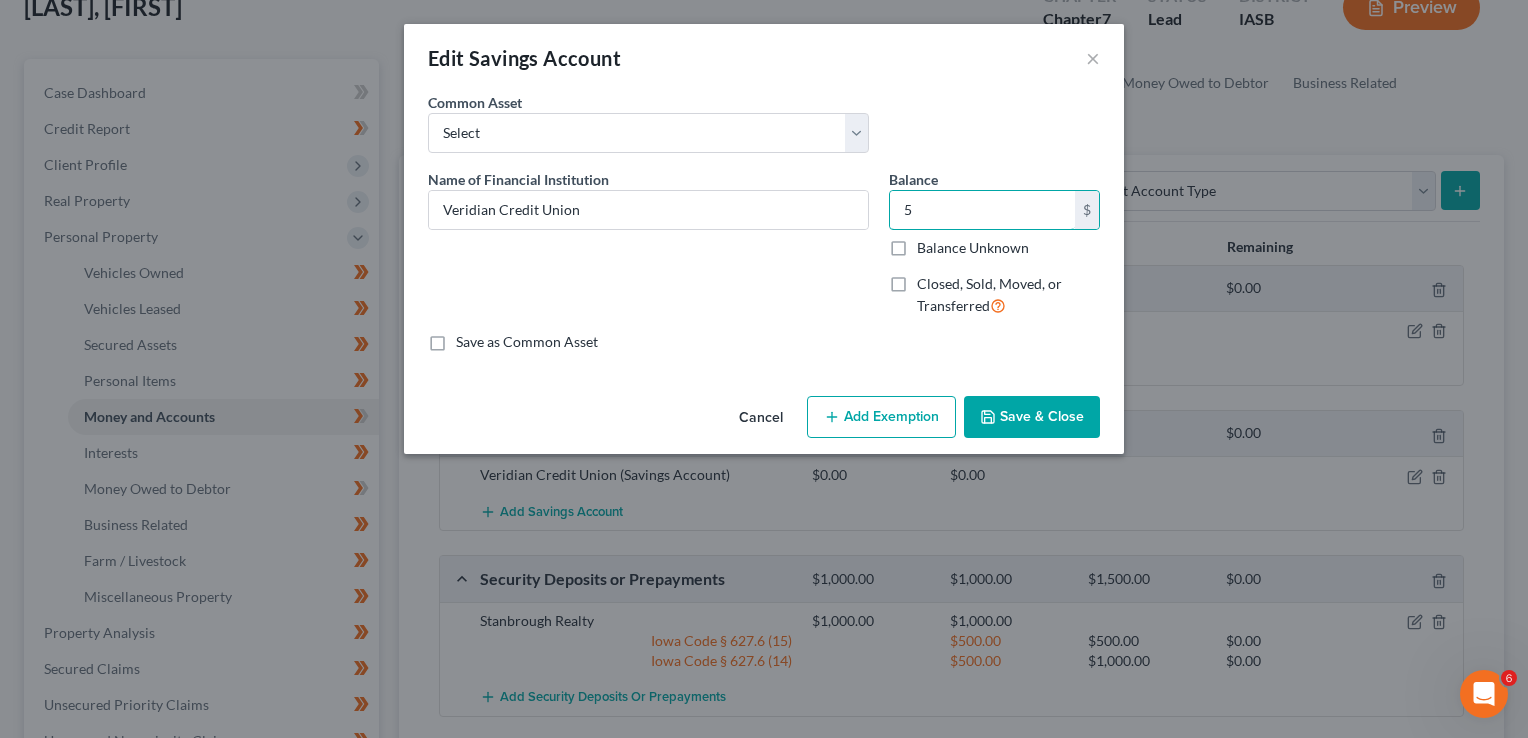 type on "5" 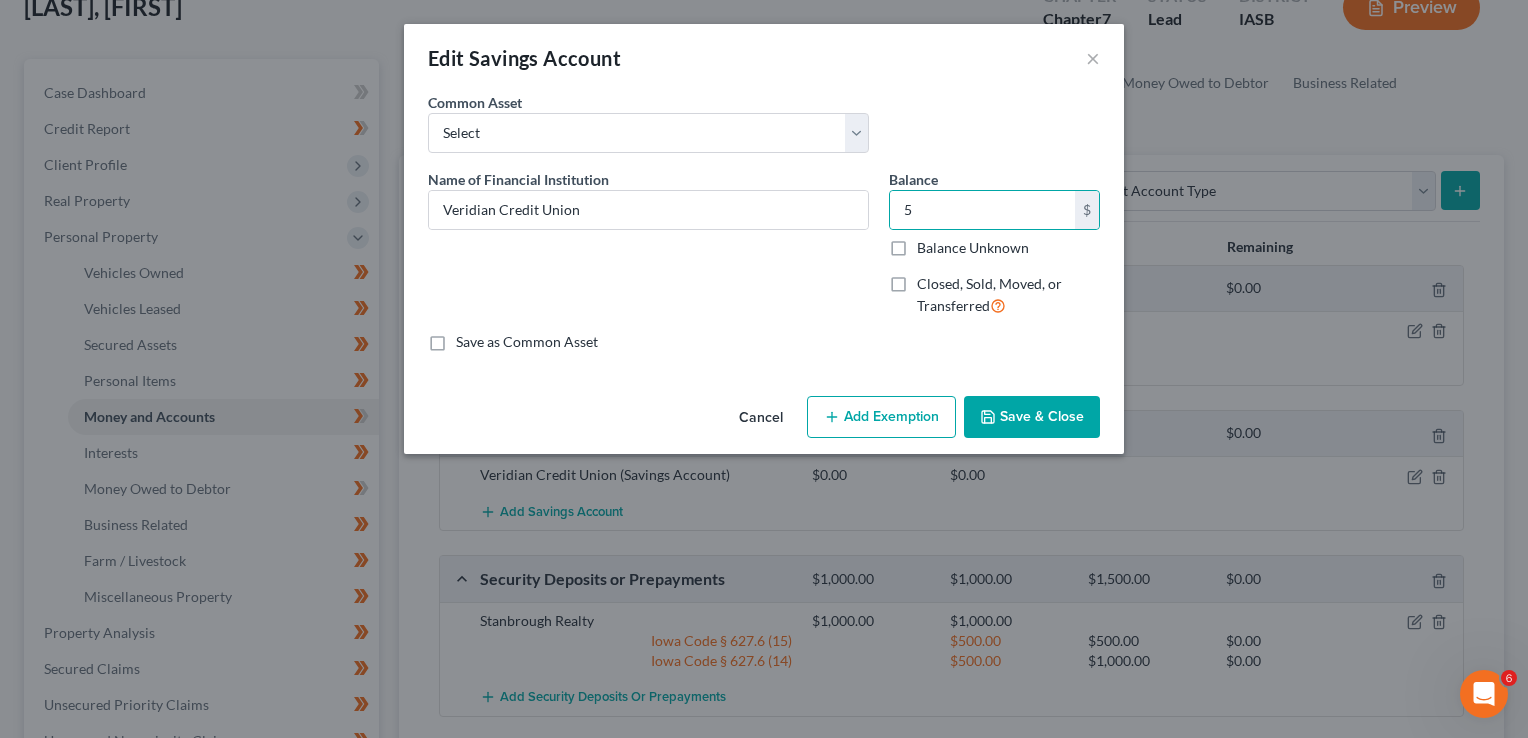 click on "Add Exemption" at bounding box center (881, 417) 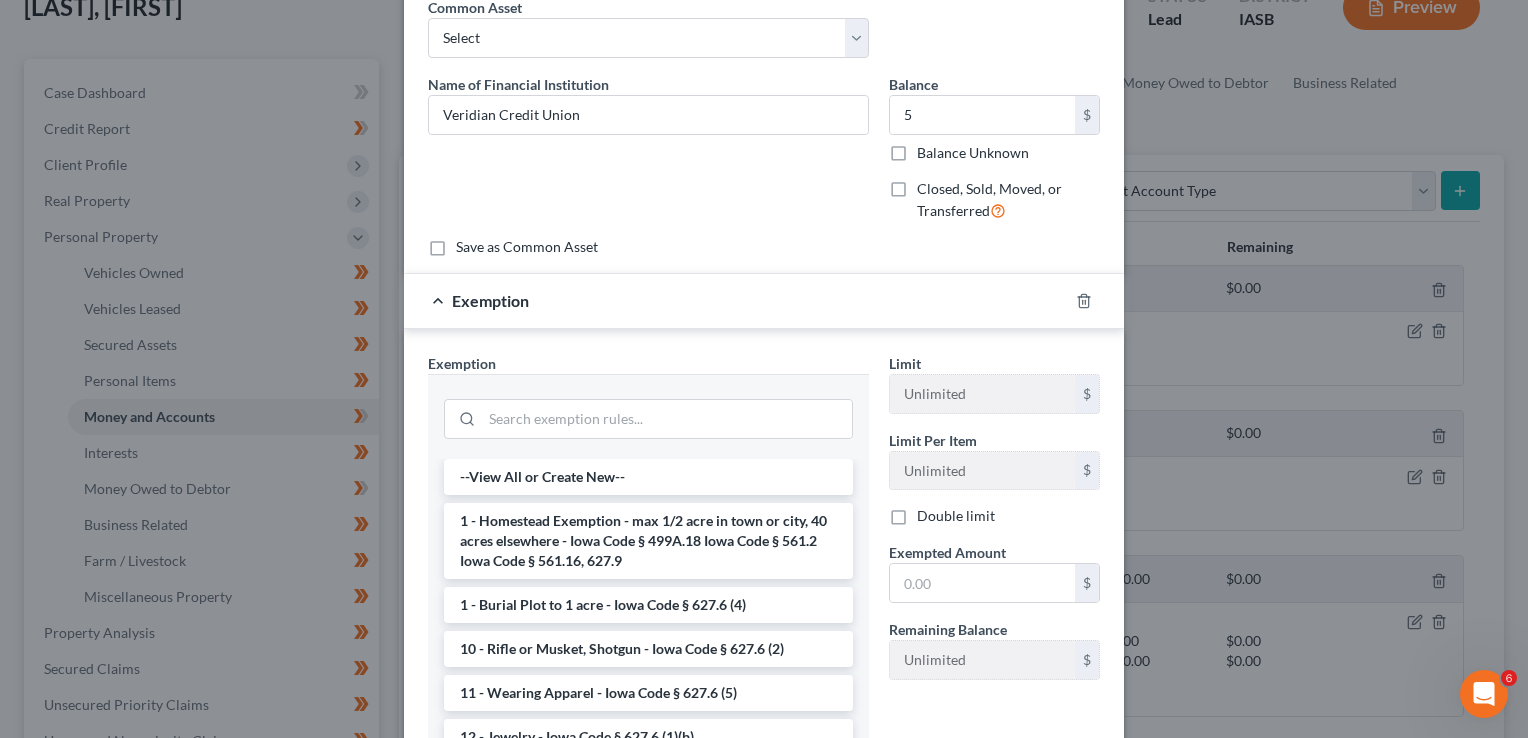scroll, scrollTop: 133, scrollLeft: 0, axis: vertical 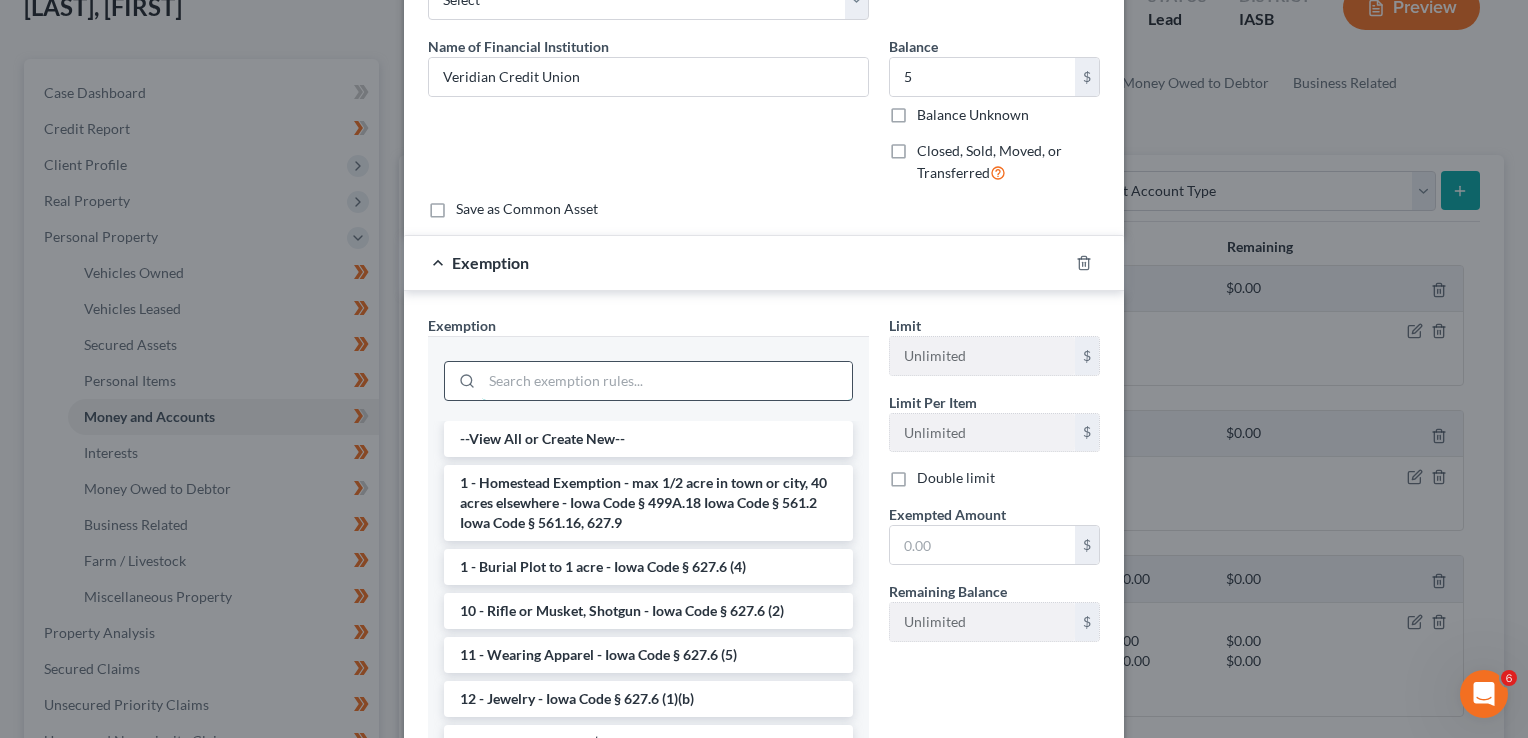click at bounding box center (667, 381) 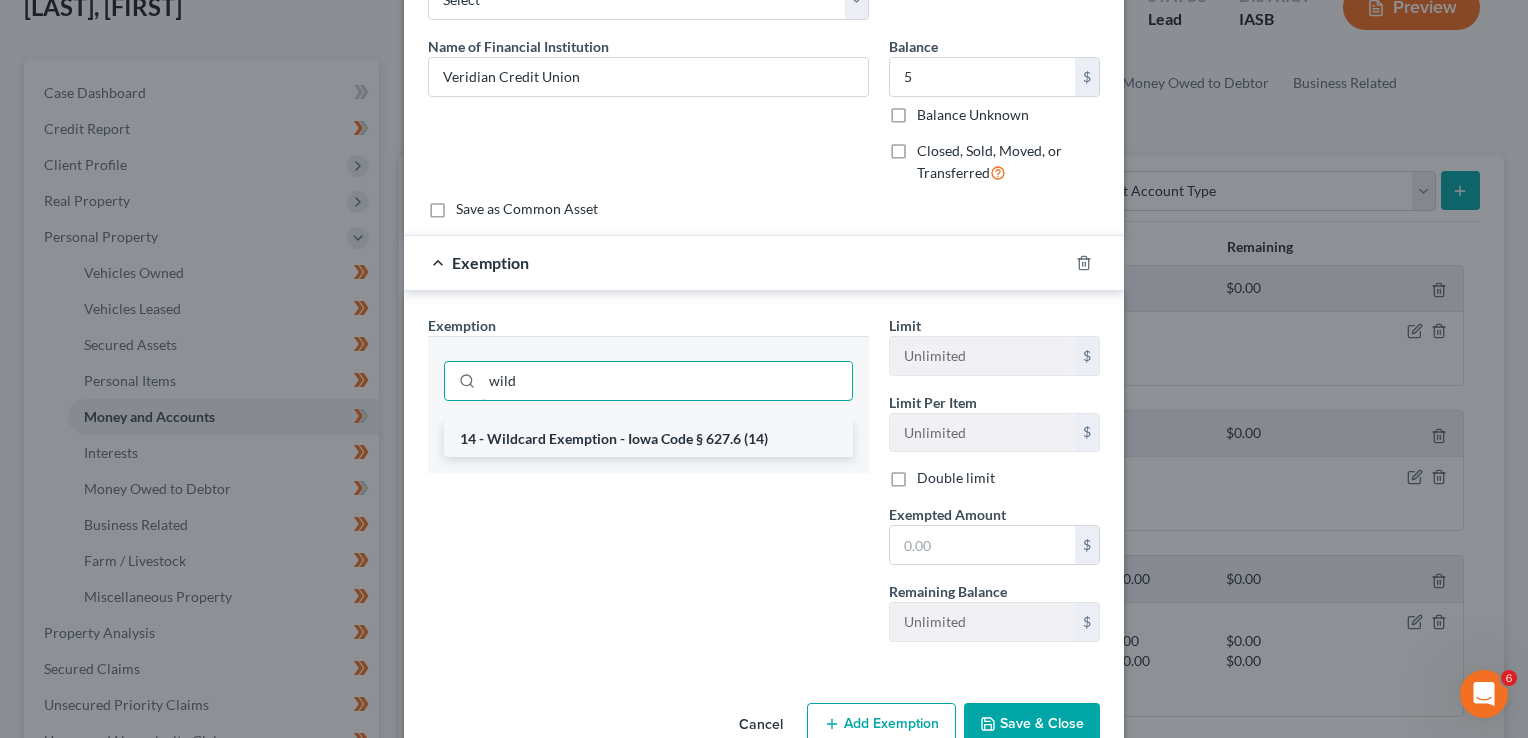 type on "wild" 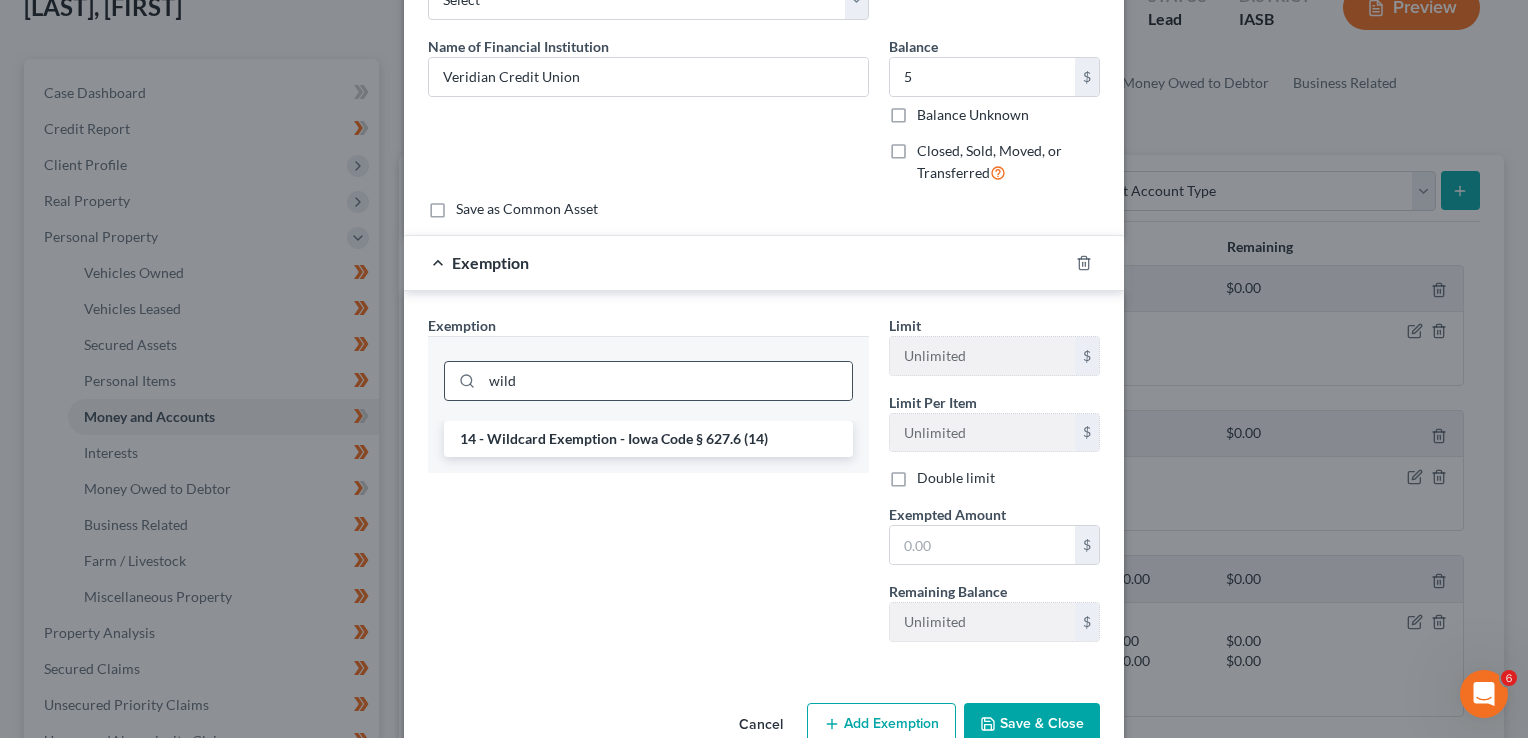 click on "14 - Wildcard Exemption - Iowa Code § 627.6 (14)" at bounding box center (648, 439) 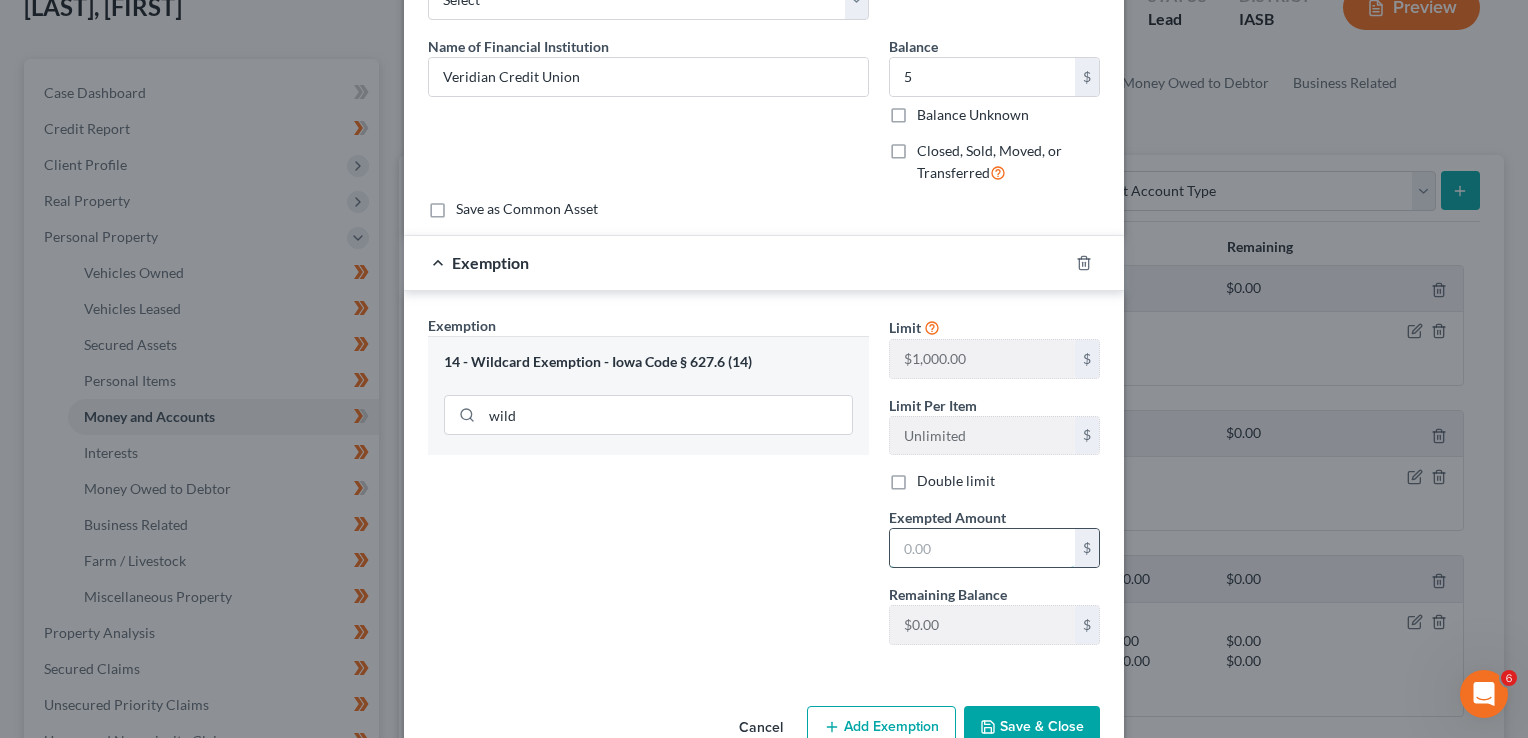 click at bounding box center [982, 548] 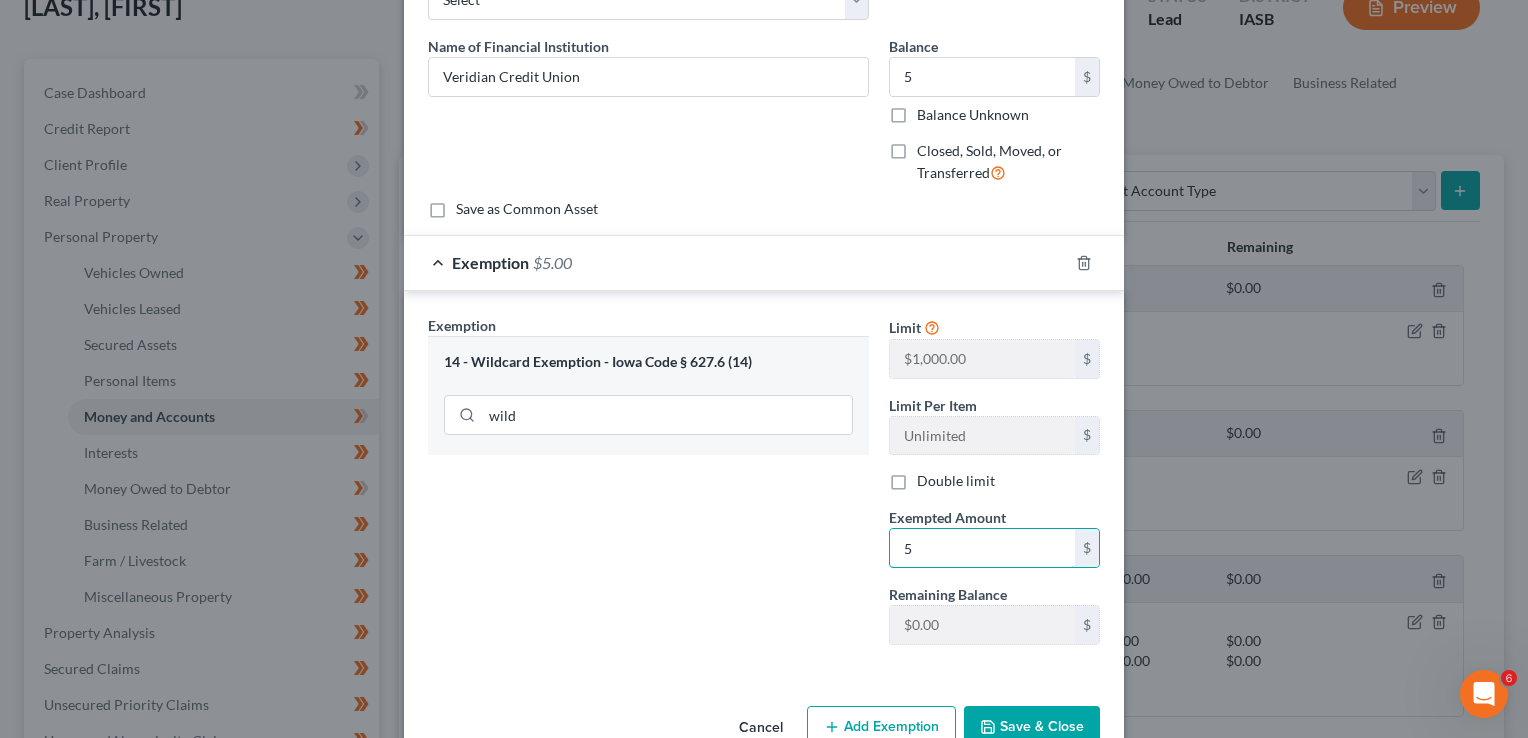 type on "5" 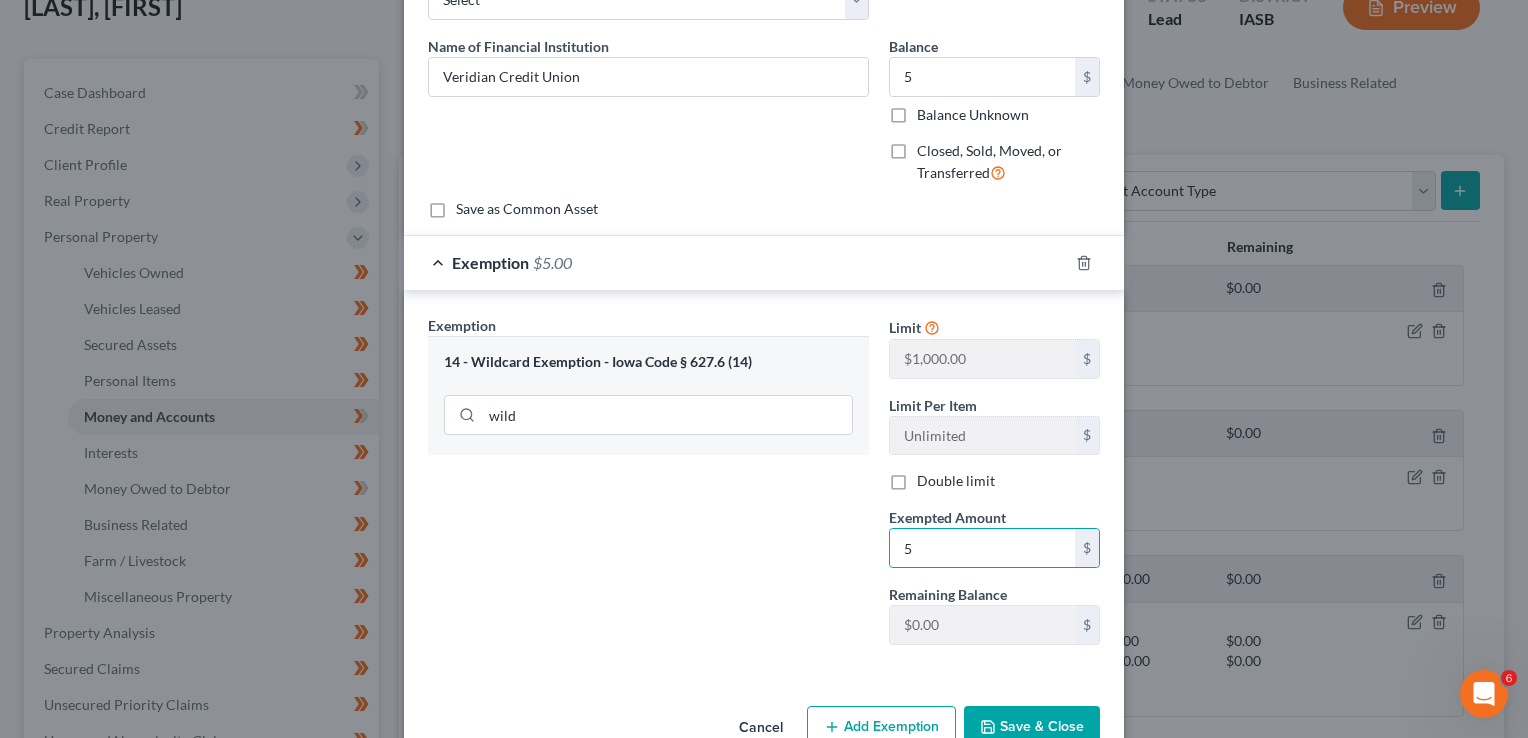 click on "Save & Close" at bounding box center (1032, 727) 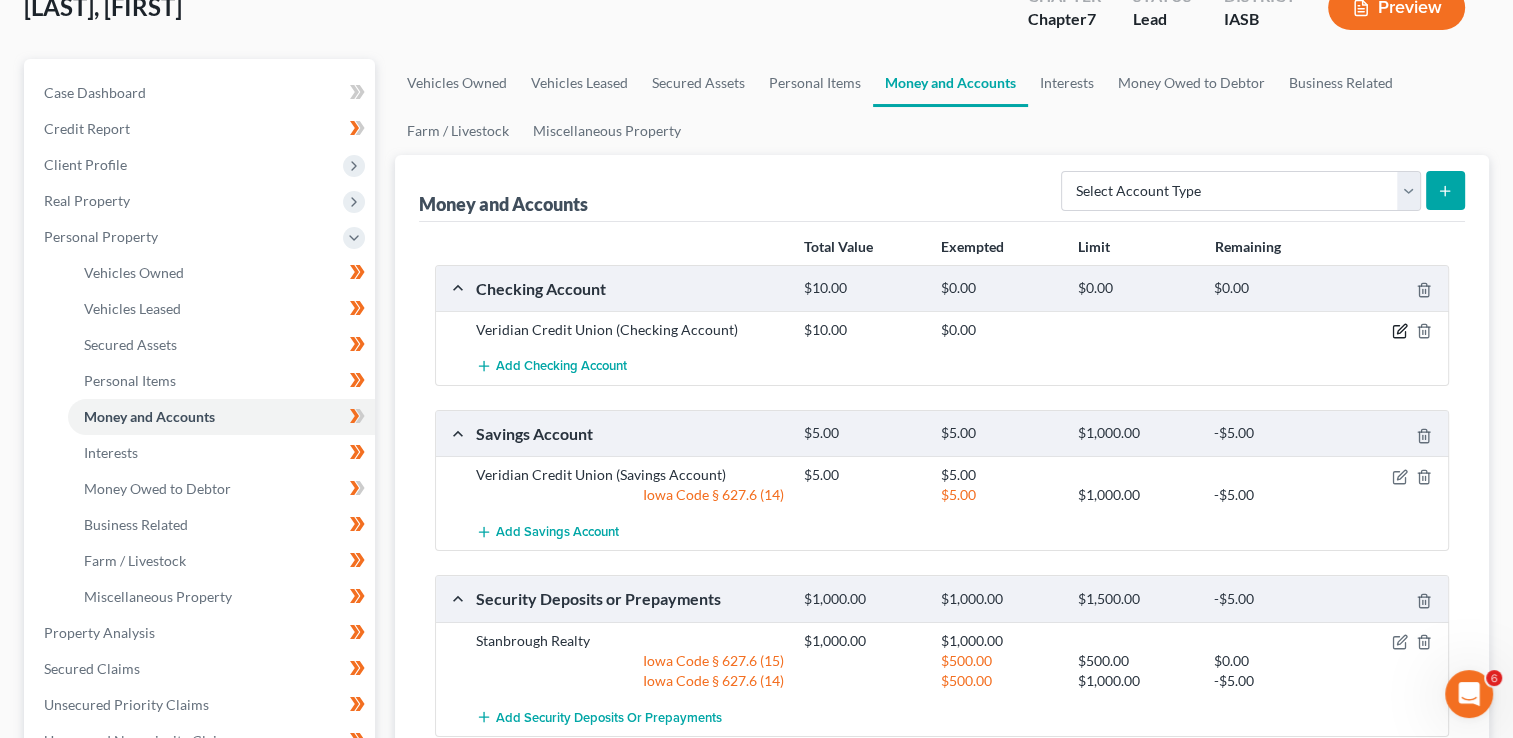 click 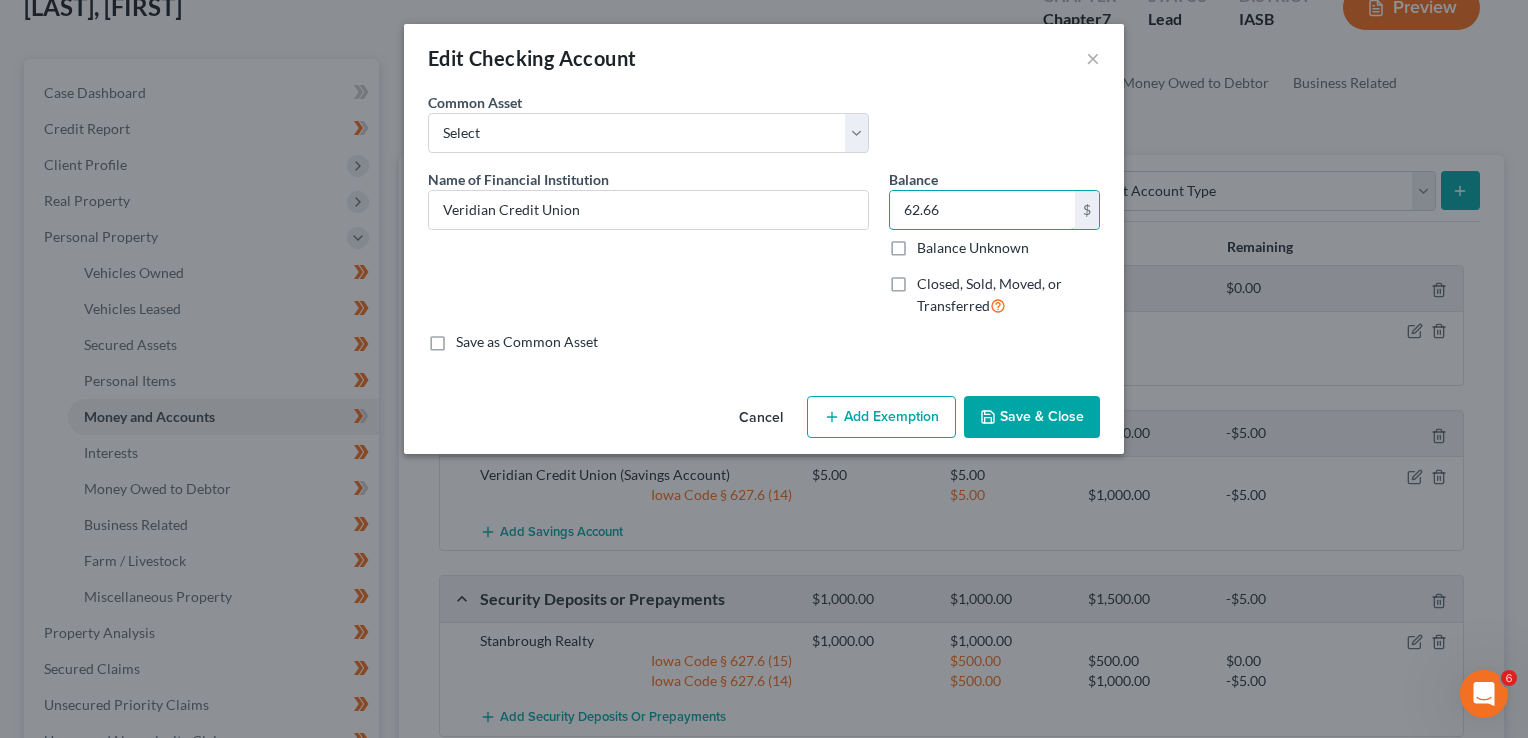 type on "62.66" 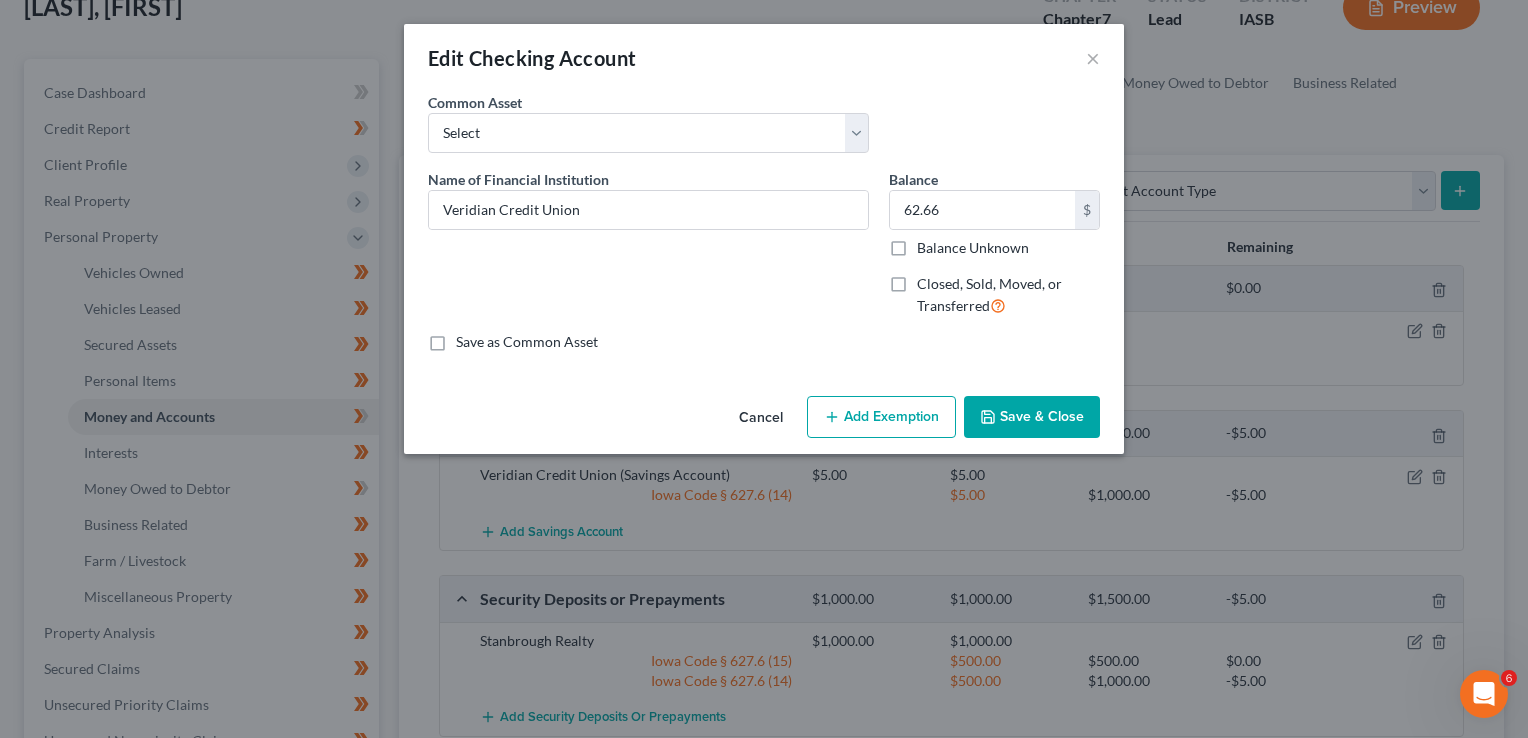 click on "Add Exemption" at bounding box center (881, 417) 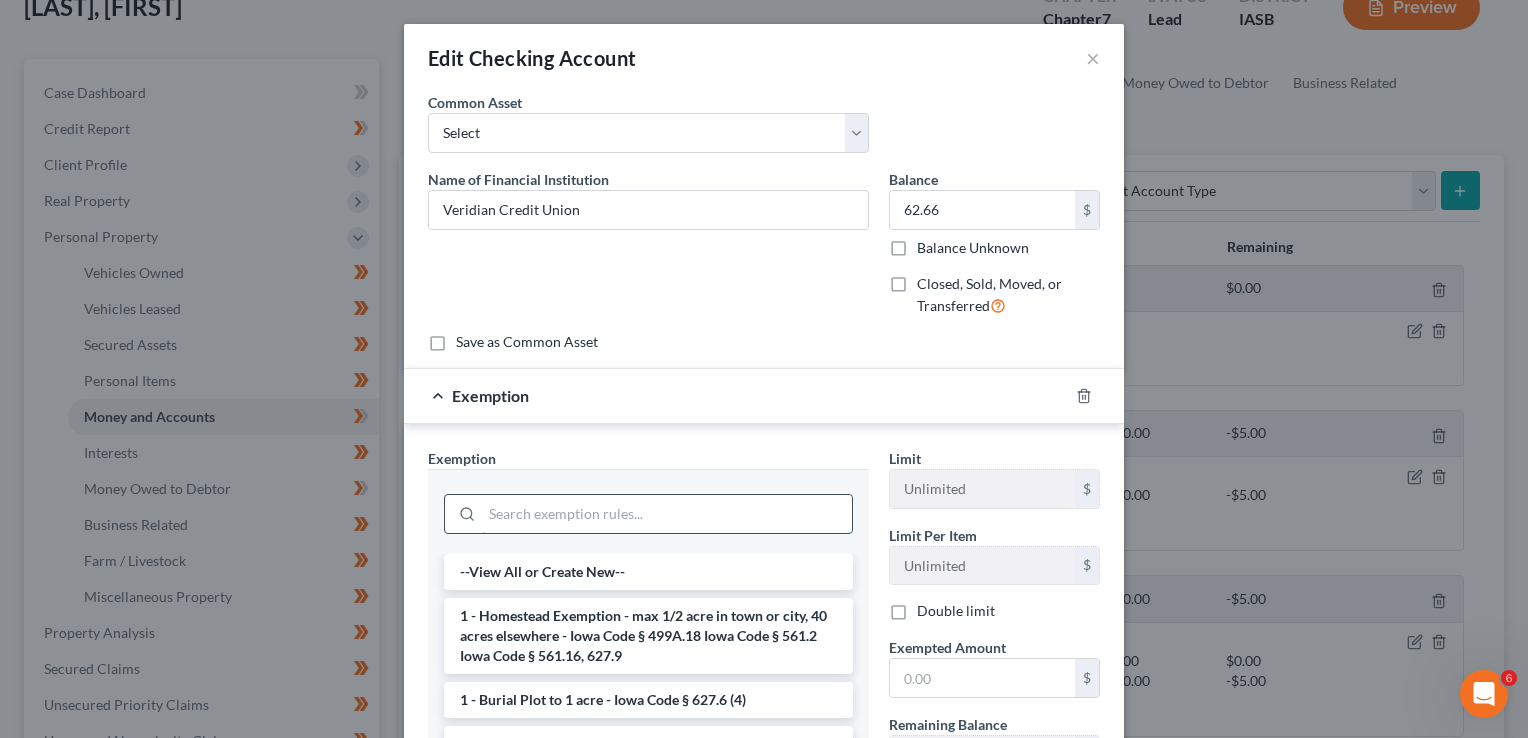 click at bounding box center (667, 514) 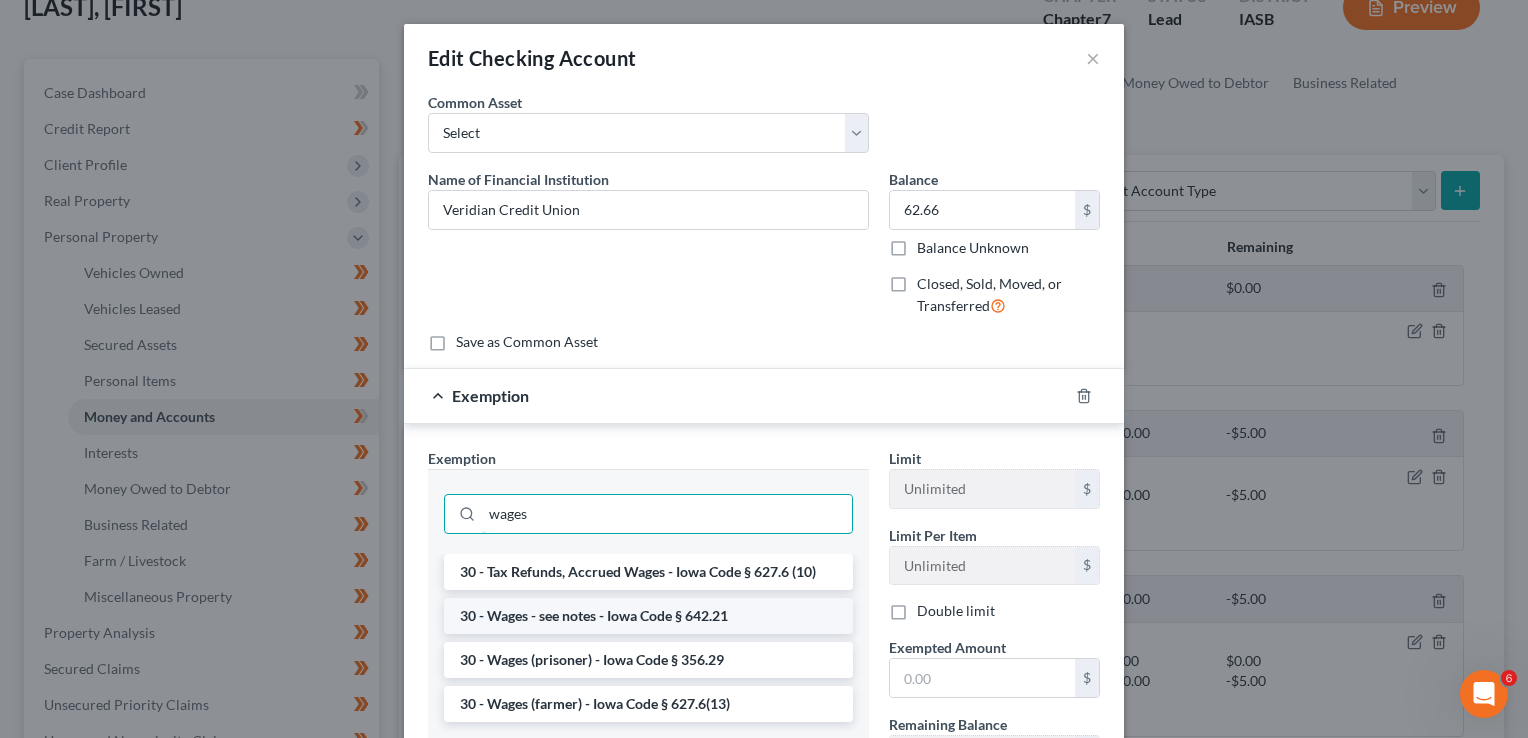 type on "wages" 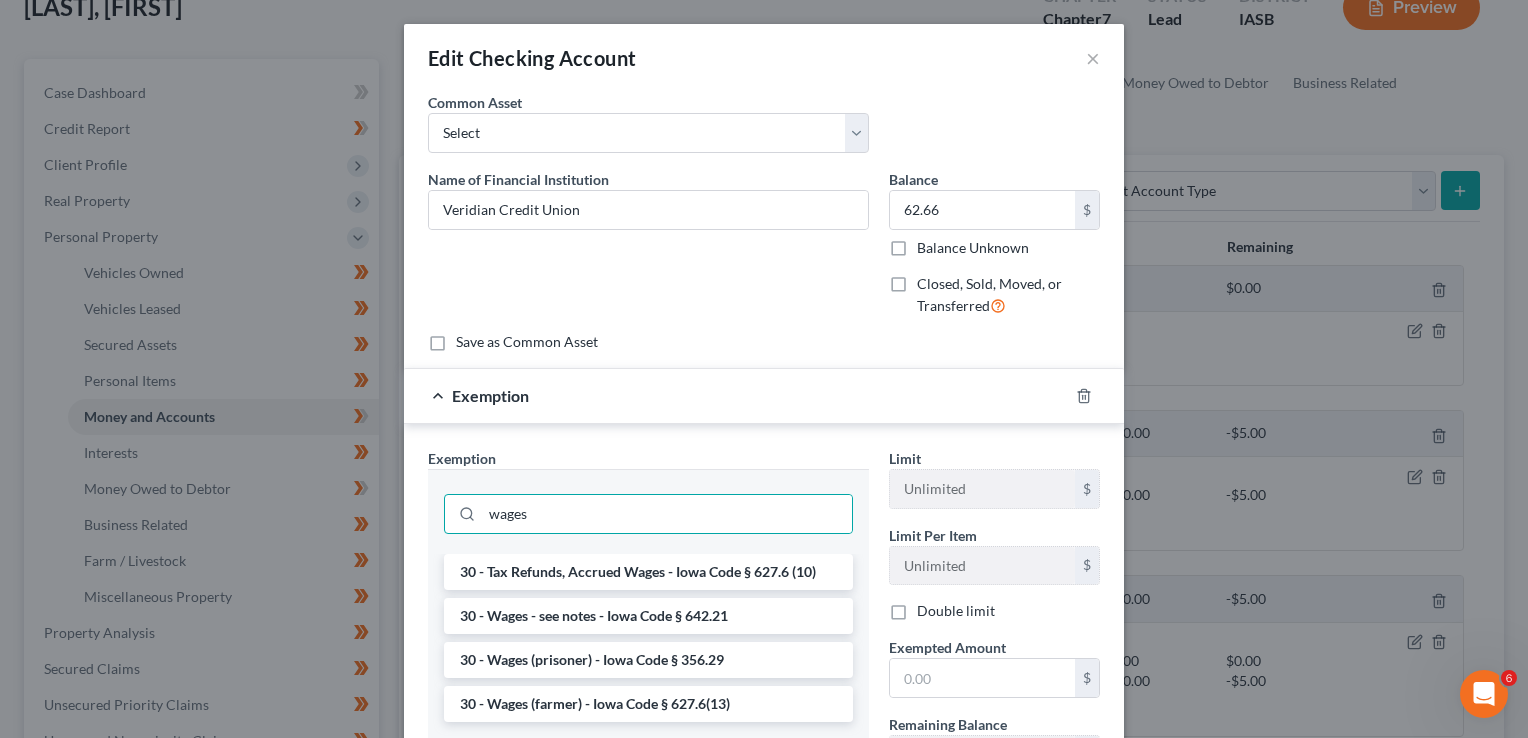 click on "30 - Wages - see notes - Iowa Code § 642.21" at bounding box center [648, 616] 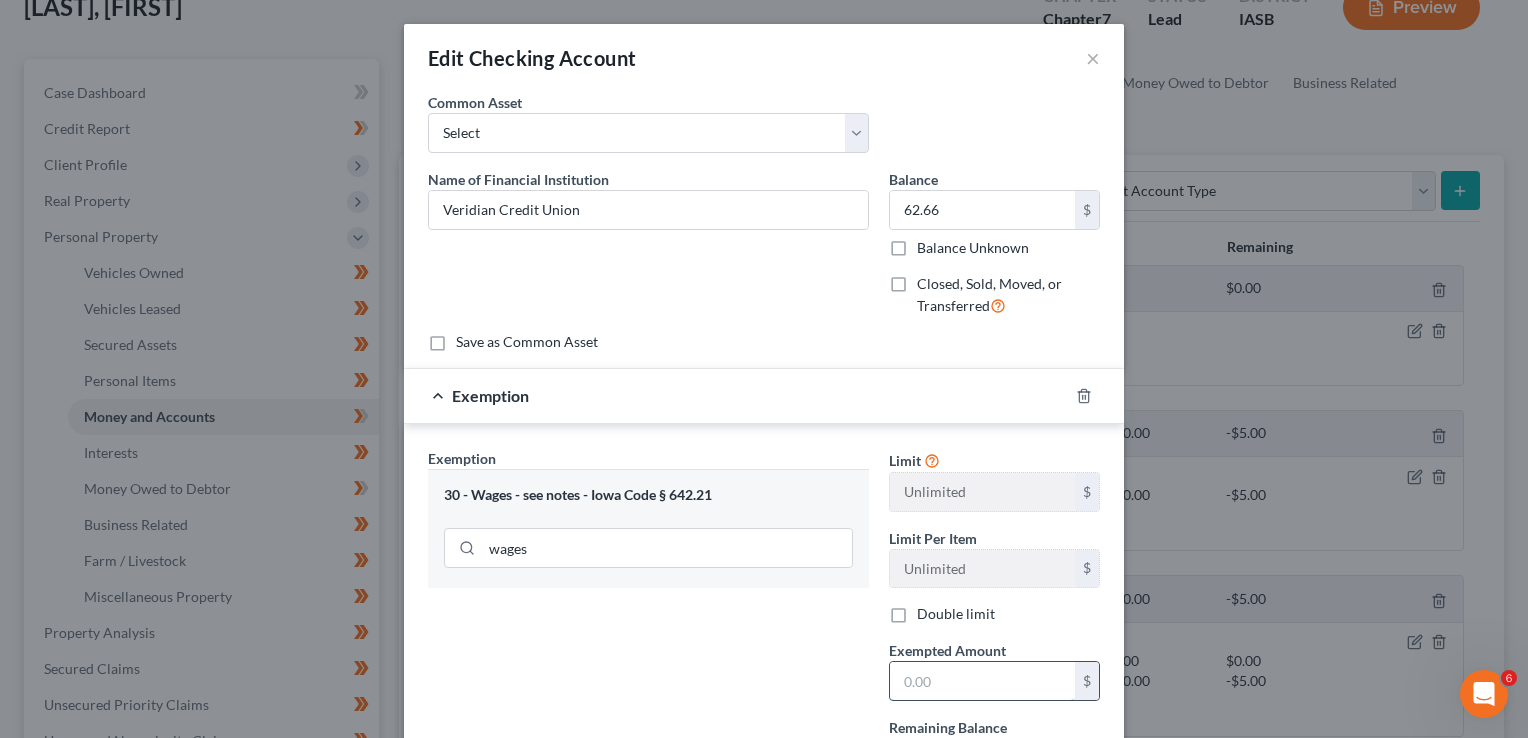click at bounding box center (982, 681) 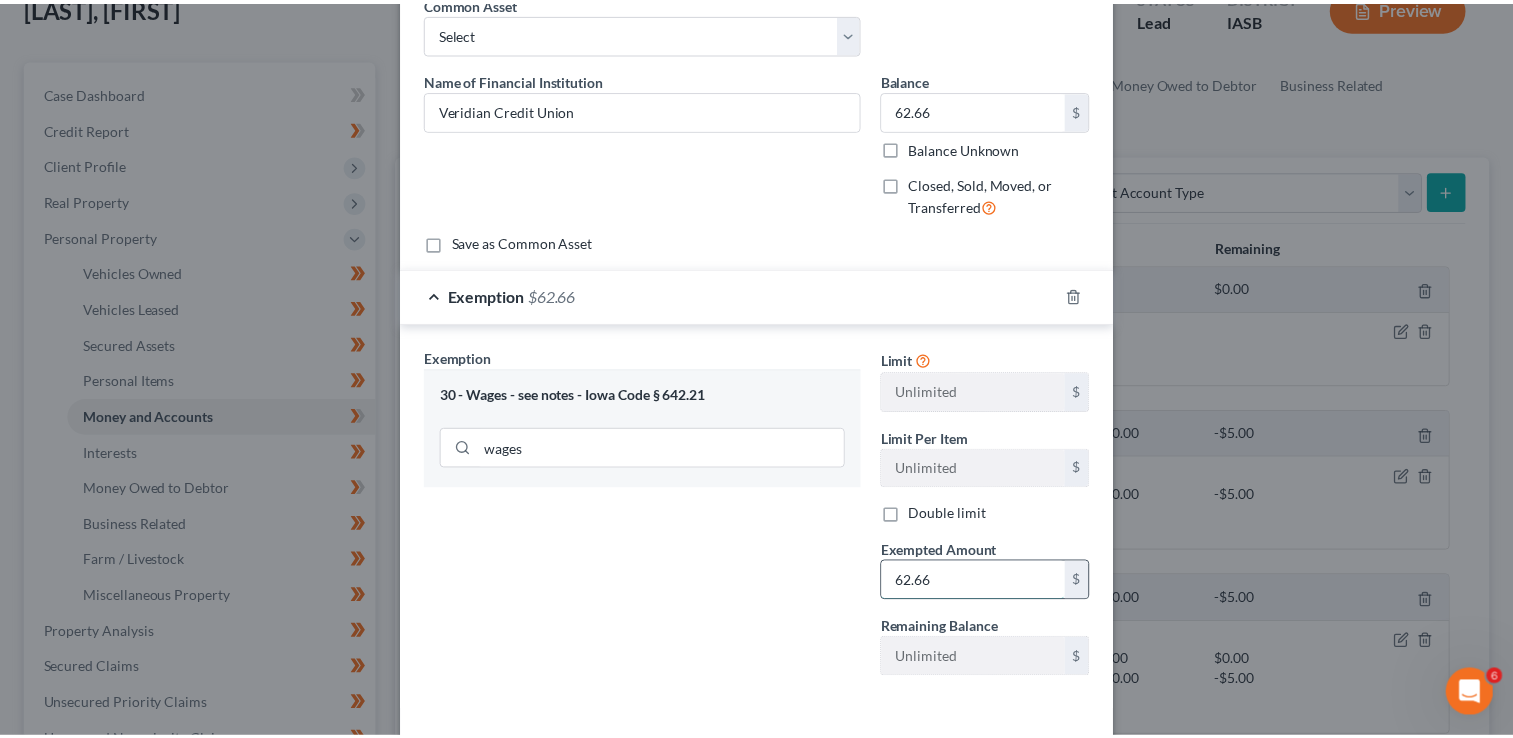 scroll, scrollTop: 179, scrollLeft: 0, axis: vertical 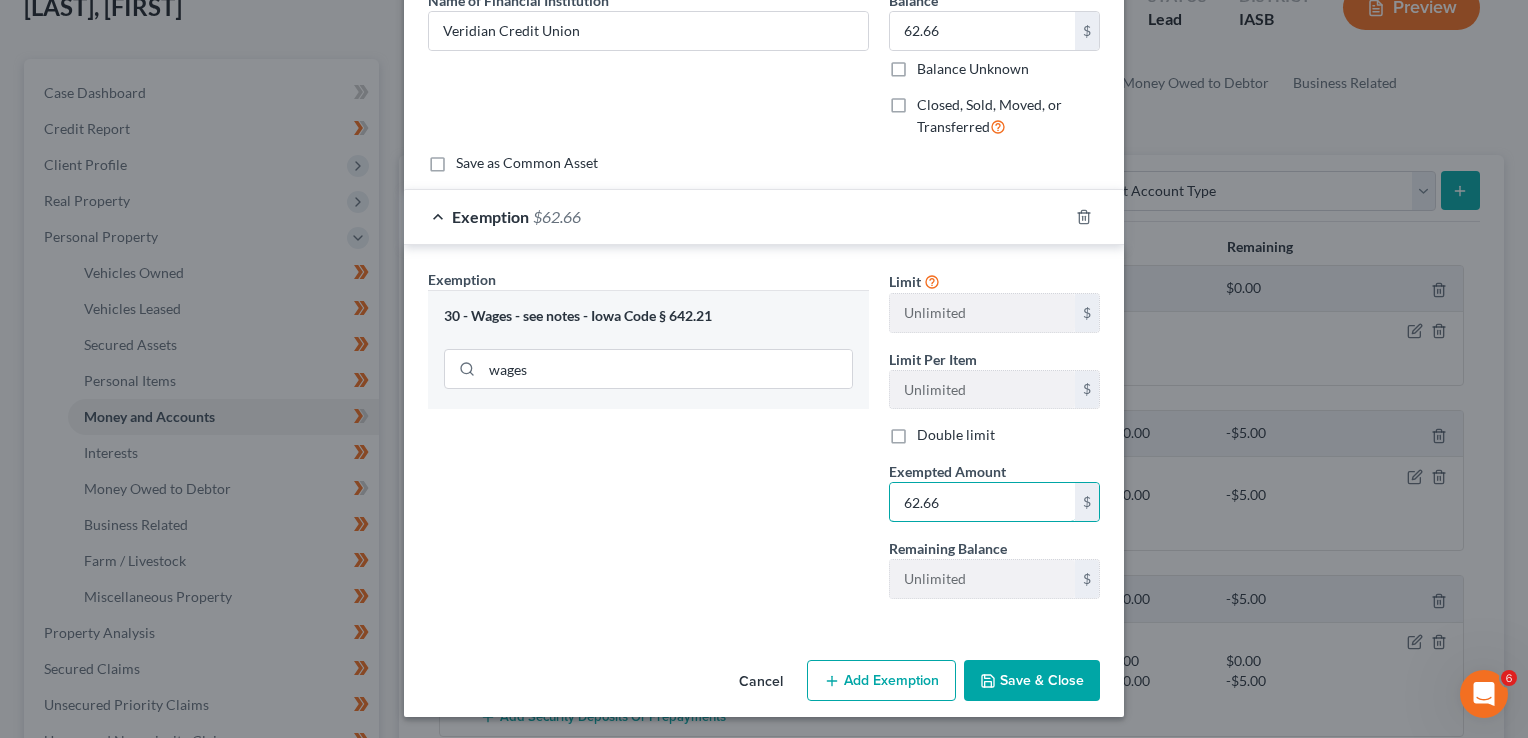 type on "62.66" 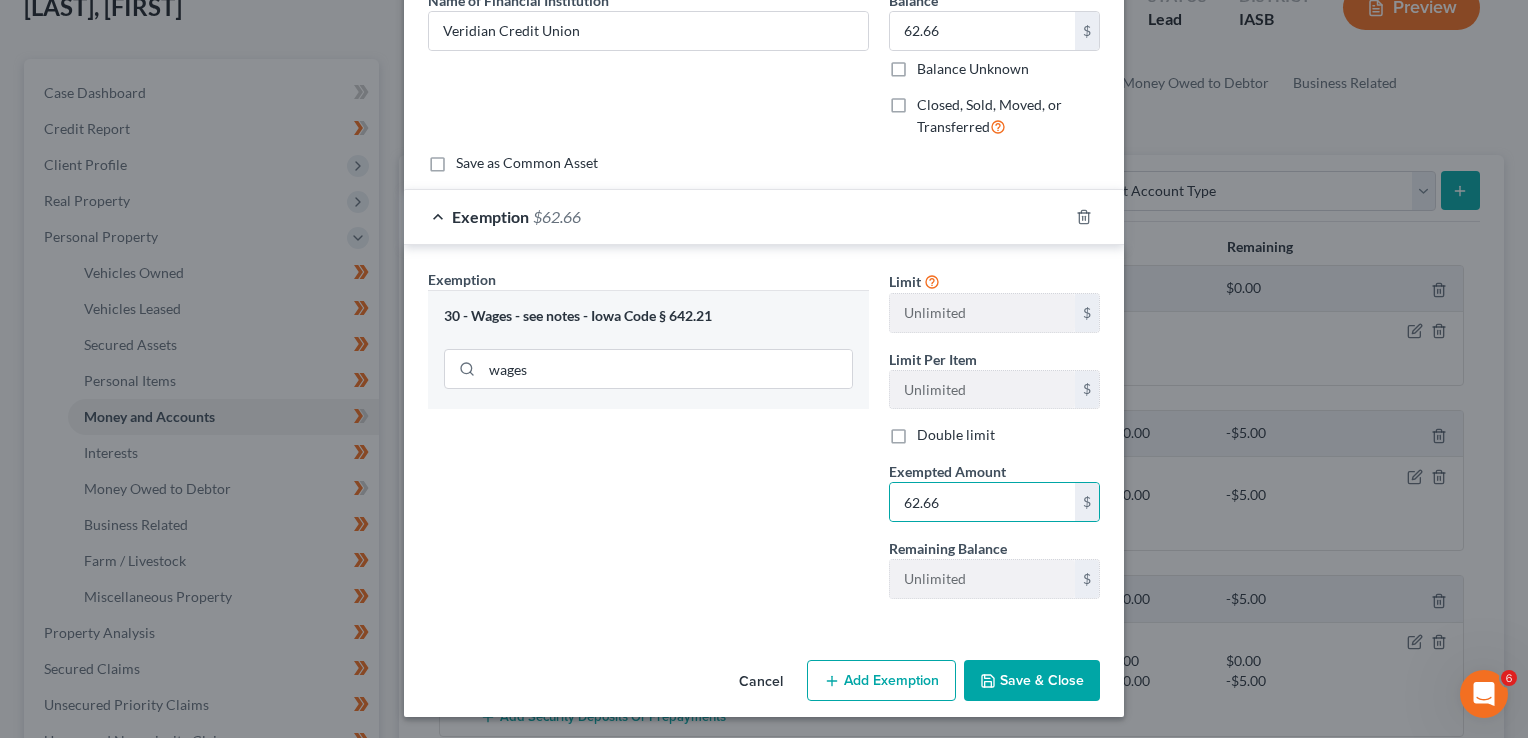 click on "Cancel Add Exemption Save & Close" at bounding box center [764, 685] 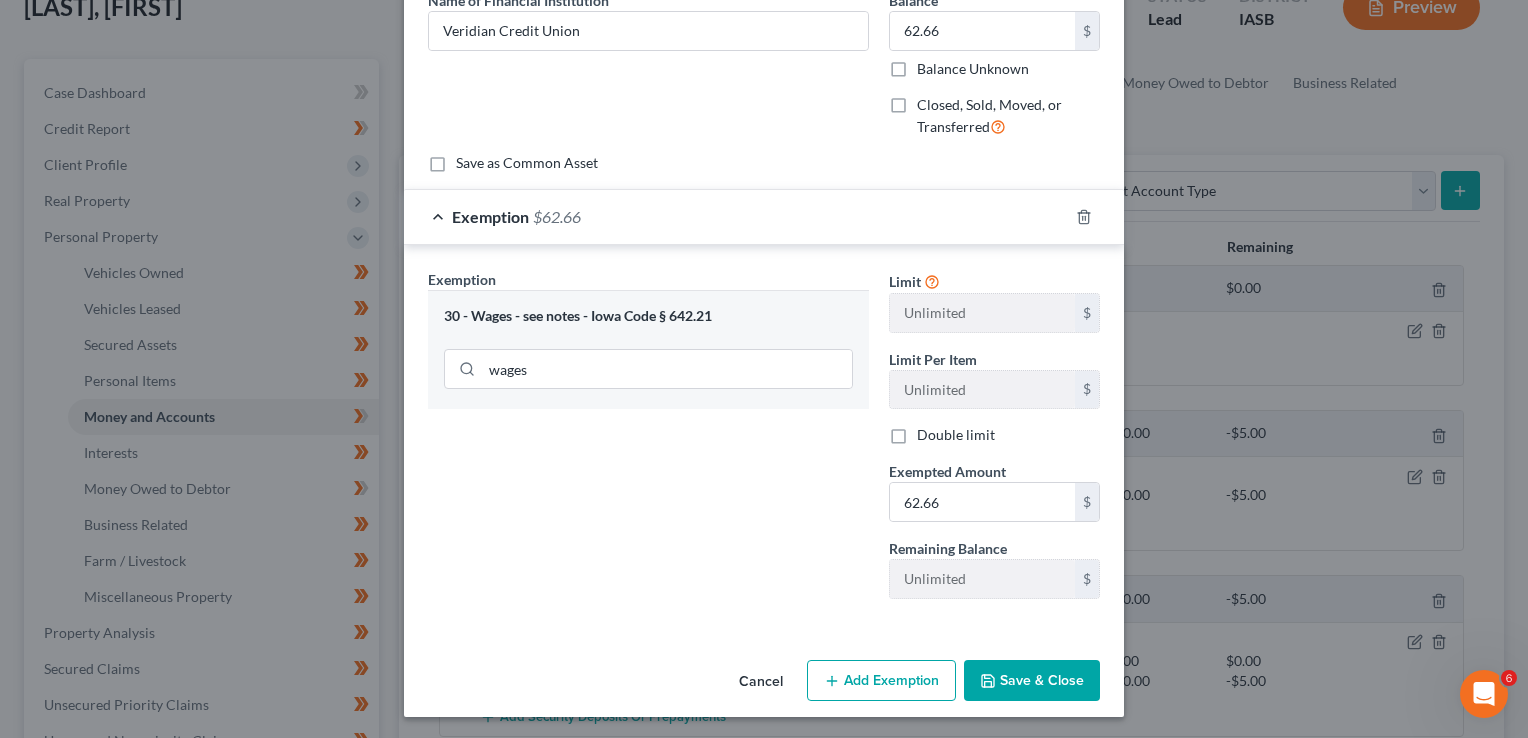 click on "Save & Close" at bounding box center (1032, 681) 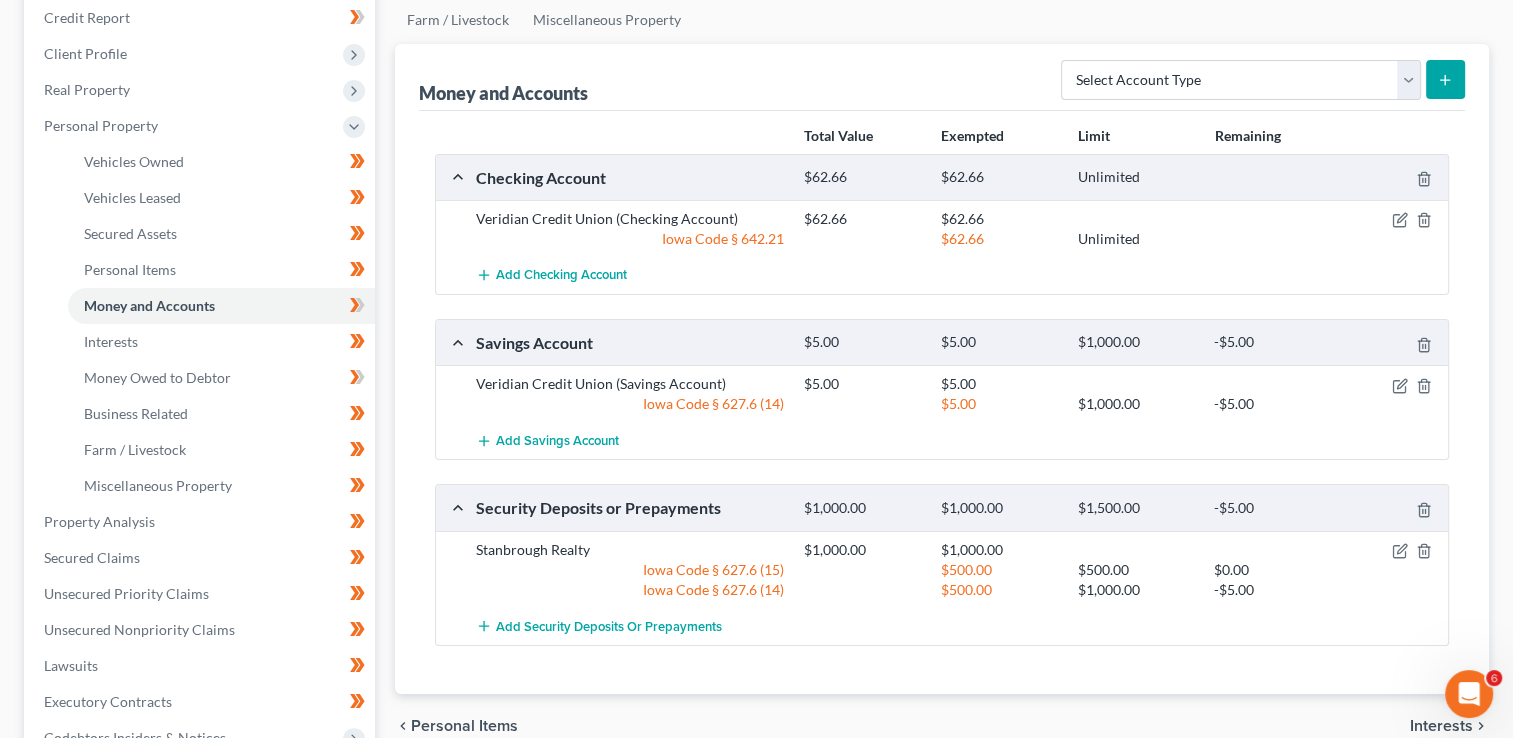 scroll, scrollTop: 266, scrollLeft: 0, axis: vertical 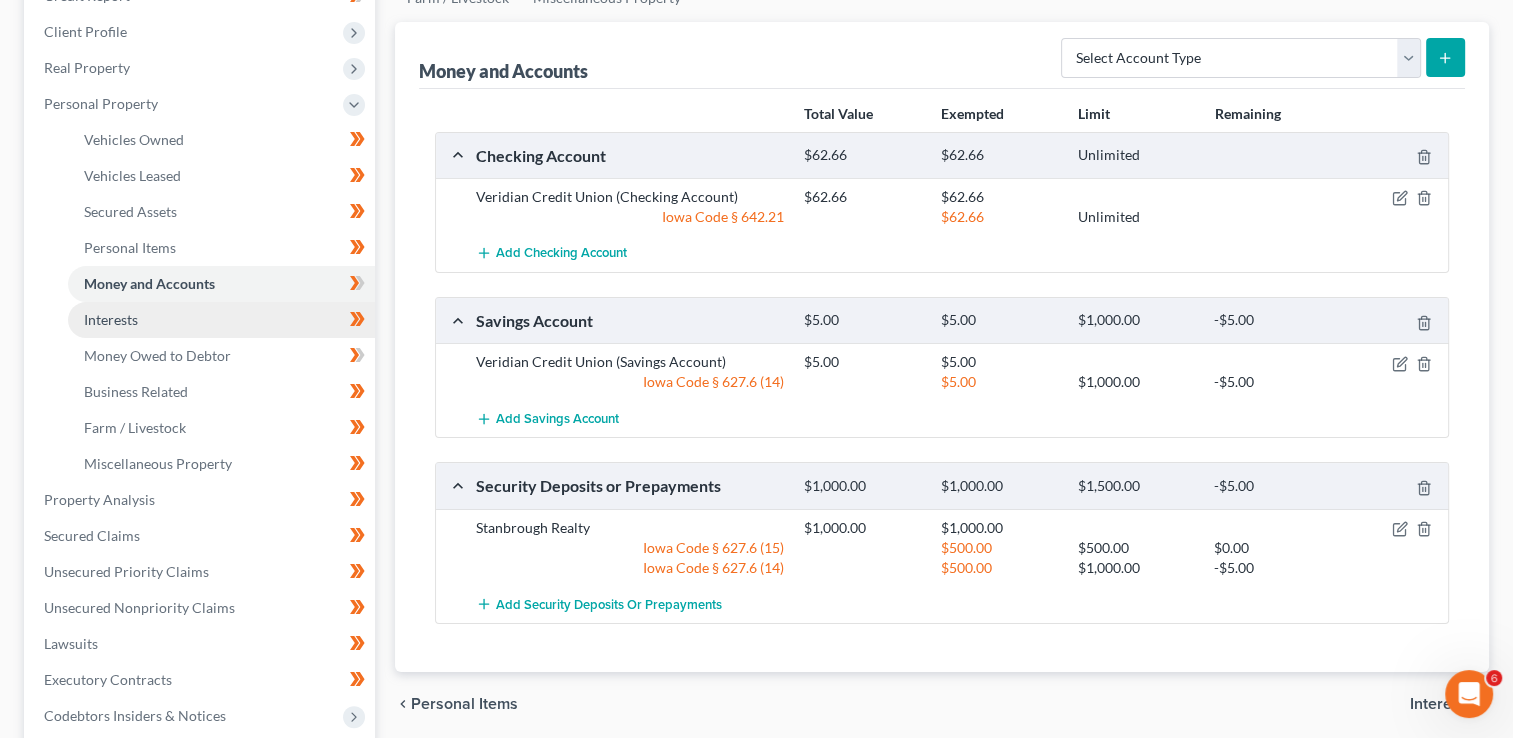 click on "Interests" at bounding box center (111, 319) 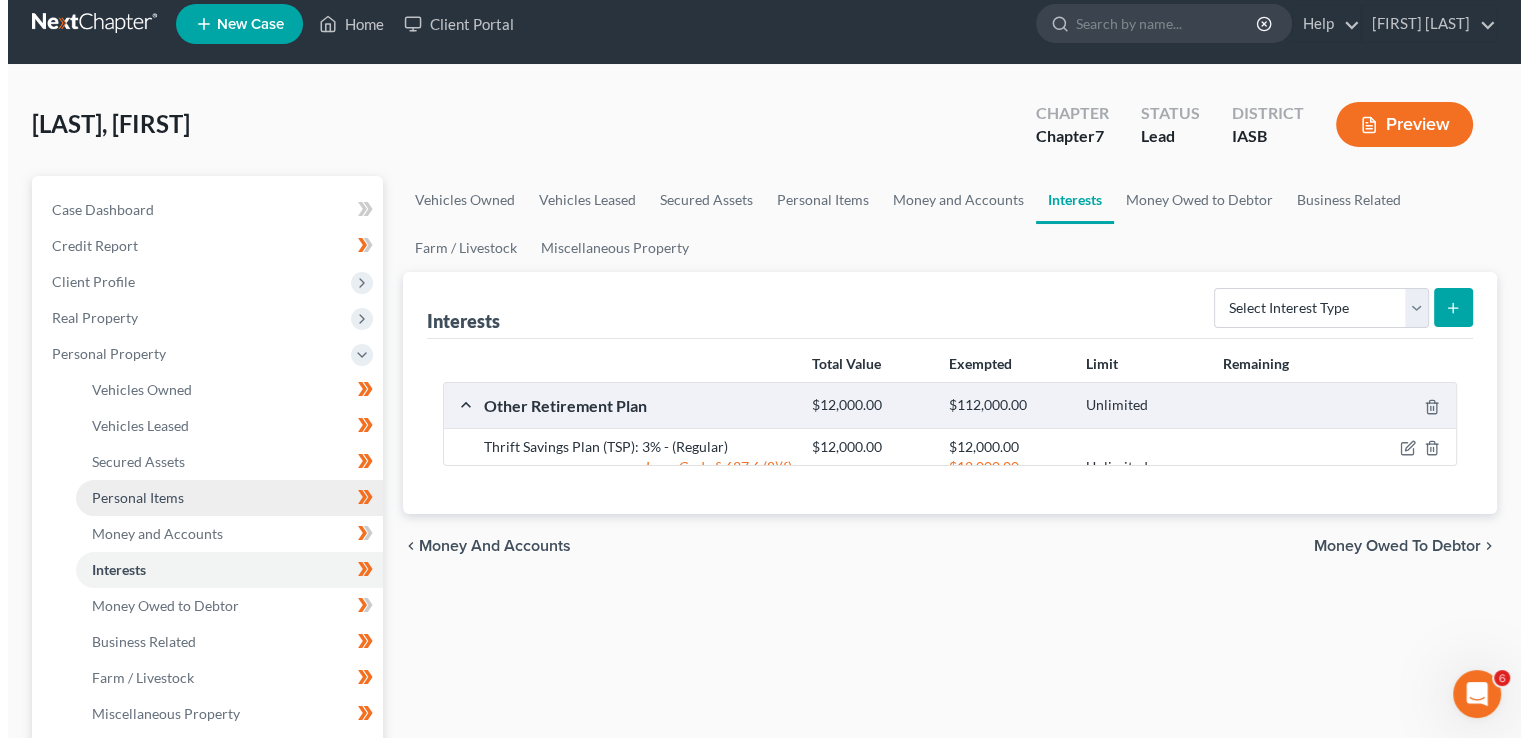 scroll, scrollTop: 0, scrollLeft: 0, axis: both 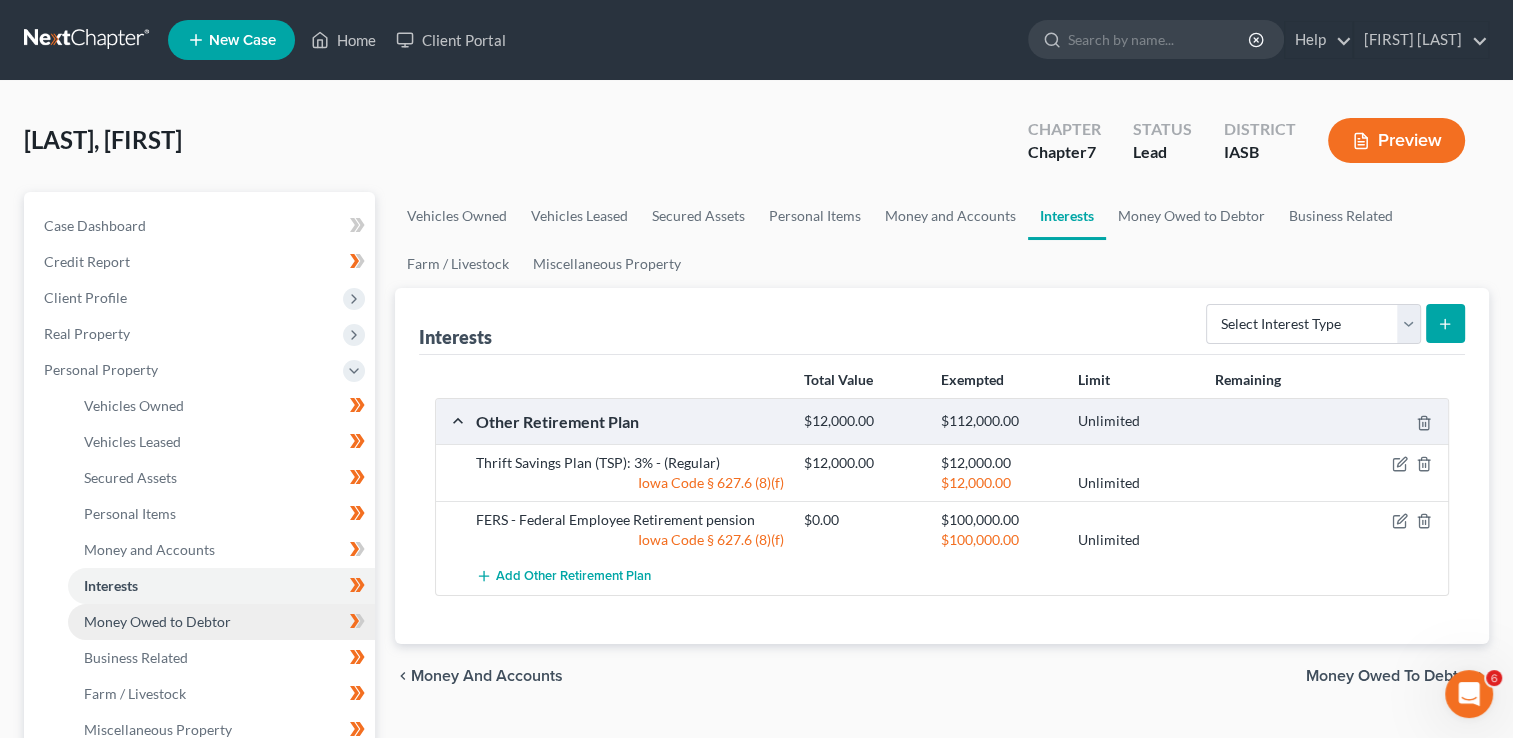 click on "Money Owed to Debtor" at bounding box center [157, 621] 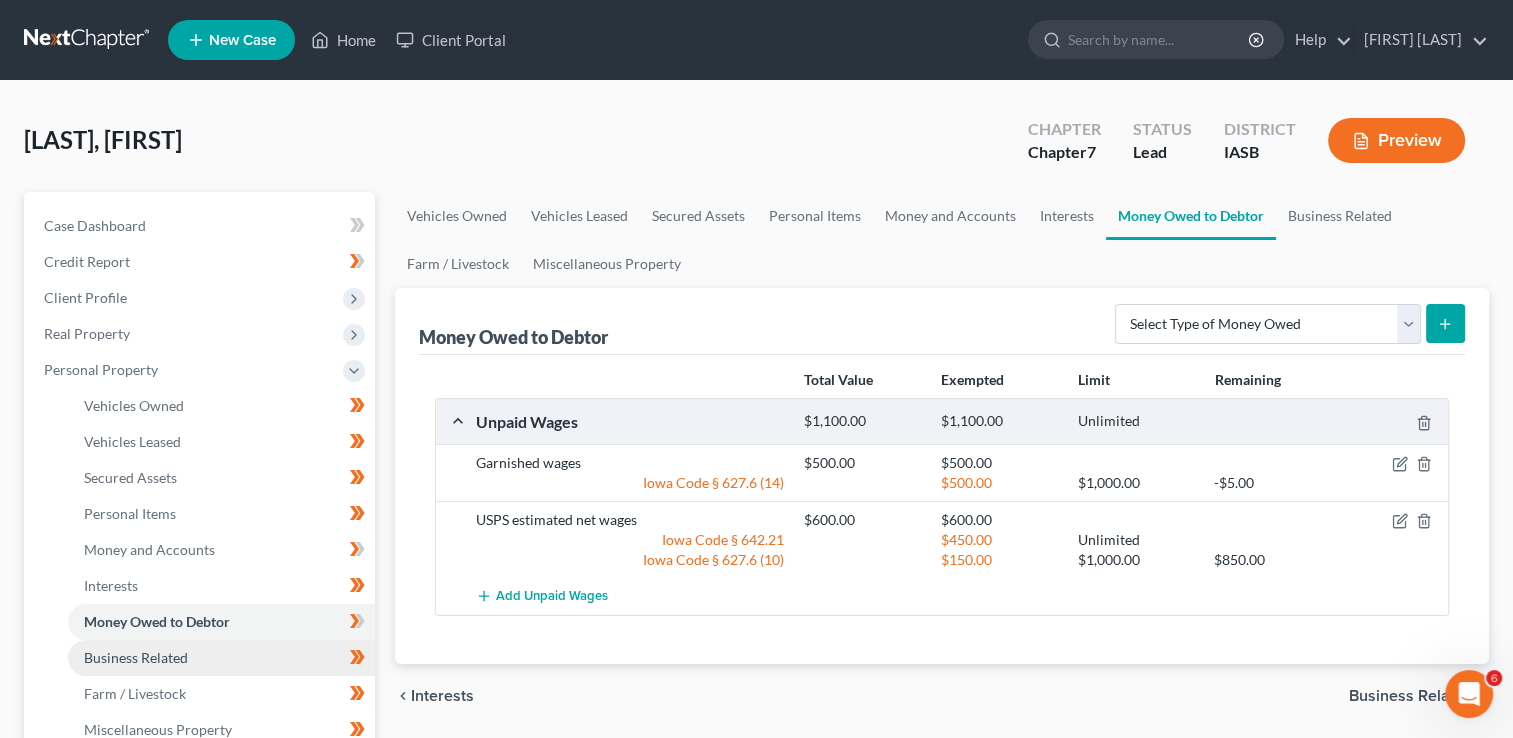 click on "Business Related" at bounding box center [136, 657] 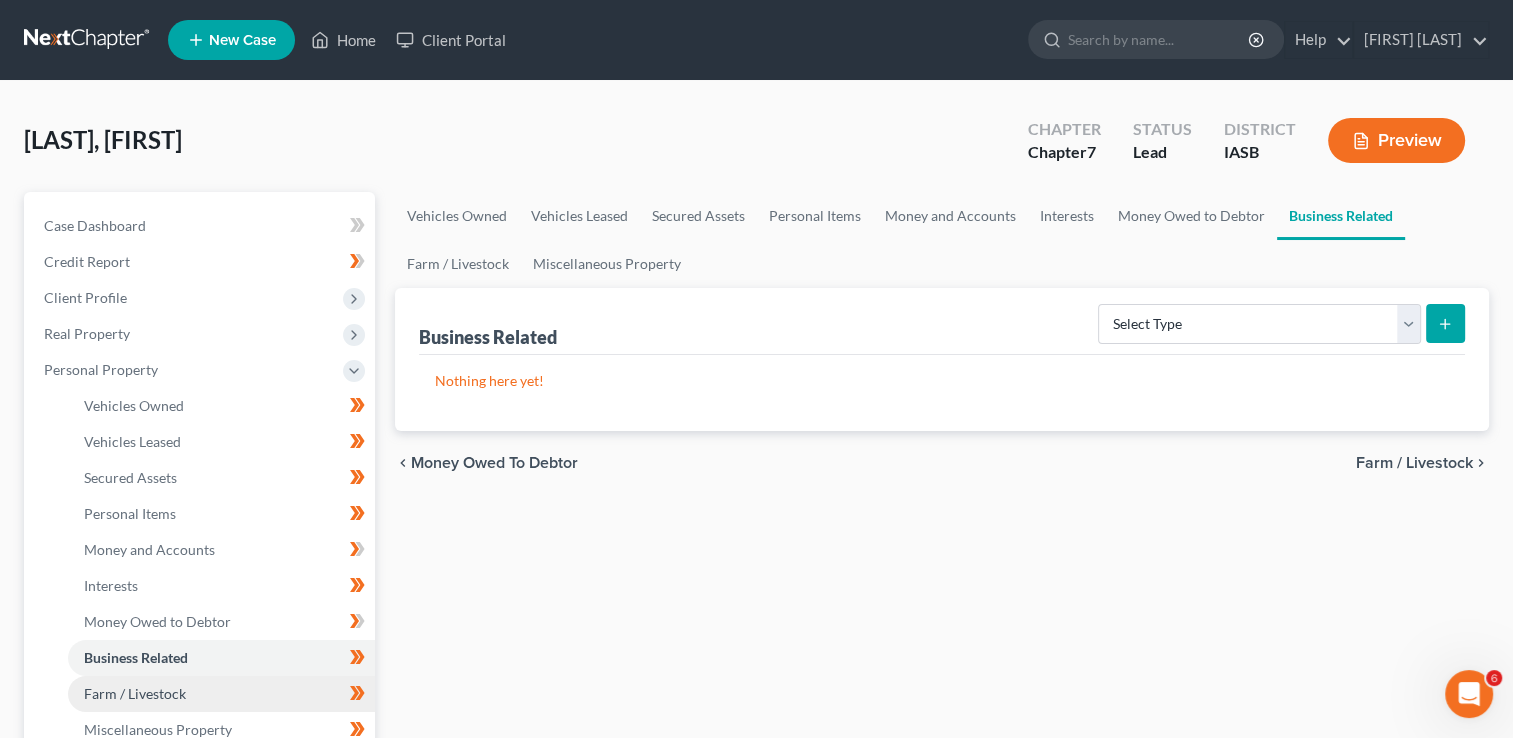 click on "Farm / Livestock" at bounding box center [221, 694] 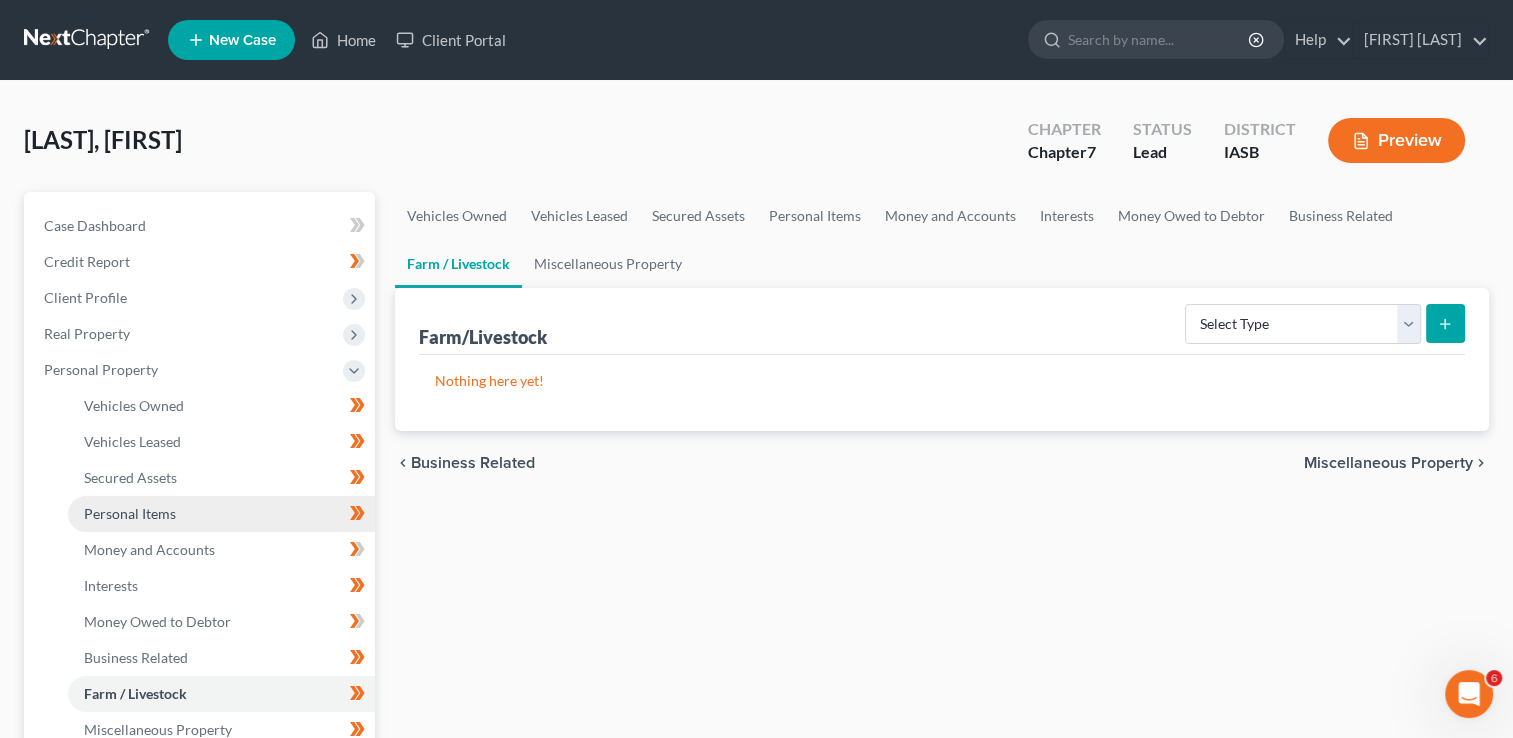click on "Personal Items" at bounding box center [221, 514] 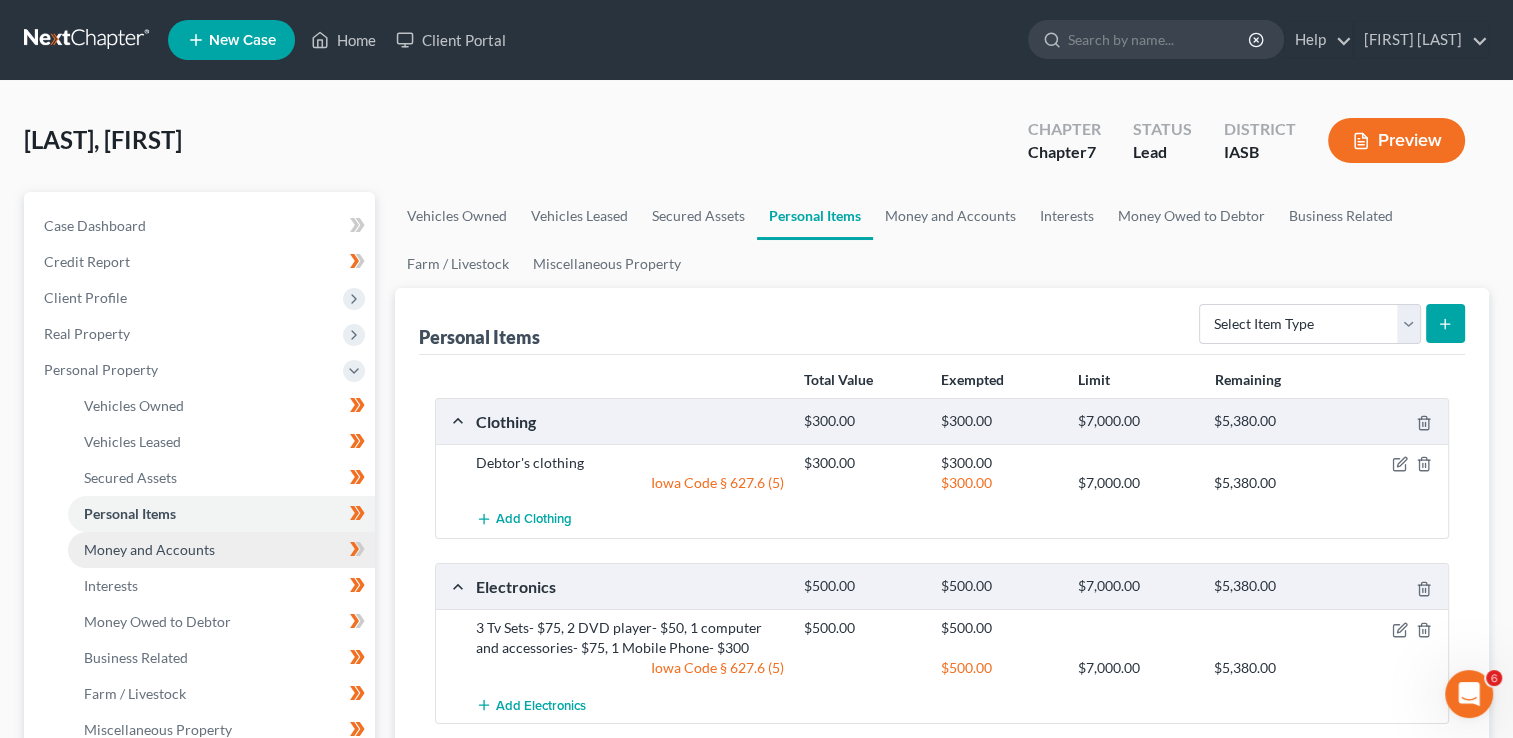 click on "Money and Accounts" at bounding box center (149, 549) 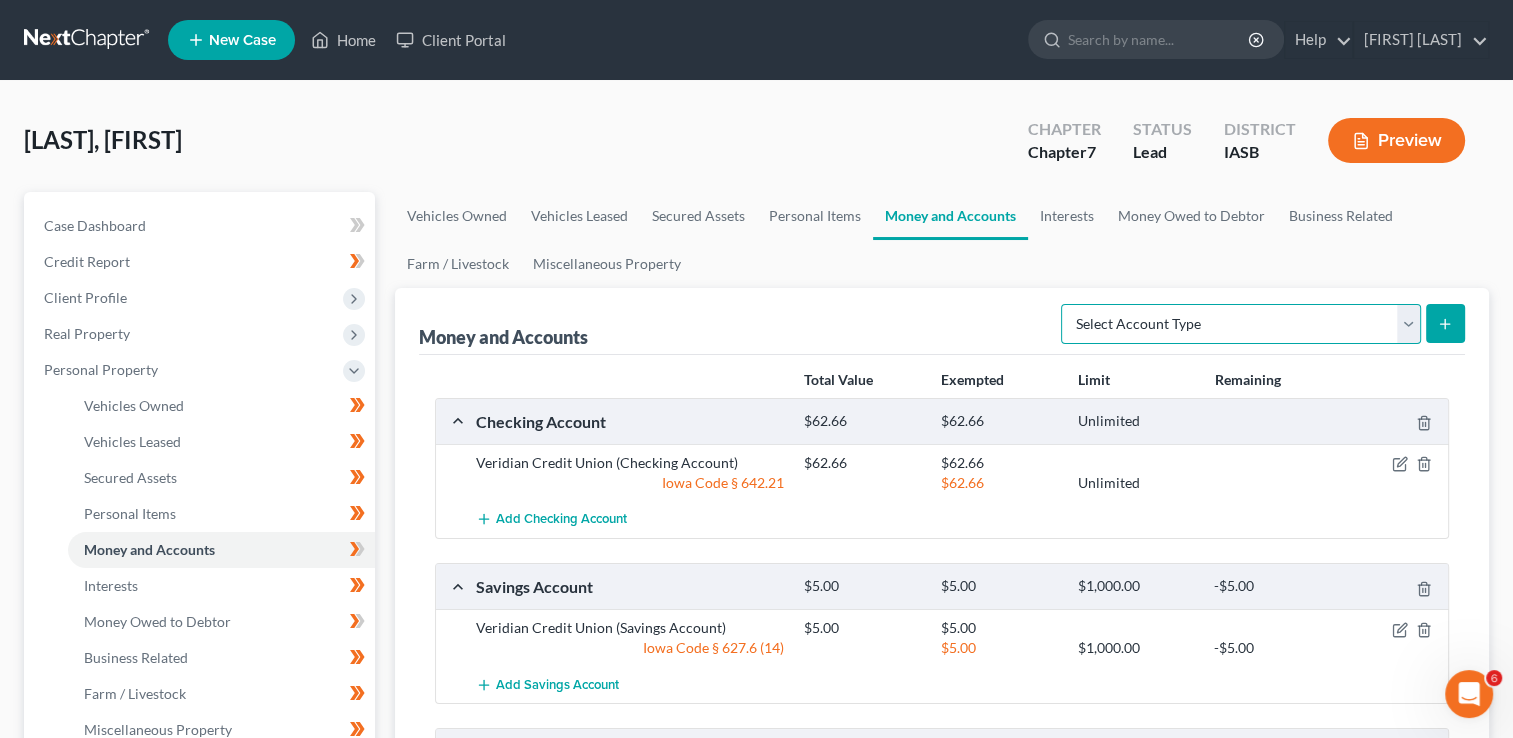 click on "Select Account Type Brokerage Cash on Hand Certificates of Deposit Checking Account Money Market Other (Credit Union, Health Savings Account, etc) Safe Deposit Box Savings Account Security Deposits or Prepayments" at bounding box center [1241, 324] 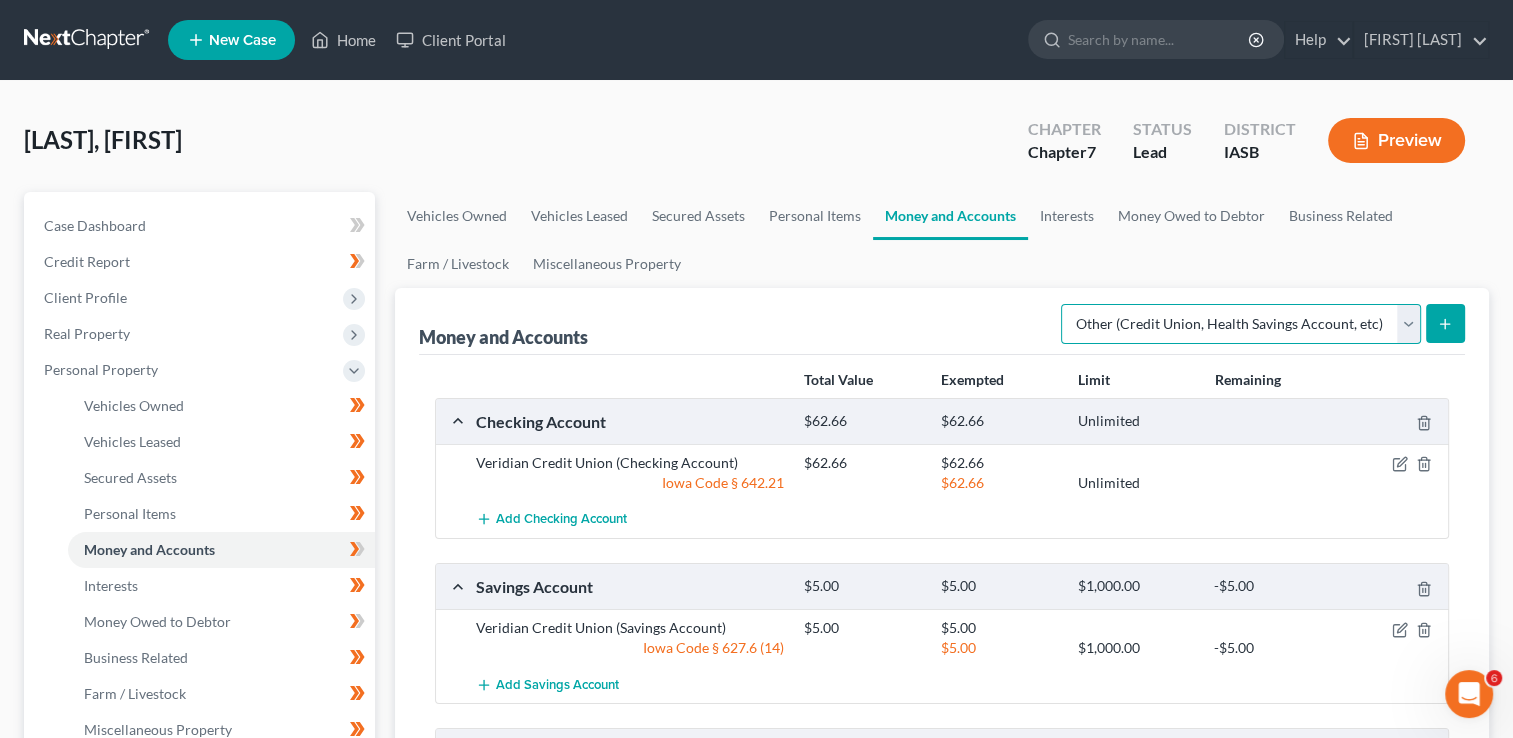 click on "Select Account Type Brokerage Cash on Hand Certificates of Deposit Checking Account Money Market Other (Credit Union, Health Savings Account, etc) Safe Deposit Box Savings Account Security Deposits or Prepayments" at bounding box center [1241, 324] 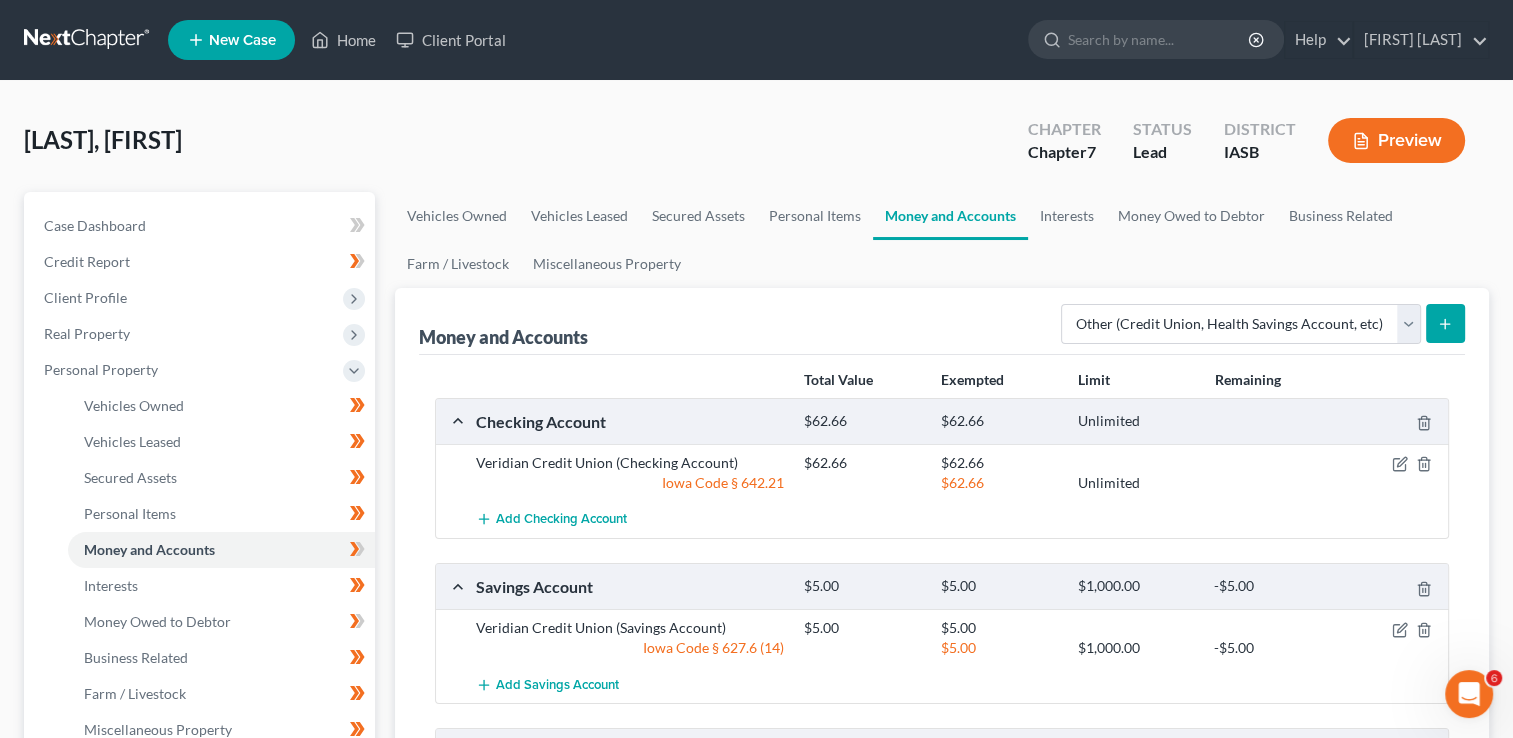 click 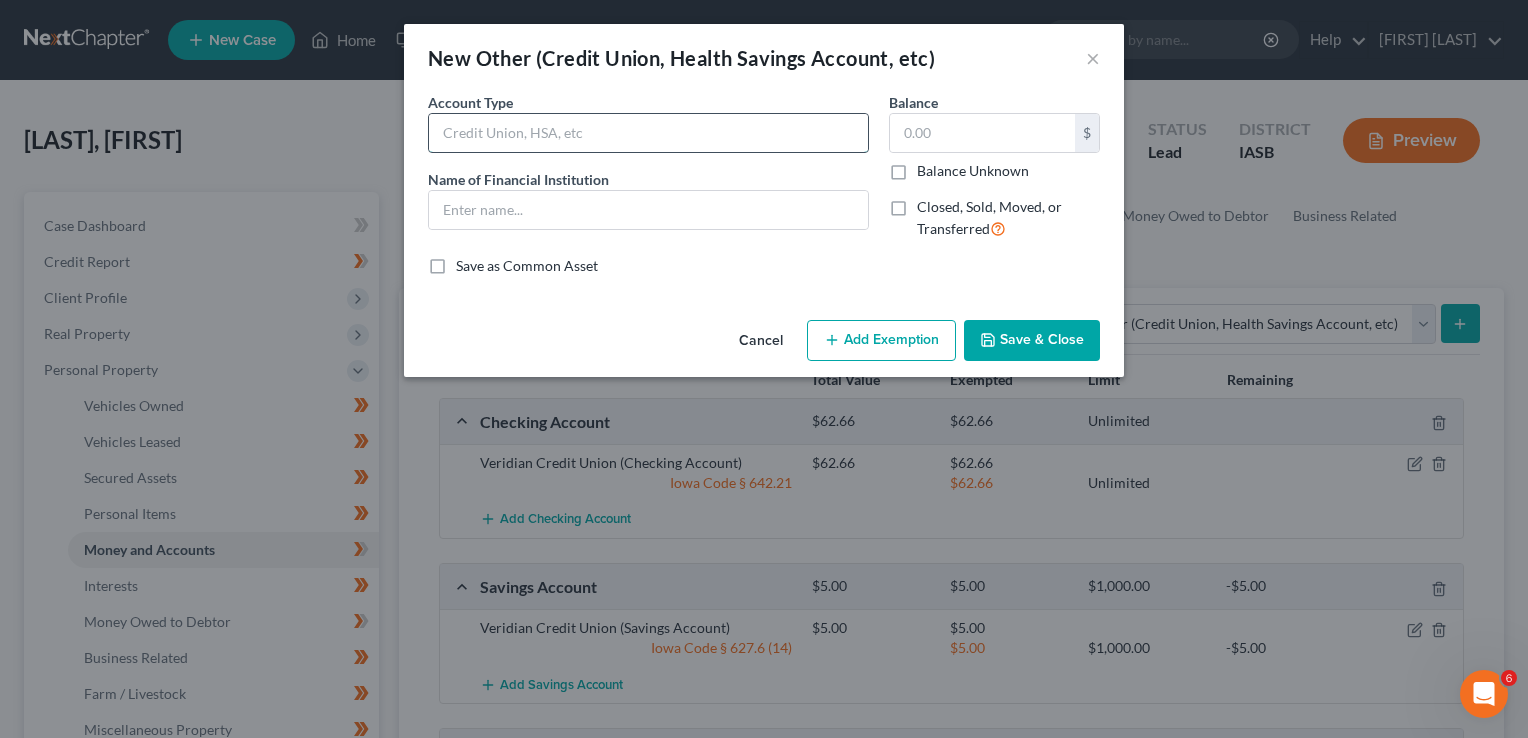 click at bounding box center (648, 133) 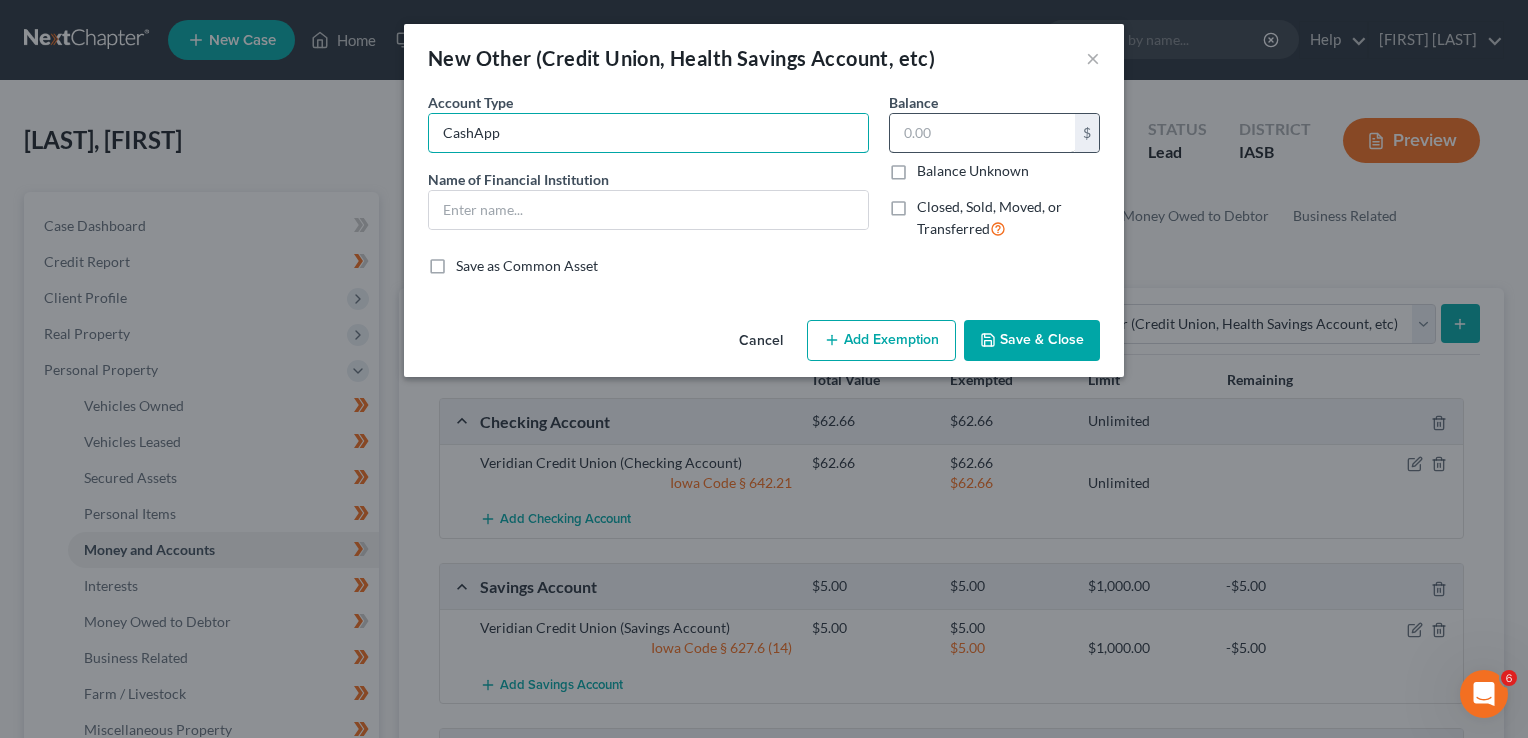 type on "CashApp" 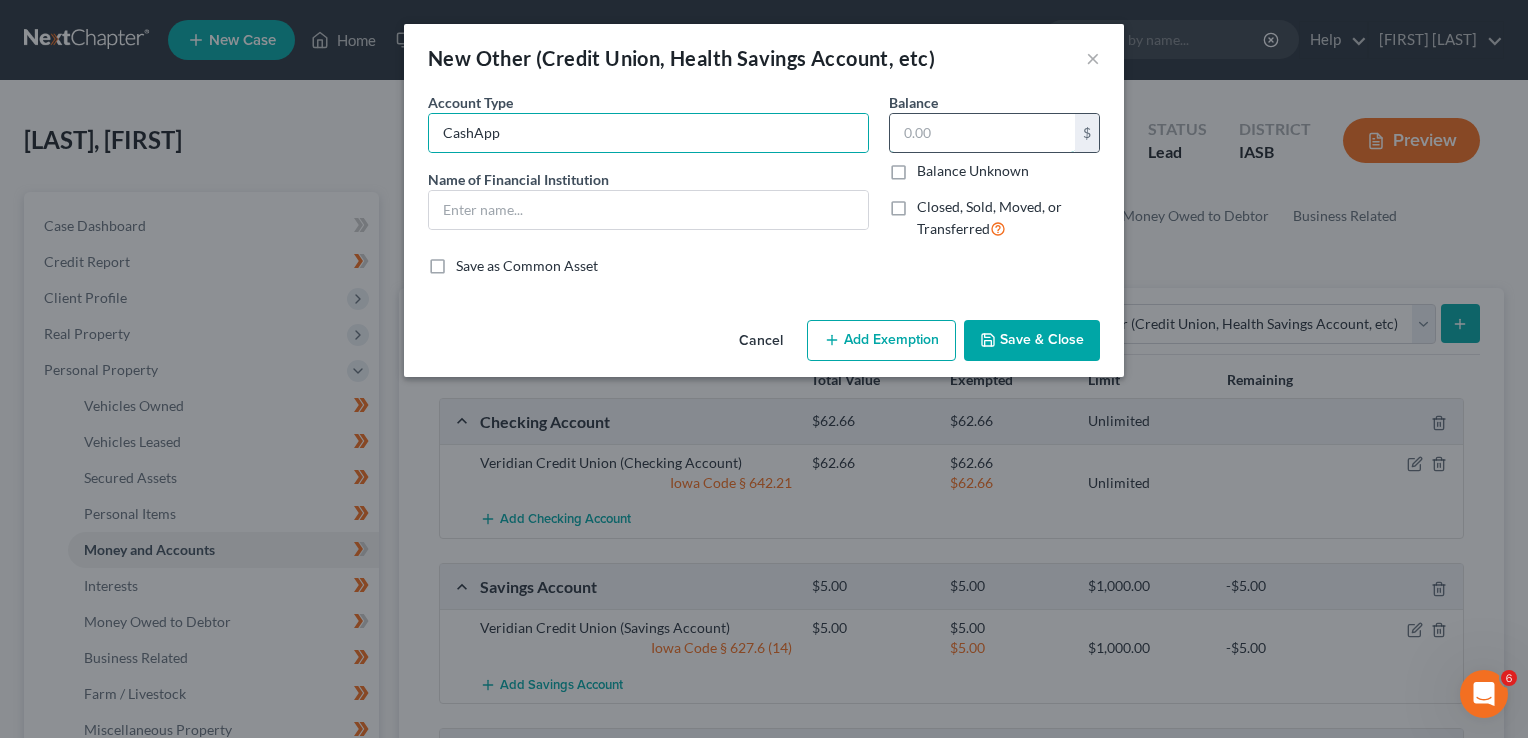click at bounding box center (982, 133) 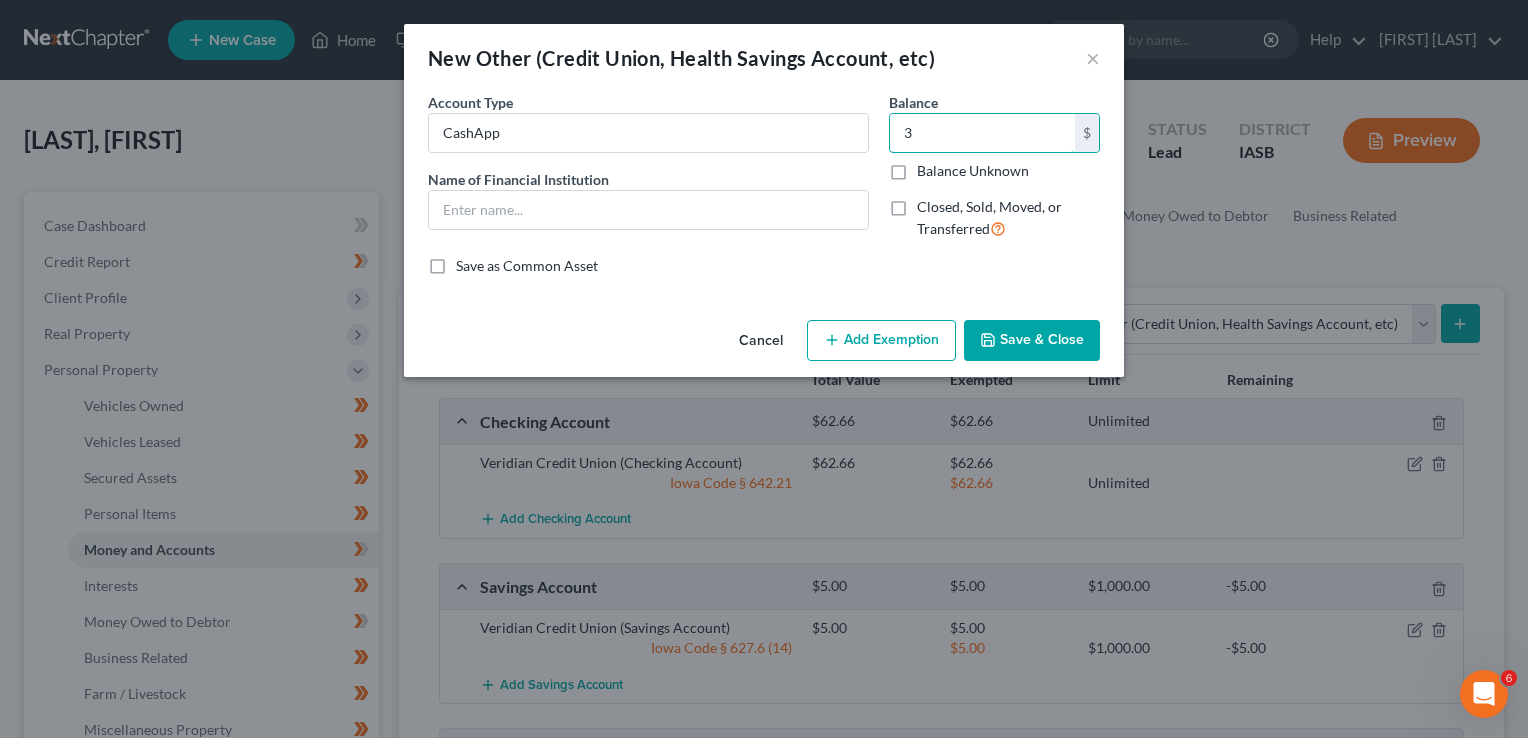 type on "3" 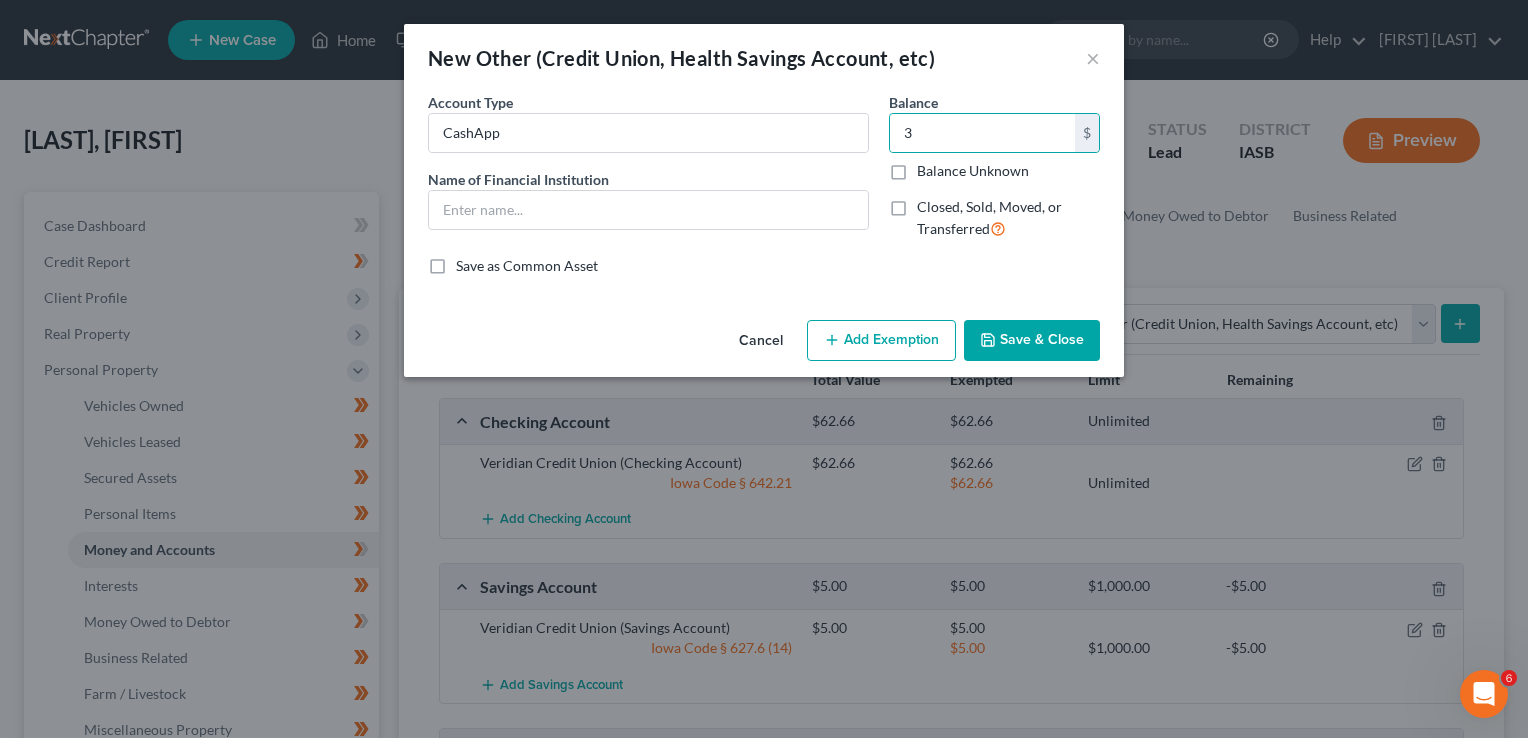 click on "Add Exemption" at bounding box center (881, 341) 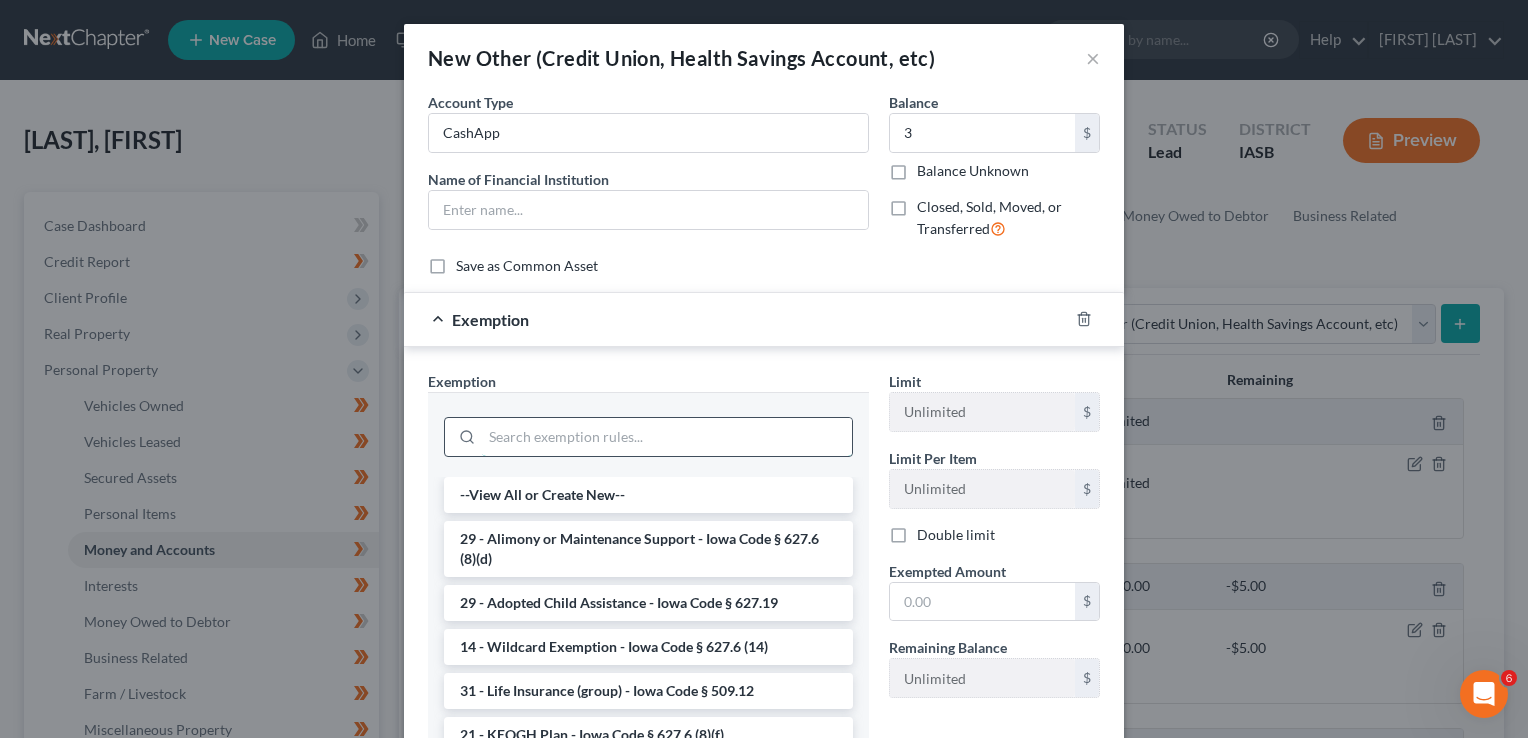 click at bounding box center (667, 437) 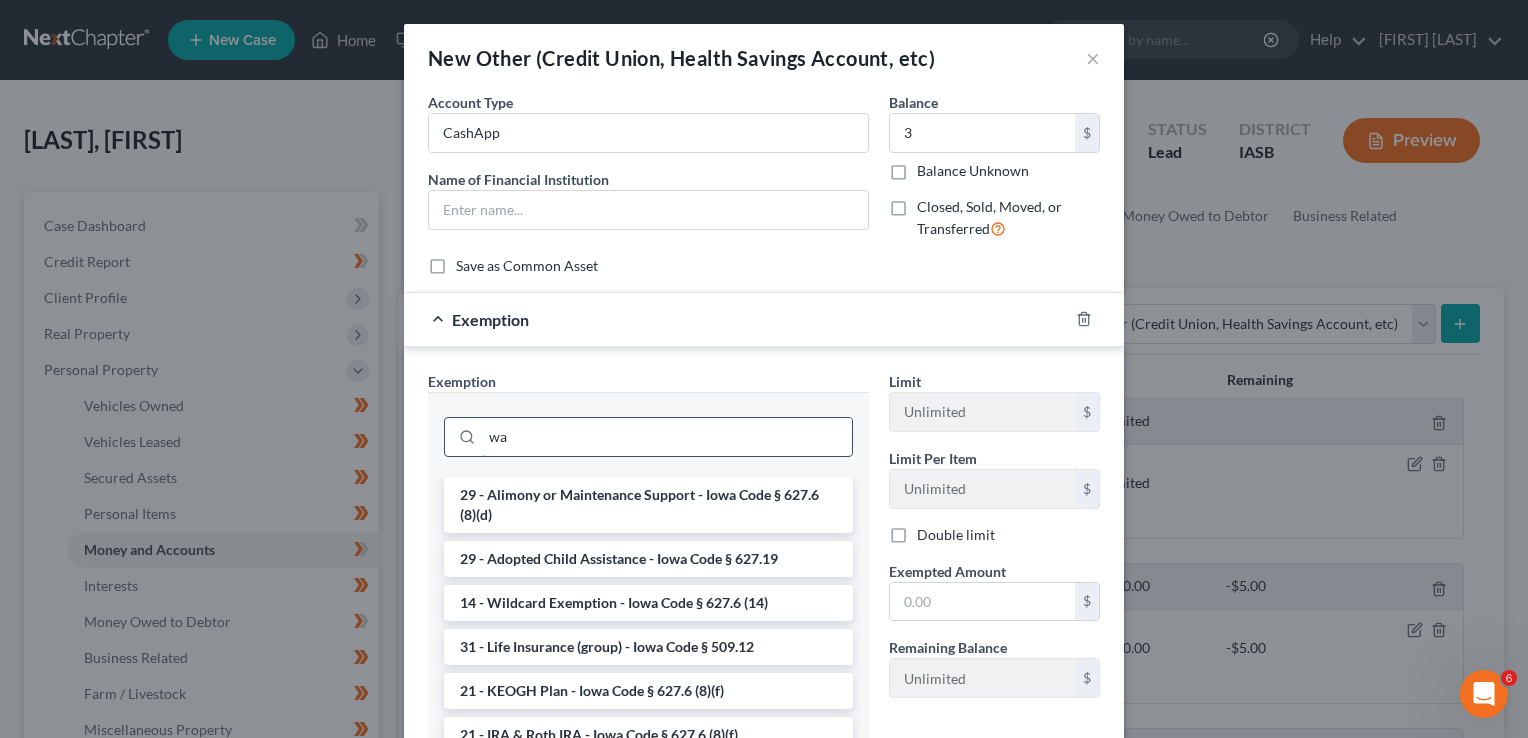type on "w" 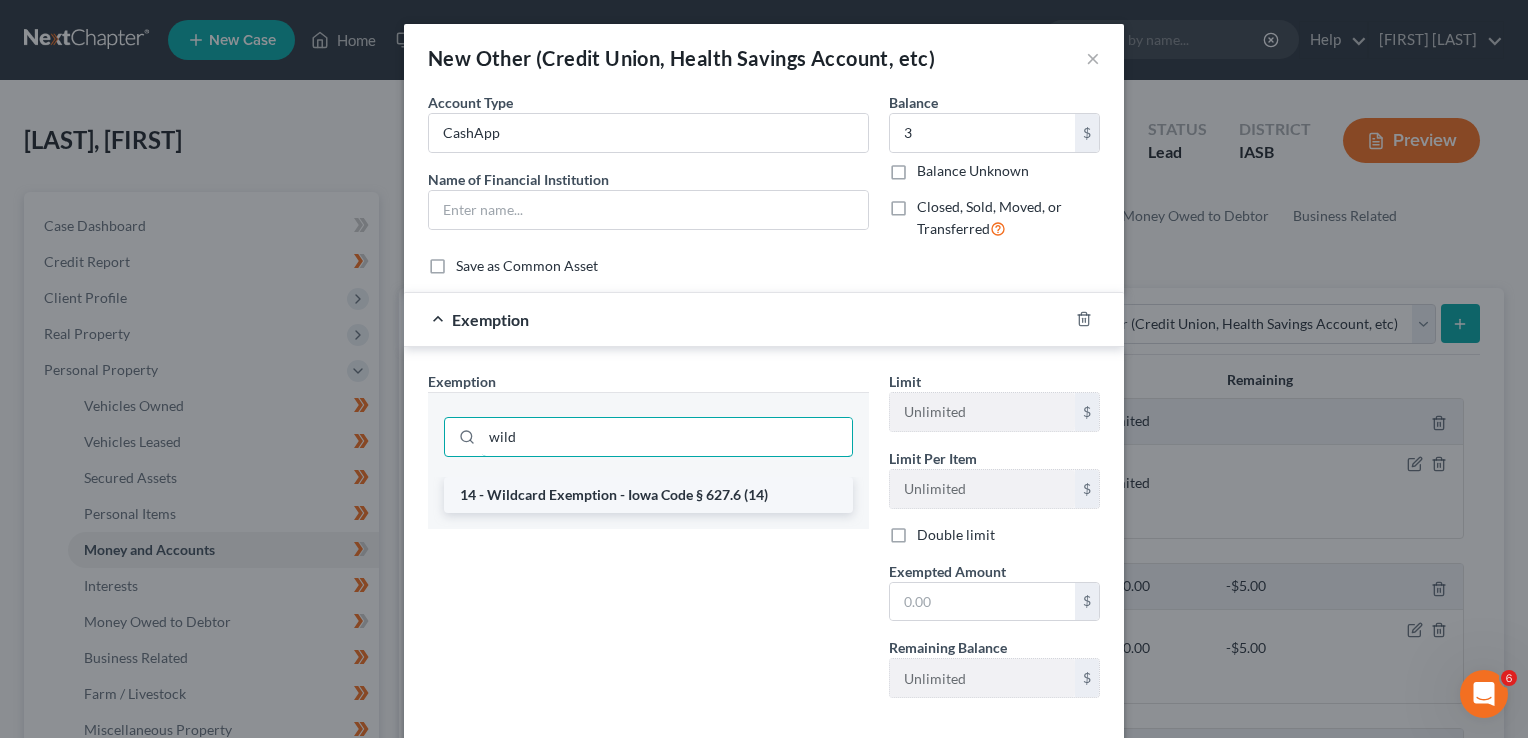 type on "wild" 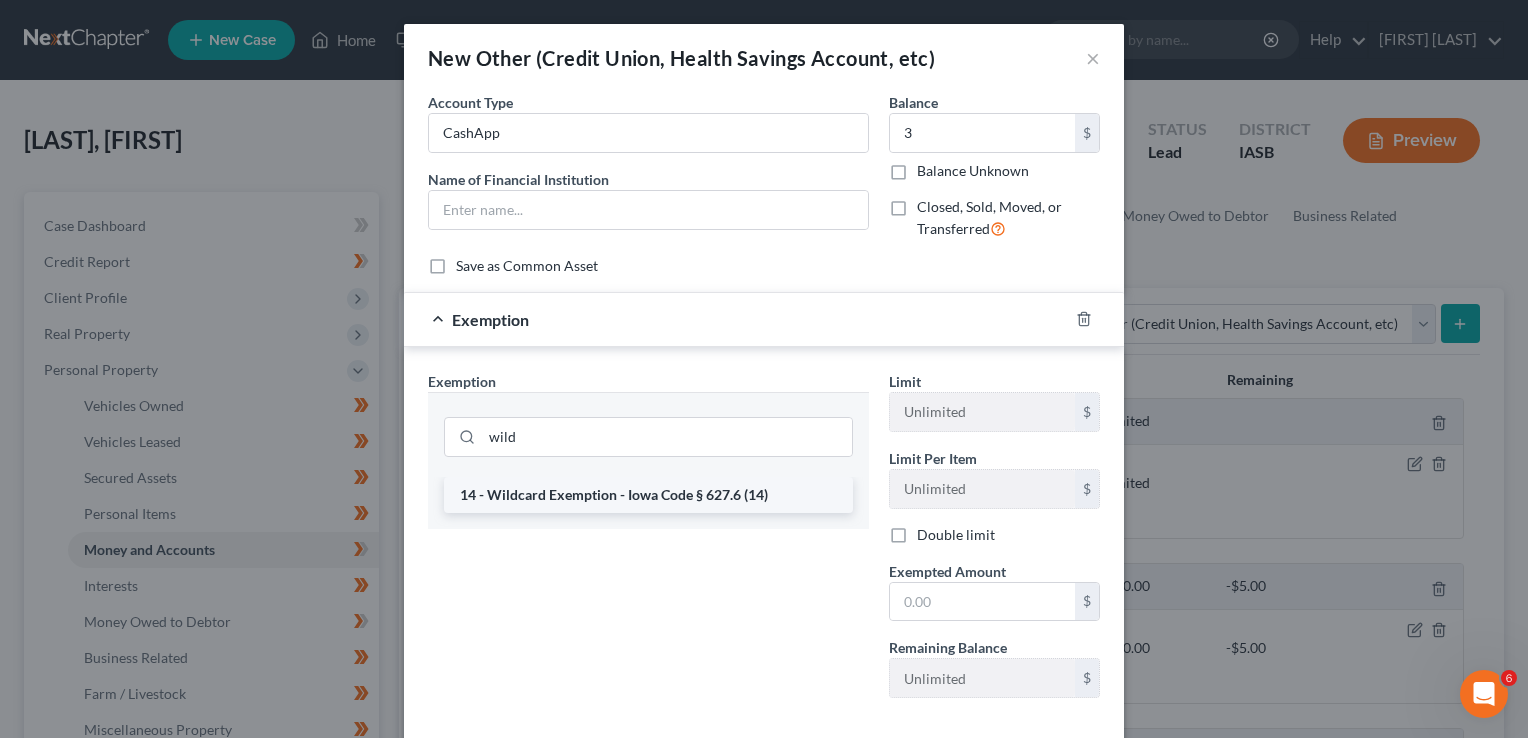 click on "14 - Wildcard Exemption - Iowa Code § 627.6 (14)" at bounding box center (648, 495) 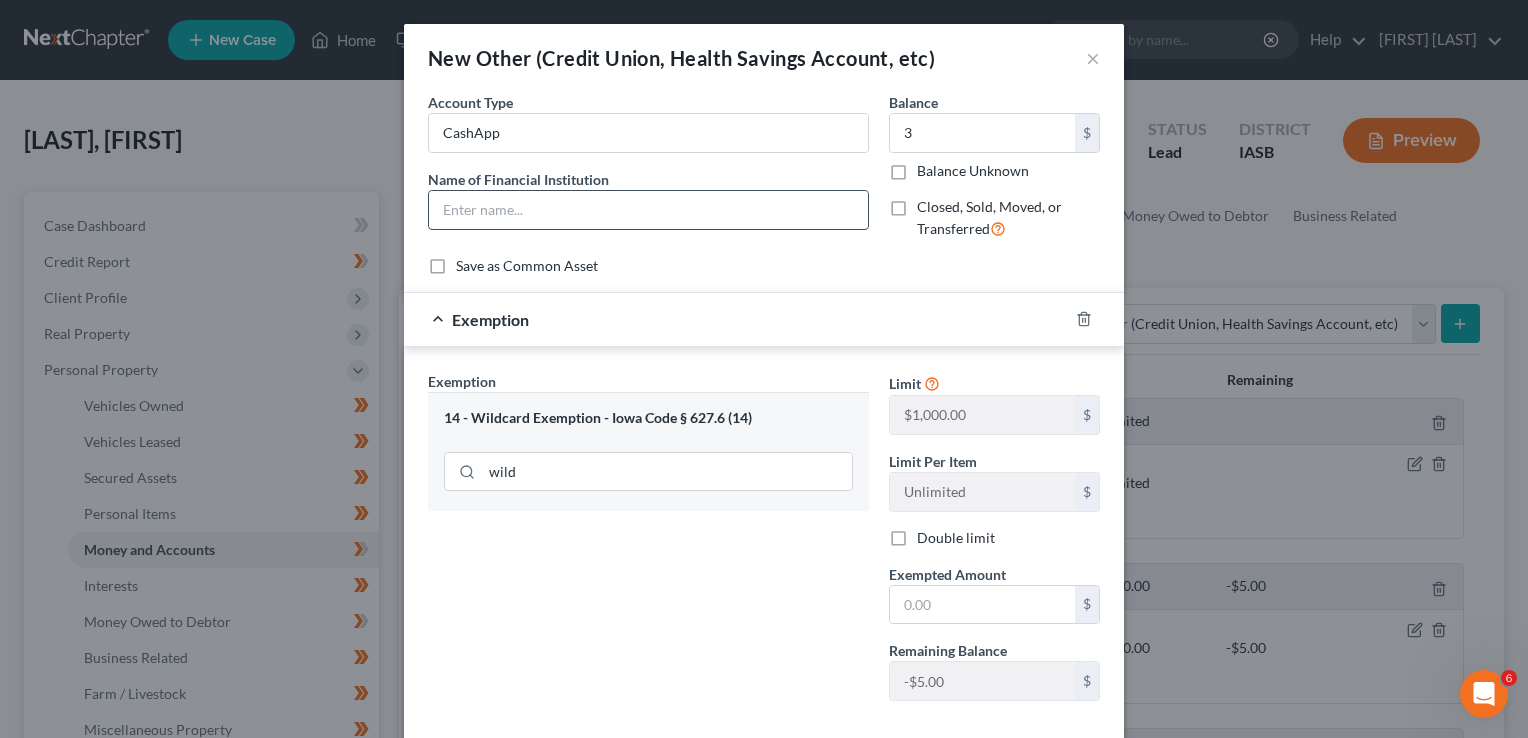 click at bounding box center (648, 210) 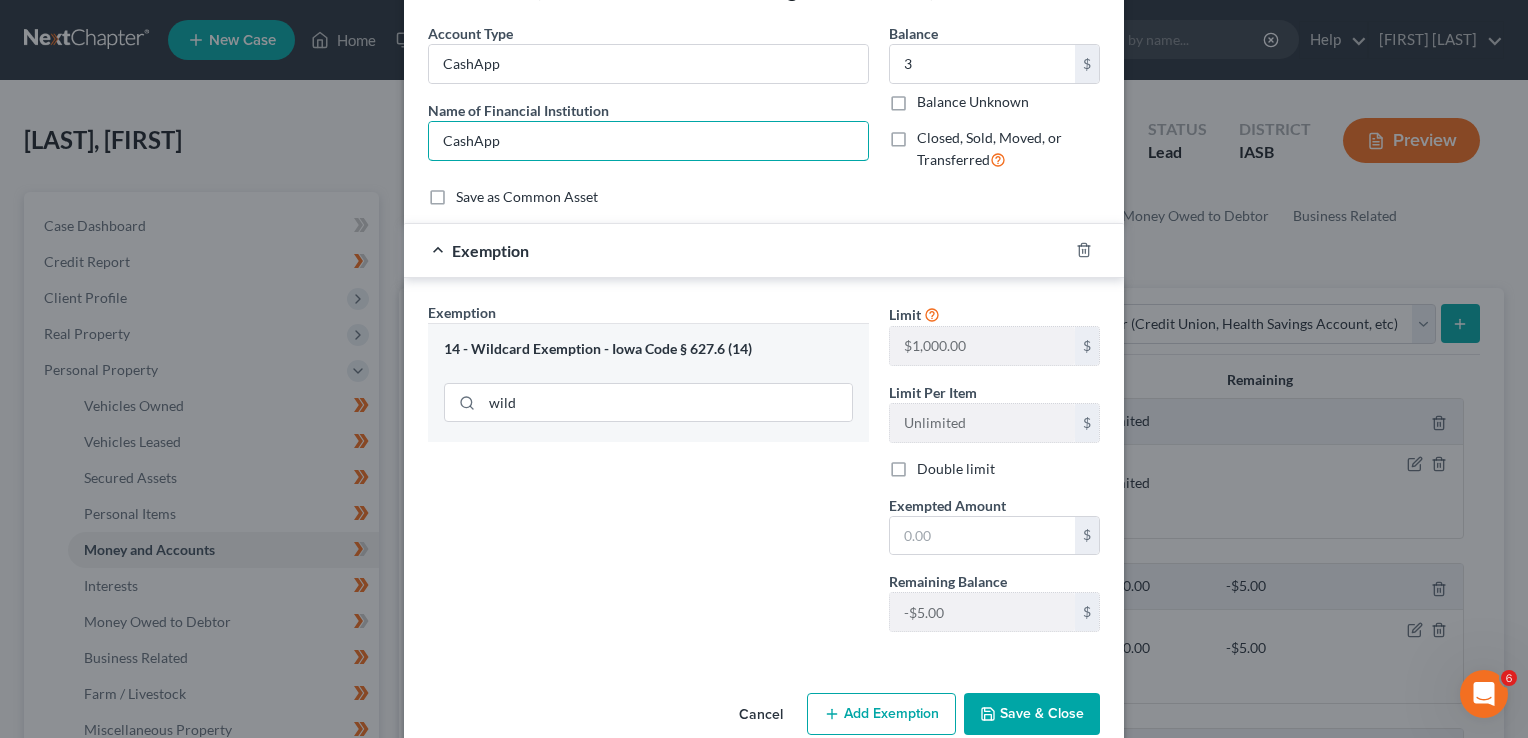 scroll, scrollTop: 103, scrollLeft: 0, axis: vertical 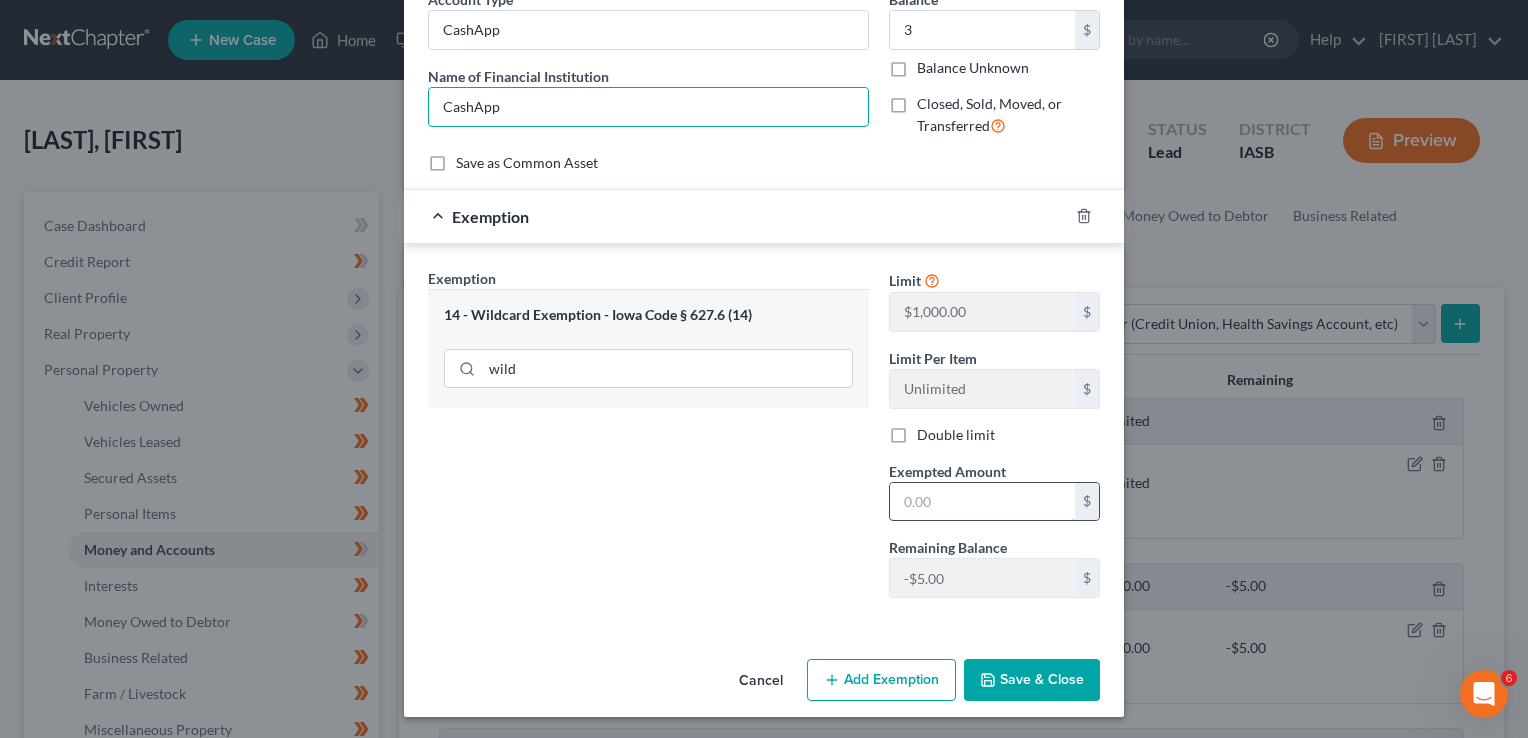 type on "CashApp" 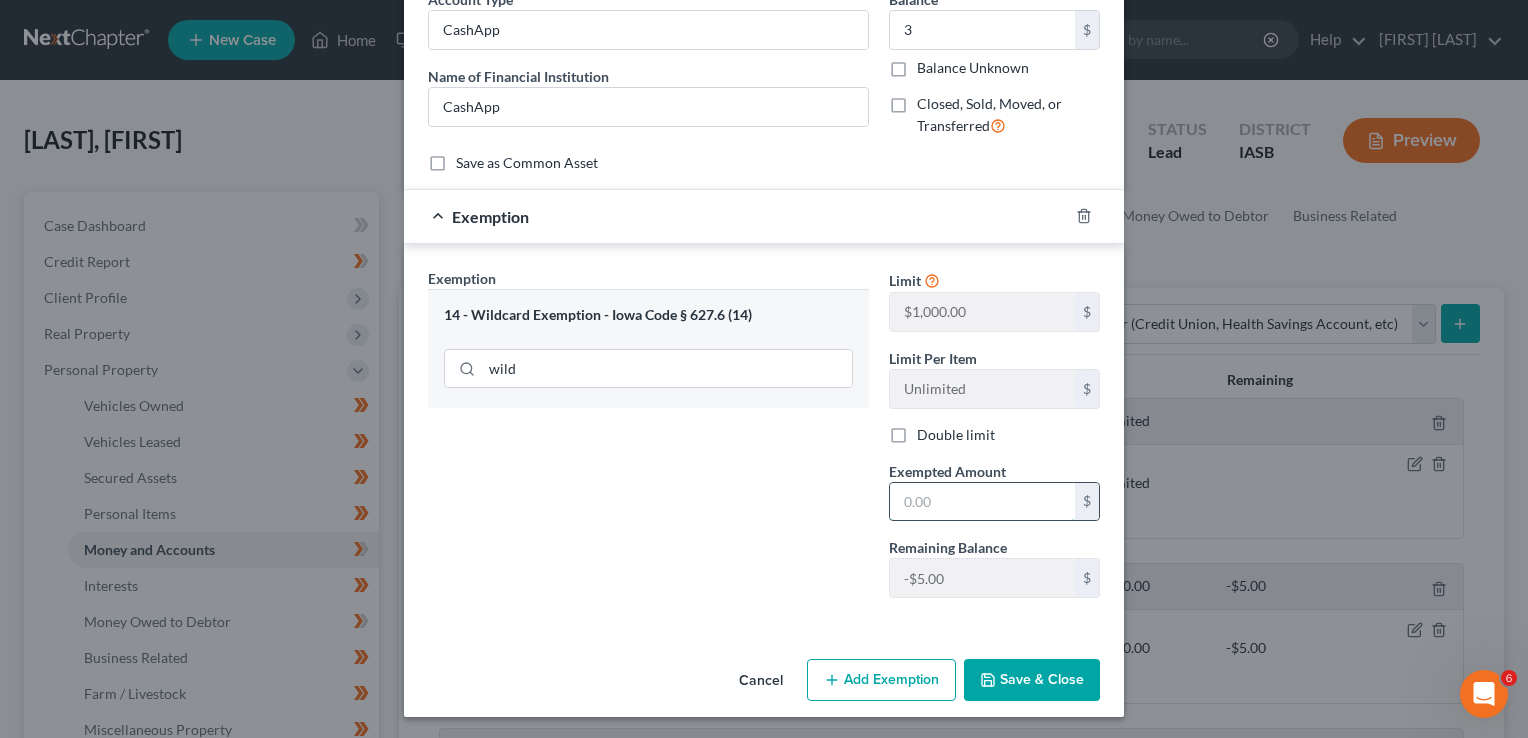 click at bounding box center [982, 502] 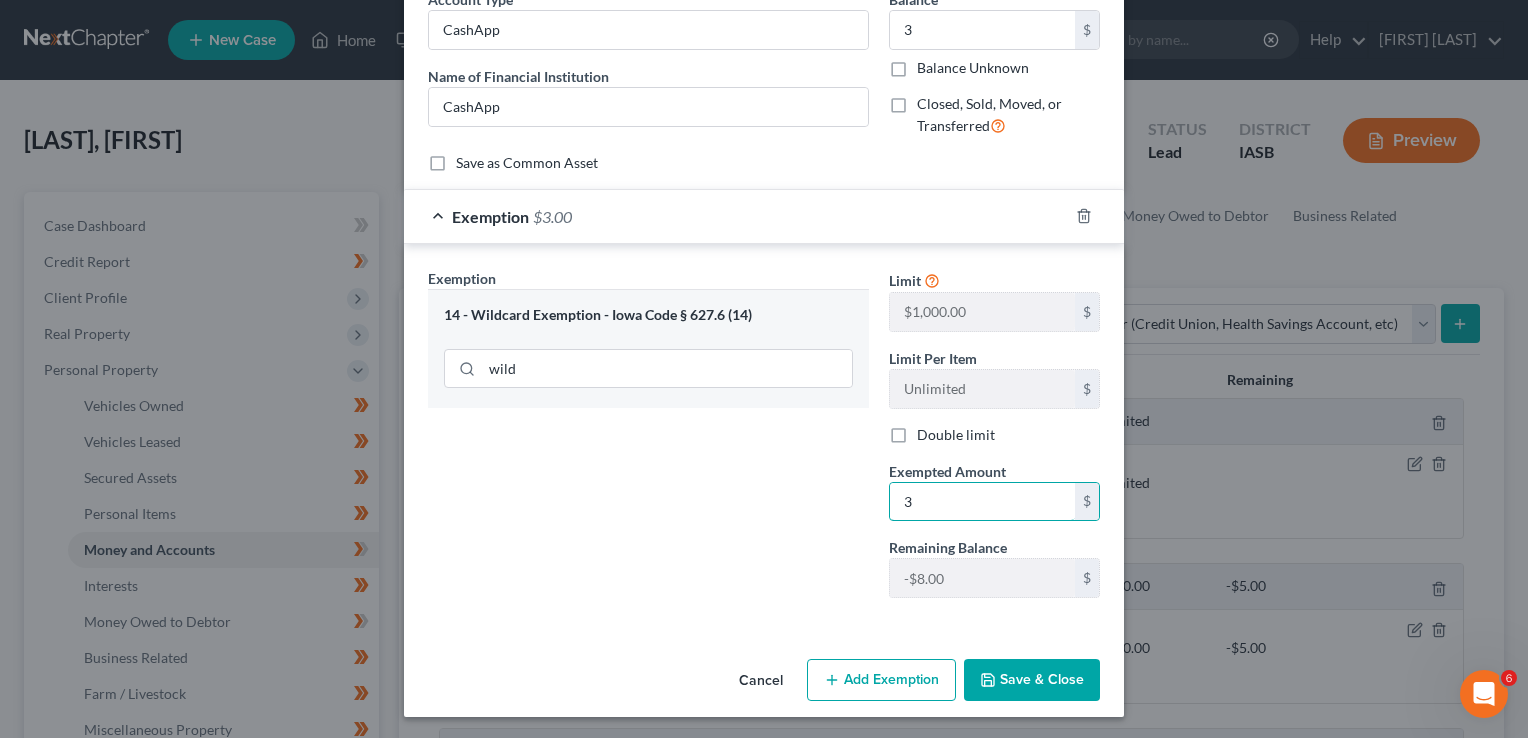 type on "3" 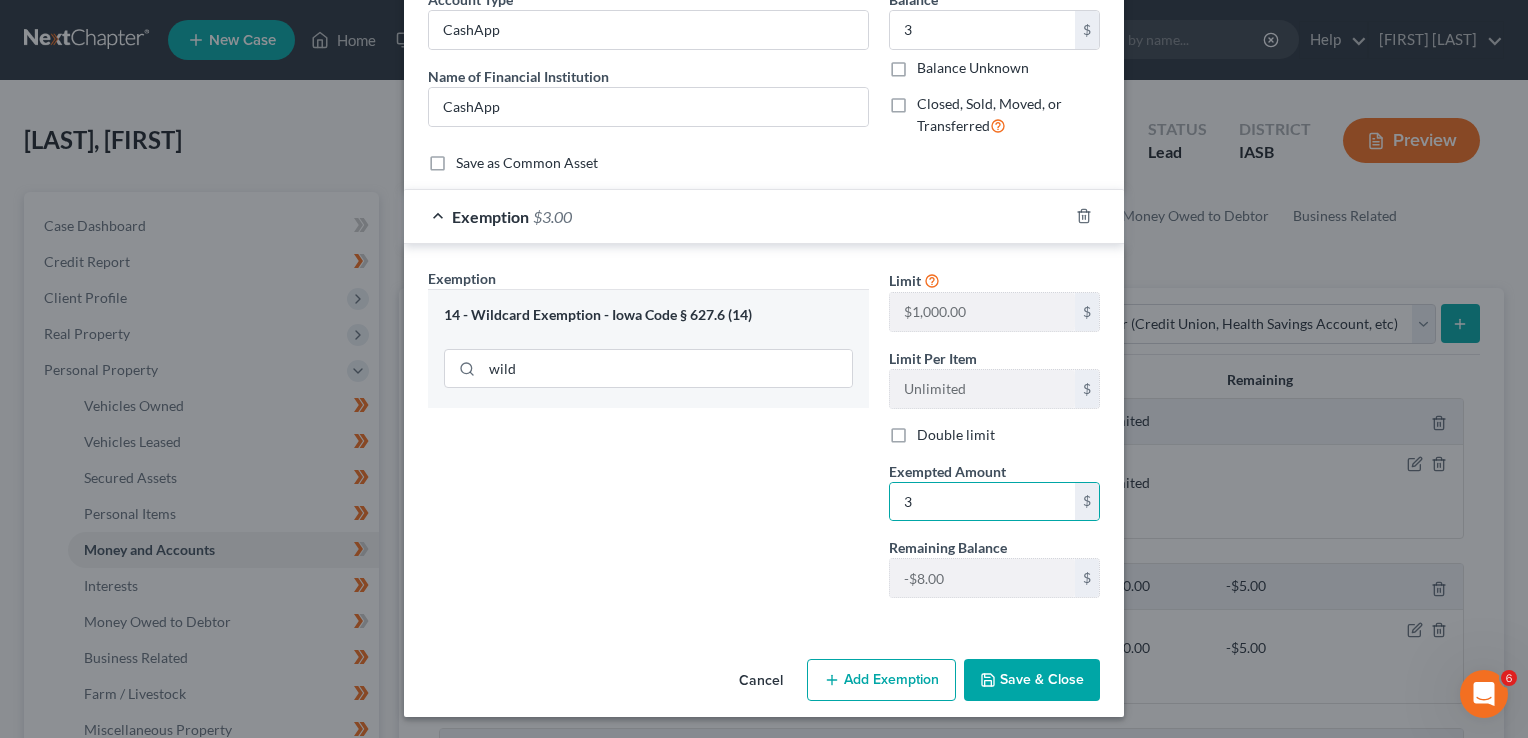 click on "Exemption Set must be selected for CA.
Exemption
*
14 - Wildcard Exemption - Iowa Code § 627.6 (14)         wild" at bounding box center [648, 441] 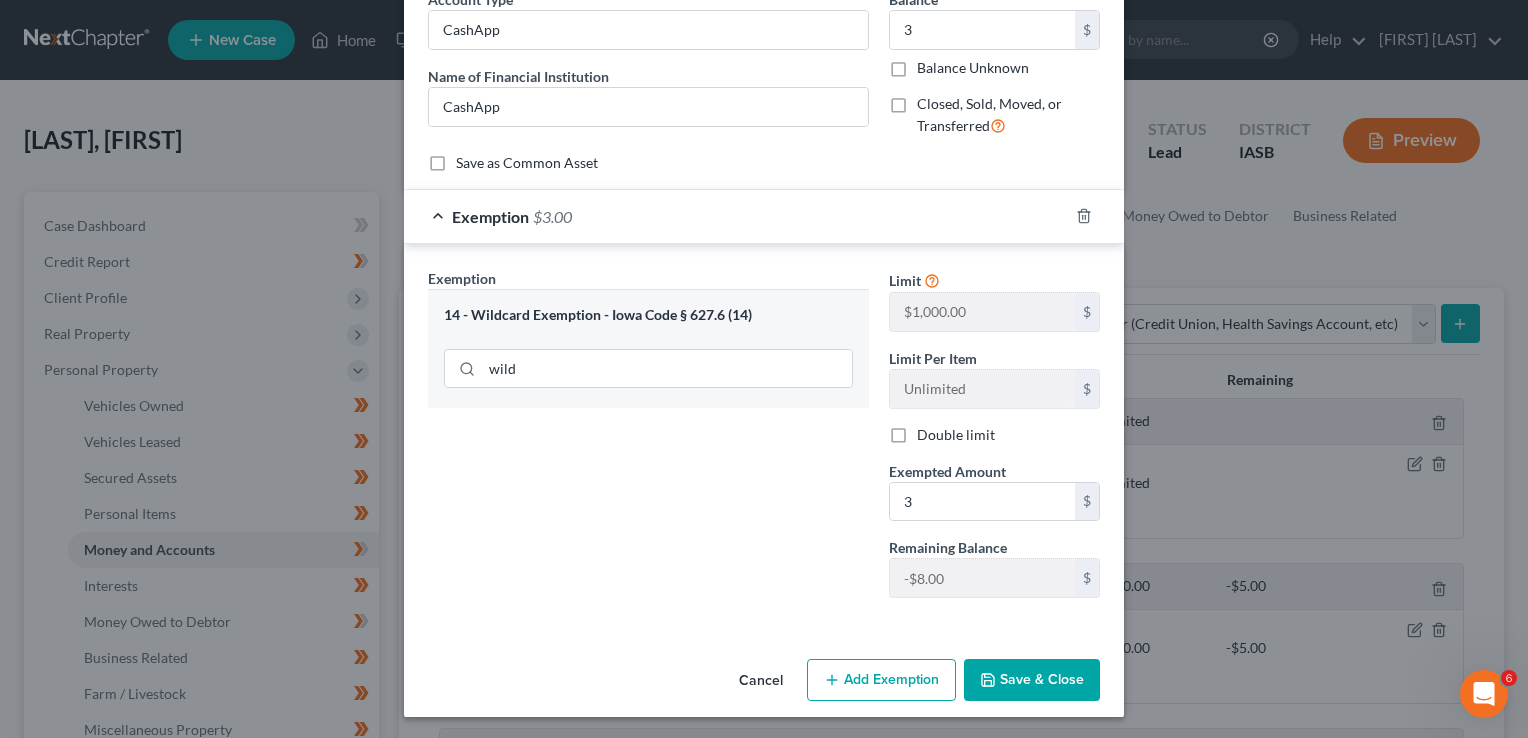 scroll, scrollTop: 0, scrollLeft: 0, axis: both 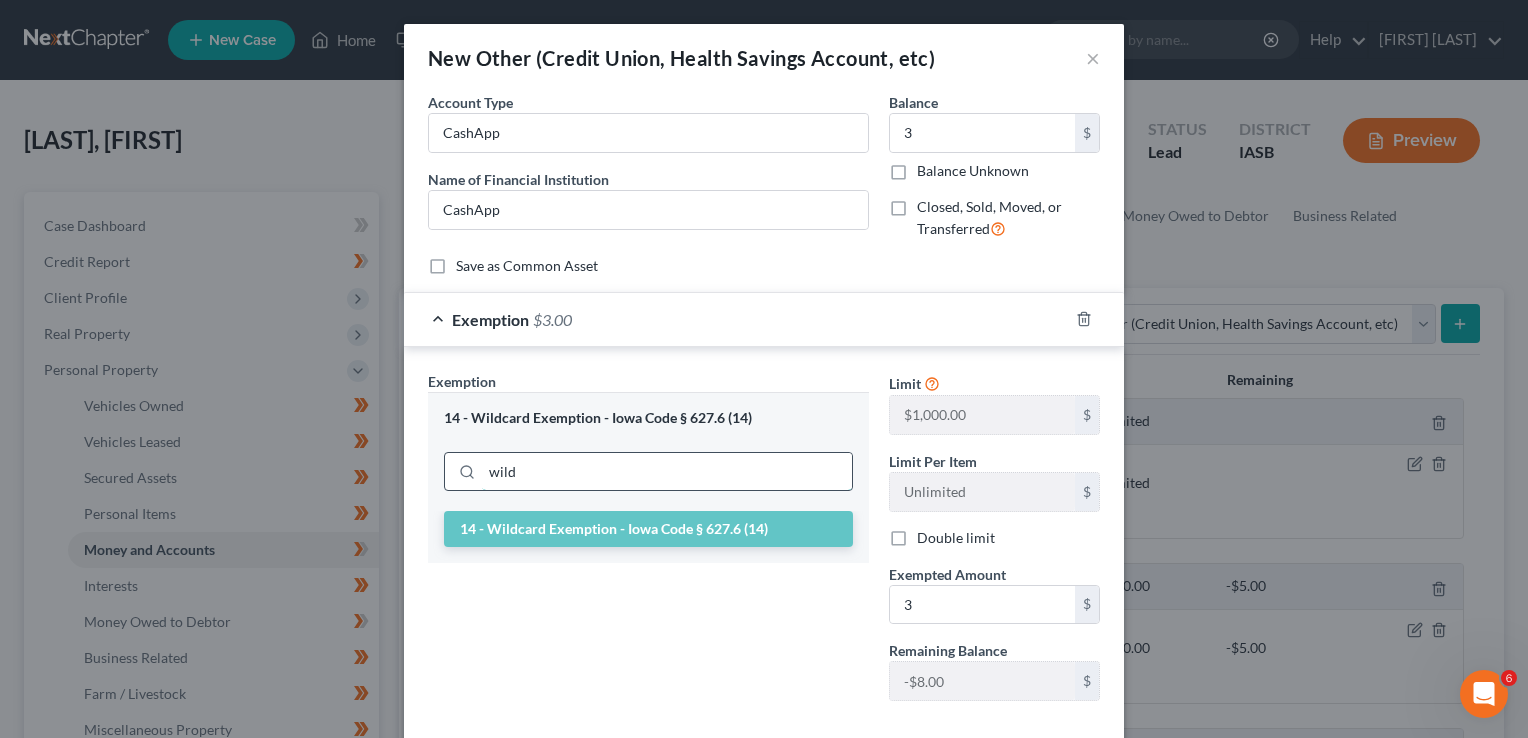 drag, startPoint x: 520, startPoint y: 462, endPoint x: 506, endPoint y: 454, distance: 16.124516 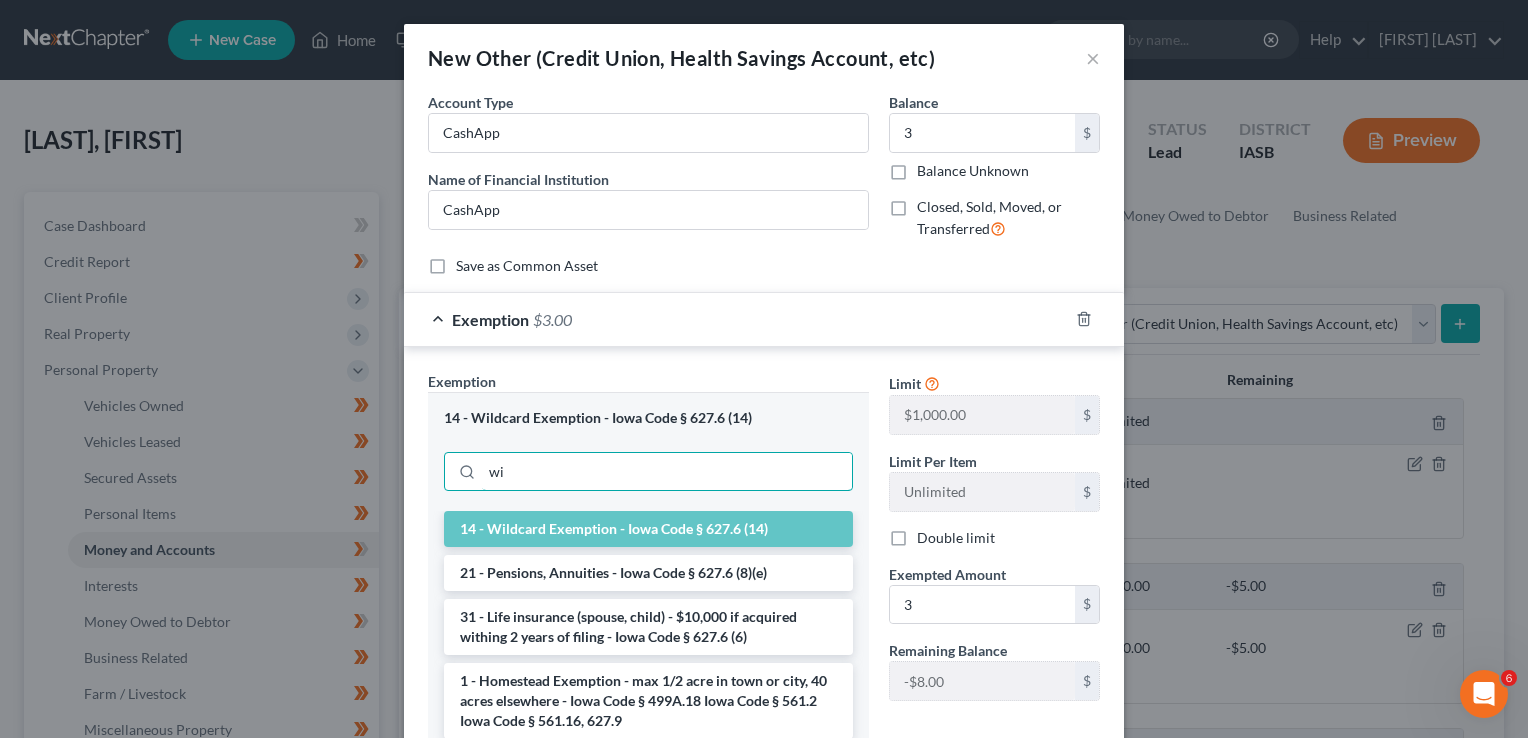 type on "w" 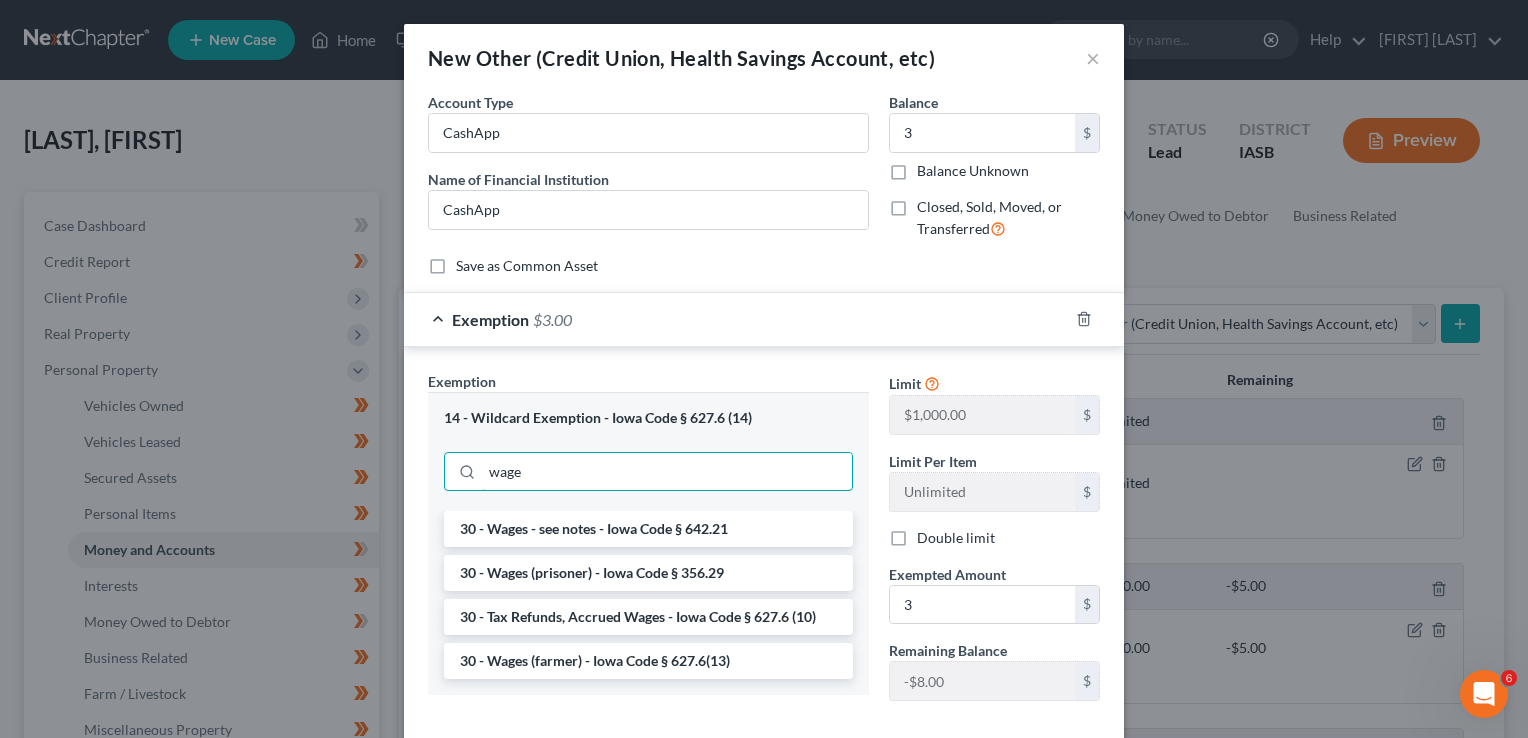 type on "wage" 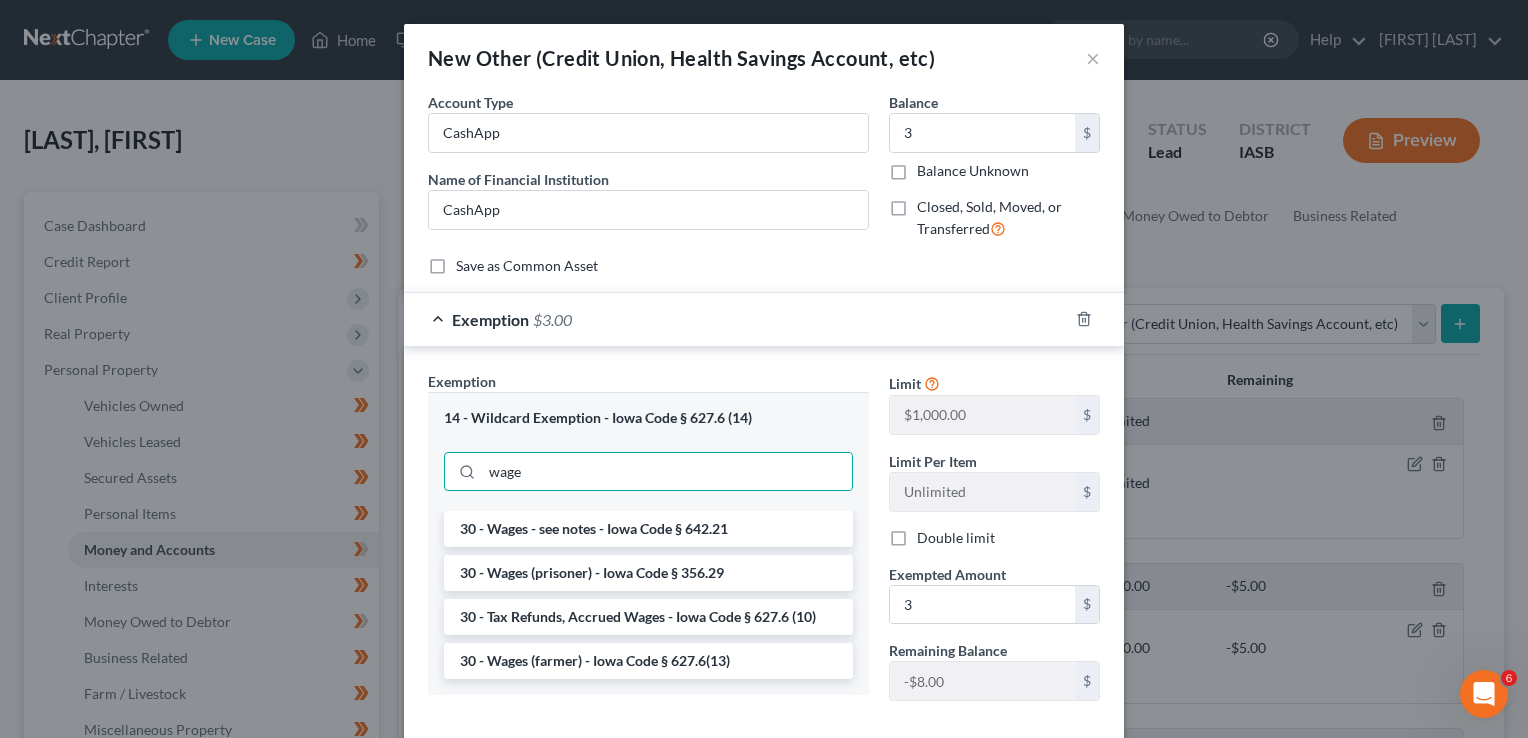 click on "30 - Wages (prisoner) - Iowa Code § 356.29" at bounding box center (648, 573) 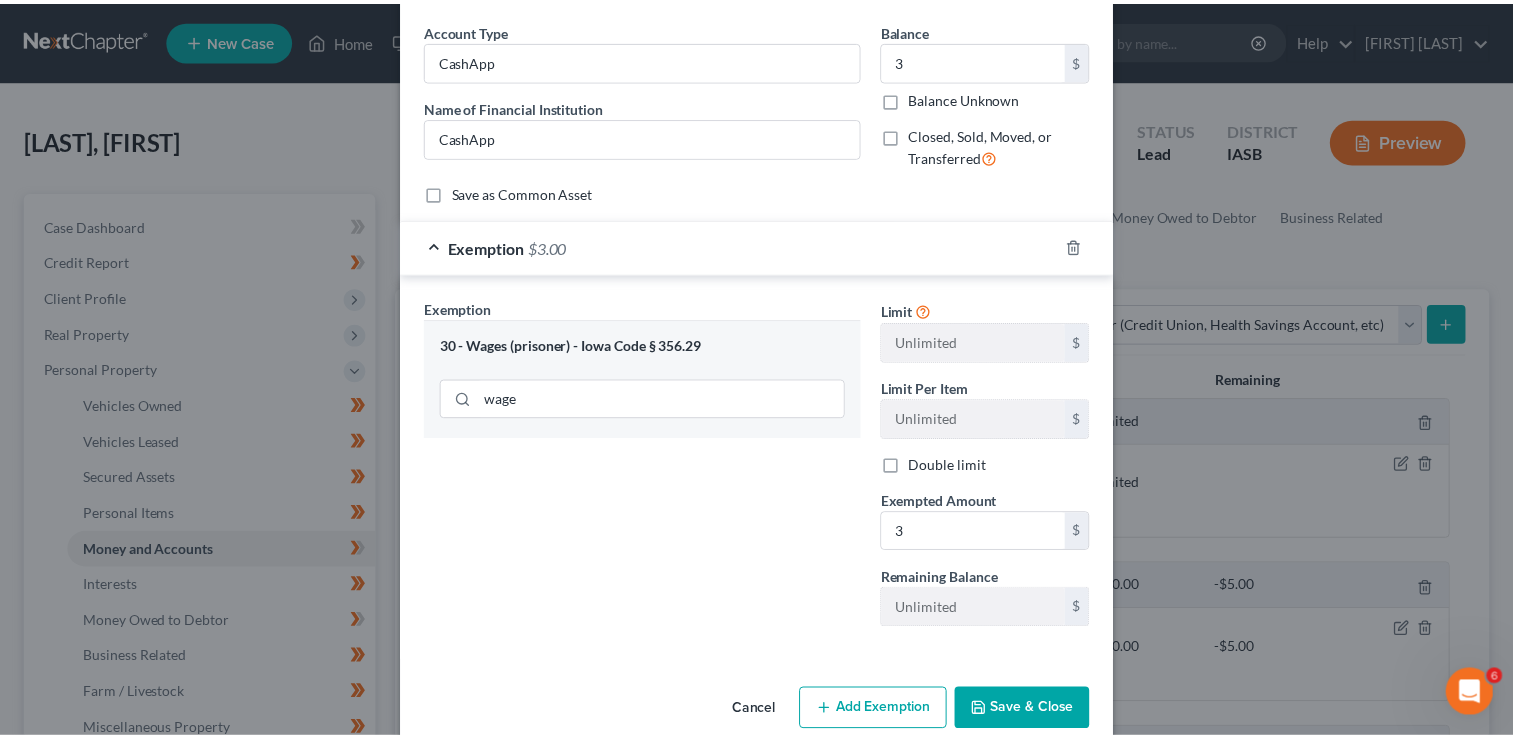 scroll, scrollTop: 103, scrollLeft: 0, axis: vertical 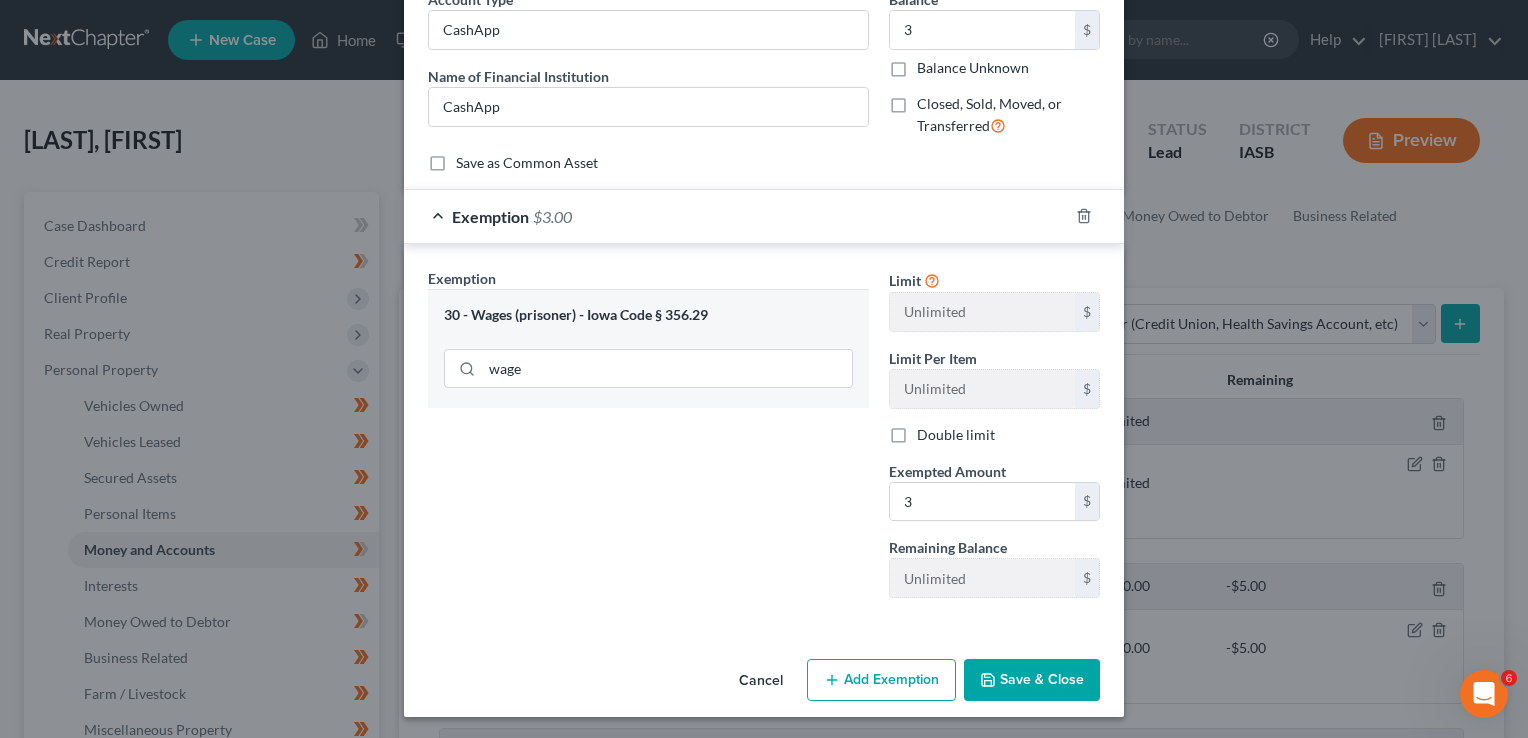 click on "Save & Close" at bounding box center (1032, 680) 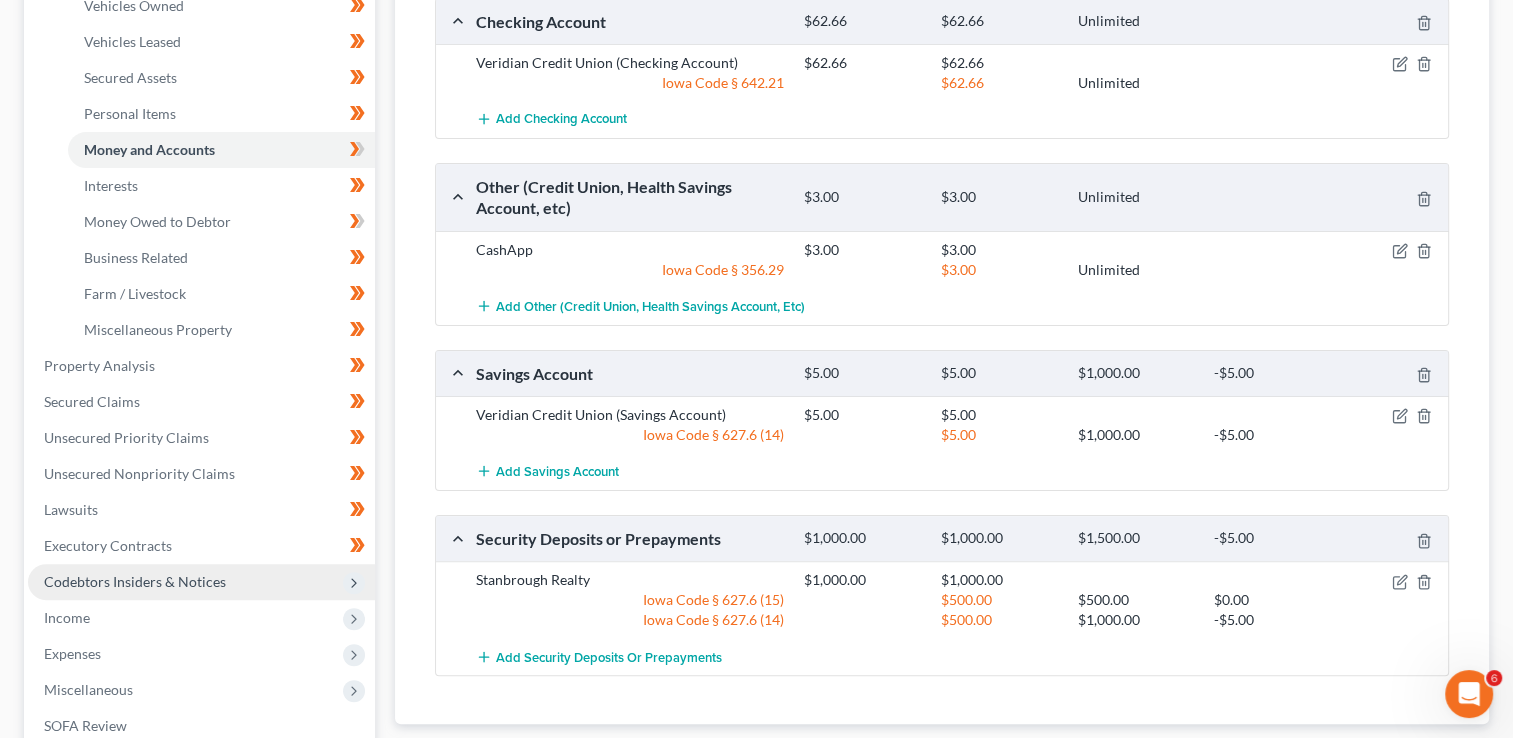 scroll, scrollTop: 533, scrollLeft: 0, axis: vertical 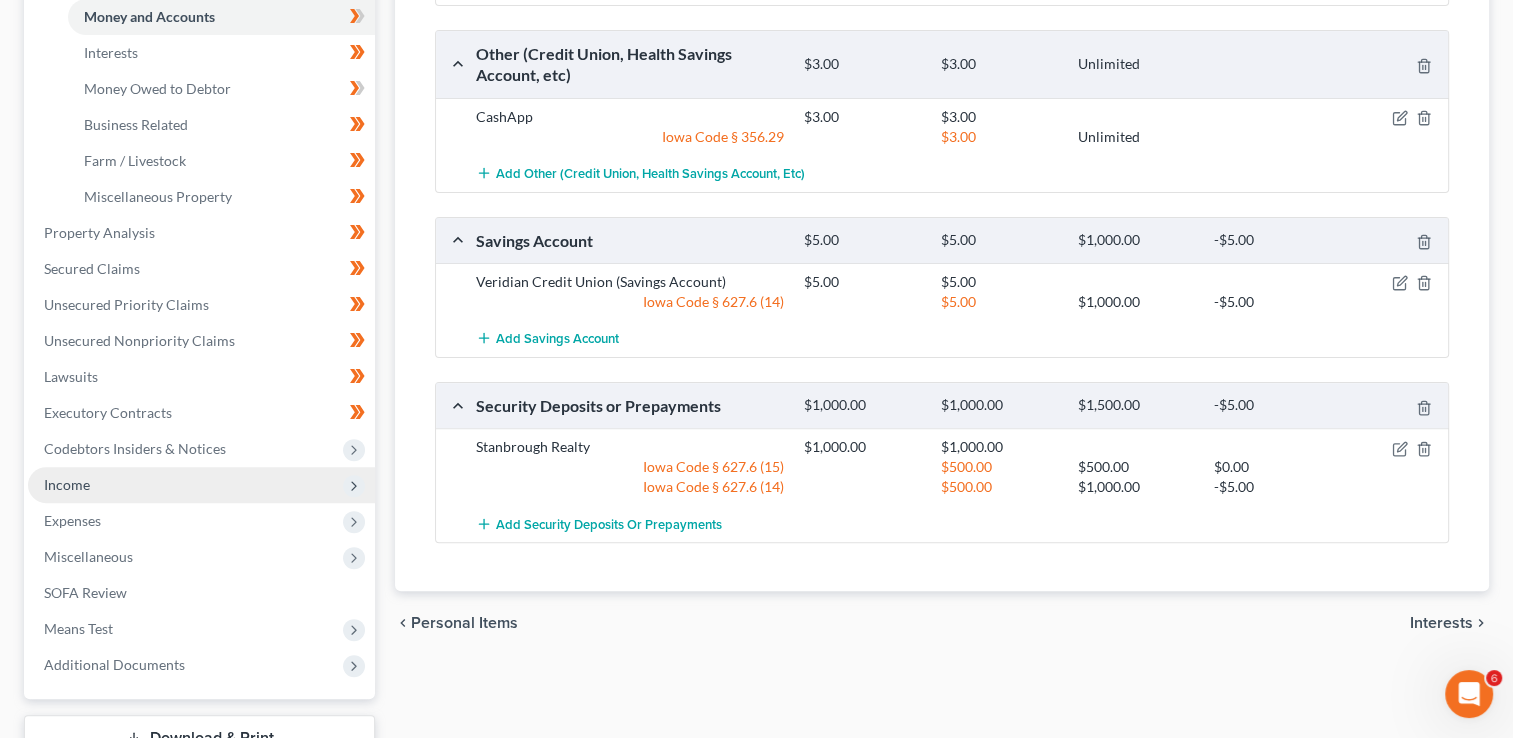 click on "Income" at bounding box center [201, 485] 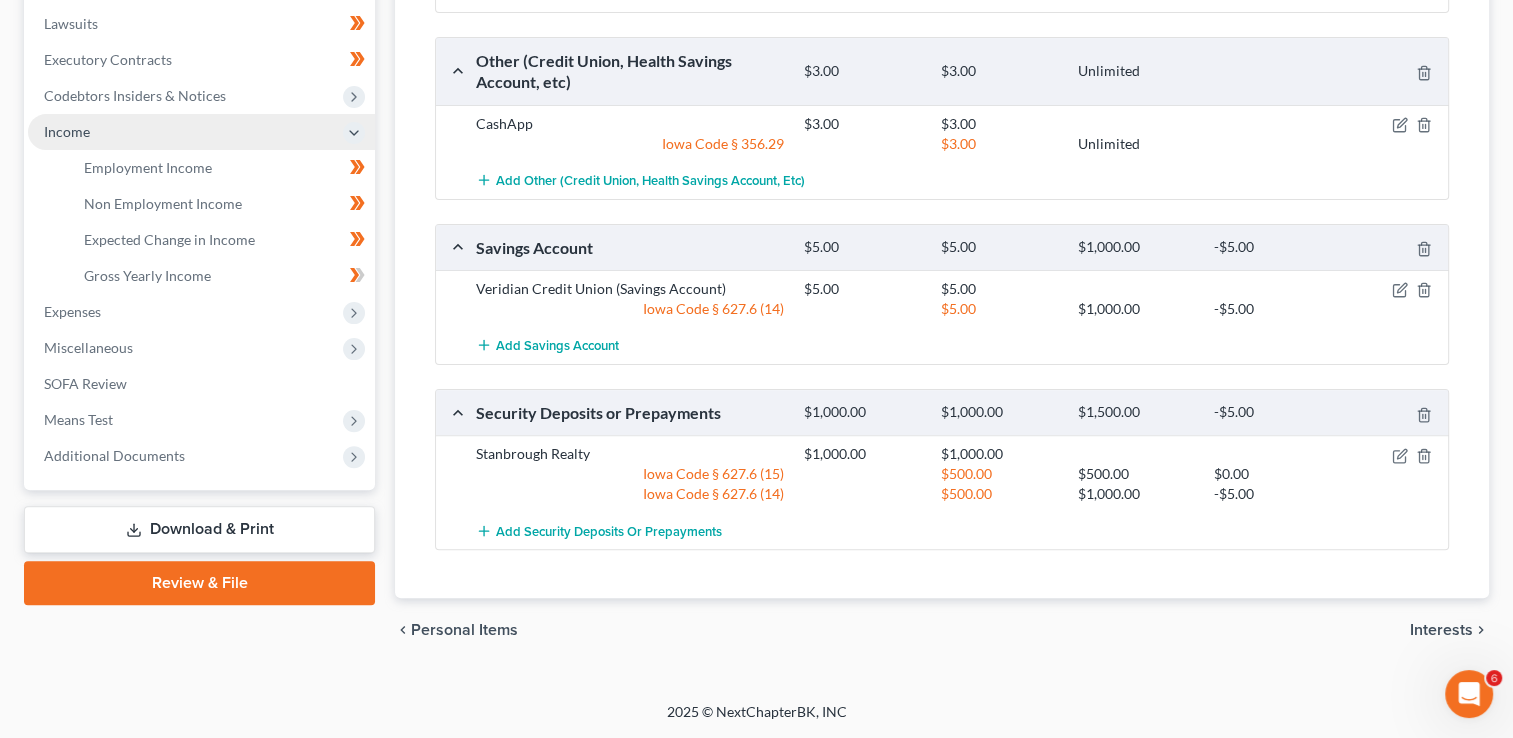 scroll, scrollTop: 467, scrollLeft: 0, axis: vertical 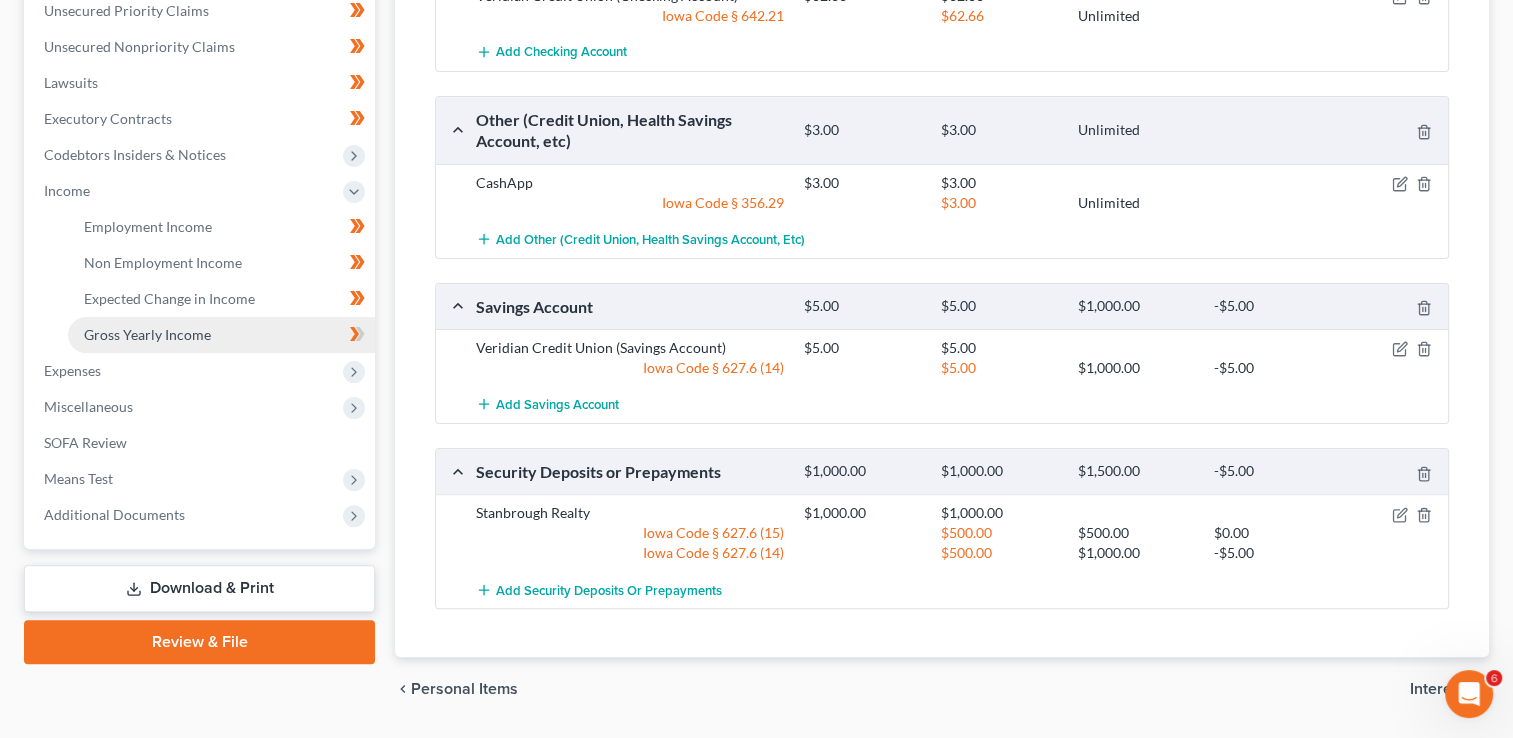 click on "Gross Yearly Income" at bounding box center [147, 334] 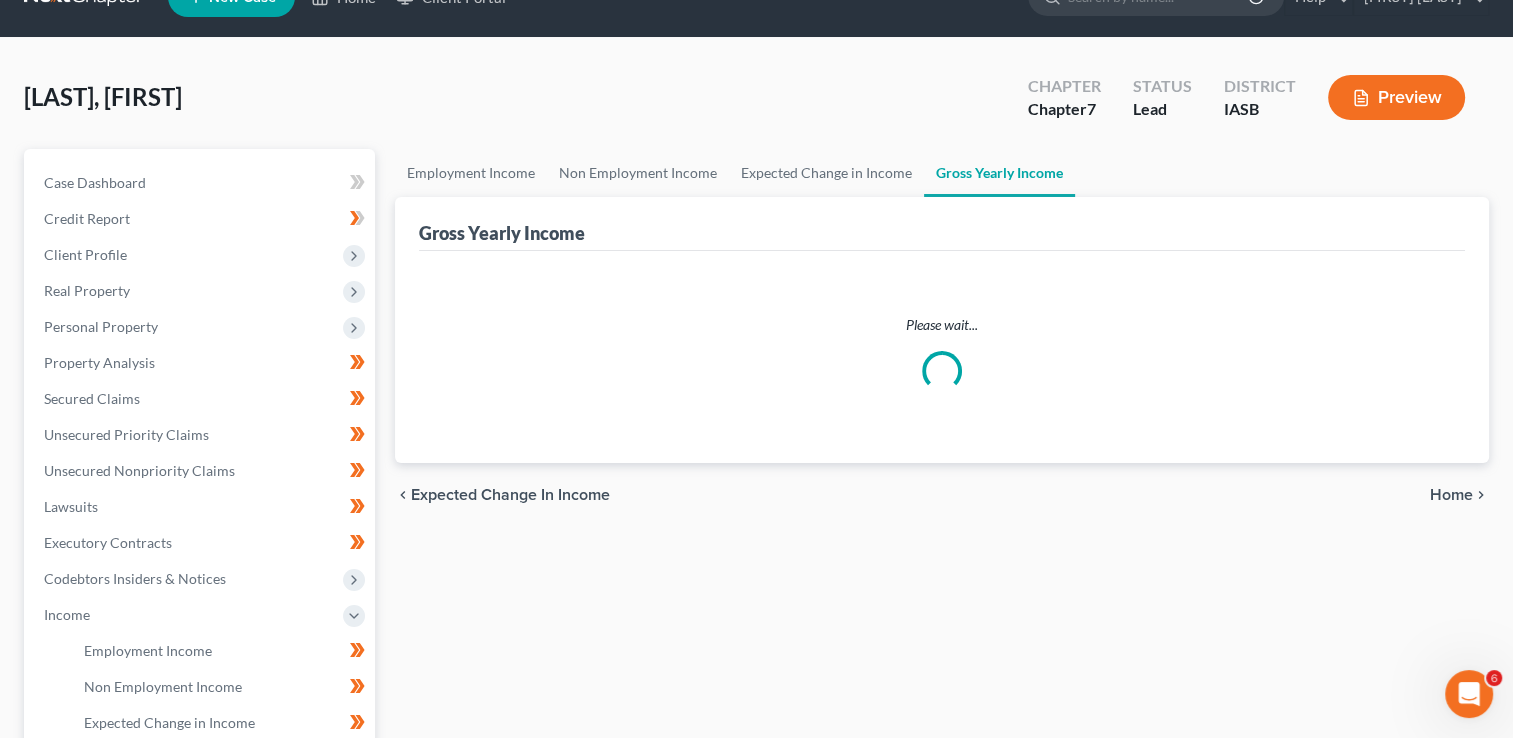 scroll, scrollTop: 0, scrollLeft: 0, axis: both 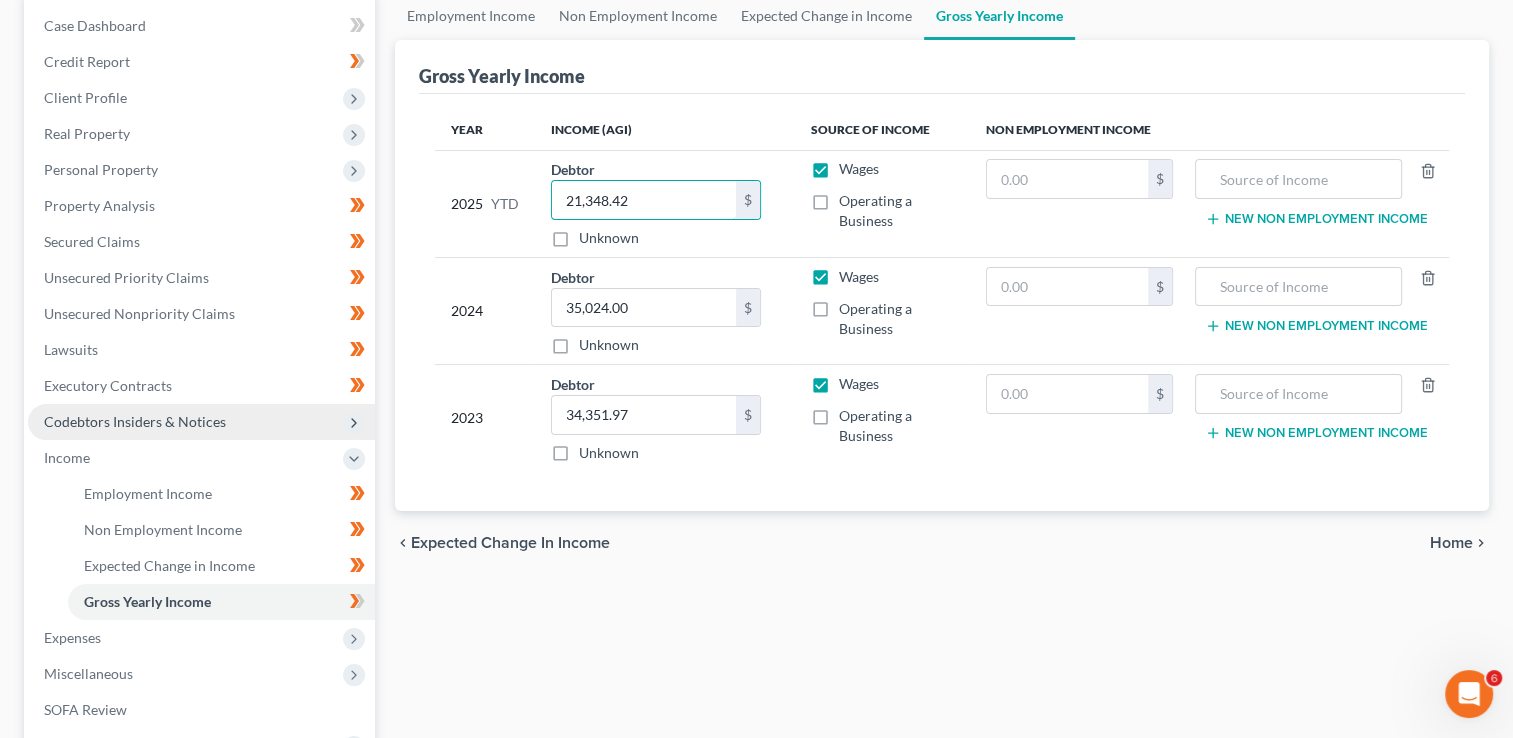 type on "21,348.42" 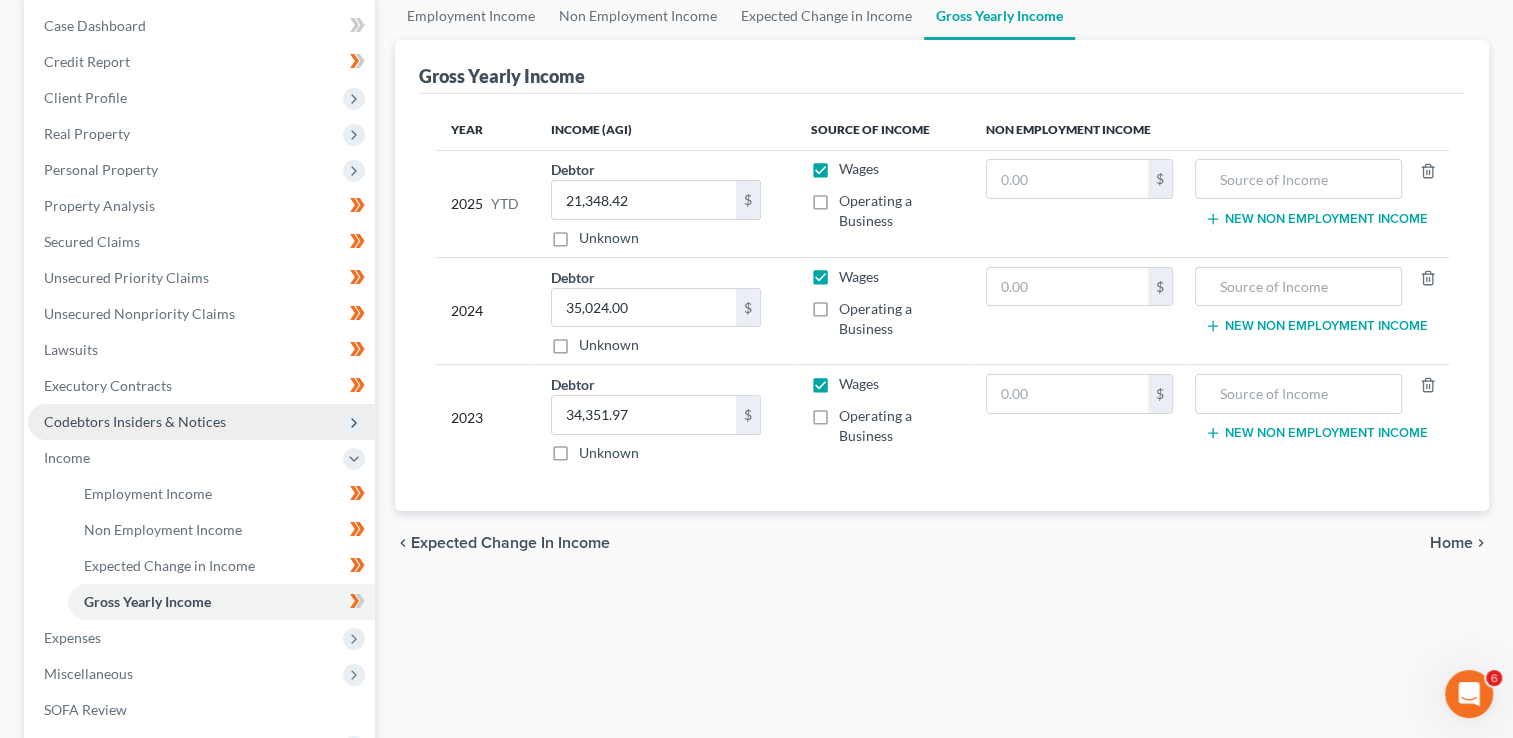 click on "Codebtors Insiders & Notices" at bounding box center (201, 422) 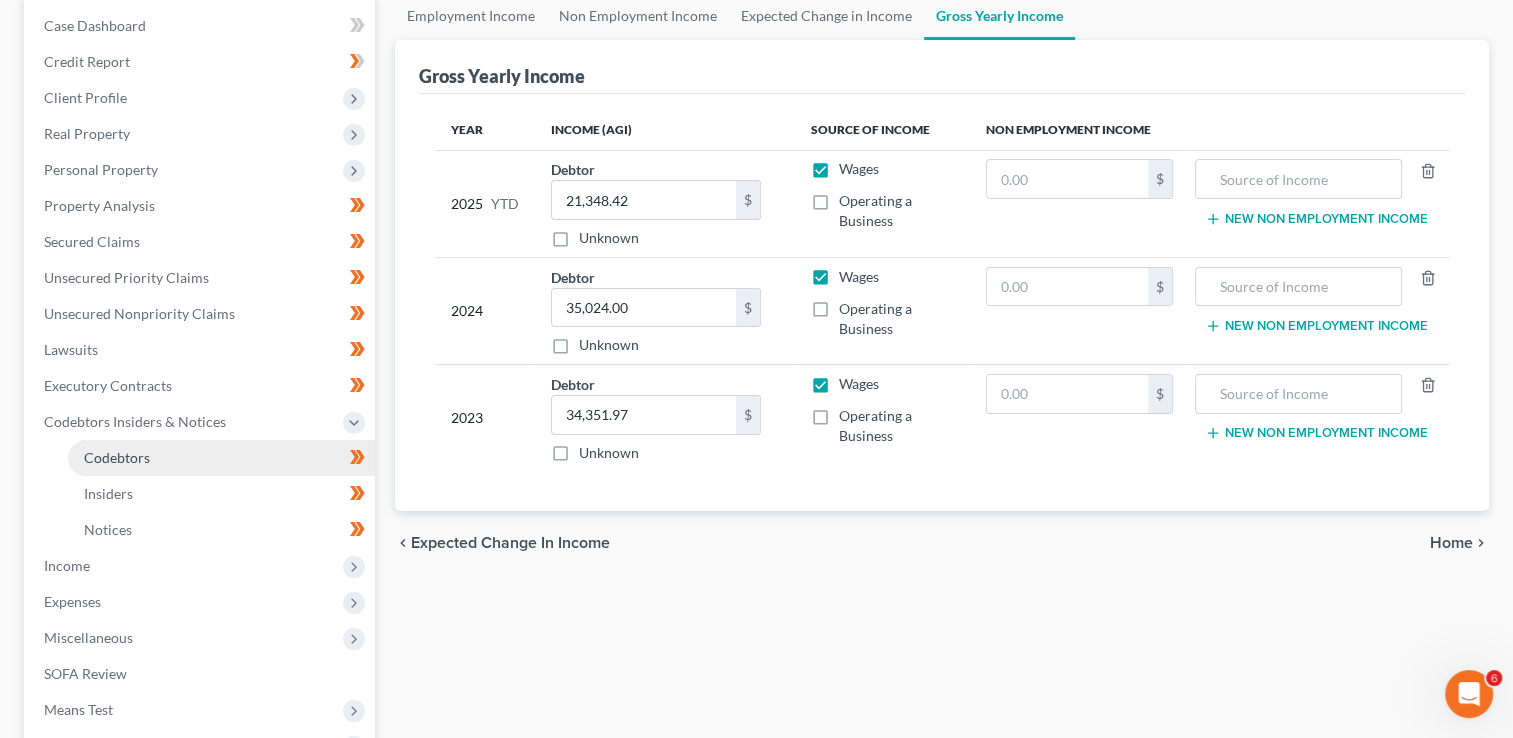 click on "Codebtors" at bounding box center (117, 457) 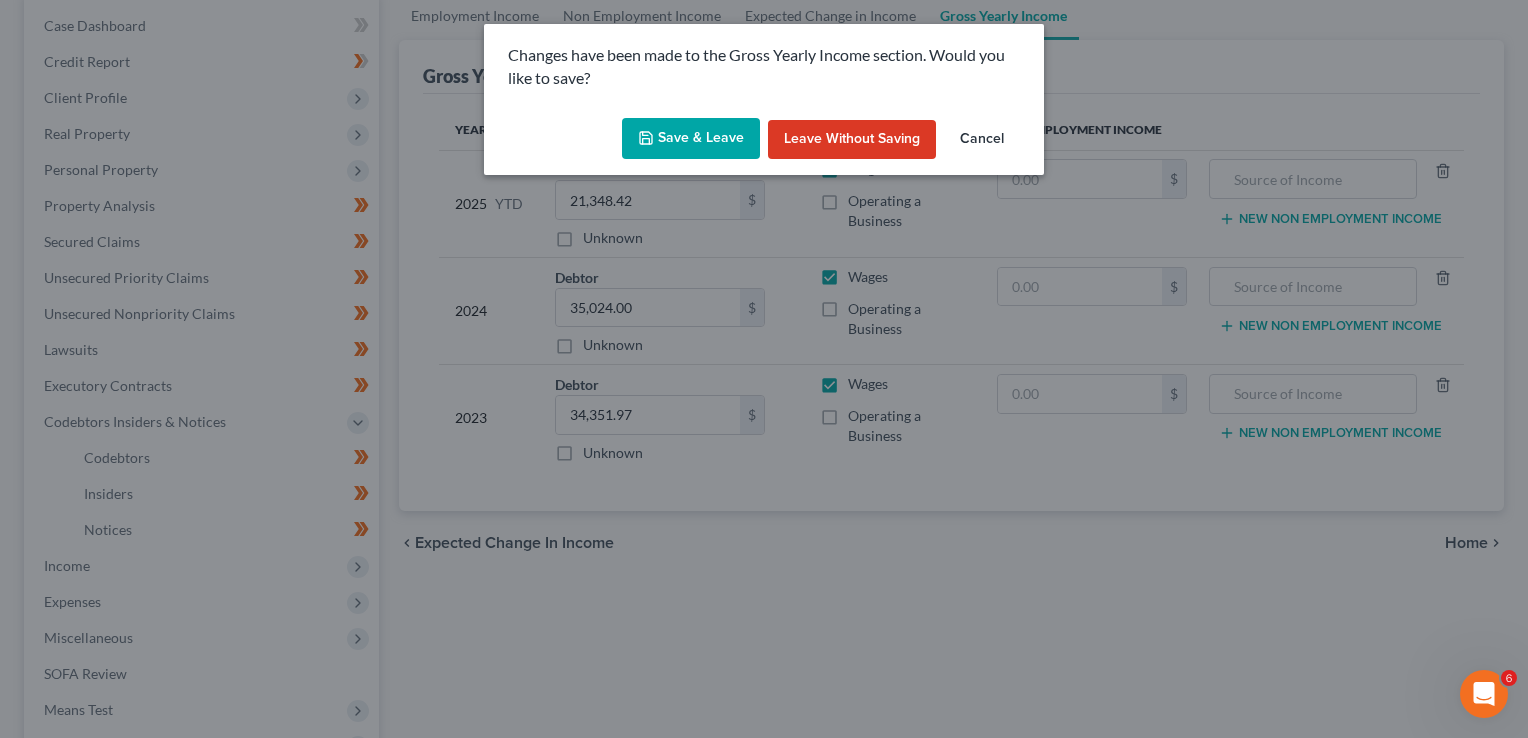 click on "Save & Leave" at bounding box center [691, 139] 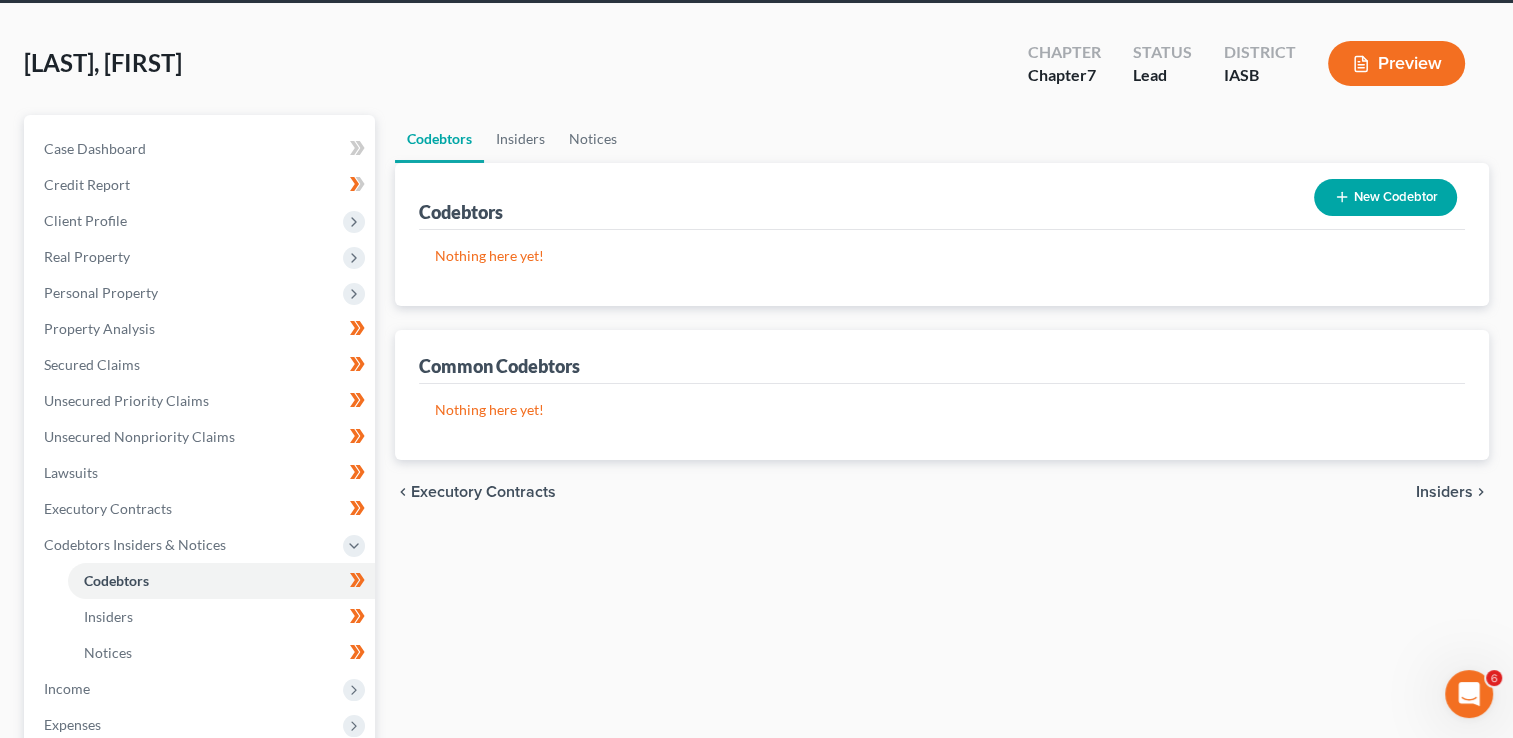 scroll, scrollTop: 0, scrollLeft: 0, axis: both 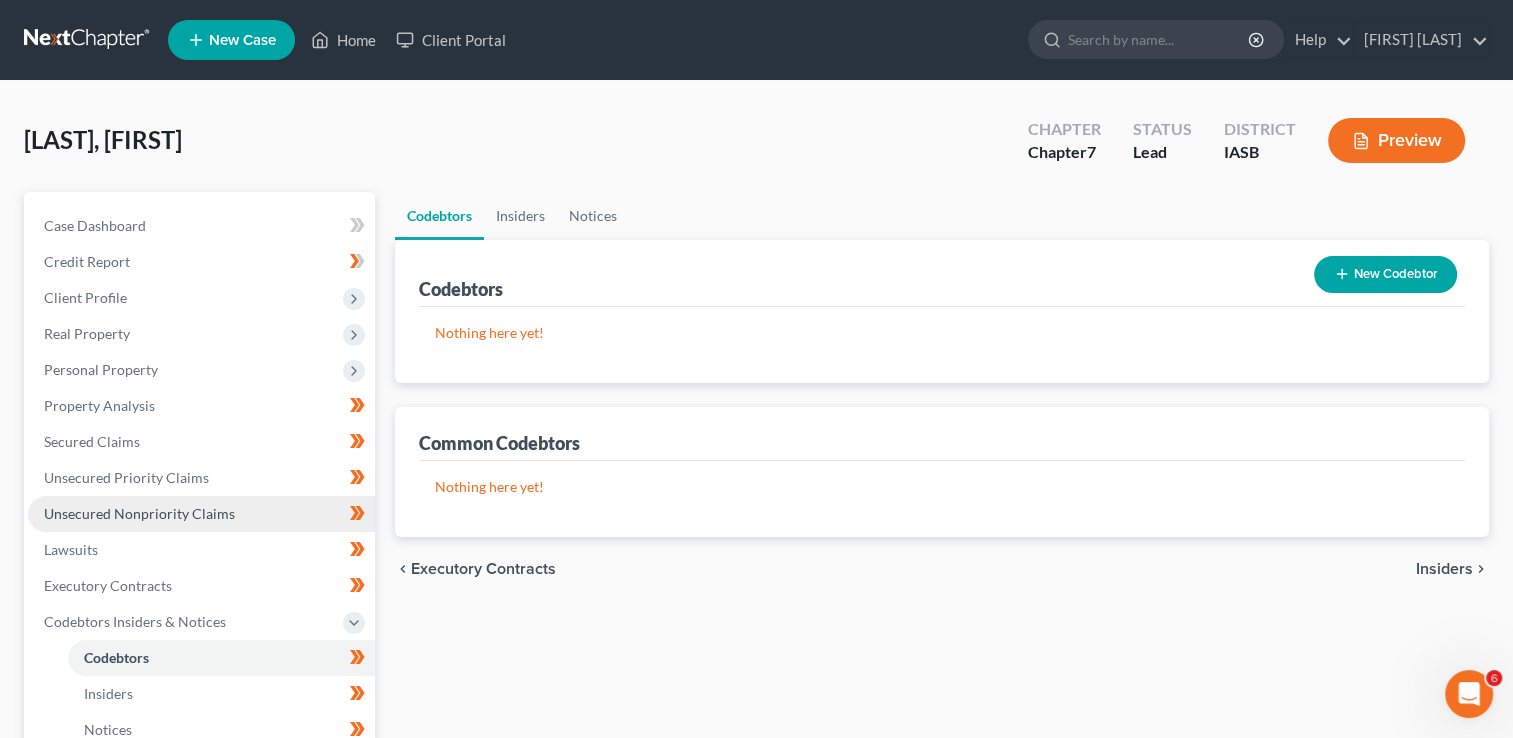 click on "Unsecured Nonpriority Claims" at bounding box center (139, 513) 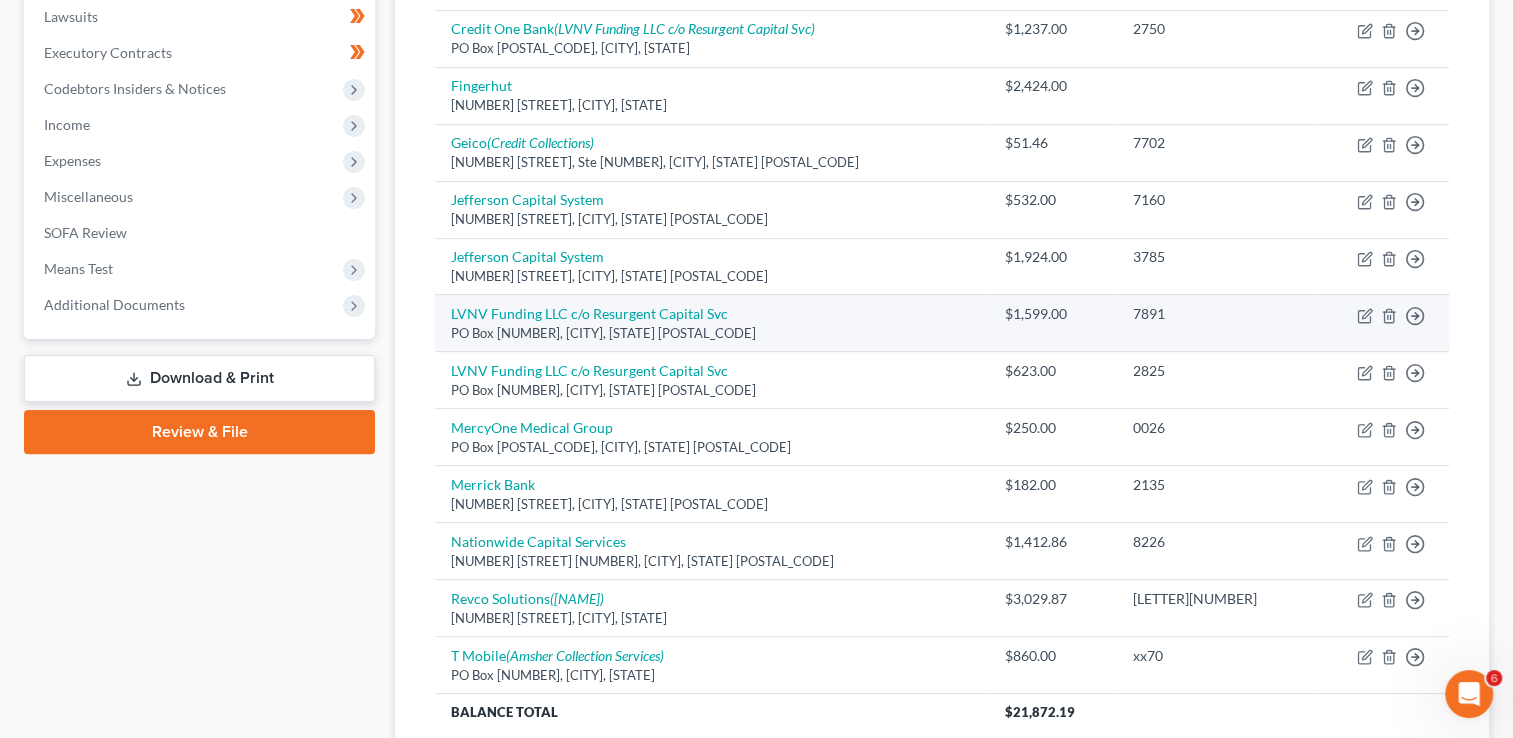 scroll, scrollTop: 0, scrollLeft: 0, axis: both 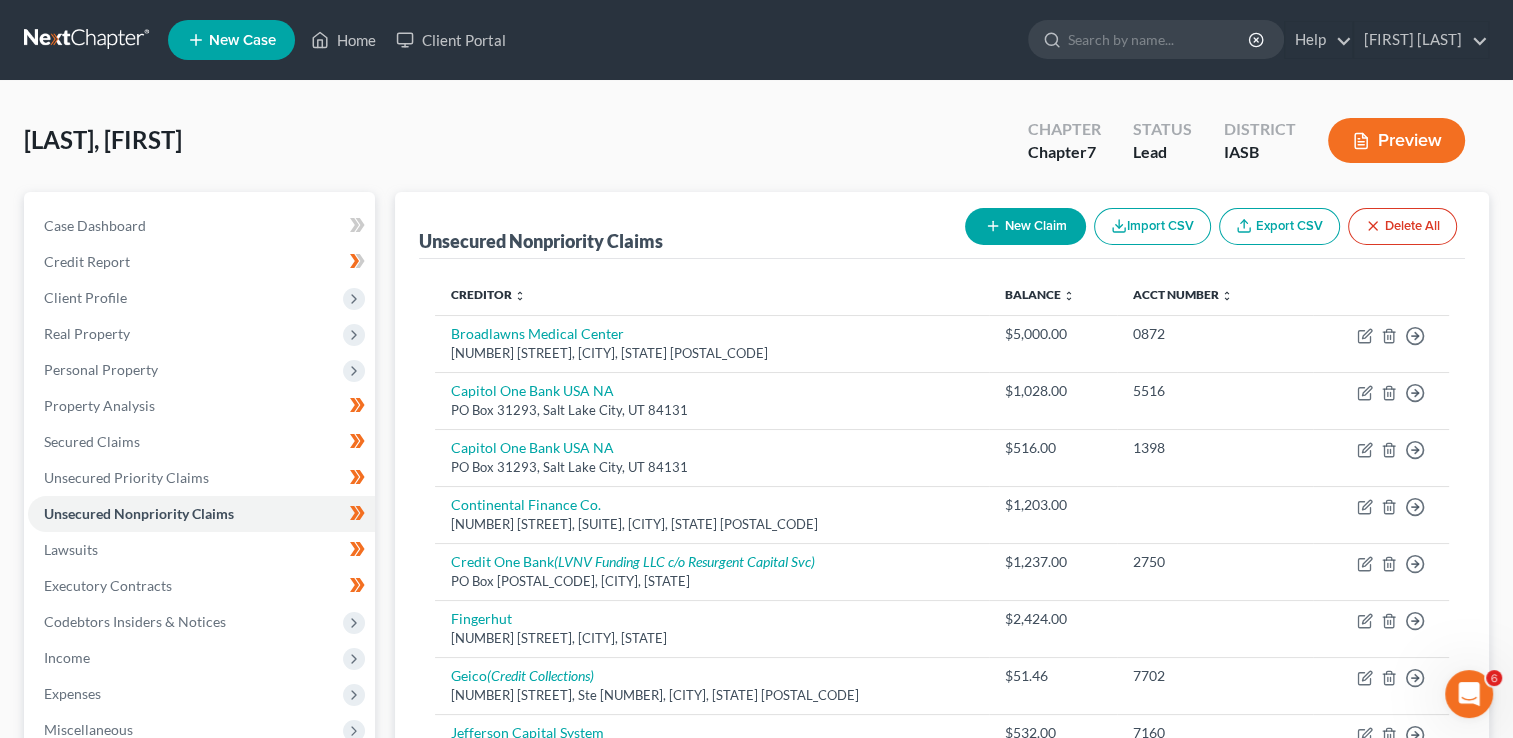 click on "New Claim" at bounding box center (1025, 226) 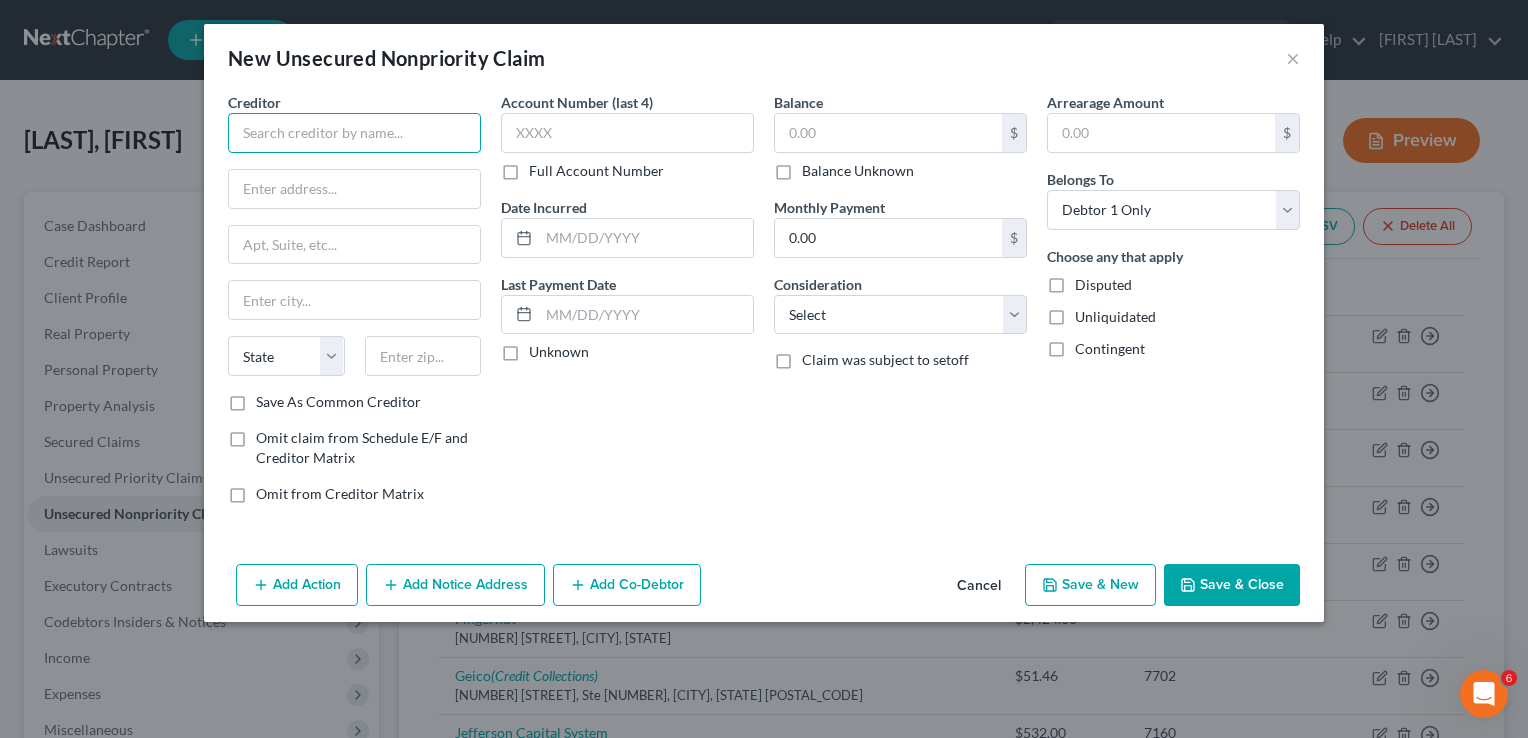 click at bounding box center [354, 133] 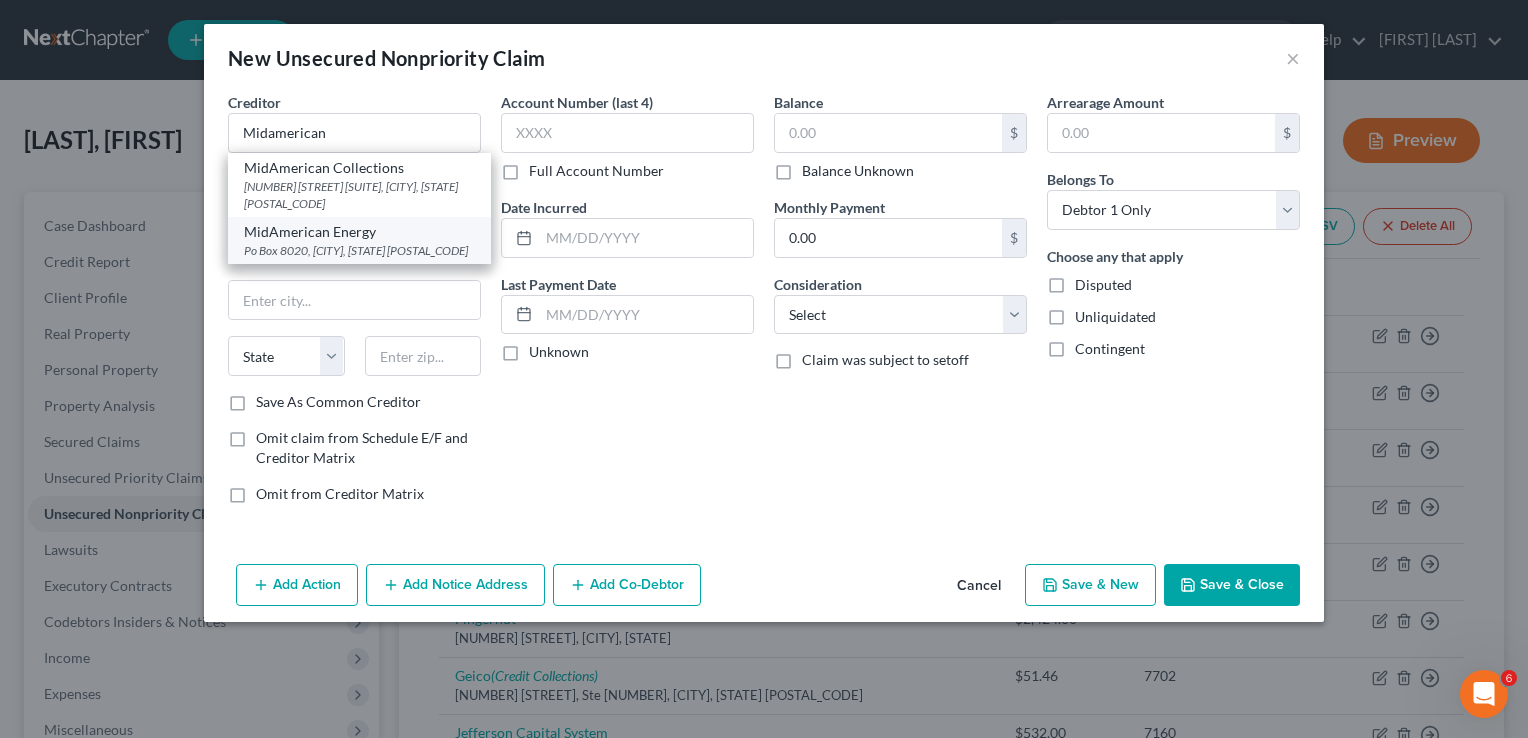 click on "Po Box 8020, Davenport, IA 52808-8020" at bounding box center (359, 250) 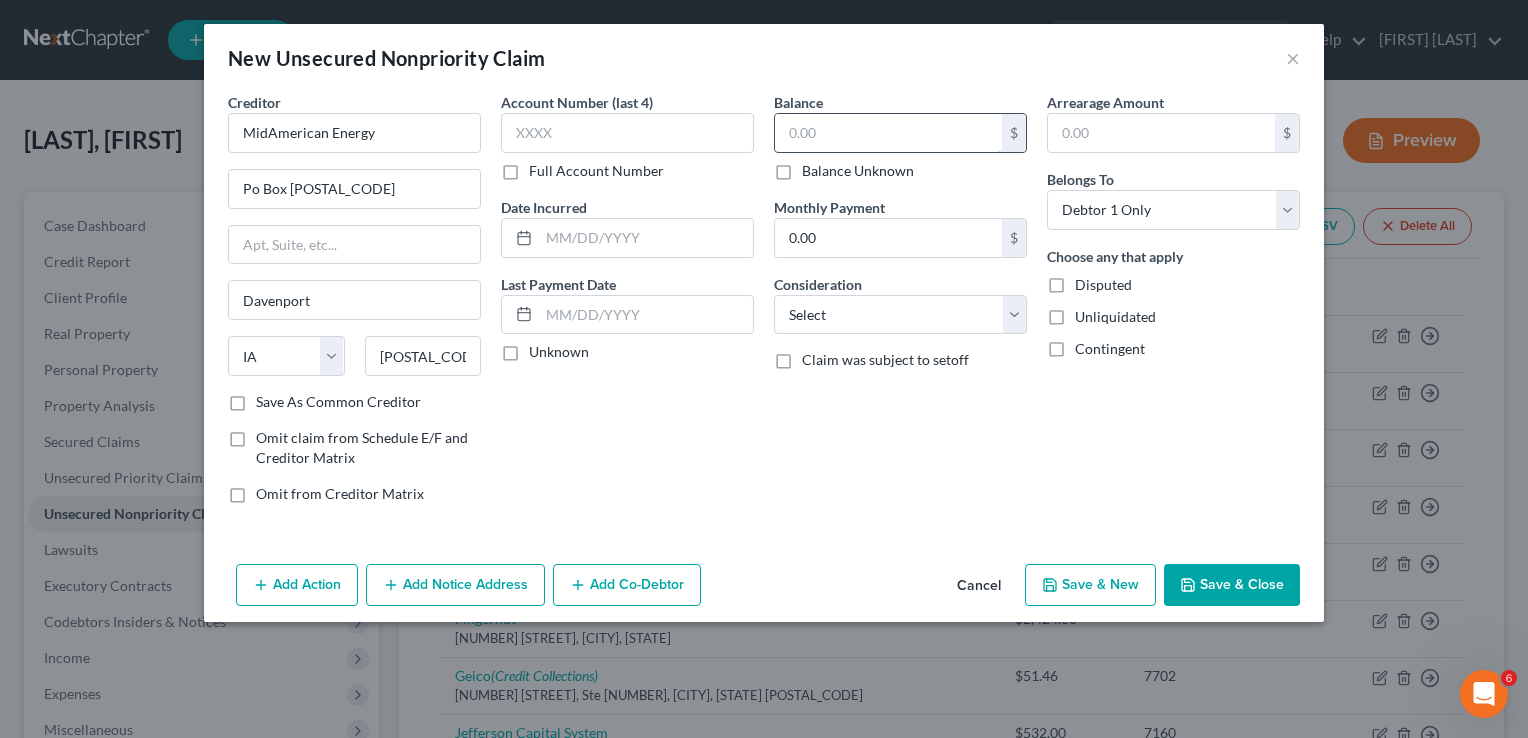click at bounding box center [888, 133] 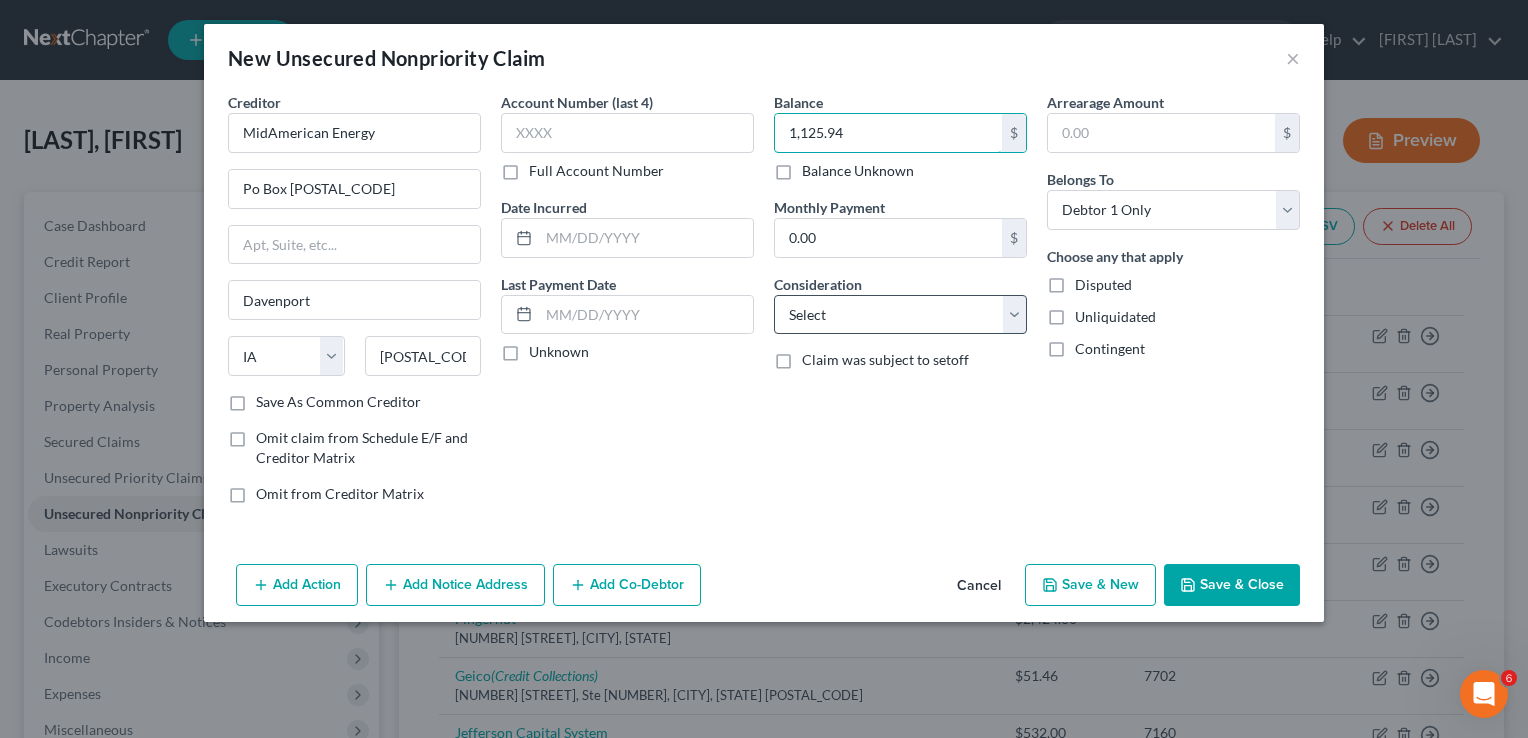 type on "1,125.94" 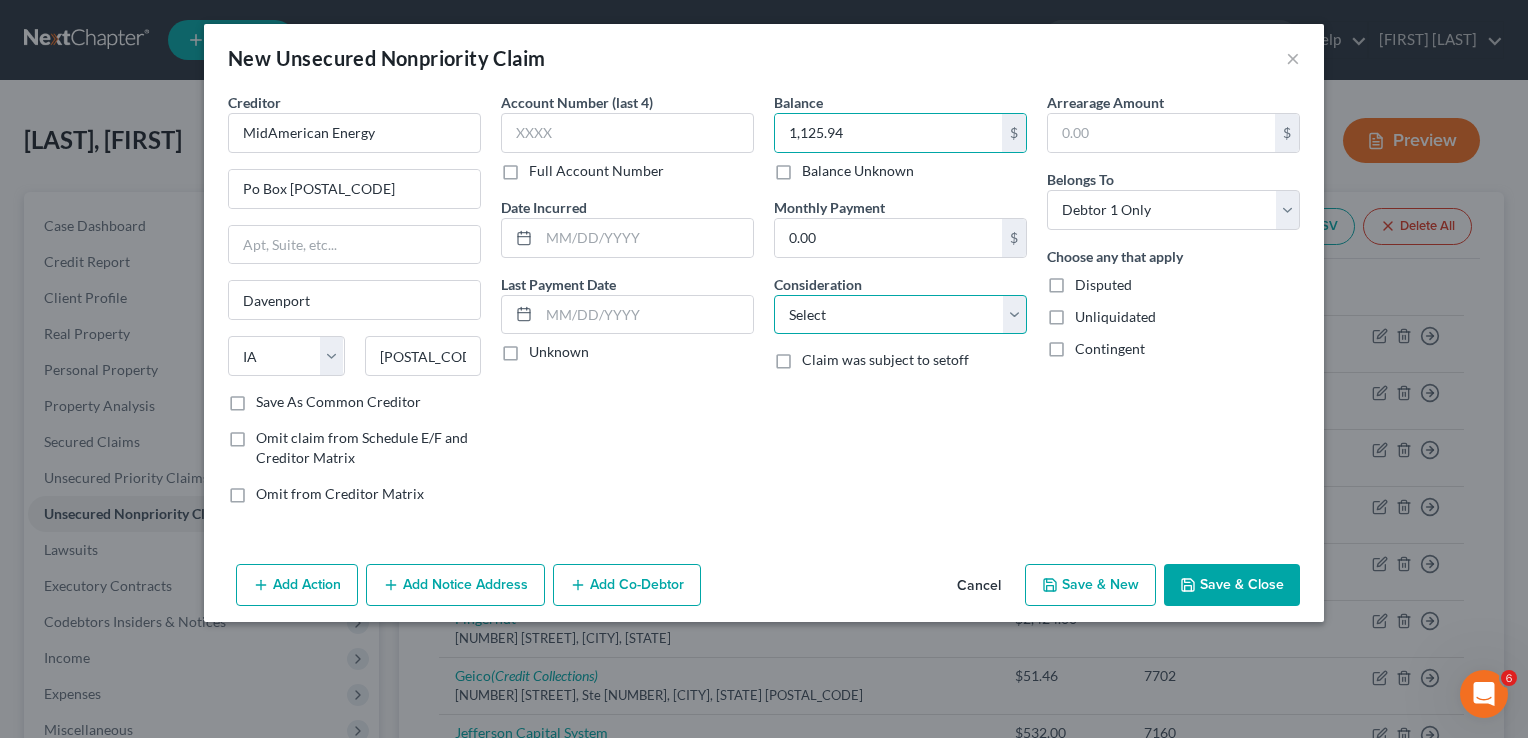 click on "Select Cable / Satellite Services Collection Agency Credit Card Debt Debt Counseling / Attorneys Deficiency Balance Domestic Support Obligations Home / Car Repairs Income Taxes Judgment Liens Medical Services Monies Loaned / Advanced Mortgage Obligation From Divorce Or Separation Obligation To Pensions Other Overdrawn Bank Account Promised To Help Pay Creditors Student Loans Suppliers And Vendors Telephone / Internet Services Utility Services" at bounding box center [900, 315] 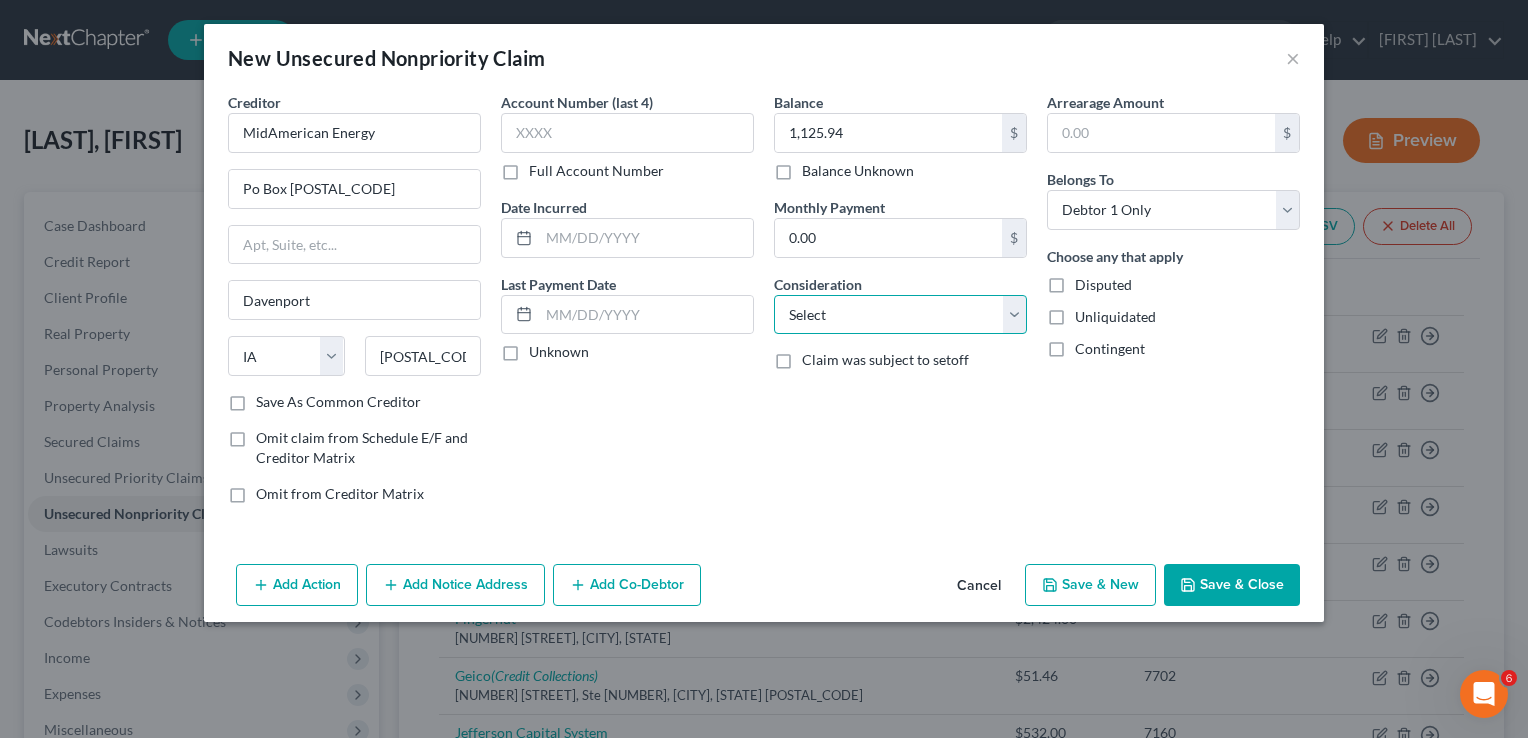 select on "20" 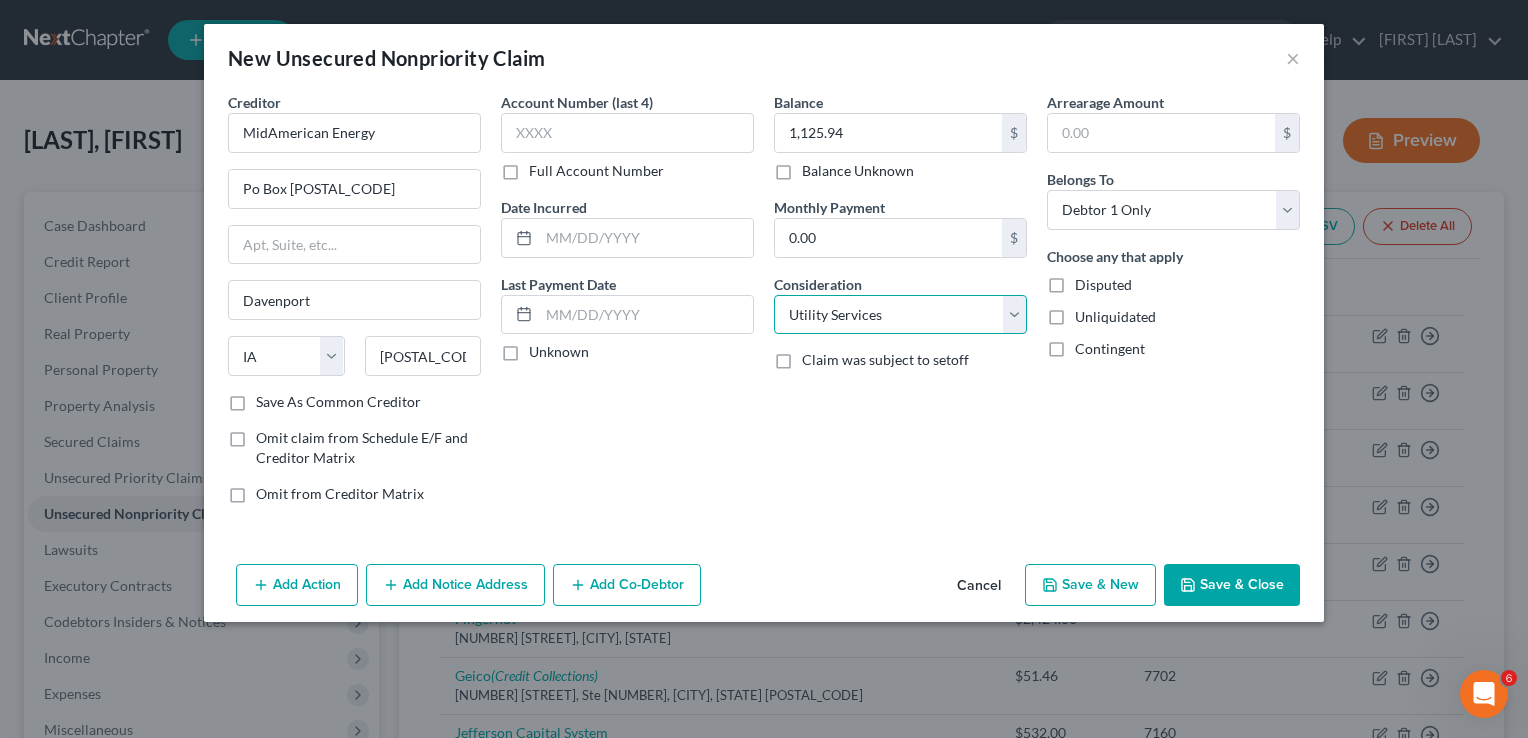 click on "Select Cable / Satellite Services Collection Agency Credit Card Debt Debt Counseling / Attorneys Deficiency Balance Domestic Support Obligations Home / Car Repairs Income Taxes Judgment Liens Medical Services Monies Loaned / Advanced Mortgage Obligation From Divorce Or Separation Obligation To Pensions Other Overdrawn Bank Account Promised To Help Pay Creditors Student Loans Suppliers And Vendors Telephone / Internet Services Utility Services" at bounding box center (900, 315) 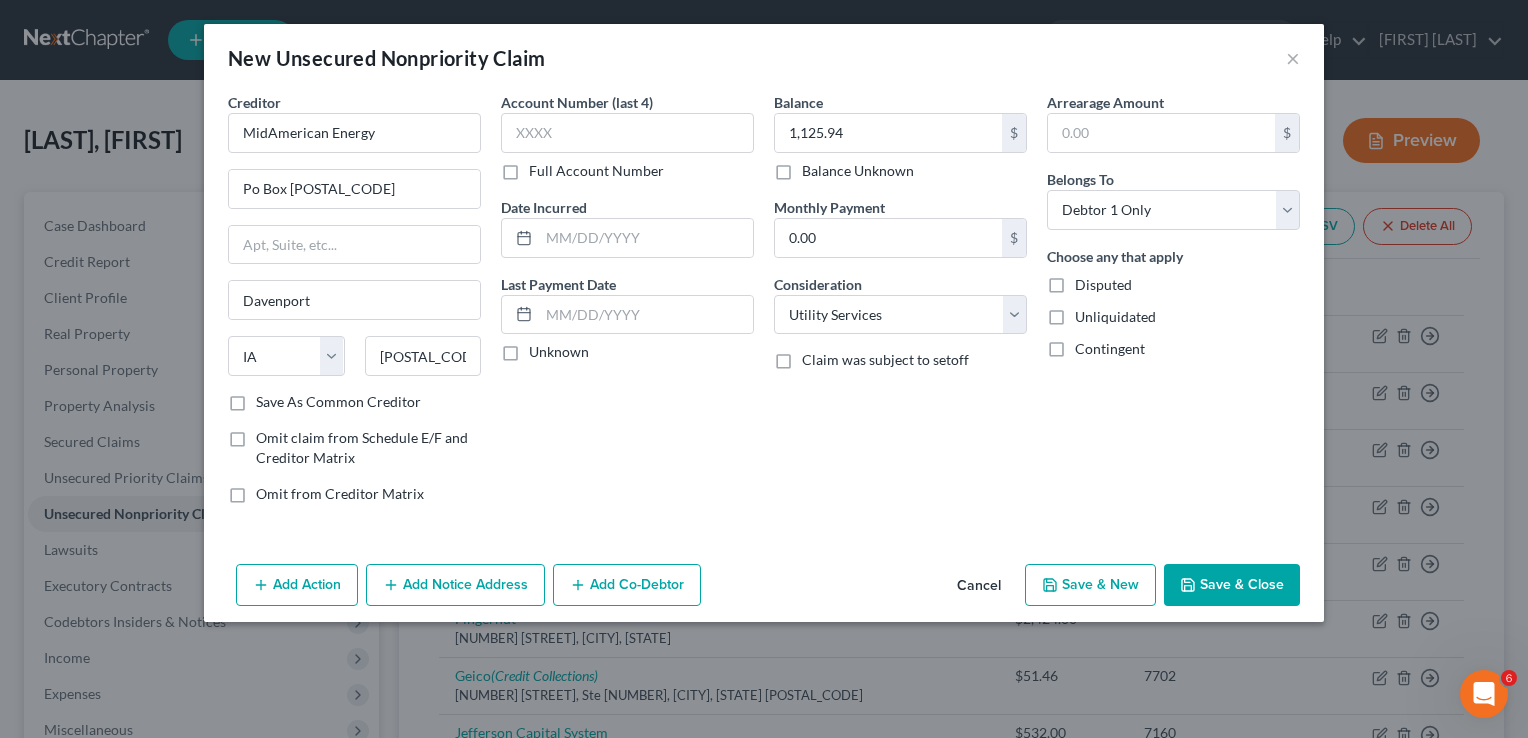 click on "Save & Close" at bounding box center [1232, 585] 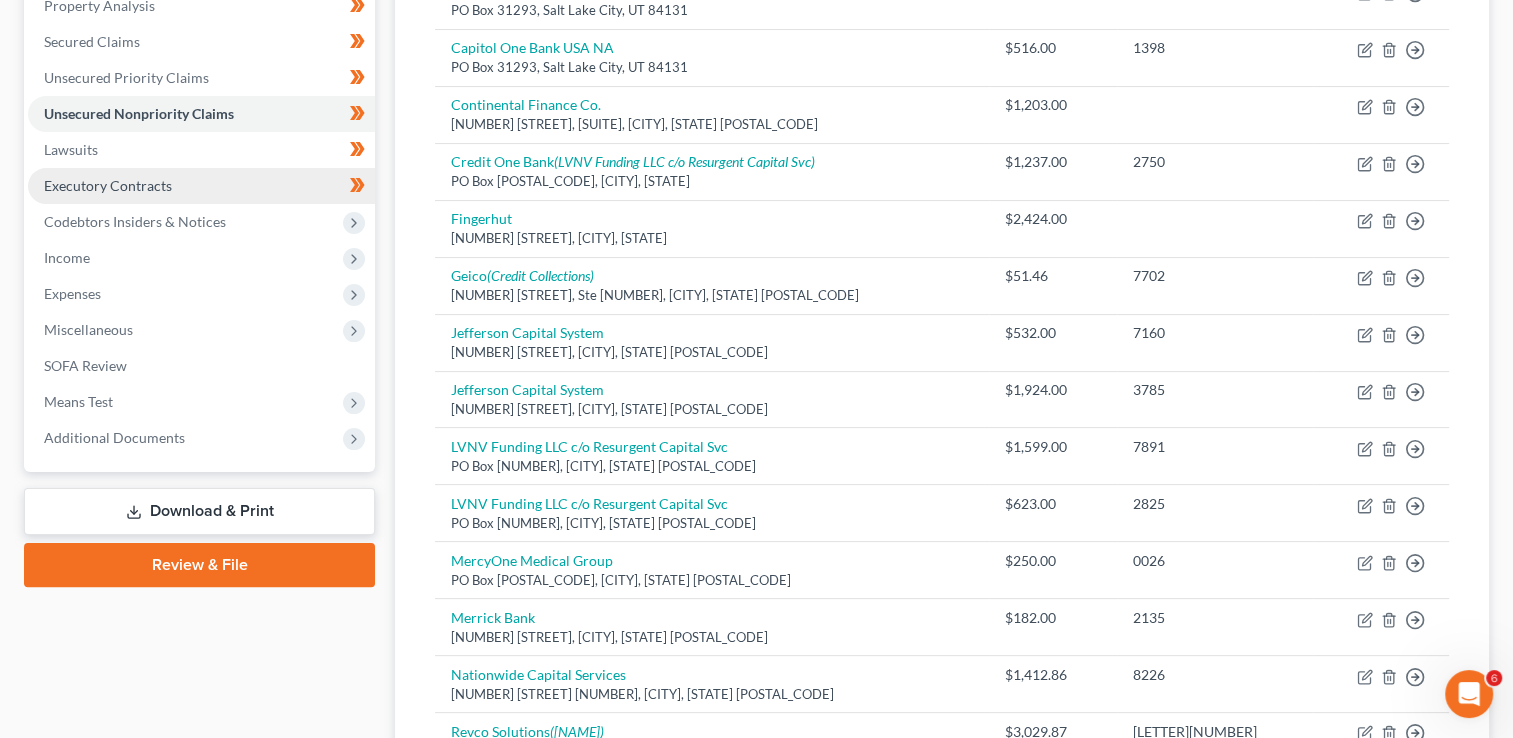 scroll, scrollTop: 266, scrollLeft: 0, axis: vertical 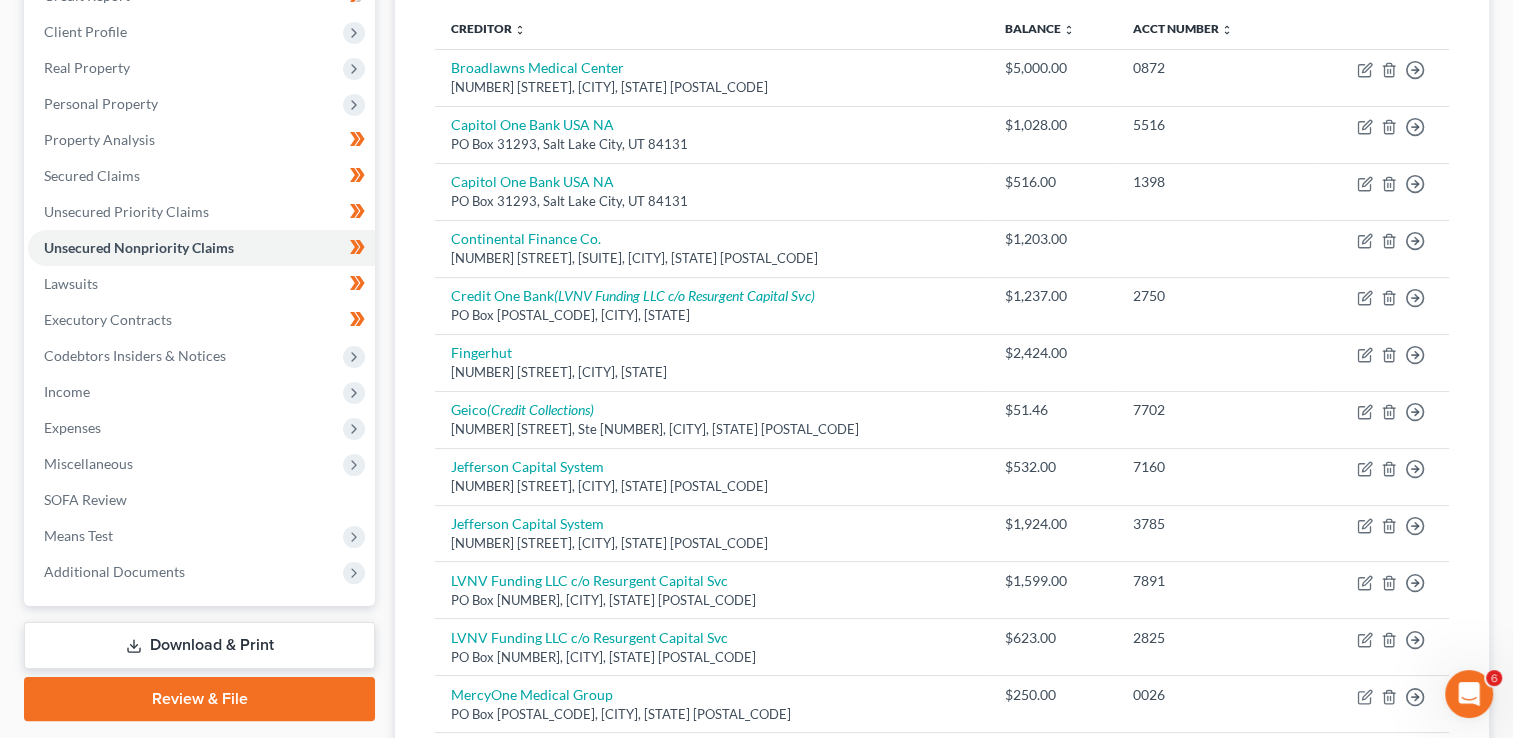 click on "Download & Print" at bounding box center (199, 645) 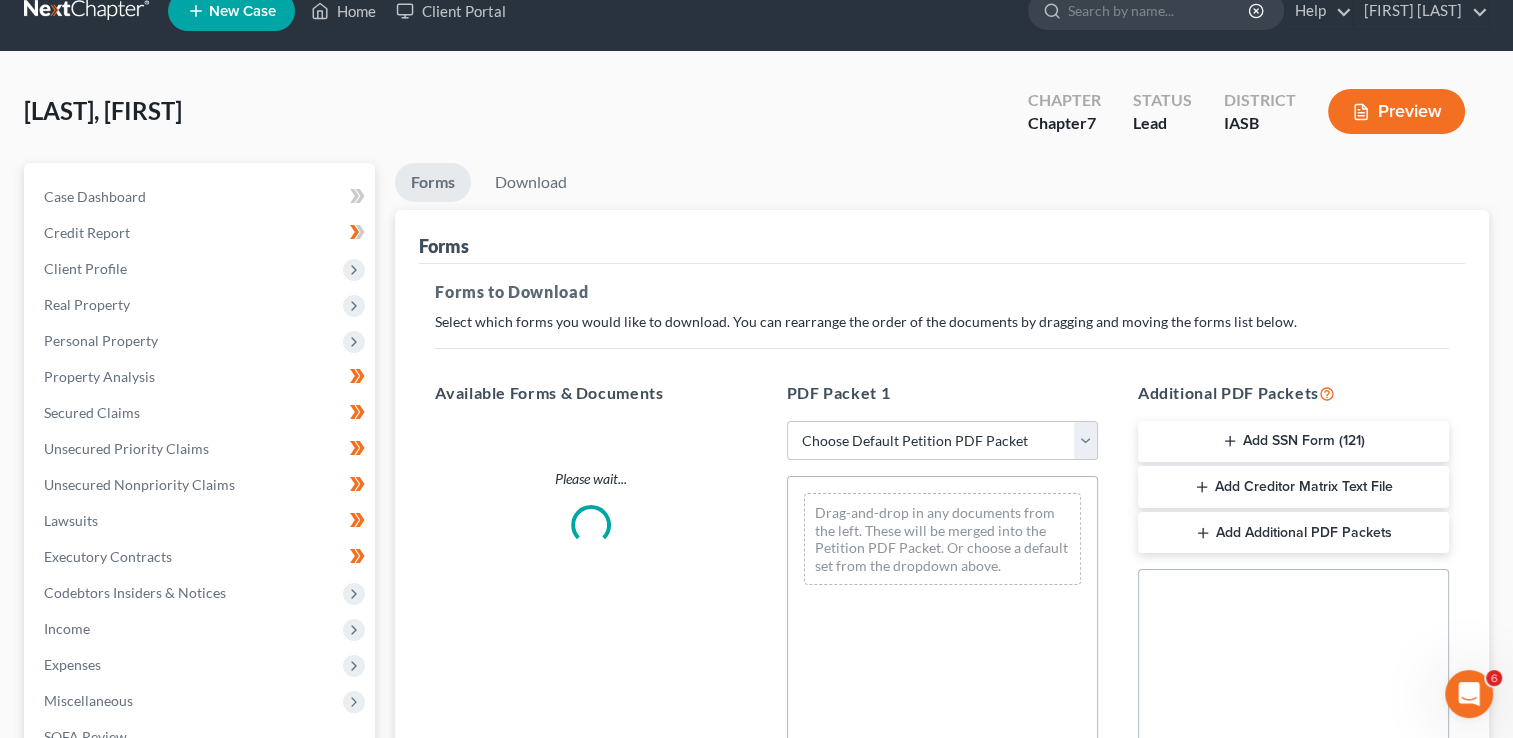 scroll, scrollTop: 0, scrollLeft: 0, axis: both 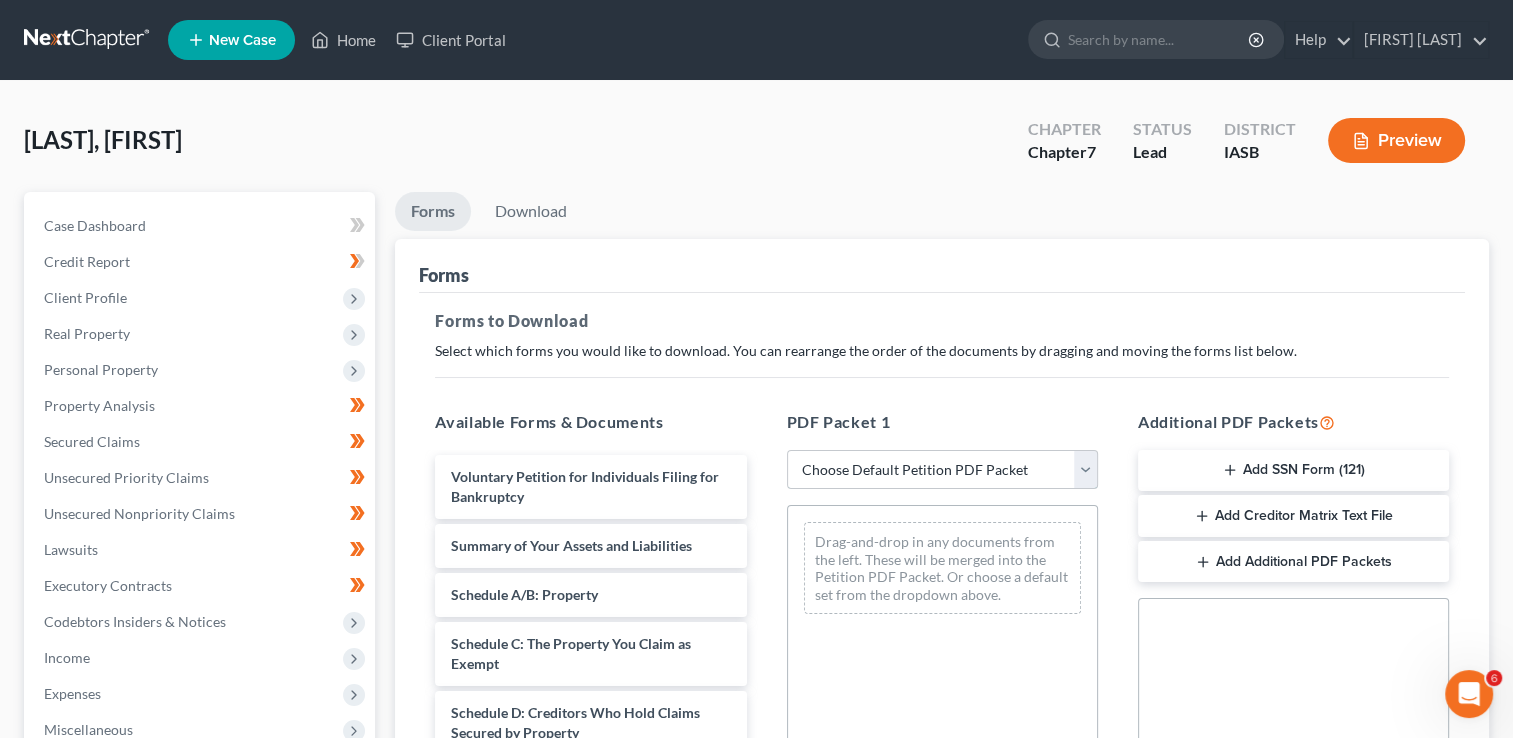 click on "Choose Default Petition PDF Packet Complete Bankruptcy Petition (all forms and schedules) Emergency Filing Forms (Petition and Creditor List Only) Amended Forms Signature Pages Only Draft" at bounding box center (942, 470) 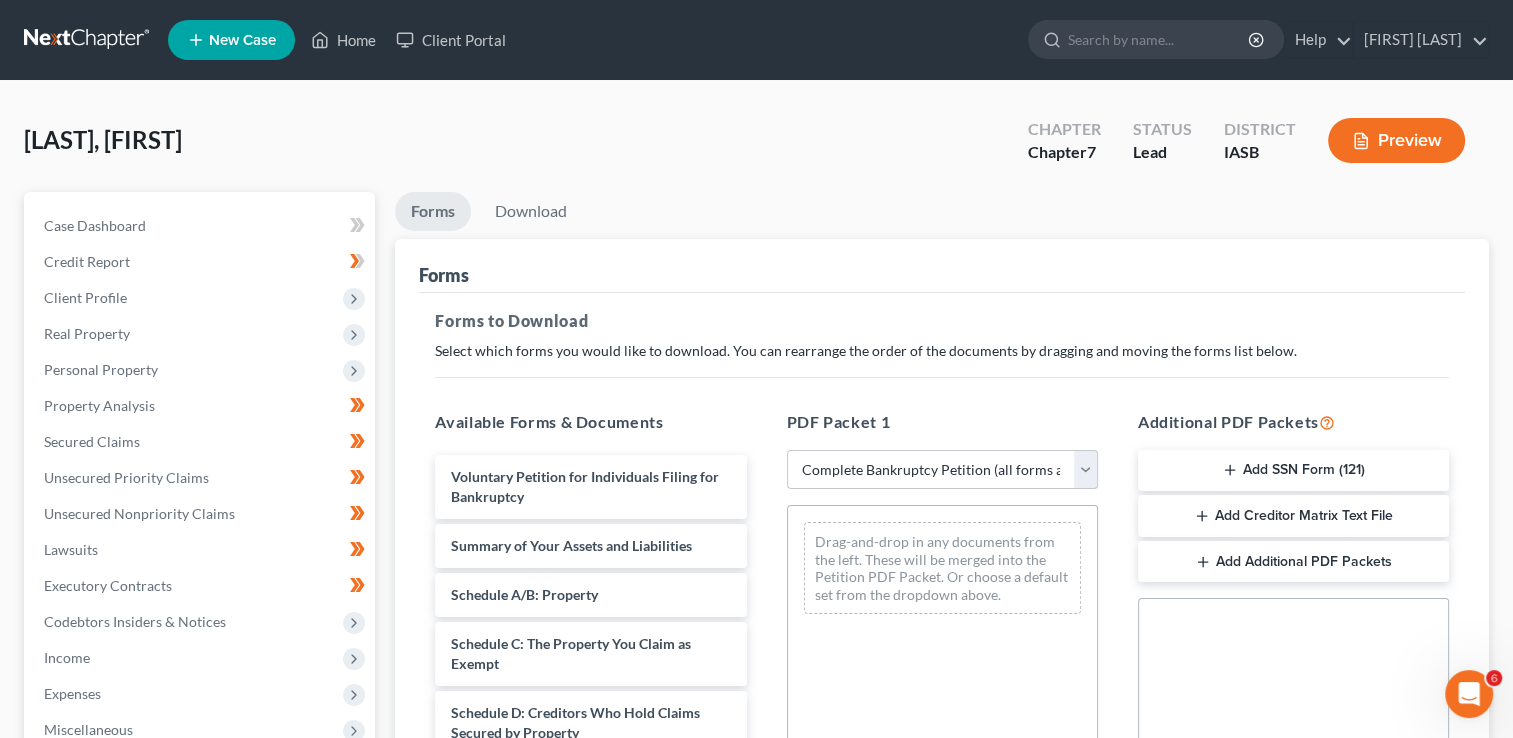 click on "Choose Default Petition PDF Packet Complete Bankruptcy Petition (all forms and schedules) Emergency Filing Forms (Petition and Creditor List Only) Amended Forms Signature Pages Only Draft" at bounding box center [942, 470] 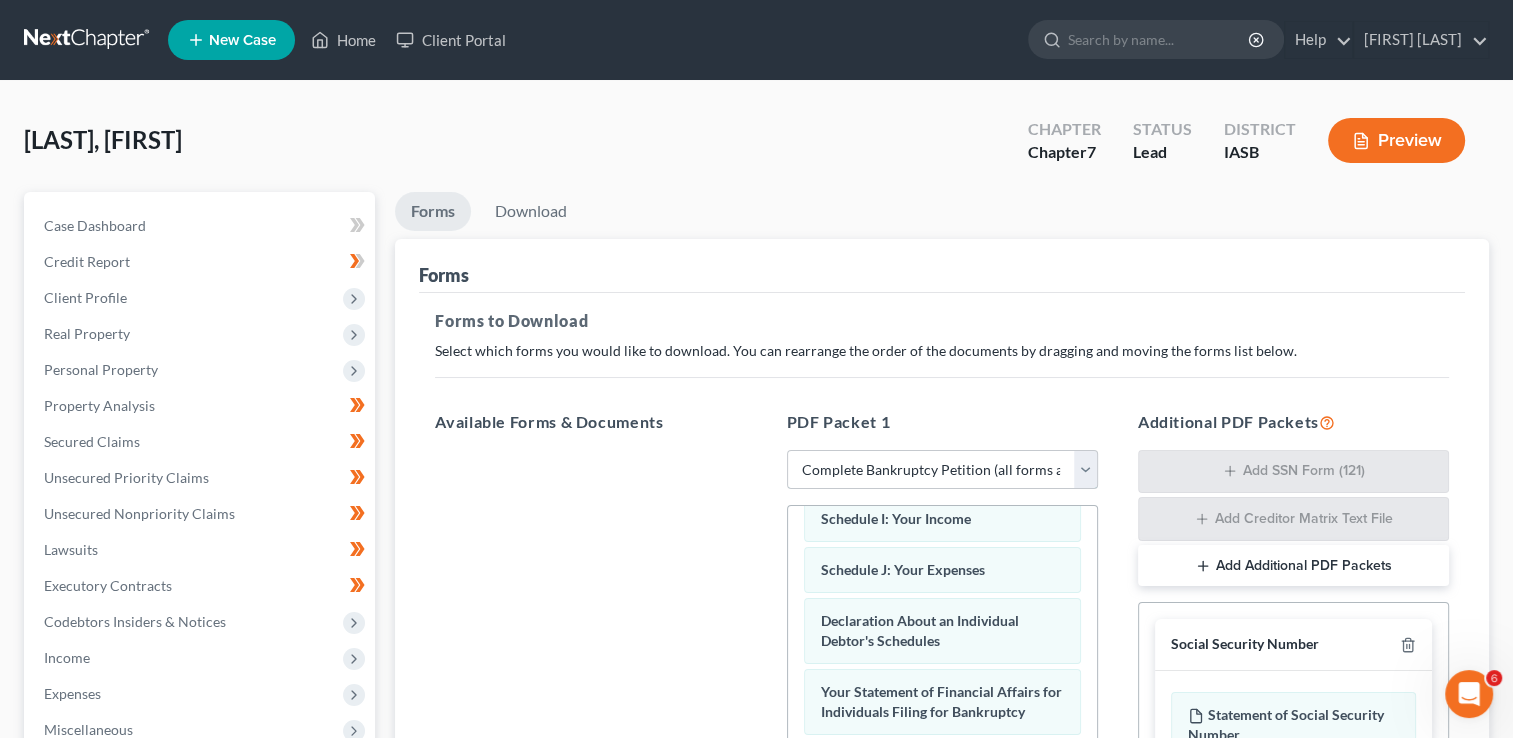 scroll, scrollTop: 765, scrollLeft: 0, axis: vertical 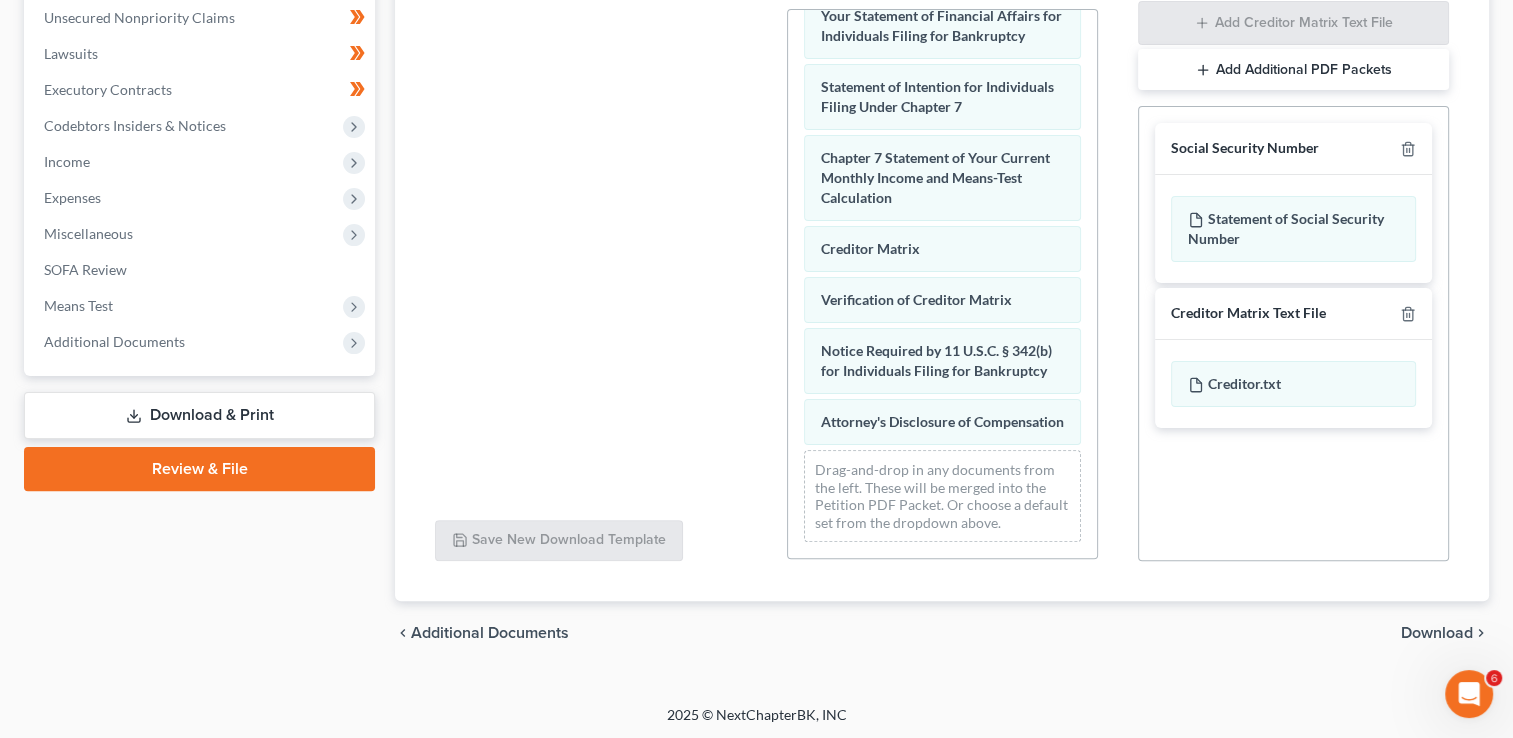 click on "Download" at bounding box center [1437, 633] 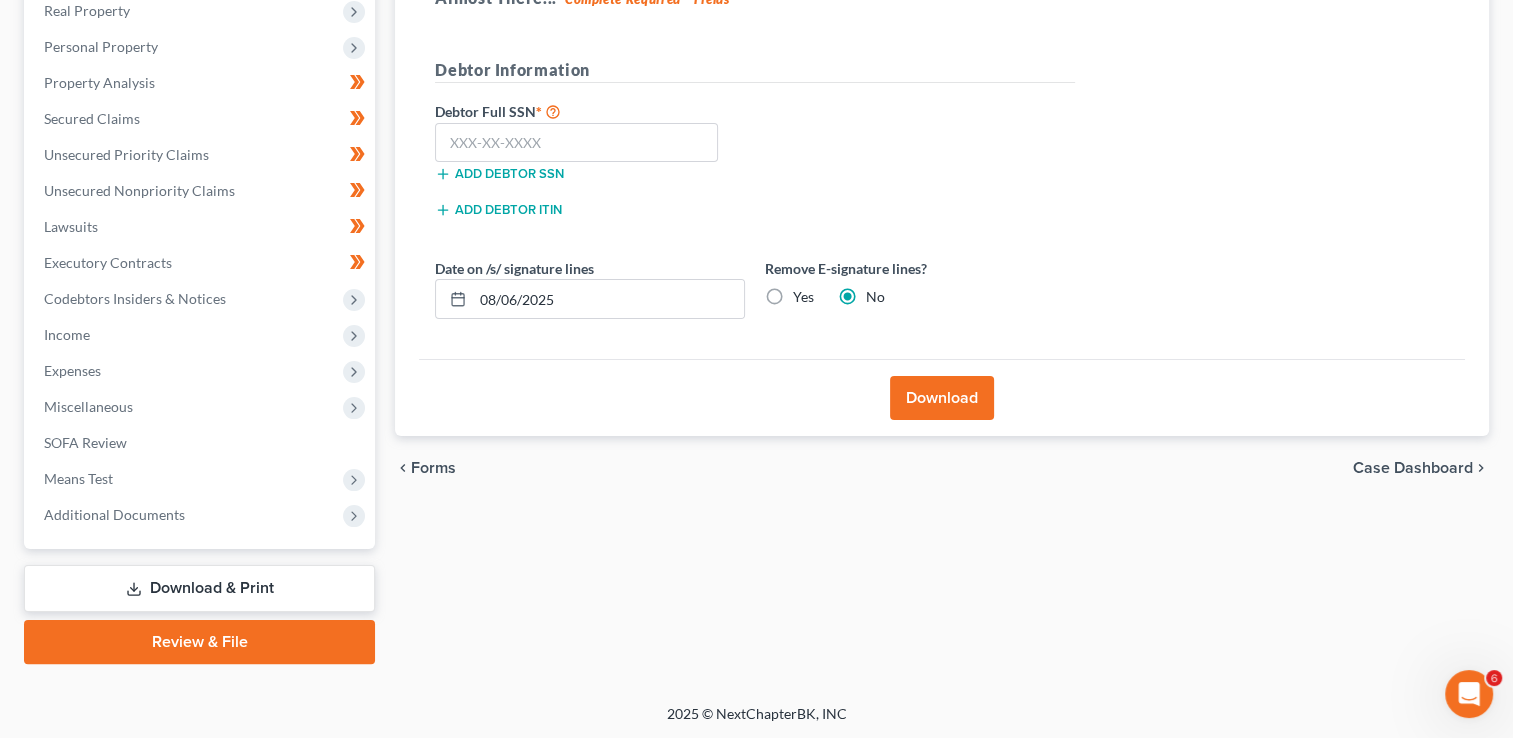 click on "Yes" at bounding box center [803, 297] 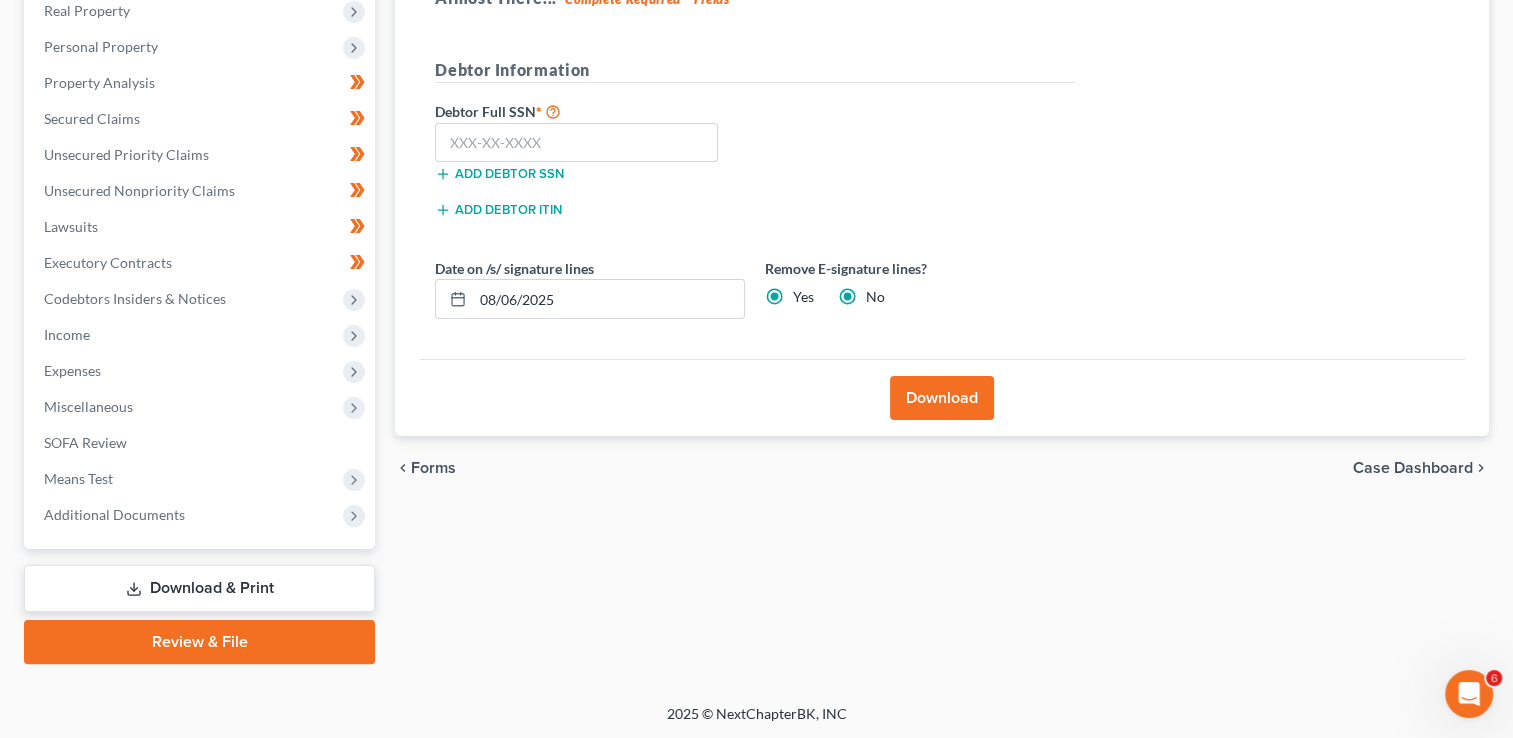 radio on "false" 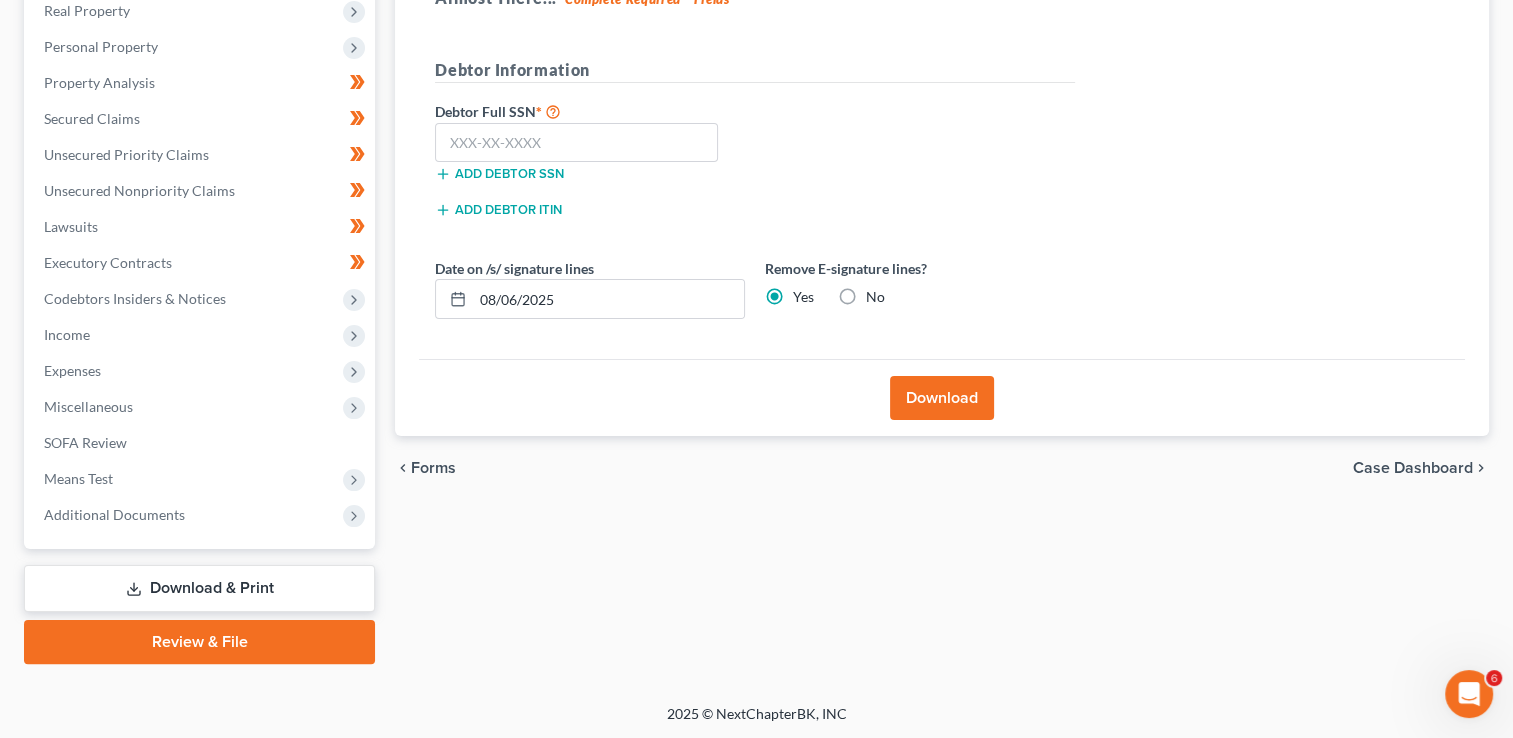 click on "Download" at bounding box center (942, 398) 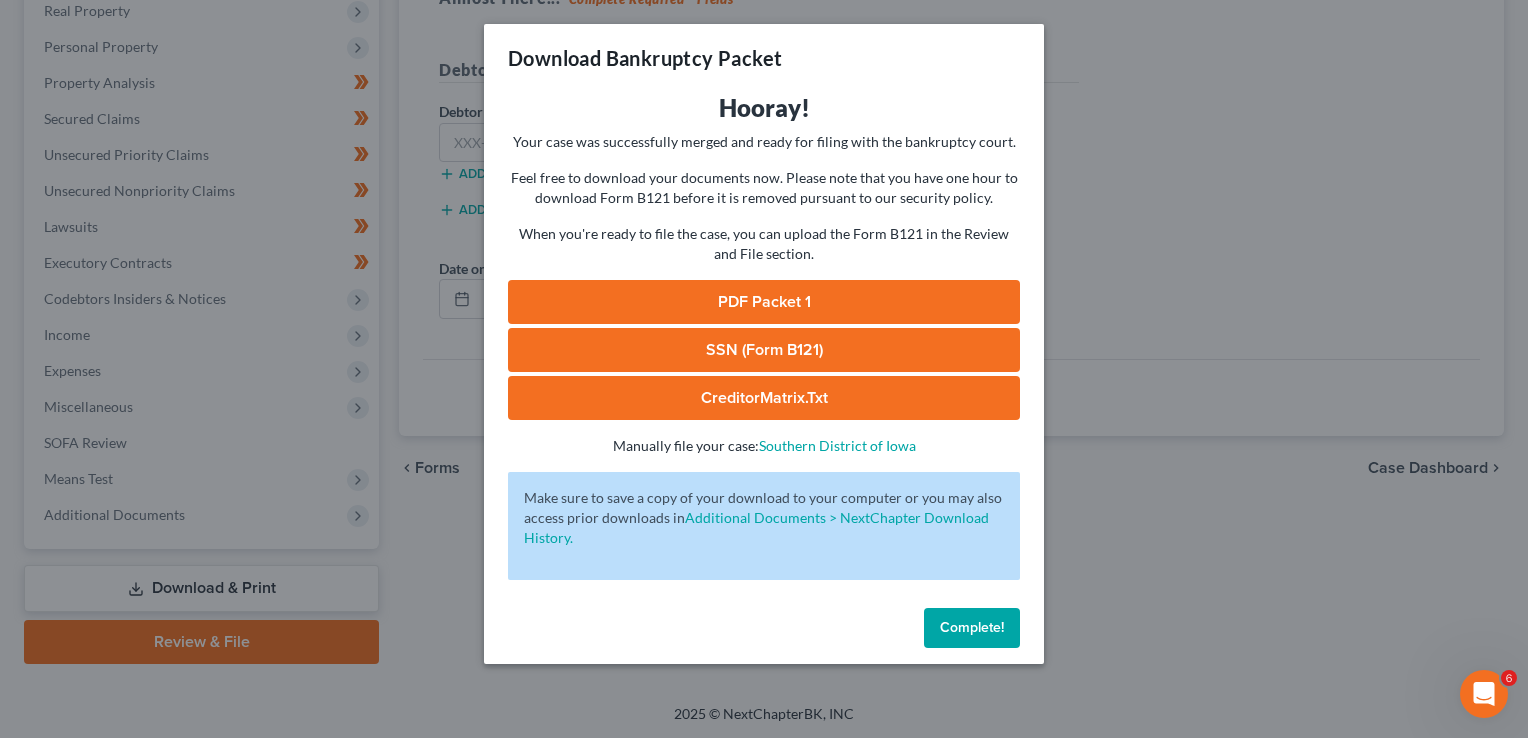 click on "PDF Packet 1" at bounding box center [764, 302] 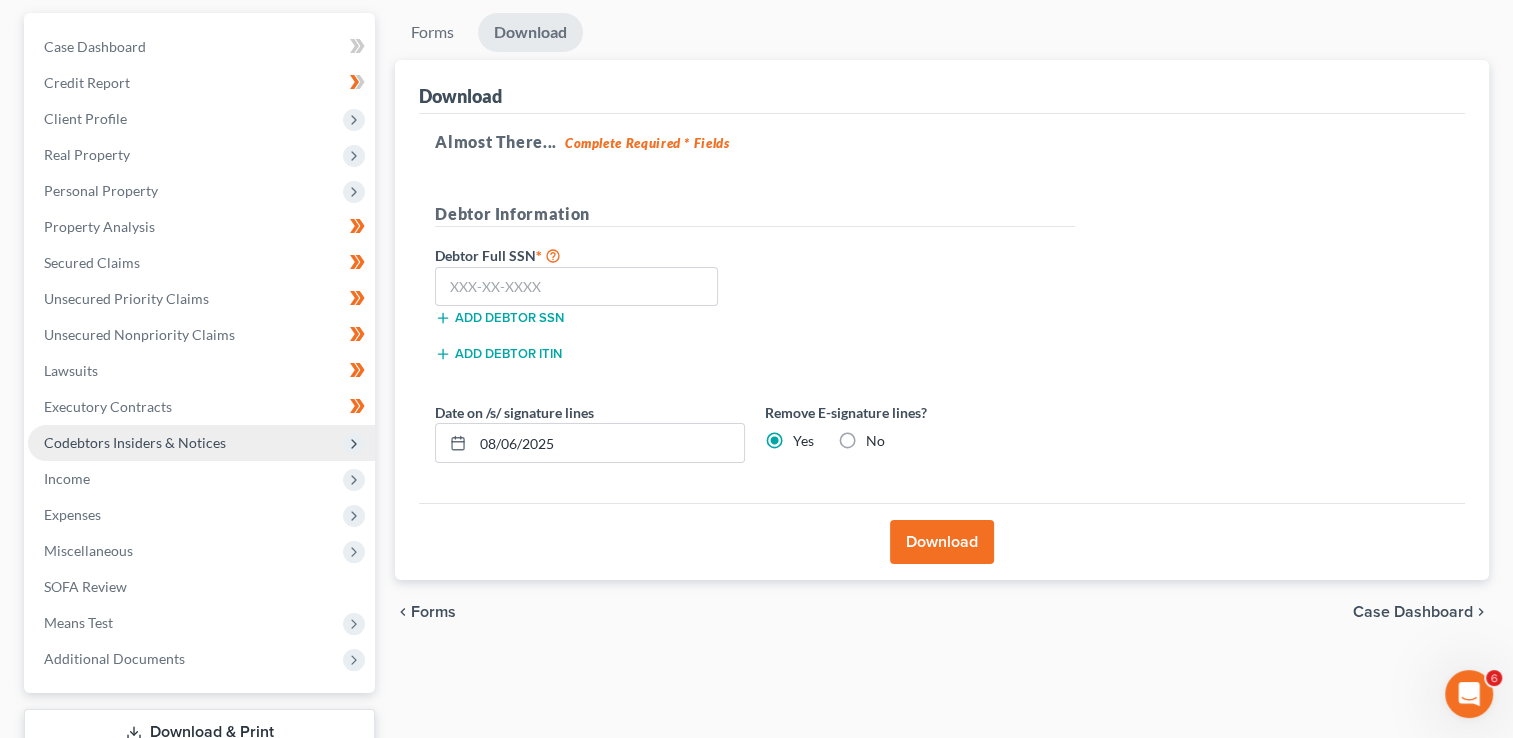 scroll, scrollTop: 323, scrollLeft: 0, axis: vertical 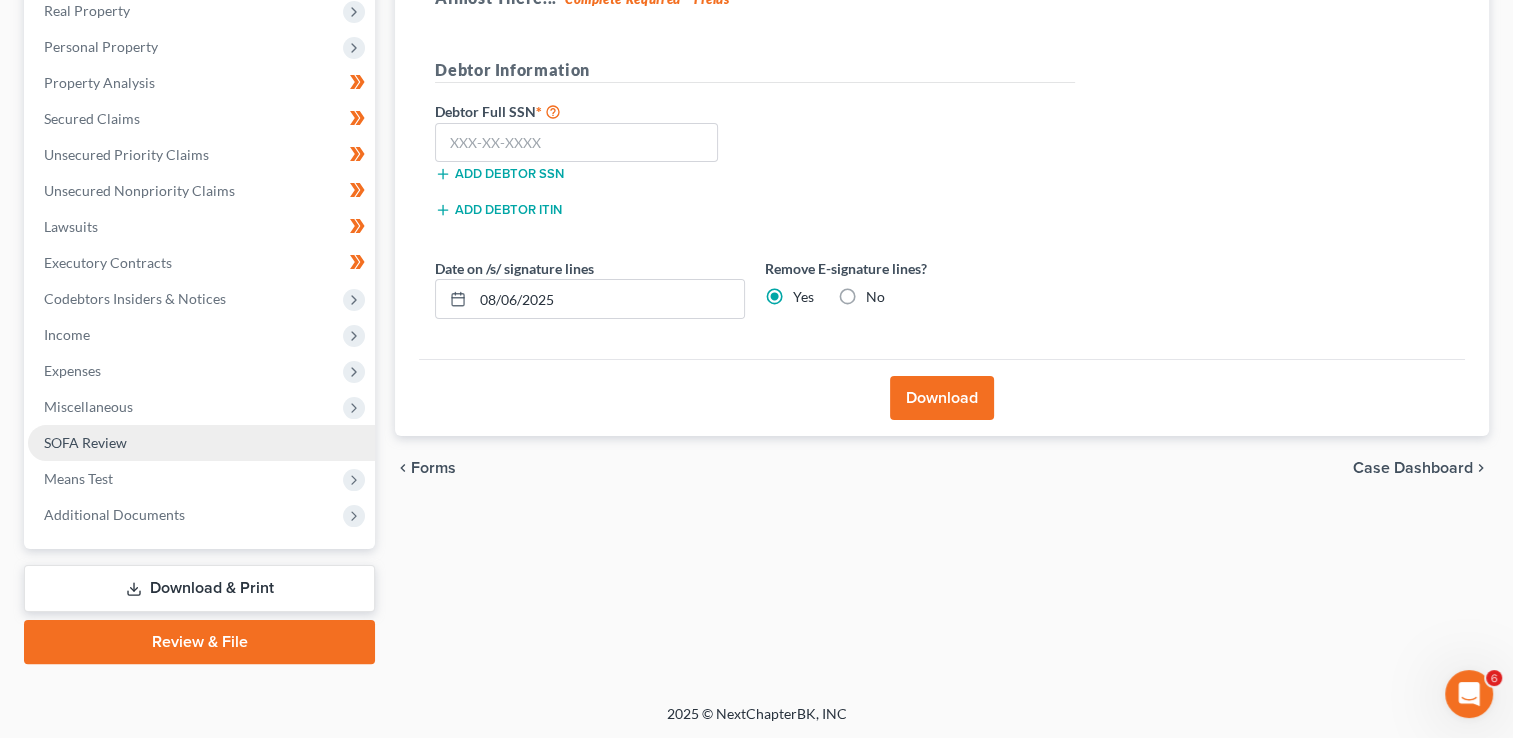 click on "SOFA Review" at bounding box center (85, 442) 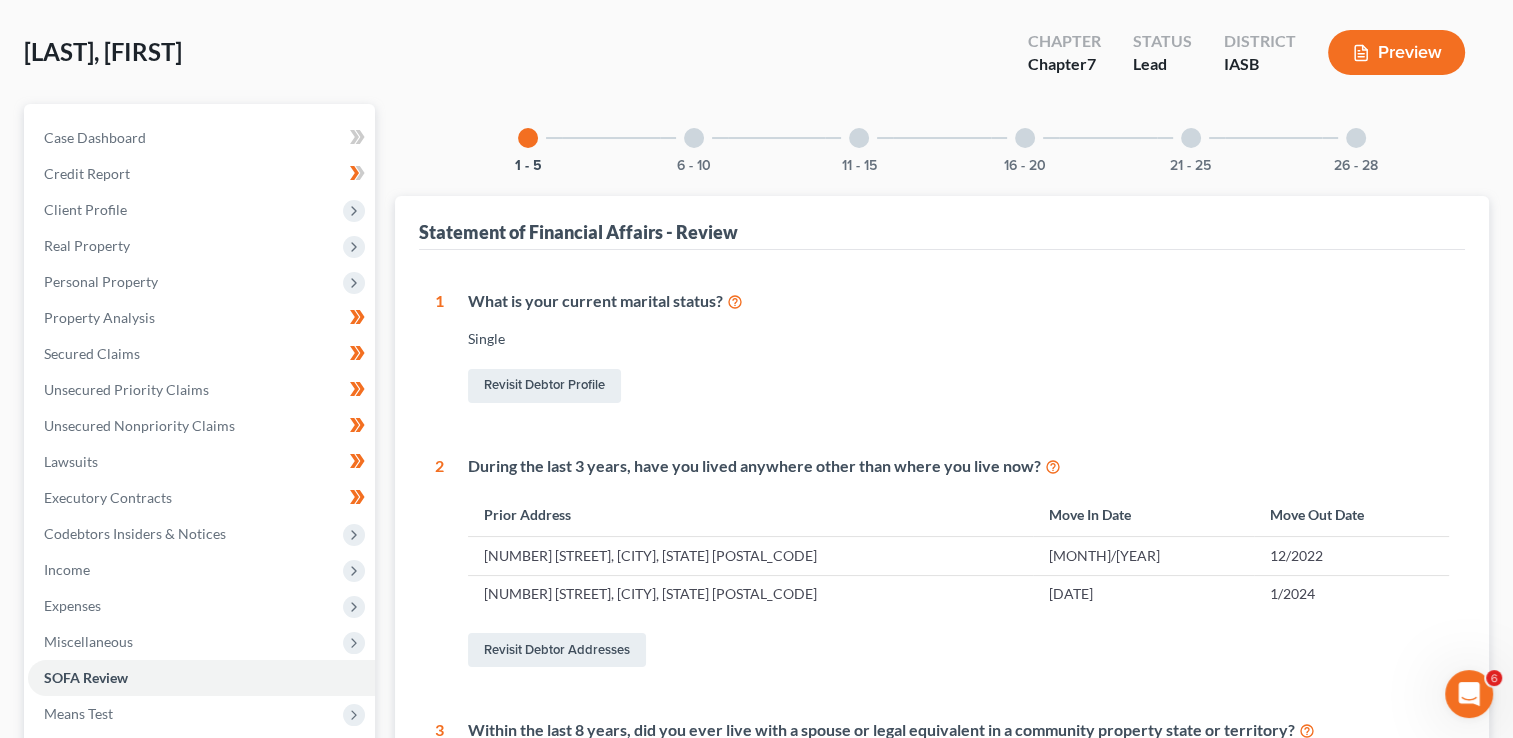 scroll, scrollTop: 63, scrollLeft: 0, axis: vertical 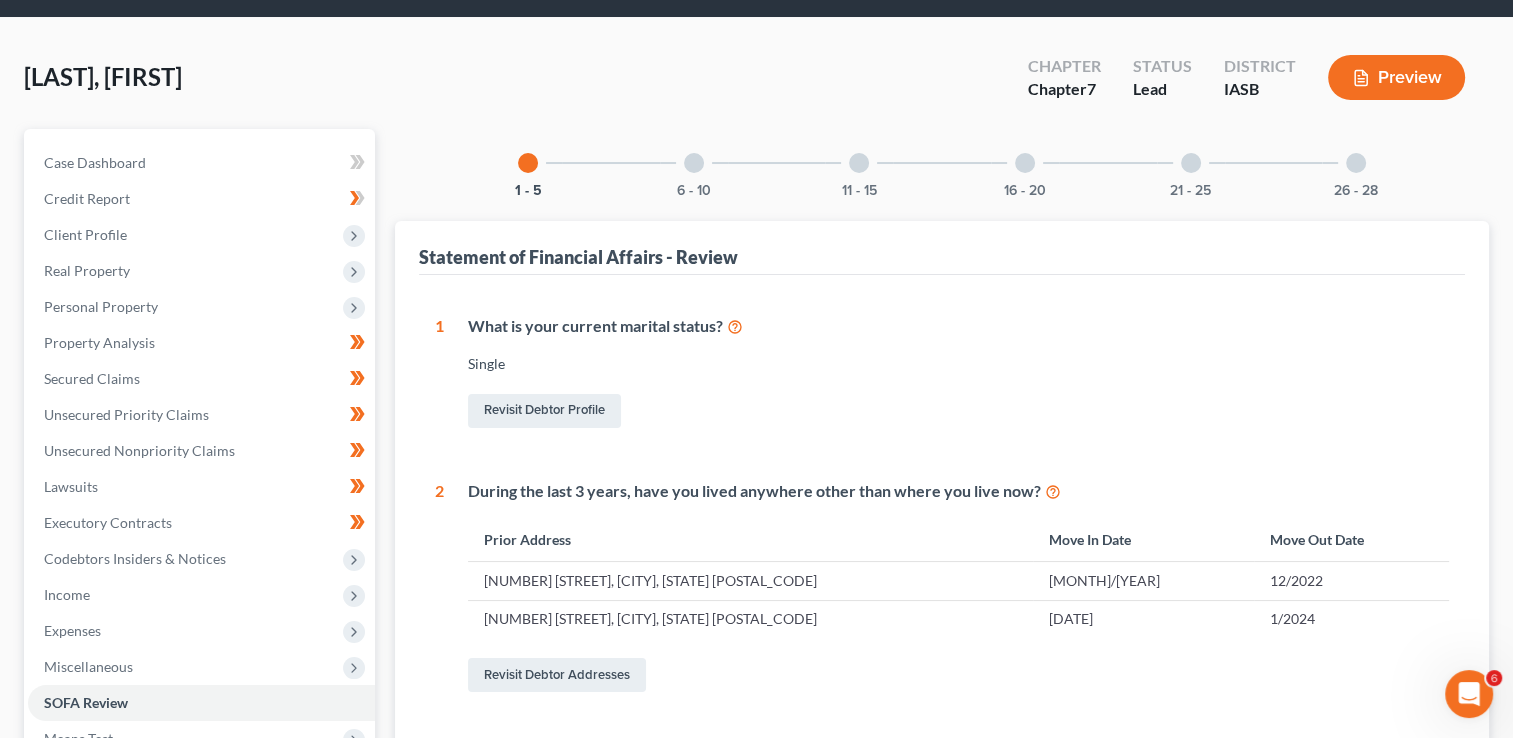 click at bounding box center [859, 163] 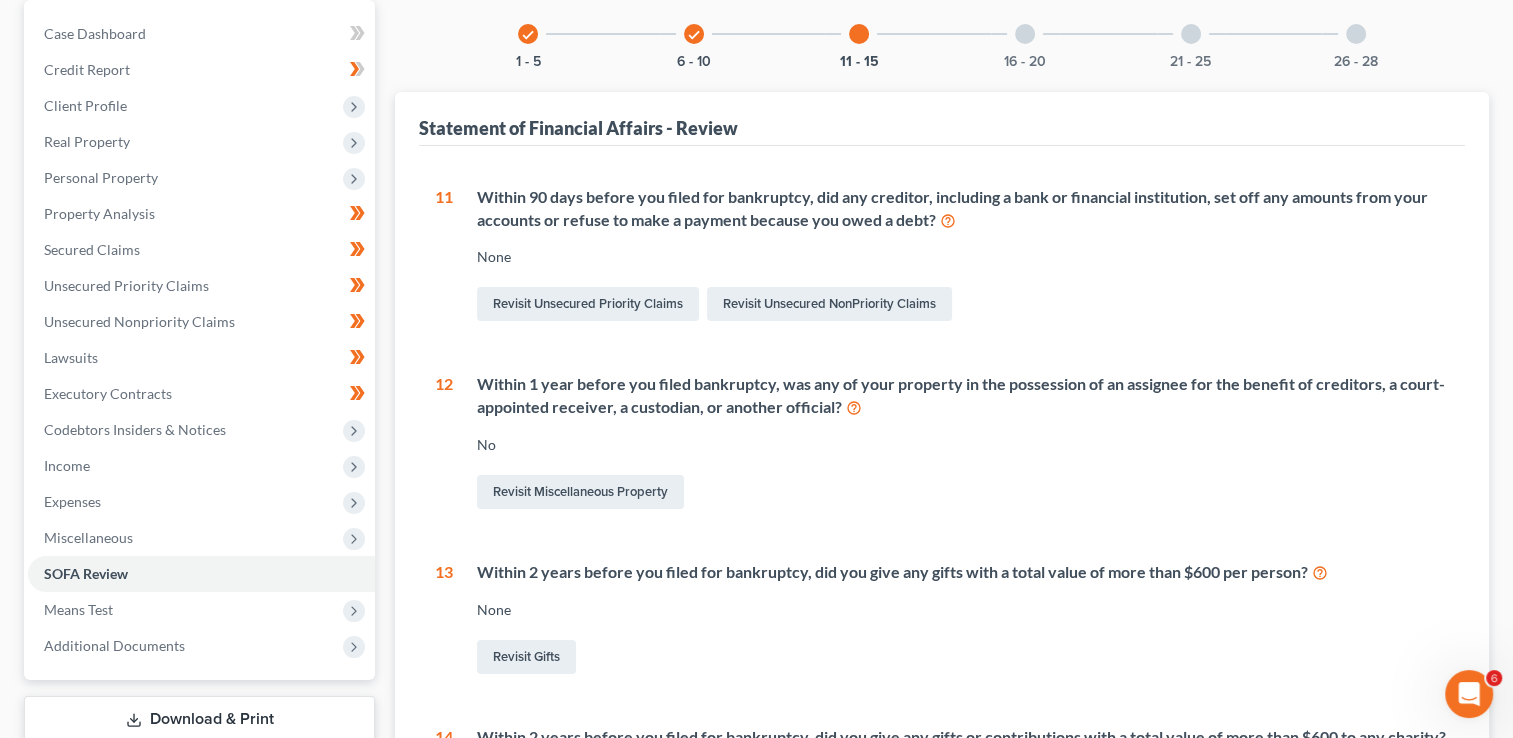 scroll, scrollTop: 0, scrollLeft: 0, axis: both 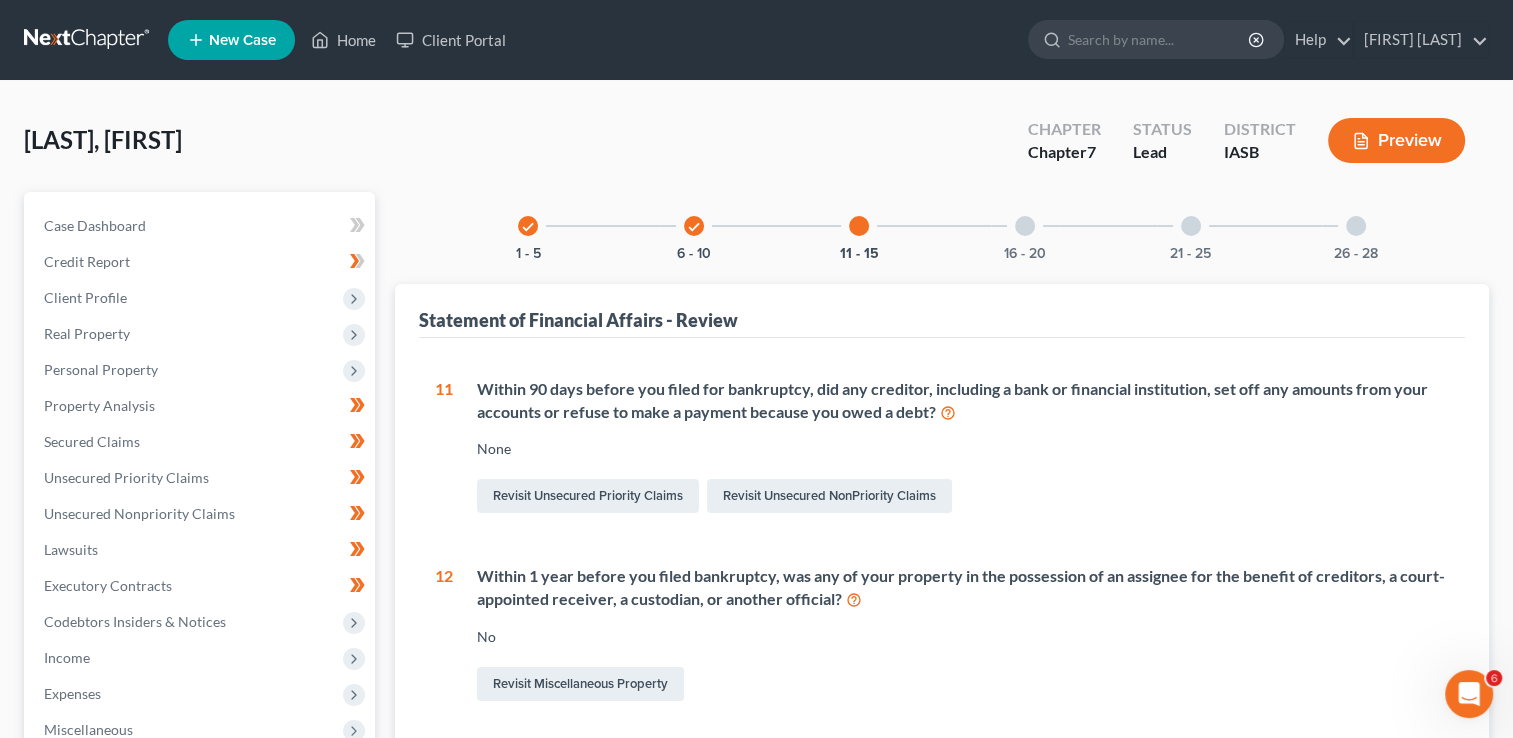 click at bounding box center [1025, 226] 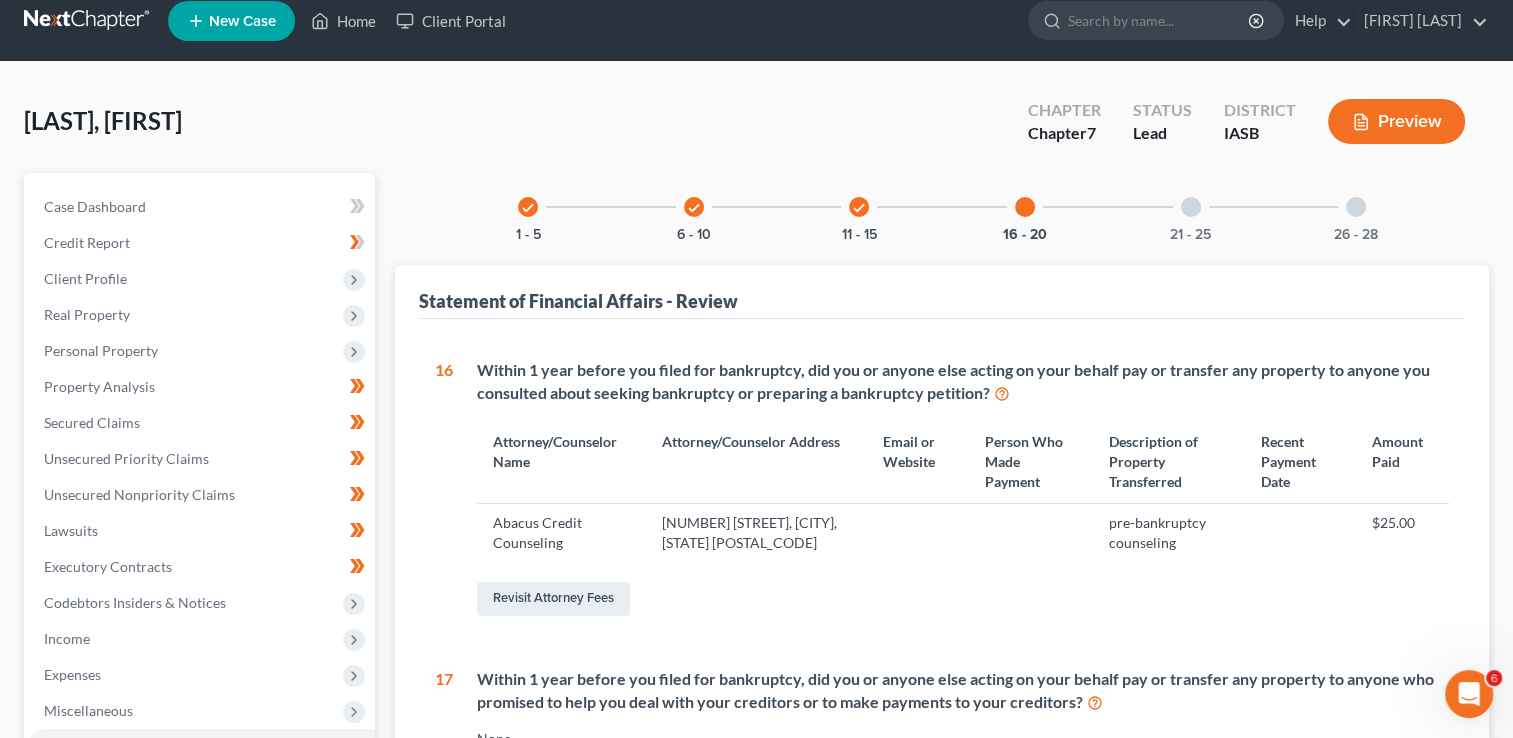 scroll, scrollTop: 0, scrollLeft: 0, axis: both 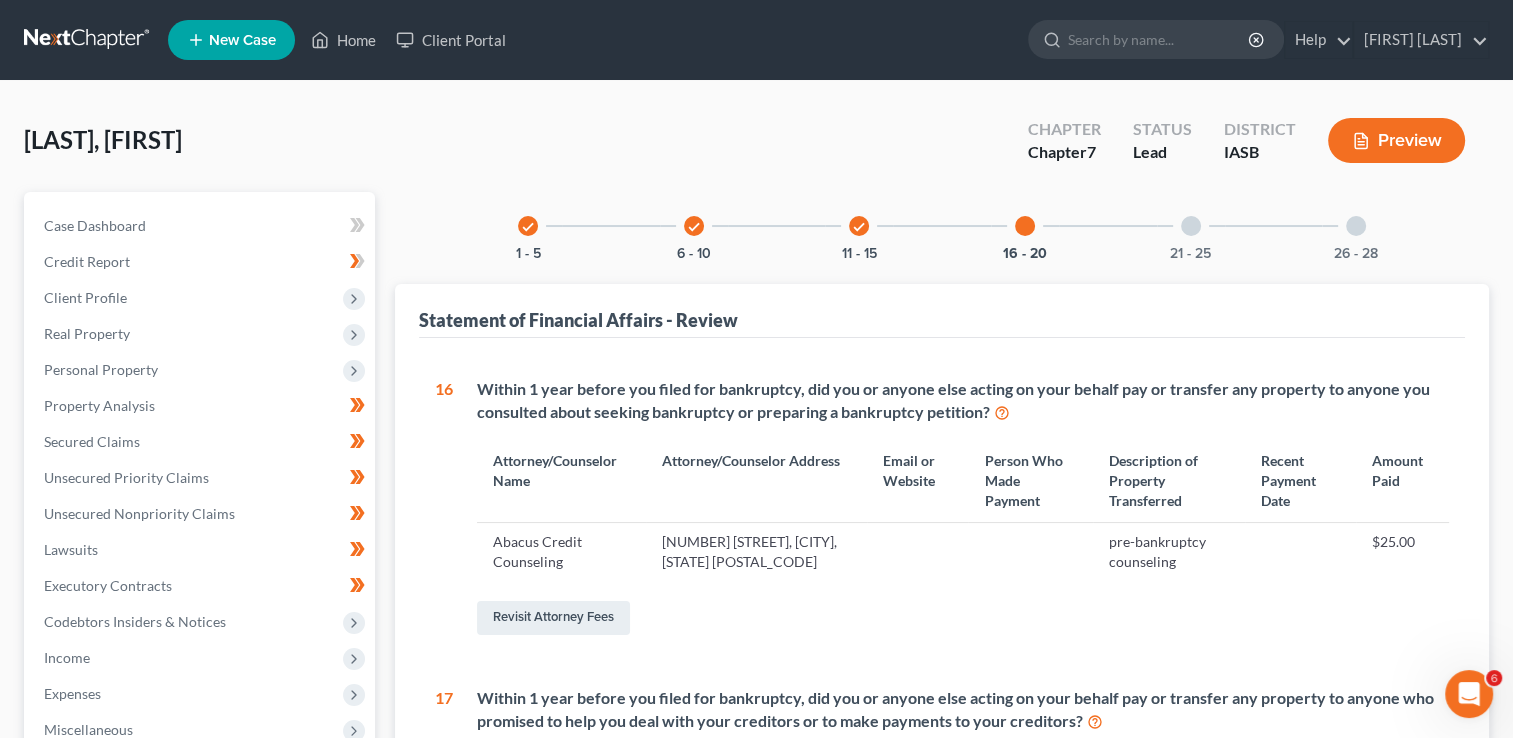 click on "21 - 25" at bounding box center [1191, 226] 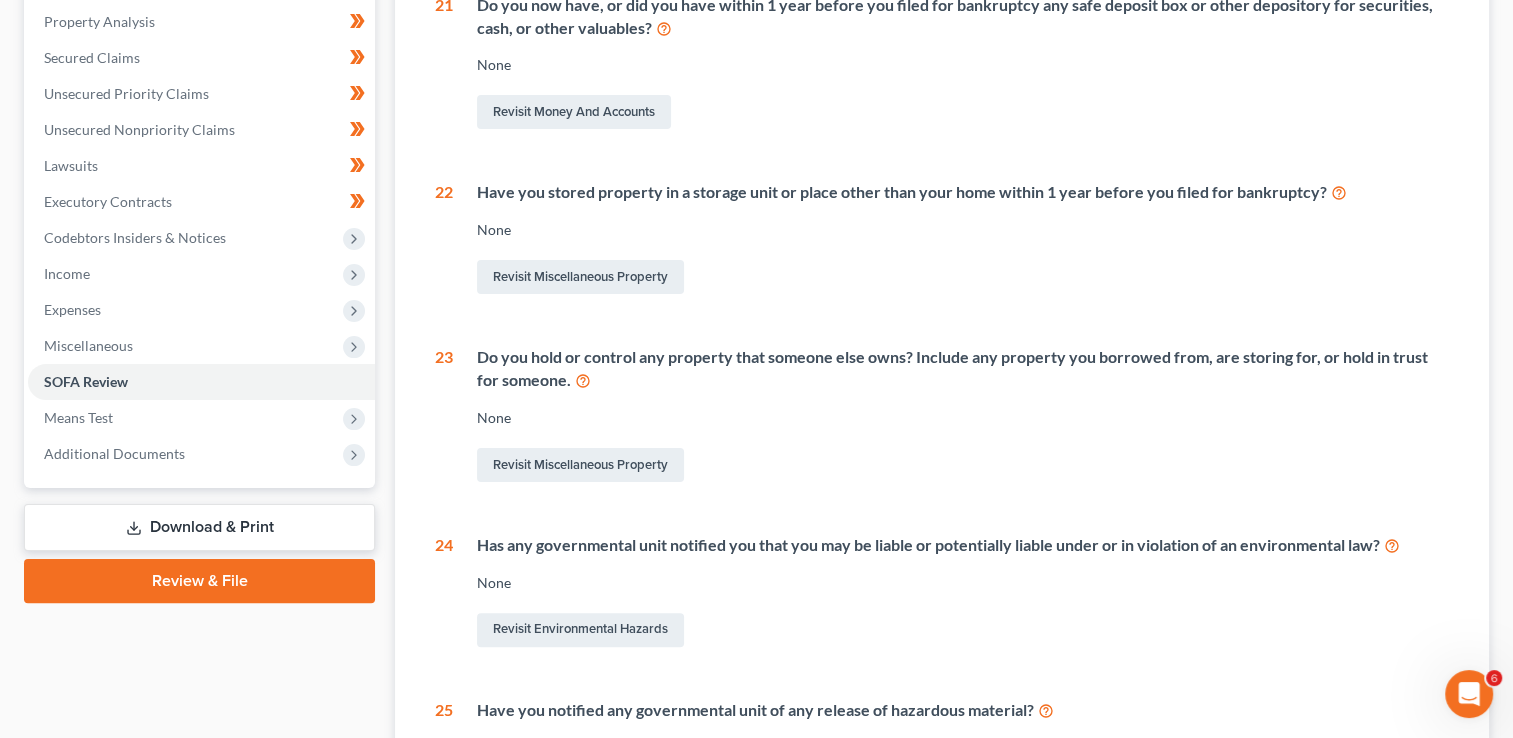 scroll, scrollTop: 0, scrollLeft: 0, axis: both 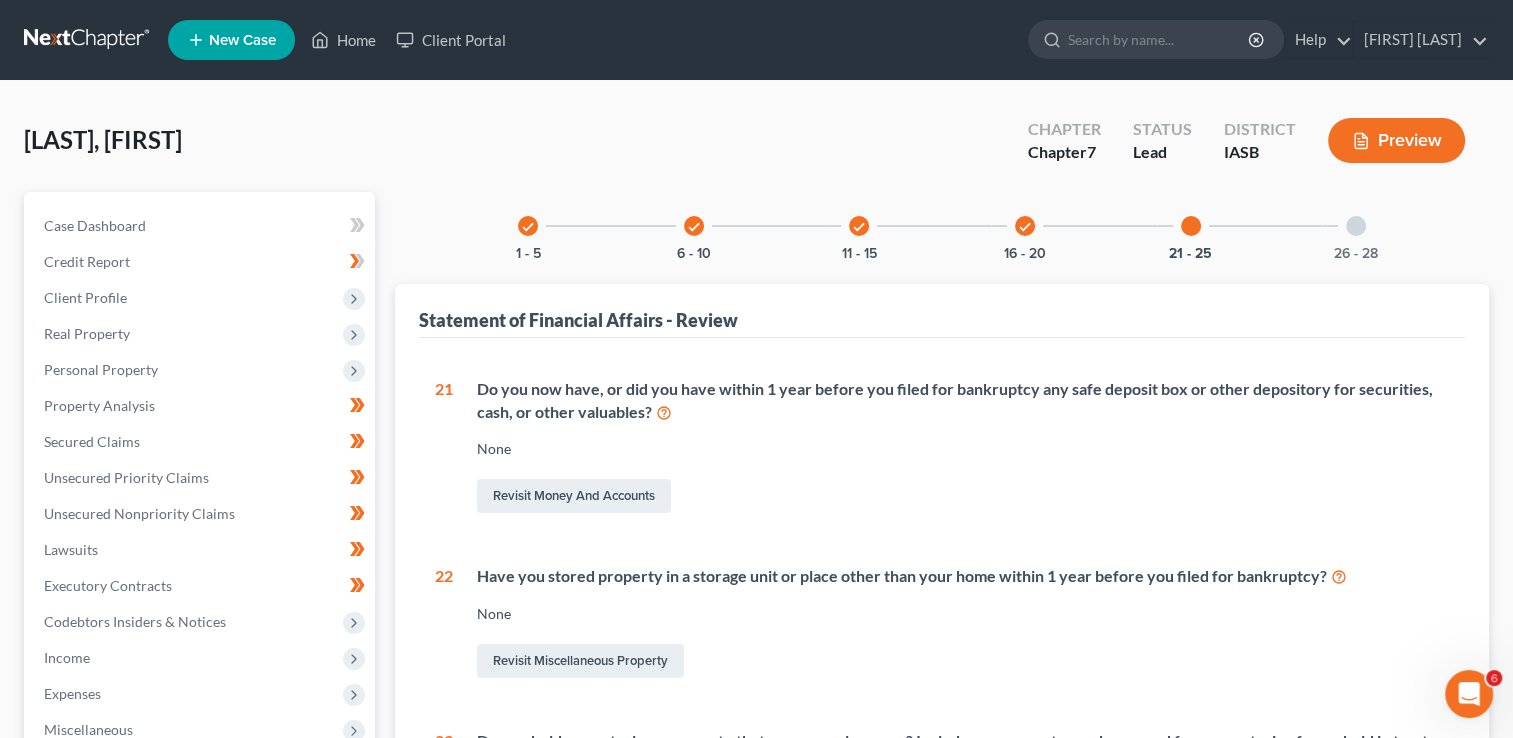 click at bounding box center (1356, 226) 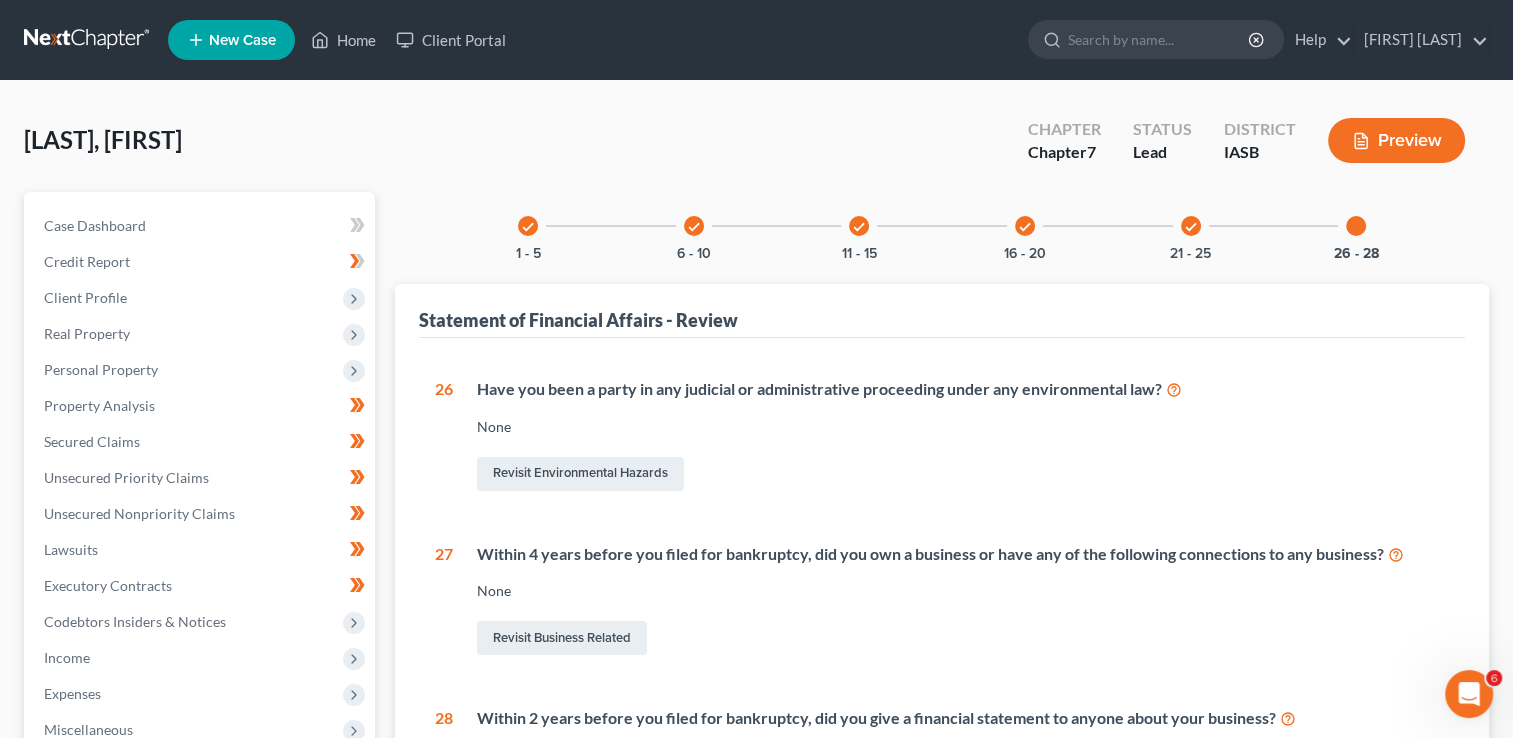 click on "check" at bounding box center [694, 227] 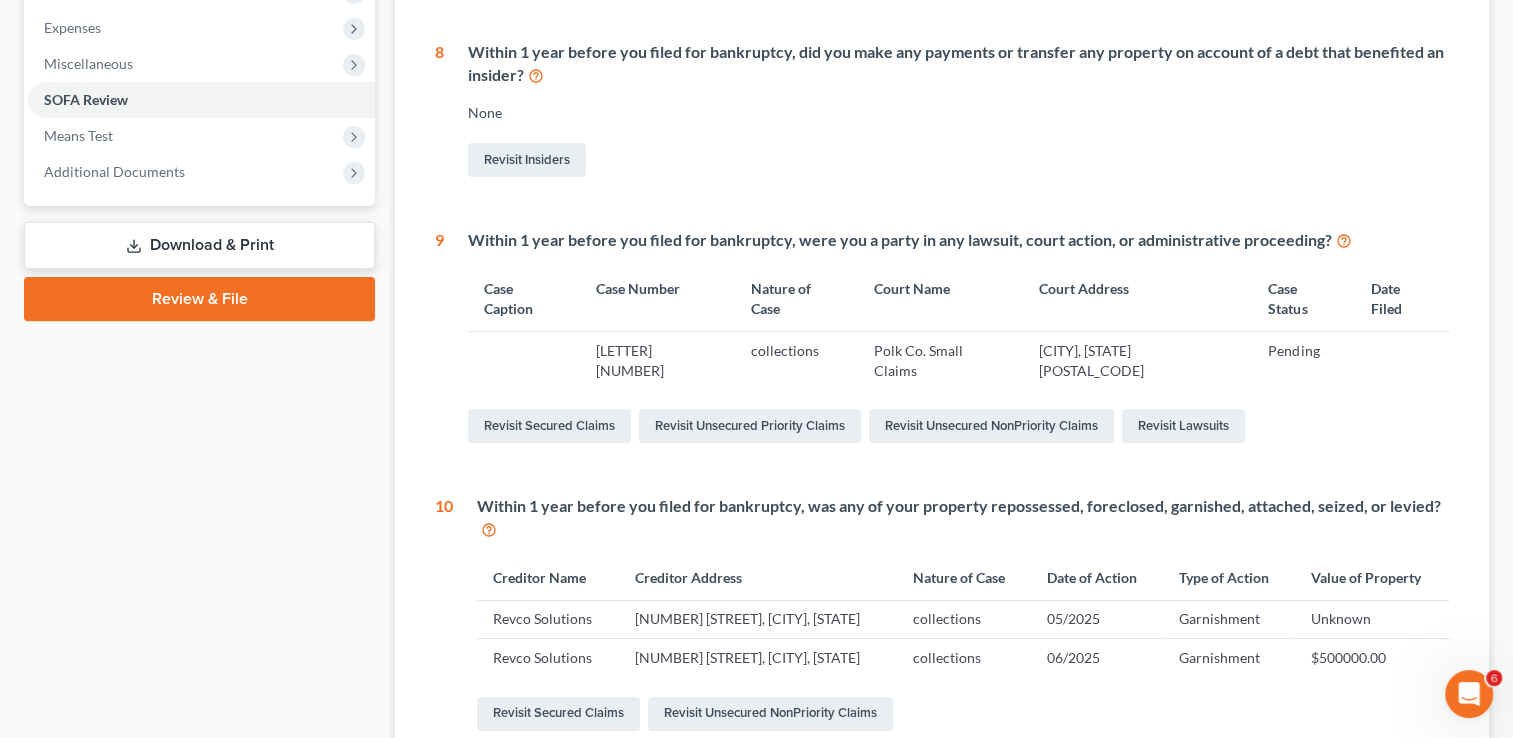 scroll, scrollTop: 800, scrollLeft: 0, axis: vertical 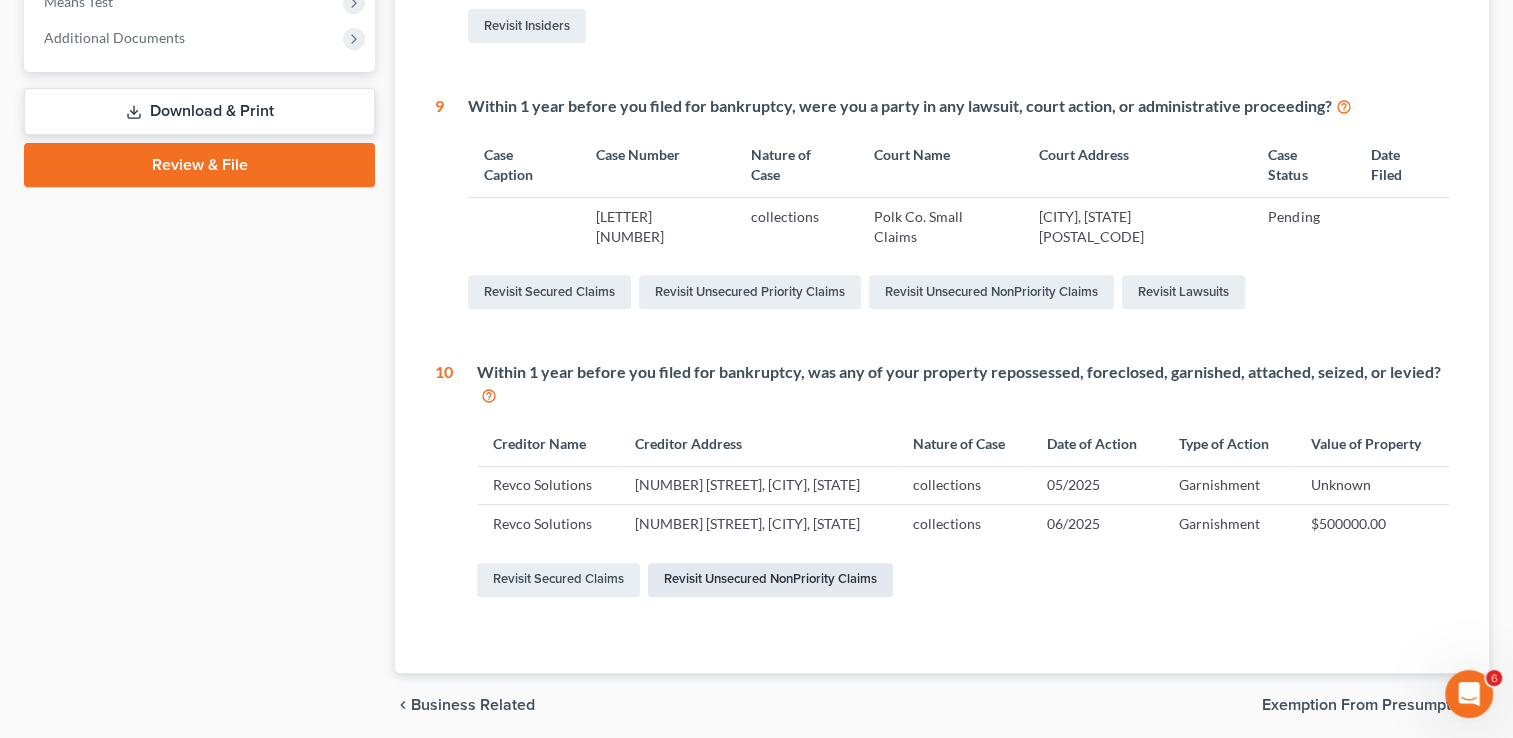 click on "Revisit Unsecured NonPriority Claims" at bounding box center (770, 580) 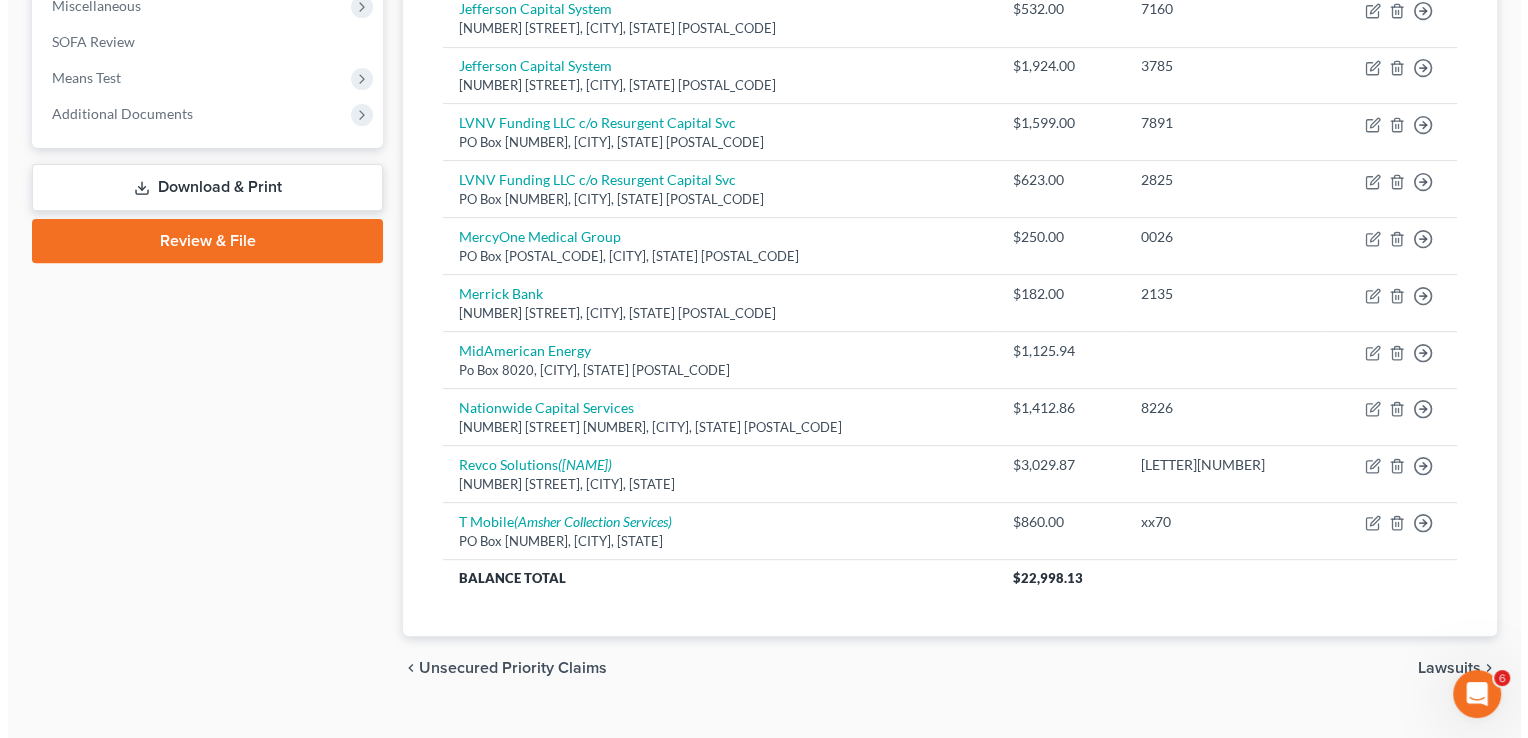 scroll, scrollTop: 757, scrollLeft: 0, axis: vertical 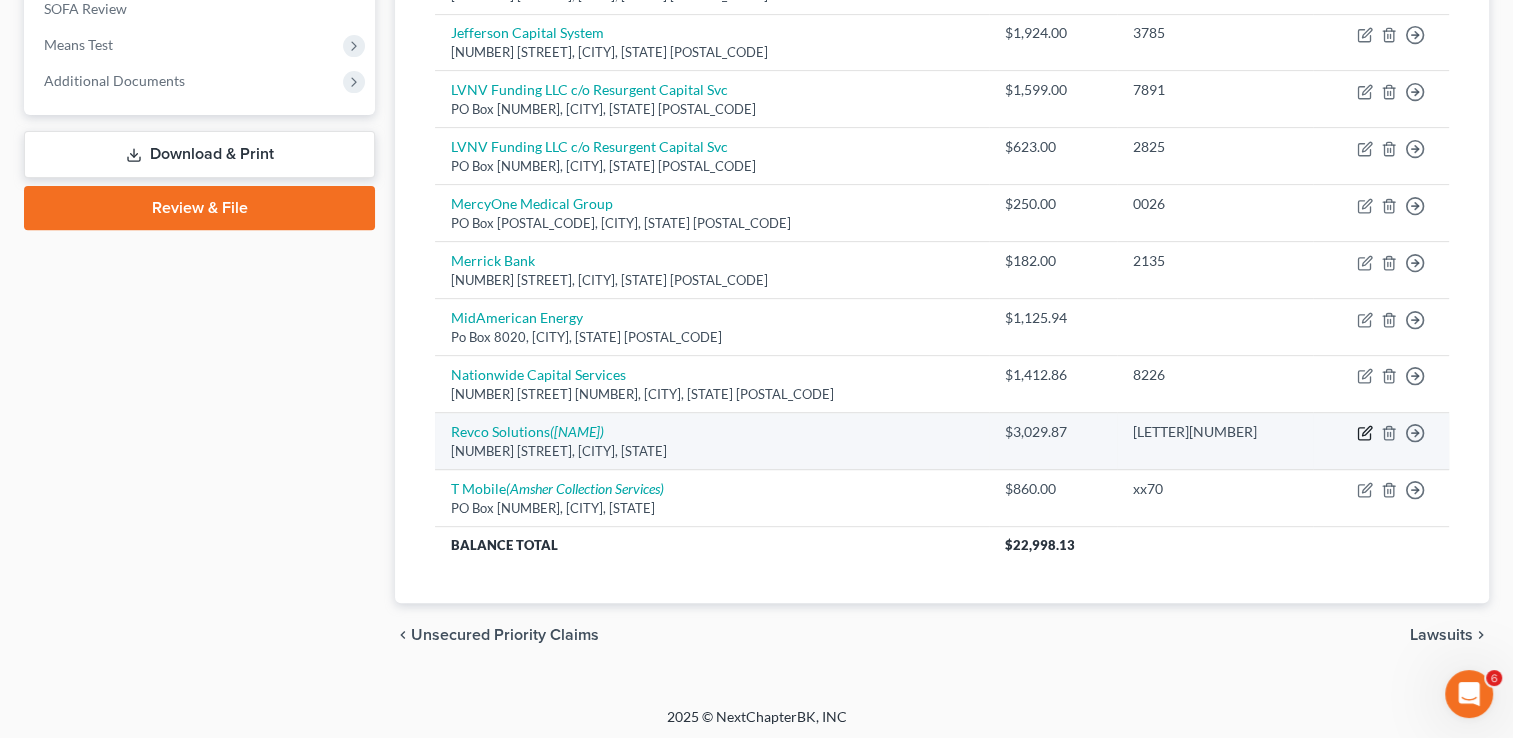 click 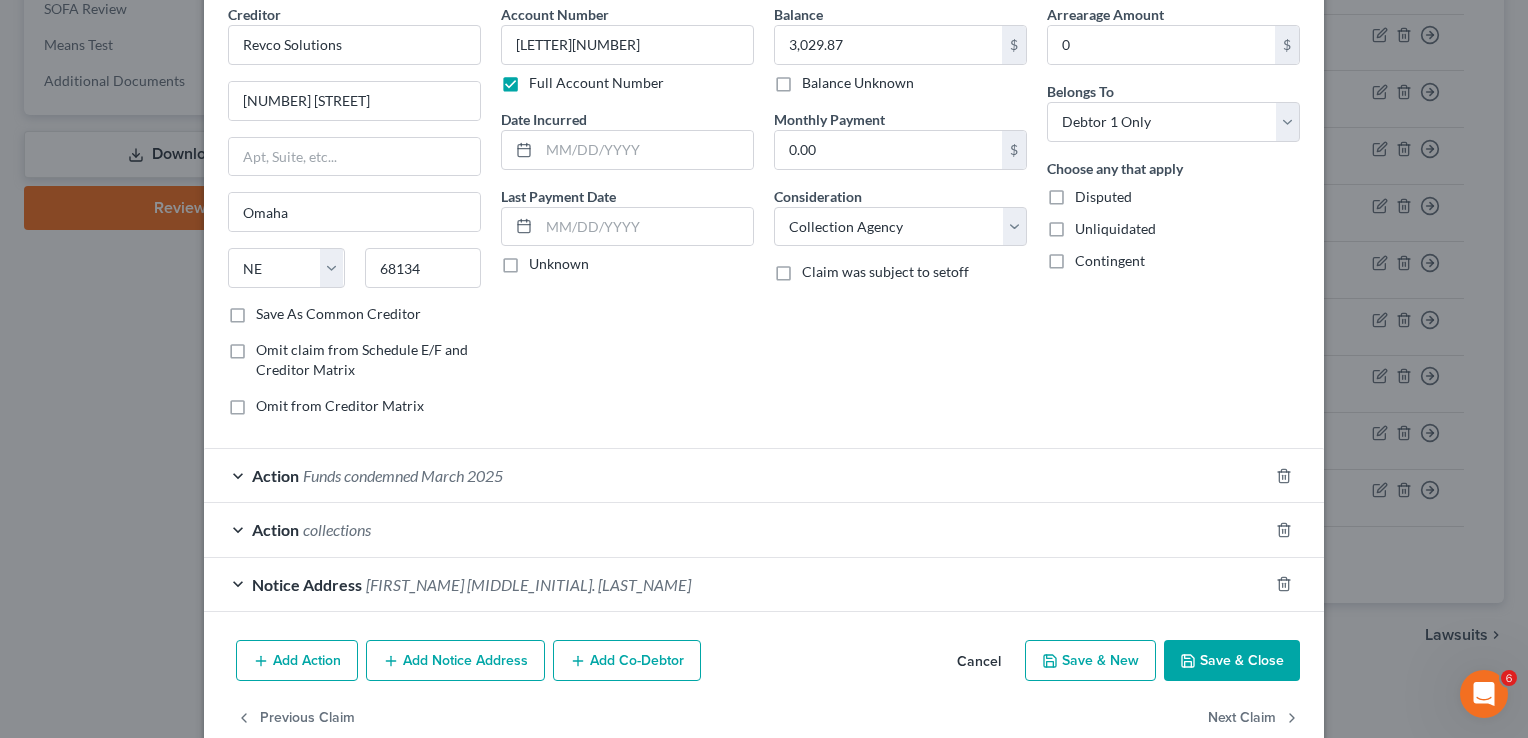 scroll, scrollTop: 125, scrollLeft: 0, axis: vertical 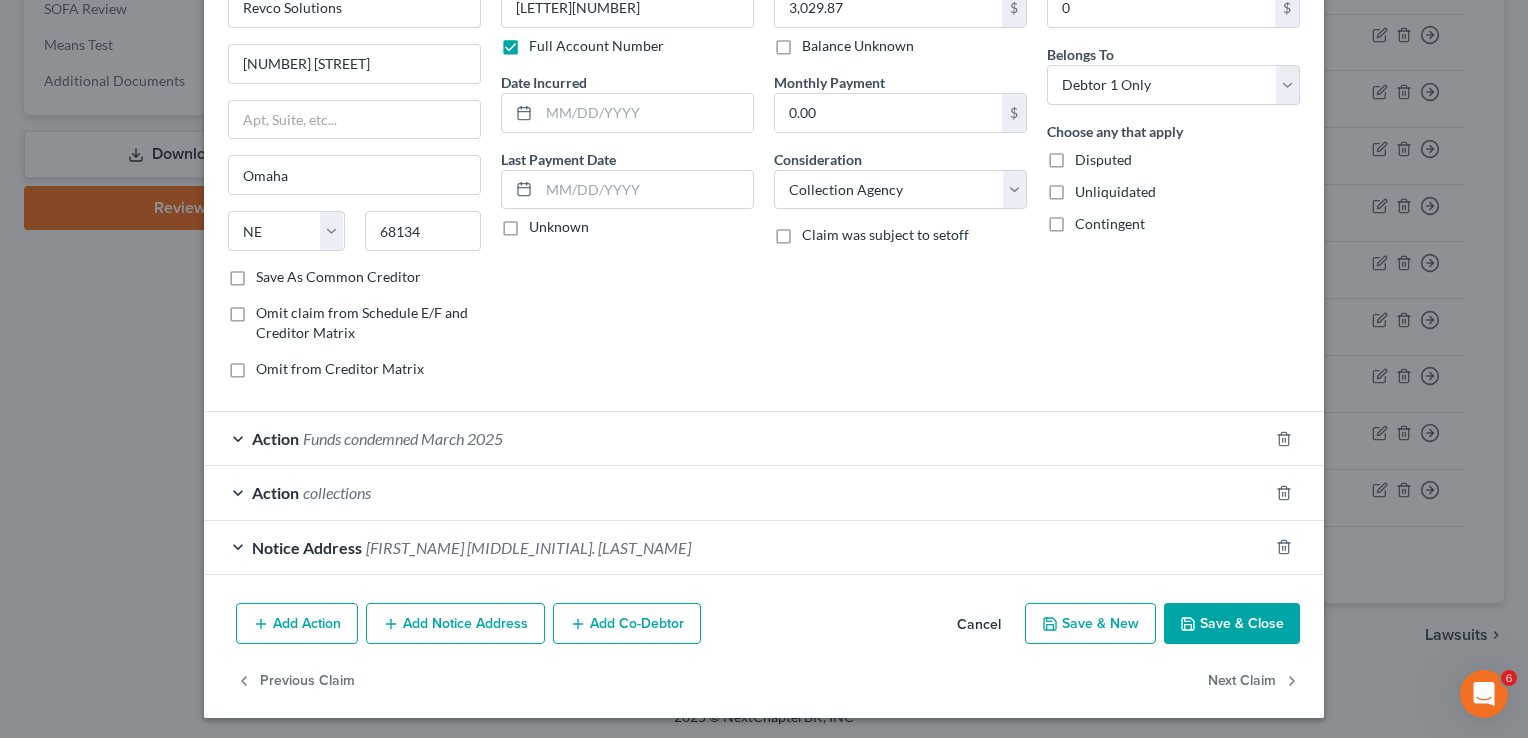 click on "collections" at bounding box center [337, 492] 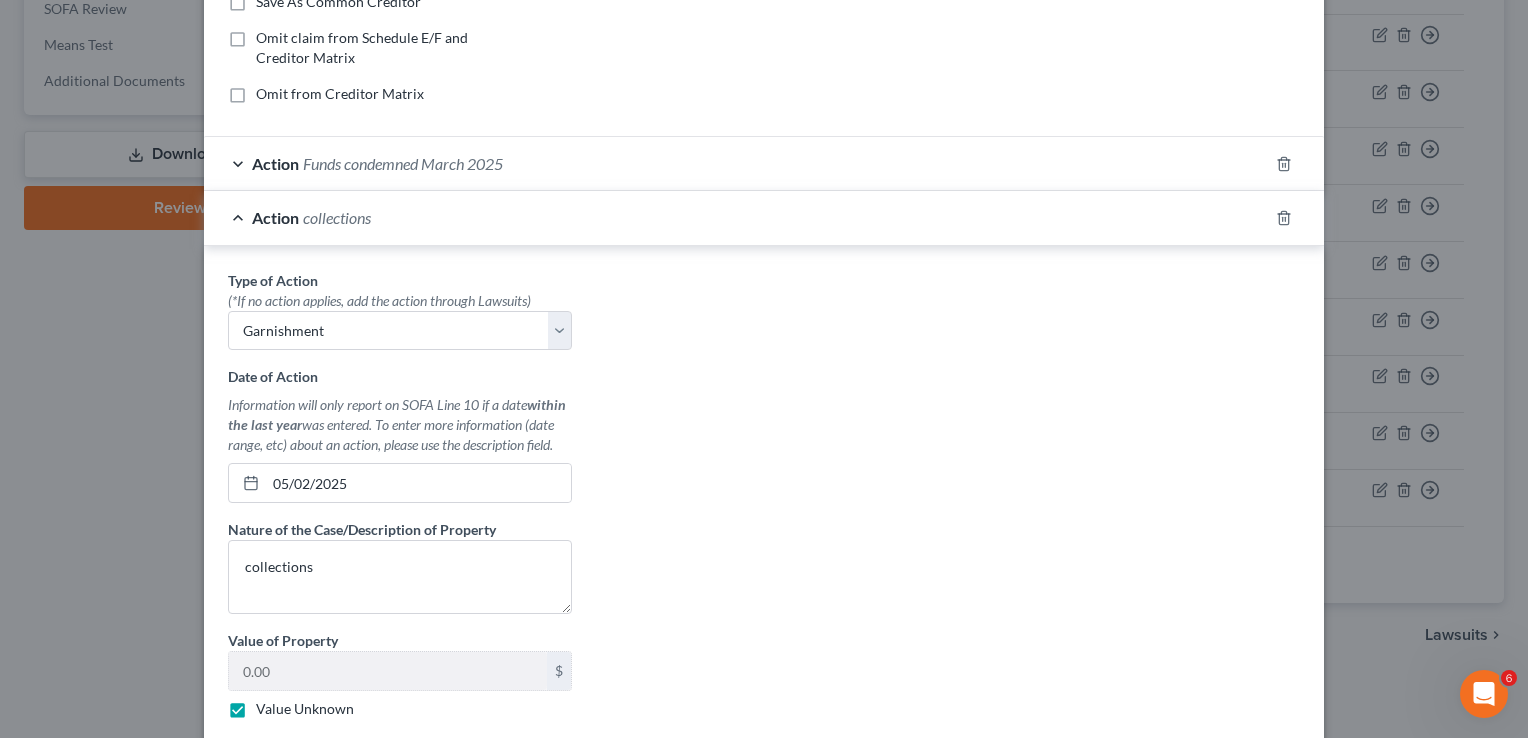 scroll, scrollTop: 266, scrollLeft: 0, axis: vertical 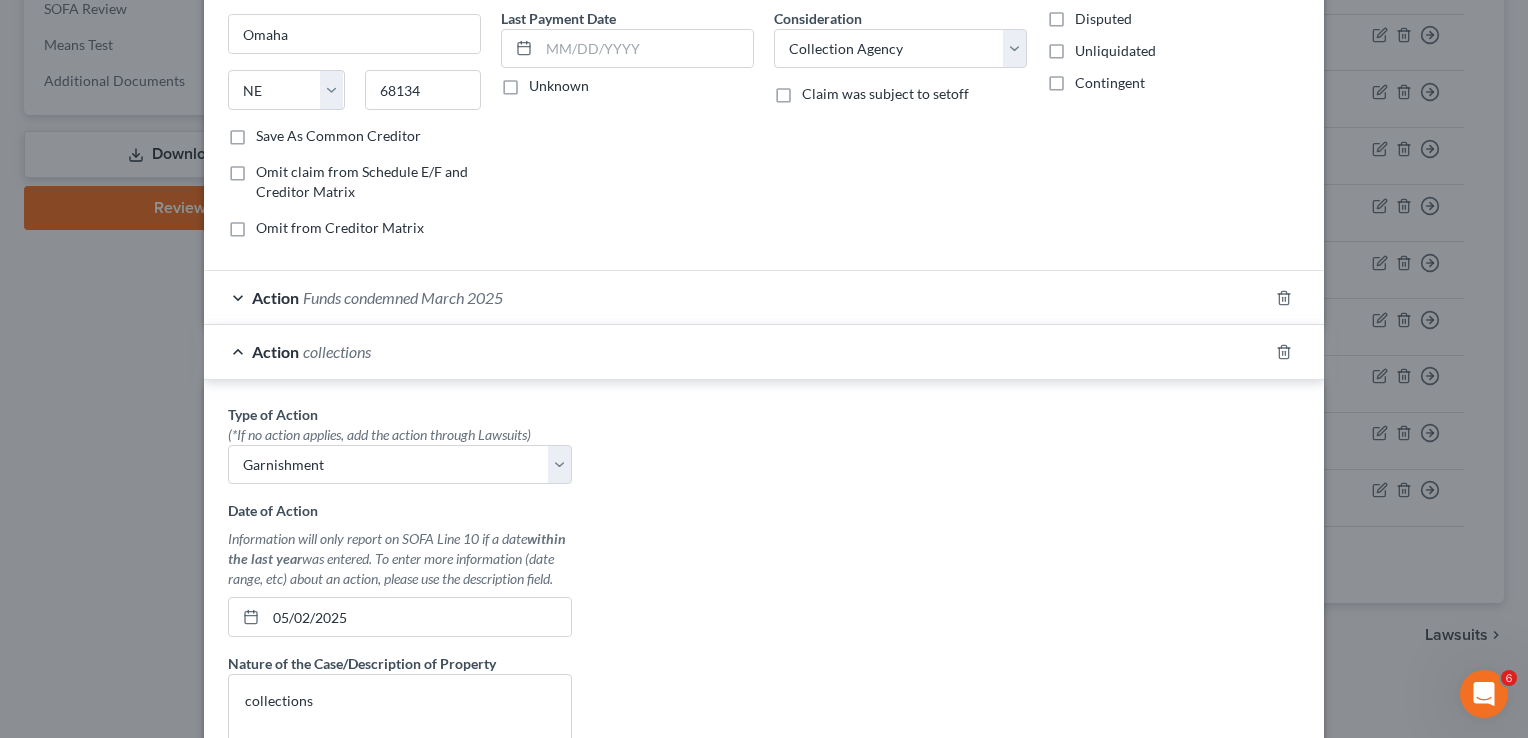 click on "Funds condemned March 2025" at bounding box center (403, 297) 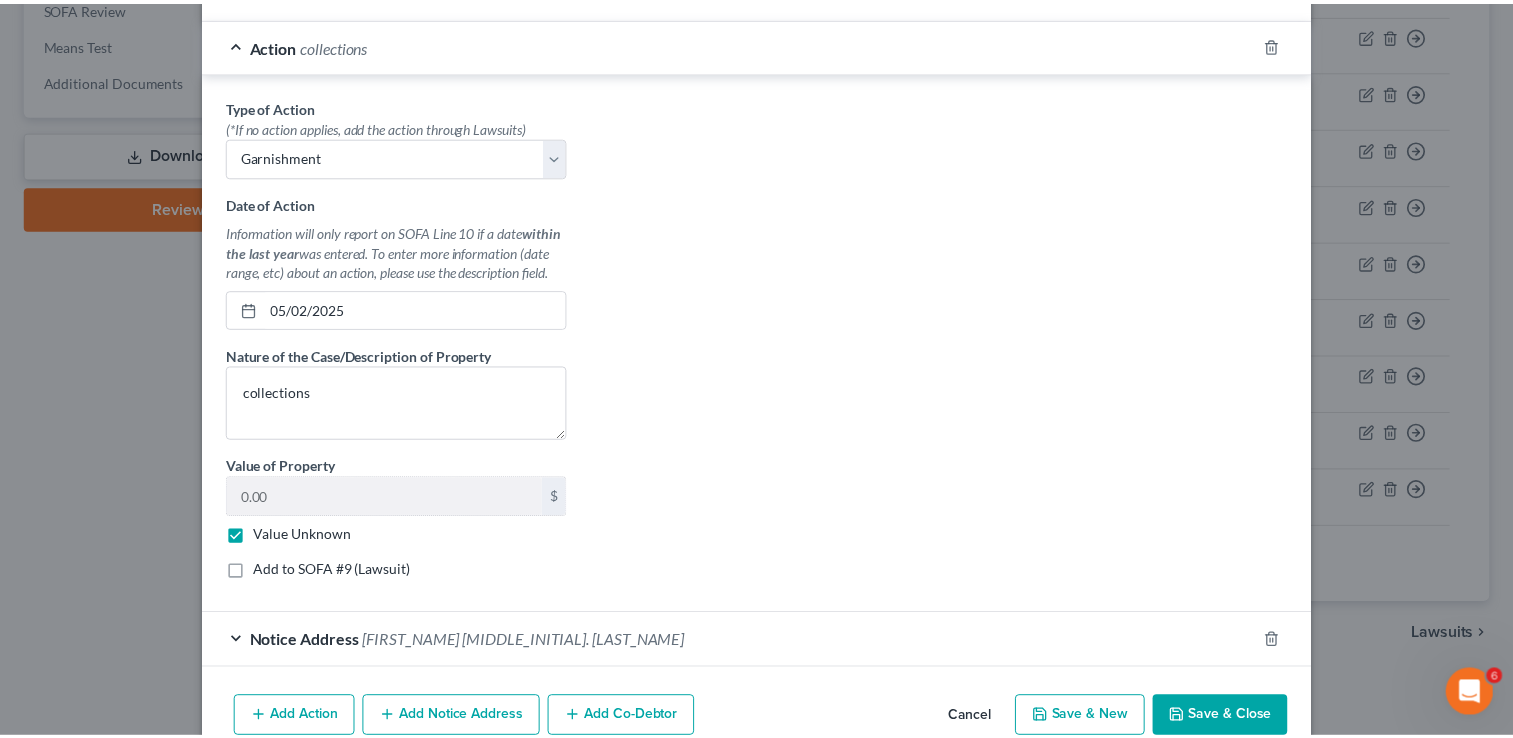 scroll, scrollTop: 1207, scrollLeft: 0, axis: vertical 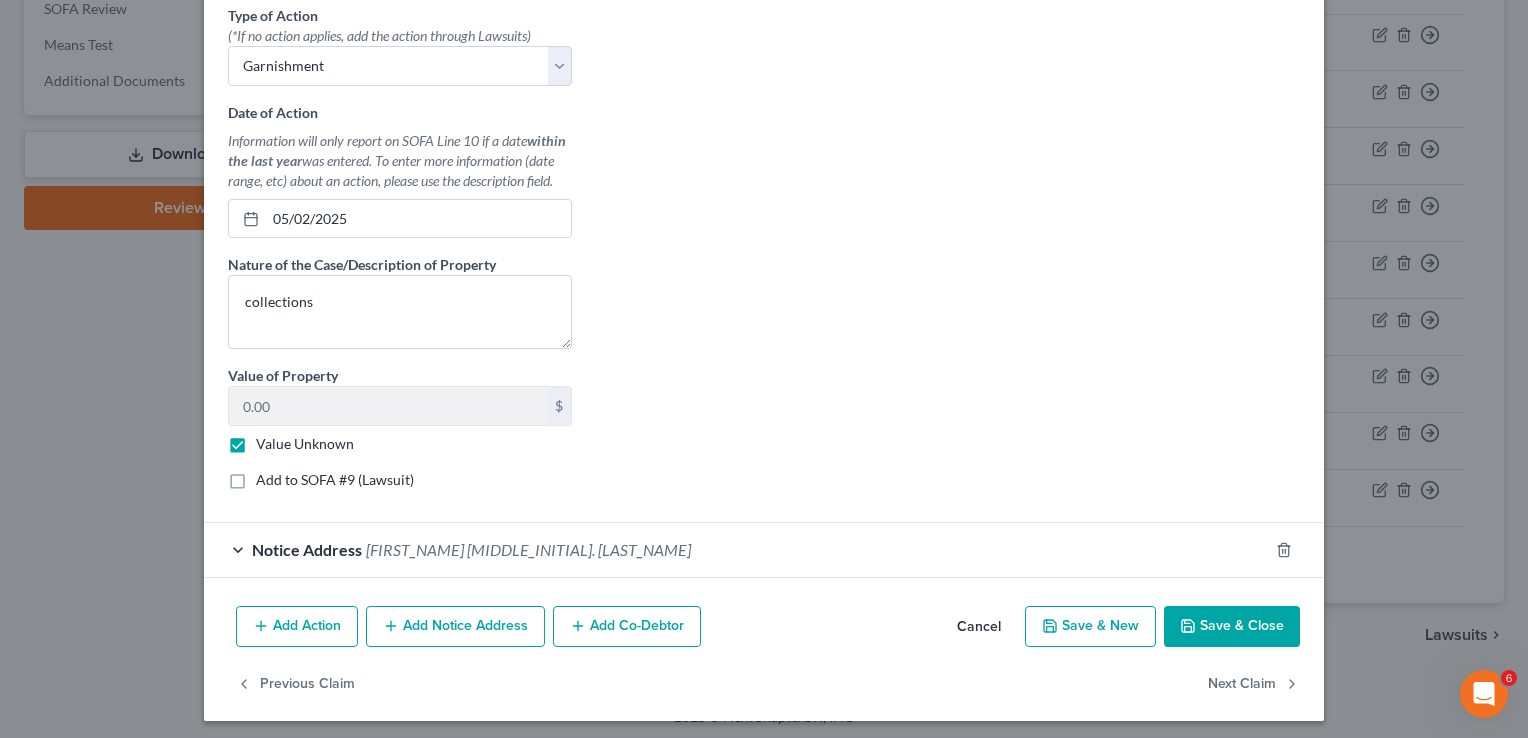 click on "Value Unknown" at bounding box center (305, 444) 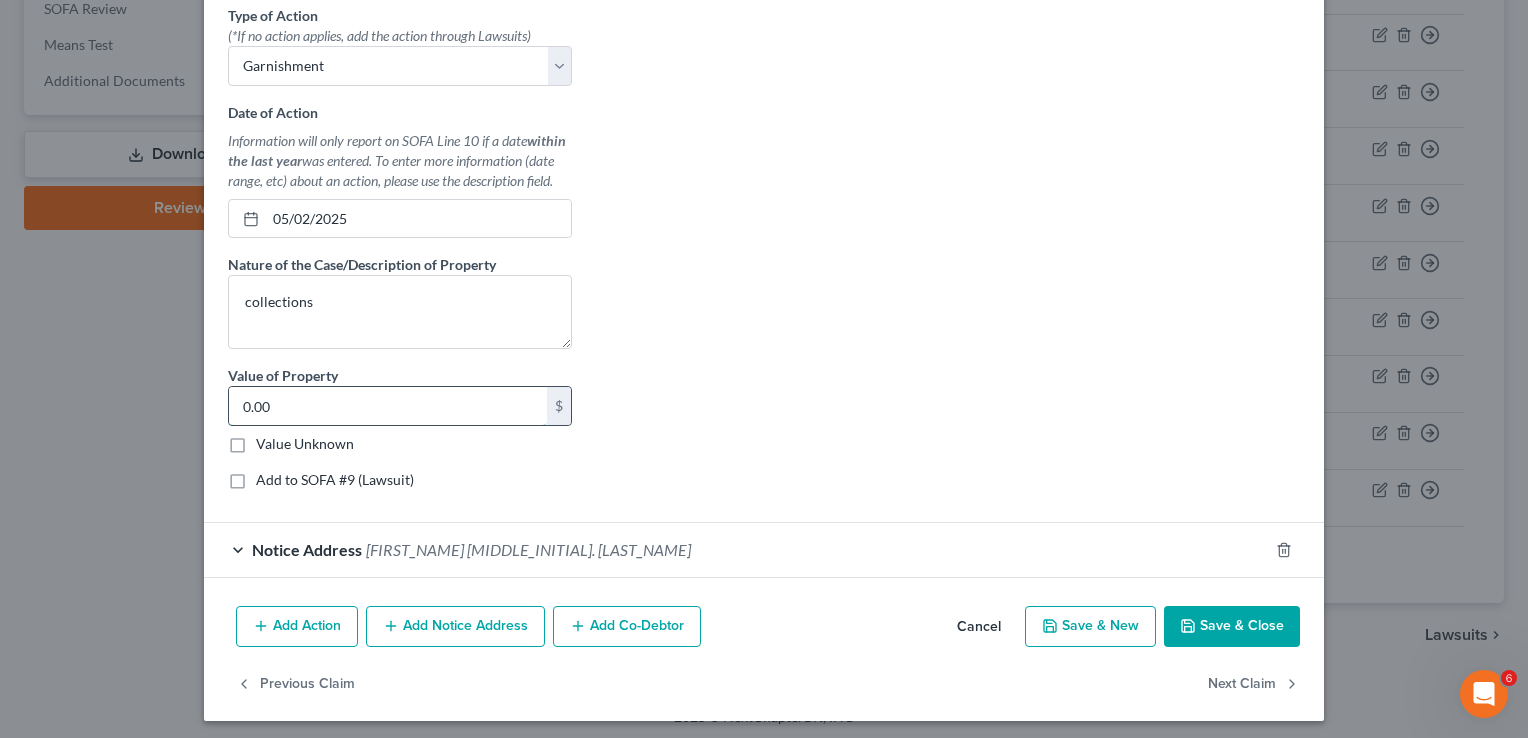 click on "0.00" at bounding box center [388, 406] 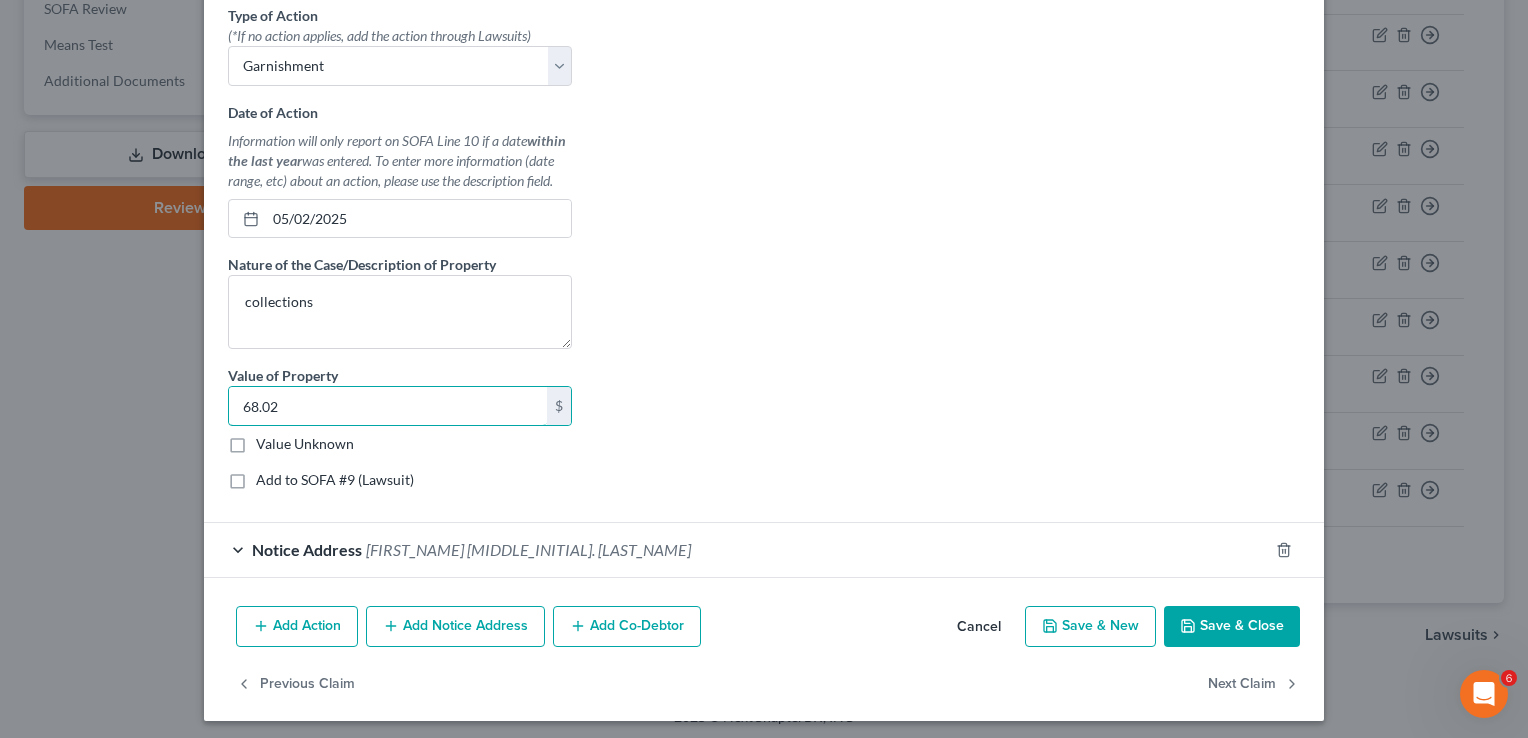type on "68.02" 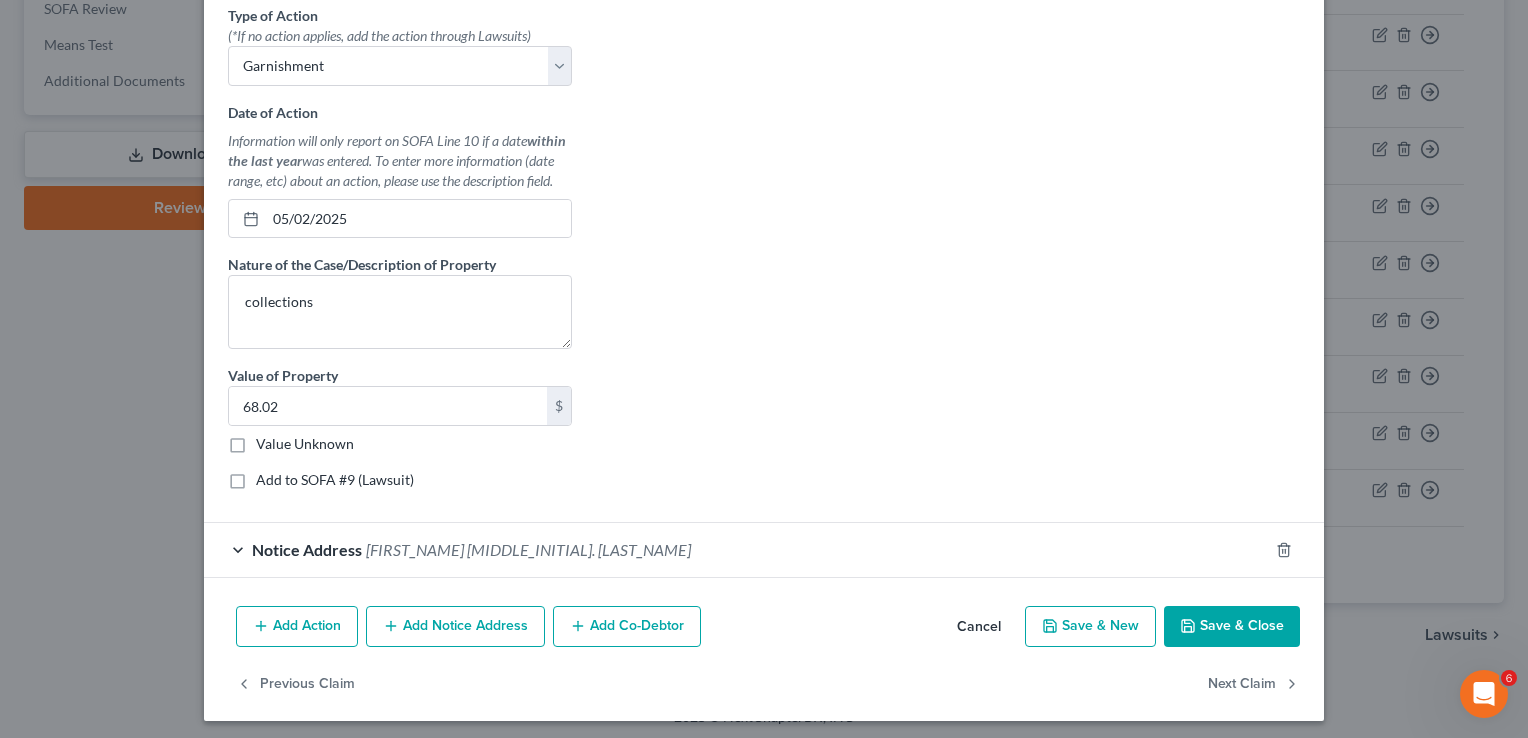 click on "Save & Close" at bounding box center (1232, 627) 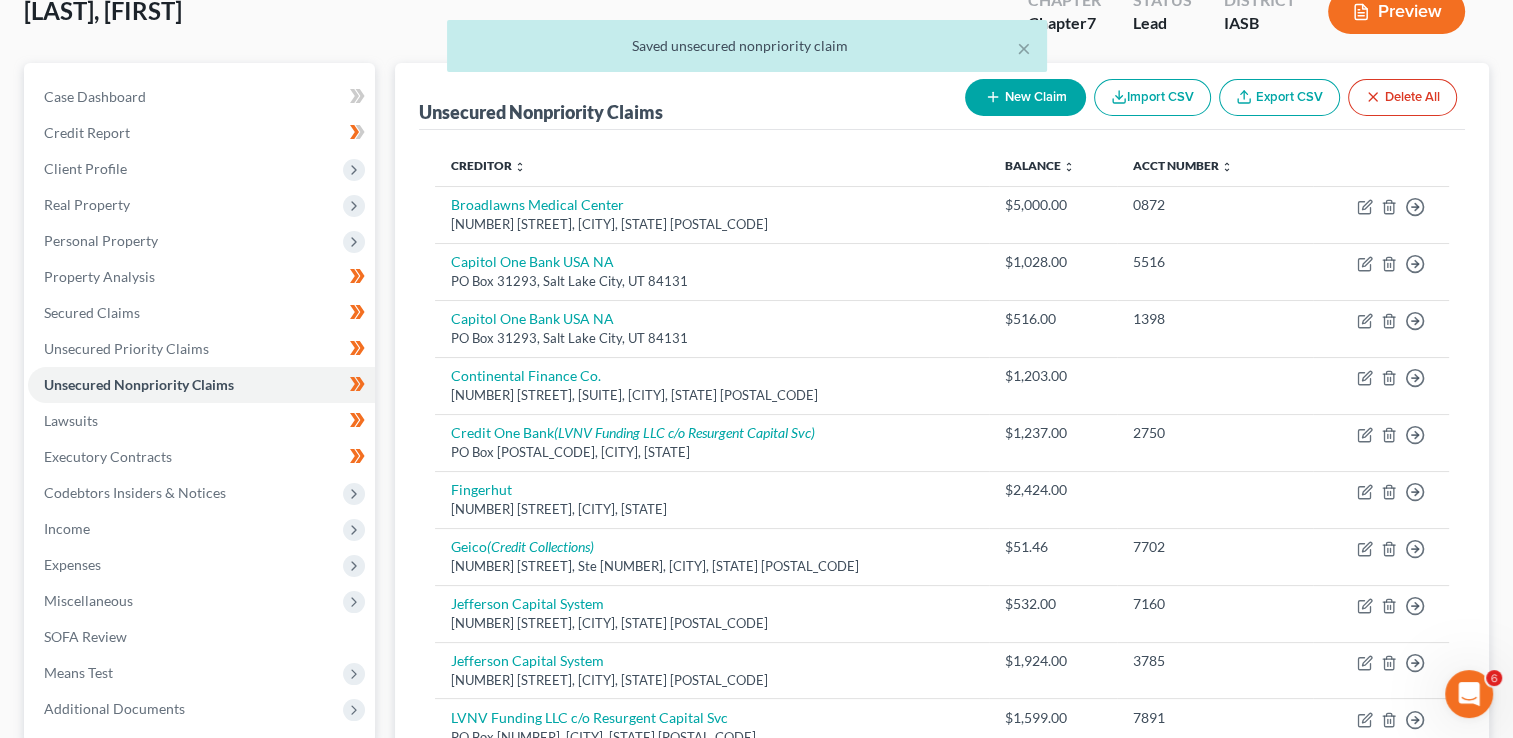 scroll, scrollTop: 91, scrollLeft: 0, axis: vertical 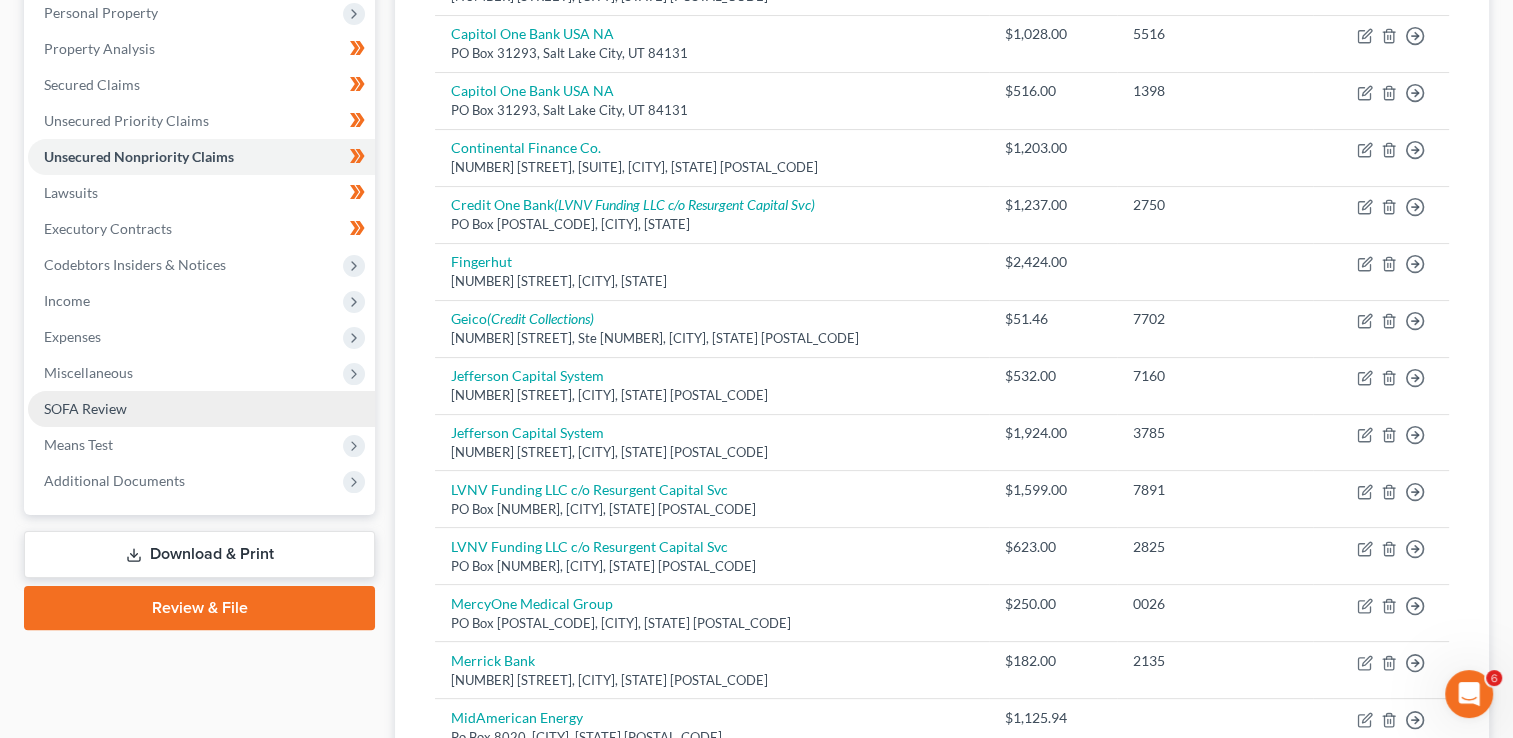 click on "SOFA Review" at bounding box center [85, 408] 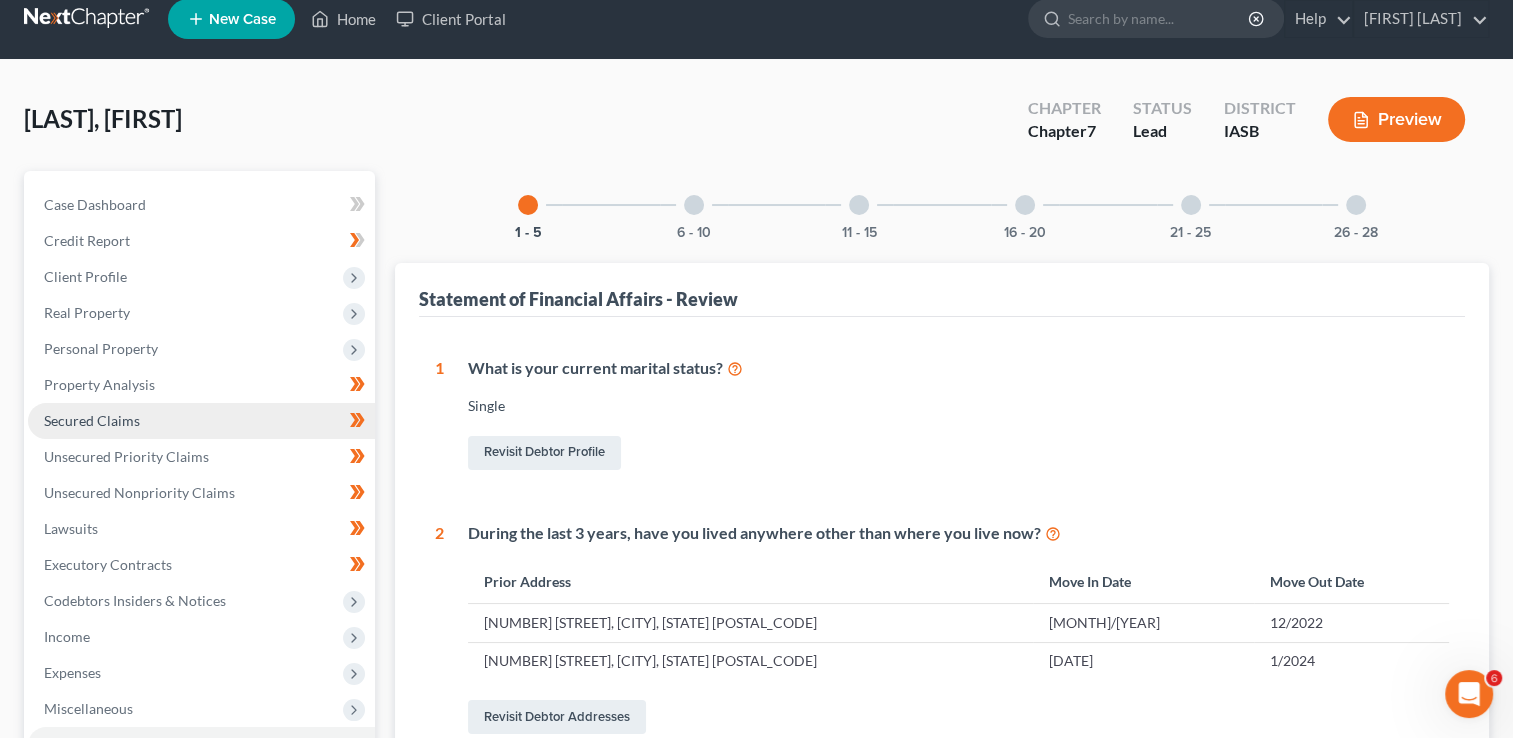 scroll, scrollTop: 0, scrollLeft: 0, axis: both 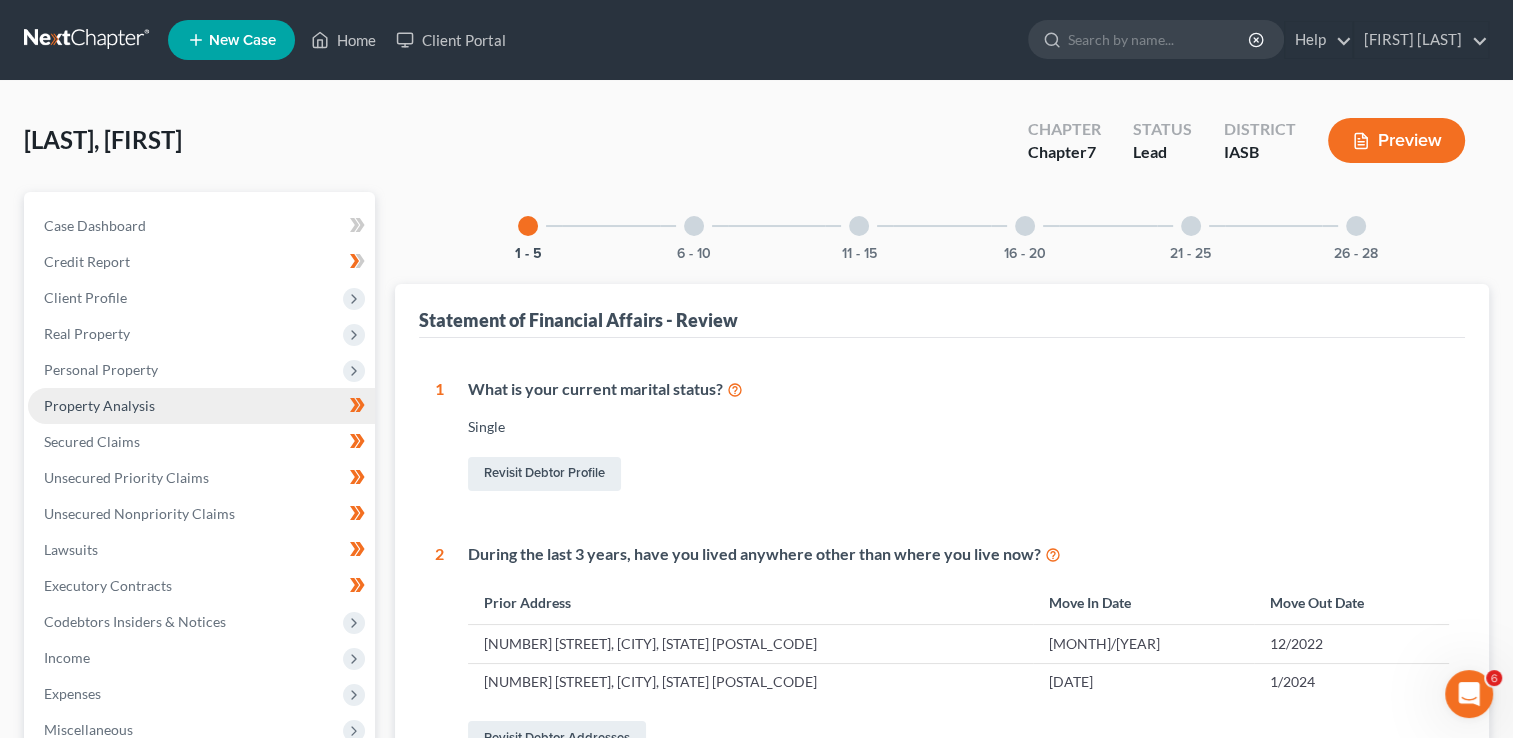 click on "Property Analysis" at bounding box center [201, 406] 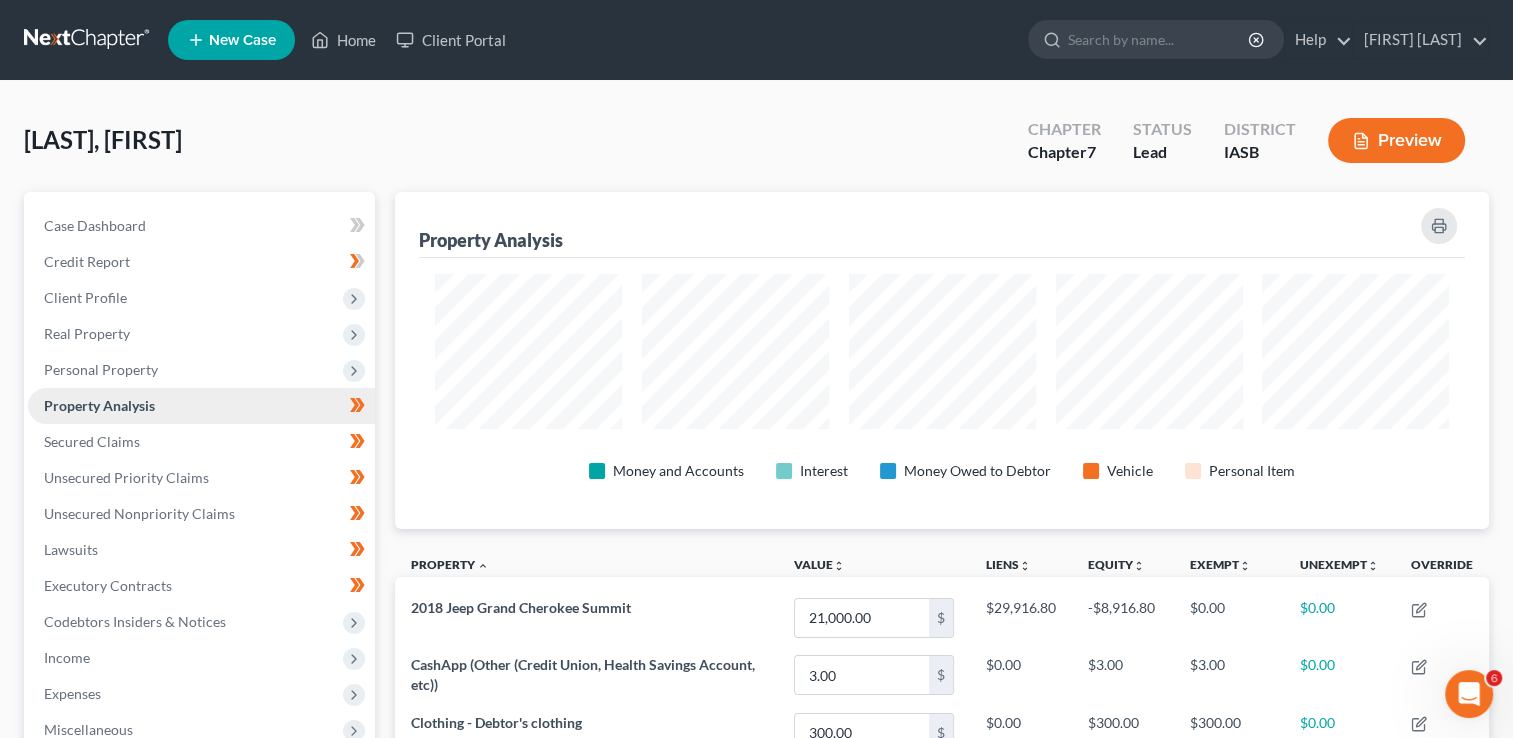 scroll, scrollTop: 999663, scrollLeft: 998906, axis: both 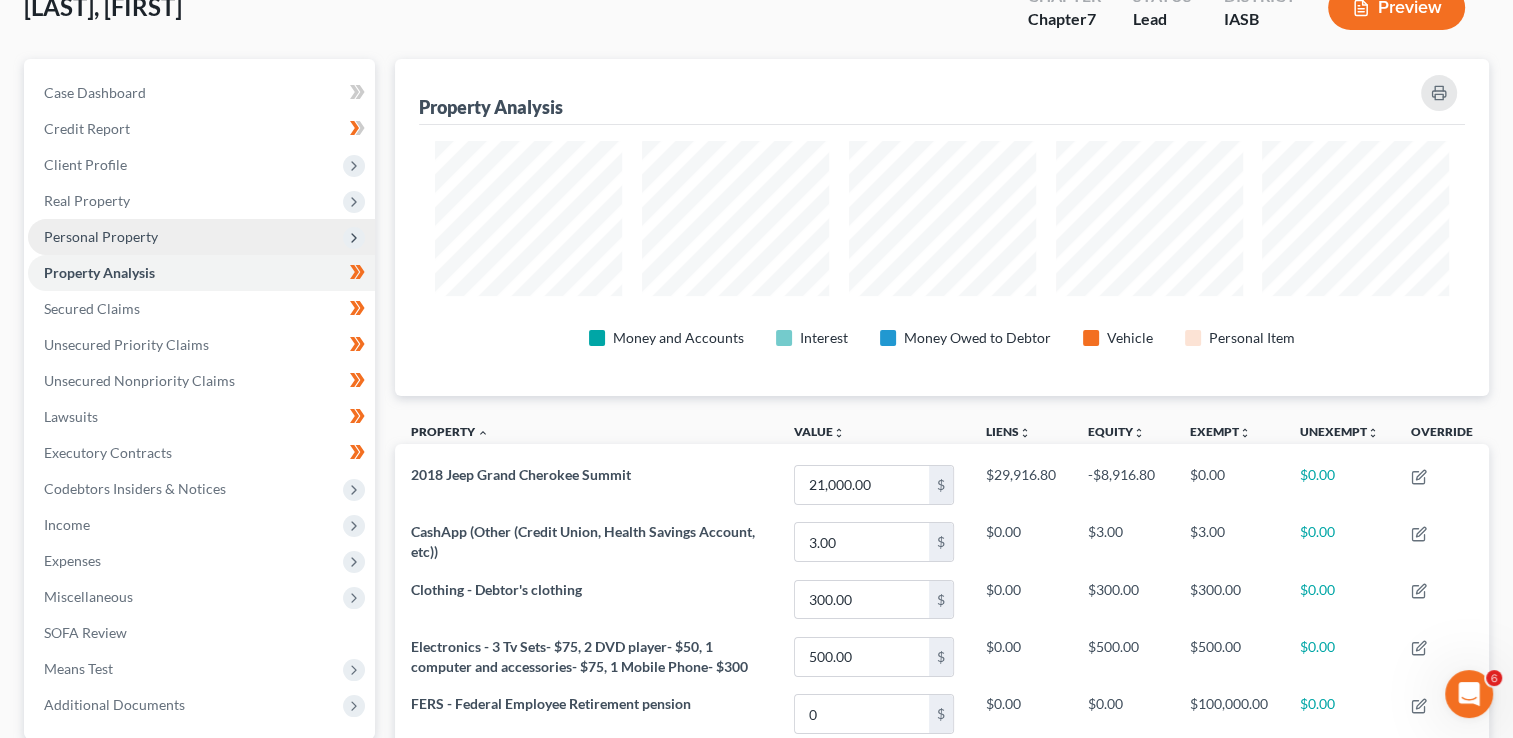 click on "Personal Property" at bounding box center (201, 237) 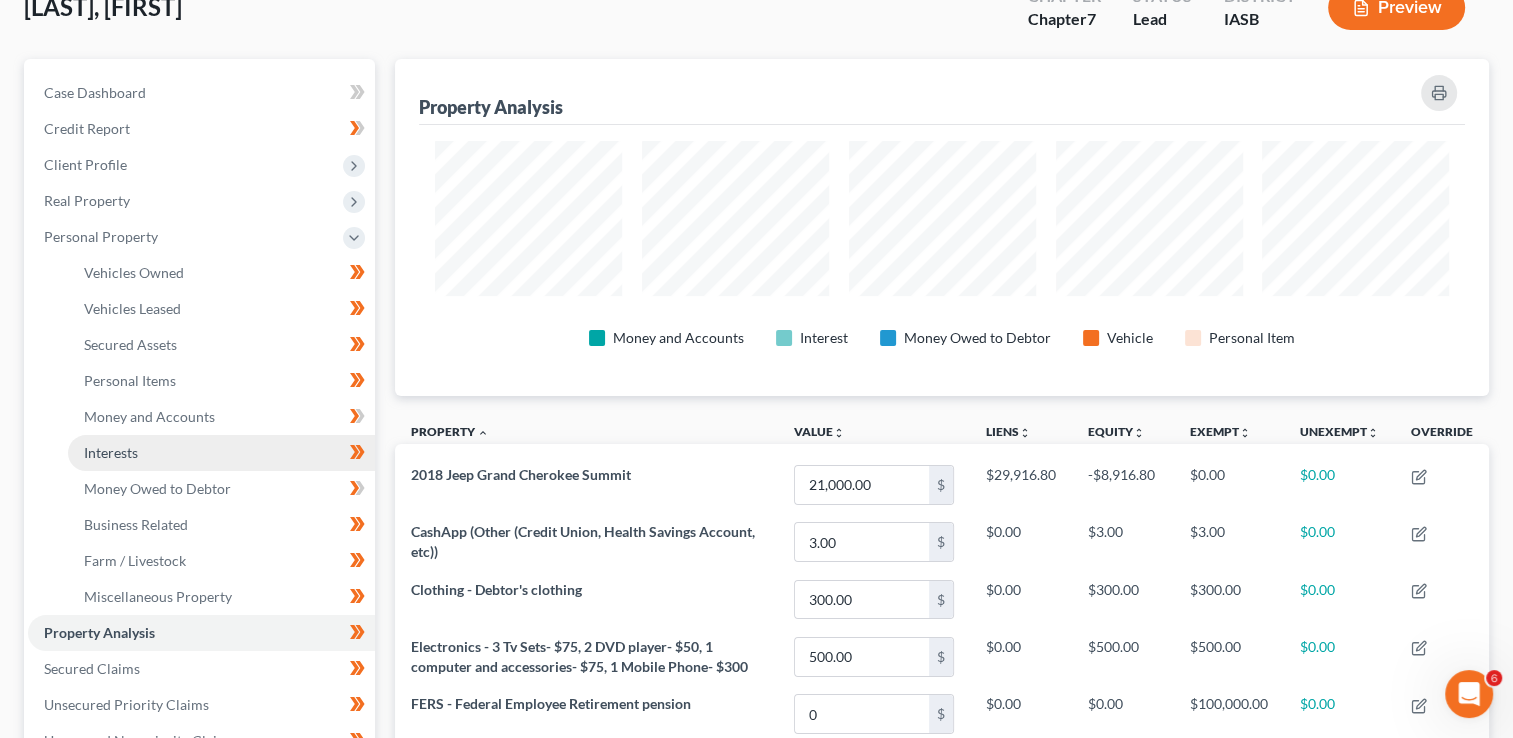 click on "Interests" at bounding box center (111, 452) 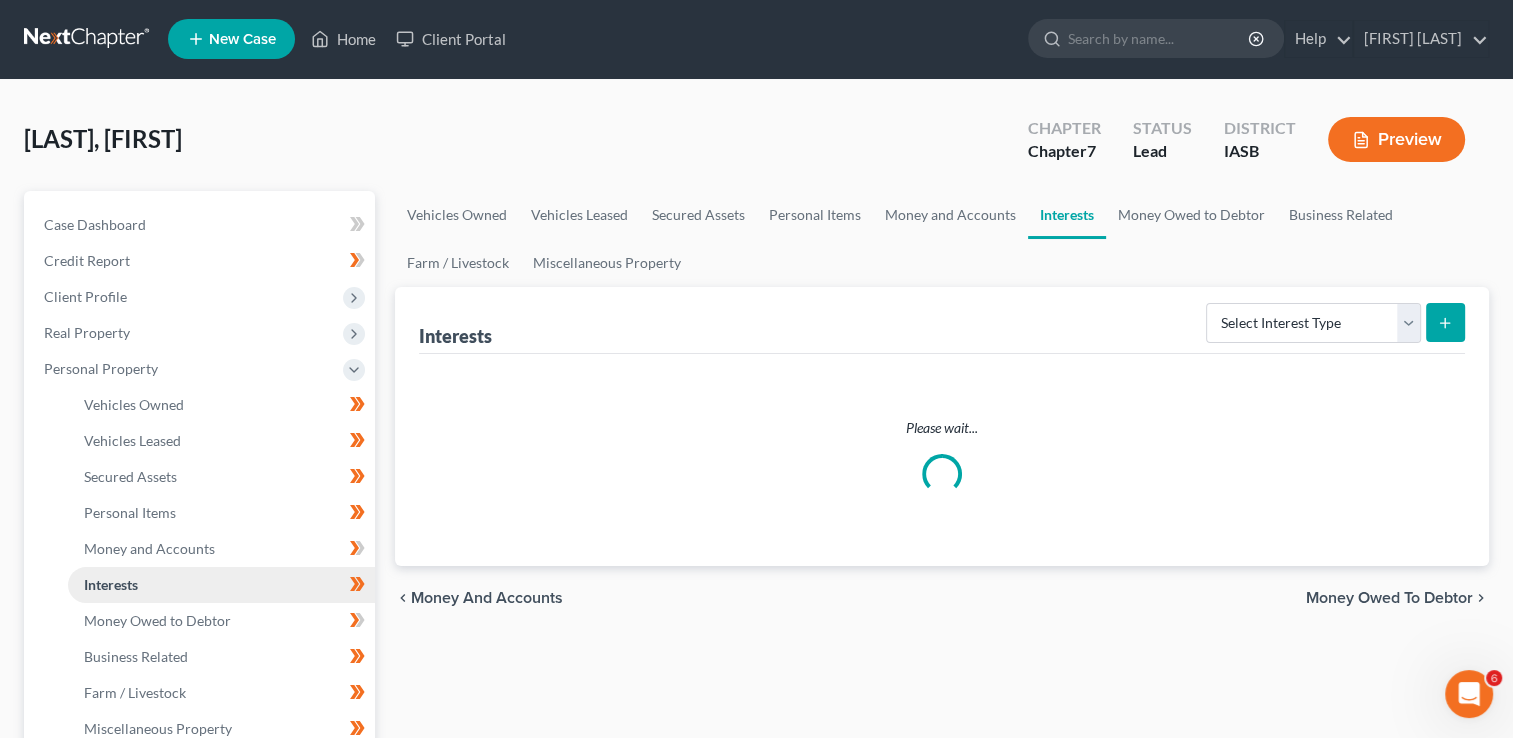scroll, scrollTop: 0, scrollLeft: 0, axis: both 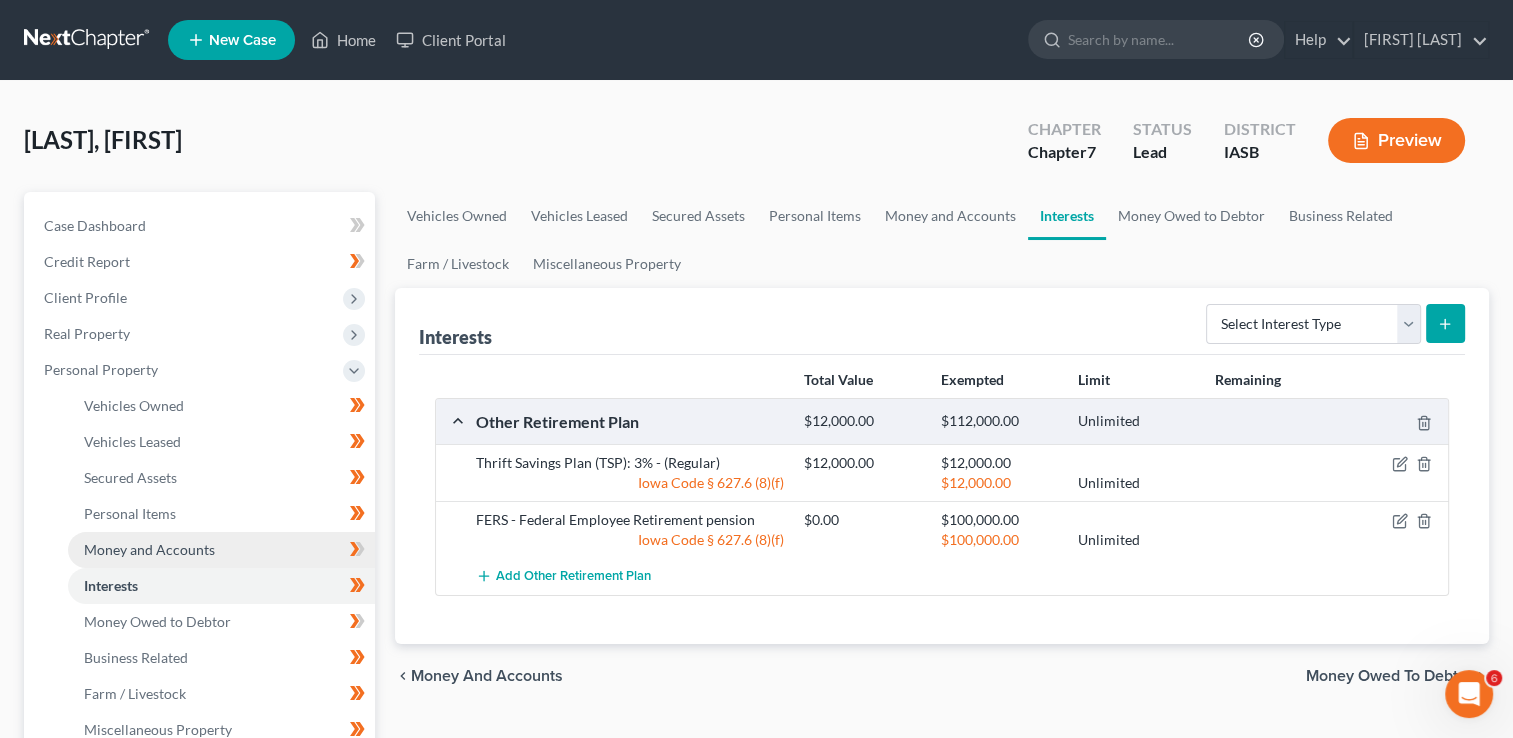 click on "Money and Accounts" at bounding box center (149, 549) 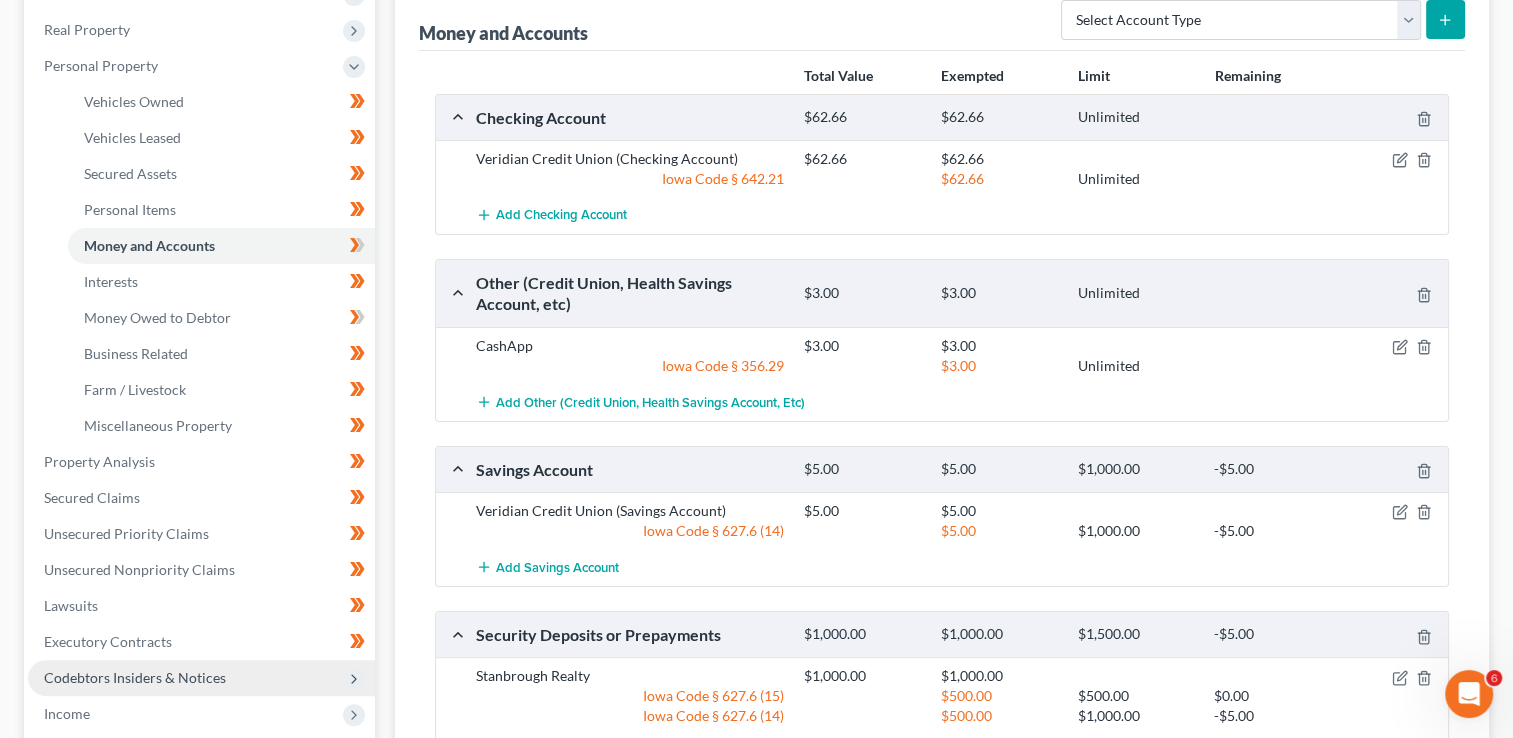 scroll, scrollTop: 266, scrollLeft: 0, axis: vertical 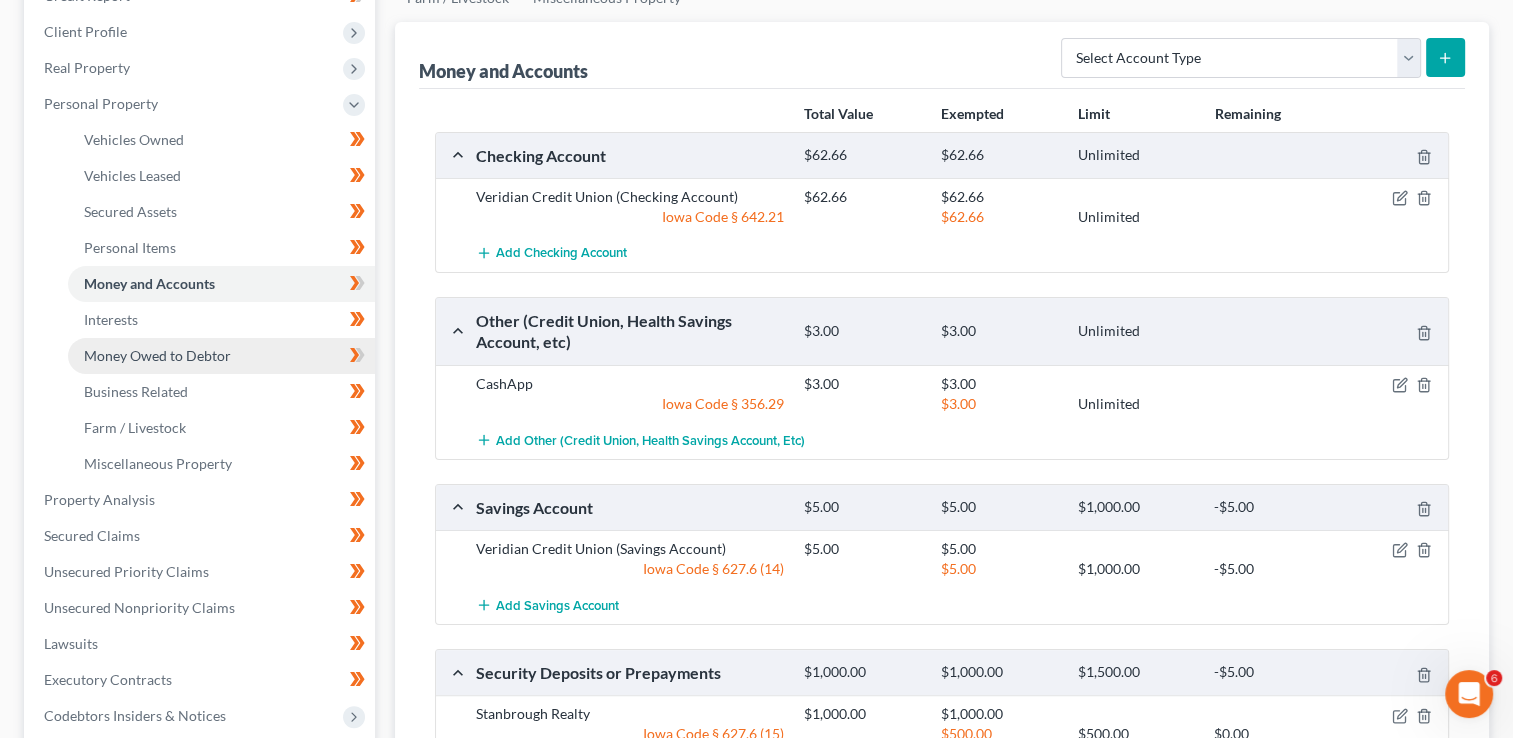 click on "Money Owed to Debtor" at bounding box center (157, 355) 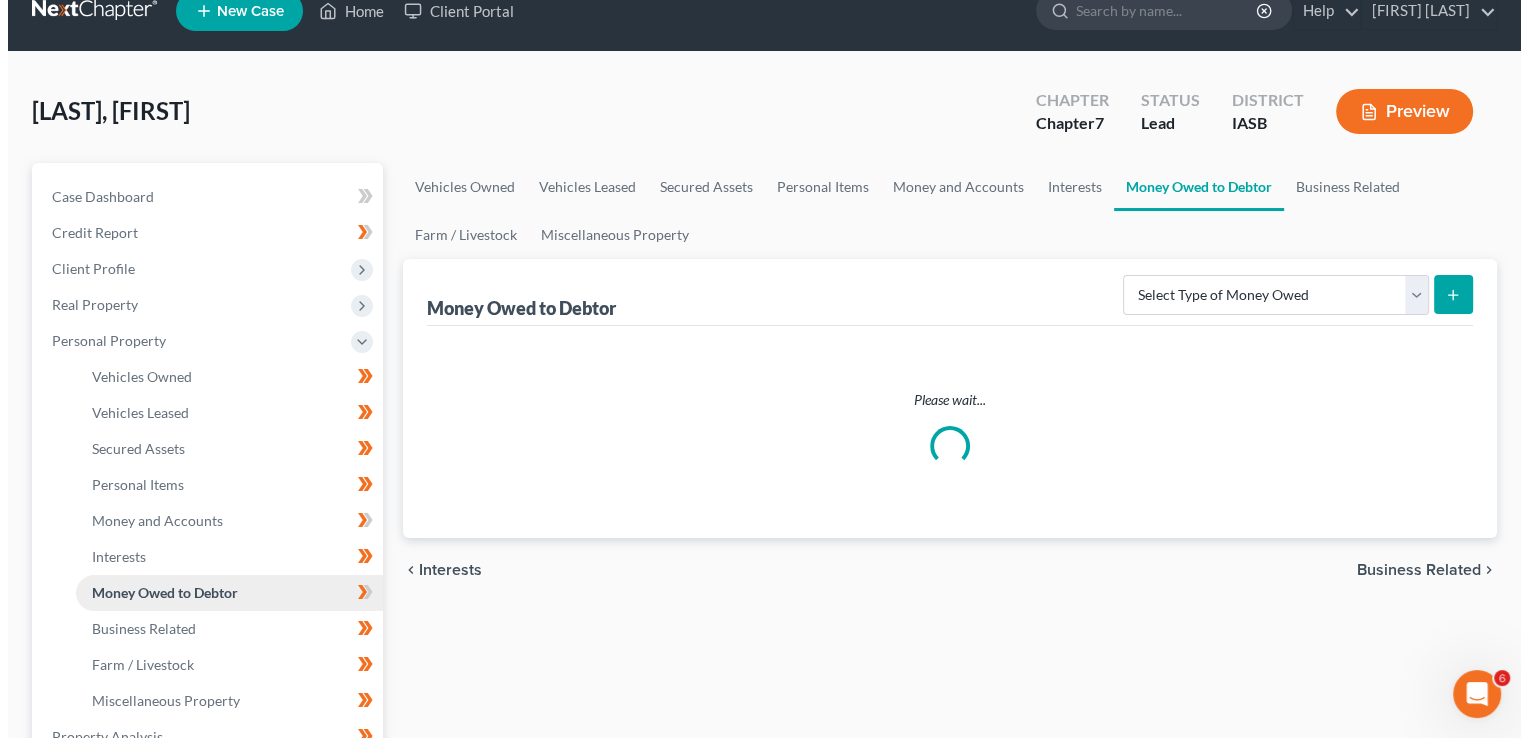 scroll, scrollTop: 0, scrollLeft: 0, axis: both 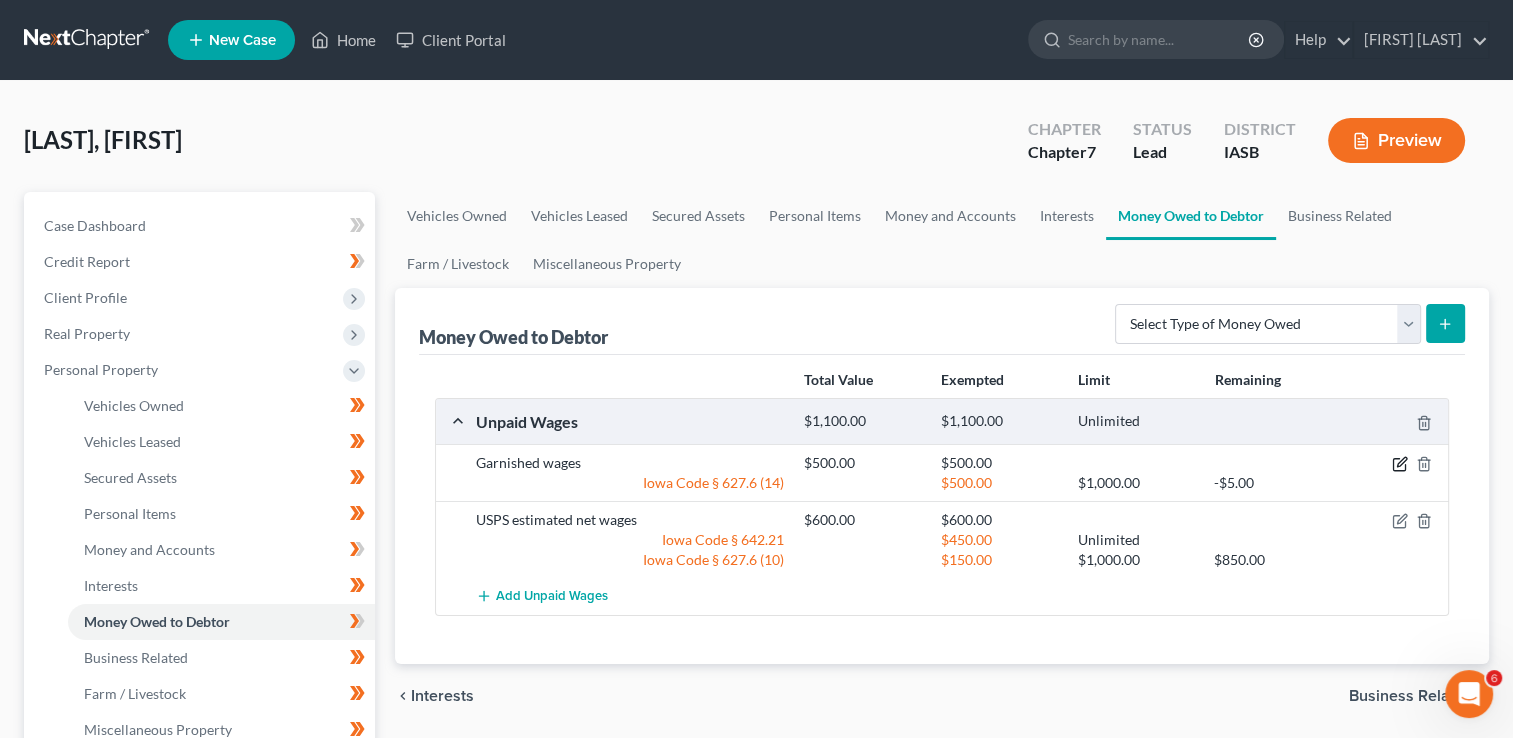 click 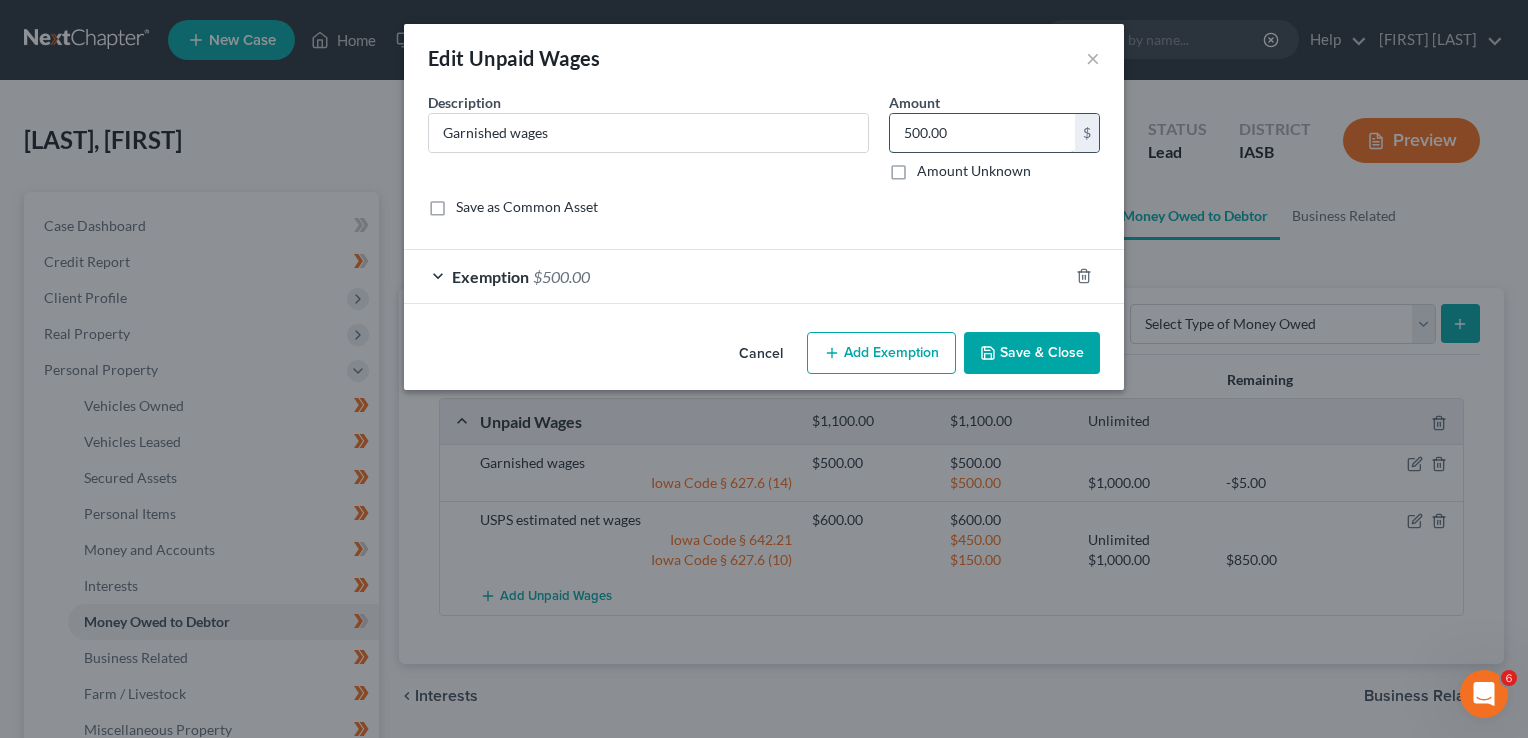 click on "500.00" at bounding box center (982, 133) 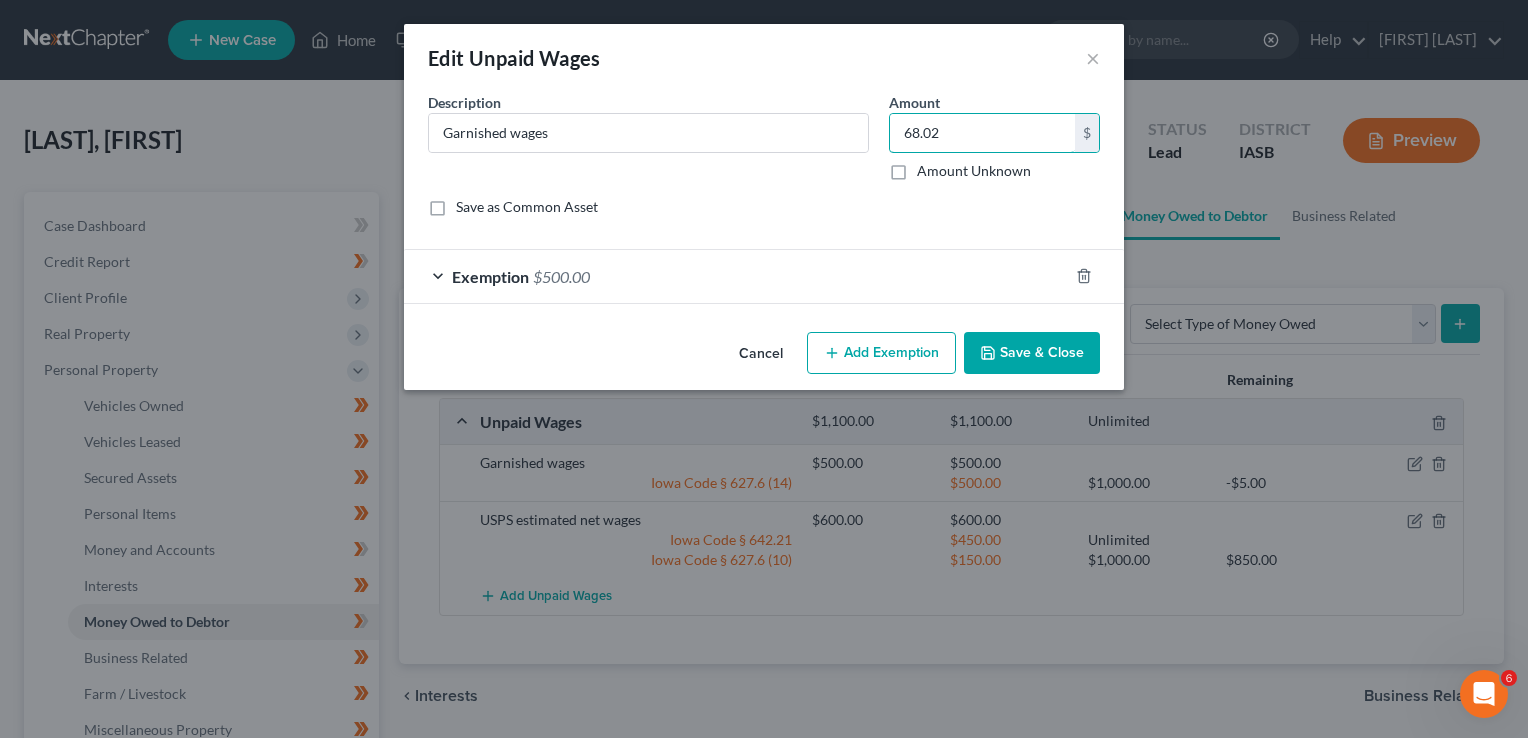 type on "68.02" 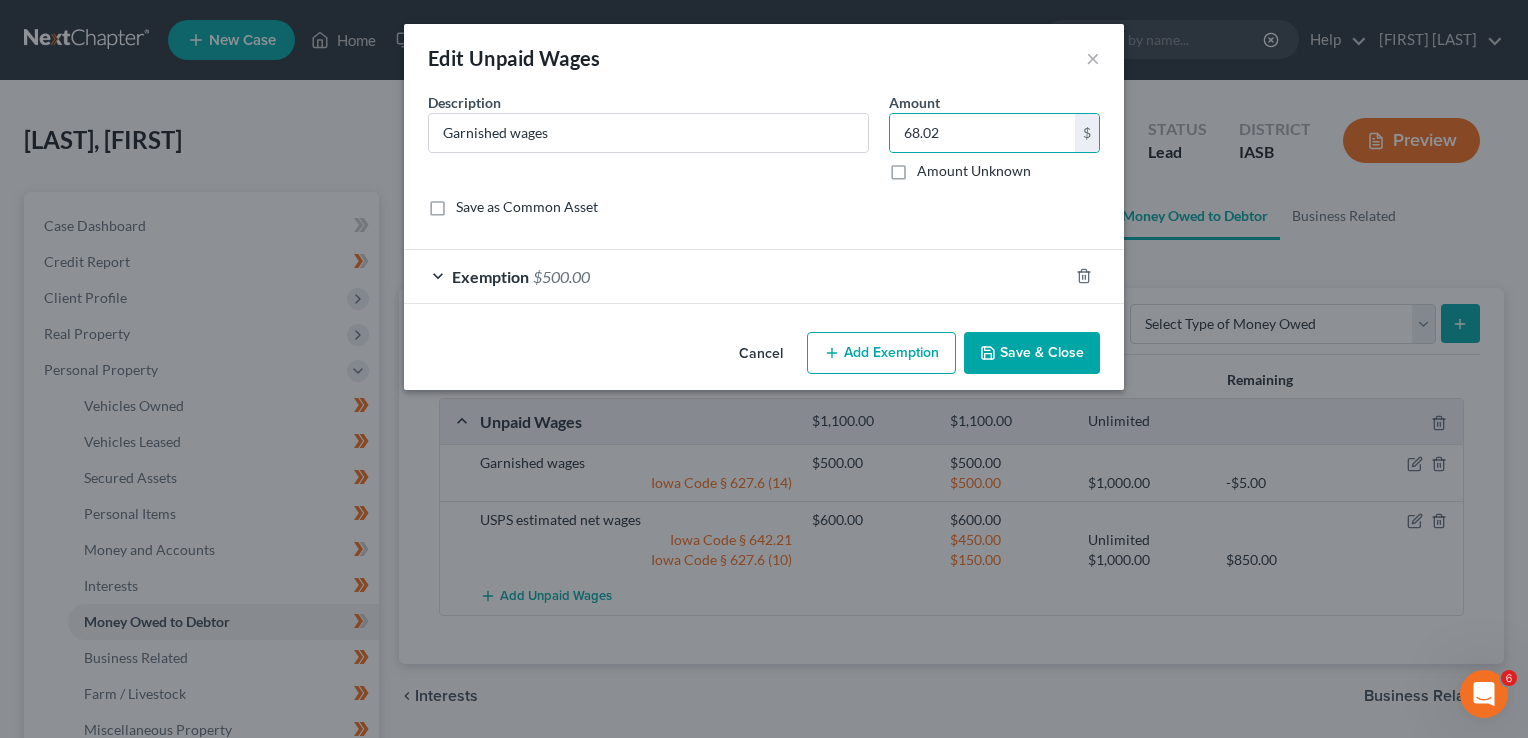 click on "Exemption" at bounding box center (490, 276) 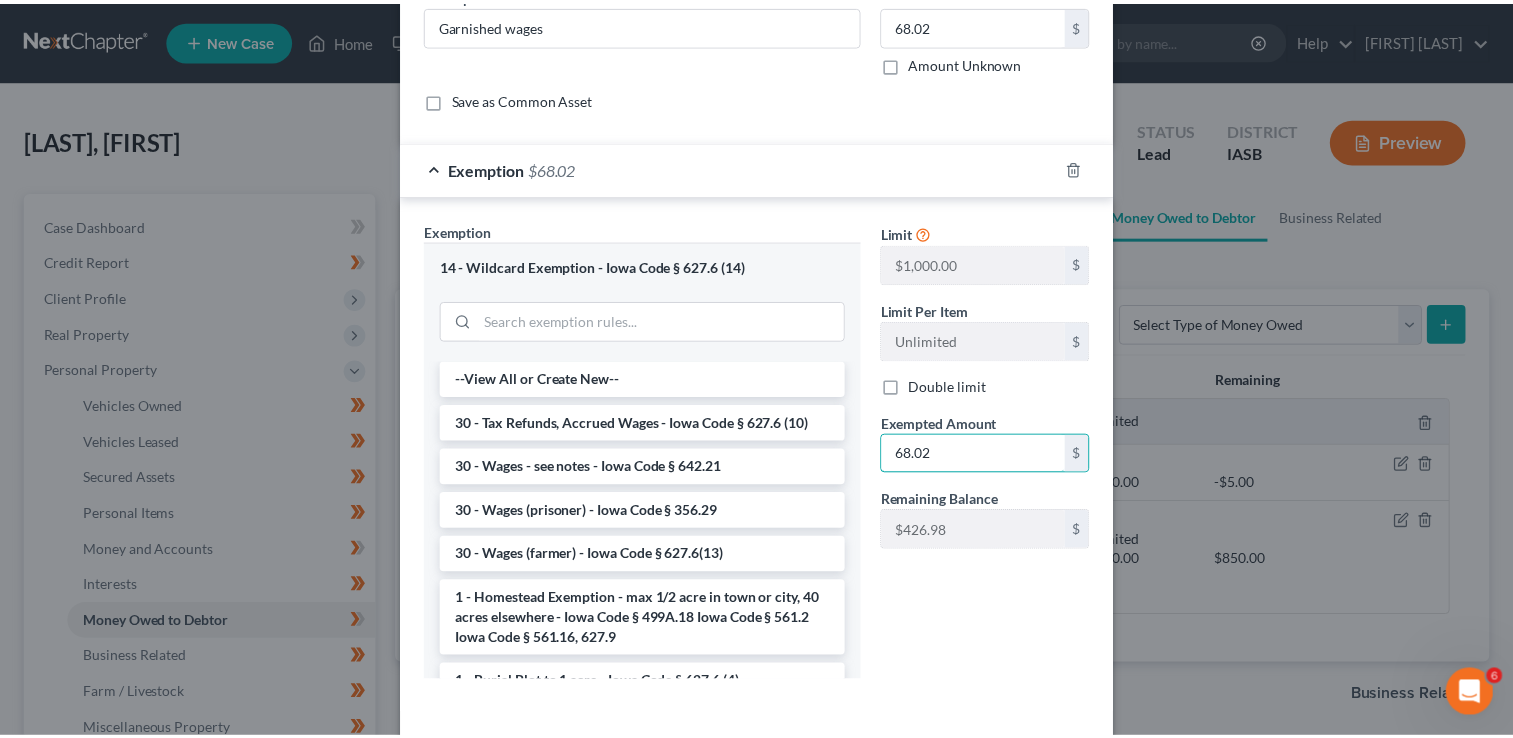 scroll, scrollTop: 191, scrollLeft: 0, axis: vertical 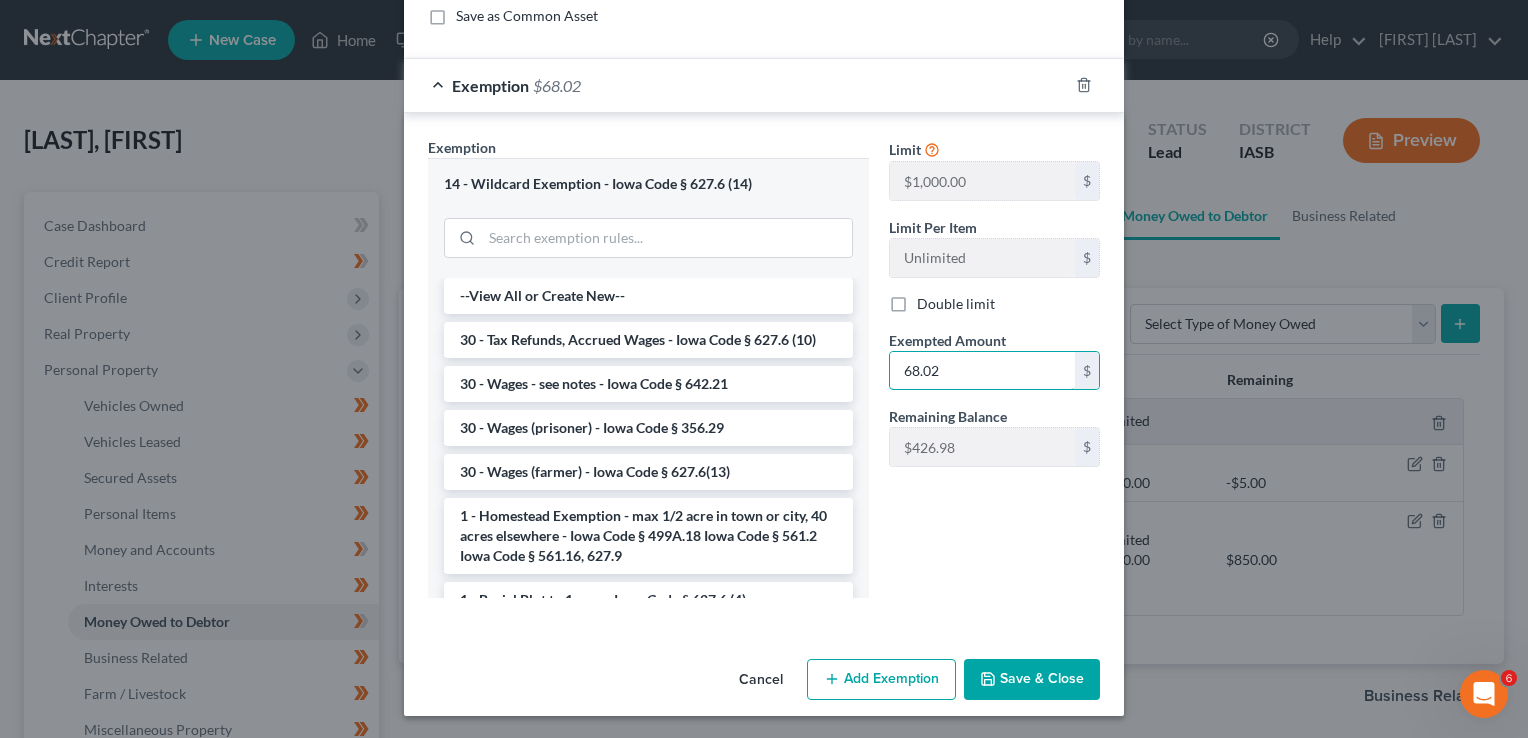 type on "68.02" 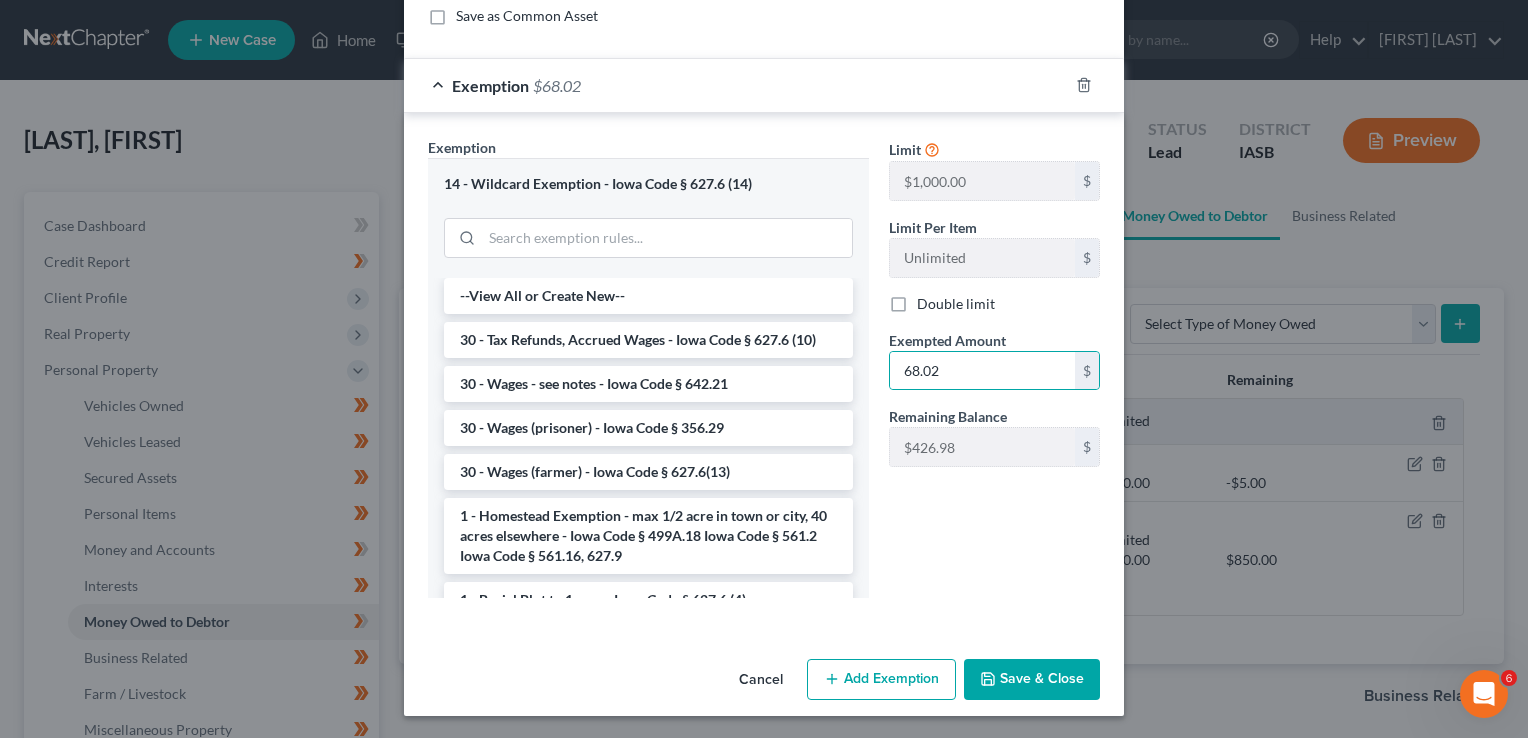 click on "Save & Close" at bounding box center (1032, 680) 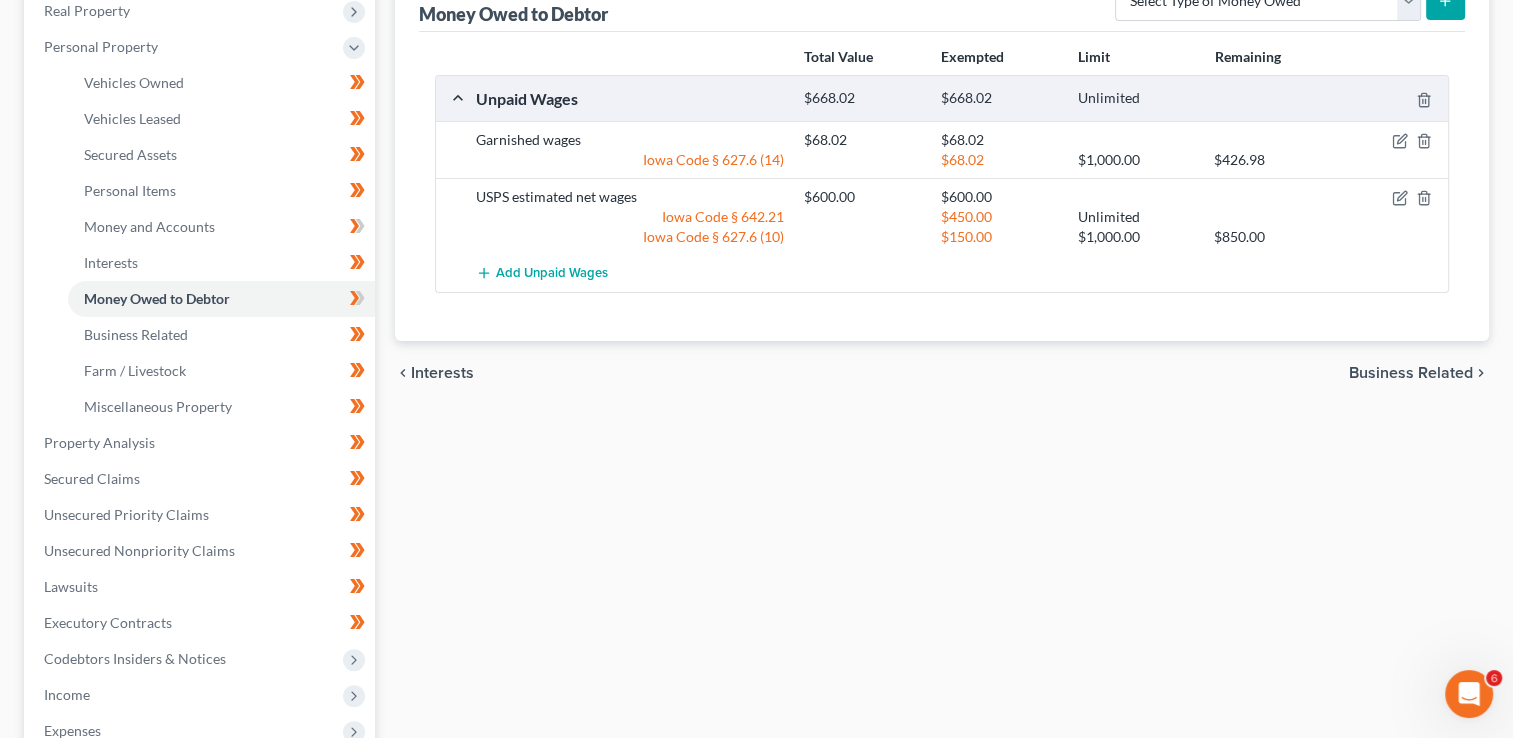 scroll, scrollTop: 266, scrollLeft: 0, axis: vertical 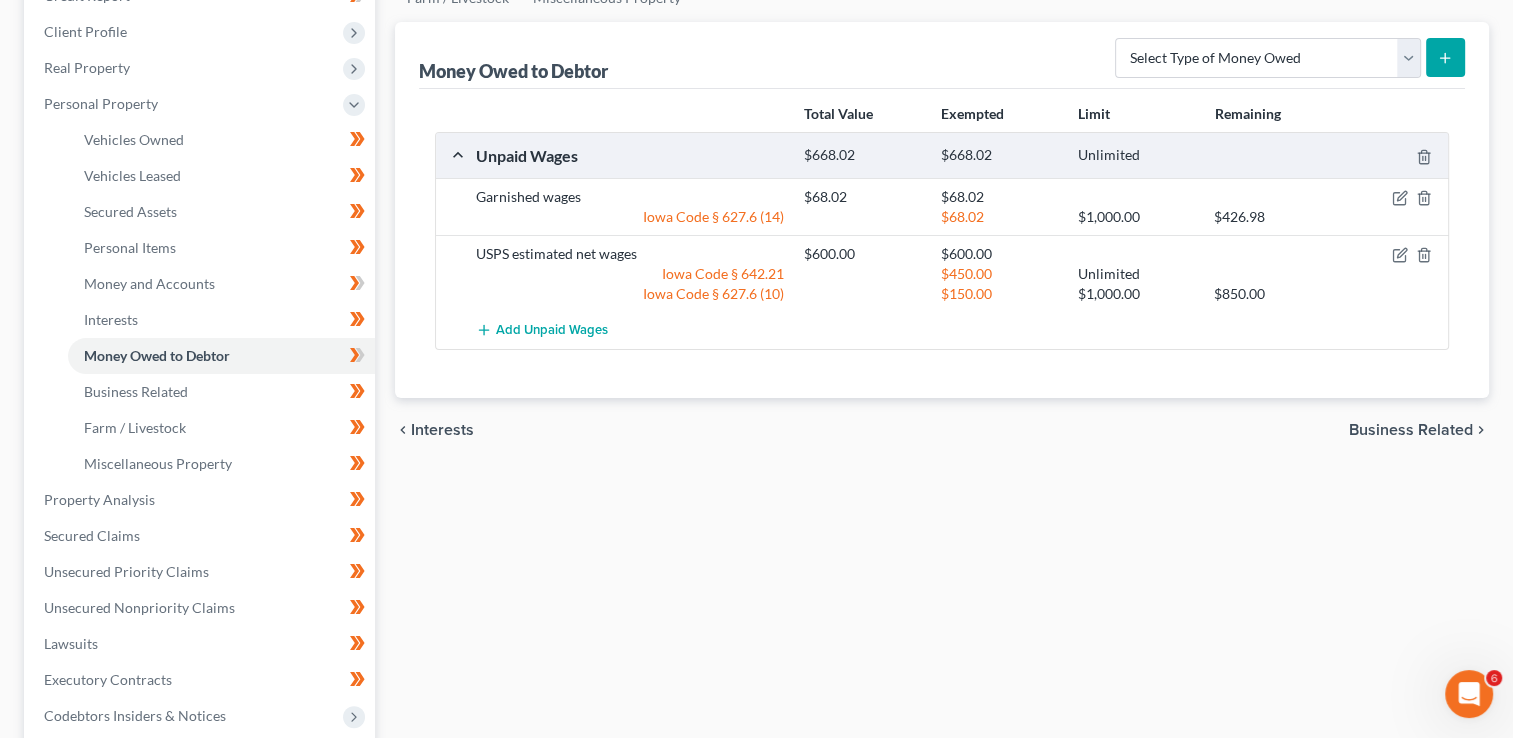 click on "Money Owed to Debtor Select Type of Money Owed Accounts Receivable Alimony Child Support Claims Against Third Parties Disability Benefits Disability Insurance Payments Divorce Settlements Equitable or Future Interests Expected Tax Refund and Unused NOLs Financial Assets Not Yet Listed Life Estate of Descendants Maintenance Other Contingent & Unliquidated Claims Property Settlements Sick or Vacation Pay Social Security Benefits Trusts Unpaid Loans Unpaid Wages Workers Compensation" at bounding box center (942, 55) 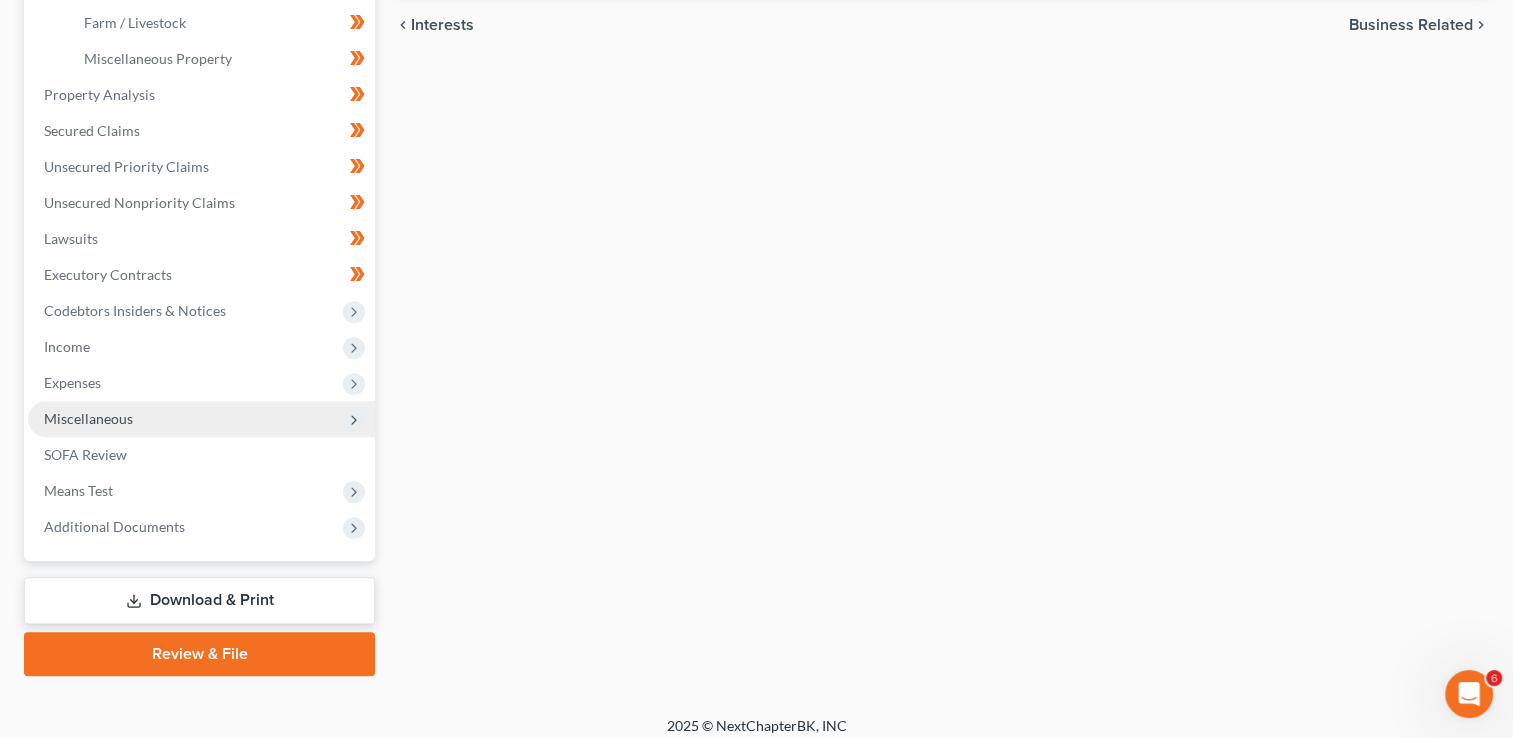 scroll, scrollTop: 683, scrollLeft: 0, axis: vertical 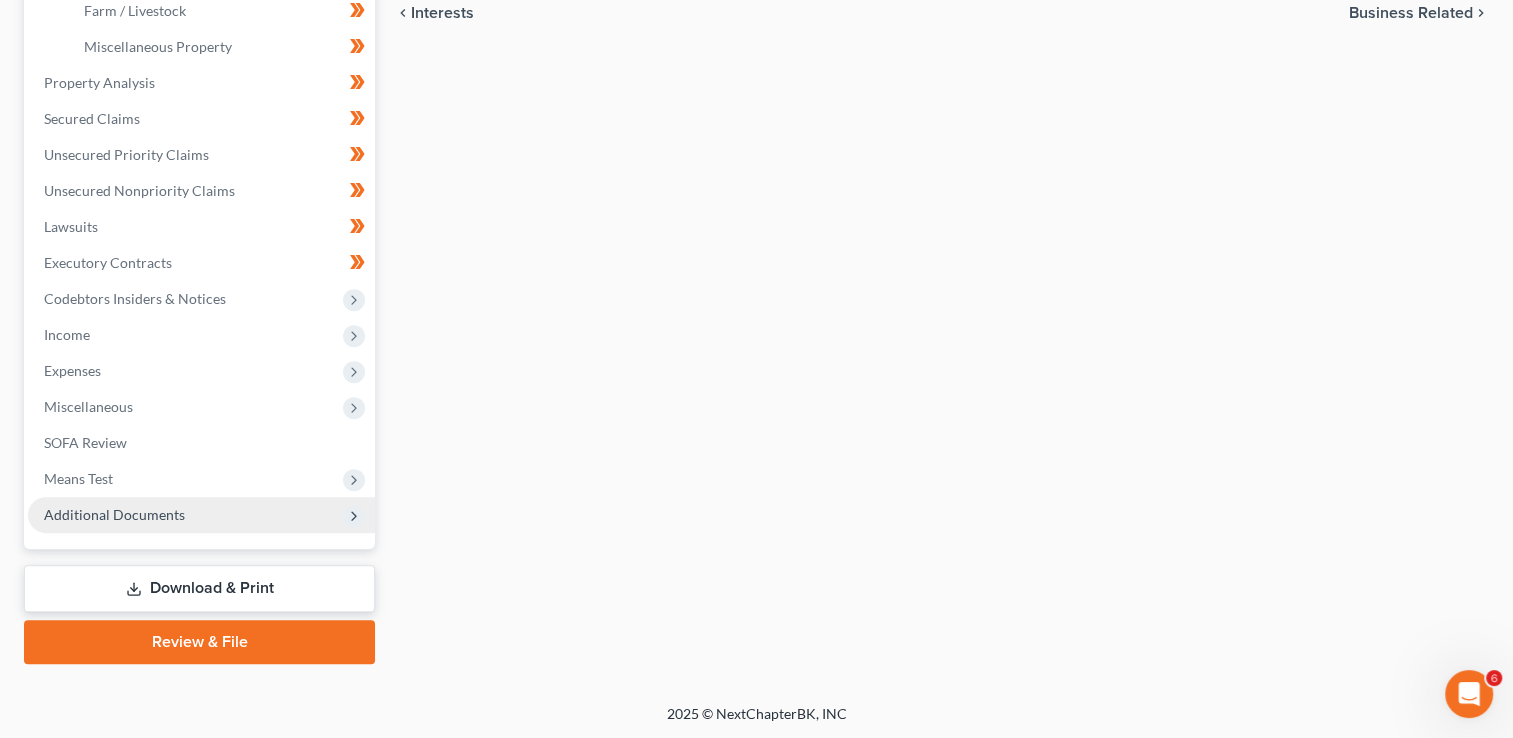 click on "Additional Documents" at bounding box center [114, 514] 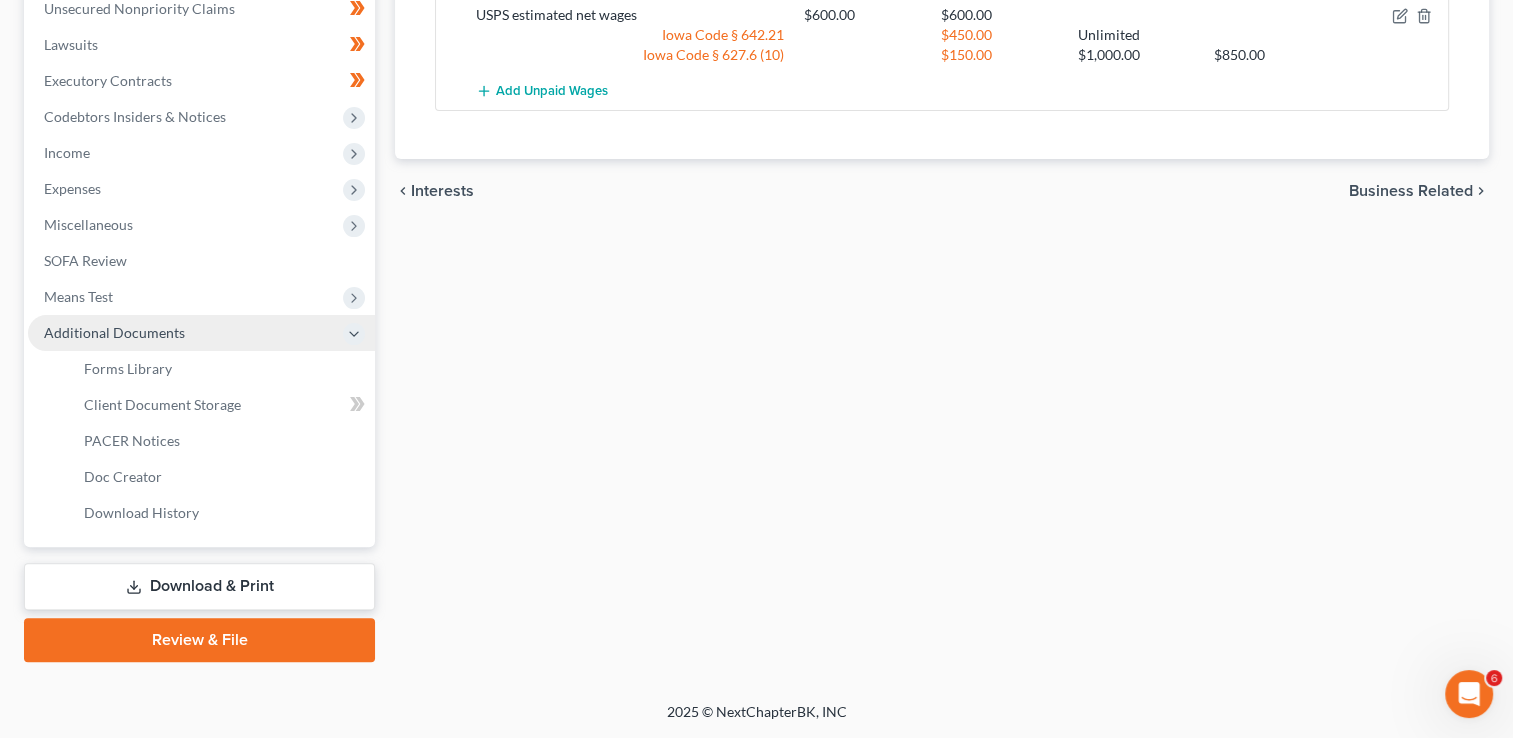 scroll, scrollTop: 503, scrollLeft: 0, axis: vertical 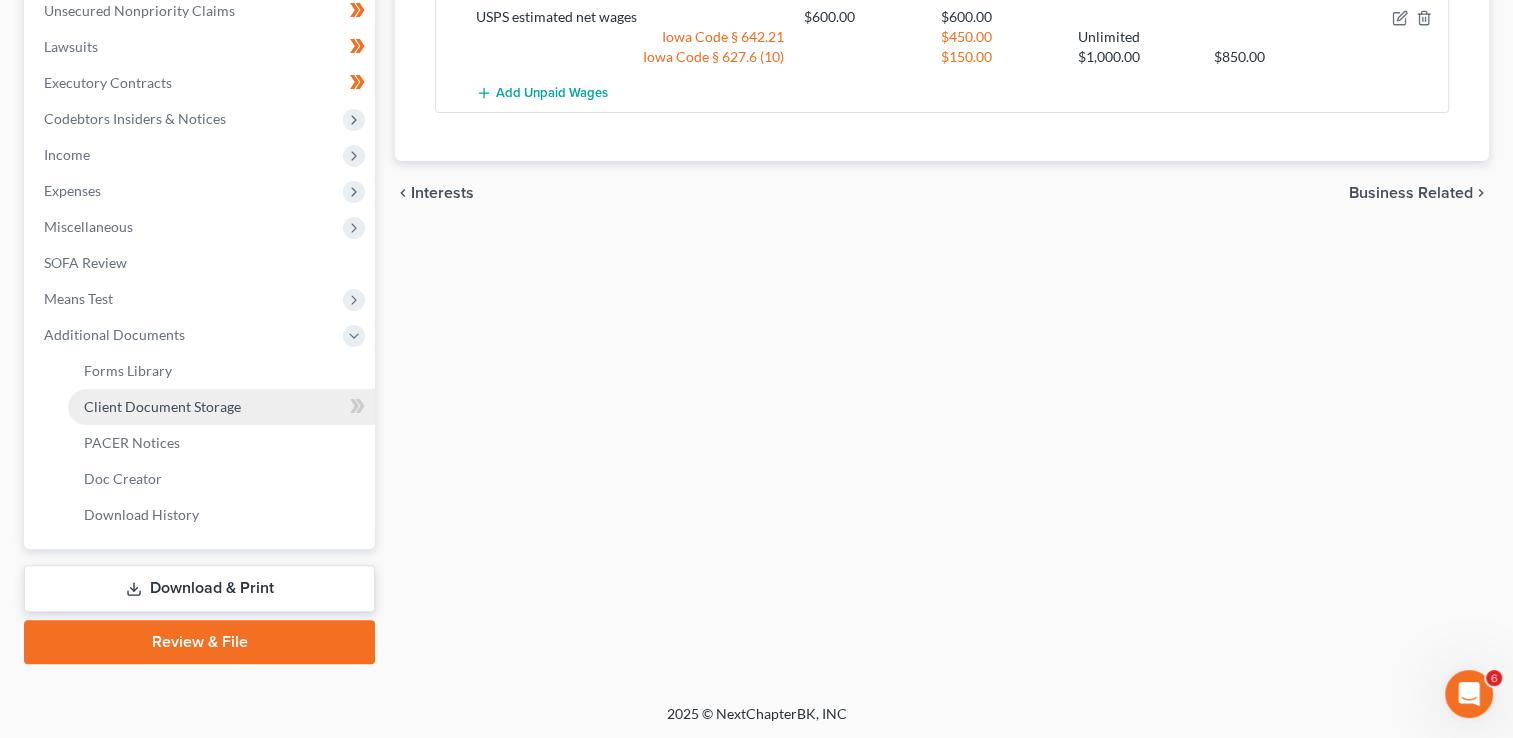 click on "Client Document Storage" at bounding box center [162, 406] 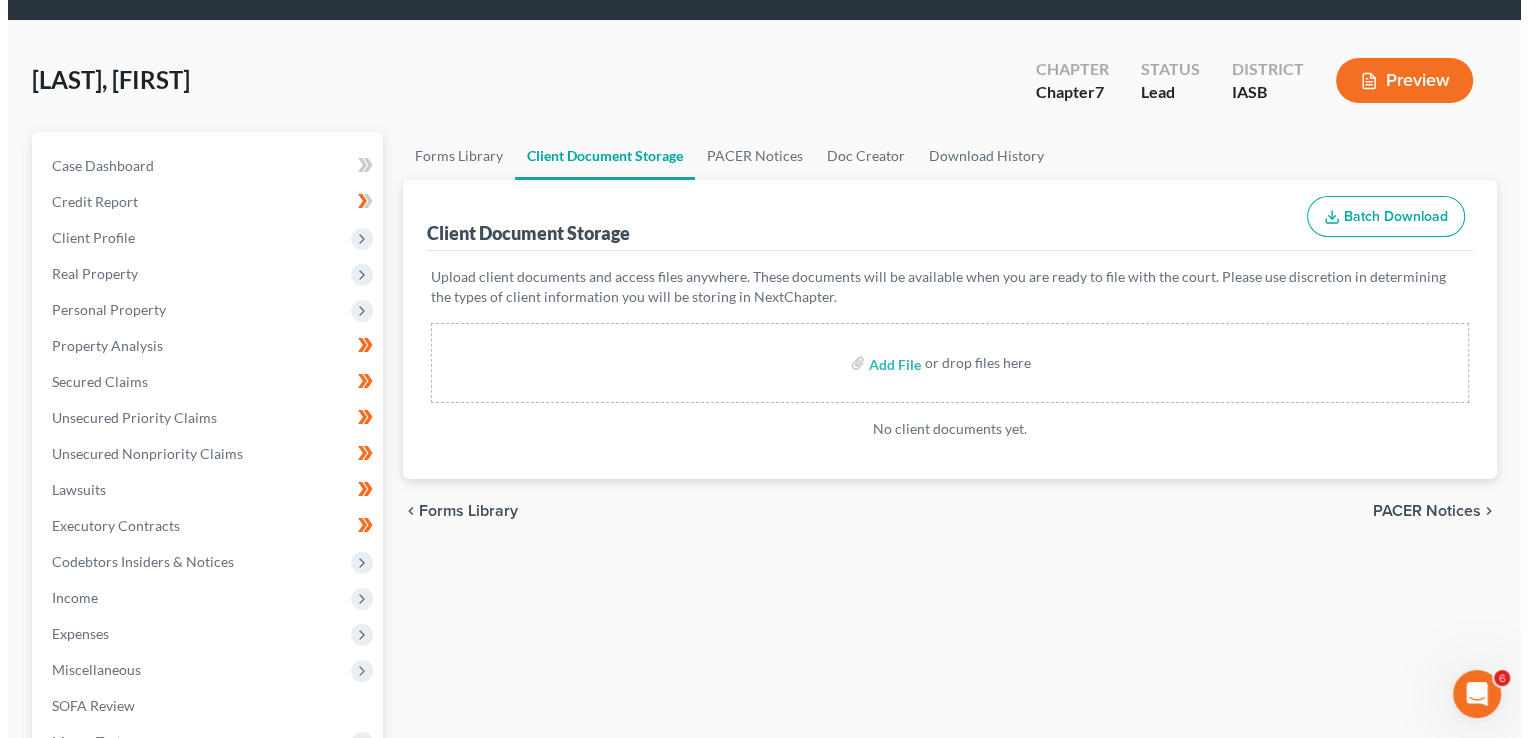 scroll, scrollTop: 0, scrollLeft: 0, axis: both 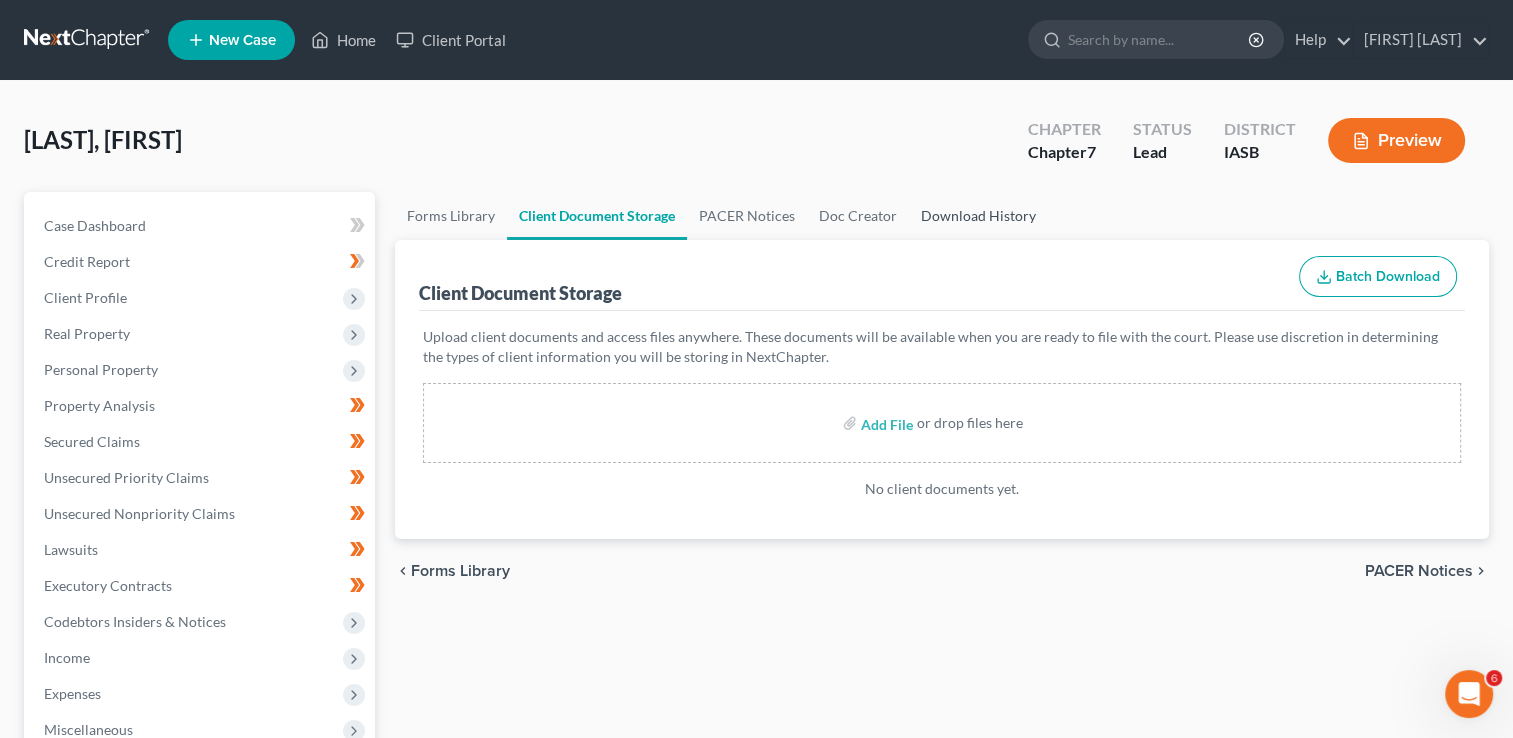 click on "Download History" at bounding box center (978, 216) 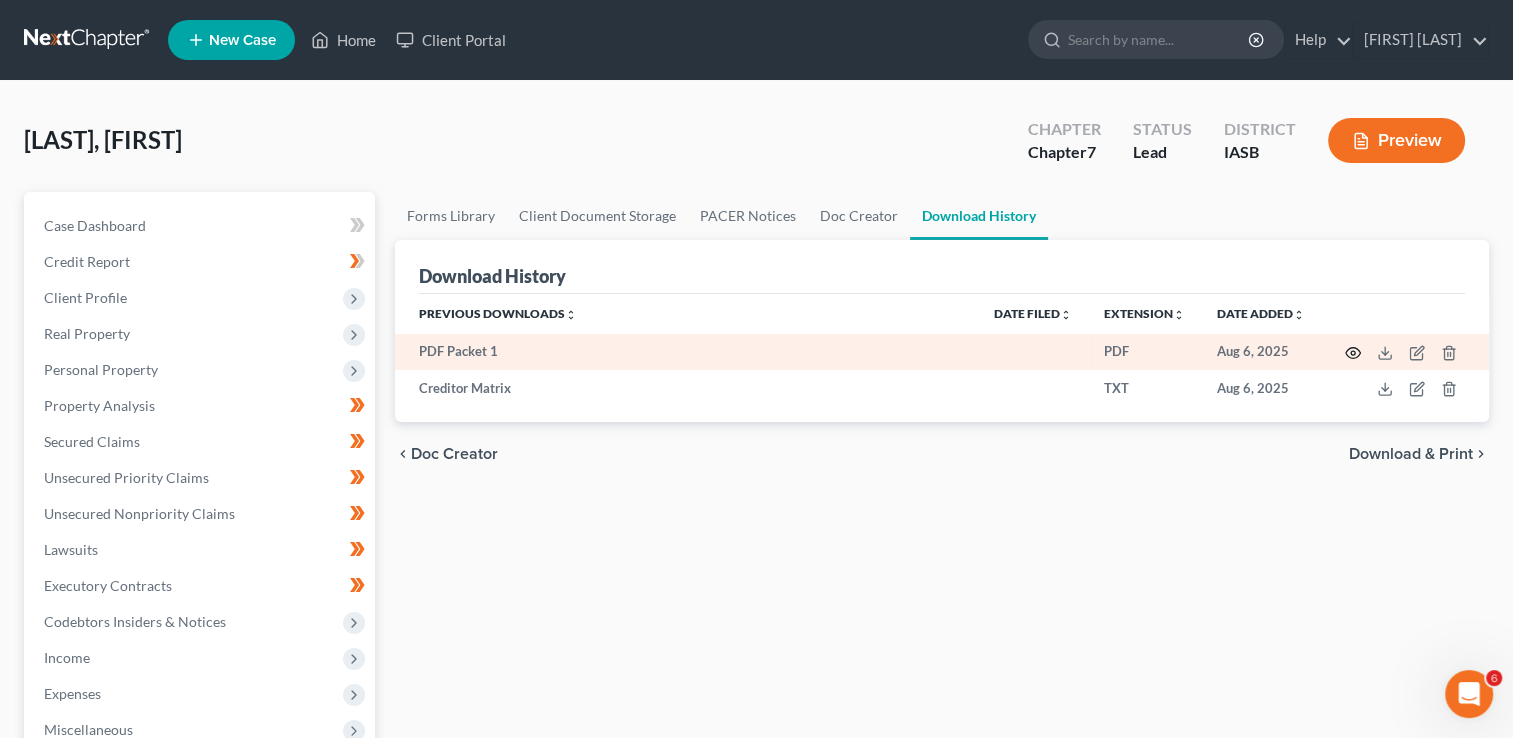 click 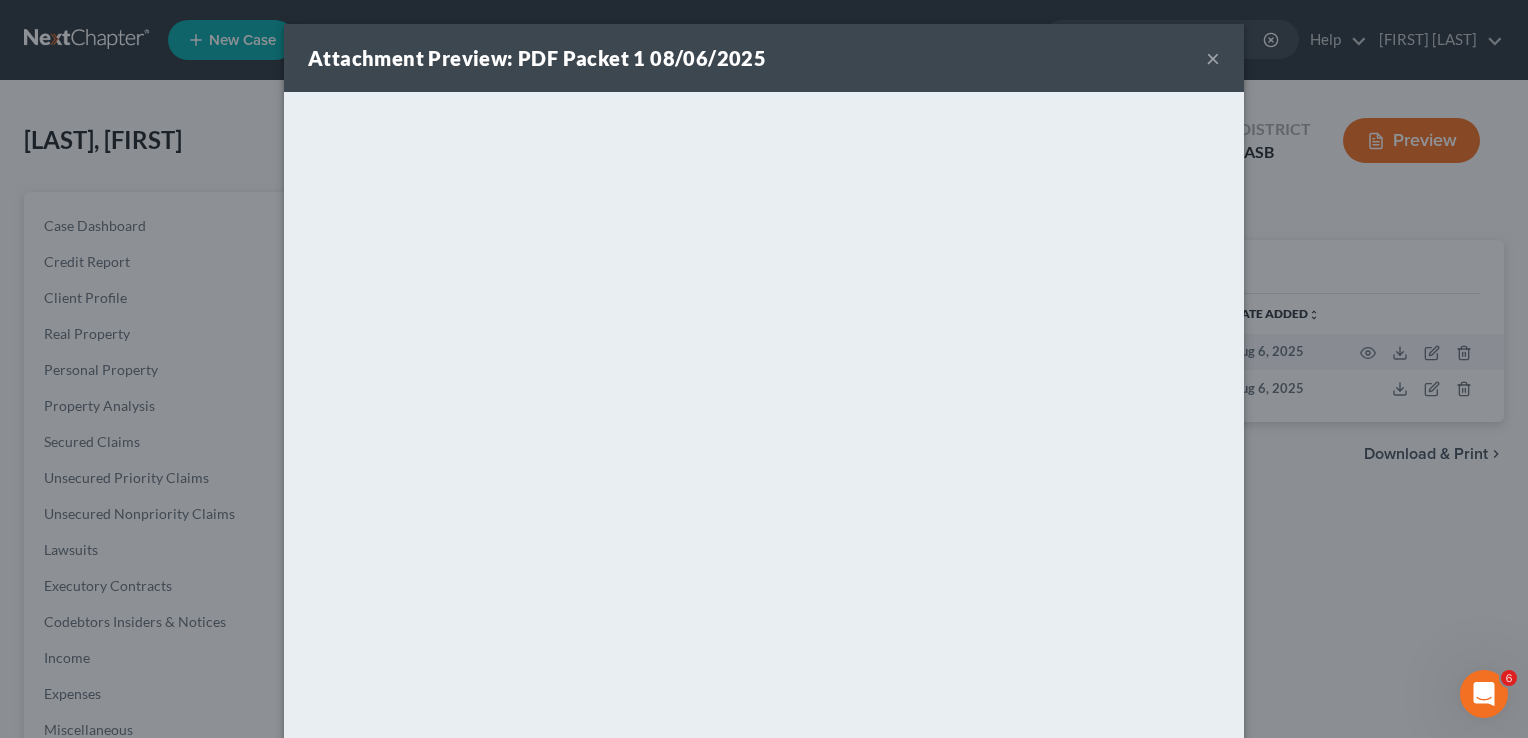 scroll, scrollTop: 98, scrollLeft: 0, axis: vertical 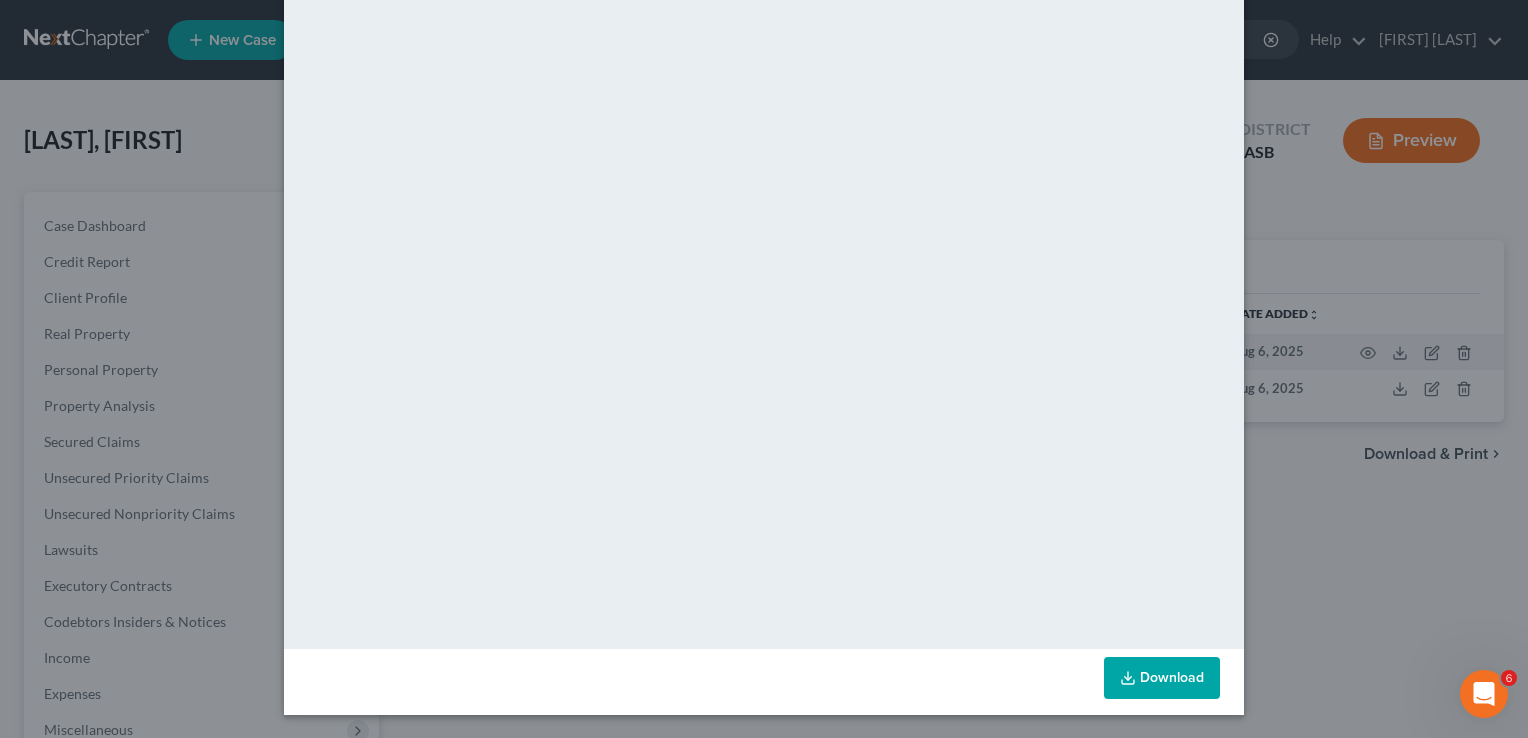 click on "Download" at bounding box center [1162, 678] 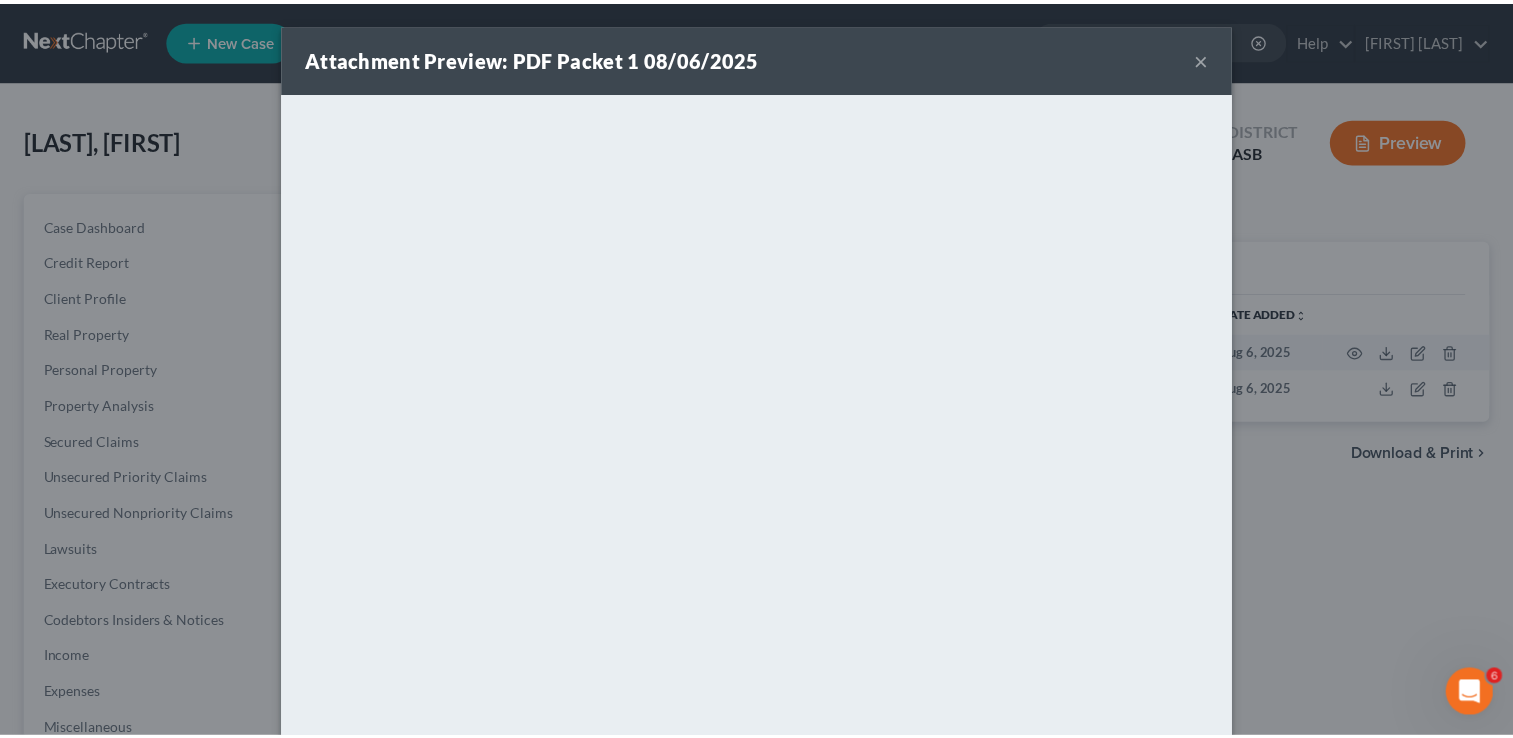scroll, scrollTop: 0, scrollLeft: 0, axis: both 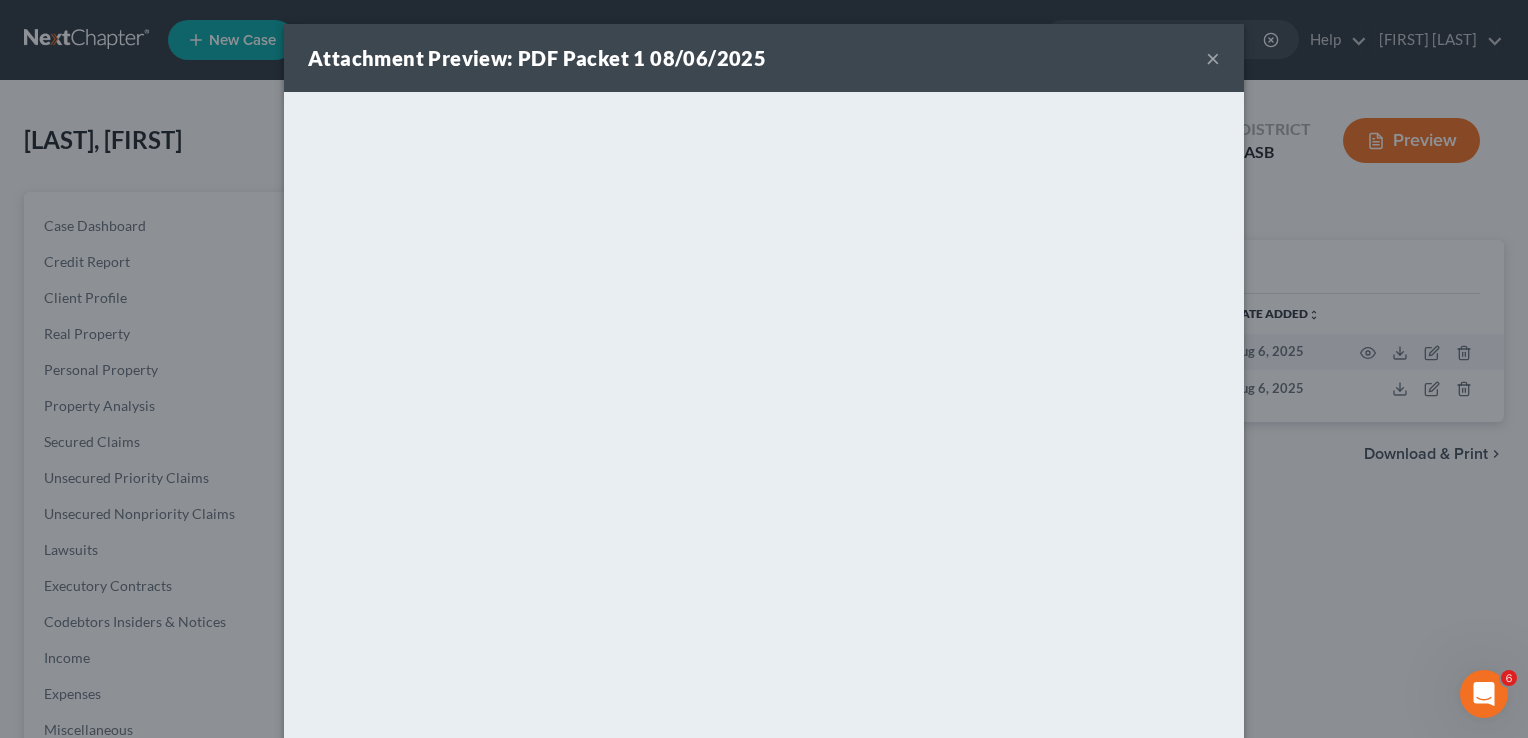 click on "×" at bounding box center [1213, 58] 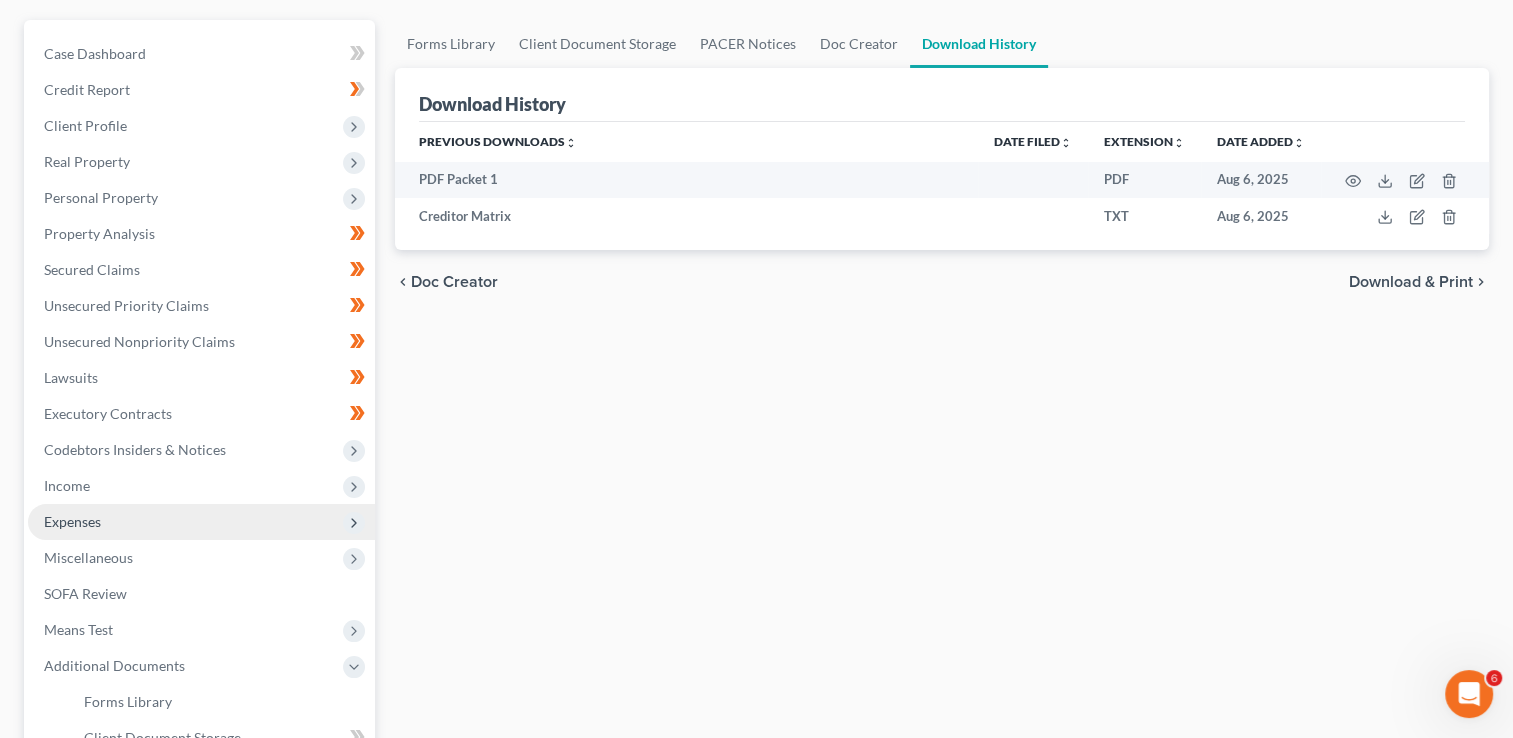 scroll, scrollTop: 133, scrollLeft: 0, axis: vertical 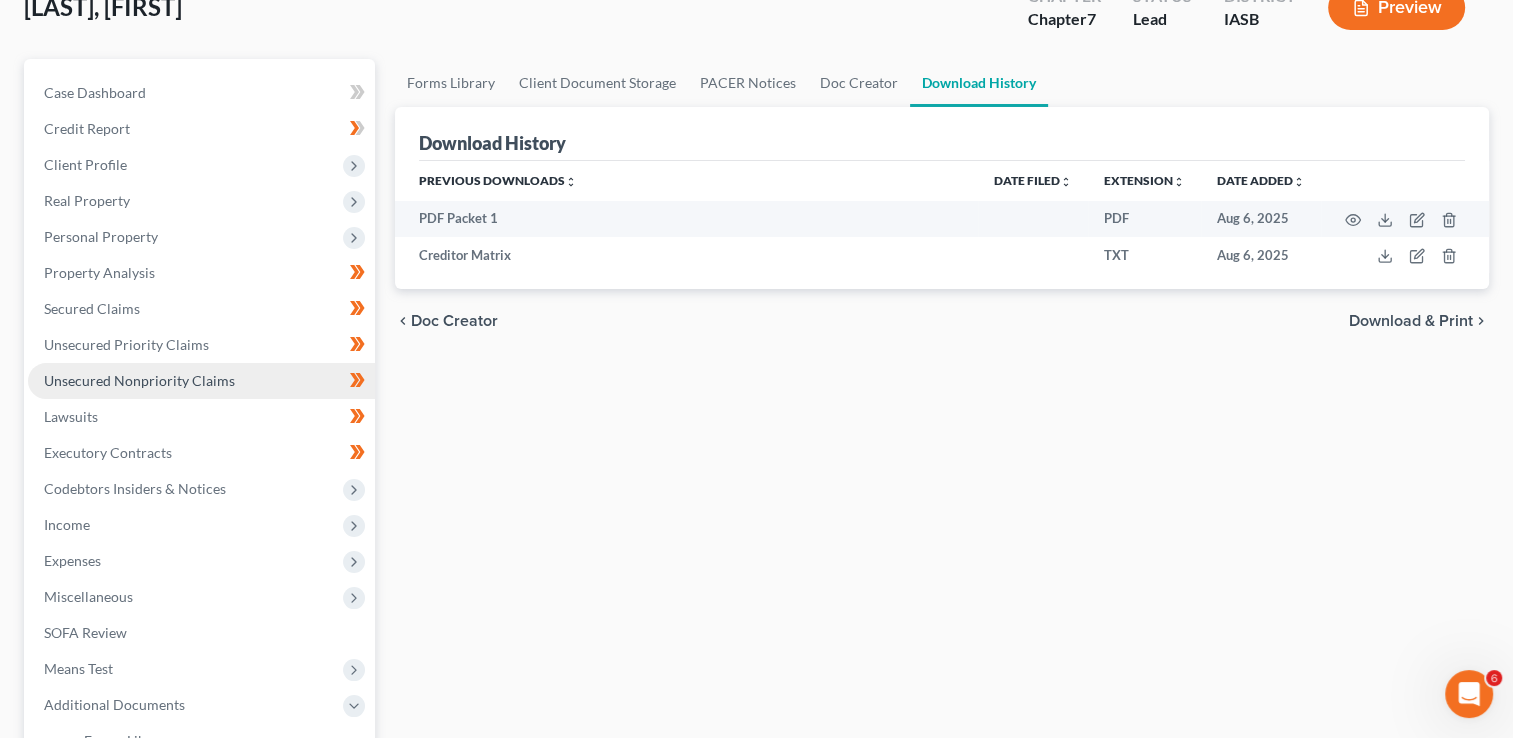 click on "Unsecured Nonpriority Claims" at bounding box center [139, 380] 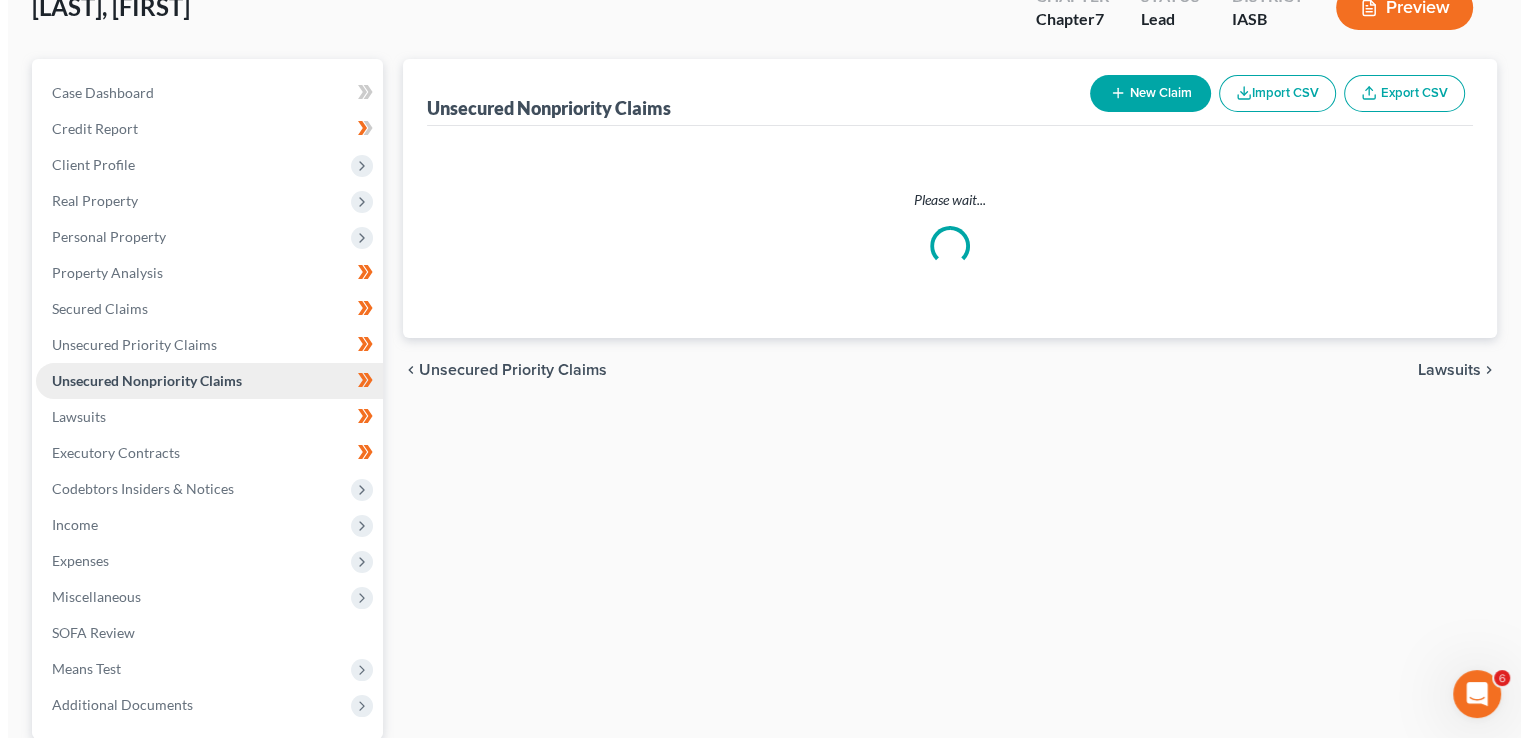 scroll, scrollTop: 0, scrollLeft: 0, axis: both 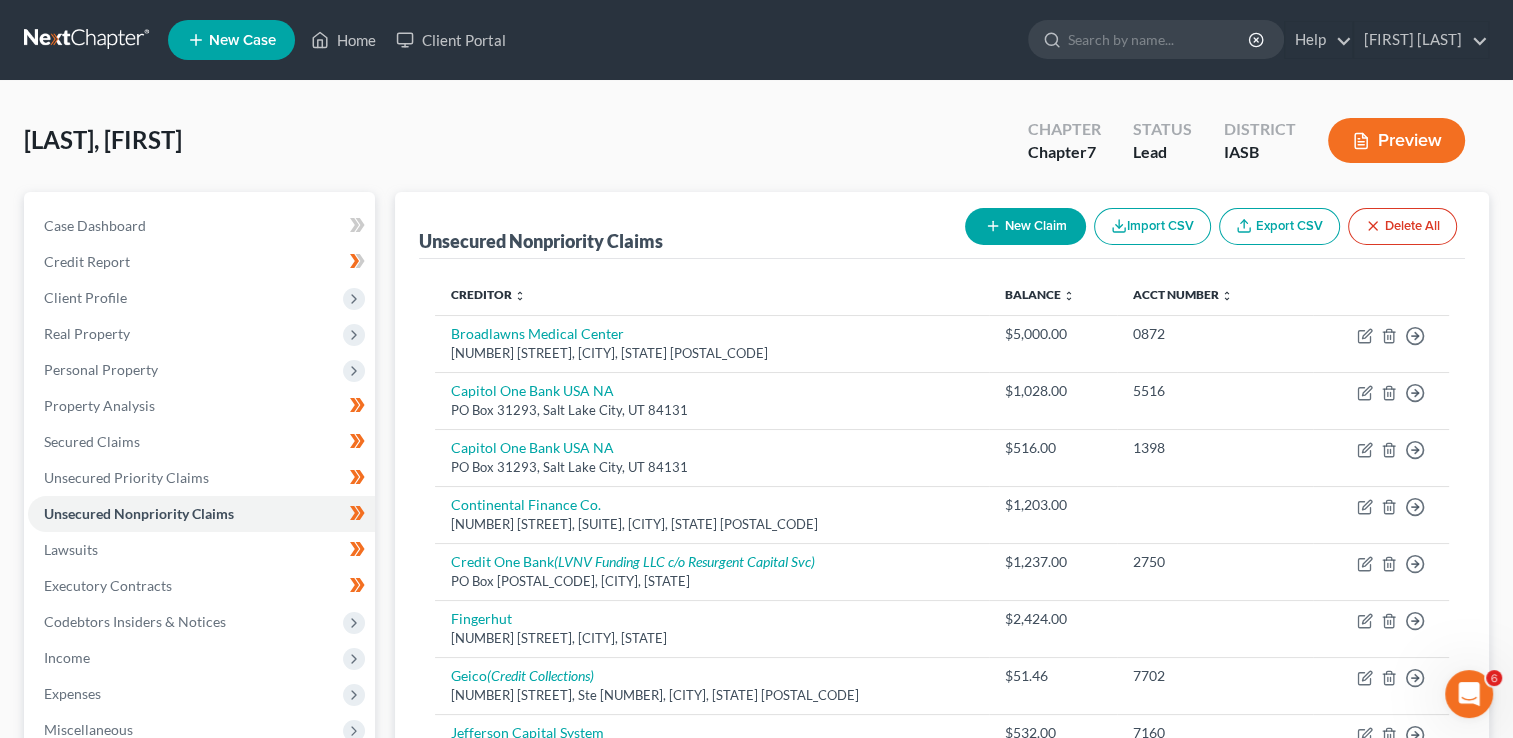 click on "New Claim" at bounding box center [1025, 226] 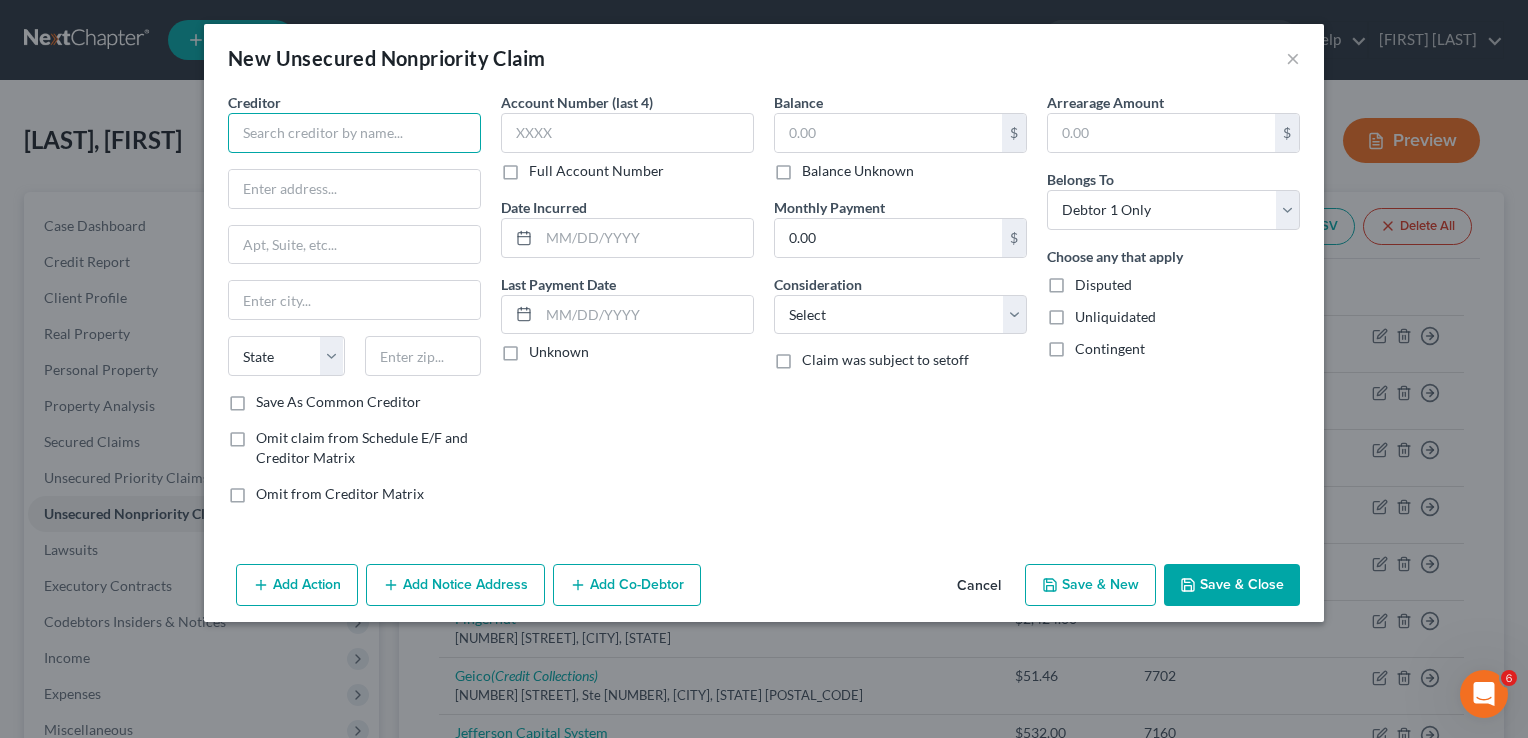 click at bounding box center (354, 133) 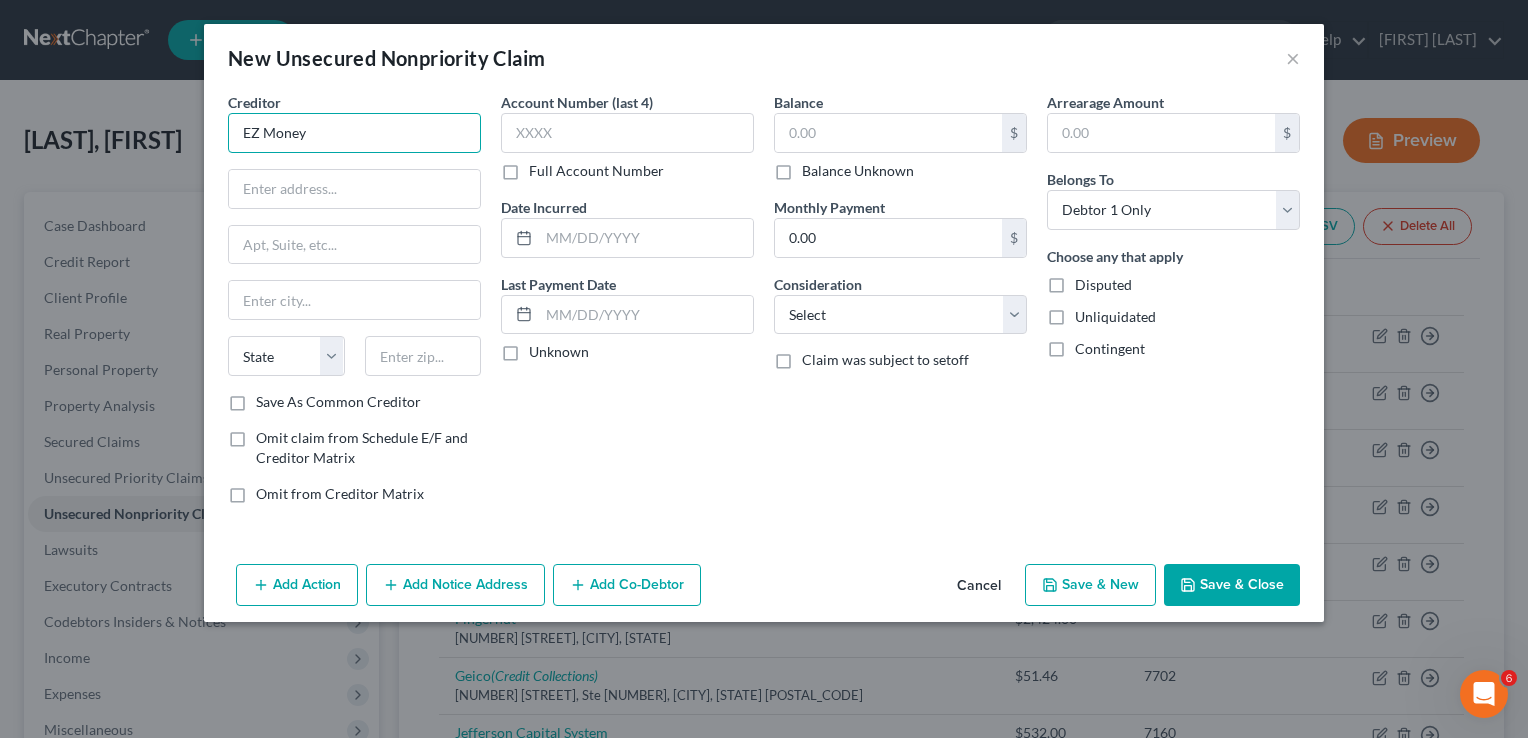 click on "EZ Money" at bounding box center (354, 133) 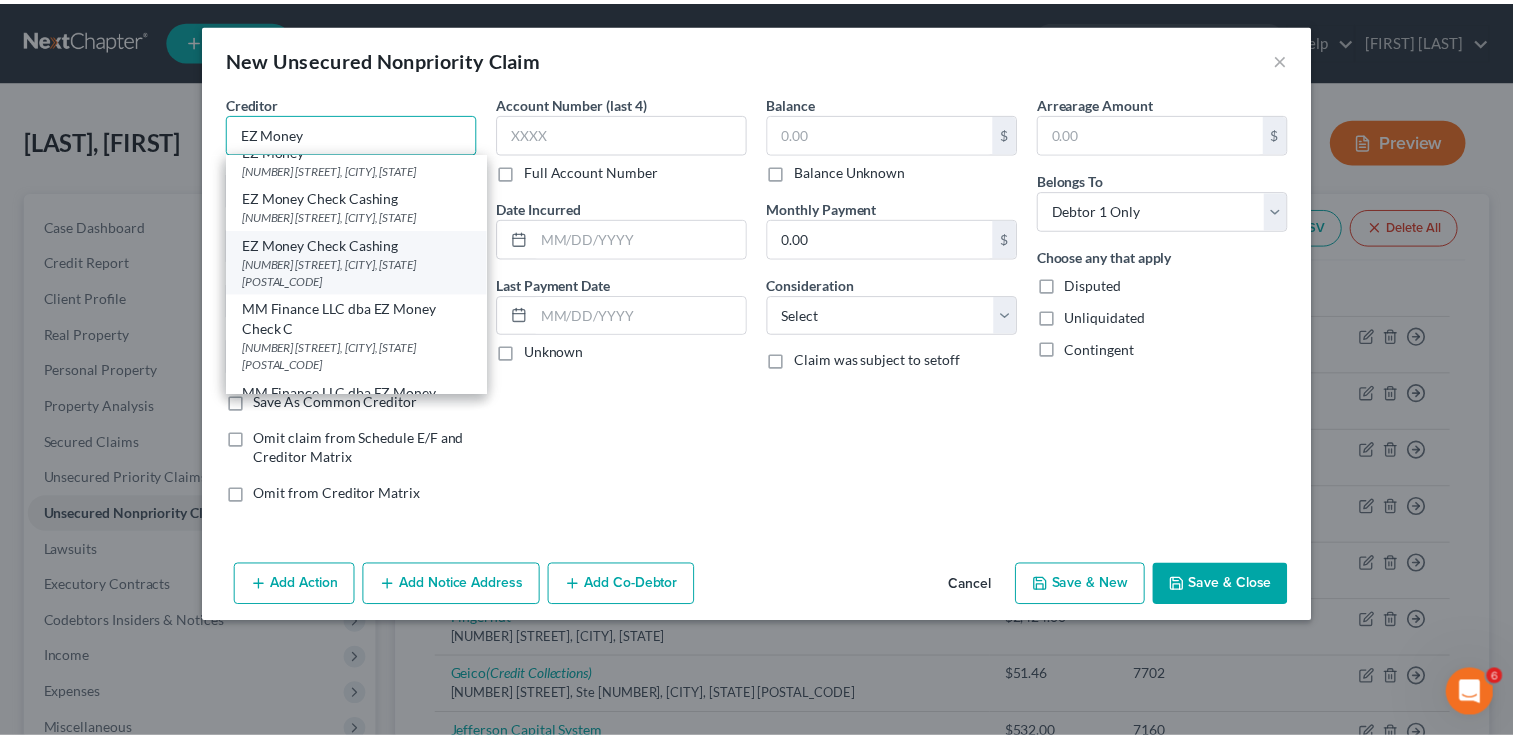 scroll, scrollTop: 0, scrollLeft: 0, axis: both 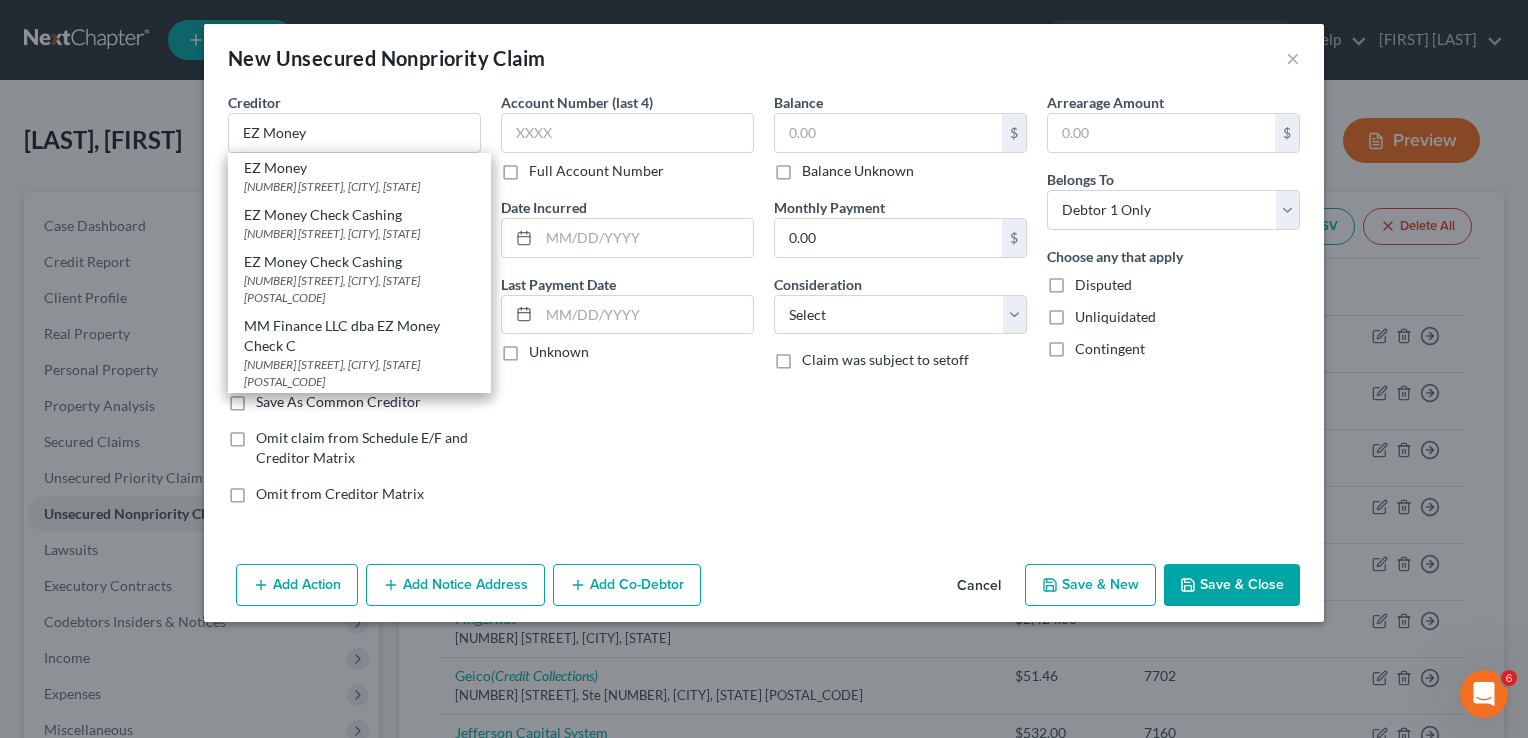click on "New Unsecured Nonpriority Claim  ×" at bounding box center [764, 58] 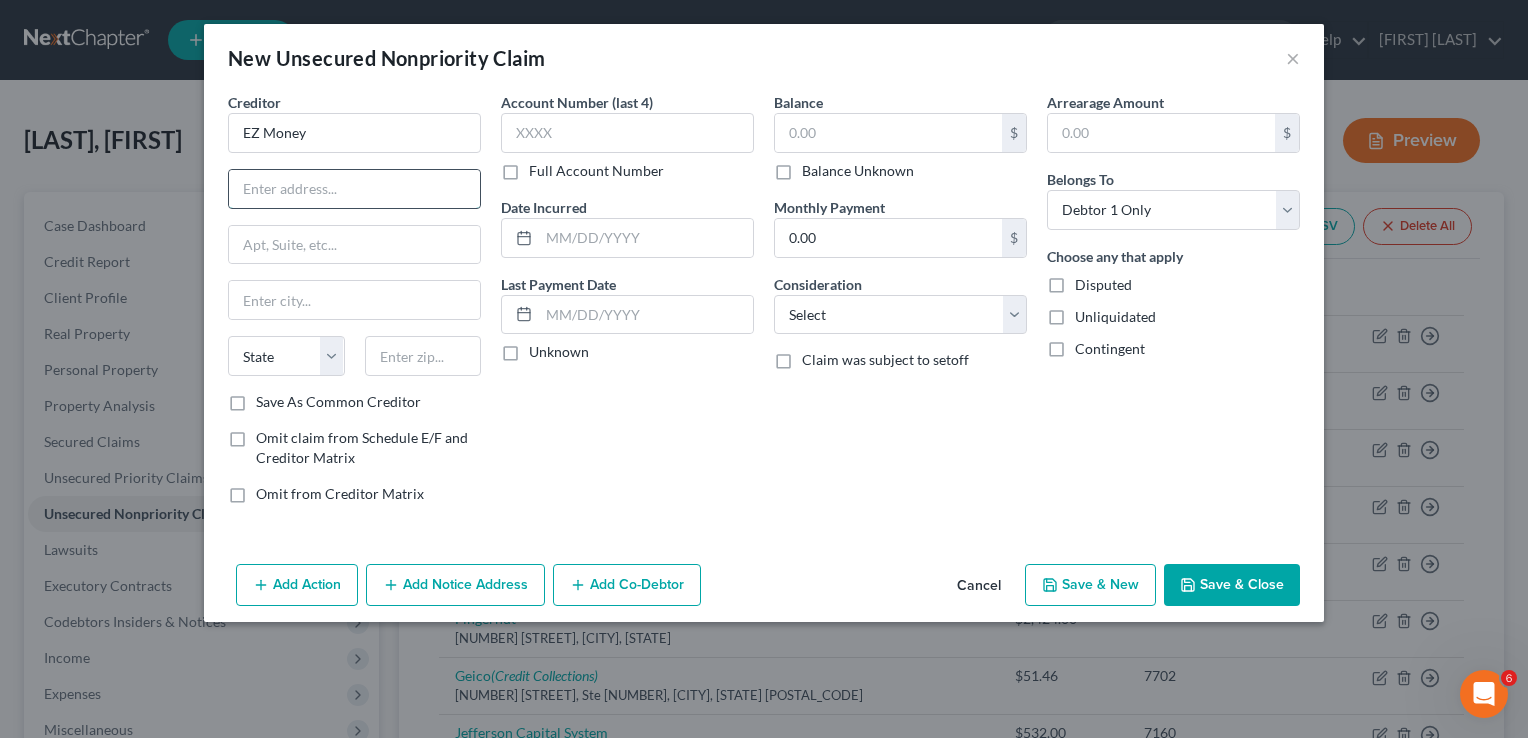 click at bounding box center [354, 189] 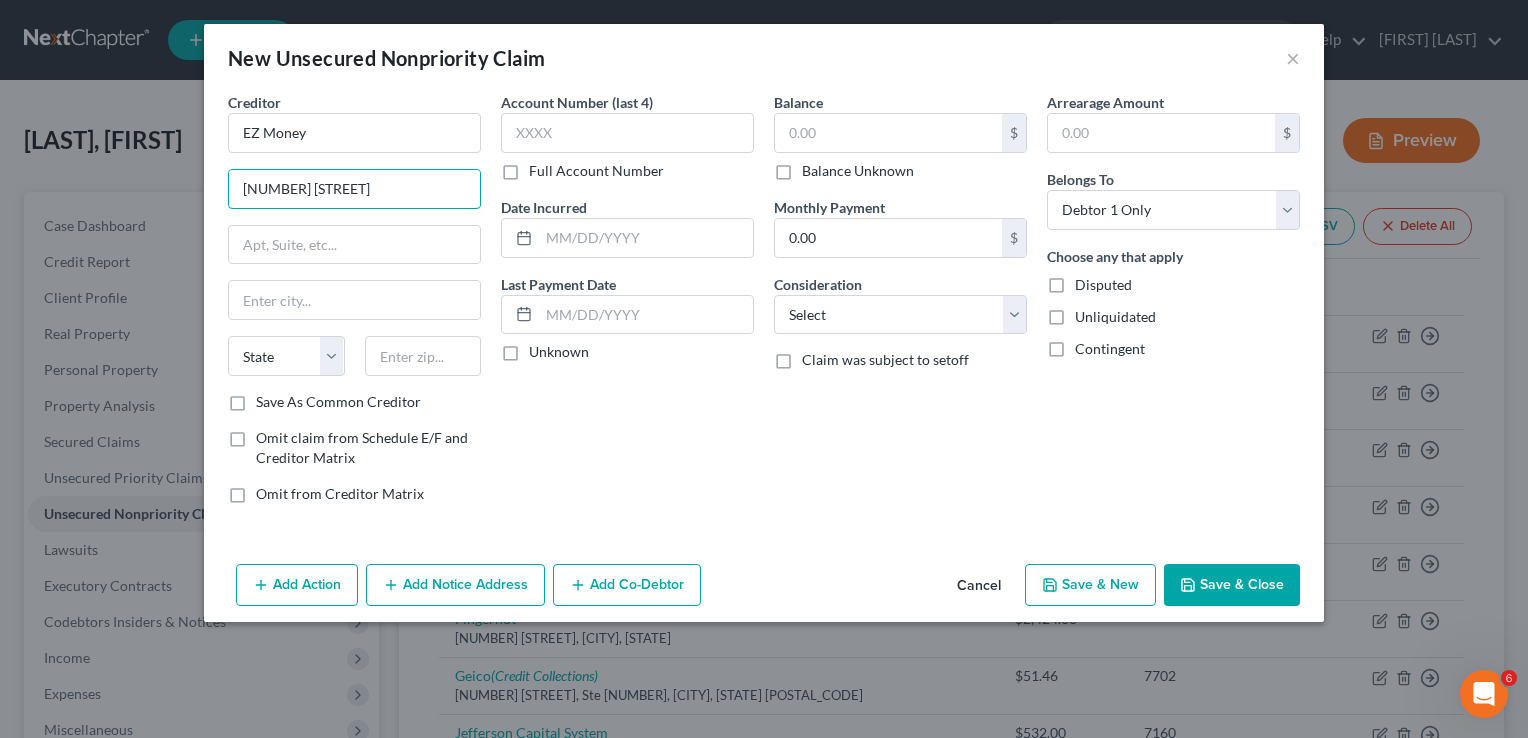 type on "2740 Douglas" 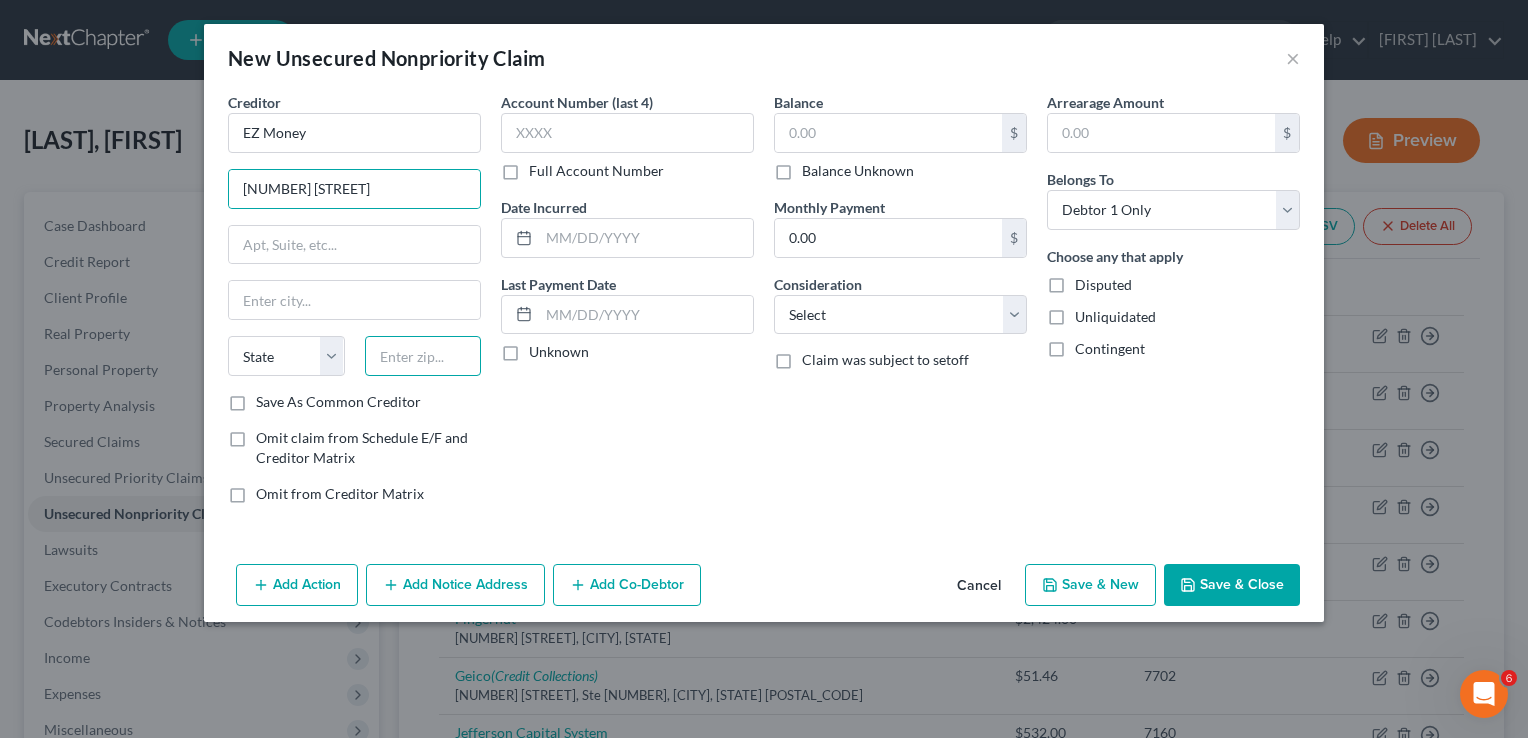 drag, startPoint x: 385, startPoint y: 349, endPoint x: 399, endPoint y: 358, distance: 16.643316 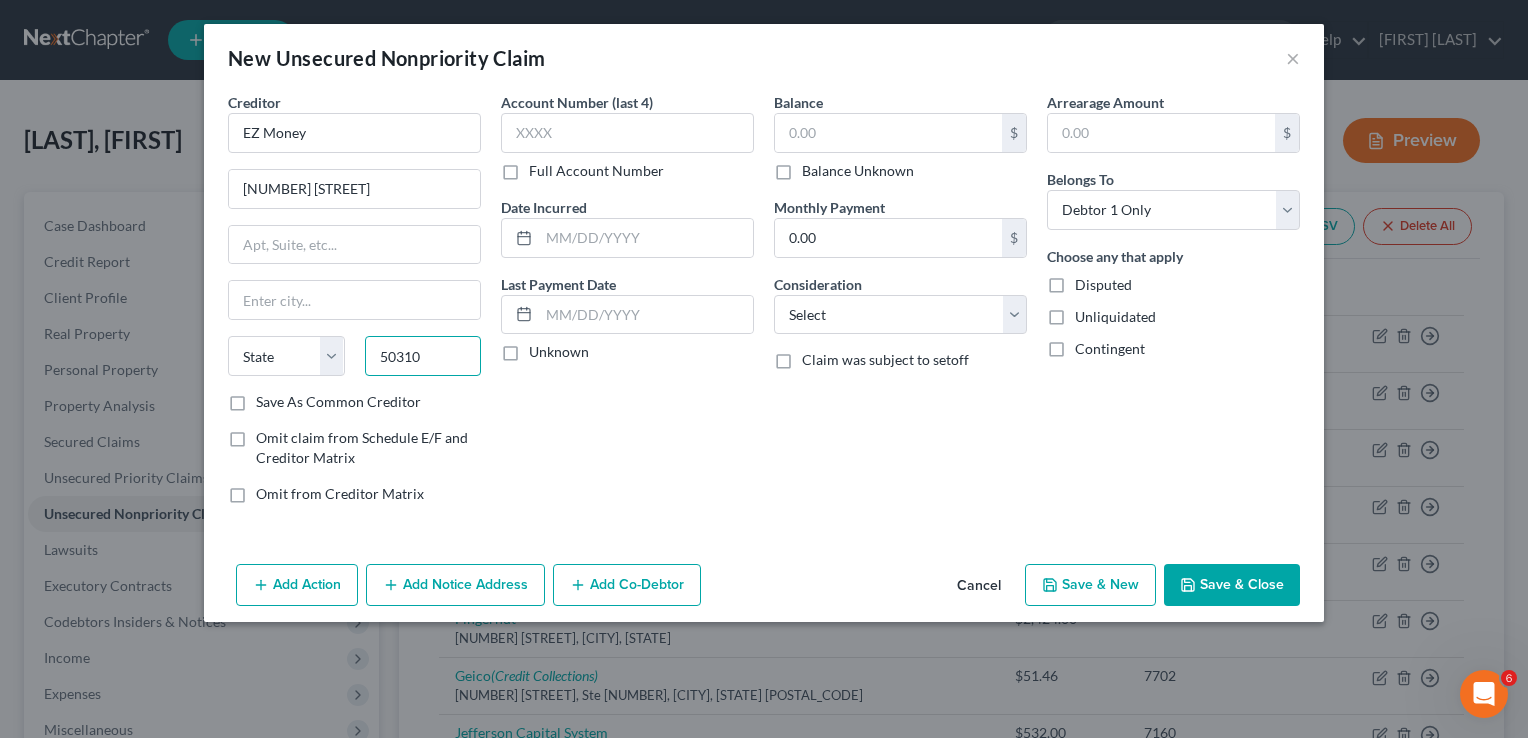 type on "50310" 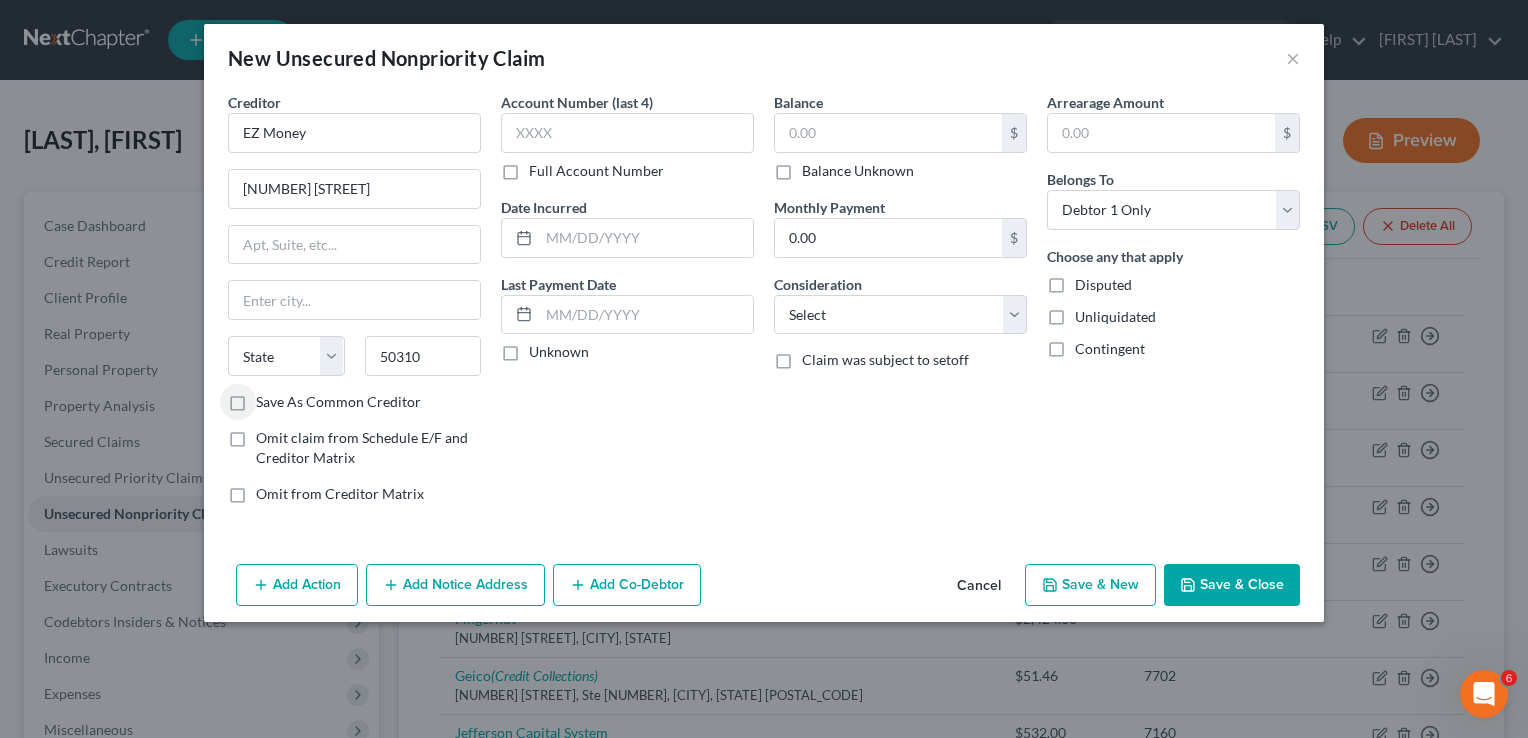 type on "Des Moines" 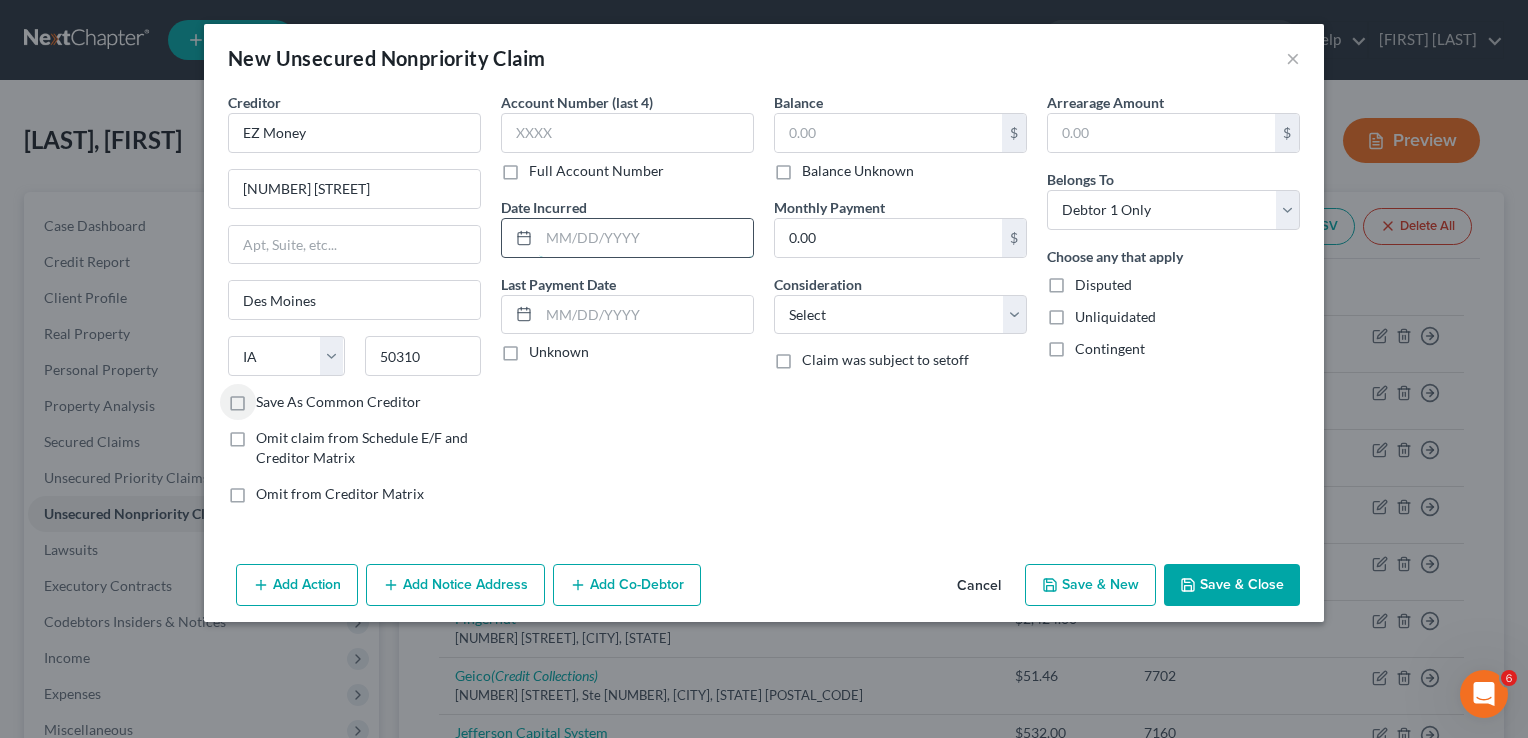 click at bounding box center (646, 238) 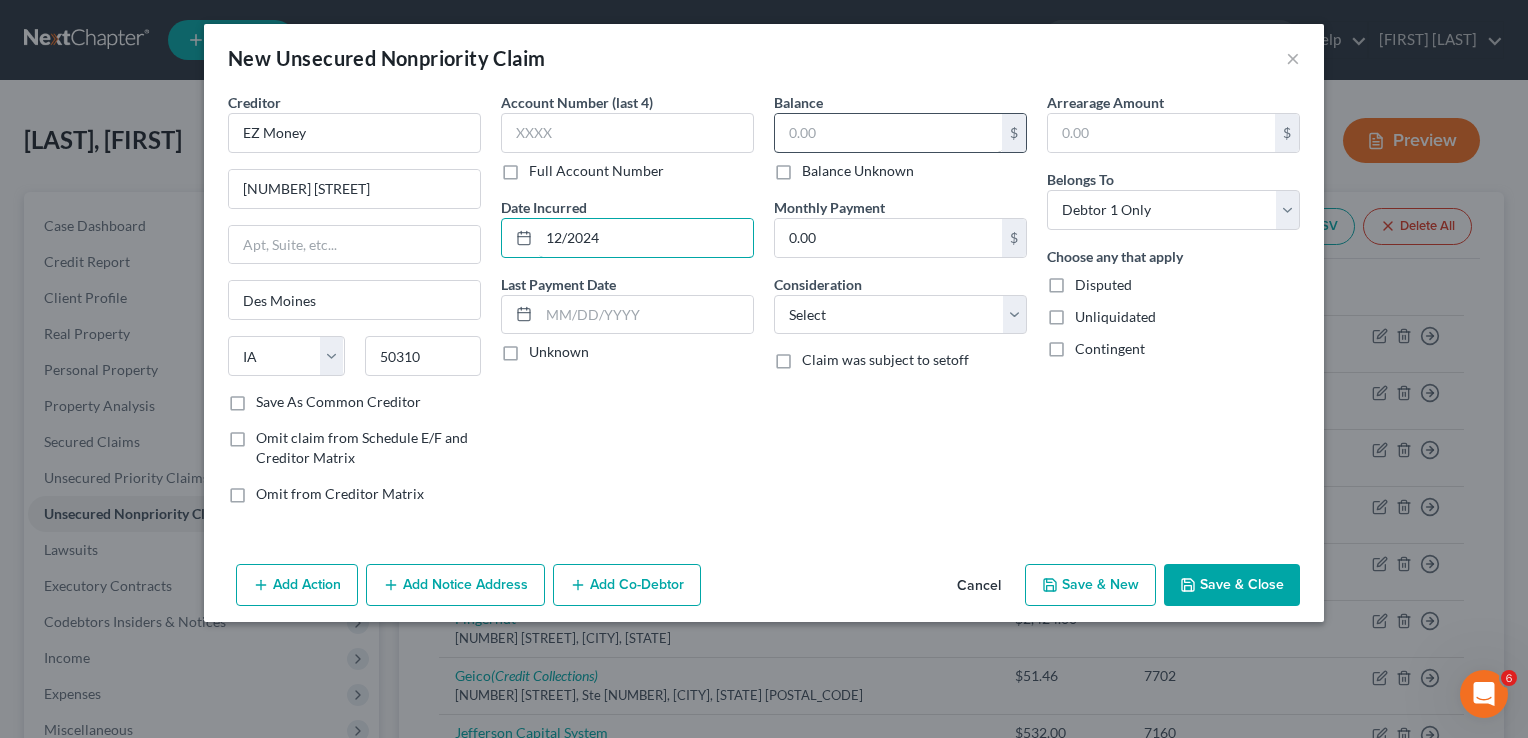 type on "12/2024" 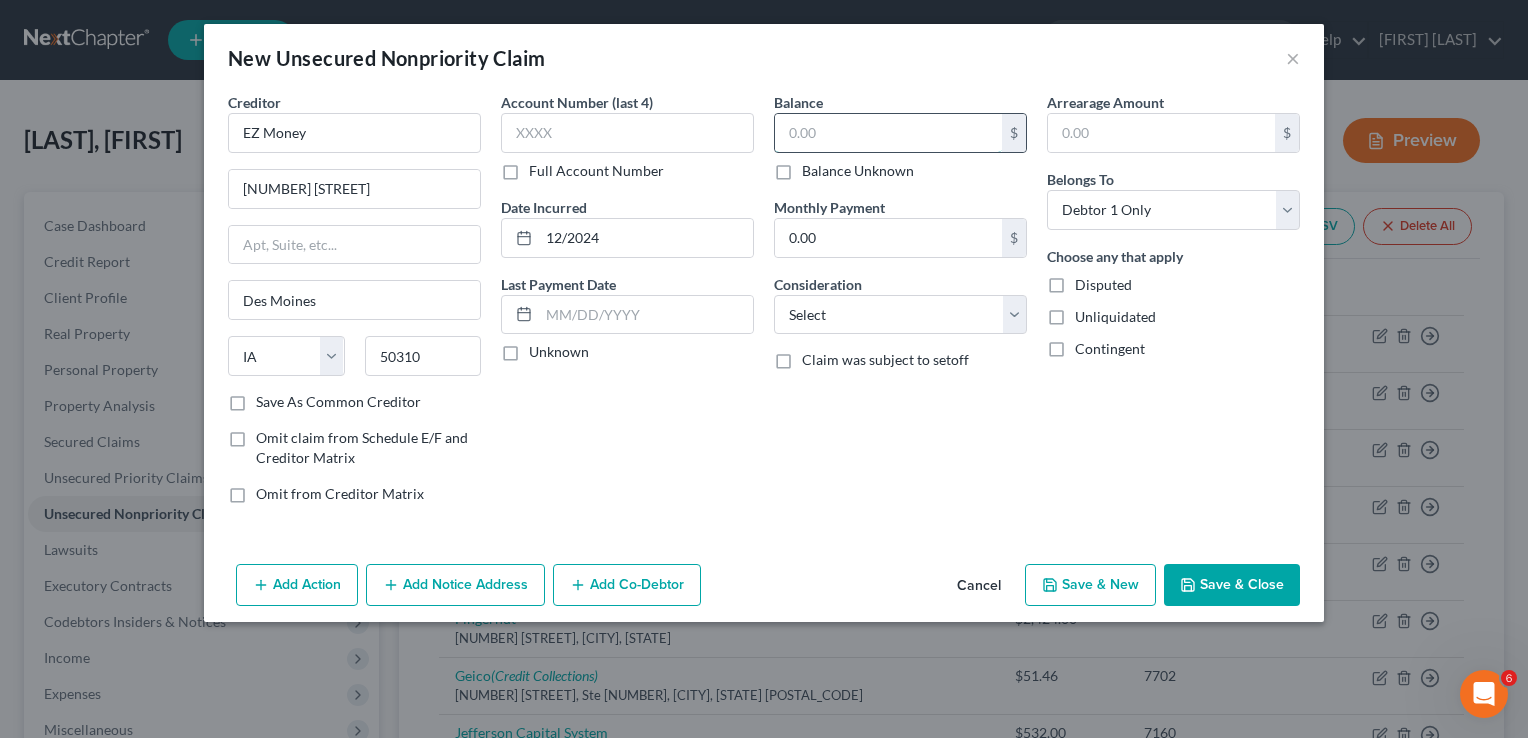 click at bounding box center (888, 133) 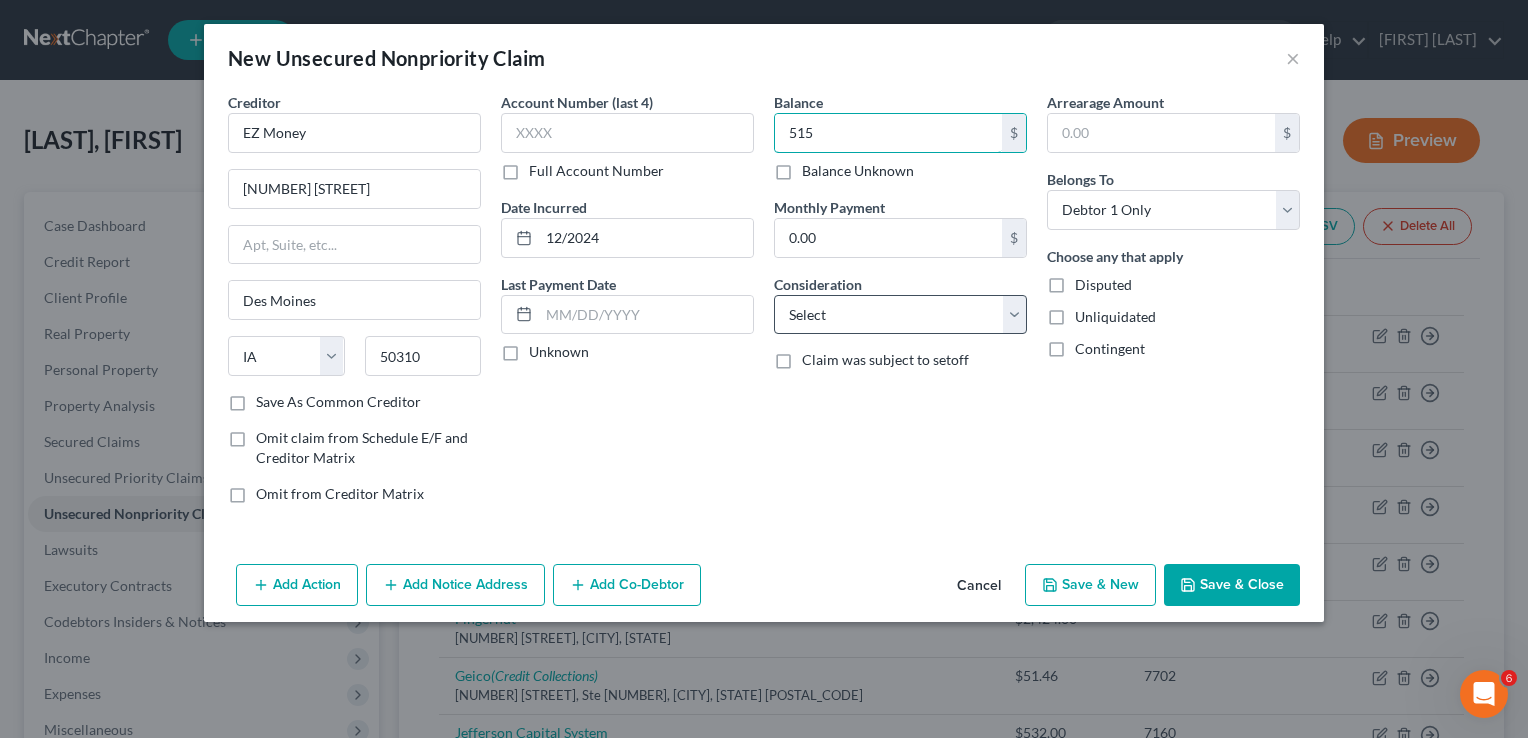 type on "515" 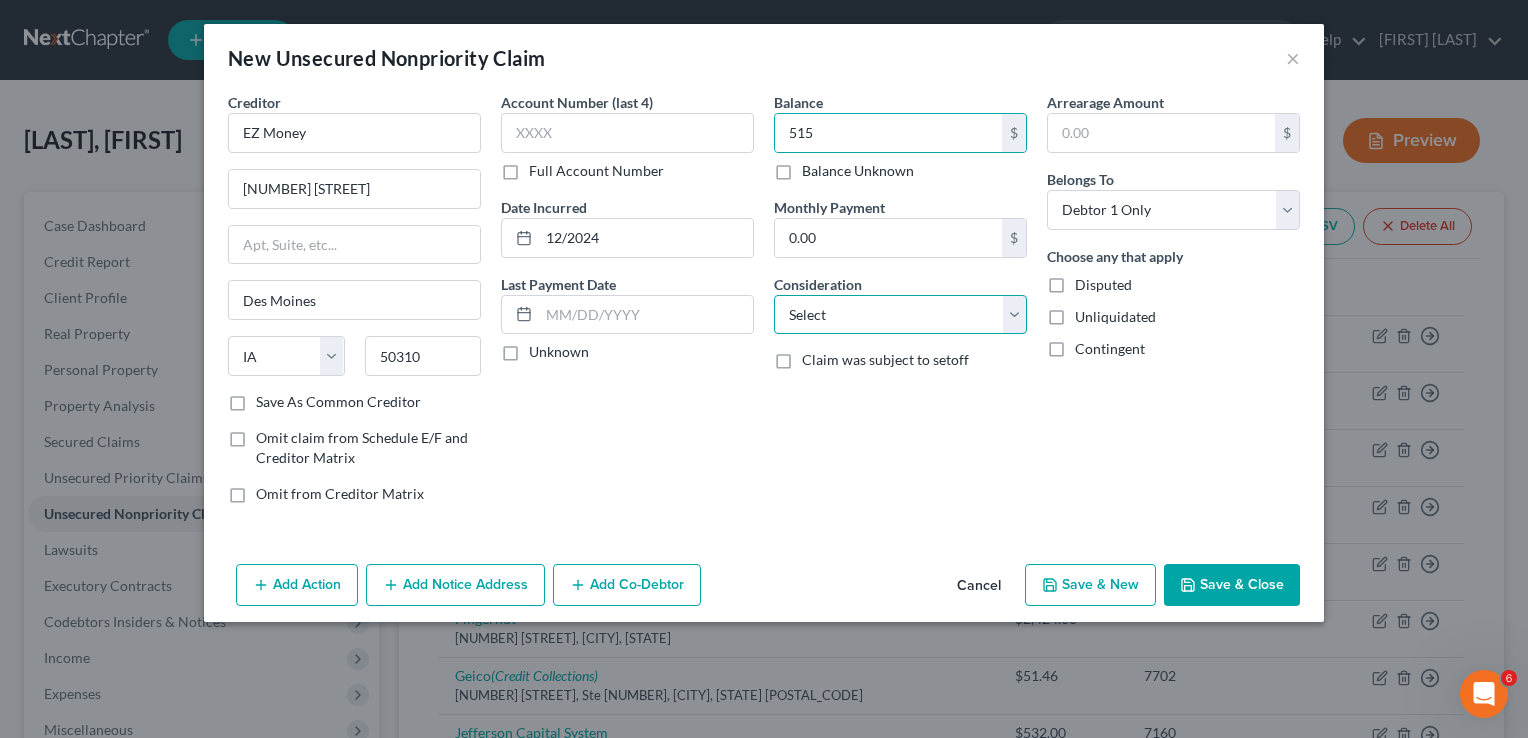 click on "Select Cable / Satellite Services Collection Agency Credit Card Debt Debt Counseling / Attorneys Deficiency Balance Domestic Support Obligations Home / Car Repairs Income Taxes Judgment Liens Medical Services Monies Loaned / Advanced Mortgage Obligation From Divorce Or Separation Obligation To Pensions Other Overdrawn Bank Account Promised To Help Pay Creditors Student Loans Suppliers And Vendors Telephone / Internet Services Utility Services" at bounding box center (900, 315) 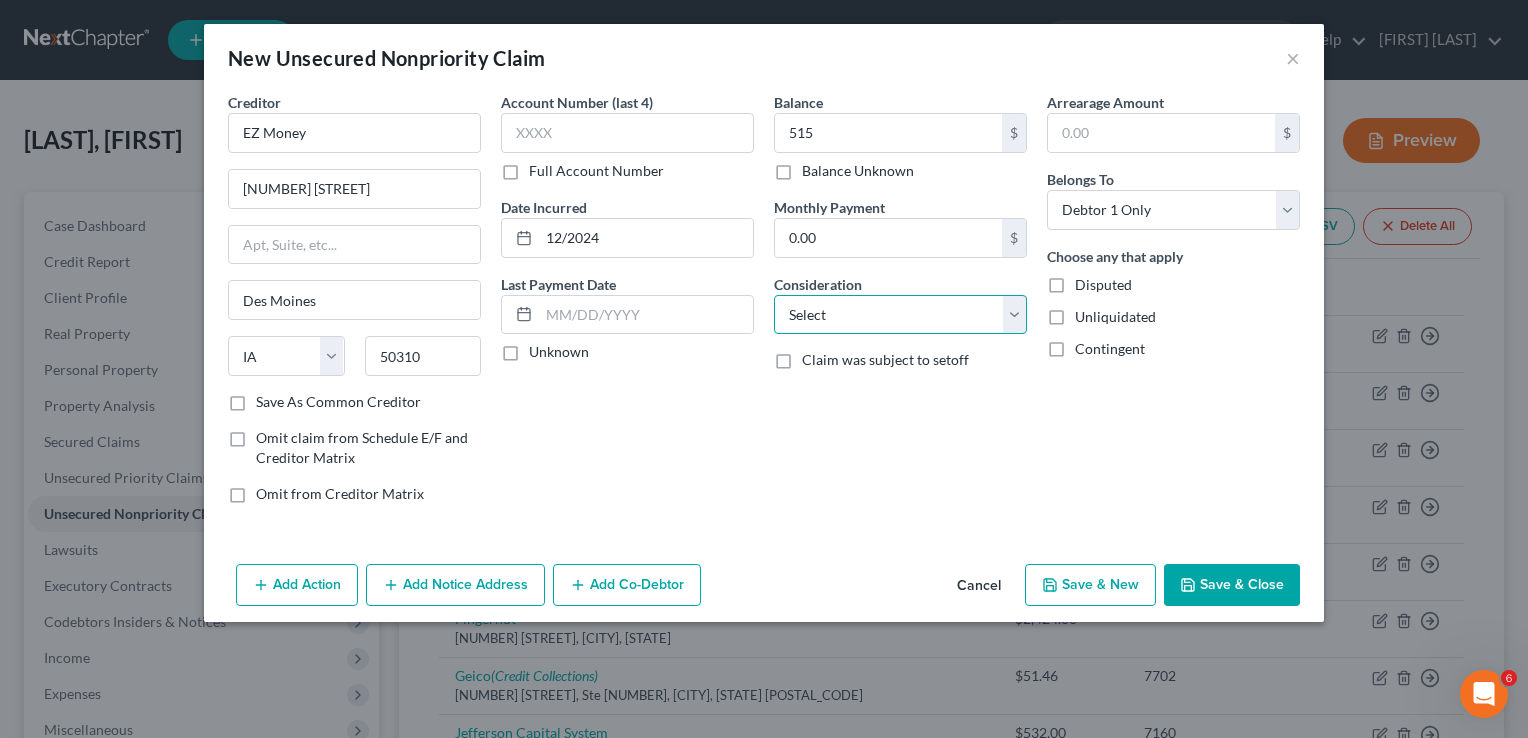 select on "10" 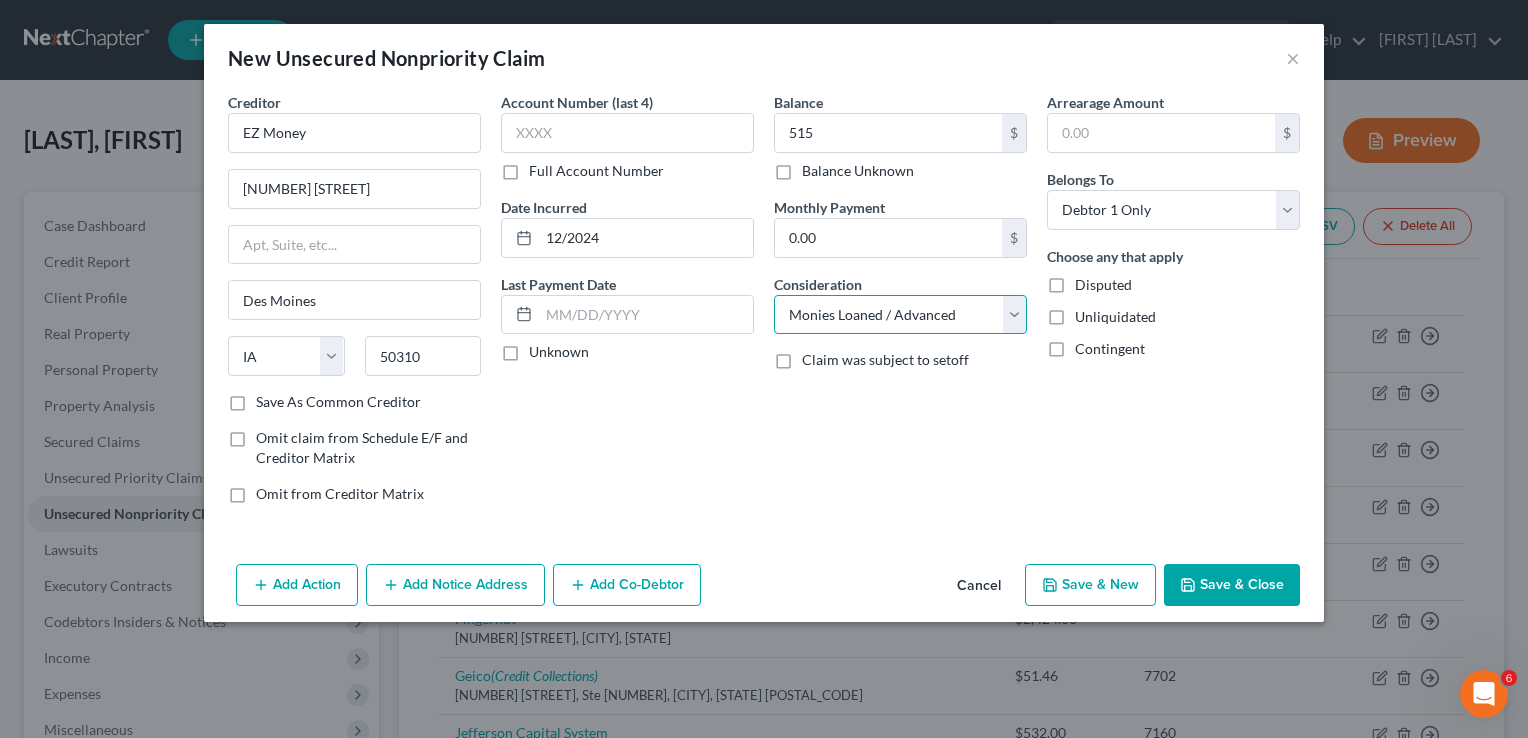 click on "Select Cable / Satellite Services Collection Agency Credit Card Debt Debt Counseling / Attorneys Deficiency Balance Domestic Support Obligations Home / Car Repairs Income Taxes Judgment Liens Medical Services Monies Loaned / Advanced Mortgage Obligation From Divorce Or Separation Obligation To Pensions Other Overdrawn Bank Account Promised To Help Pay Creditors Student Loans Suppliers And Vendors Telephone / Internet Services Utility Services" at bounding box center (900, 315) 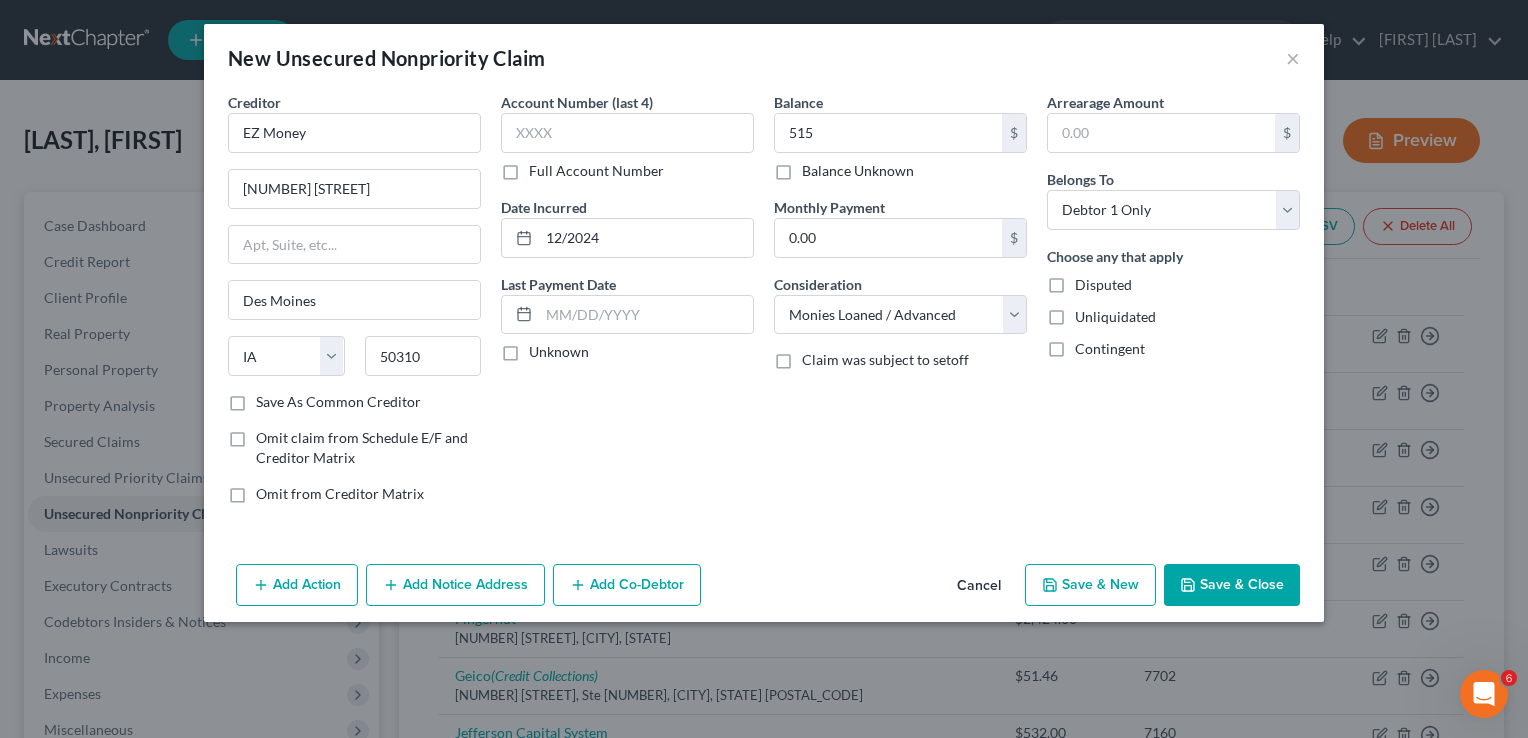 click on "Save & Close" at bounding box center (1232, 585) 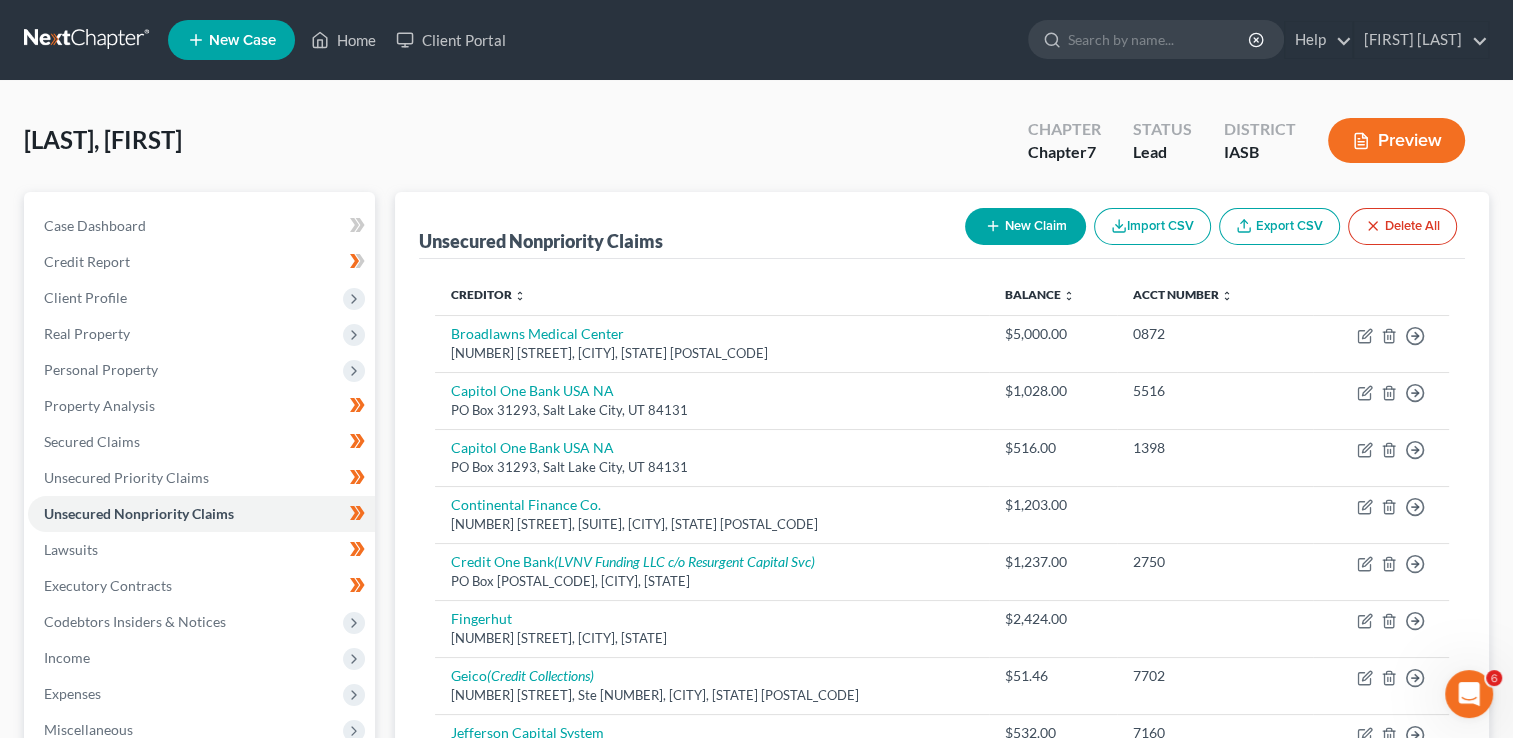 click on "New Claim" at bounding box center (1025, 226) 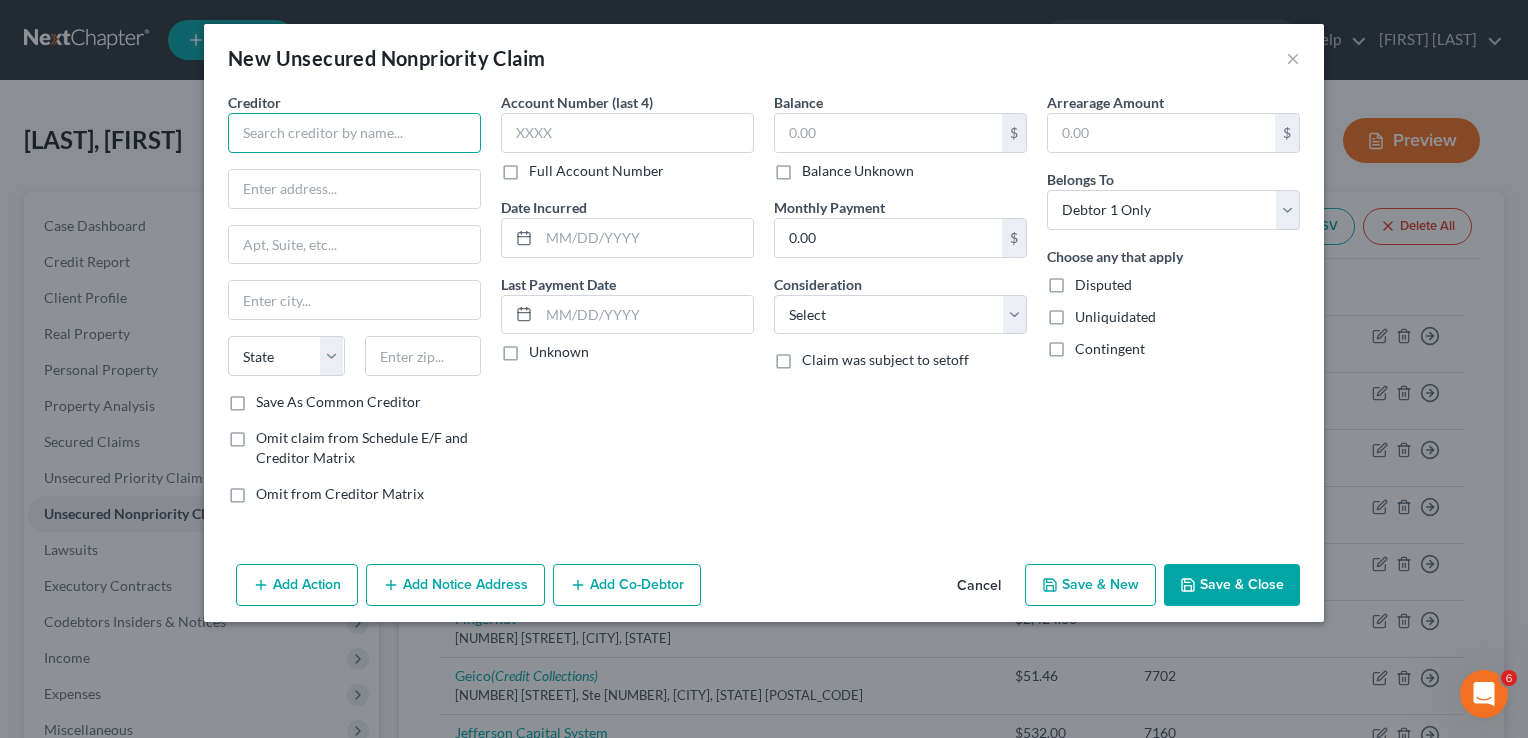 click at bounding box center (354, 133) 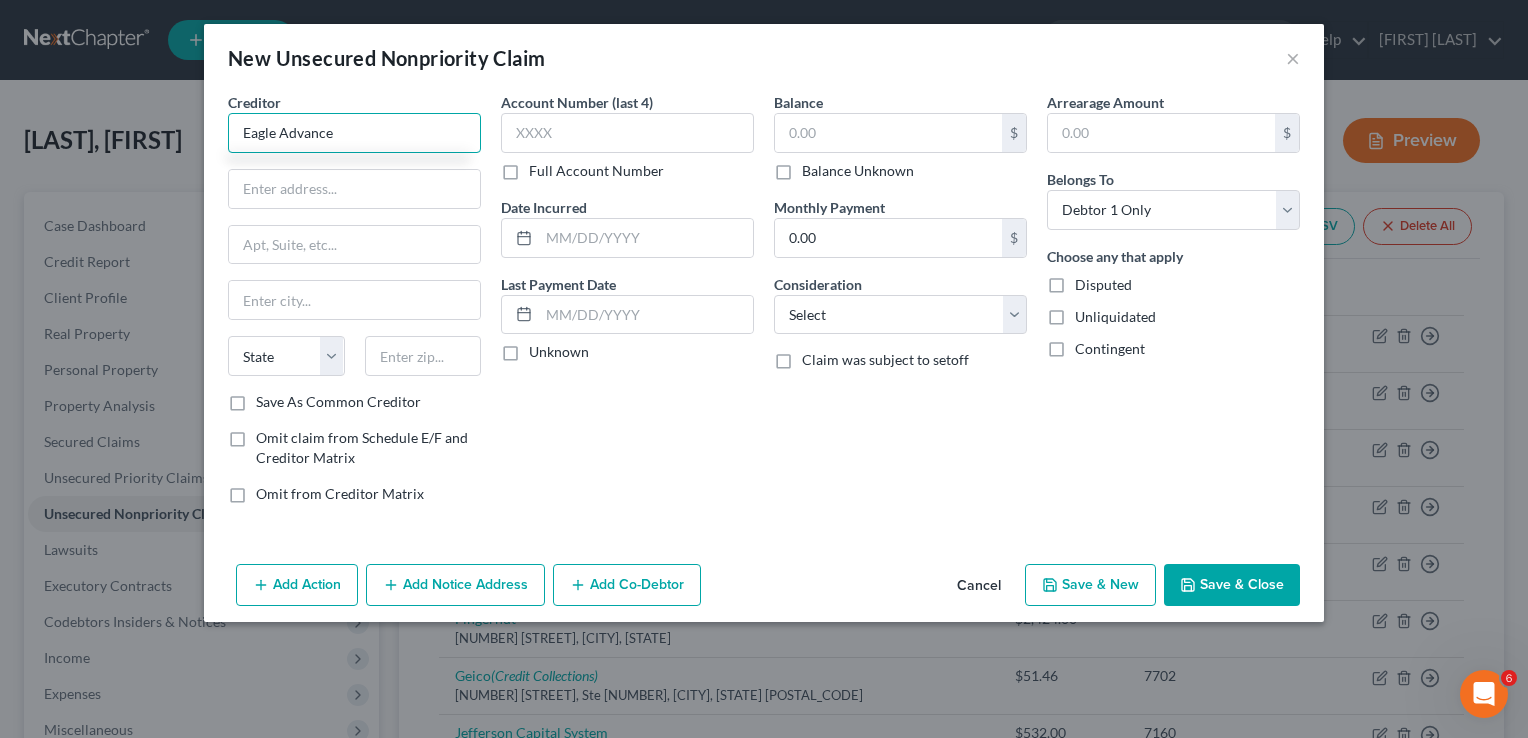 type on "Eagle Advance" 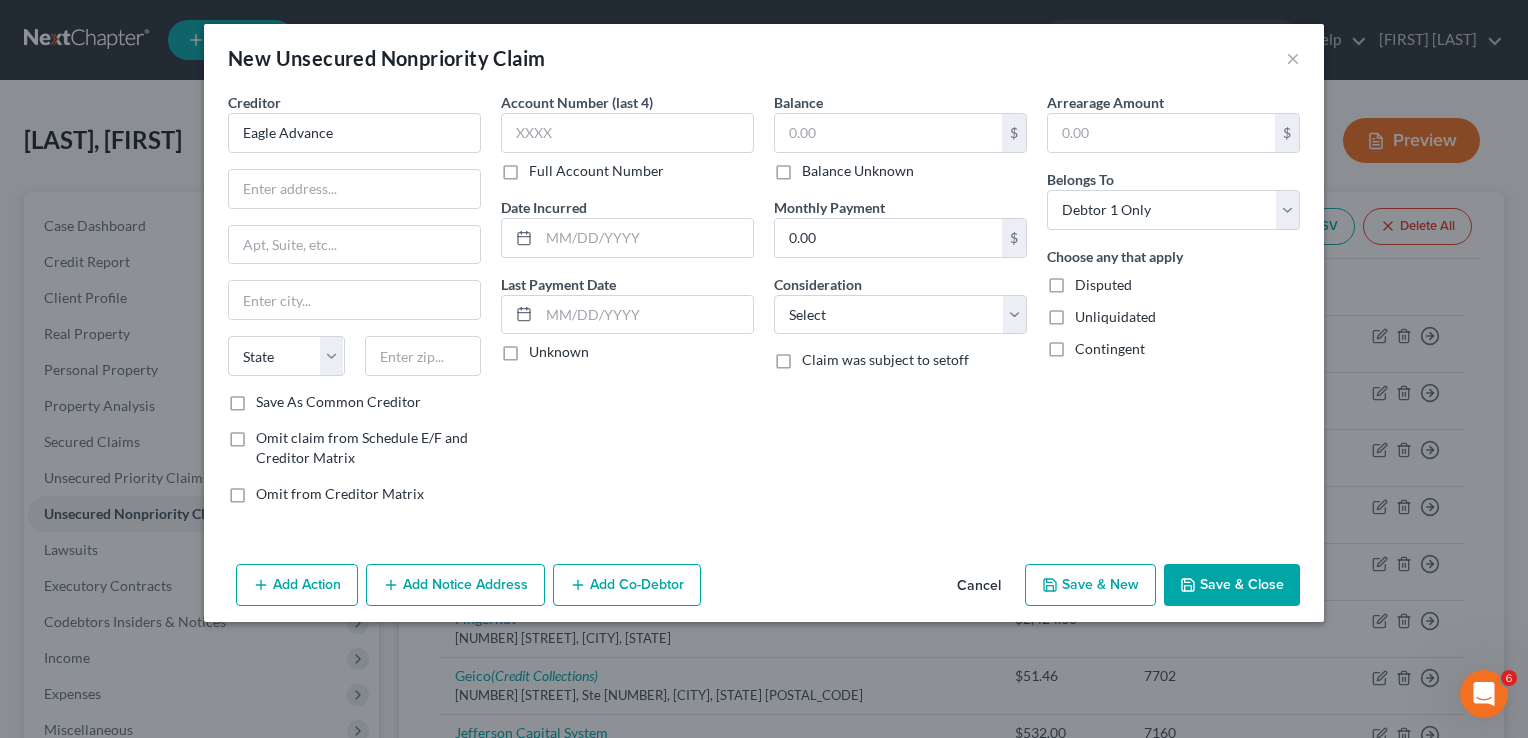 click on "Cancel" at bounding box center (979, 586) 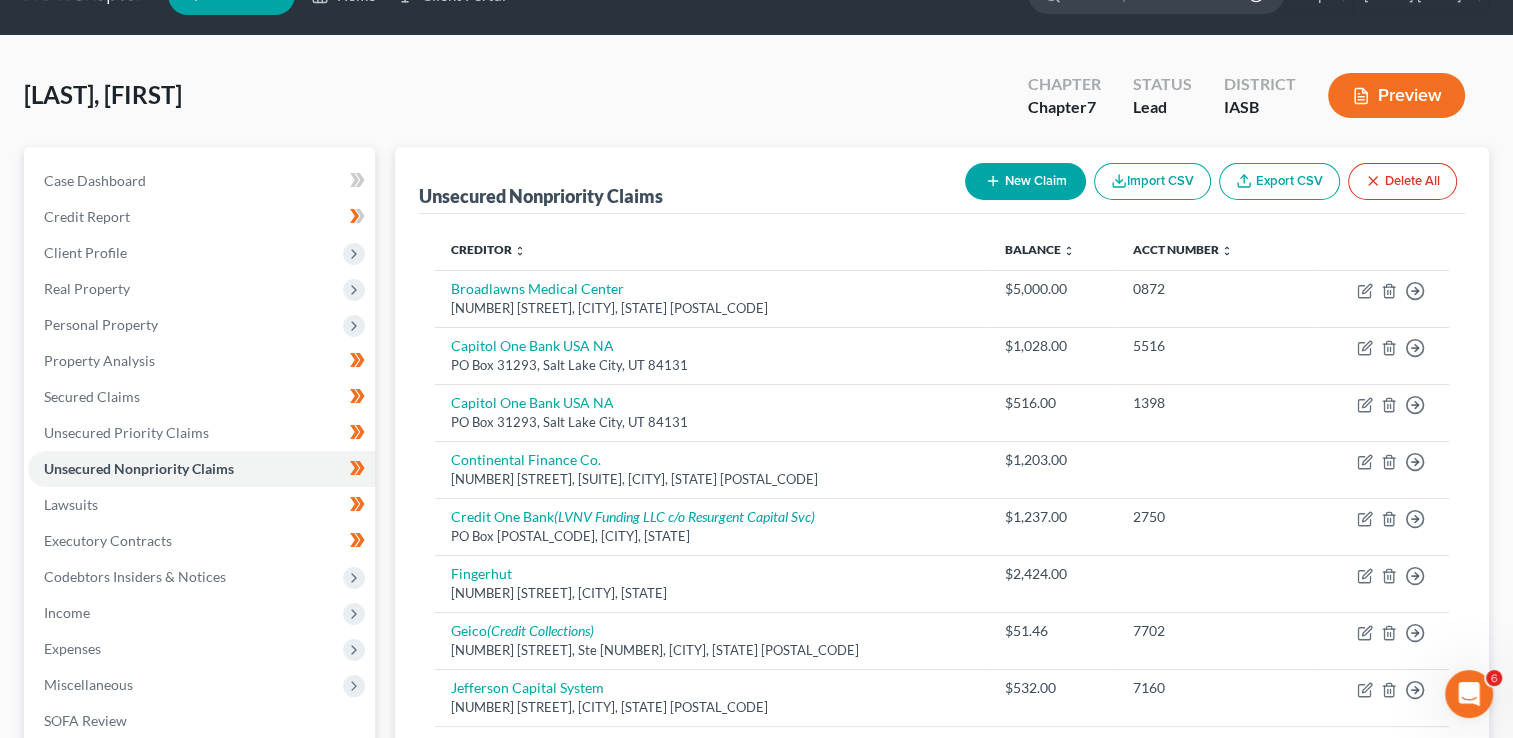scroll, scrollTop: 14, scrollLeft: 0, axis: vertical 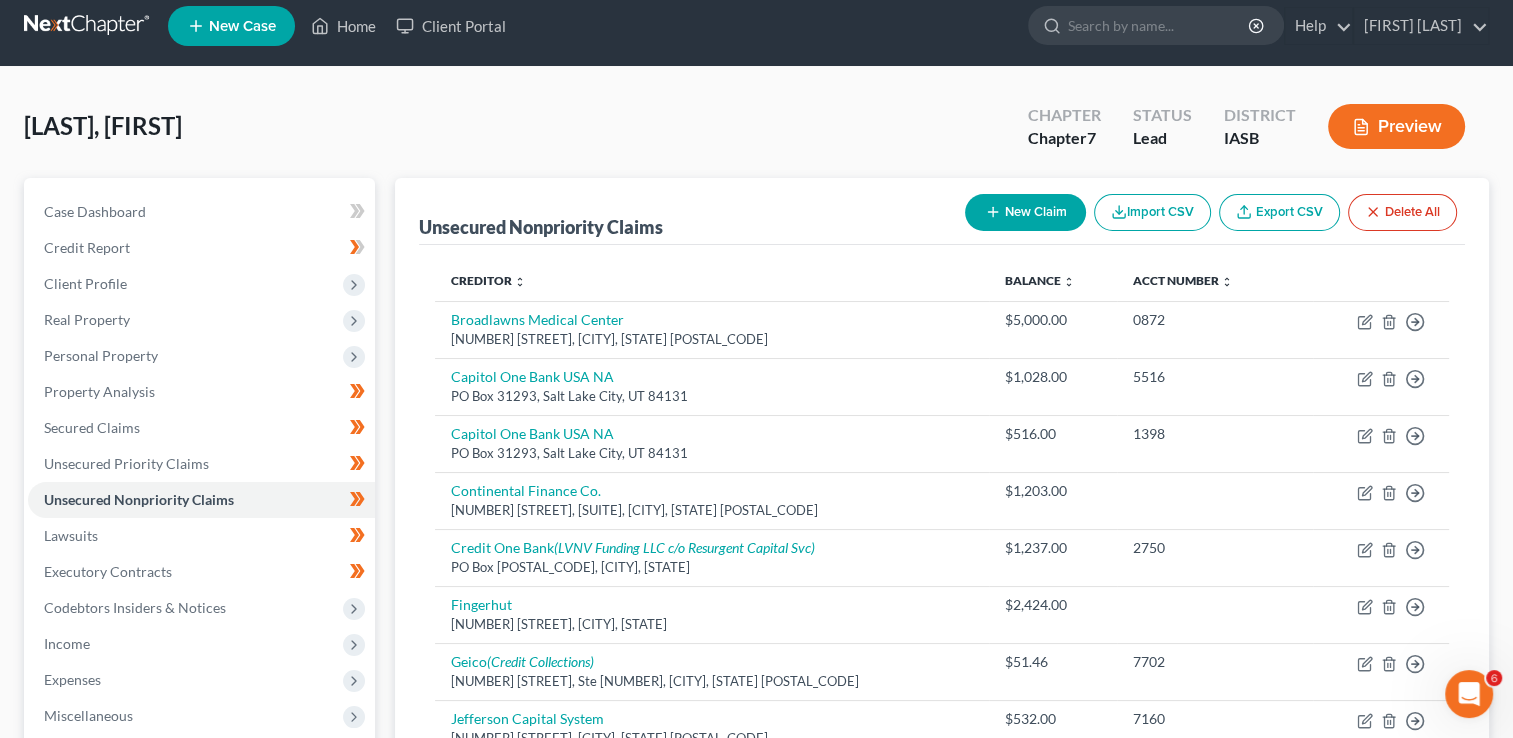 click on "New Claim" at bounding box center (1025, 212) 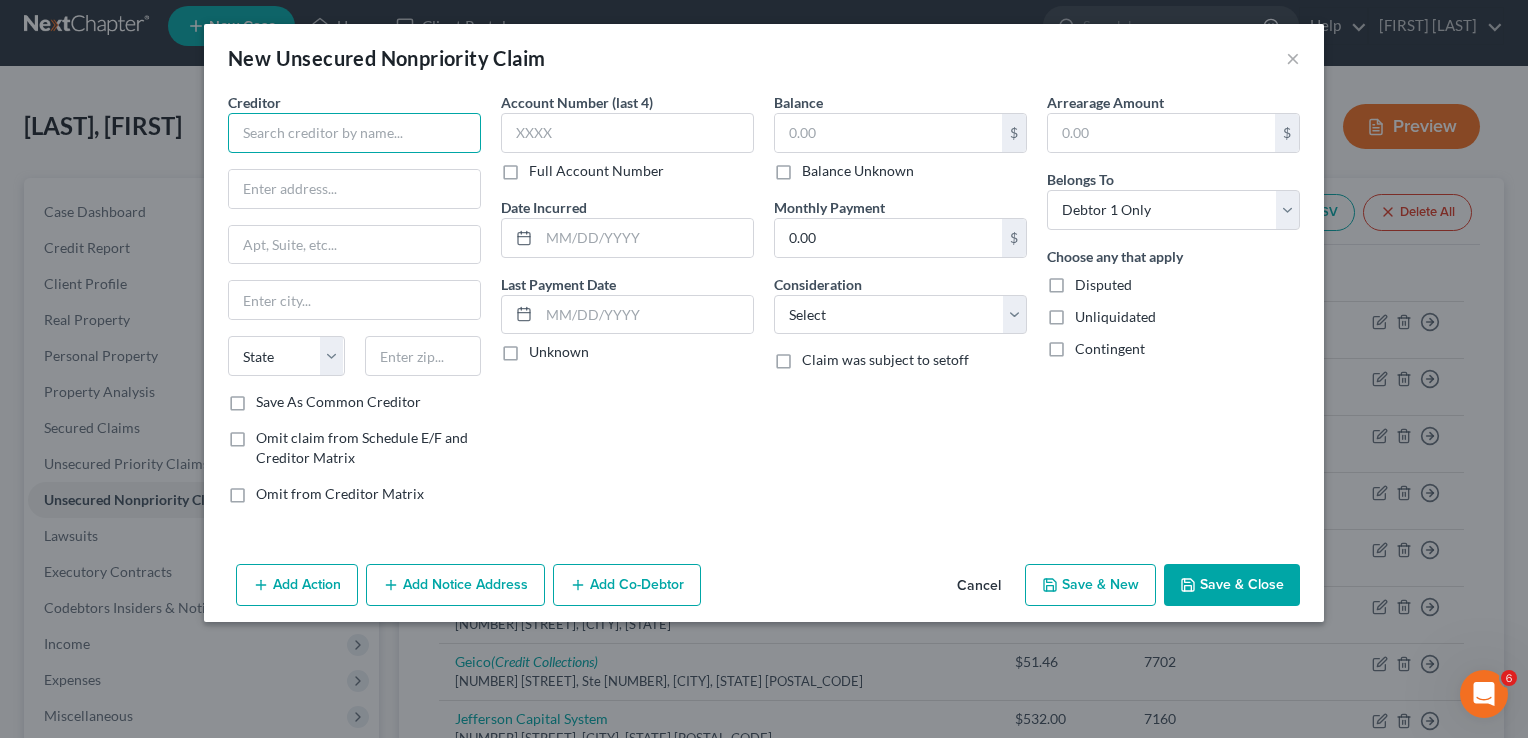 click at bounding box center [354, 133] 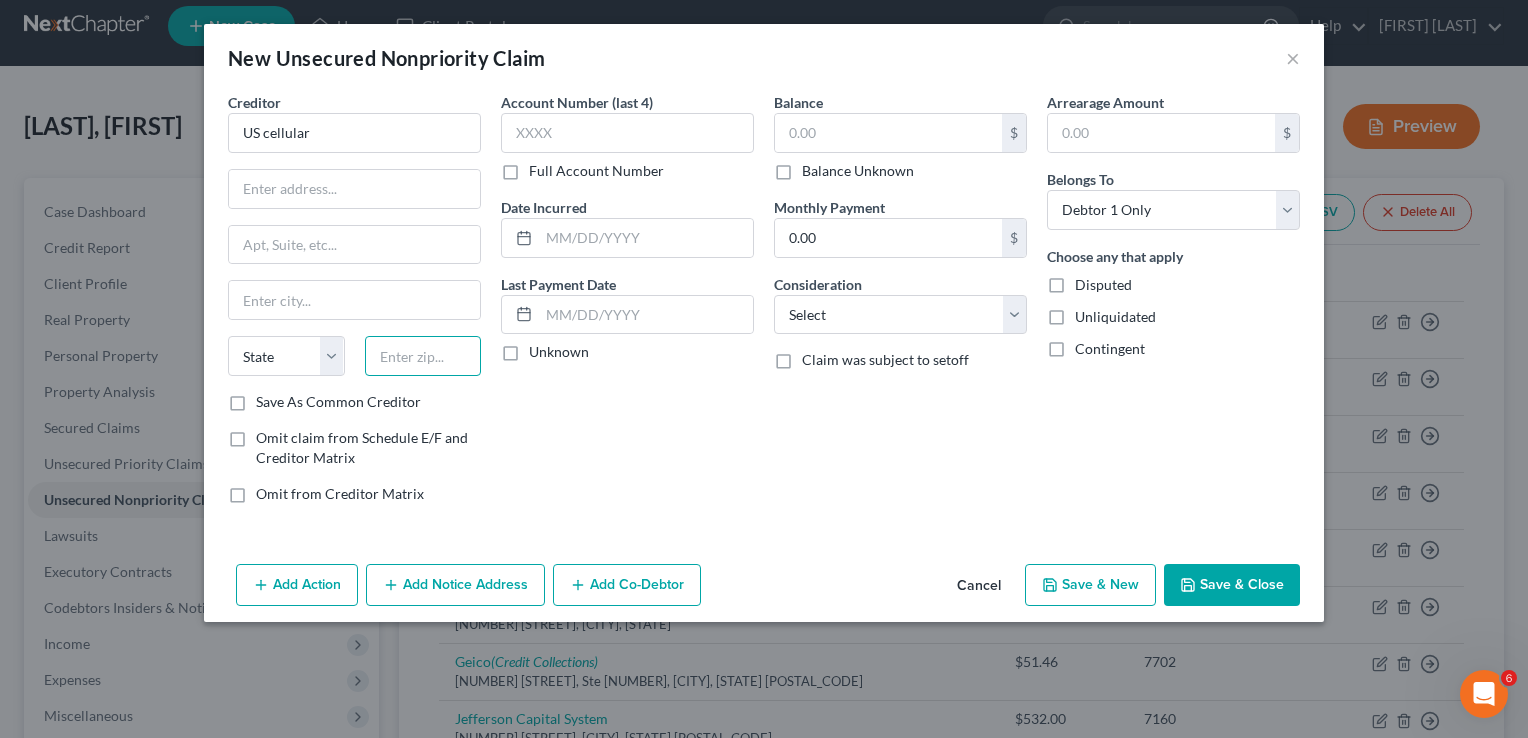 click at bounding box center [423, 356] 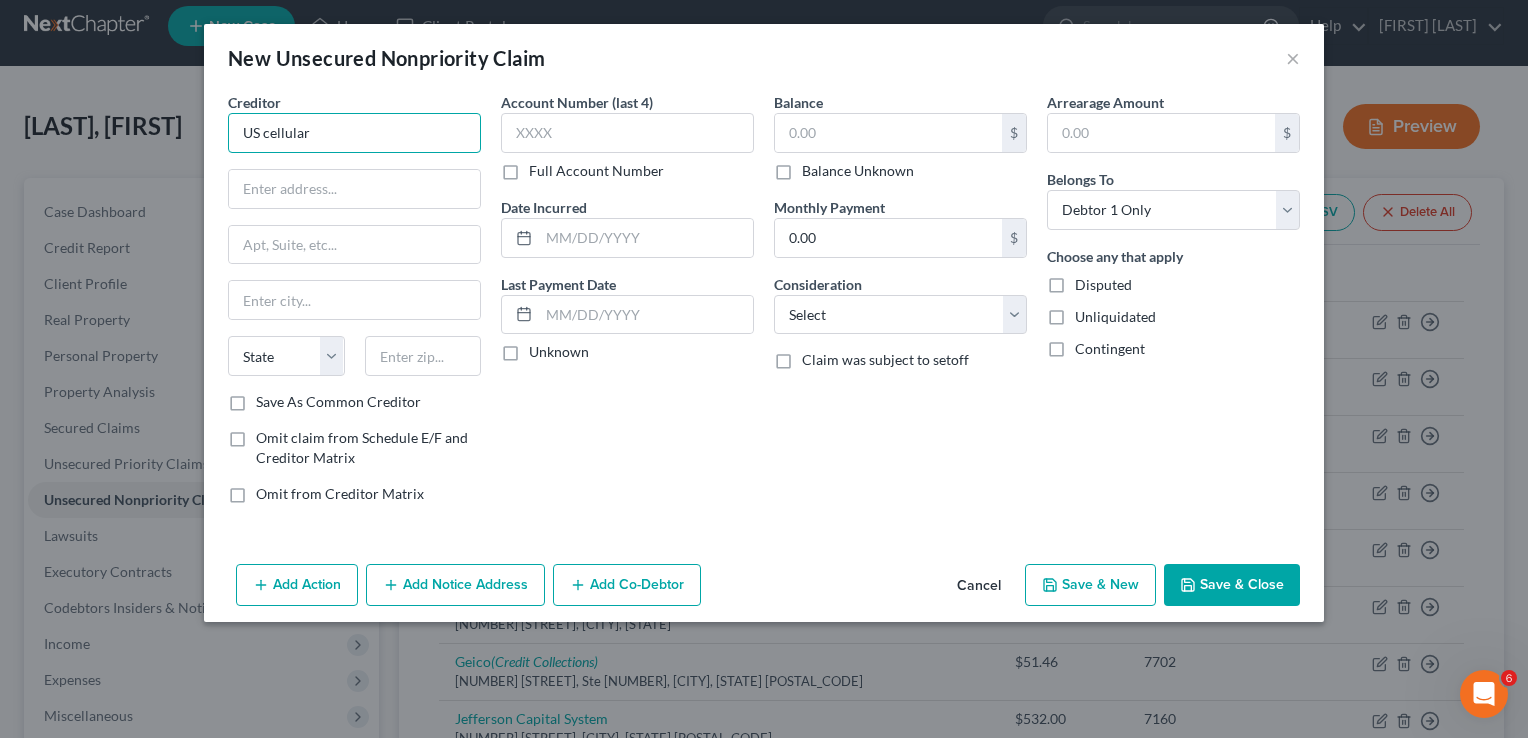 click on "US cellular" at bounding box center (354, 133) 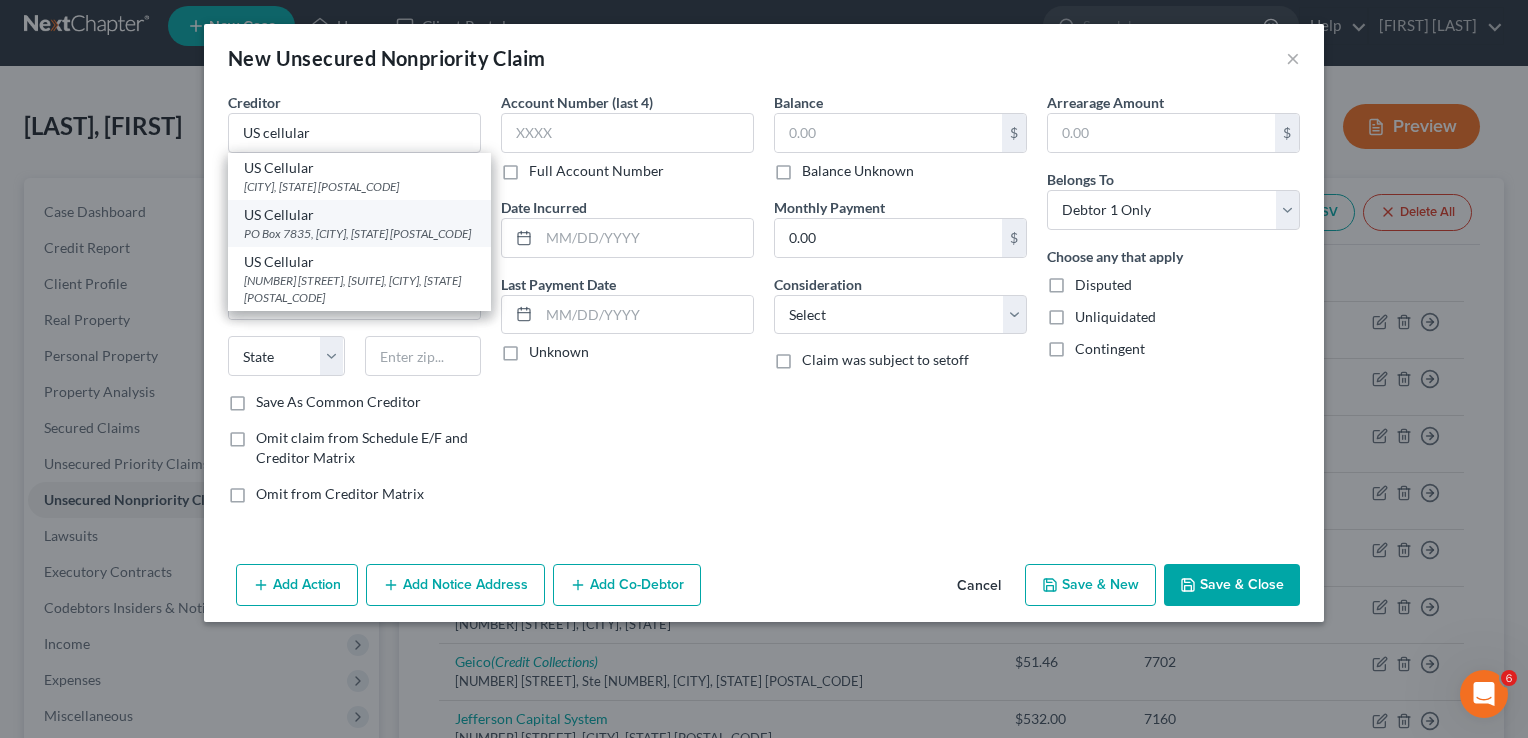 click on "US Cellular" at bounding box center [359, 215] 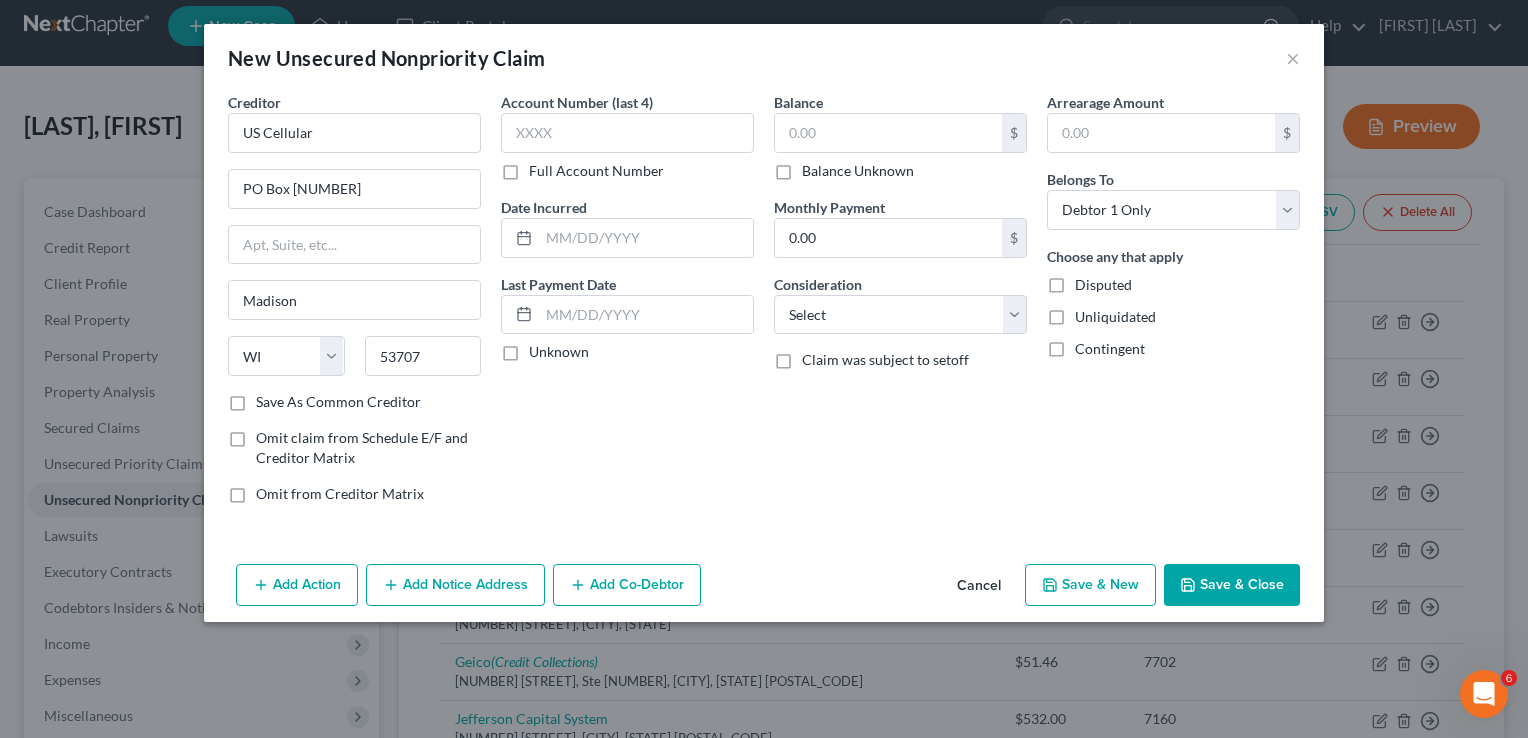 click on "Cancel" at bounding box center [979, 586] 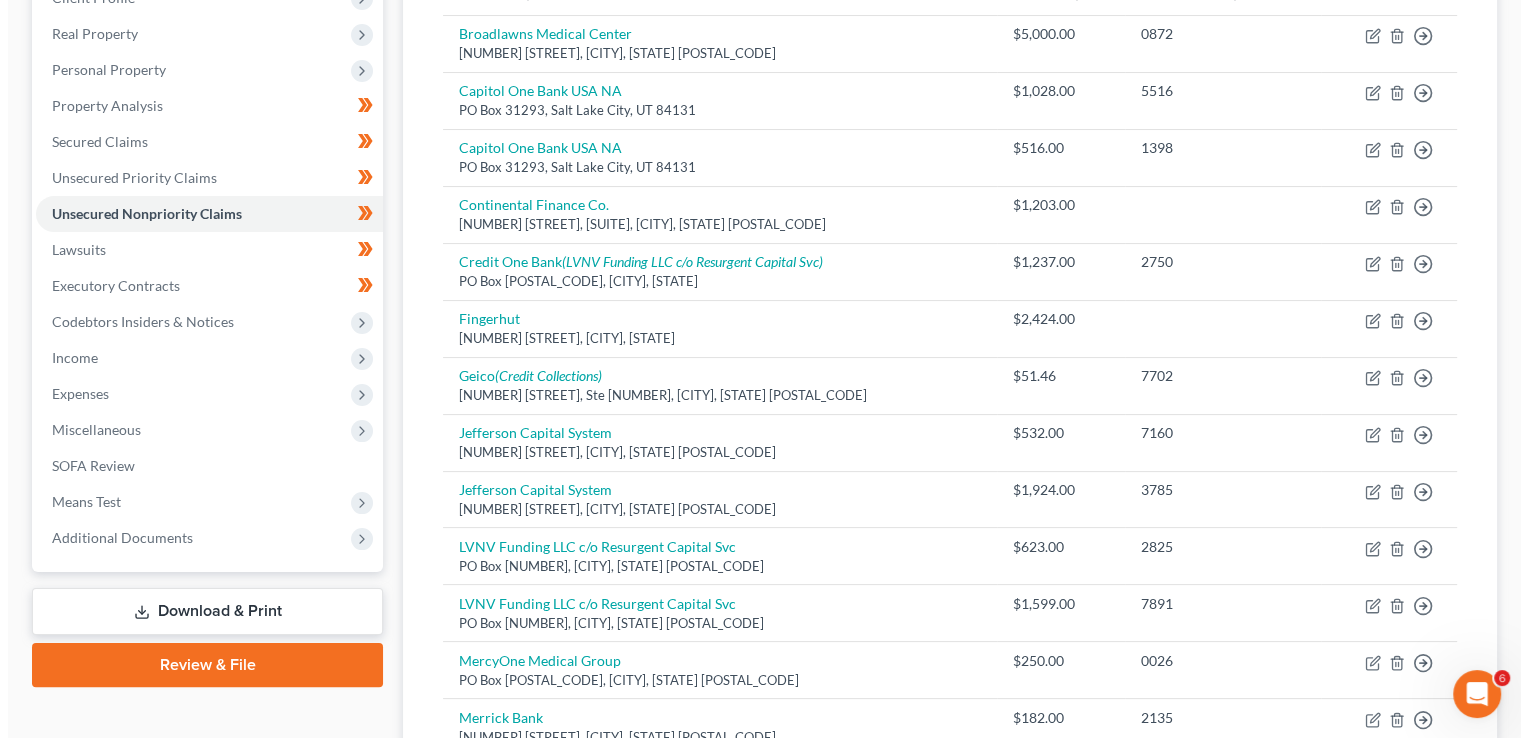 scroll, scrollTop: 14, scrollLeft: 0, axis: vertical 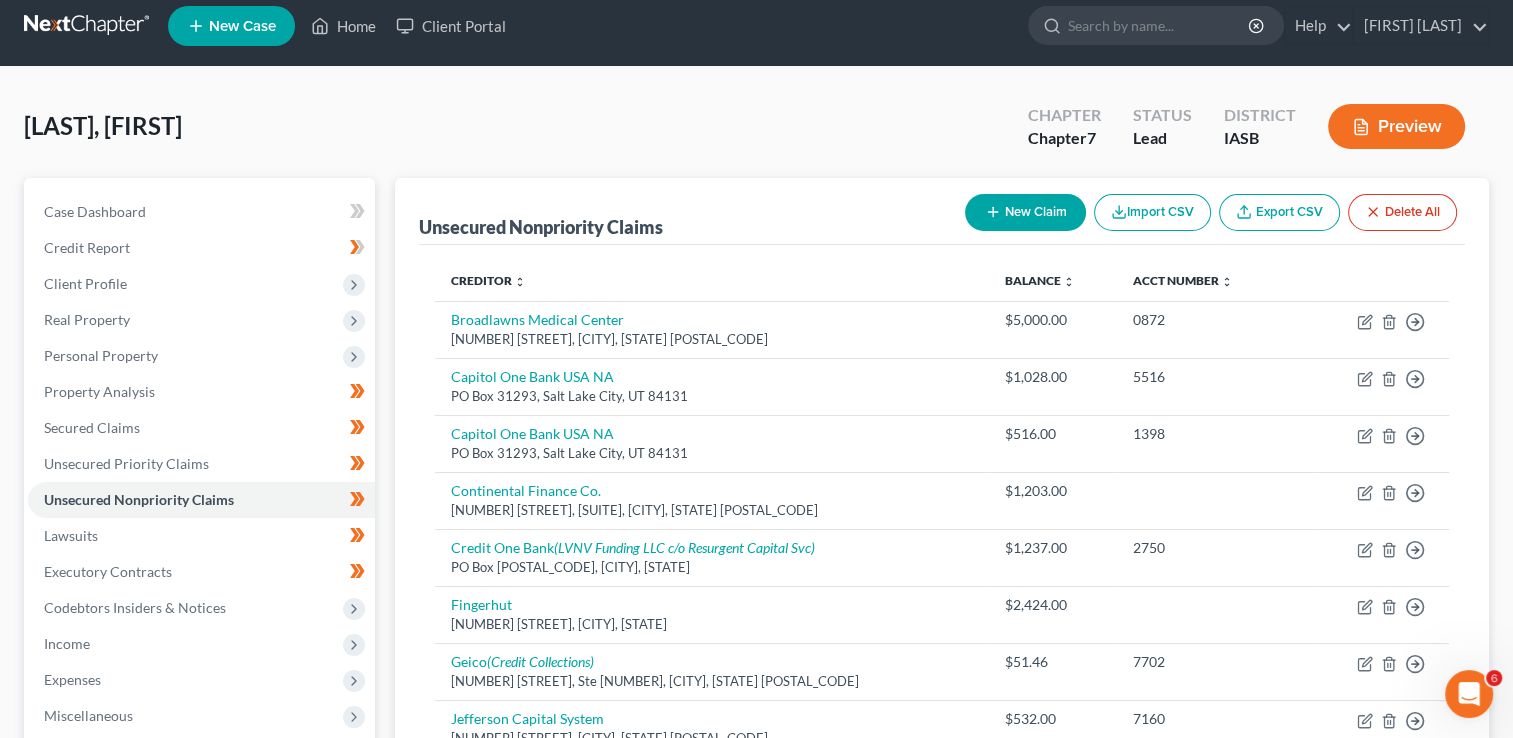 click 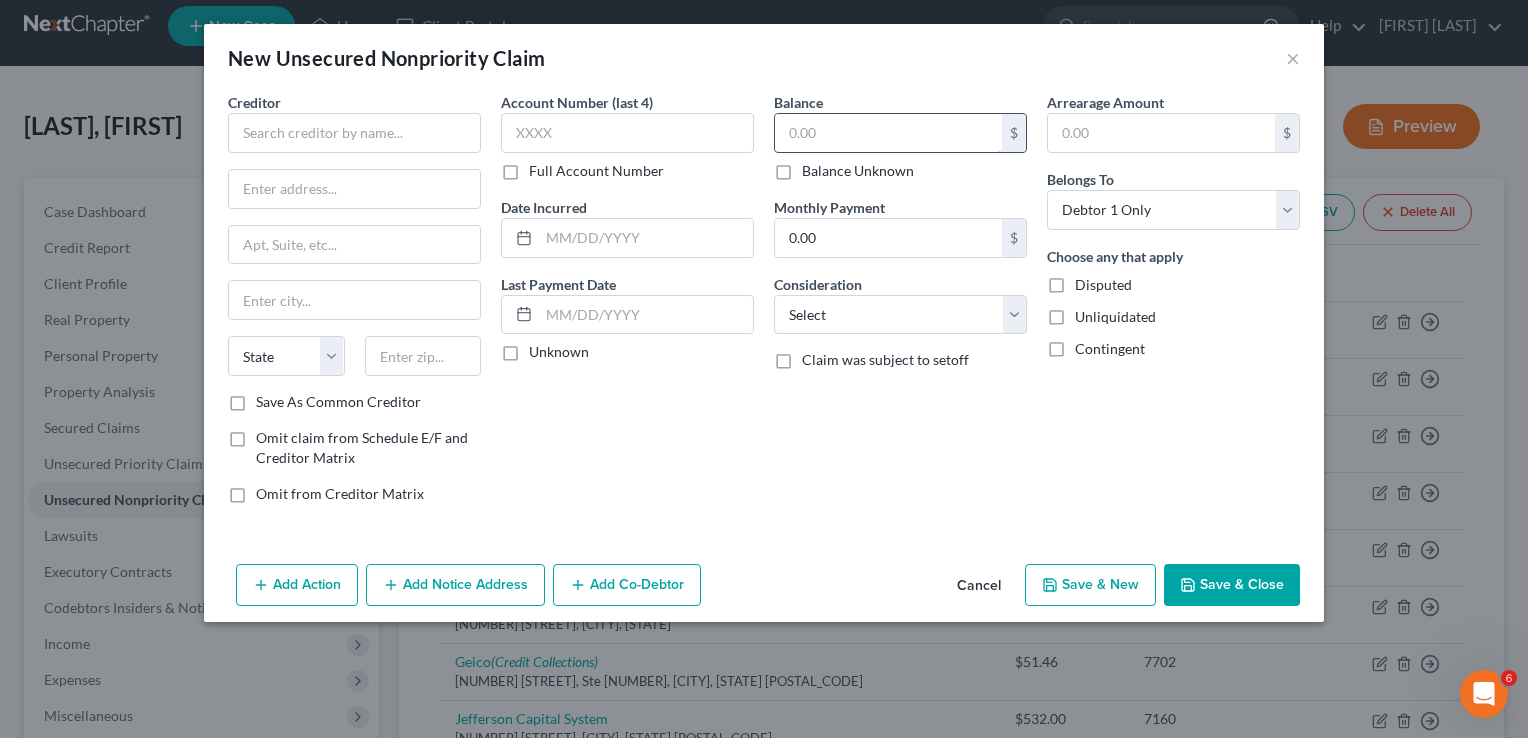 click at bounding box center [888, 133] 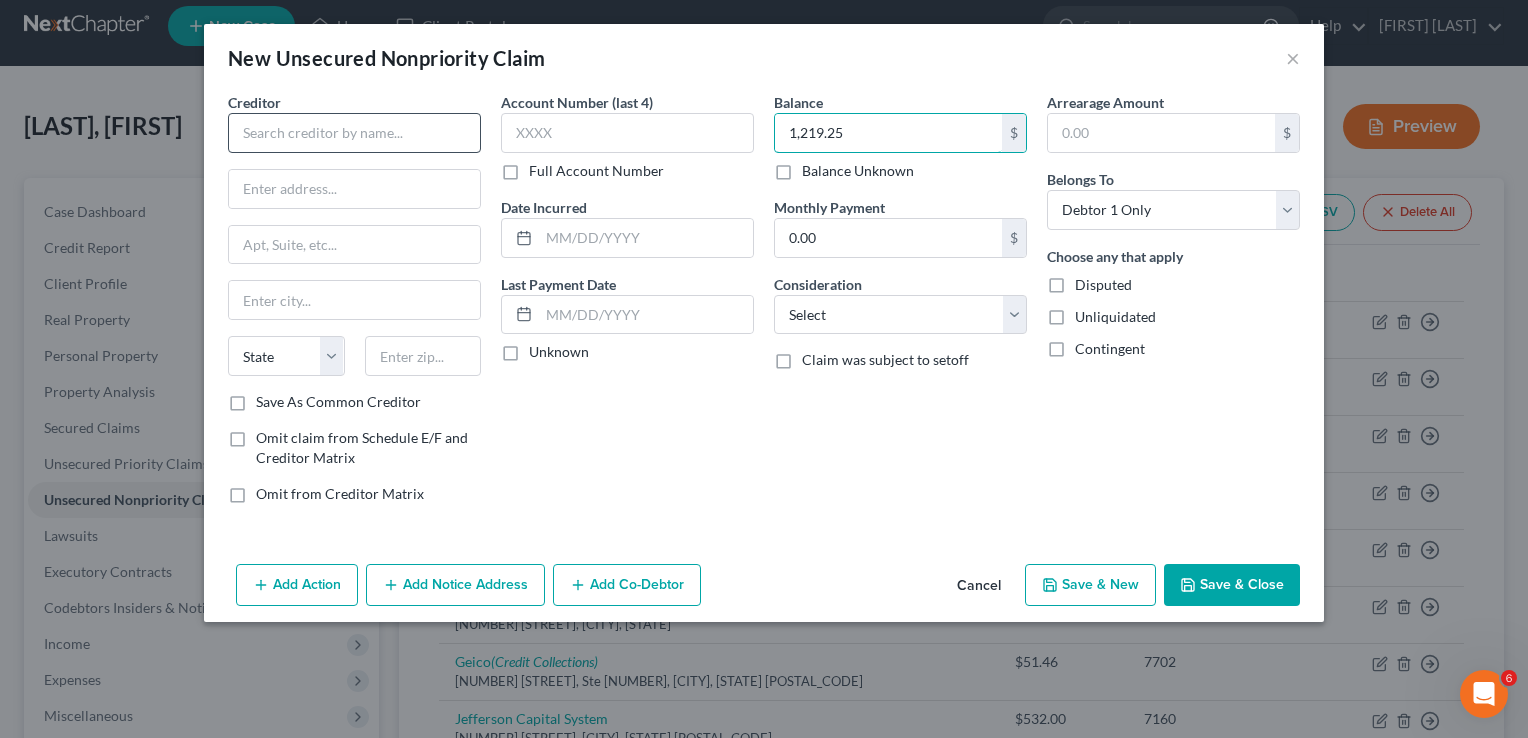 type on "1,219.25" 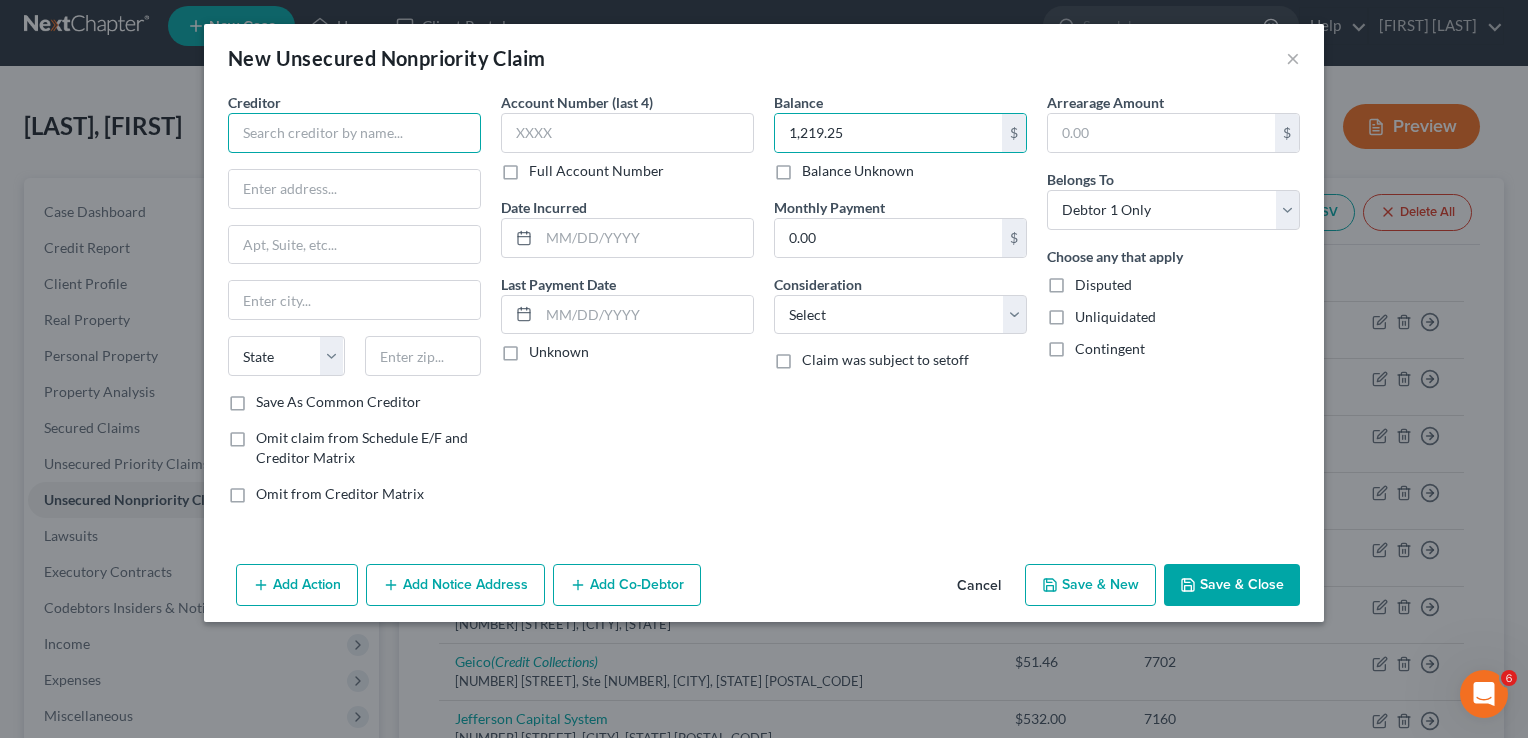 click at bounding box center (354, 133) 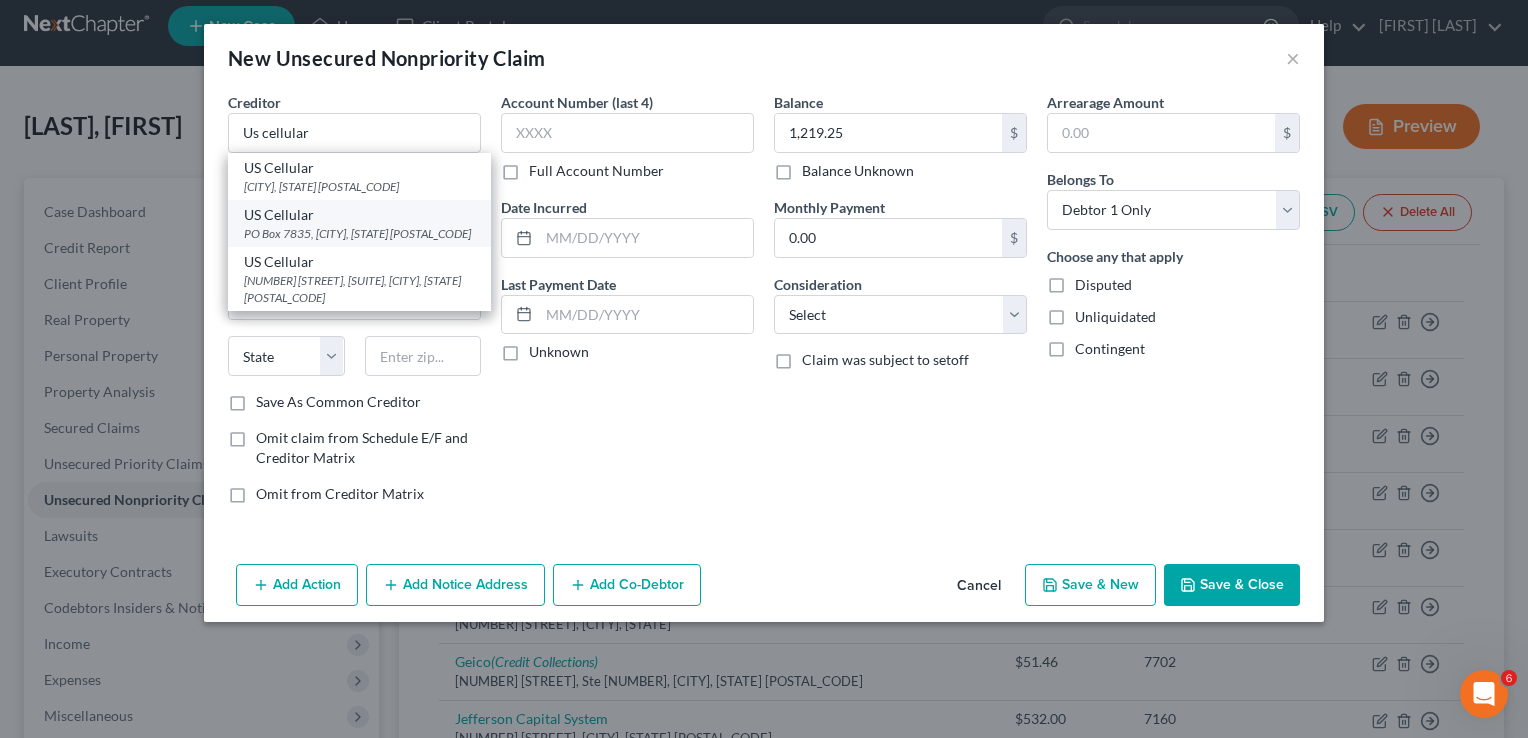 click on "PO Box 7835, Madison, WI 53707" at bounding box center (359, 233) 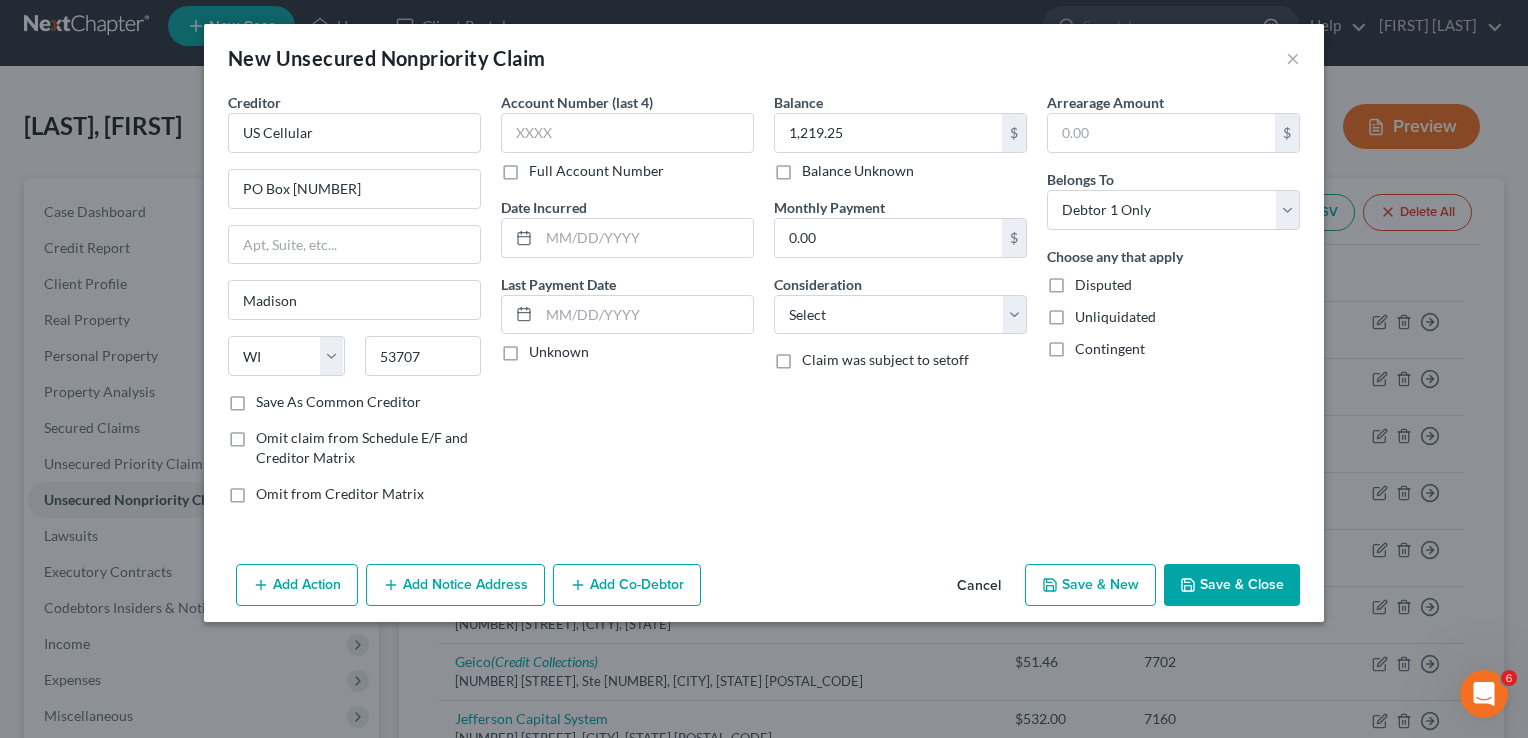 click on "Add Notice Address" at bounding box center (455, 585) 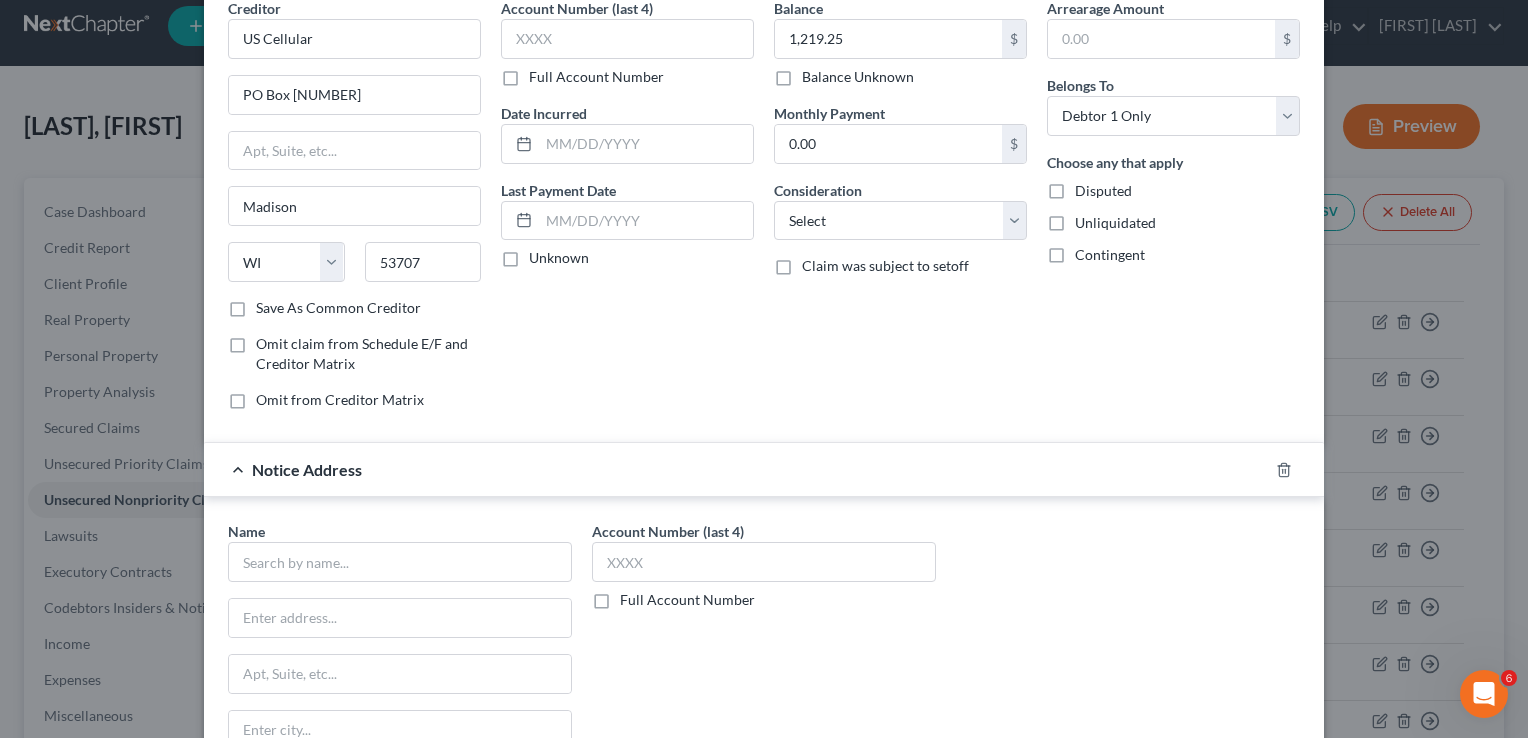scroll, scrollTop: 133, scrollLeft: 0, axis: vertical 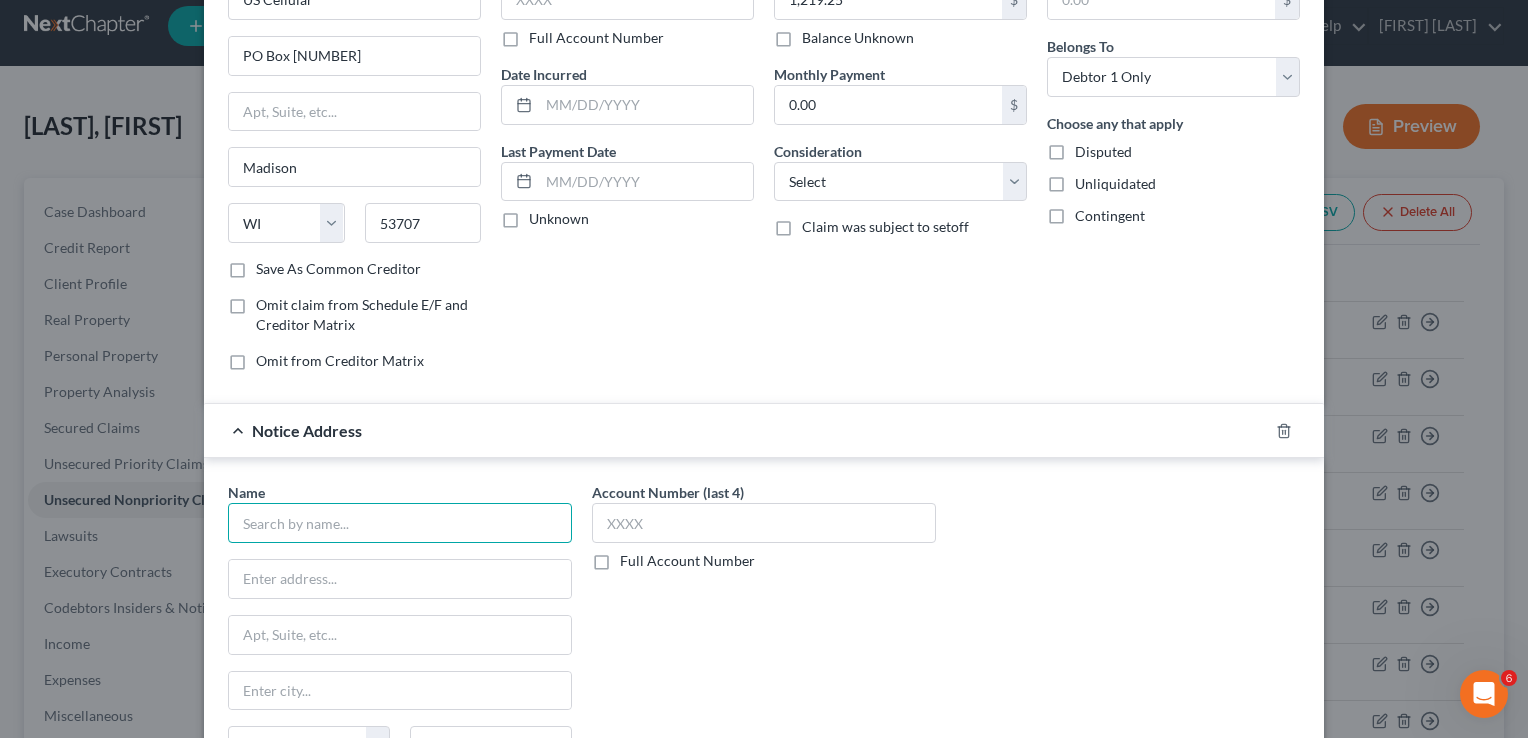 click at bounding box center [400, 523] 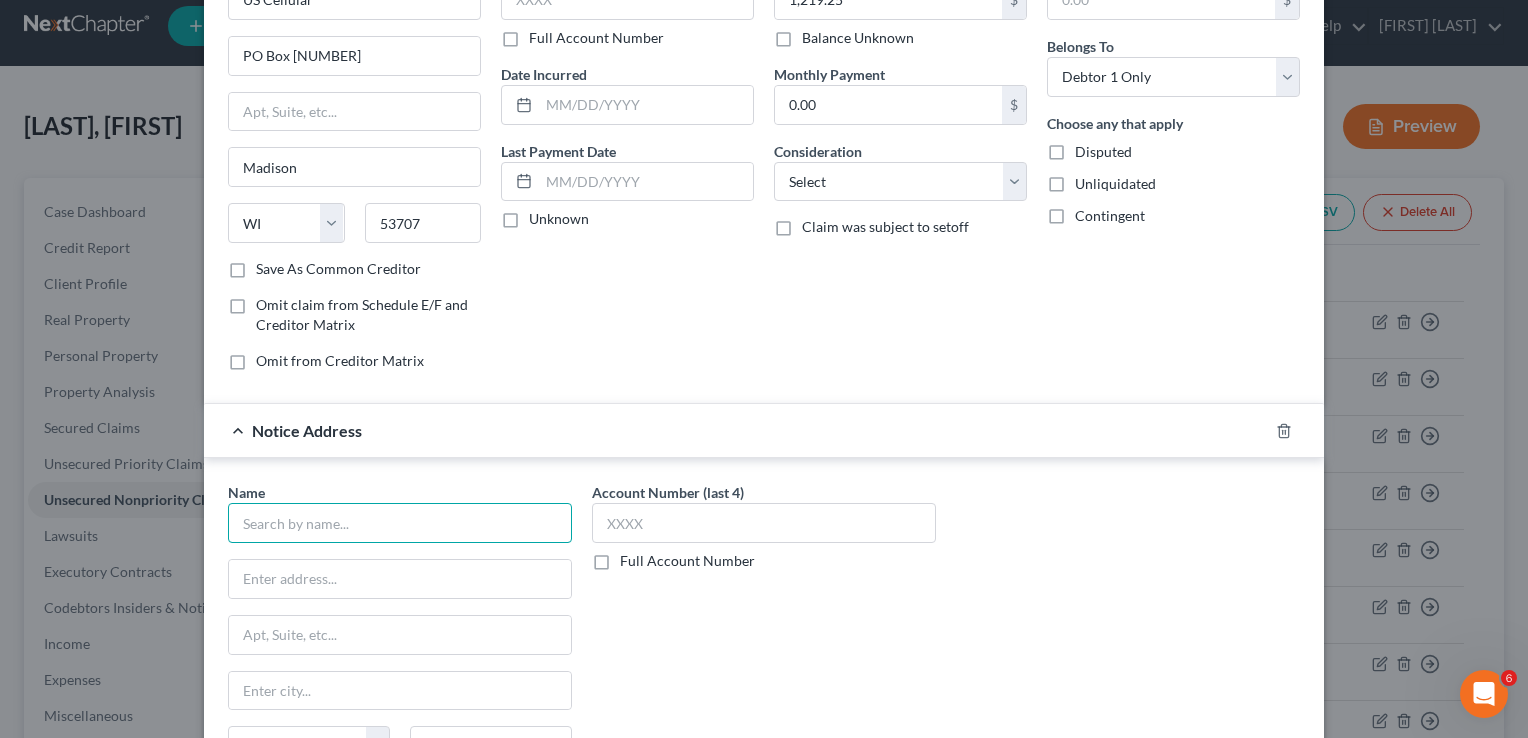 click at bounding box center [400, 523] 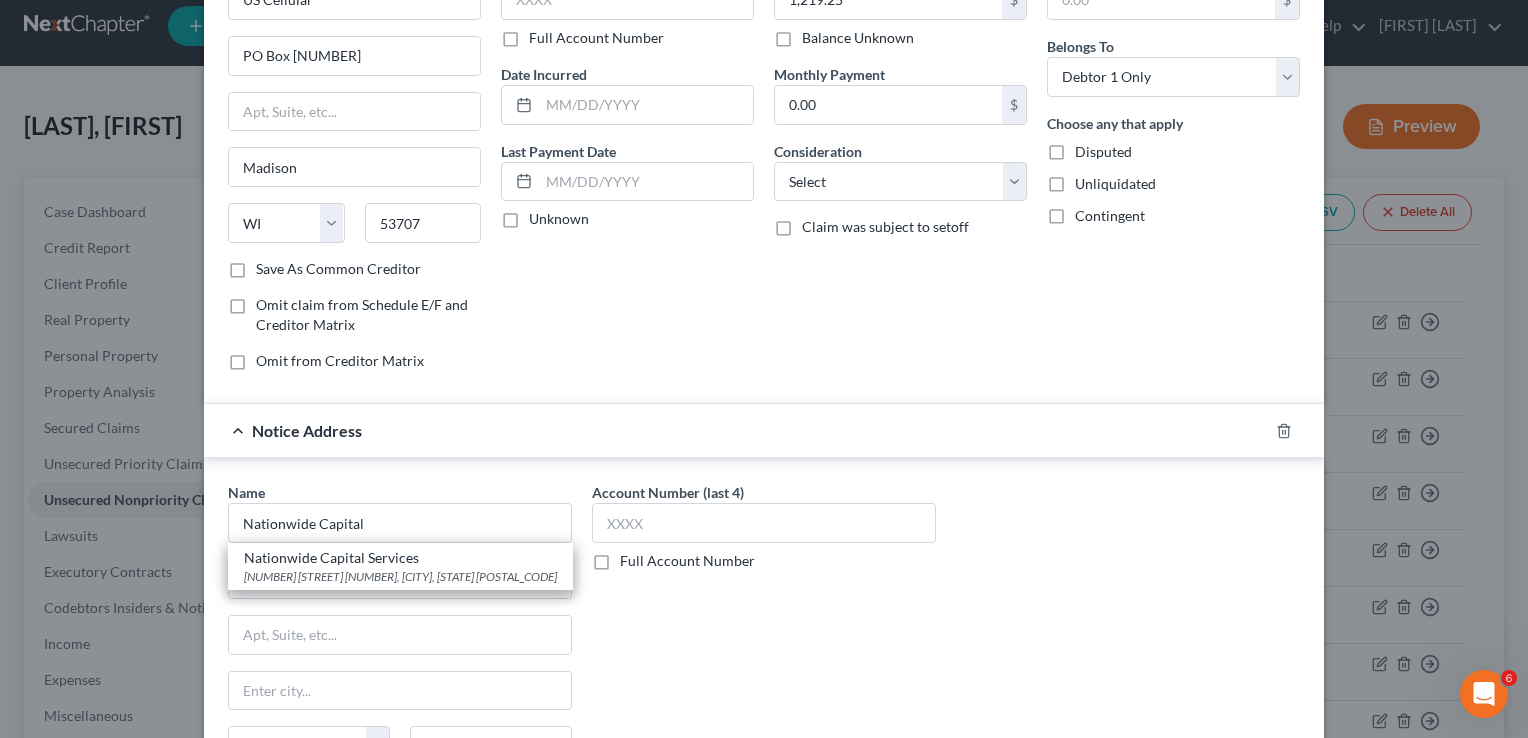 click on "Nationwide Capital Services               4300 East Sunset Road Suite D1, Henderson, NV 89014" at bounding box center (400, 566) 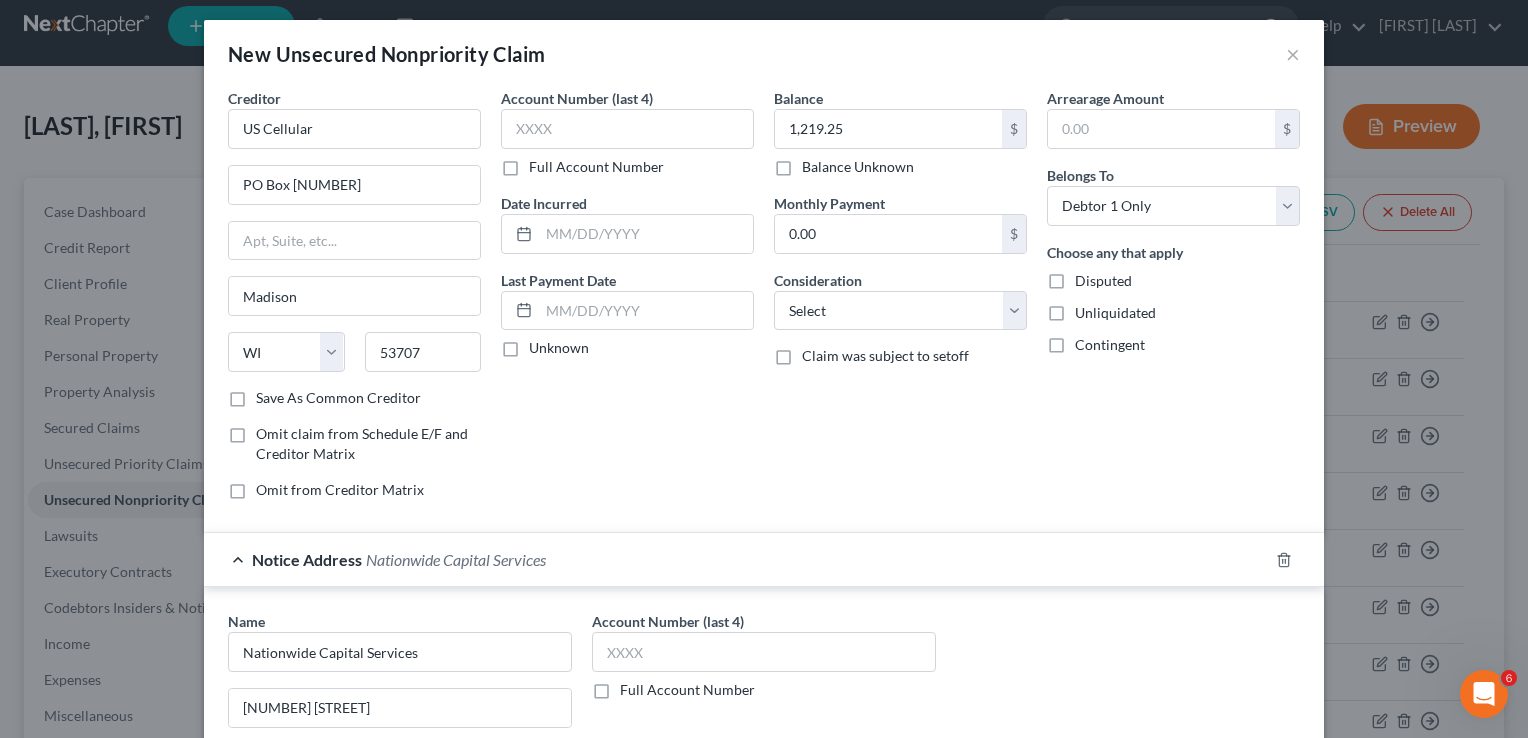 scroll, scrollTop: 0, scrollLeft: 0, axis: both 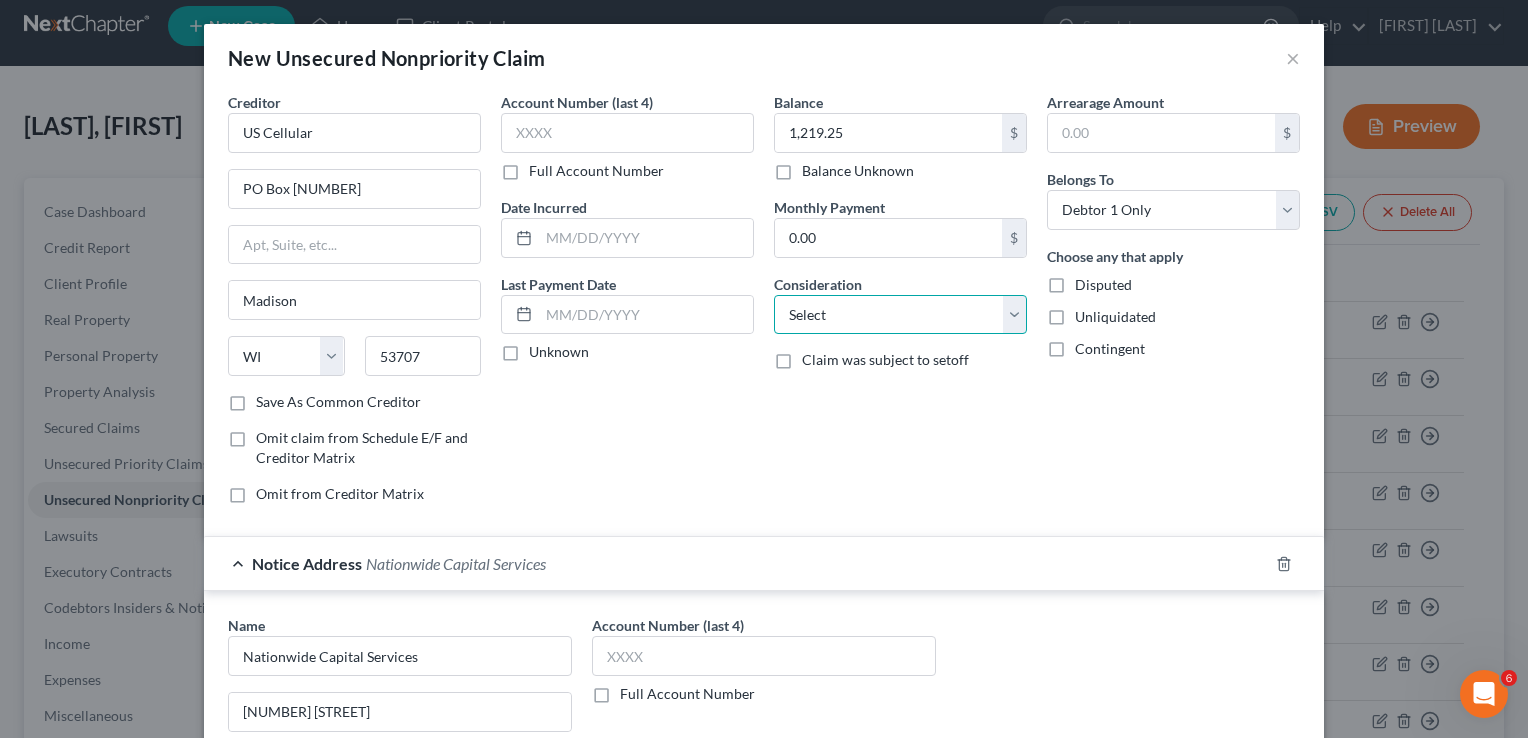 click on "Select Cable / Satellite Services Collection Agency Credit Card Debt Debt Counseling / Attorneys Deficiency Balance Domestic Support Obligations Home / Car Repairs Income Taxes Judgment Liens Medical Services Monies Loaned / Advanced Mortgage Obligation From Divorce Or Separation Obligation To Pensions Other Overdrawn Bank Account Promised To Help Pay Creditors Student Loans Suppliers And Vendors Telephone / Internet Services Utility Services" at bounding box center [900, 315] 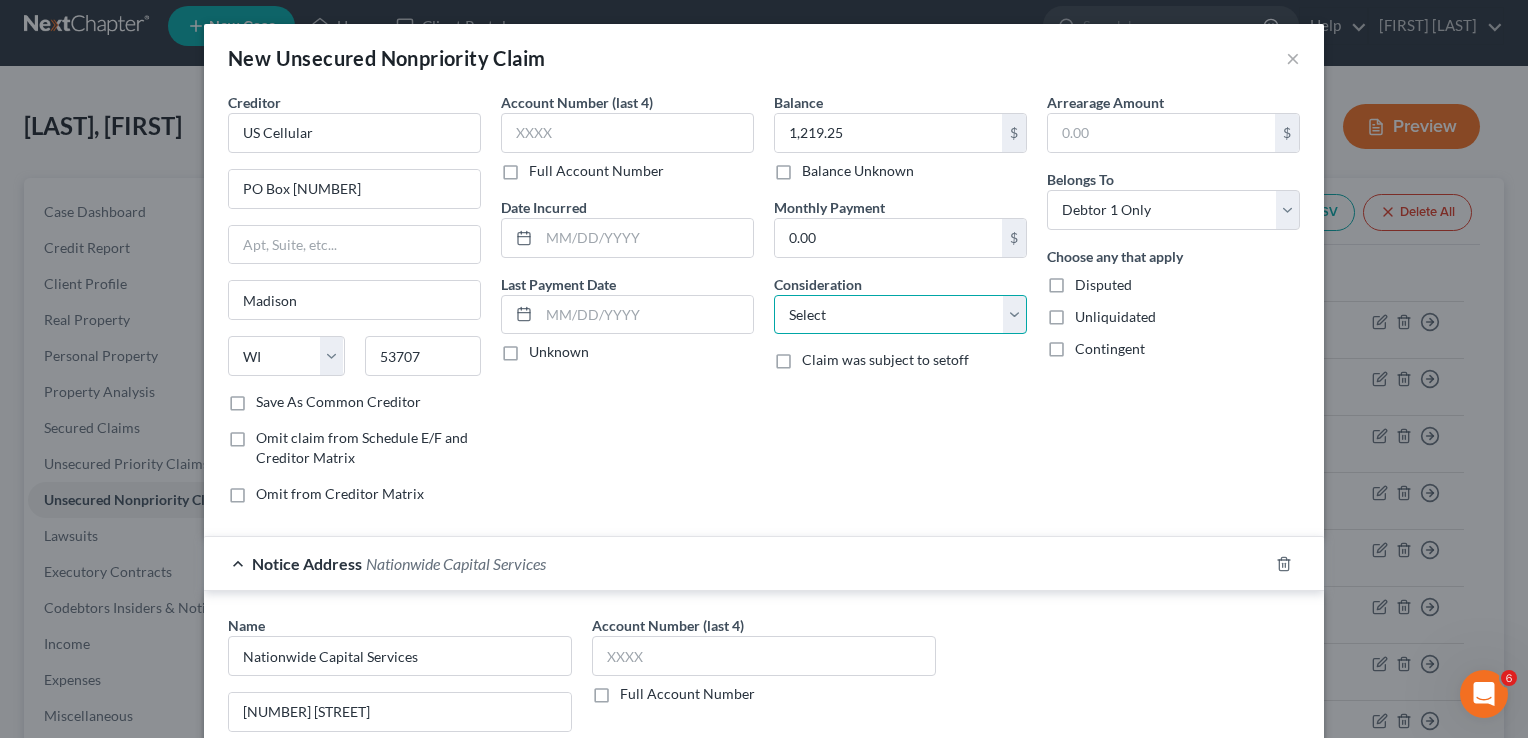select on "19" 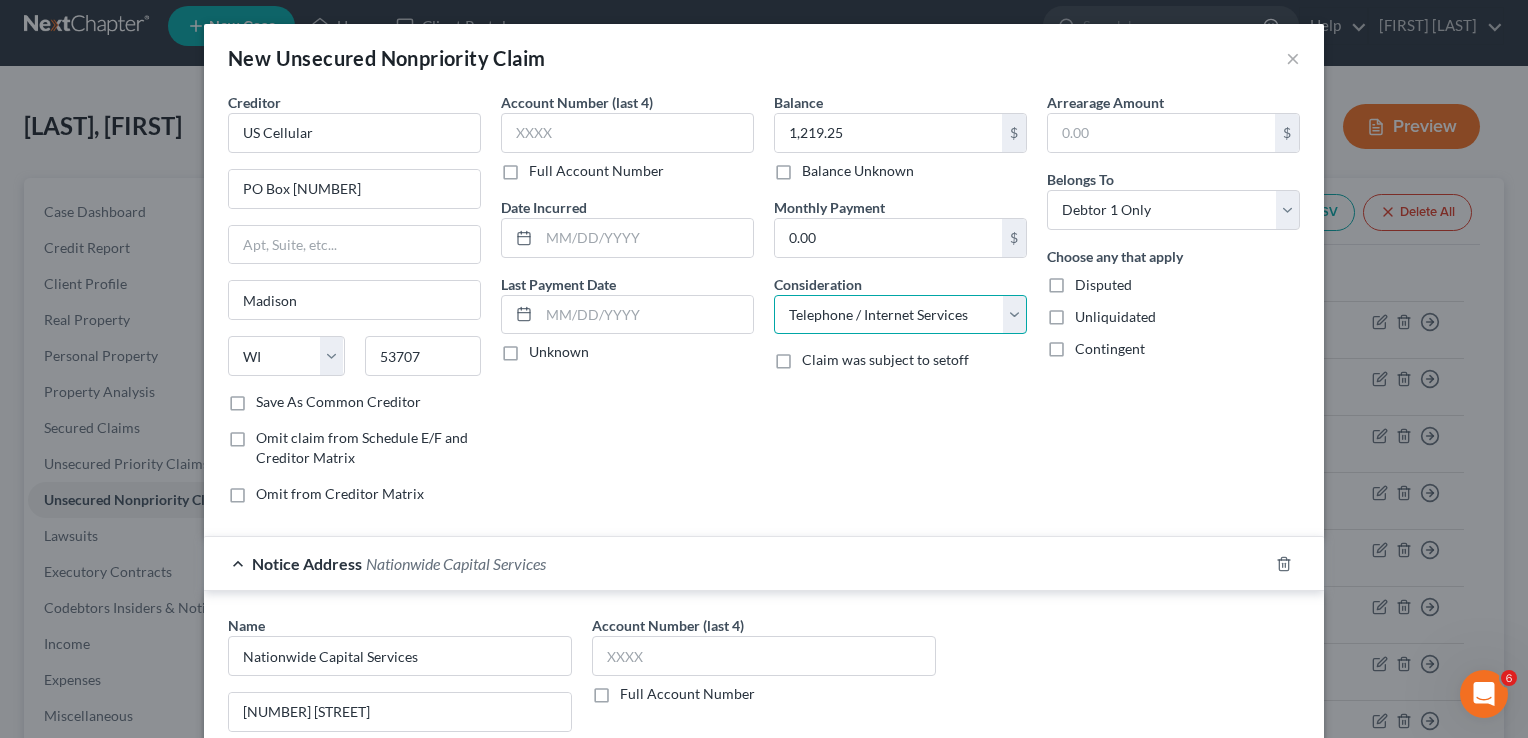 click on "Select Cable / Satellite Services Collection Agency Credit Card Debt Debt Counseling / Attorneys Deficiency Balance Domestic Support Obligations Home / Car Repairs Income Taxes Judgment Liens Medical Services Monies Loaned / Advanced Mortgage Obligation From Divorce Or Separation Obligation To Pensions Other Overdrawn Bank Account Promised To Help Pay Creditors Student Loans Suppliers And Vendors Telephone / Internet Services Utility Services" at bounding box center (900, 315) 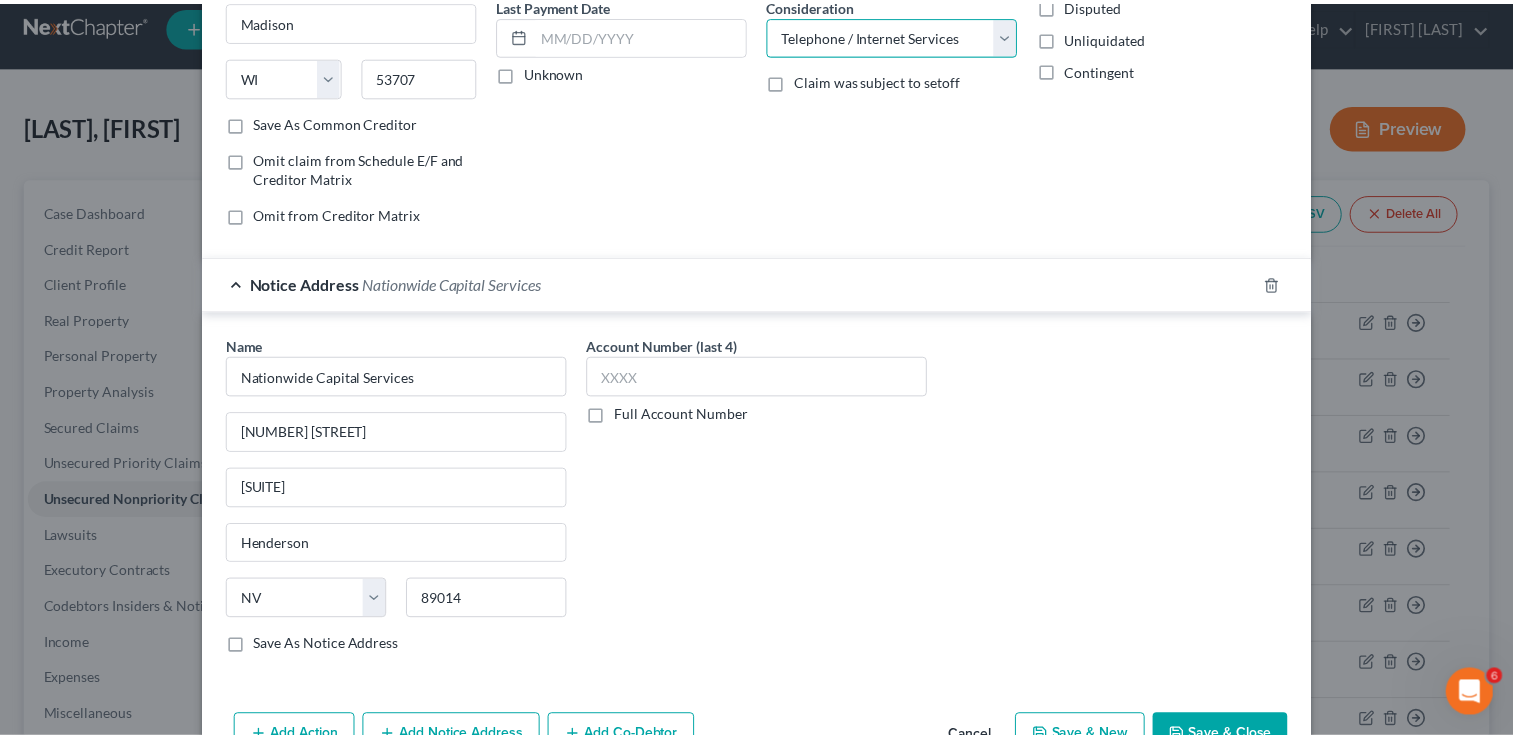 scroll, scrollTop: 334, scrollLeft: 0, axis: vertical 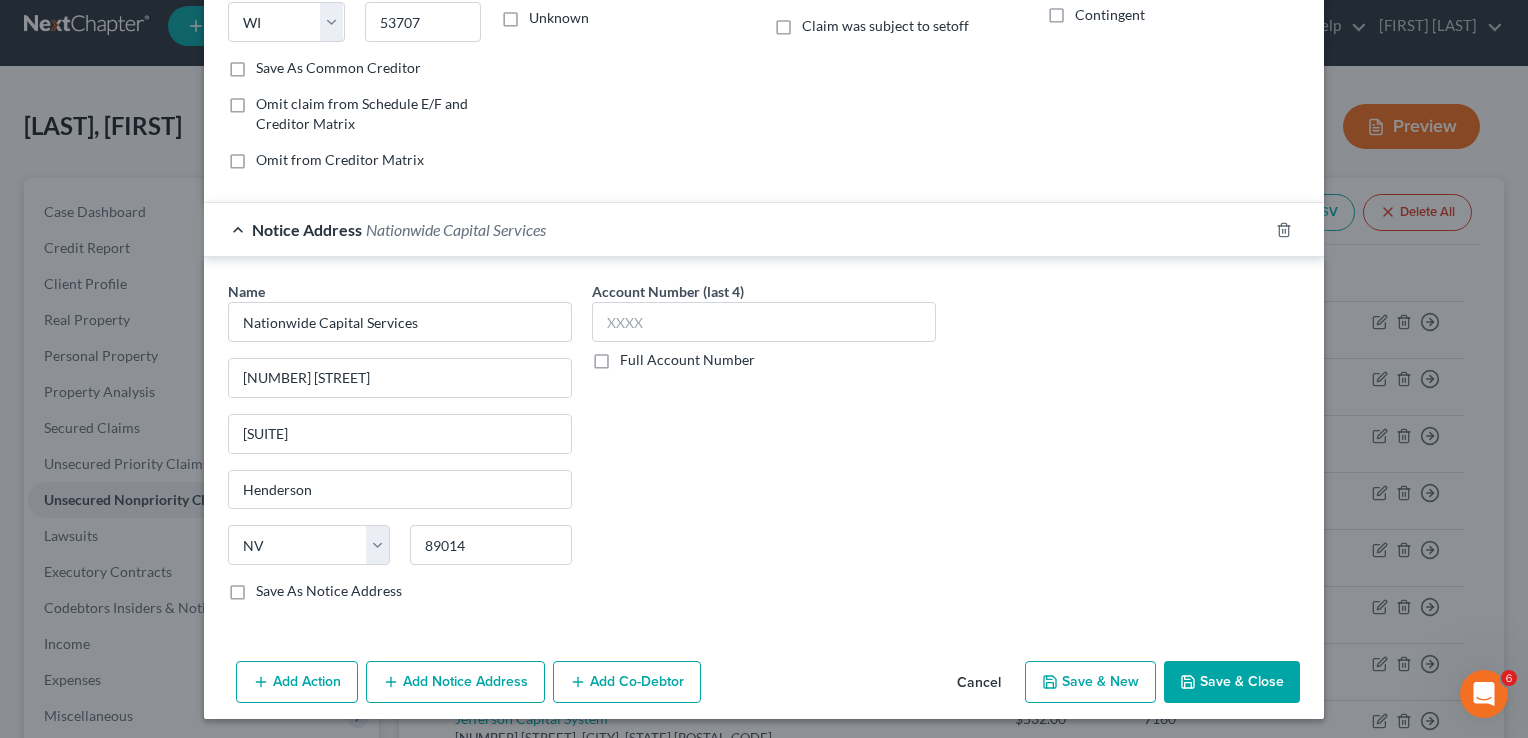 click on "Save & Close" at bounding box center [1232, 682] 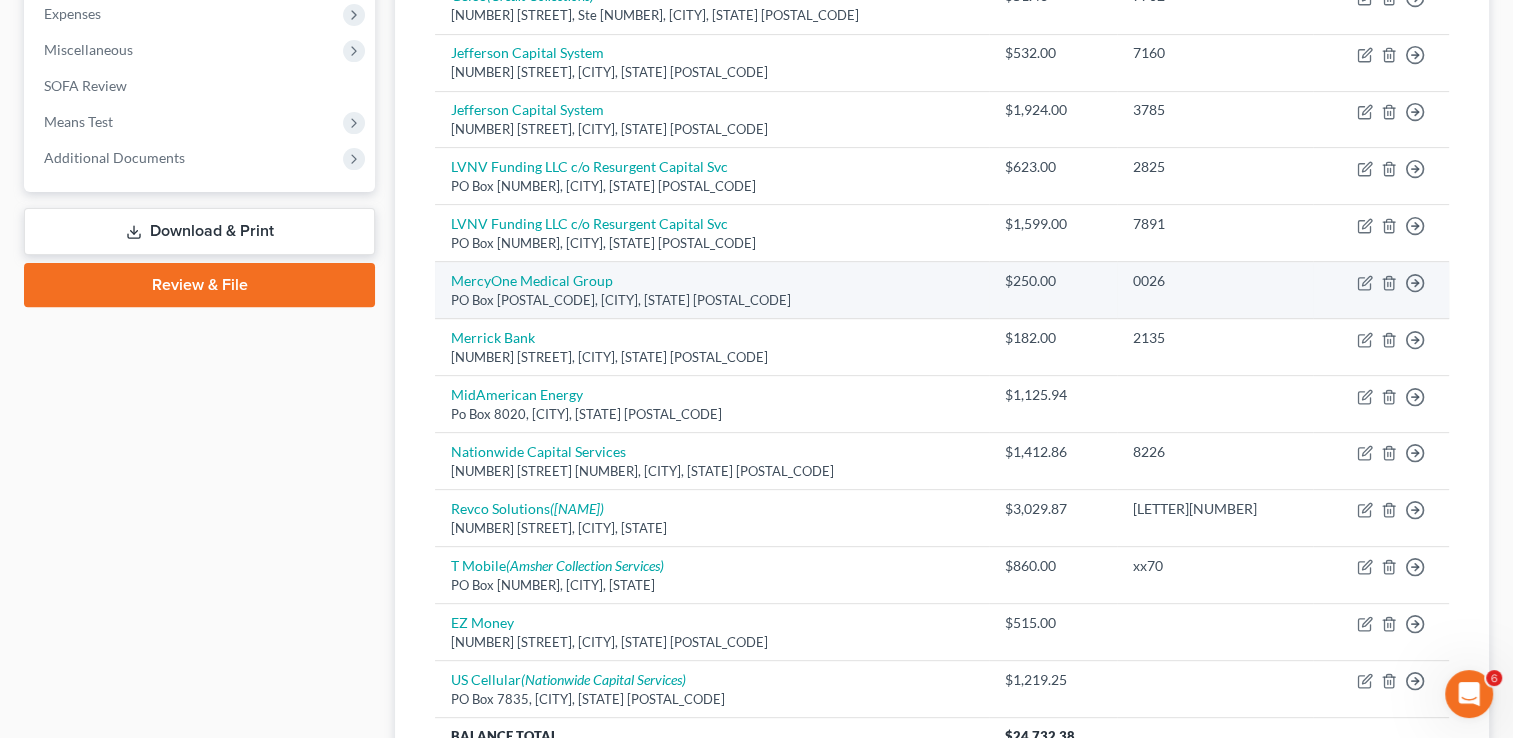 scroll, scrollTop: 414, scrollLeft: 0, axis: vertical 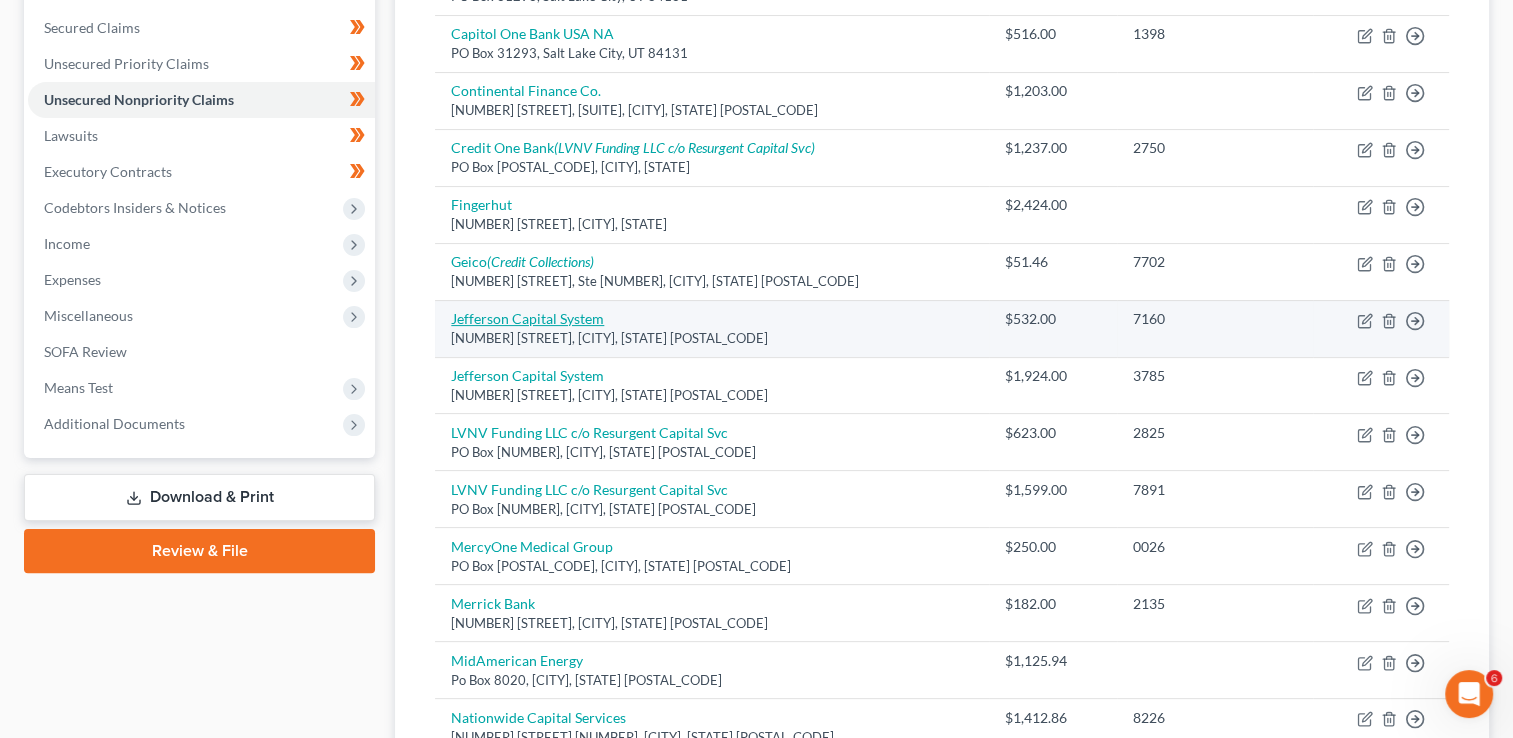 click on "Jefferson Capital System" at bounding box center [527, 318] 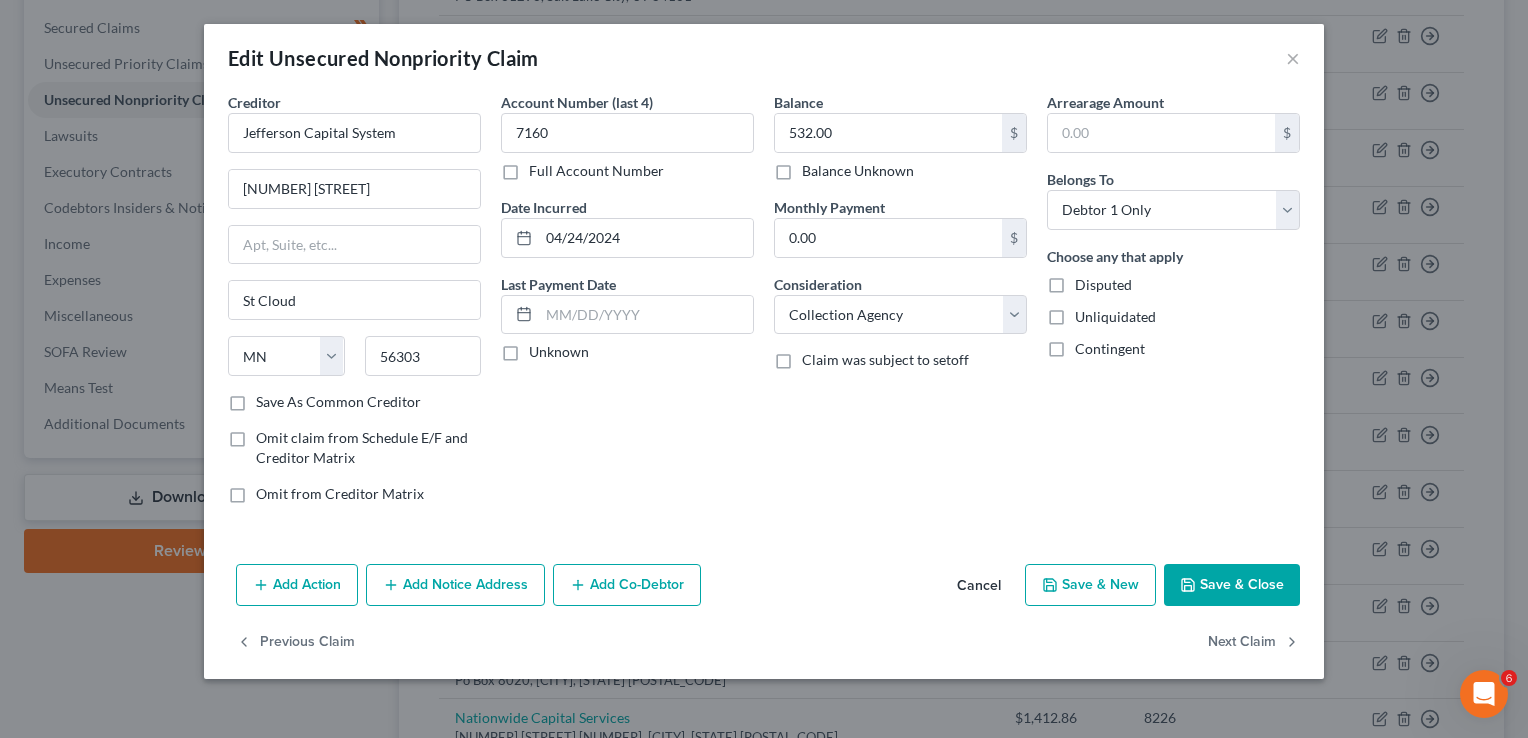 click on "Cancel" at bounding box center [979, 586] 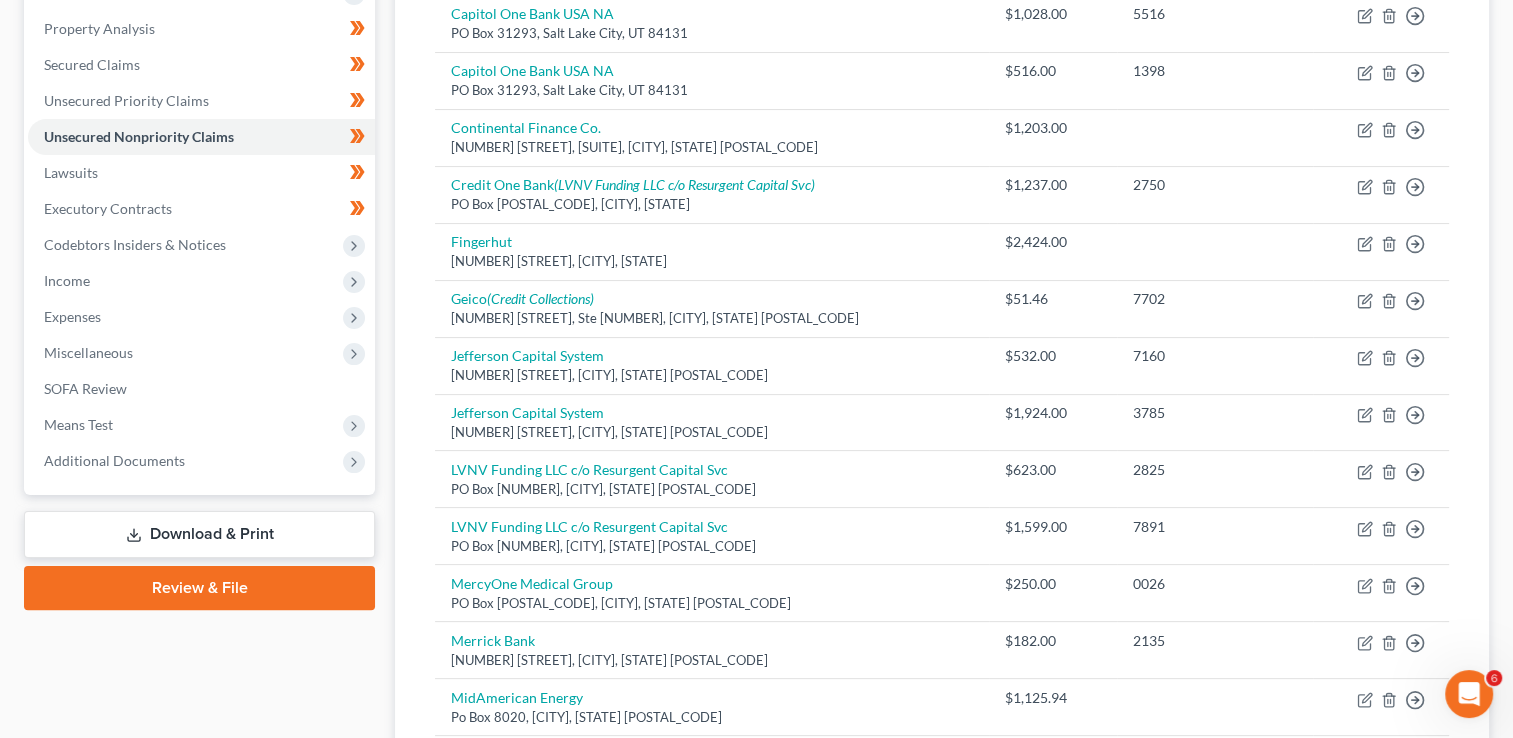 scroll, scrollTop: 71, scrollLeft: 0, axis: vertical 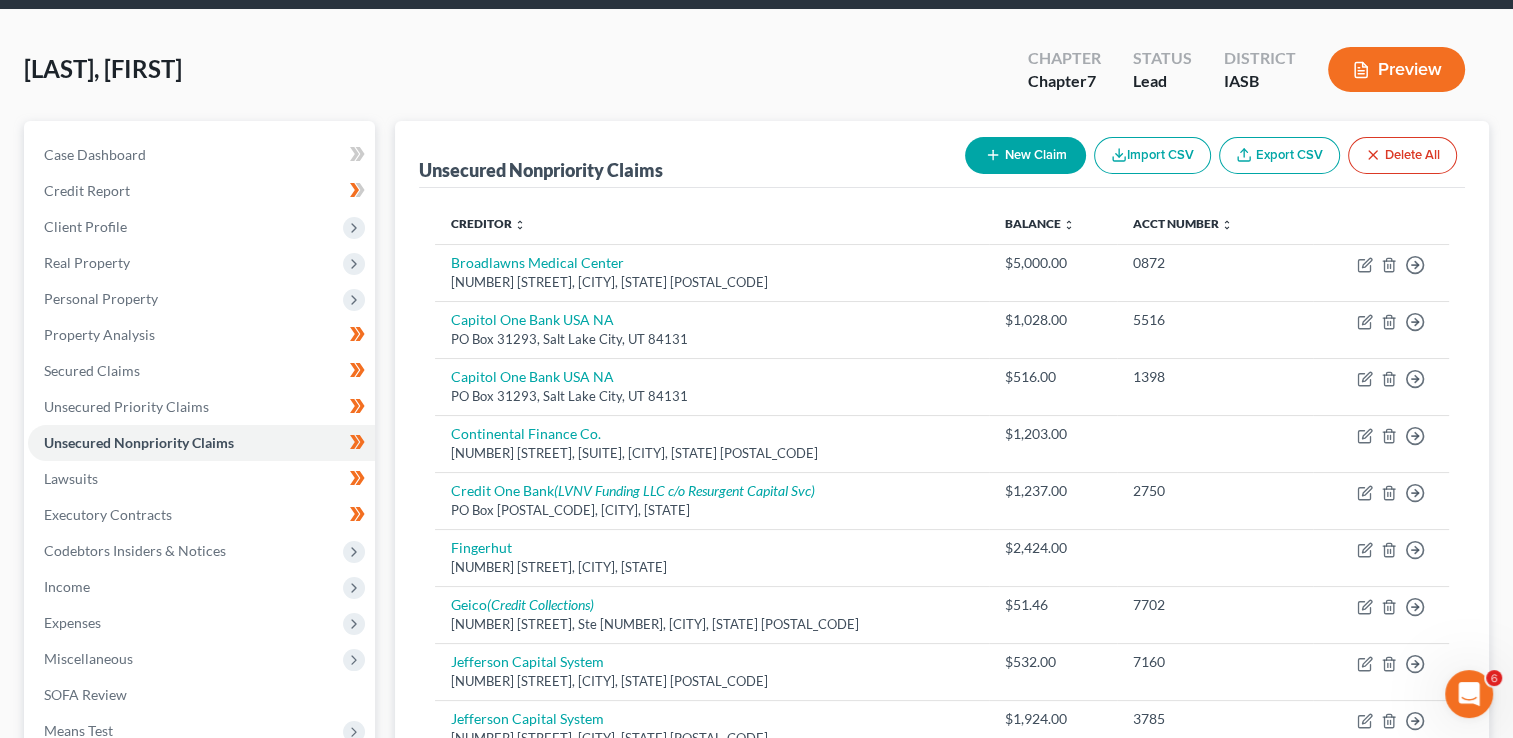 click on "New Claim" at bounding box center [1025, 155] 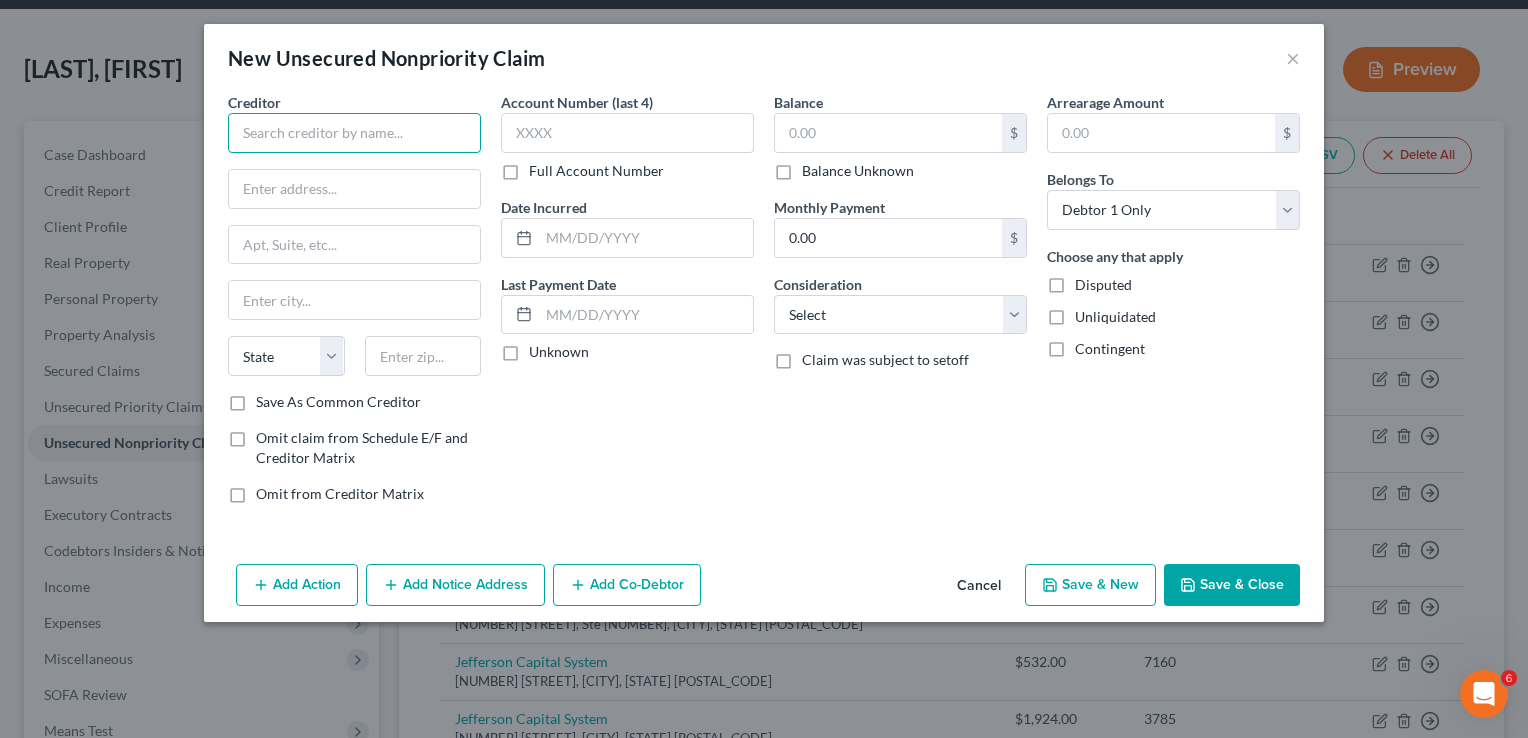click at bounding box center [354, 133] 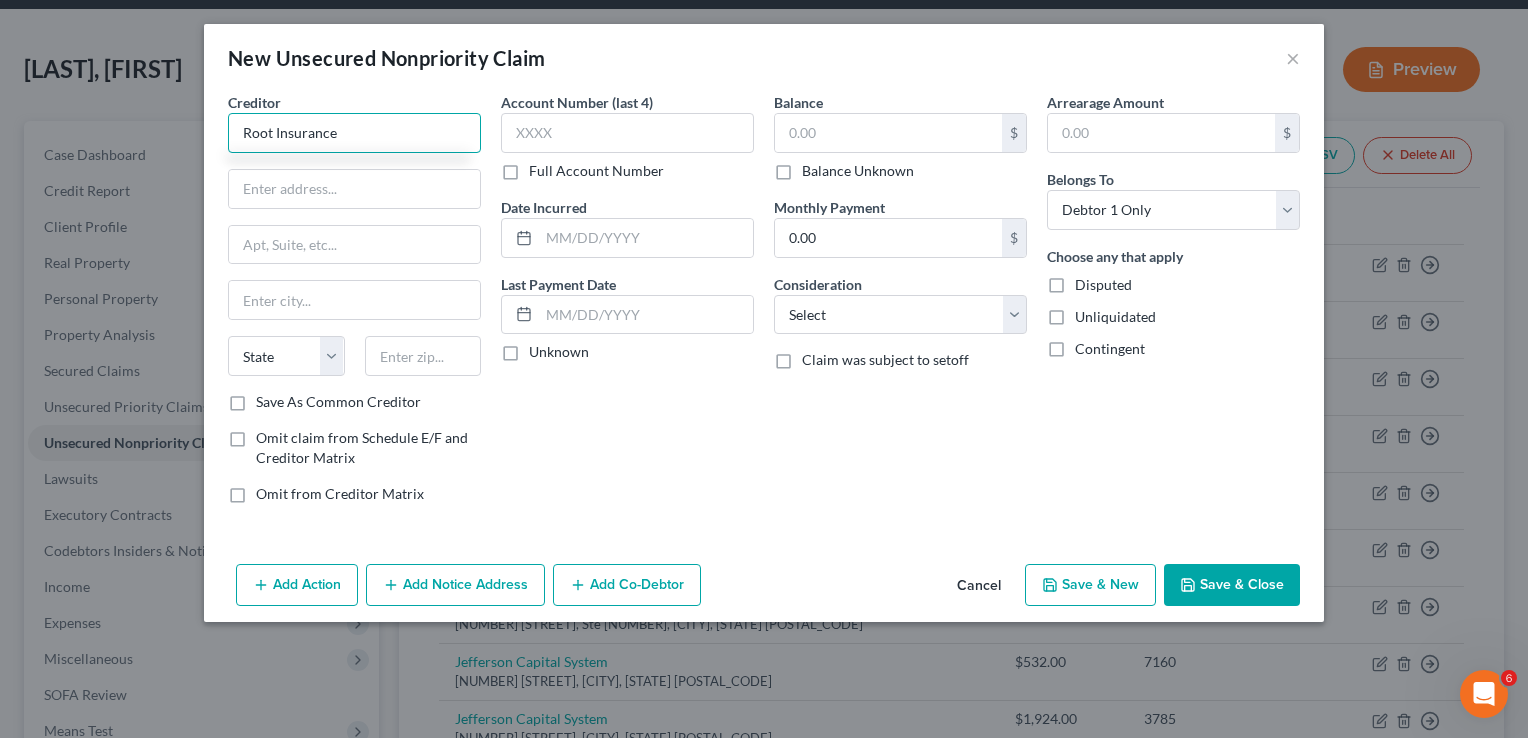 type on "Root Insurance" 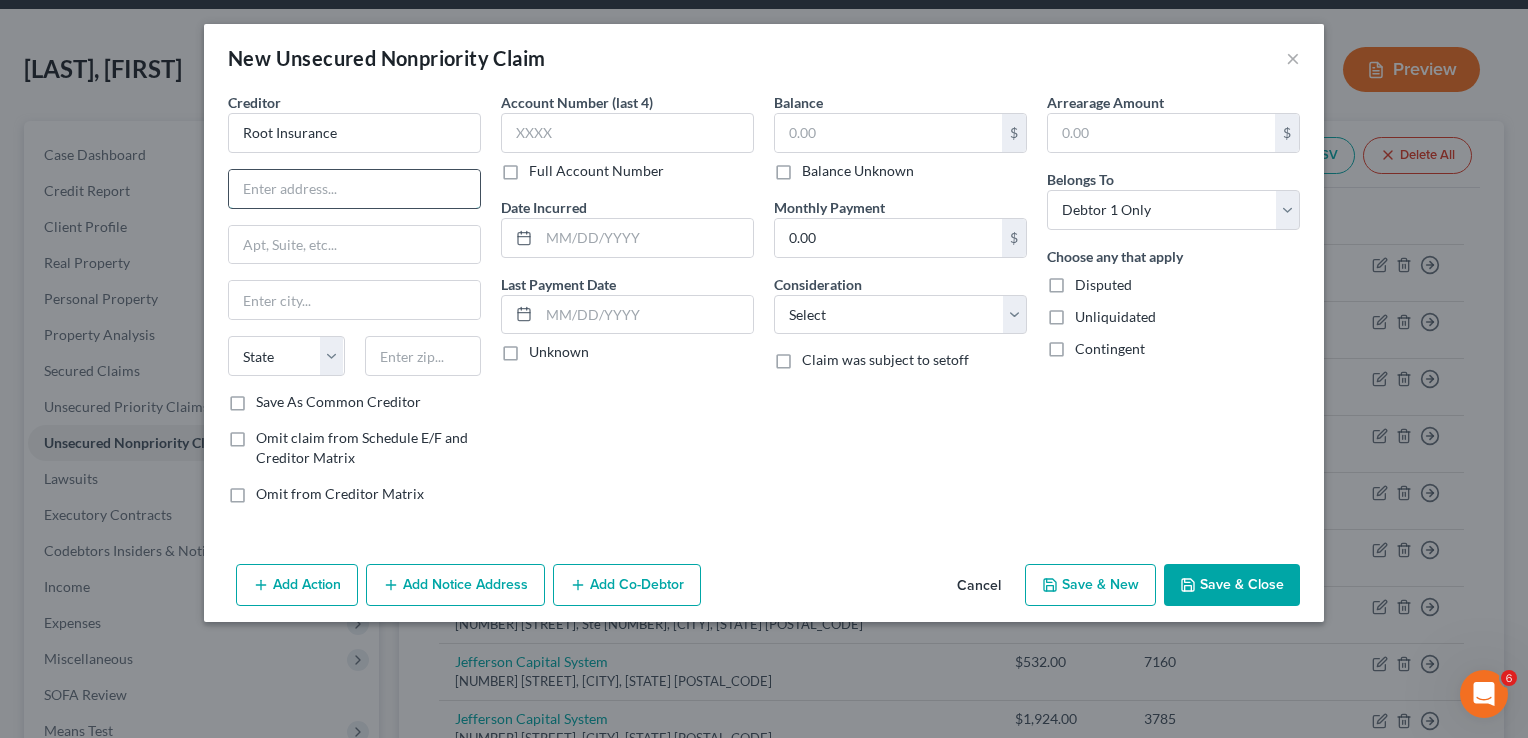 click at bounding box center (354, 189) 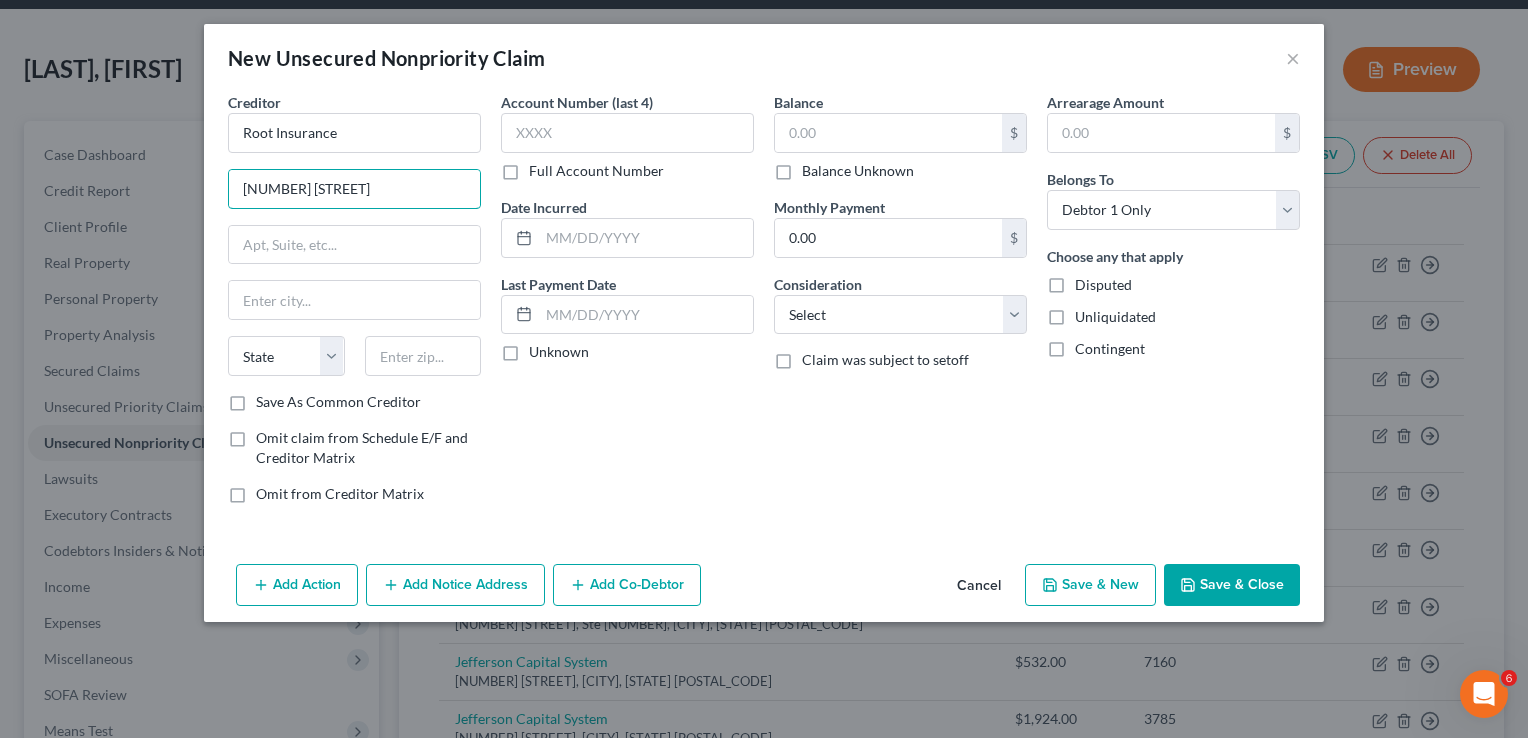 type on "80 E. Rich Street" 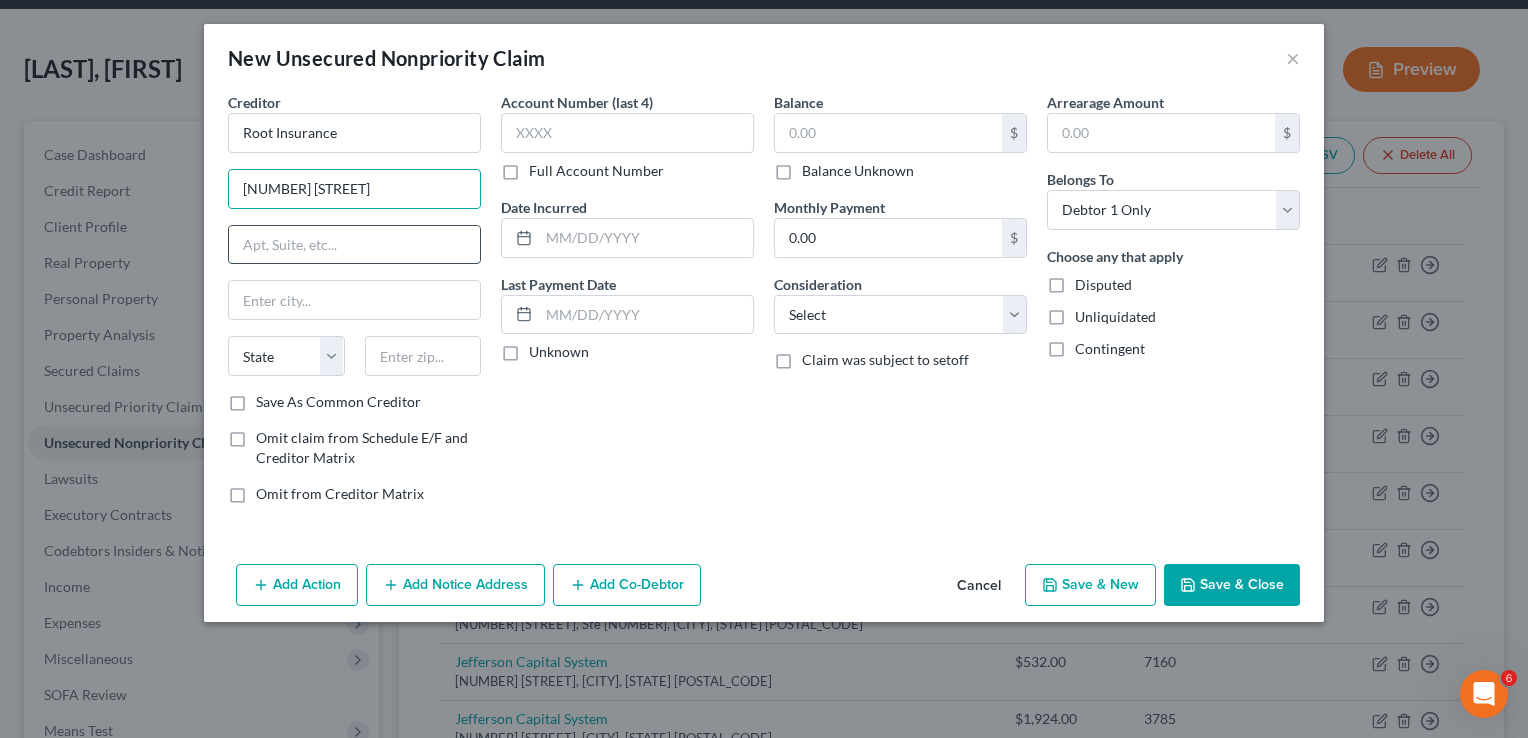 click at bounding box center [354, 245] 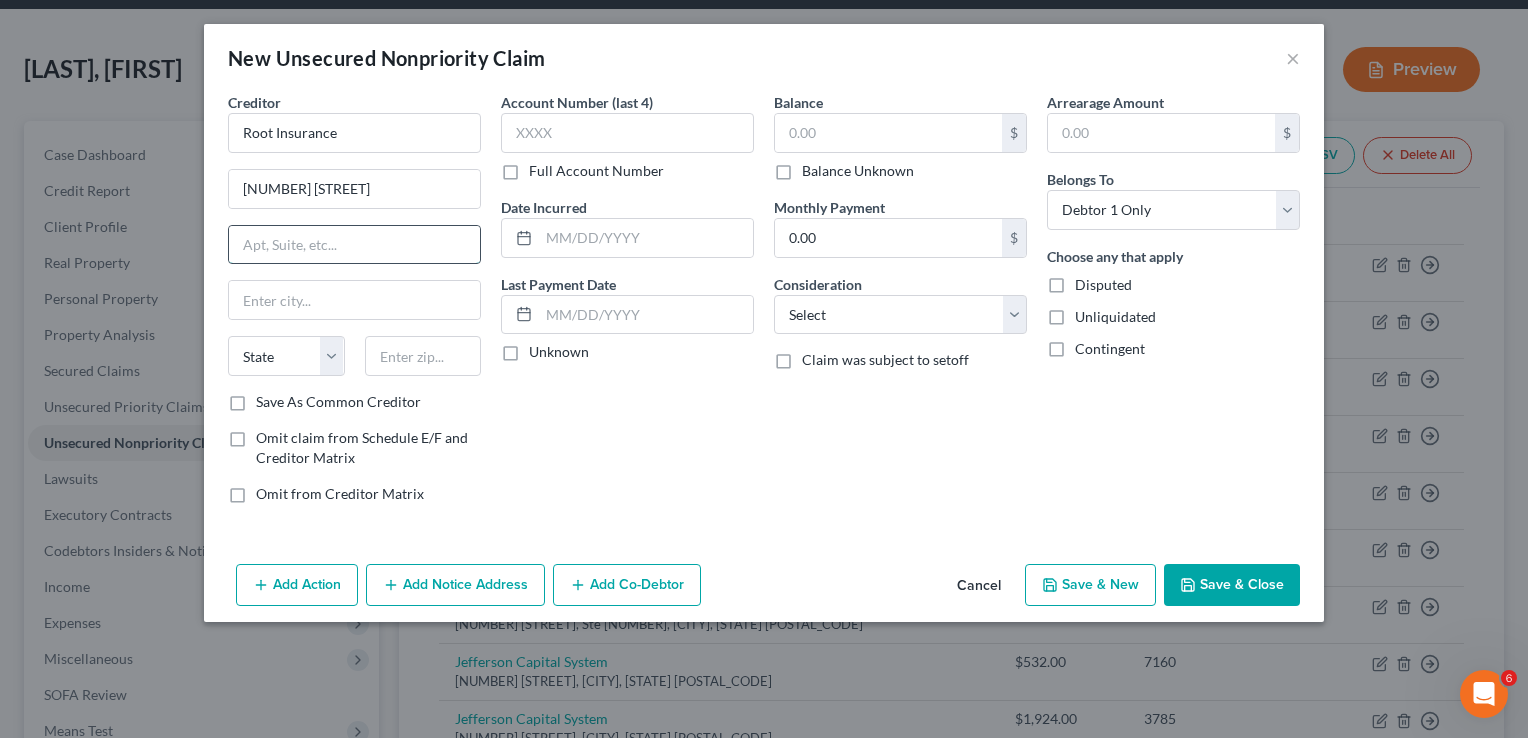 paste on "Suite 500" 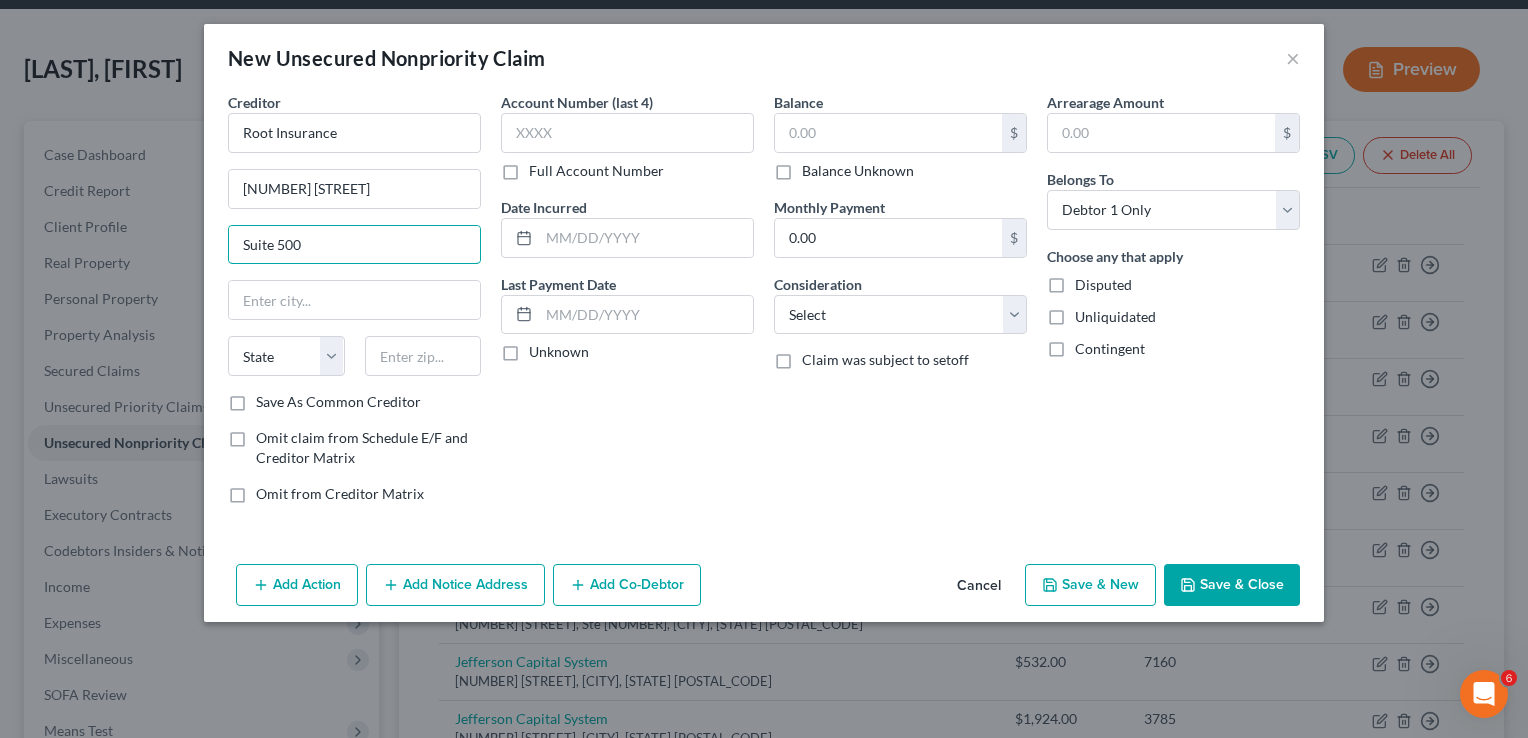 type on "Suite 500" 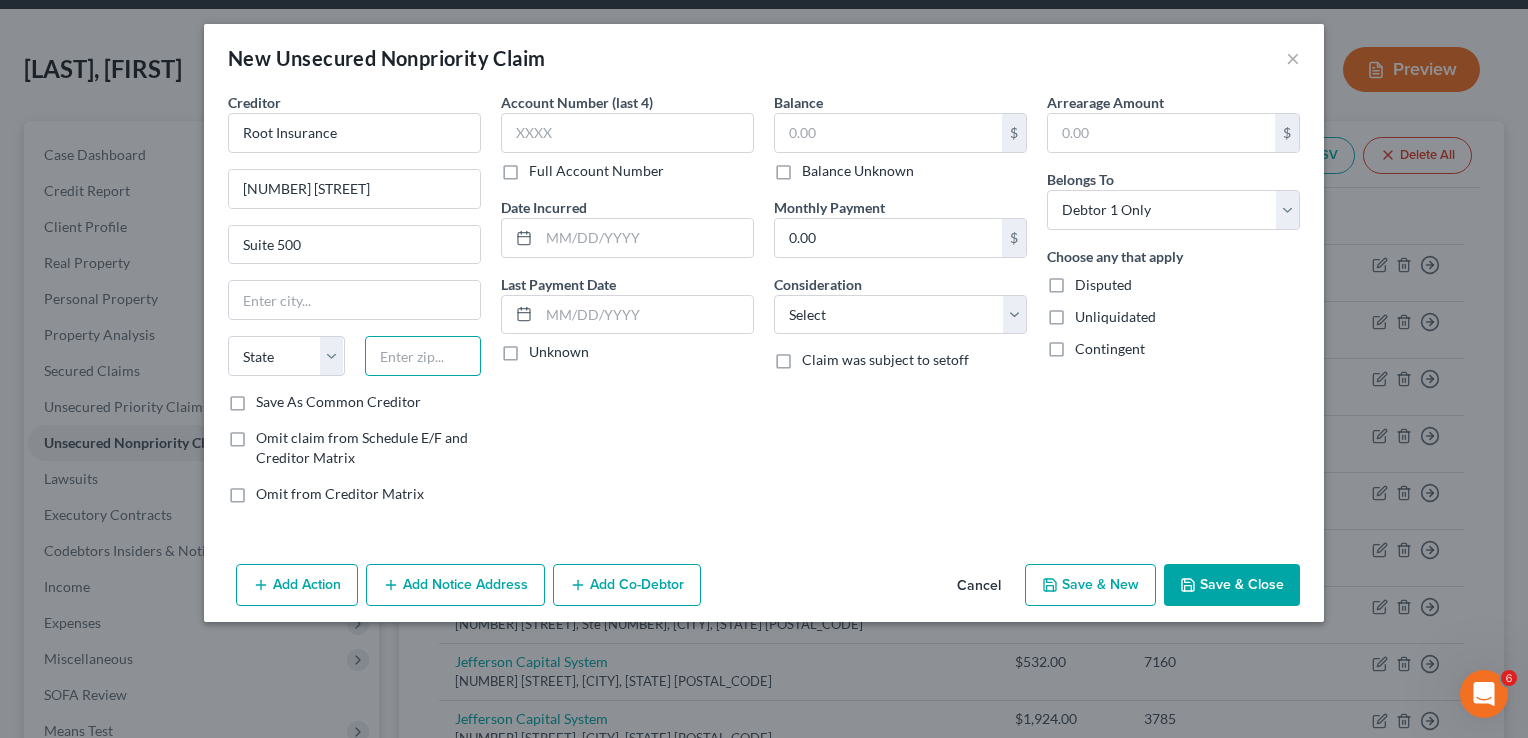 click at bounding box center [423, 356] 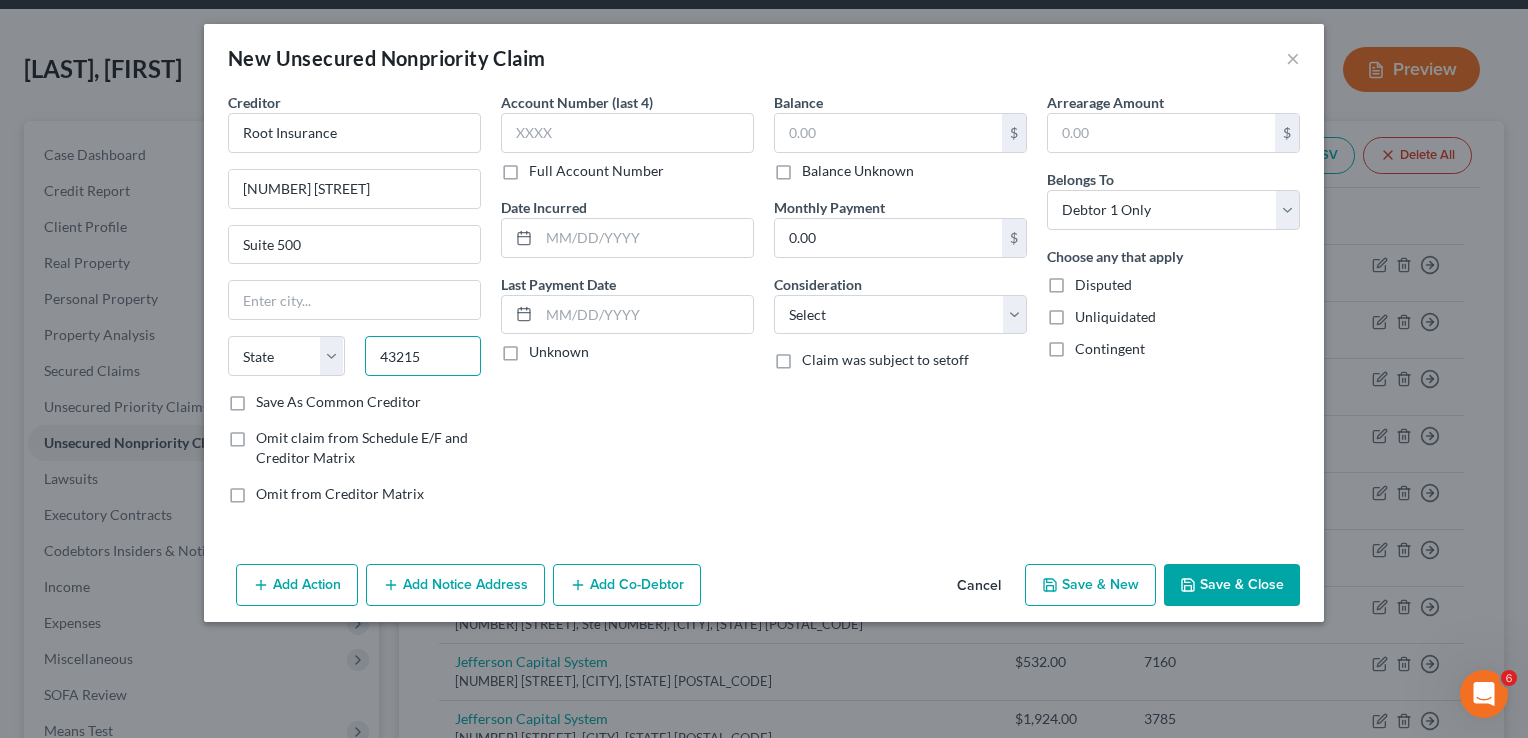 type on "43215" 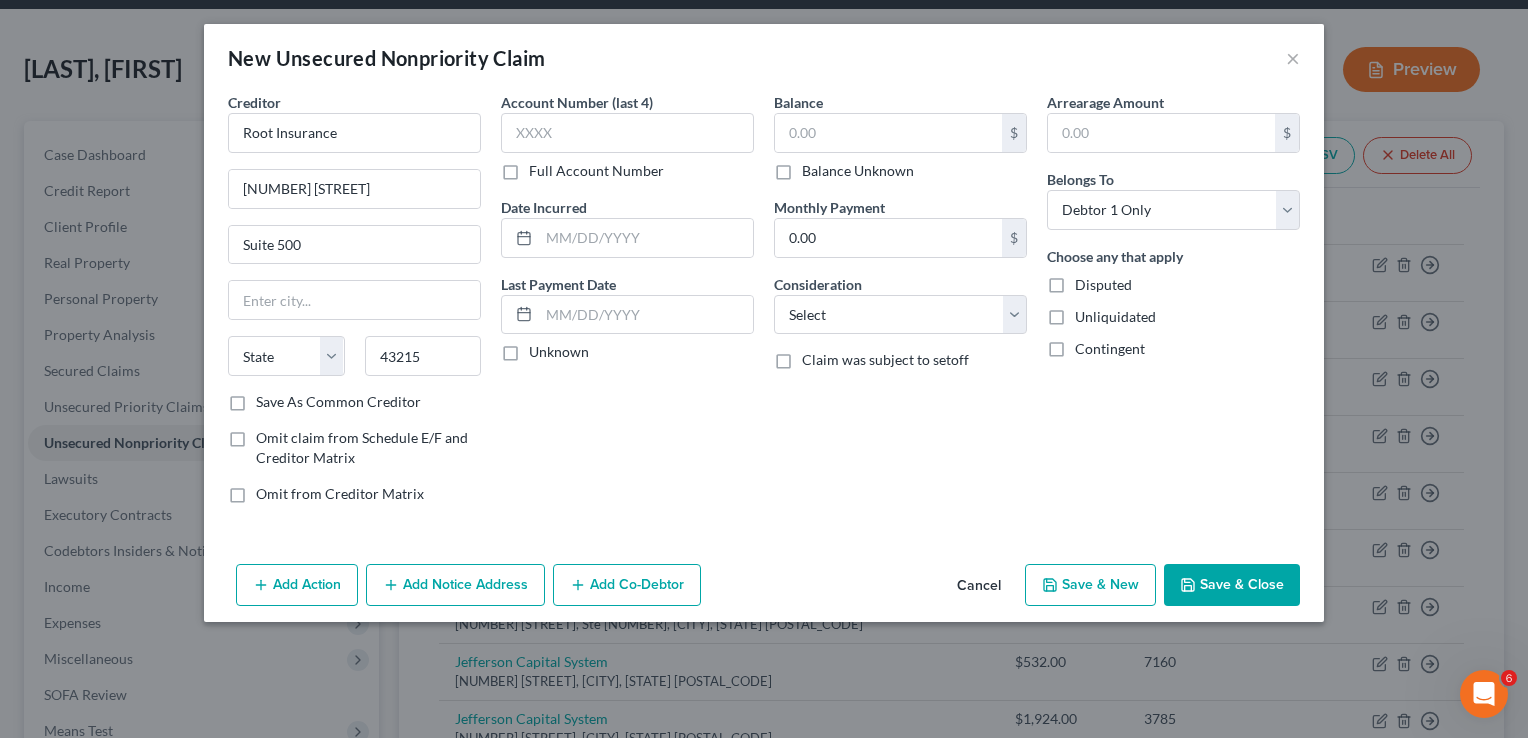 type on "Columbus" 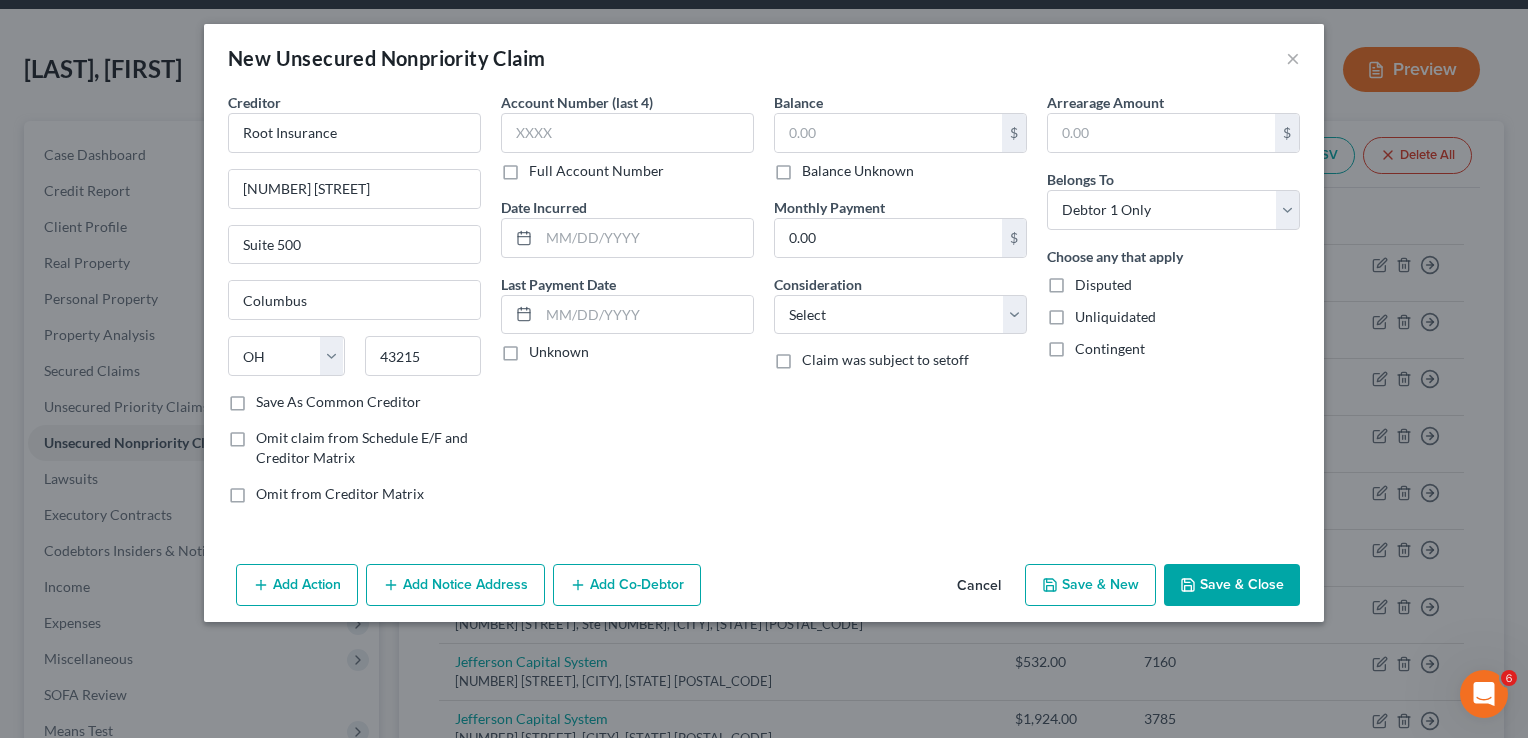 click on "Save As Common Creditor" at bounding box center (338, 402) 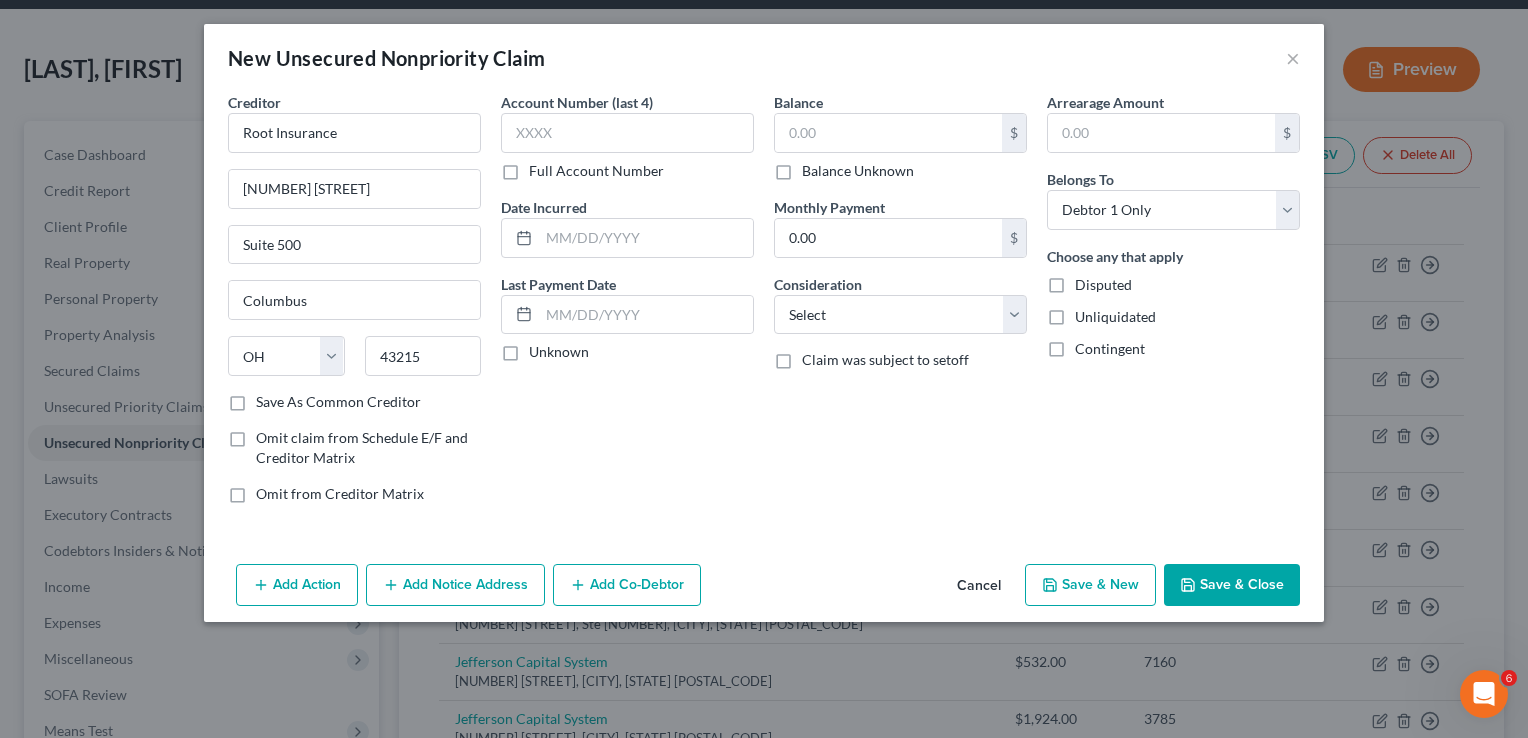 checkbox on "true" 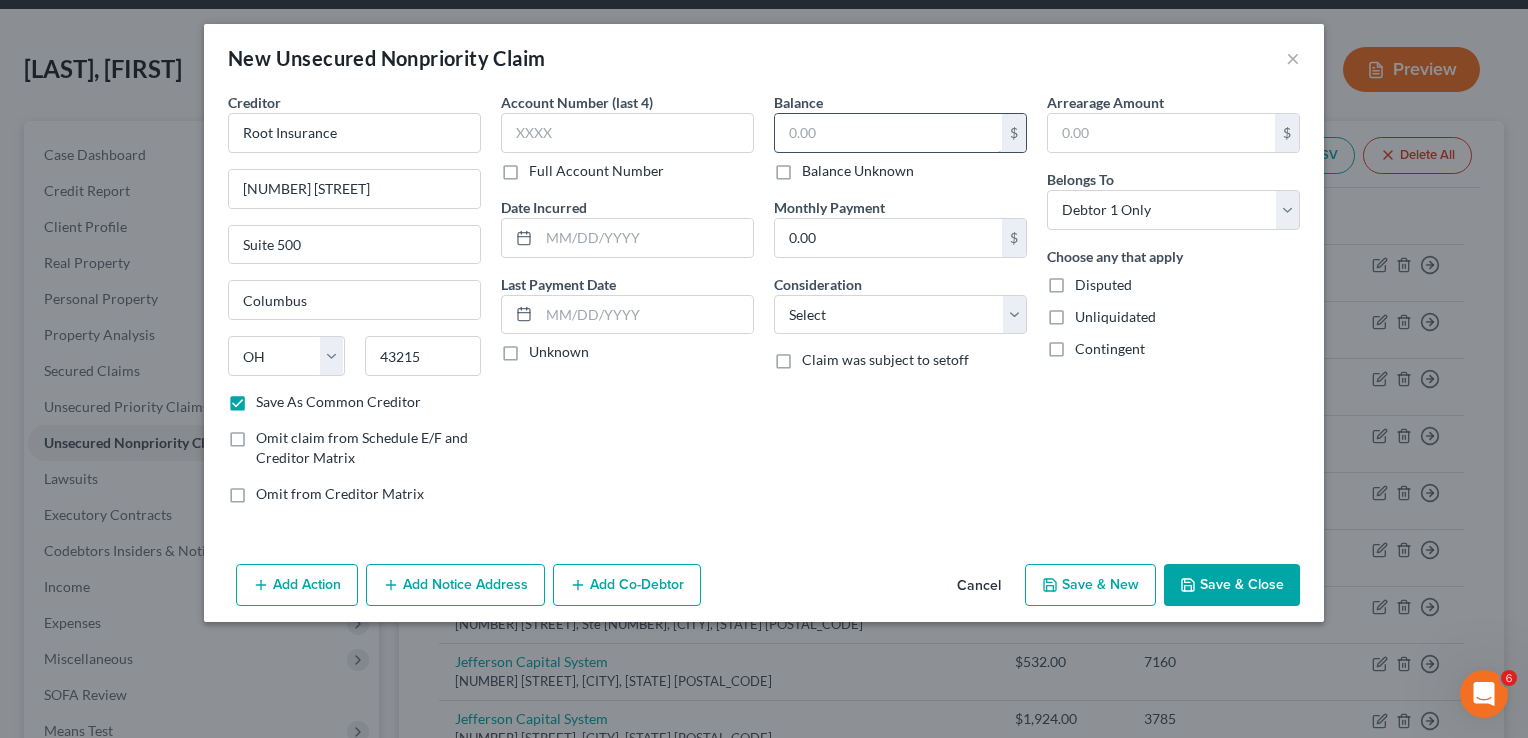 click at bounding box center [888, 133] 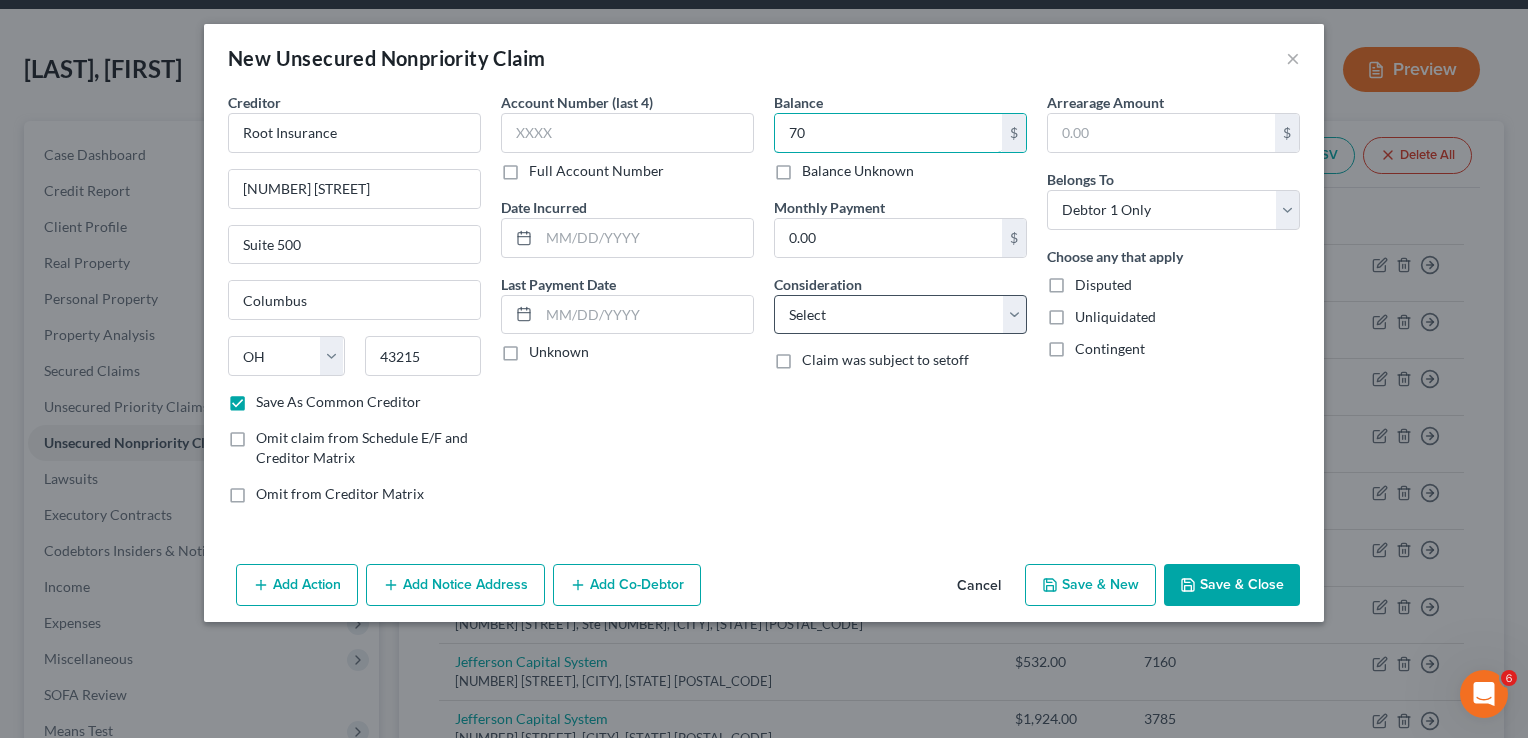 type on "70" 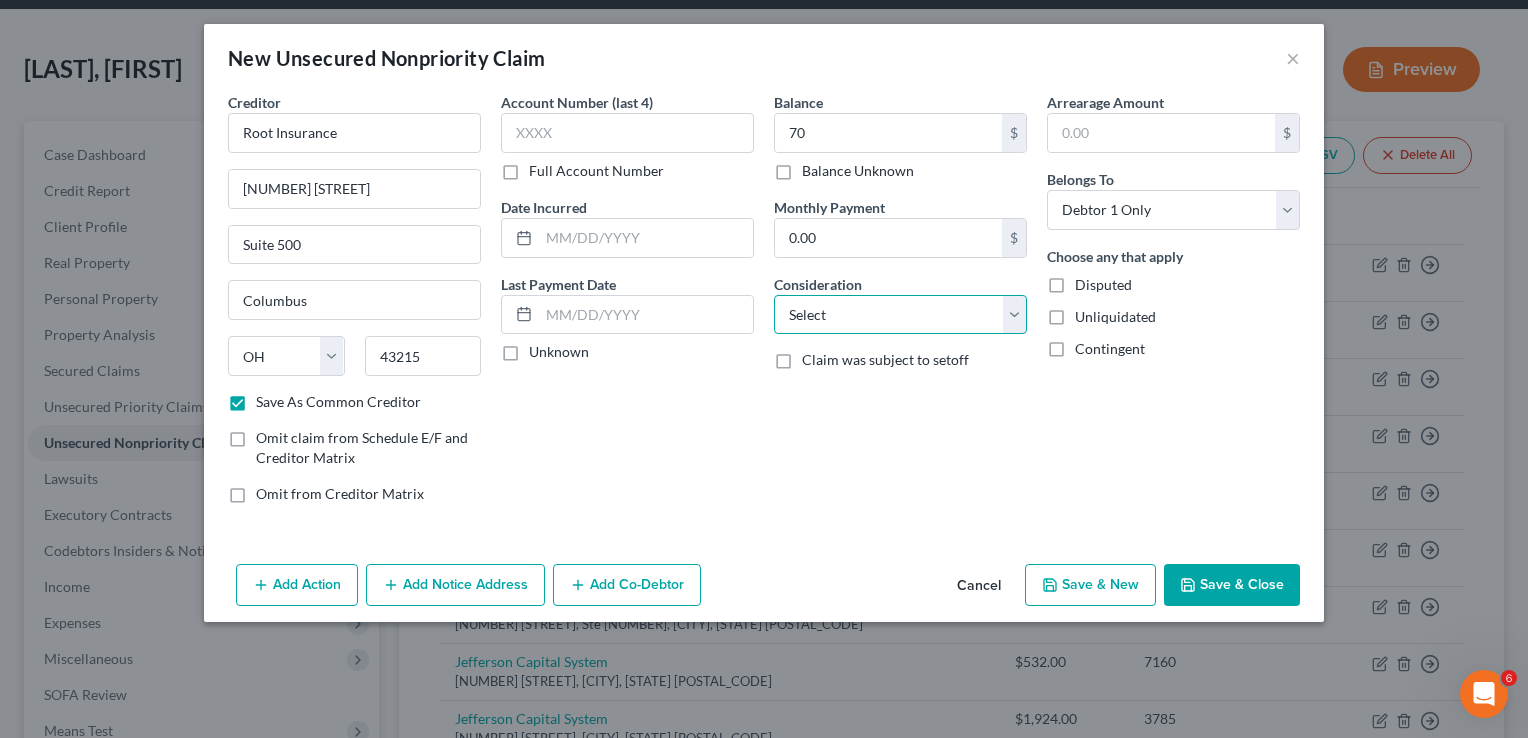 click on "Select Cable / Satellite Services Collection Agency Credit Card Debt Debt Counseling / Attorneys Deficiency Balance Domestic Support Obligations Home / Car Repairs Income Taxes Judgment Liens Medical Services Monies Loaned / Advanced Mortgage Obligation From Divorce Or Separation Obligation To Pensions Other Overdrawn Bank Account Promised To Help Pay Creditors Student Loans Suppliers And Vendors Telephone / Internet Services Utility Services" at bounding box center (900, 315) 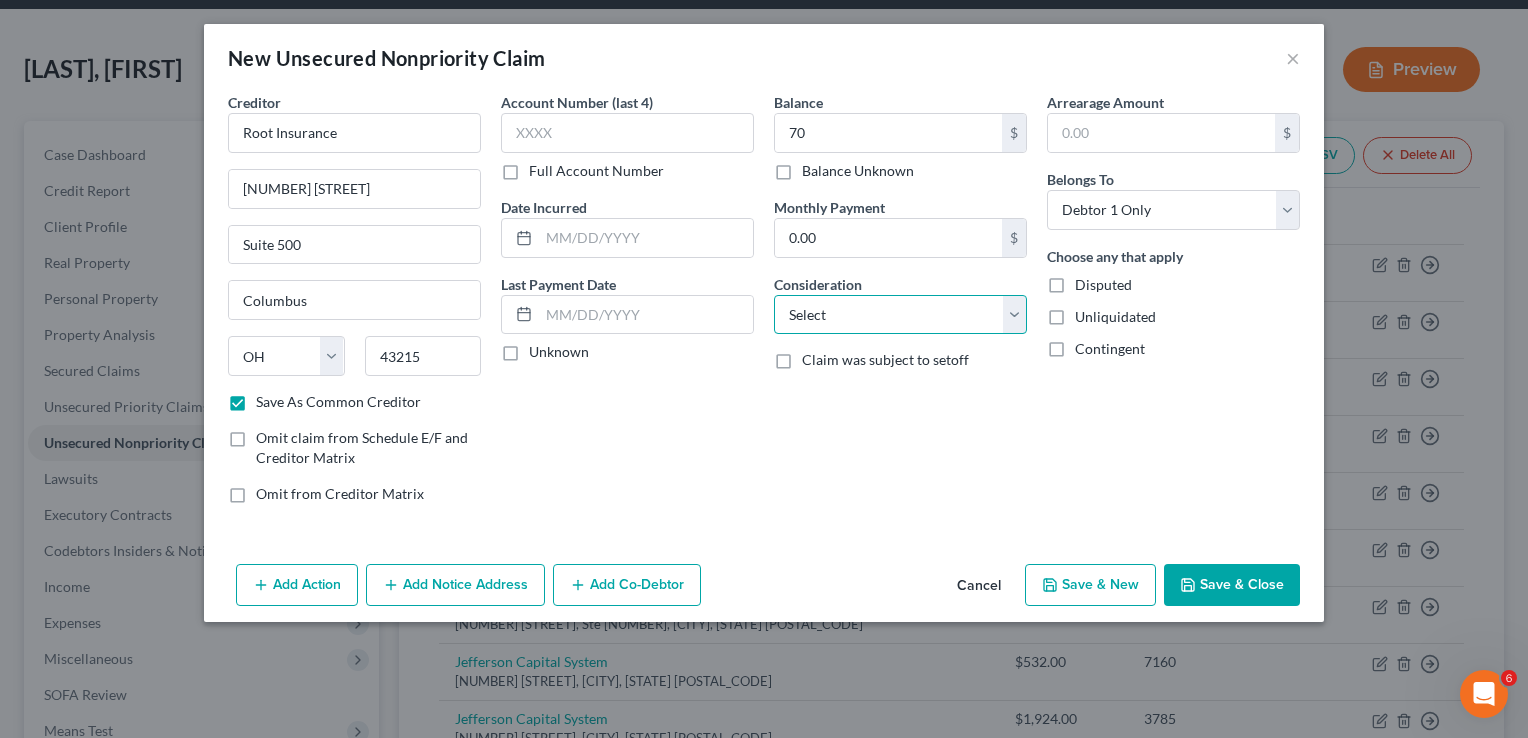 select on "14" 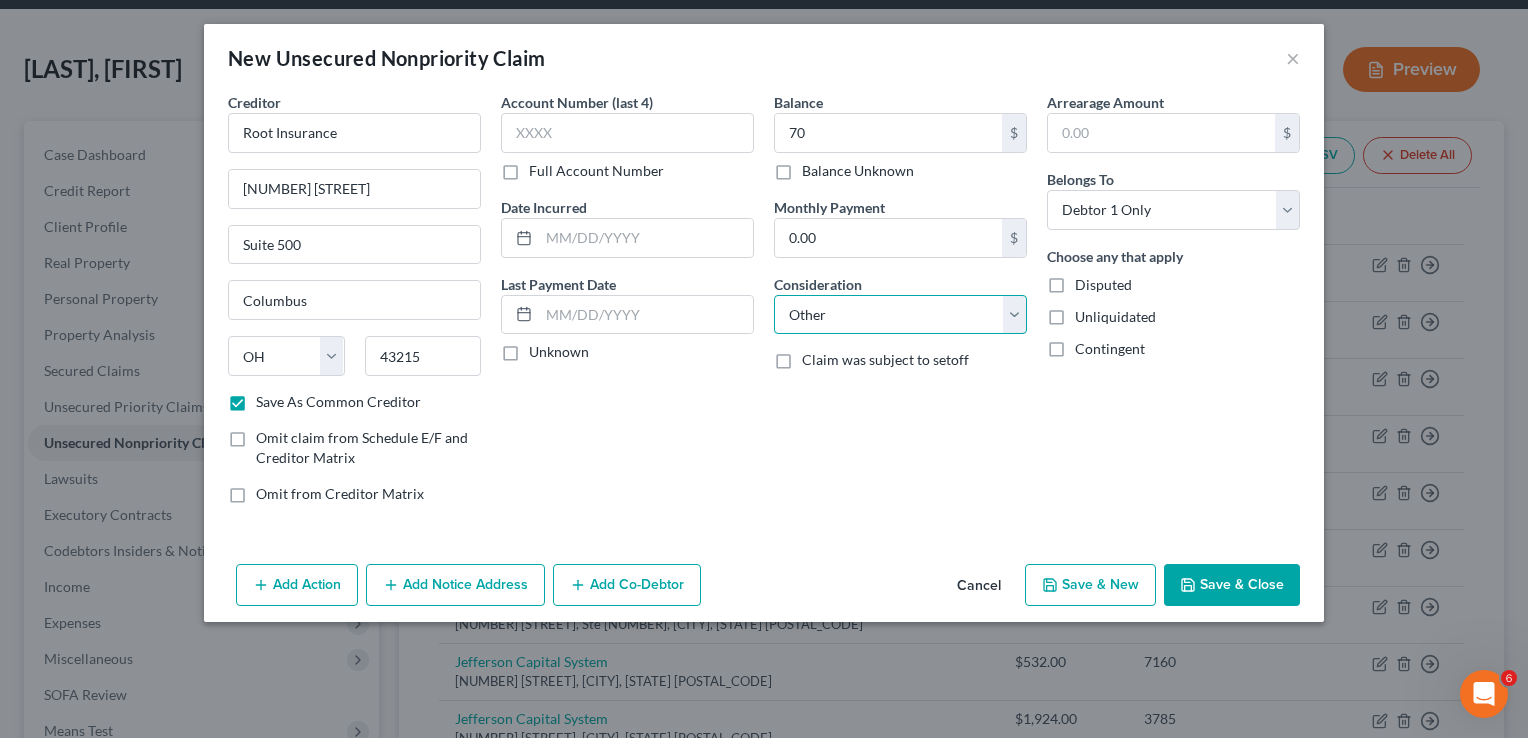 click on "Select Cable / Satellite Services Collection Agency Credit Card Debt Debt Counseling / Attorneys Deficiency Balance Domestic Support Obligations Home / Car Repairs Income Taxes Judgment Liens Medical Services Monies Loaned / Advanced Mortgage Obligation From Divorce Or Separation Obligation To Pensions Other Overdrawn Bank Account Promised To Help Pay Creditors Student Loans Suppliers And Vendors Telephone / Internet Services Utility Services" at bounding box center (900, 315) 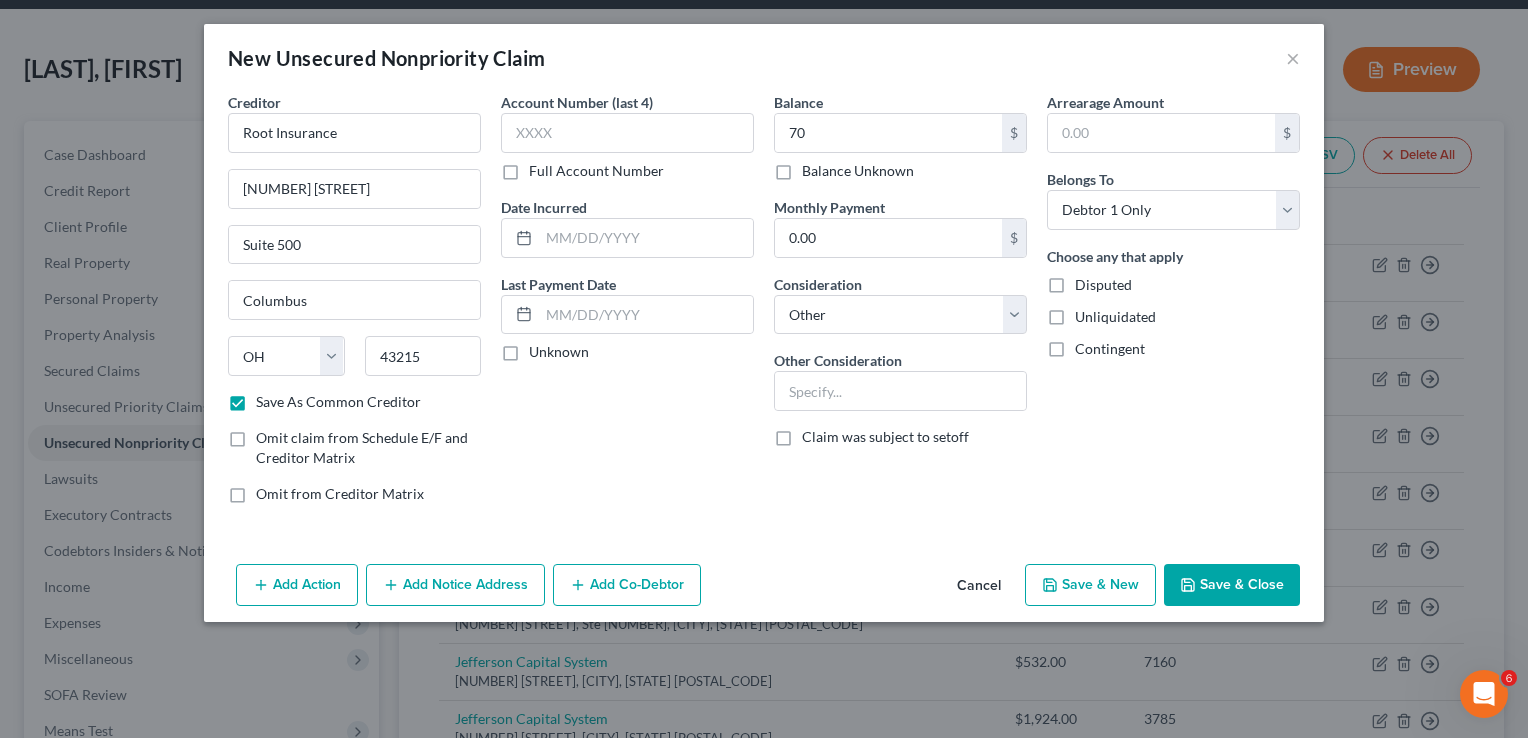 click on "Save & Close" at bounding box center [1232, 585] 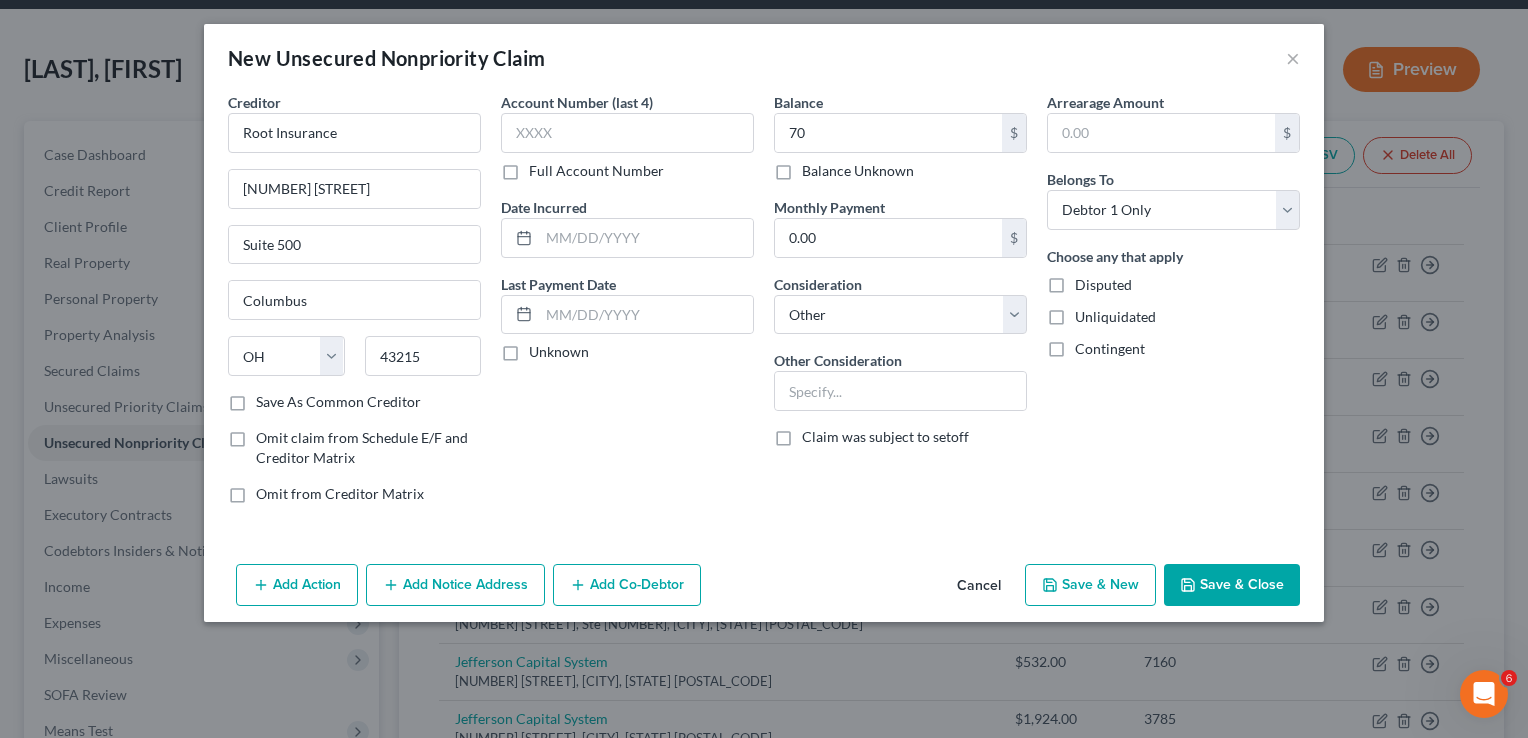checkbox on "false" 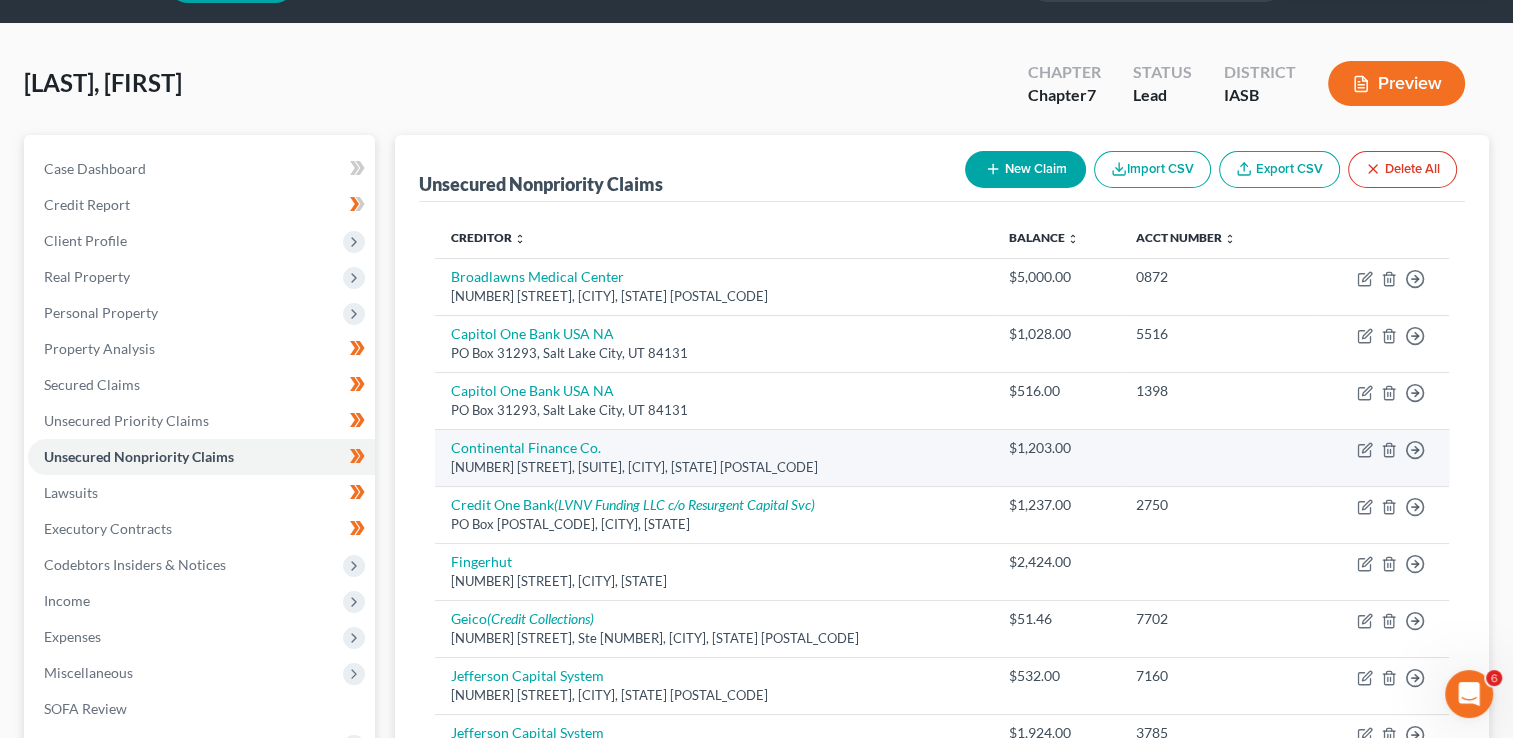 scroll, scrollTop: 0, scrollLeft: 0, axis: both 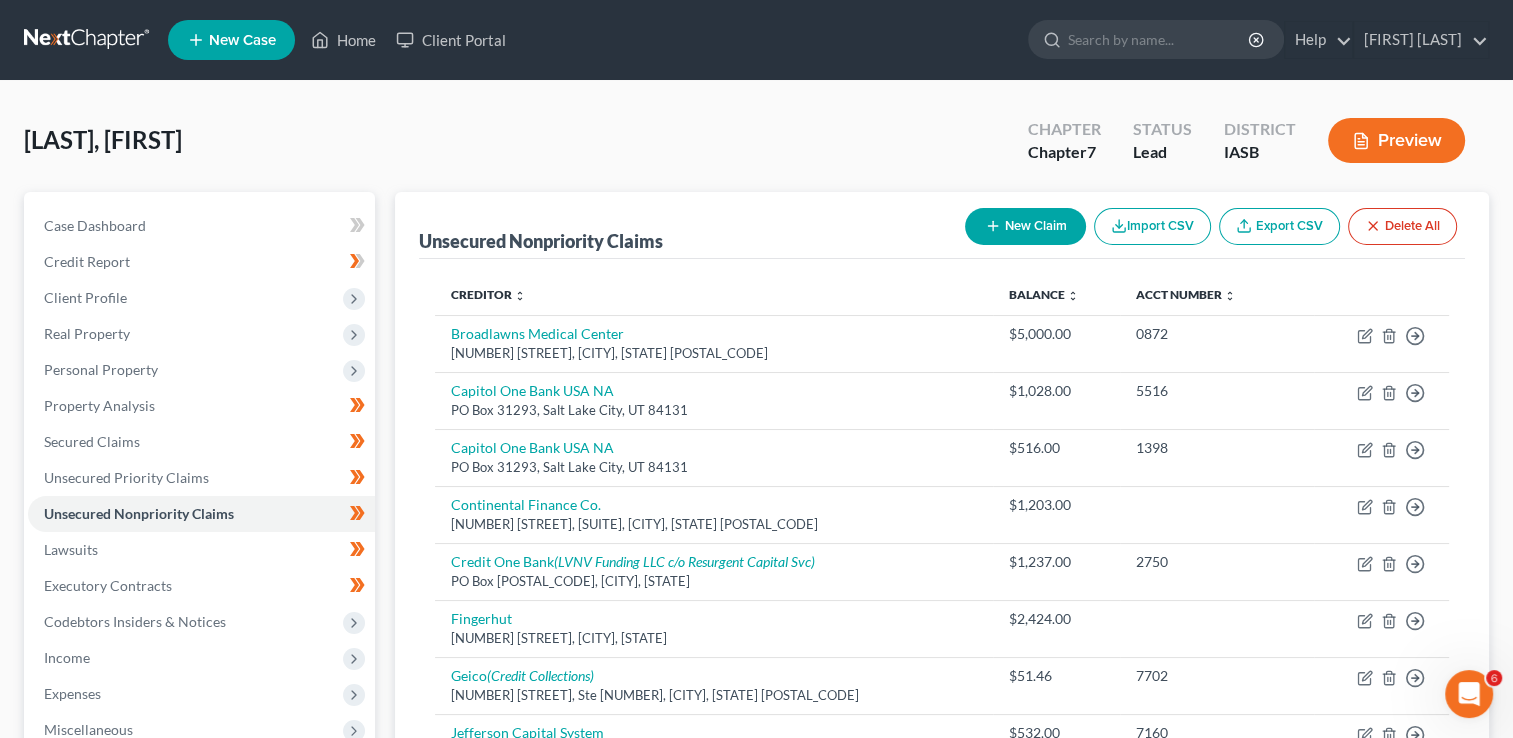 click on "New Claim" at bounding box center (1025, 226) 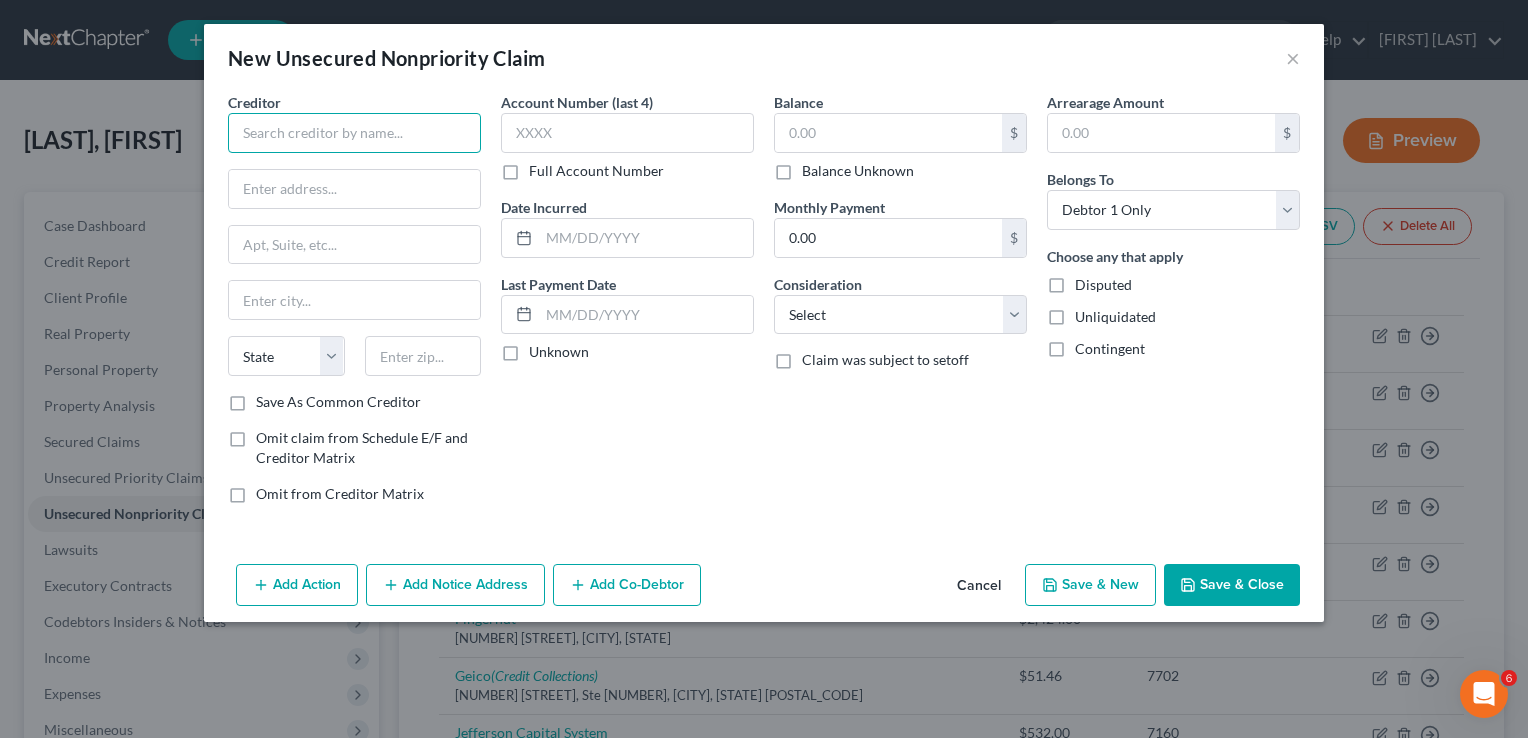 click at bounding box center [354, 133] 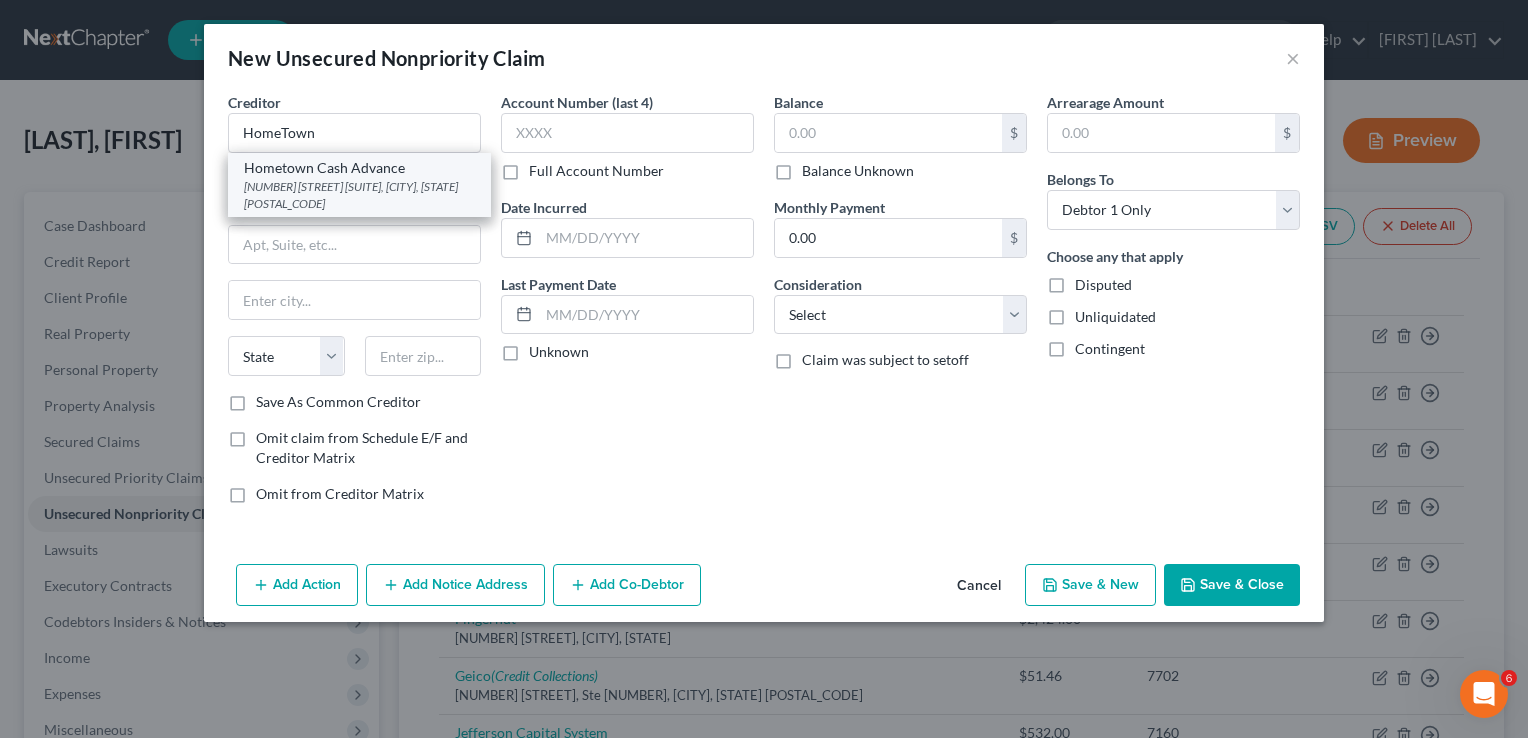 click on "207 S Center St #B, Marshalltown, IA 50158" at bounding box center (359, 195) 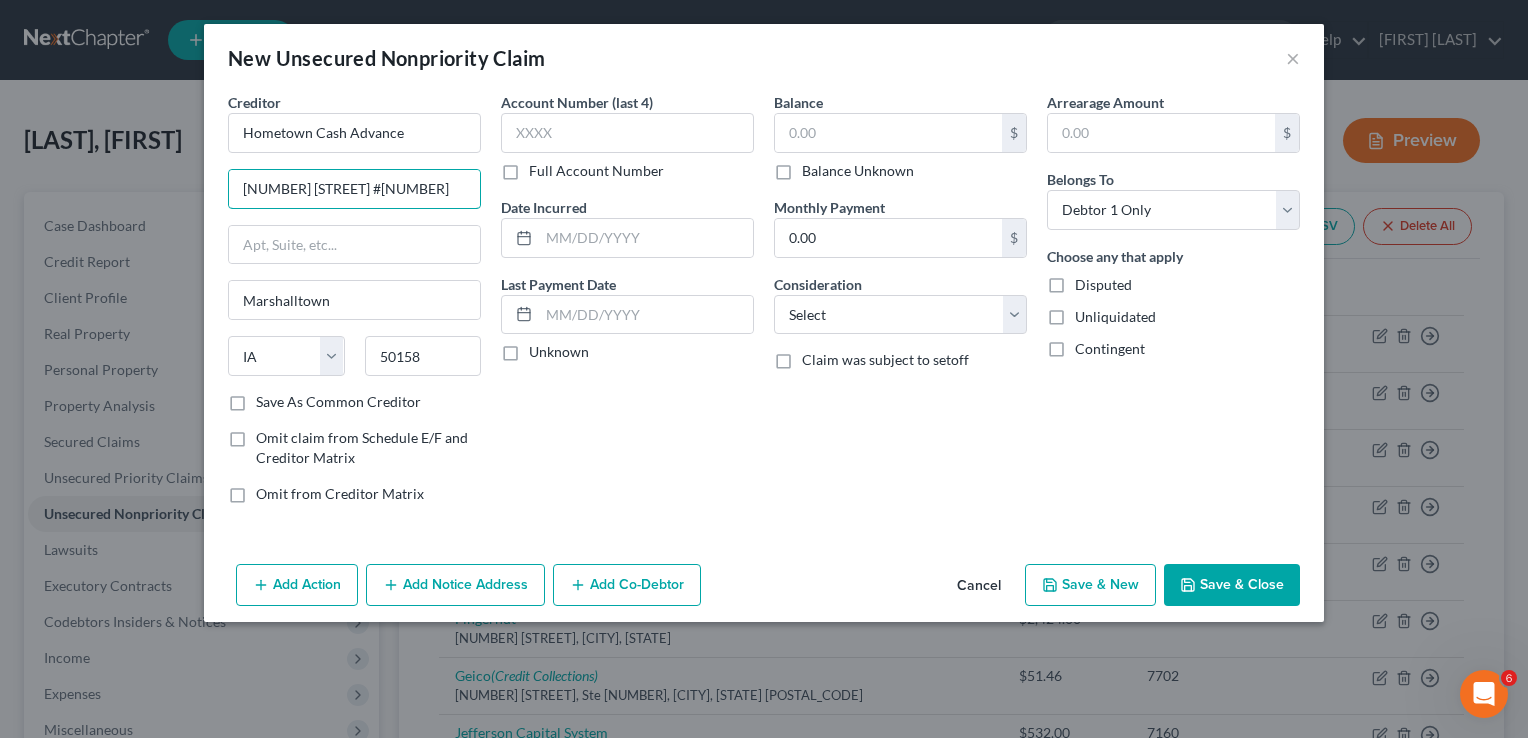 drag, startPoint x: 368, startPoint y: 186, endPoint x: 97, endPoint y: 114, distance: 280.4015 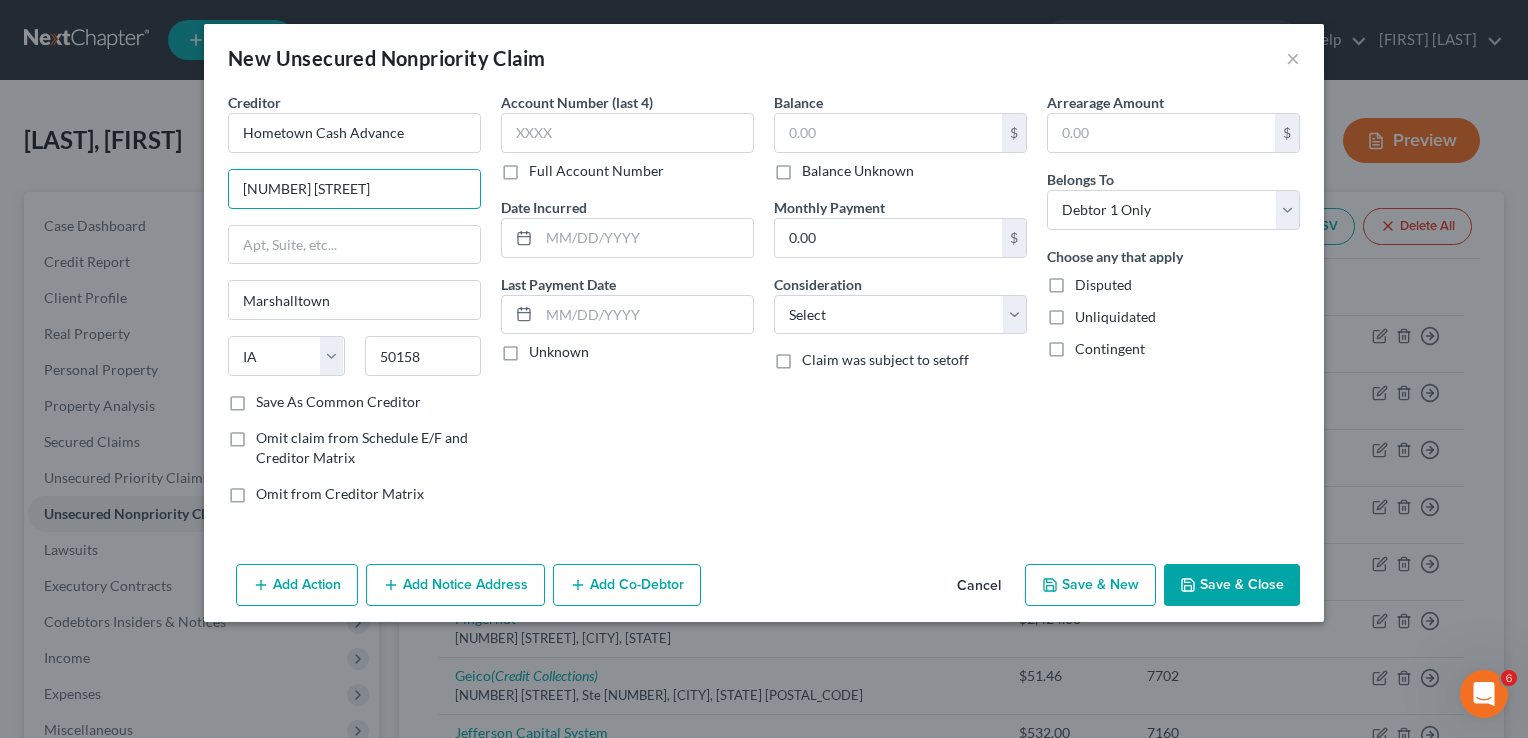 type on "1335 E. University" 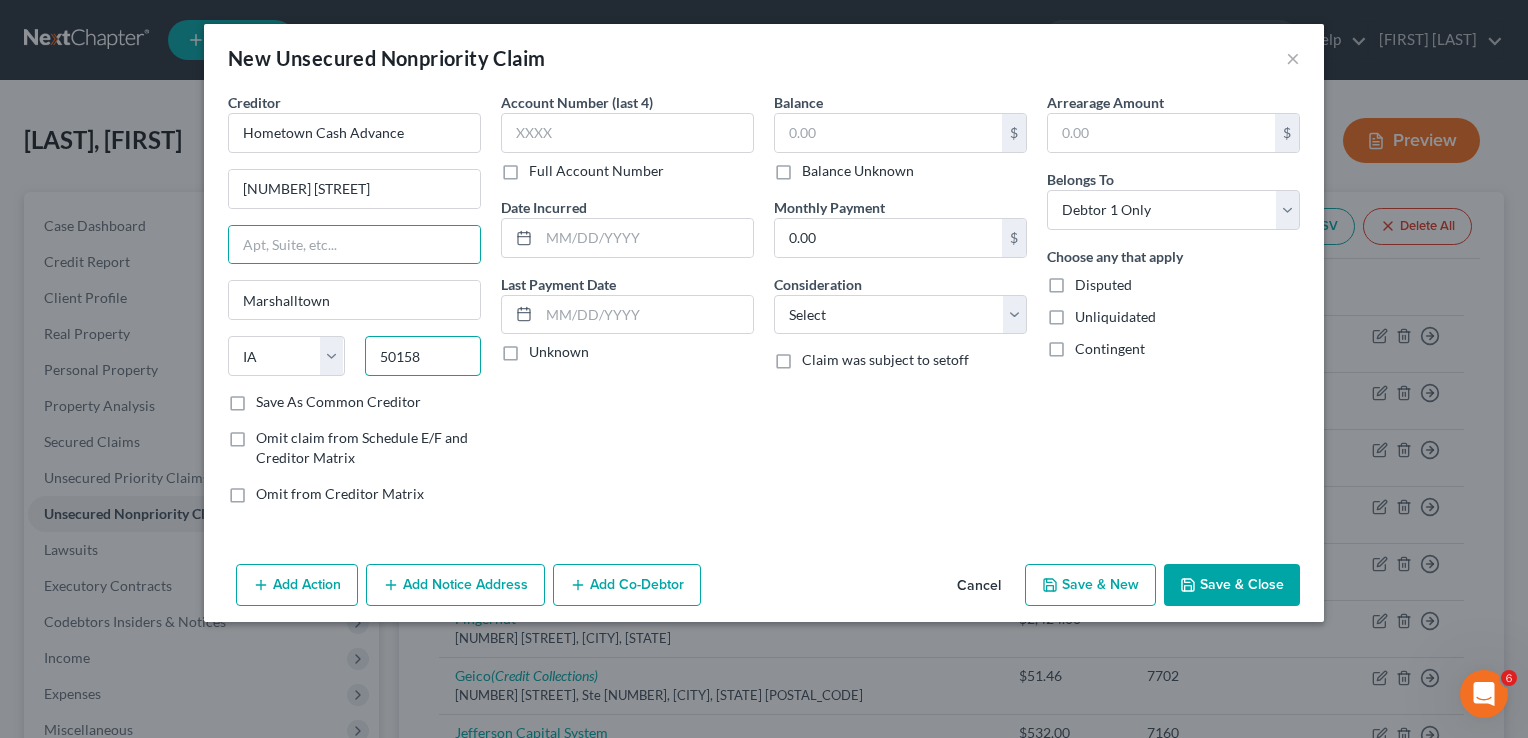 click on "50158" at bounding box center (423, 356) 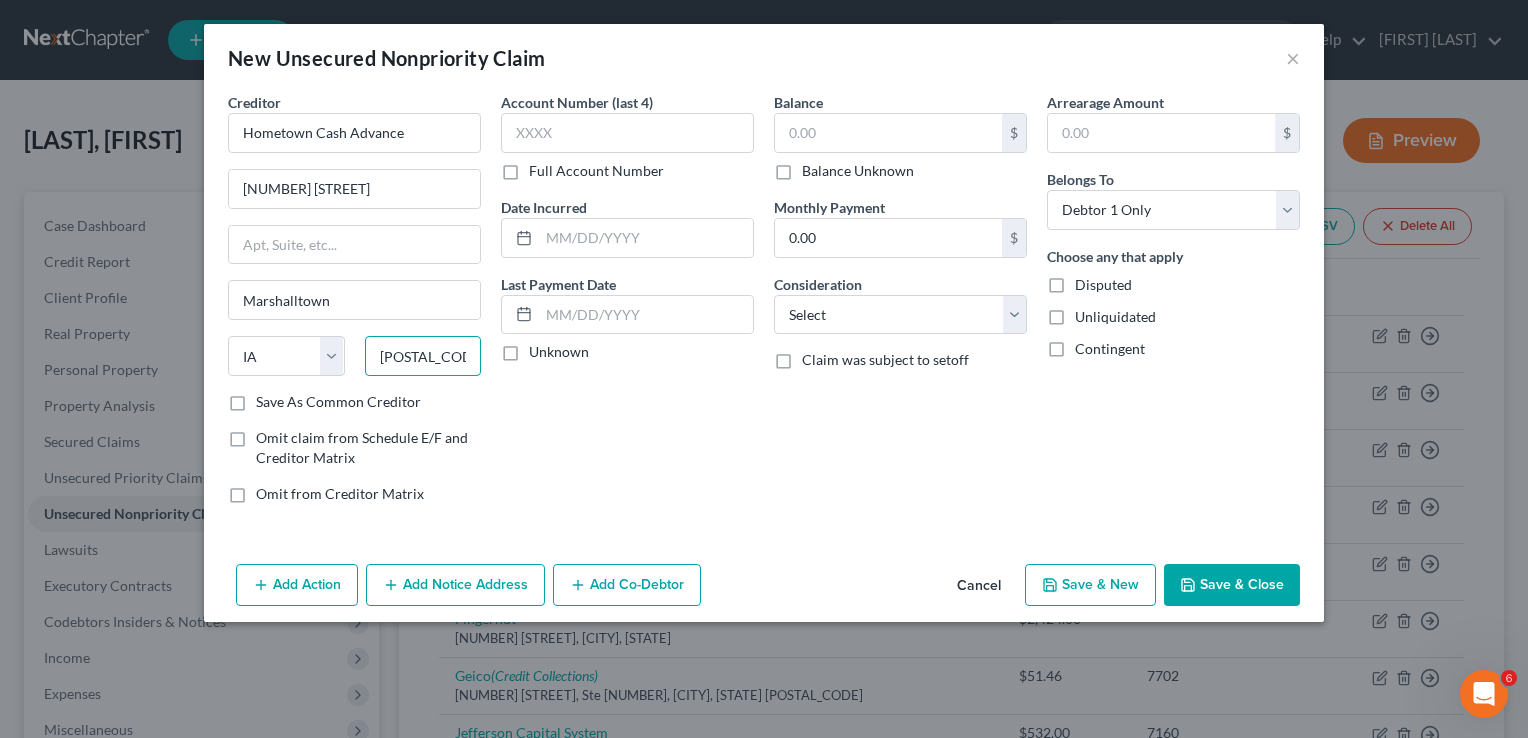 type on "50316" 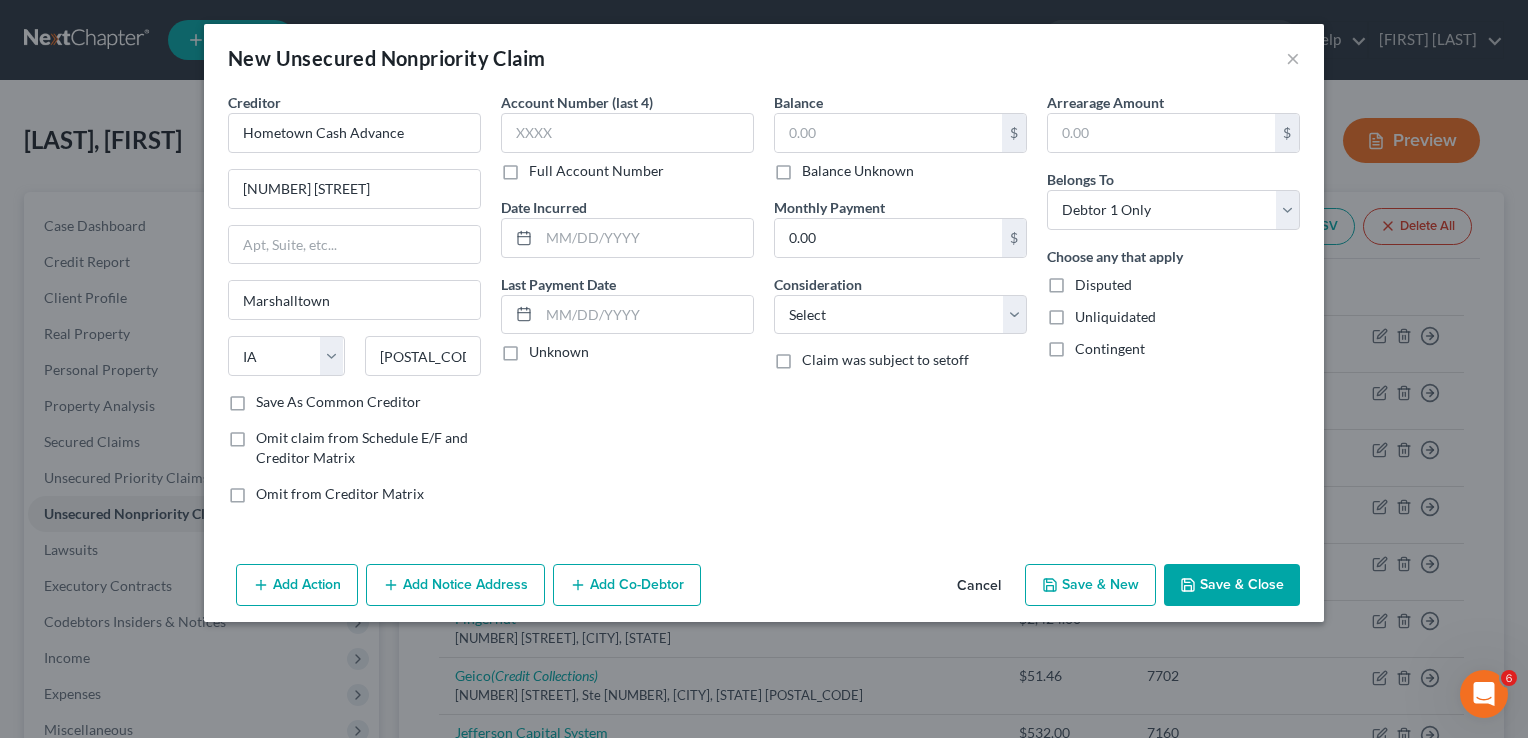 click on "Save As Common Creditor" at bounding box center [338, 402] 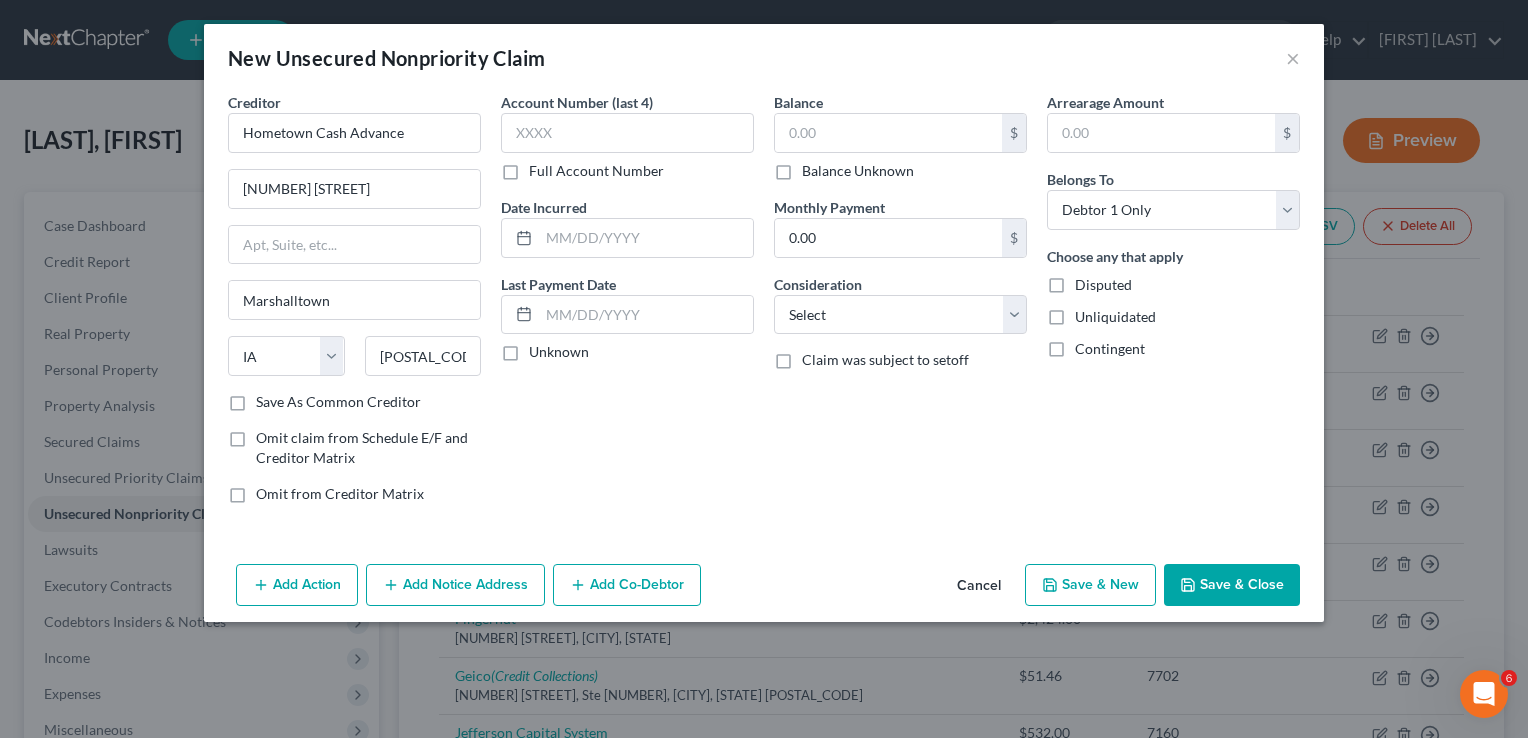 click on "Save As Common Creditor" at bounding box center [270, 398] 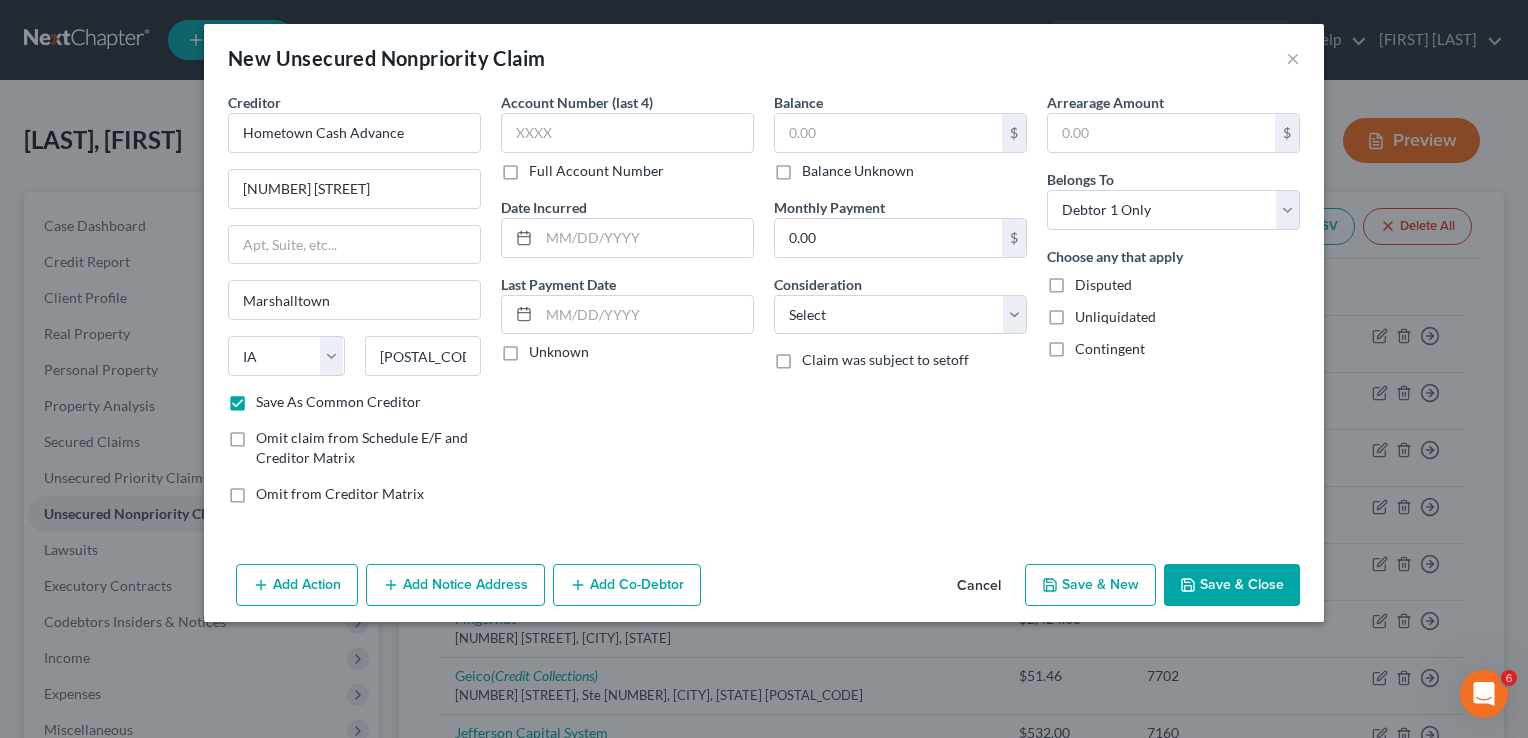 type on "Des Moines" 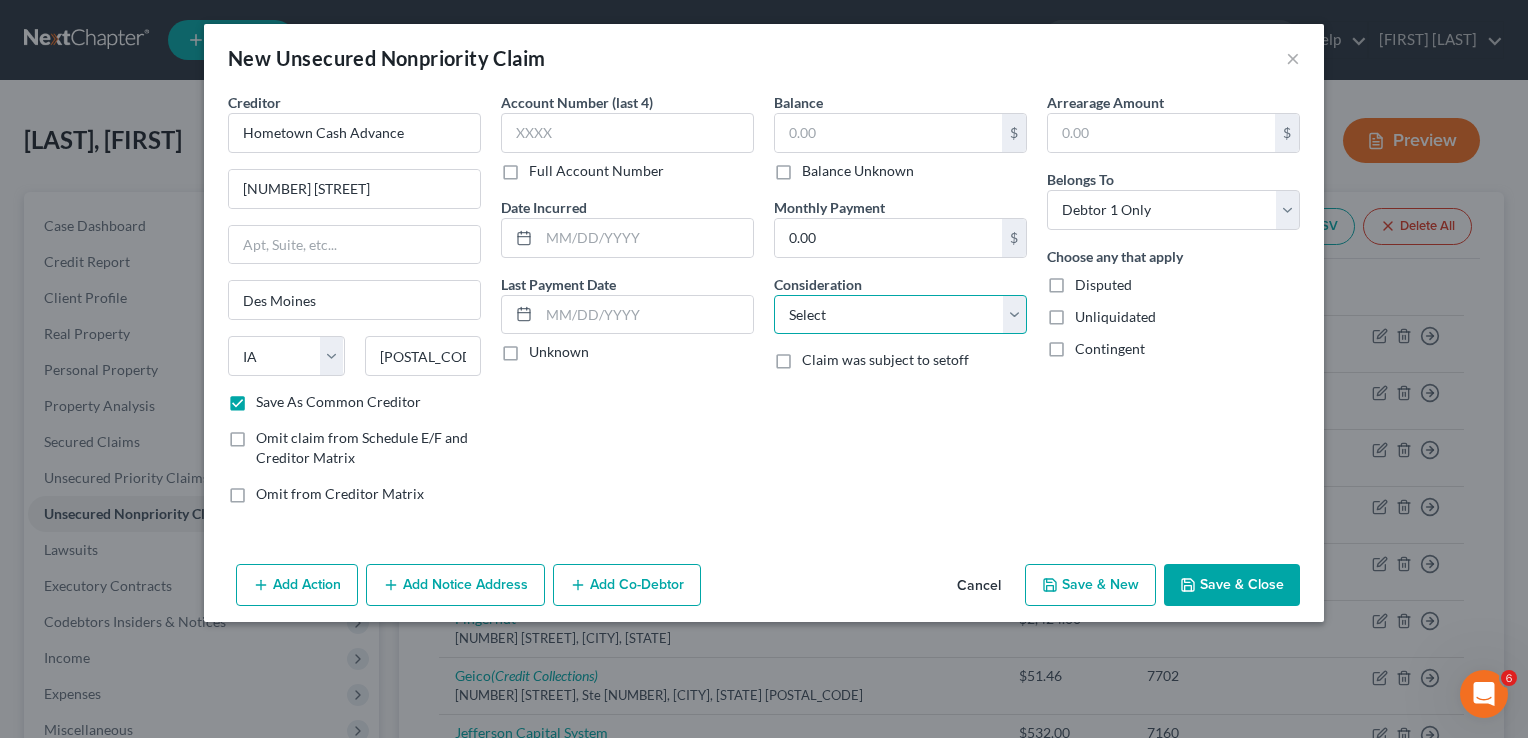 click on "Select Cable / Satellite Services Collection Agency Credit Card Debt Debt Counseling / Attorneys Deficiency Balance Domestic Support Obligations Home / Car Repairs Income Taxes Judgment Liens Medical Services Monies Loaned / Advanced Mortgage Obligation From Divorce Or Separation Obligation To Pensions Other Overdrawn Bank Account Promised To Help Pay Creditors Student Loans Suppliers And Vendors Telephone / Internet Services Utility Services" at bounding box center (900, 315) 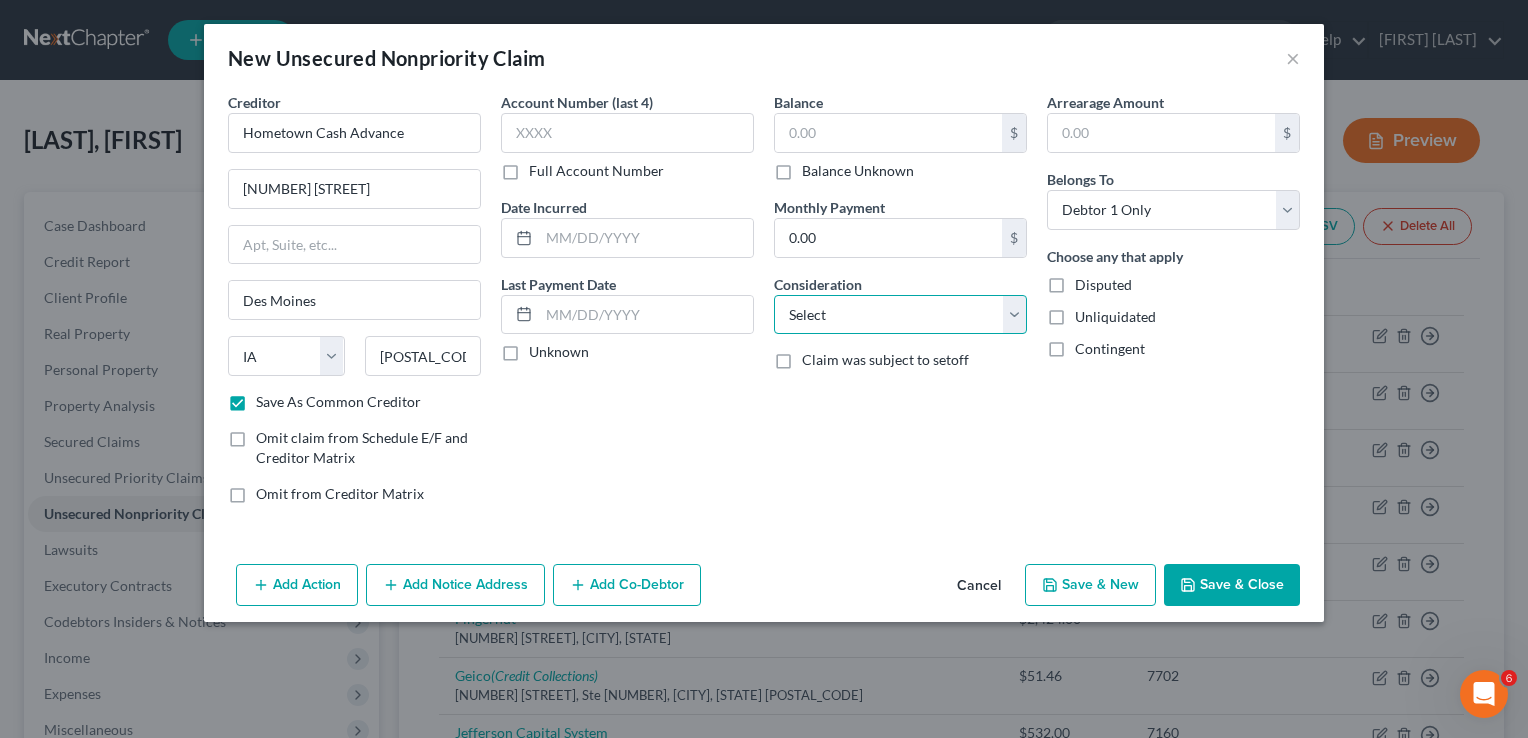 select on "10" 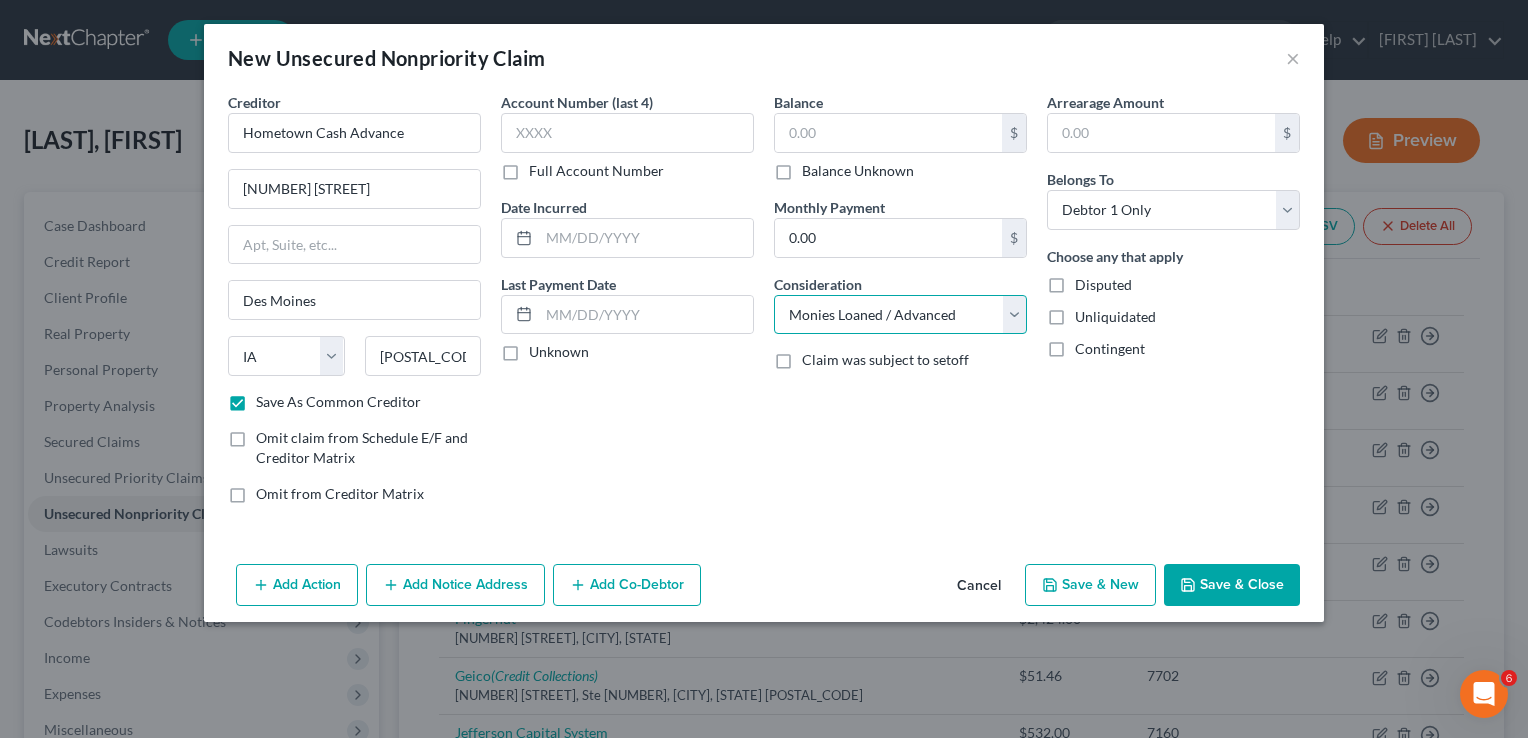 click on "Select Cable / Satellite Services Collection Agency Credit Card Debt Debt Counseling / Attorneys Deficiency Balance Domestic Support Obligations Home / Car Repairs Income Taxes Judgment Liens Medical Services Monies Loaned / Advanced Mortgage Obligation From Divorce Or Separation Obligation To Pensions Other Overdrawn Bank Account Promised To Help Pay Creditors Student Loans Suppliers And Vendors Telephone / Internet Services Utility Services" at bounding box center (900, 315) 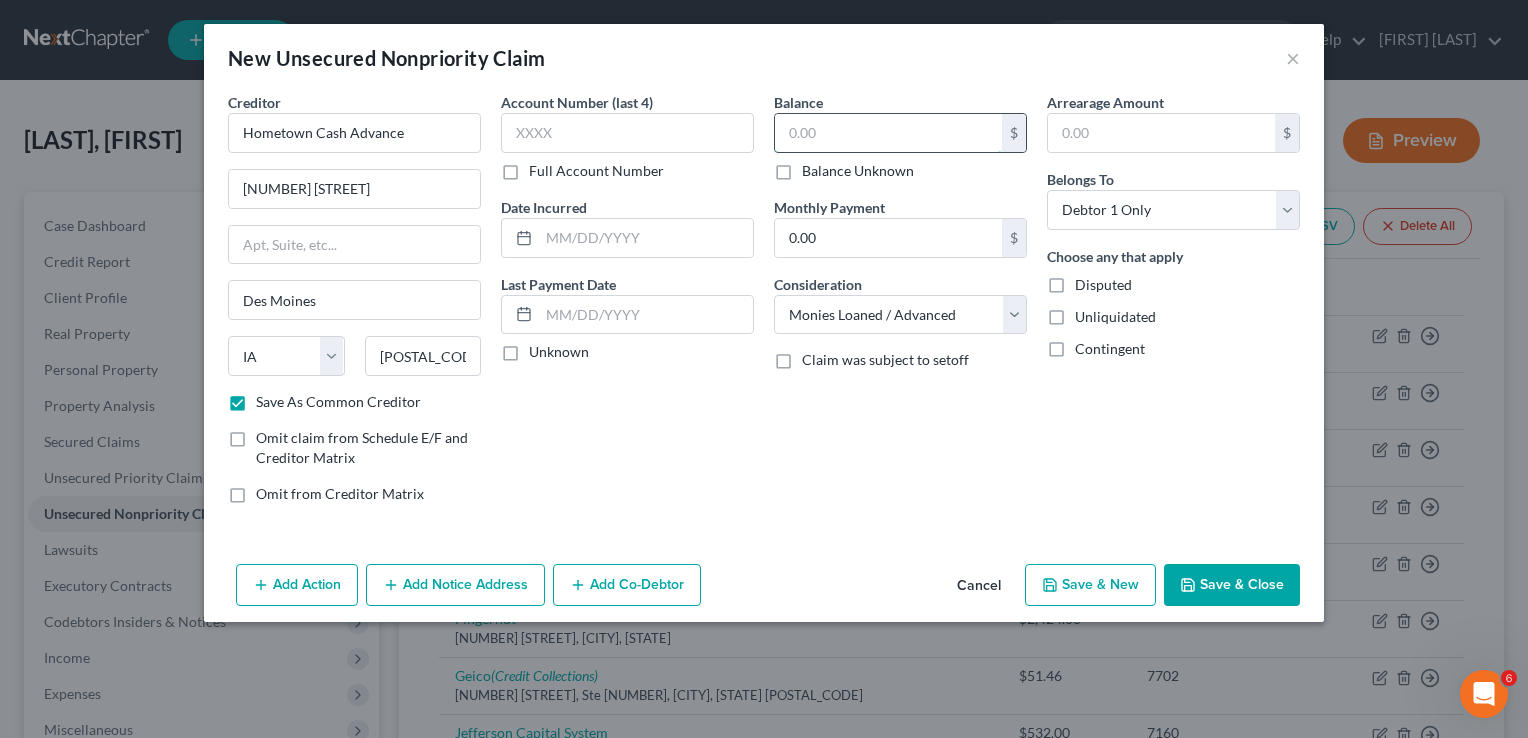 click at bounding box center [888, 133] 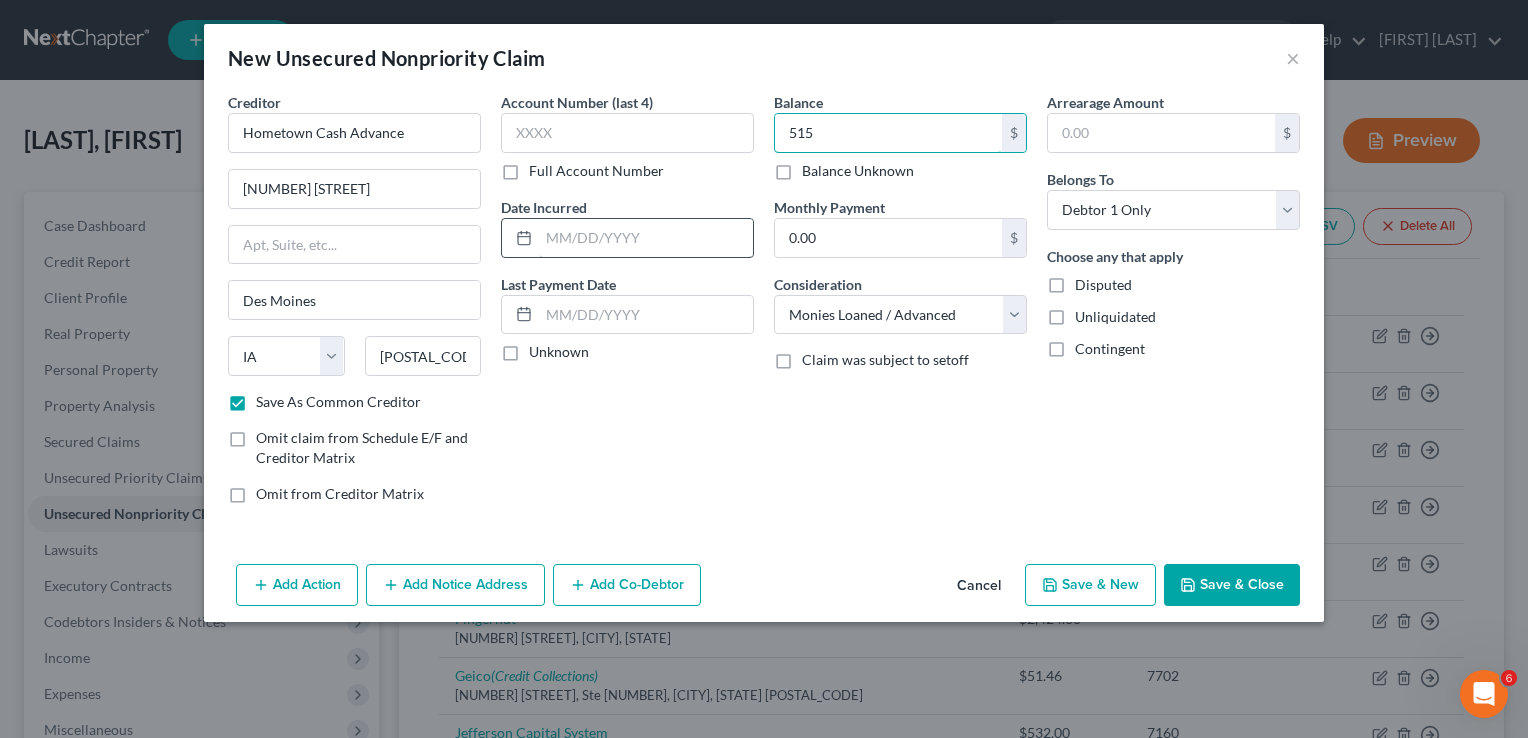 type on "515" 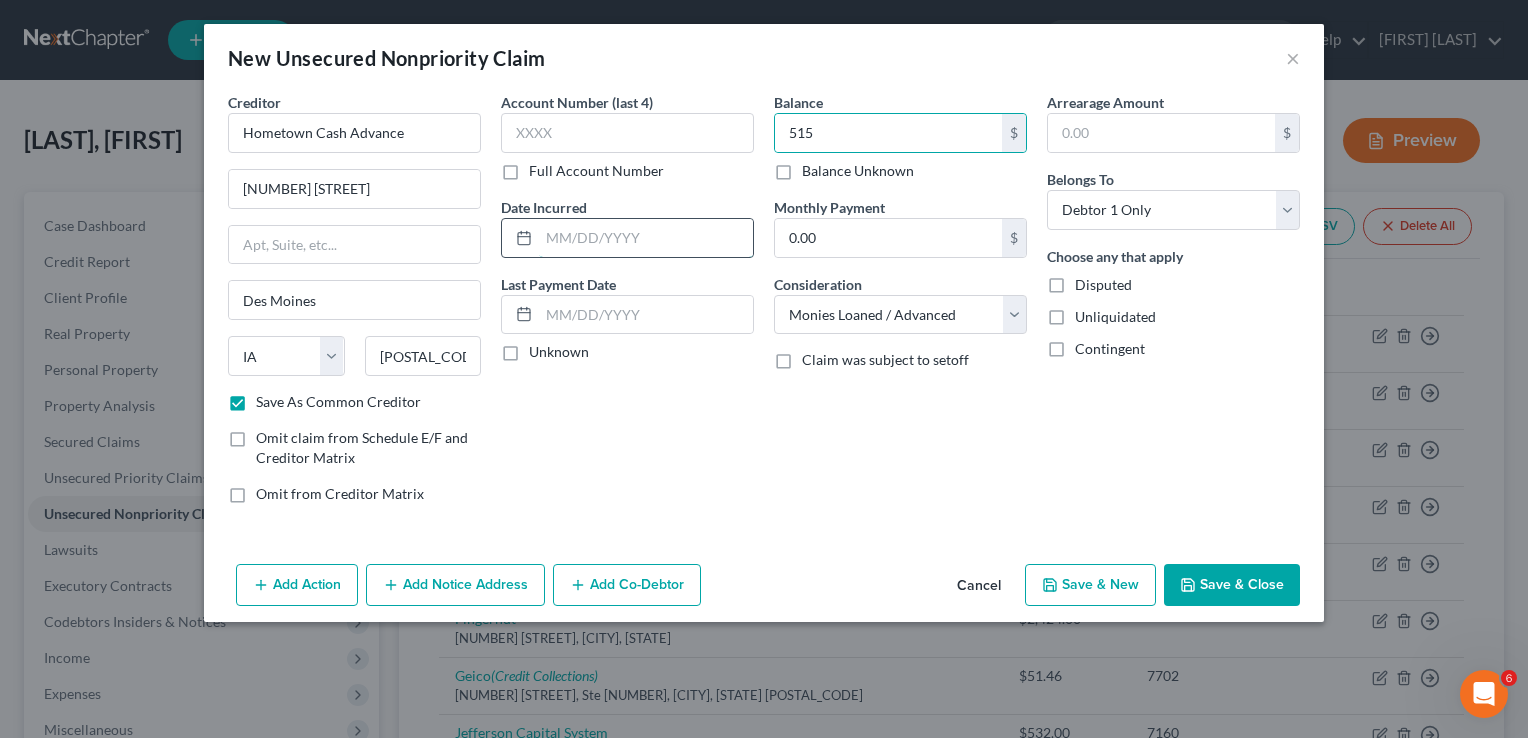 click at bounding box center [646, 238] 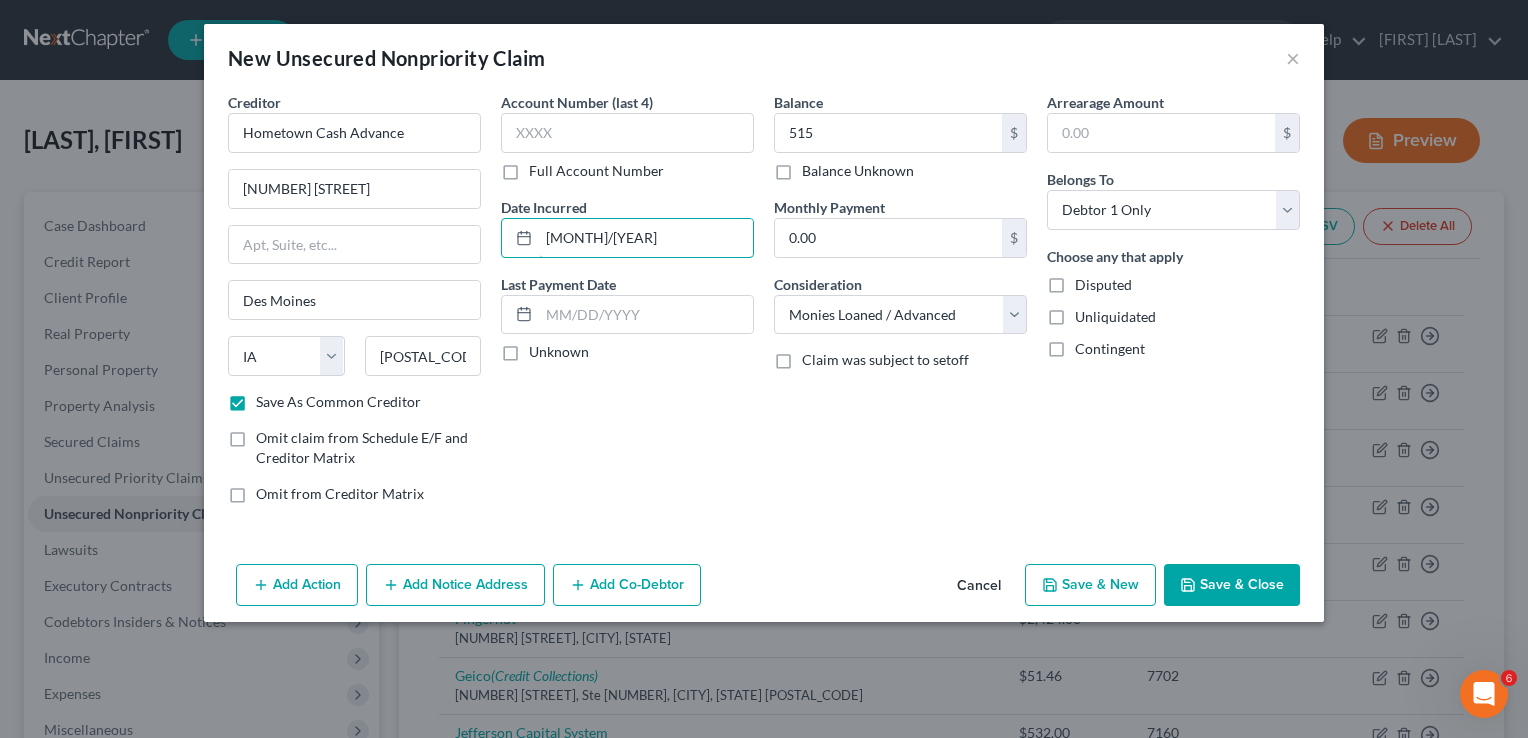 type on "2/2025" 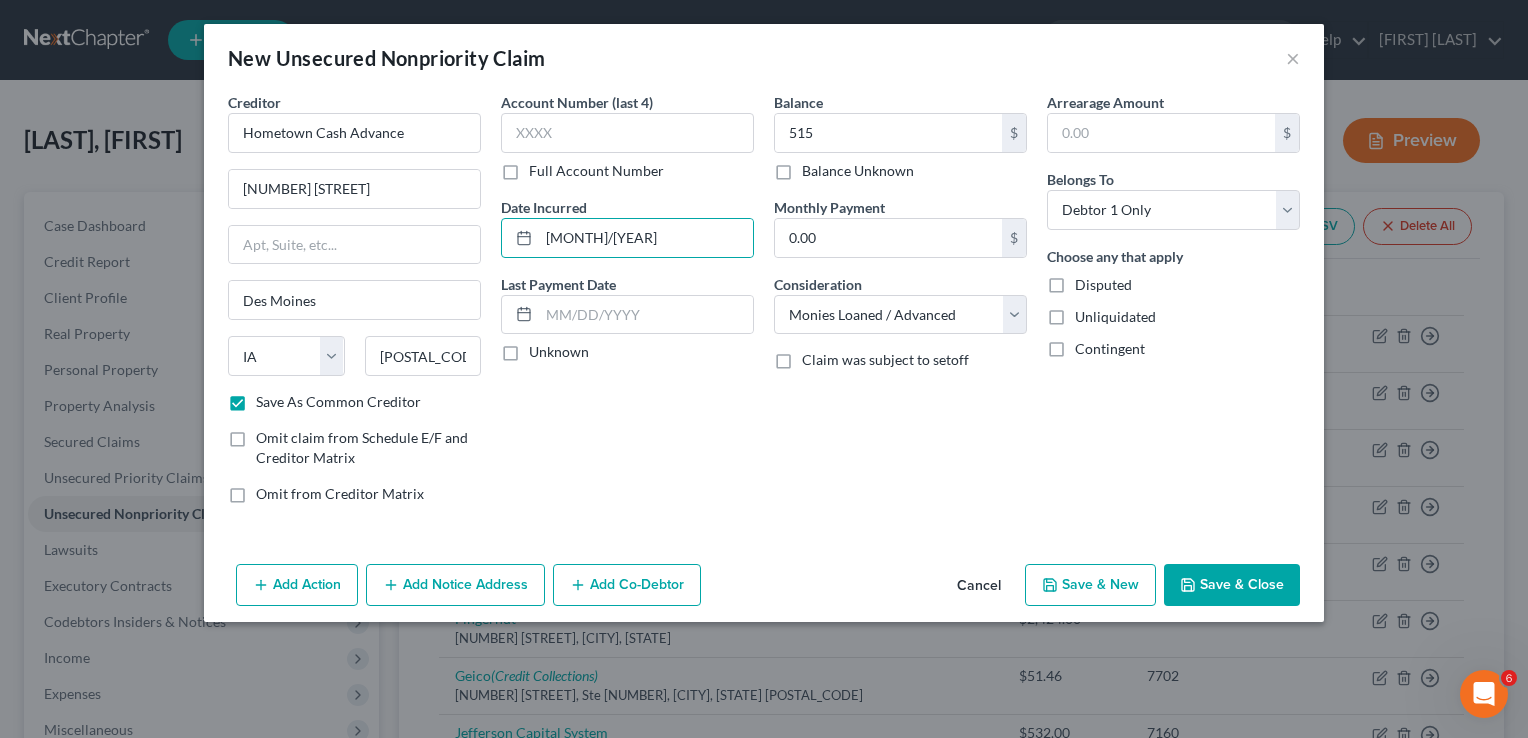 click on "Save & Close" at bounding box center (1232, 585) 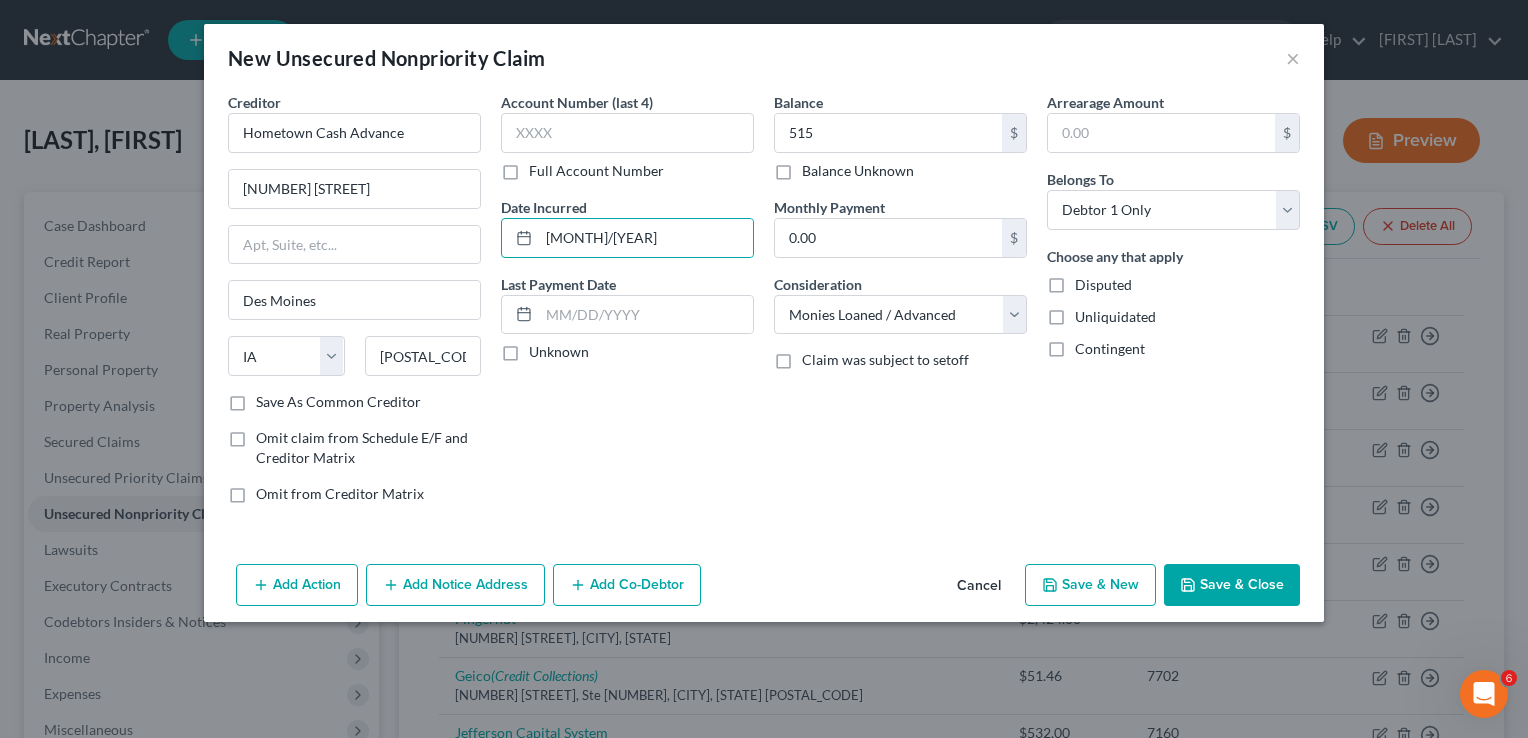 checkbox on "false" 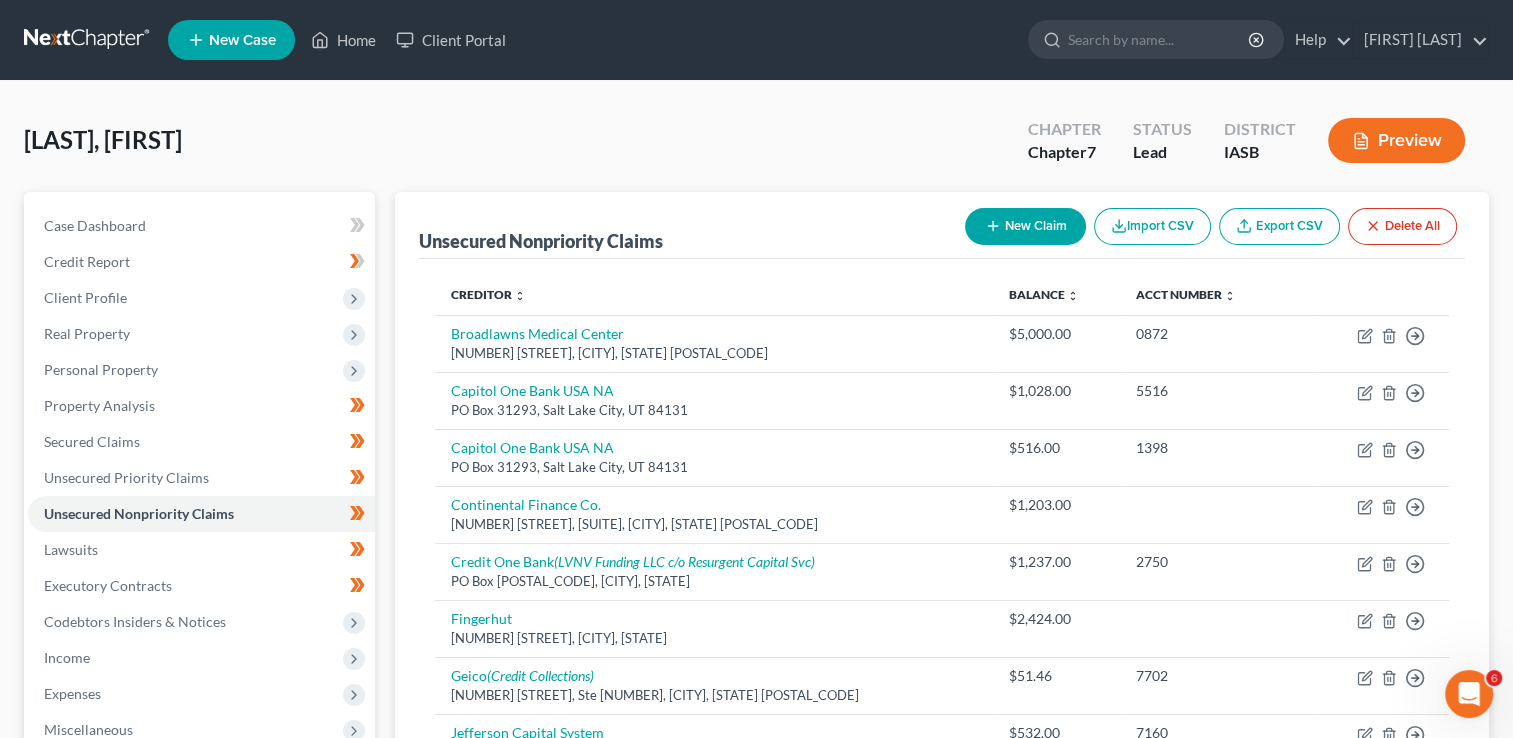 click on "New Claim" at bounding box center (1025, 226) 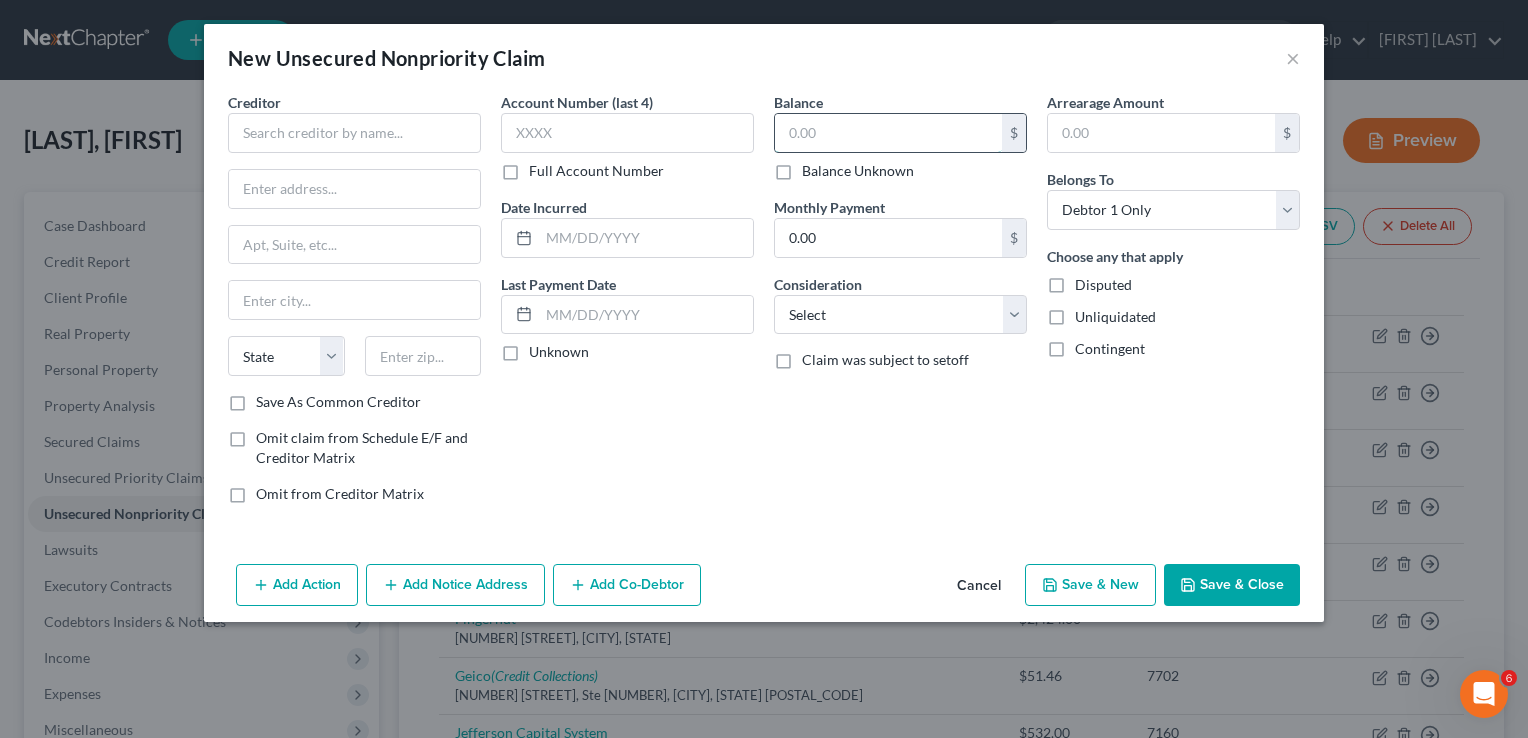 click at bounding box center [888, 133] 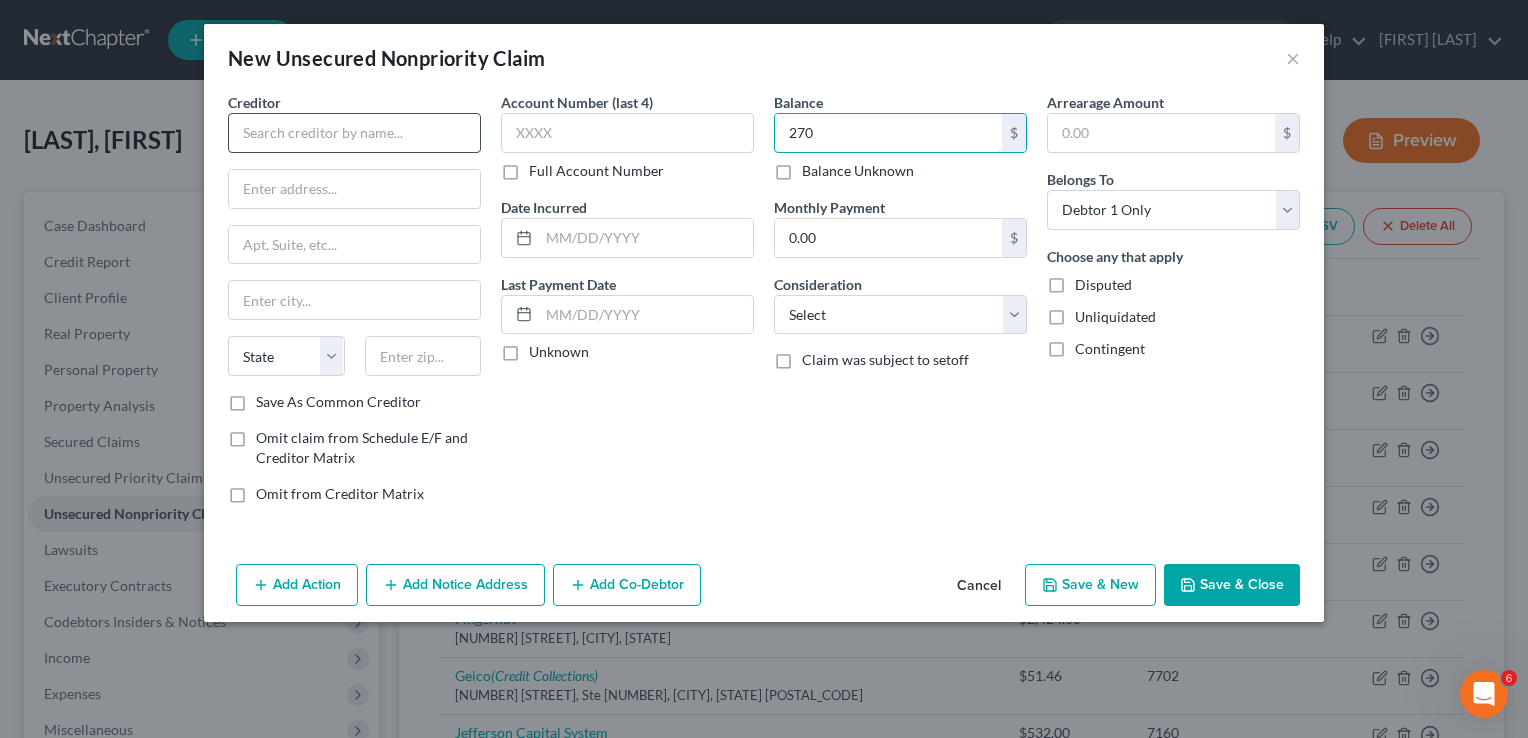 type on "270" 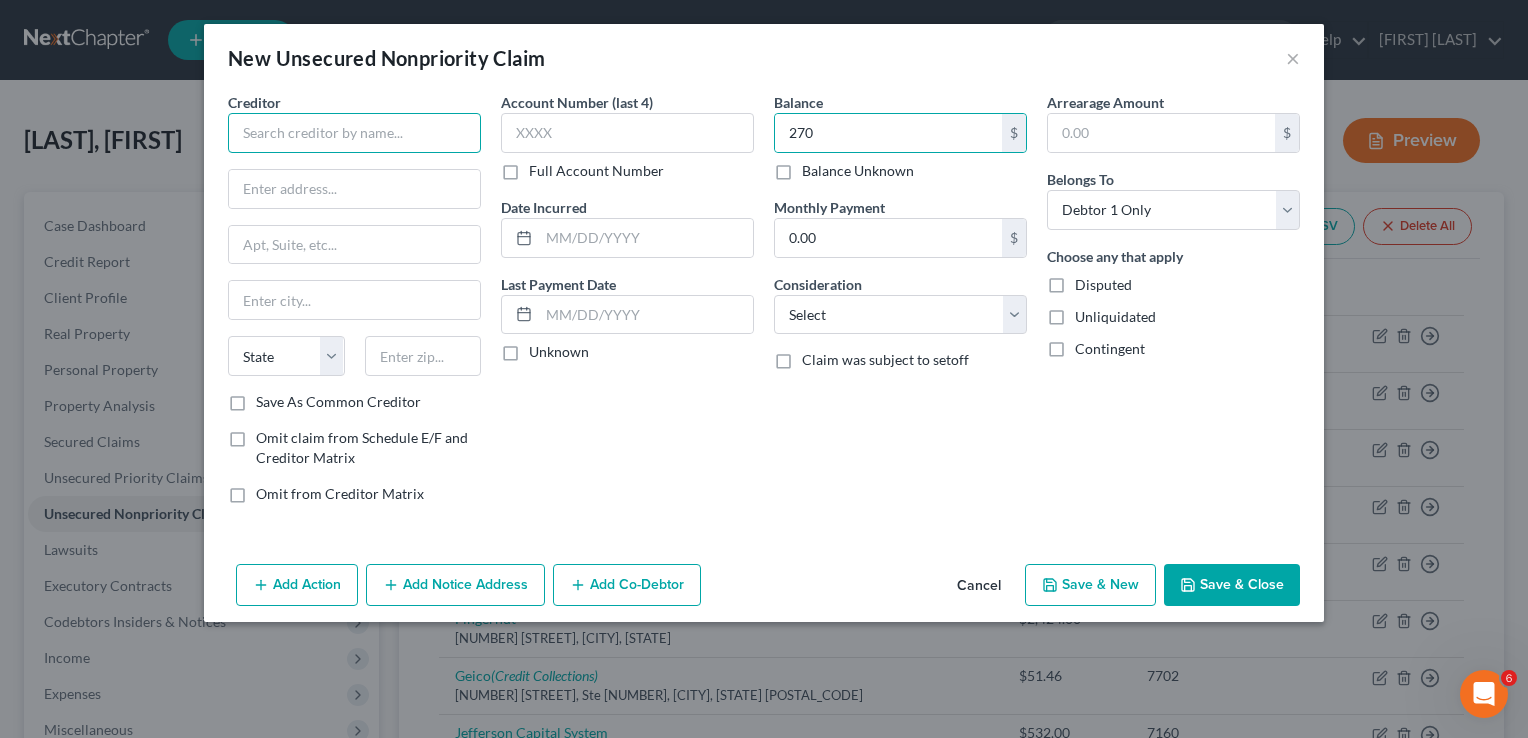 click at bounding box center (354, 133) 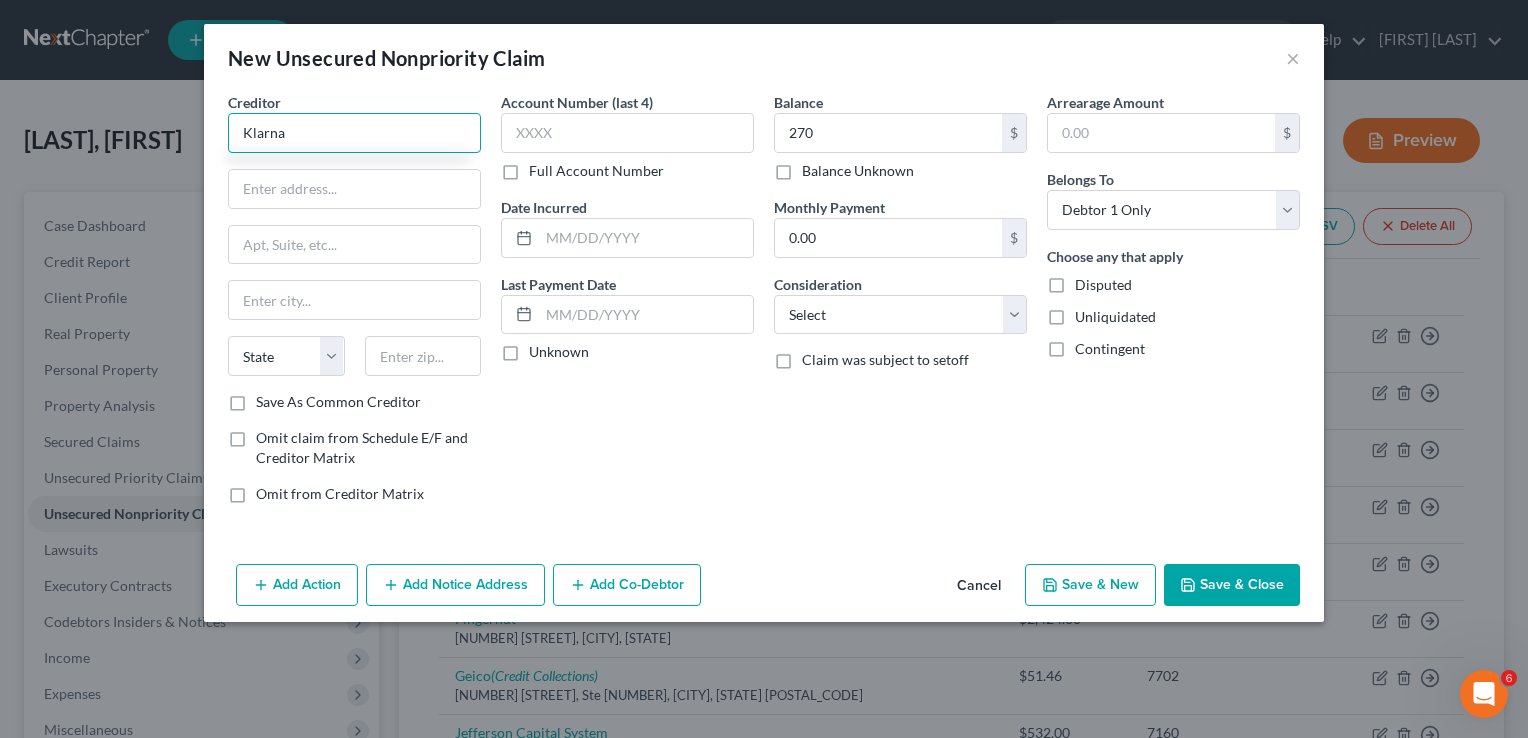type on "Klarna" 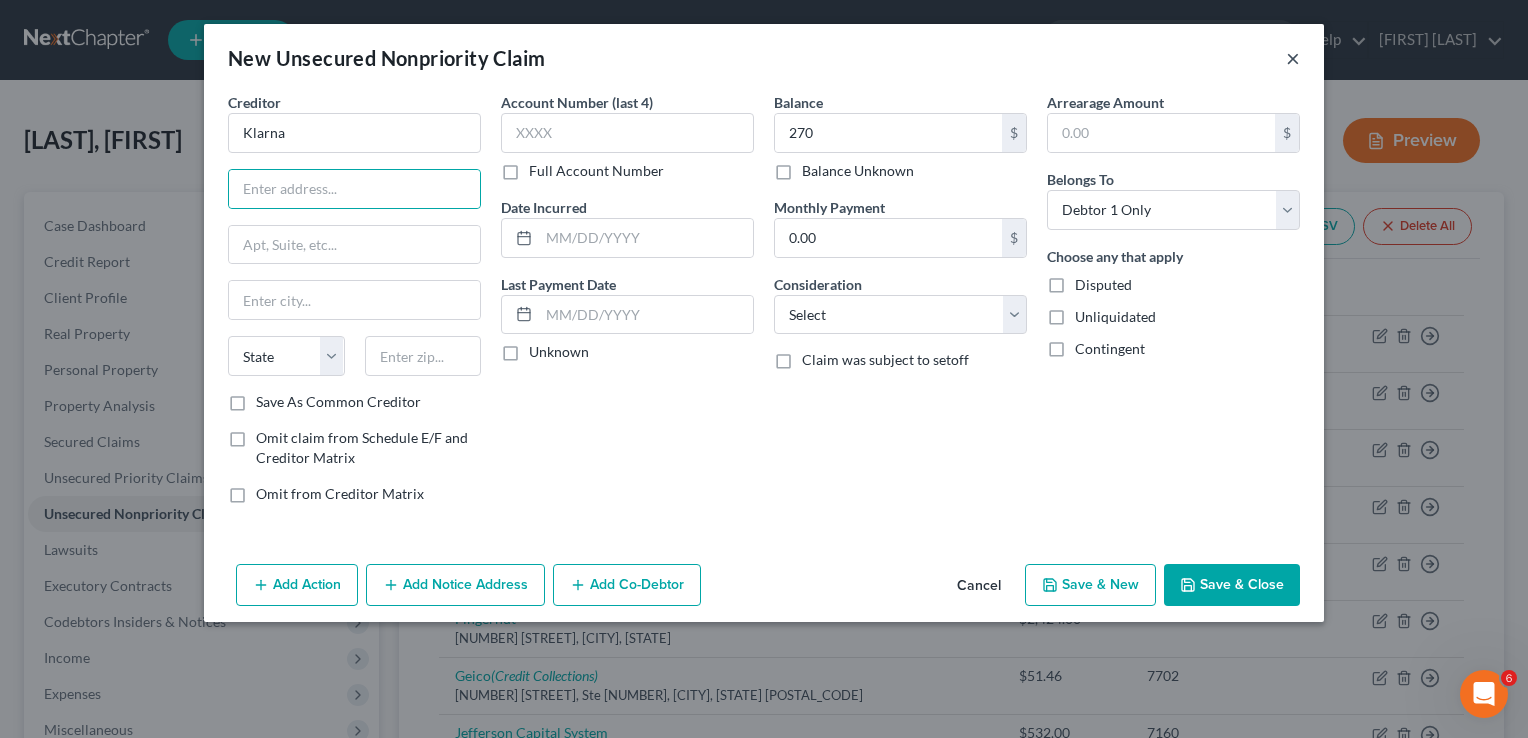 click on "×" at bounding box center (1293, 58) 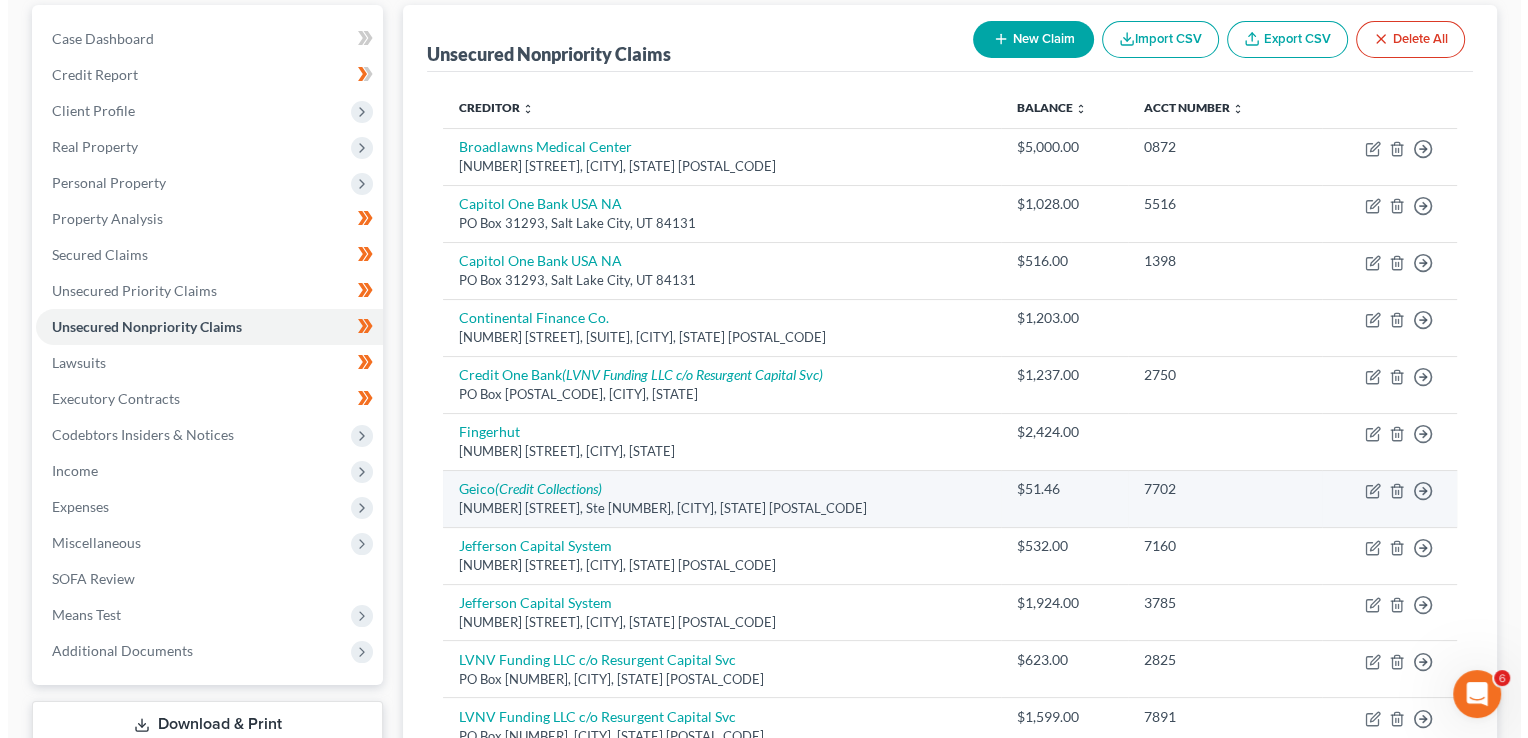 scroll, scrollTop: 184, scrollLeft: 0, axis: vertical 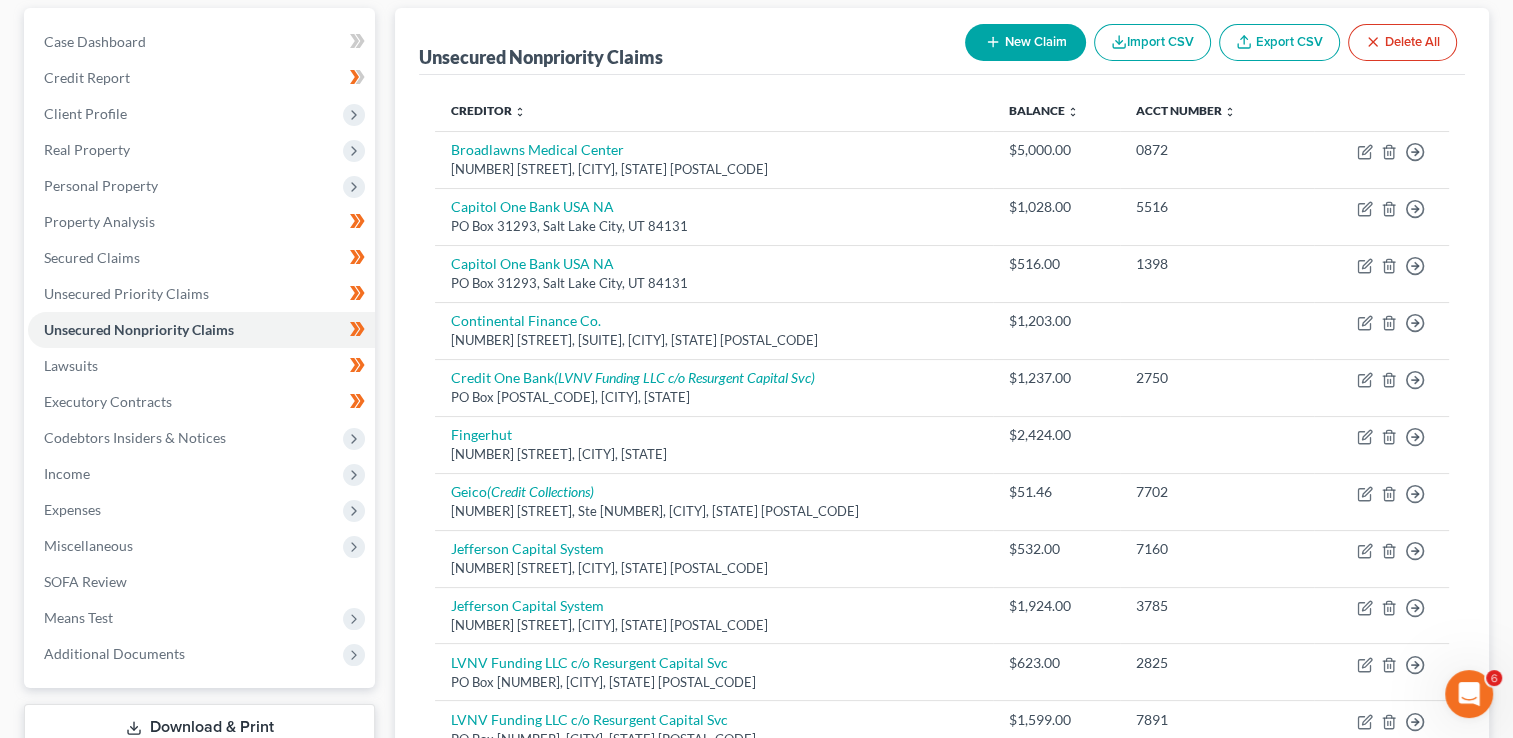 click 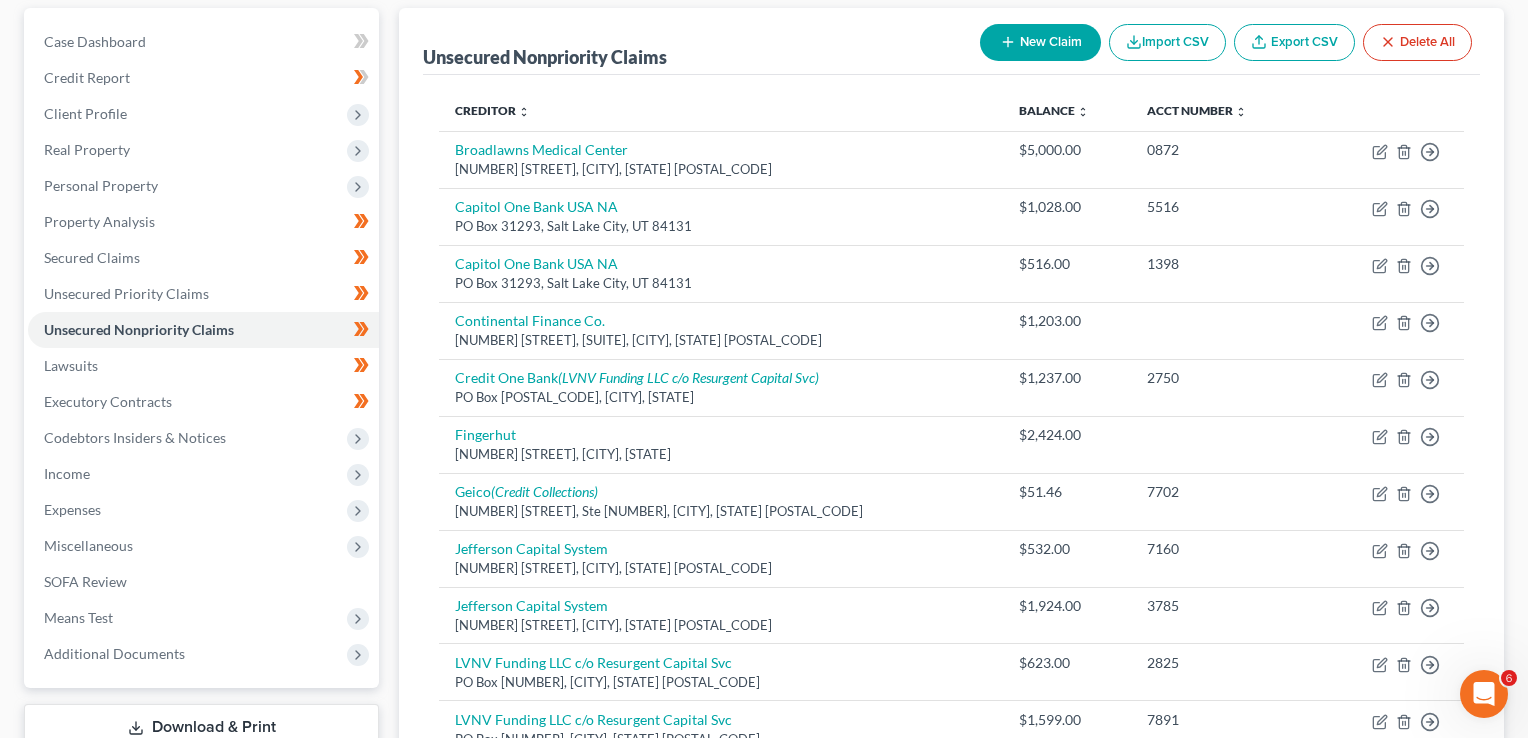 select on "0" 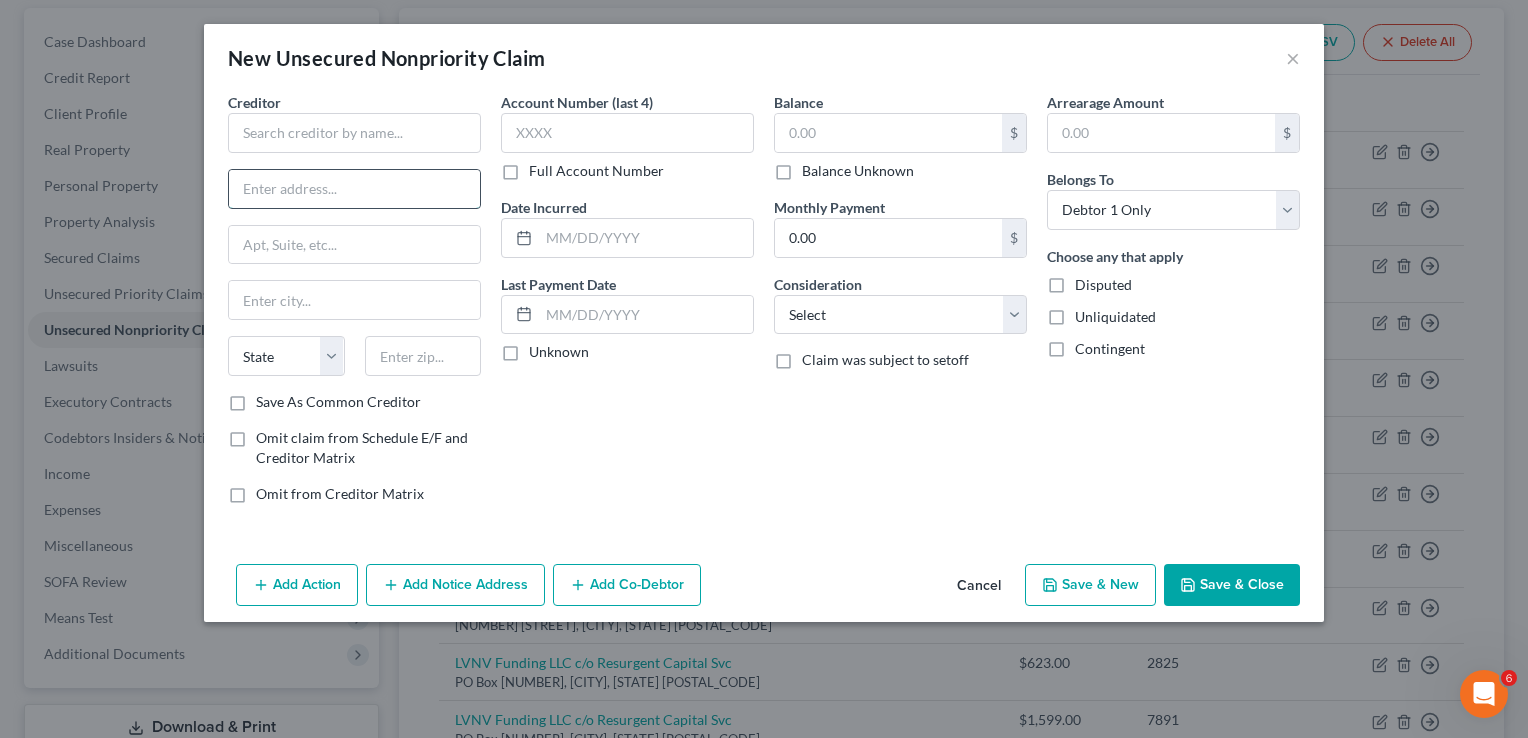 click at bounding box center [354, 189] 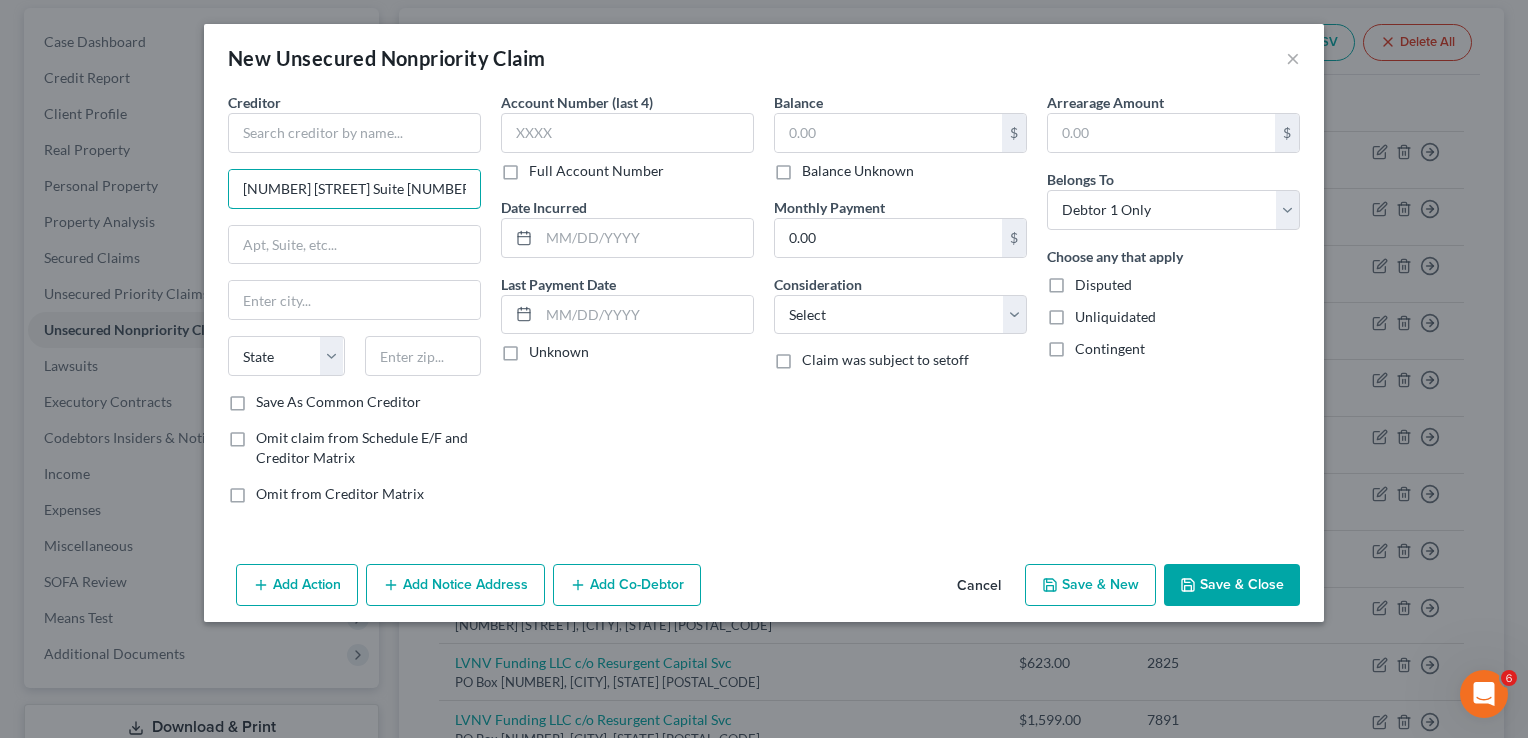 drag, startPoint x: 405, startPoint y: 189, endPoint x: 120, endPoint y: 136, distance: 289.88617 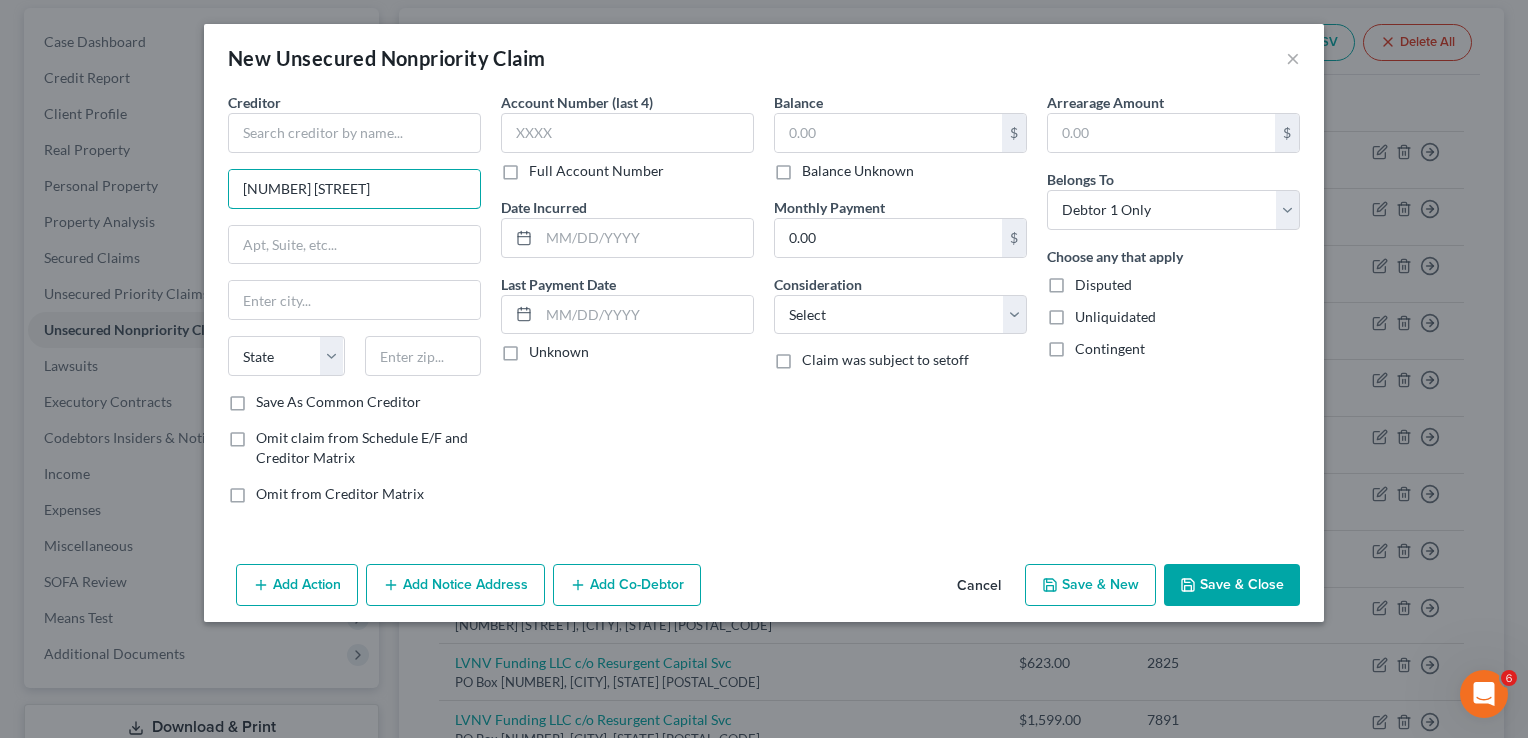 type on "800 N. High Street" 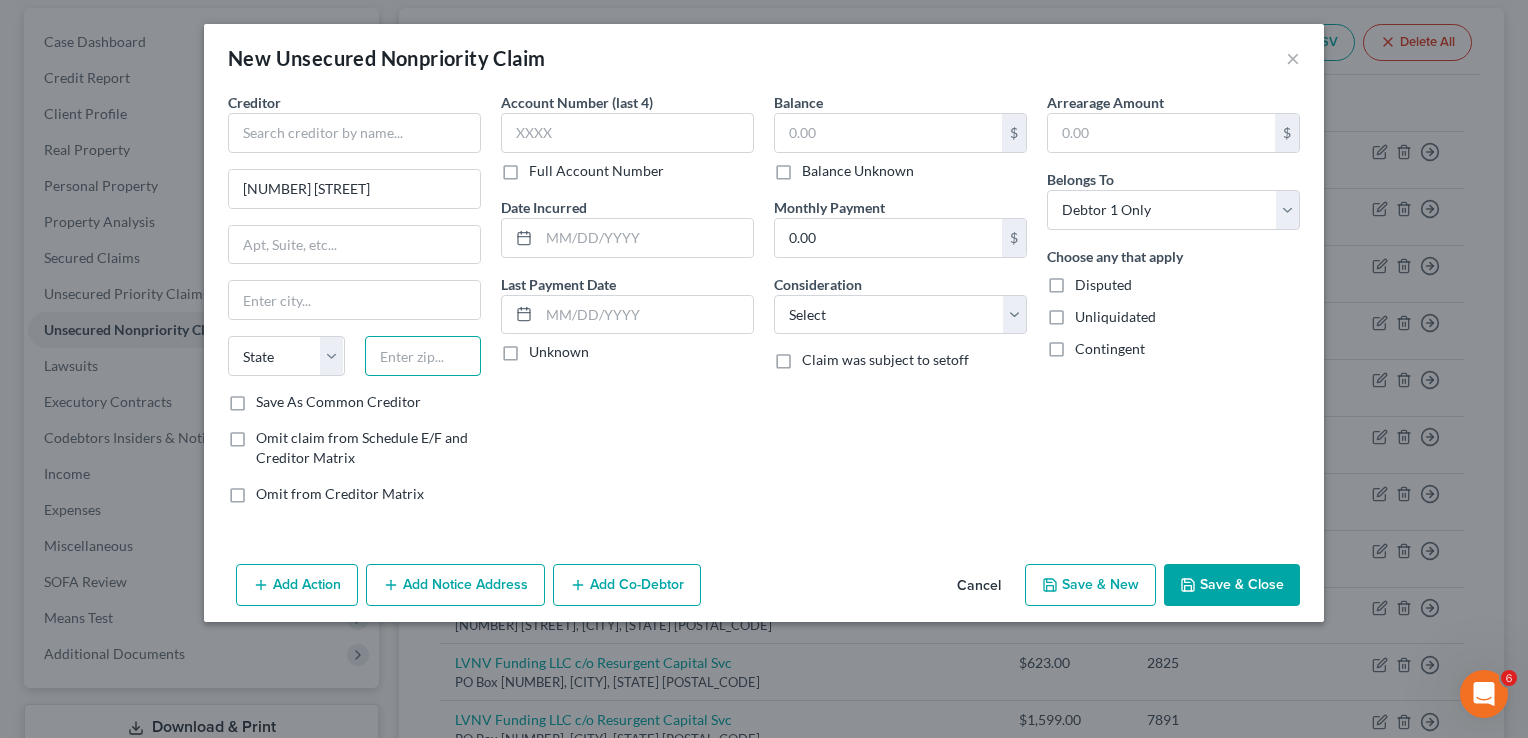 click at bounding box center [423, 356] 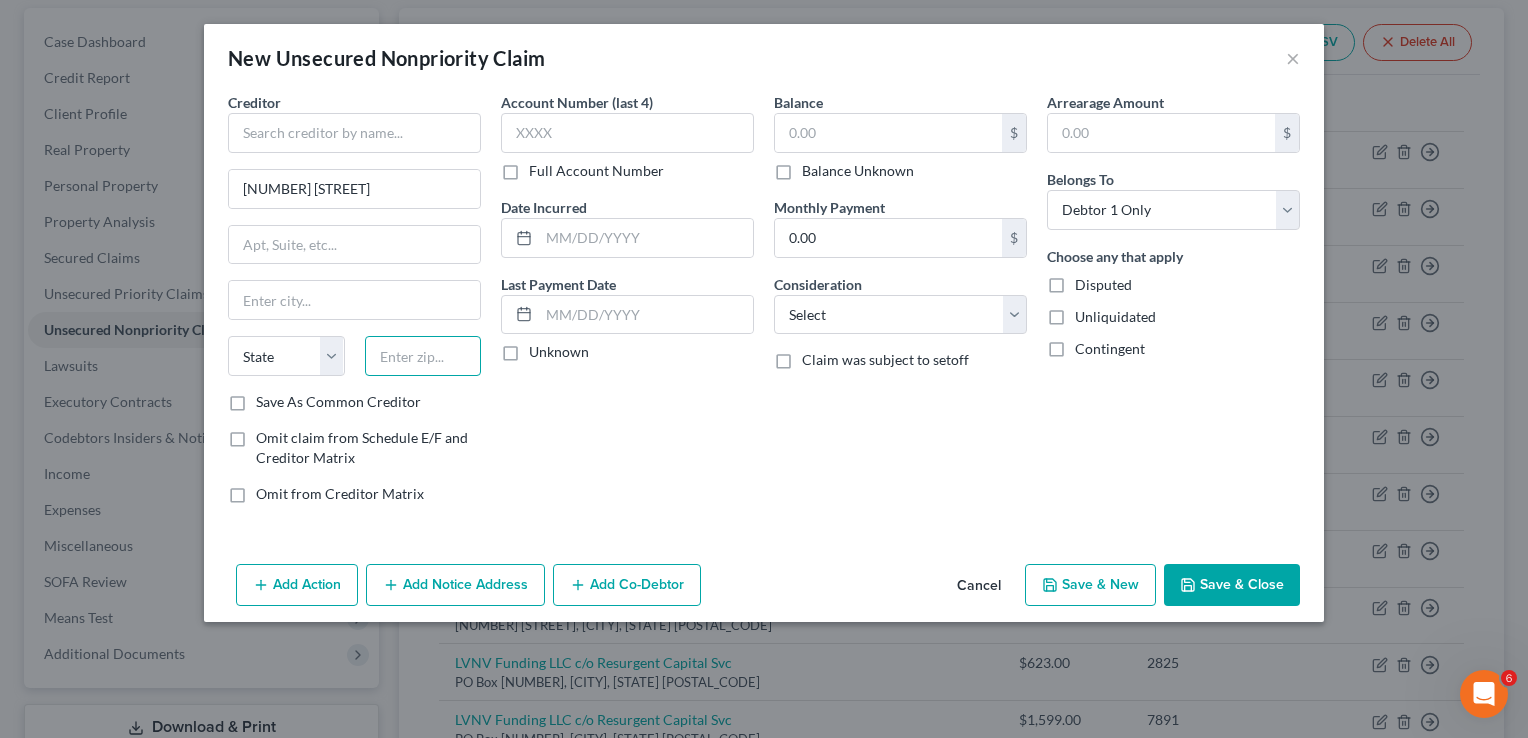 paste on "43215" 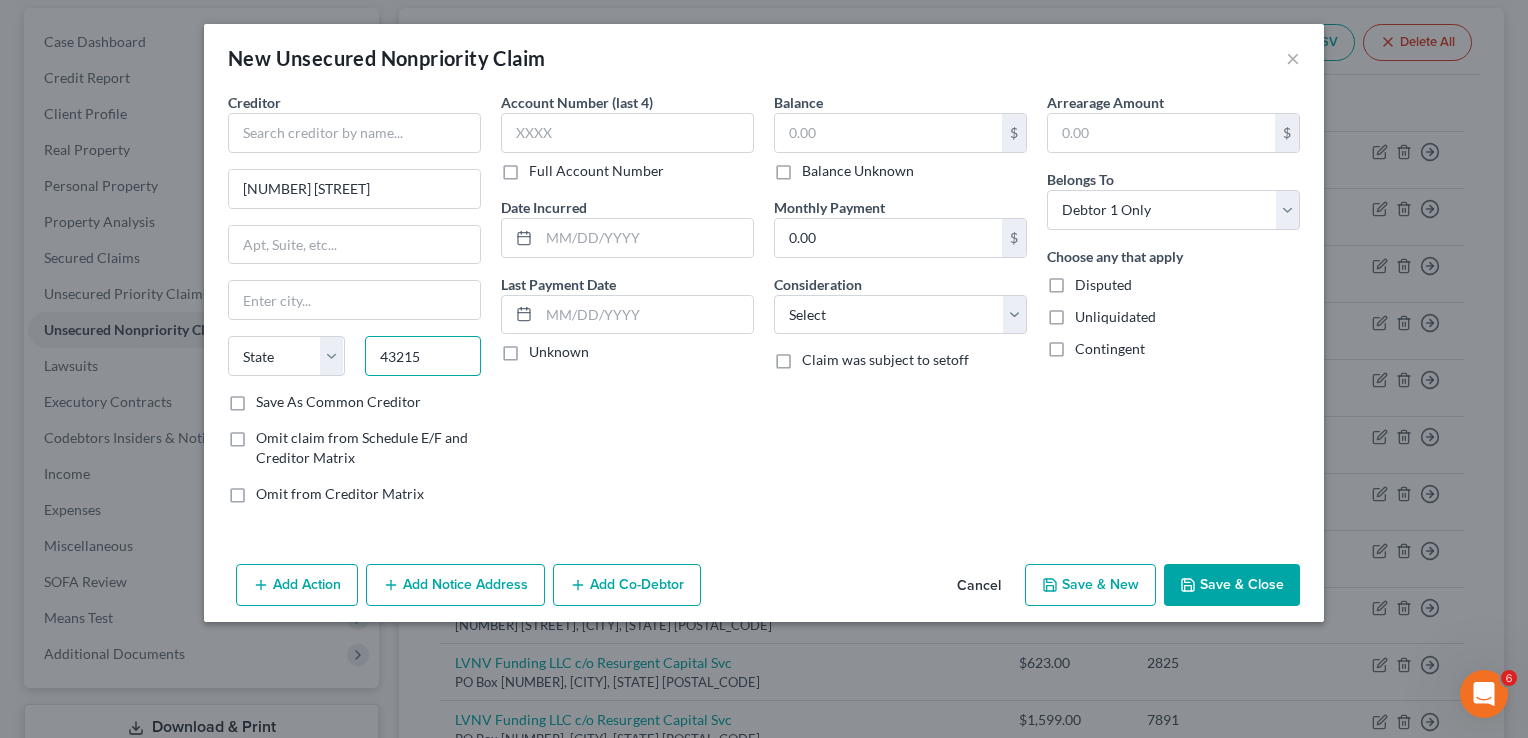 type on "43215" 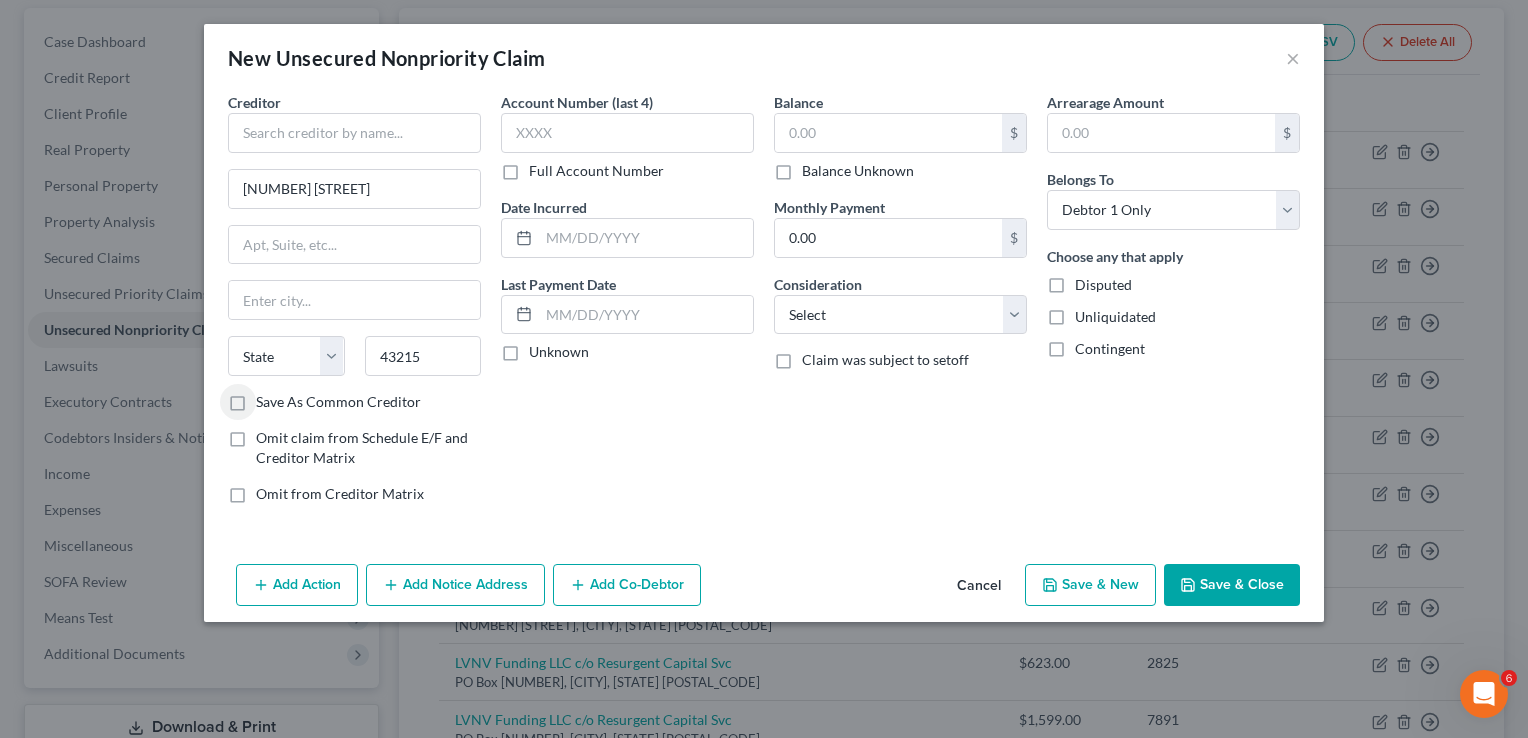 type on "Columbus" 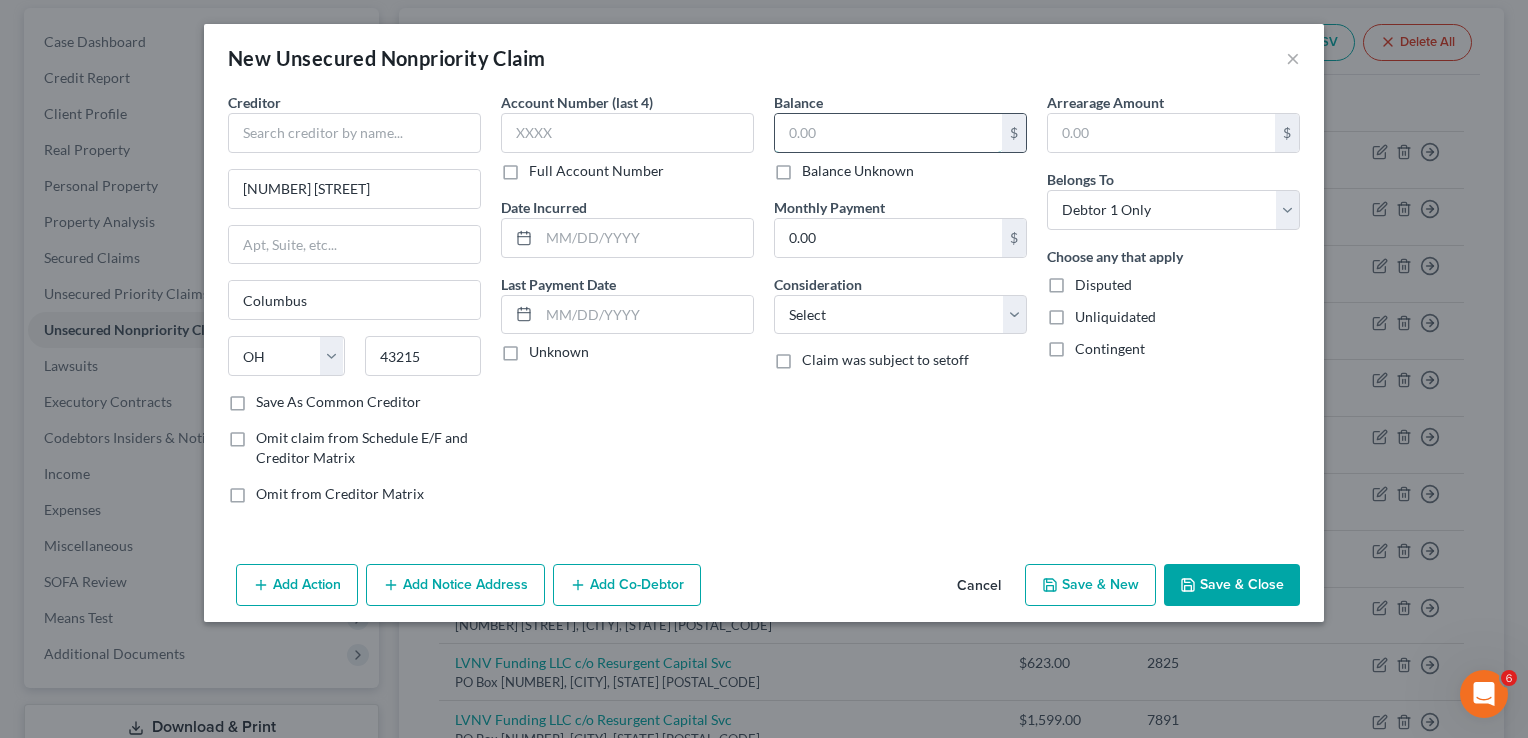 click at bounding box center (888, 133) 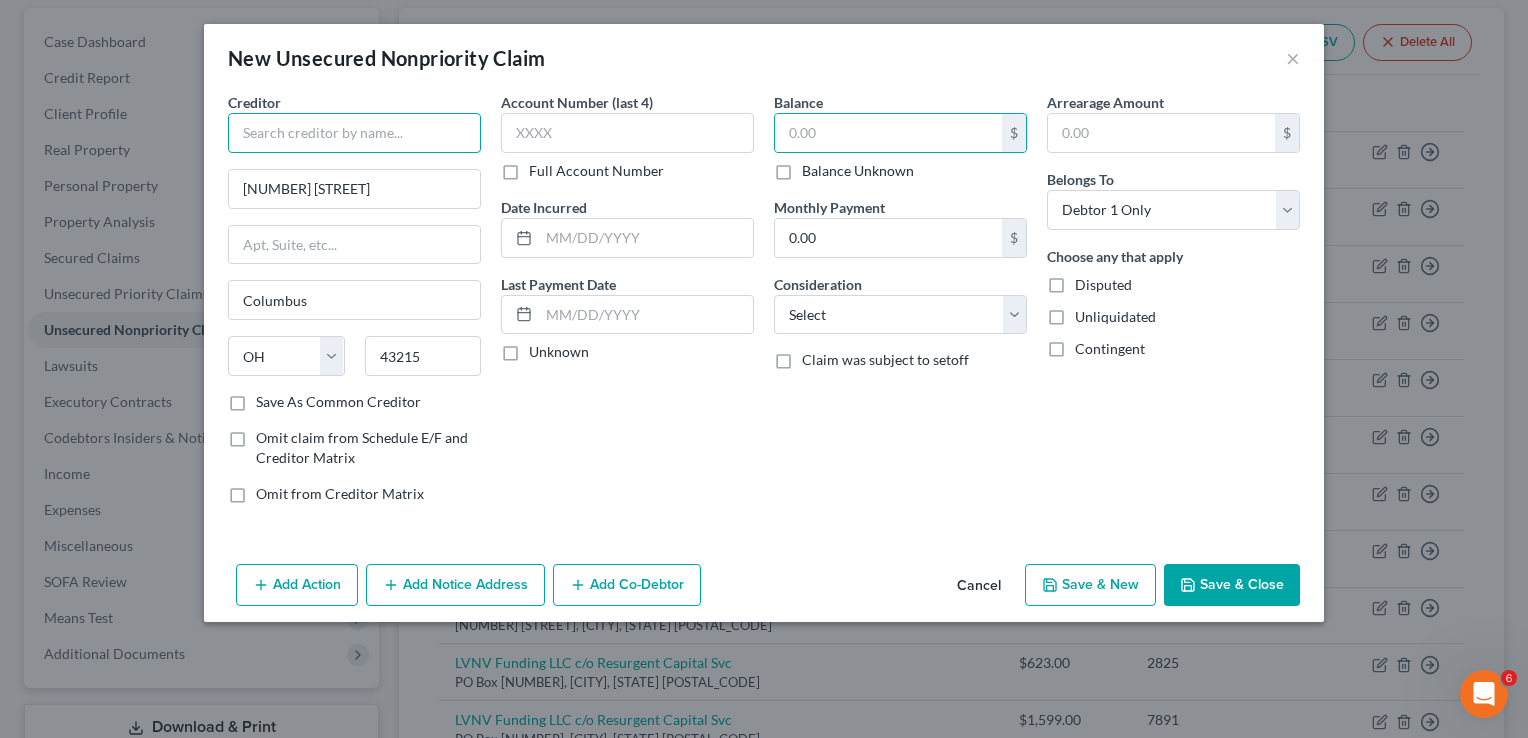 click at bounding box center [354, 133] 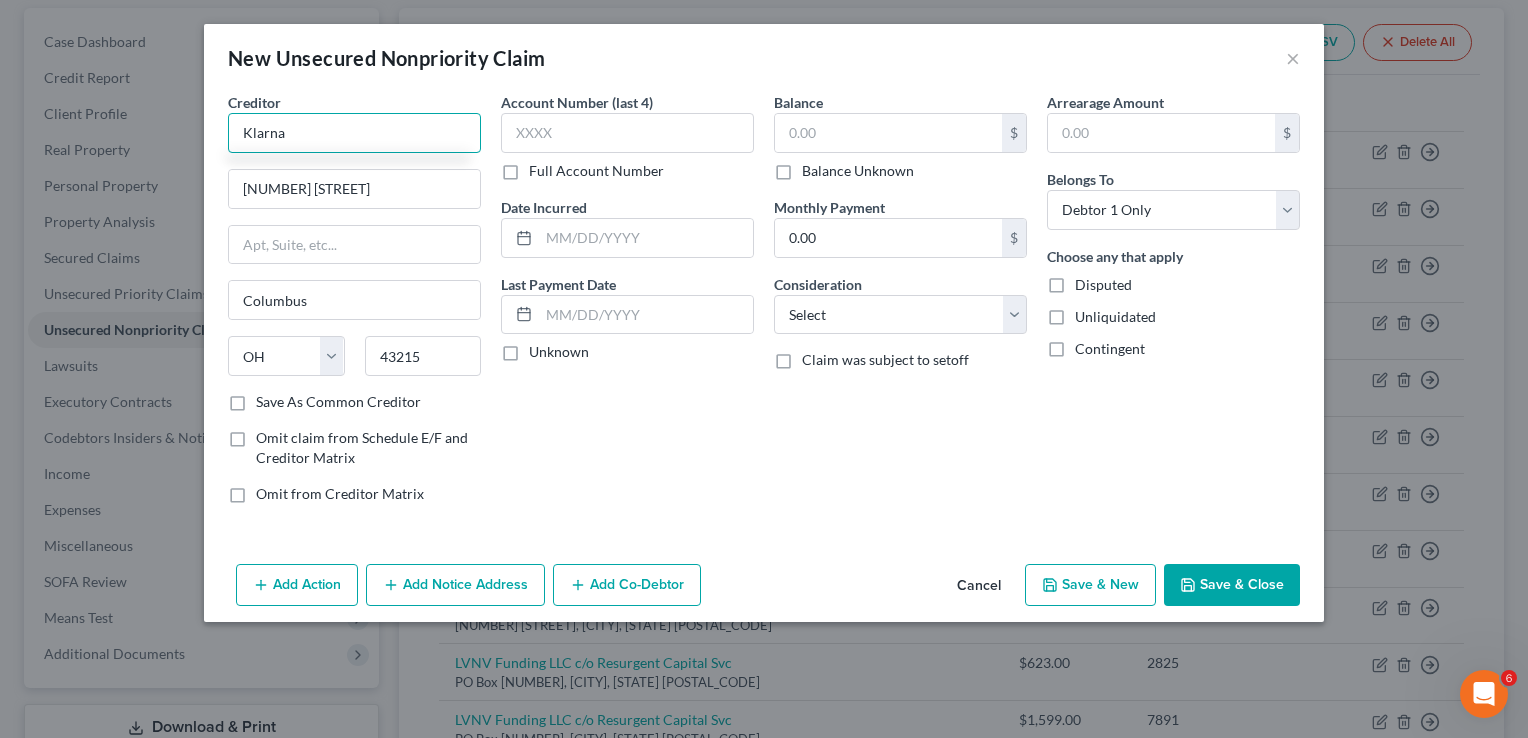 type on "Klarna" 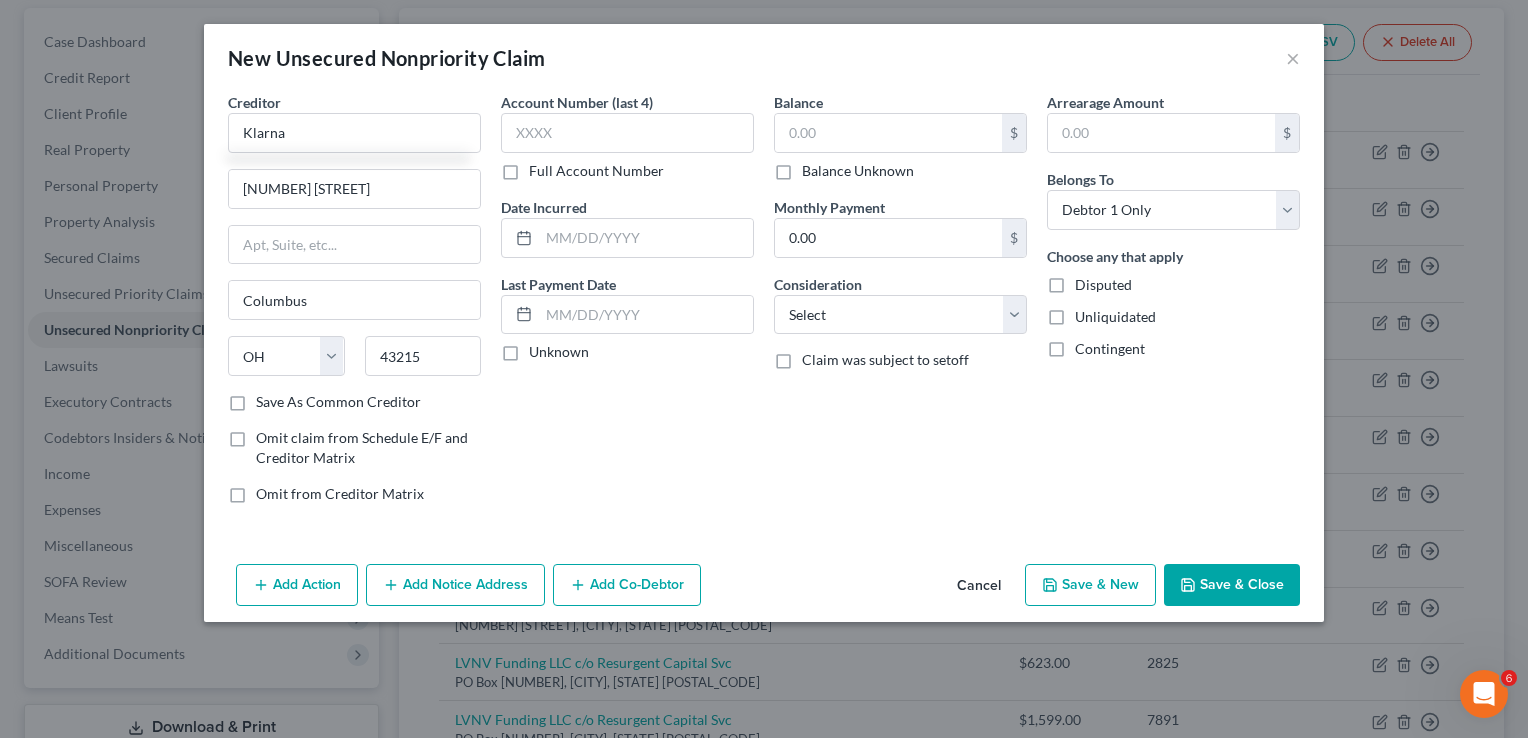 click on "Save As Common Creditor" at bounding box center [338, 402] 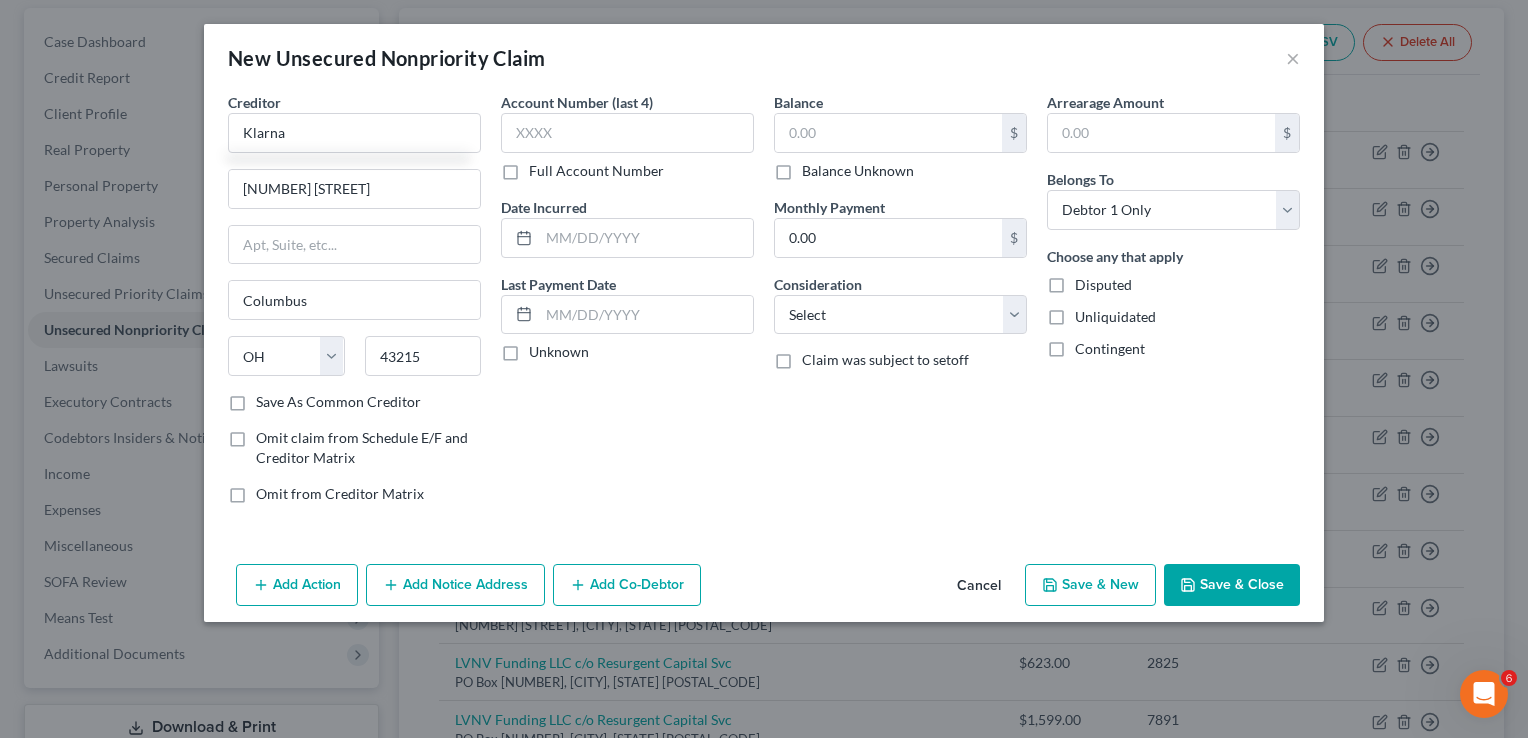 click on "Save As Common Creditor" at bounding box center [270, 398] 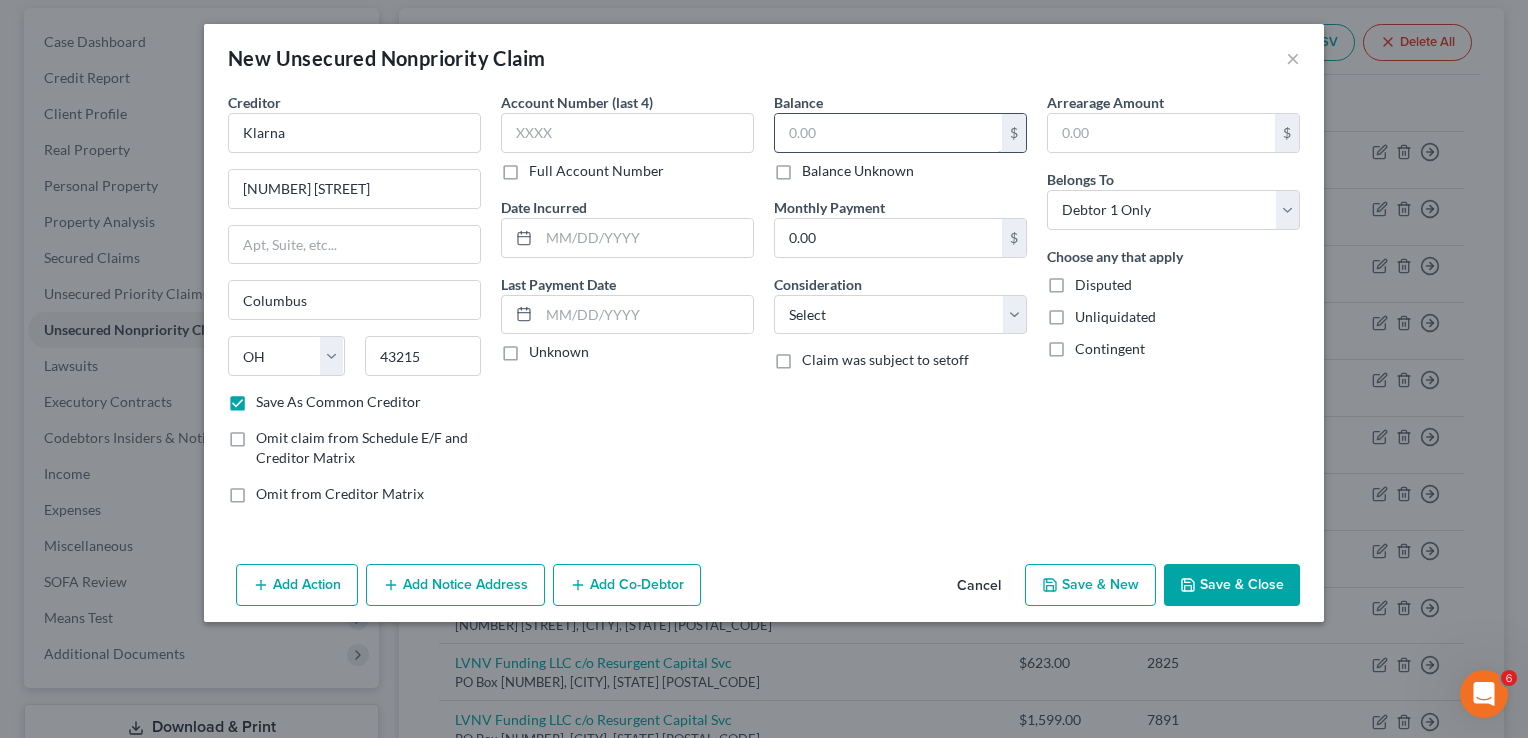 drag, startPoint x: 802, startPoint y: 160, endPoint x: 823, endPoint y: 145, distance: 25.806976 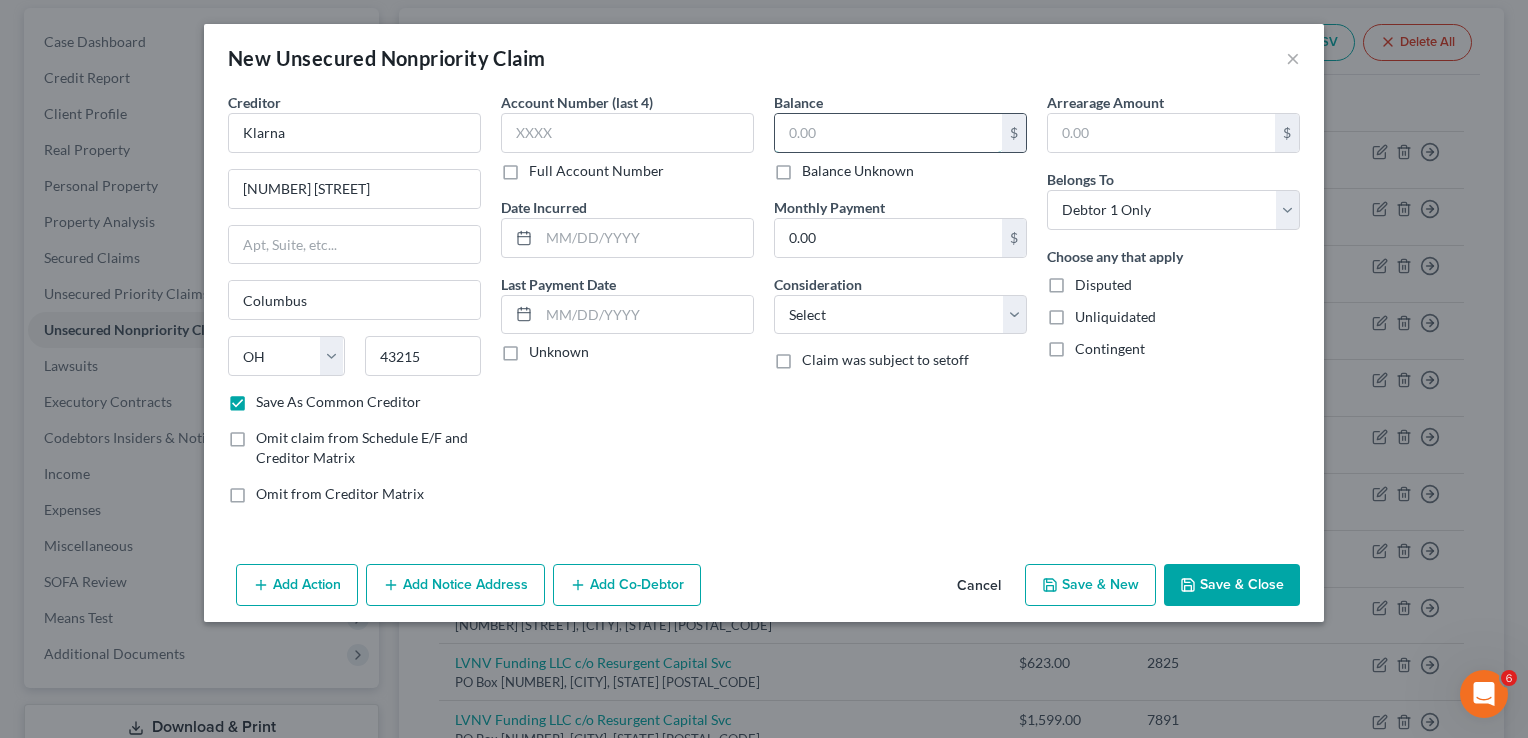 click at bounding box center [888, 133] 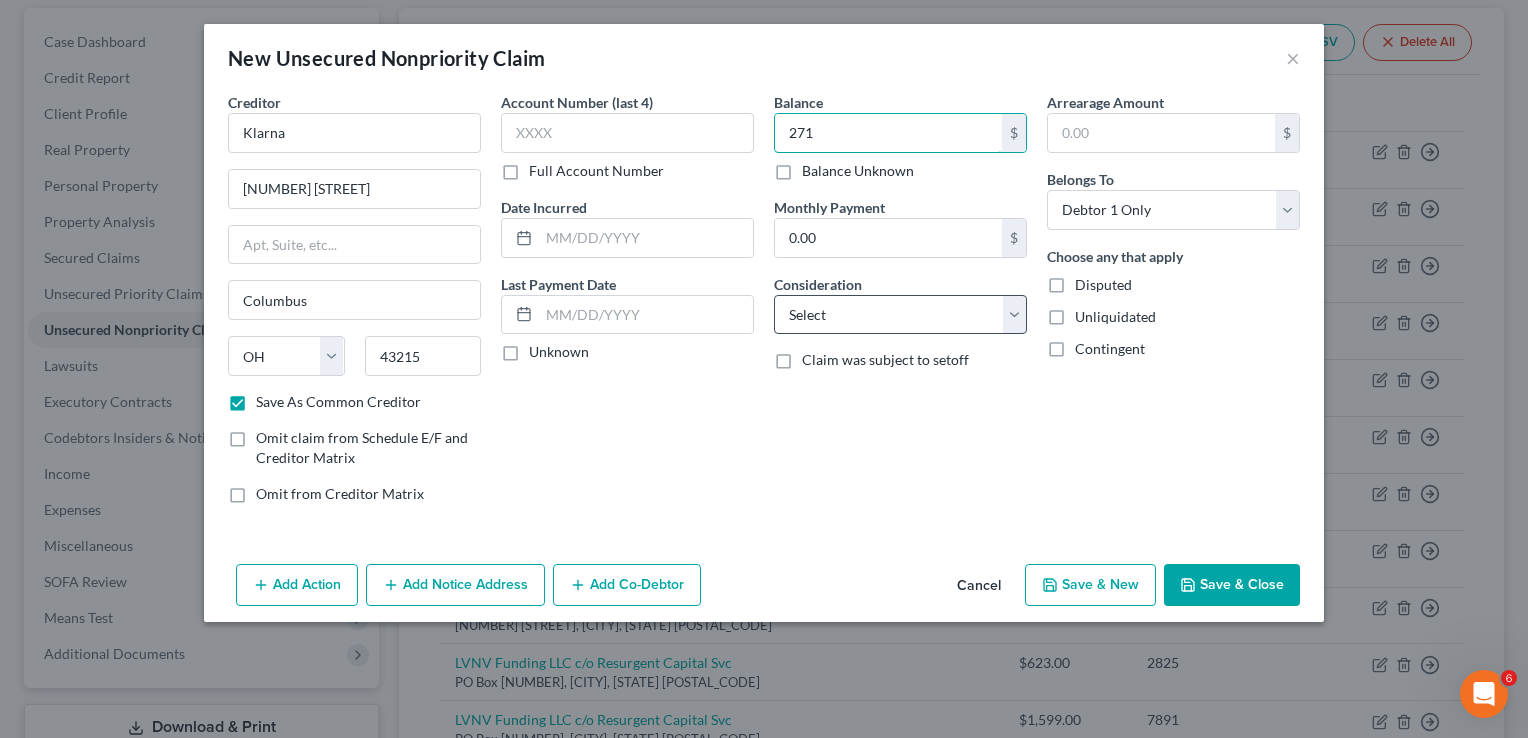 type on "271" 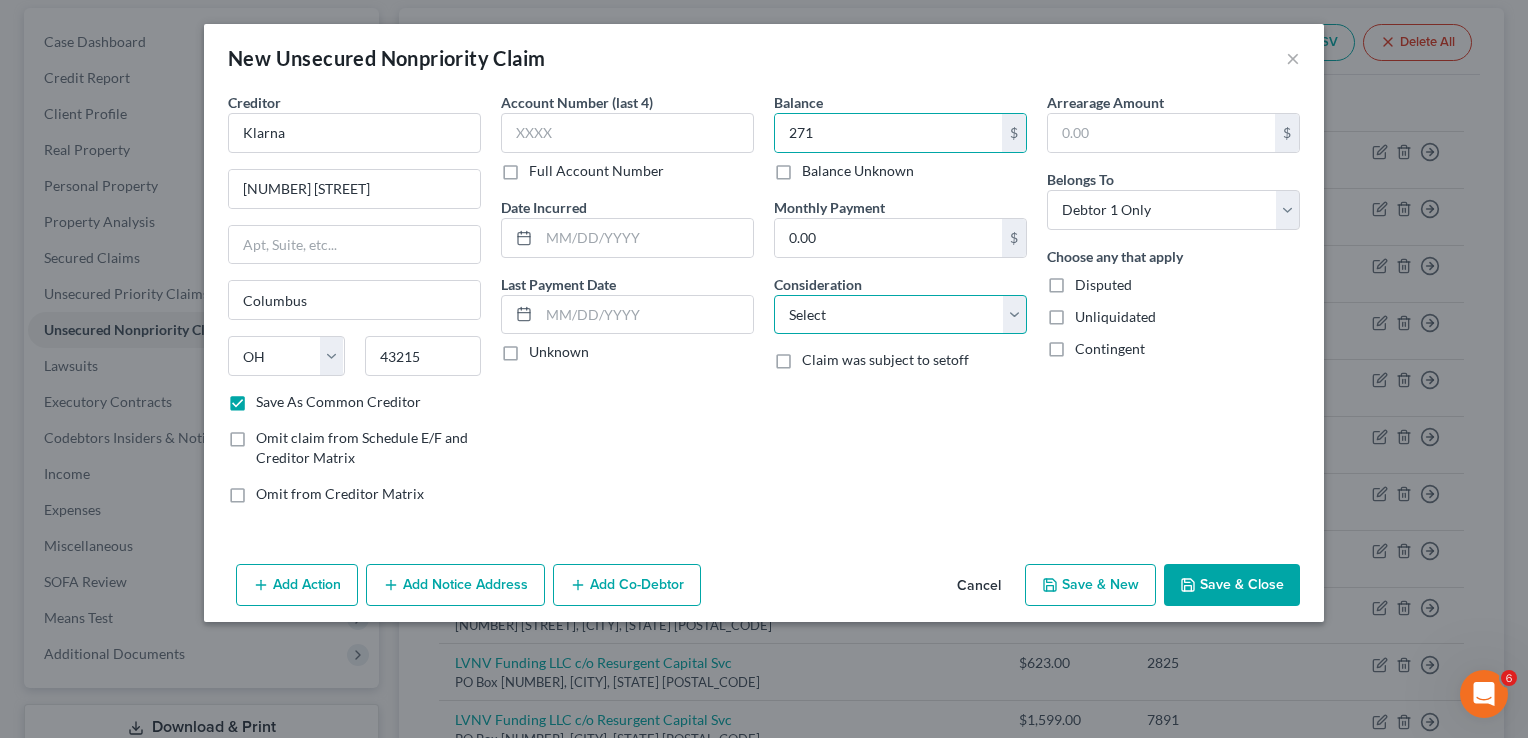 click on "Select Cable / Satellite Services Collection Agency Credit Card Debt Debt Counseling / Attorneys Deficiency Balance Domestic Support Obligations Home / Car Repairs Income Taxes Judgment Liens Medical Services Monies Loaned / Advanced Mortgage Obligation From Divorce Or Separation Obligation To Pensions Other Overdrawn Bank Account Promised To Help Pay Creditors Student Loans Suppliers And Vendors Telephone / Internet Services Utility Services" at bounding box center [900, 315] 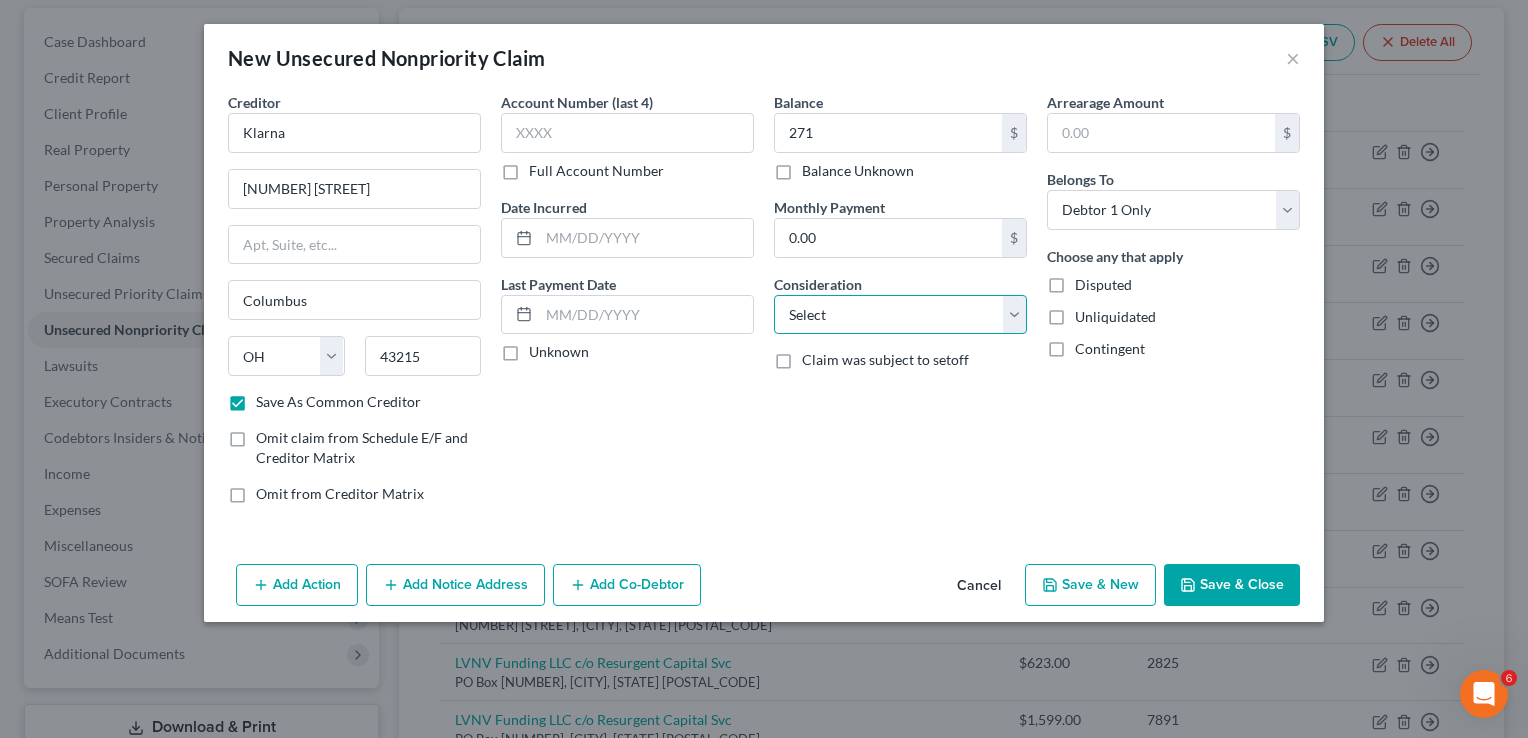select on "10" 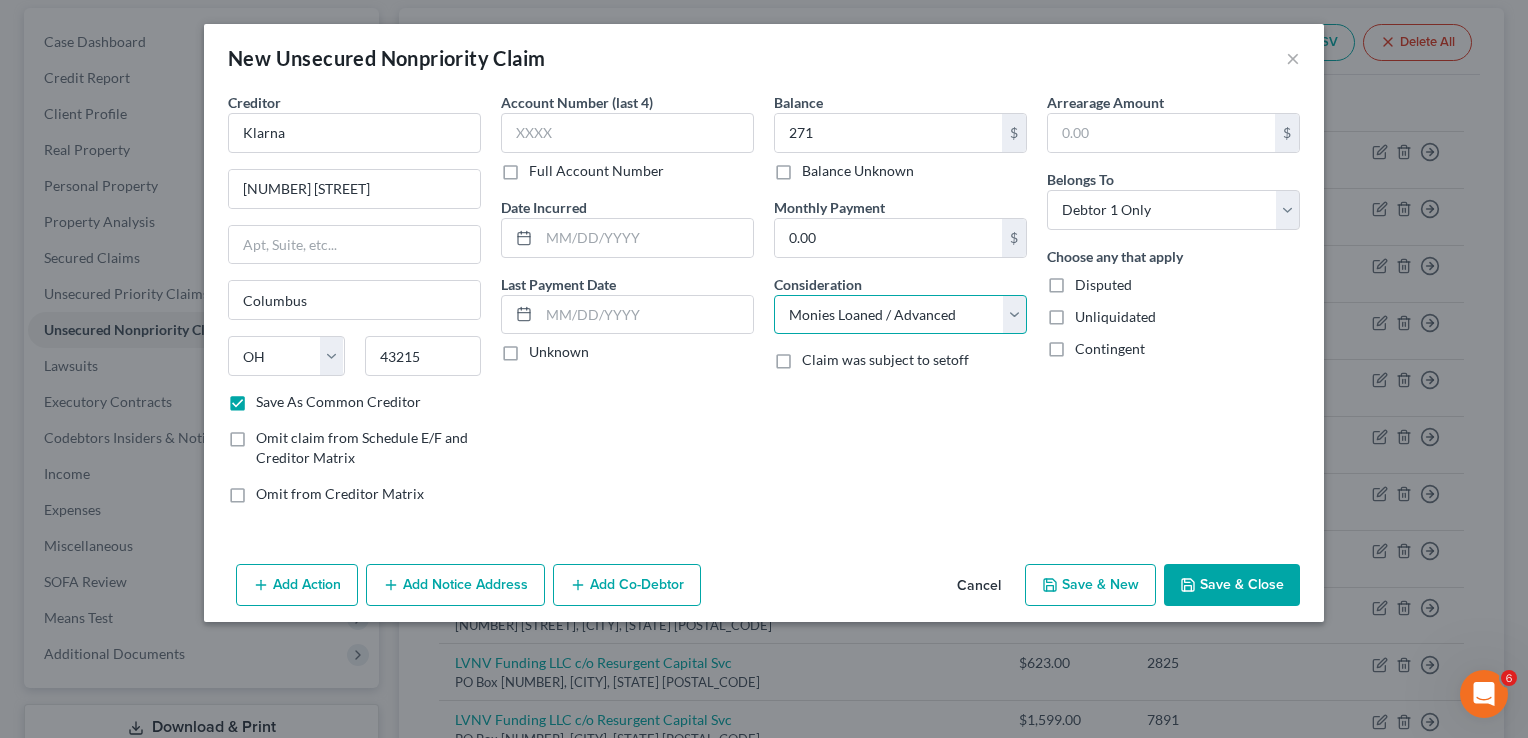 click on "Select Cable / Satellite Services Collection Agency Credit Card Debt Debt Counseling / Attorneys Deficiency Balance Domestic Support Obligations Home / Car Repairs Income Taxes Judgment Liens Medical Services Monies Loaned / Advanced Mortgage Obligation From Divorce Or Separation Obligation To Pensions Other Overdrawn Bank Account Promised To Help Pay Creditors Student Loans Suppliers And Vendors Telephone / Internet Services Utility Services" at bounding box center [900, 315] 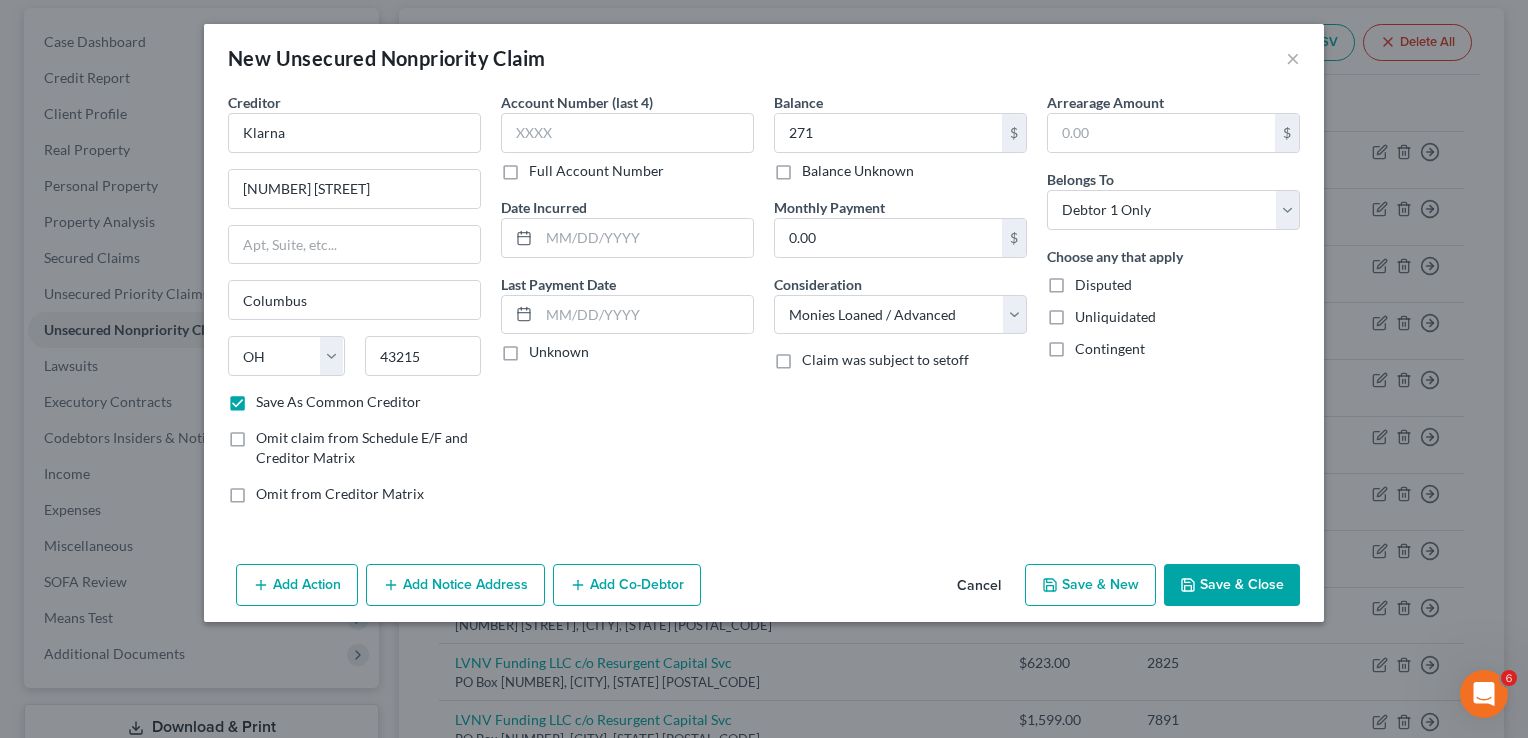 click on "Save & Close" at bounding box center (1232, 585) 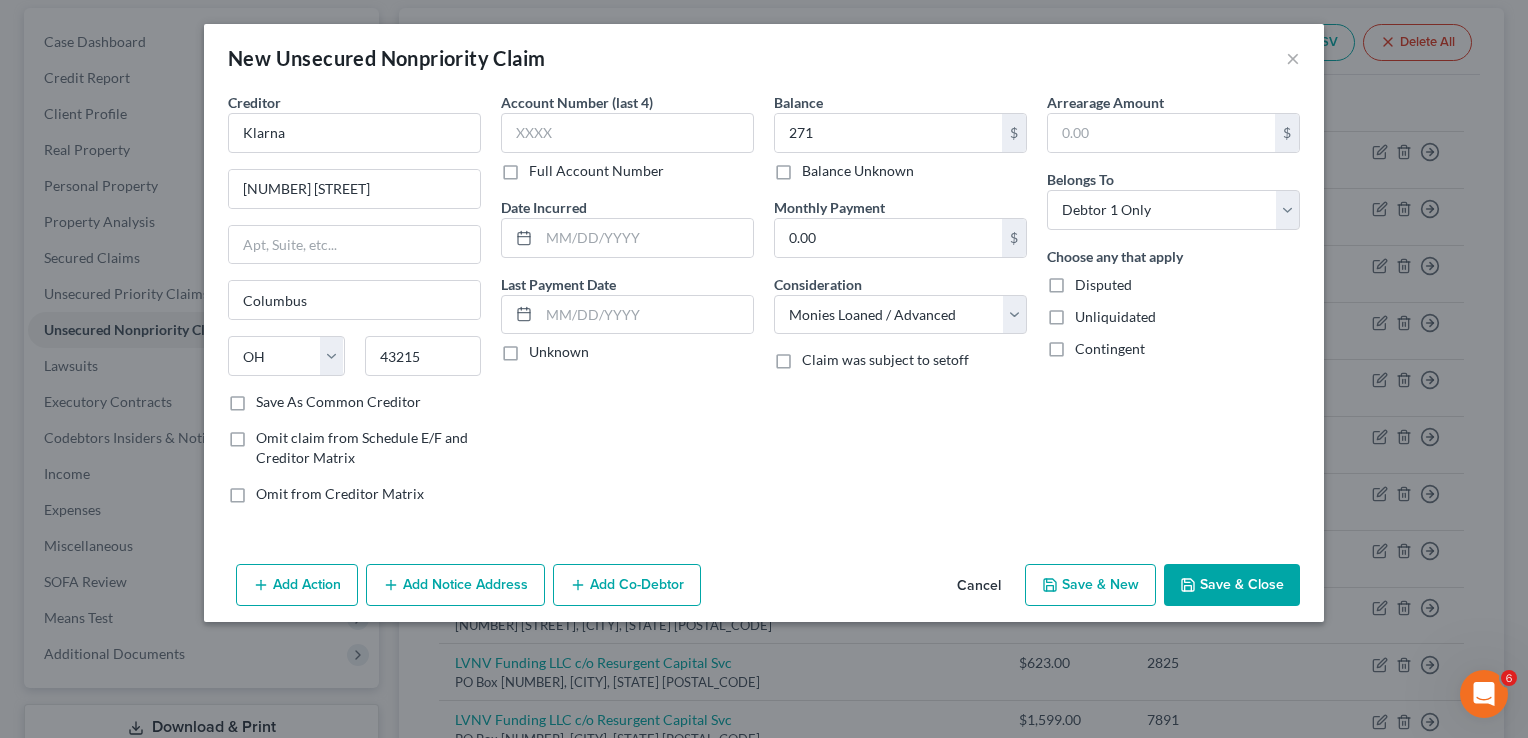 checkbox on "false" 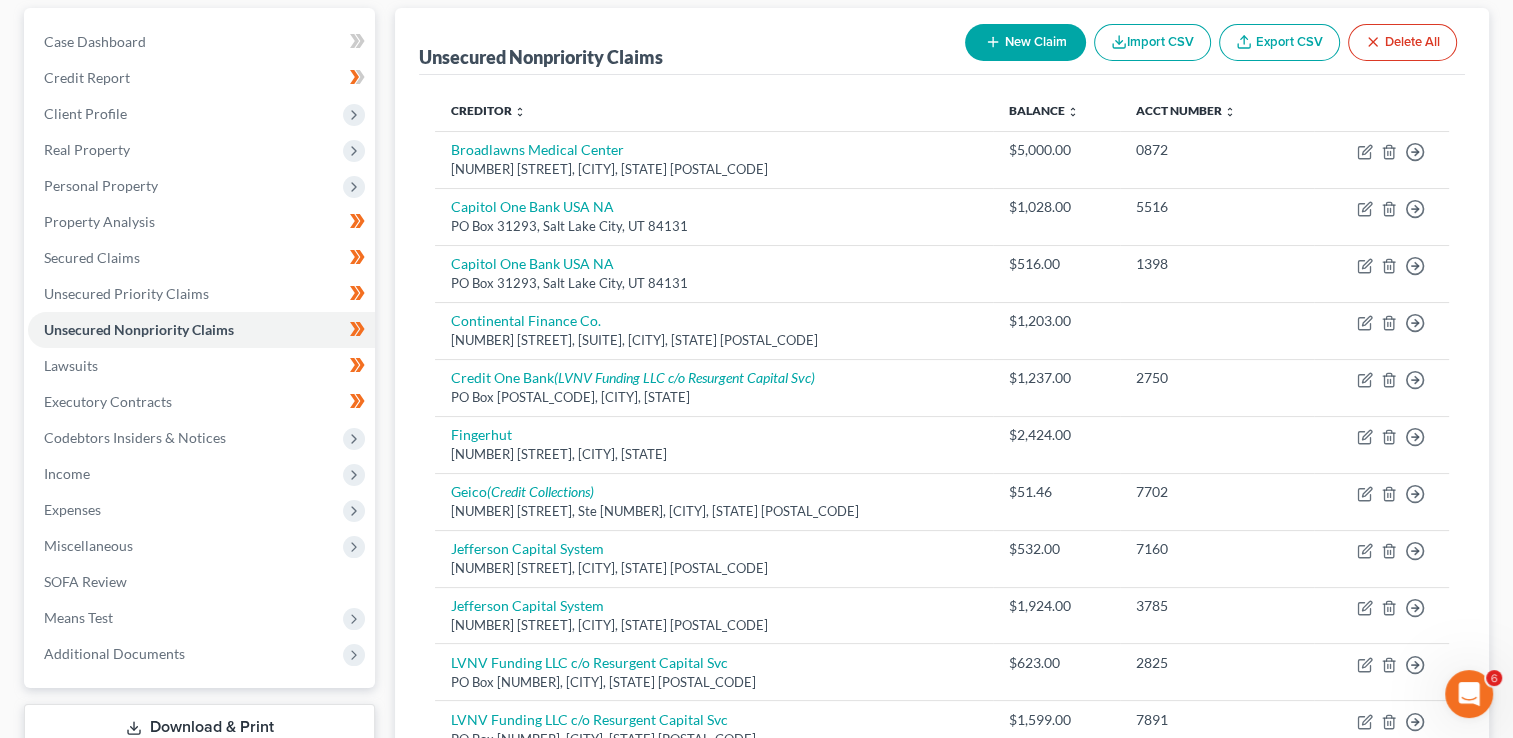 click on "New Claim" at bounding box center (1025, 42) 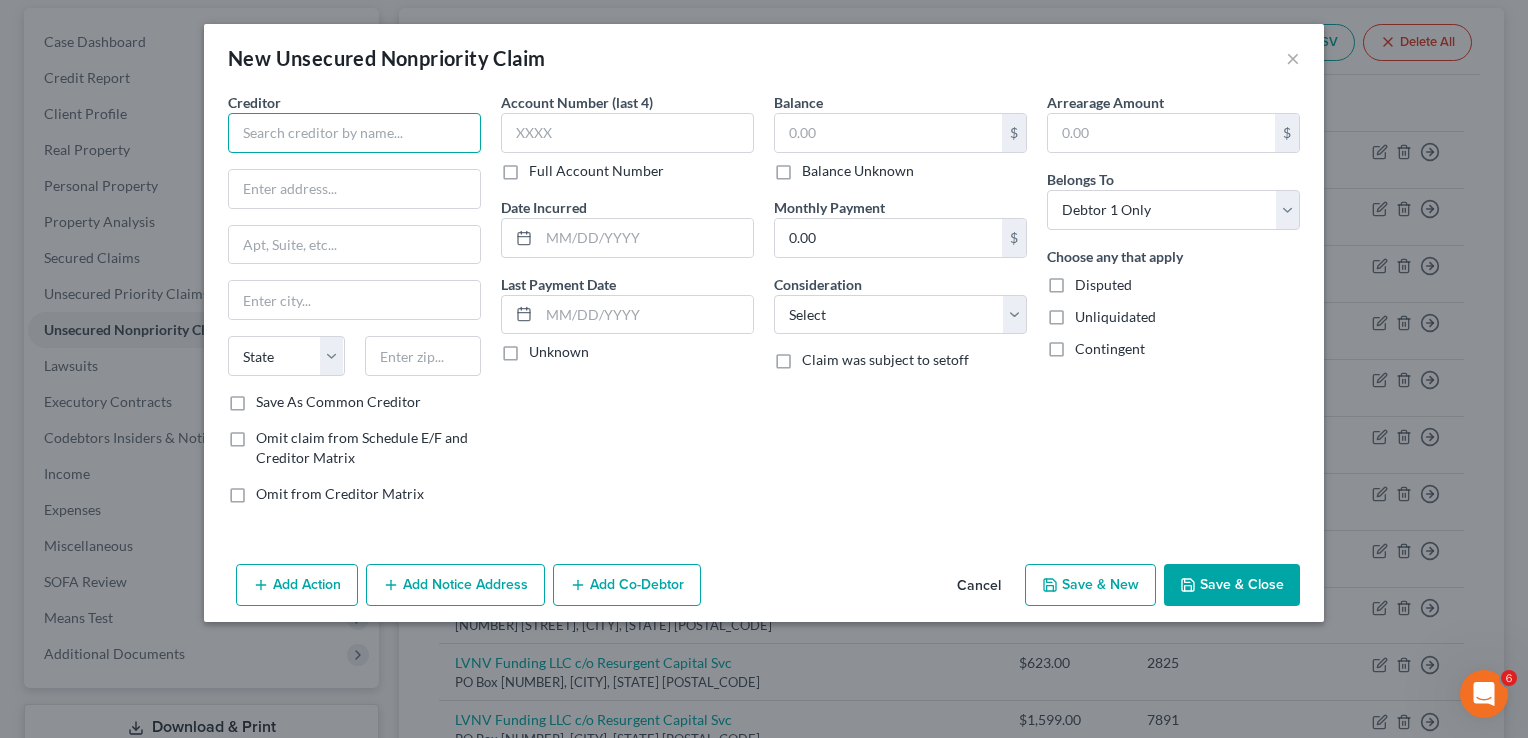 click at bounding box center [354, 133] 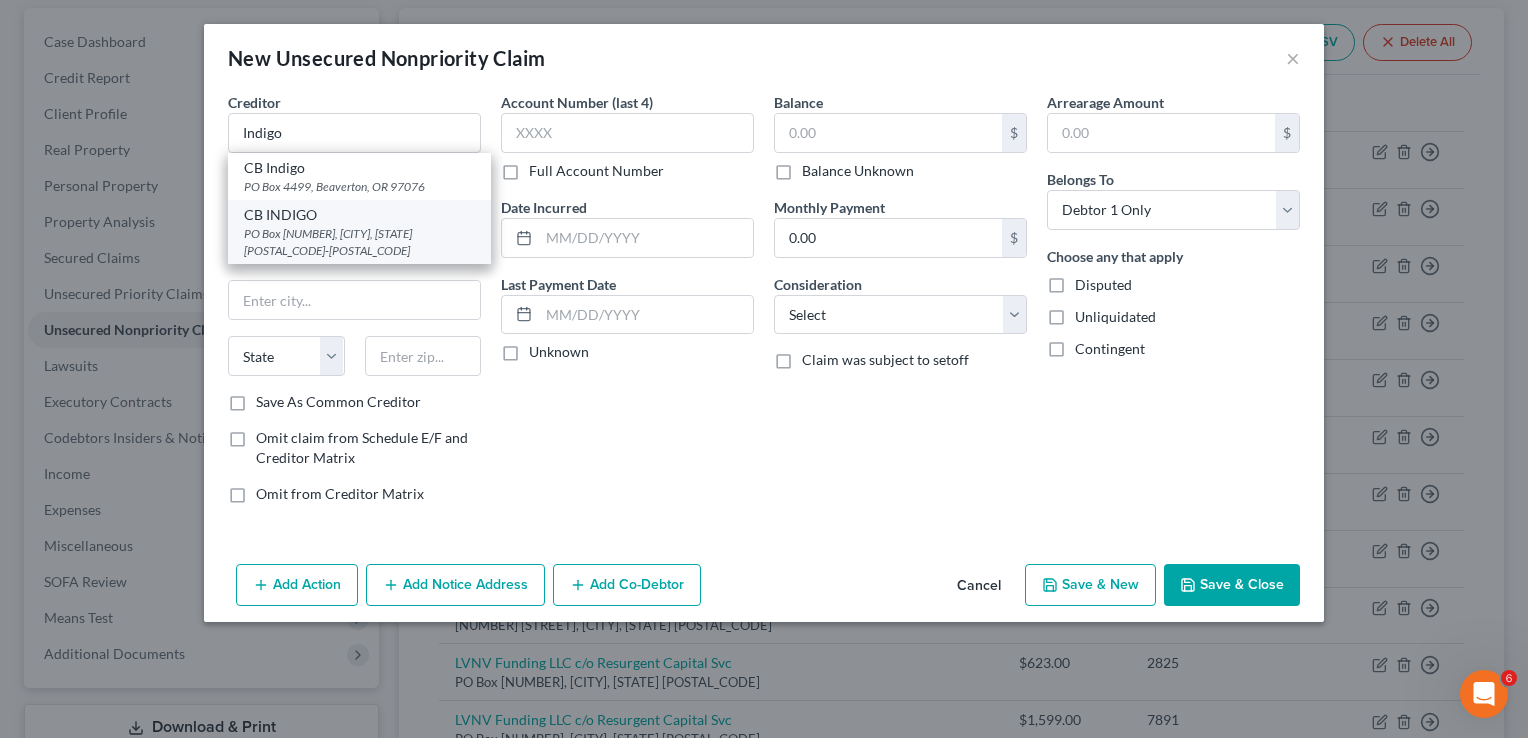 click on "PO Box 4499, Beaverton, OR 97076-4499" at bounding box center [359, 242] 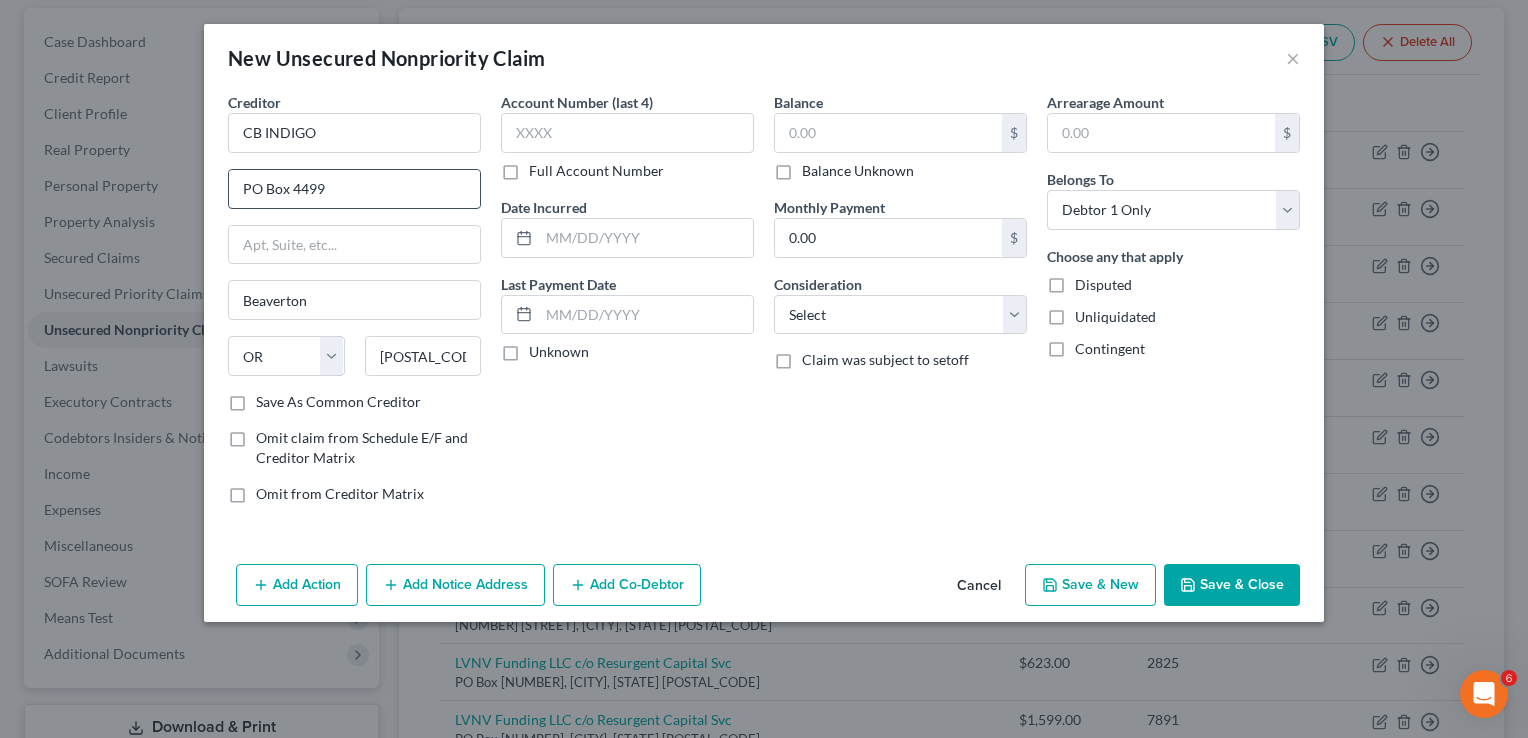click on "PO Box 4499" at bounding box center [354, 189] 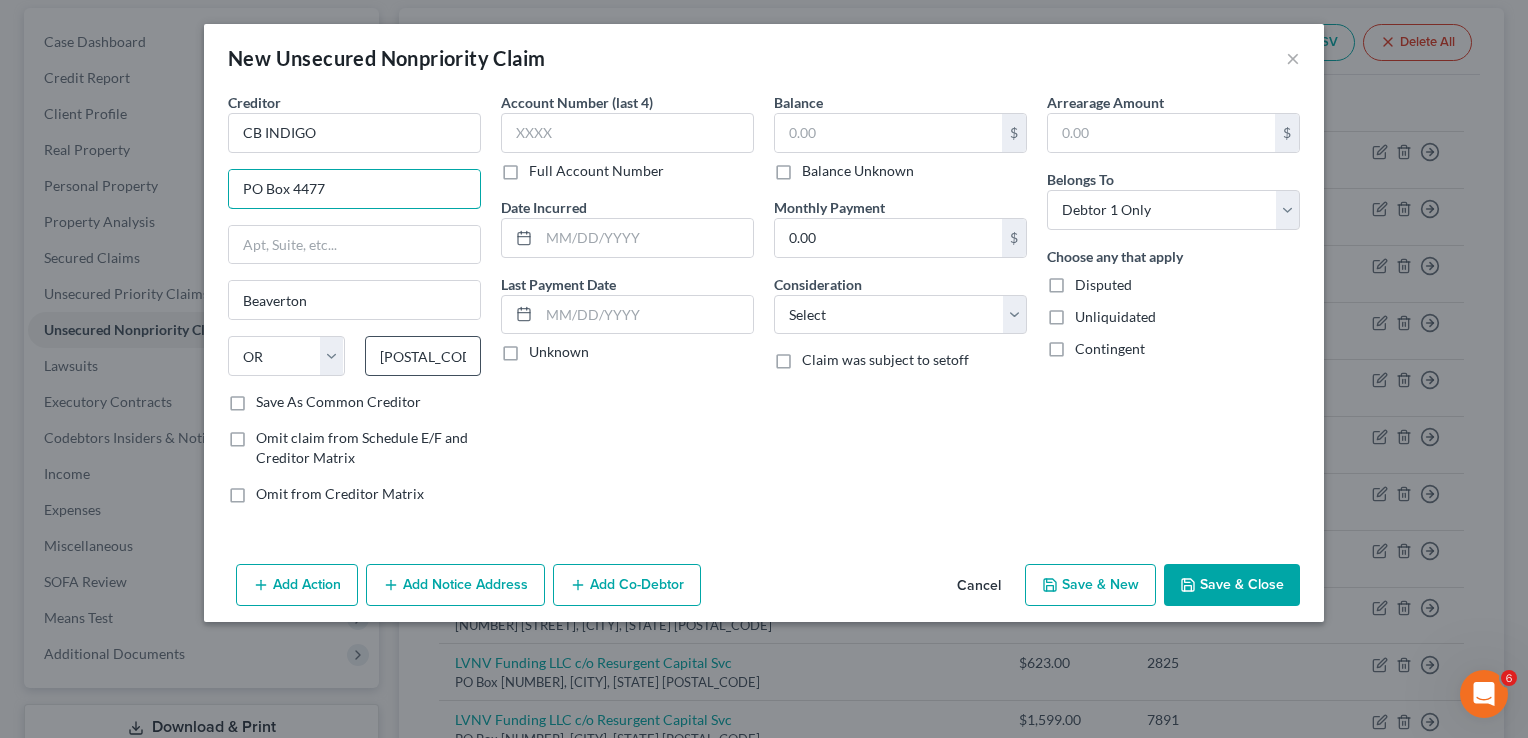 type on "PO Box 4477" 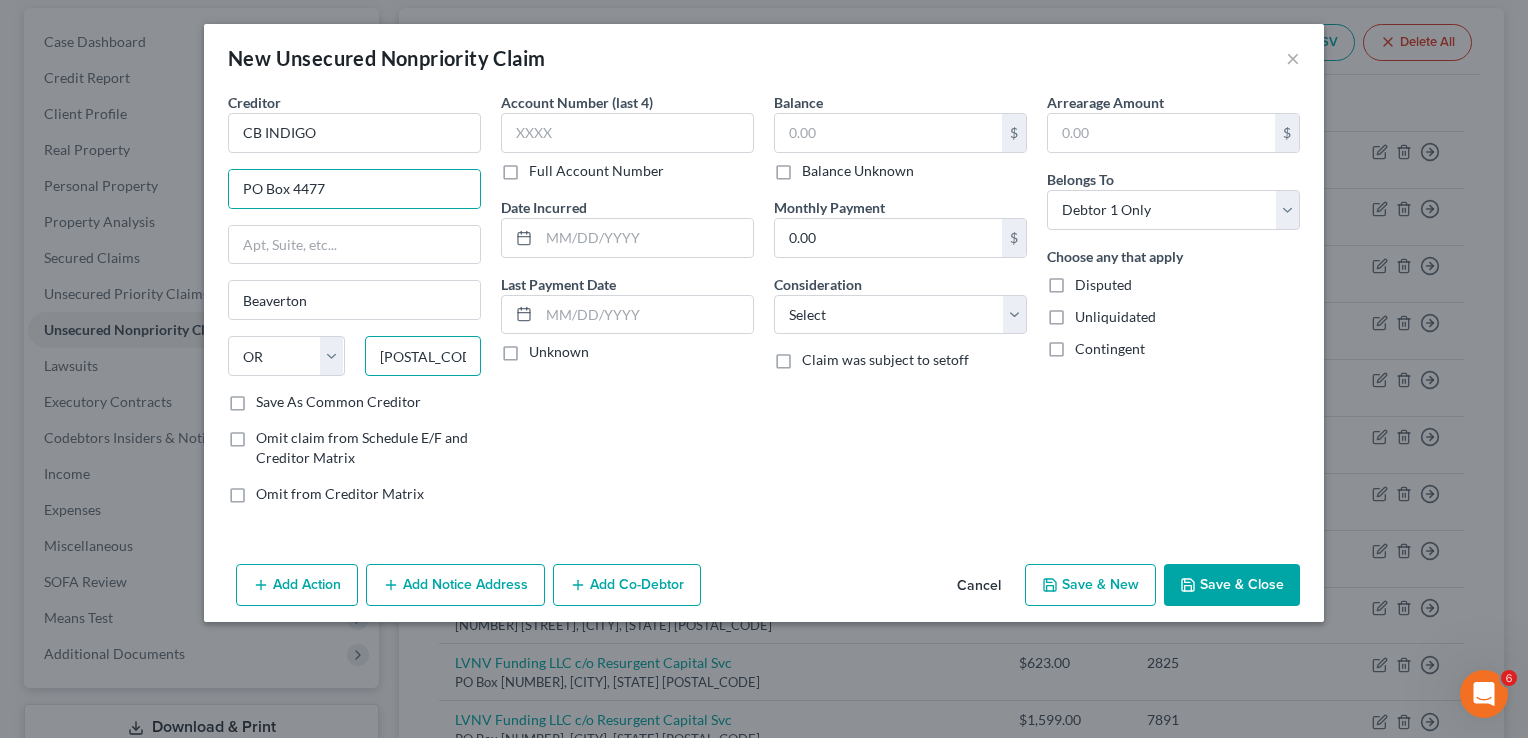 click on "97076-4499" at bounding box center [423, 356] 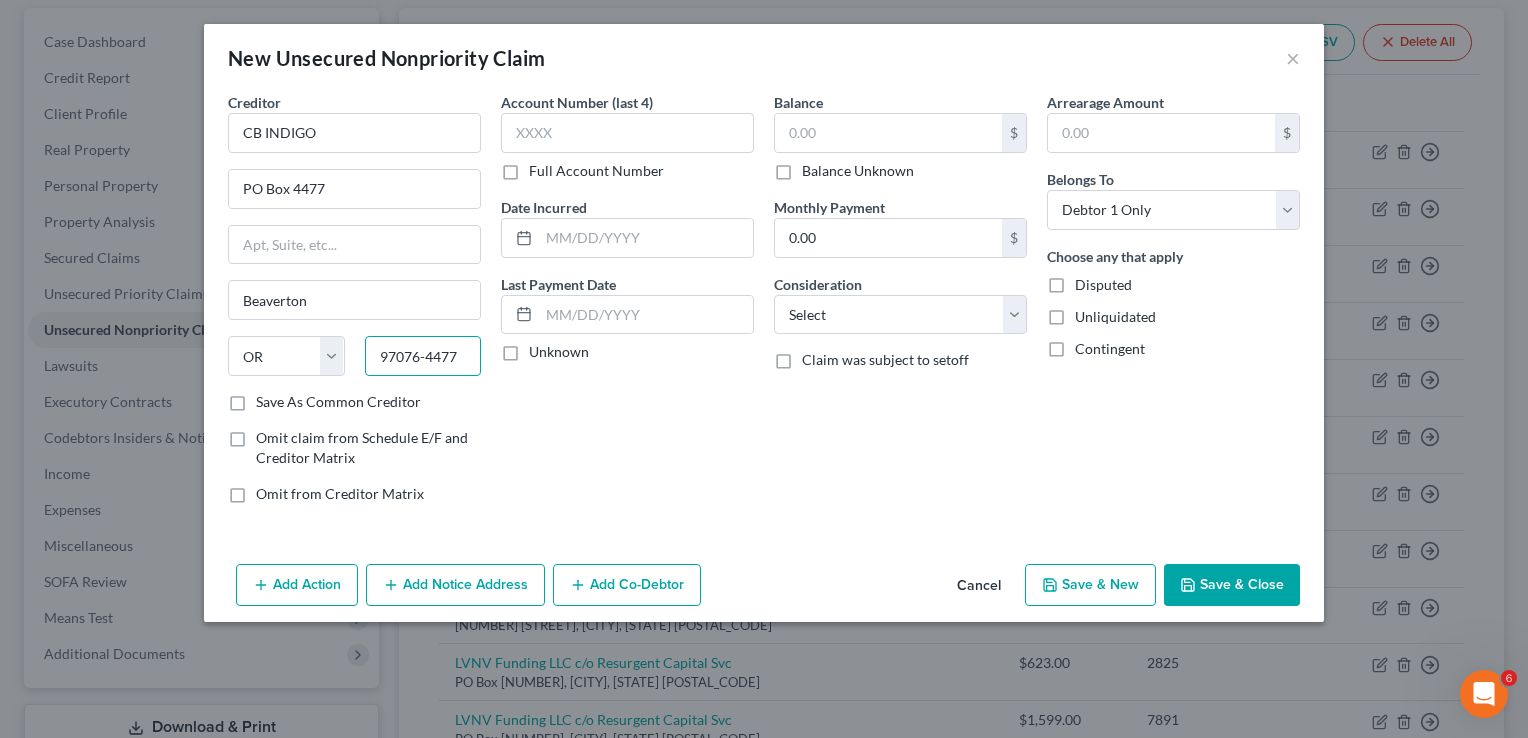 type on "97076-4477" 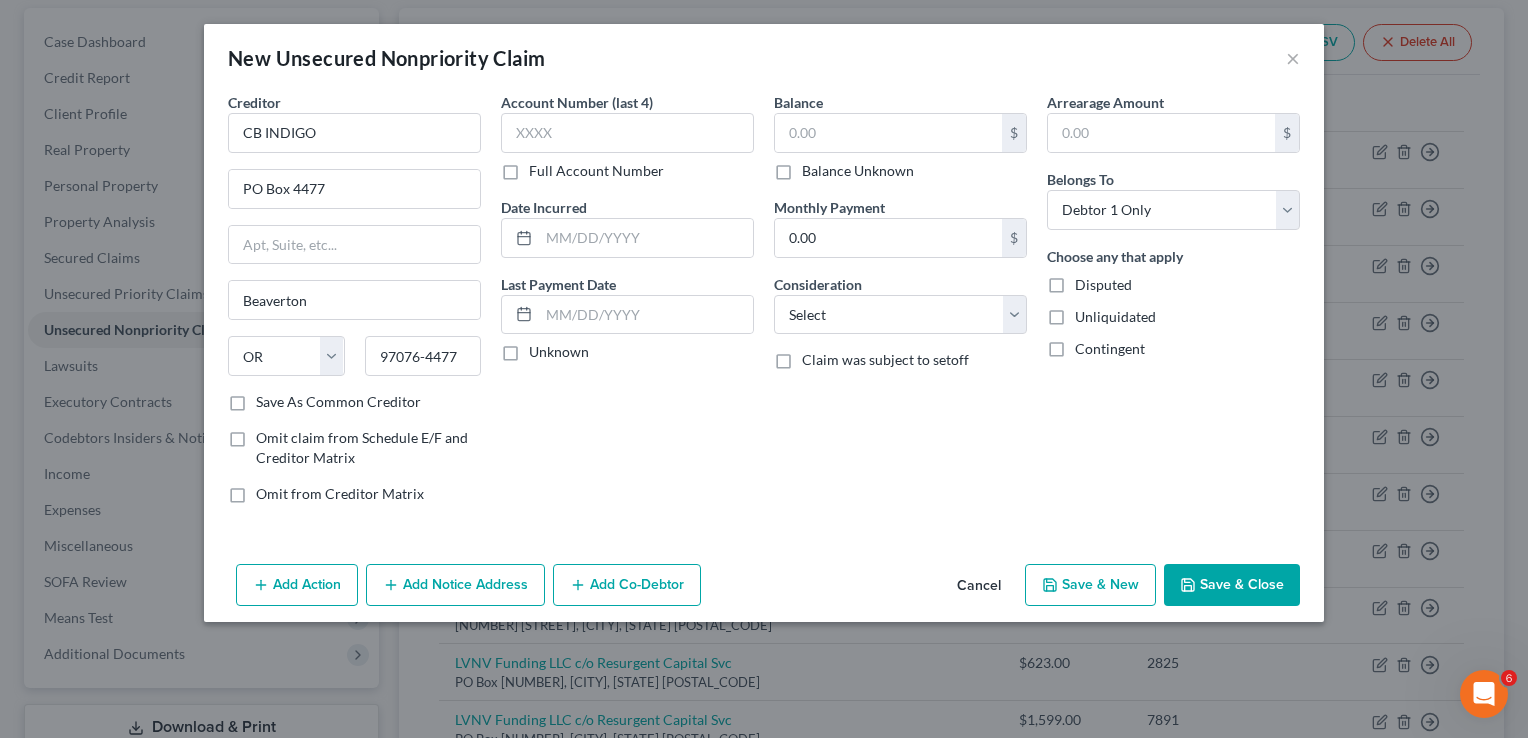 click on "Balance Unknown" at bounding box center [858, 171] 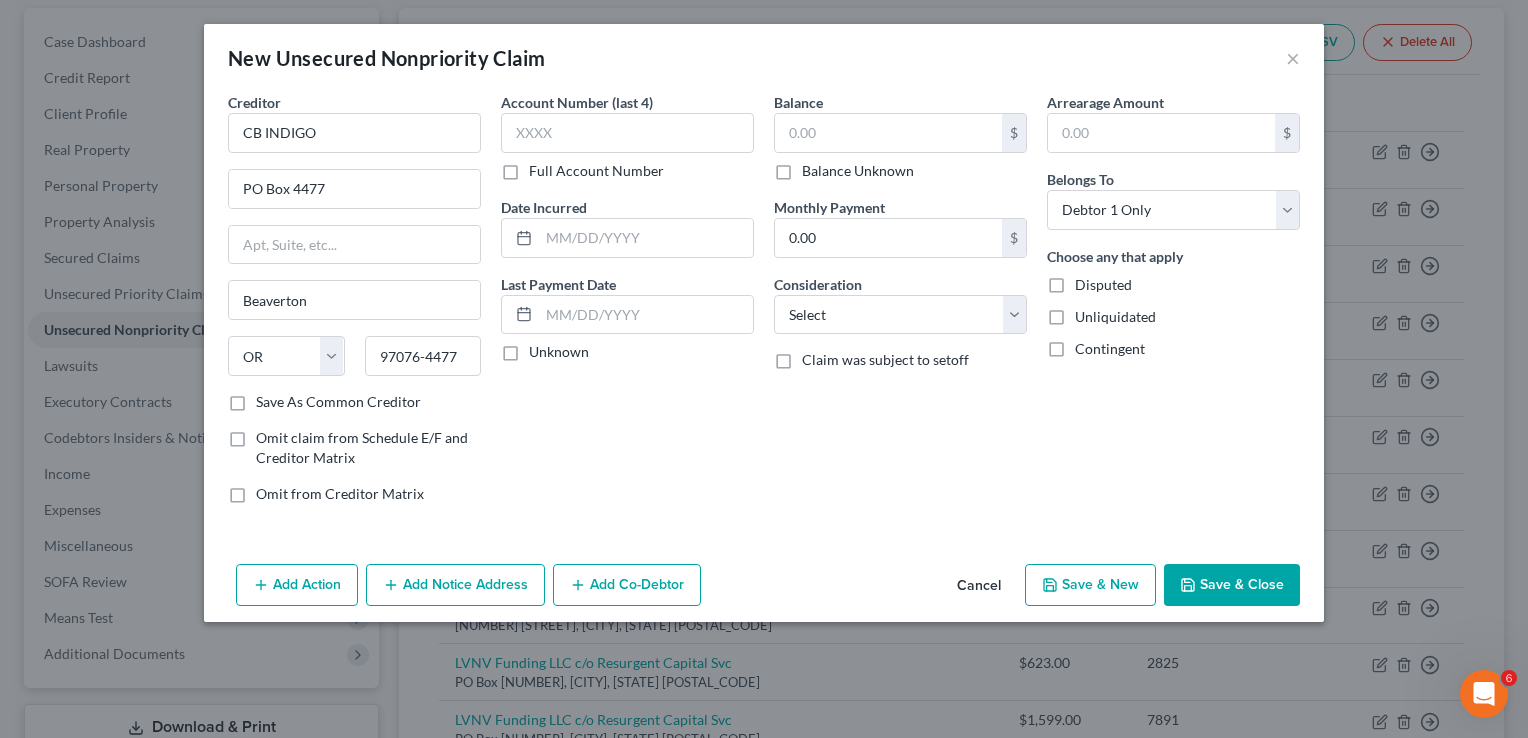 click on "Balance Unknown" at bounding box center (816, 167) 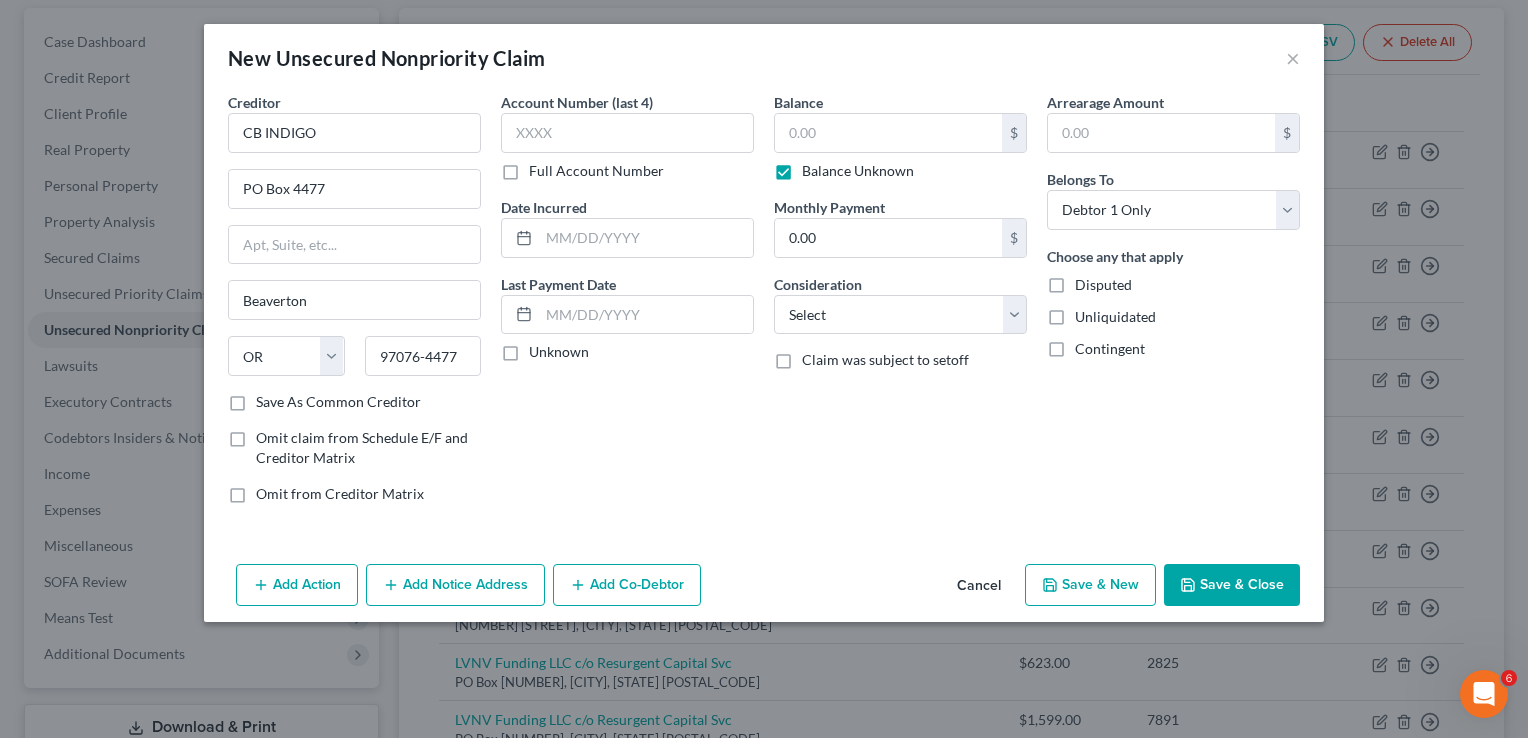 type on "0.00" 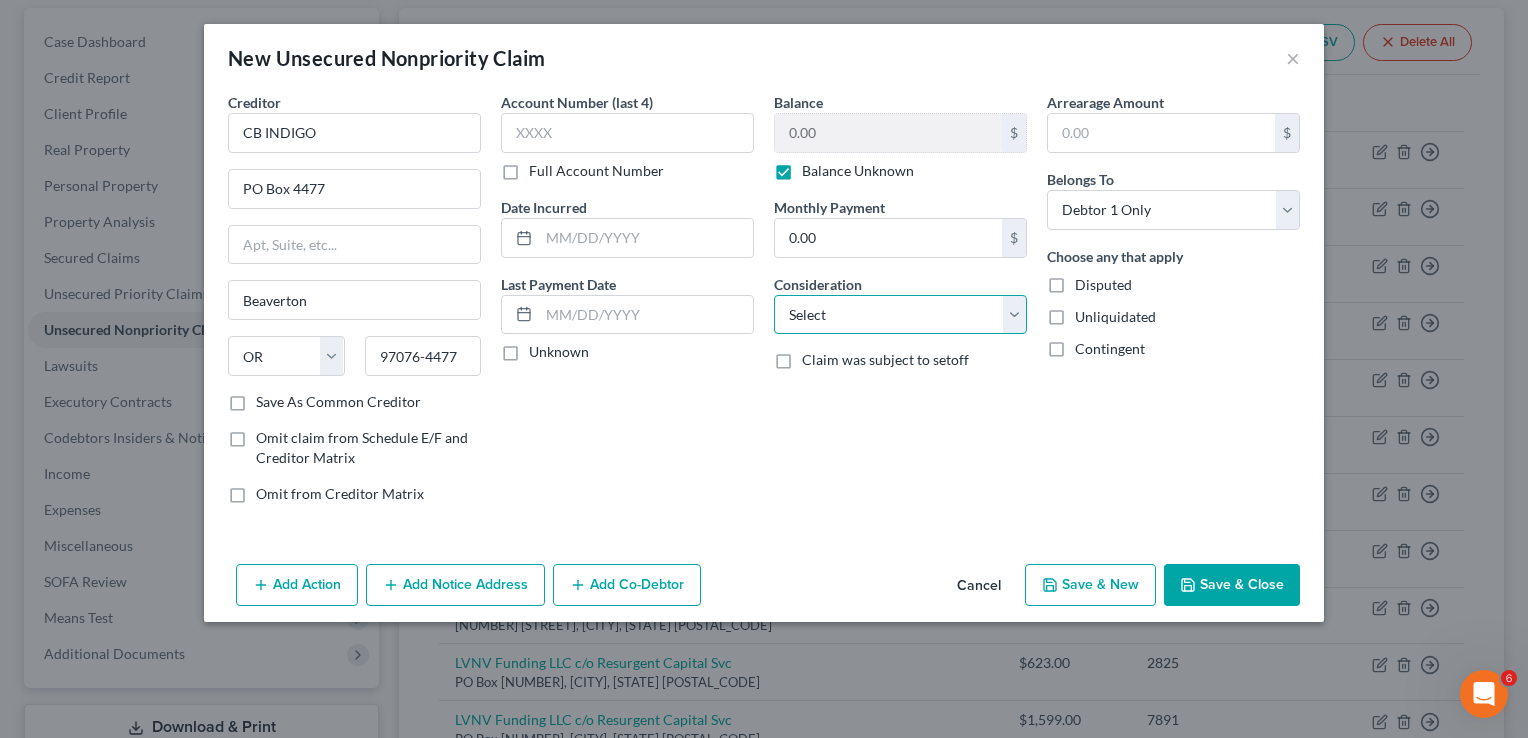 click on "Select Cable / Satellite Services Collection Agency Credit Card Debt Debt Counseling / Attorneys Deficiency Balance Domestic Support Obligations Home / Car Repairs Income Taxes Judgment Liens Medical Services Monies Loaned / Advanced Mortgage Obligation From Divorce Or Separation Obligation To Pensions Other Overdrawn Bank Account Promised To Help Pay Creditors Student Loans Suppliers And Vendors Telephone / Internet Services Utility Services" at bounding box center (900, 315) 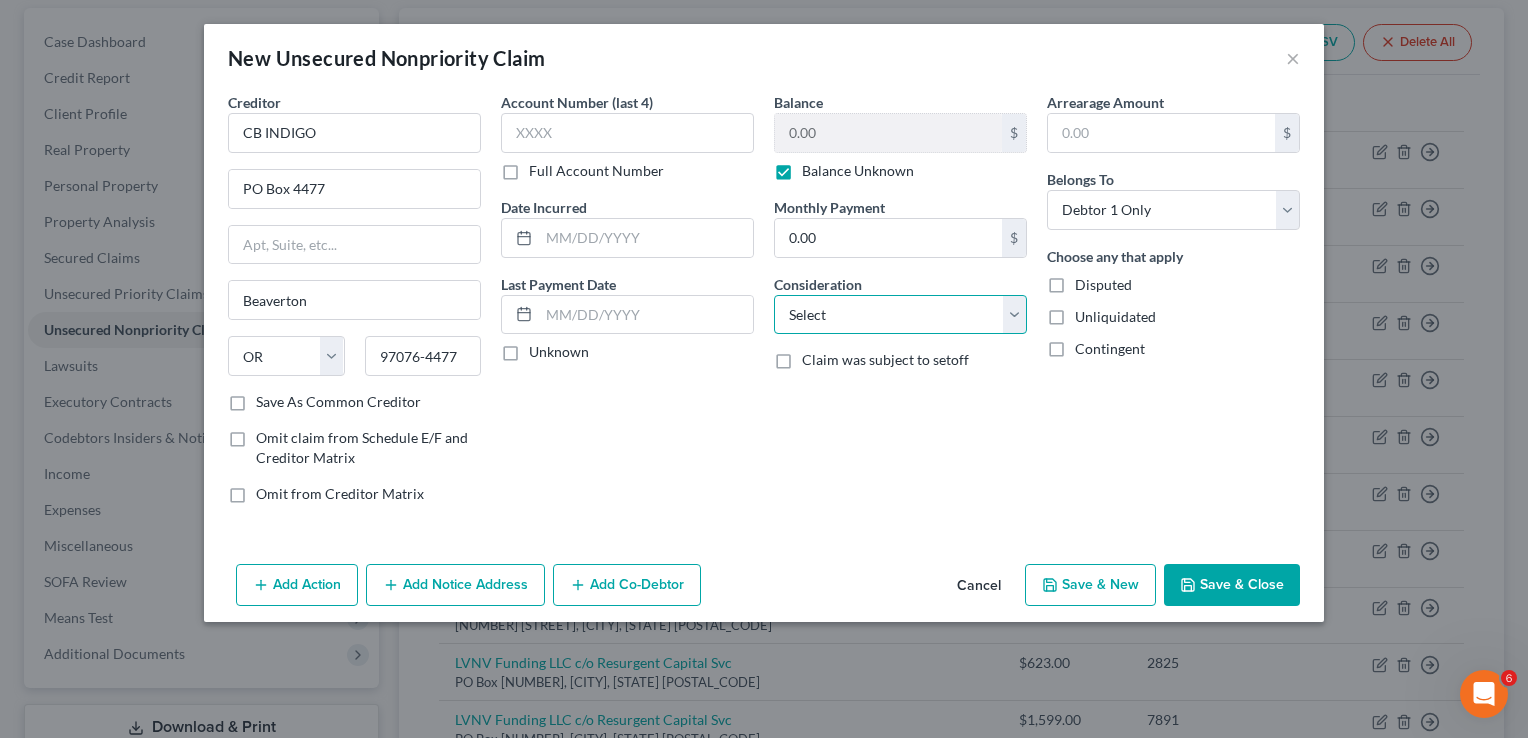 select on "2" 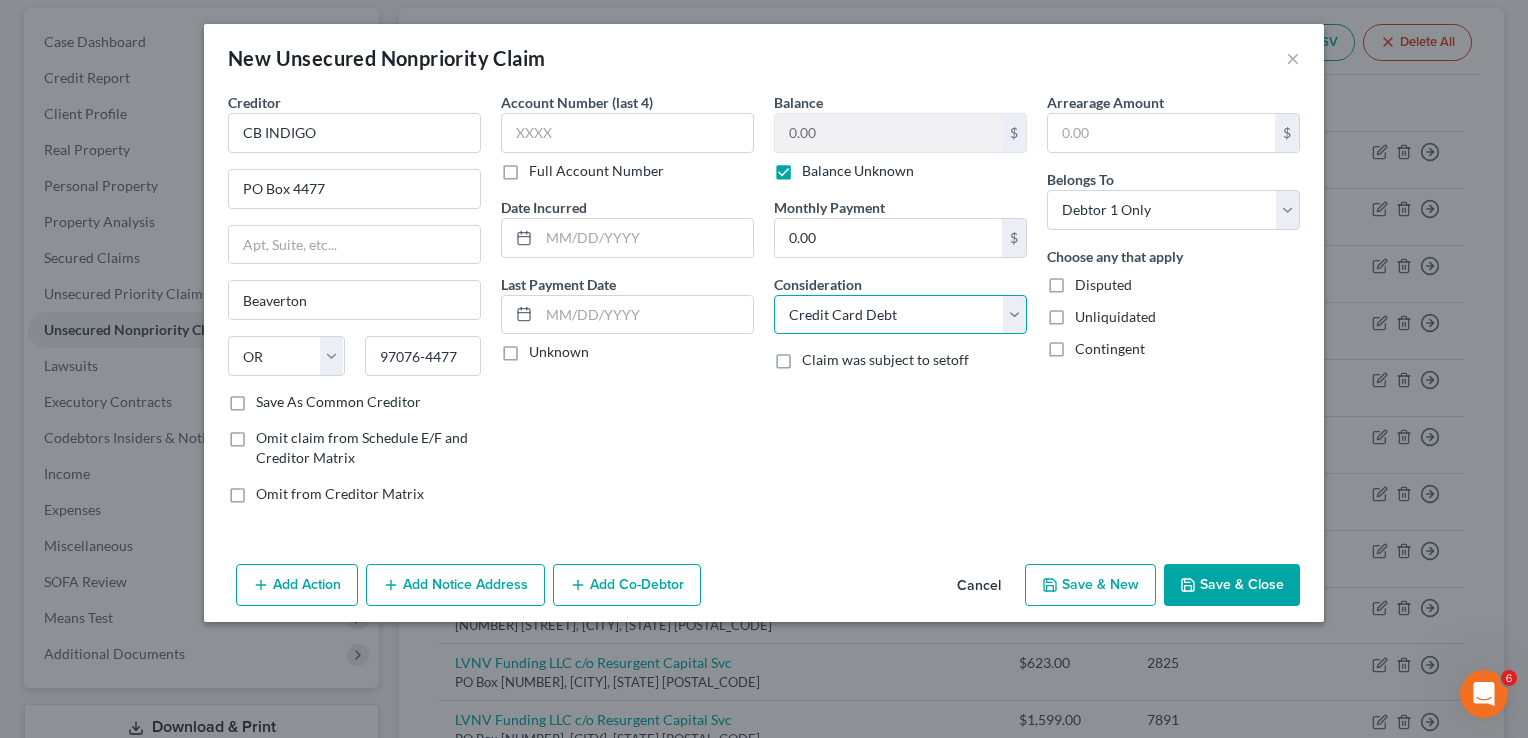 click on "Select Cable / Satellite Services Collection Agency Credit Card Debt Debt Counseling / Attorneys Deficiency Balance Domestic Support Obligations Home / Car Repairs Income Taxes Judgment Liens Medical Services Monies Loaned / Advanced Mortgage Obligation From Divorce Or Separation Obligation To Pensions Other Overdrawn Bank Account Promised To Help Pay Creditors Student Loans Suppliers And Vendors Telephone / Internet Services Utility Services" at bounding box center [900, 315] 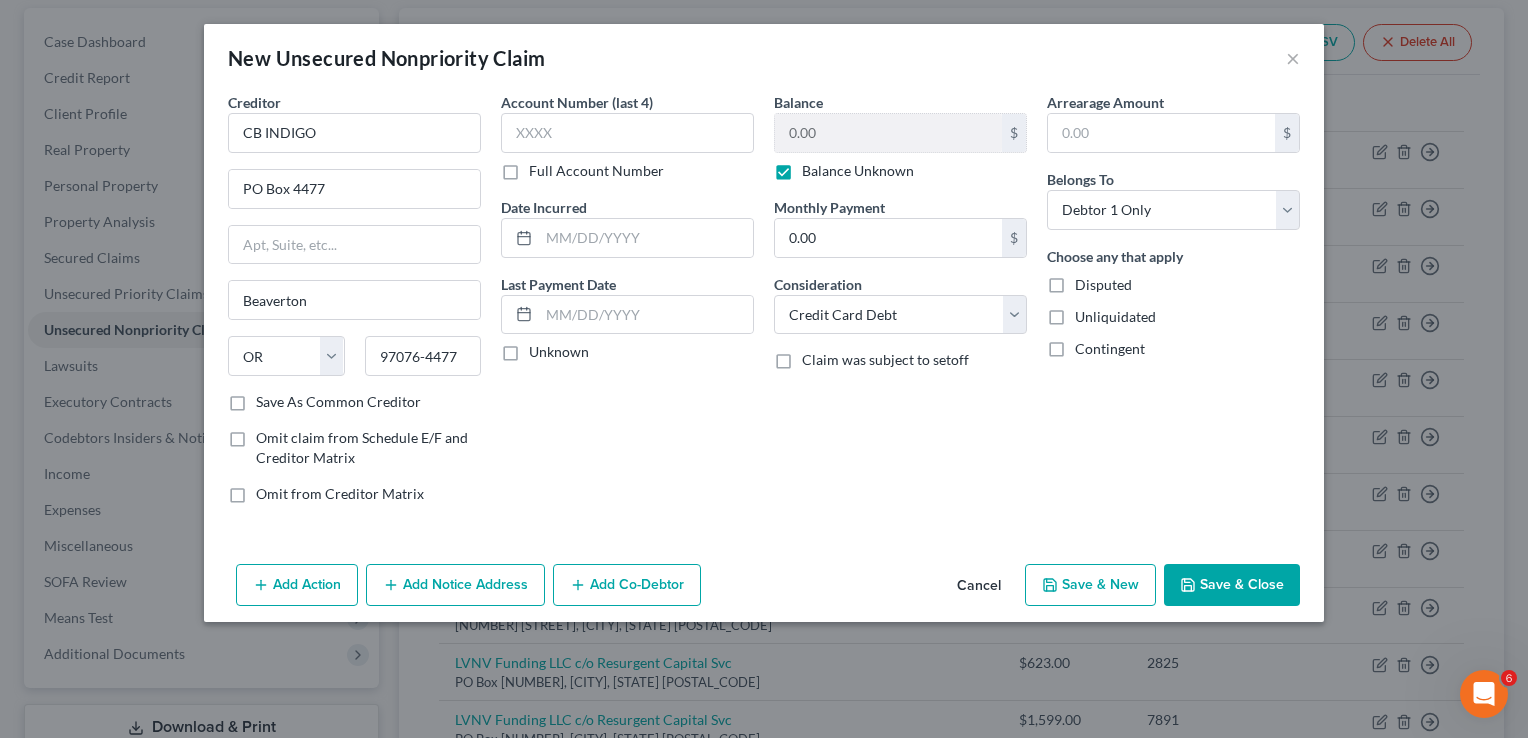 click on "Save & New" at bounding box center (1090, 585) 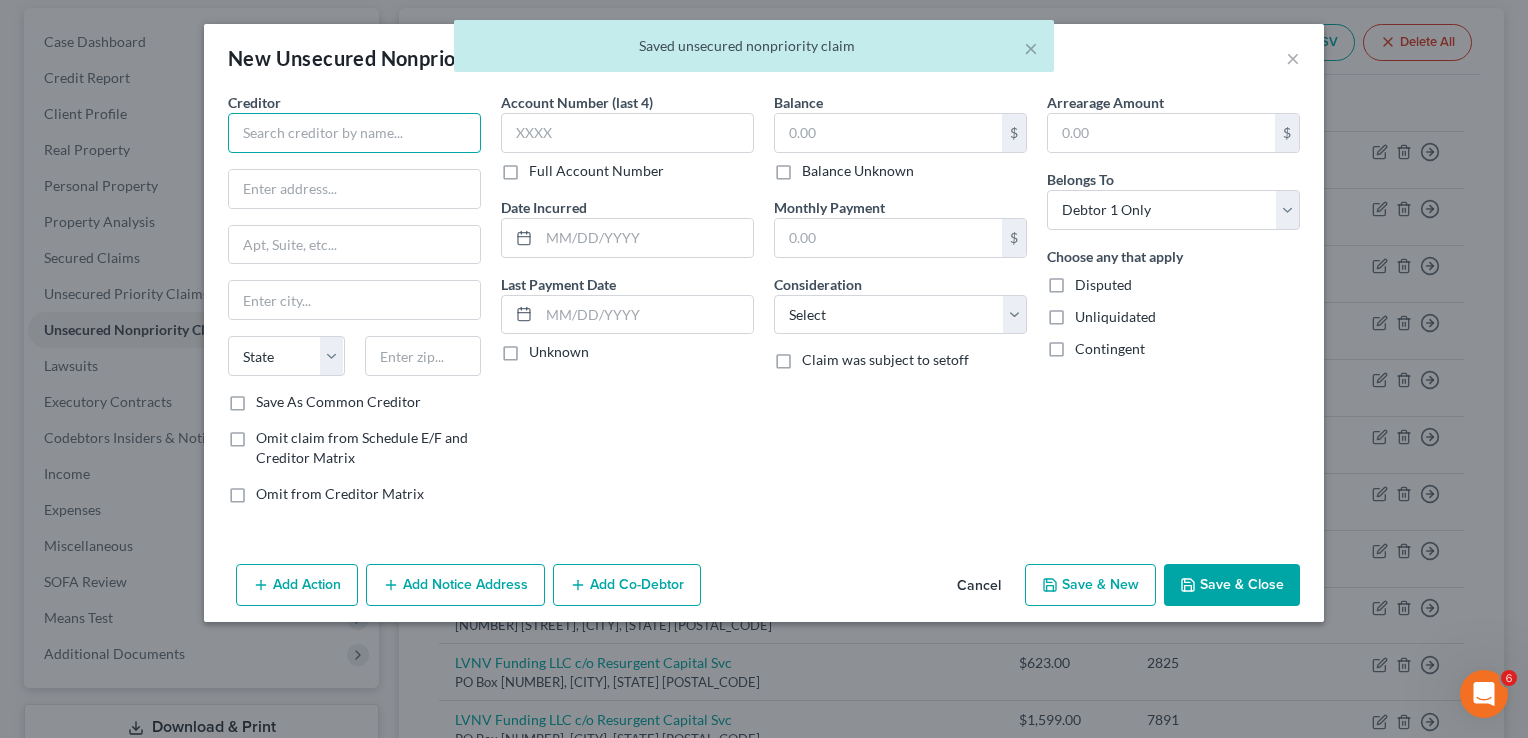click at bounding box center [354, 133] 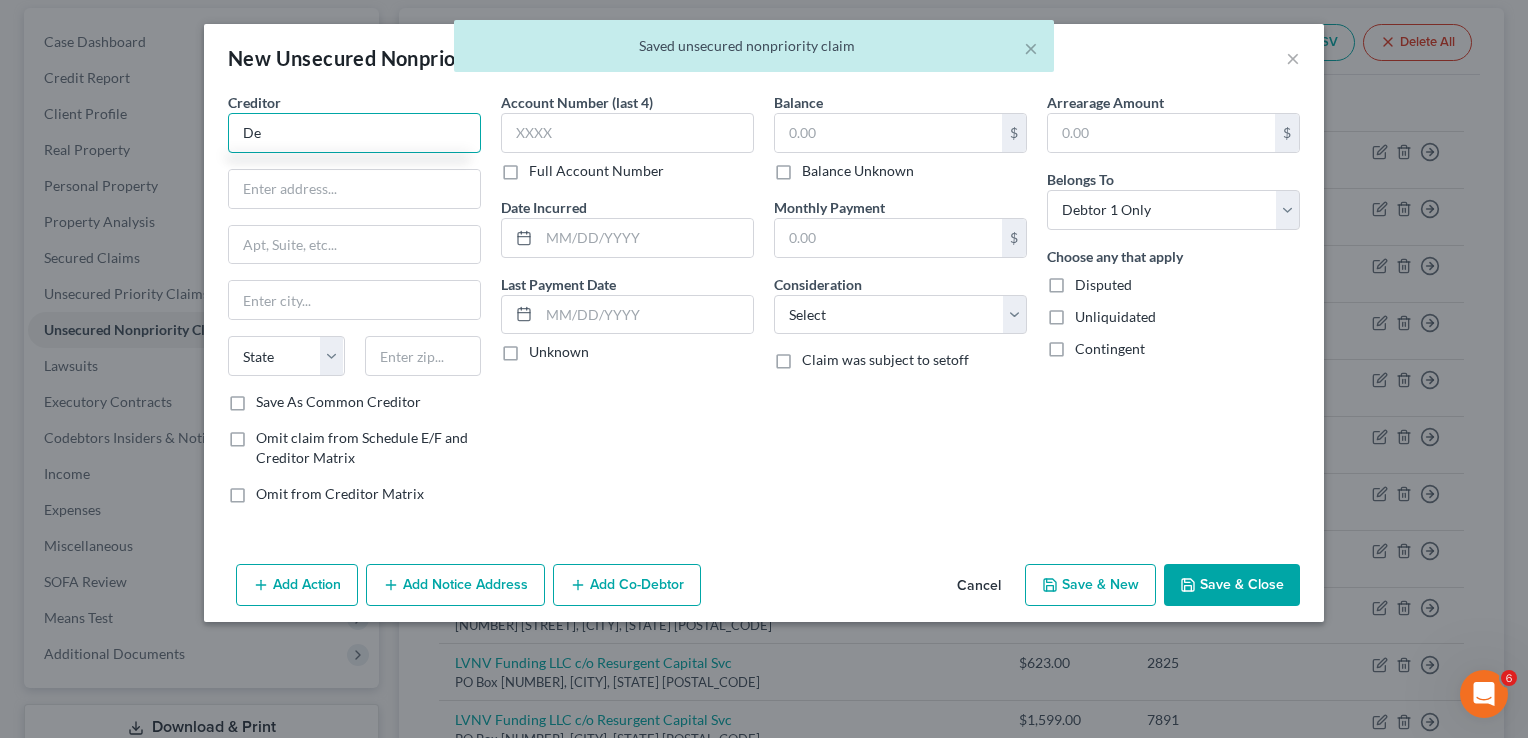 type on "D" 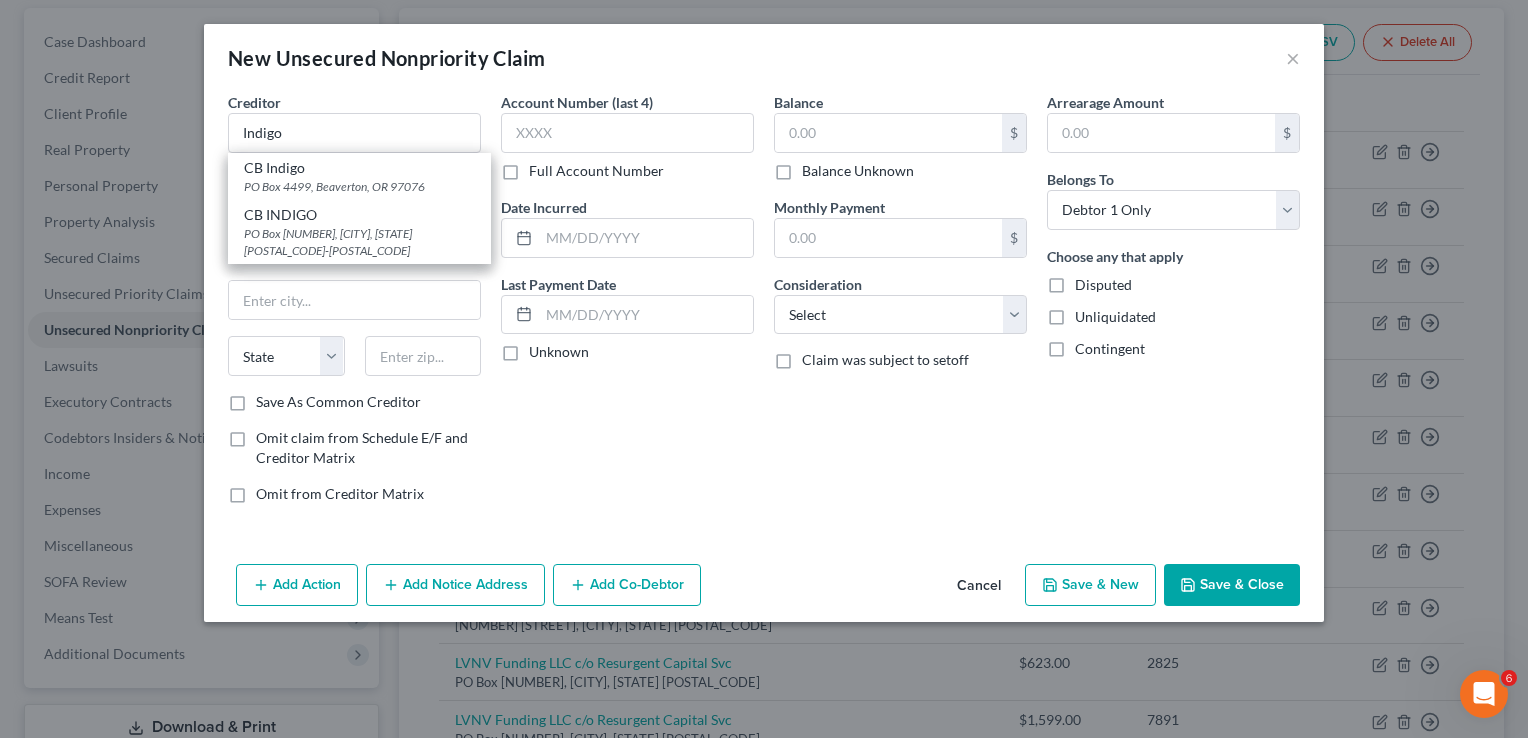 click on "PO Box 4499, Beaverton, OR 97076-4499" at bounding box center [359, 242] 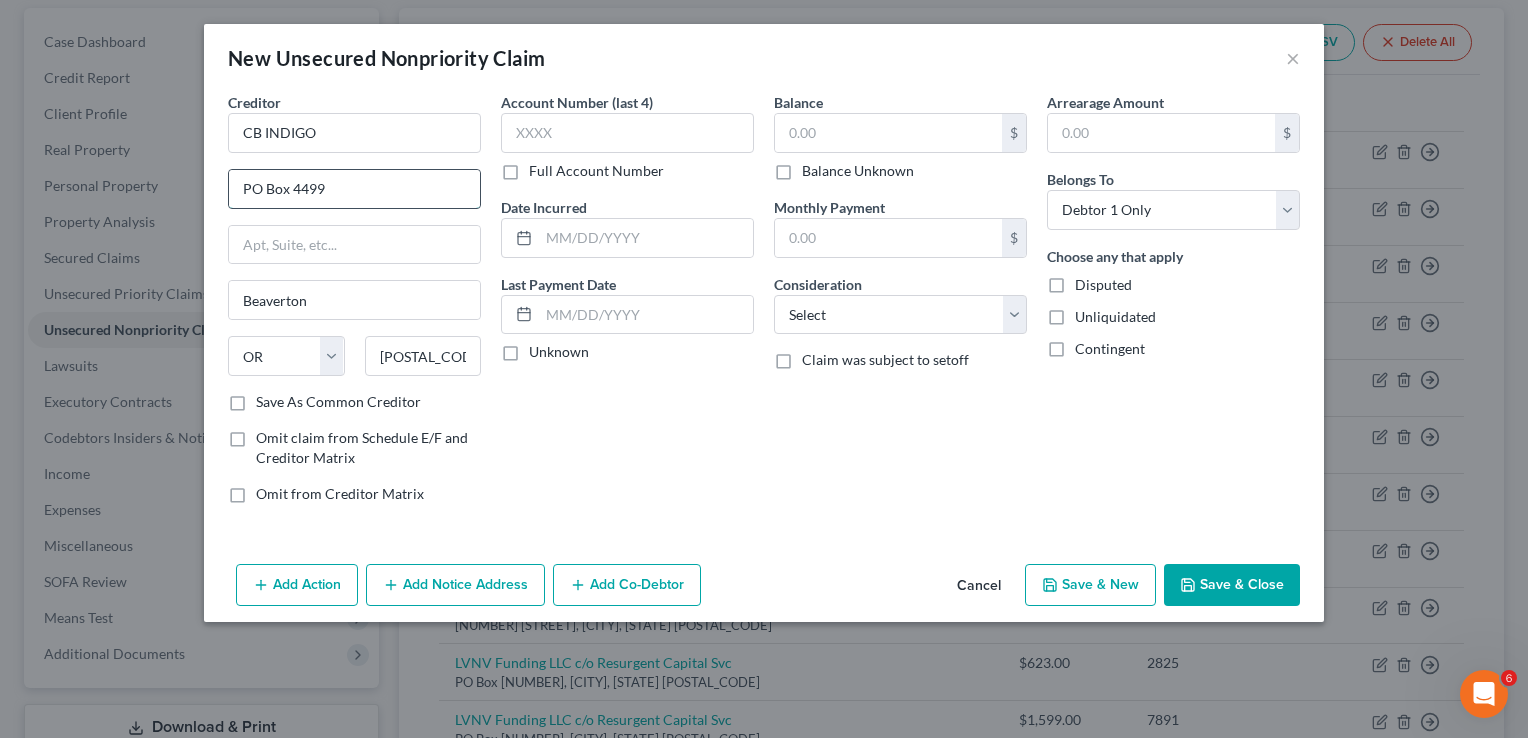 click on "PO Box 4499" at bounding box center (354, 189) 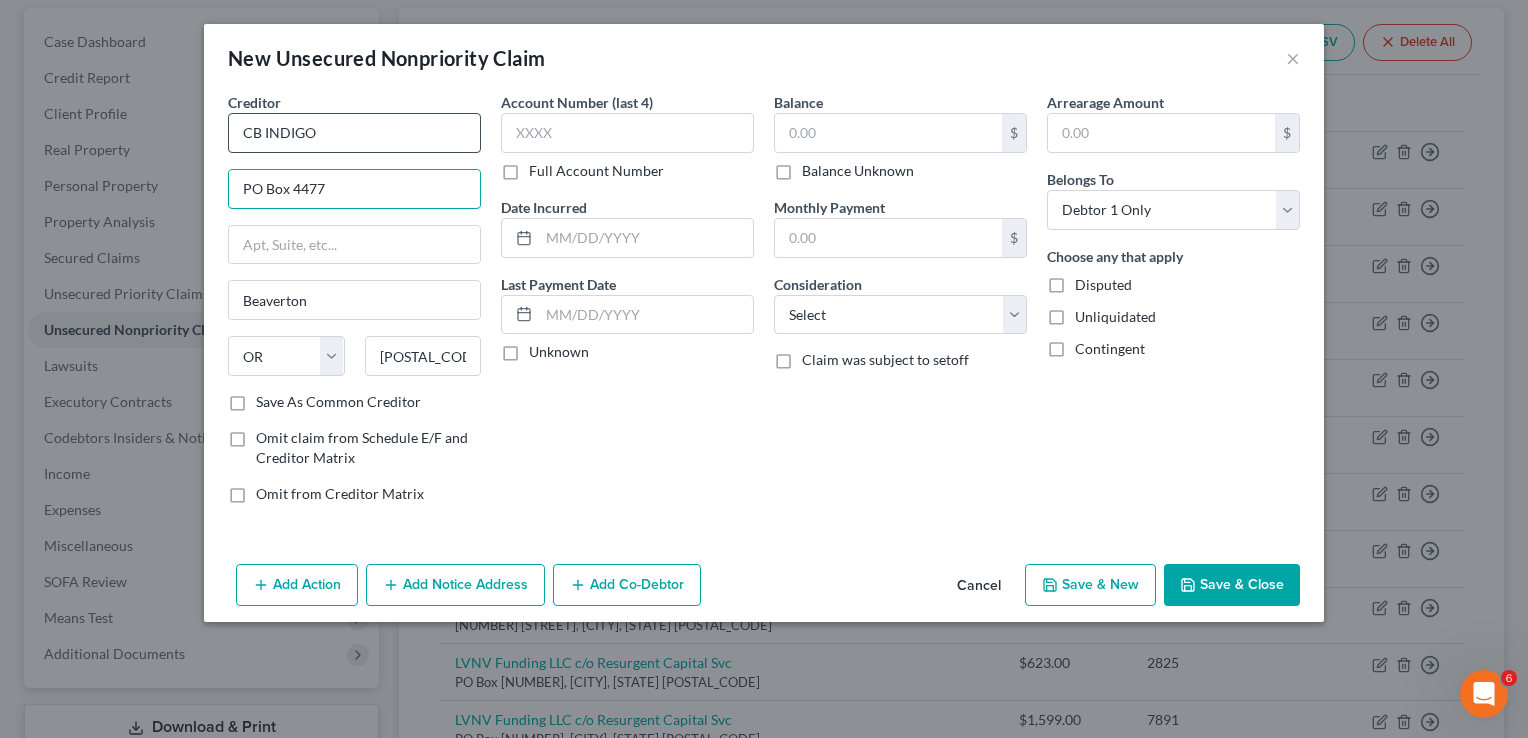 type on "PO Box 4477" 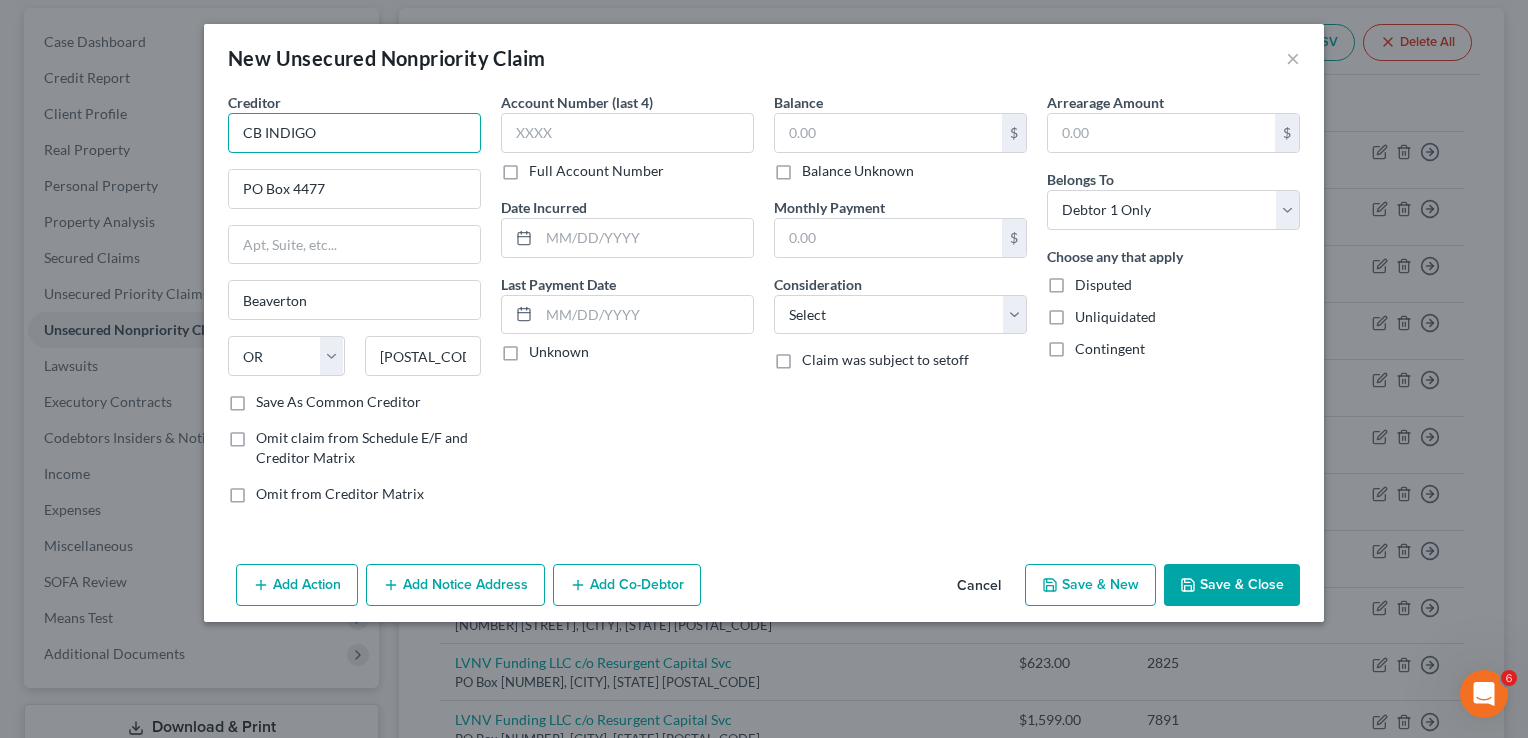 drag, startPoint x: 323, startPoint y: 132, endPoint x: 263, endPoint y: 106, distance: 65.39113 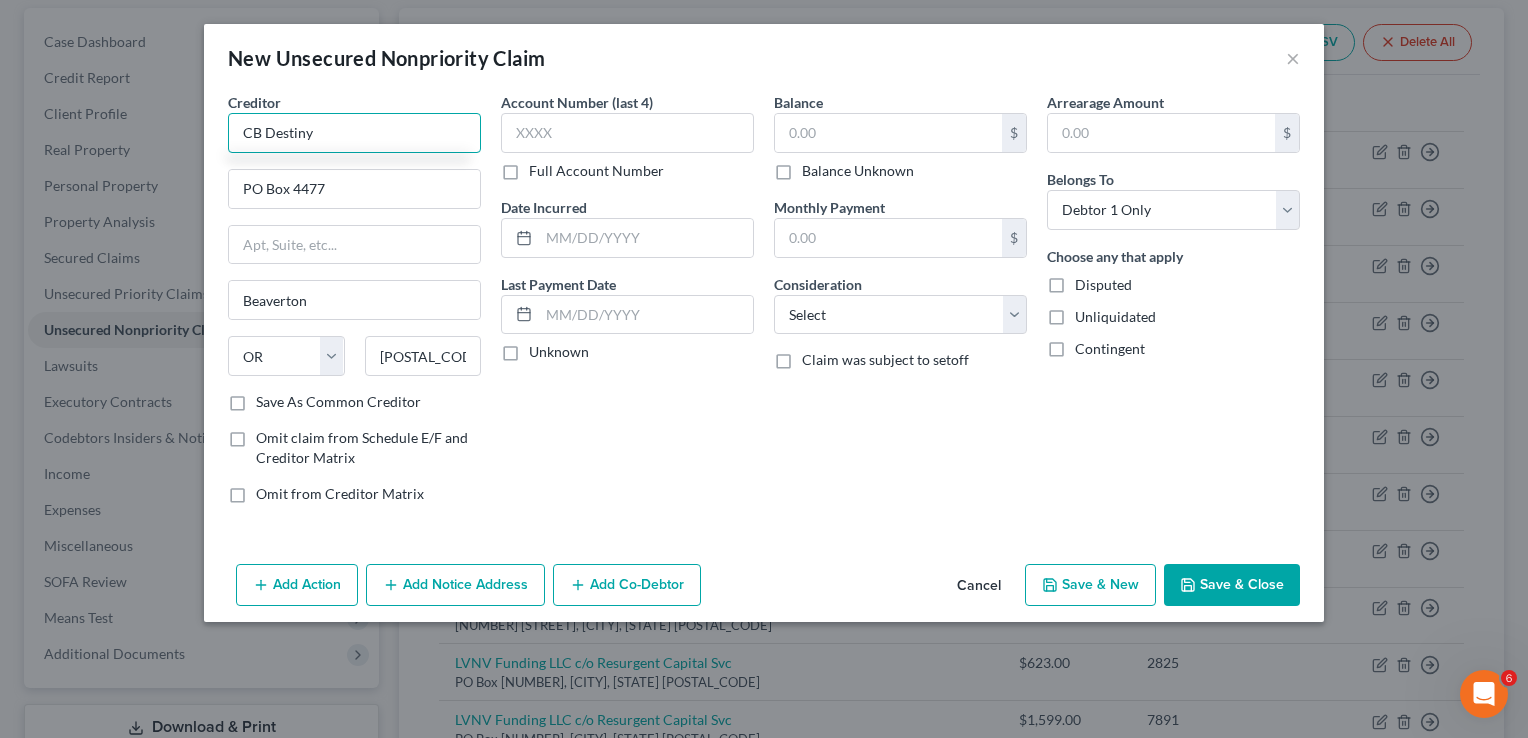 type on "CB Destiny" 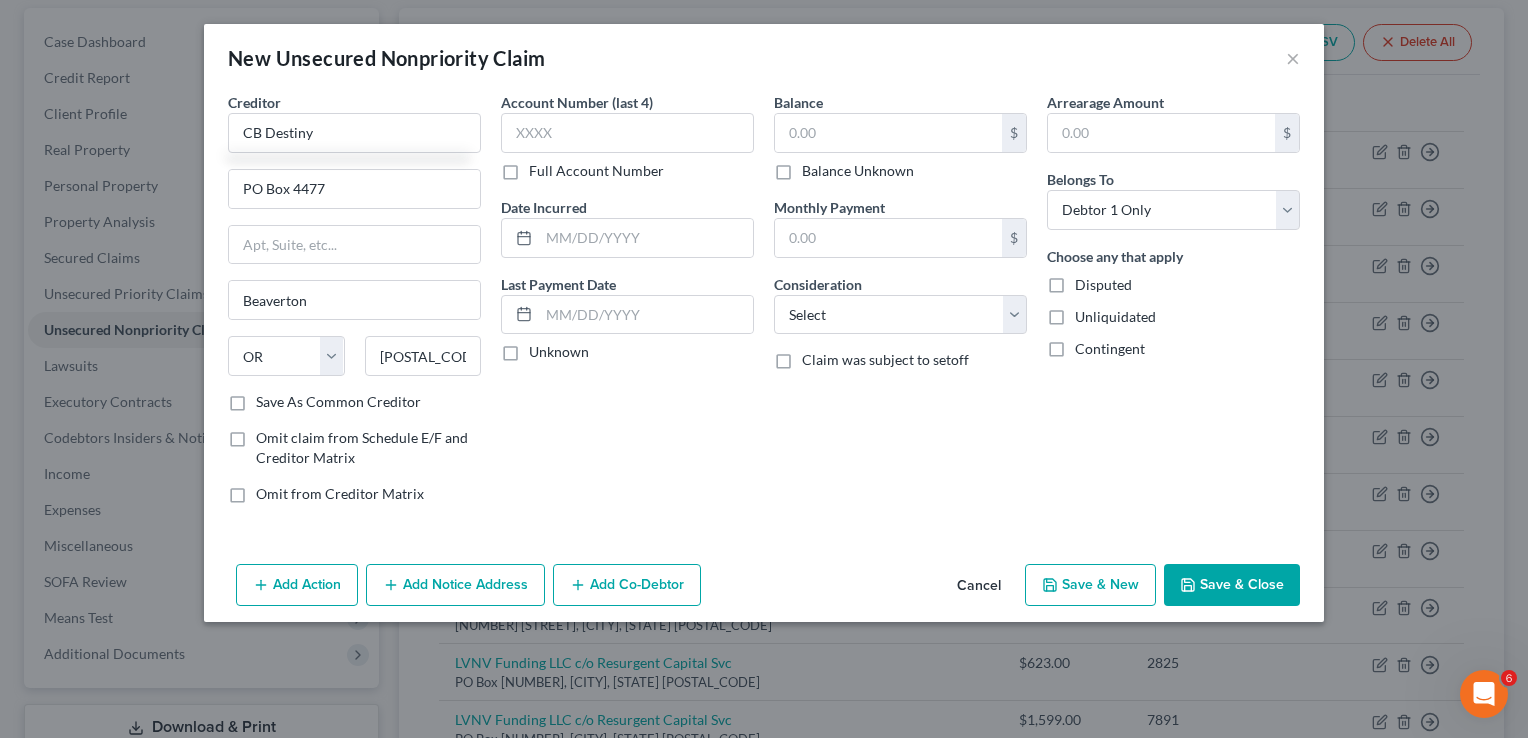 click on "Balance Unknown" at bounding box center [858, 171] 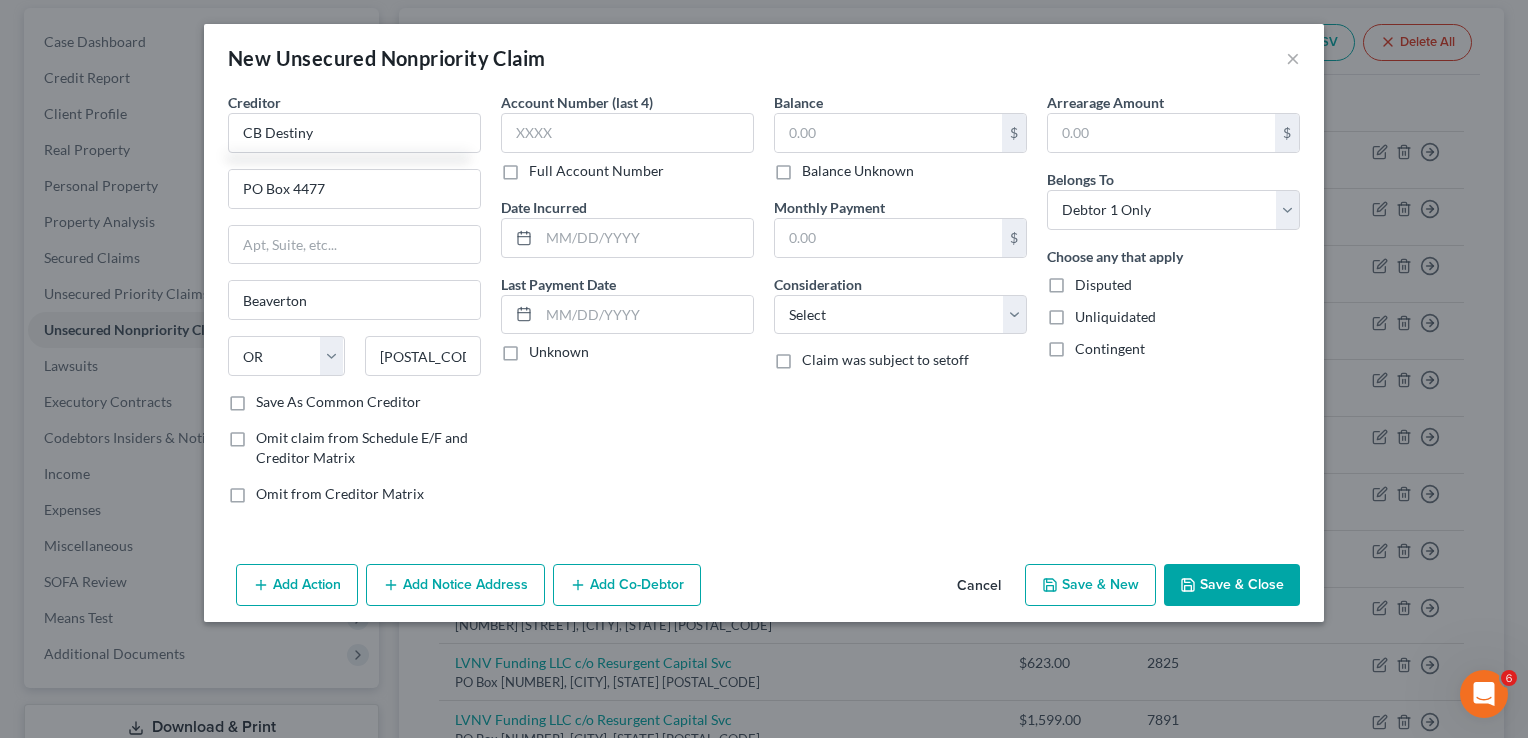 click on "Balance Unknown" at bounding box center (816, 167) 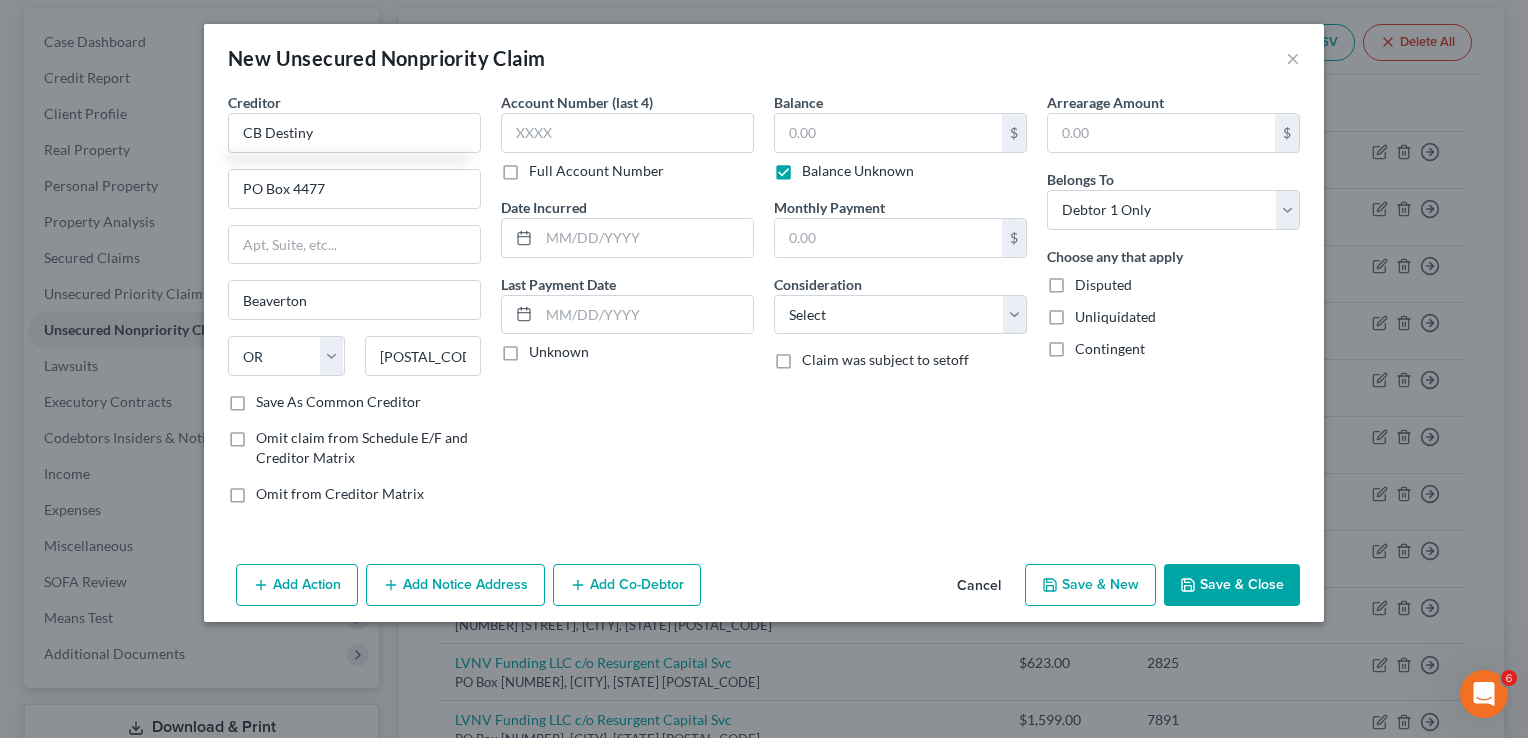 type on "0.00" 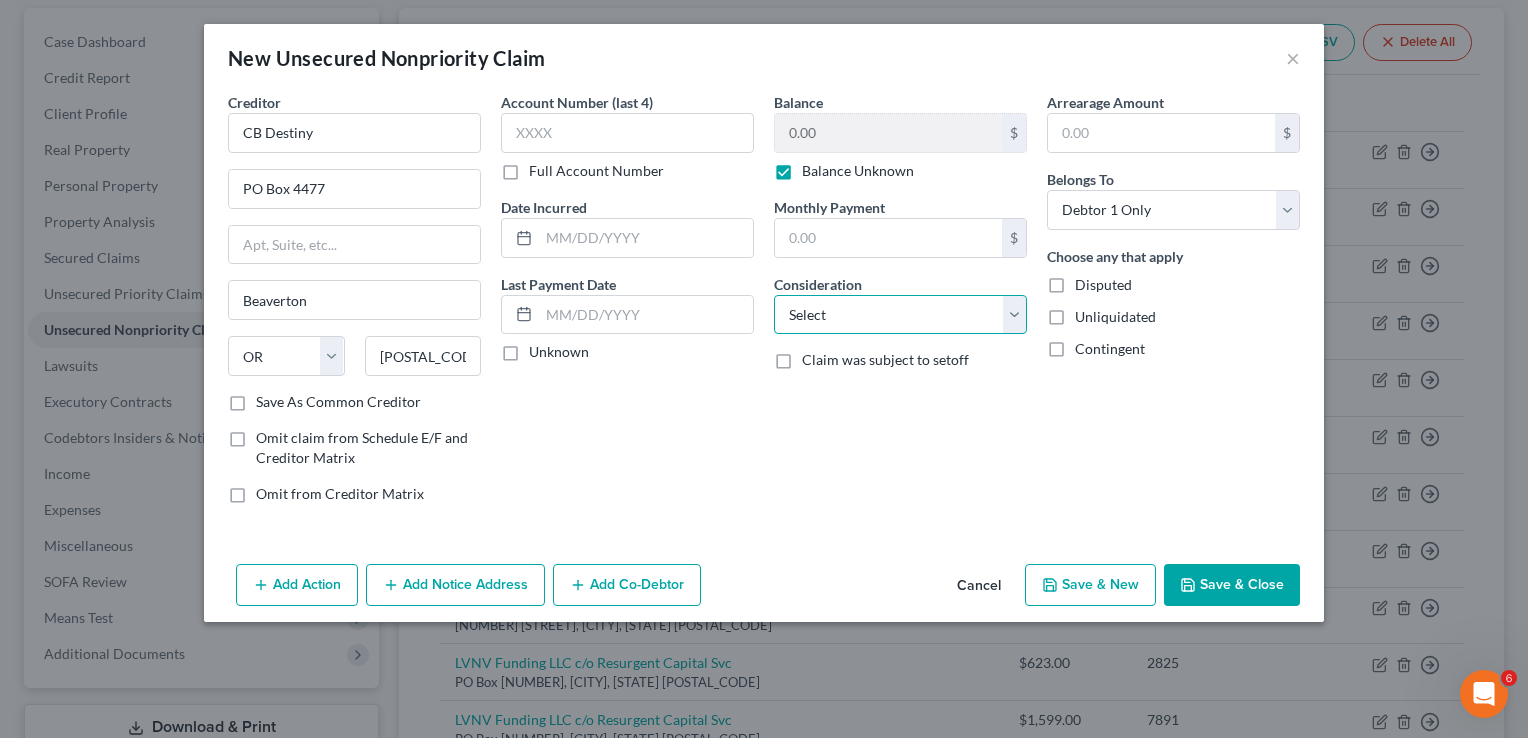 click on "Select Cable / Satellite Services Collection Agency Credit Card Debt Debt Counseling / Attorneys Deficiency Balance Domestic Support Obligations Home / Car Repairs Income Taxes Judgment Liens Medical Services Monies Loaned / Advanced Mortgage Obligation From Divorce Or Separation Obligation To Pensions Other Overdrawn Bank Account Promised To Help Pay Creditors Student Loans Suppliers And Vendors Telephone / Internet Services Utility Services" at bounding box center [900, 315] 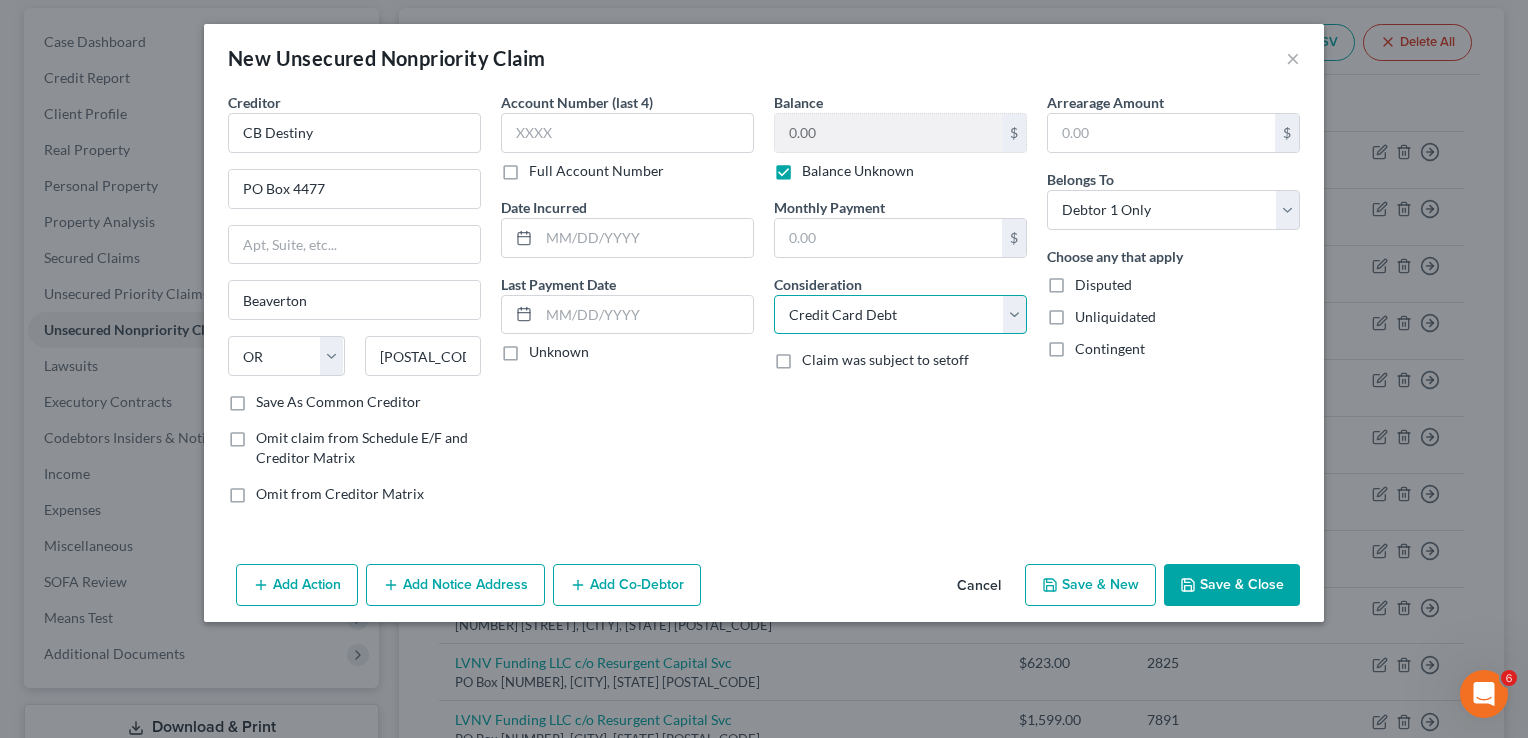click on "Select Cable / Satellite Services Collection Agency Credit Card Debt Debt Counseling / Attorneys Deficiency Balance Domestic Support Obligations Home / Car Repairs Income Taxes Judgment Liens Medical Services Monies Loaned / Advanced Mortgage Obligation From Divorce Or Separation Obligation To Pensions Other Overdrawn Bank Account Promised To Help Pay Creditors Student Loans Suppliers And Vendors Telephone / Internet Services Utility Services" at bounding box center (900, 315) 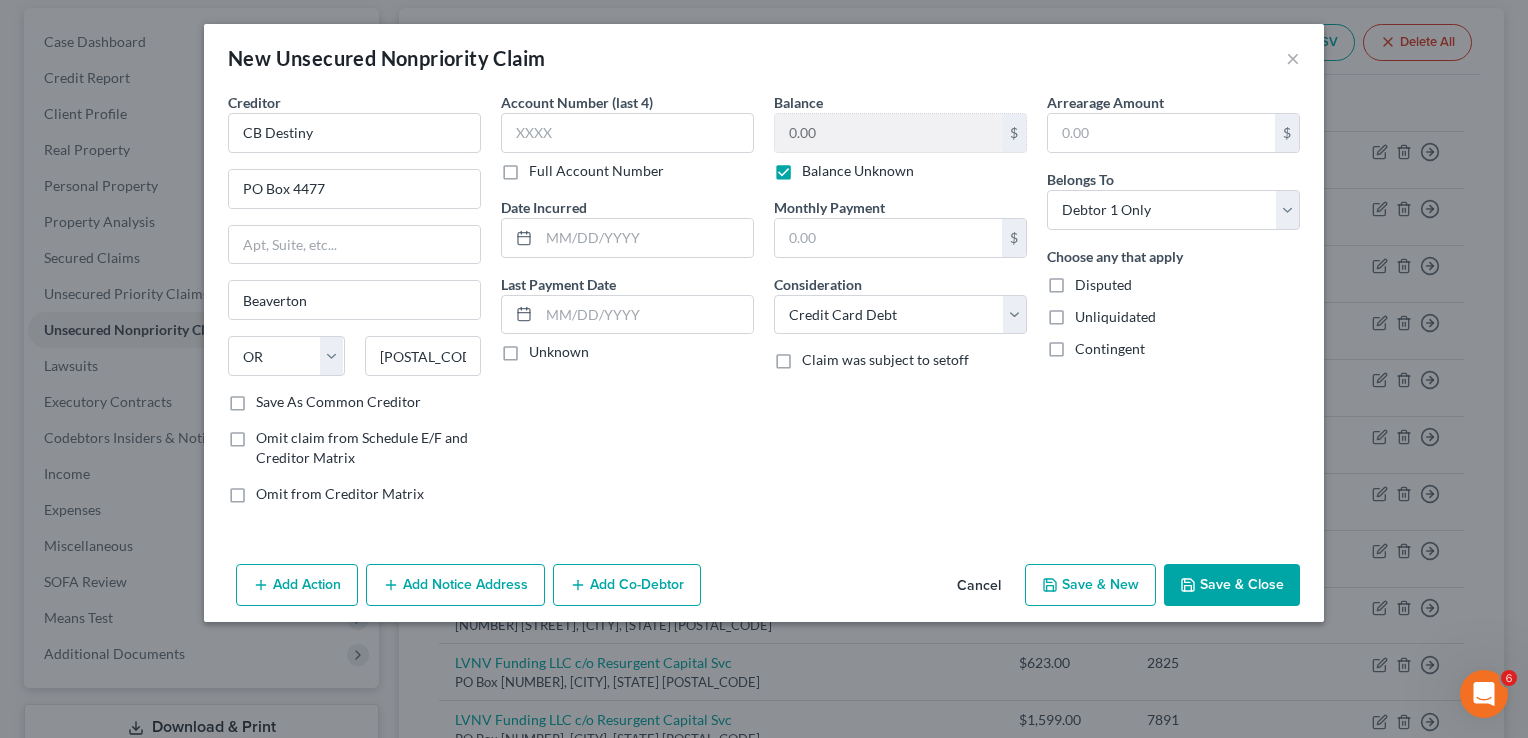 click on "Save As Common Creditor" at bounding box center [338, 402] 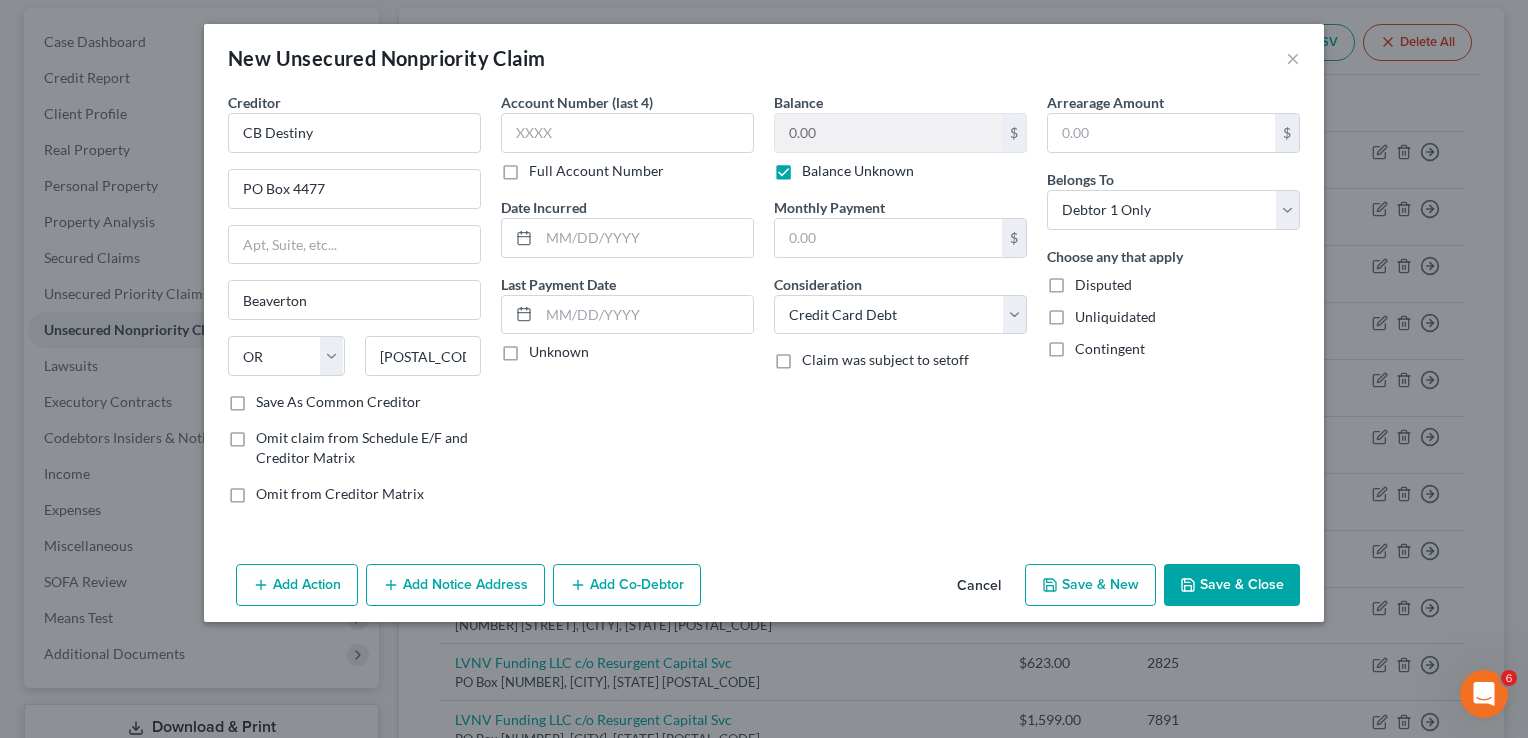 click on "Save As Common Creditor" at bounding box center (270, 398) 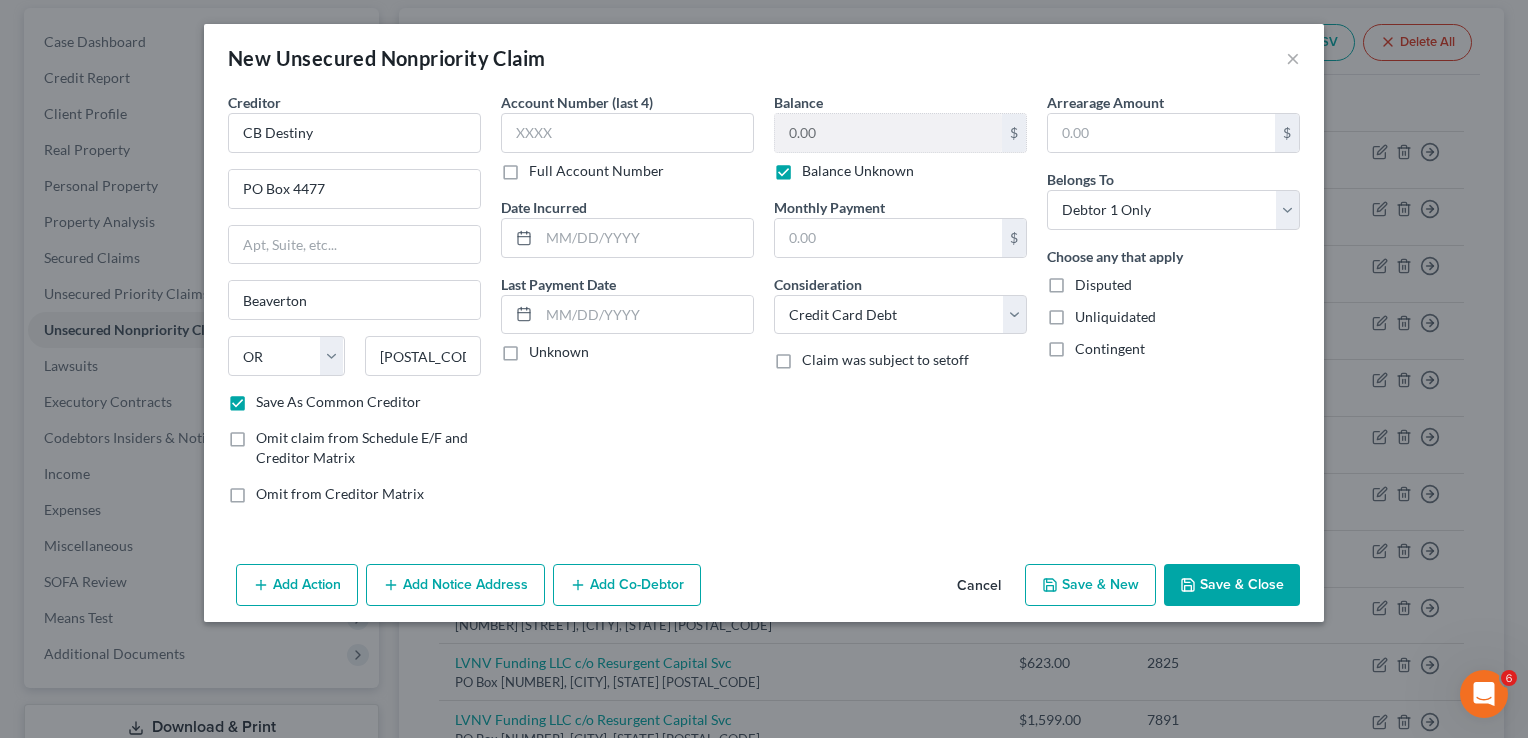 click on "Save & Close" at bounding box center (1232, 585) 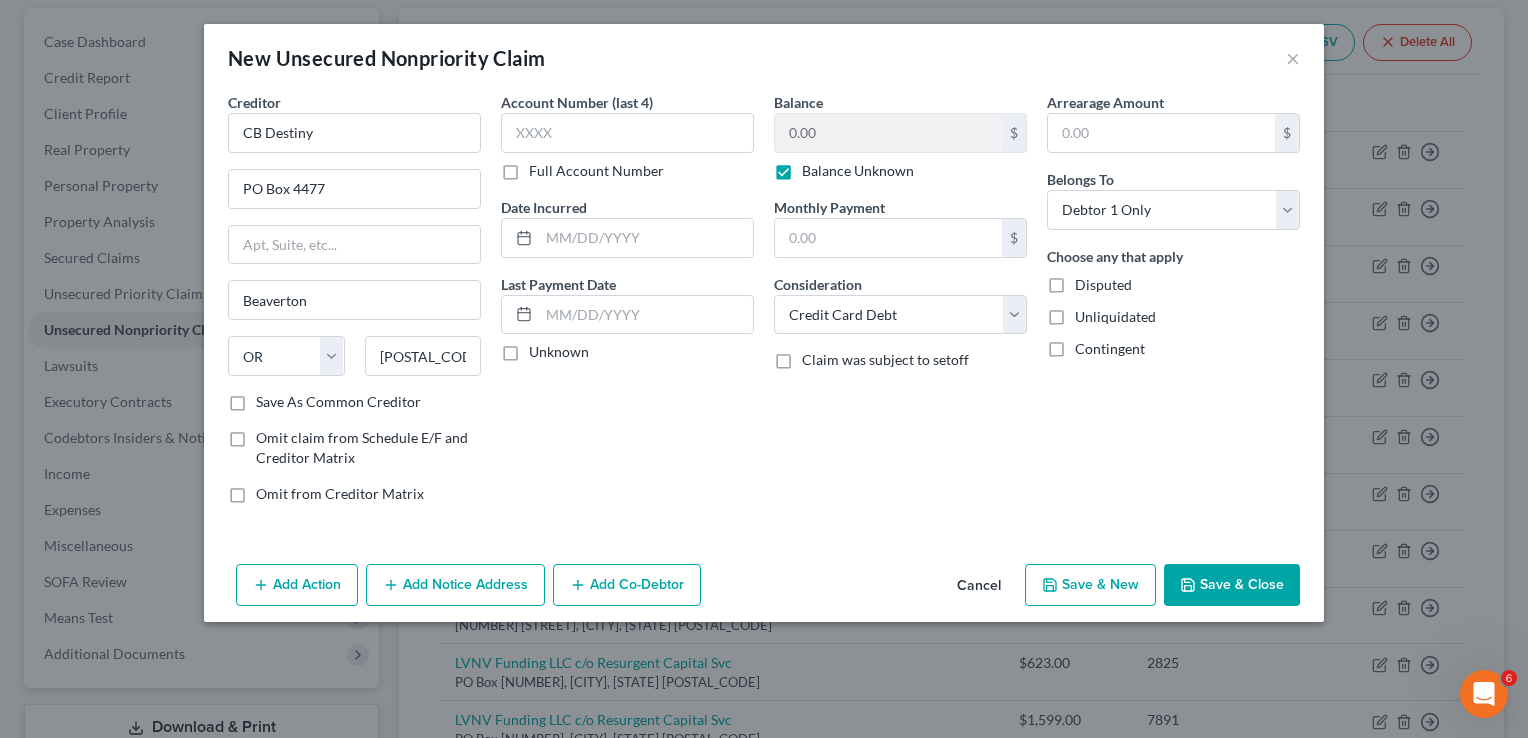 checkbox on "false" 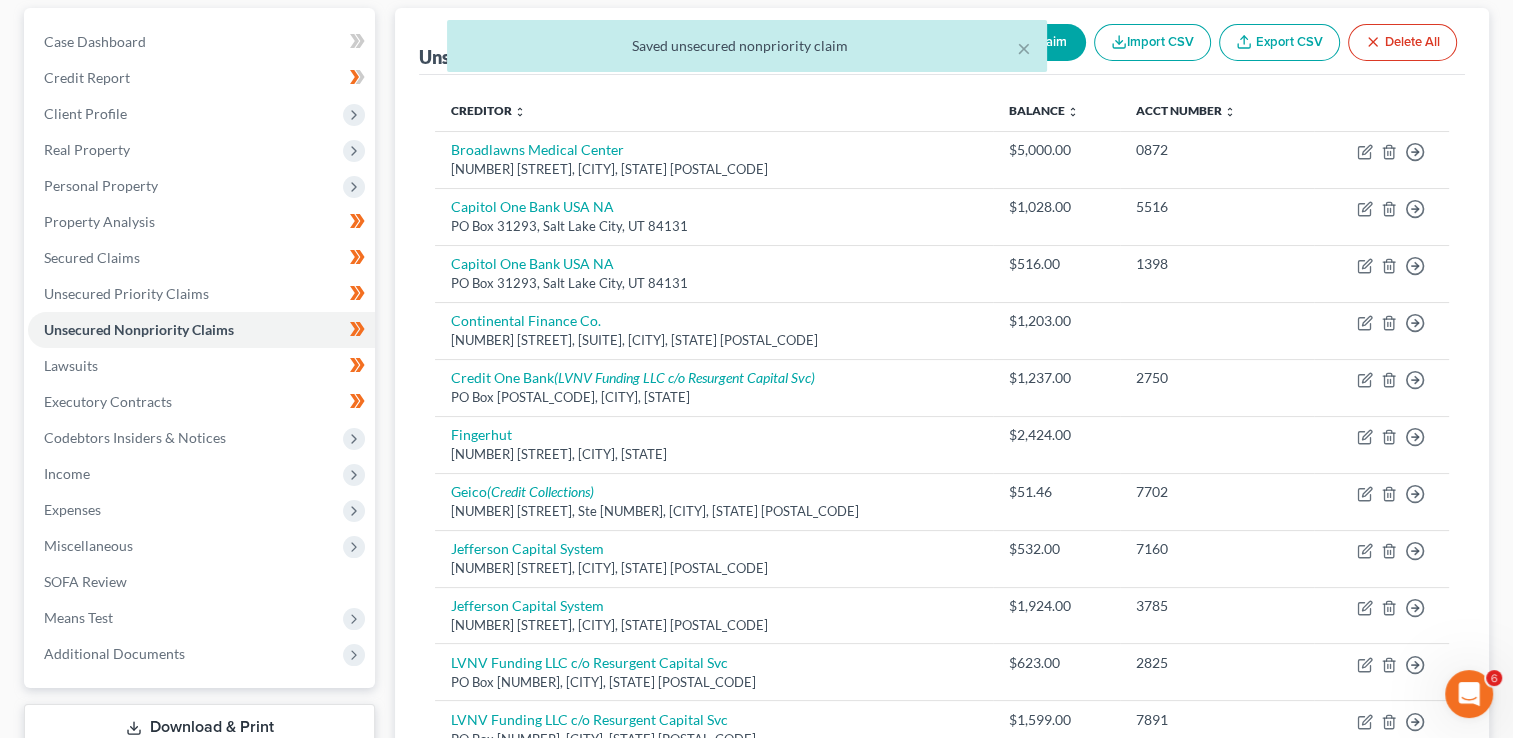 click on "×                     Saved unsecured nonpriority claim" at bounding box center [746, 51] 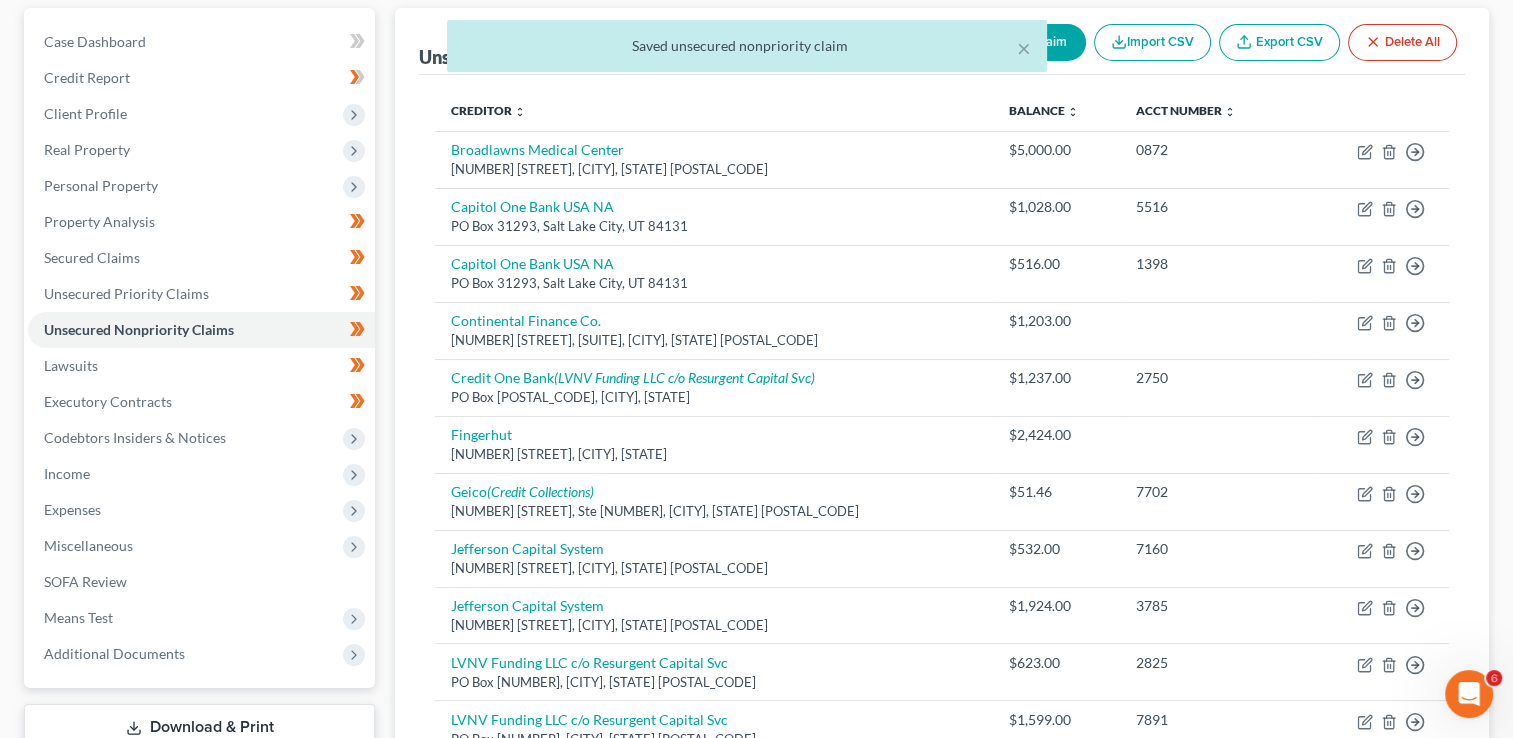 click on "×                     Saved unsecured nonpriority claim" at bounding box center (746, 51) 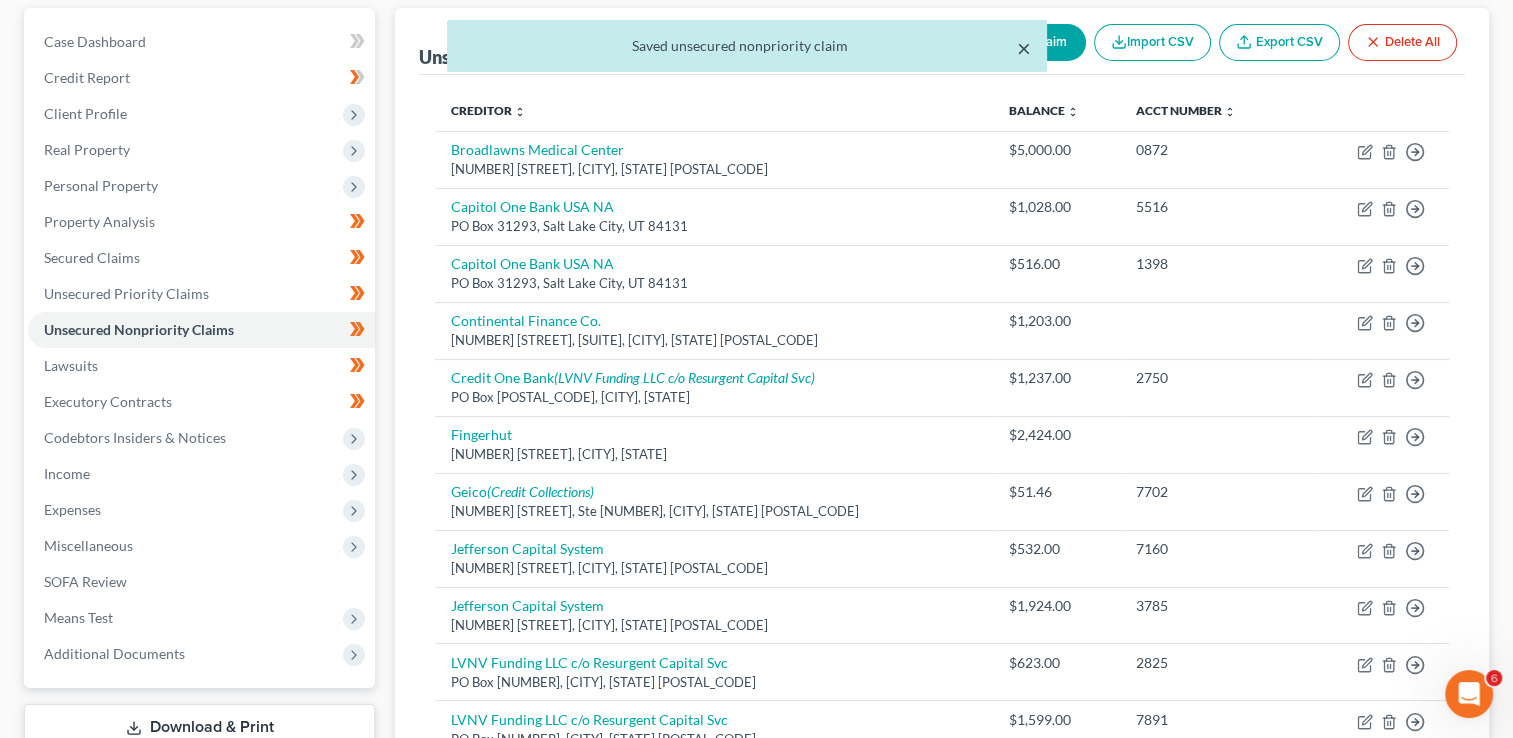 click on "×" at bounding box center [1024, 48] 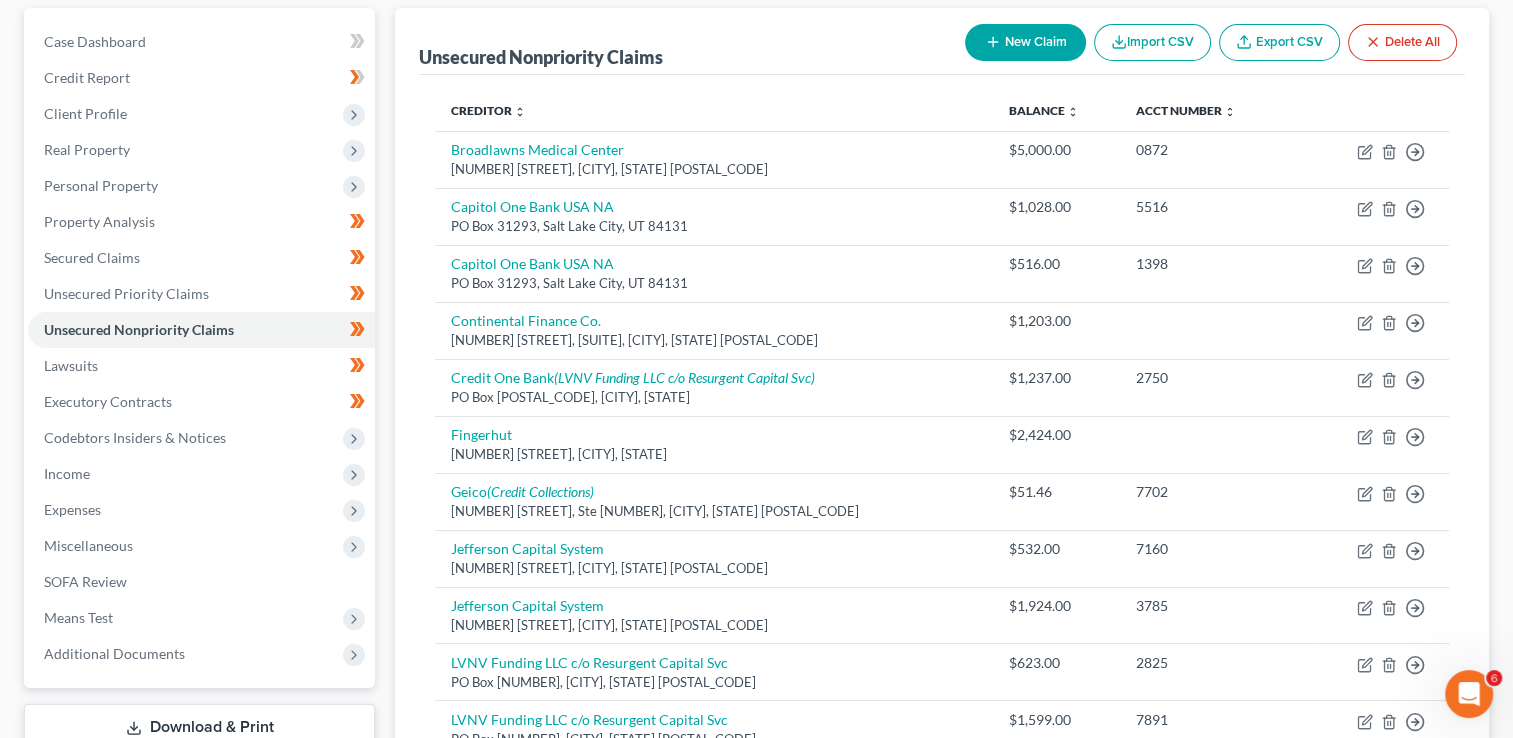 click on "New Claim" at bounding box center (1025, 42) 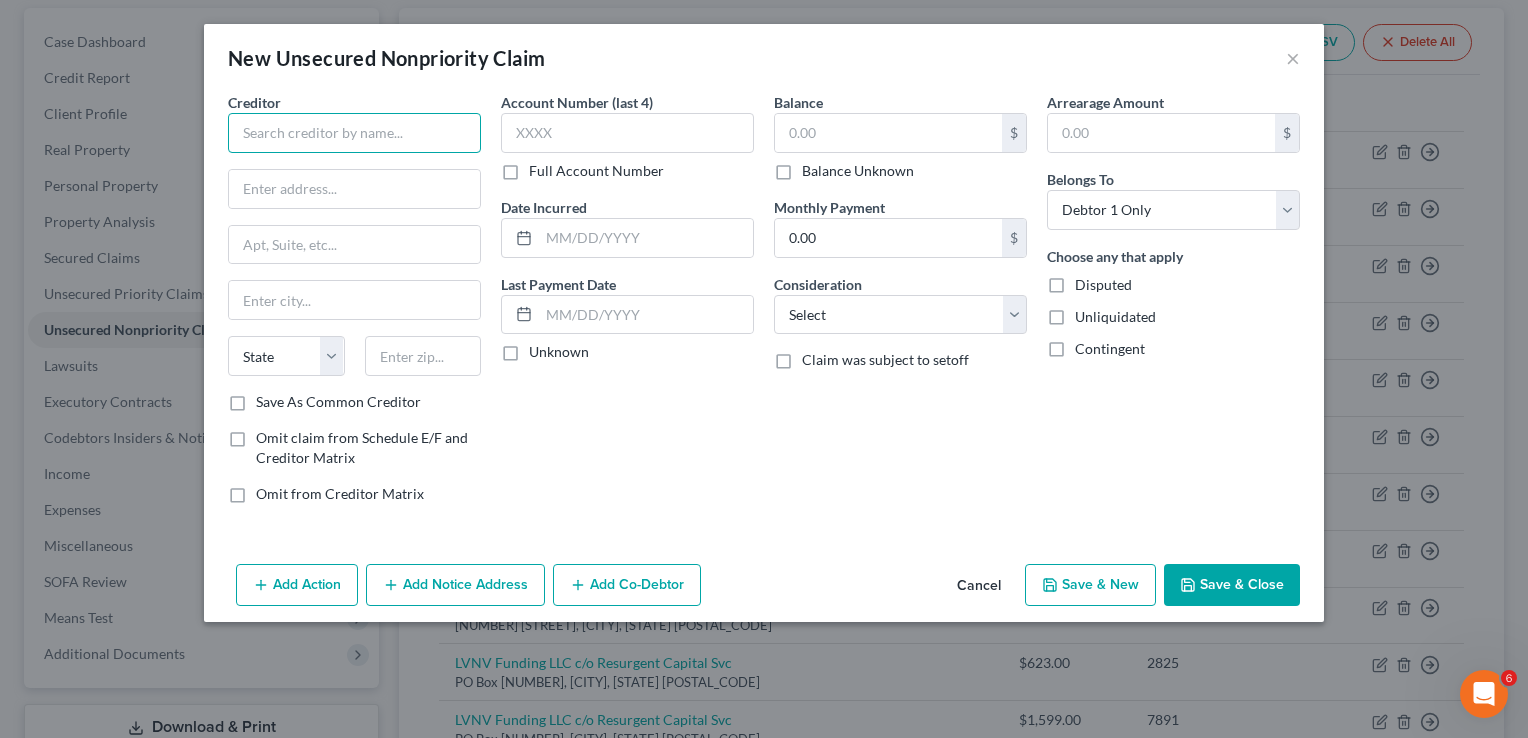 click at bounding box center (354, 133) 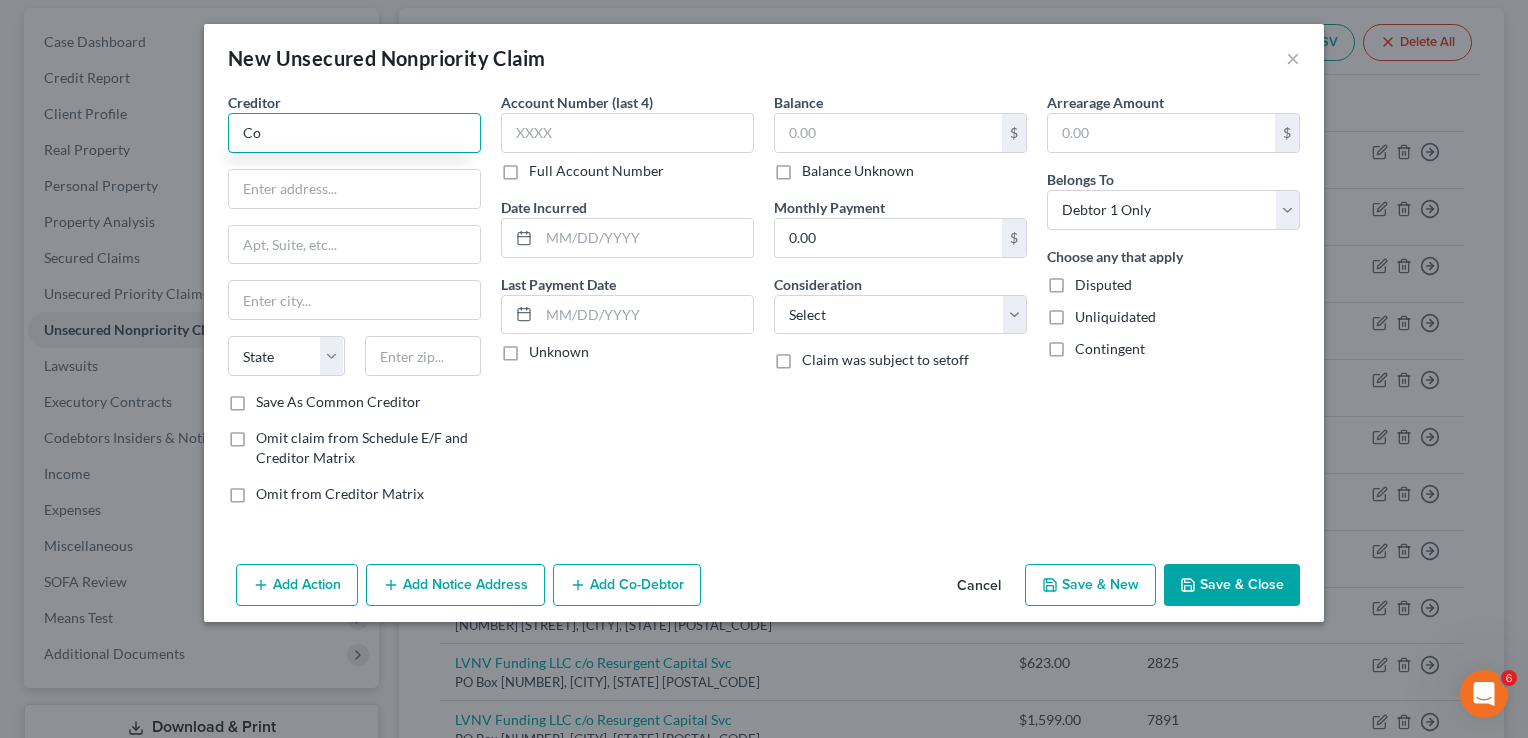 type on "C" 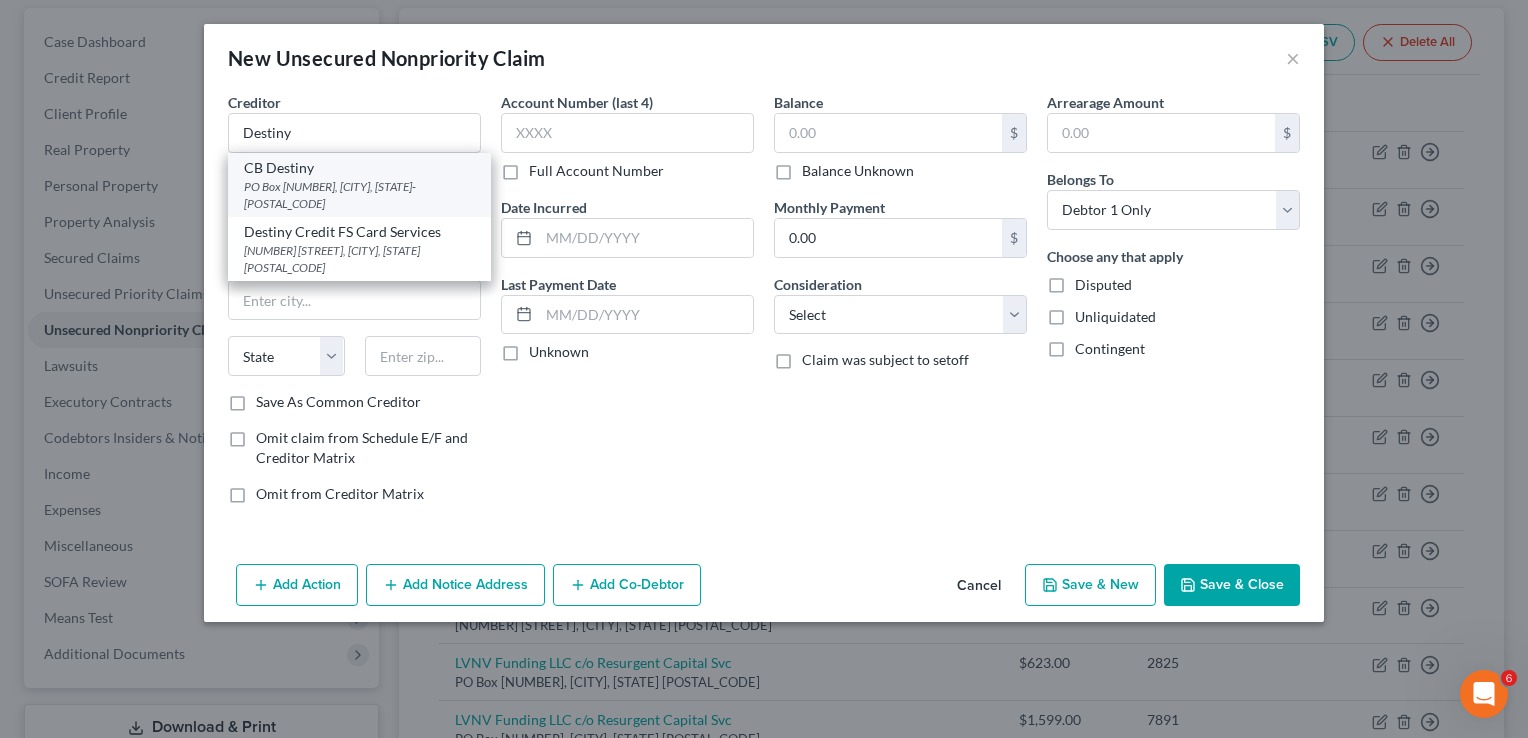 click on "CB Destiny" at bounding box center (359, 168) 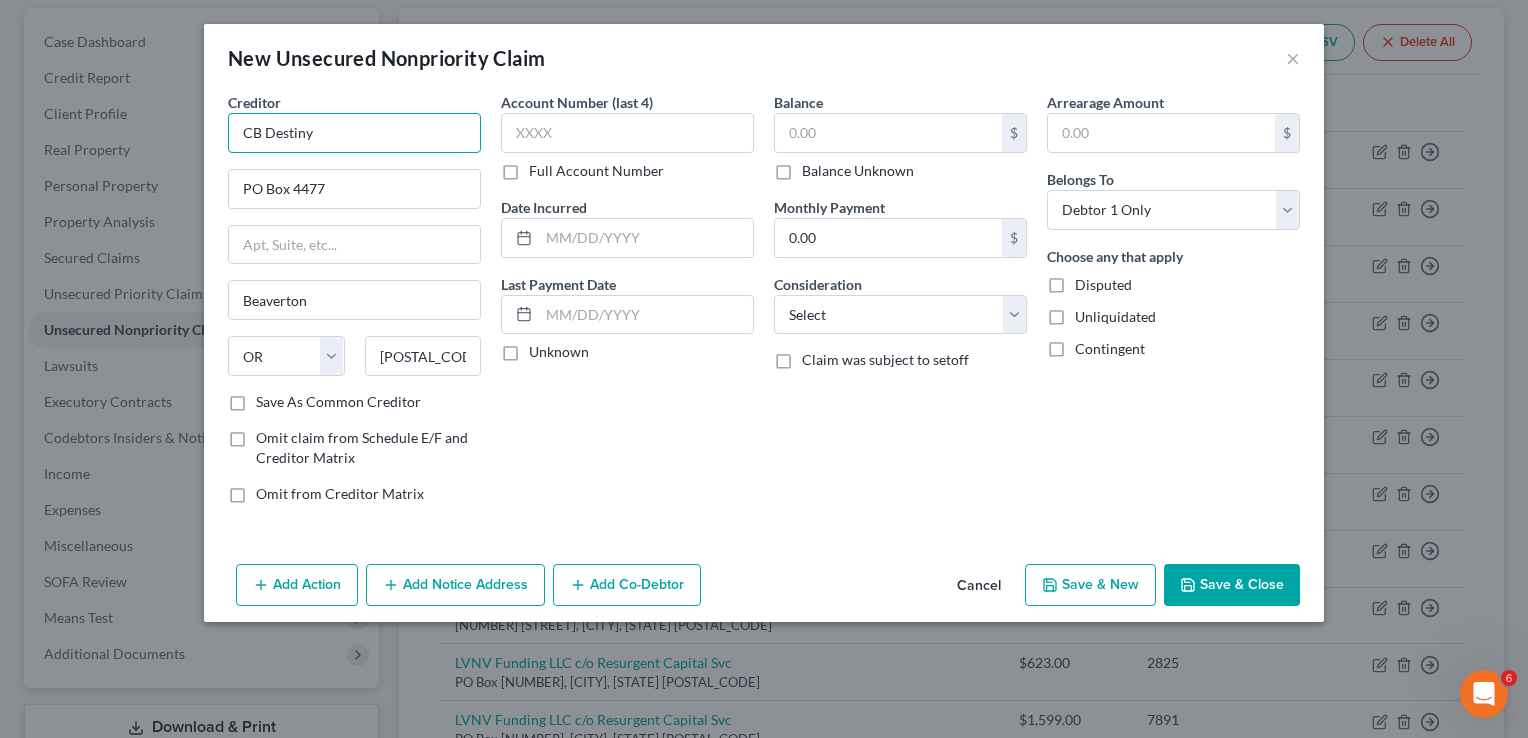 drag, startPoint x: 312, startPoint y: 132, endPoint x: 266, endPoint y: 130, distance: 46.043457 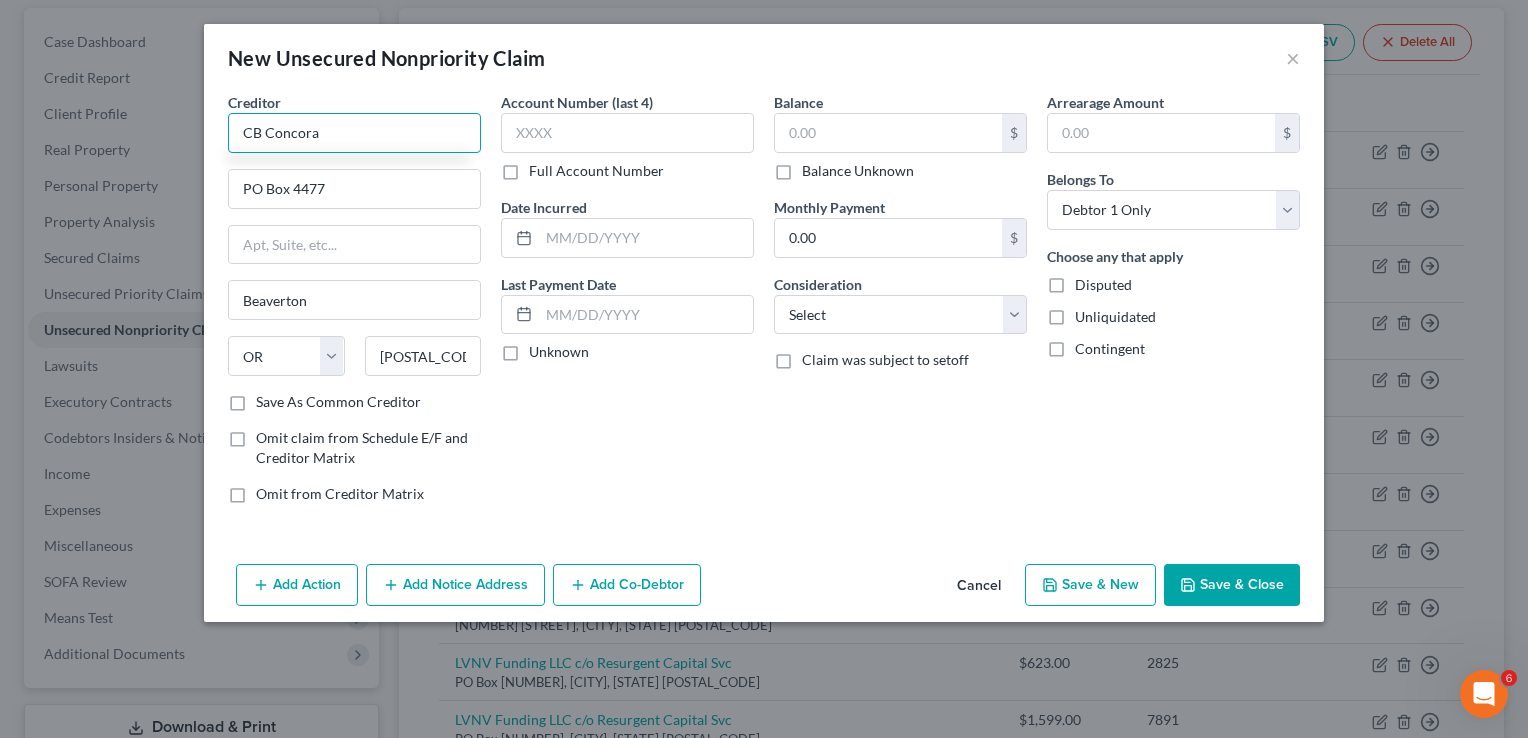type on "CB Concora" 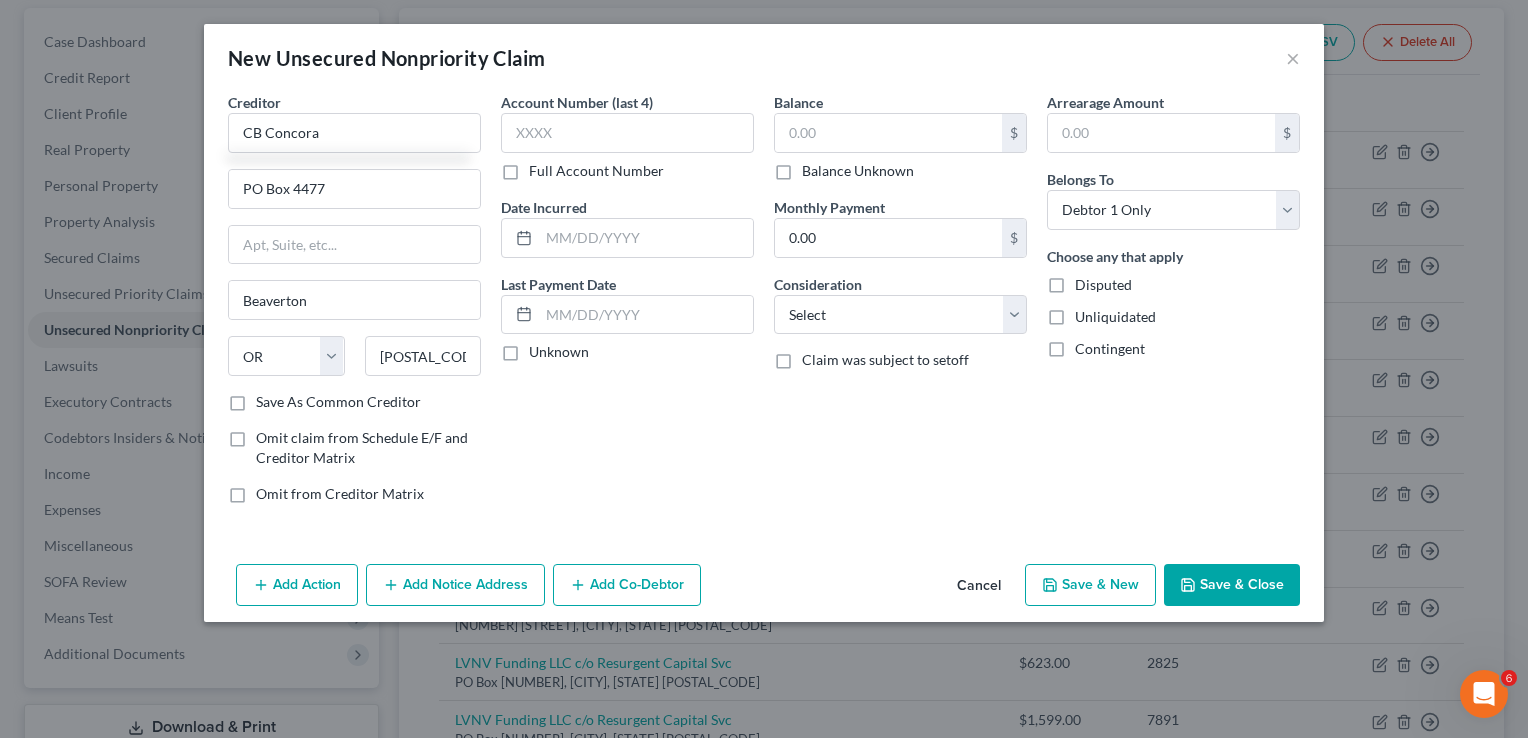 click on "Balance Unknown" at bounding box center (858, 171) 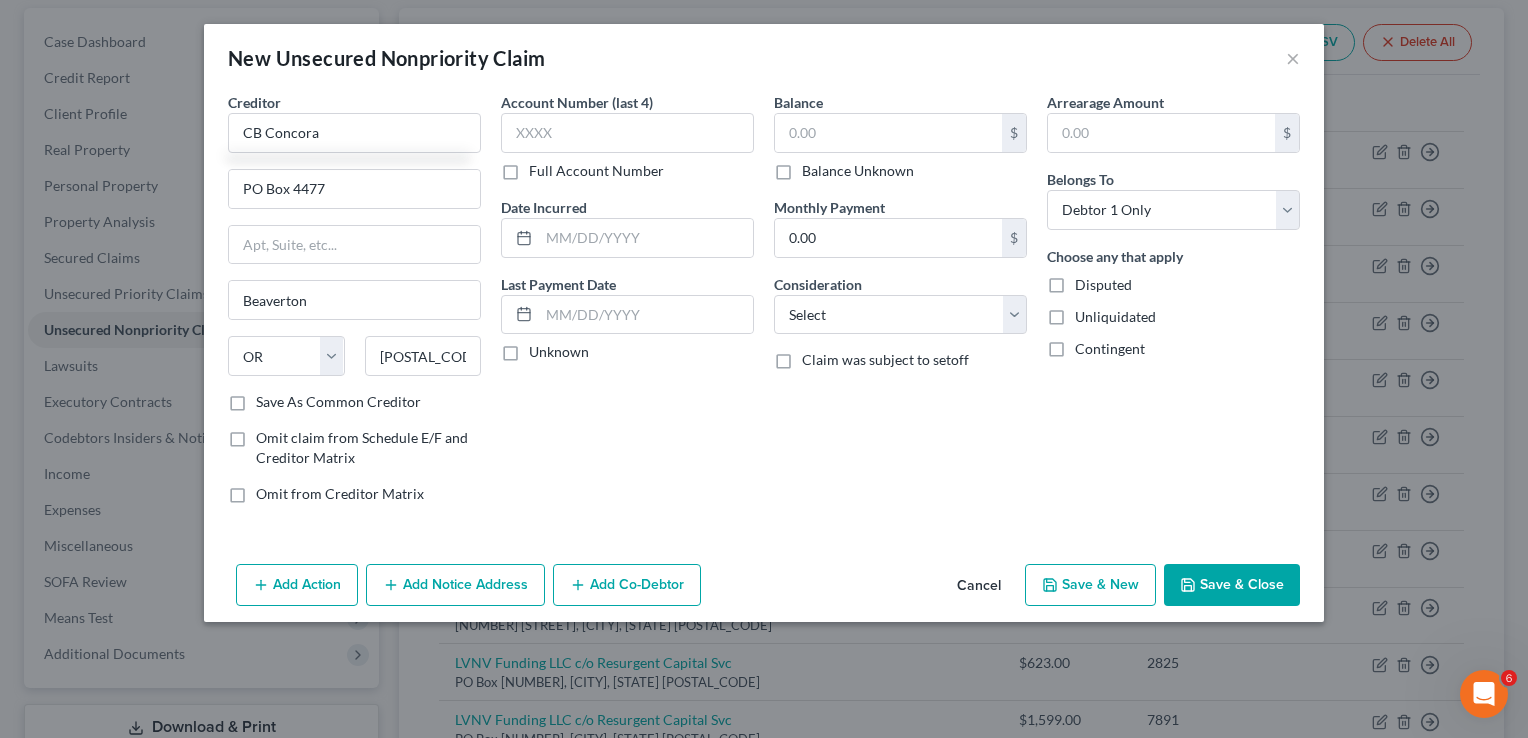 click on "Balance Unknown" at bounding box center (816, 167) 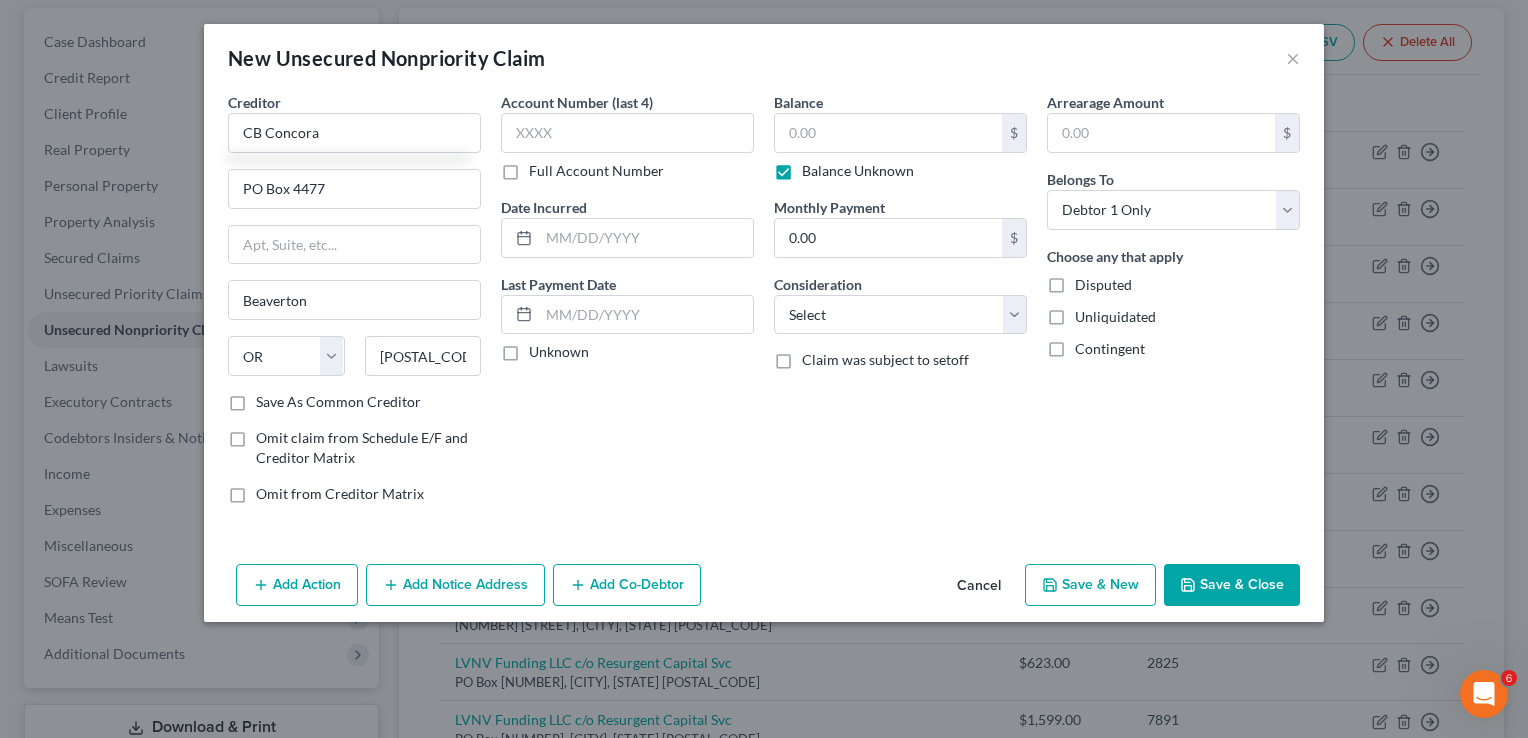 type on "0.00" 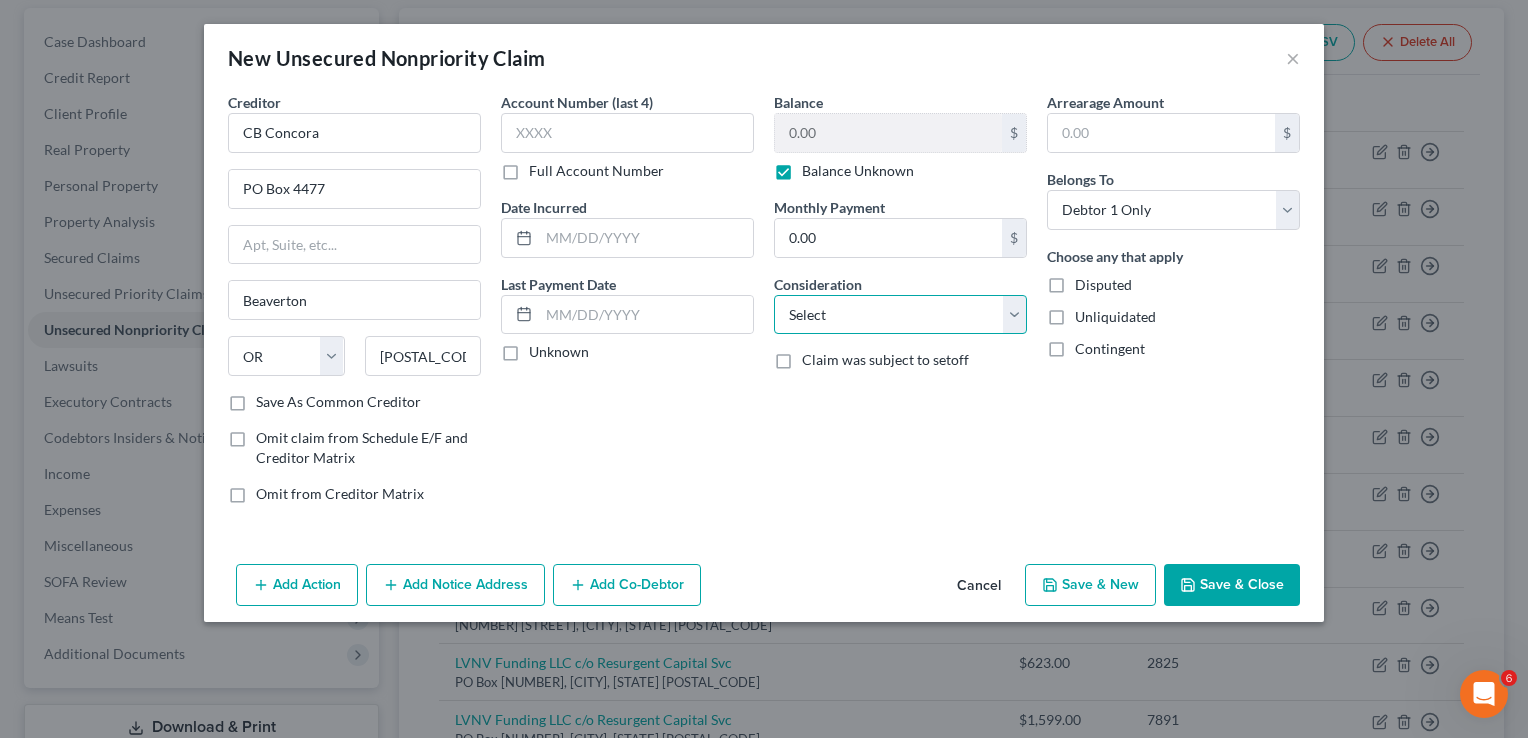 click on "Select Cable / Satellite Services Collection Agency Credit Card Debt Debt Counseling / Attorneys Deficiency Balance Domestic Support Obligations Home / Car Repairs Income Taxes Judgment Liens Medical Services Monies Loaned / Advanced Mortgage Obligation From Divorce Or Separation Obligation To Pensions Other Overdrawn Bank Account Promised To Help Pay Creditors Student Loans Suppliers And Vendors Telephone / Internet Services Utility Services" at bounding box center [900, 315] 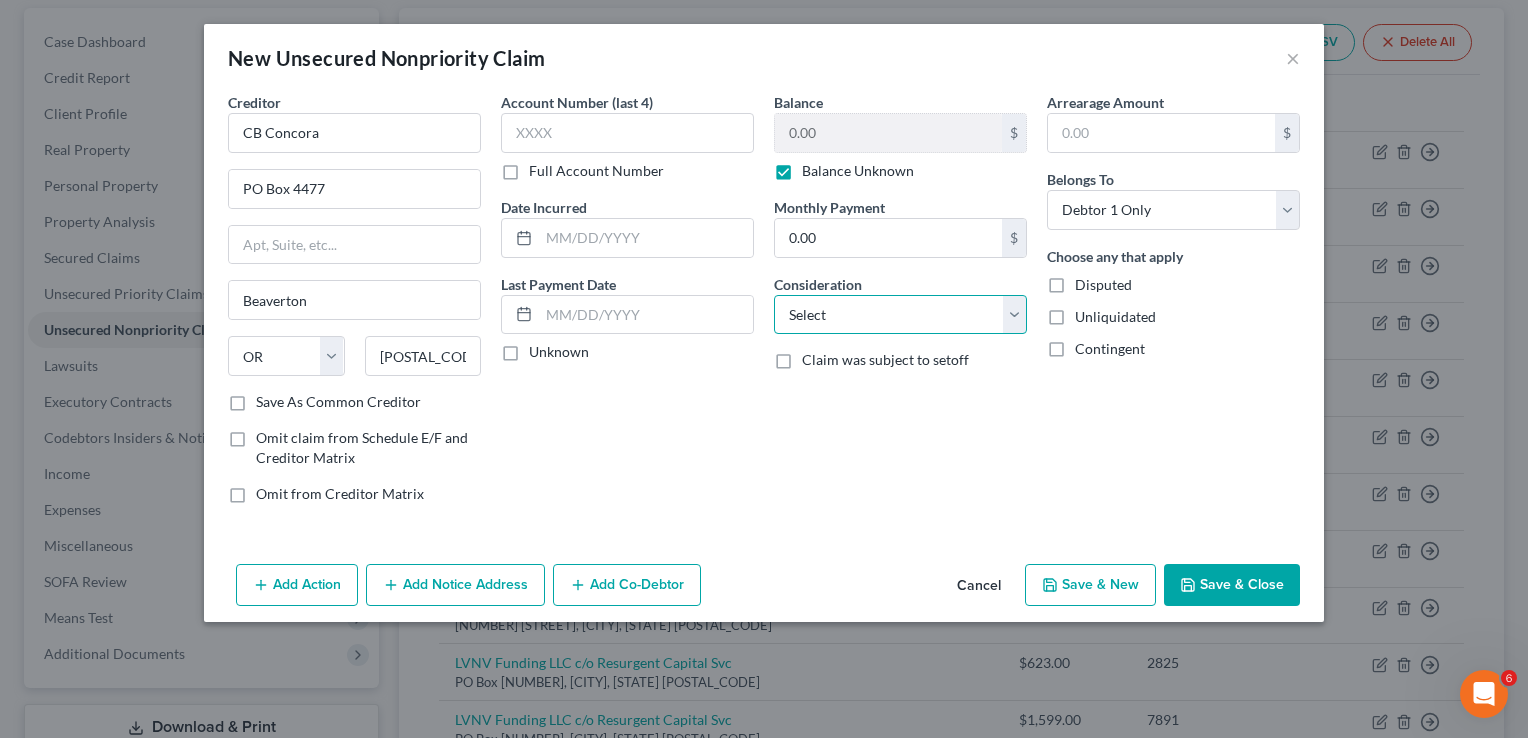 select on "2" 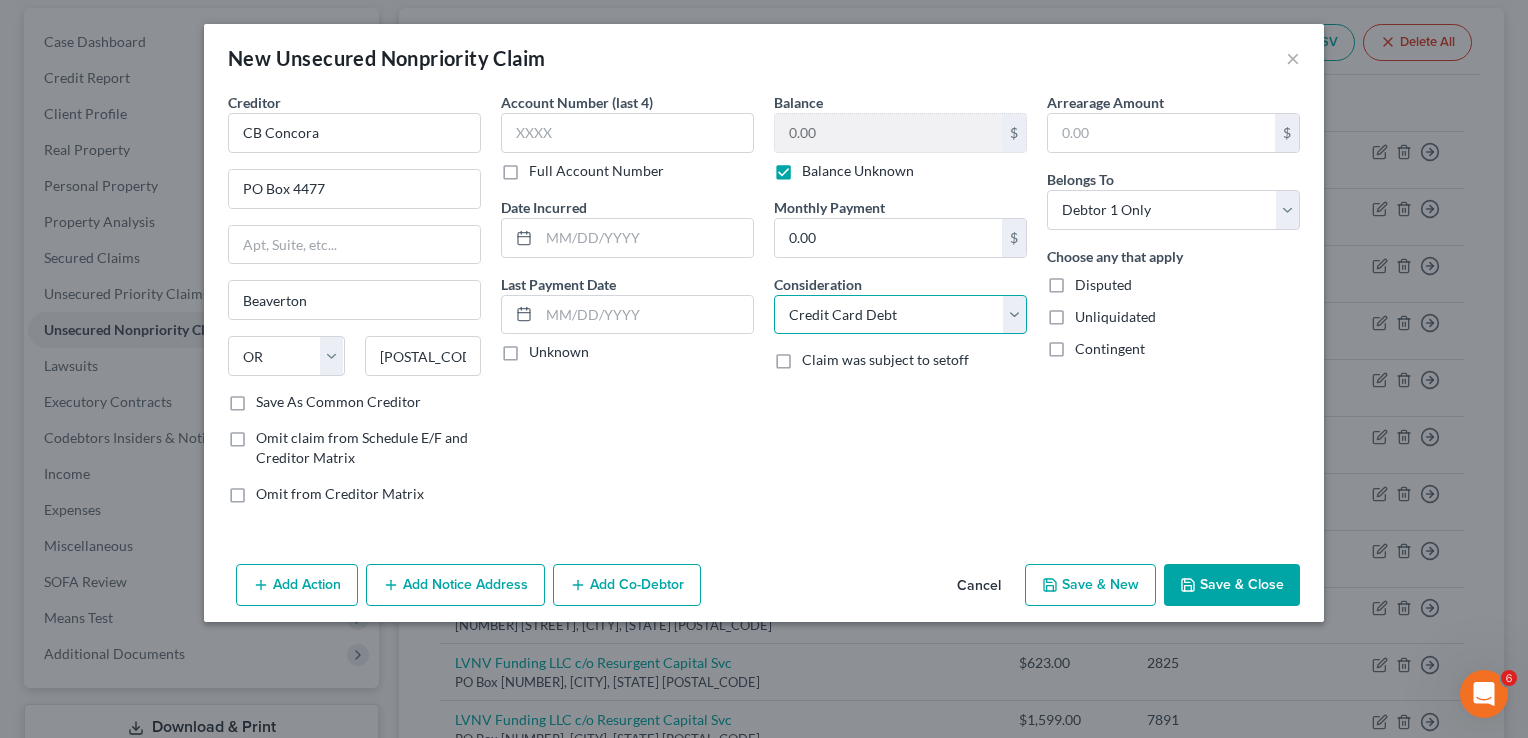click on "Select Cable / Satellite Services Collection Agency Credit Card Debt Debt Counseling / Attorneys Deficiency Balance Domestic Support Obligations Home / Car Repairs Income Taxes Judgment Liens Medical Services Monies Loaned / Advanced Mortgage Obligation From Divorce Or Separation Obligation To Pensions Other Overdrawn Bank Account Promised To Help Pay Creditors Student Loans Suppliers And Vendors Telephone / Internet Services Utility Services" at bounding box center [900, 315] 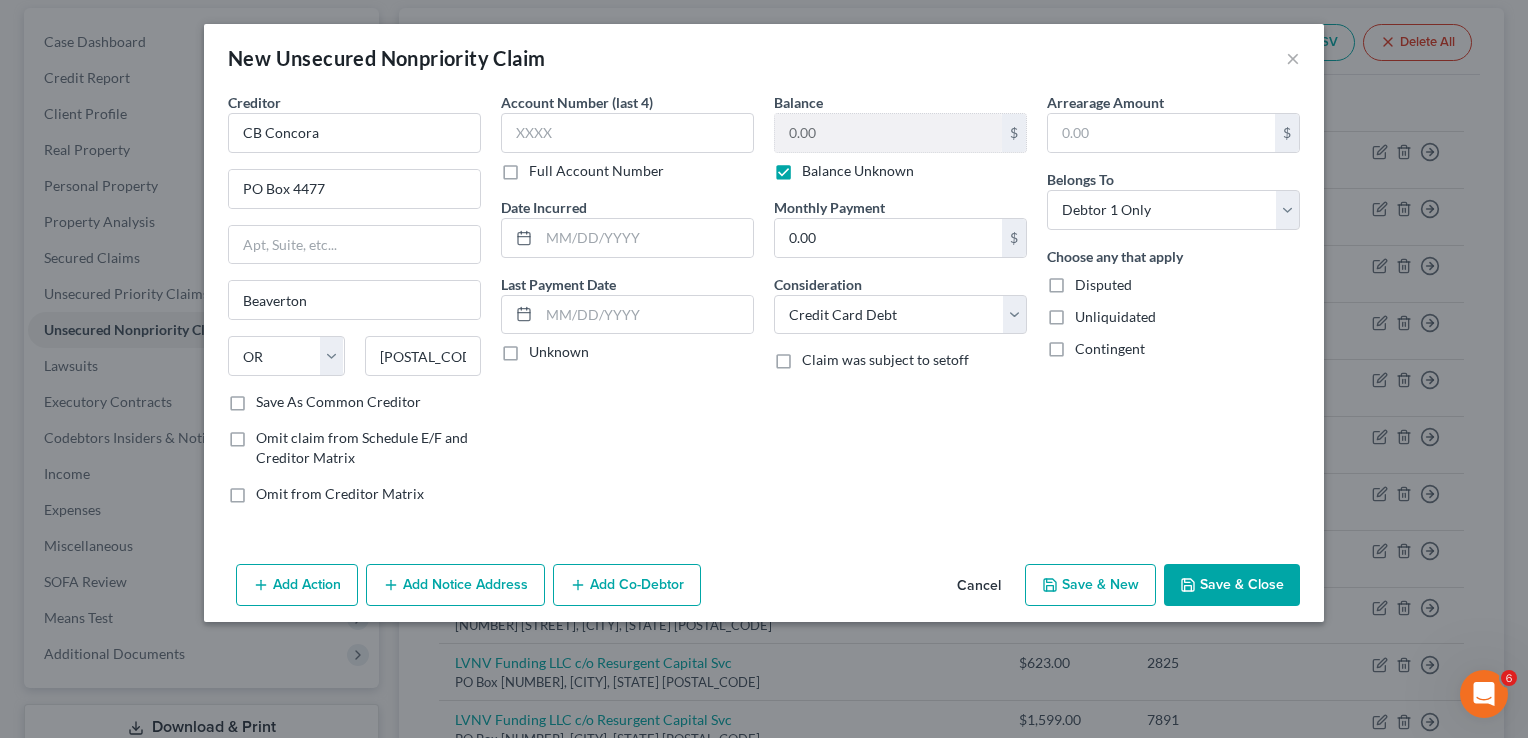 click on "Save & Close" at bounding box center [1232, 585] 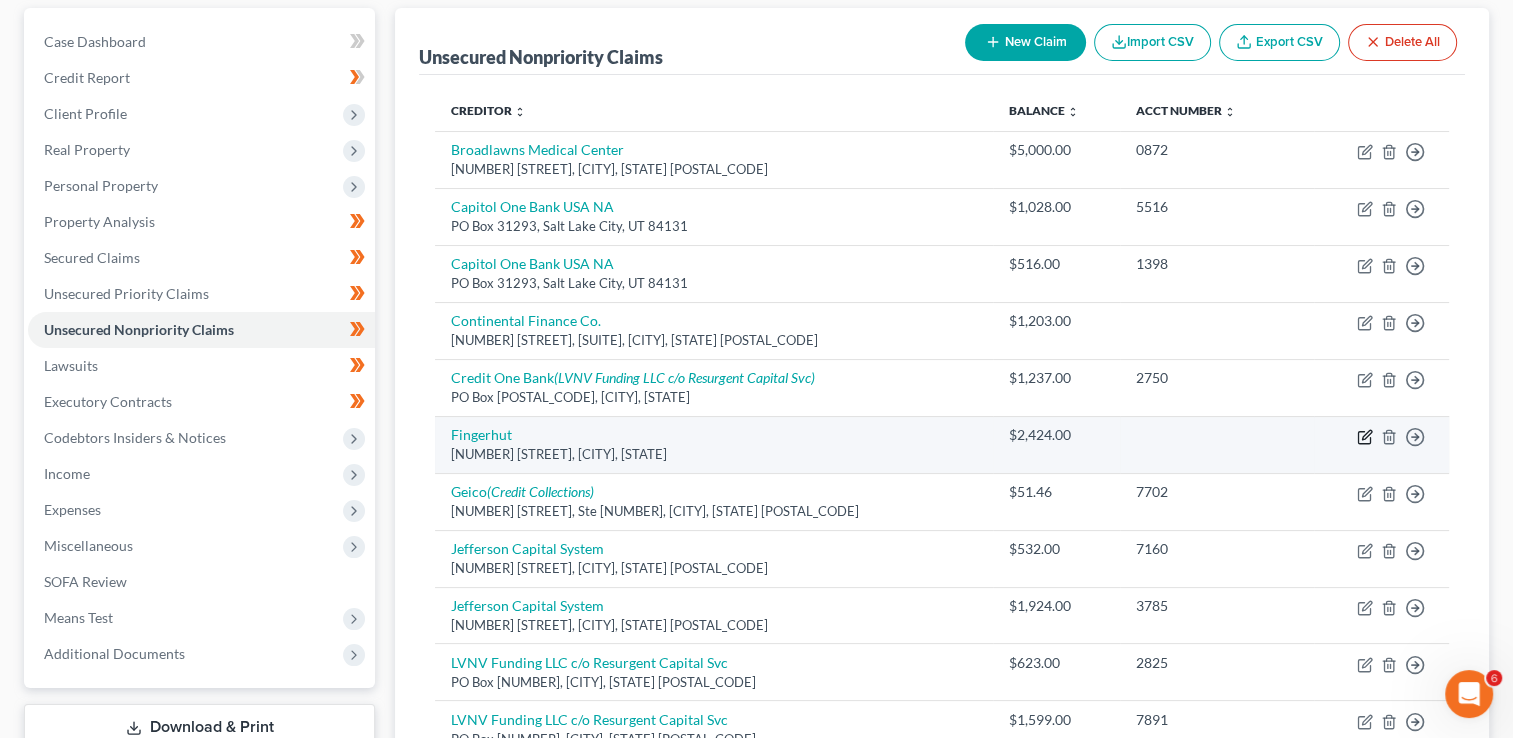 click 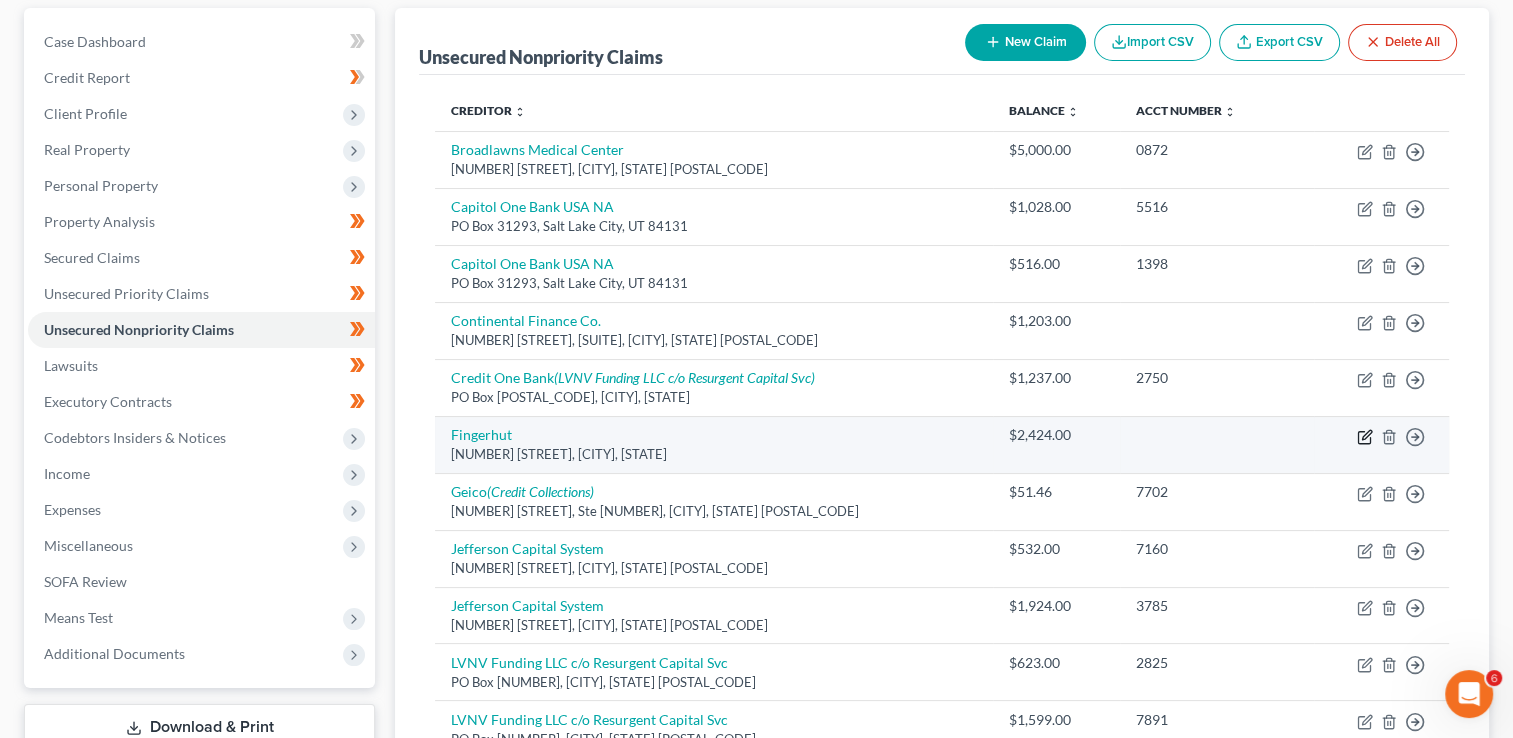 select on "24" 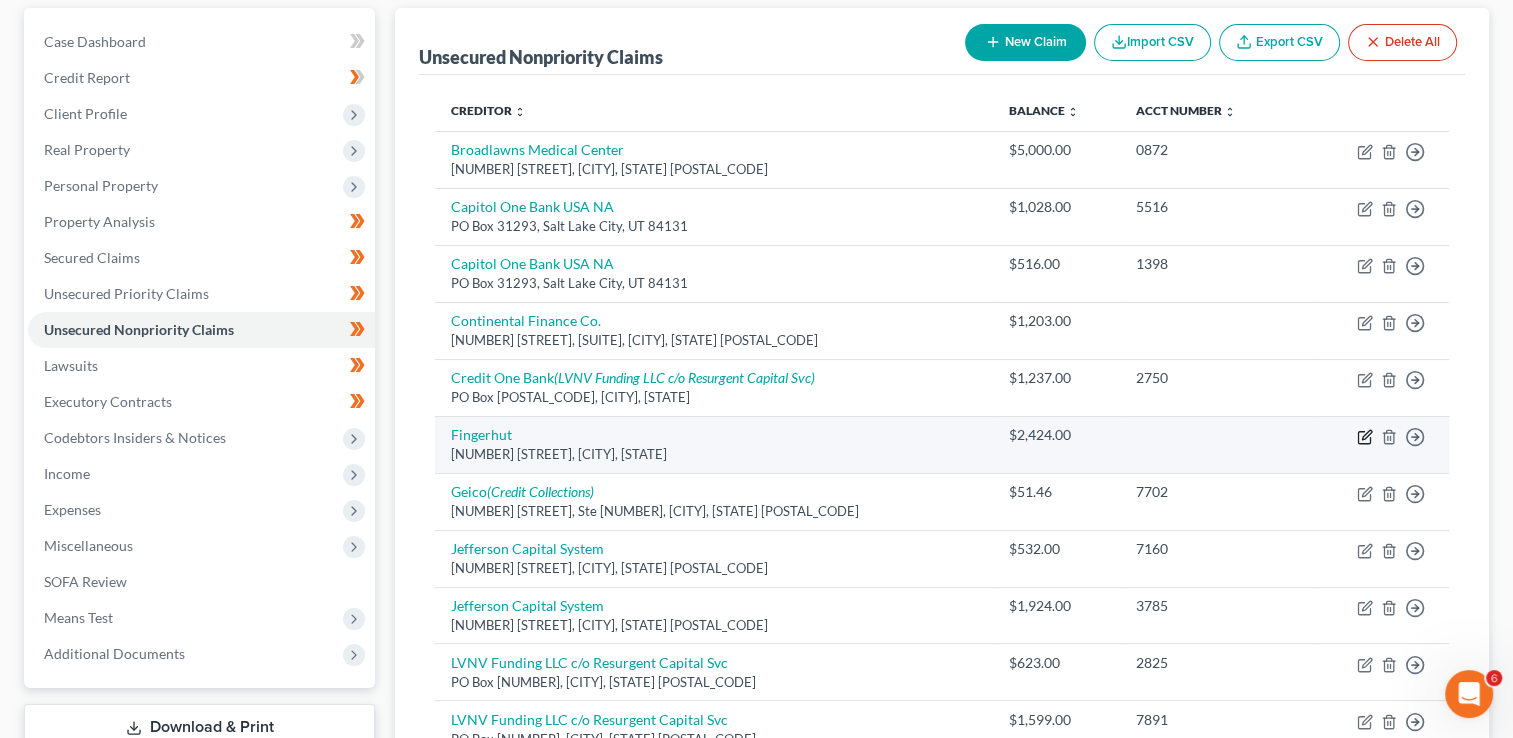 select on "2" 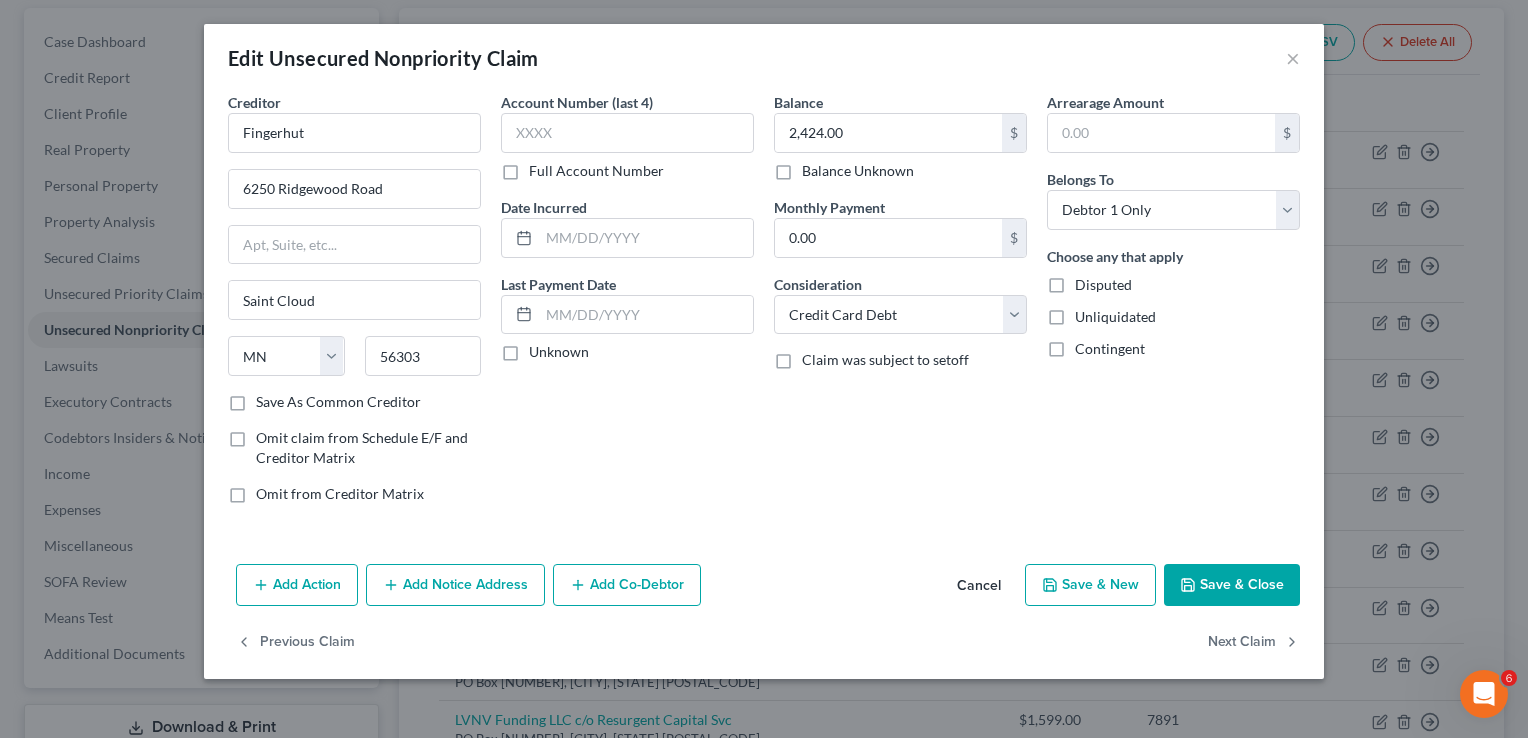click on "Add Notice Address" at bounding box center (455, 585) 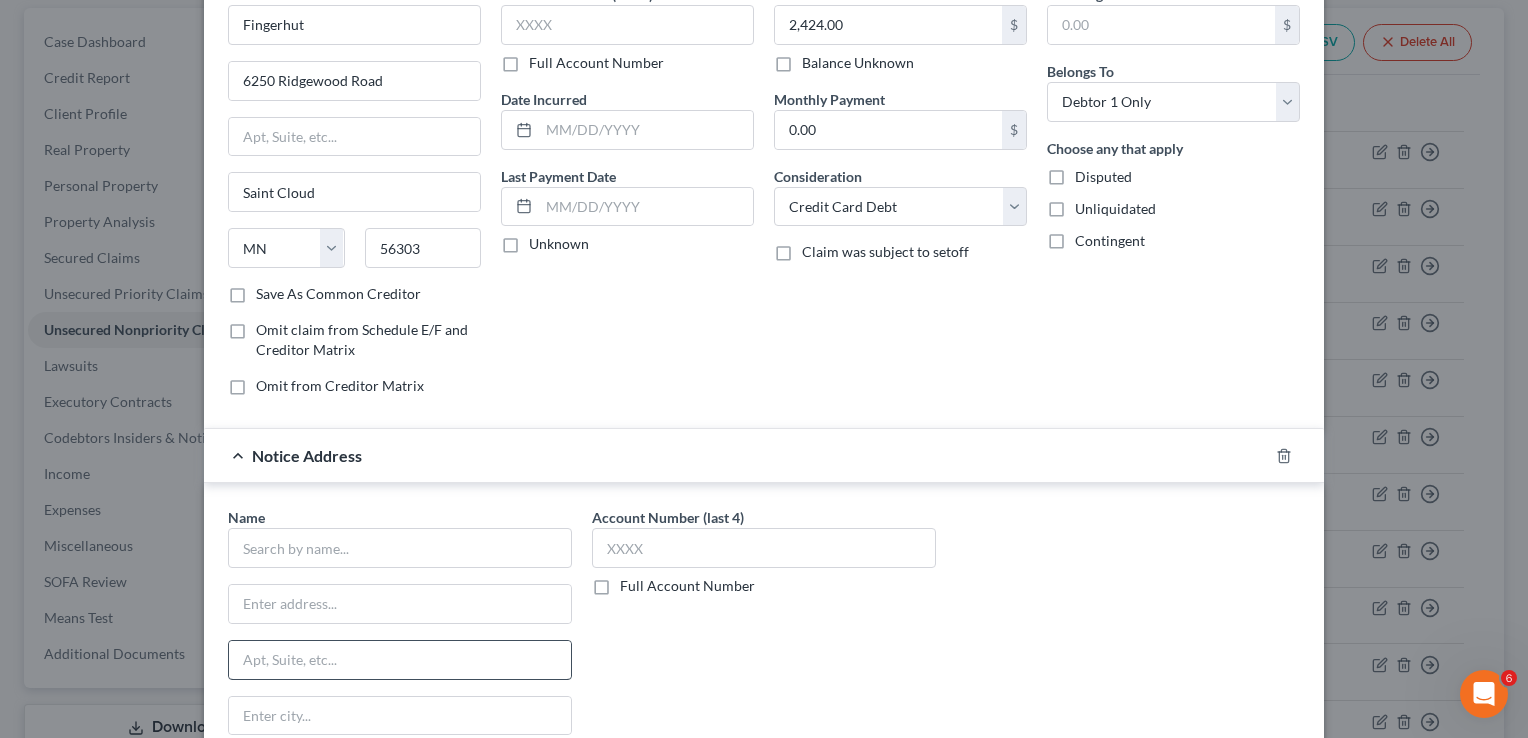 scroll, scrollTop: 266, scrollLeft: 0, axis: vertical 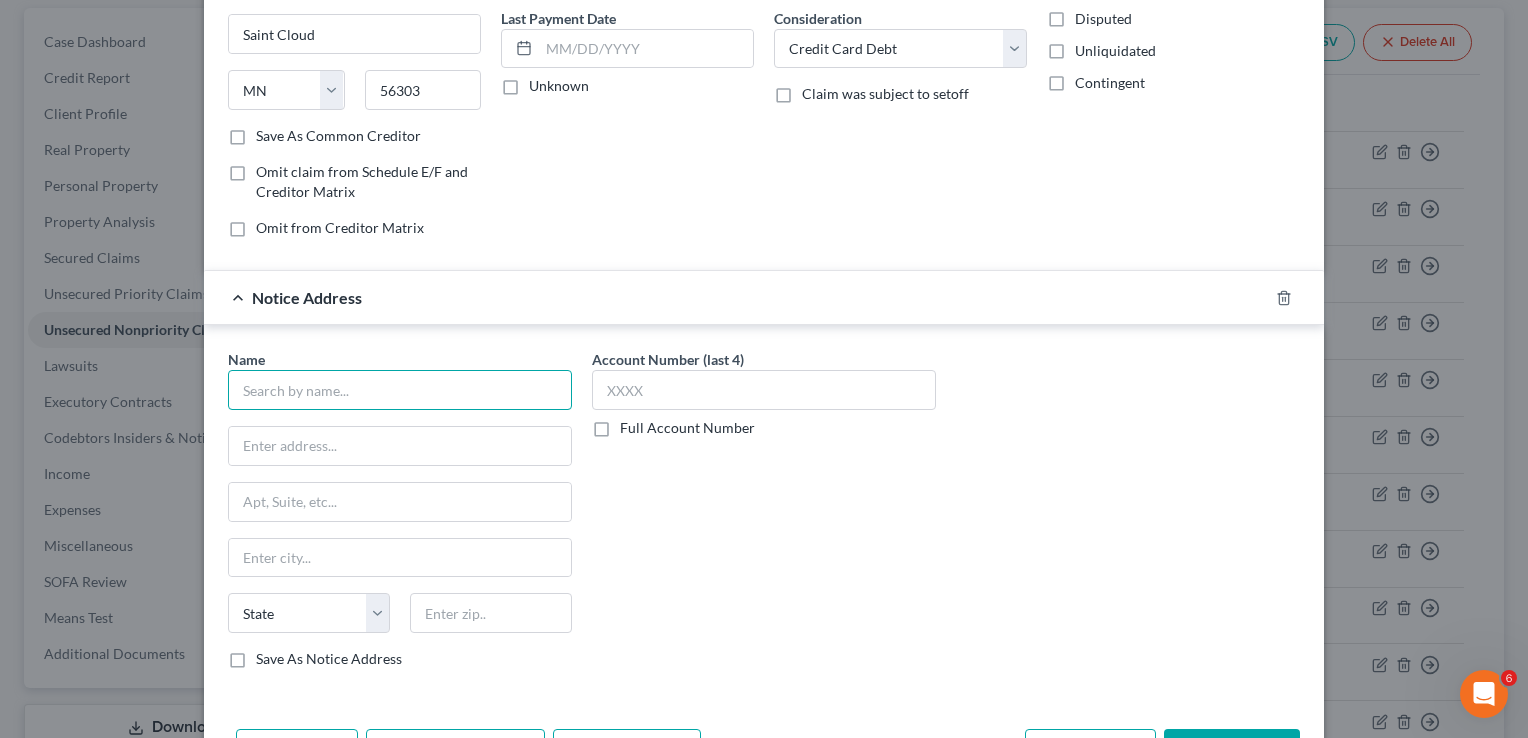 click at bounding box center (400, 390) 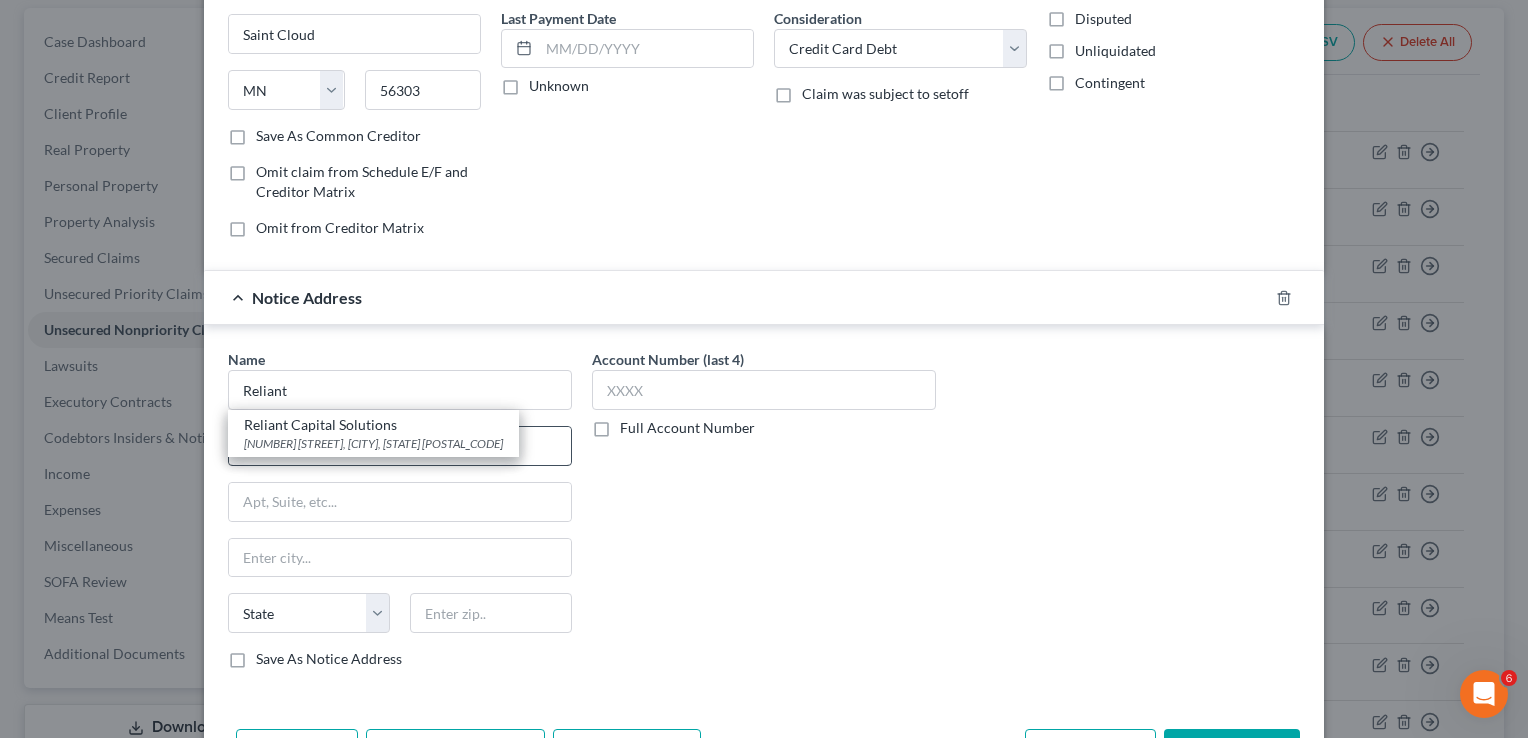 click on "670 Cross Pointe Rd, Columbus, OH 43230" at bounding box center [373, 443] 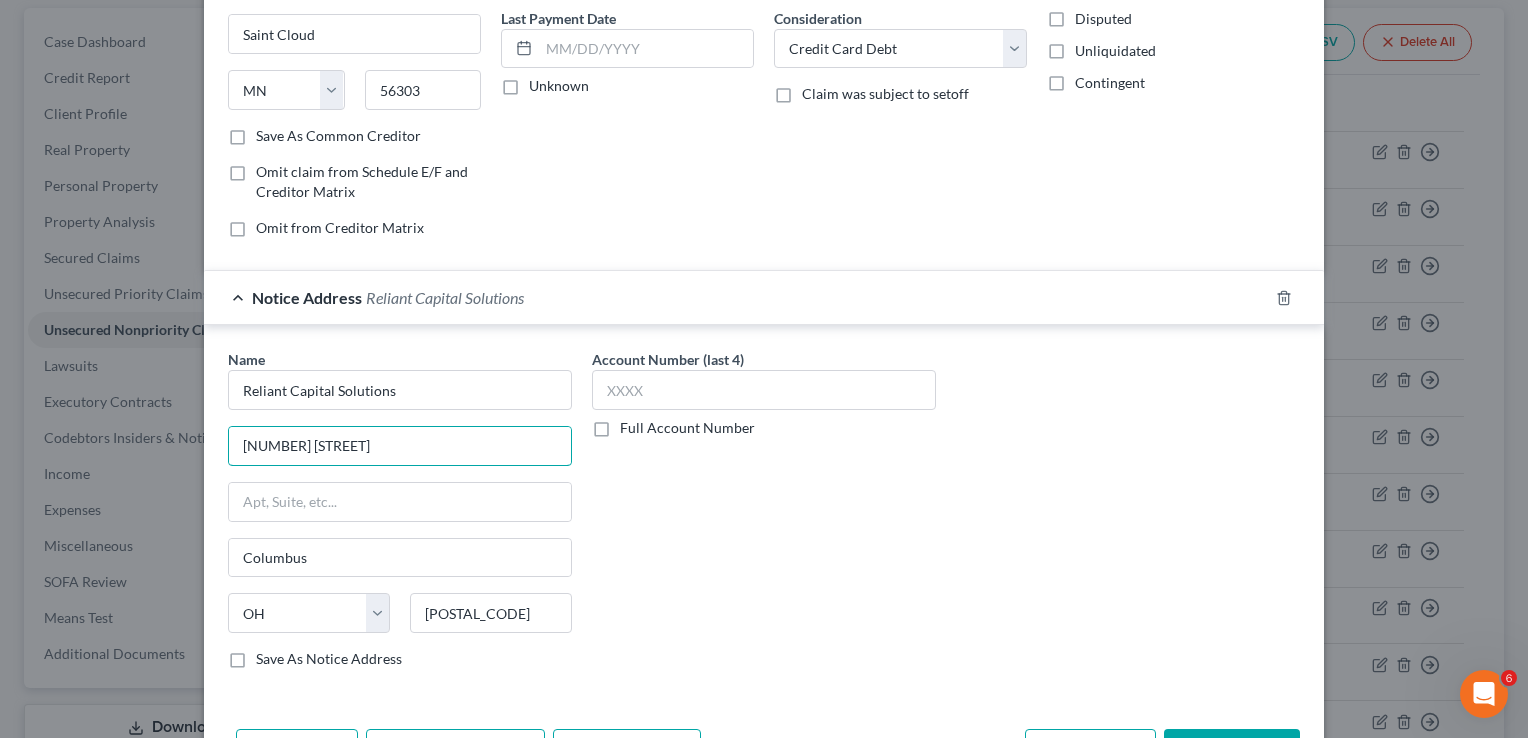 drag, startPoint x: 364, startPoint y: 445, endPoint x: 209, endPoint y: 439, distance: 155.11609 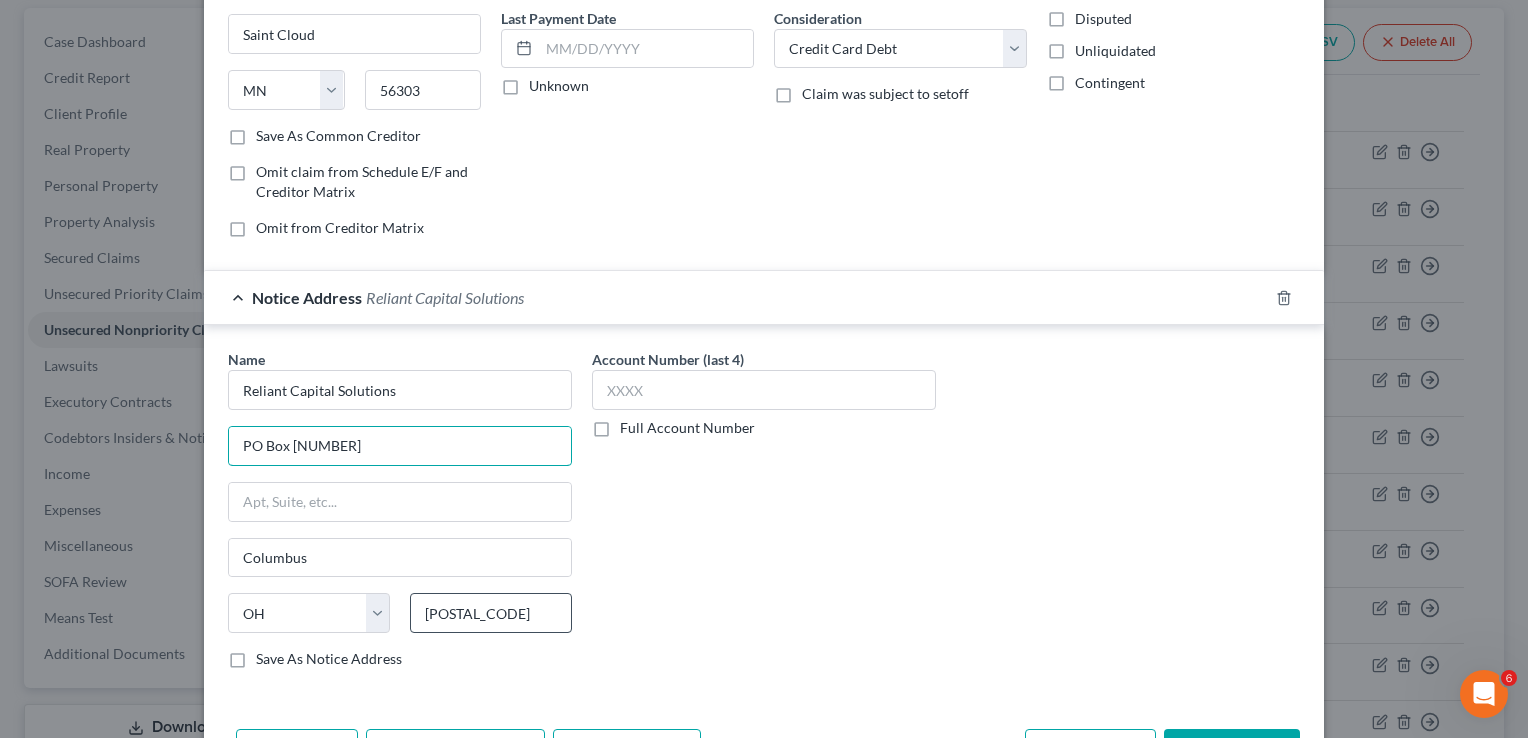 type on "PO Box 30469" 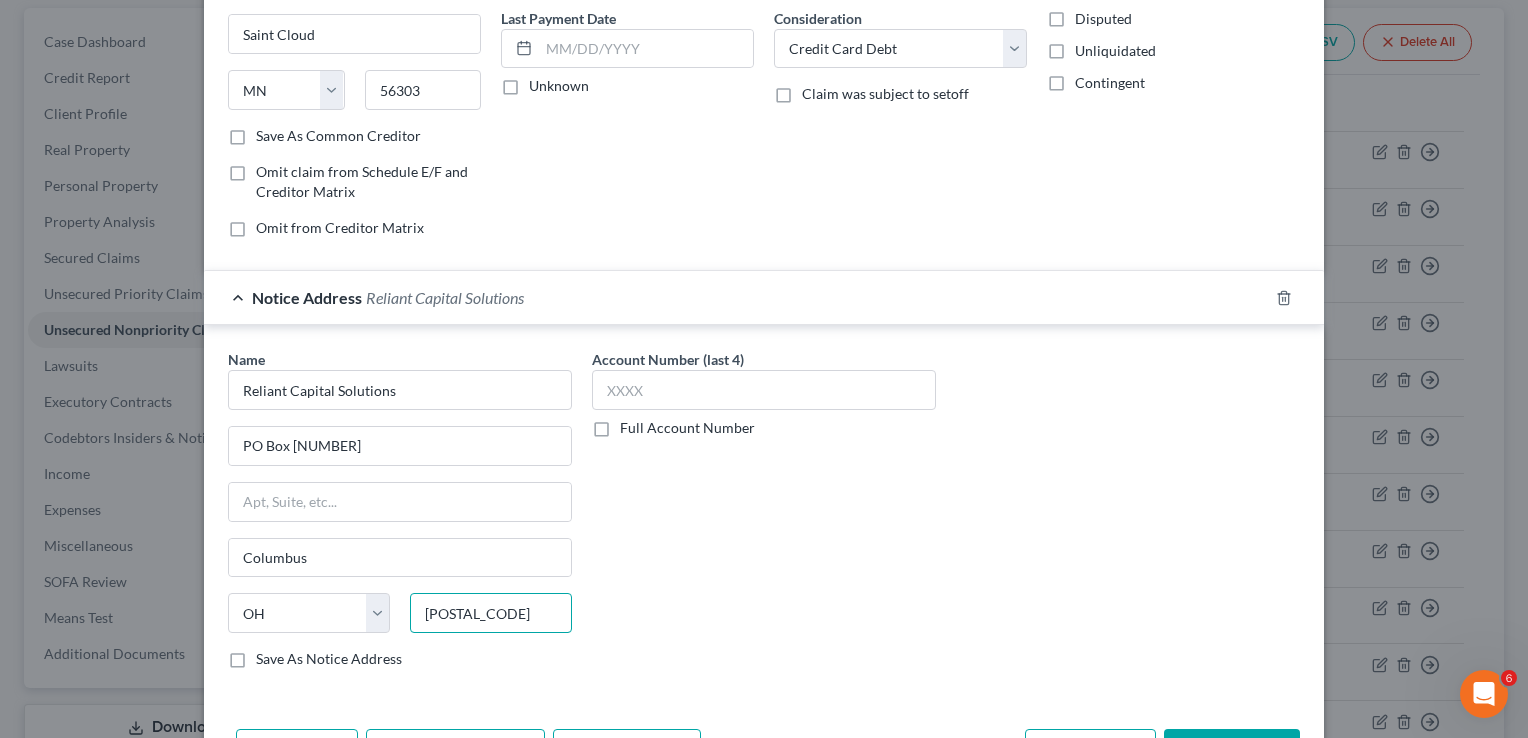 click on "43230" at bounding box center (491, 613) 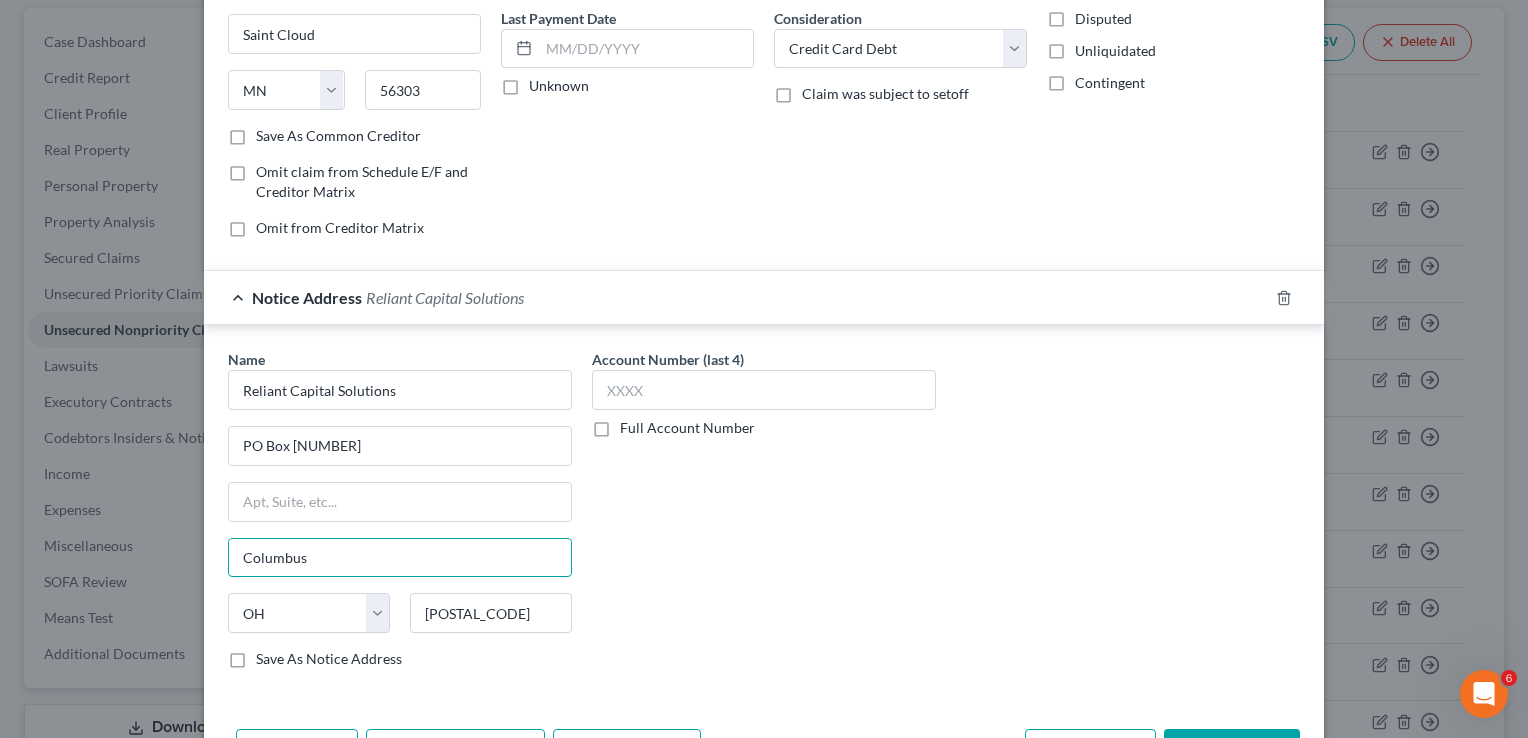 drag, startPoint x: 328, startPoint y: 546, endPoint x: 193, endPoint y: 563, distance: 136.06616 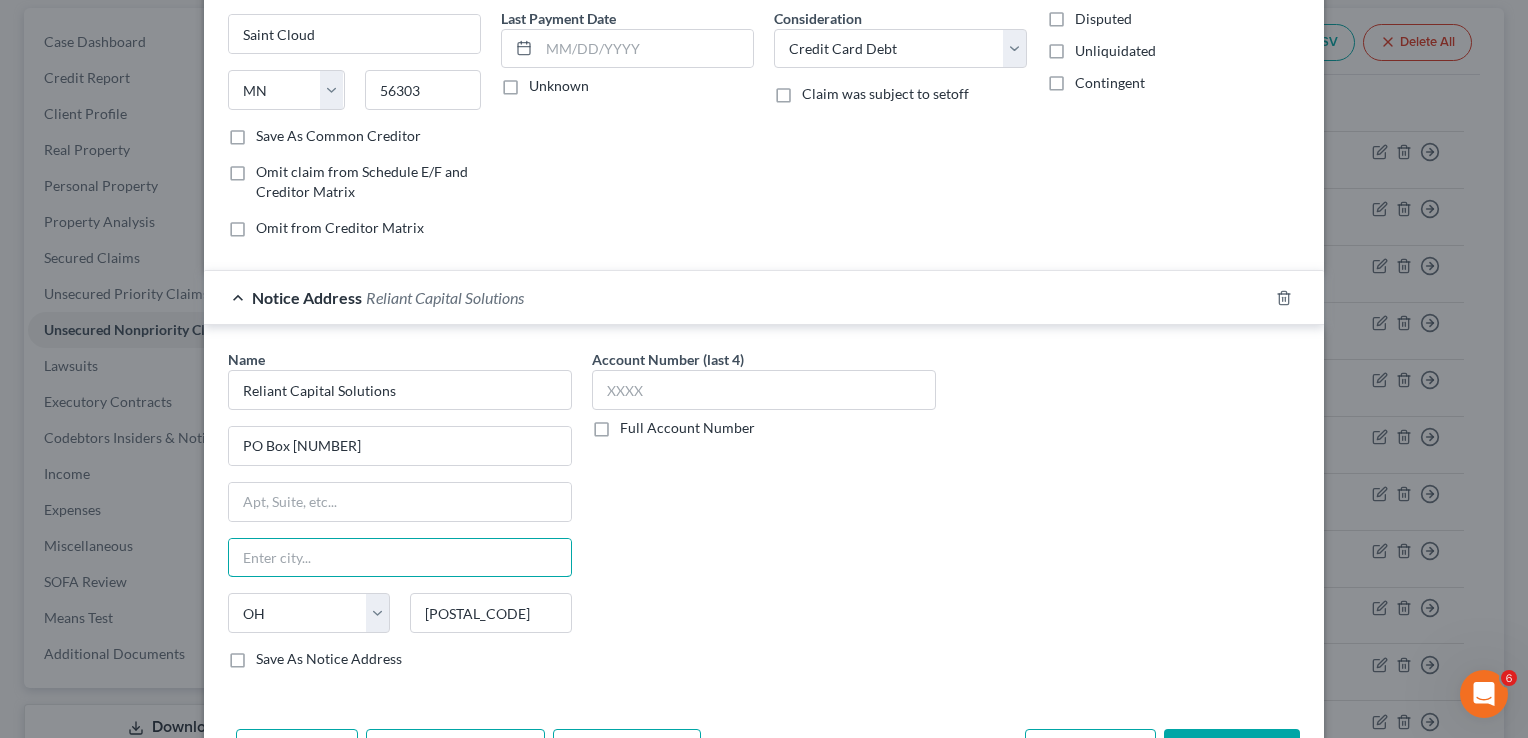 type 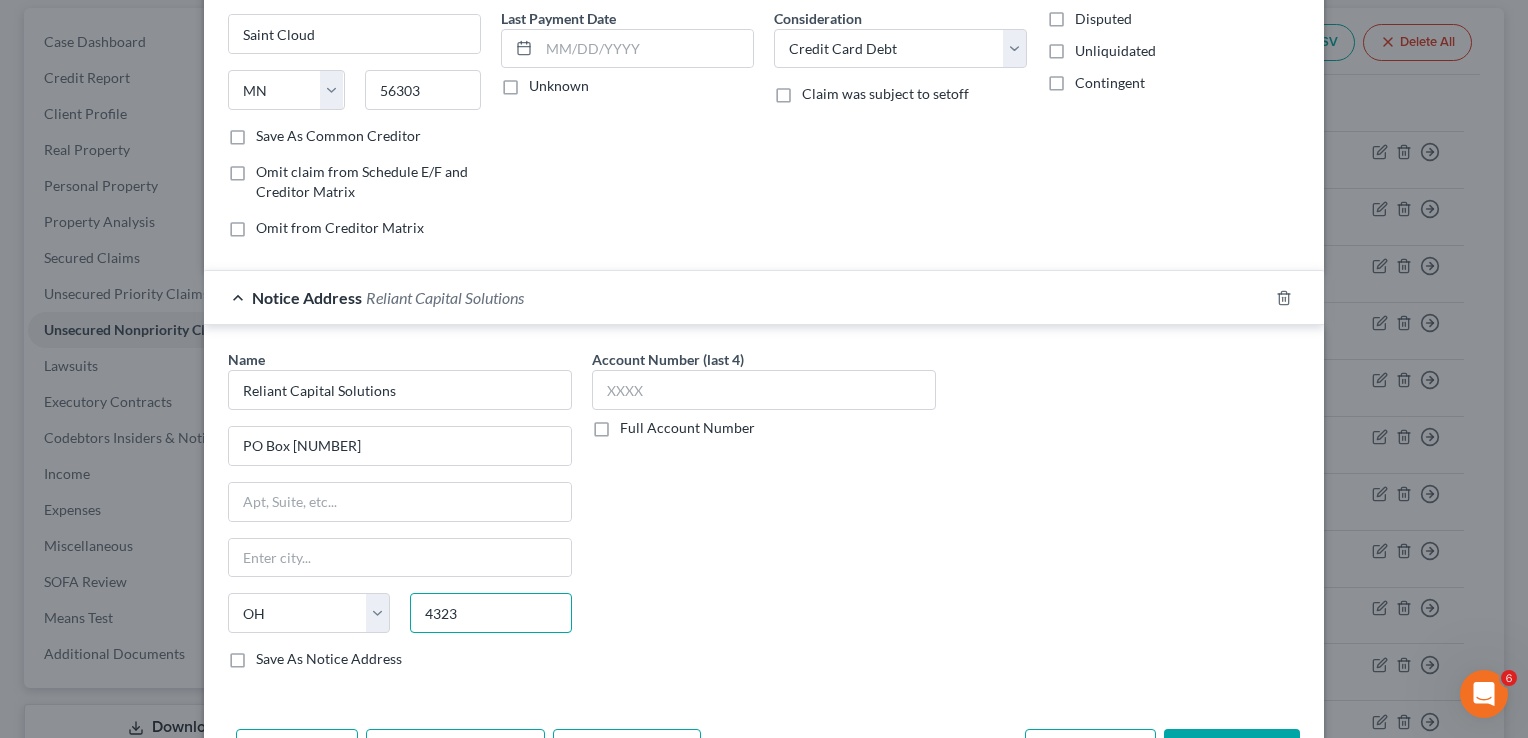 type on "43230" 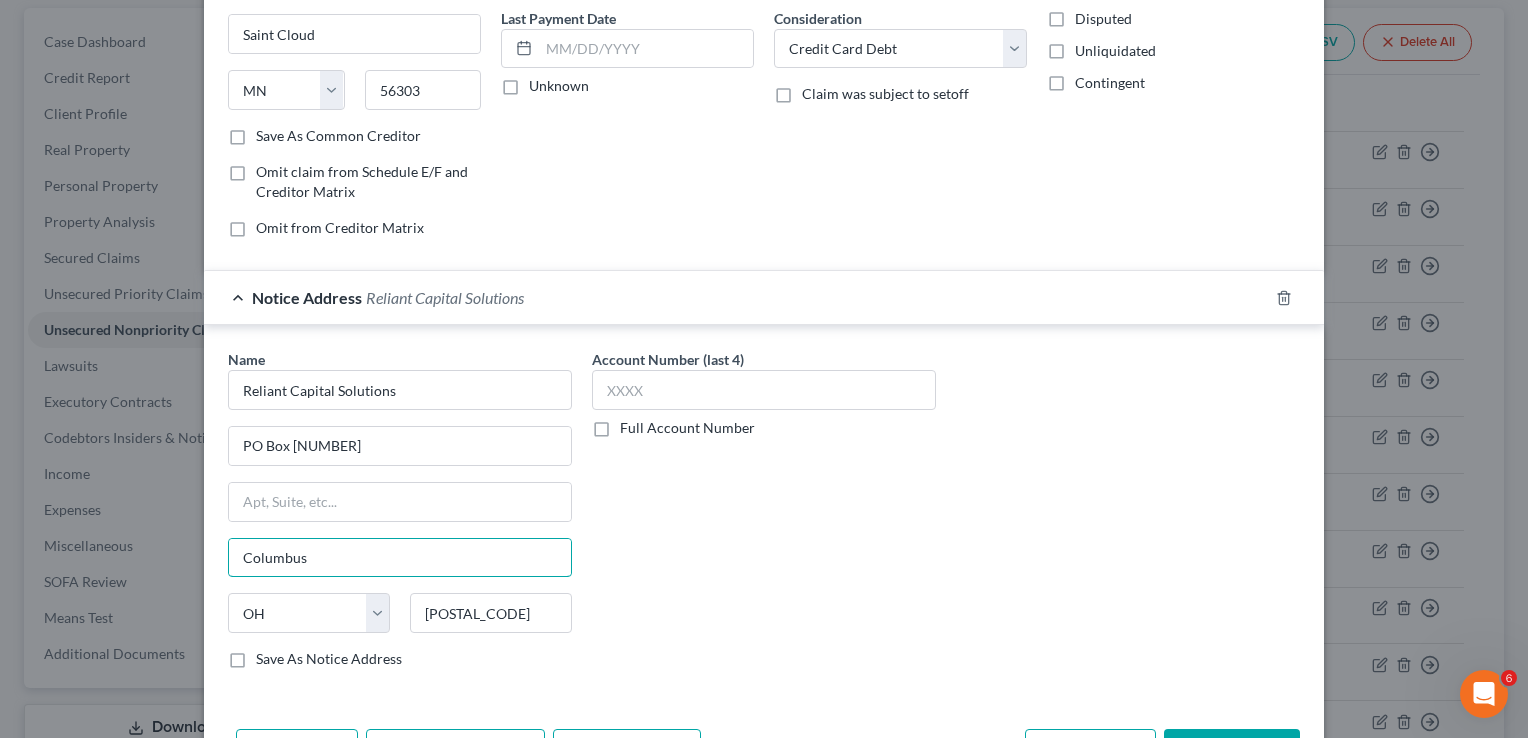 drag, startPoint x: 320, startPoint y: 542, endPoint x: 42, endPoint y: 467, distance: 287.93924 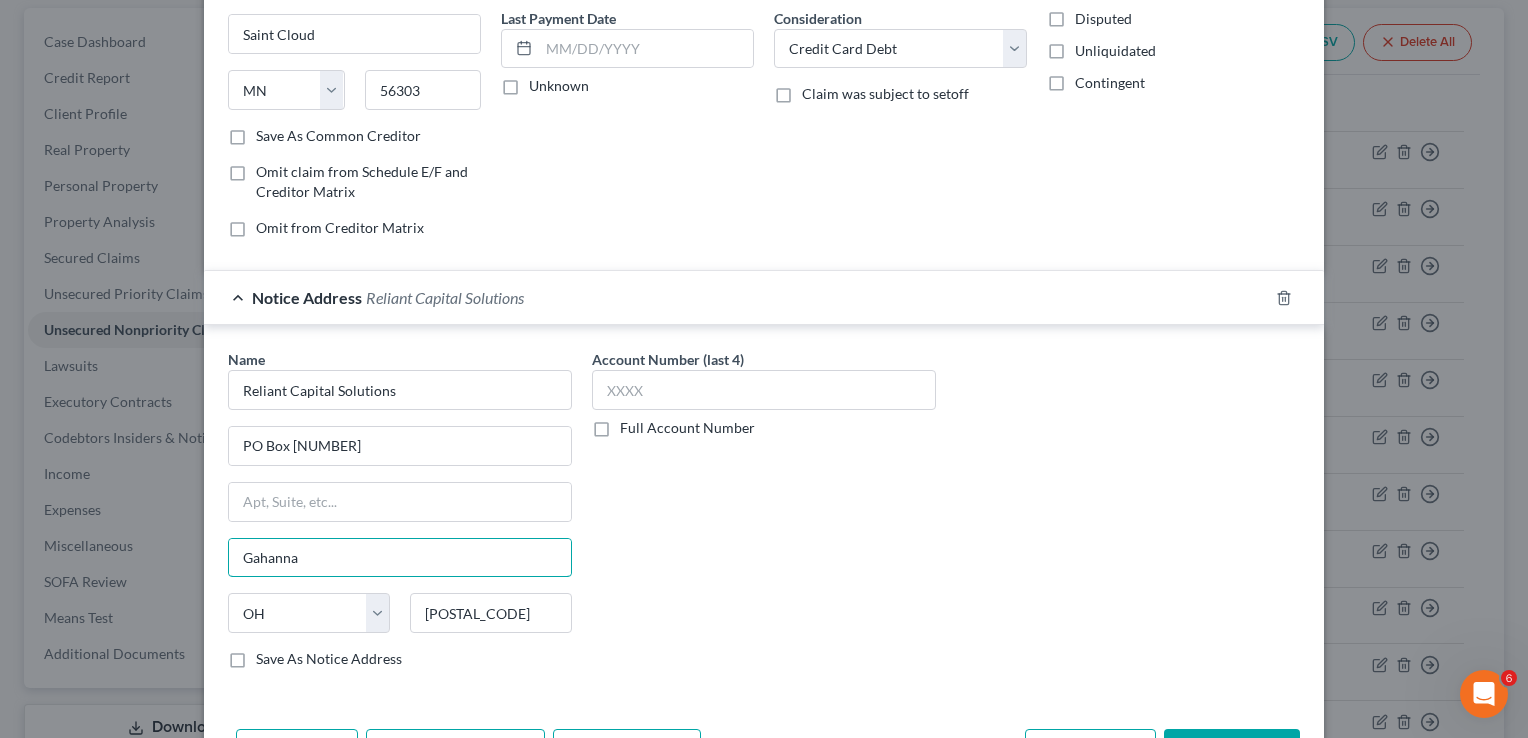 type on "Gahanna" 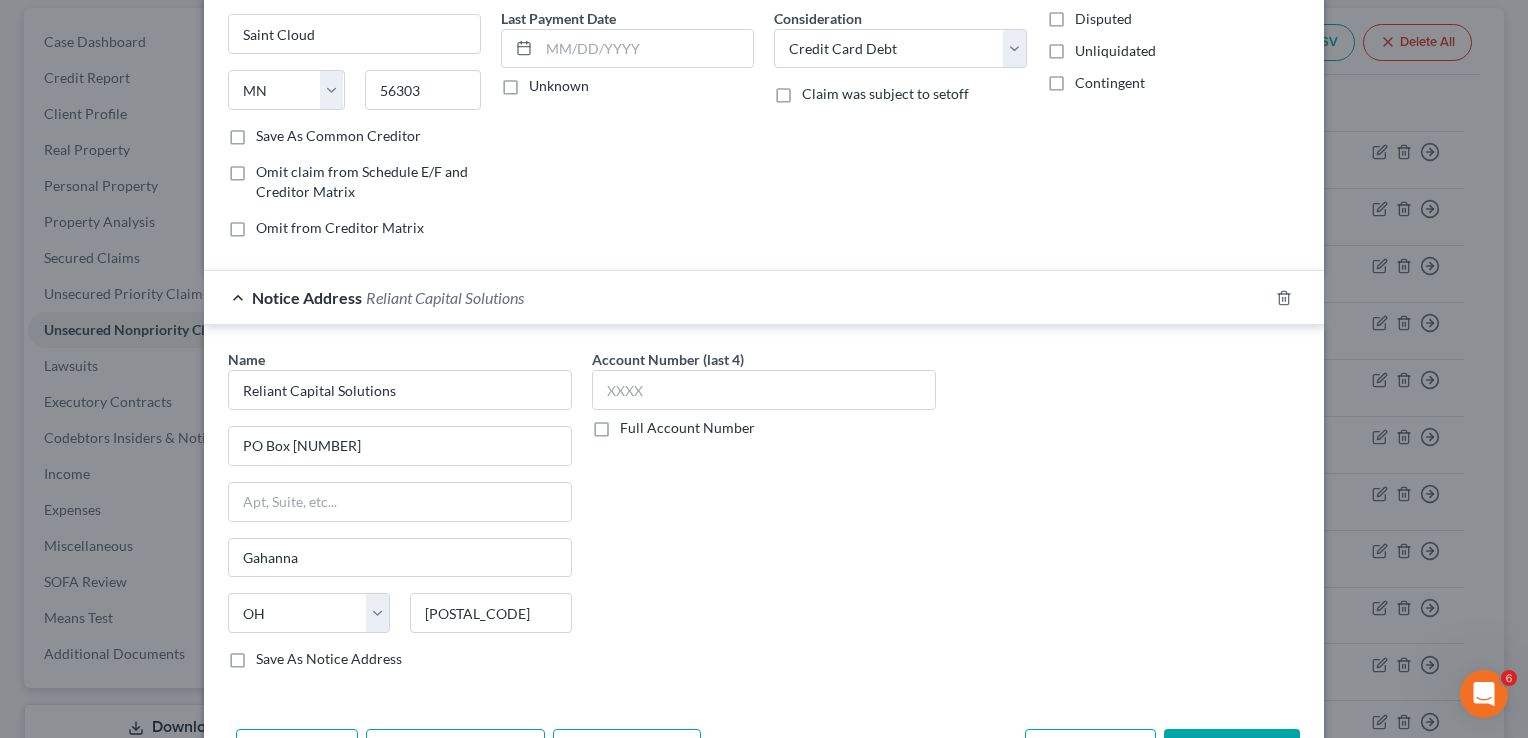 drag, startPoint x: 236, startPoint y: 663, endPoint x: 247, endPoint y: 654, distance: 14.21267 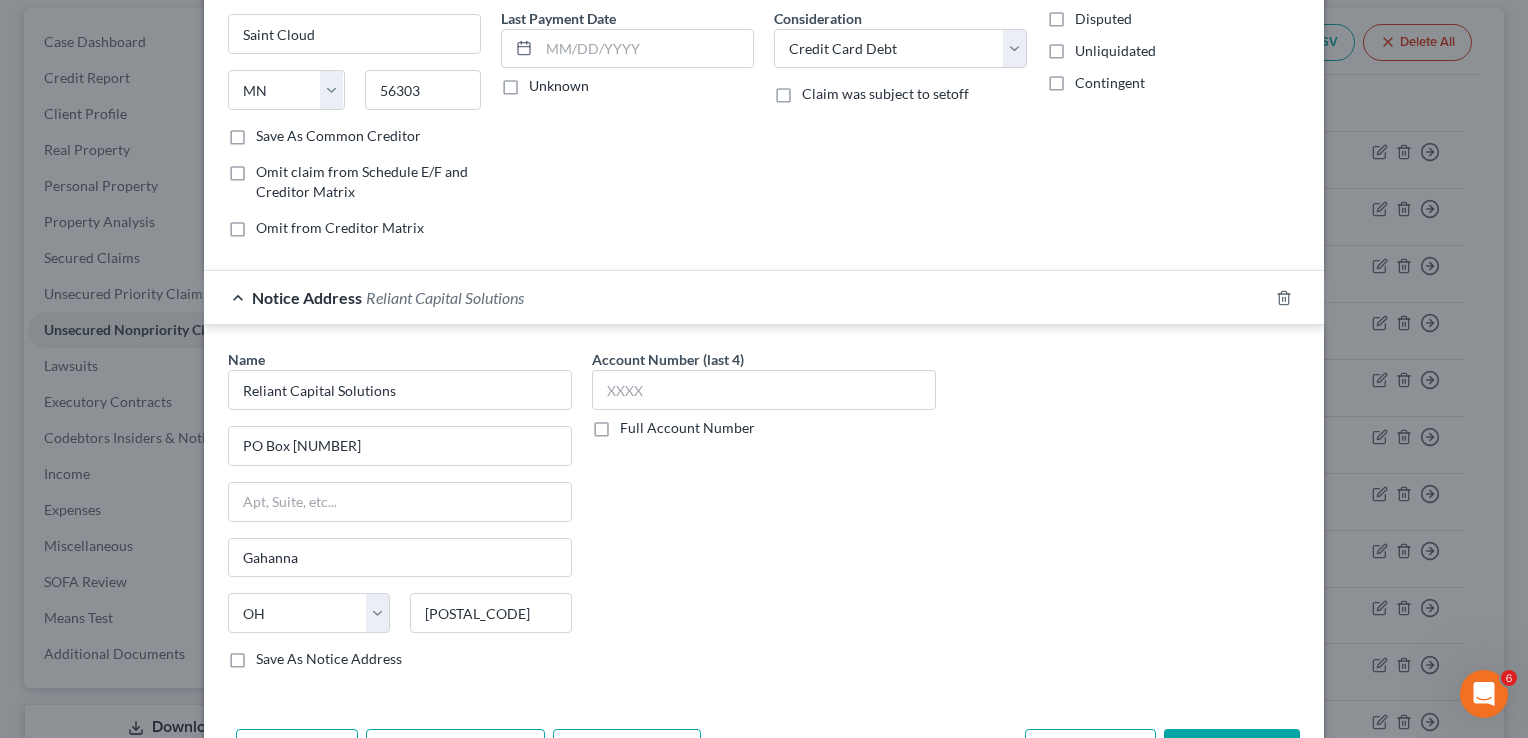 click on "Save As Notice Address" at bounding box center (270, 655) 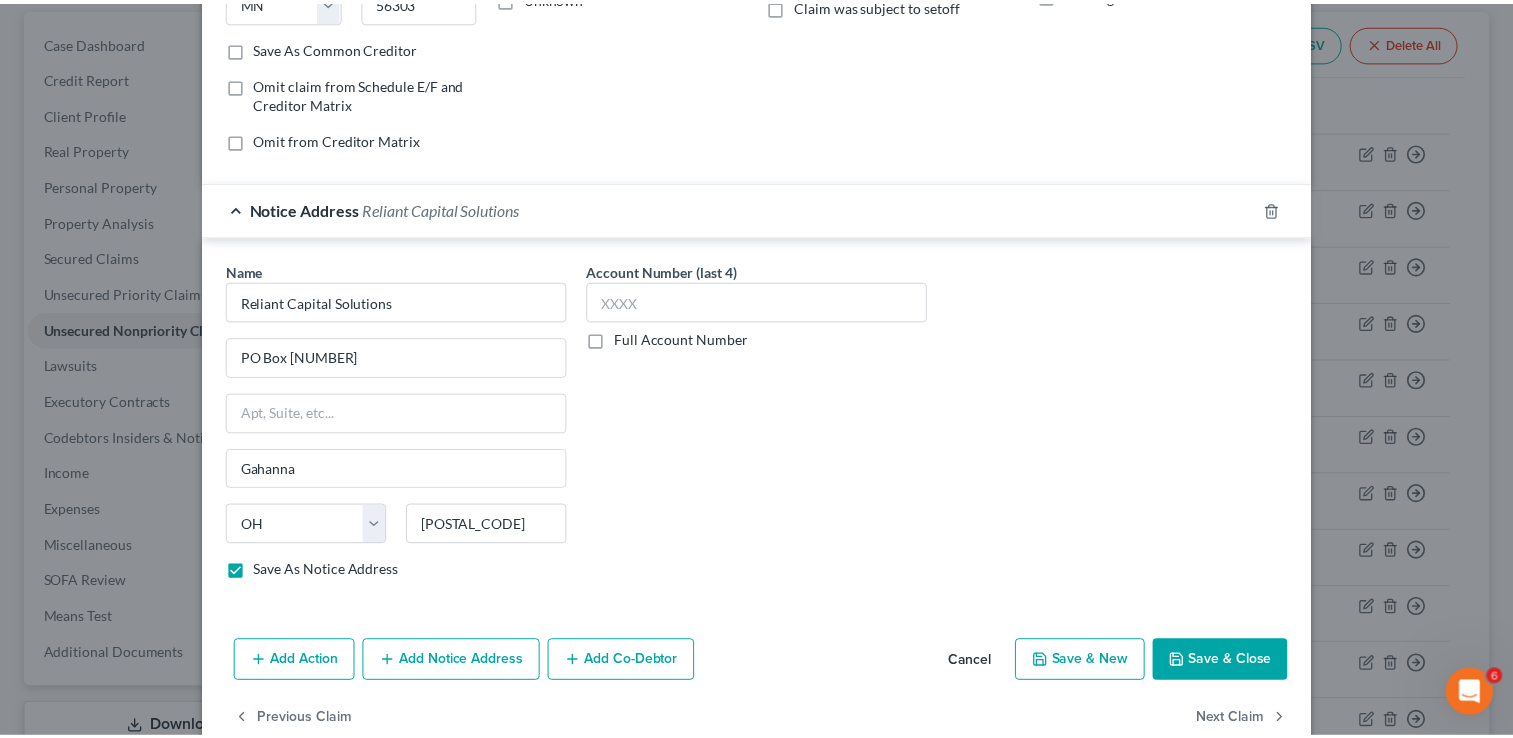 scroll, scrollTop: 392, scrollLeft: 0, axis: vertical 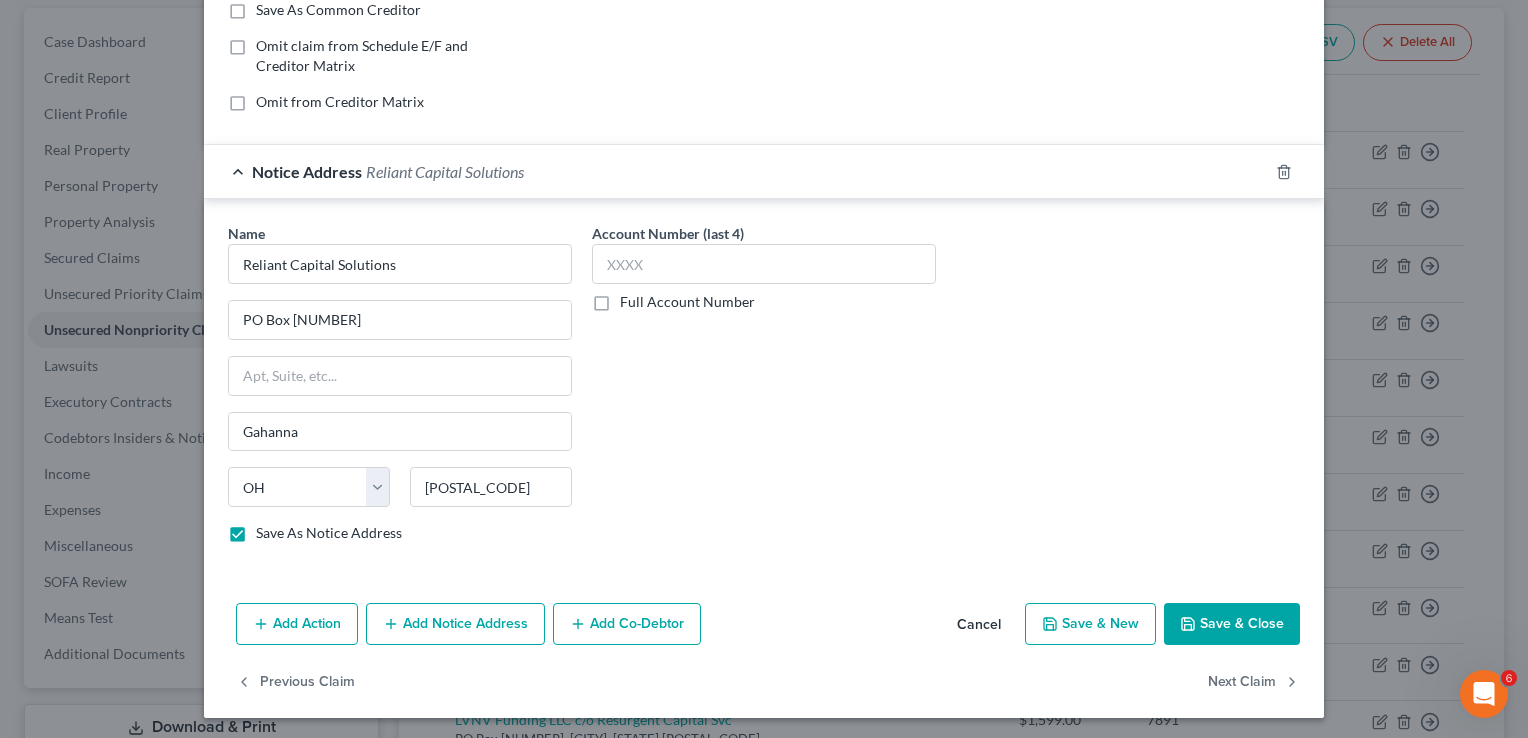 click on "Save & Close" at bounding box center [1232, 624] 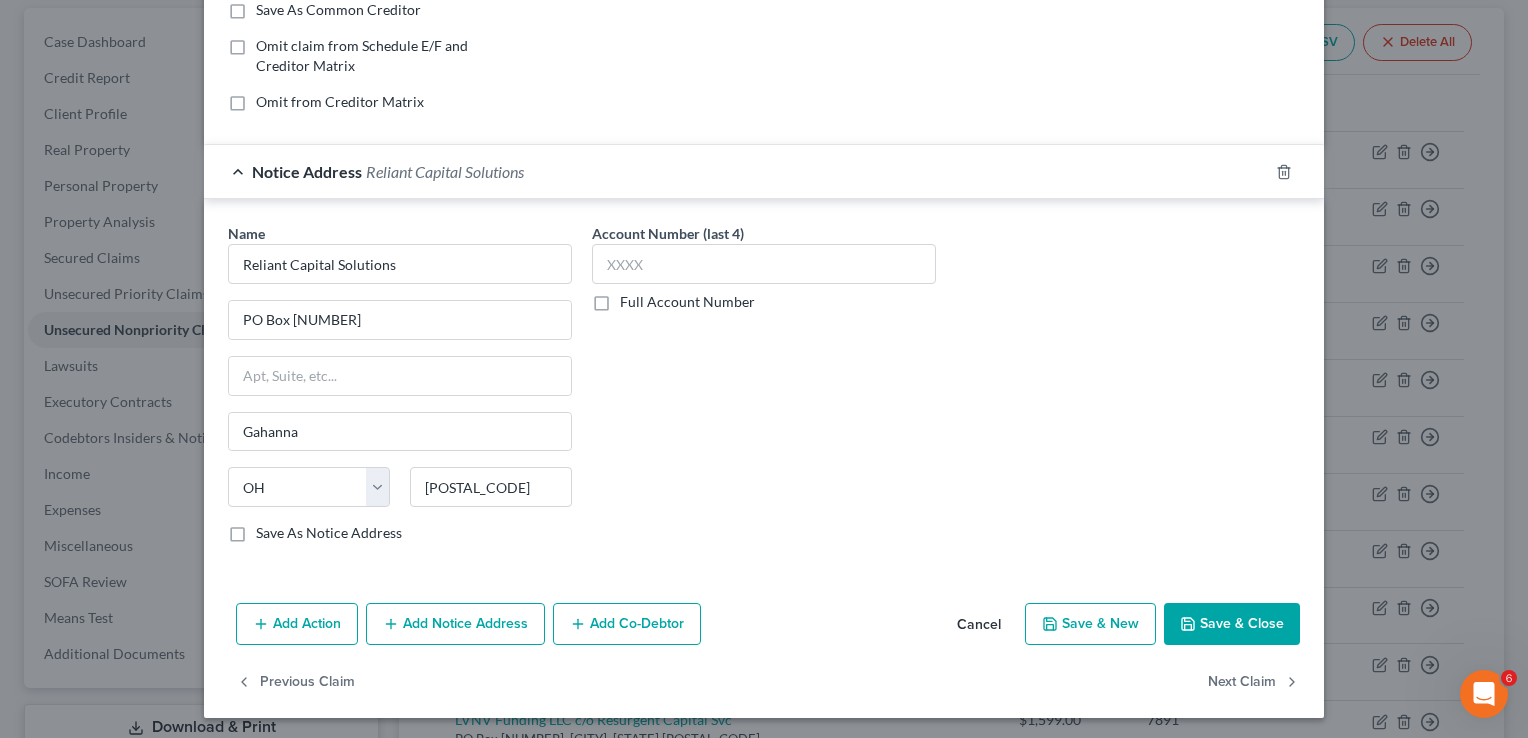 checkbox on "false" 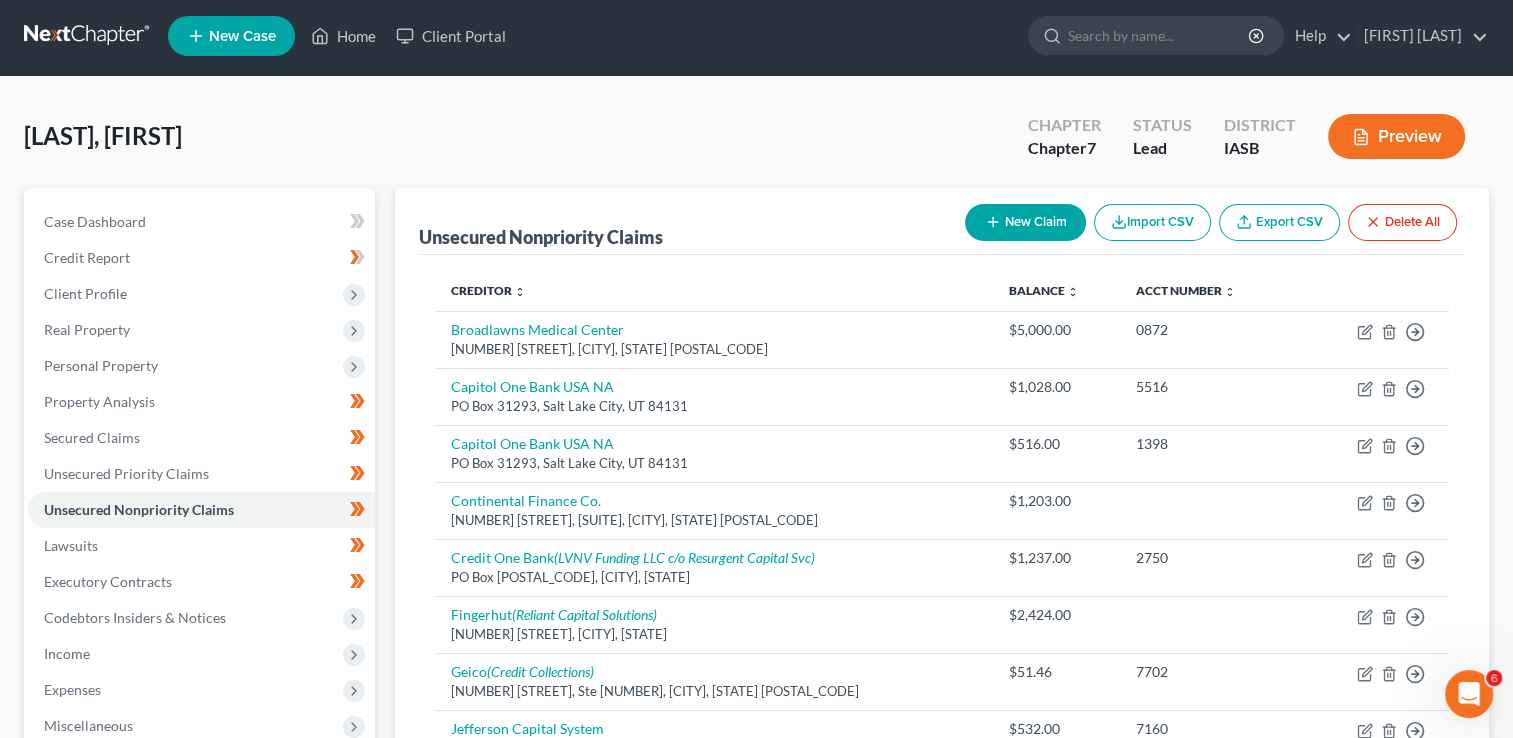 scroll, scrollTop: 0, scrollLeft: 0, axis: both 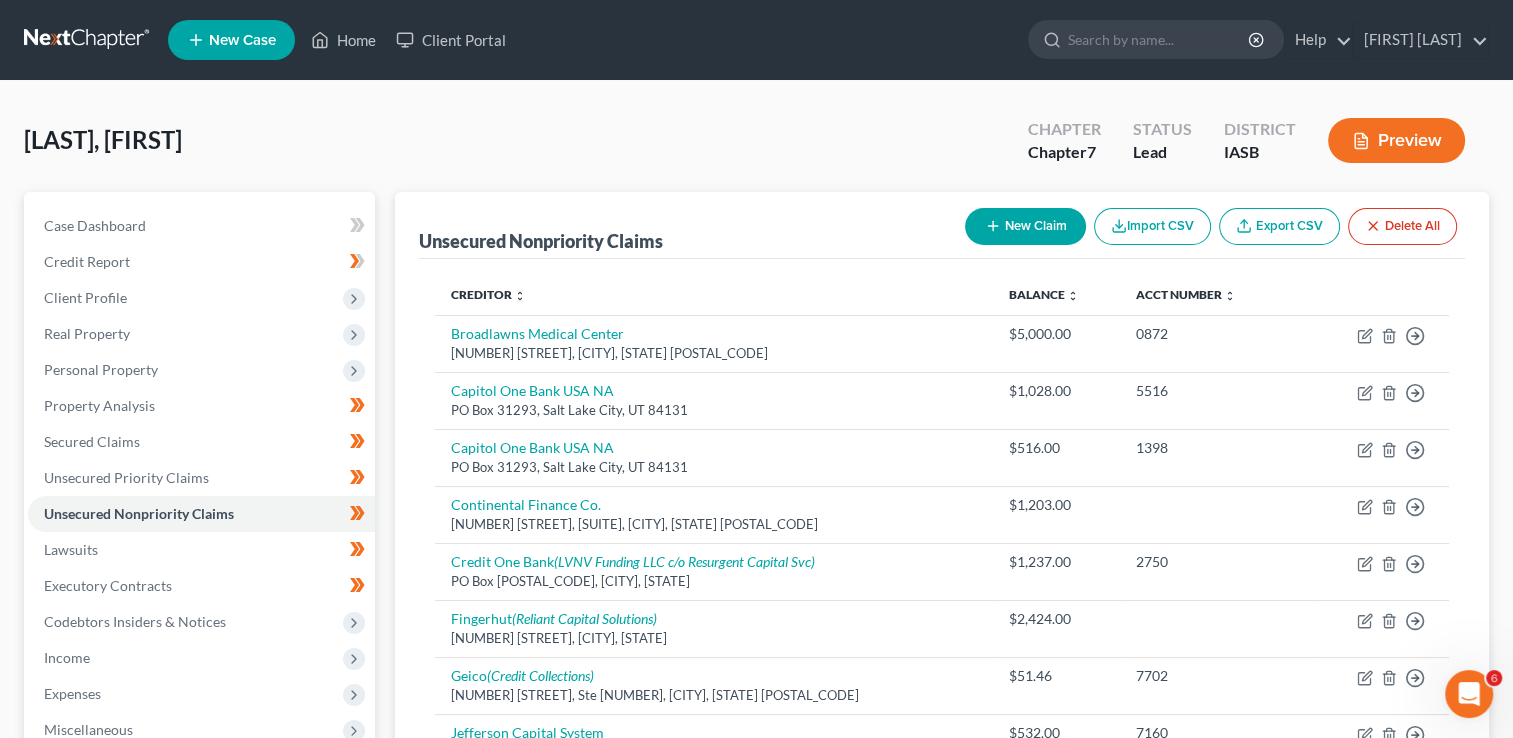 click on "New Claim" at bounding box center [1025, 226] 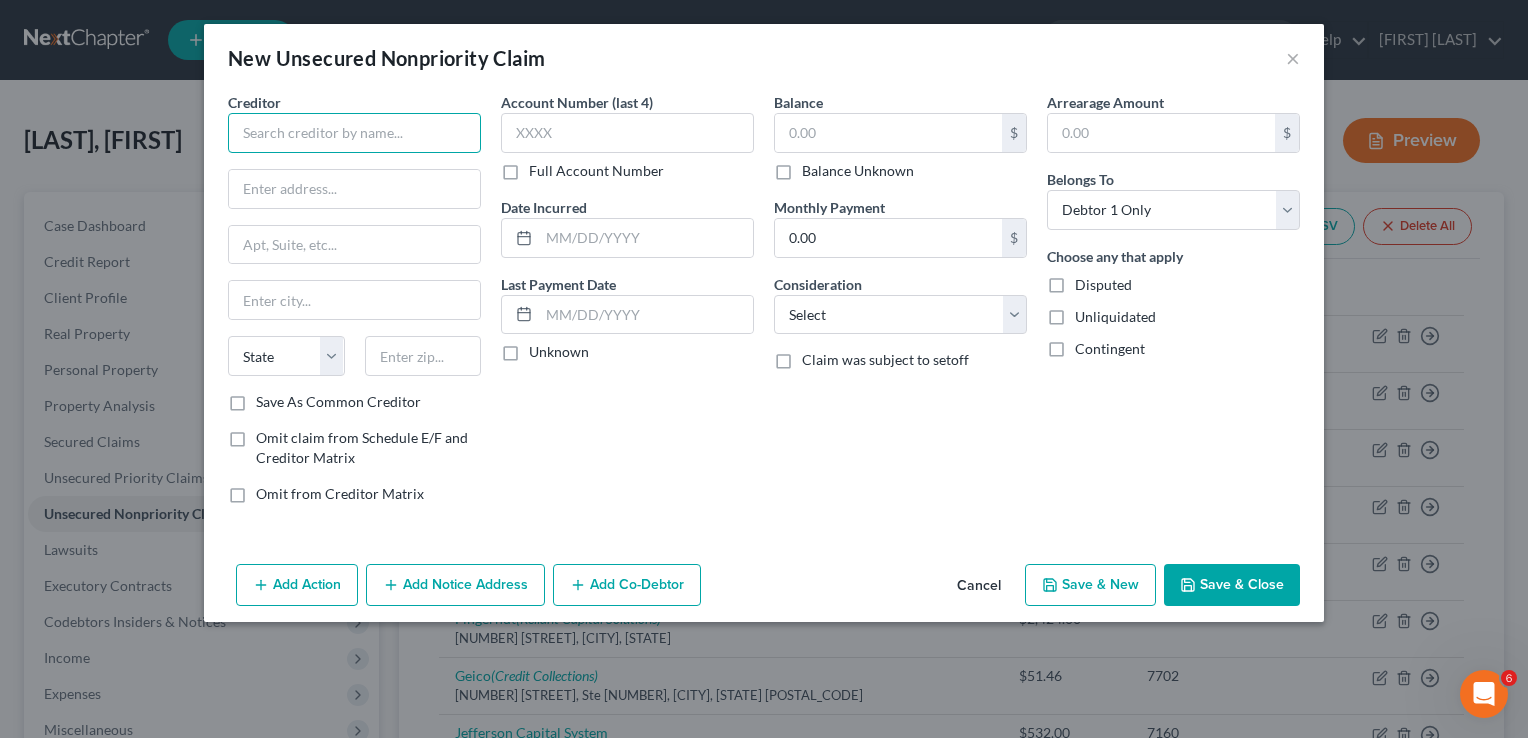 click at bounding box center (354, 133) 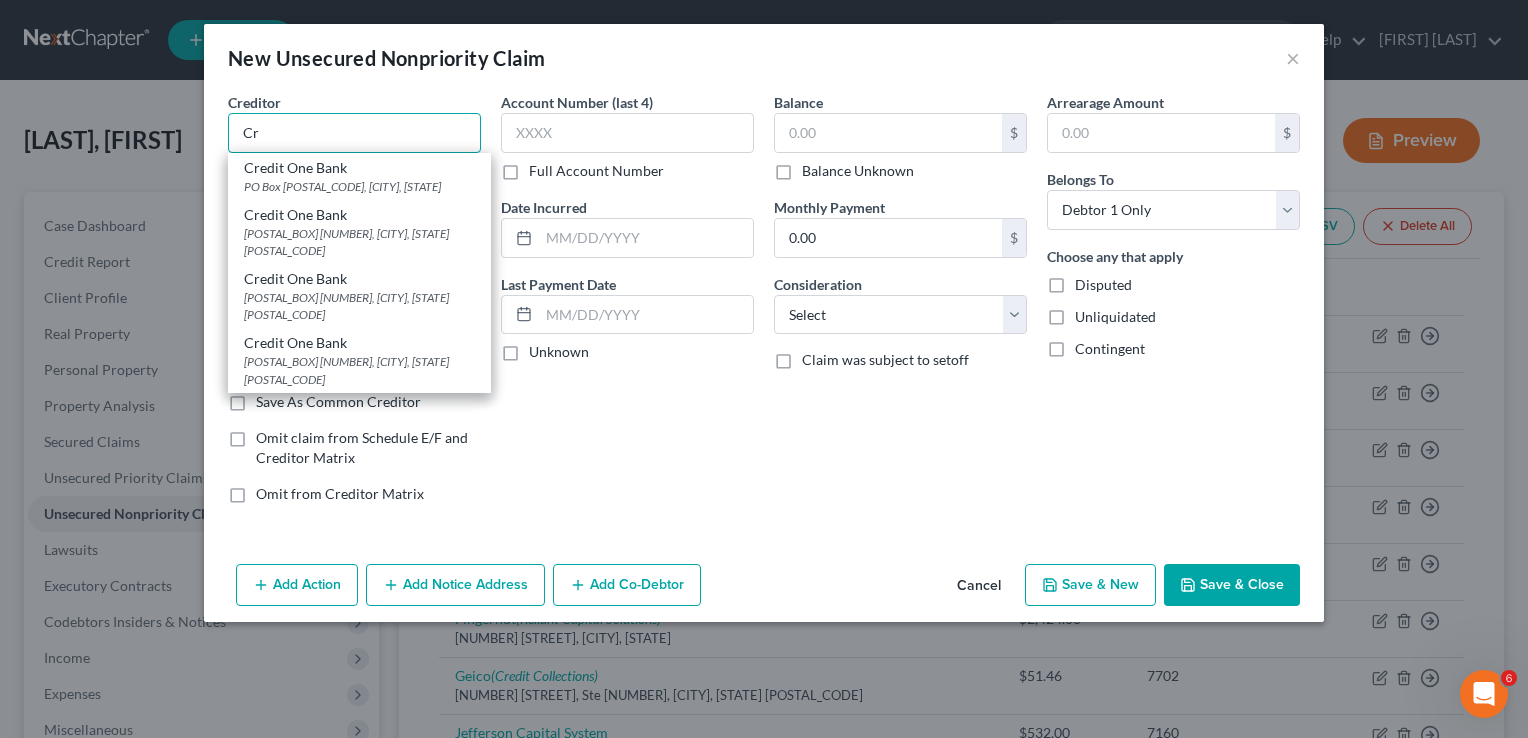 type on "C" 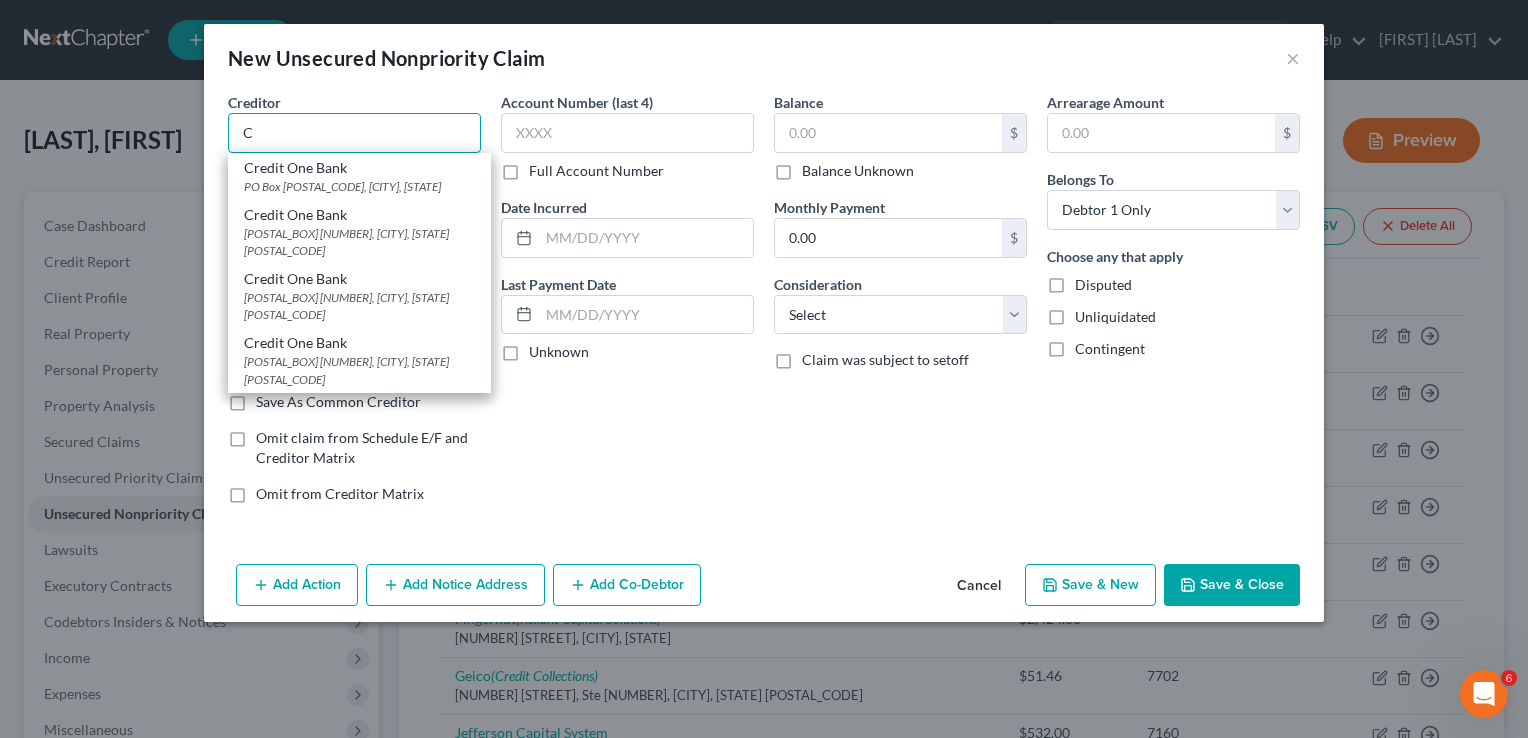 type 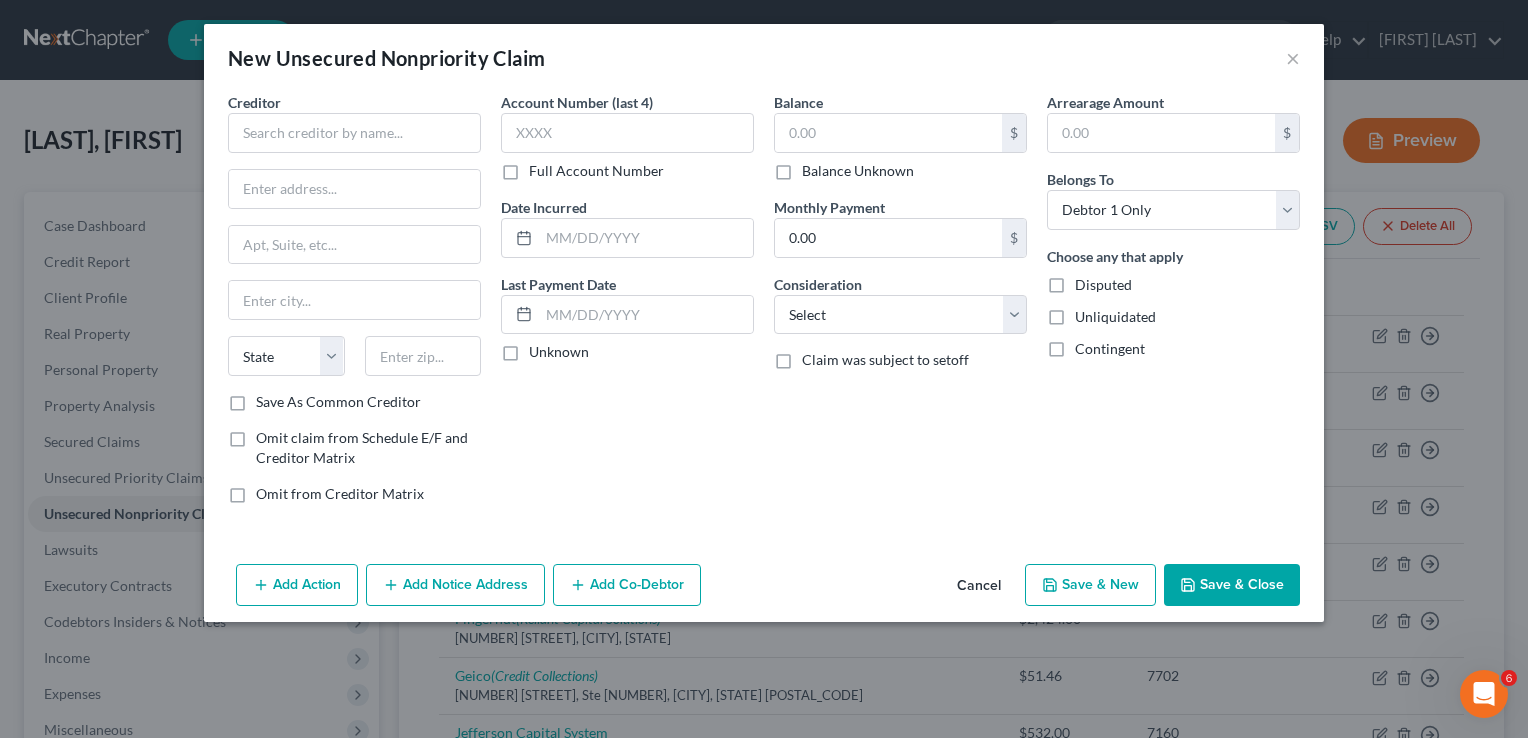click on "Cancel" at bounding box center (979, 586) 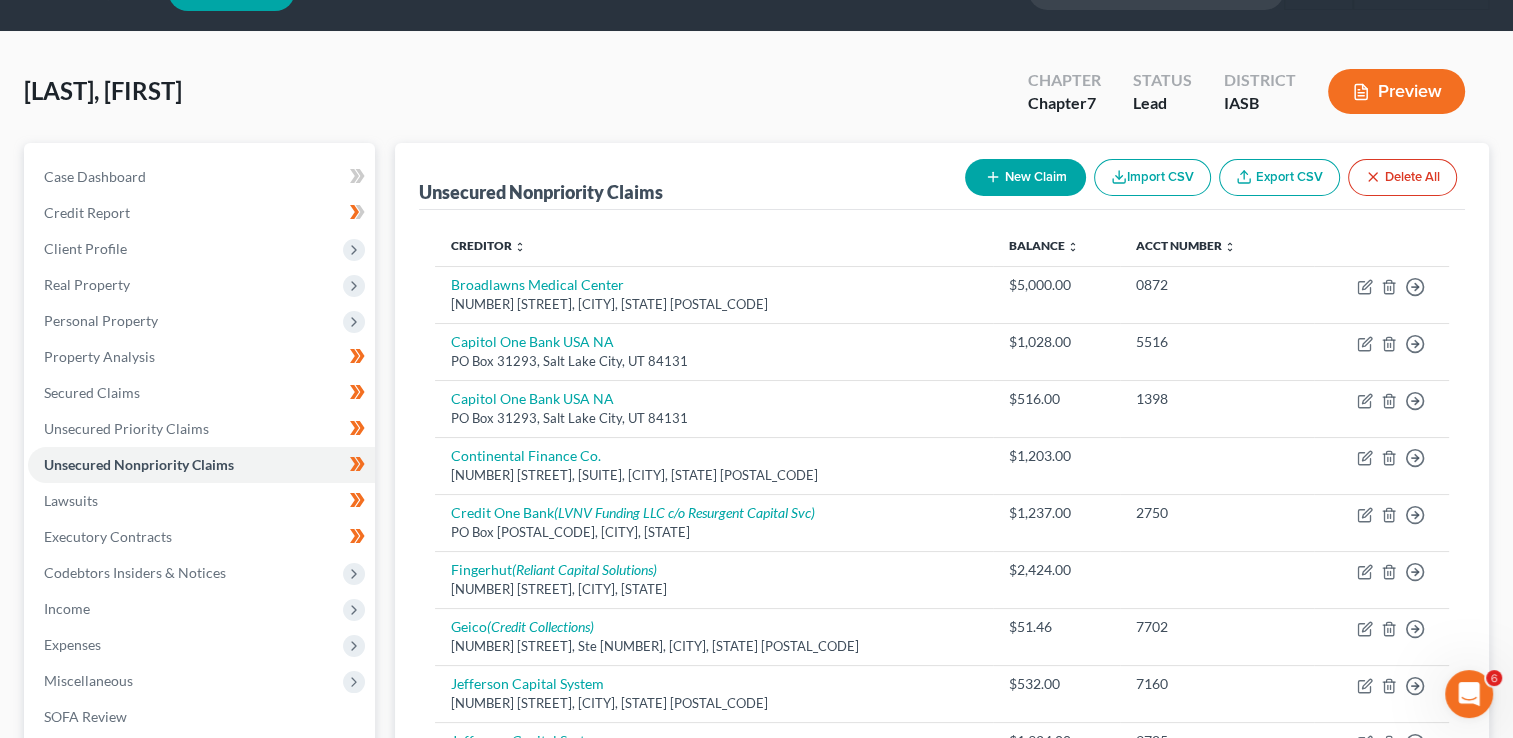 scroll, scrollTop: 0, scrollLeft: 0, axis: both 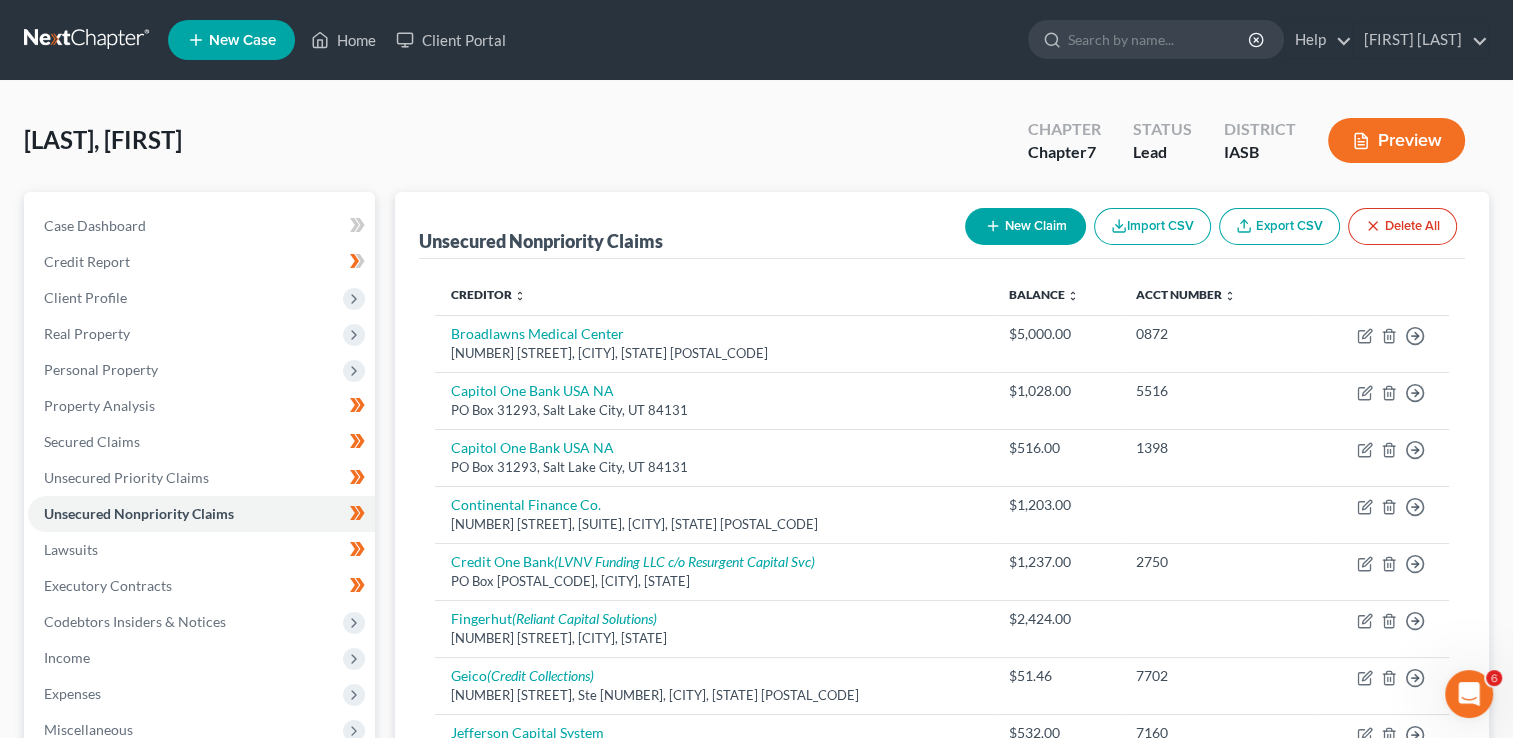 click on "New Claim" at bounding box center (1025, 226) 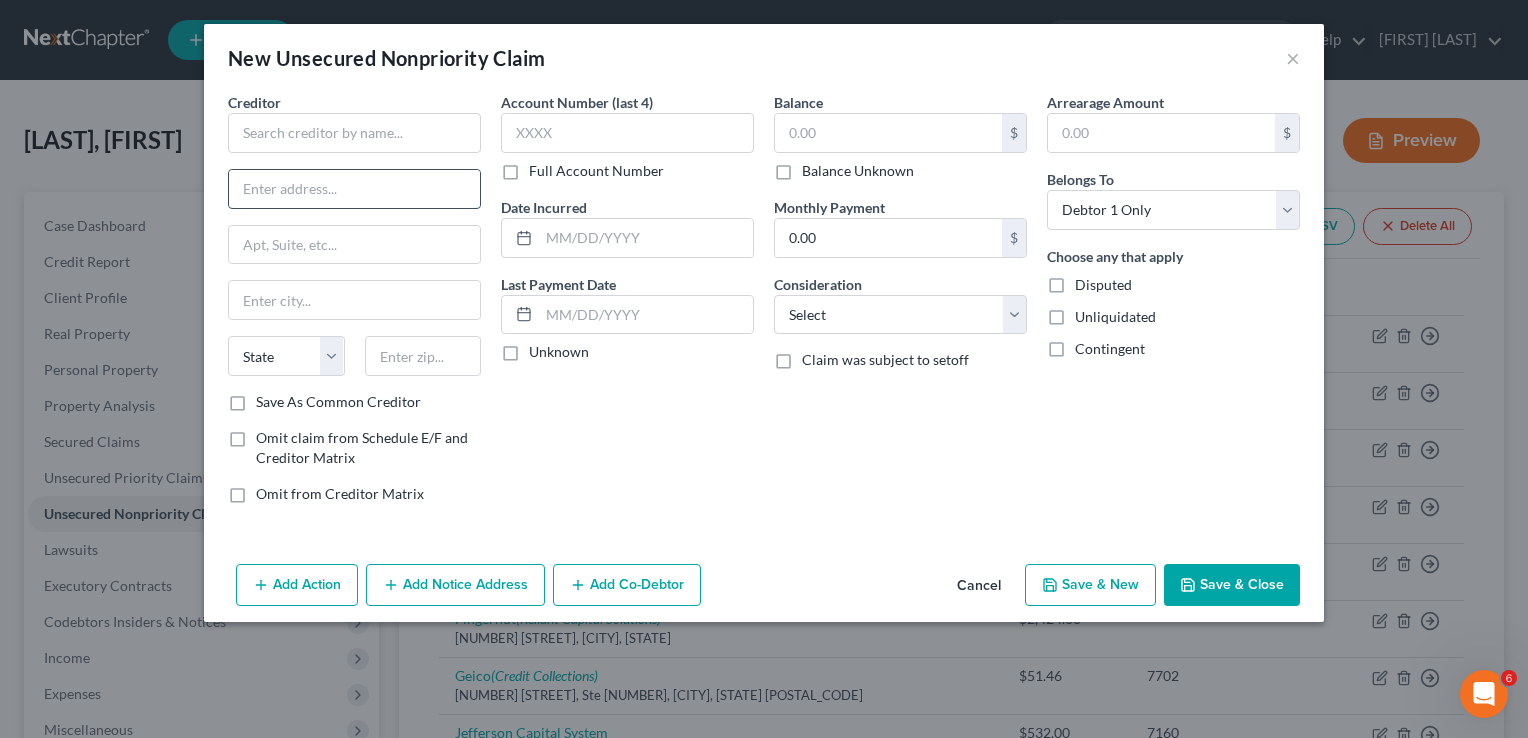 click at bounding box center (354, 189) 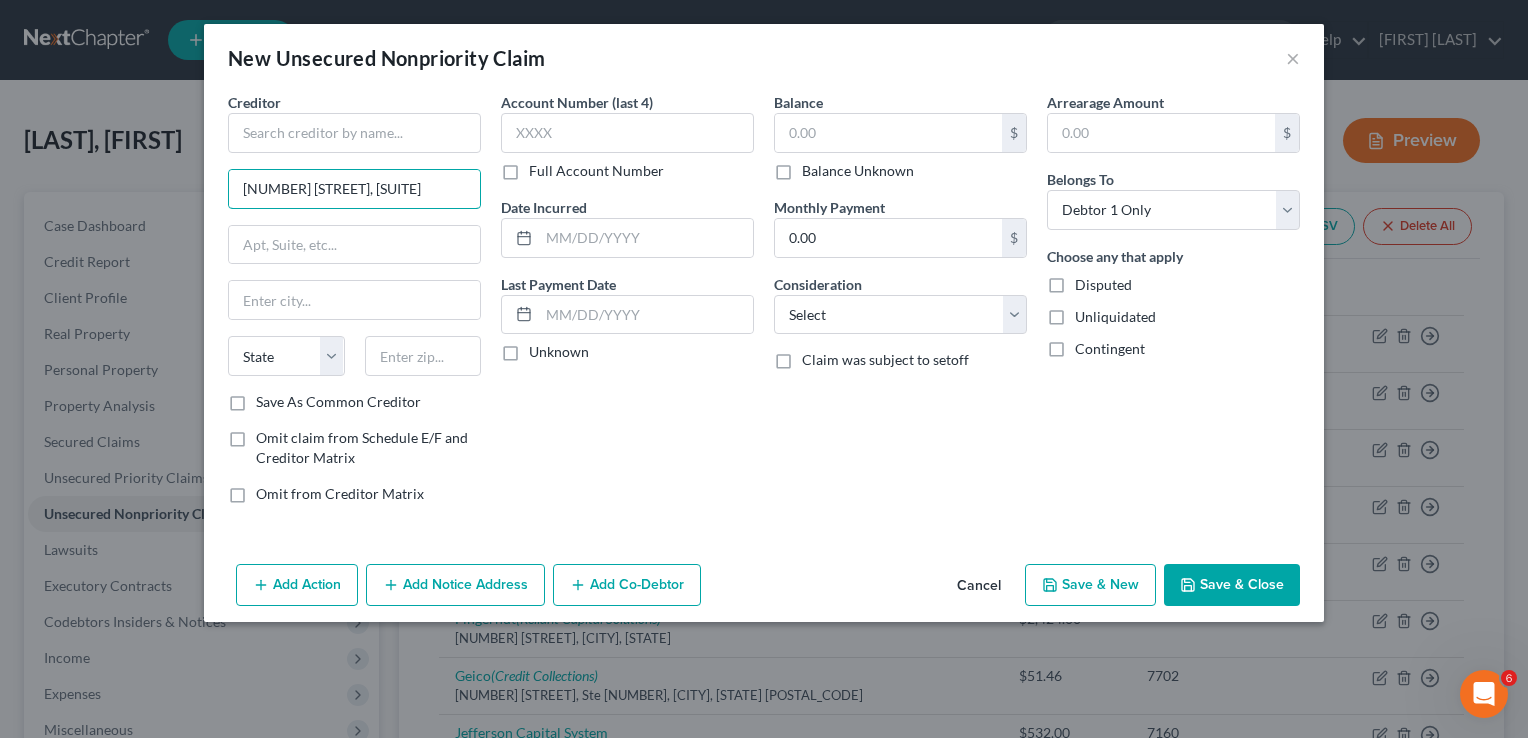 drag, startPoint x: 418, startPoint y: 195, endPoint x: 355, endPoint y: 166, distance: 69.354164 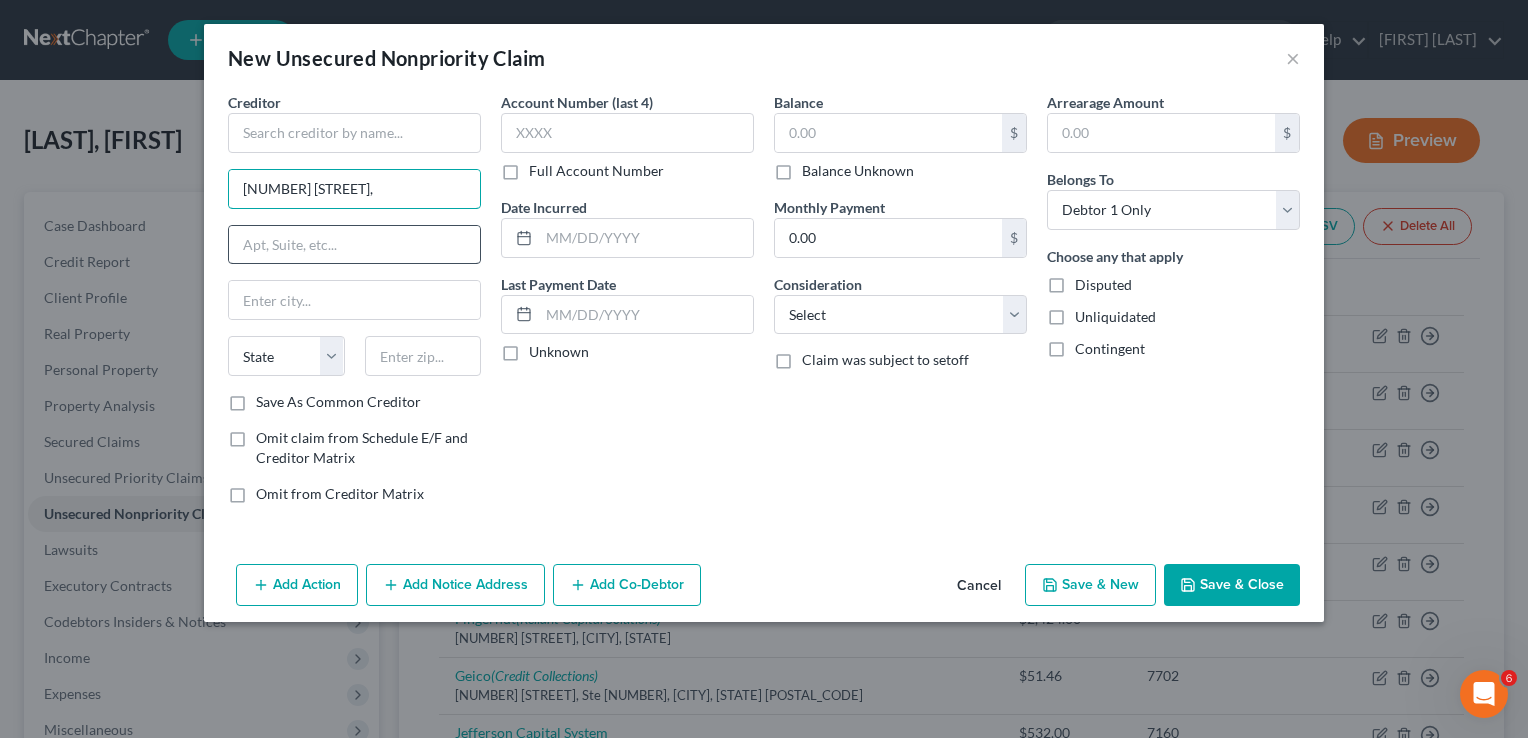 type on "700 Nicollet Mall," 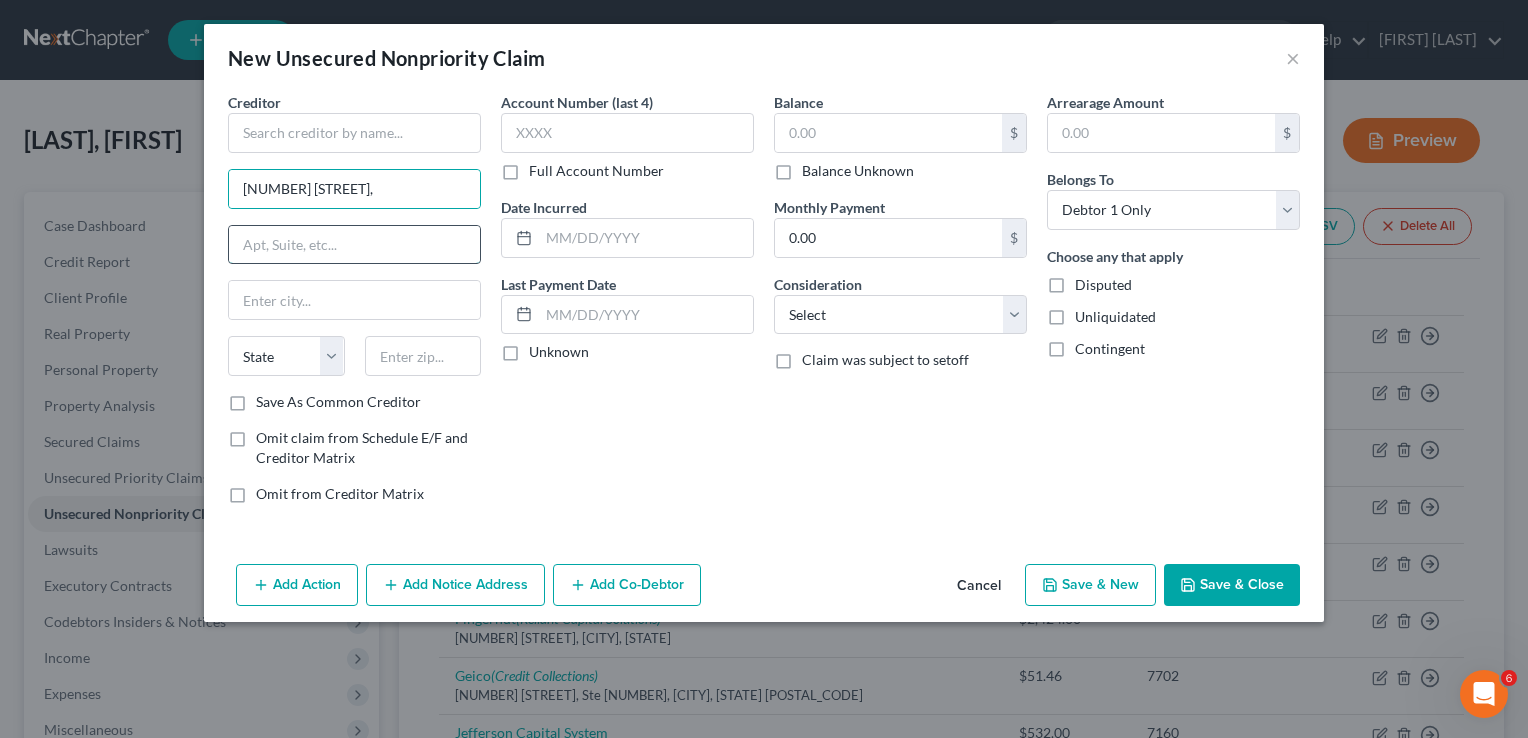 drag, startPoint x: 280, startPoint y: 230, endPoint x: 382, endPoint y: 200, distance: 106.320274 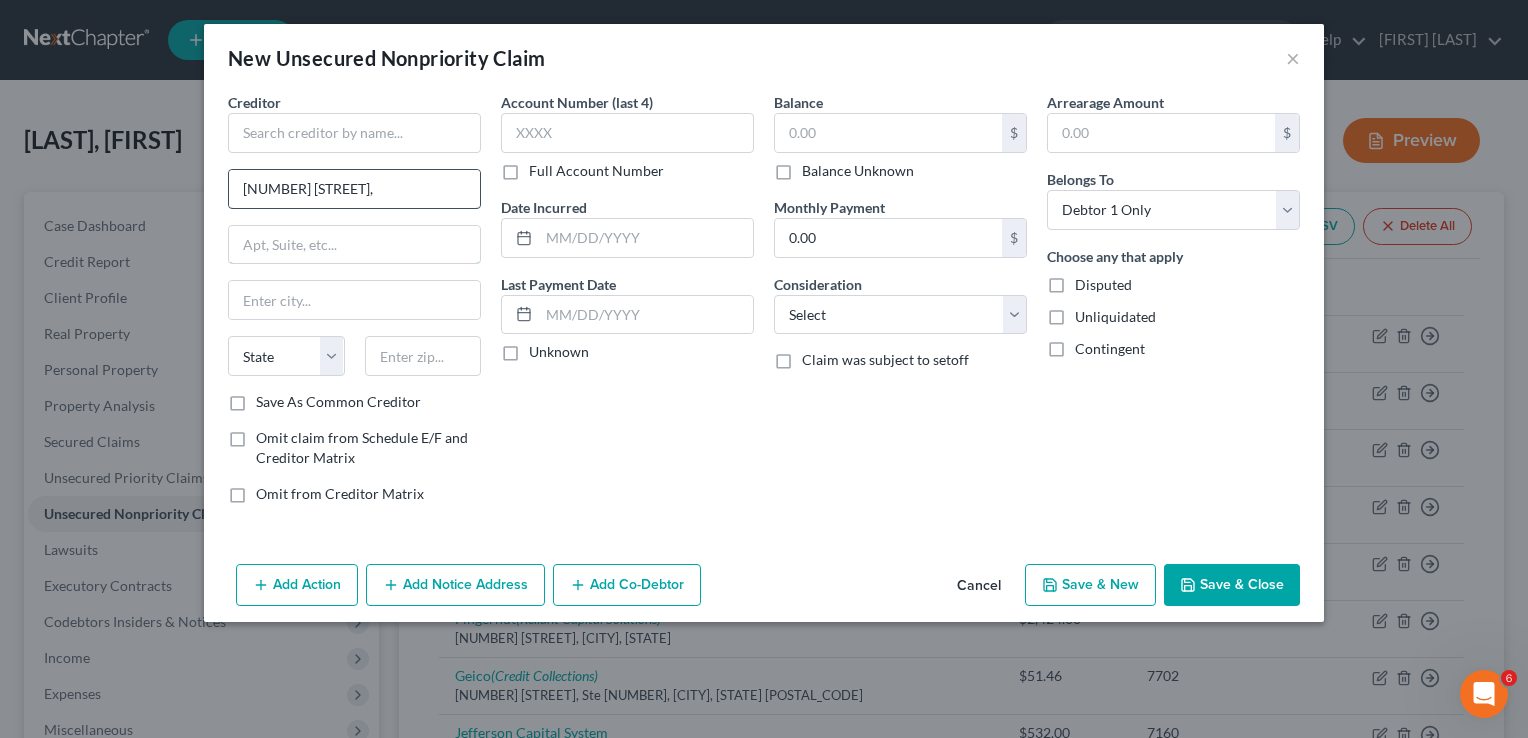 paste on "Suite 640" 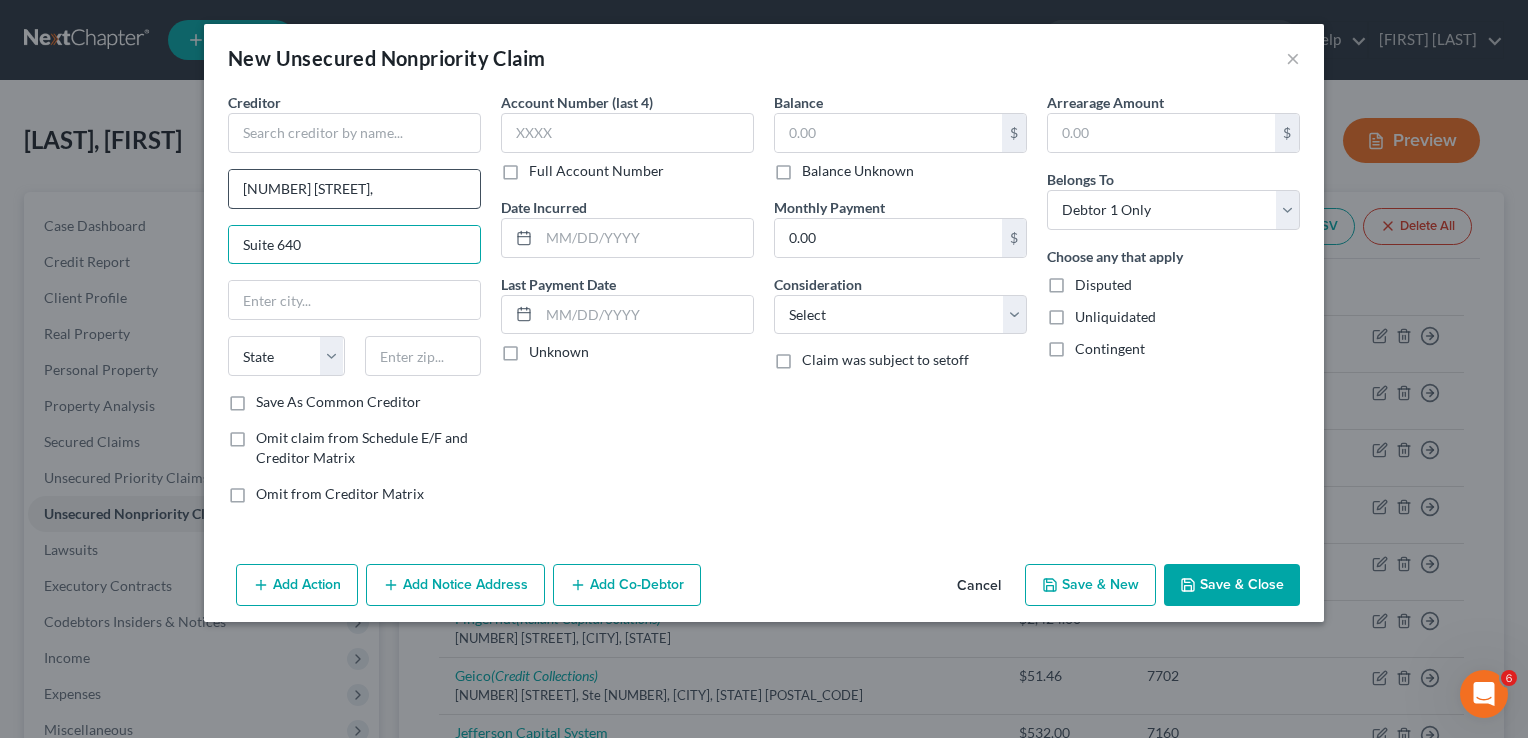 type on "Suite 640" 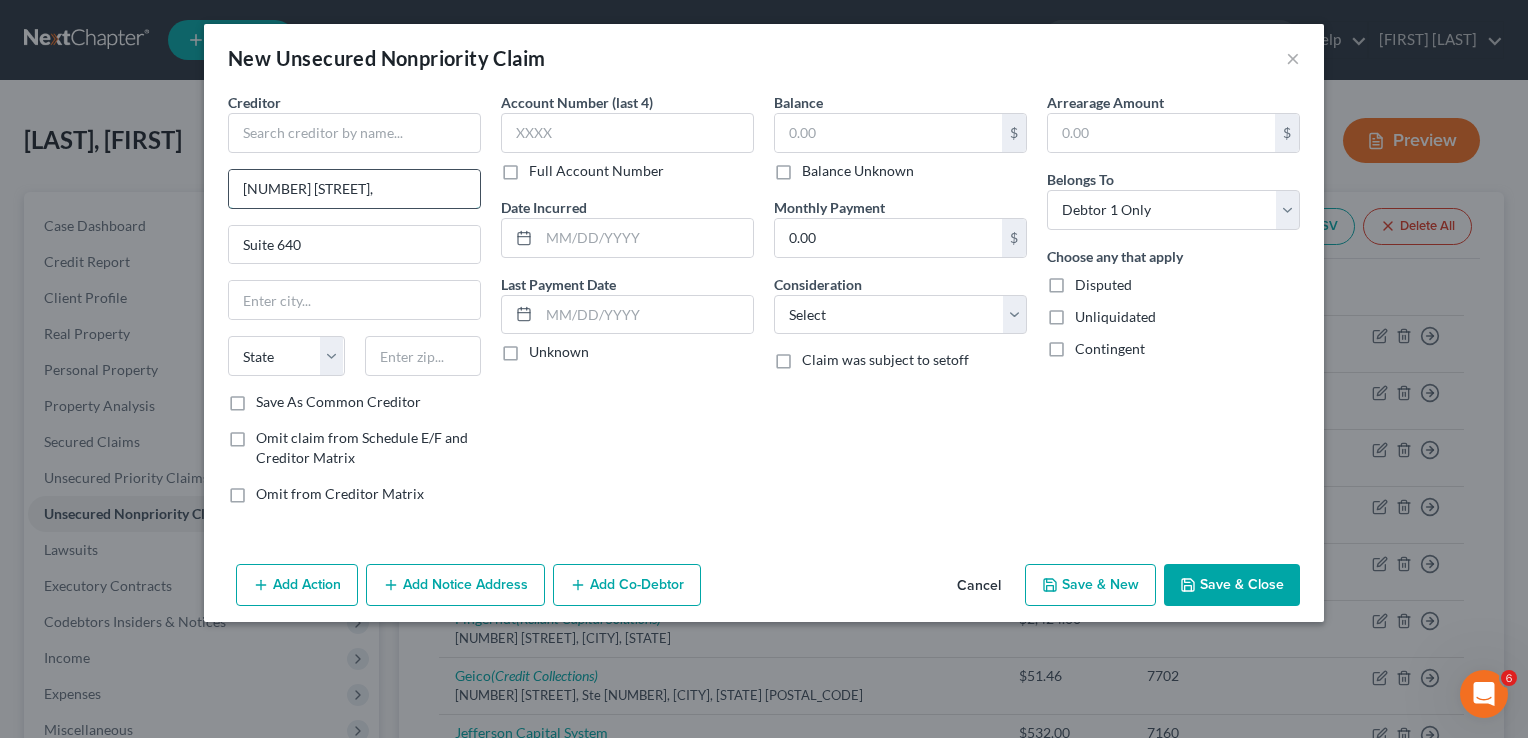 click on "700 Nicollet Mall," at bounding box center (354, 189) 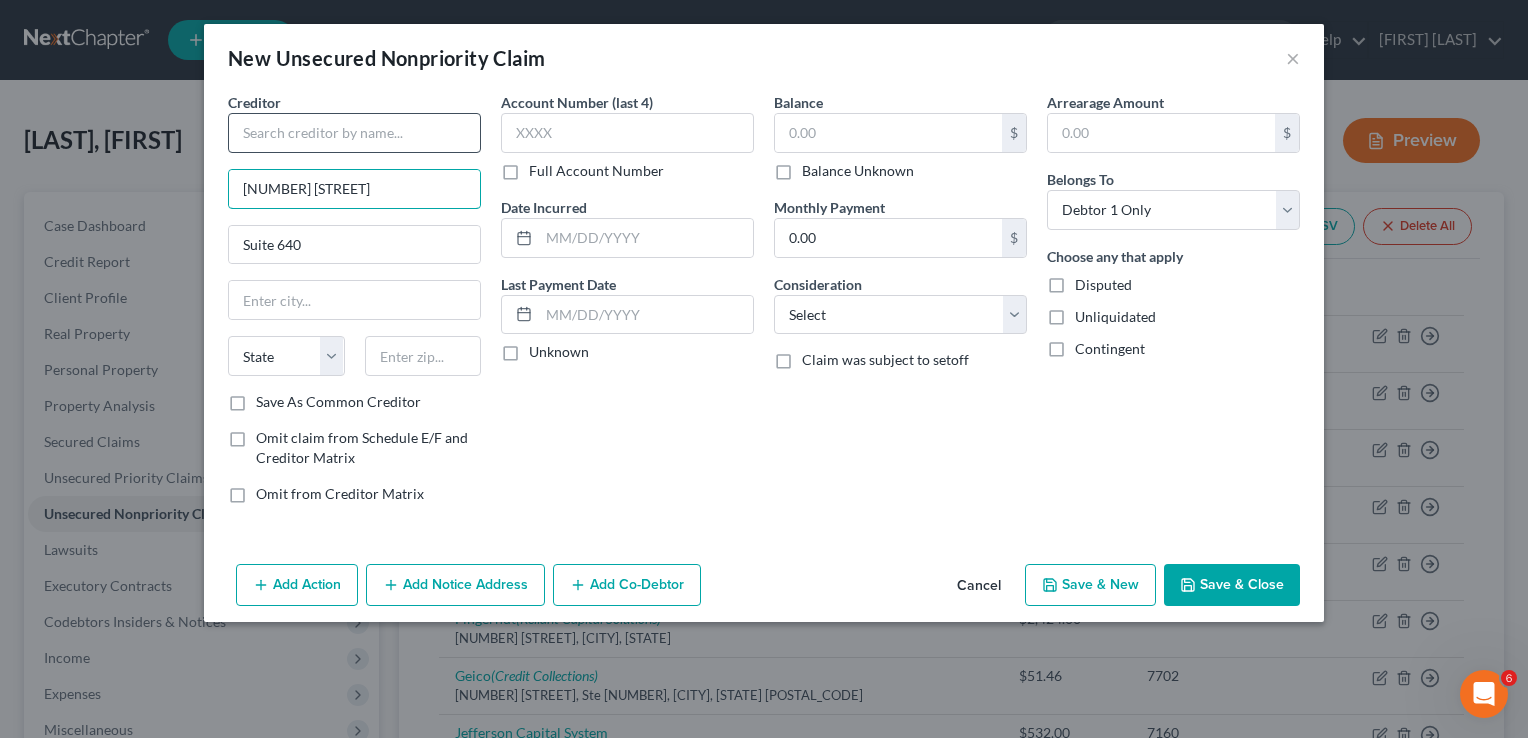 type on "700 Nicollet Mall" 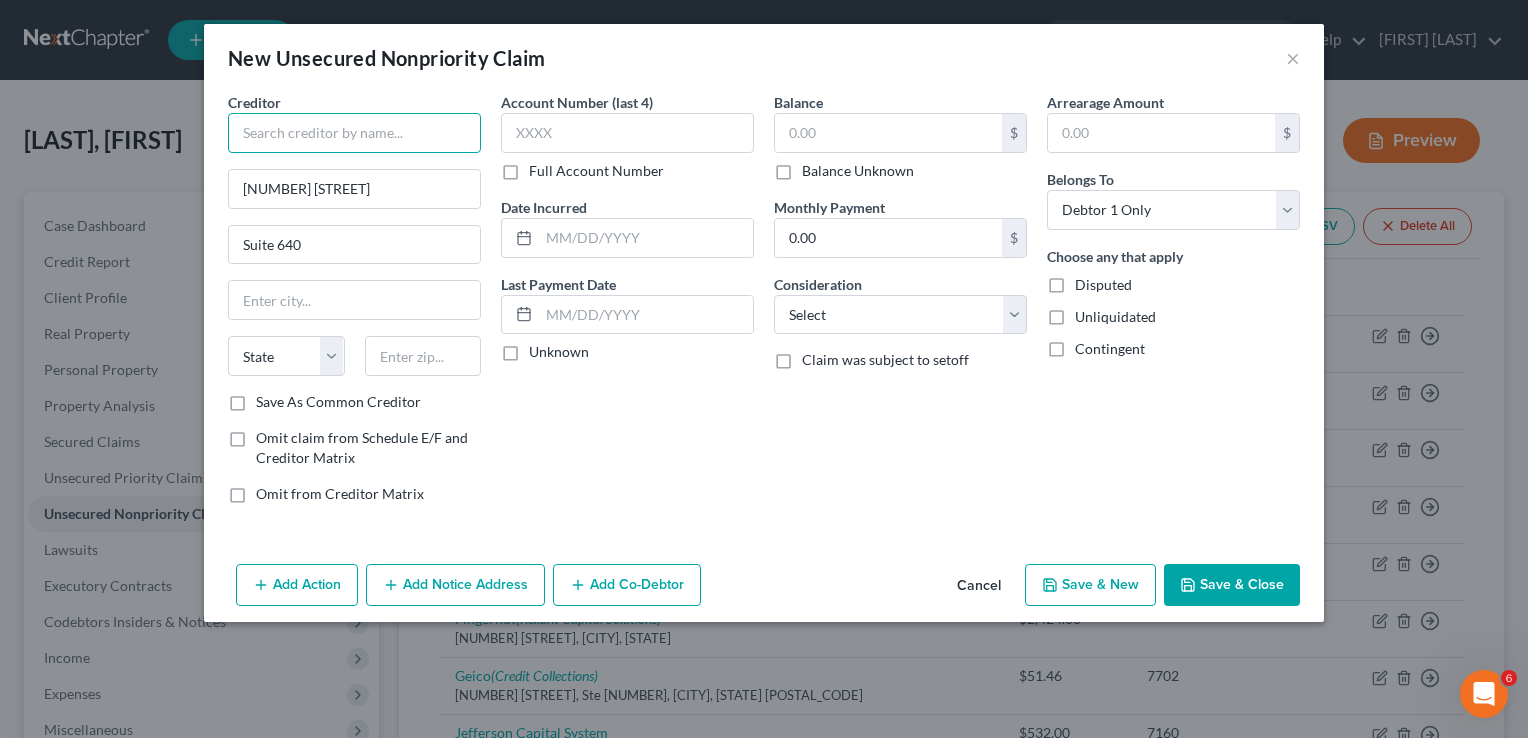 click at bounding box center [354, 133] 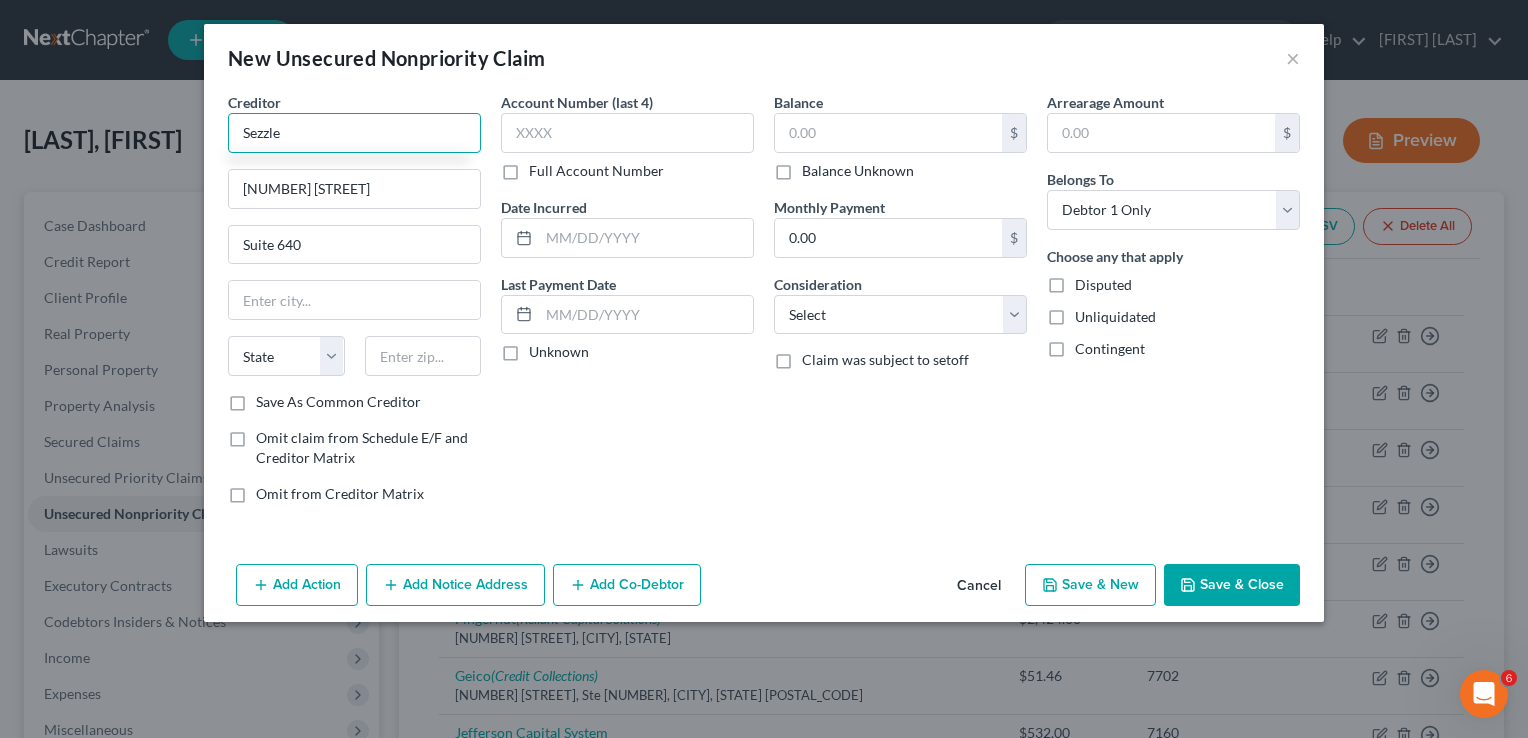 type on "Sezzle" 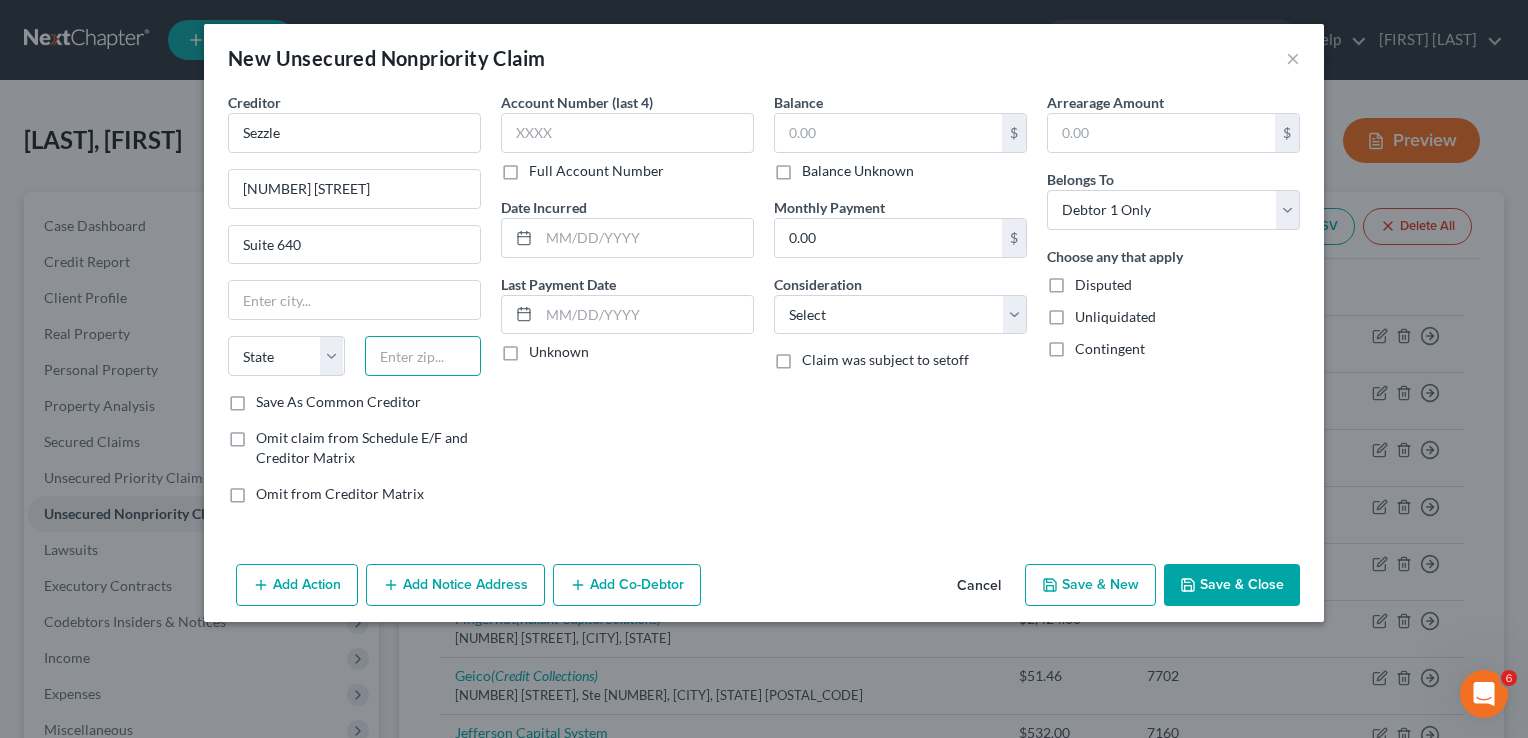 click at bounding box center (423, 356) 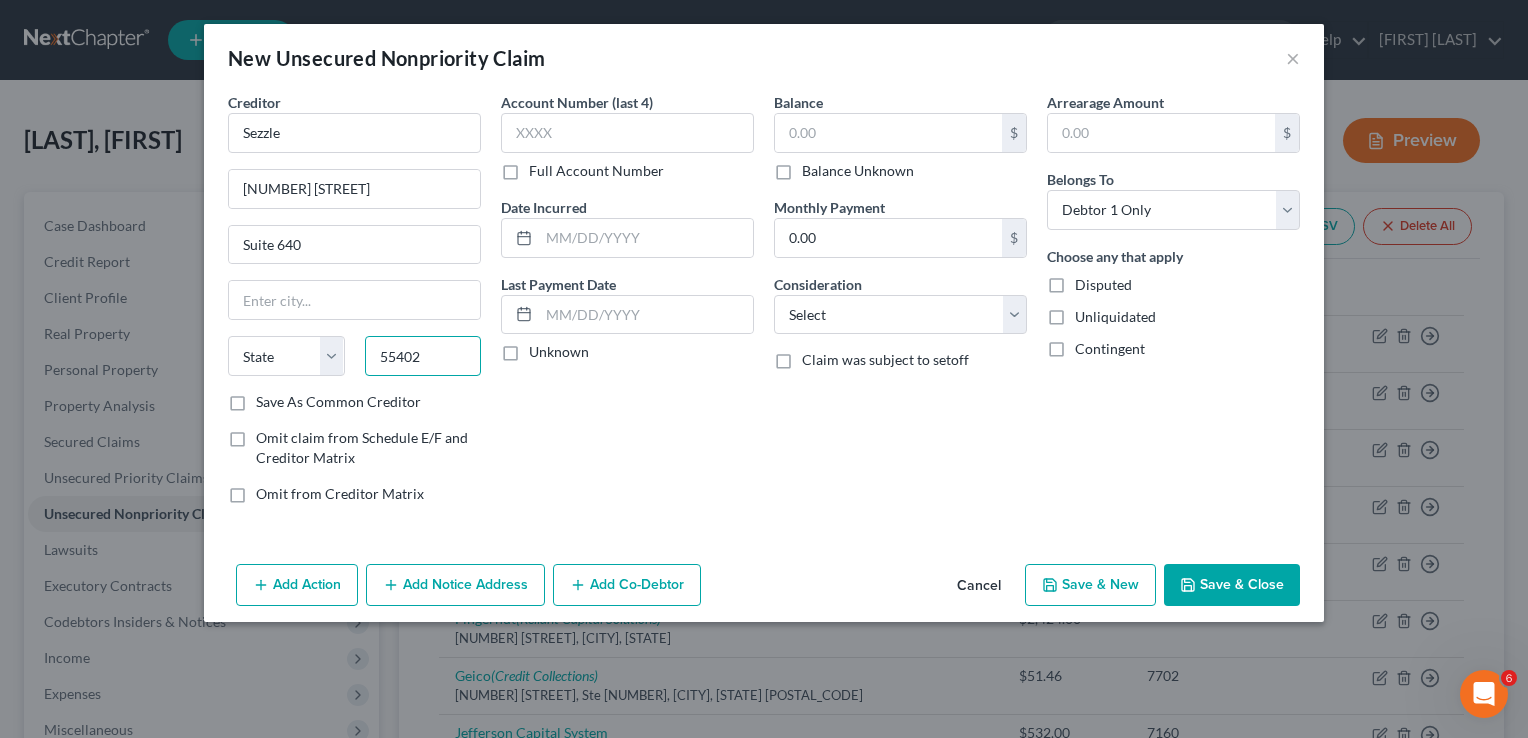 type on "55402" 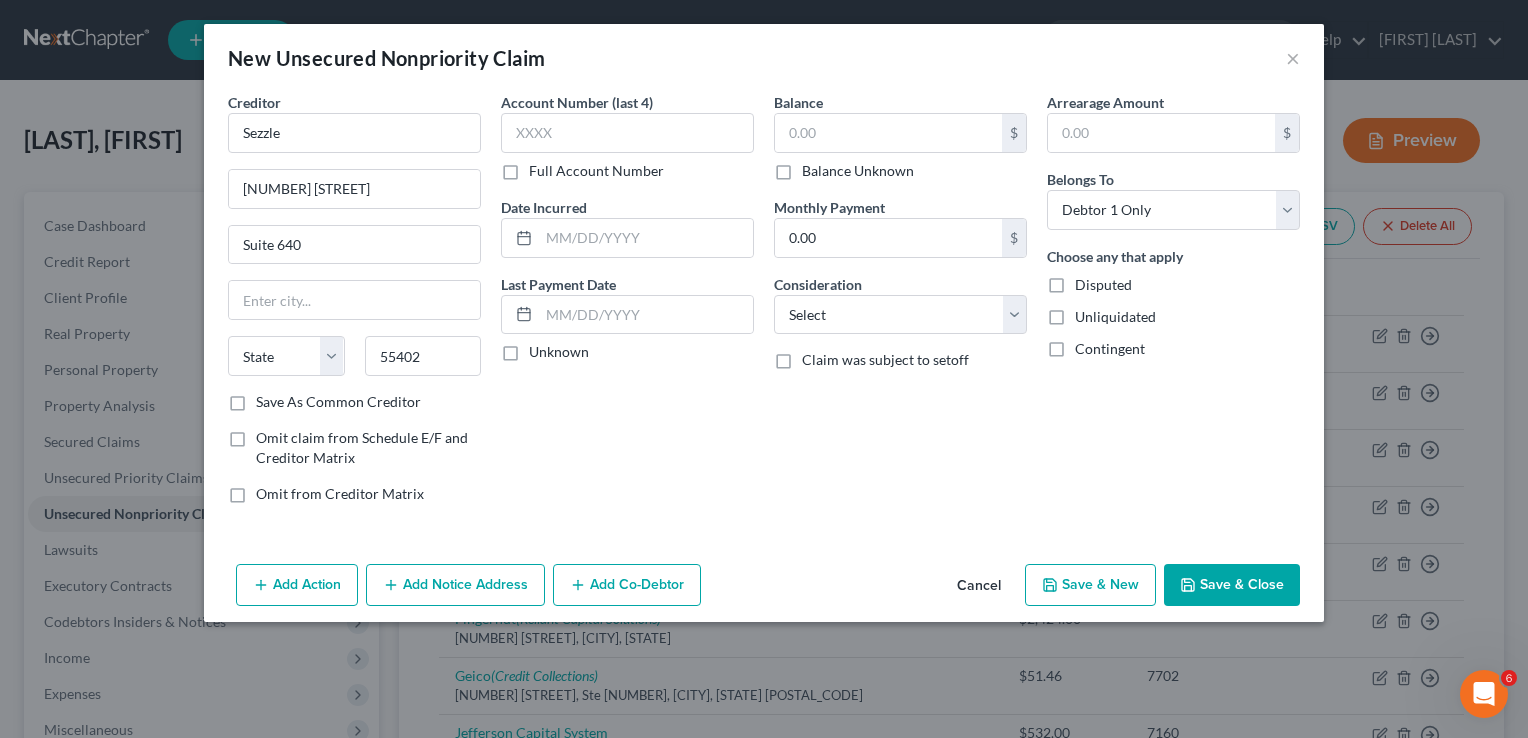 click on "Save As Common Creditor" at bounding box center (338, 402) 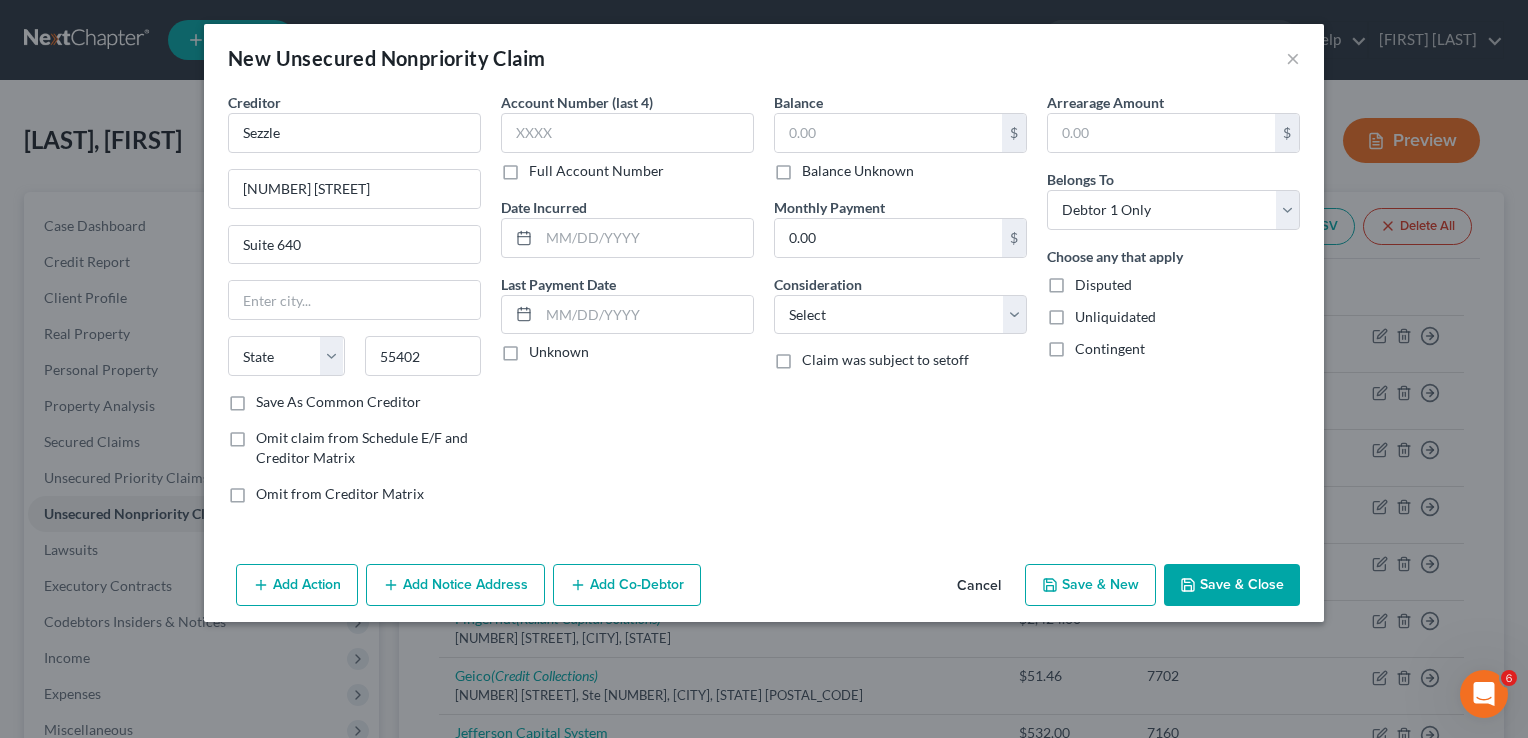 click on "Save As Common Creditor" at bounding box center (270, 398) 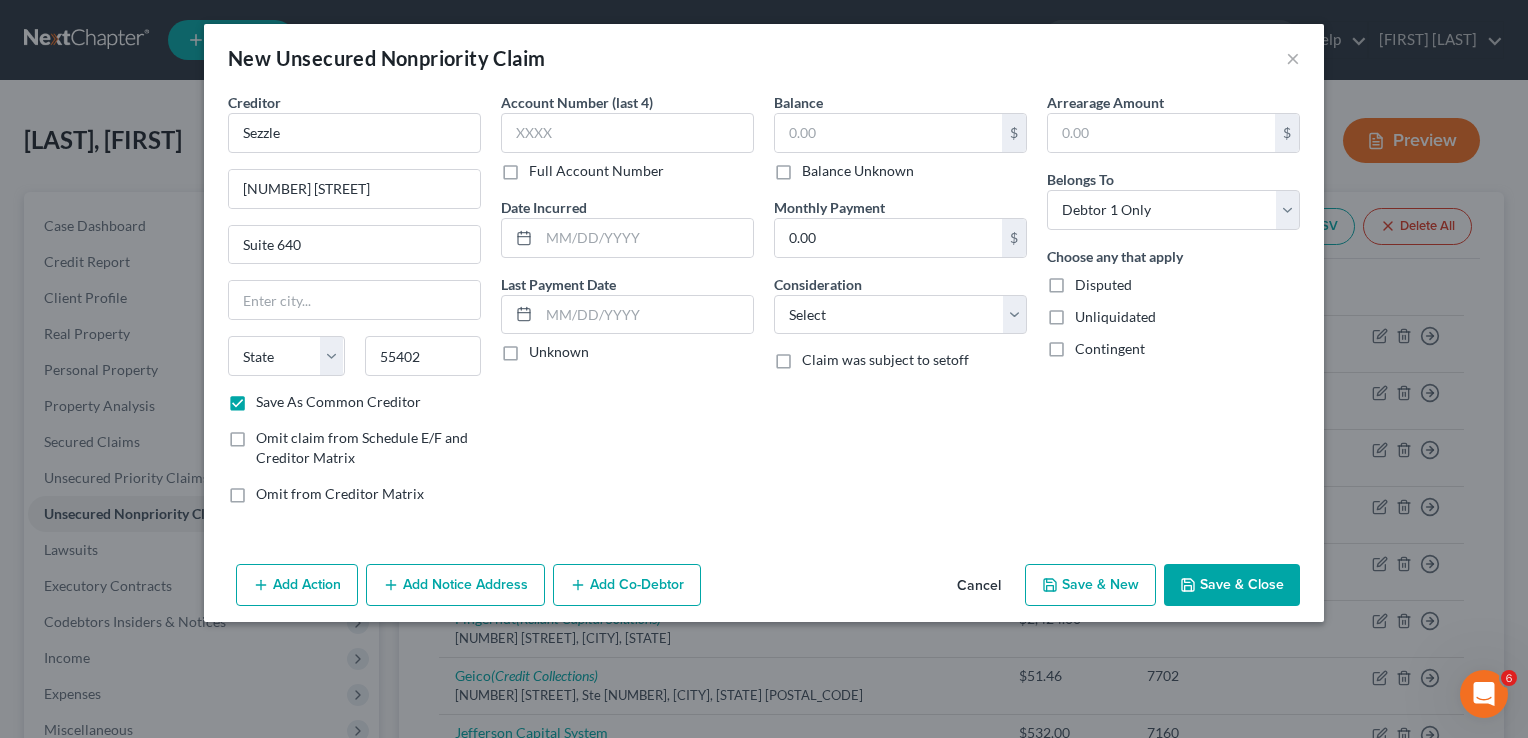 type on "Minneapolis" 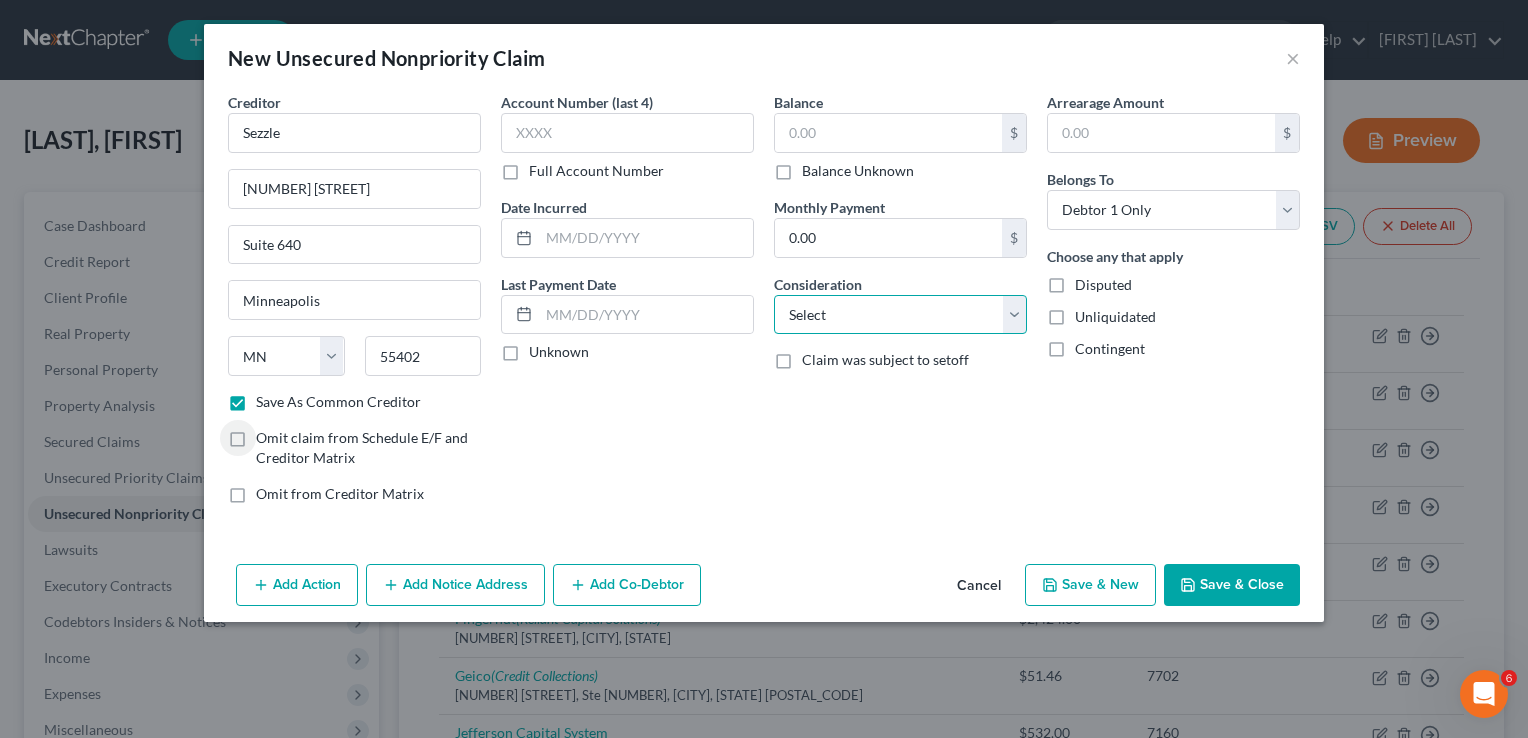 click on "Select Cable / Satellite Services Collection Agency Credit Card Debt Debt Counseling / Attorneys Deficiency Balance Domestic Support Obligations Home / Car Repairs Income Taxes Judgment Liens Medical Services Monies Loaned / Advanced Mortgage Obligation From Divorce Or Separation Obligation To Pensions Other Overdrawn Bank Account Promised To Help Pay Creditors Student Loans Suppliers And Vendors Telephone / Internet Services Utility Services" at bounding box center [900, 315] 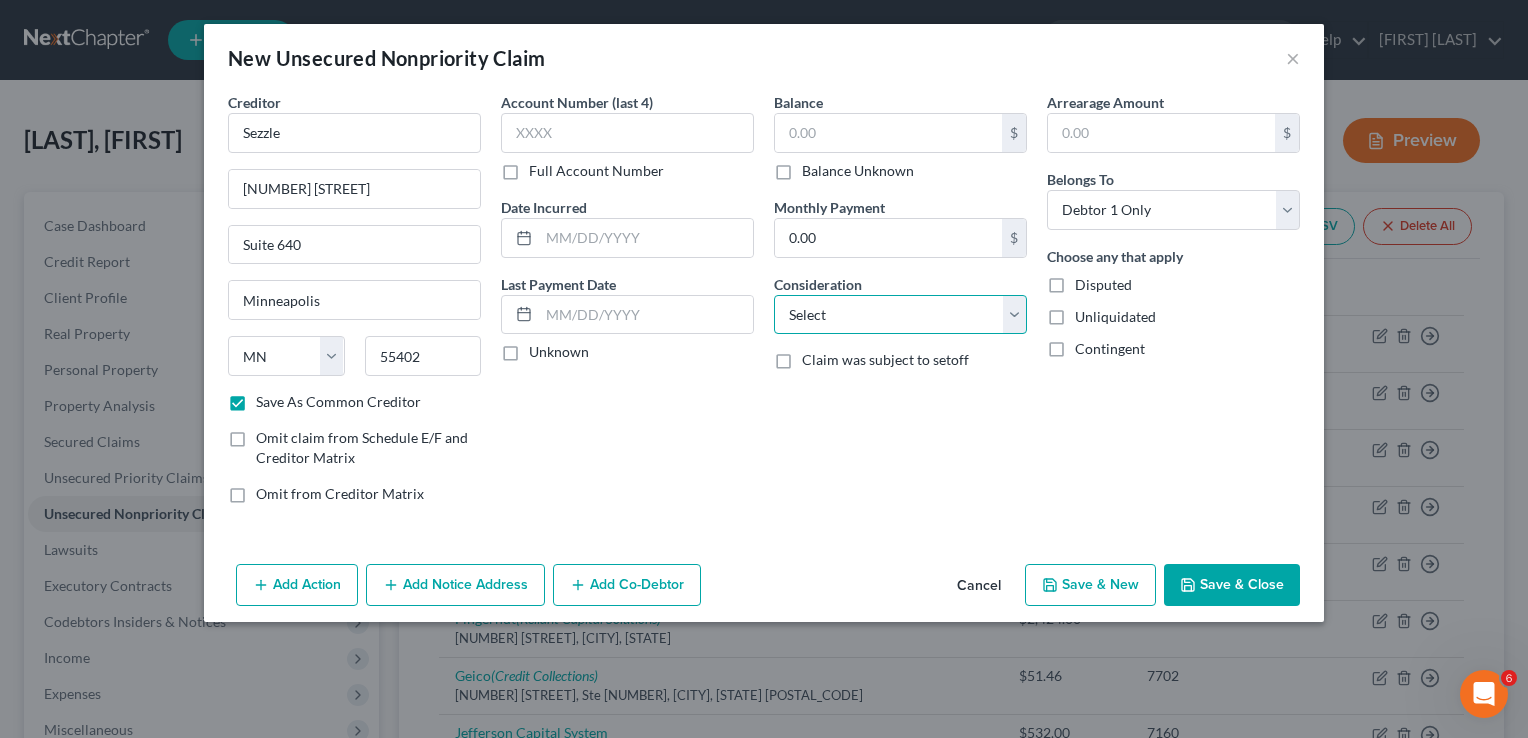 select on "10" 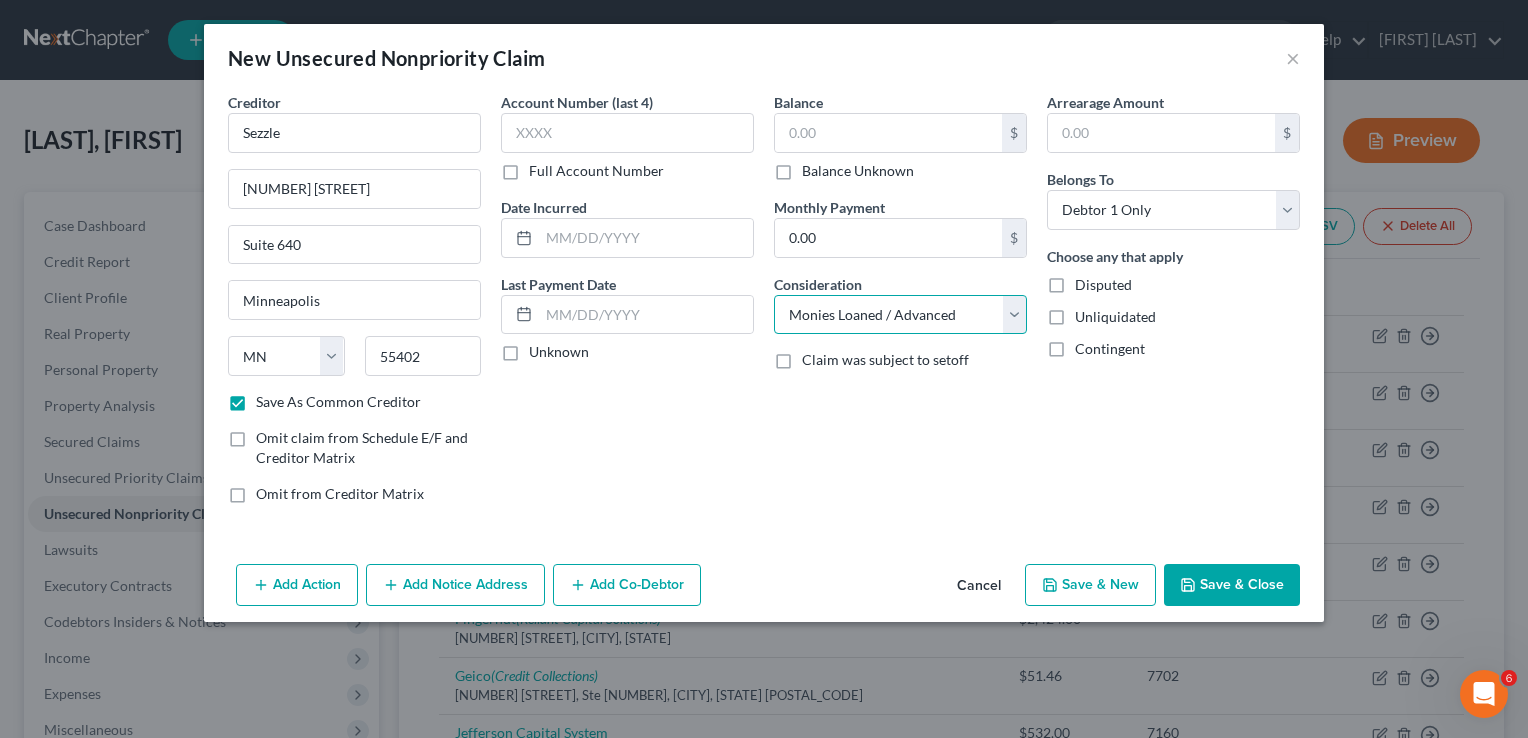 click on "Select Cable / Satellite Services Collection Agency Credit Card Debt Debt Counseling / Attorneys Deficiency Balance Domestic Support Obligations Home / Car Repairs Income Taxes Judgment Liens Medical Services Monies Loaned / Advanced Mortgage Obligation From Divorce Or Separation Obligation To Pensions Other Overdrawn Bank Account Promised To Help Pay Creditors Student Loans Suppliers And Vendors Telephone / Internet Services Utility Services" at bounding box center (900, 315) 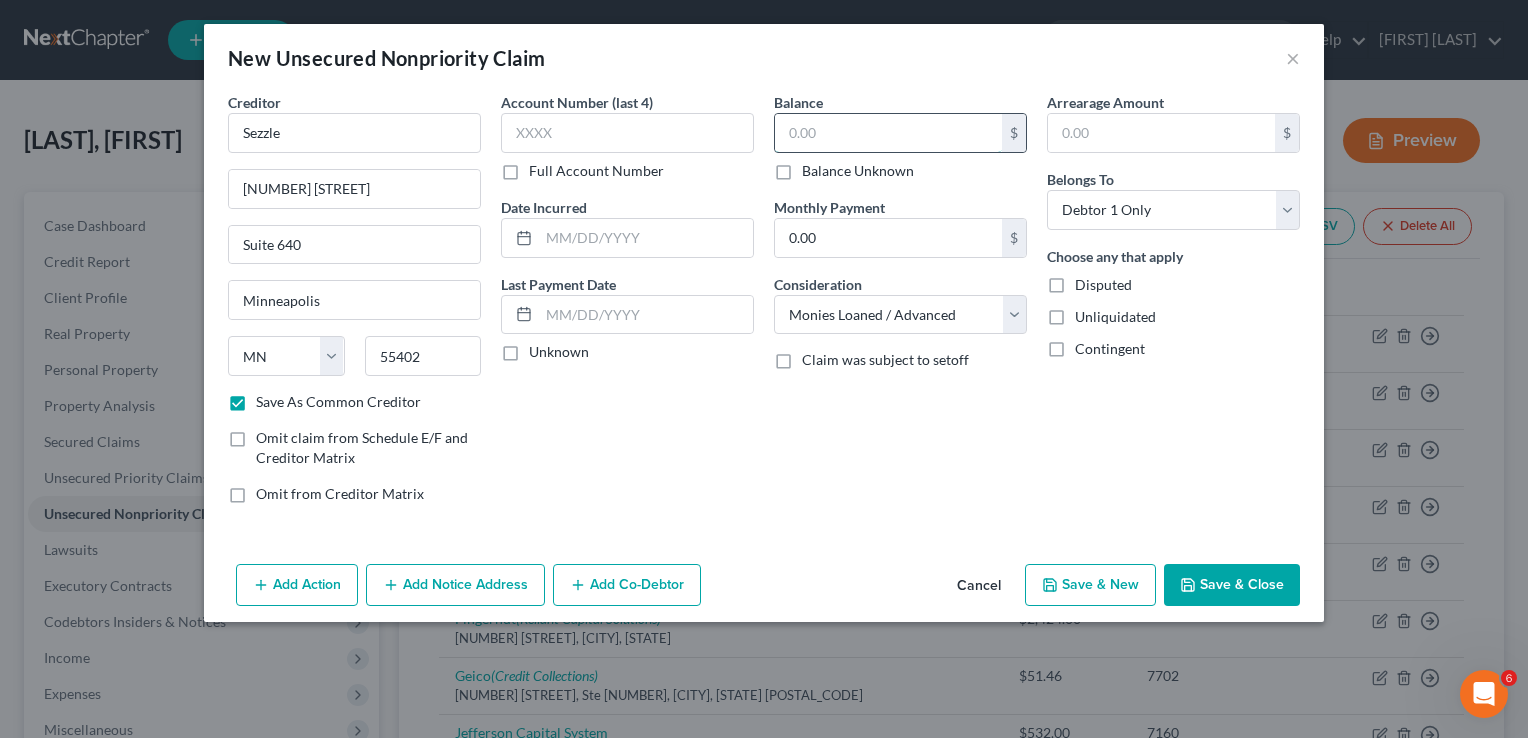 click at bounding box center [888, 133] 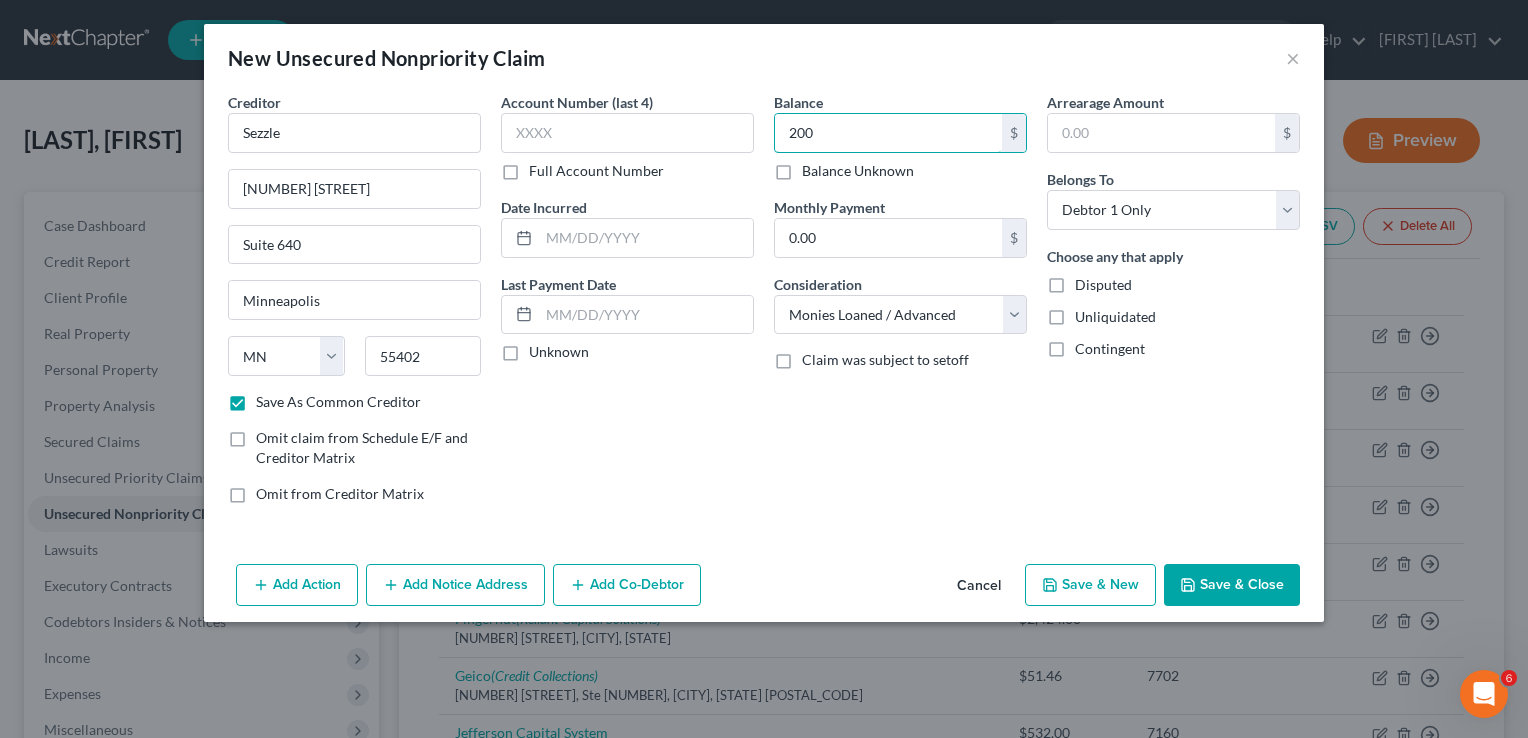 type on "200" 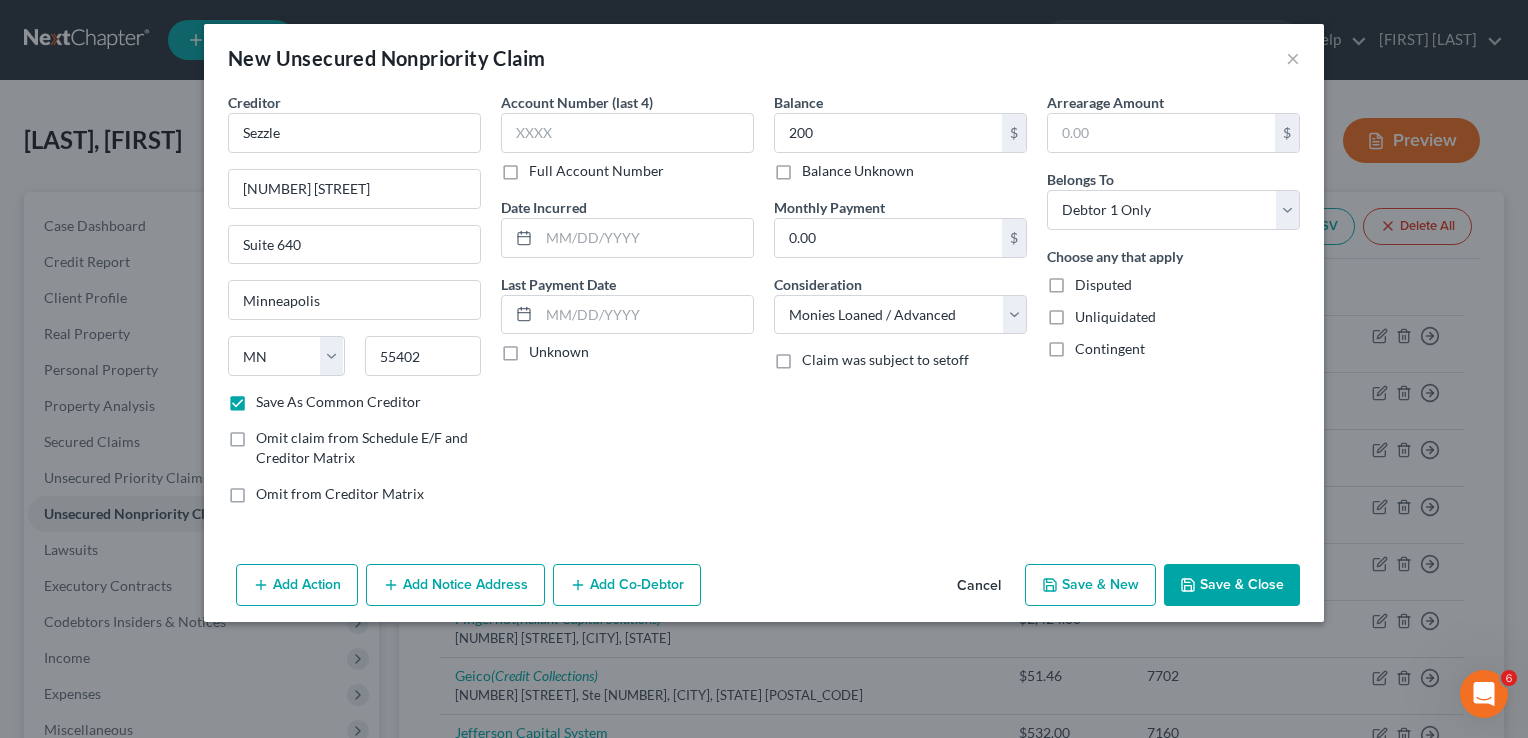 click on "Save & Close" at bounding box center [1232, 585] 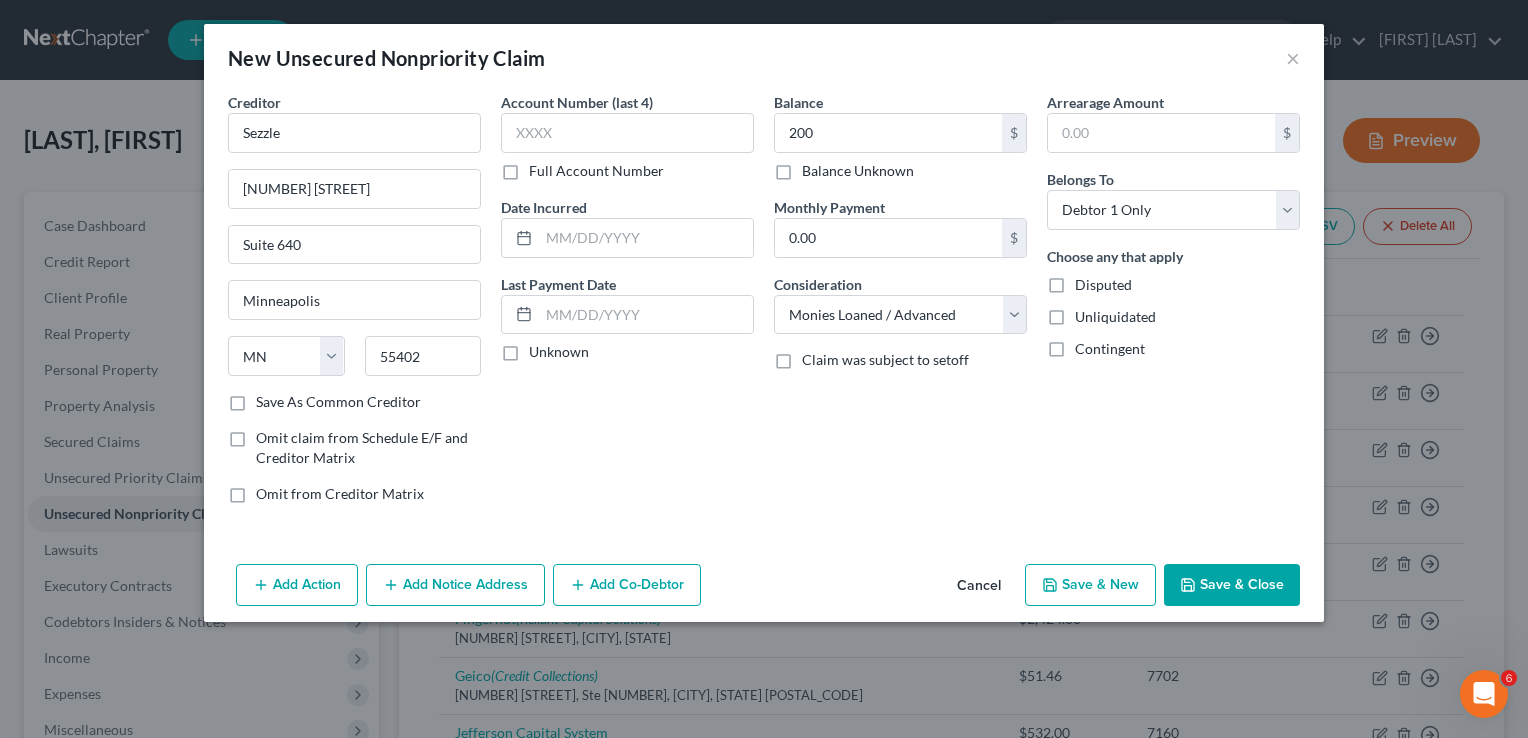 checkbox on "false" 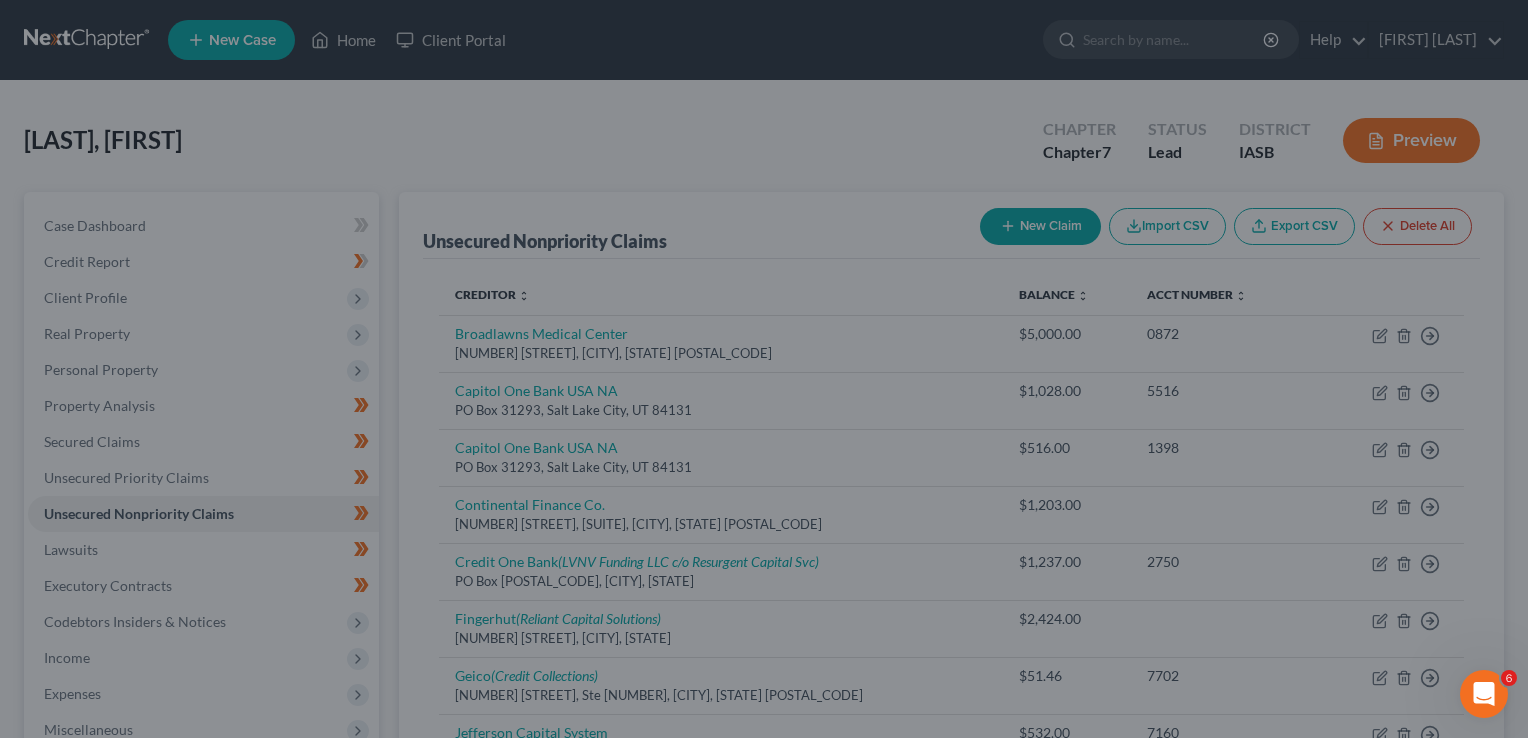 type on "200.00" 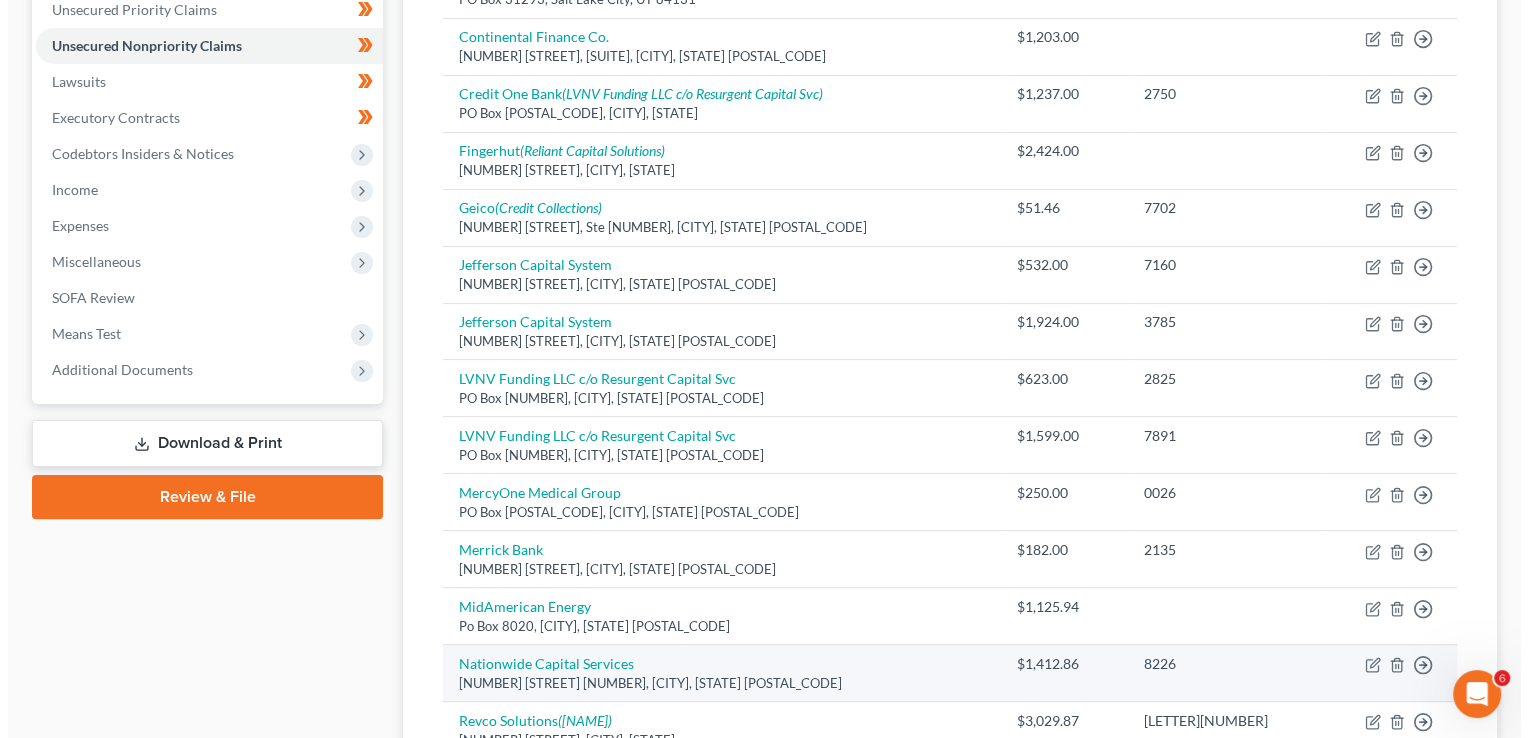 scroll, scrollTop: 0, scrollLeft: 0, axis: both 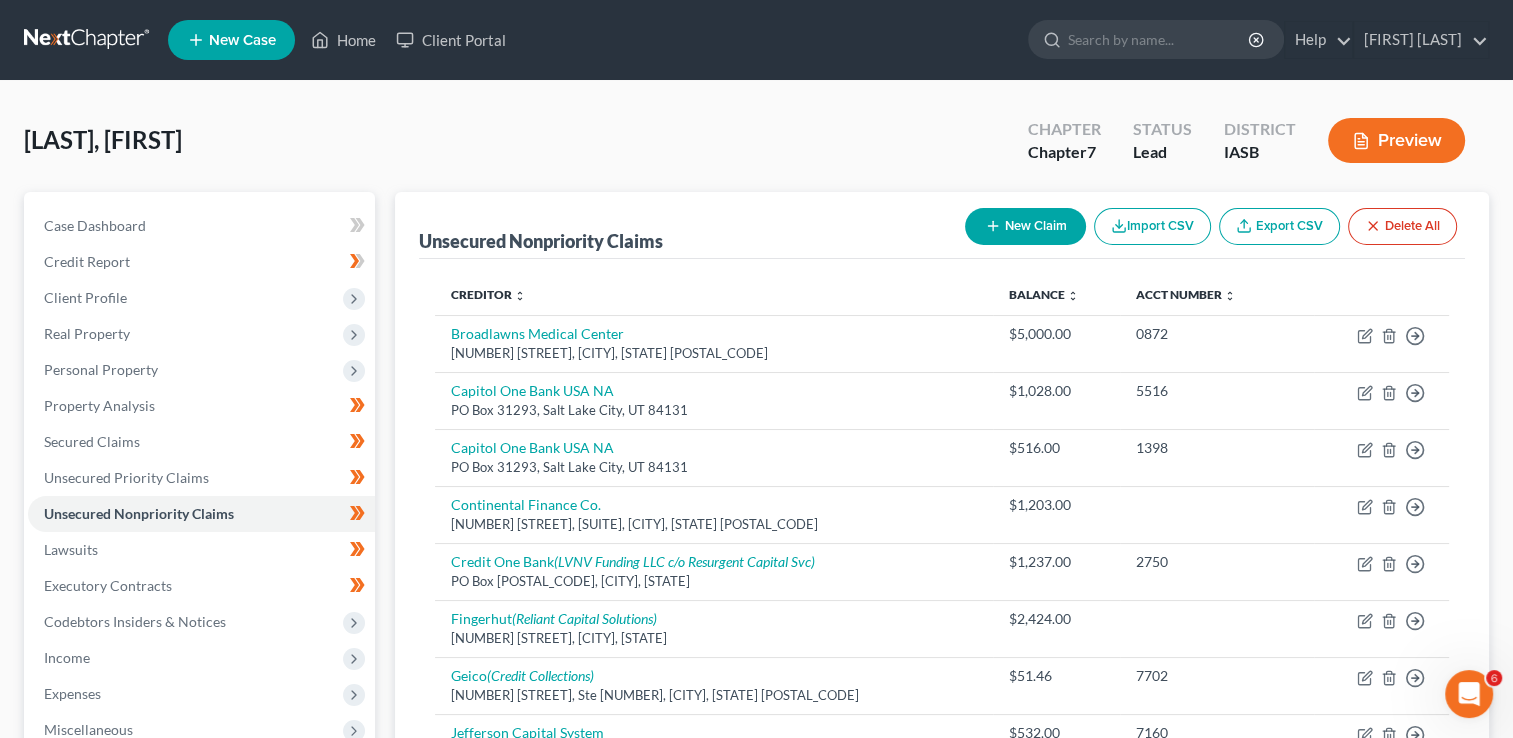 click on "New Claim
Import CSV
Export CSV Delete All" at bounding box center [1211, 226] 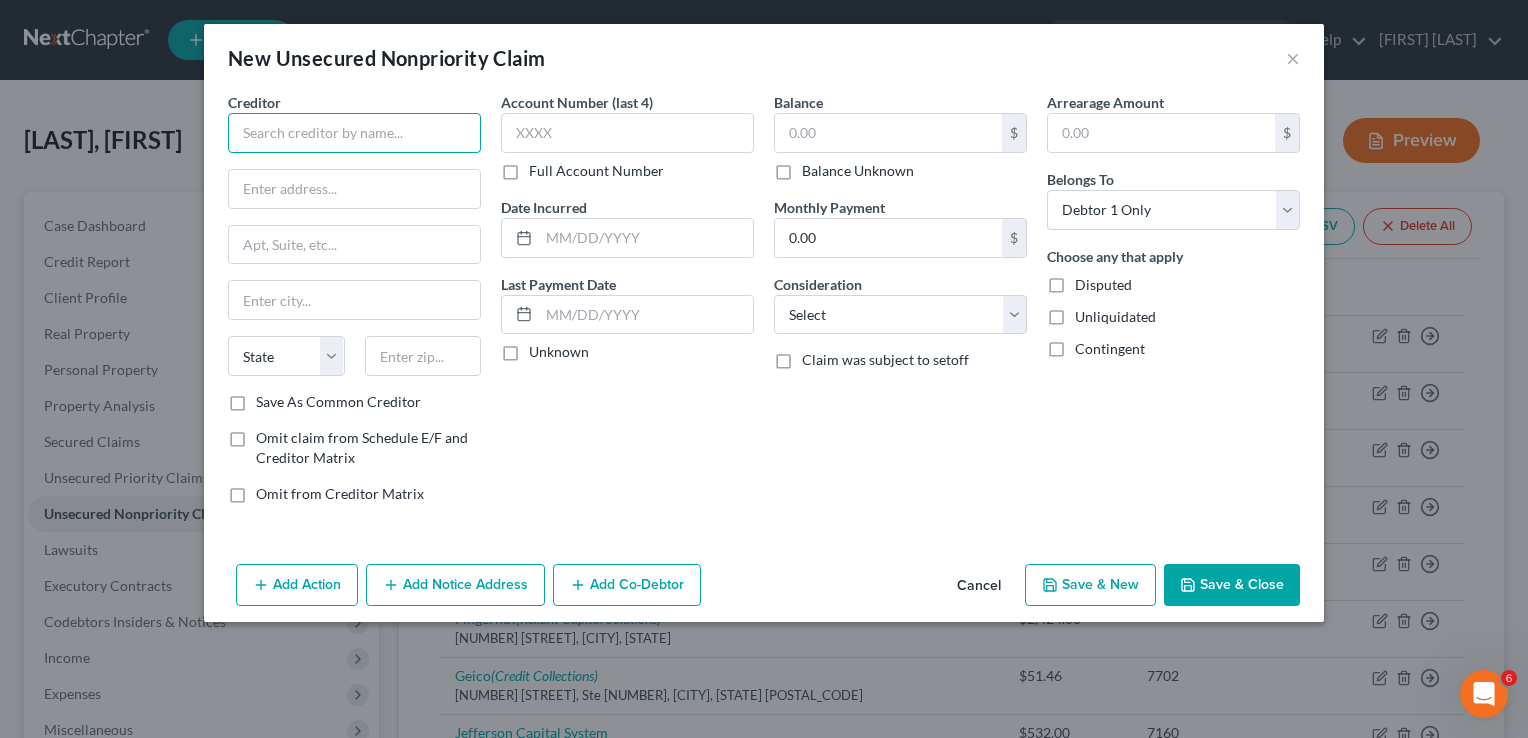 click at bounding box center [354, 133] 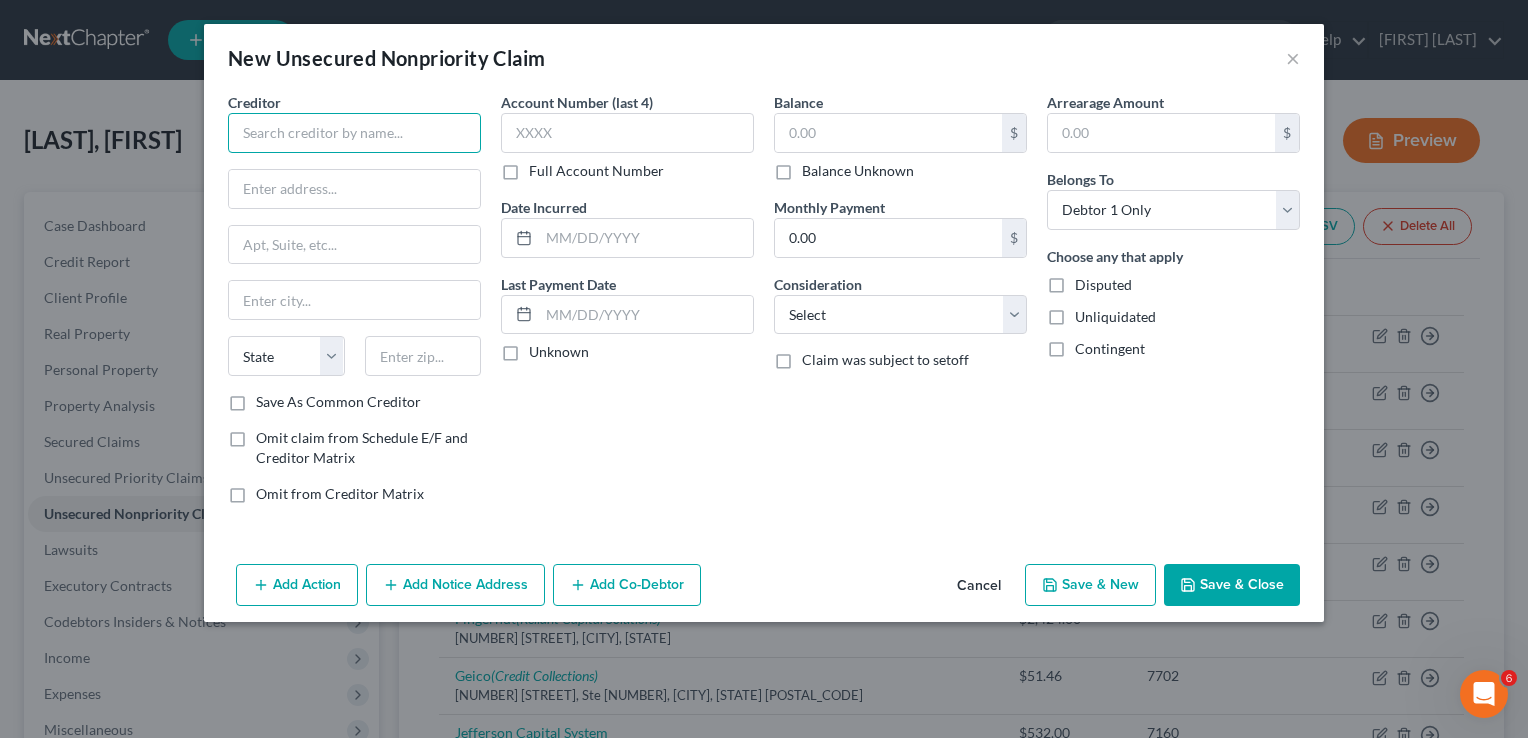 click at bounding box center [354, 133] 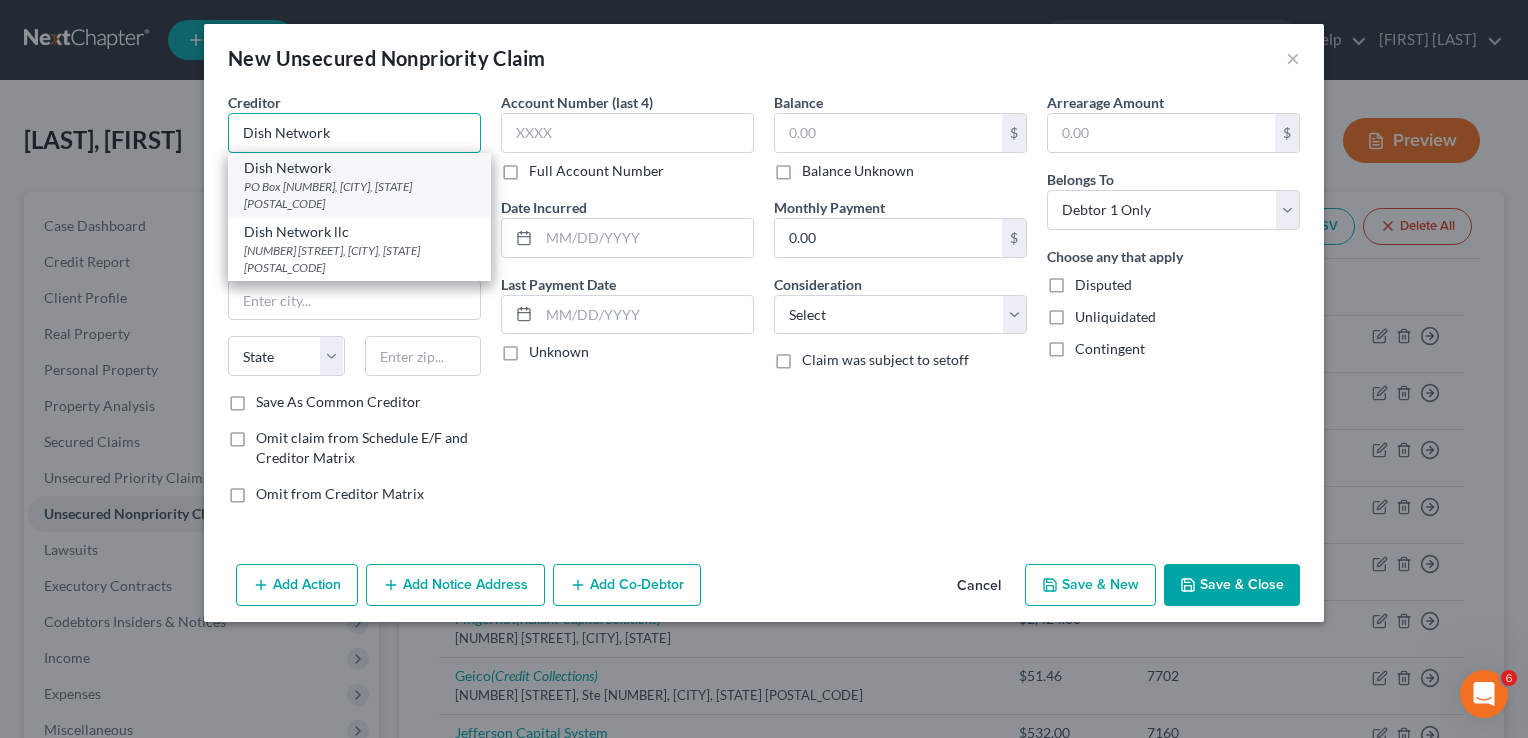 type on "Dish Network" 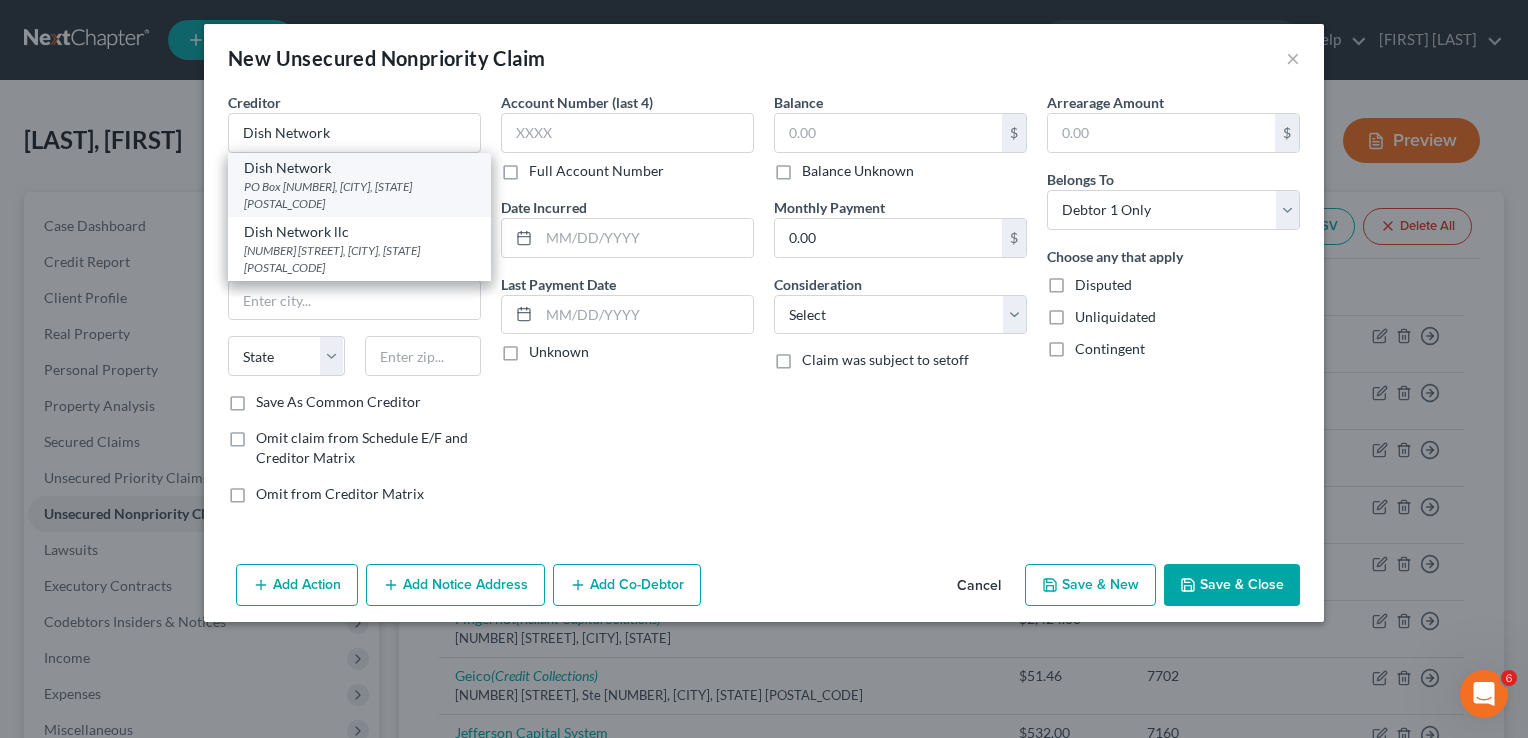 click on "PO Box 9033, Littleton, CO 80160" at bounding box center [359, 195] 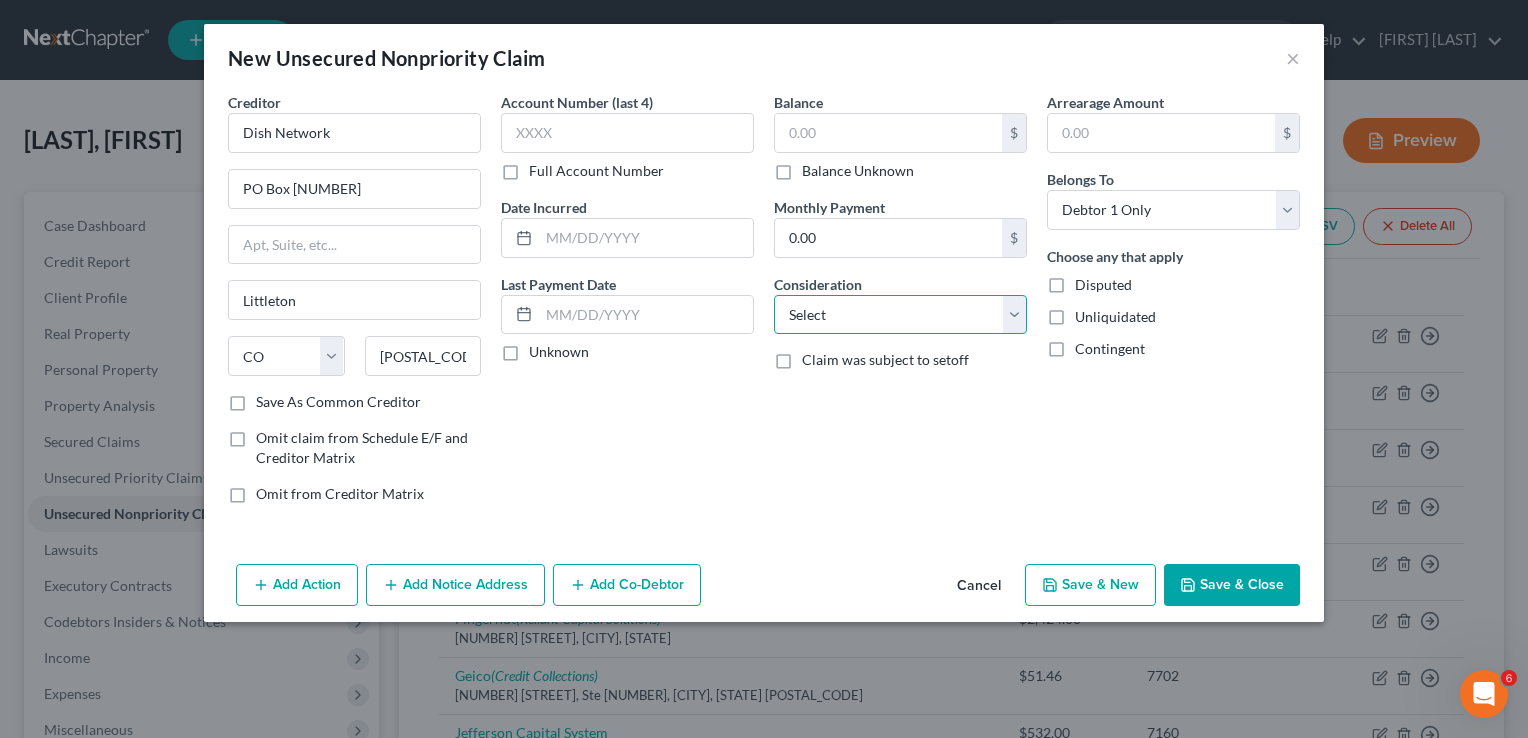 click on "Select Cable / Satellite Services Collection Agency Credit Card Debt Debt Counseling / Attorneys Deficiency Balance Domestic Support Obligations Home / Car Repairs Income Taxes Judgment Liens Medical Services Monies Loaned / Advanced Mortgage Obligation From Divorce Or Separation Obligation To Pensions Other Overdrawn Bank Account Promised To Help Pay Creditors Student Loans Suppliers And Vendors Telephone / Internet Services Utility Services" at bounding box center (900, 315) 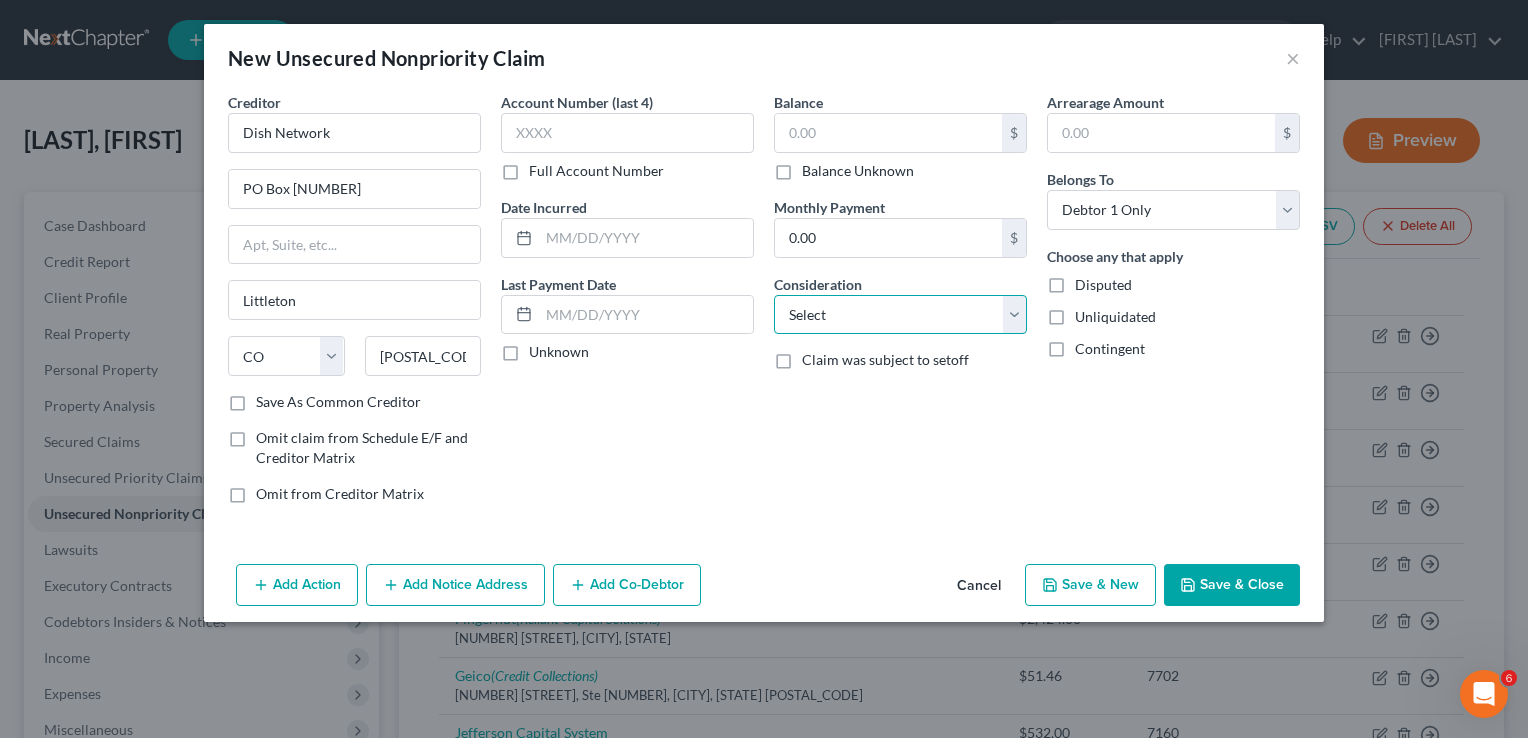 select on "0" 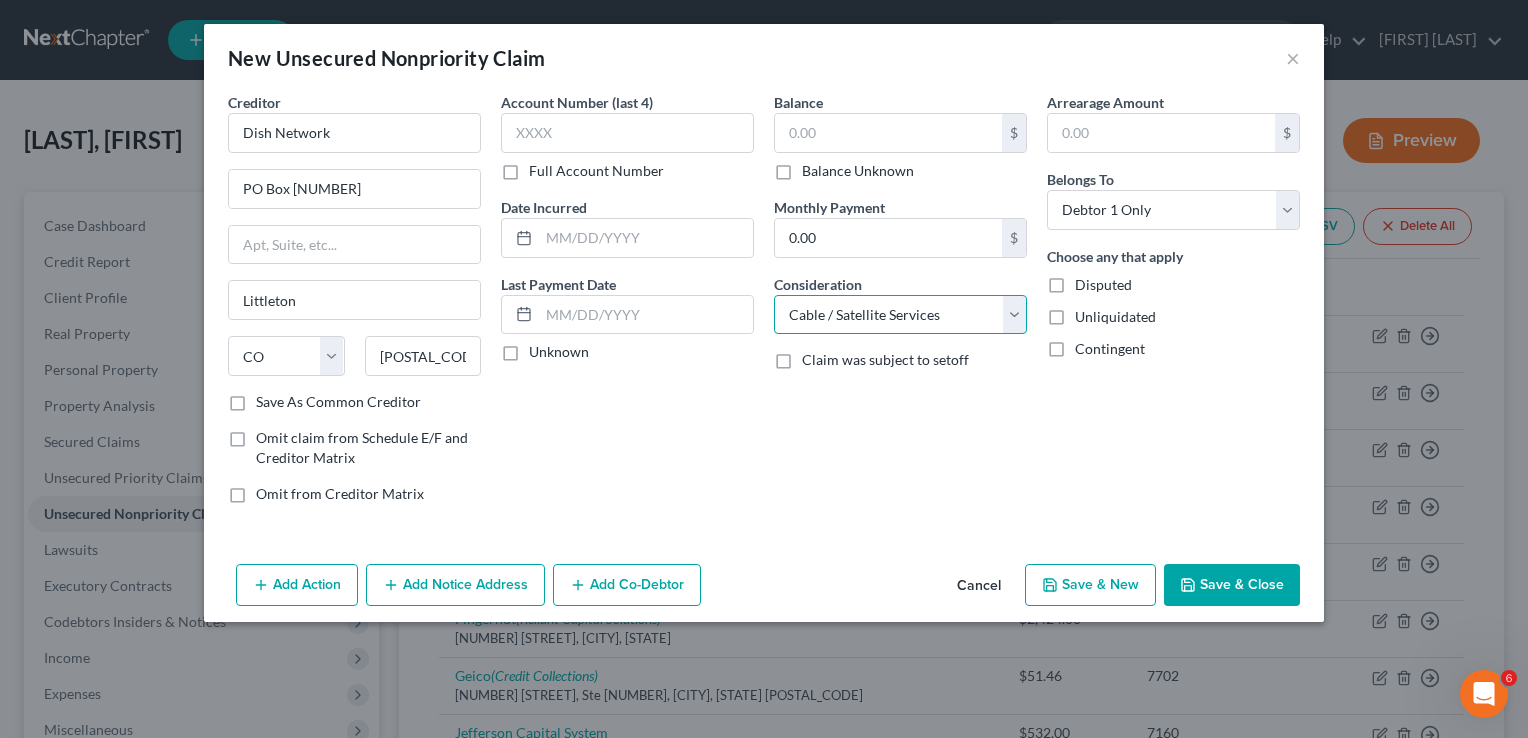 click on "Select Cable / Satellite Services Collection Agency Credit Card Debt Debt Counseling / Attorneys Deficiency Balance Domestic Support Obligations Home / Car Repairs Income Taxes Judgment Liens Medical Services Monies Loaned / Advanced Mortgage Obligation From Divorce Or Separation Obligation To Pensions Other Overdrawn Bank Account Promised To Help Pay Creditors Student Loans Suppliers And Vendors Telephone / Internet Services Utility Services" at bounding box center [900, 315] 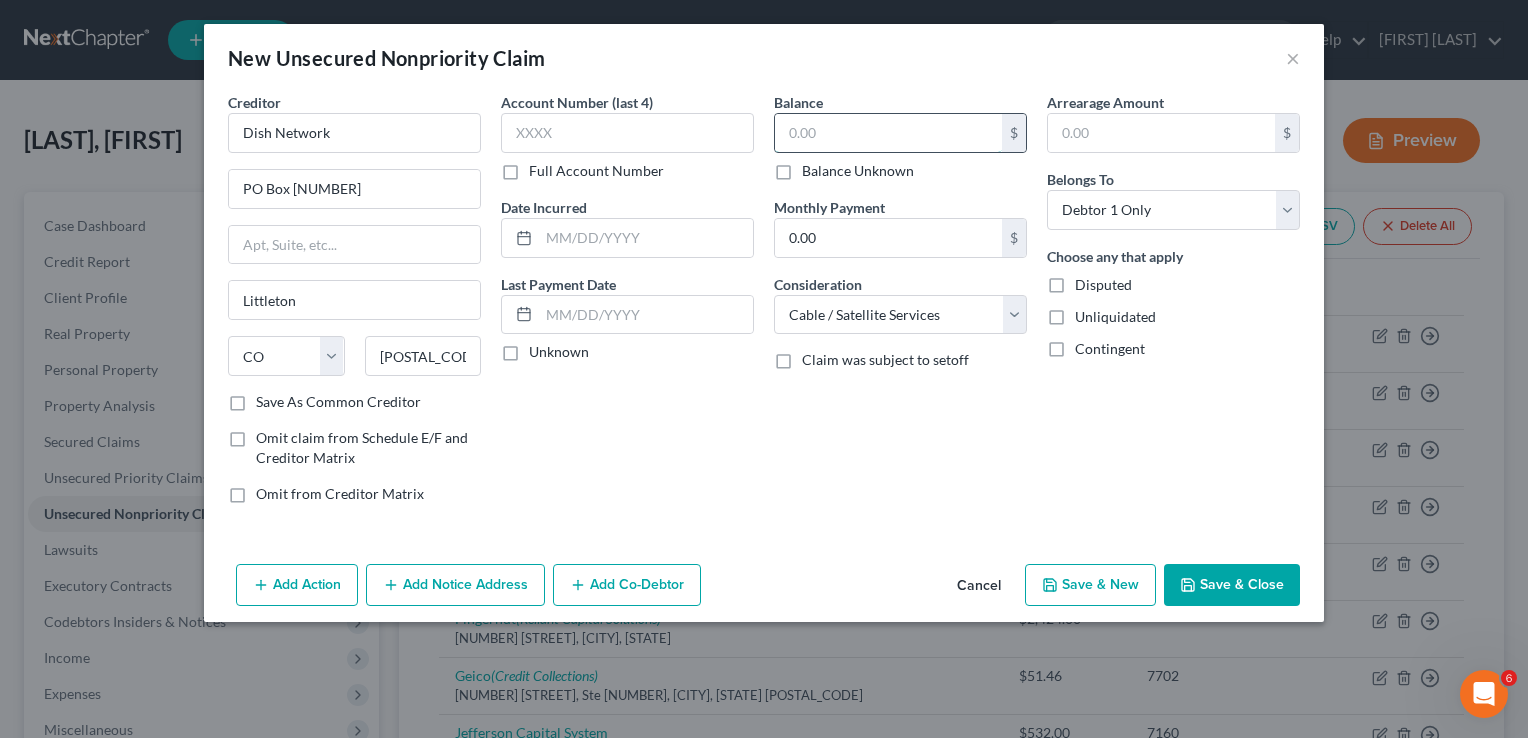 click at bounding box center [888, 133] 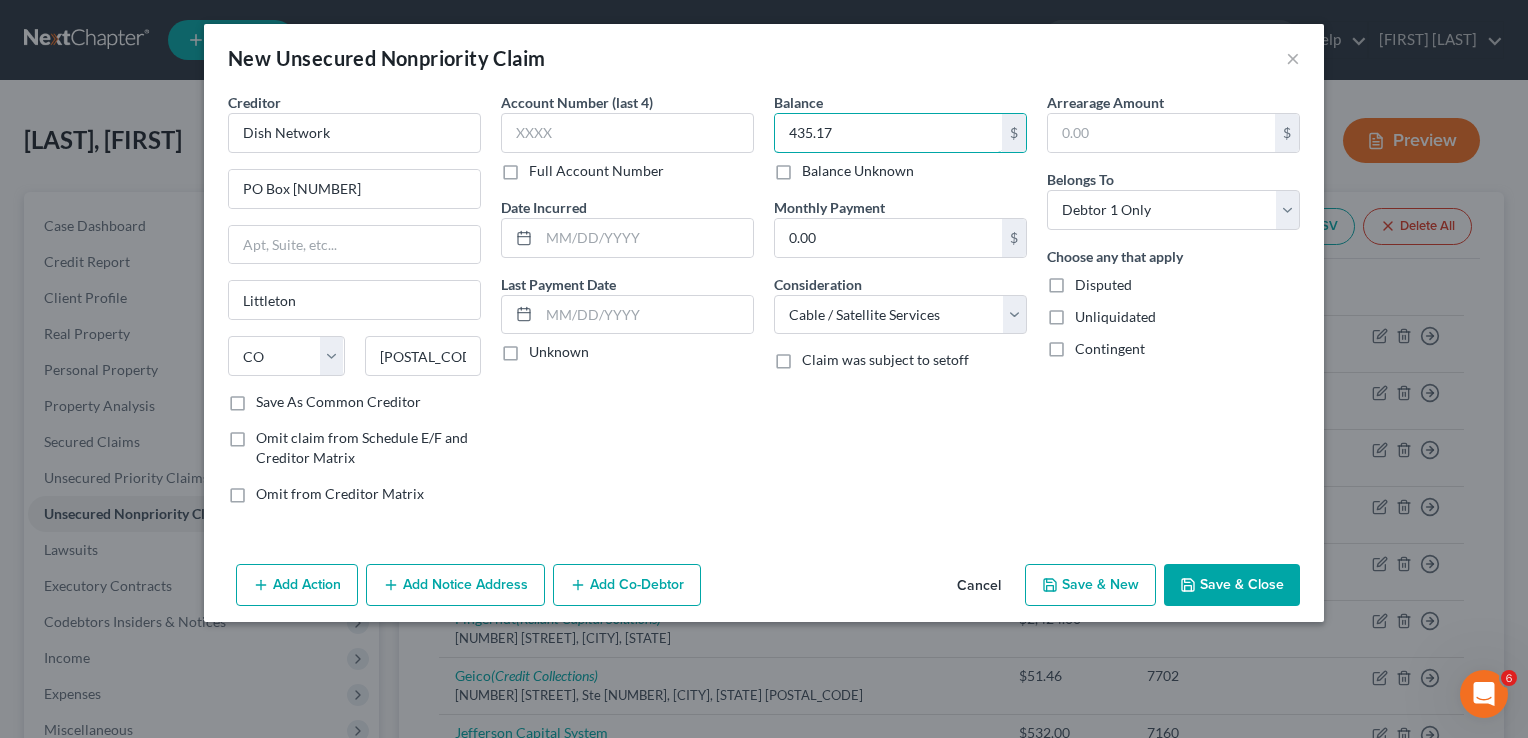 type on "435.17" 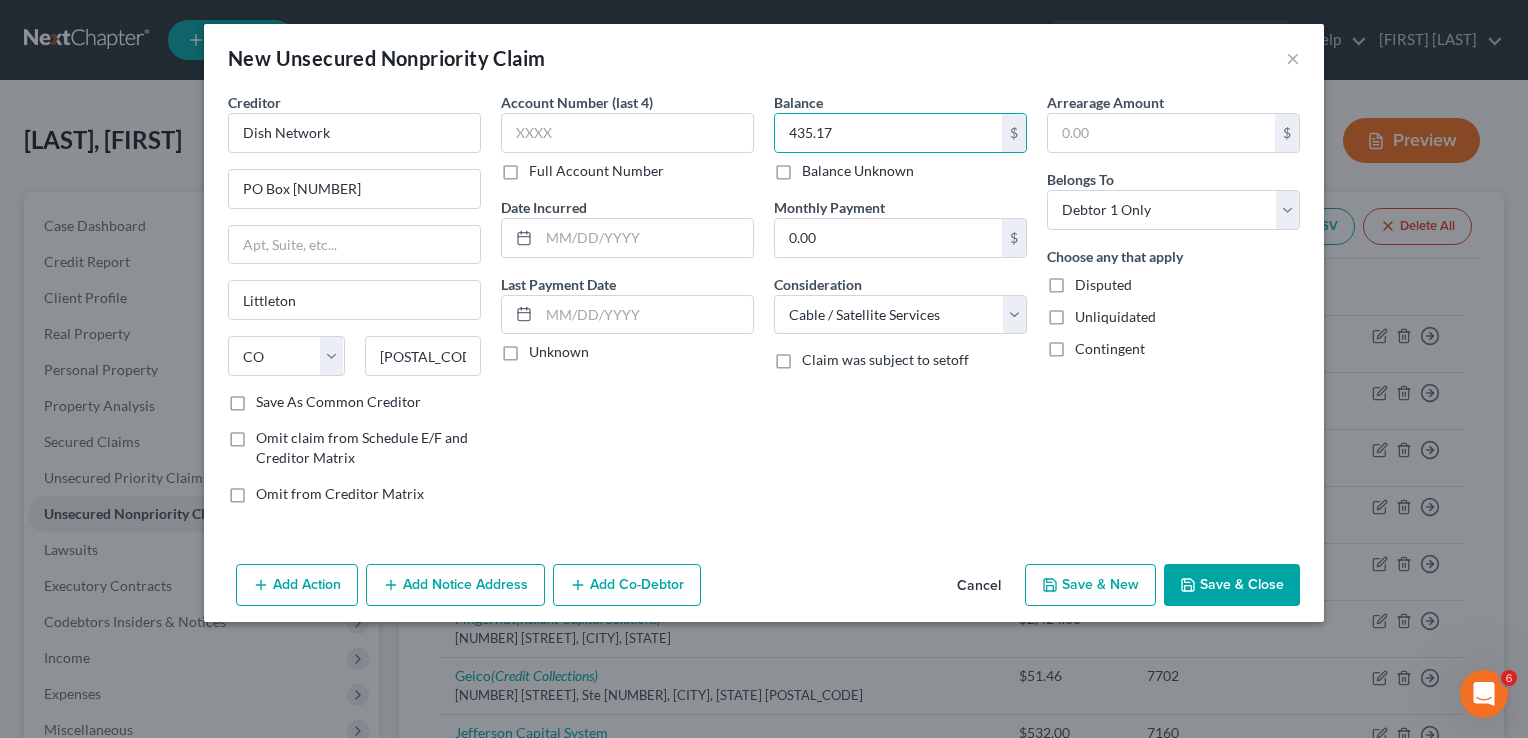 click on "Add Notice Address" at bounding box center [455, 585] 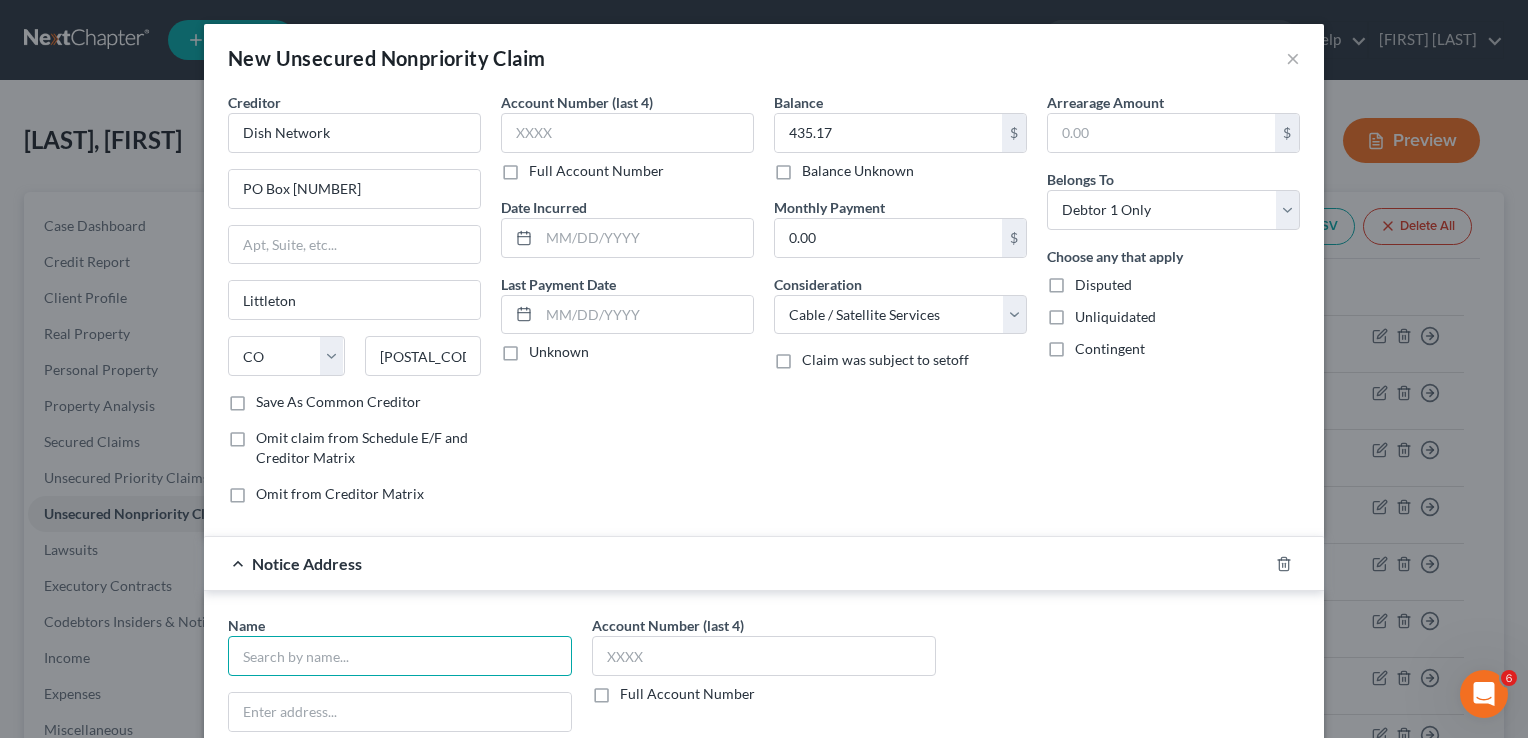 click at bounding box center (400, 656) 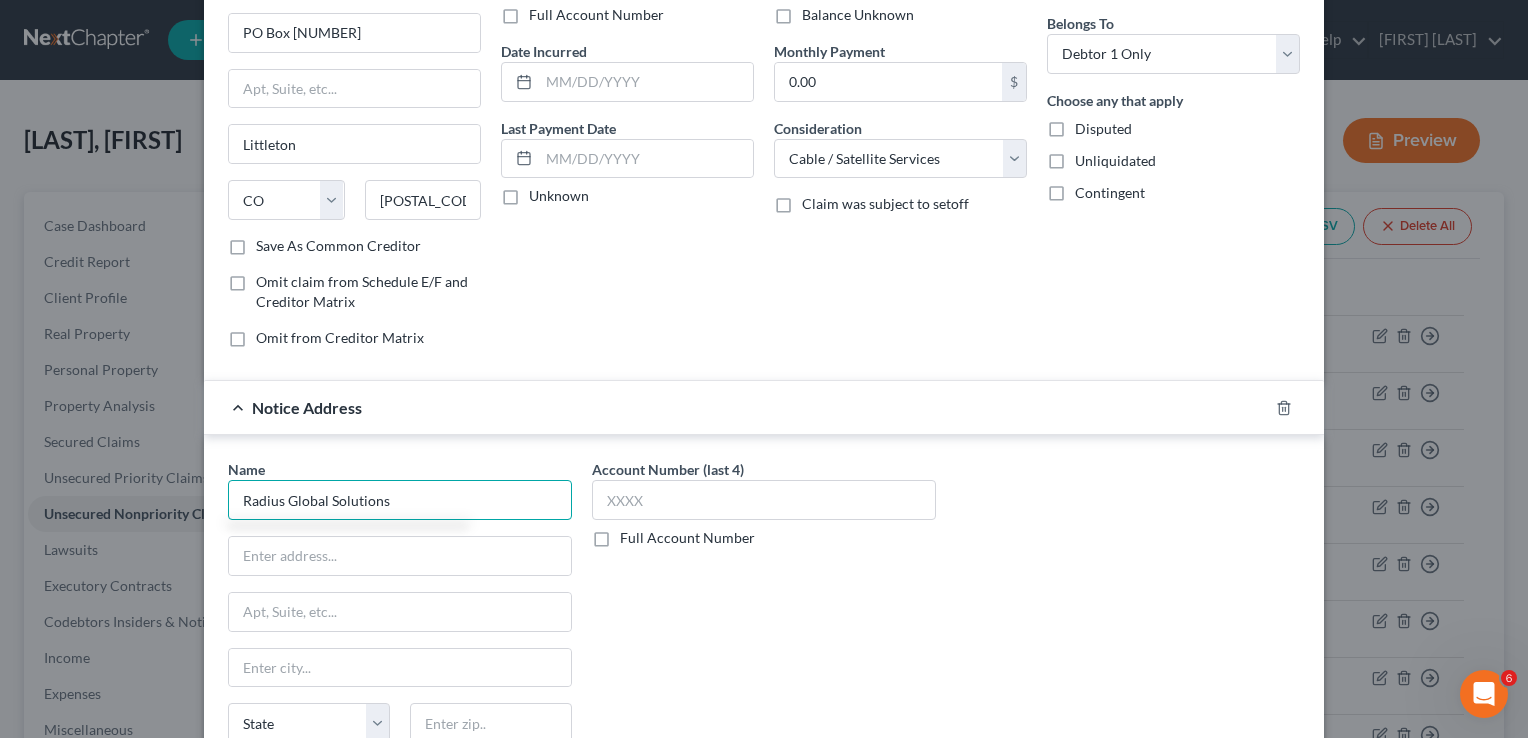 scroll, scrollTop: 266, scrollLeft: 0, axis: vertical 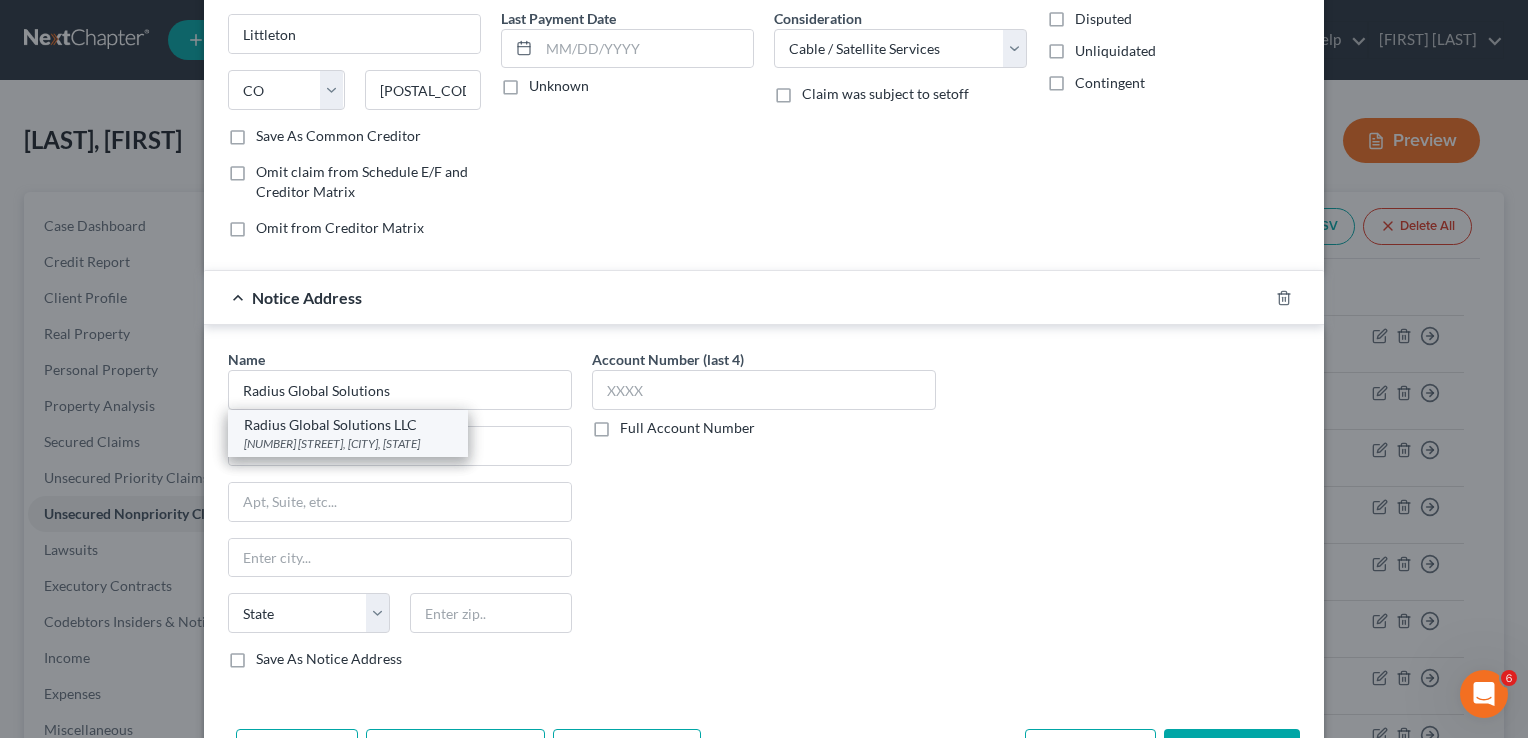 click on "7831 Glenroy Rd., Ste 250-A, Minneapolis, MN 55439" at bounding box center [348, 443] 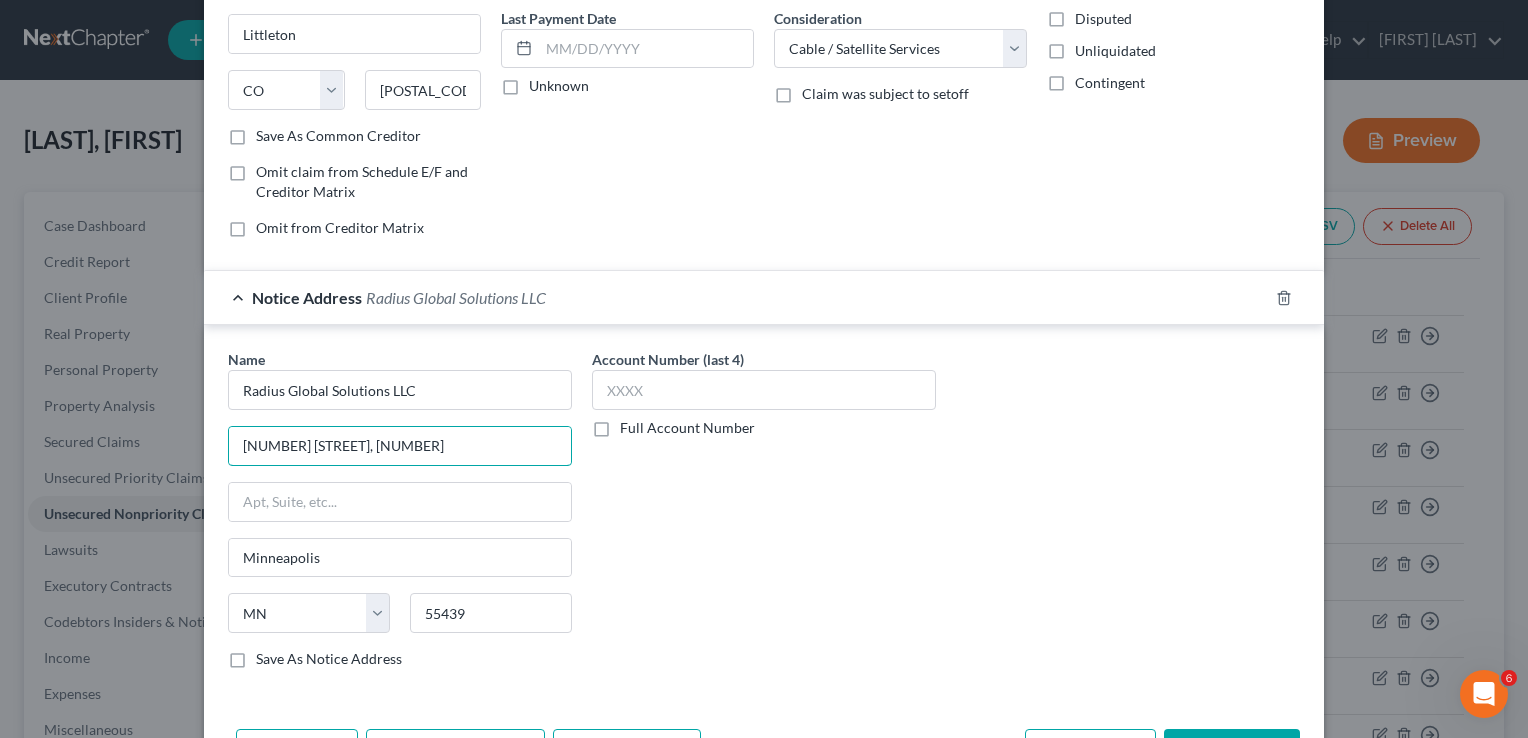 drag, startPoint x: 429, startPoint y: 440, endPoint x: 201, endPoint y: 404, distance: 230.82462 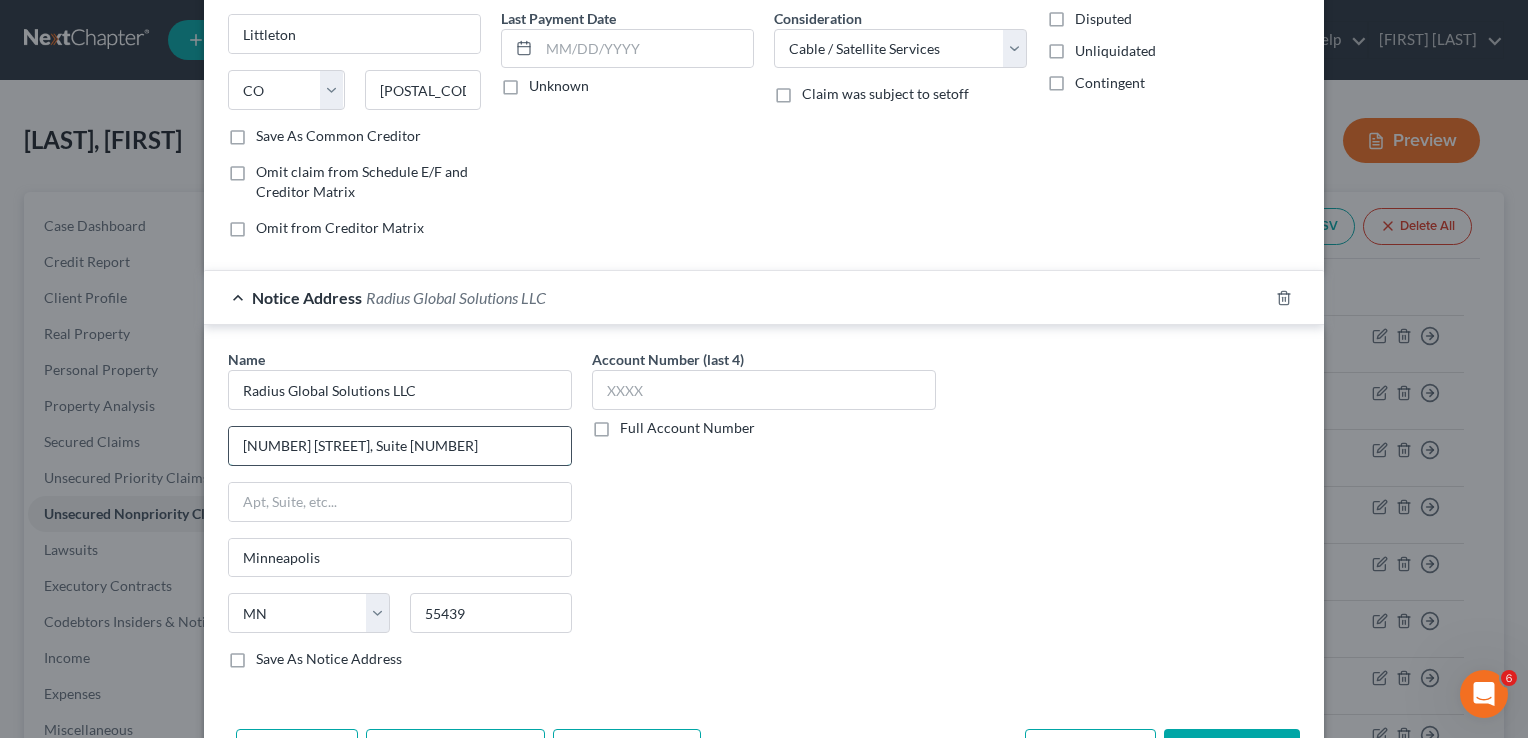drag, startPoint x: 408, startPoint y: 448, endPoint x: 344, endPoint y: 438, distance: 64.77654 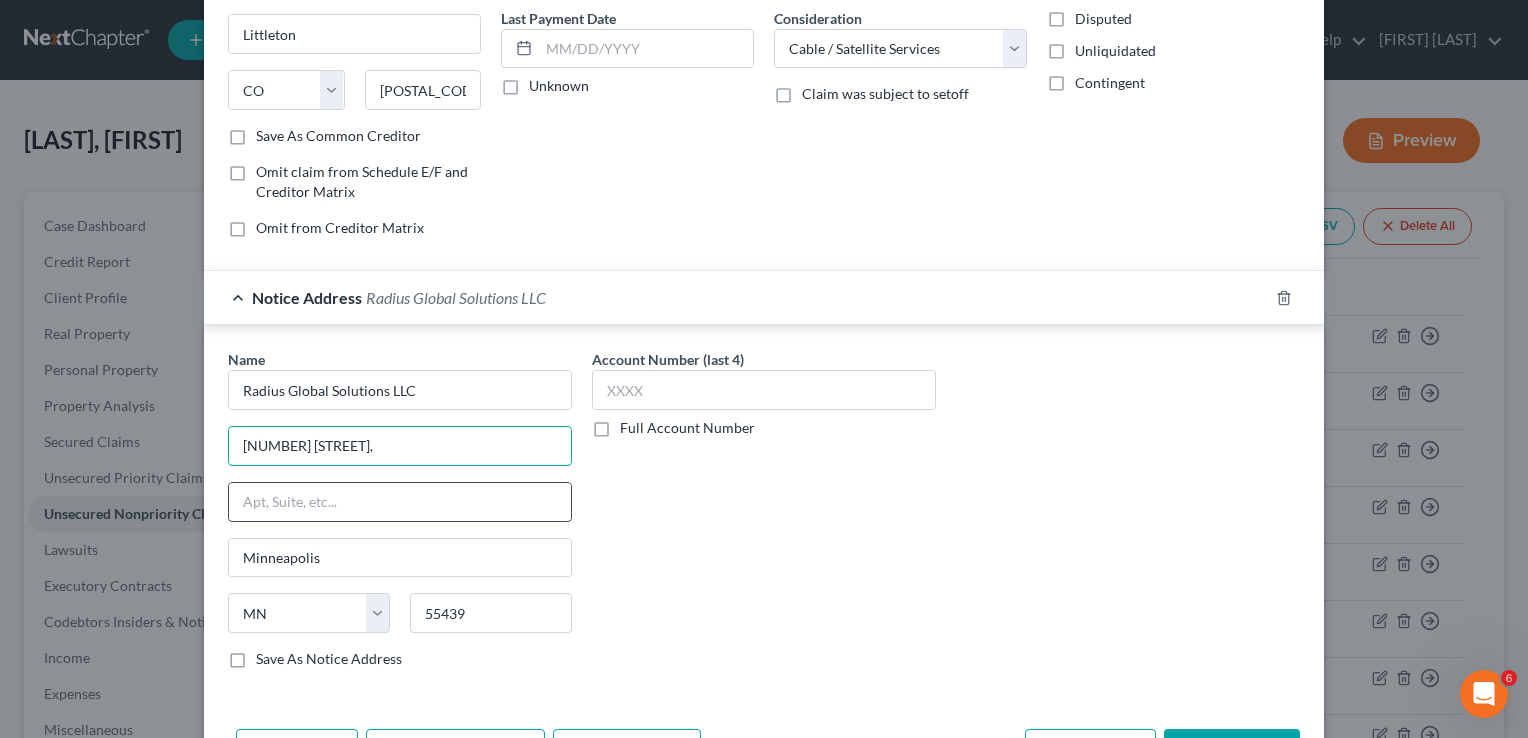 type on "7505 Metro Blvd," 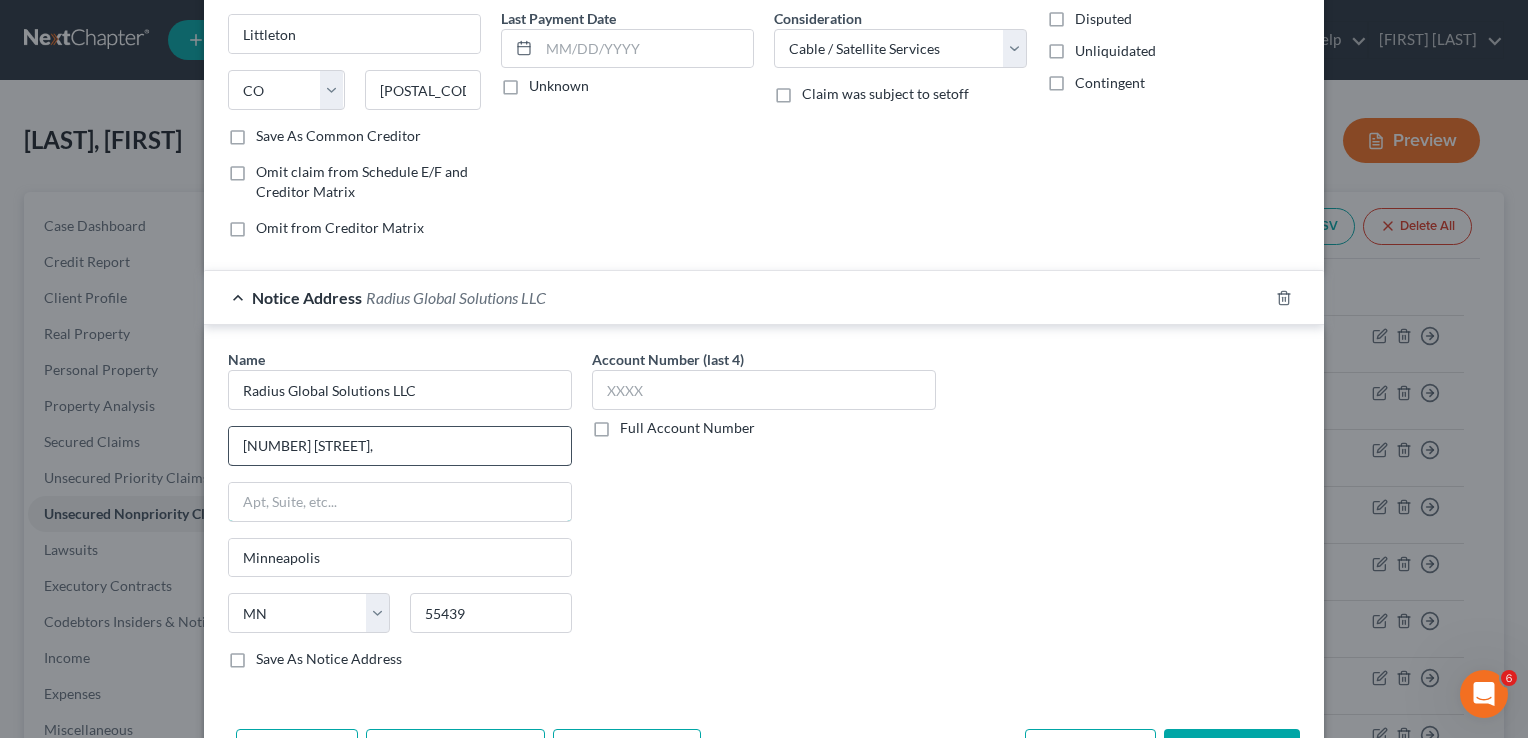 drag, startPoint x: 296, startPoint y: 498, endPoint x: 339, endPoint y: 450, distance: 64.44377 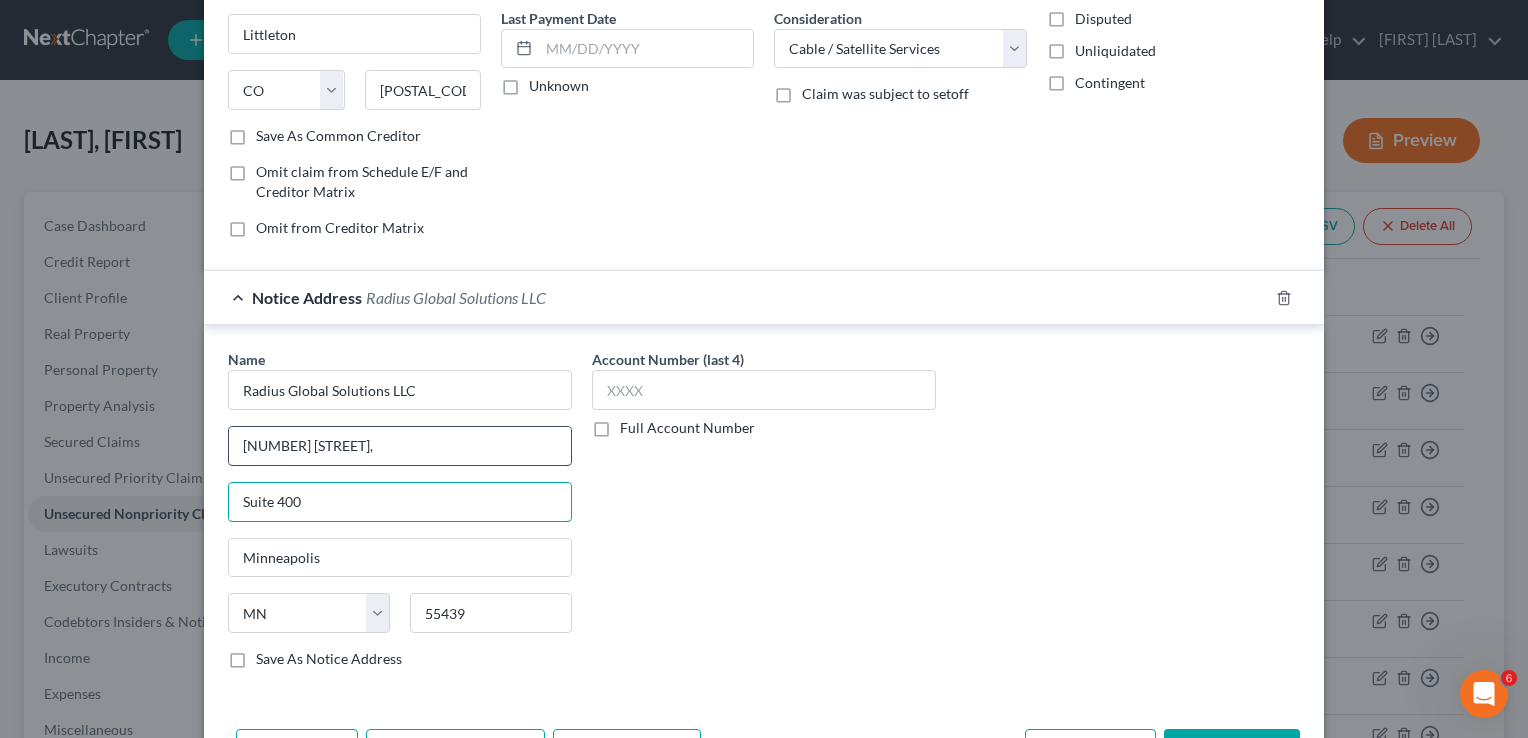 type 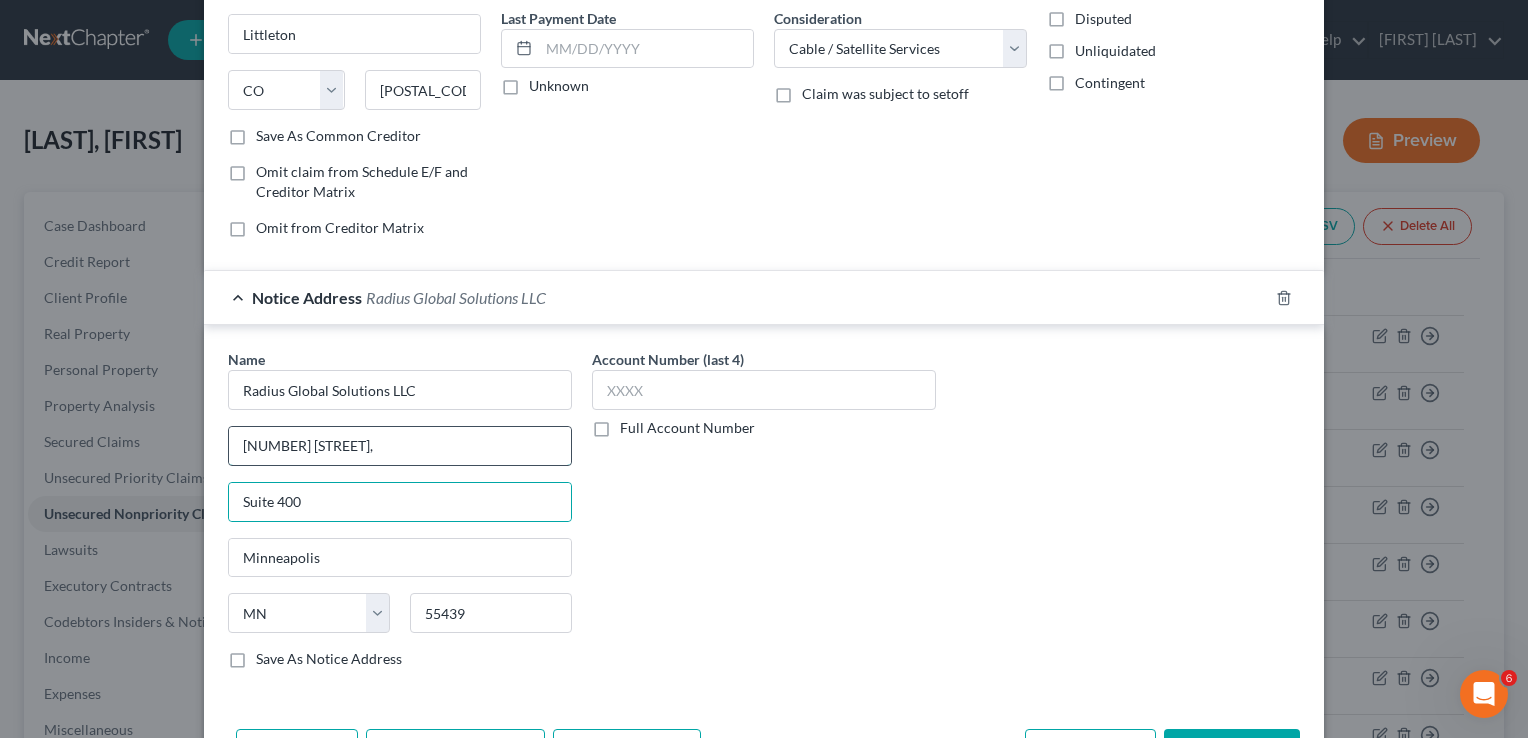click on "7505 Metro Blvd," at bounding box center (400, 446) 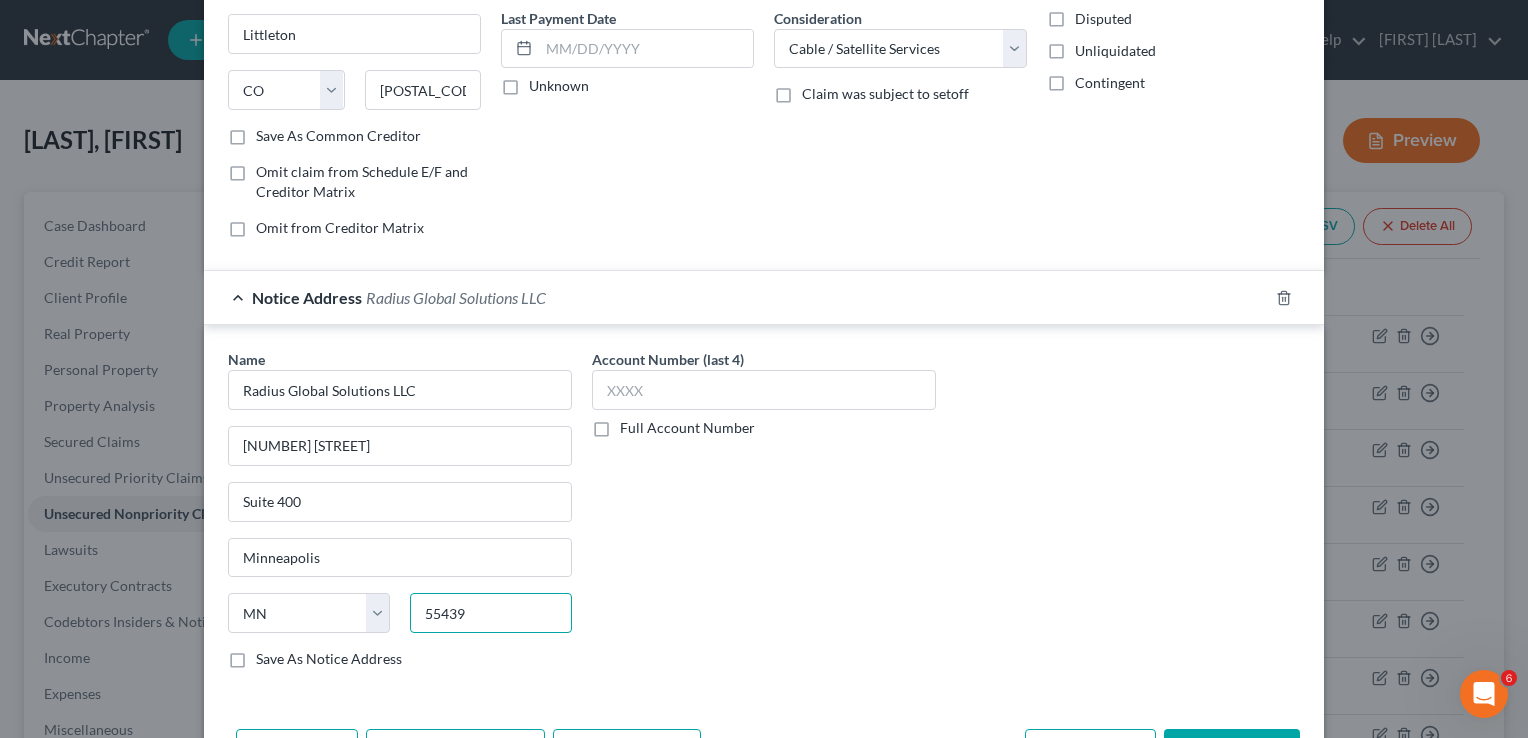 drag, startPoint x: 483, startPoint y: 608, endPoint x: 428, endPoint y: 594, distance: 56.753853 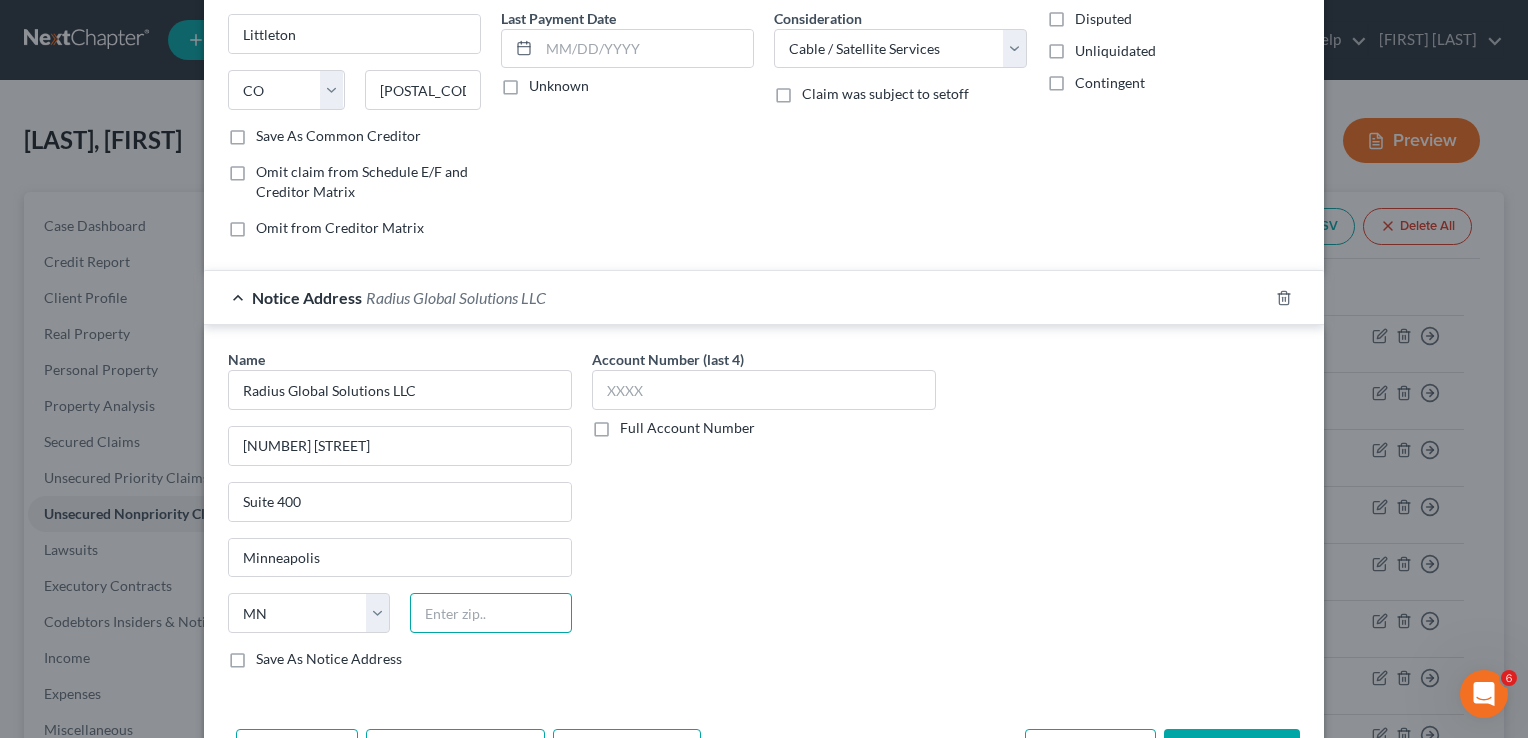 paste on "55439" 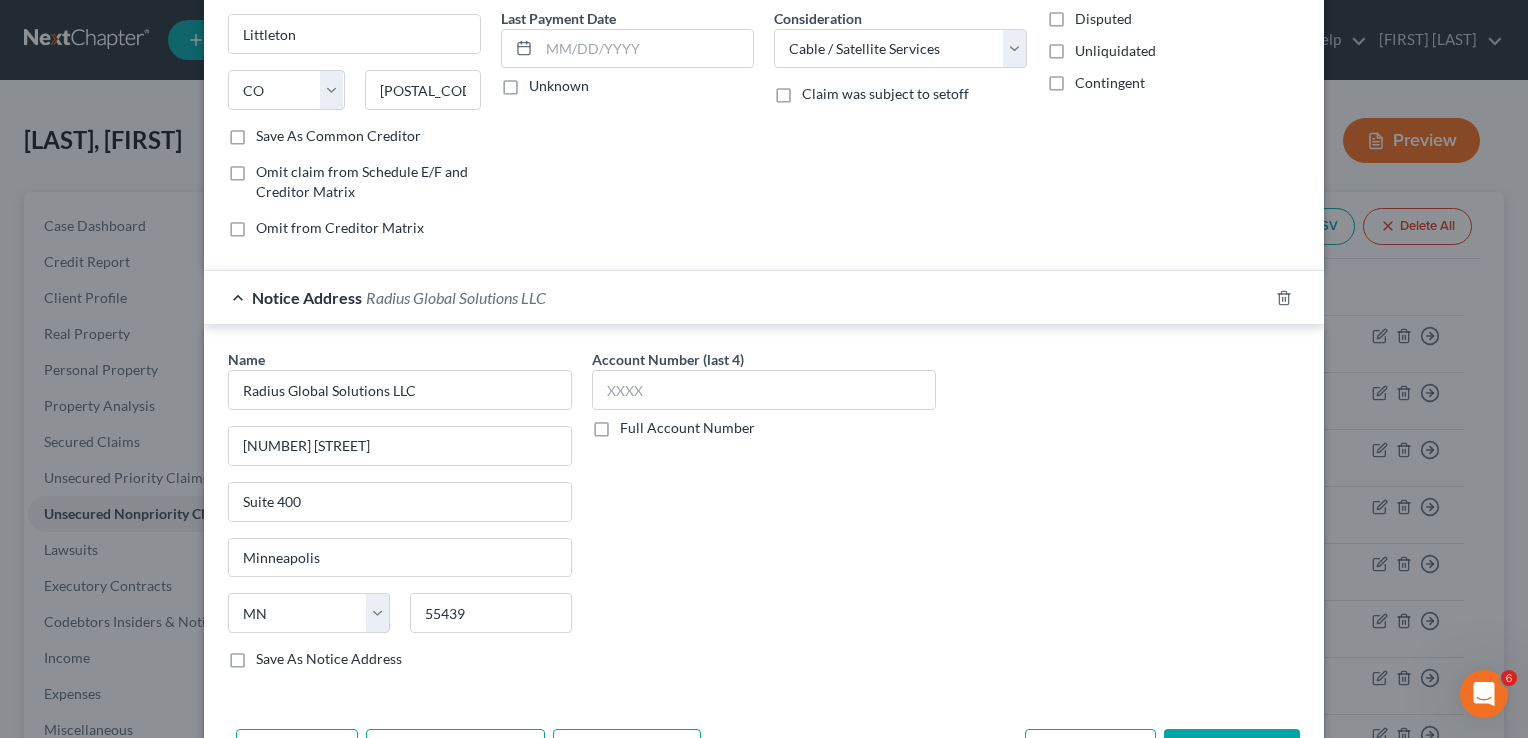 drag, startPoint x: 450, startPoint y: 619, endPoint x: 863, endPoint y: 597, distance: 413.58554 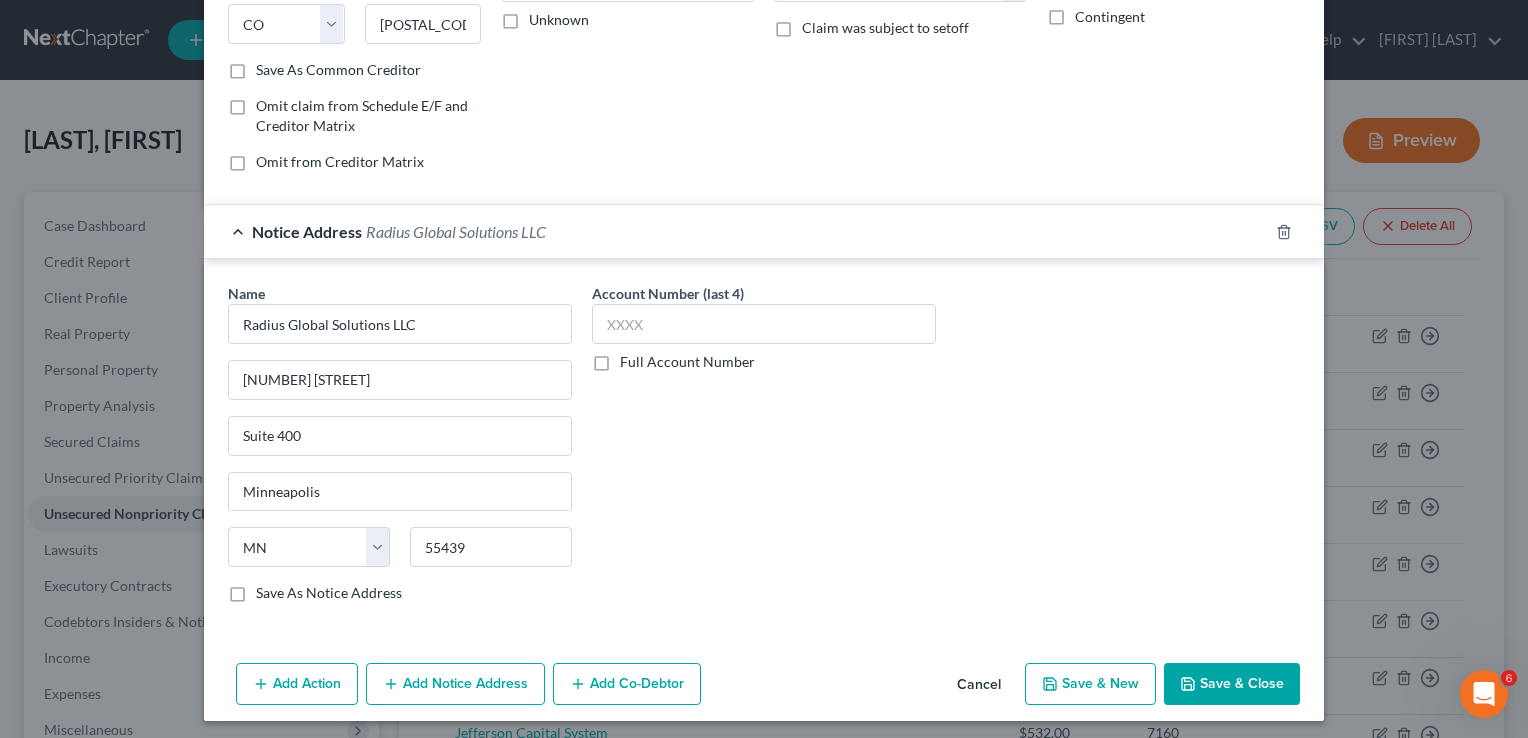 scroll, scrollTop: 334, scrollLeft: 0, axis: vertical 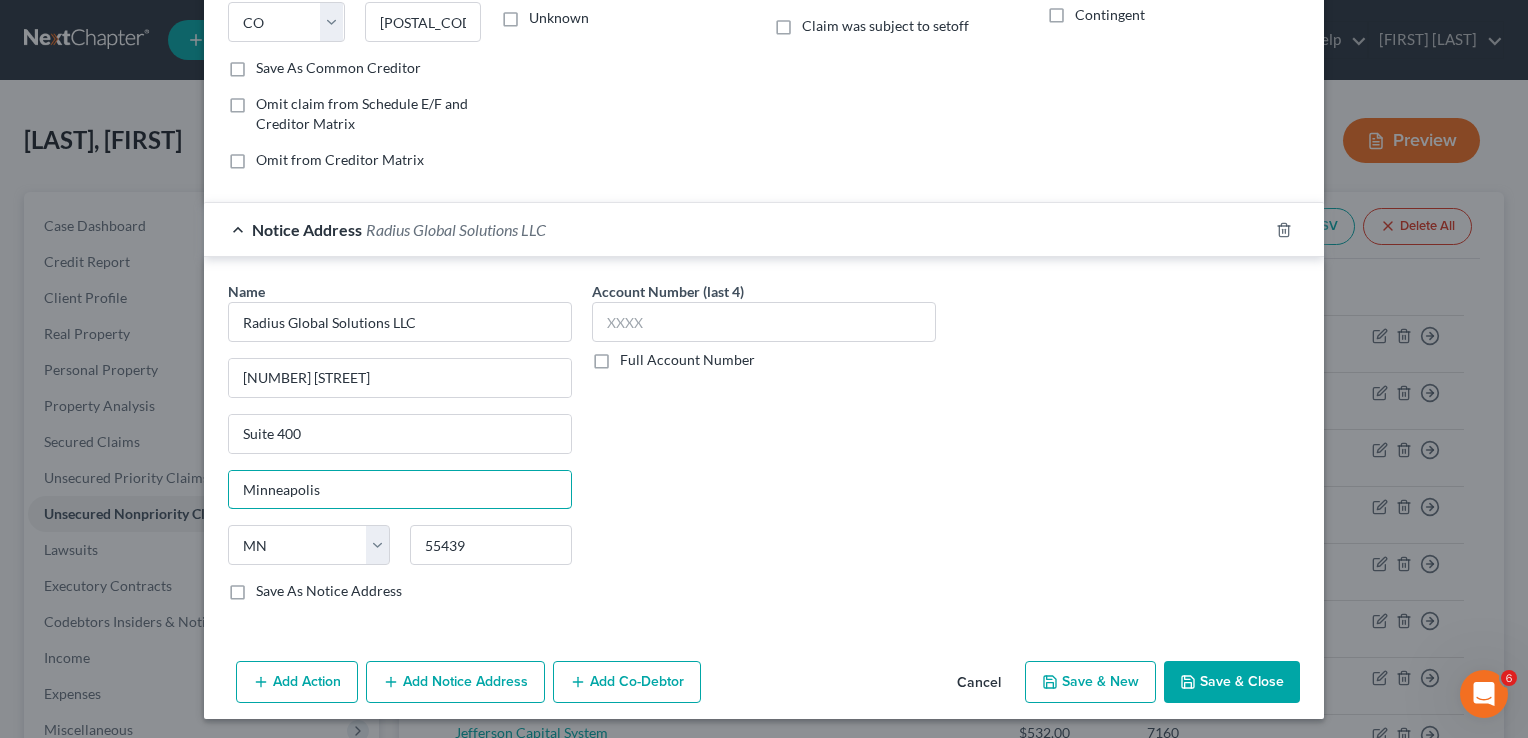 drag, startPoint x: 329, startPoint y: 479, endPoint x: 162, endPoint y: 423, distance: 176.13914 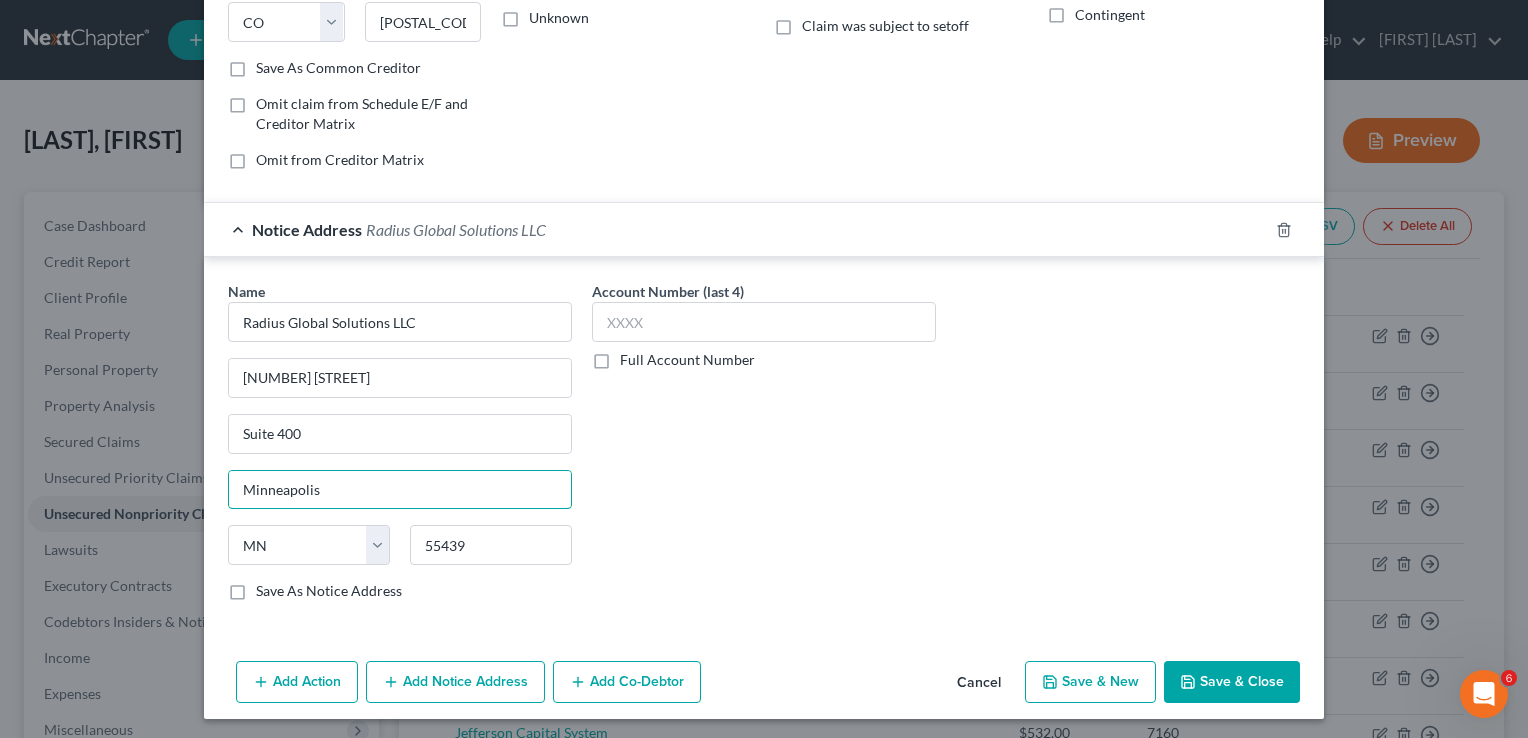 drag, startPoint x: 336, startPoint y: 489, endPoint x: 116, endPoint y: 441, distance: 225.17549 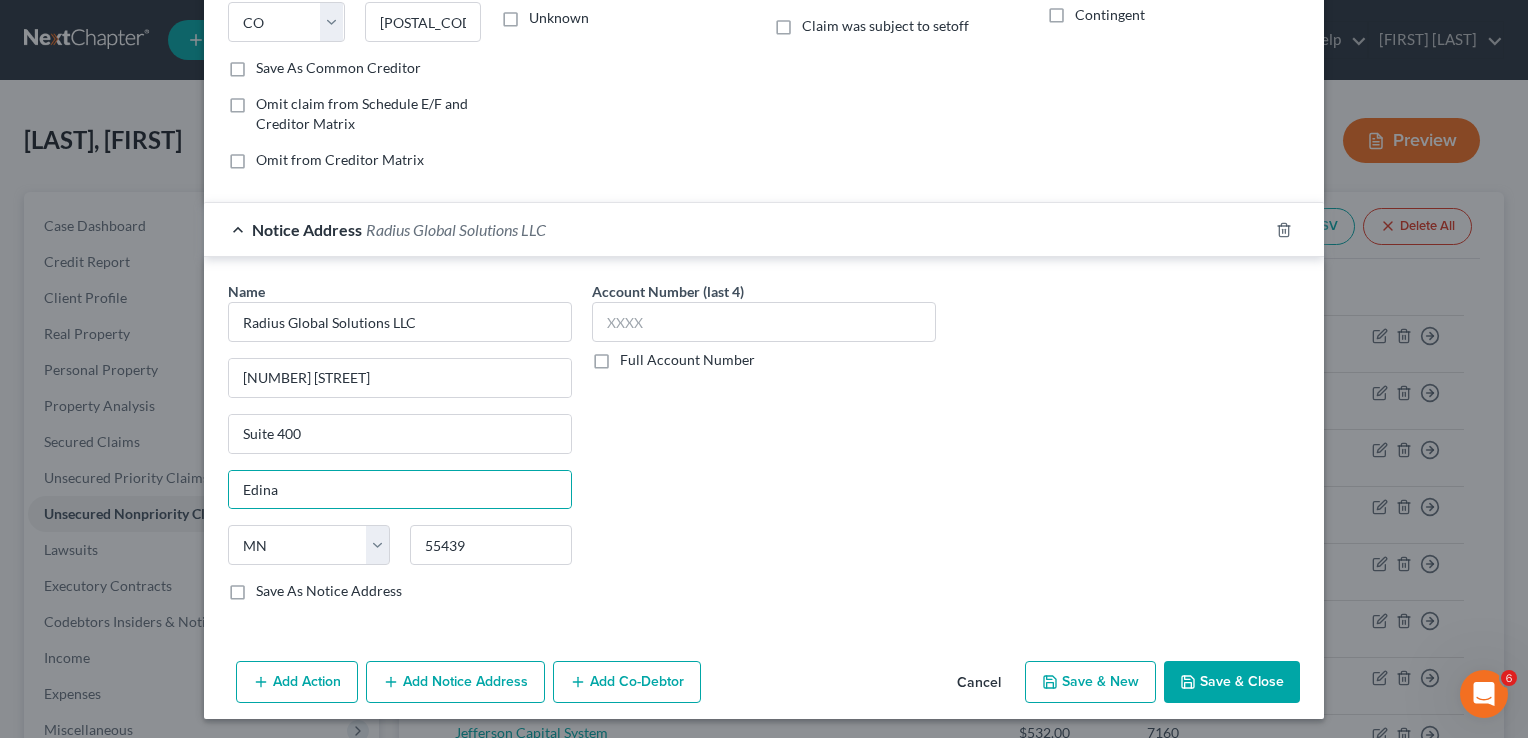 click on "Save As Notice Address" at bounding box center [329, 591] 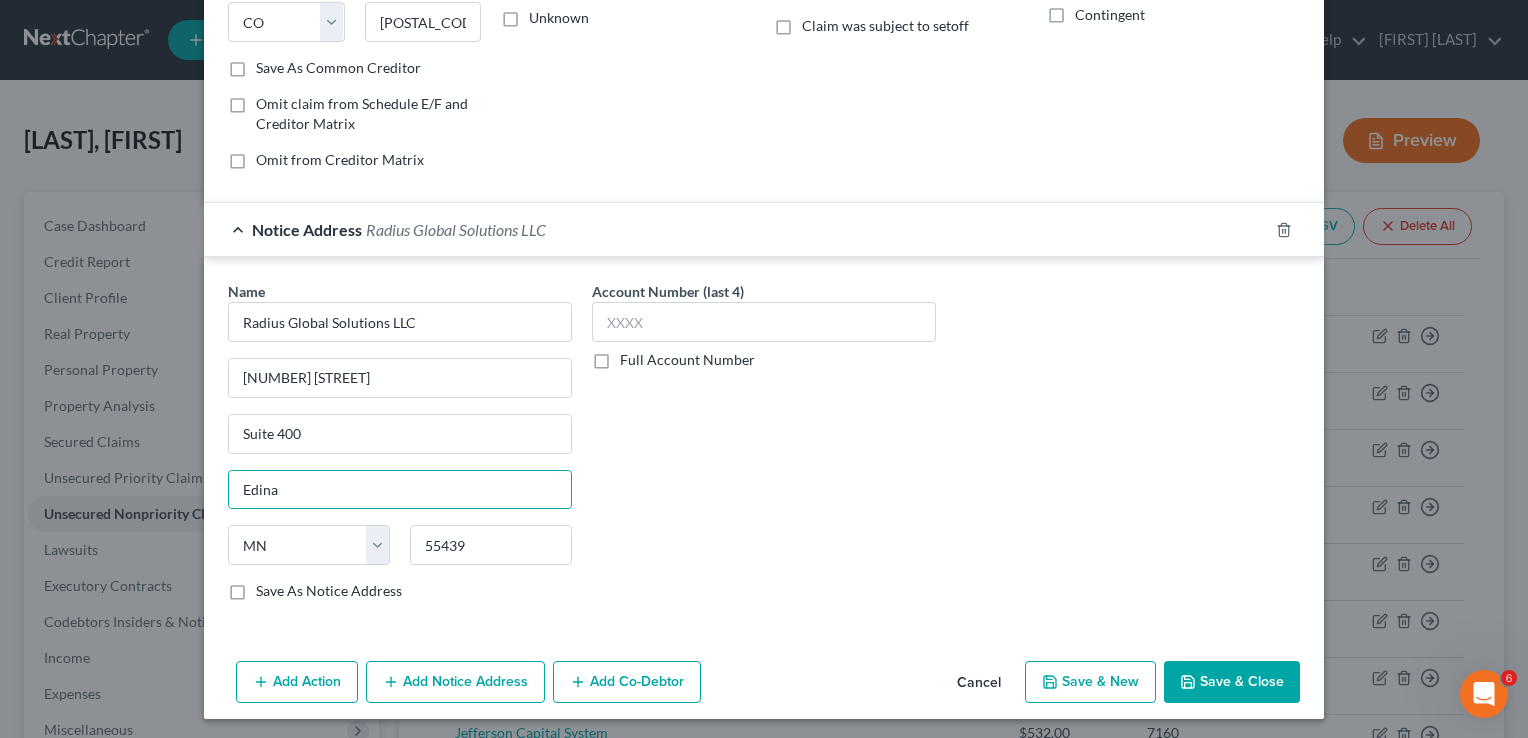 click on "Save As Notice Address" at bounding box center [270, 587] 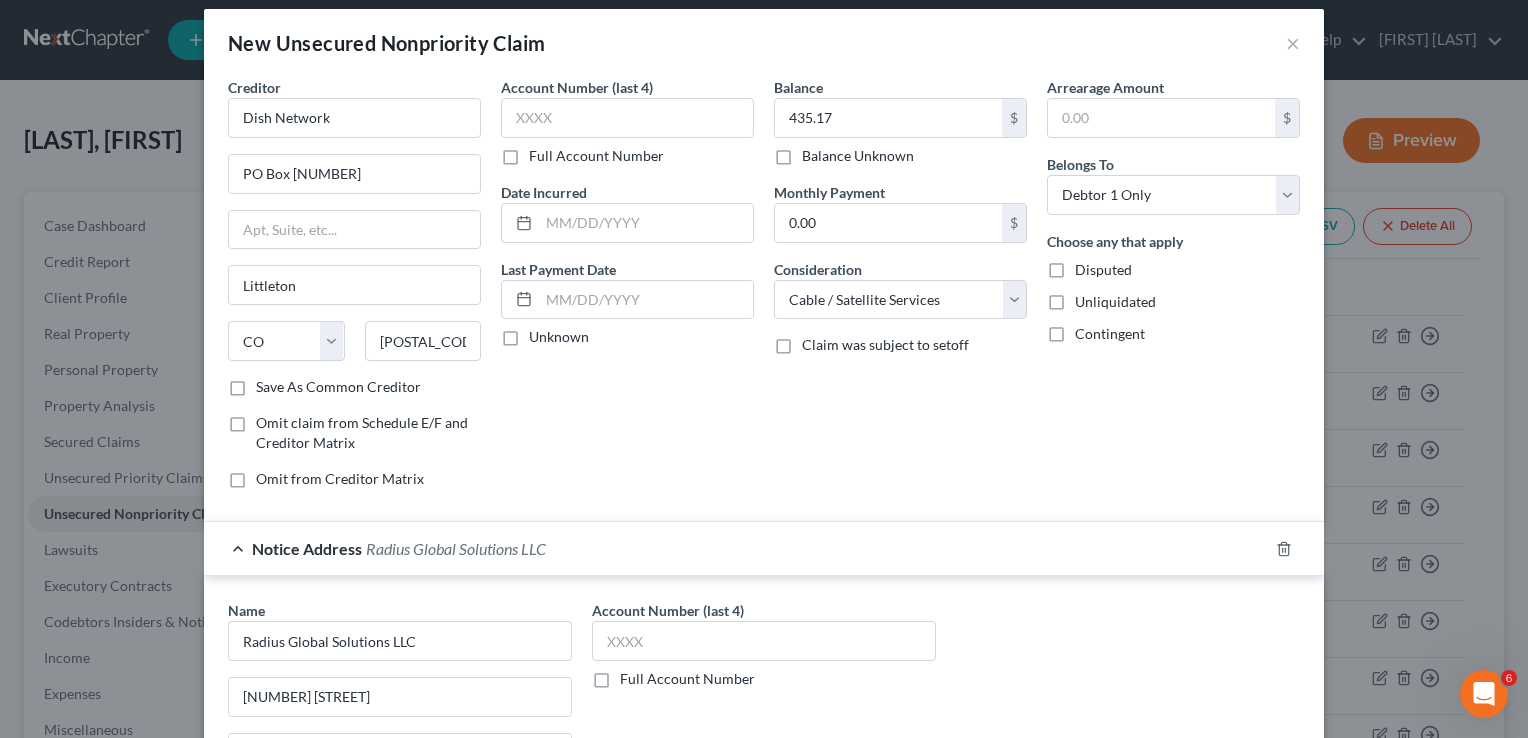 scroll, scrollTop: 0, scrollLeft: 0, axis: both 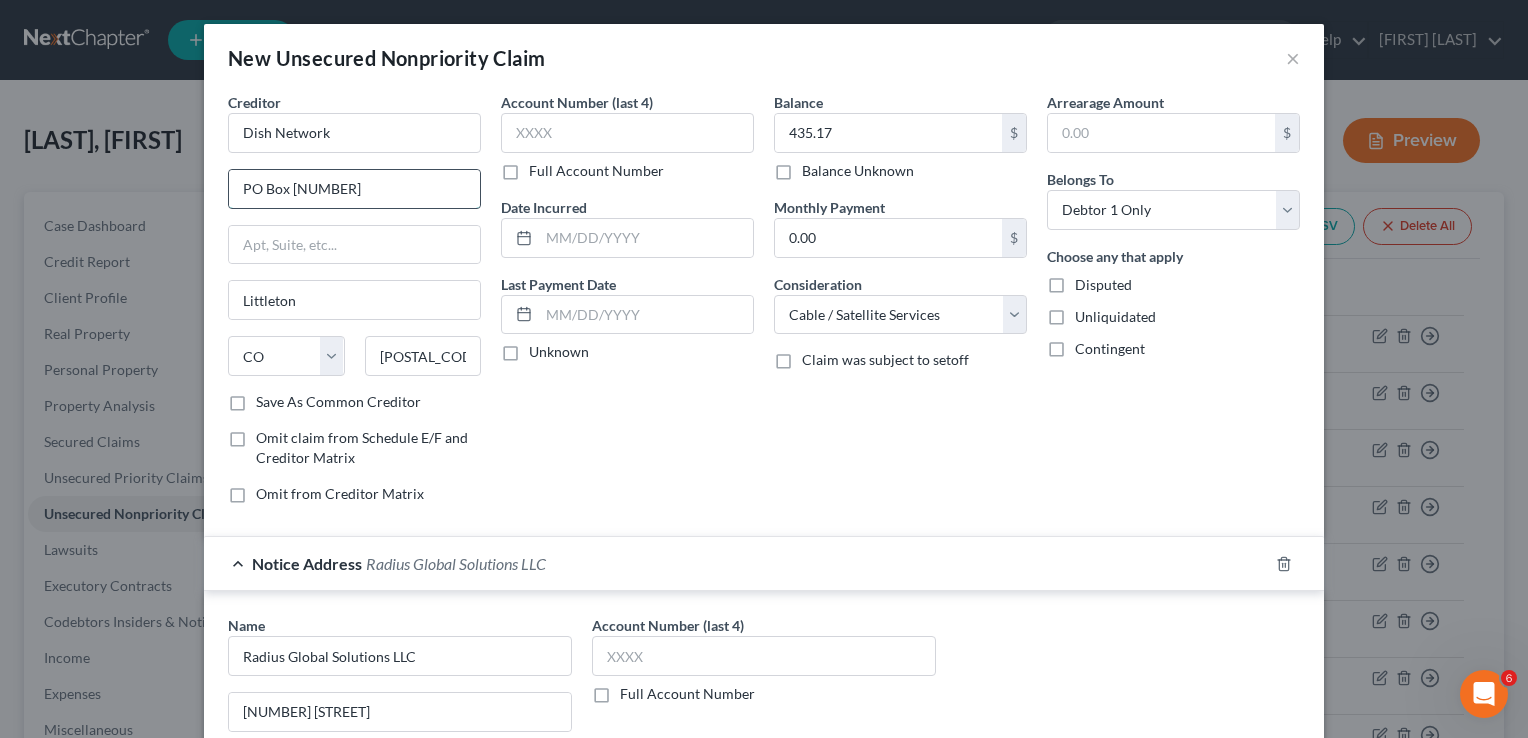 drag, startPoint x: 316, startPoint y: 188, endPoint x: 295, endPoint y: 185, distance: 21.213203 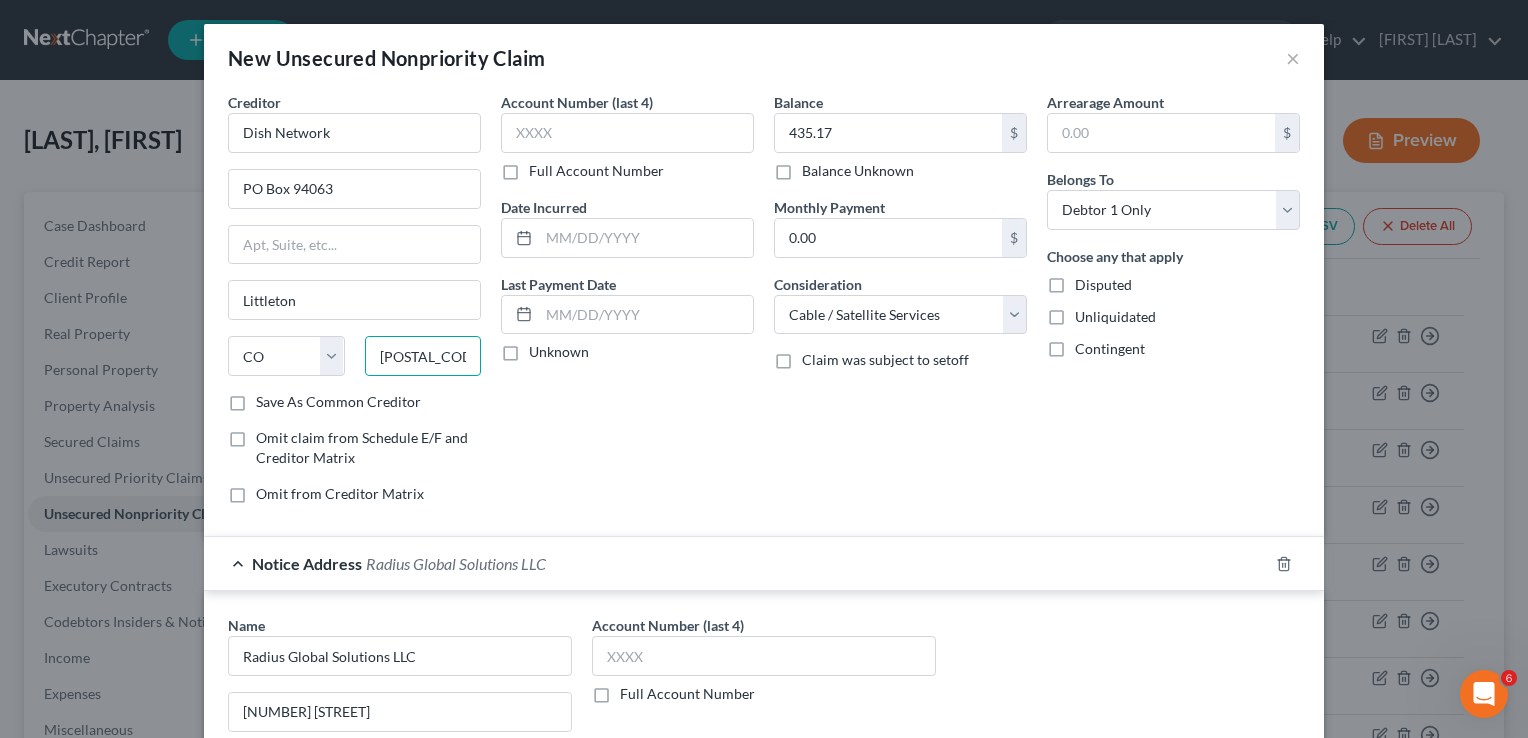 drag, startPoint x: 426, startPoint y: 358, endPoint x: 339, endPoint y: 342, distance: 88.45903 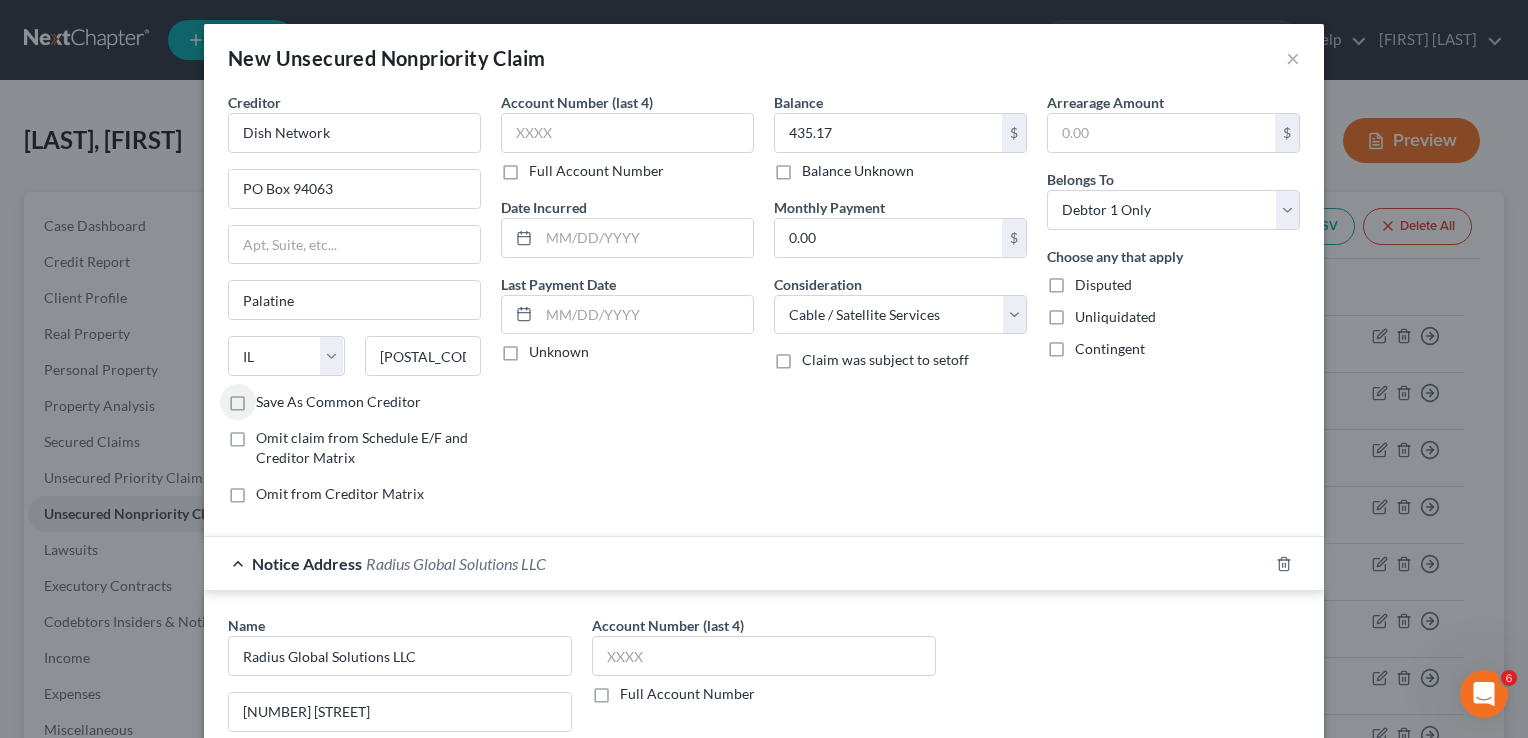 click on "Save As Common Creditor" at bounding box center [338, 402] 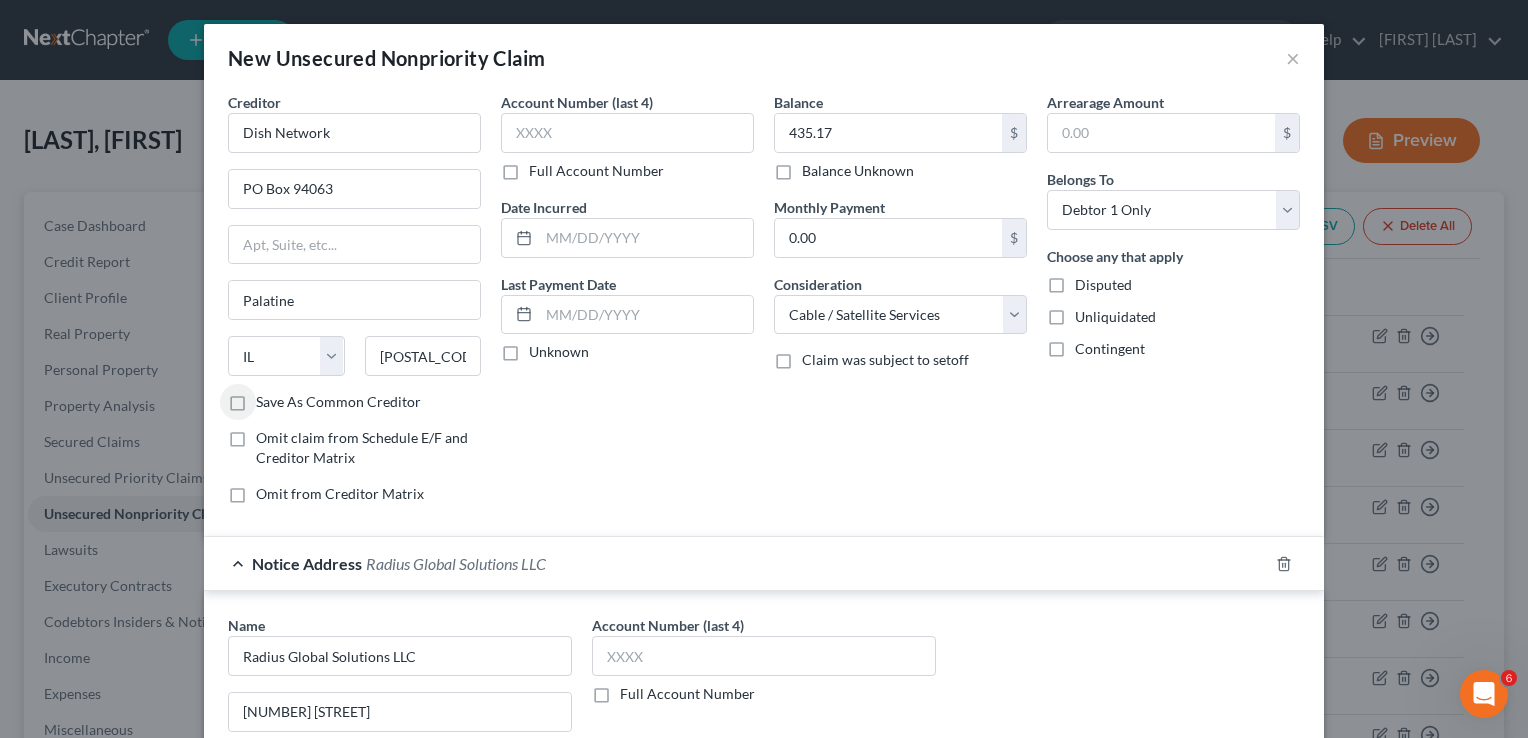 click on "Save As Common Creditor" at bounding box center (270, 398) 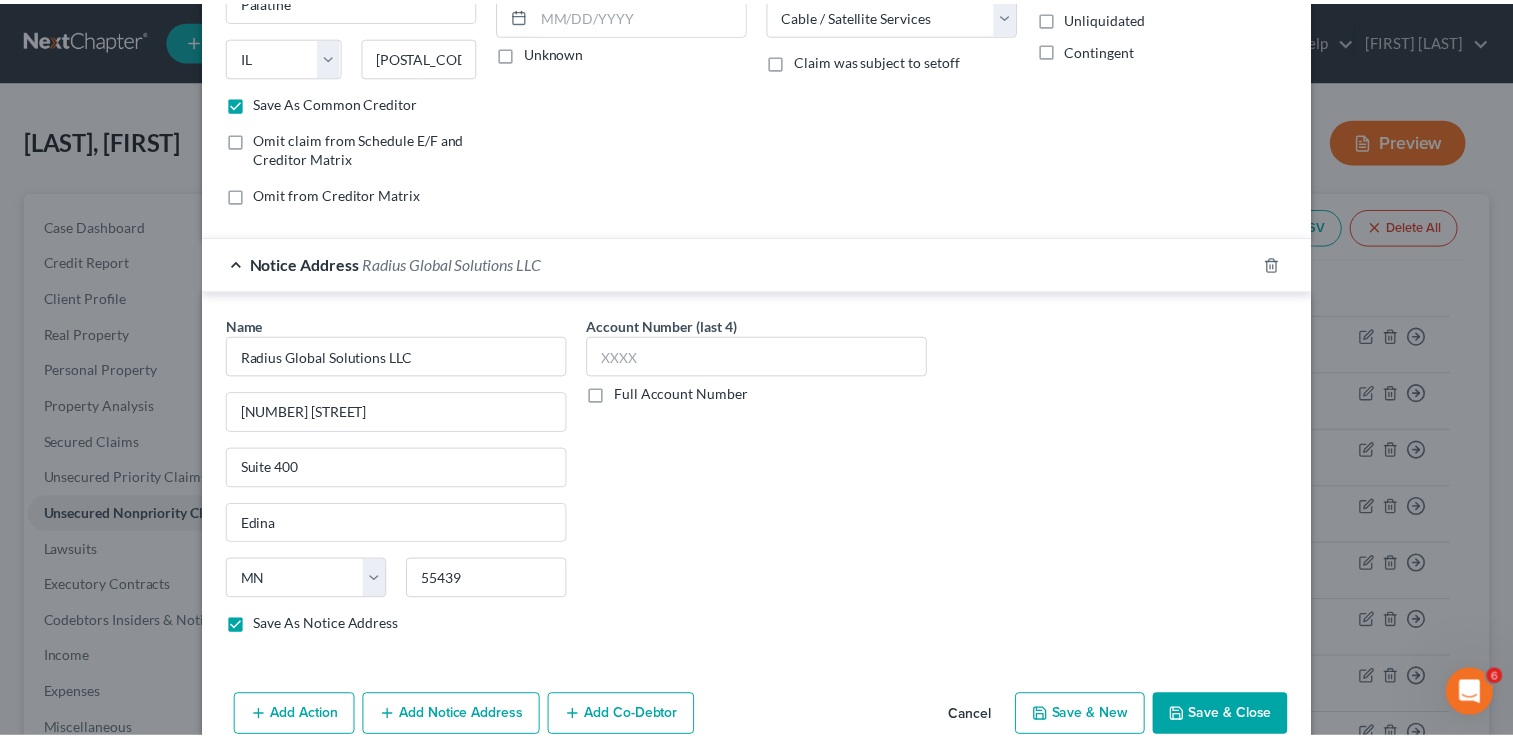 scroll, scrollTop: 334, scrollLeft: 0, axis: vertical 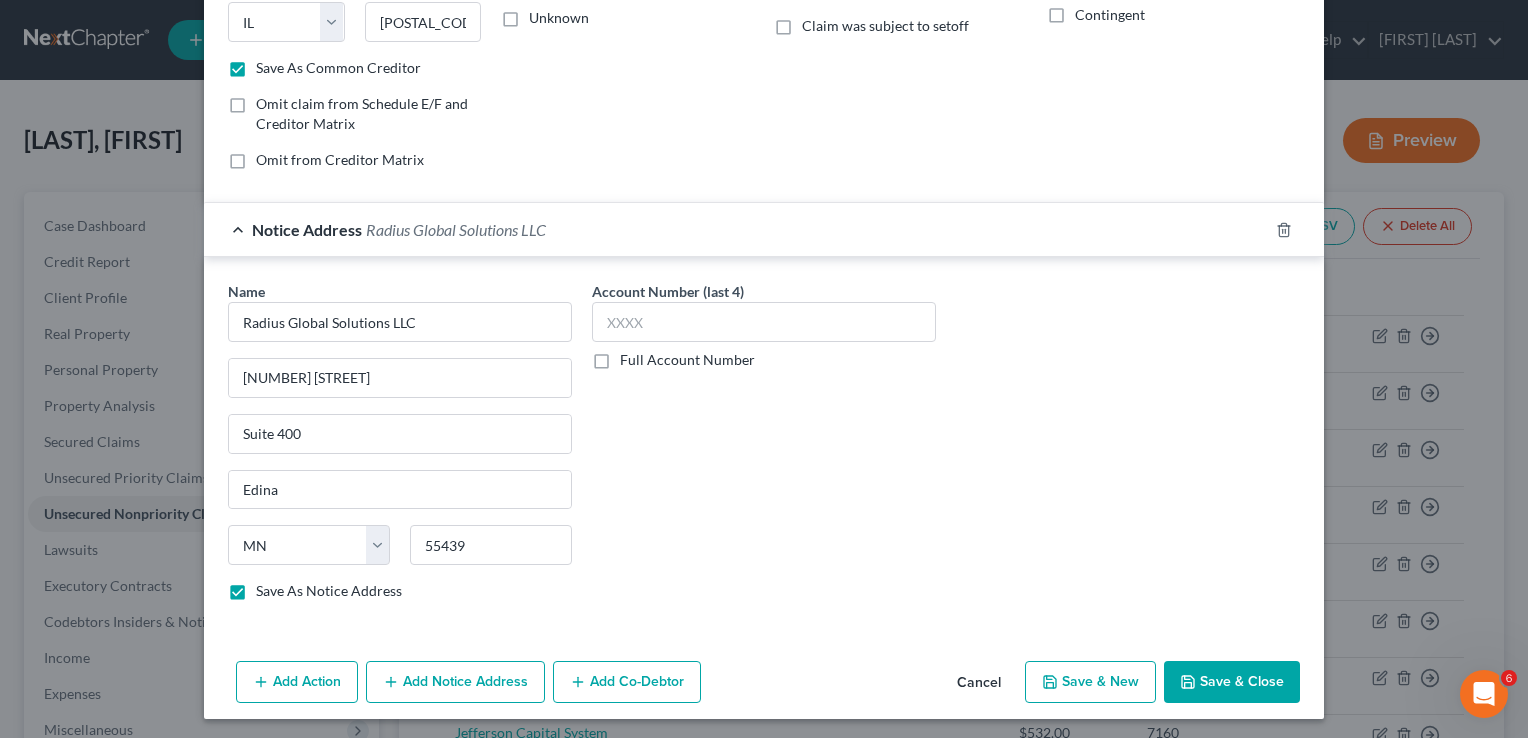 click on "Save & Close" at bounding box center (1232, 682) 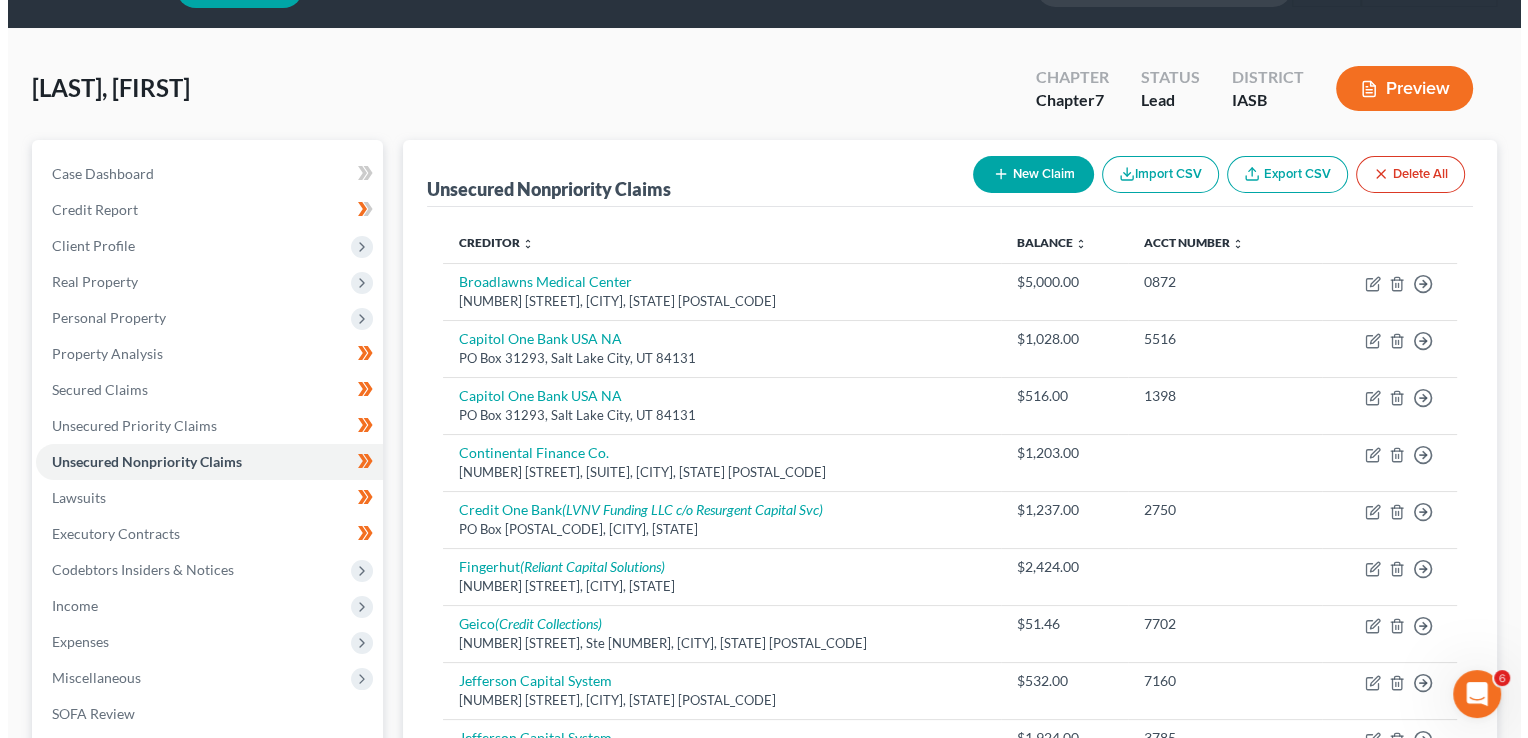 scroll, scrollTop: 0, scrollLeft: 0, axis: both 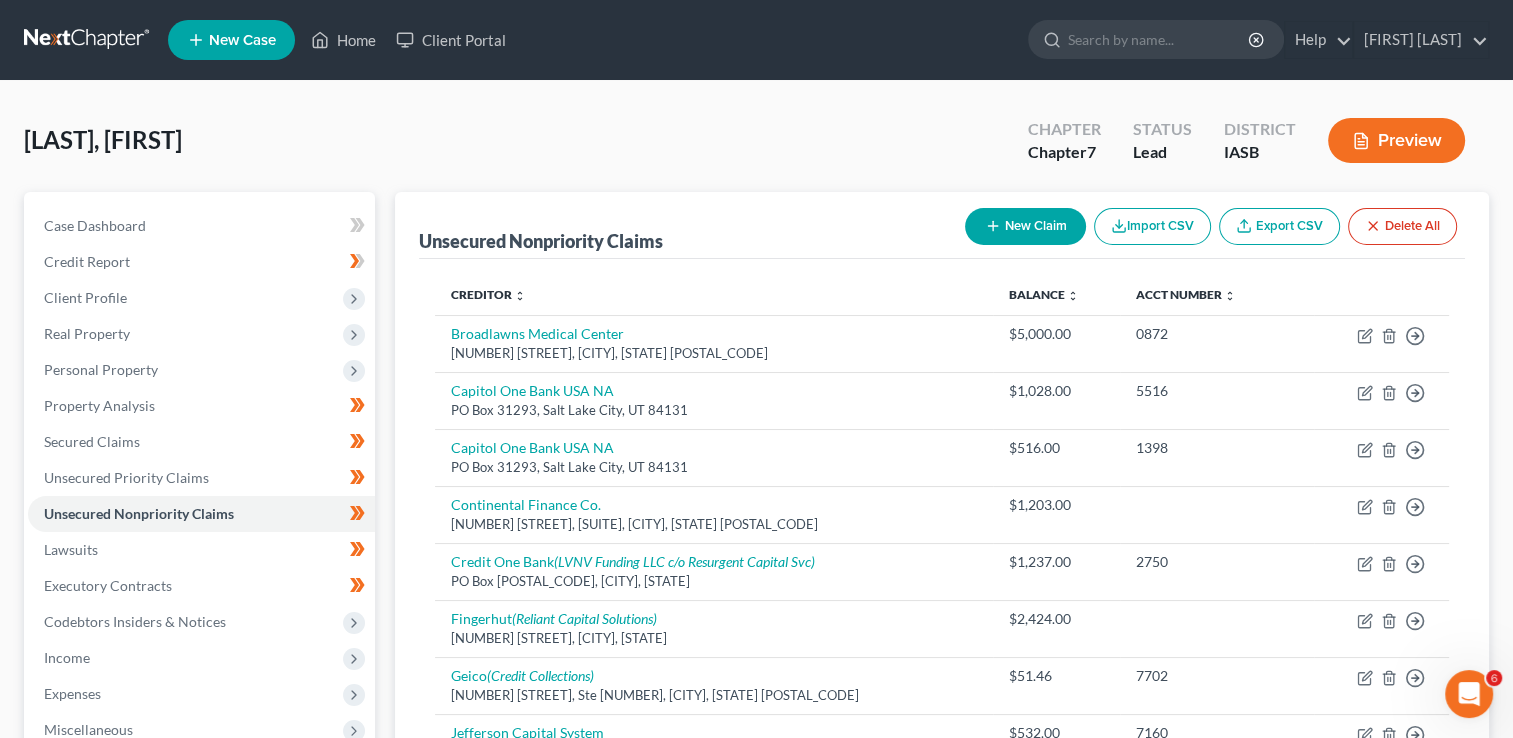click on "New Claim" at bounding box center [1025, 226] 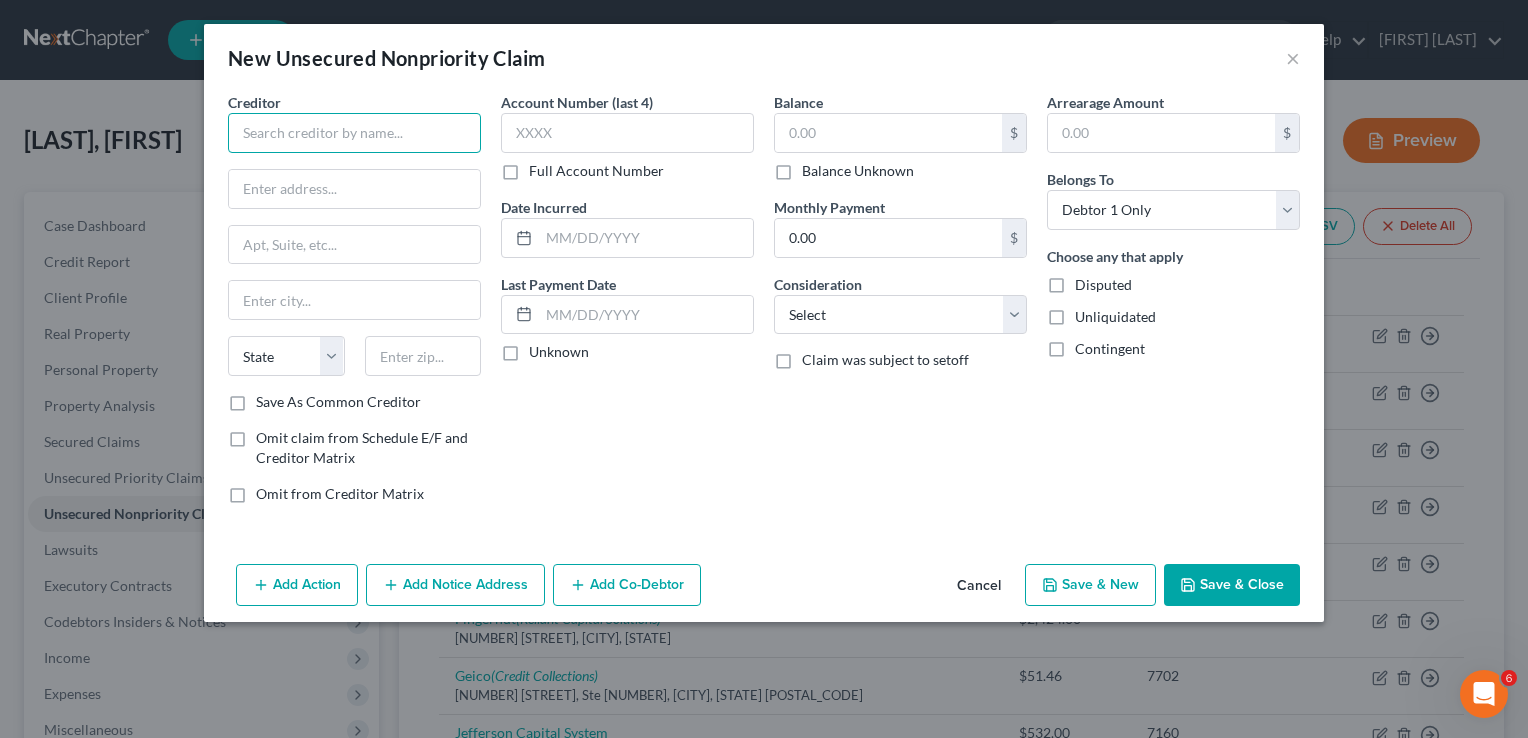 click at bounding box center [354, 133] 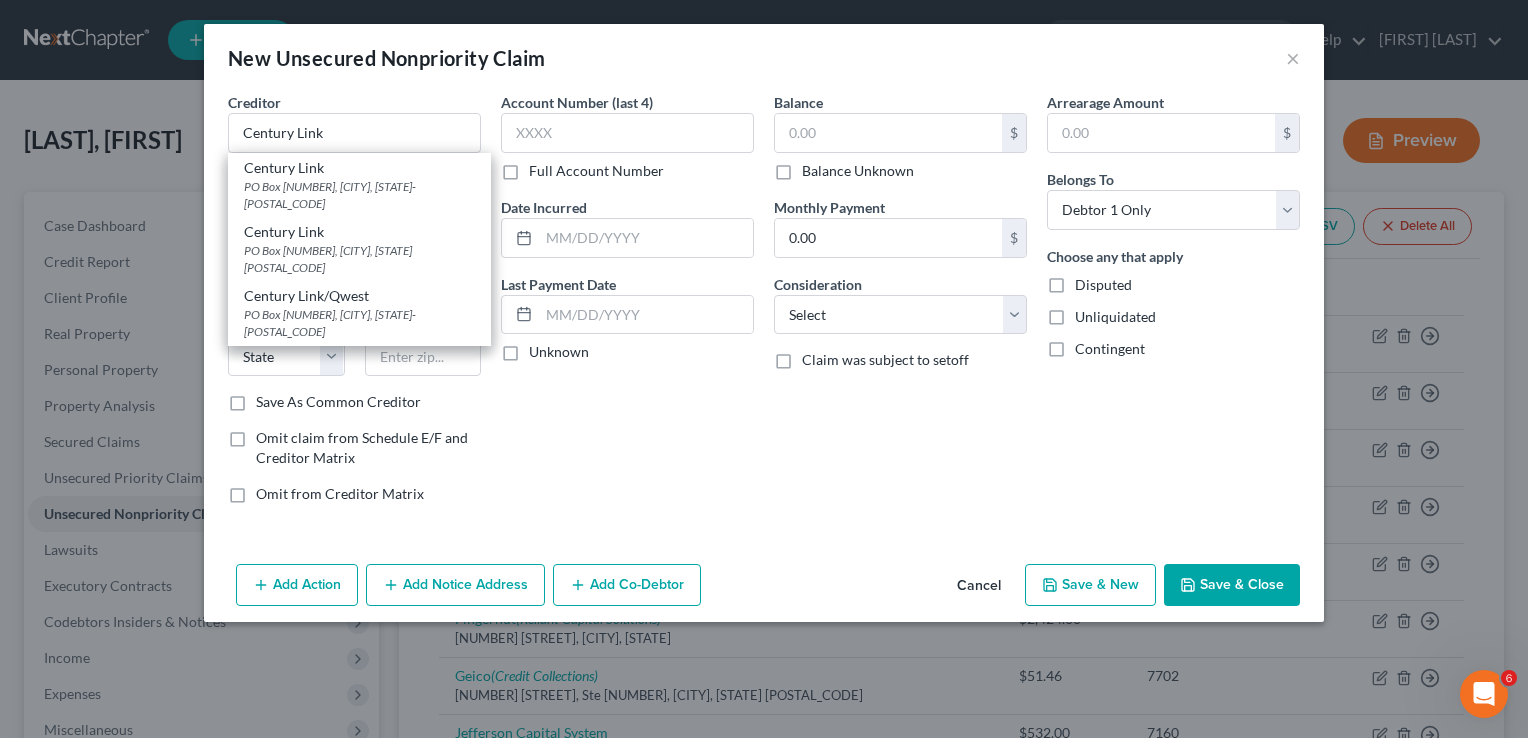 click on "PO Box 91154, Seattle, WA 98111-9254" at bounding box center (359, 195) 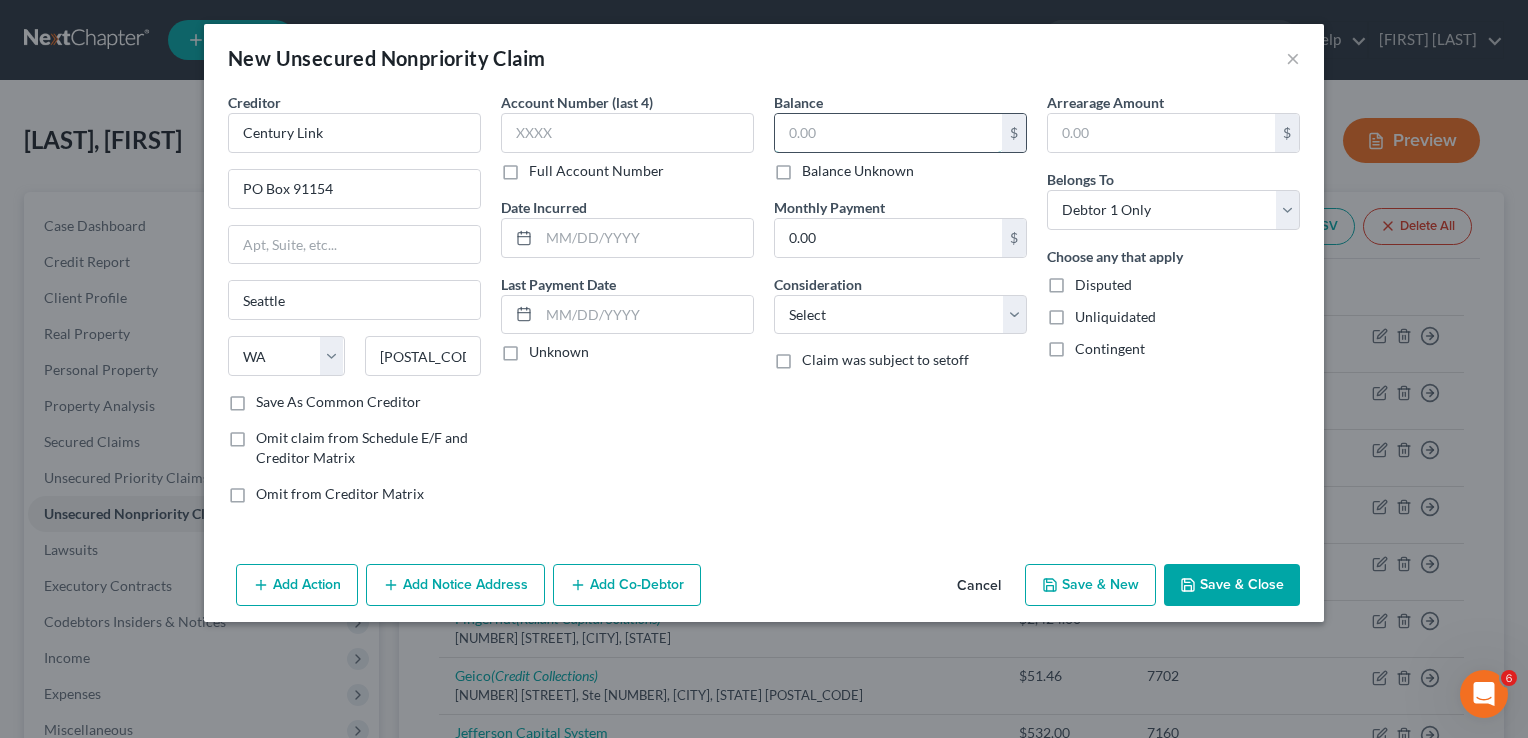 click at bounding box center [888, 133] 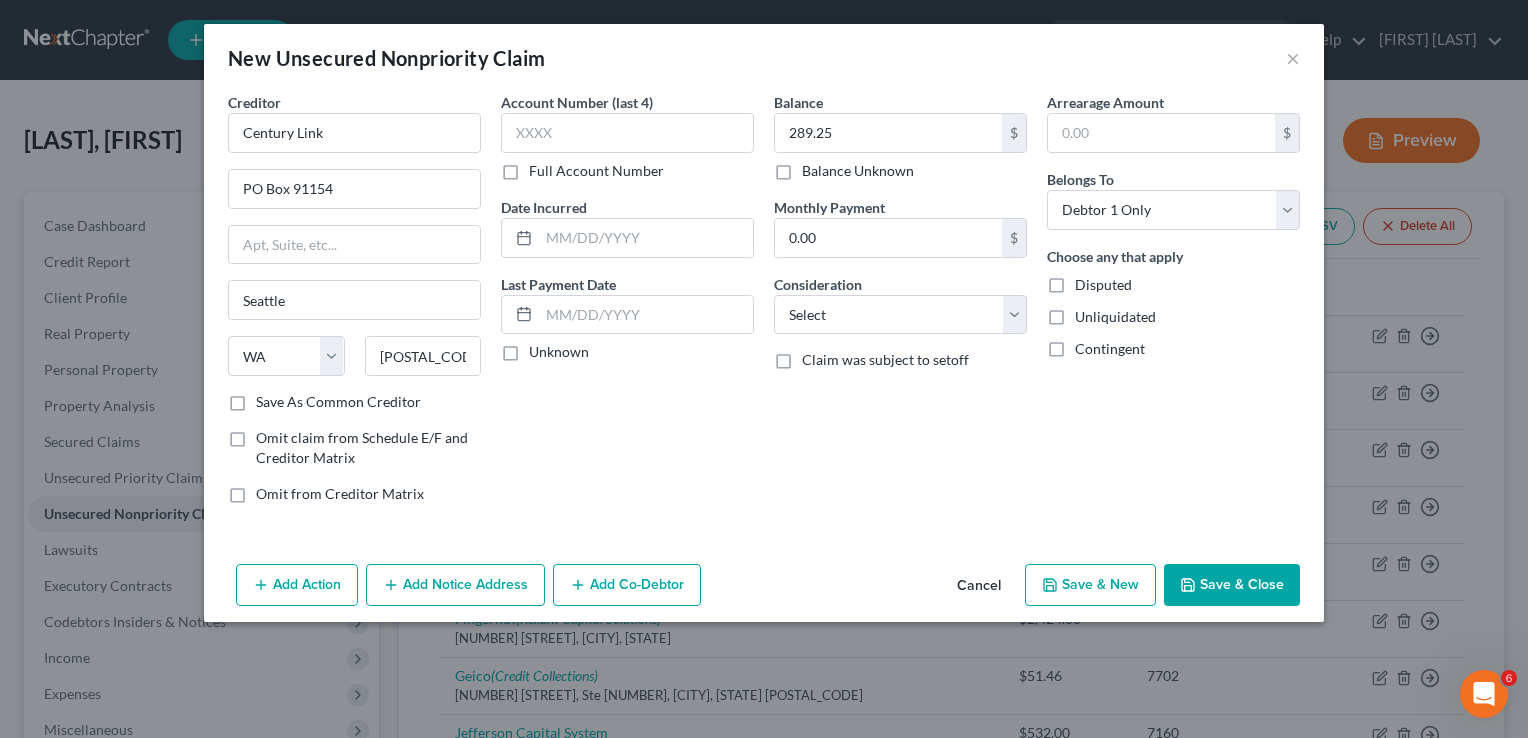 click on "Add Notice Address" at bounding box center (455, 585) 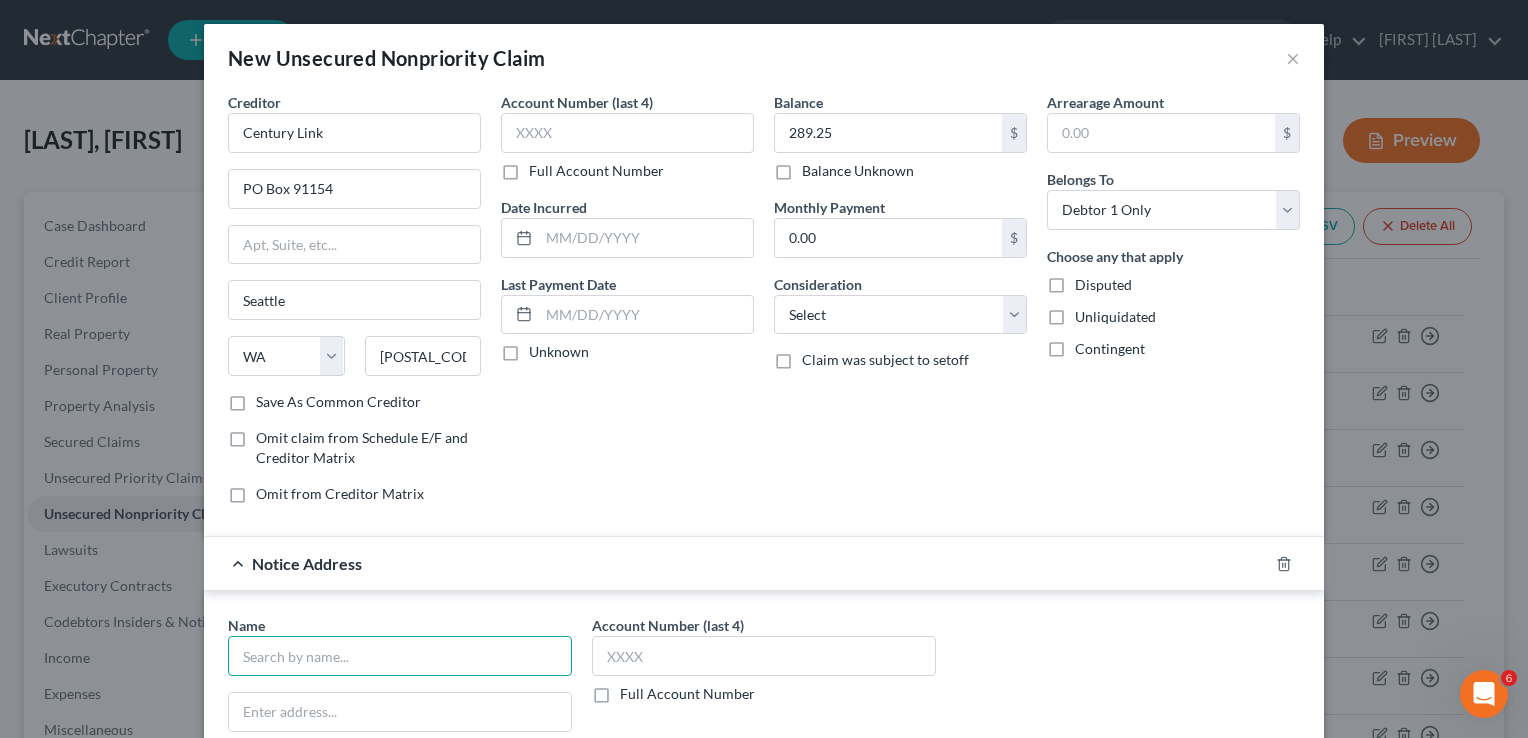 click at bounding box center (400, 656) 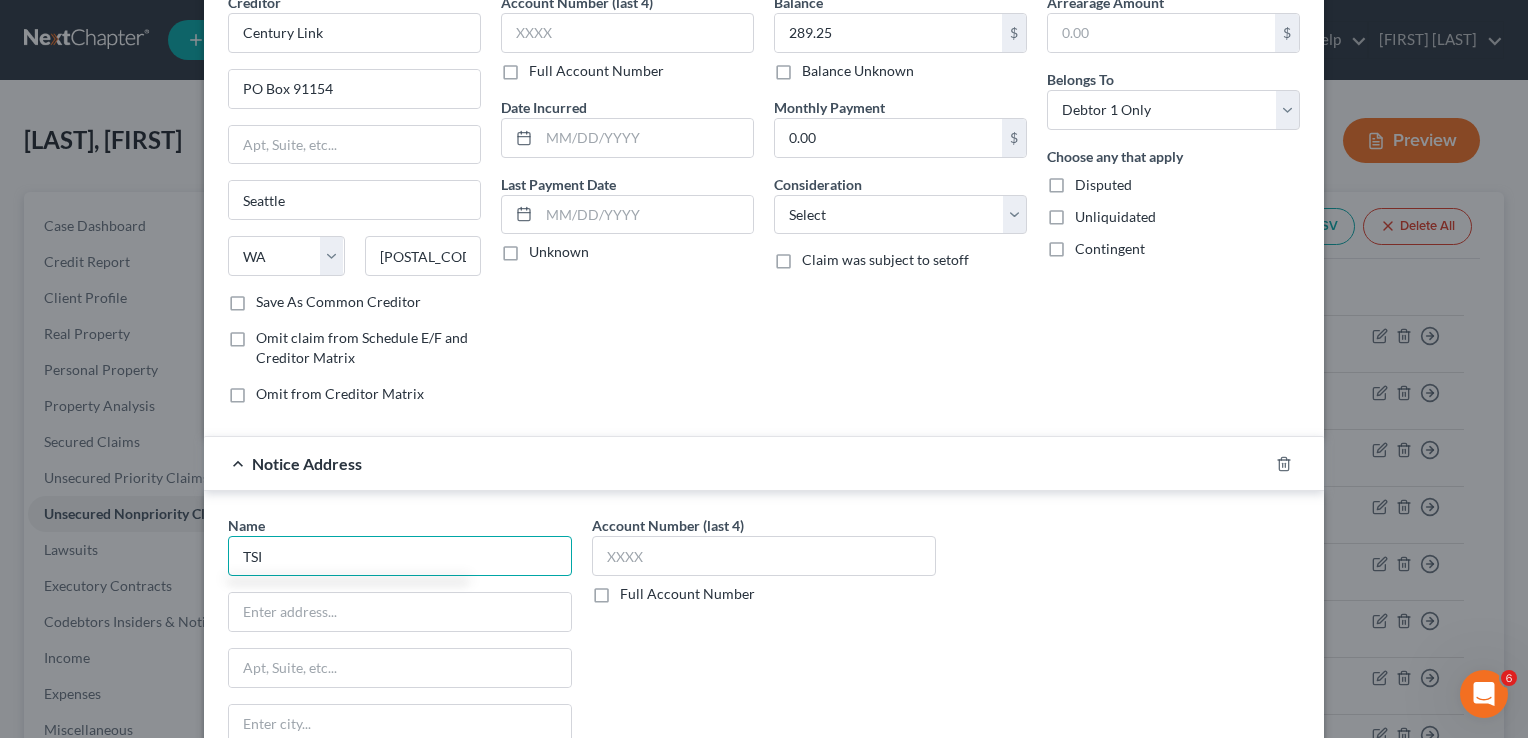 scroll, scrollTop: 266, scrollLeft: 0, axis: vertical 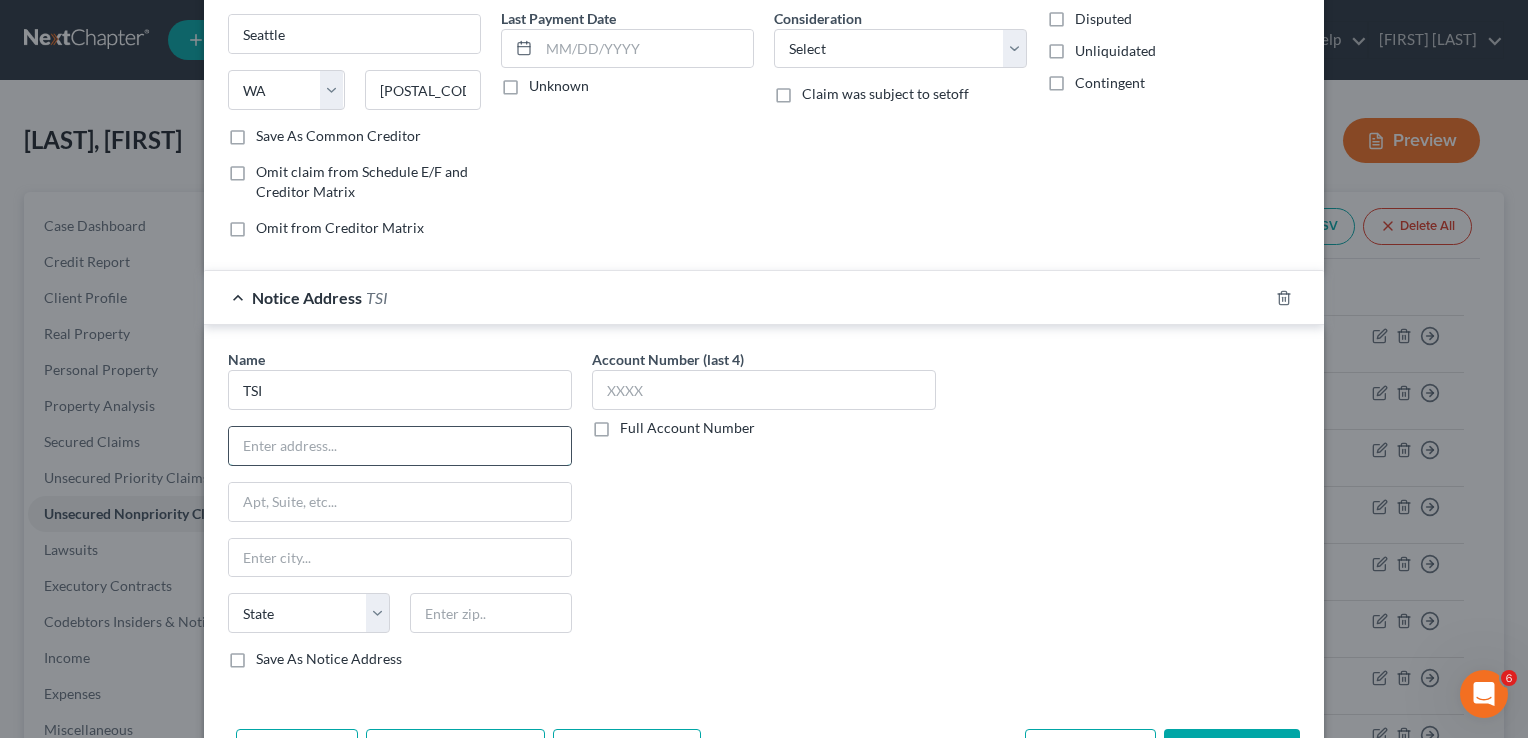 click at bounding box center [400, 446] 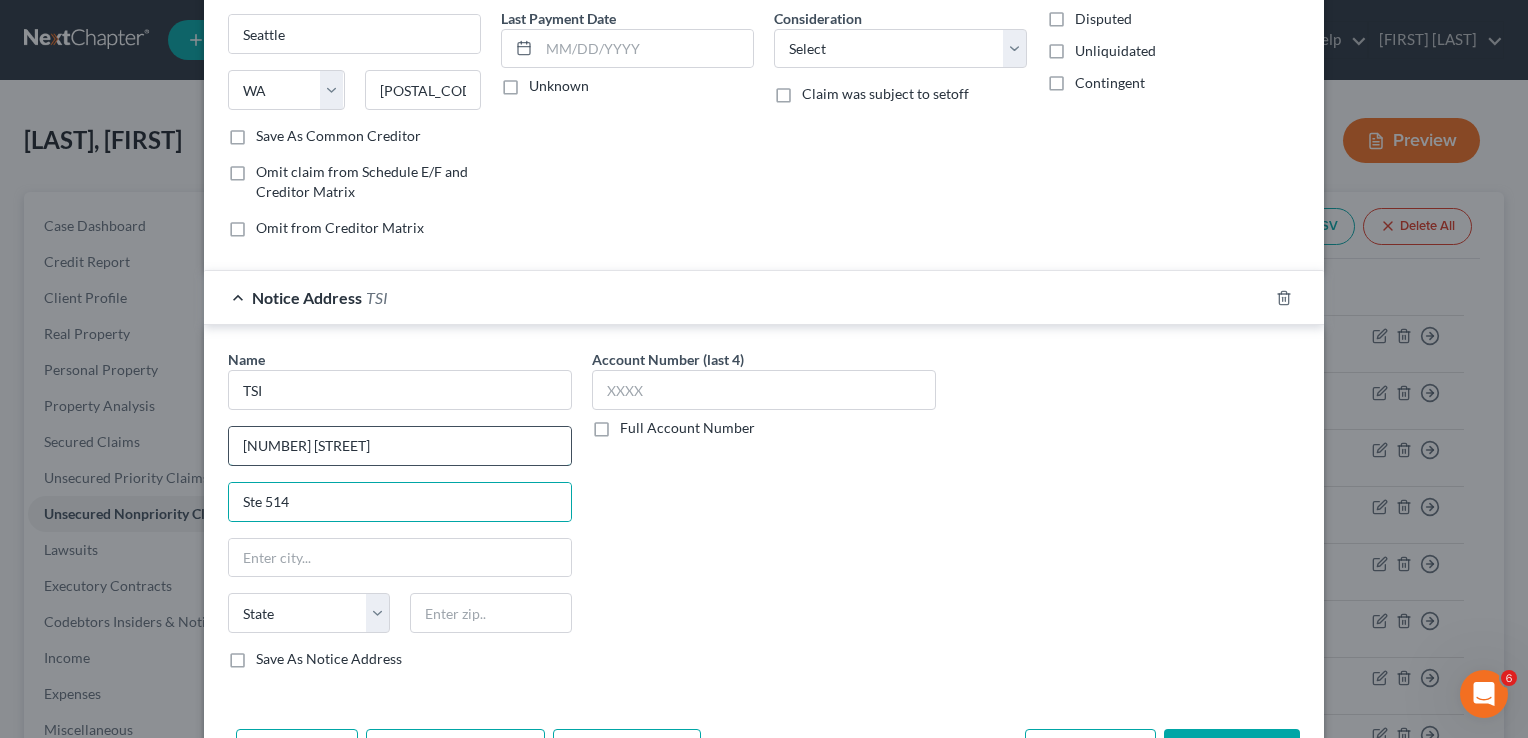 click on "500 Virgina Dr" at bounding box center (400, 446) 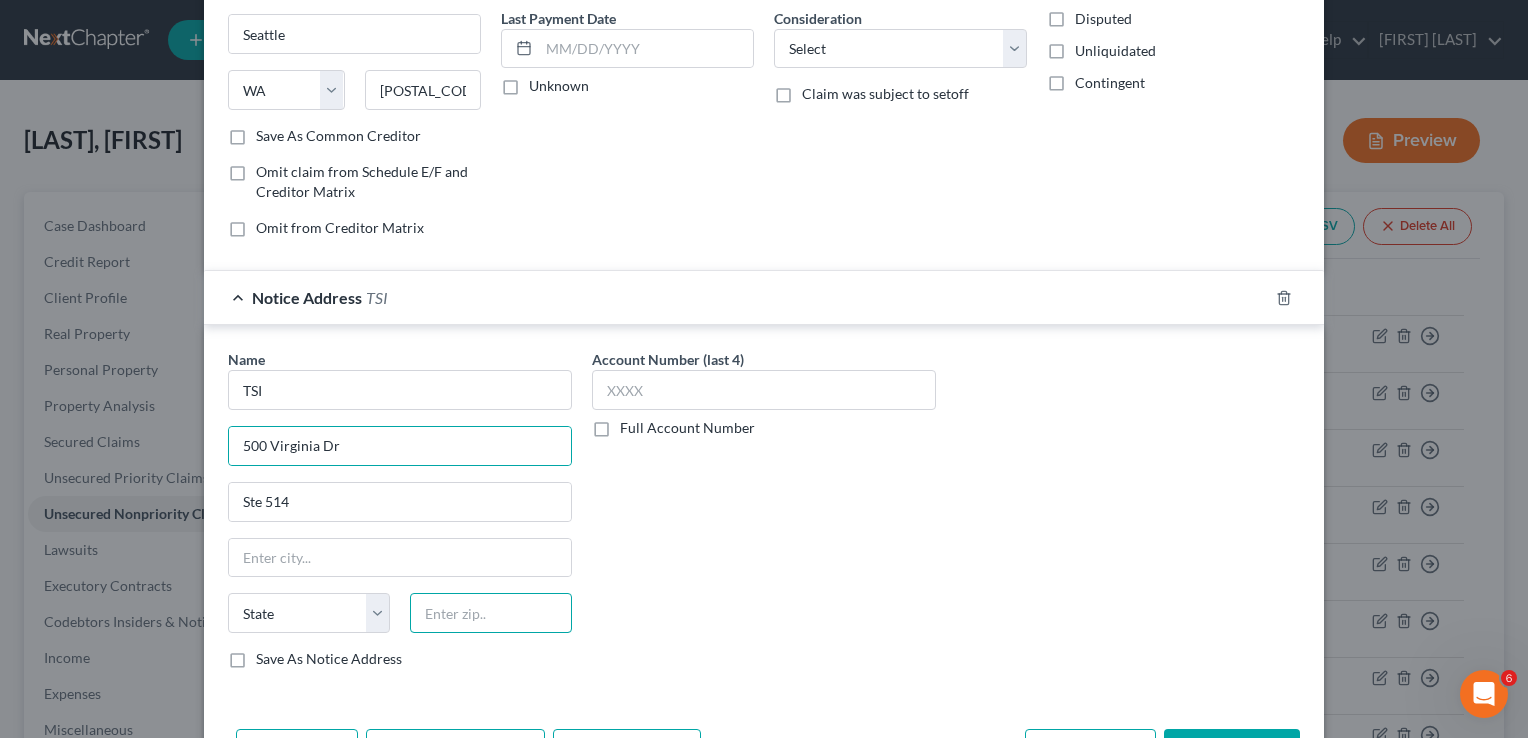 click at bounding box center (491, 613) 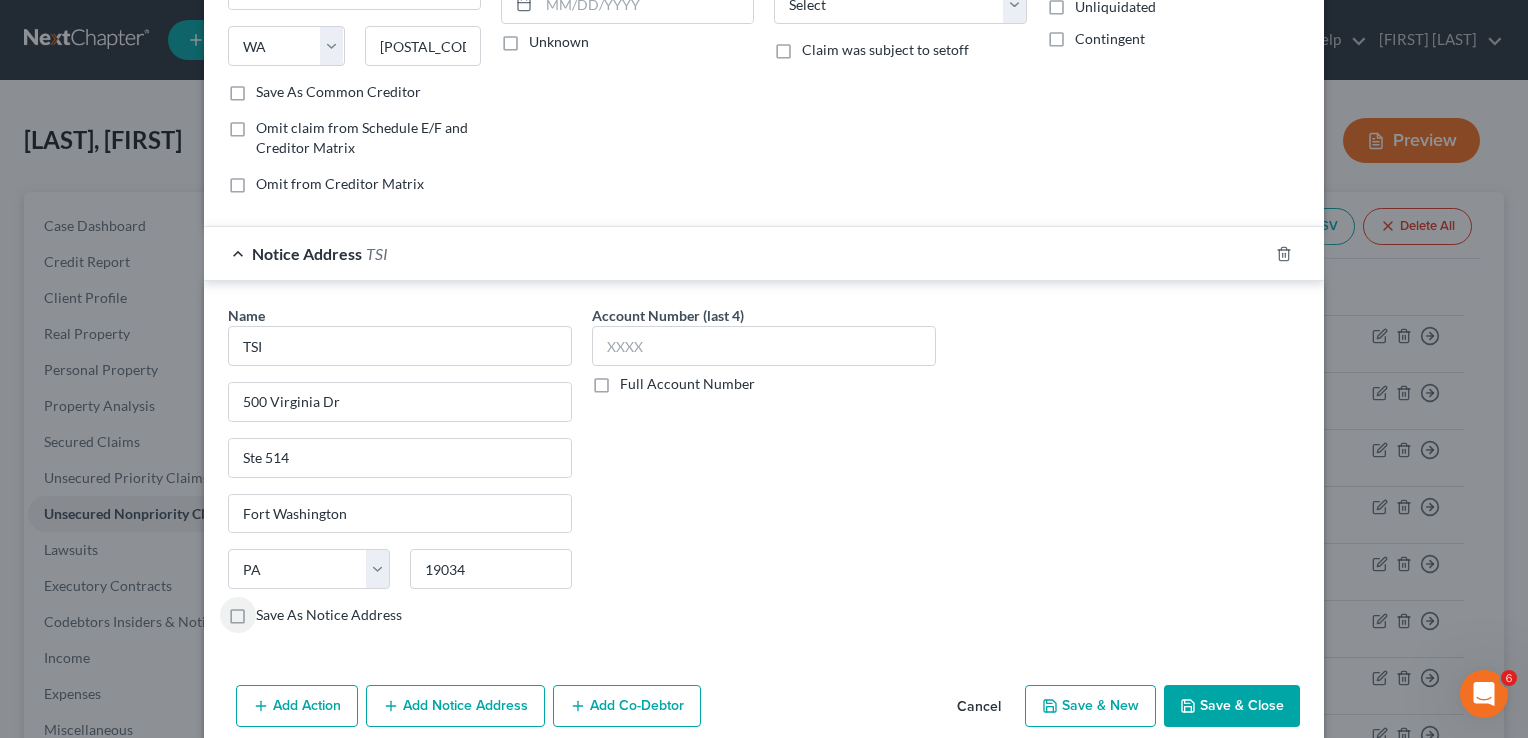 scroll, scrollTop: 334, scrollLeft: 0, axis: vertical 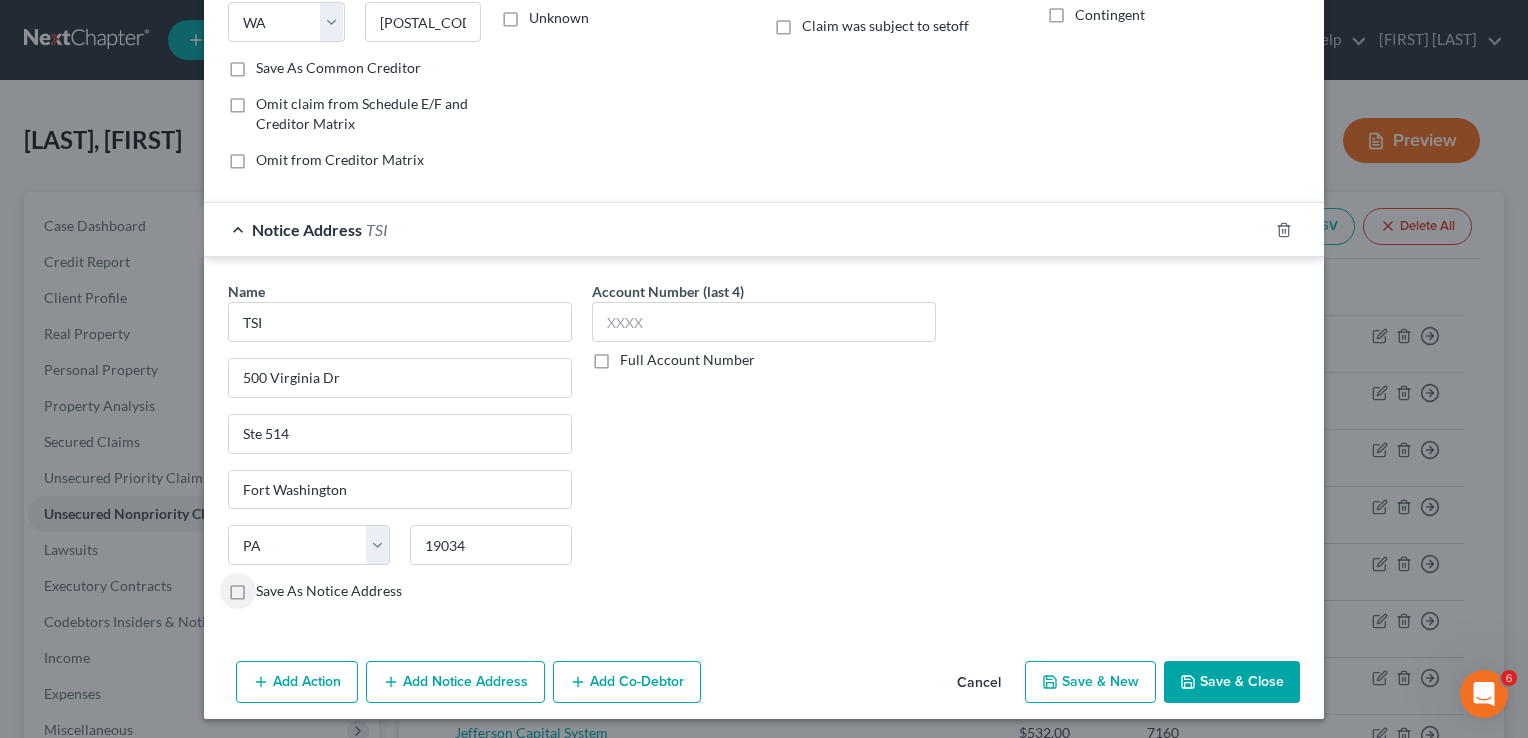 click on "Save As Notice Address" at bounding box center (329, 591) 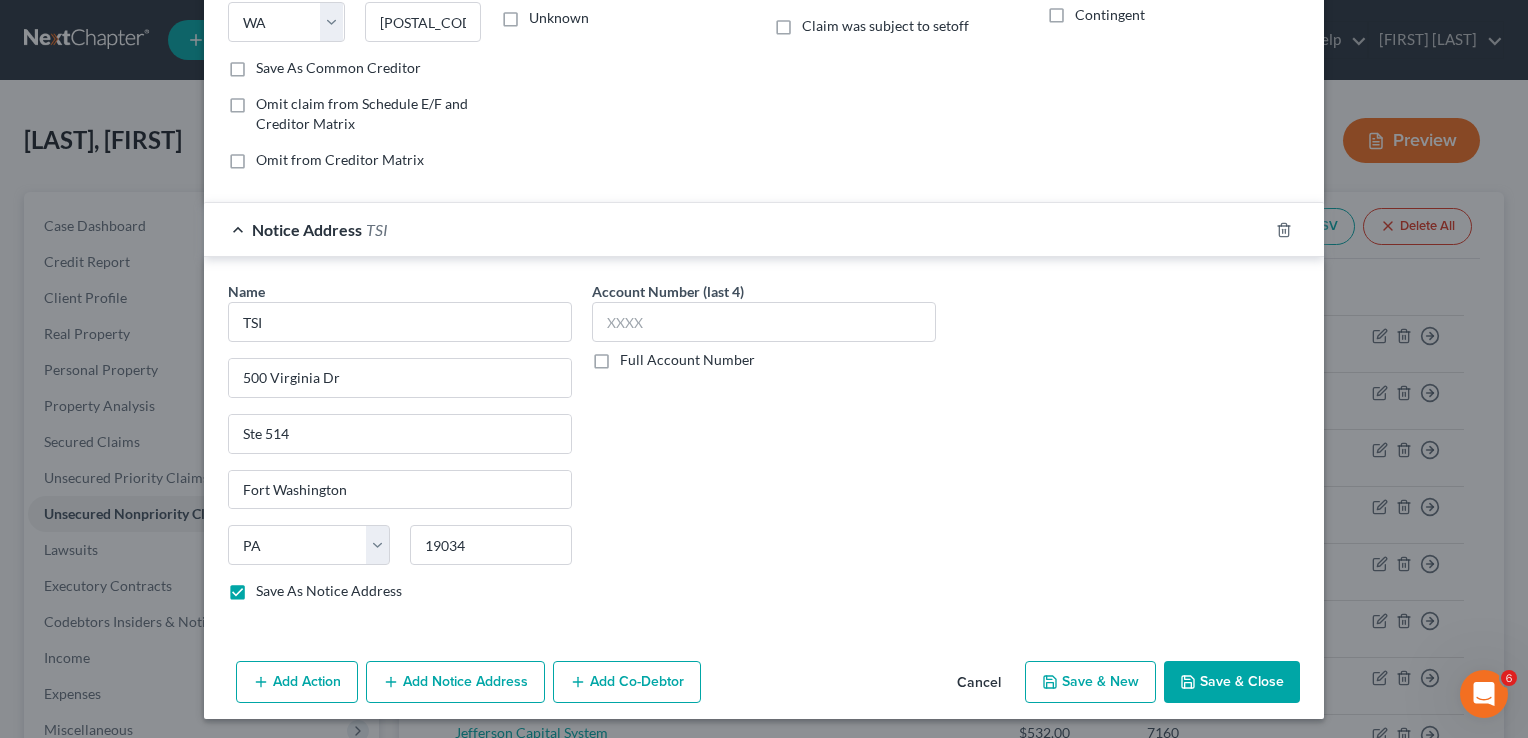 click 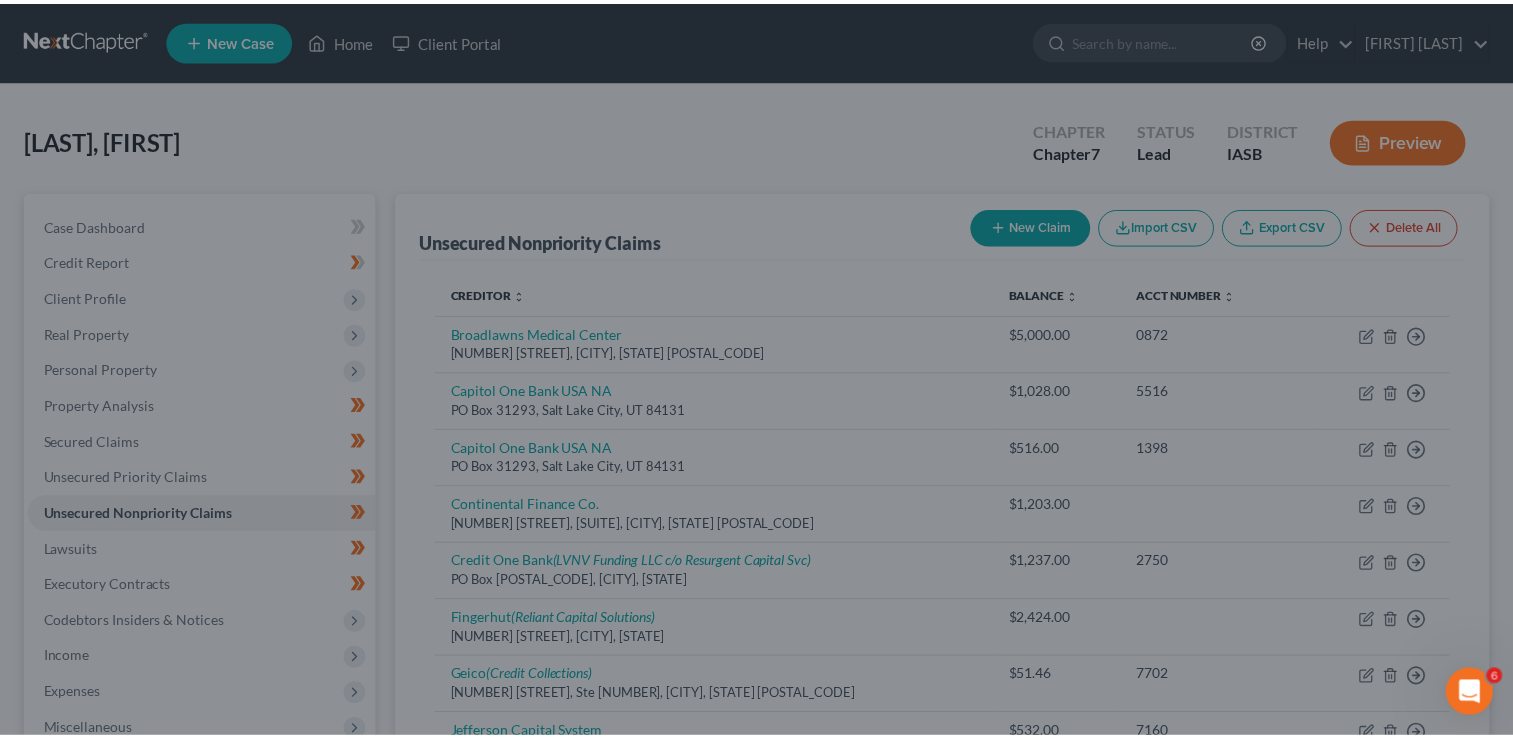 scroll, scrollTop: 0, scrollLeft: 0, axis: both 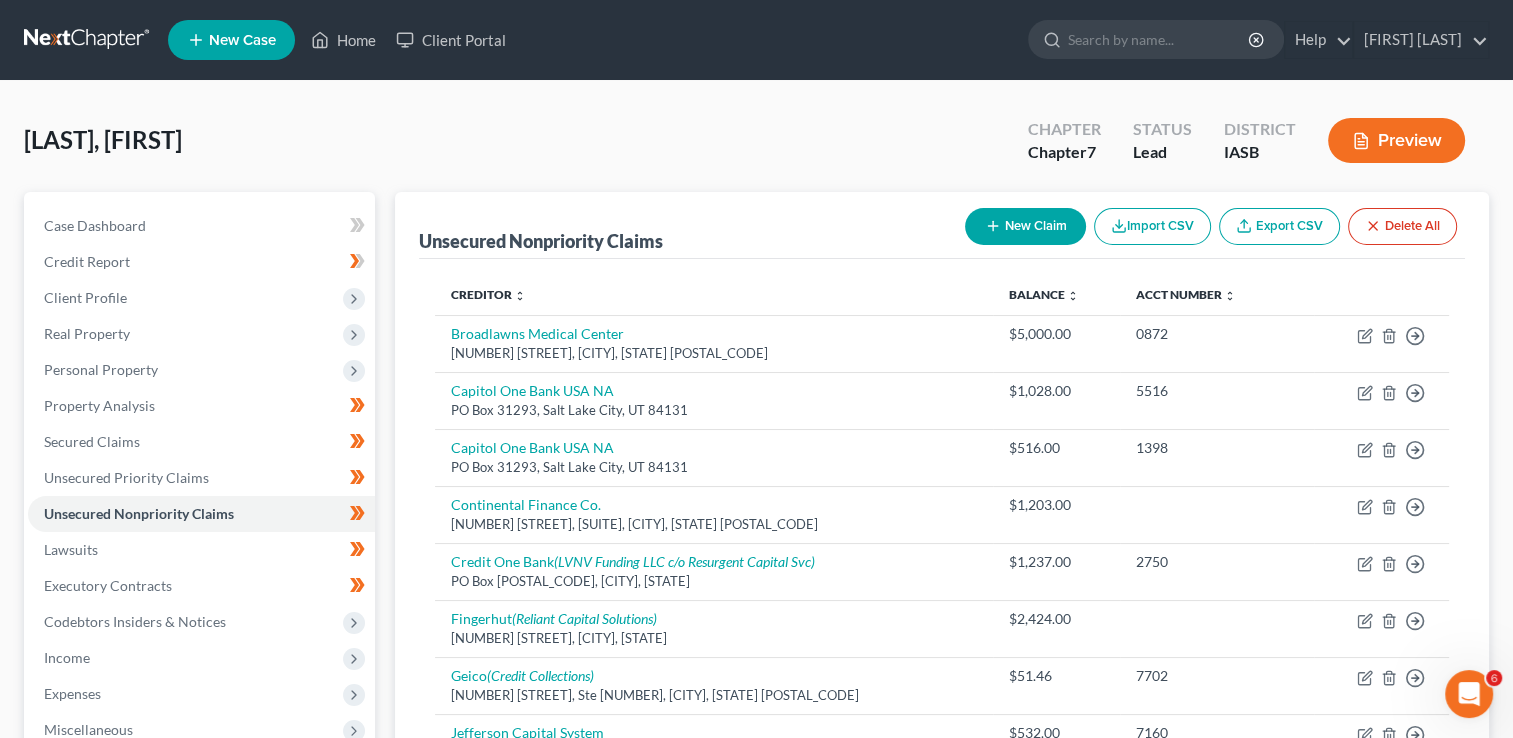 drag, startPoint x: 1060, startPoint y: 241, endPoint x: 1039, endPoint y: 234, distance: 22.135944 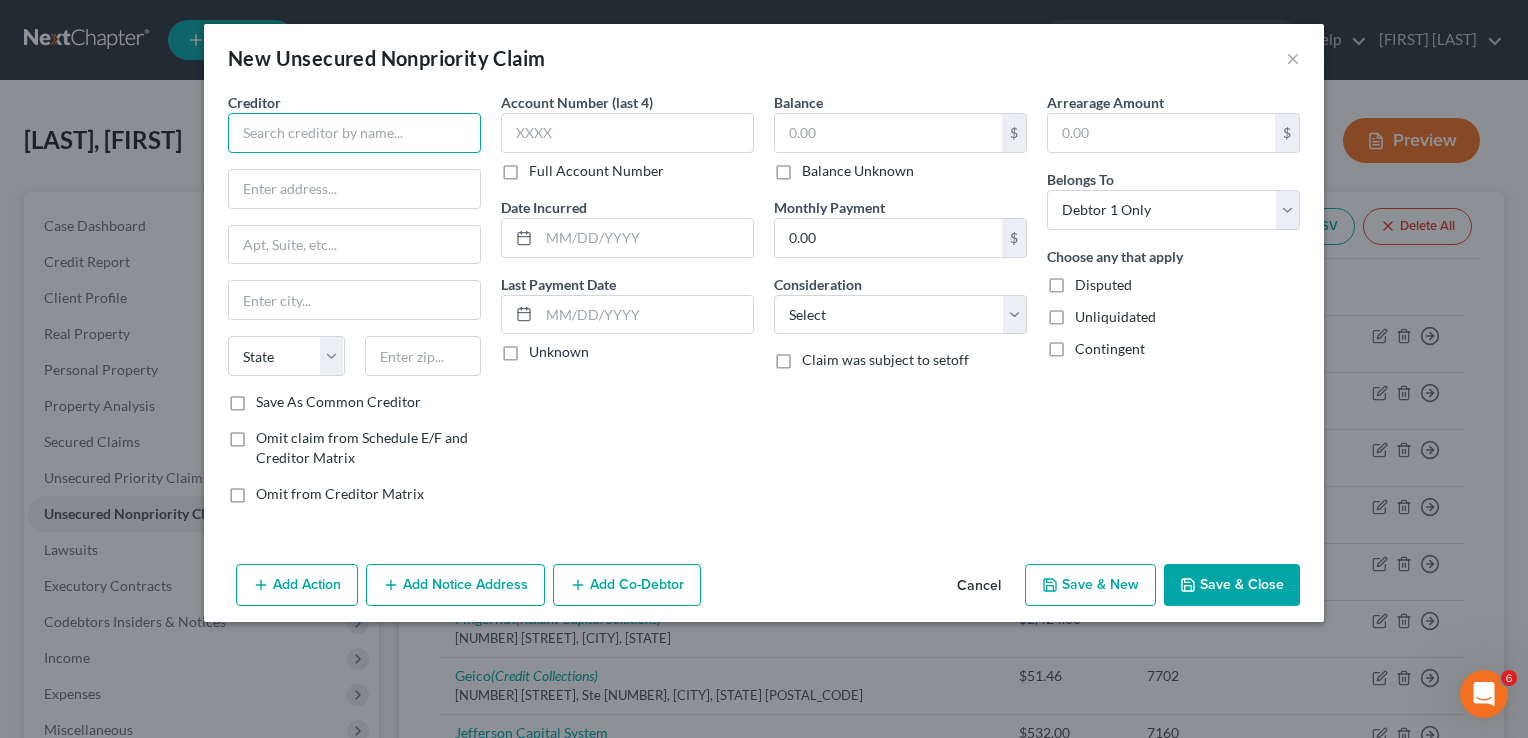 click at bounding box center (354, 133) 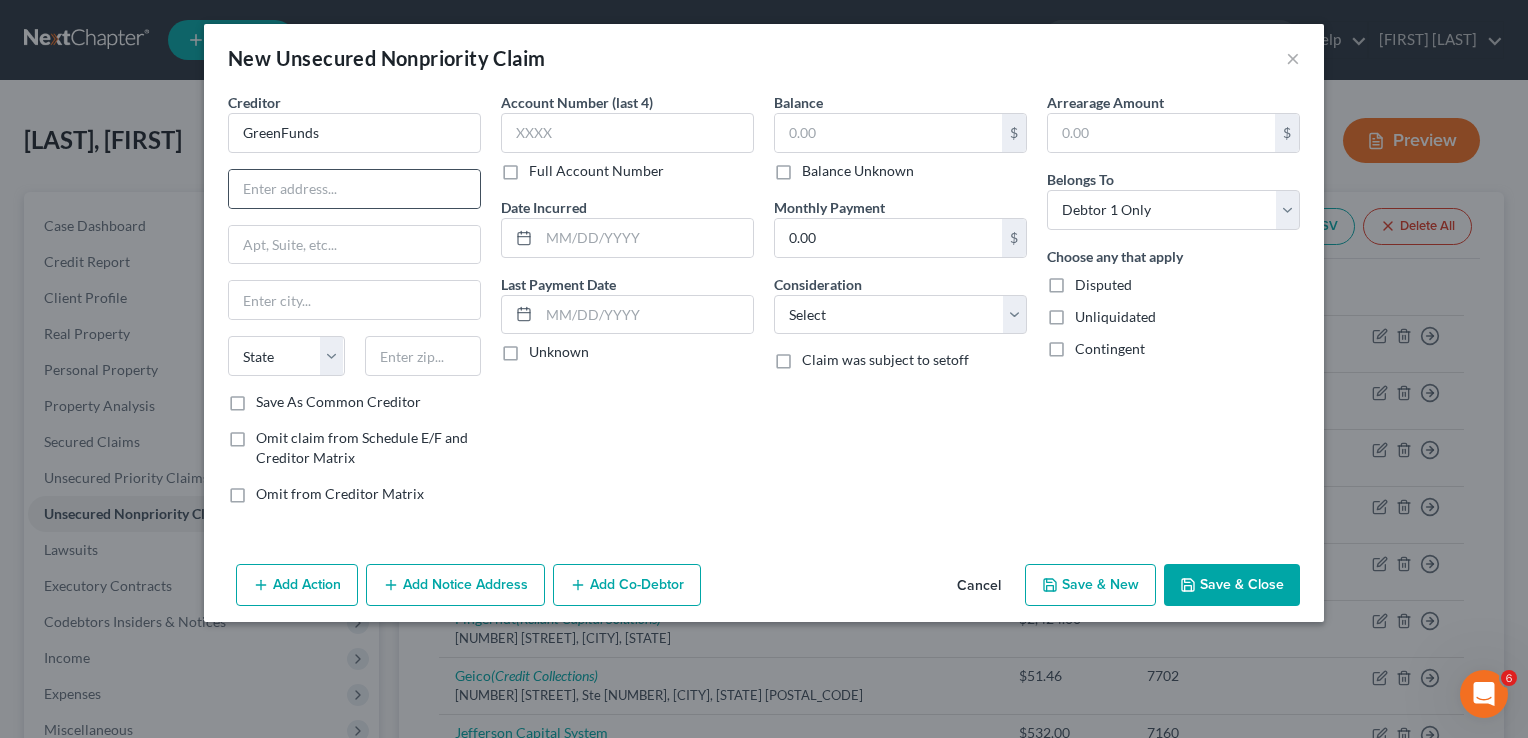 click at bounding box center (354, 189) 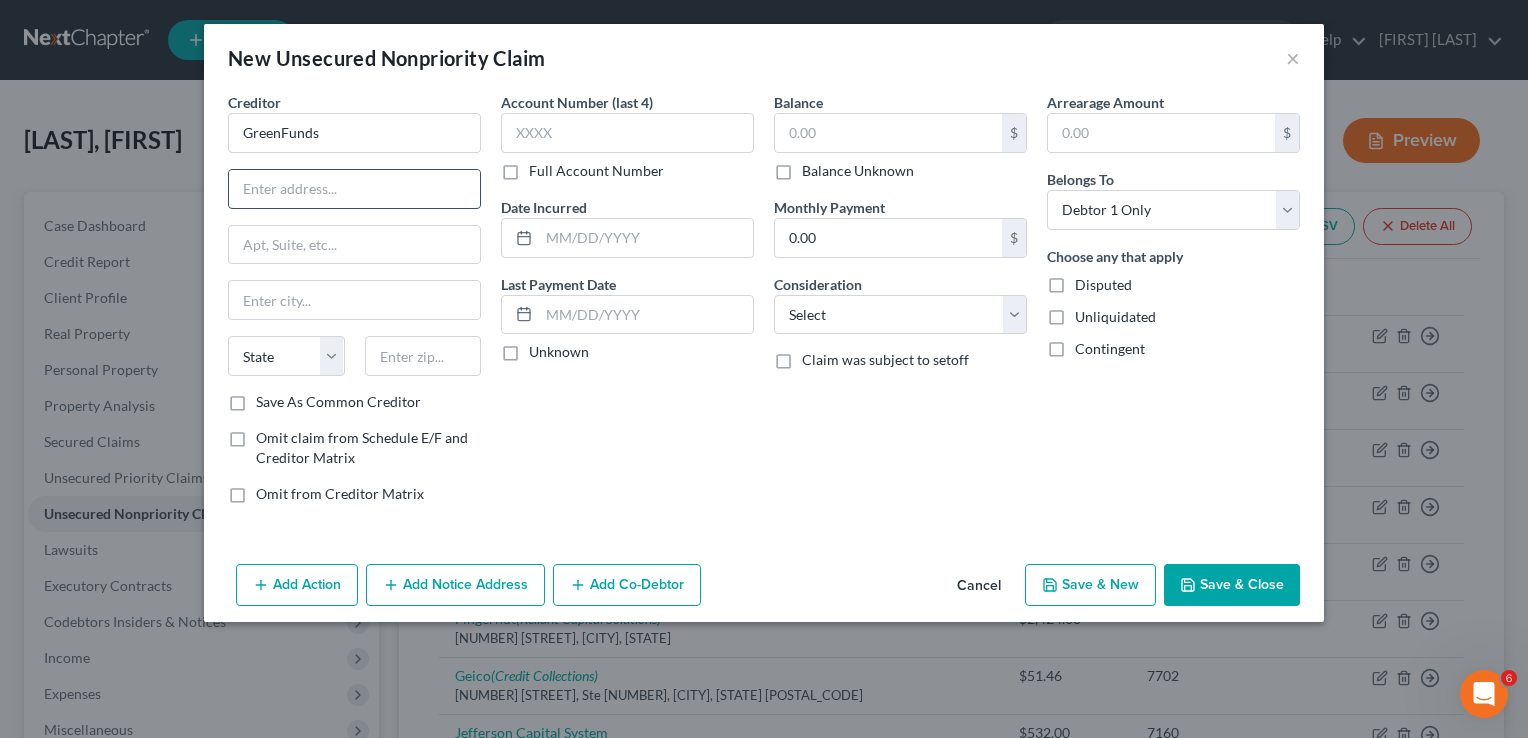 click at bounding box center [354, 189] 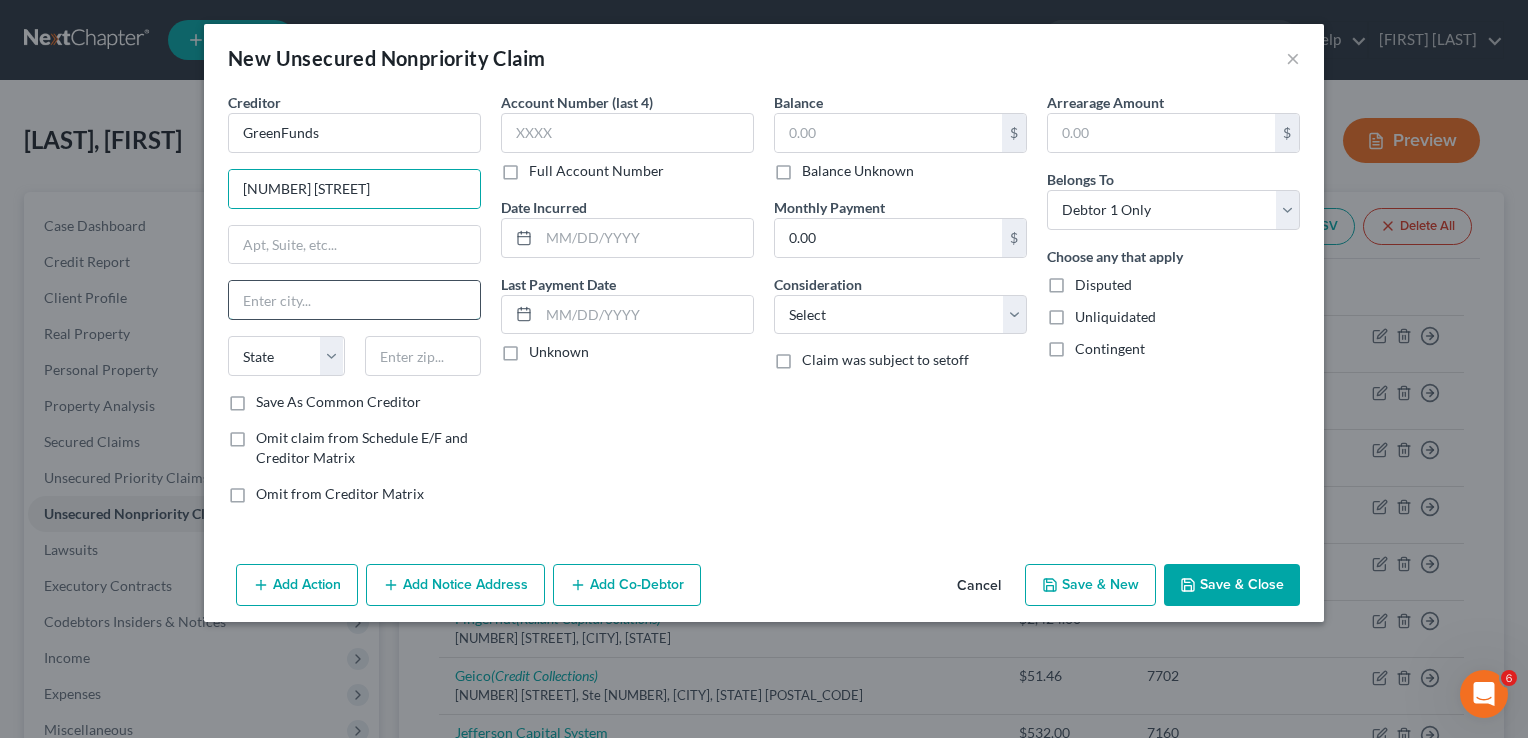 drag, startPoint x: 272, startPoint y: 299, endPoint x: 315, endPoint y: 302, distance: 43.104523 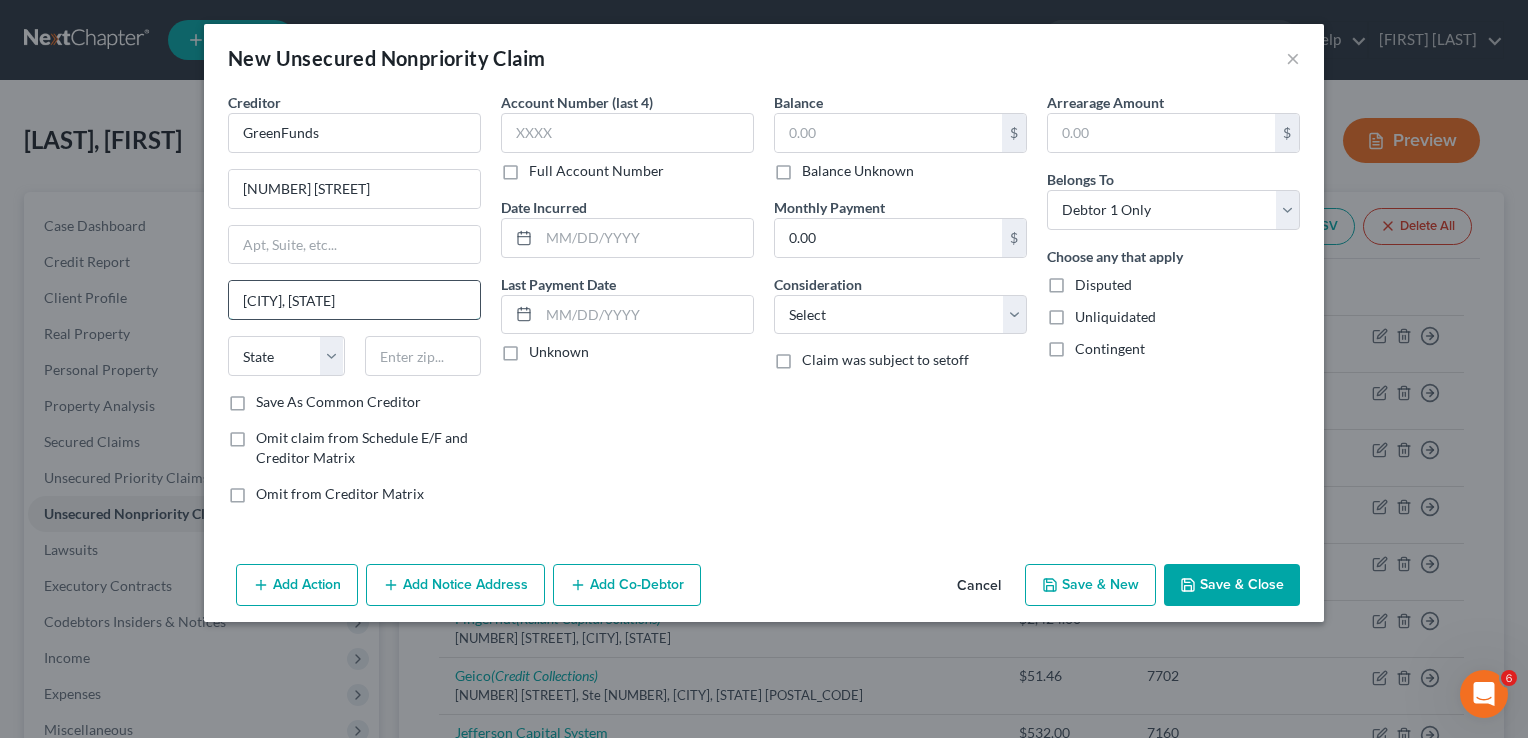 click on "Kanesatake, QC" at bounding box center [354, 300] 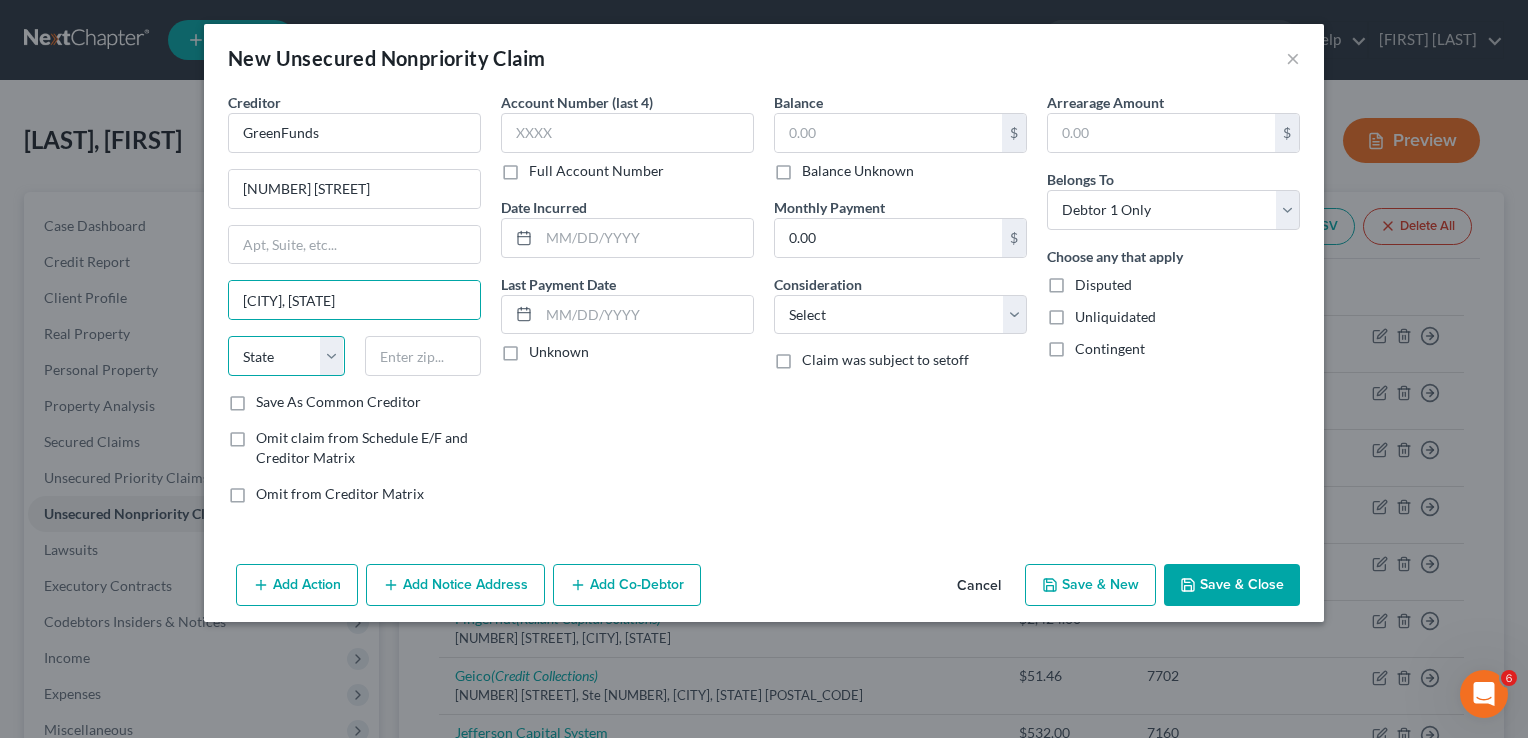 click on "State AL AK AR AZ CA CO CT DE DC FL GA GU HI ID IL IN IA KS KY LA ME MD MA MI MN MS MO MT NC ND NE NV NH NJ NM NY OH OK OR PA PR RI SC SD TN TX UT VI VA VT WA WV WI WY" at bounding box center [286, 356] 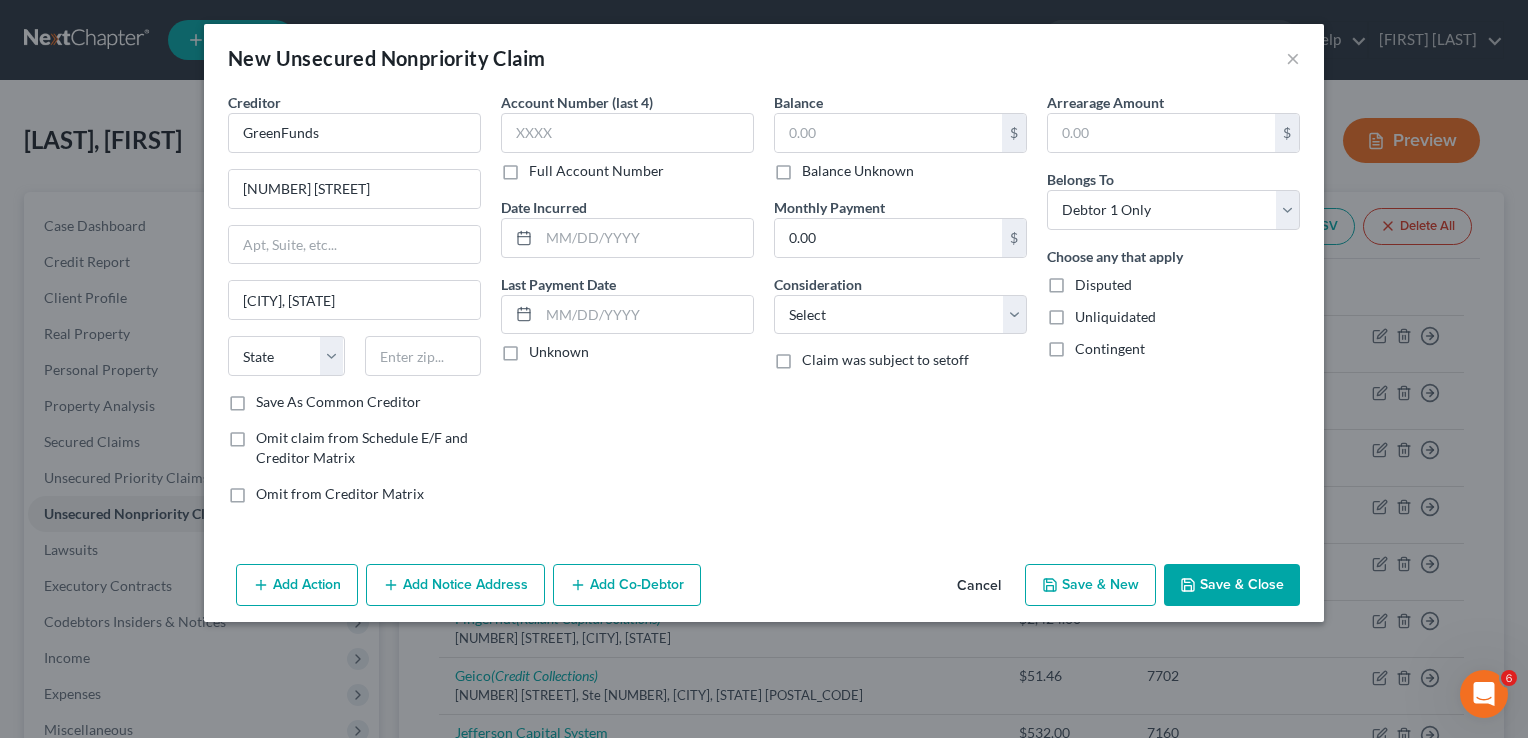 click on "Creditor *    GreenFunds" at bounding box center (354, 122) 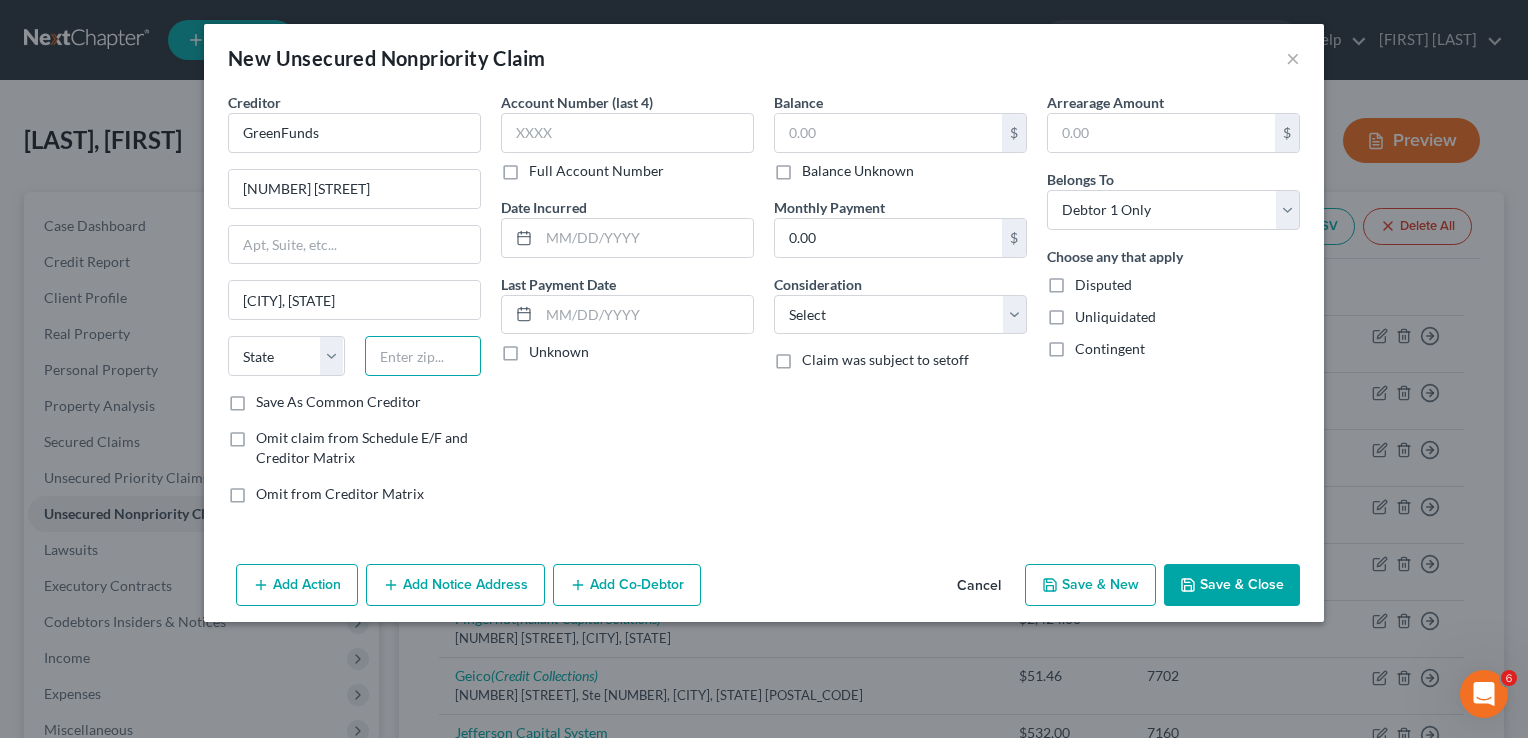 click at bounding box center (423, 356) 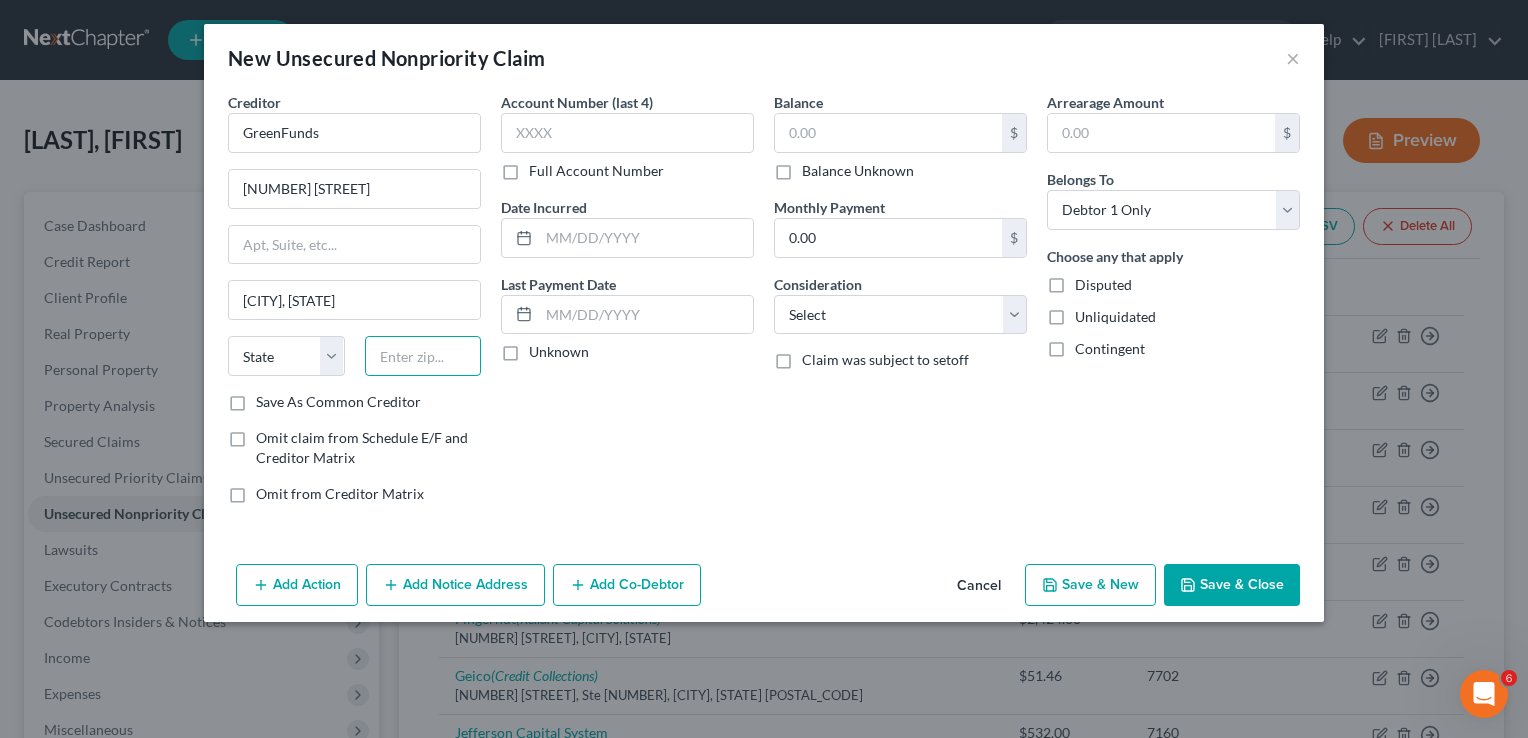 click at bounding box center (423, 356) 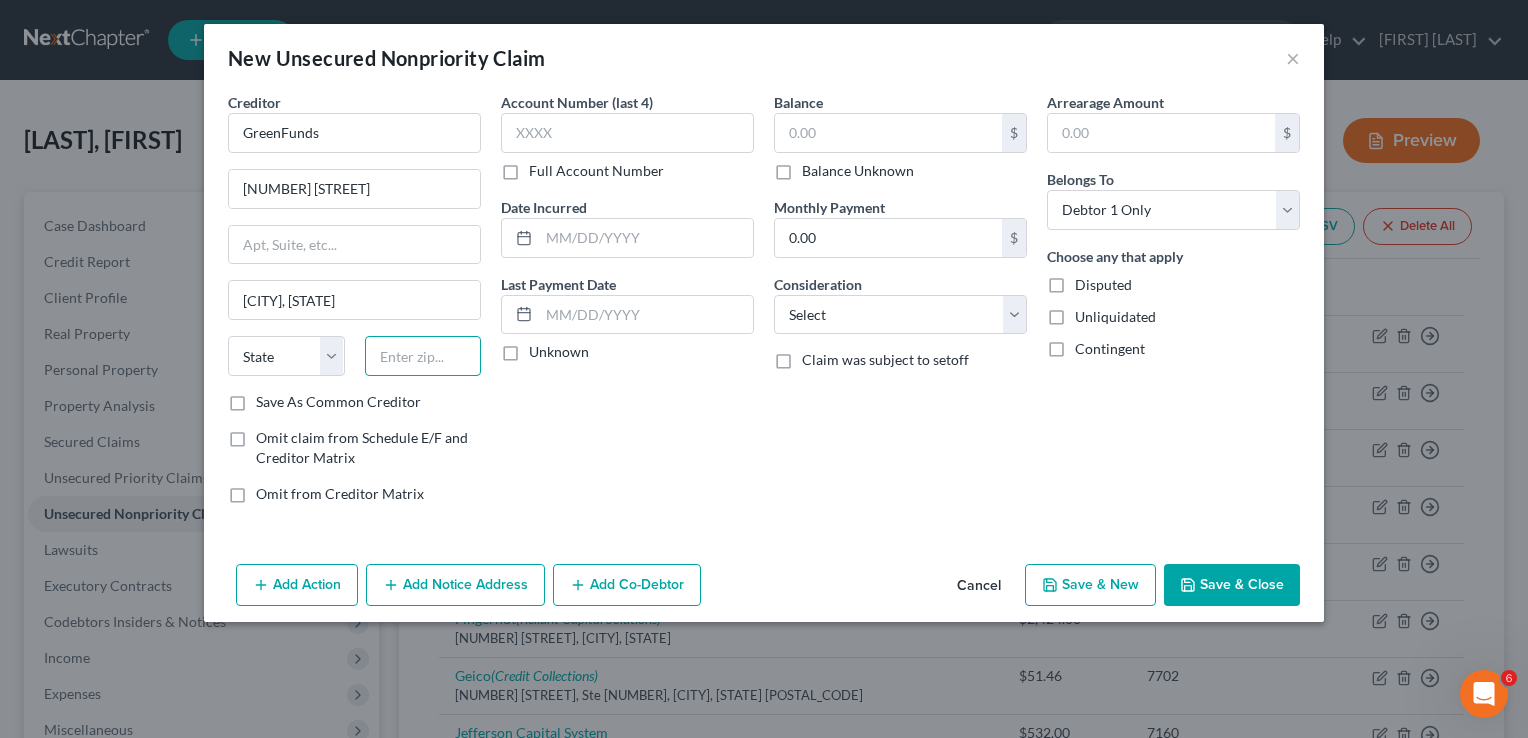 paste on "J0N 1E0" 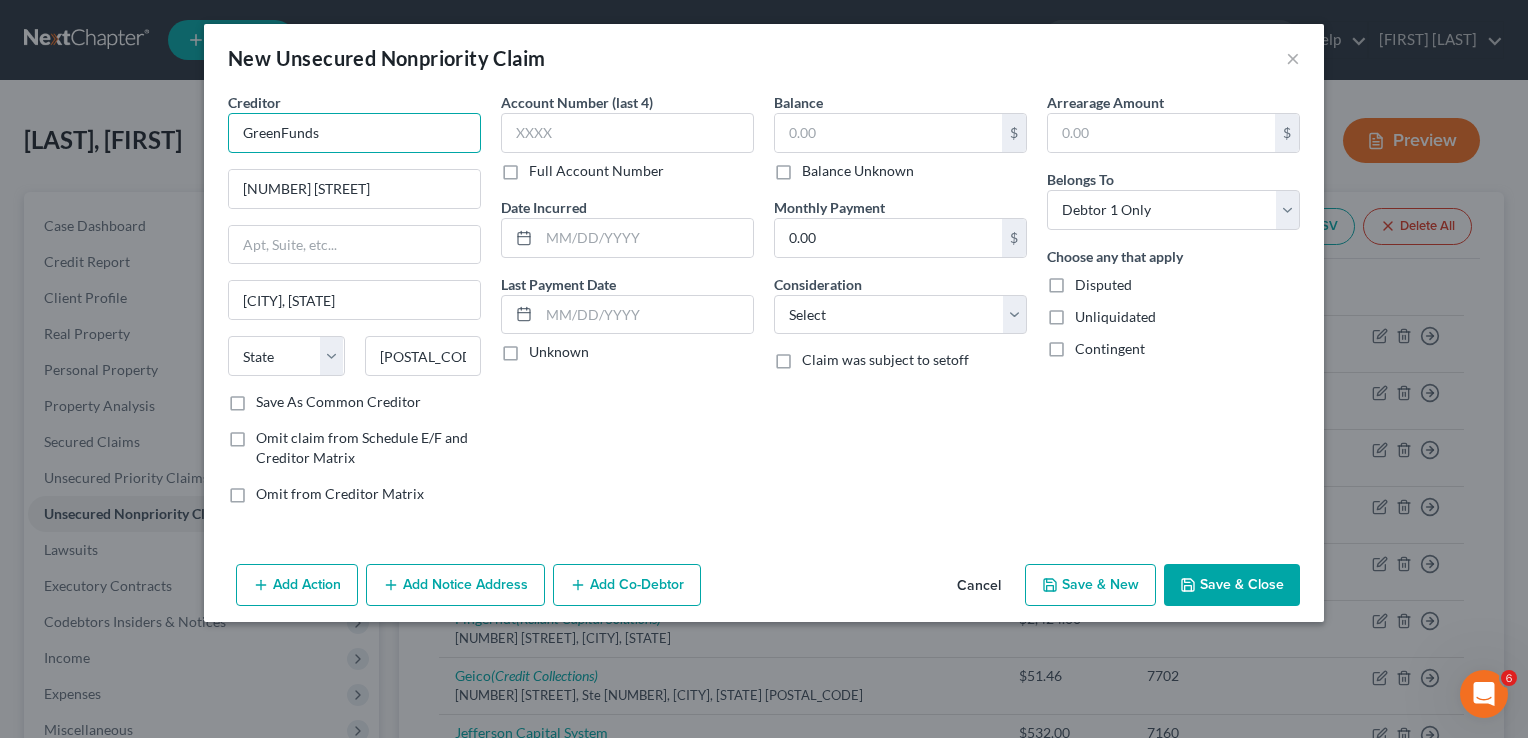 drag, startPoint x: 336, startPoint y: 132, endPoint x: 164, endPoint y: 78, distance: 180.27756 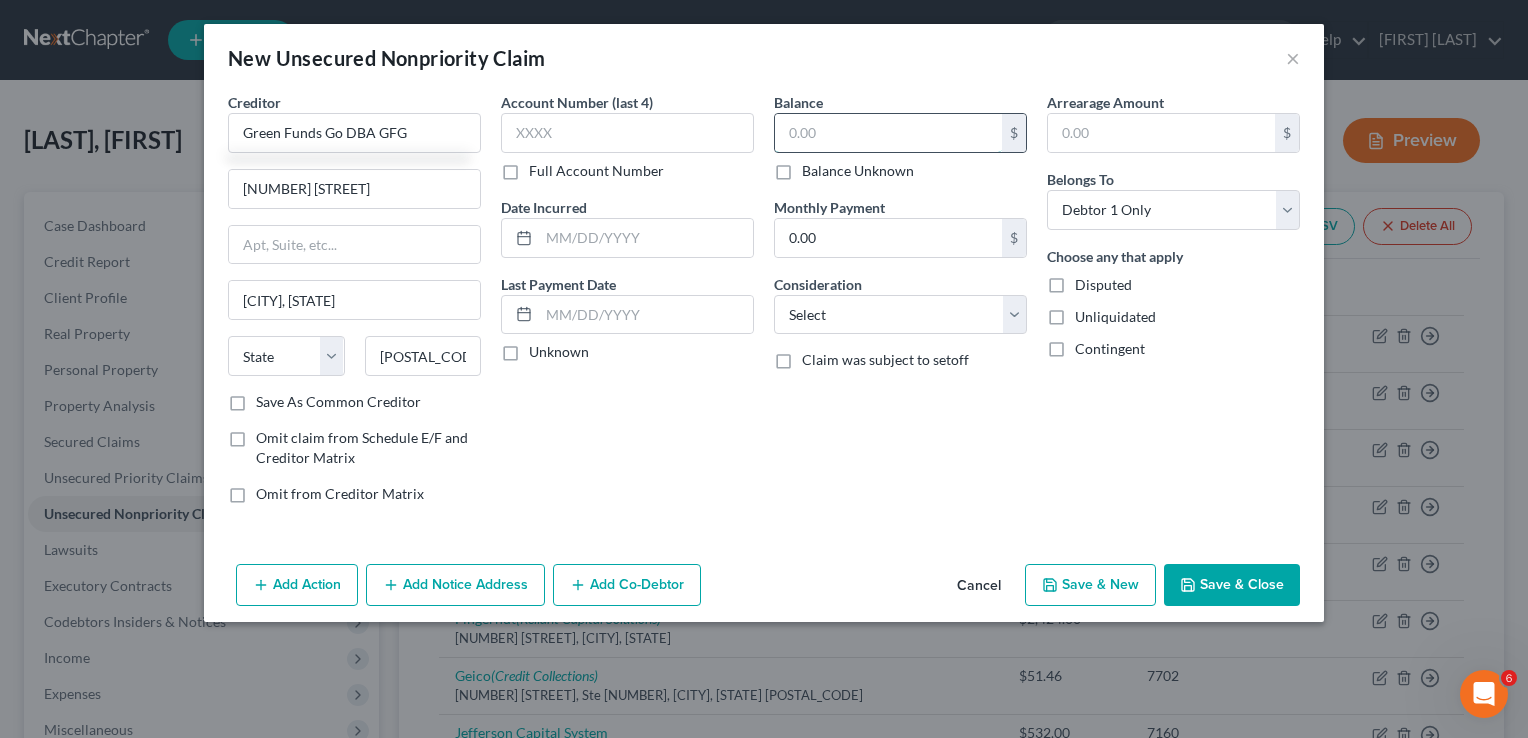 drag, startPoint x: 811, startPoint y: 142, endPoint x: 796, endPoint y: 143, distance: 15.033297 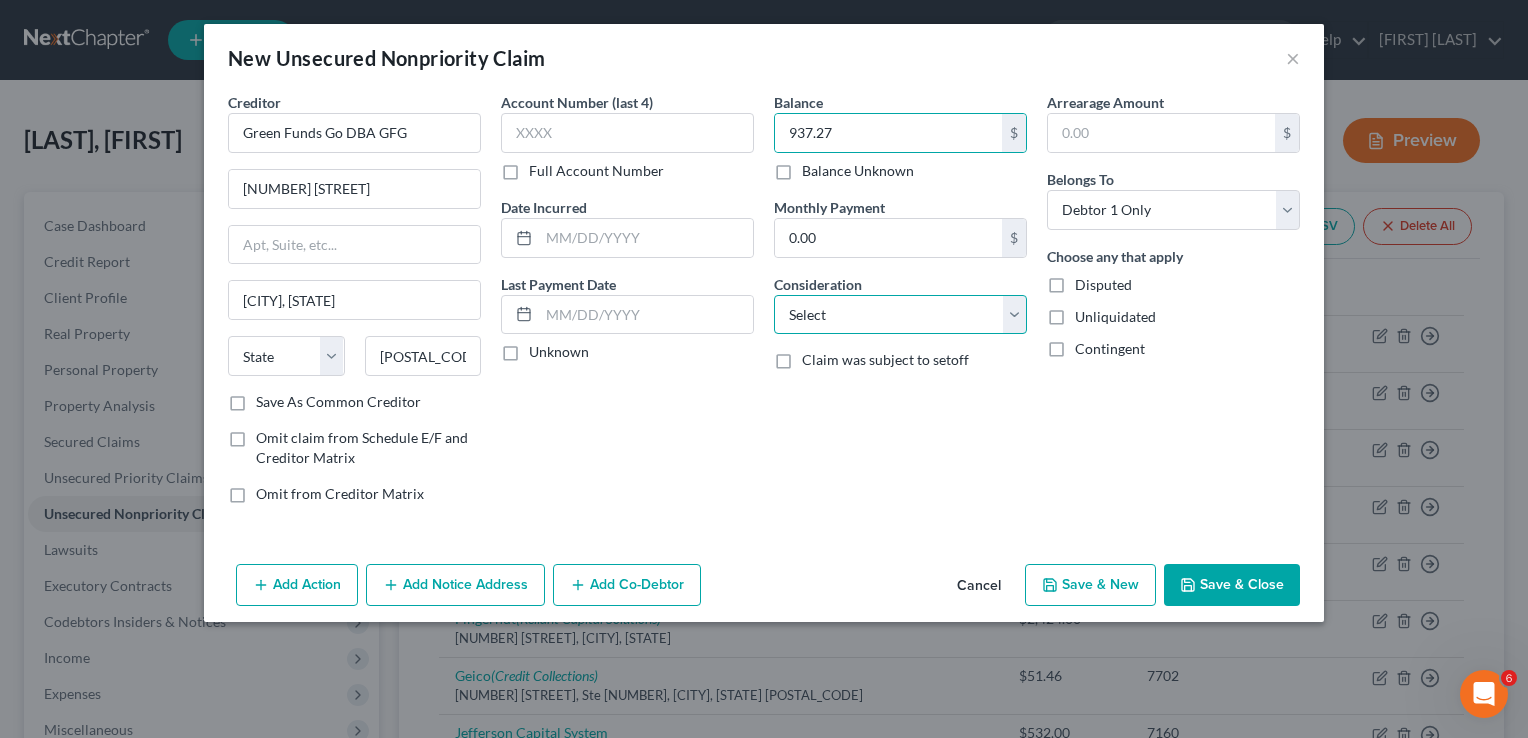 click on "Select Cable / Satellite Services Collection Agency Credit Card Debt Debt Counseling / Attorneys Deficiency Balance Domestic Support Obligations Home / Car Repairs Income Taxes Judgment Liens Medical Services Monies Loaned / Advanced Mortgage Obligation From Divorce Or Separation Obligation To Pensions Other Overdrawn Bank Account Promised To Help Pay Creditors Student Loans Suppliers And Vendors Telephone / Internet Services Utility Services" at bounding box center (900, 315) 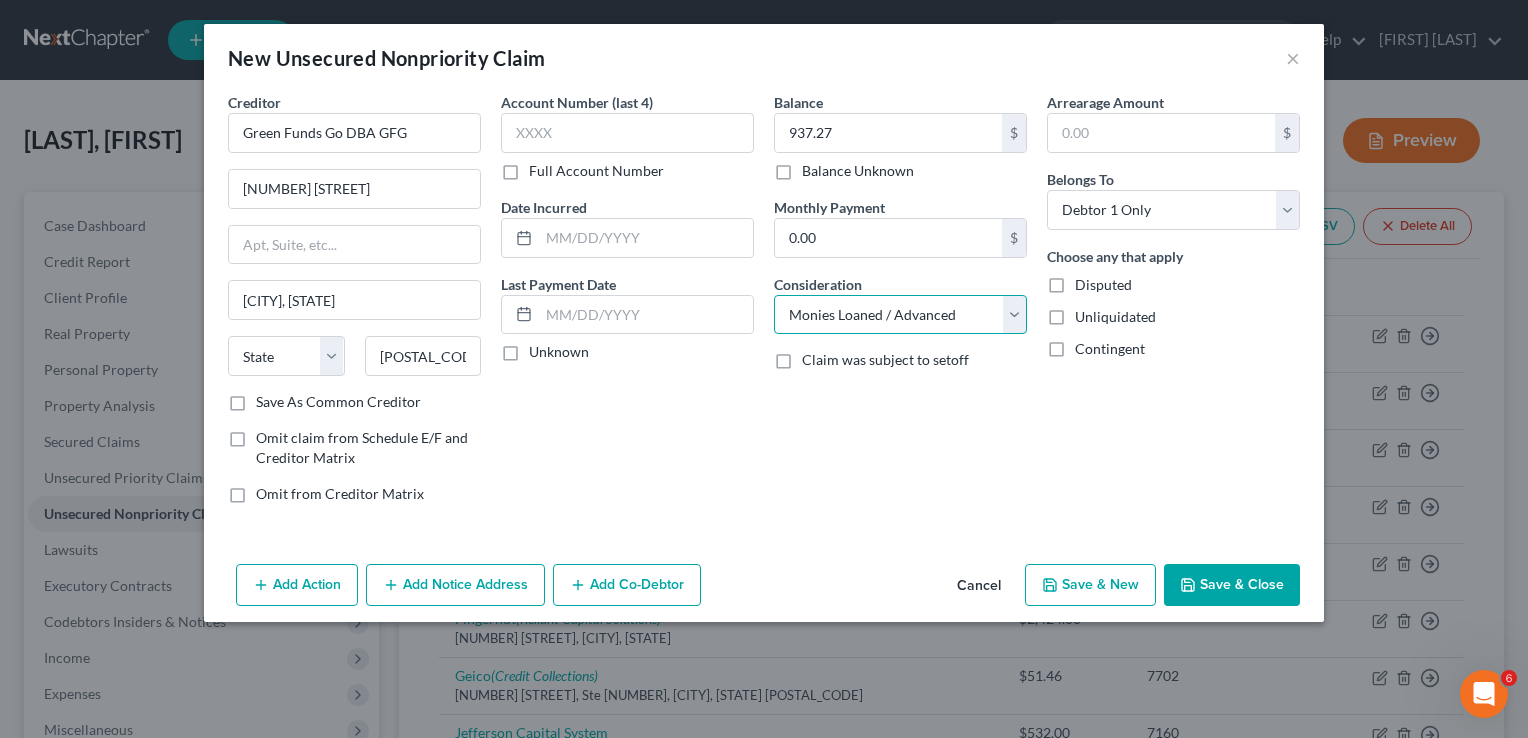 click on "Select Cable / Satellite Services Collection Agency Credit Card Debt Debt Counseling / Attorneys Deficiency Balance Domestic Support Obligations Home / Car Repairs Income Taxes Judgment Liens Medical Services Monies Loaned / Advanced Mortgage Obligation From Divorce Or Separation Obligation To Pensions Other Overdrawn Bank Account Promised To Help Pay Creditors Student Loans Suppliers And Vendors Telephone / Internet Services Utility Services" at bounding box center (900, 315) 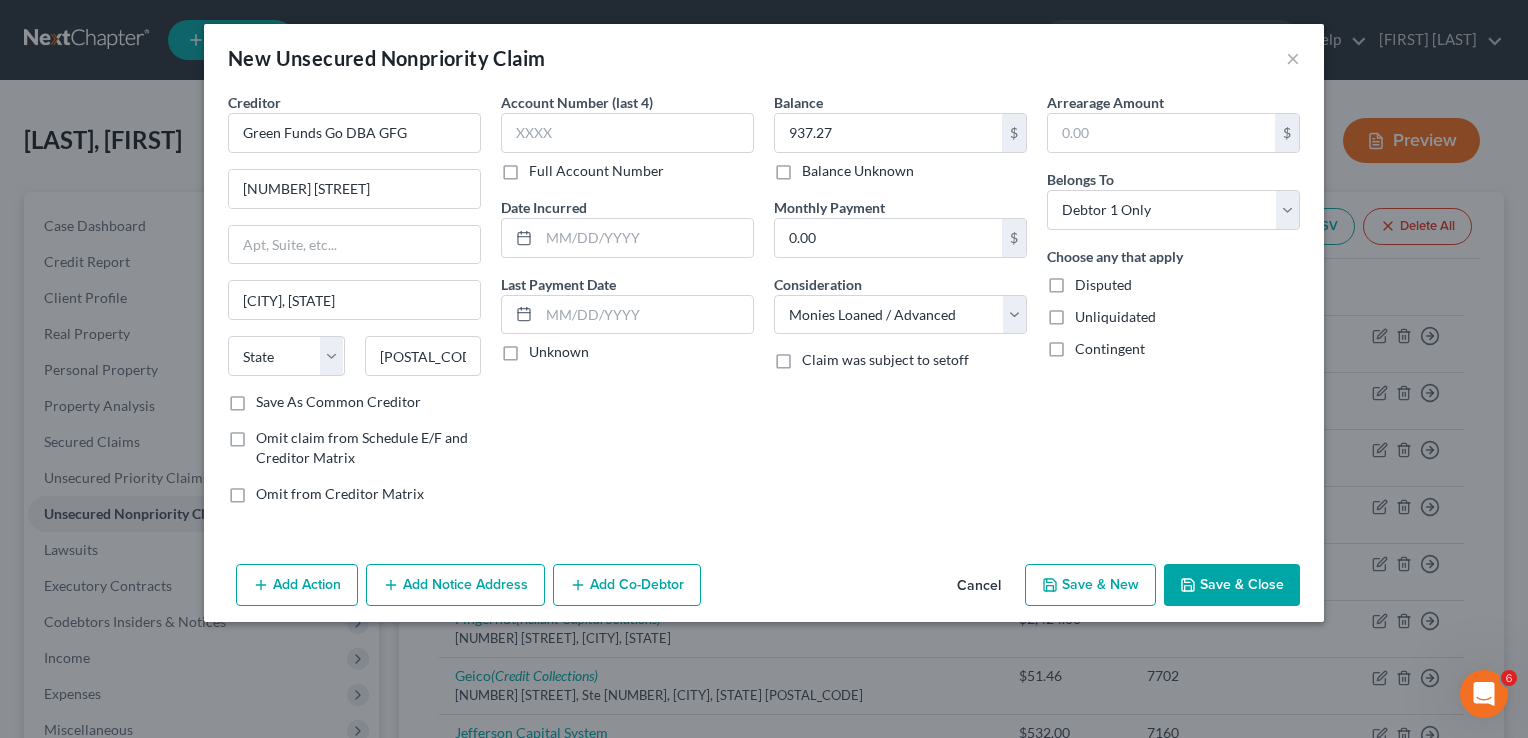click on "Save & Close" at bounding box center (1232, 585) 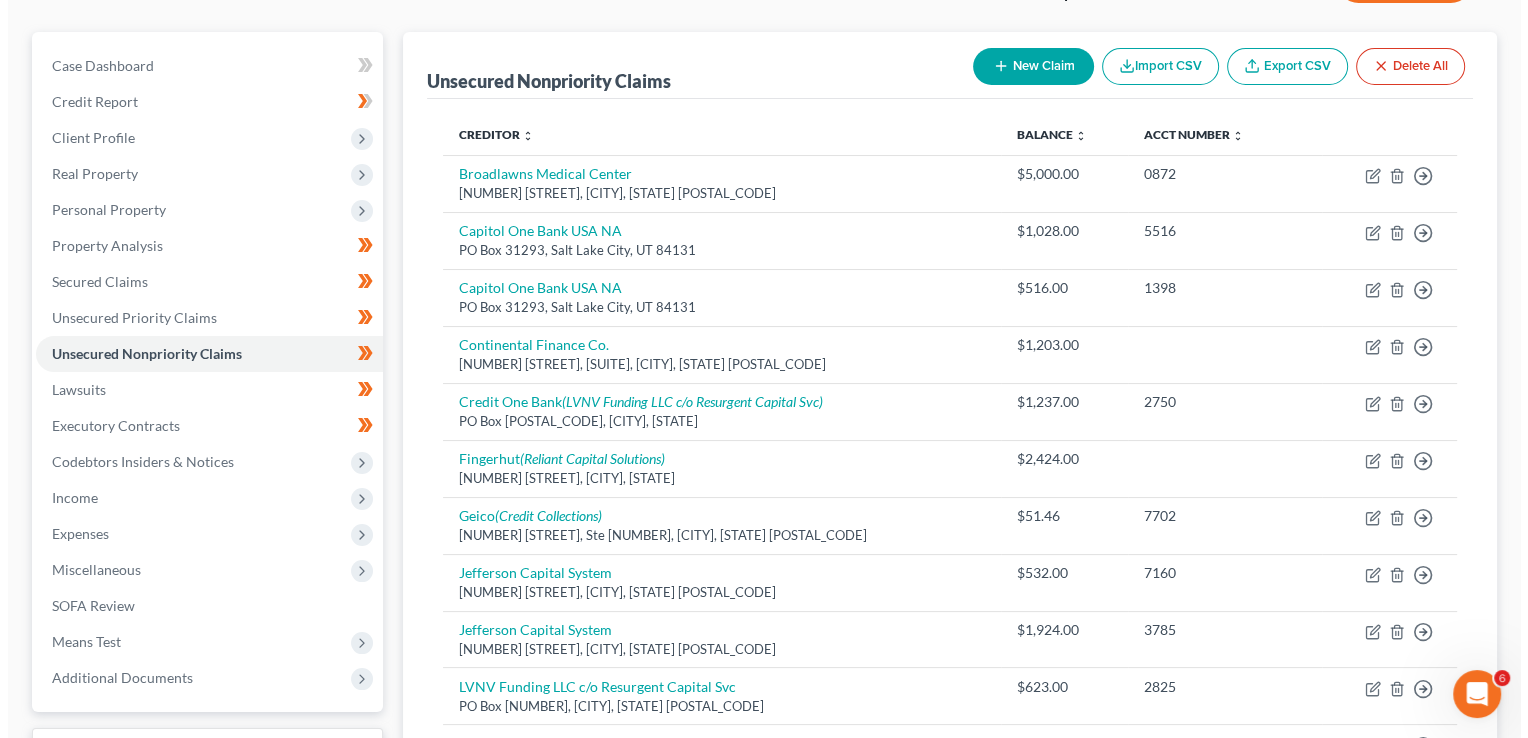 scroll, scrollTop: 0, scrollLeft: 0, axis: both 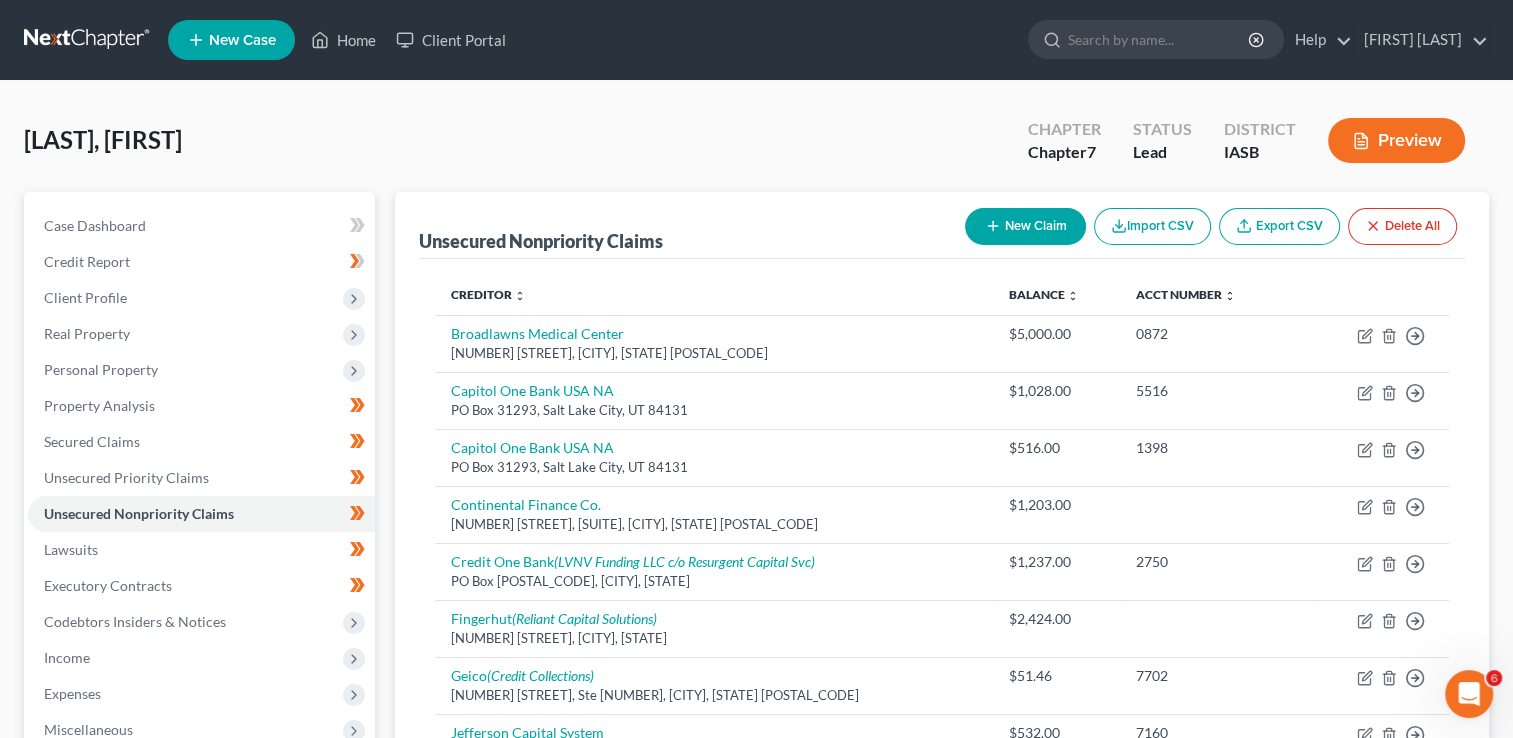 click on "New Claim" at bounding box center [1025, 226] 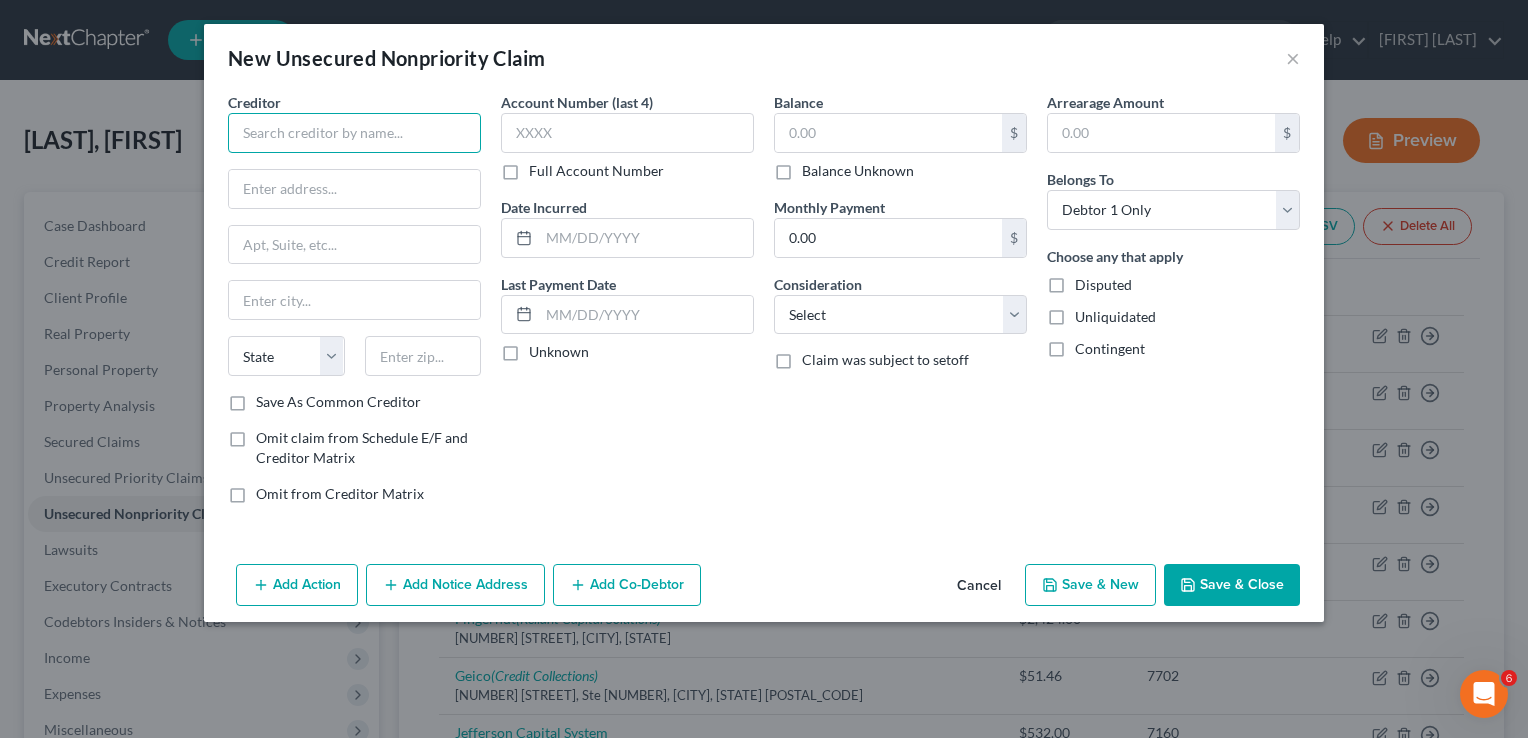 click at bounding box center [354, 133] 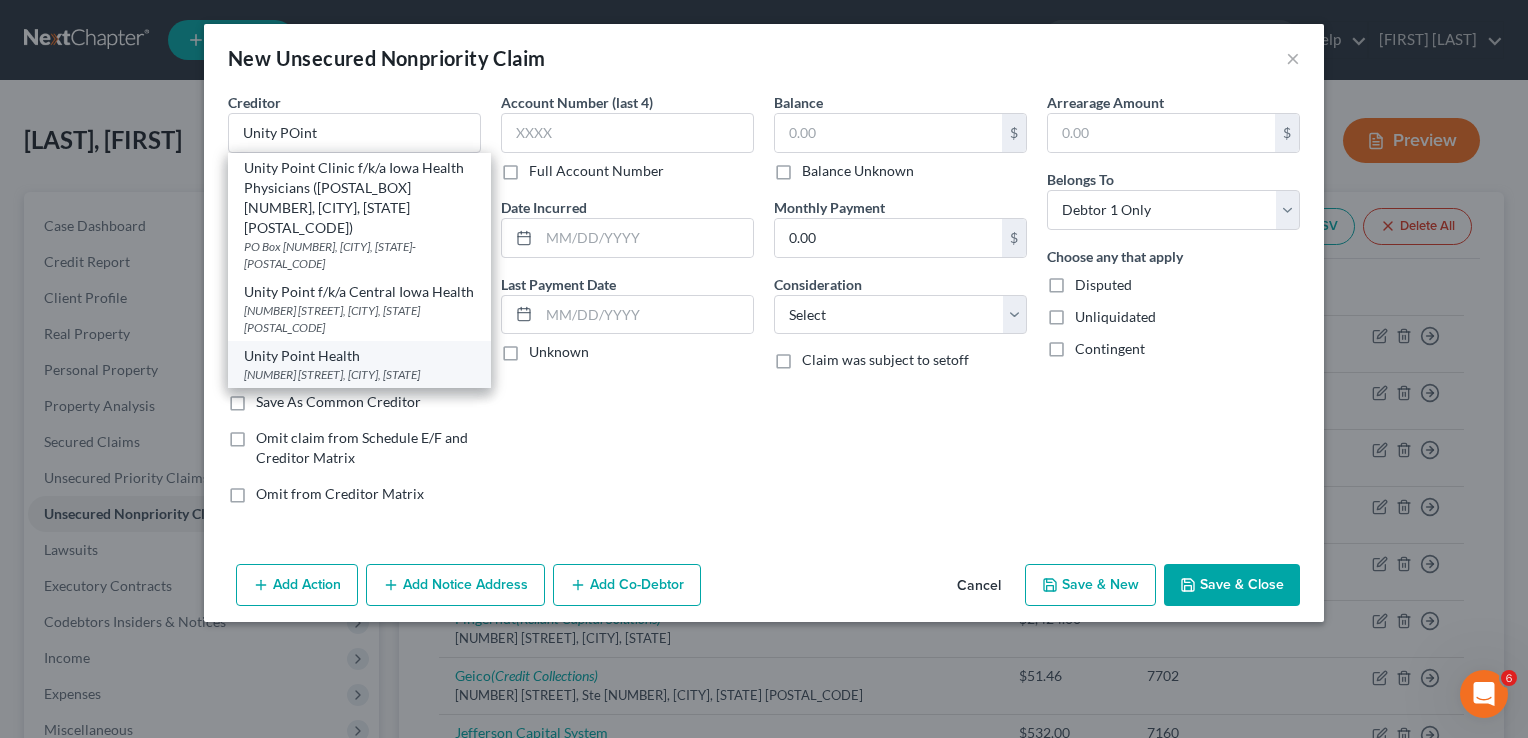 click on "Unity Point Health" at bounding box center [359, 356] 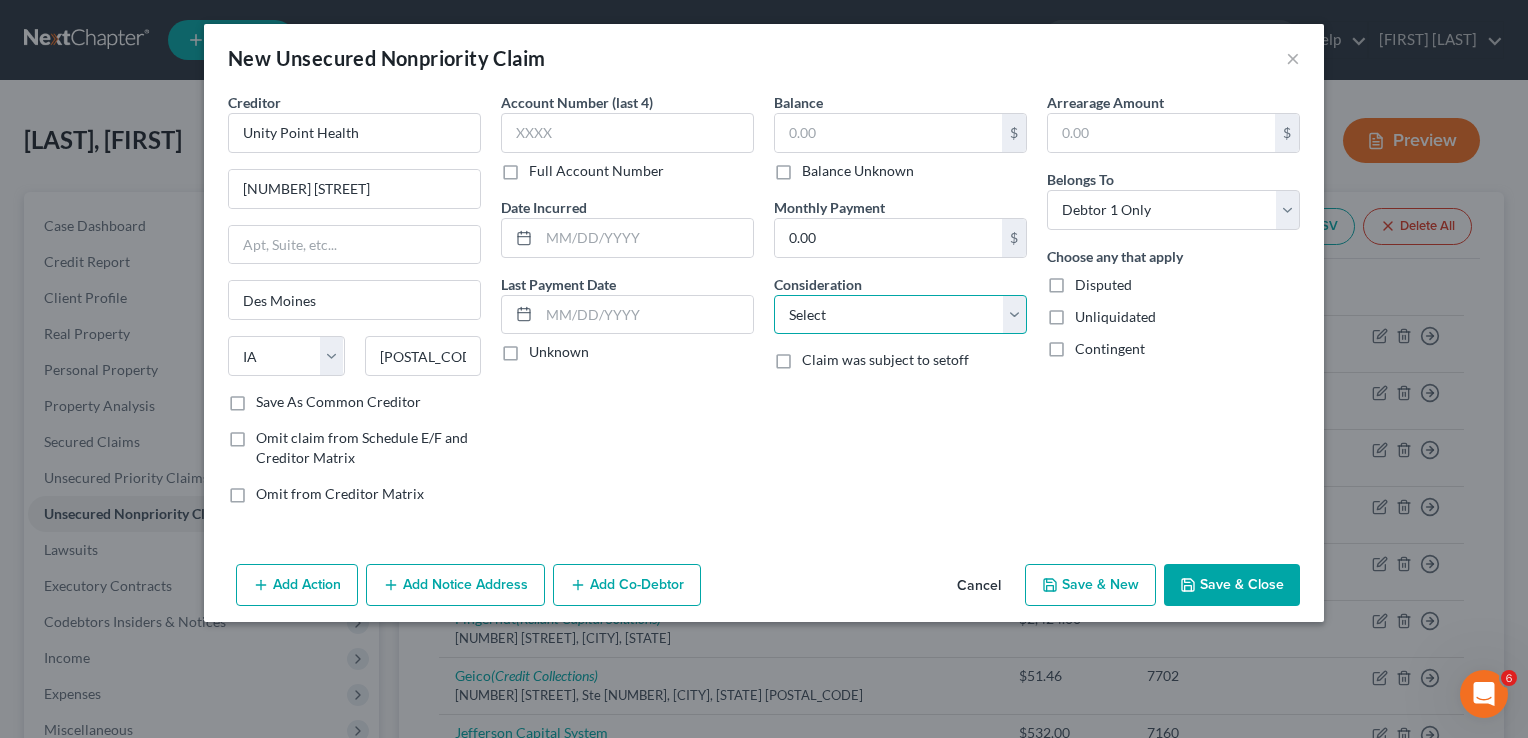 click on "Select Cable / Satellite Services Collection Agency Credit Card Debt Debt Counseling / Attorneys Deficiency Balance Domestic Support Obligations Home / Car Repairs Income Taxes Judgment Liens Medical Services Monies Loaned / Advanced Mortgage Obligation From Divorce Or Separation Obligation To Pensions Other Overdrawn Bank Account Promised To Help Pay Creditors Student Loans Suppliers And Vendors Telephone / Internet Services Utility Services" at bounding box center [900, 315] 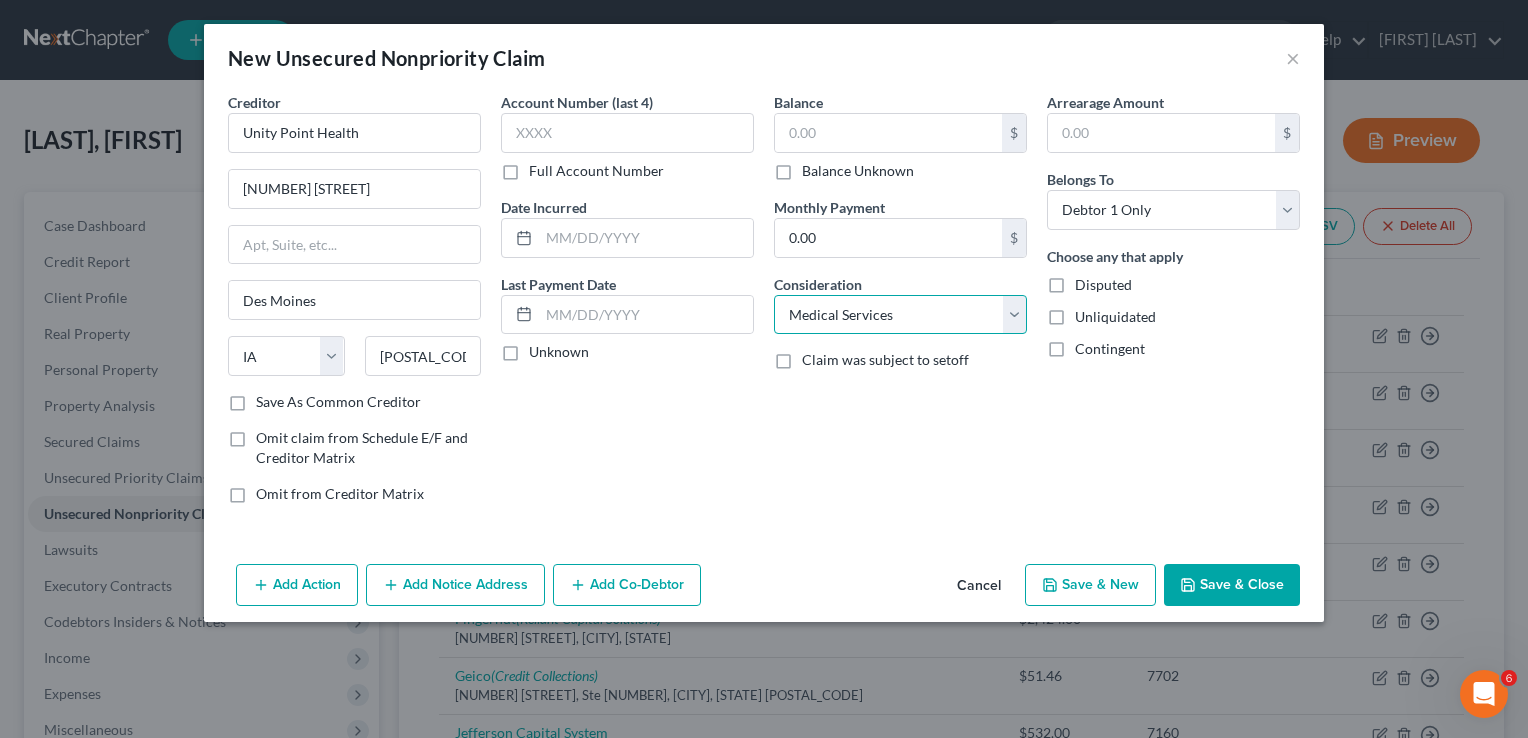 click on "Select Cable / Satellite Services Collection Agency Credit Card Debt Debt Counseling / Attorneys Deficiency Balance Domestic Support Obligations Home / Car Repairs Income Taxes Judgment Liens Medical Services Monies Loaned / Advanced Mortgage Obligation From Divorce Or Separation Obligation To Pensions Other Overdrawn Bank Account Promised To Help Pay Creditors Student Loans Suppliers And Vendors Telephone / Internet Services Utility Services" at bounding box center [900, 315] 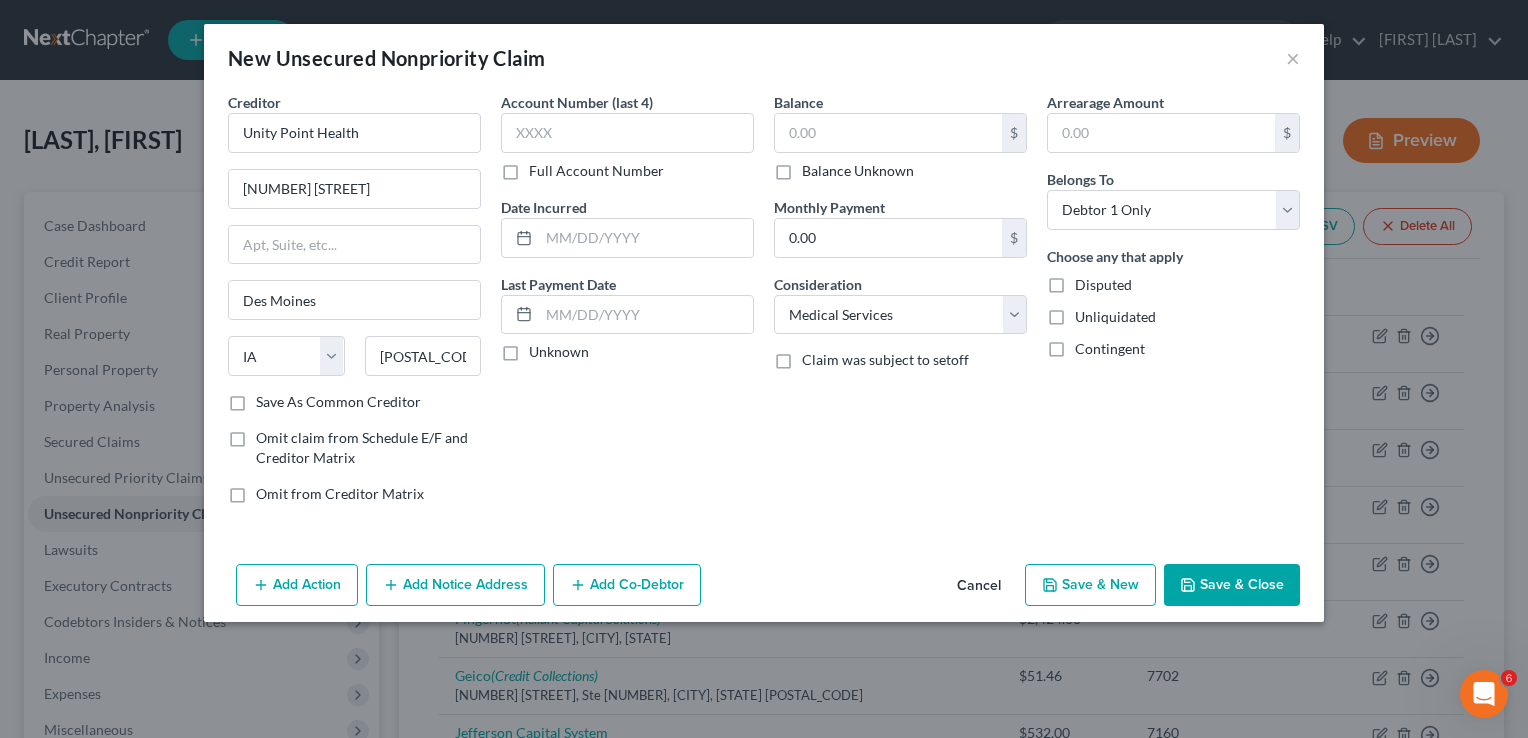 click on "Save As Common Creditor" at bounding box center [338, 402] 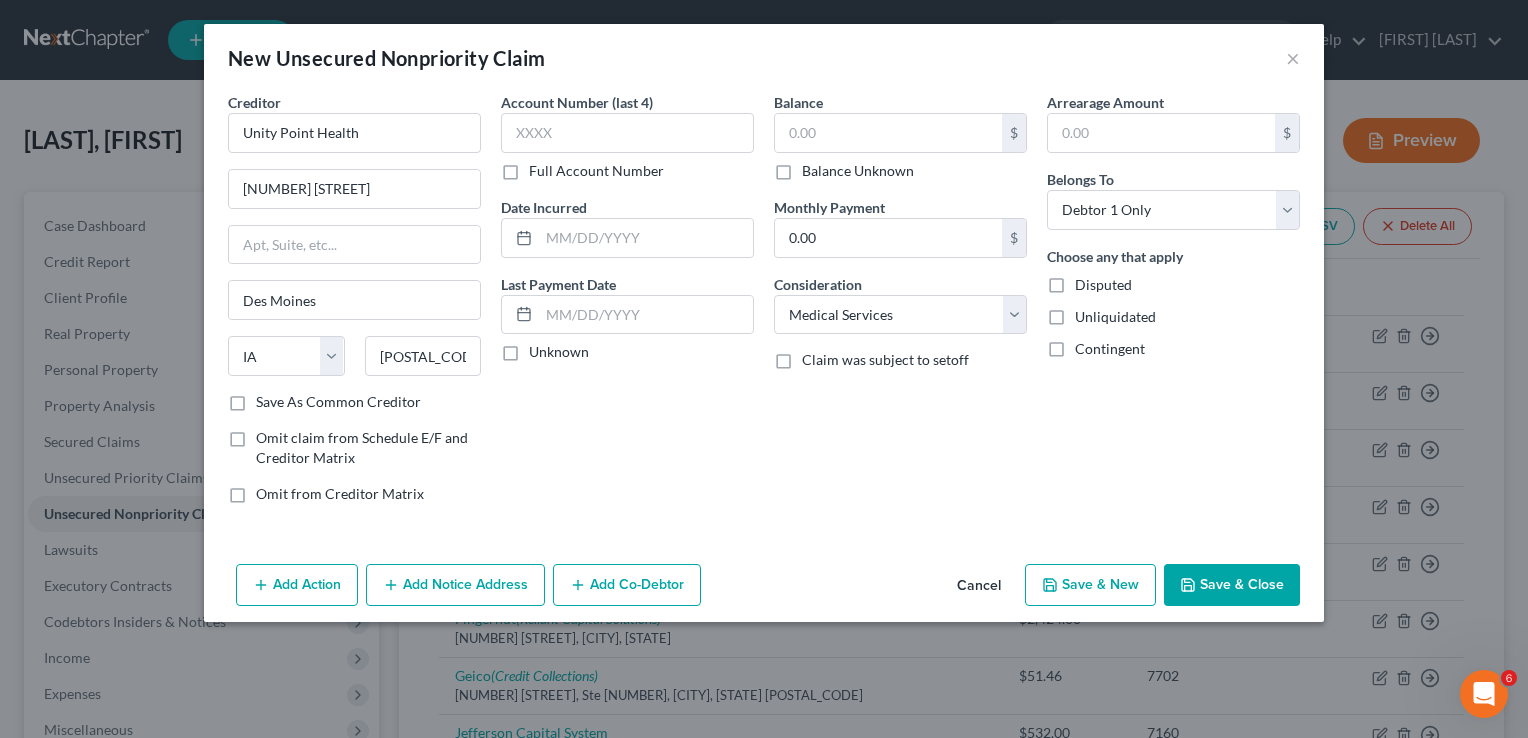 click on "Save As Common Creditor" at bounding box center [270, 398] 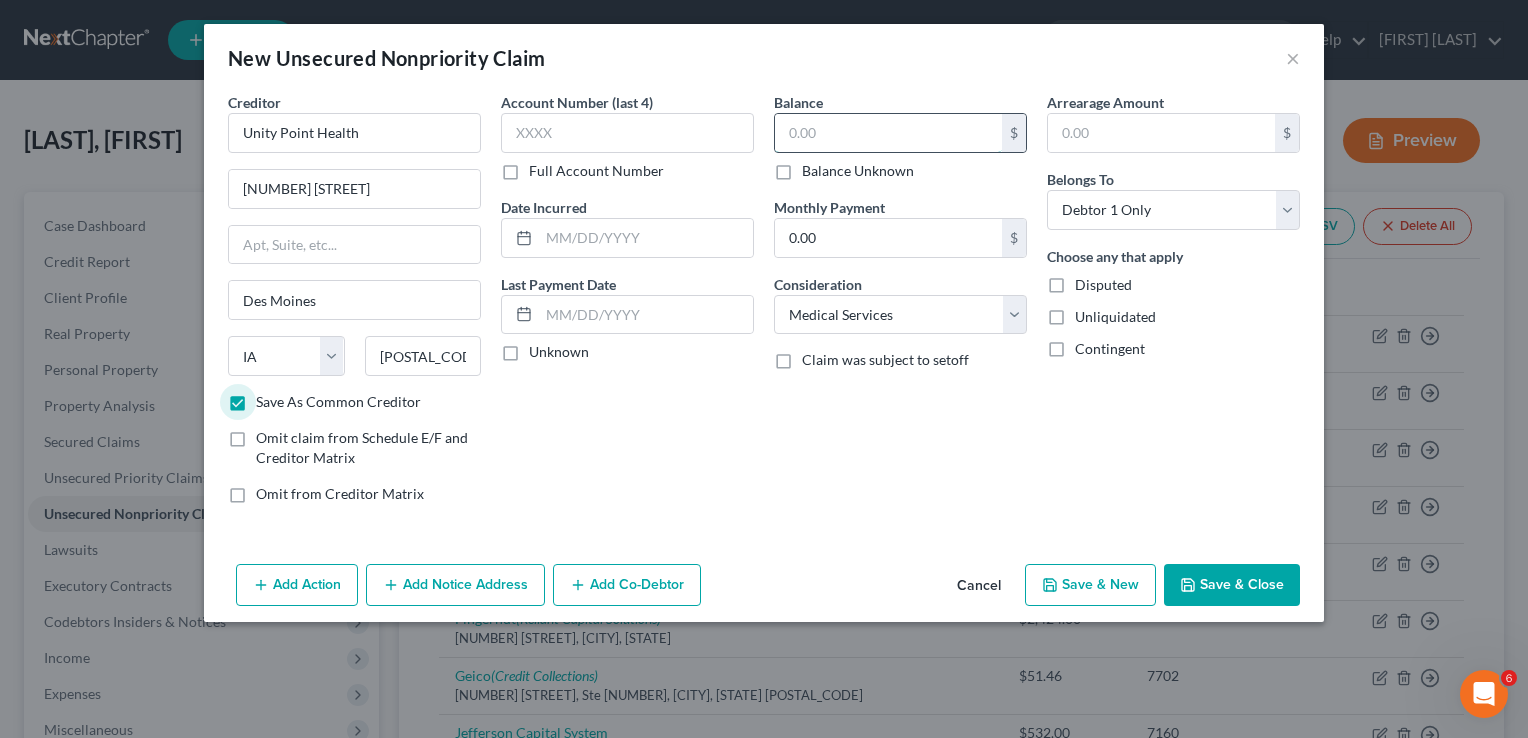 click at bounding box center (888, 133) 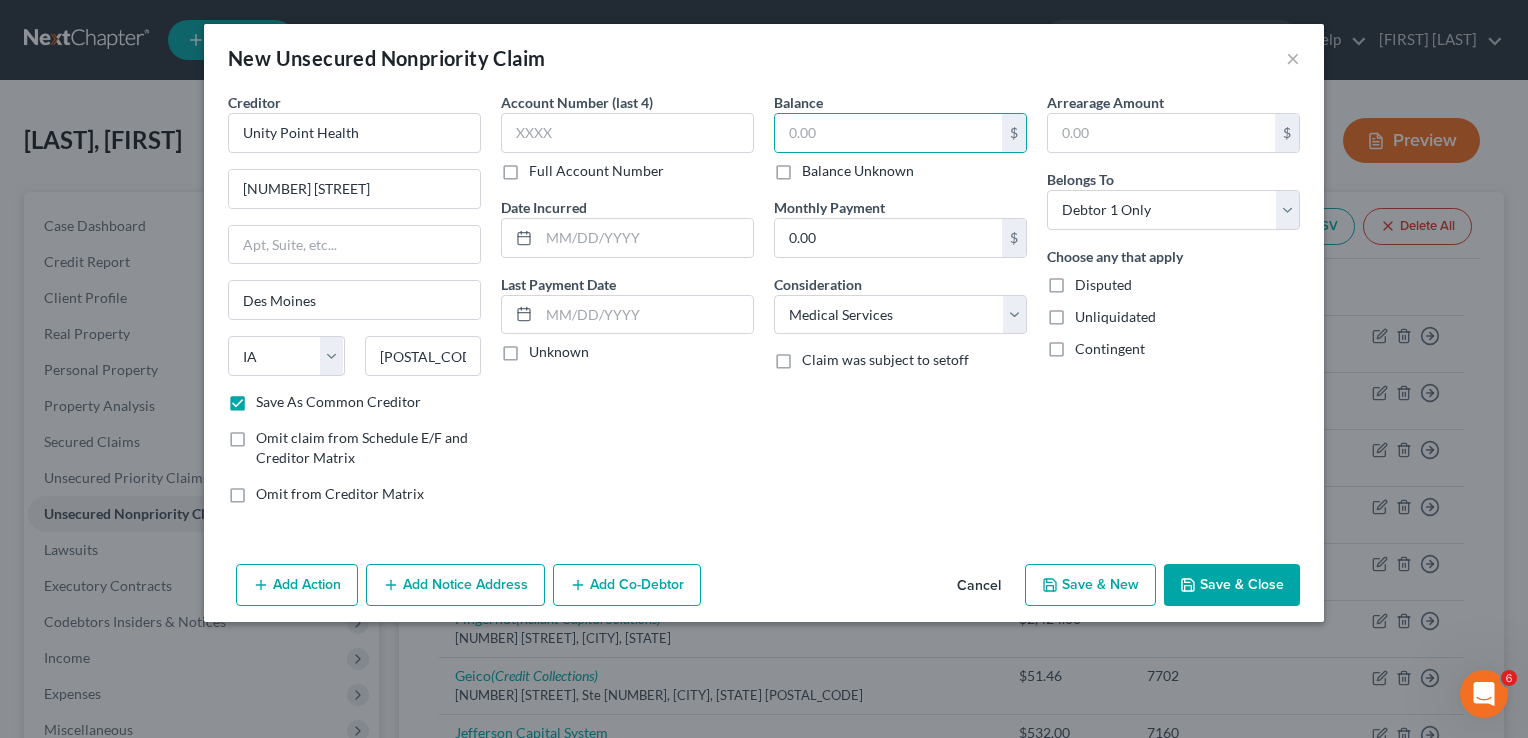 click on "Balance Unknown" at bounding box center (858, 171) 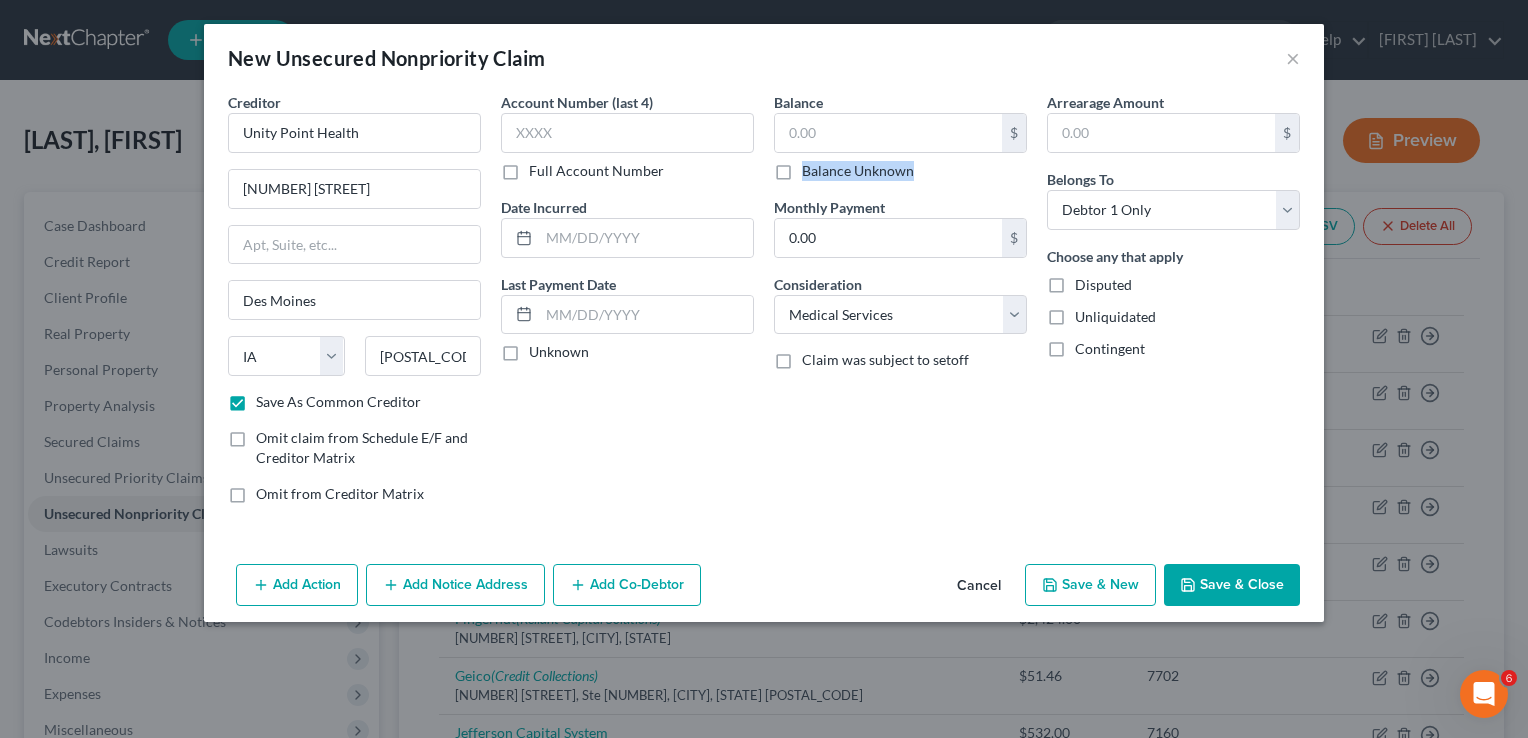 drag, startPoint x: 783, startPoint y: 159, endPoint x: 784, endPoint y: 174, distance: 15.033297 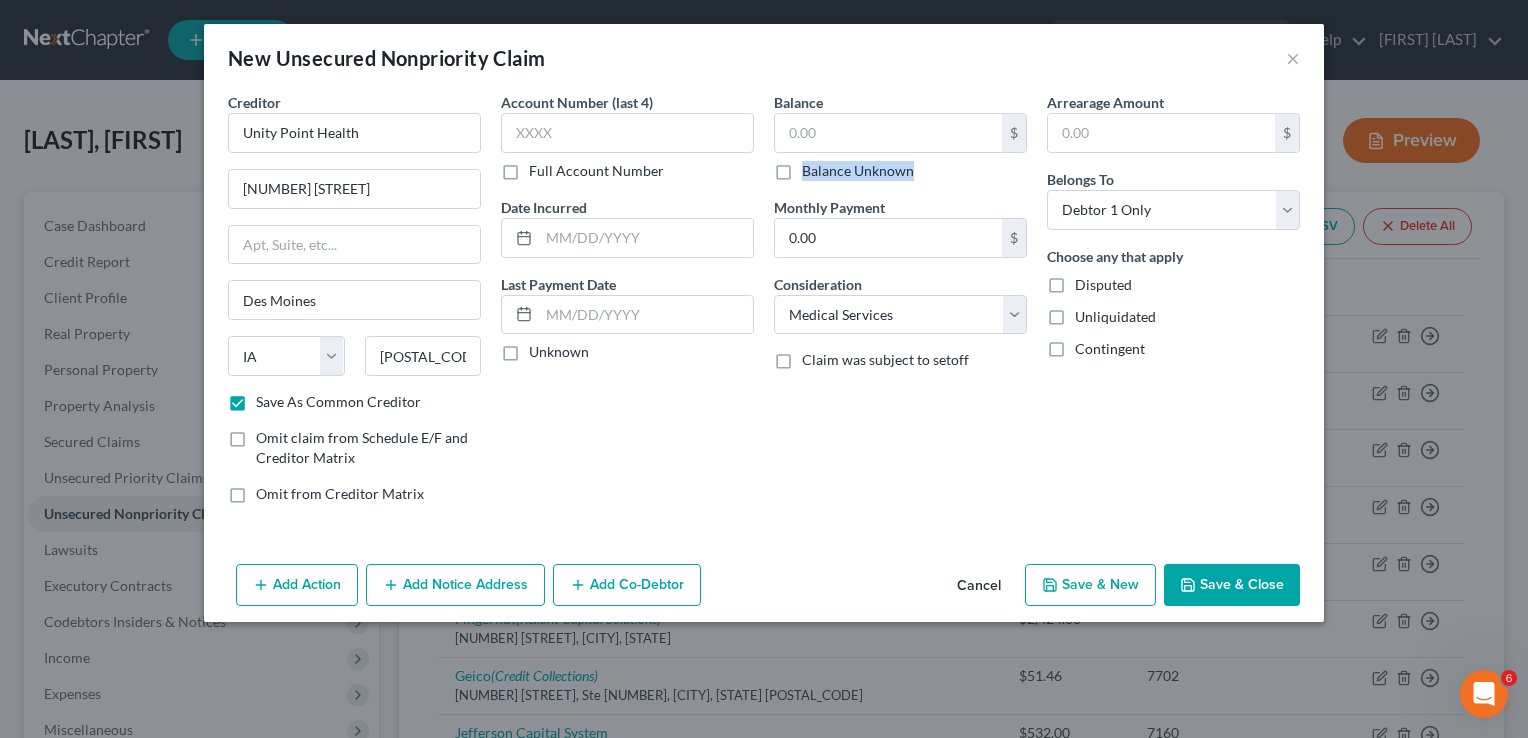 click on "Balance Unknown" at bounding box center (816, 167) 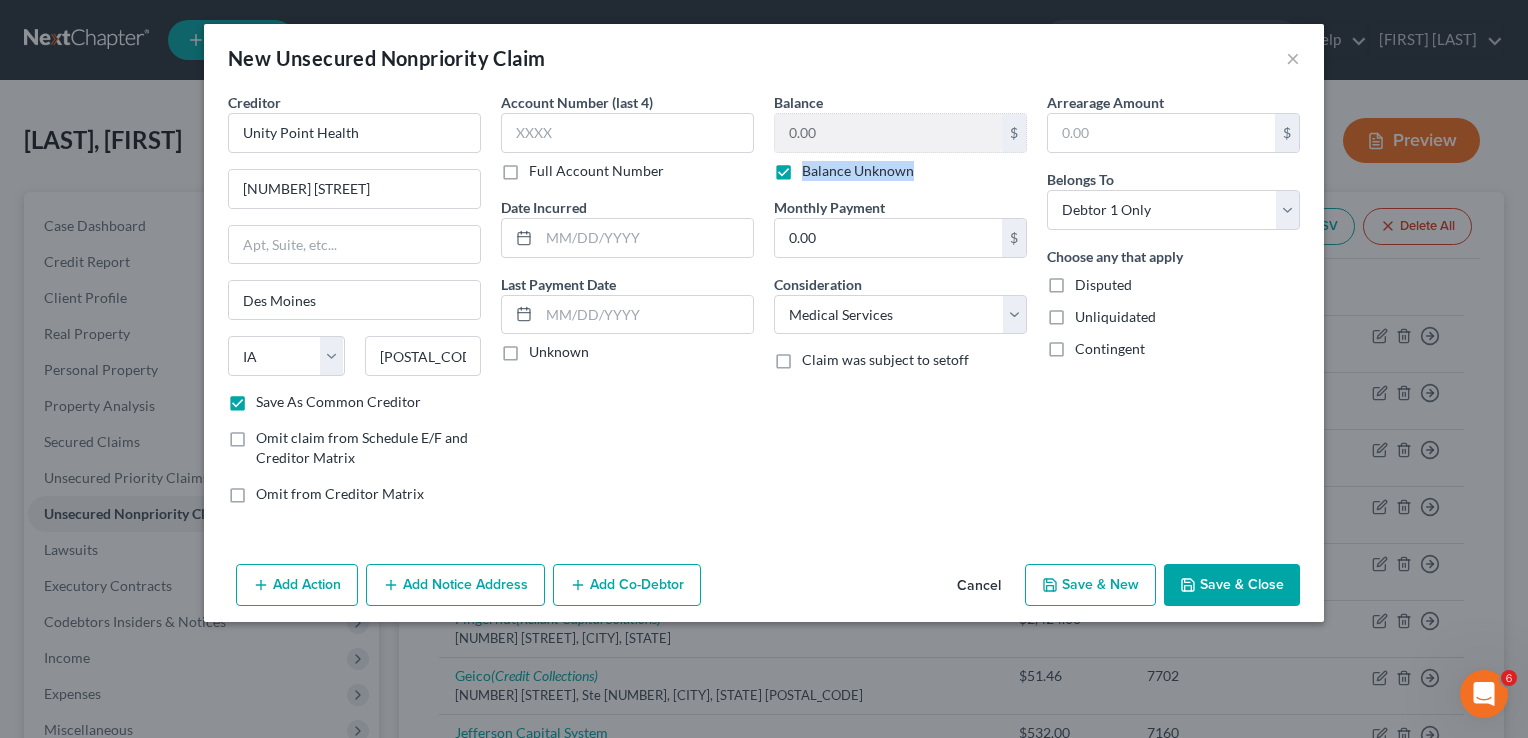 click on "Save & Close" at bounding box center [1232, 585] 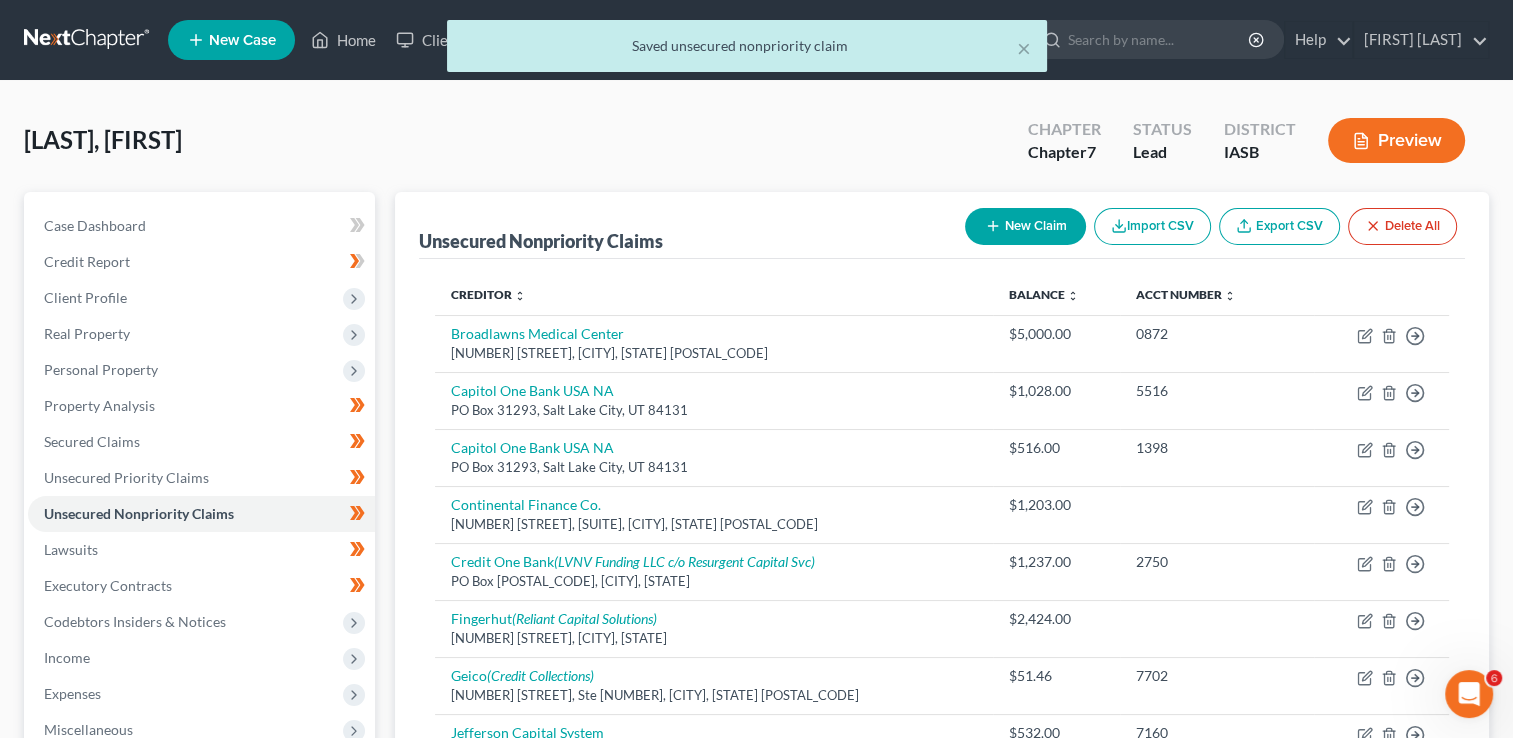 click on "New Claim" at bounding box center (1025, 226) 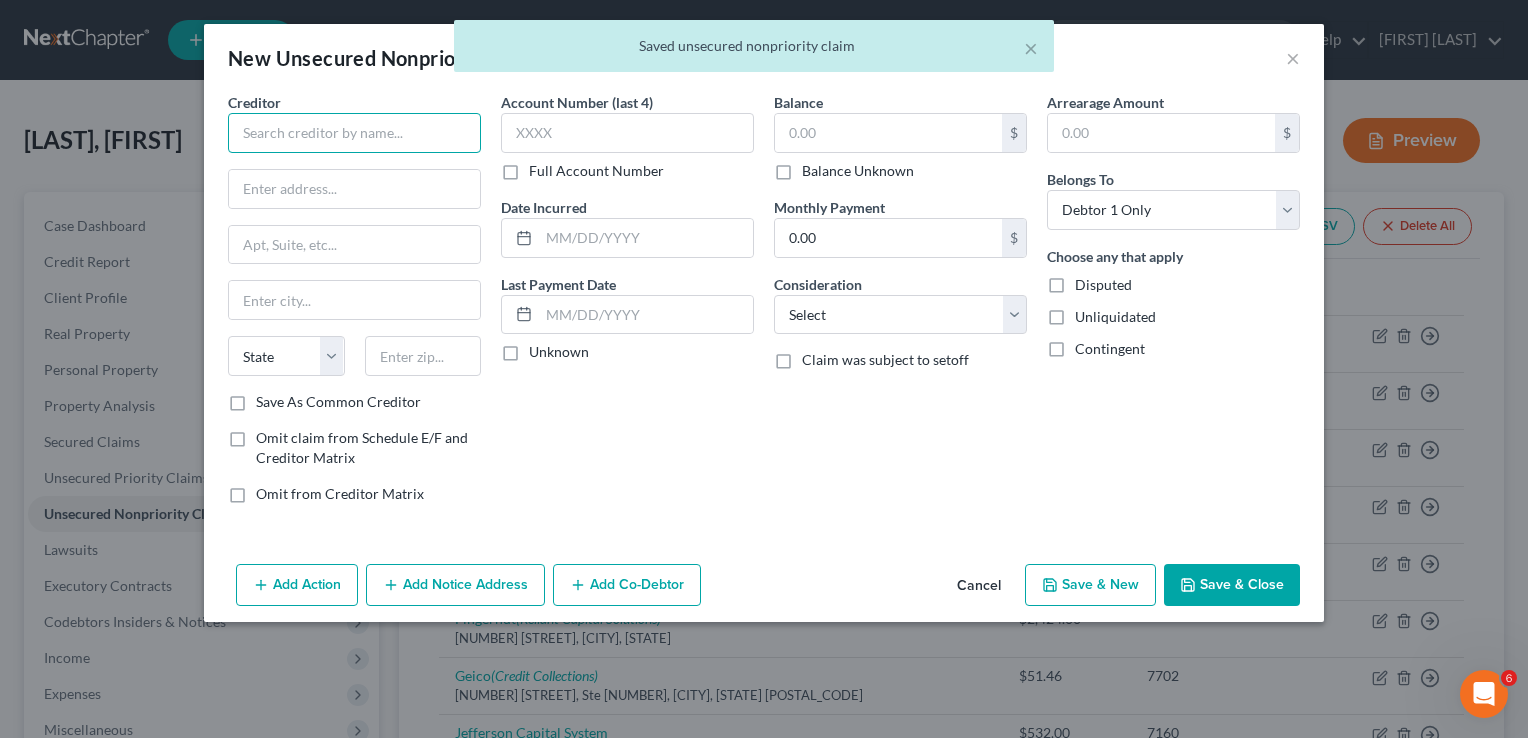 click at bounding box center [354, 133] 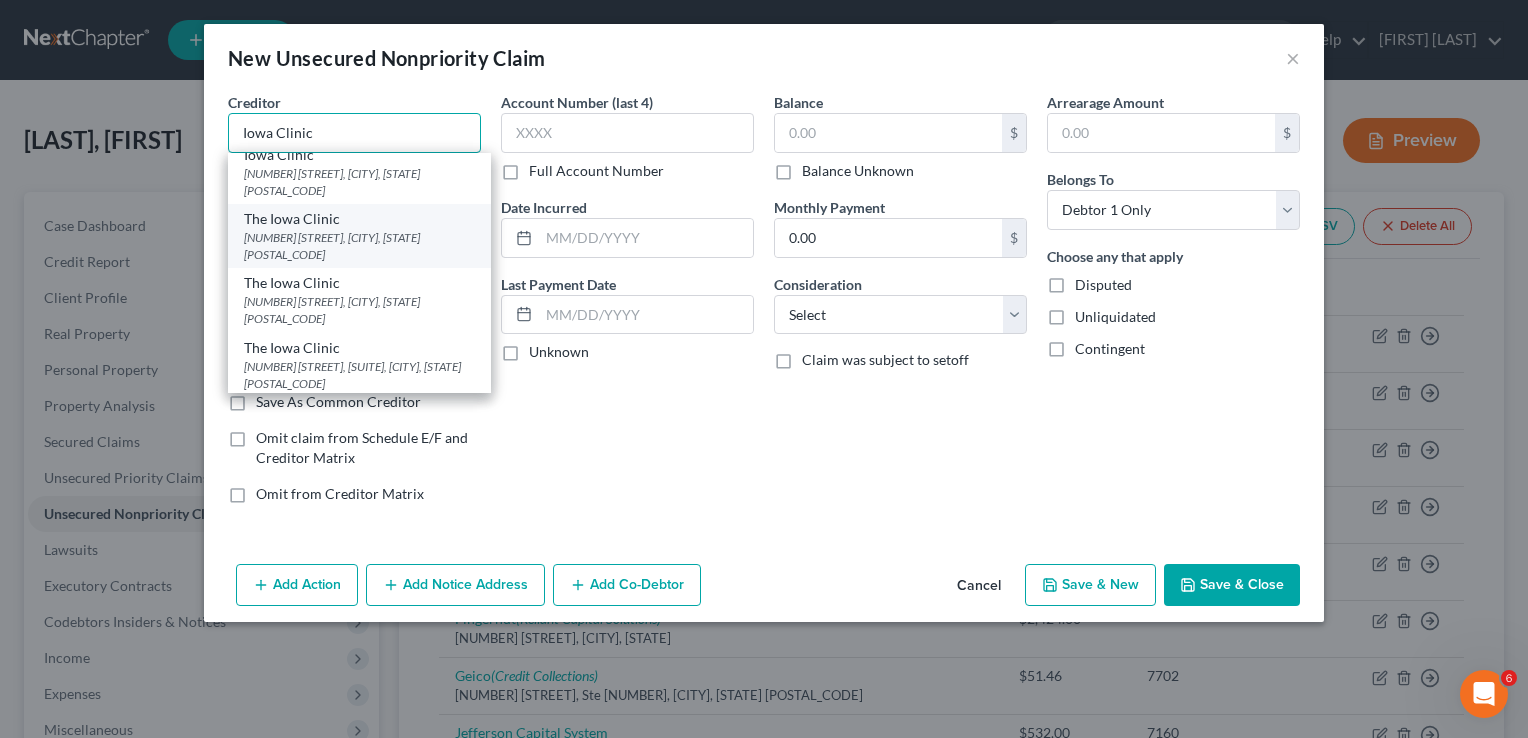 scroll, scrollTop: 16, scrollLeft: 0, axis: vertical 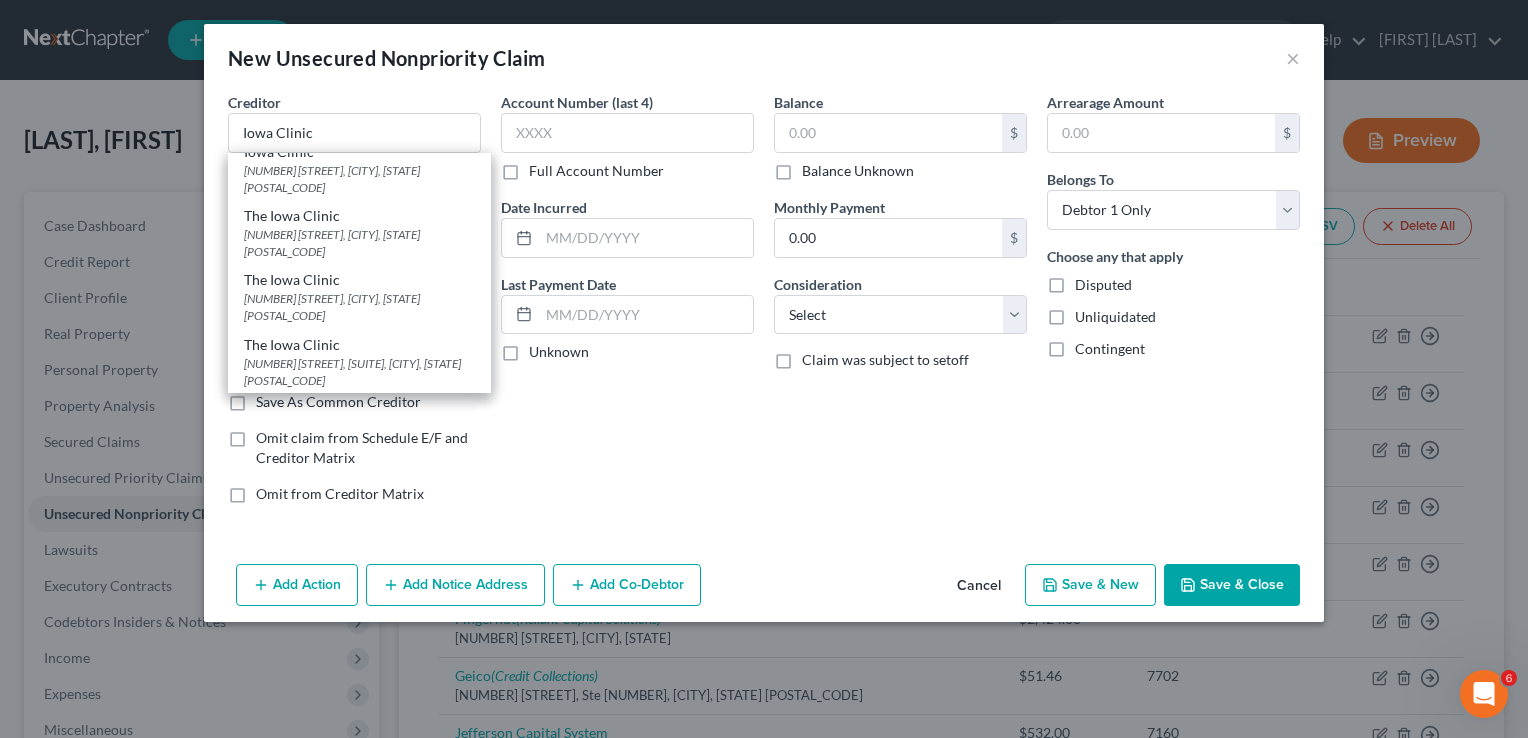 click on "1215 Pleasant St, Ste 618, Des Moines, IA 50309" at bounding box center (359, 372) 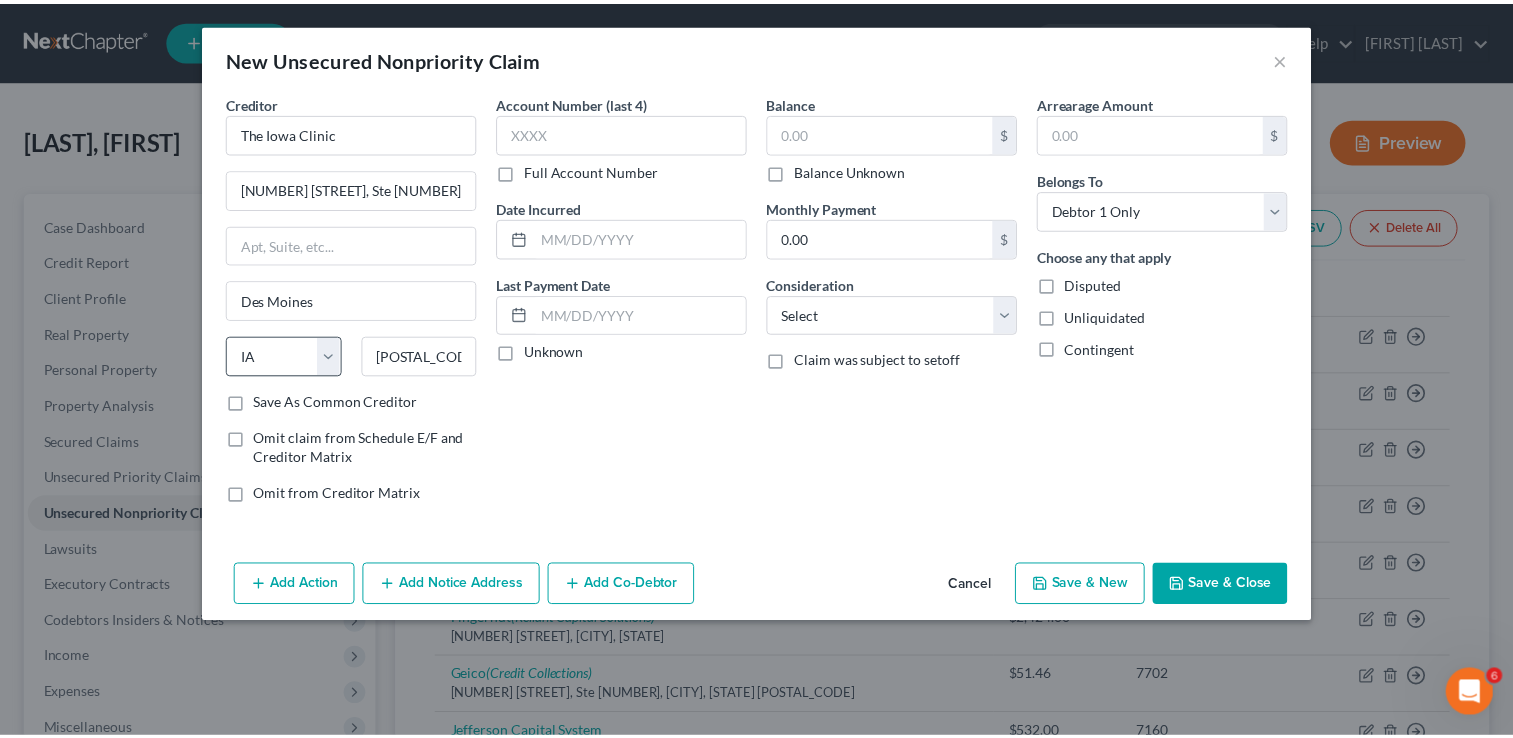 scroll, scrollTop: 0, scrollLeft: 0, axis: both 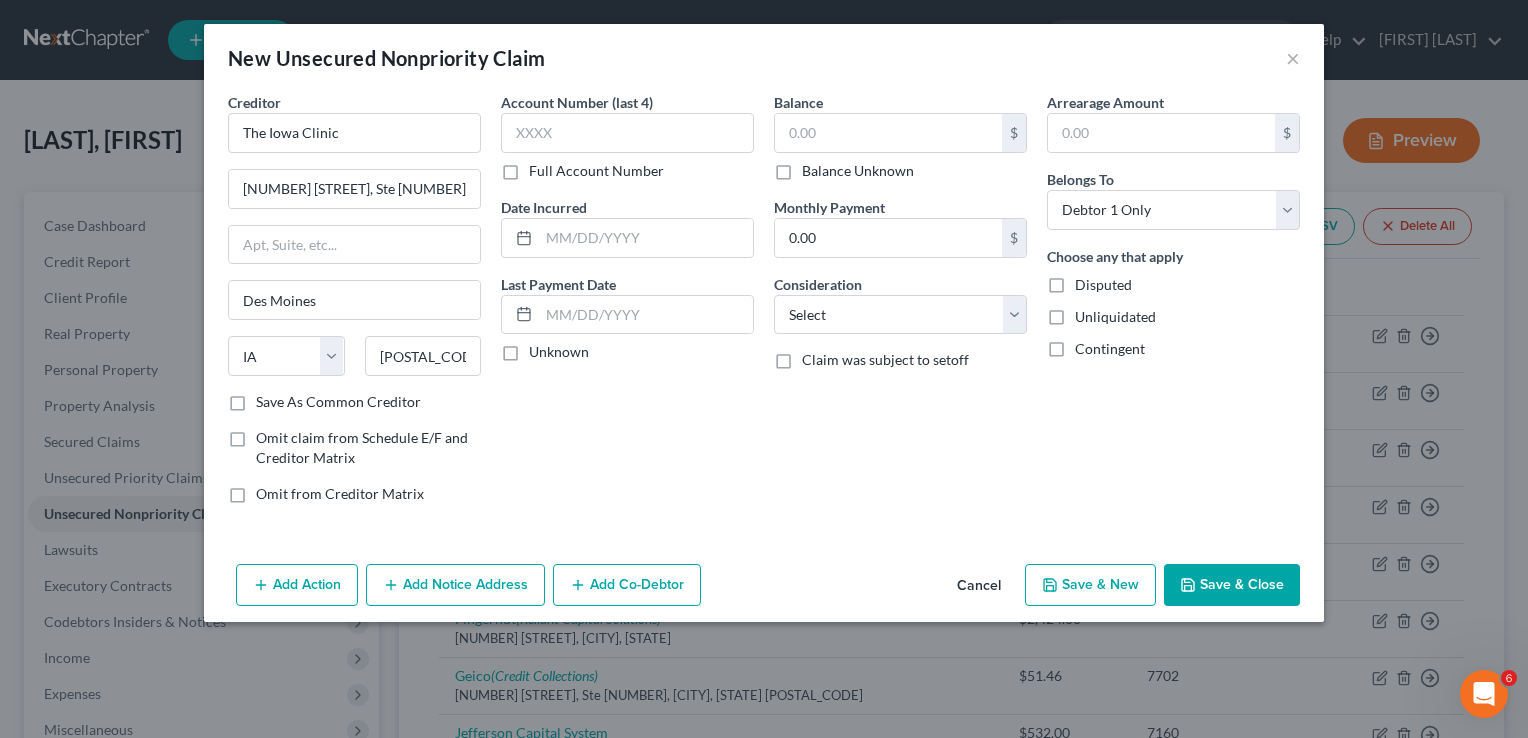 click on "Balance Unknown" at bounding box center [858, 171] 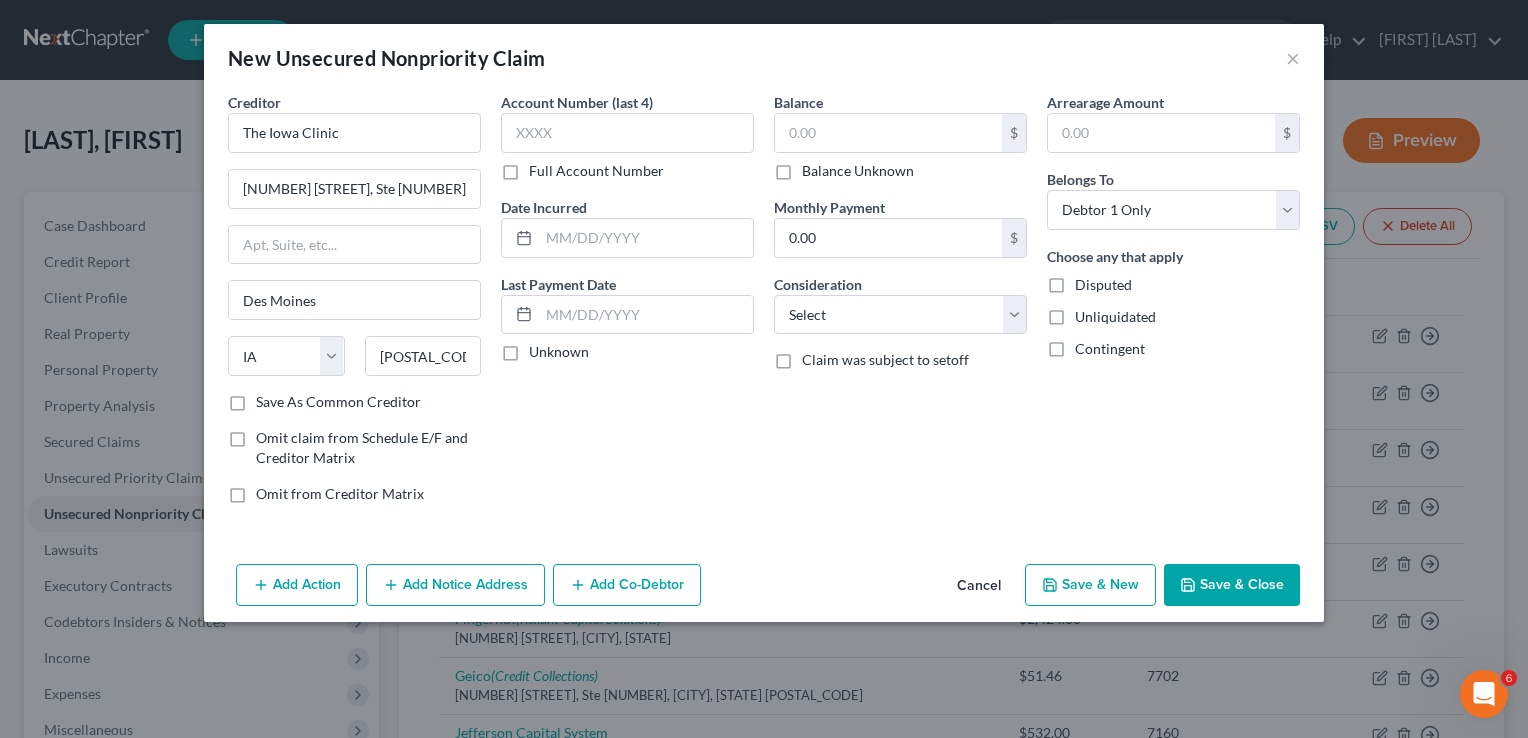 click on "Balance Unknown" at bounding box center [816, 167] 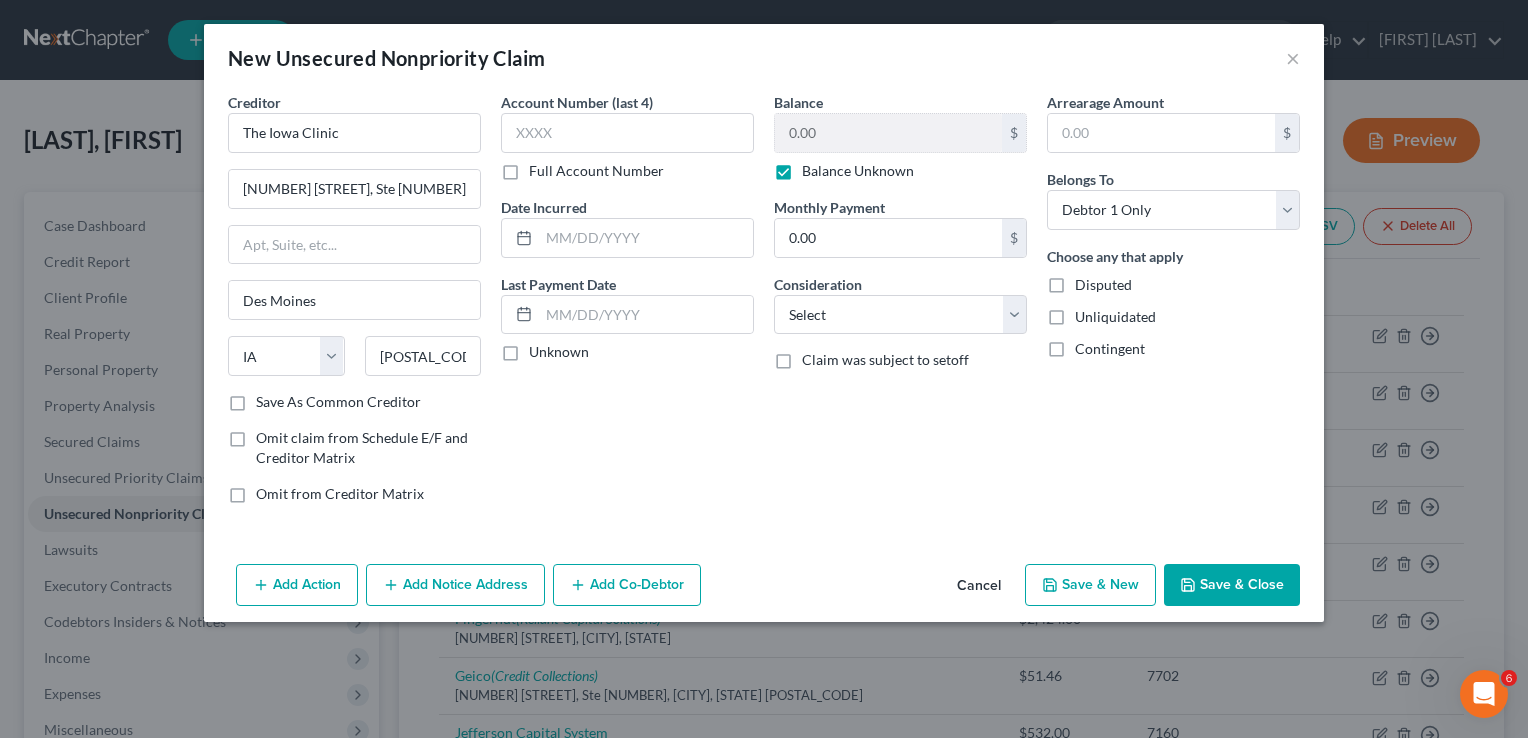 click on "Save & Close" at bounding box center [1232, 585] 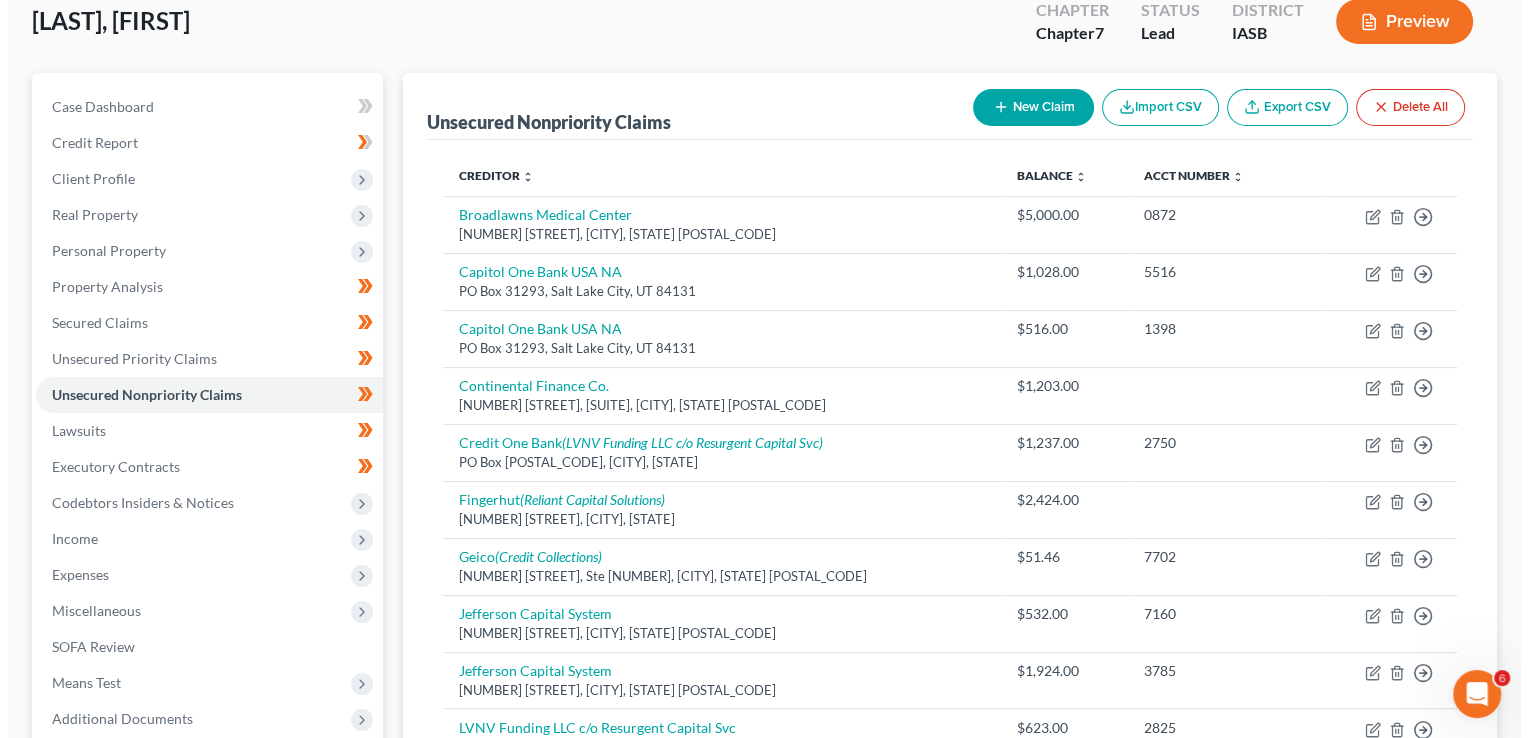 scroll, scrollTop: 86, scrollLeft: 0, axis: vertical 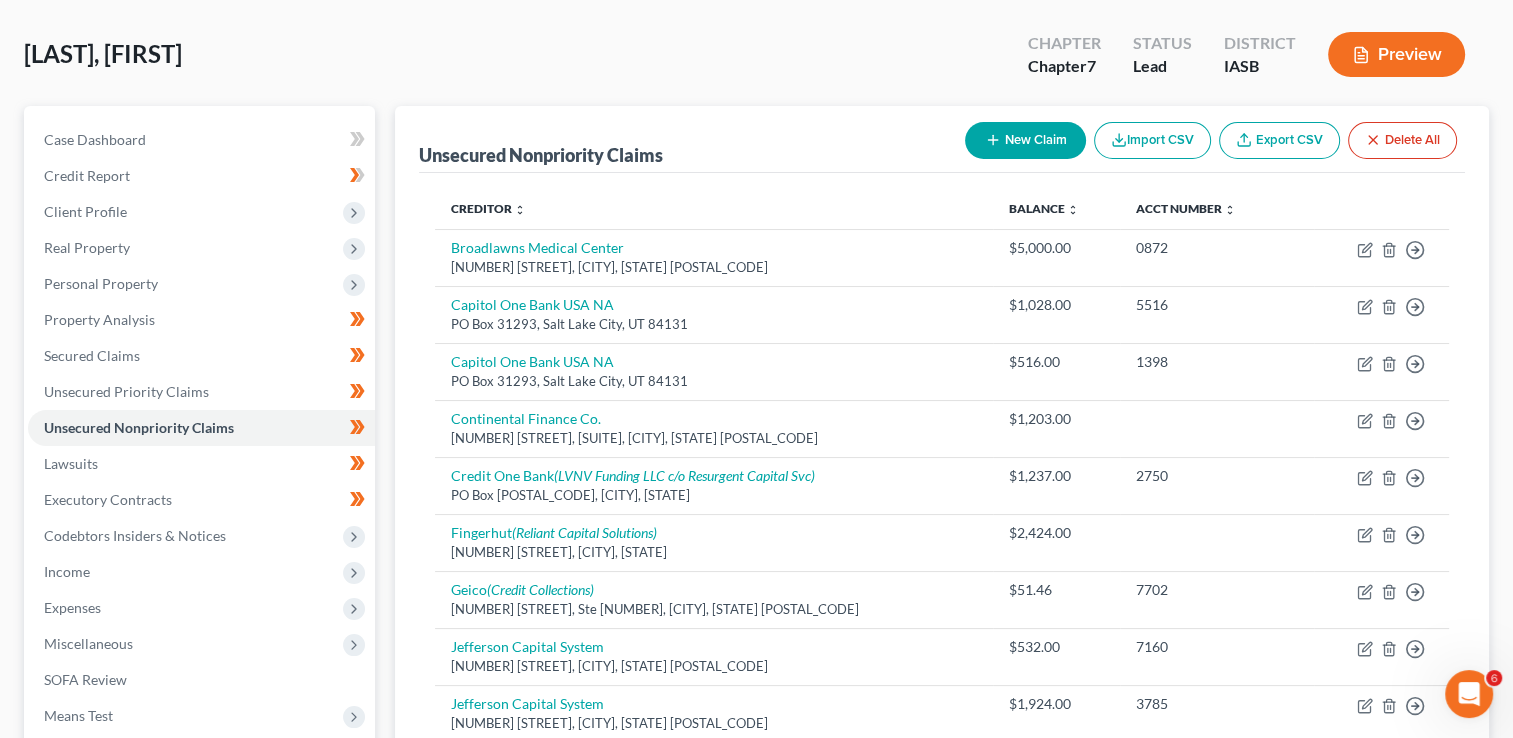 click on "New Claim" at bounding box center (1025, 140) 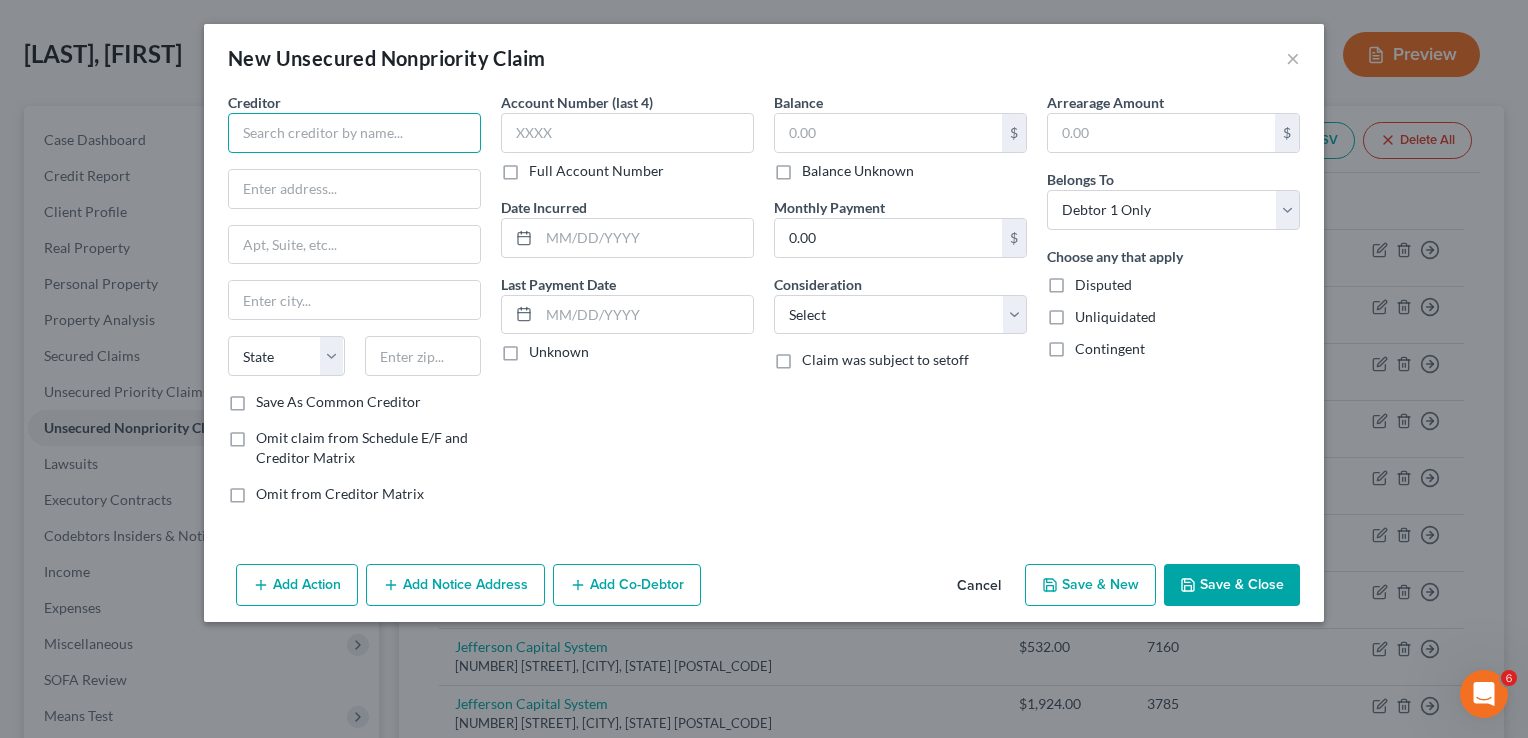 click at bounding box center (354, 133) 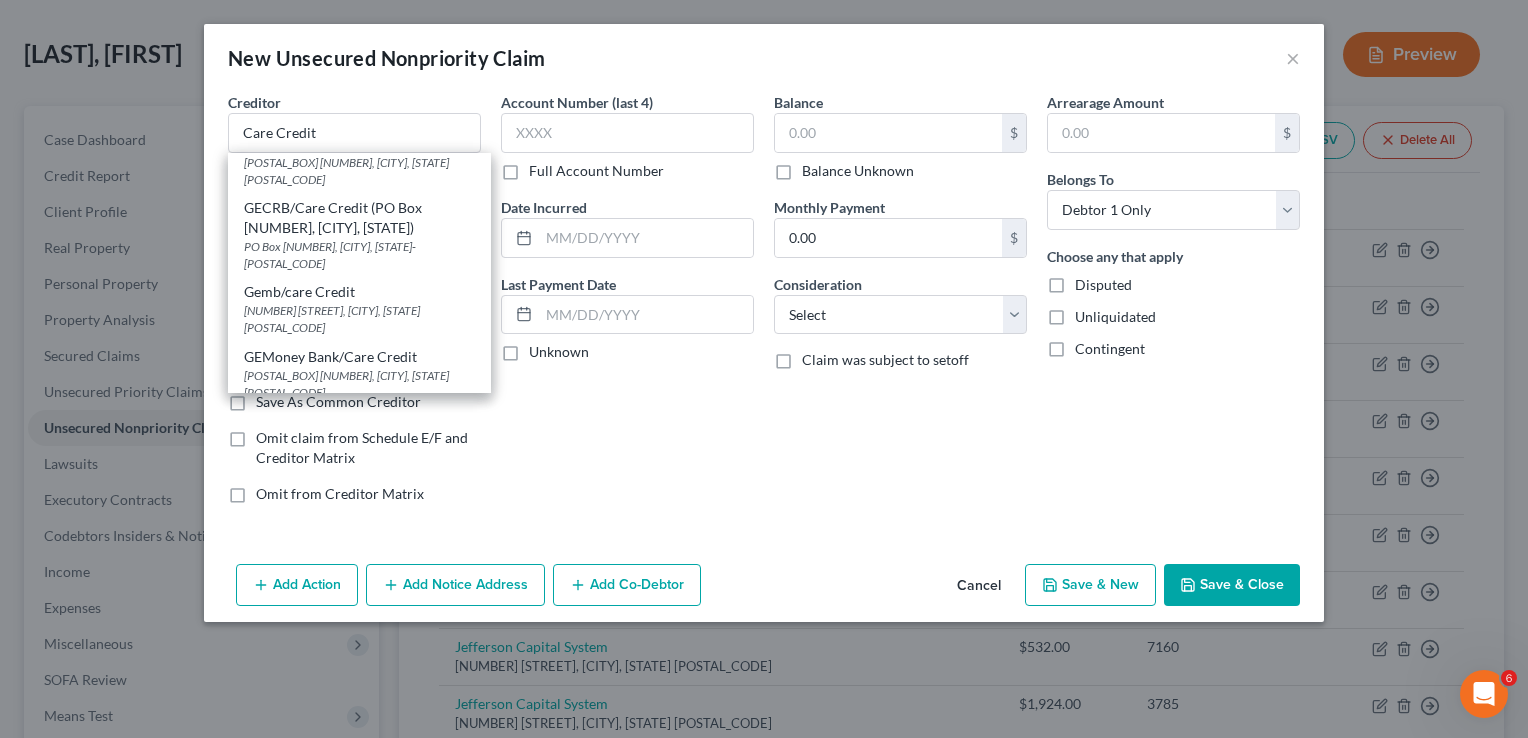 scroll, scrollTop: 109, scrollLeft: 0, axis: vertical 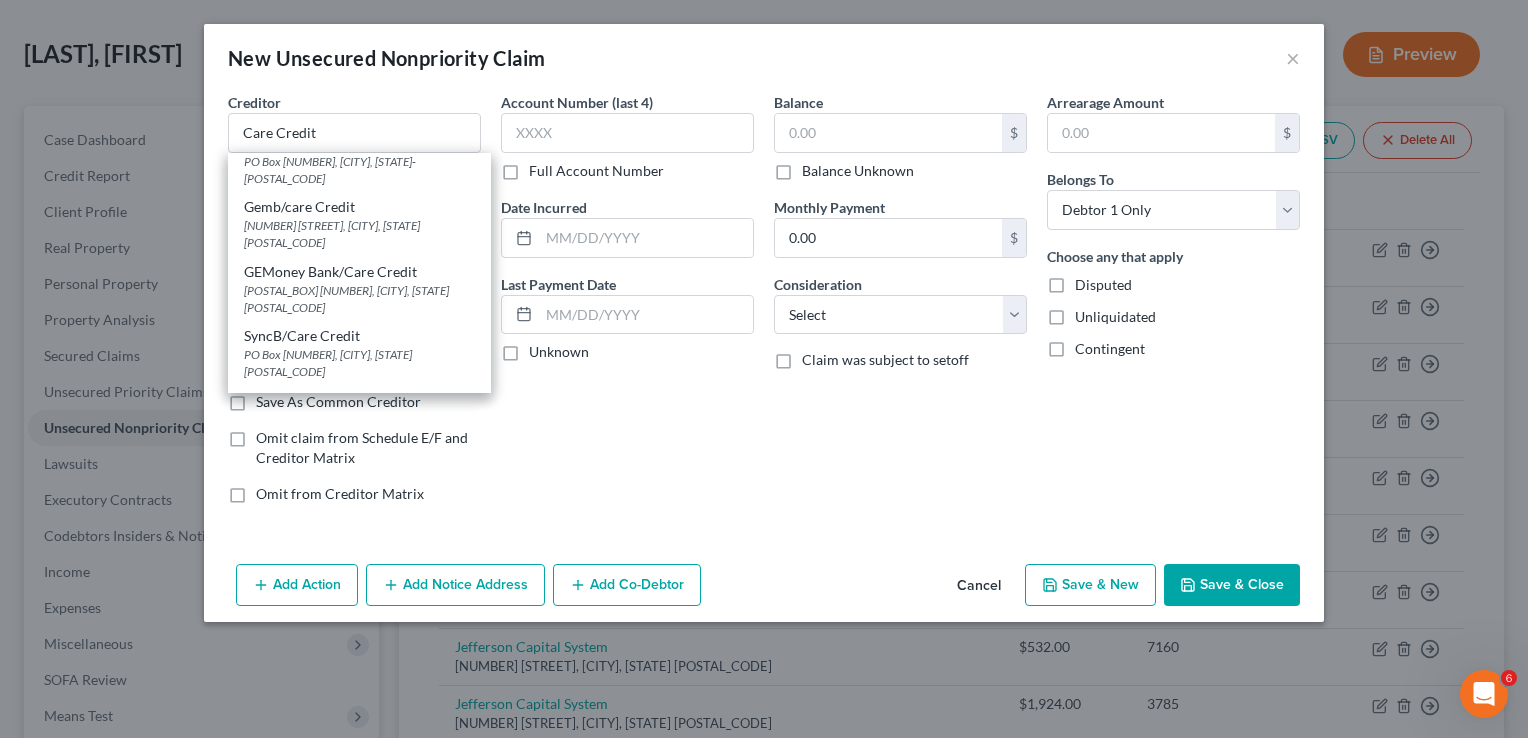 click on "PO Box 965036, Orlando, FL 32896" at bounding box center (359, 491) 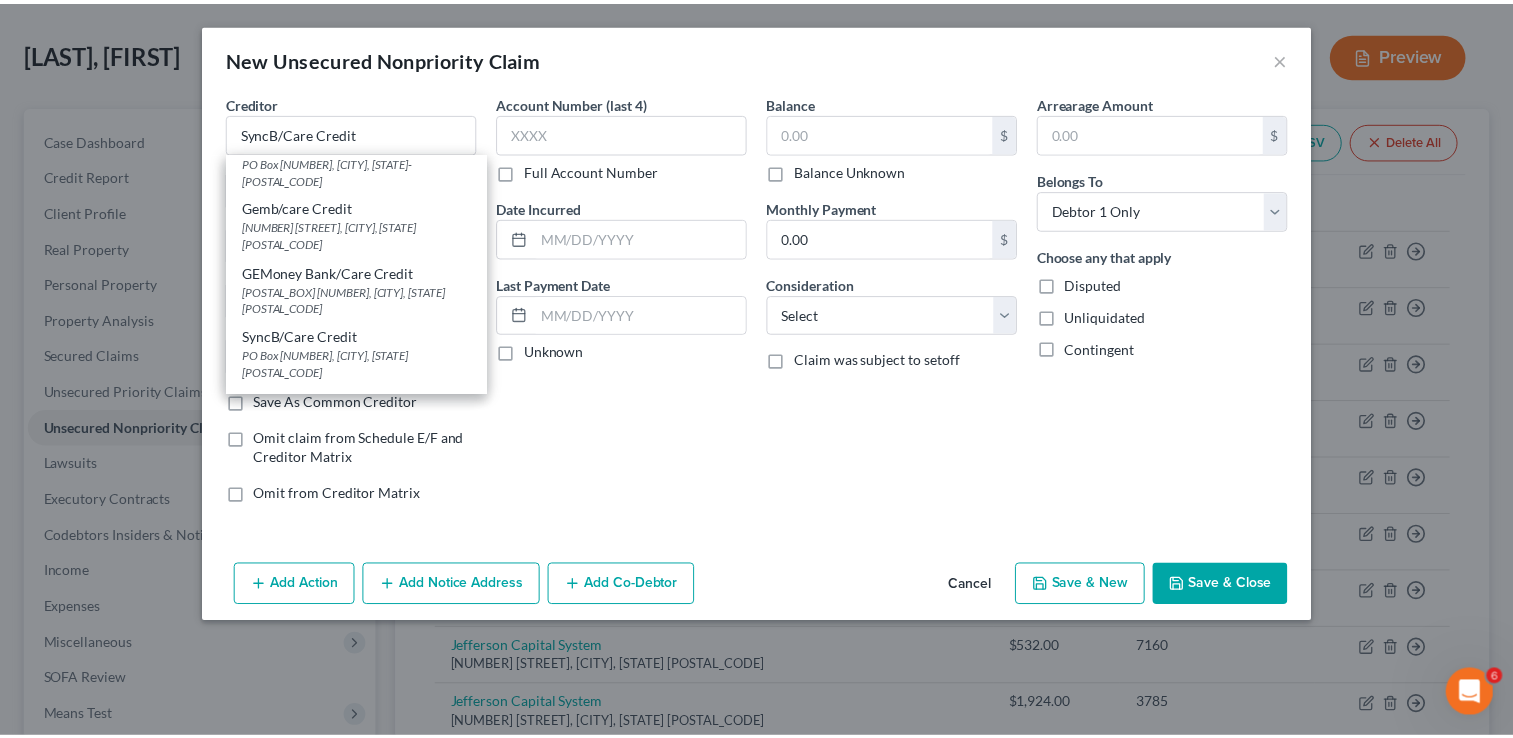 scroll, scrollTop: 0, scrollLeft: 0, axis: both 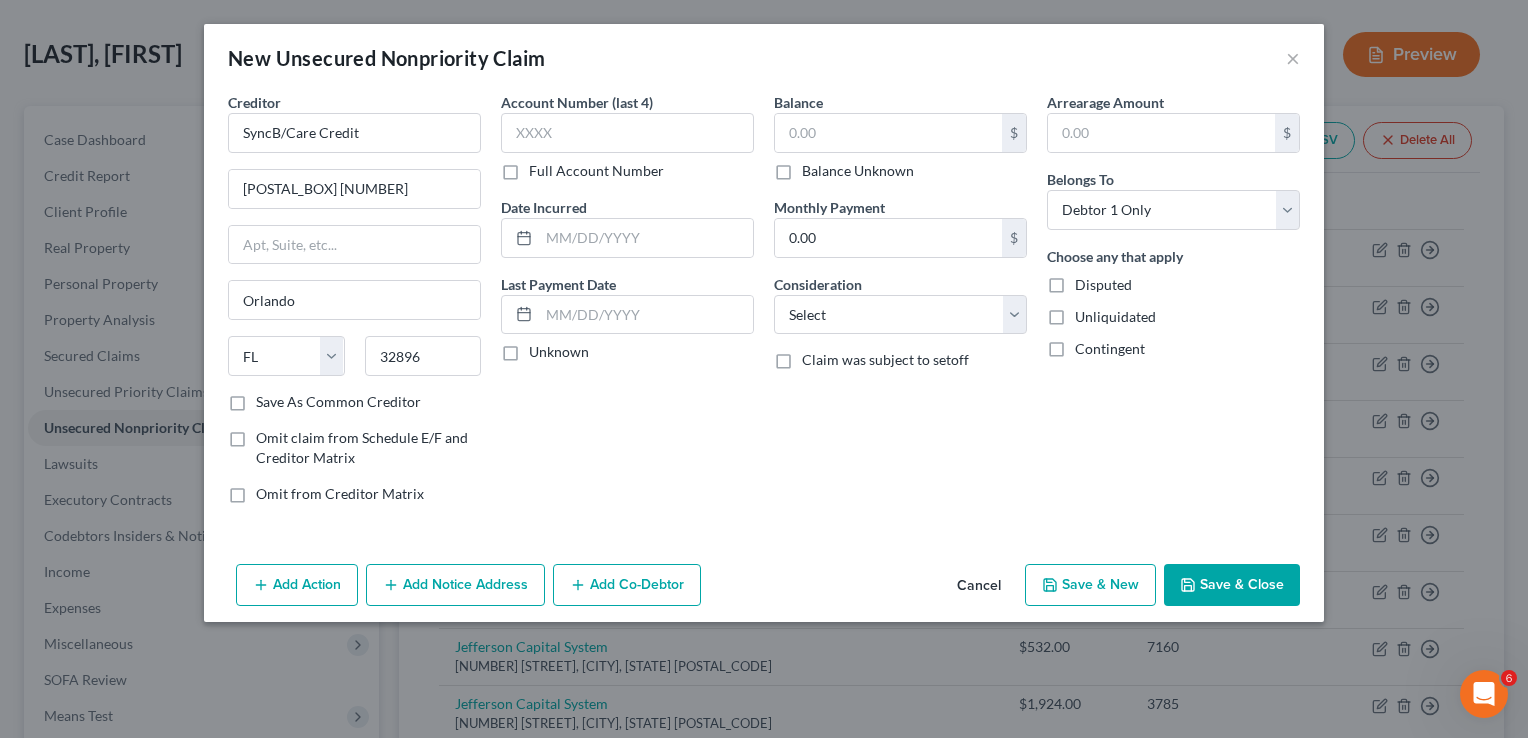 click on "Balance Unknown" at bounding box center (858, 171) 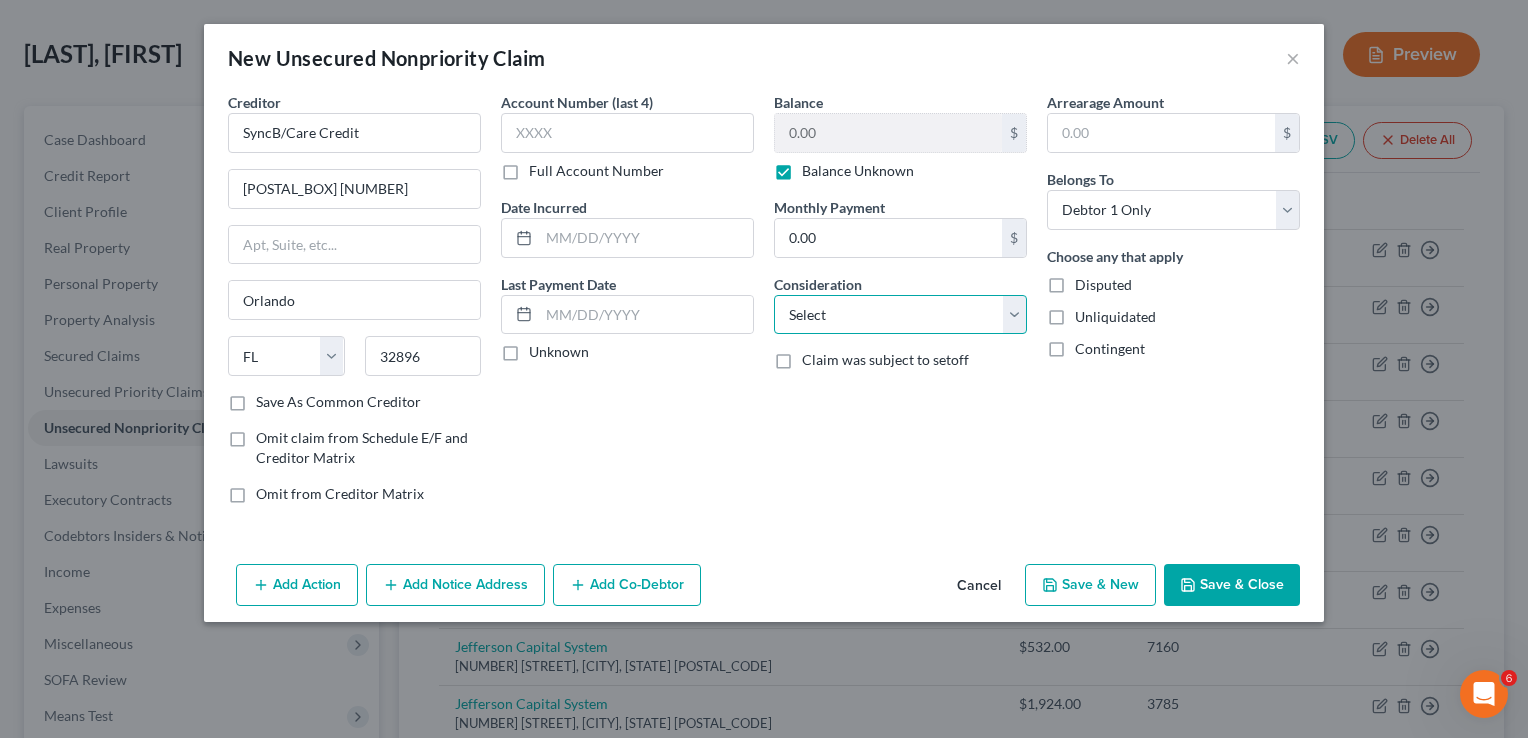 click on "Select Cable / Satellite Services Collection Agency Credit Card Debt Debt Counseling / Attorneys Deficiency Balance Domestic Support Obligations Home / Car Repairs Income Taxes Judgment Liens Medical Services Monies Loaned / Advanced Mortgage Obligation From Divorce Or Separation Obligation To Pensions Other Overdrawn Bank Account Promised To Help Pay Creditors Student Loans Suppliers And Vendors Telephone / Internet Services Utility Services" at bounding box center (900, 315) 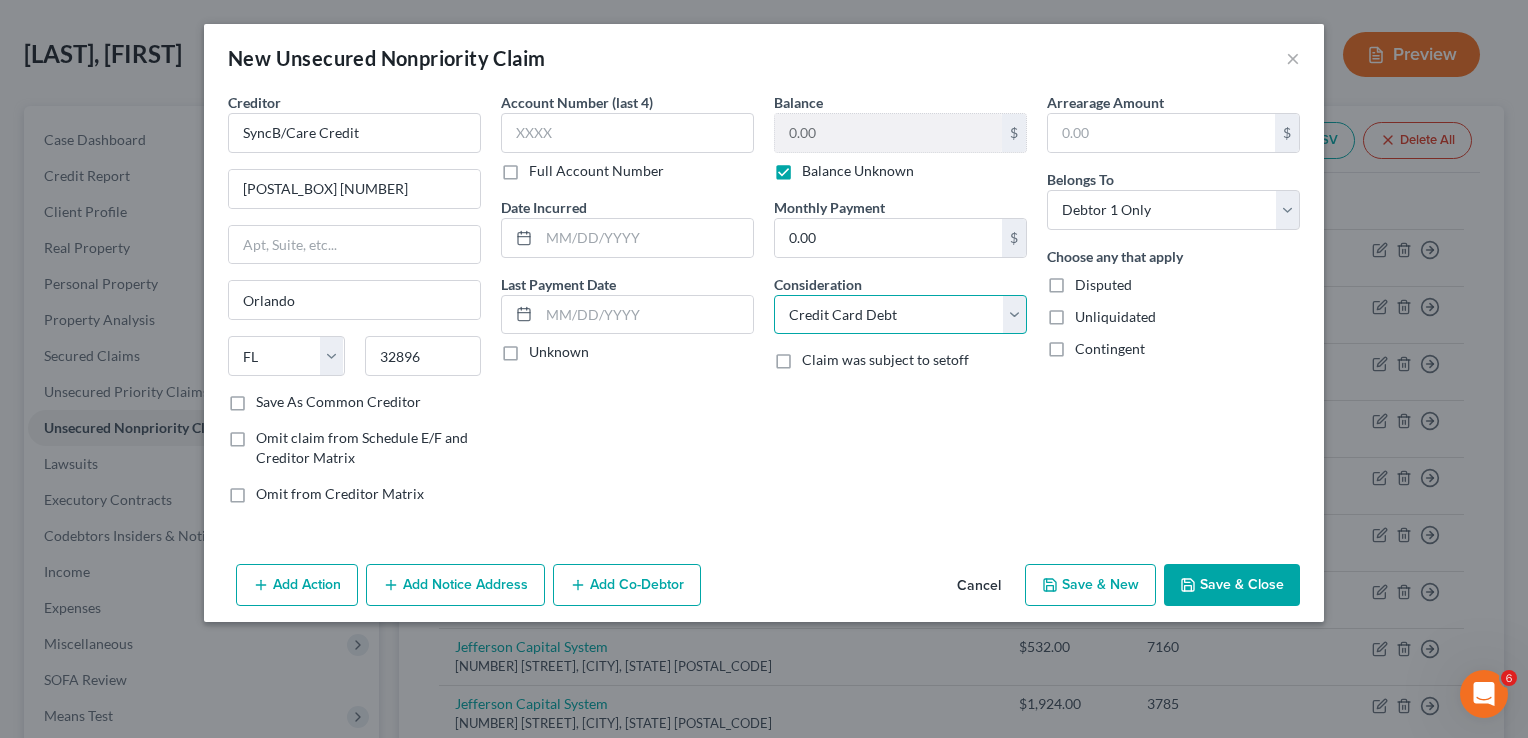click on "Select Cable / Satellite Services Collection Agency Credit Card Debt Debt Counseling / Attorneys Deficiency Balance Domestic Support Obligations Home / Car Repairs Income Taxes Judgment Liens Medical Services Monies Loaned / Advanced Mortgage Obligation From Divorce Or Separation Obligation To Pensions Other Overdrawn Bank Account Promised To Help Pay Creditors Student Loans Suppliers And Vendors Telephone / Internet Services Utility Services" at bounding box center [900, 315] 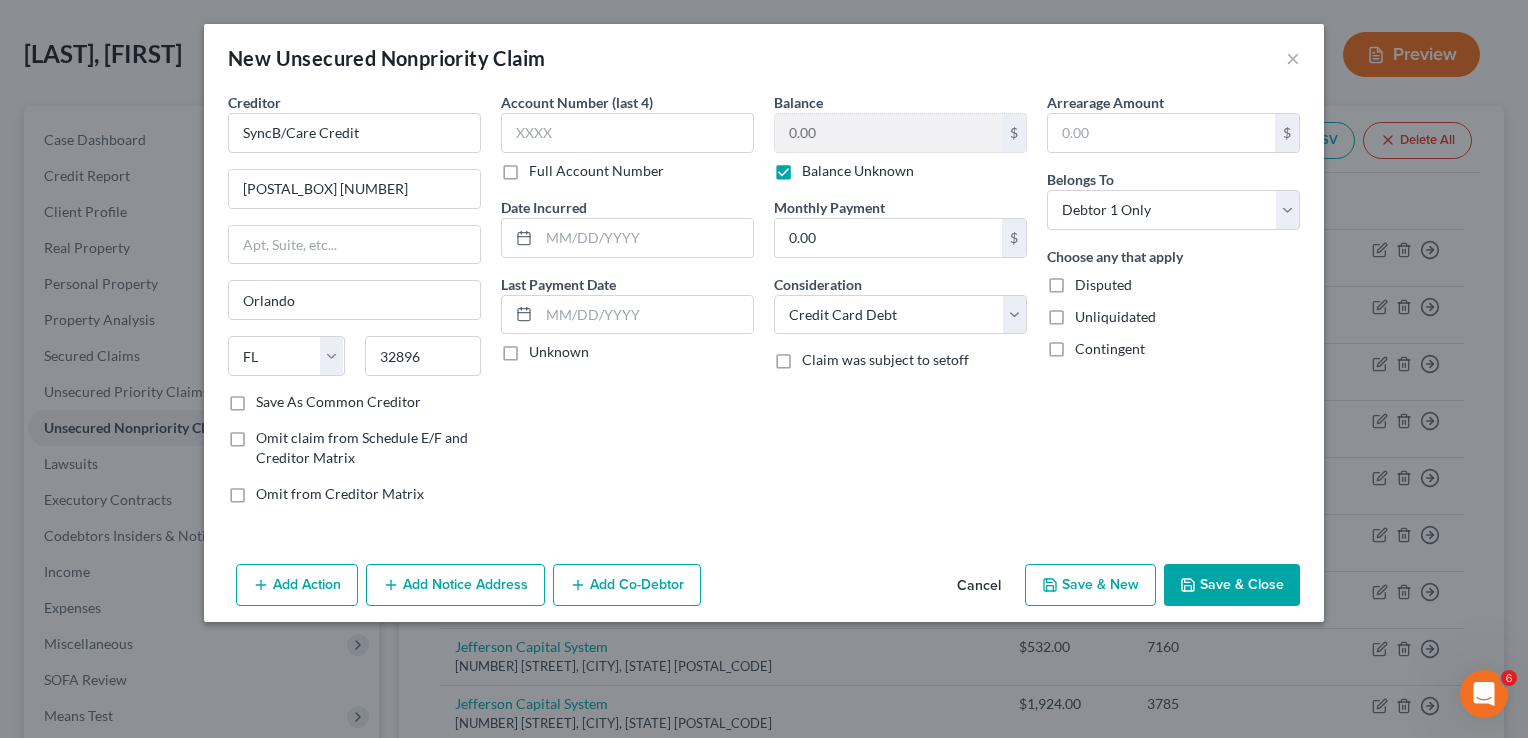 click on "Save & Close" at bounding box center (1232, 585) 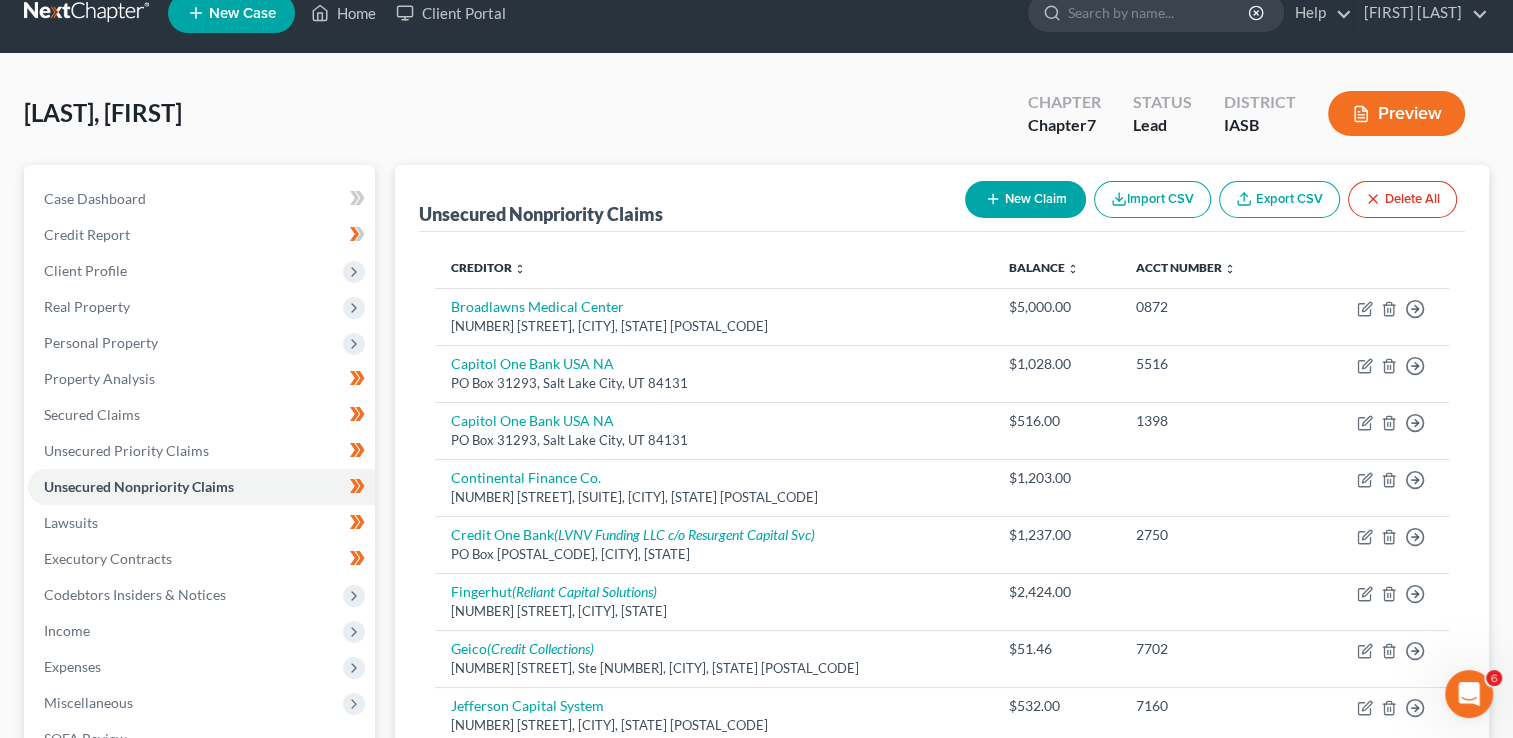 scroll, scrollTop: 0, scrollLeft: 0, axis: both 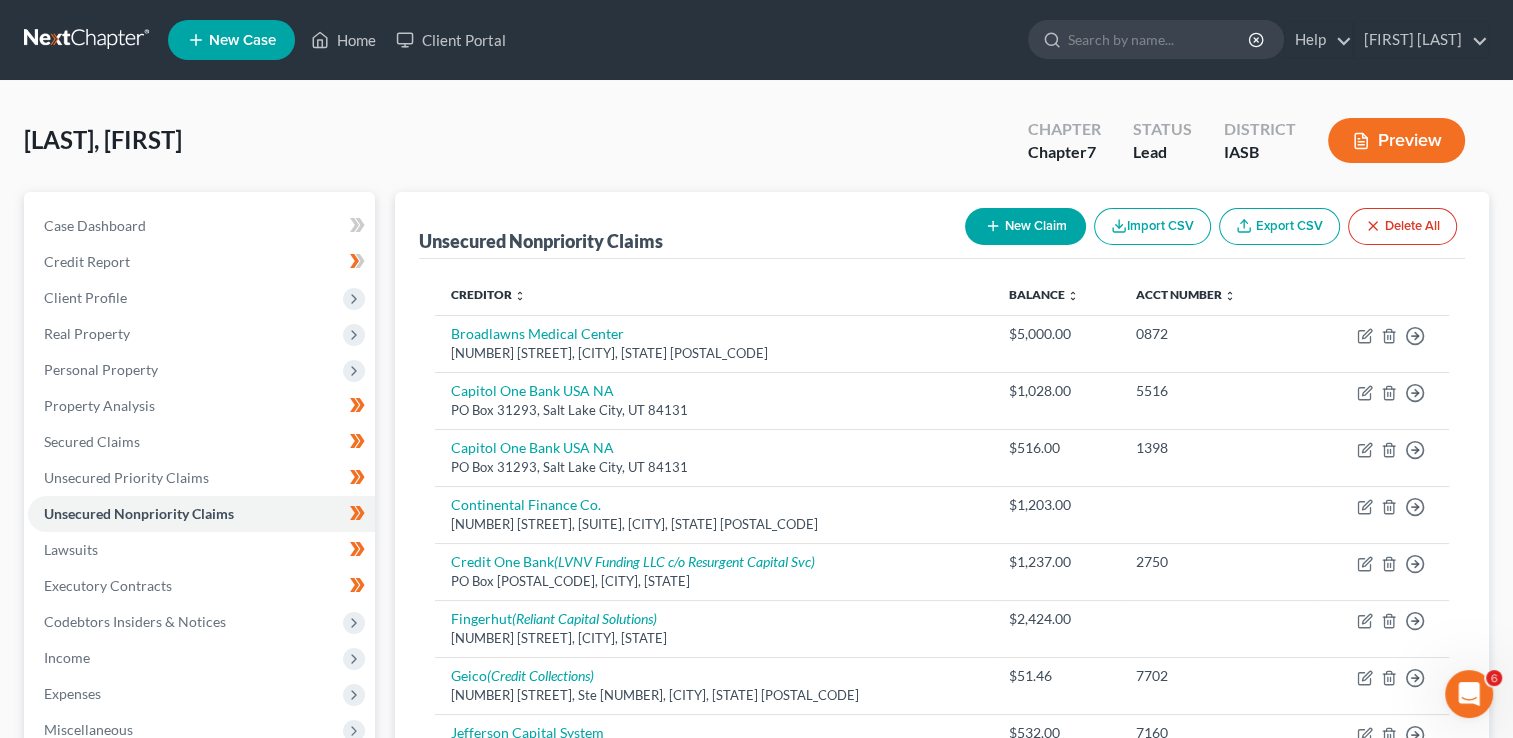 click on "New Claim" at bounding box center [1025, 226] 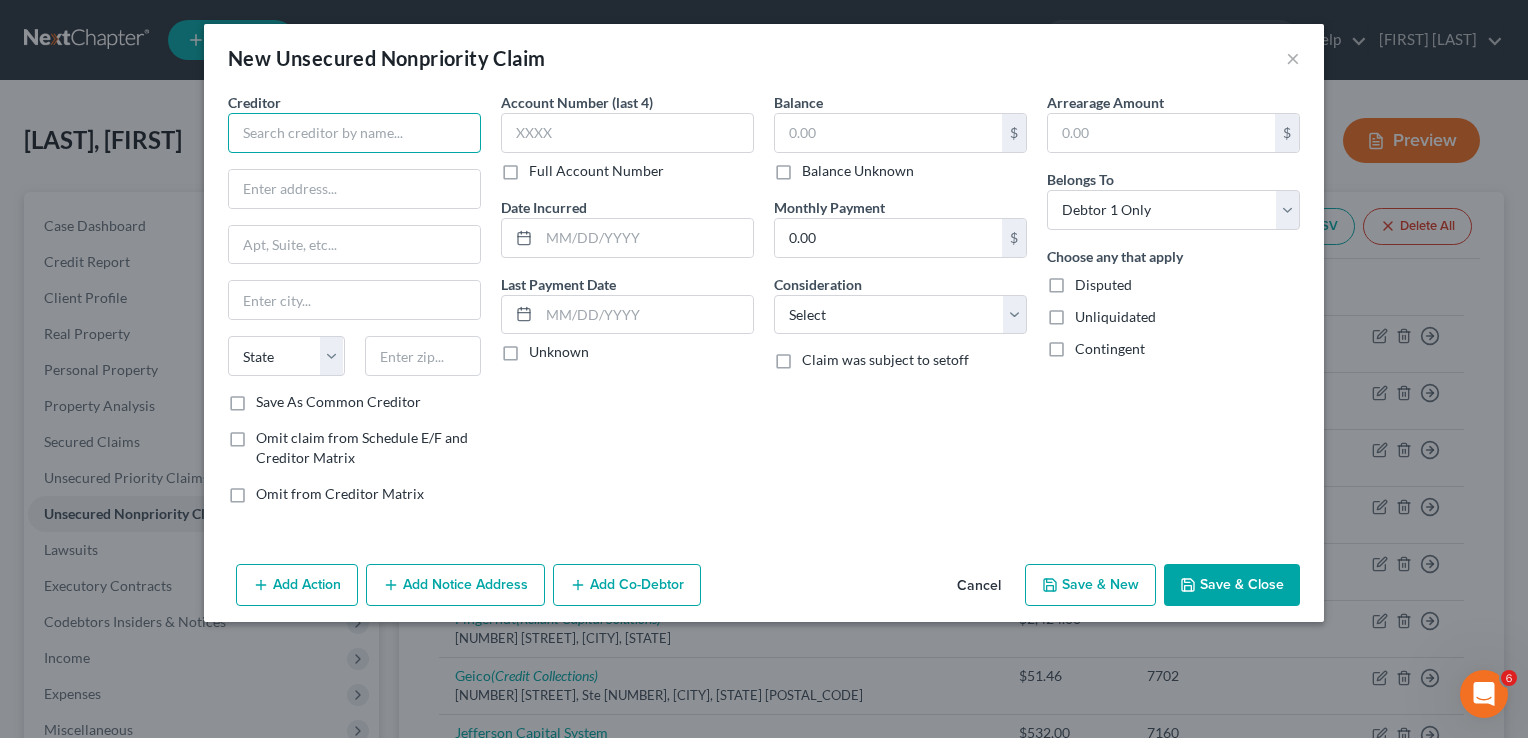 click at bounding box center [354, 133] 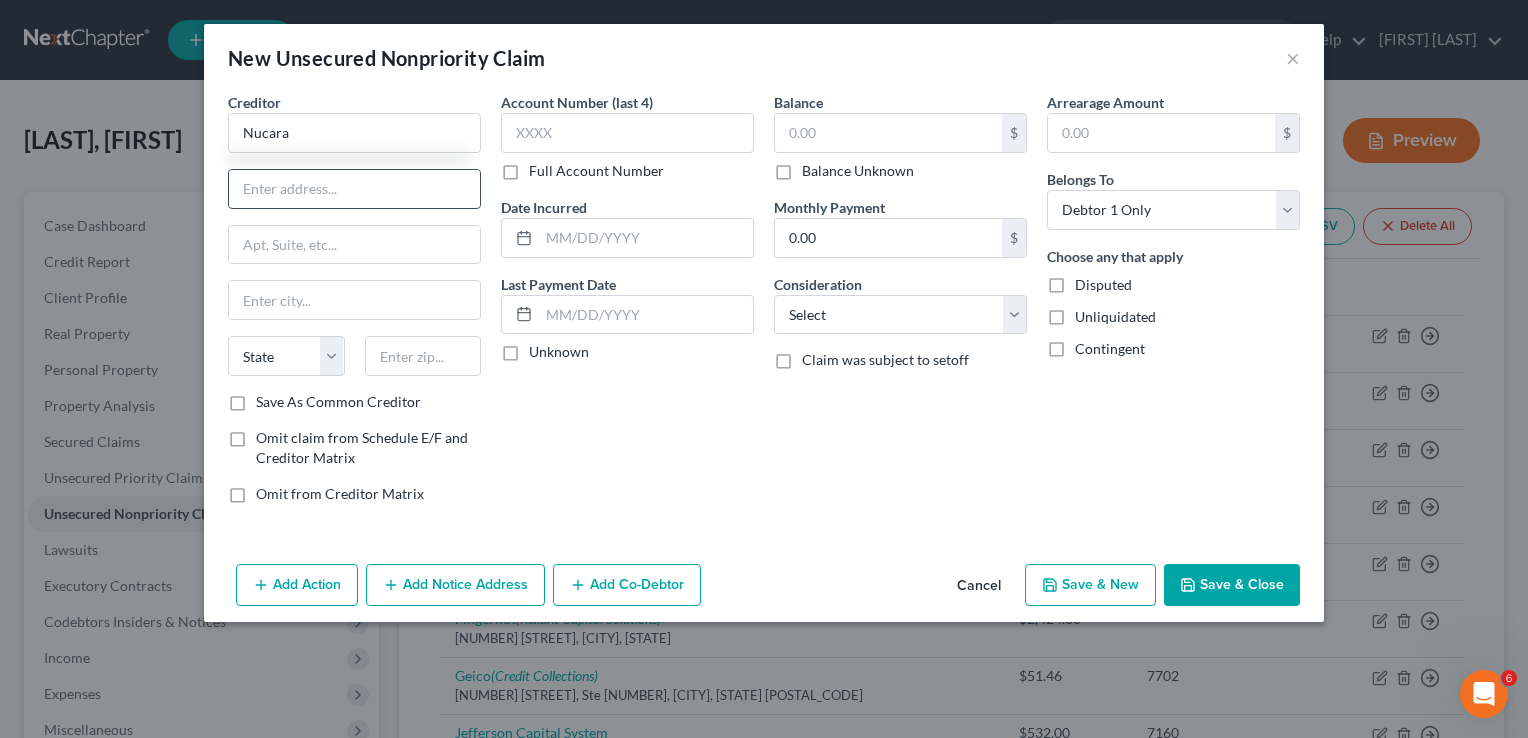 click at bounding box center [354, 189] 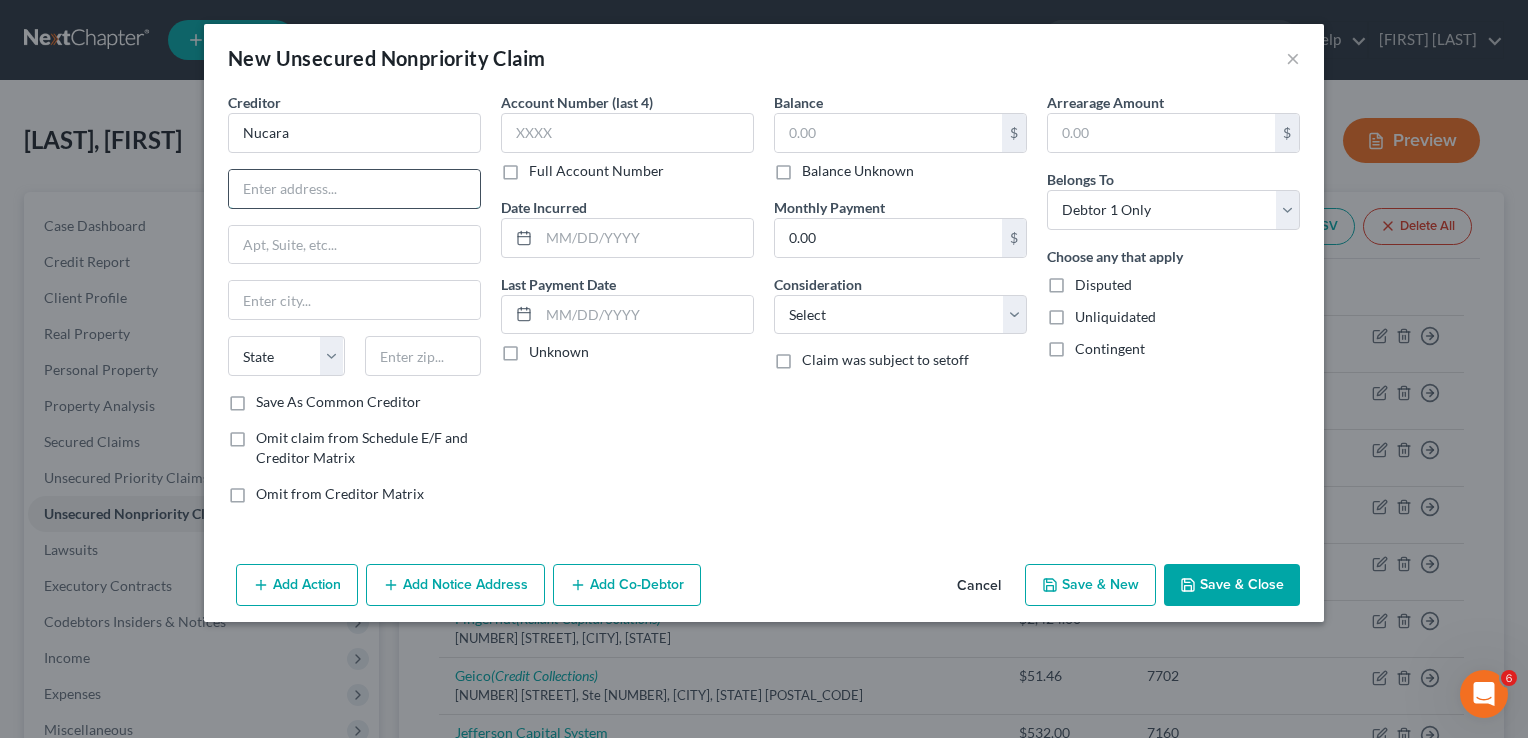 paste on "1801 2nd Avenue" 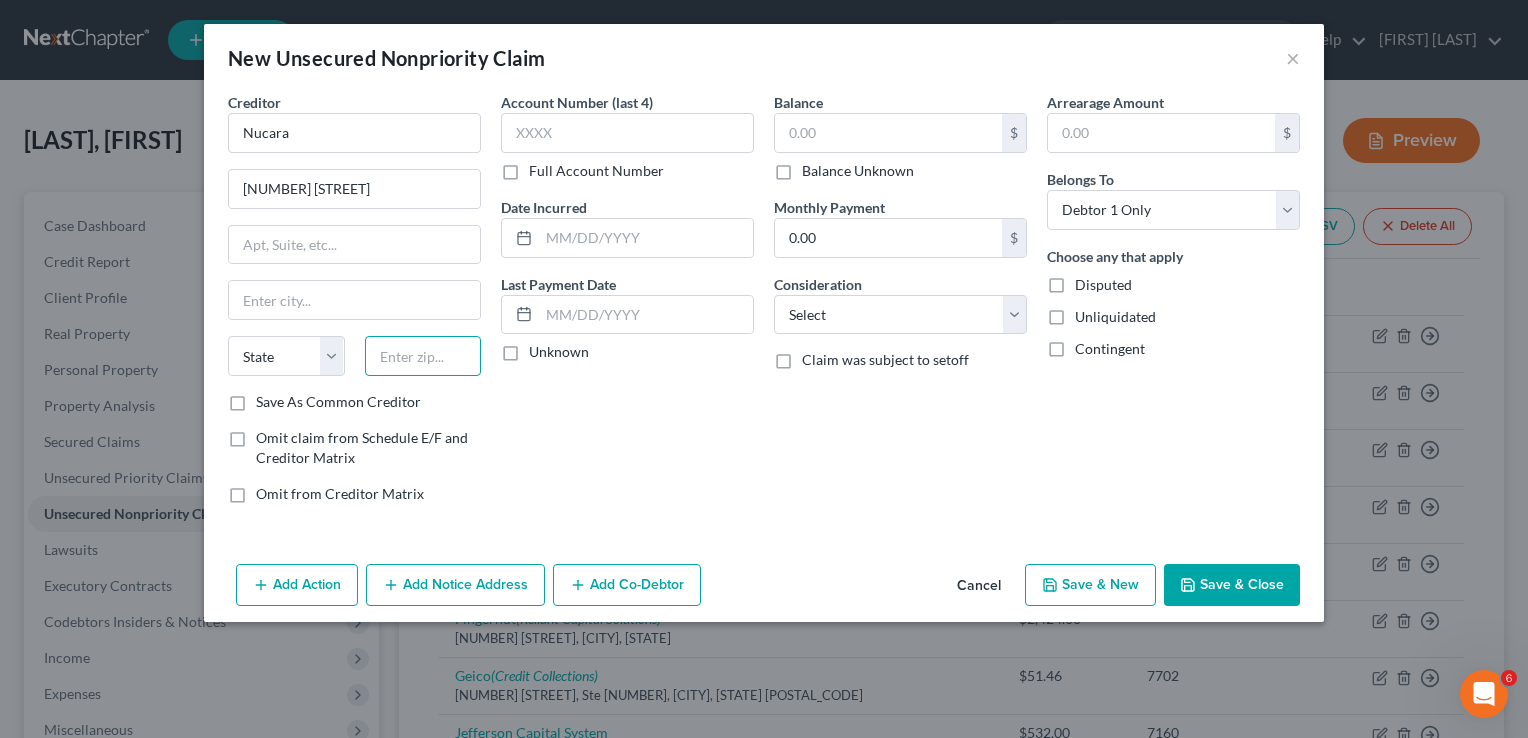 click at bounding box center [423, 356] 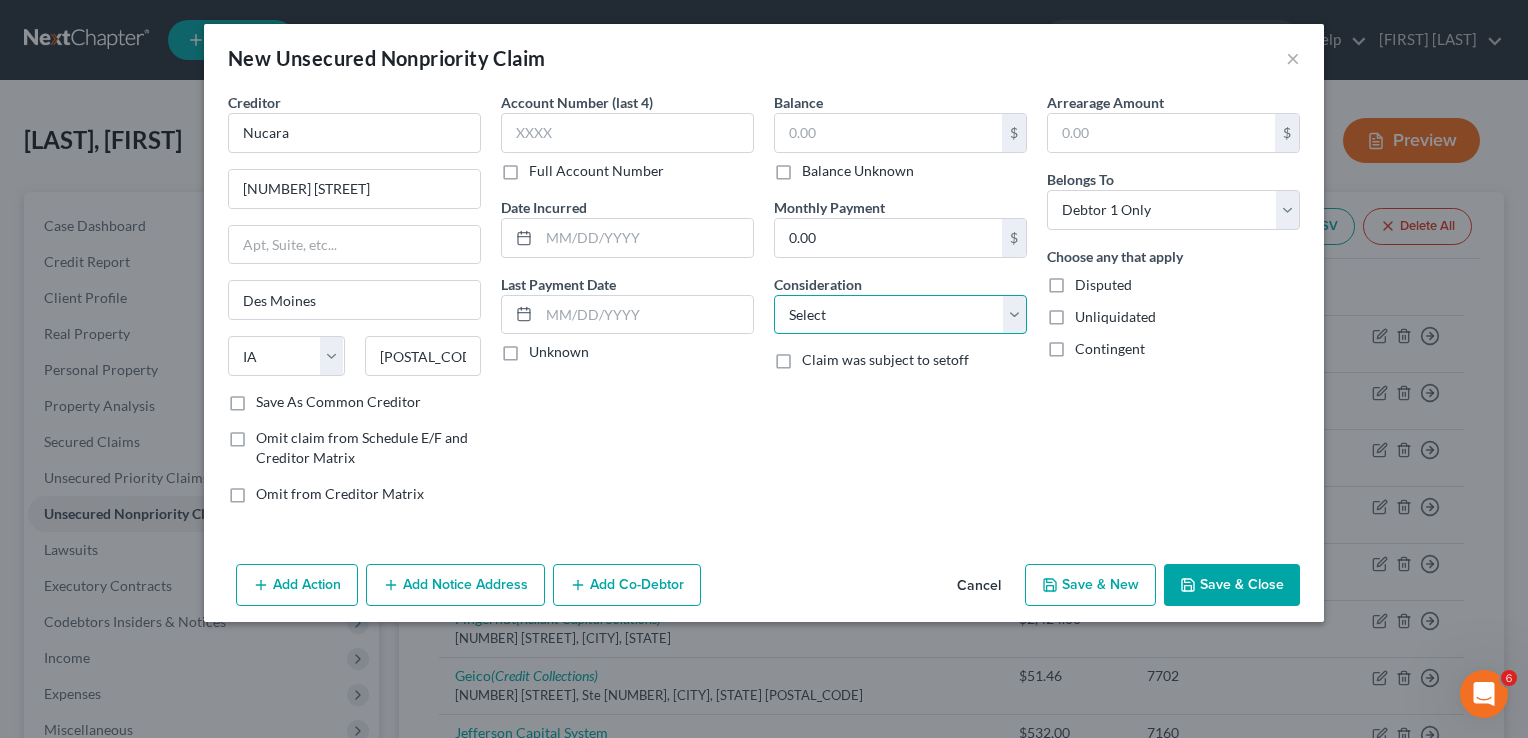 click on "Select Cable / Satellite Services Collection Agency Credit Card Debt Debt Counseling / Attorneys Deficiency Balance Domestic Support Obligations Home / Car Repairs Income Taxes Judgment Liens Medical Services Monies Loaned / Advanced Mortgage Obligation From Divorce Or Separation Obligation To Pensions Other Overdrawn Bank Account Promised To Help Pay Creditors Student Loans Suppliers And Vendors Telephone / Internet Services Utility Services" at bounding box center (900, 315) 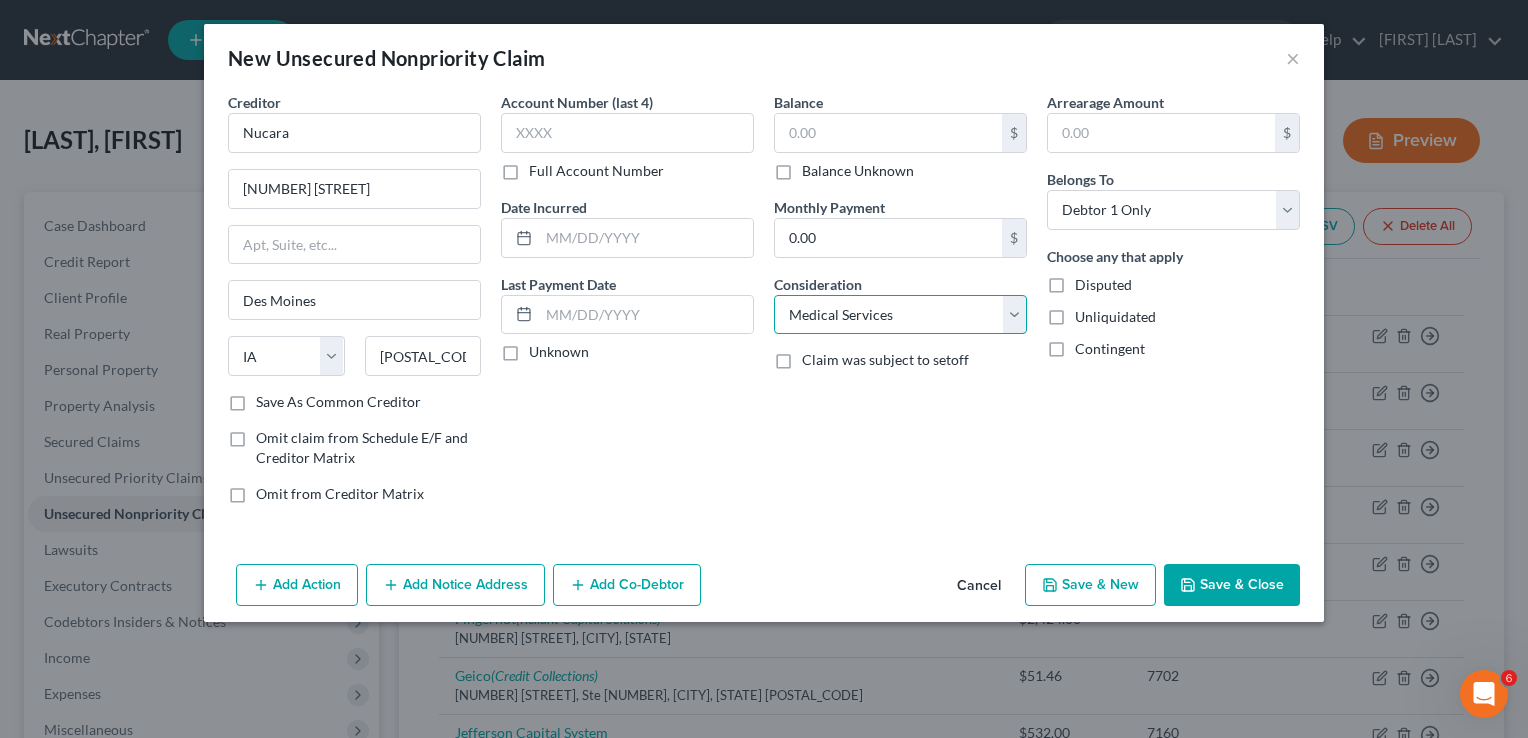 click on "Select Cable / Satellite Services Collection Agency Credit Card Debt Debt Counseling / Attorneys Deficiency Balance Domestic Support Obligations Home / Car Repairs Income Taxes Judgment Liens Medical Services Monies Loaned / Advanced Mortgage Obligation From Divorce Or Separation Obligation To Pensions Other Overdrawn Bank Account Promised To Help Pay Creditors Student Loans Suppliers And Vendors Telephone / Internet Services Utility Services" at bounding box center (900, 315) 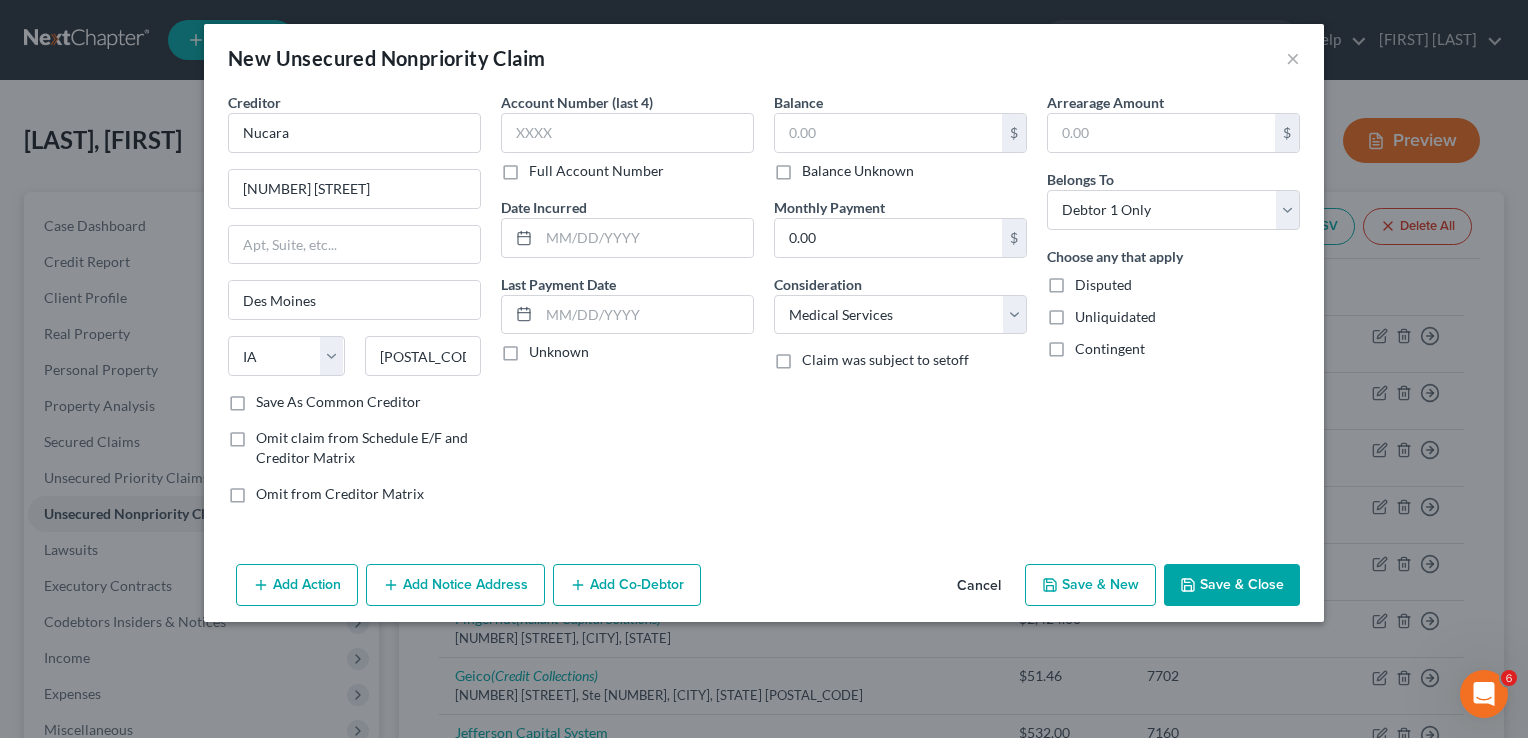 click on "Balance Unknown" at bounding box center [858, 171] 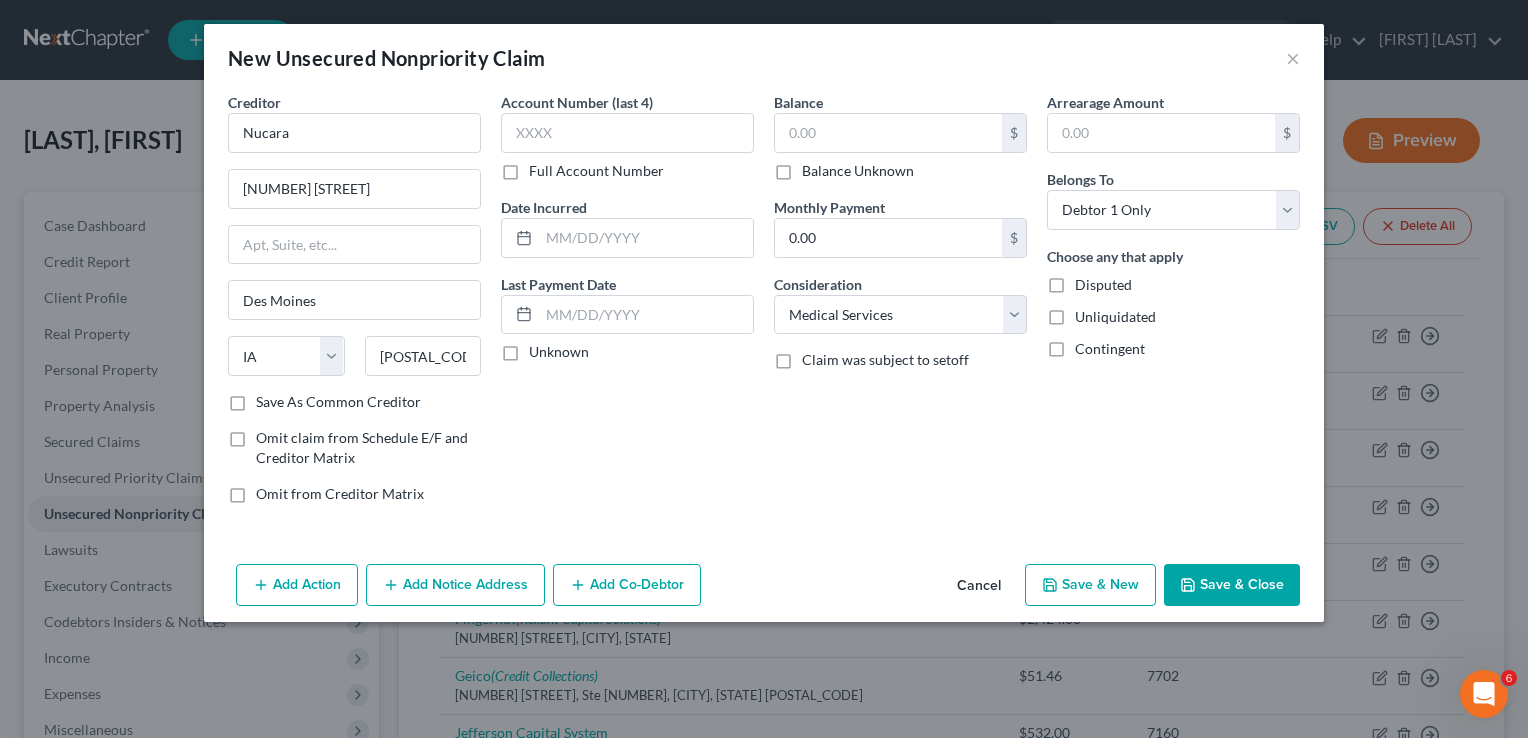 click on "Balance Unknown" at bounding box center [816, 167] 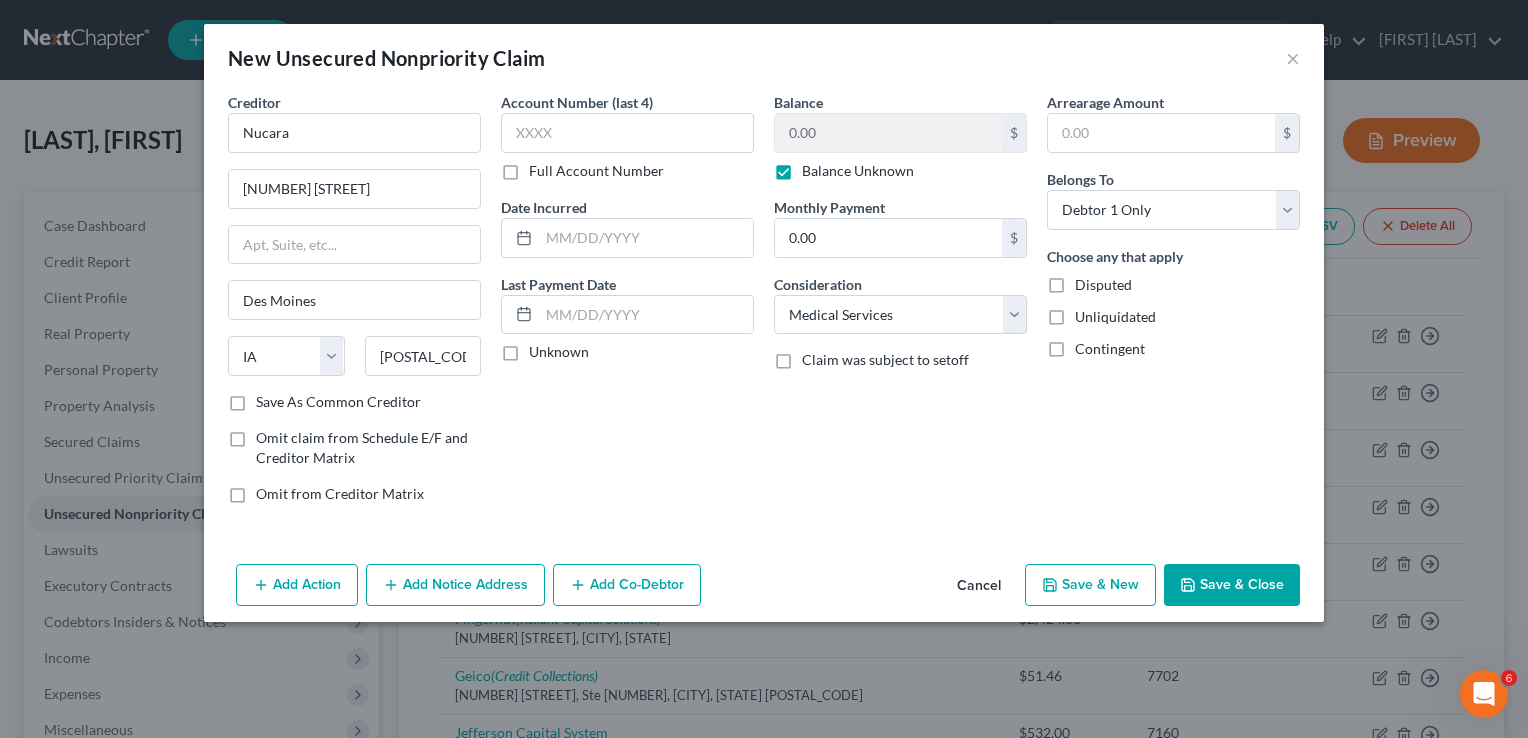 click on "Balance Unknown" at bounding box center [858, 171] 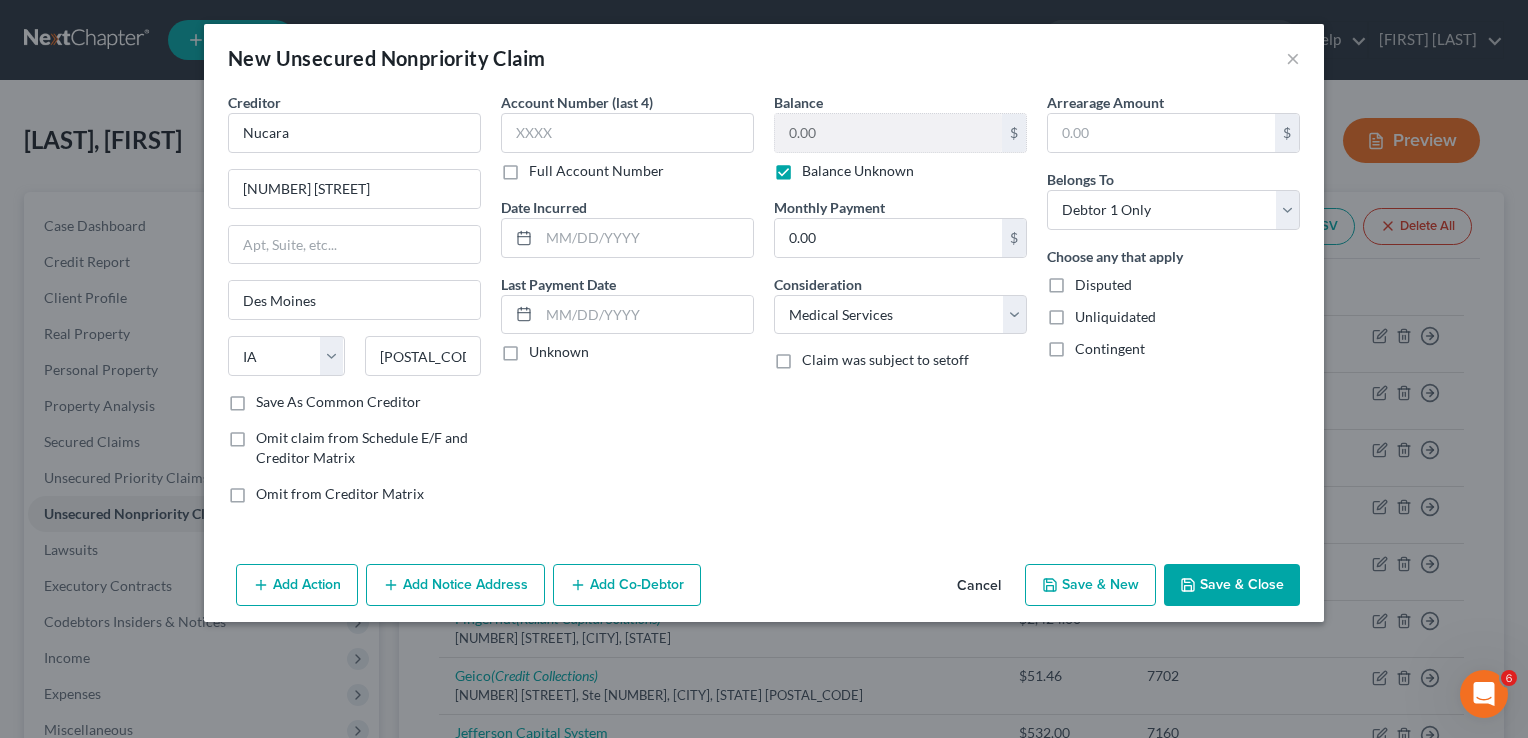 click on "Balance Unknown" at bounding box center [816, 167] 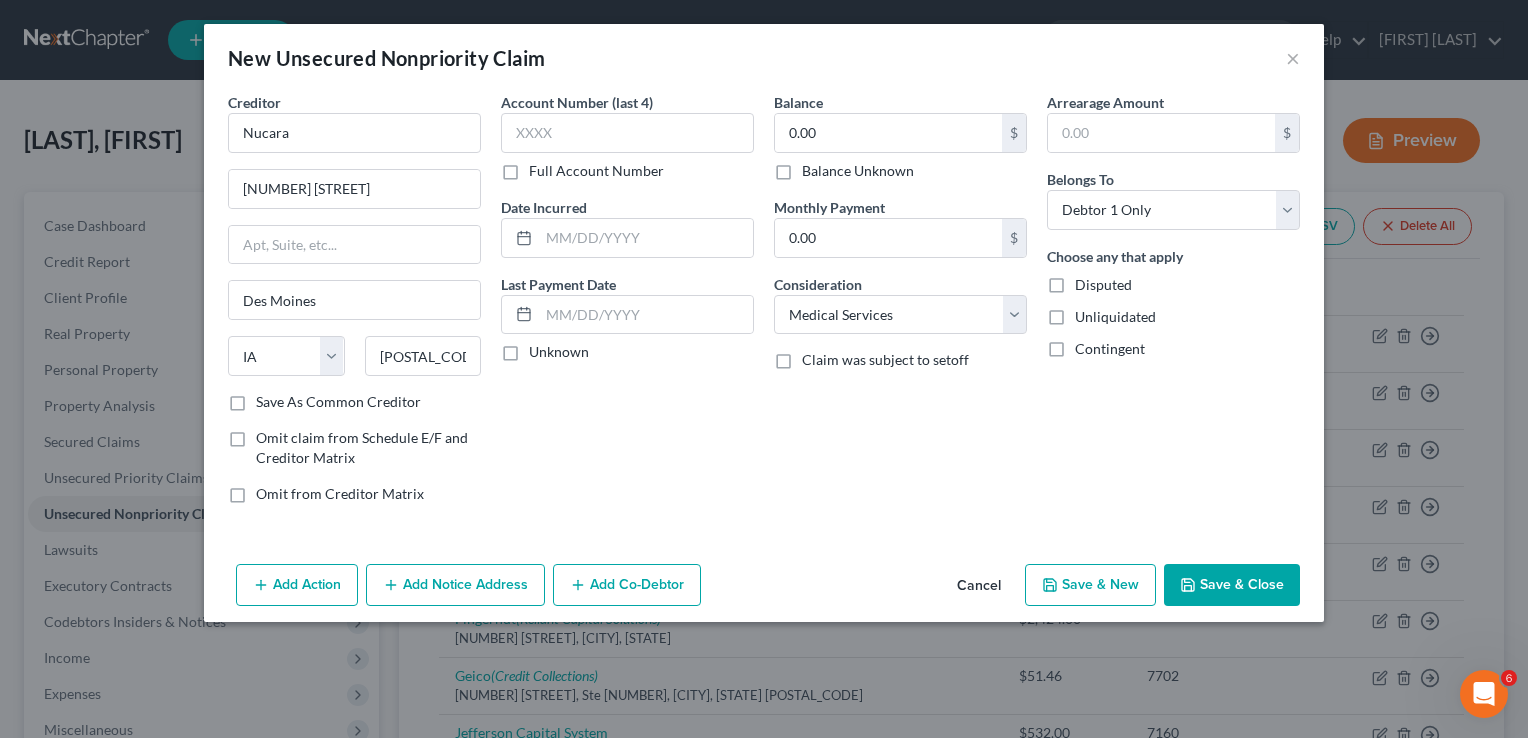 click on "Balance
0.00 $
Balance Unknown
Balance Undetermined
0.00 $
Balance Unknown" at bounding box center (900, 136) 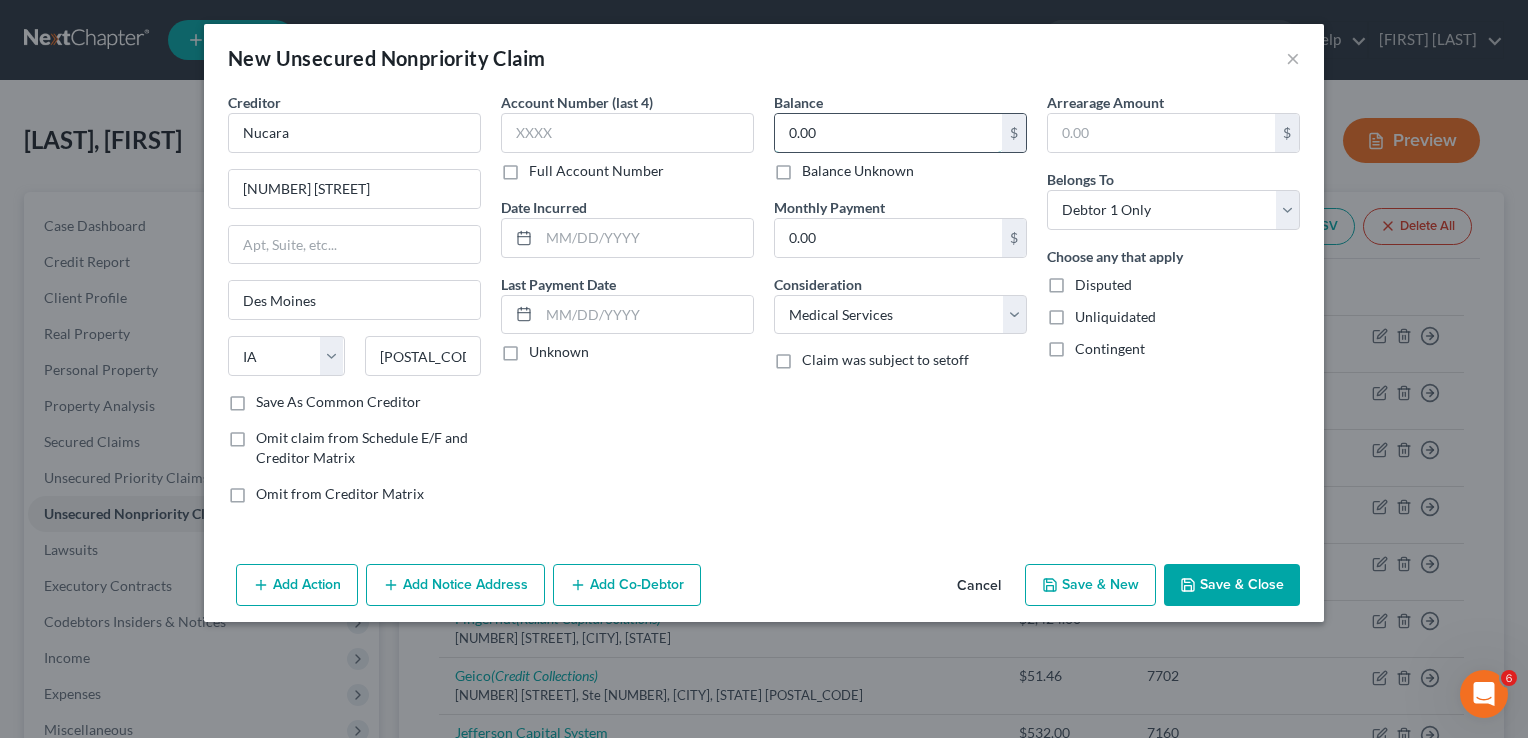 click on "0.00" at bounding box center [888, 133] 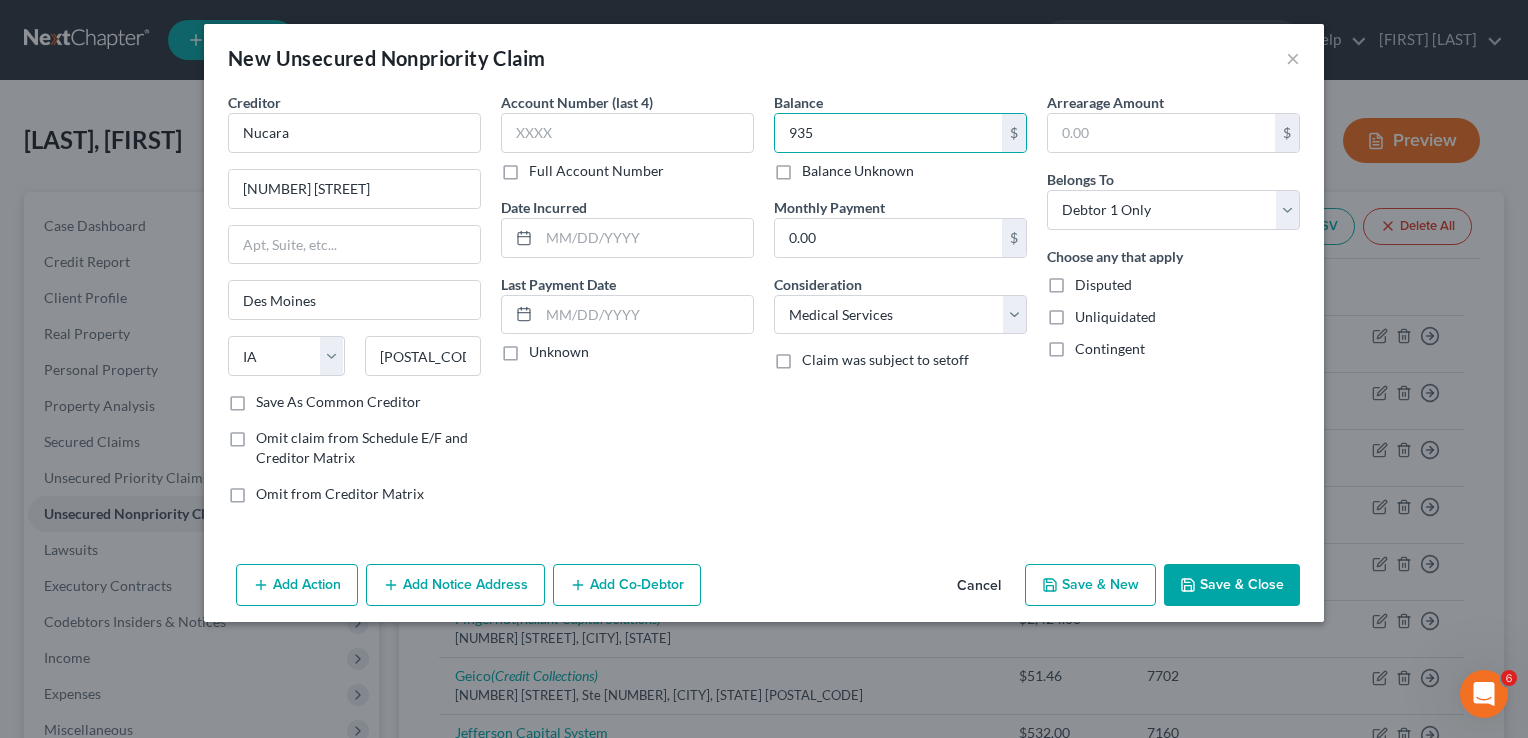 click on "Save As Common Creditor" at bounding box center [338, 402] 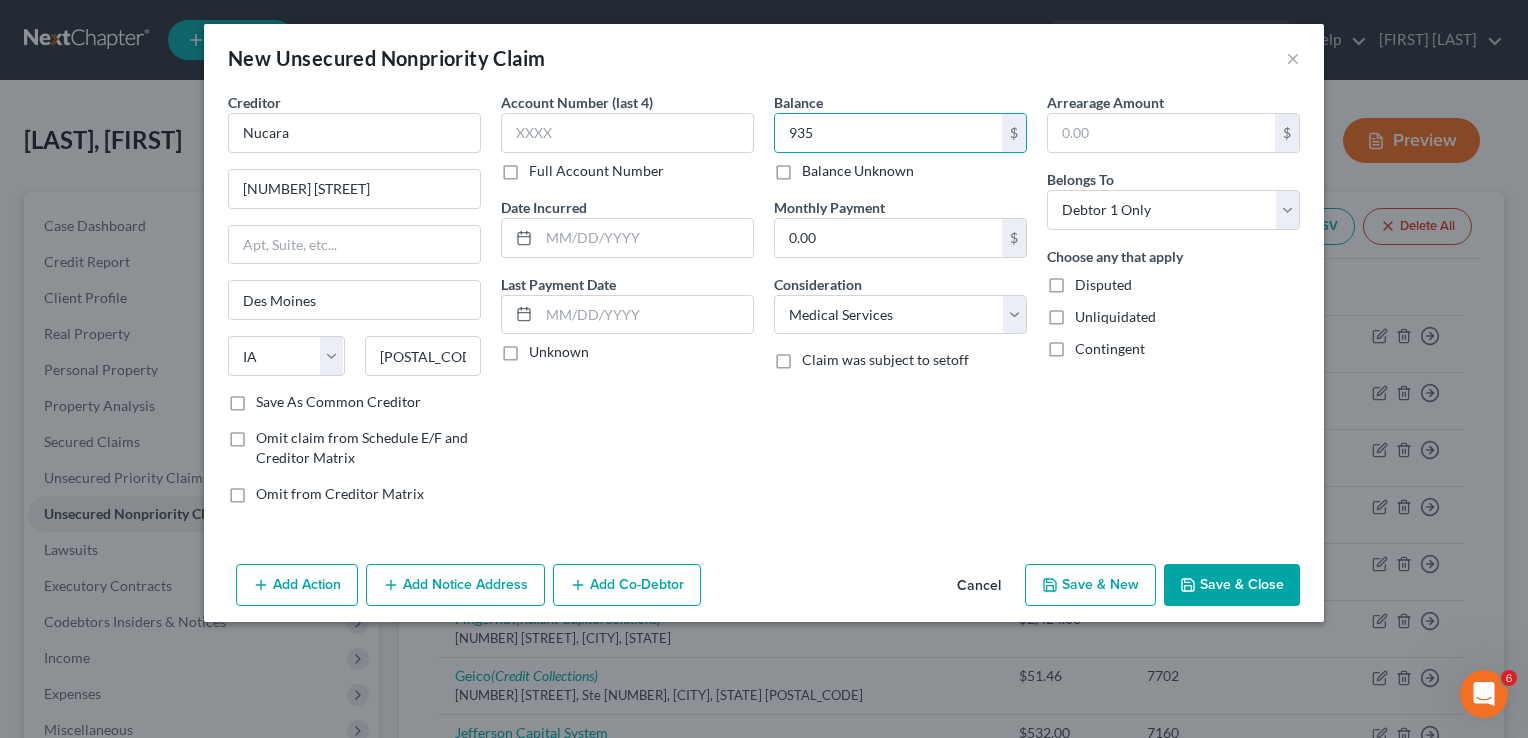 click on "Save As Common Creditor" at bounding box center (270, 398) 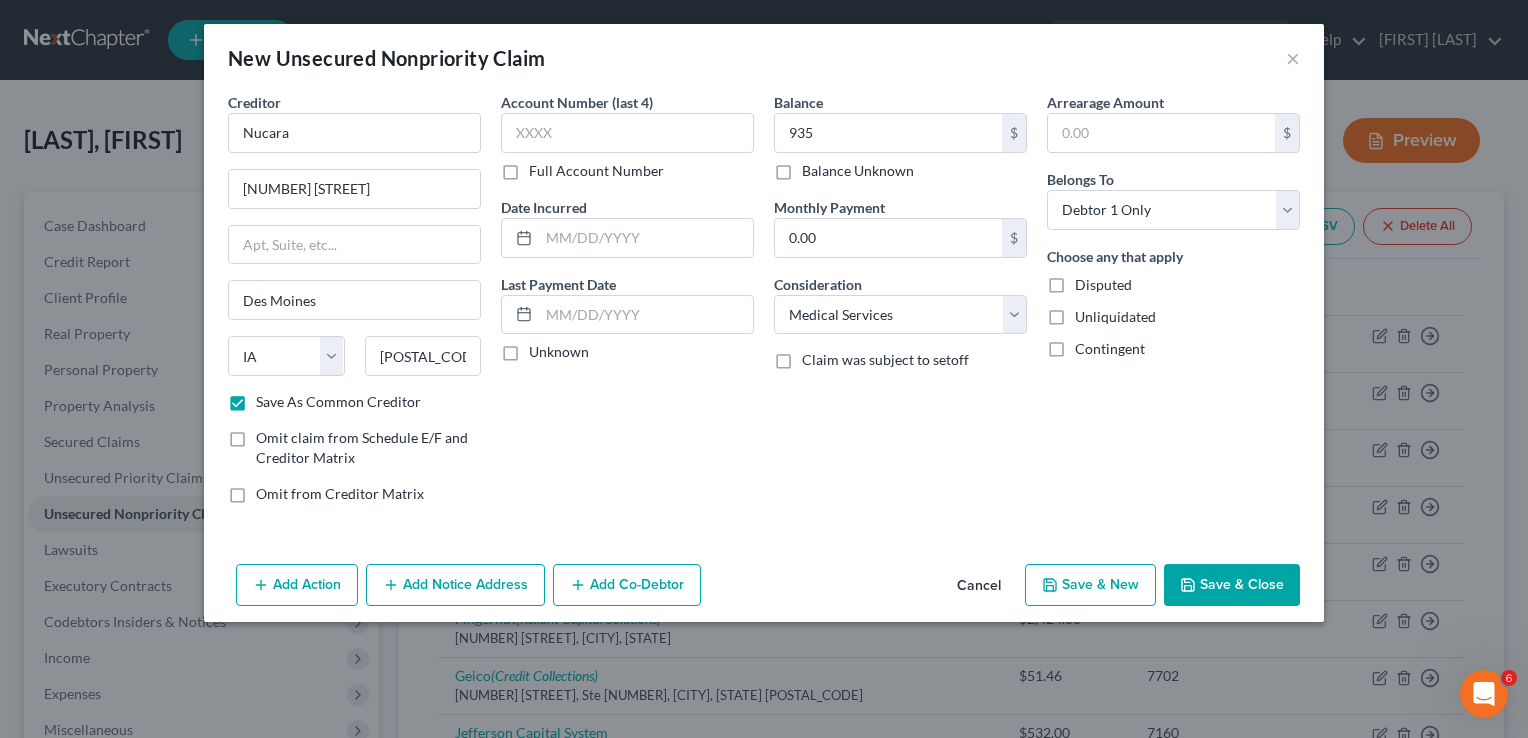 click on "Save & Close" at bounding box center (1232, 585) 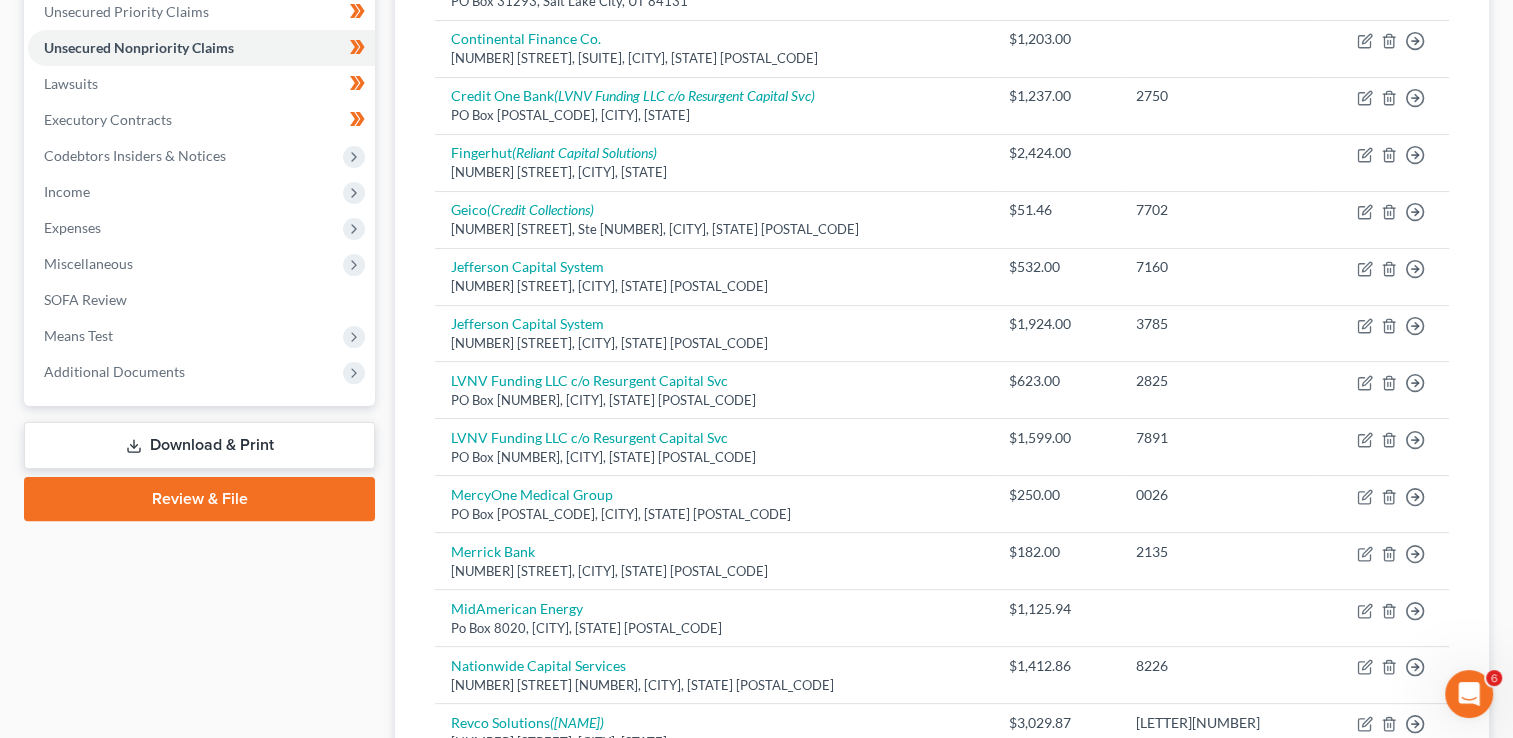 scroll, scrollTop: 0, scrollLeft: 0, axis: both 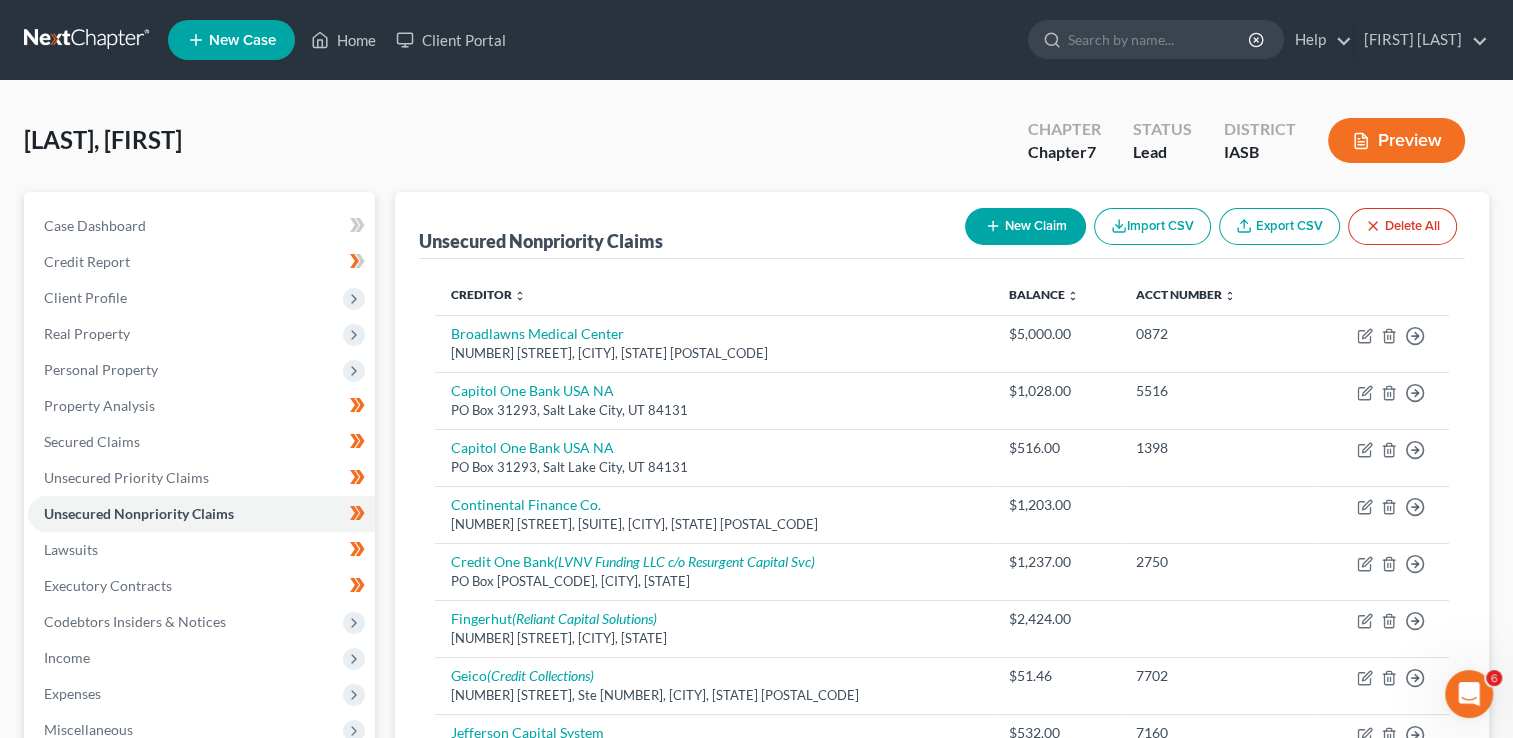 click on "New Claim" at bounding box center (1025, 226) 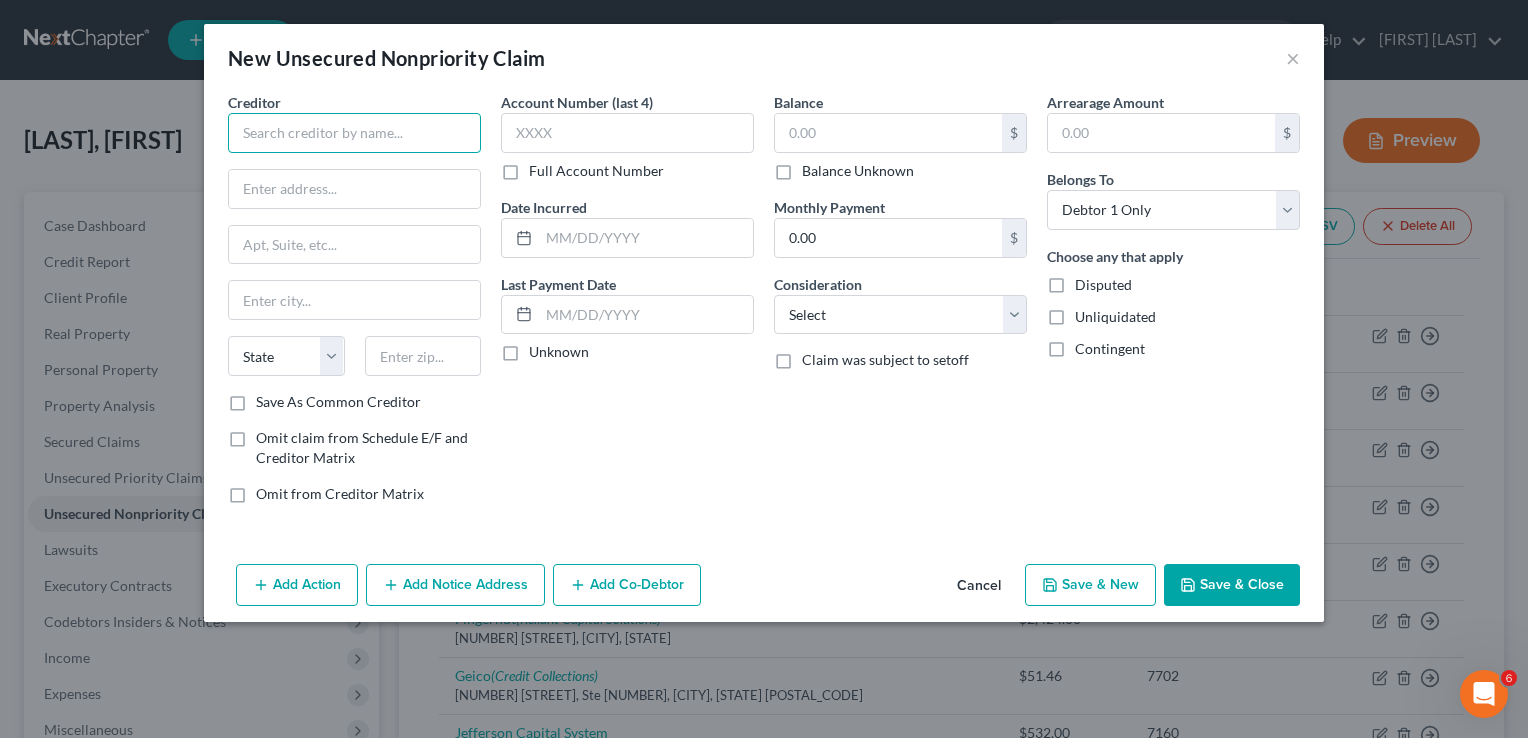 click at bounding box center (354, 133) 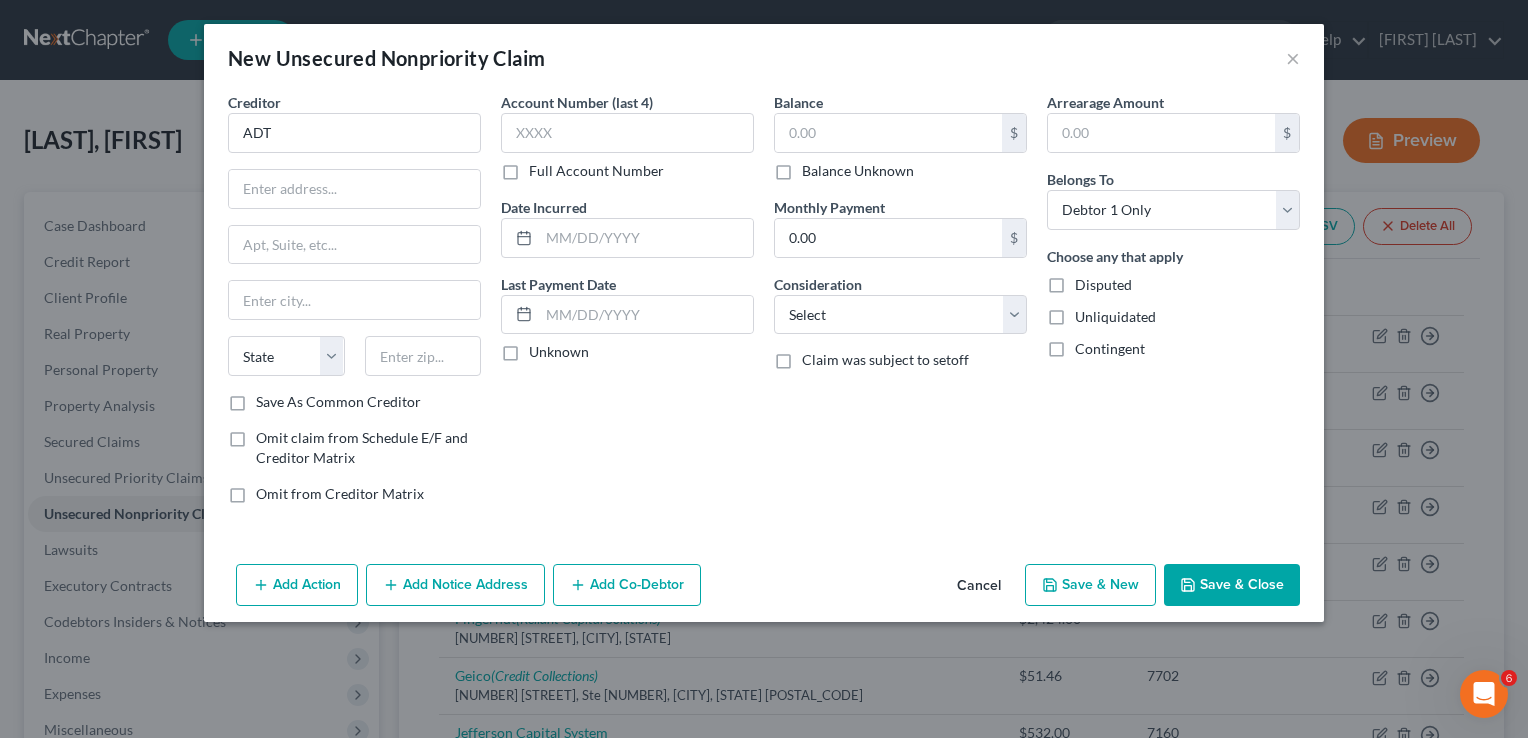 click on "Cancel" at bounding box center (979, 586) 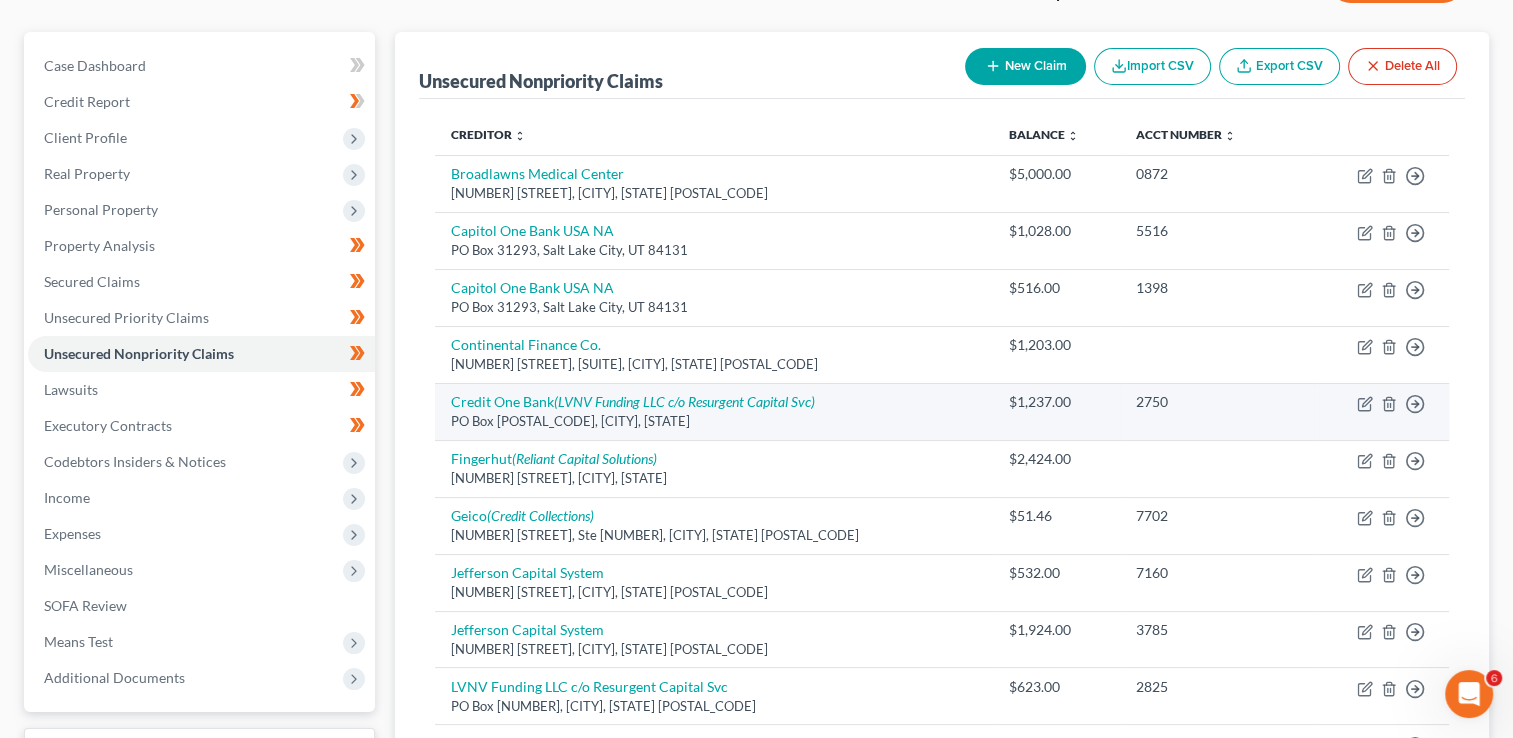 scroll, scrollTop: 0, scrollLeft: 0, axis: both 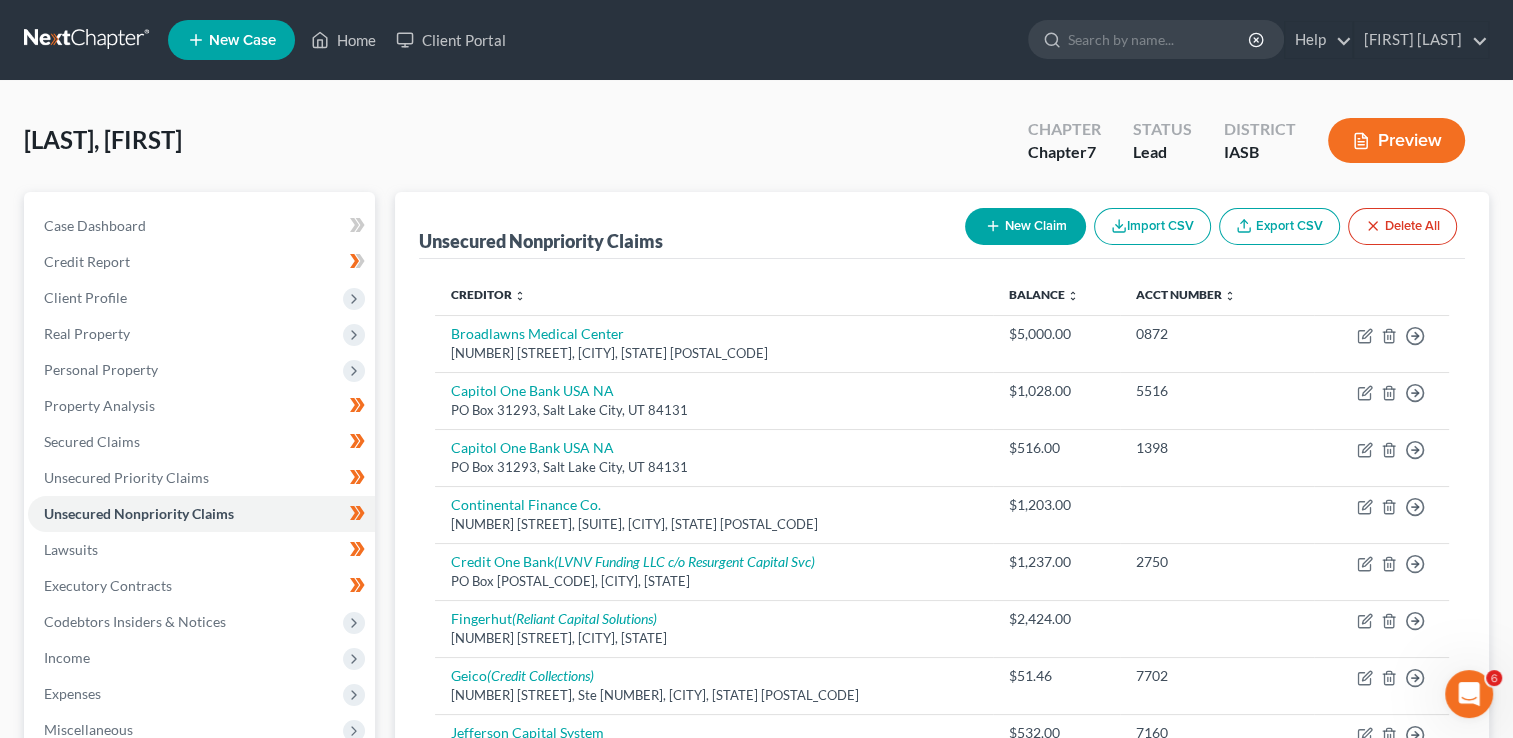 click on "New Claim" at bounding box center (1025, 226) 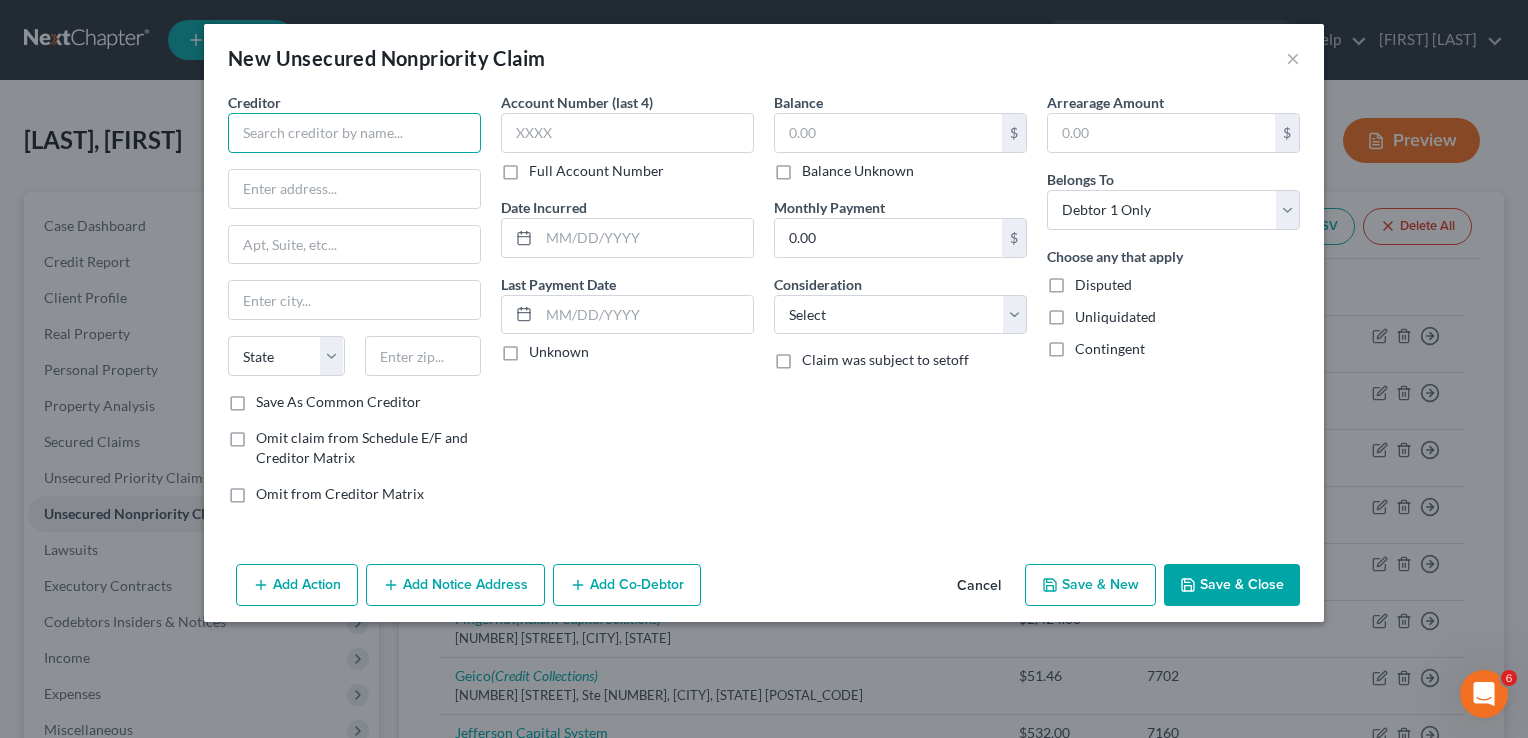 click at bounding box center [354, 133] 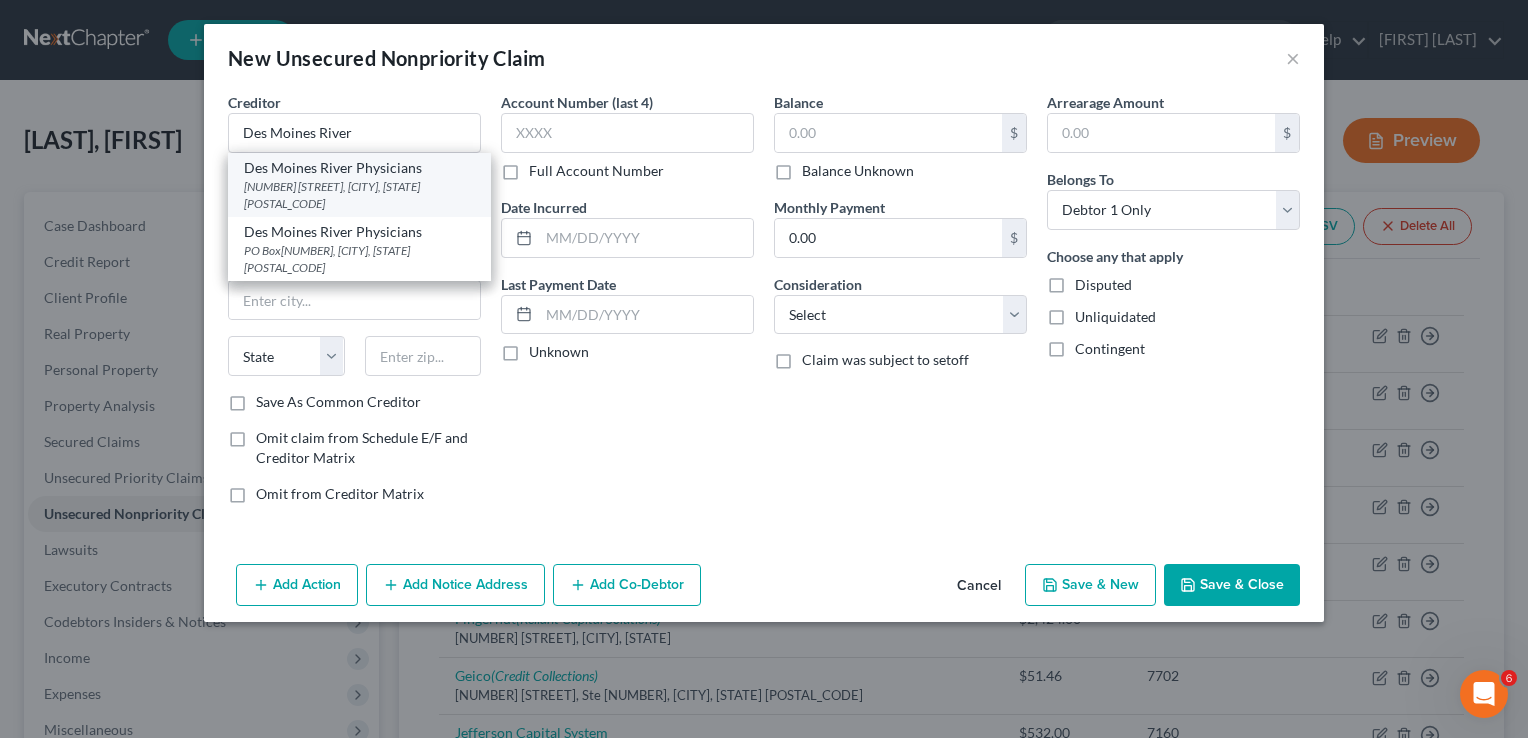 click on "Des Moines River Physicians" at bounding box center (359, 168) 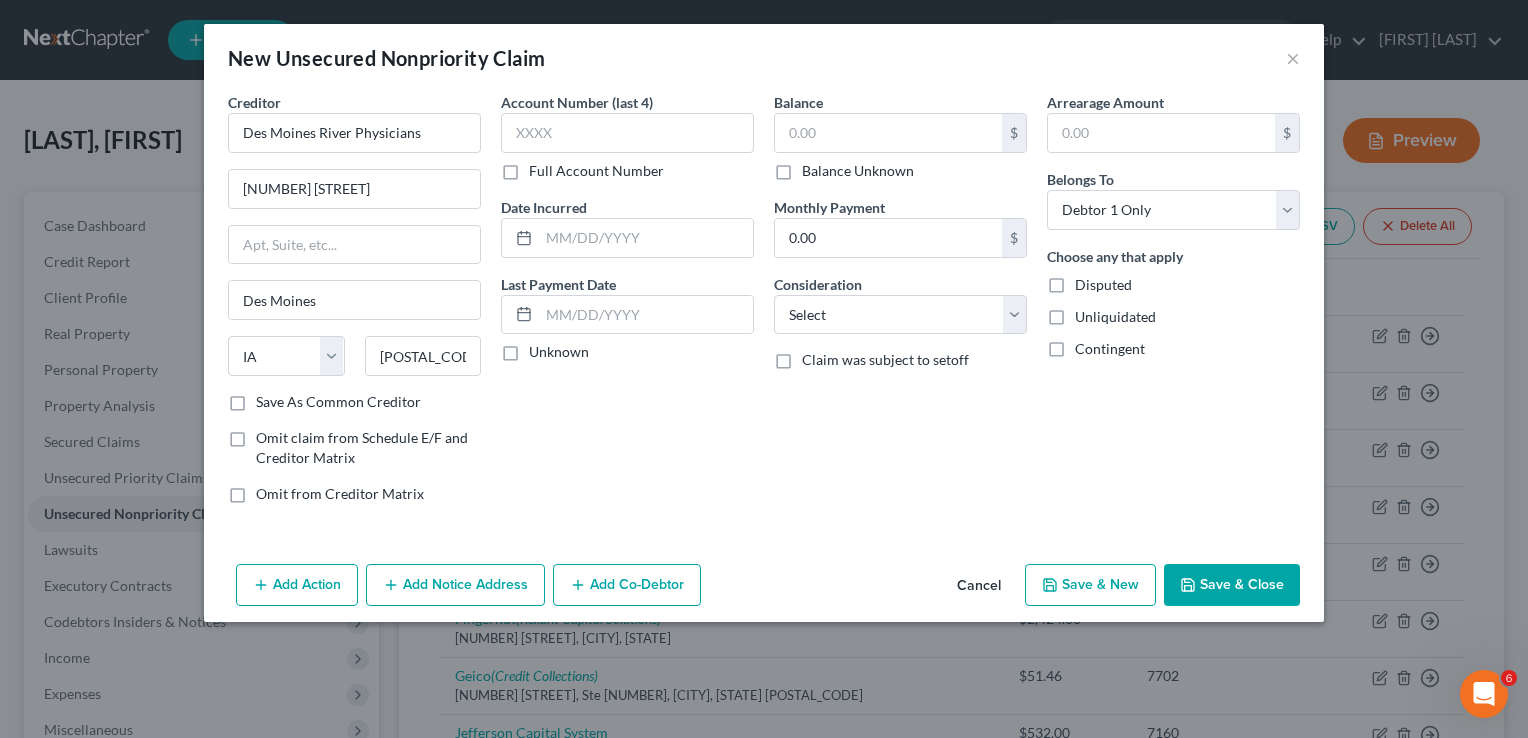 click on "Balance Unknown" at bounding box center [858, 171] 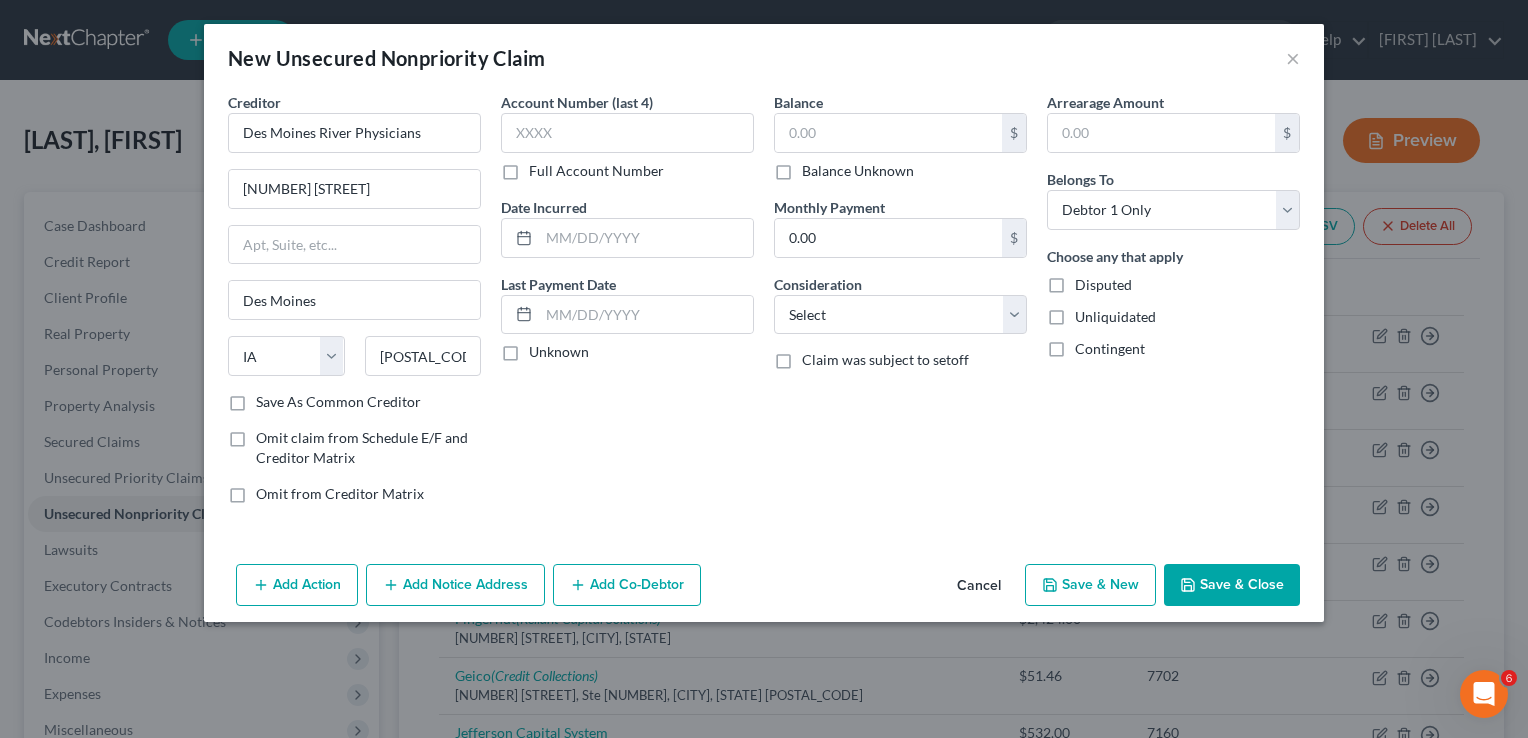 click on "Balance Unknown" at bounding box center (816, 167) 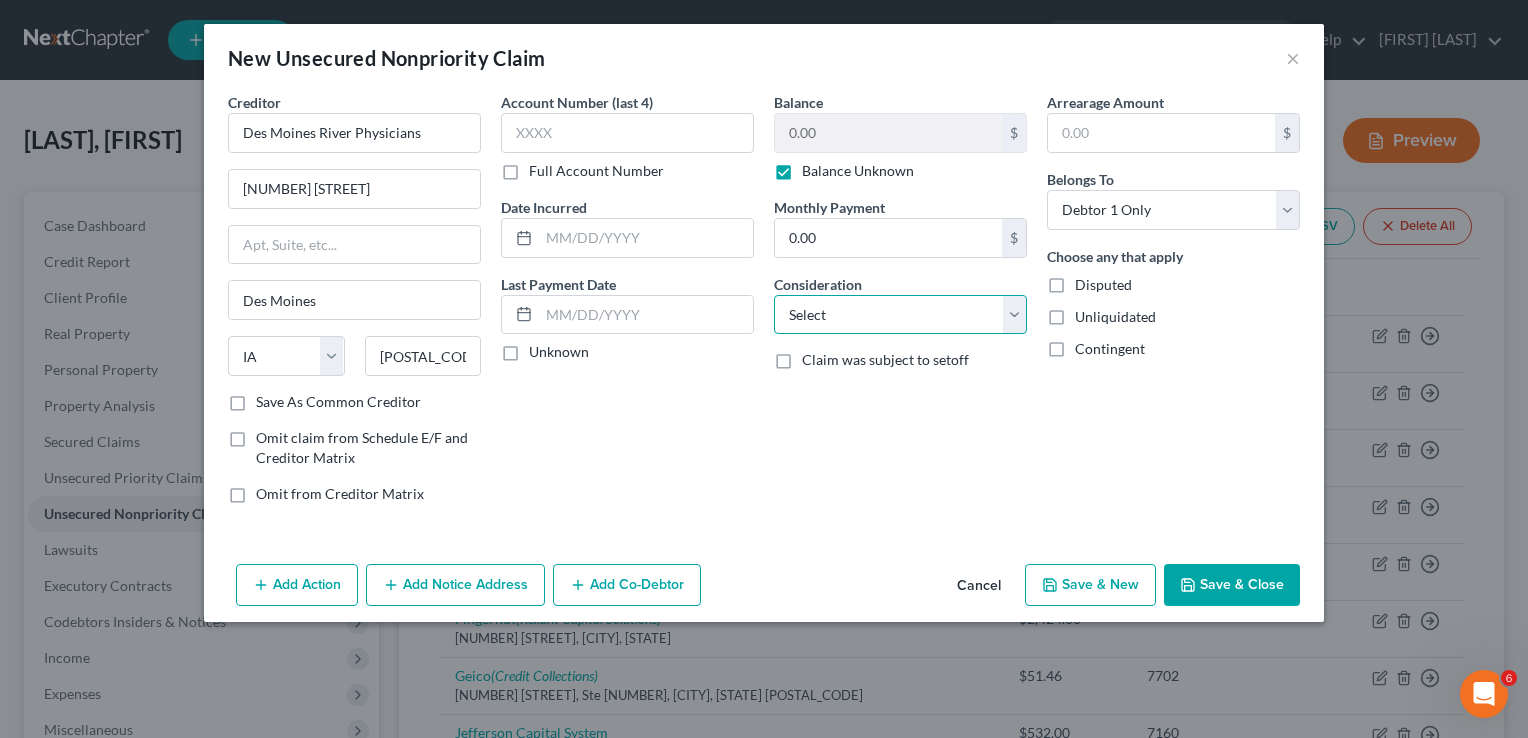 click on "Select Cable / Satellite Services Collection Agency Credit Card Debt Debt Counseling / Attorneys Deficiency Balance Domestic Support Obligations Home / Car Repairs Income Taxes Judgment Liens Medical Services Monies Loaned / Advanced Mortgage Obligation From Divorce Or Separation Obligation To Pensions Other Overdrawn Bank Account Promised To Help Pay Creditors Student Loans Suppliers And Vendors Telephone / Internet Services Utility Services" at bounding box center (900, 315) 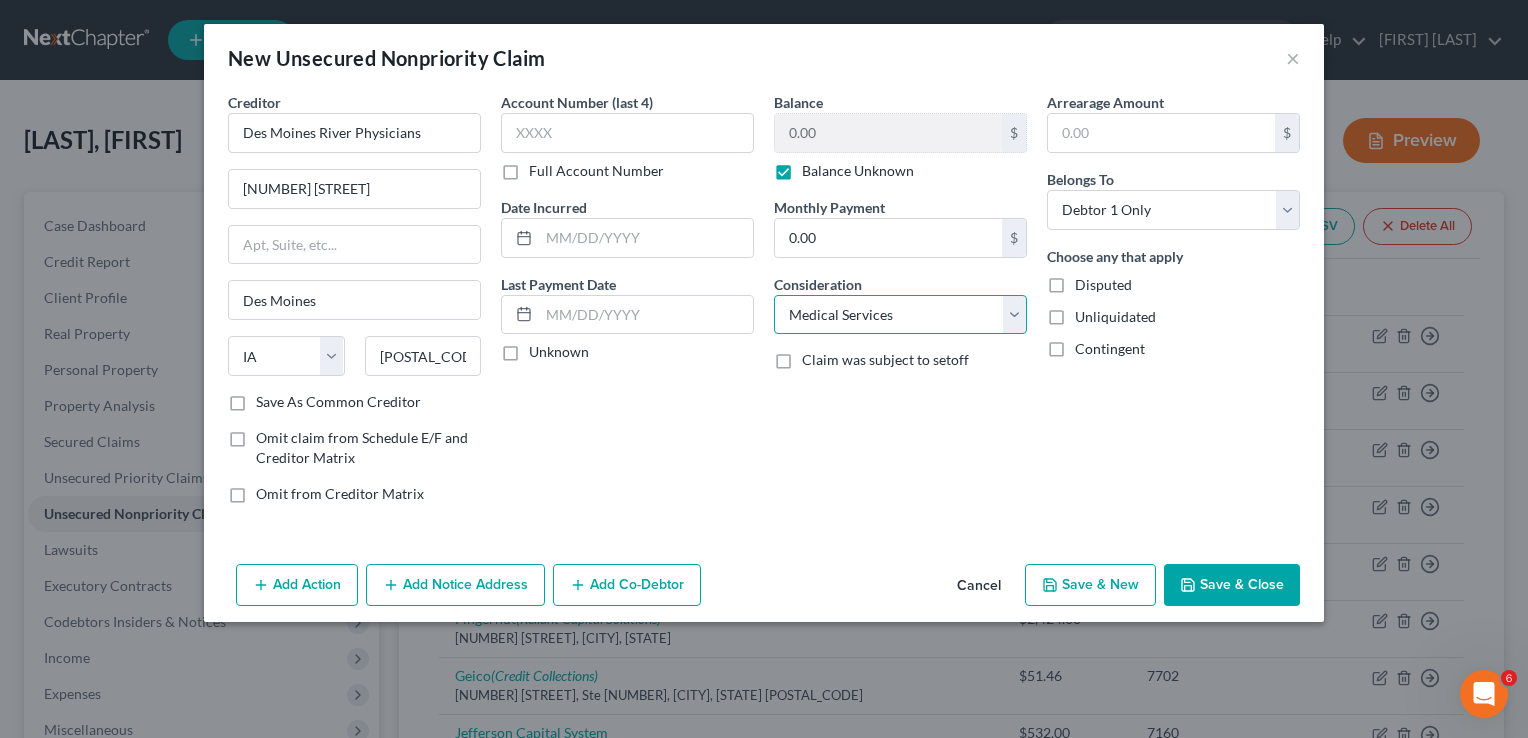 click on "Select Cable / Satellite Services Collection Agency Credit Card Debt Debt Counseling / Attorneys Deficiency Balance Domestic Support Obligations Home / Car Repairs Income Taxes Judgment Liens Medical Services Monies Loaned / Advanced Mortgage Obligation From Divorce Or Separation Obligation To Pensions Other Overdrawn Bank Account Promised To Help Pay Creditors Student Loans Suppliers And Vendors Telephone / Internet Services Utility Services" at bounding box center [900, 315] 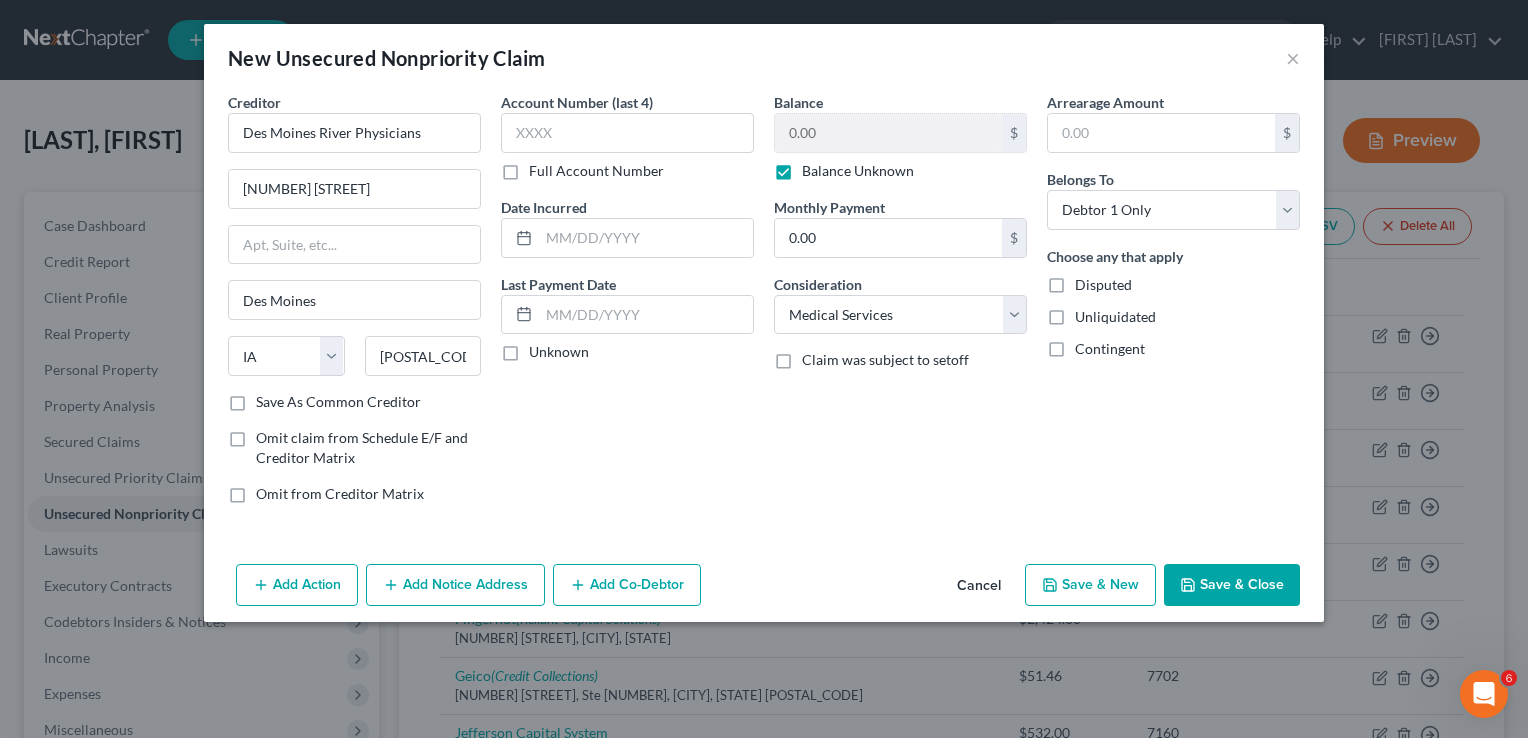 click on "Save & Close" at bounding box center (1232, 585) 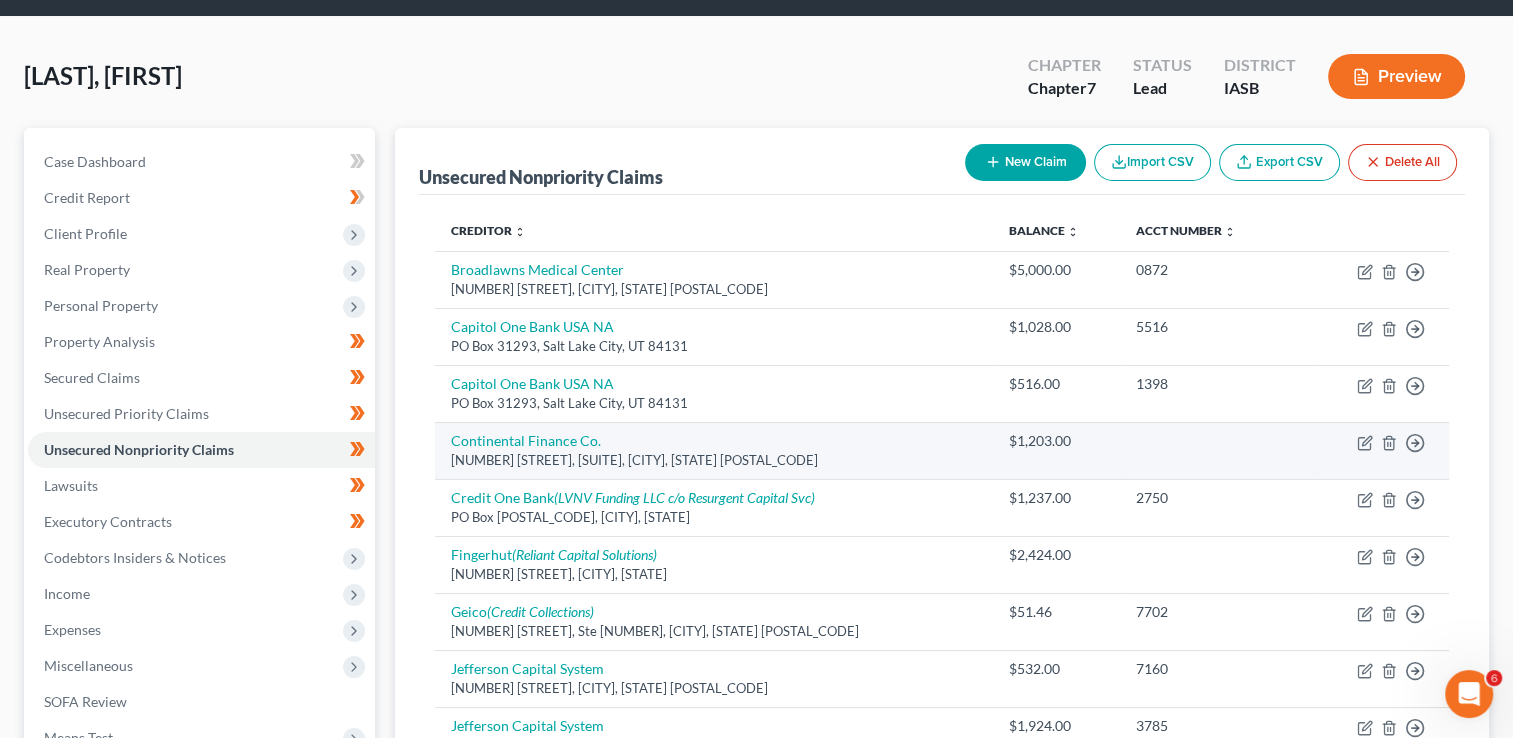 scroll, scrollTop: 0, scrollLeft: 0, axis: both 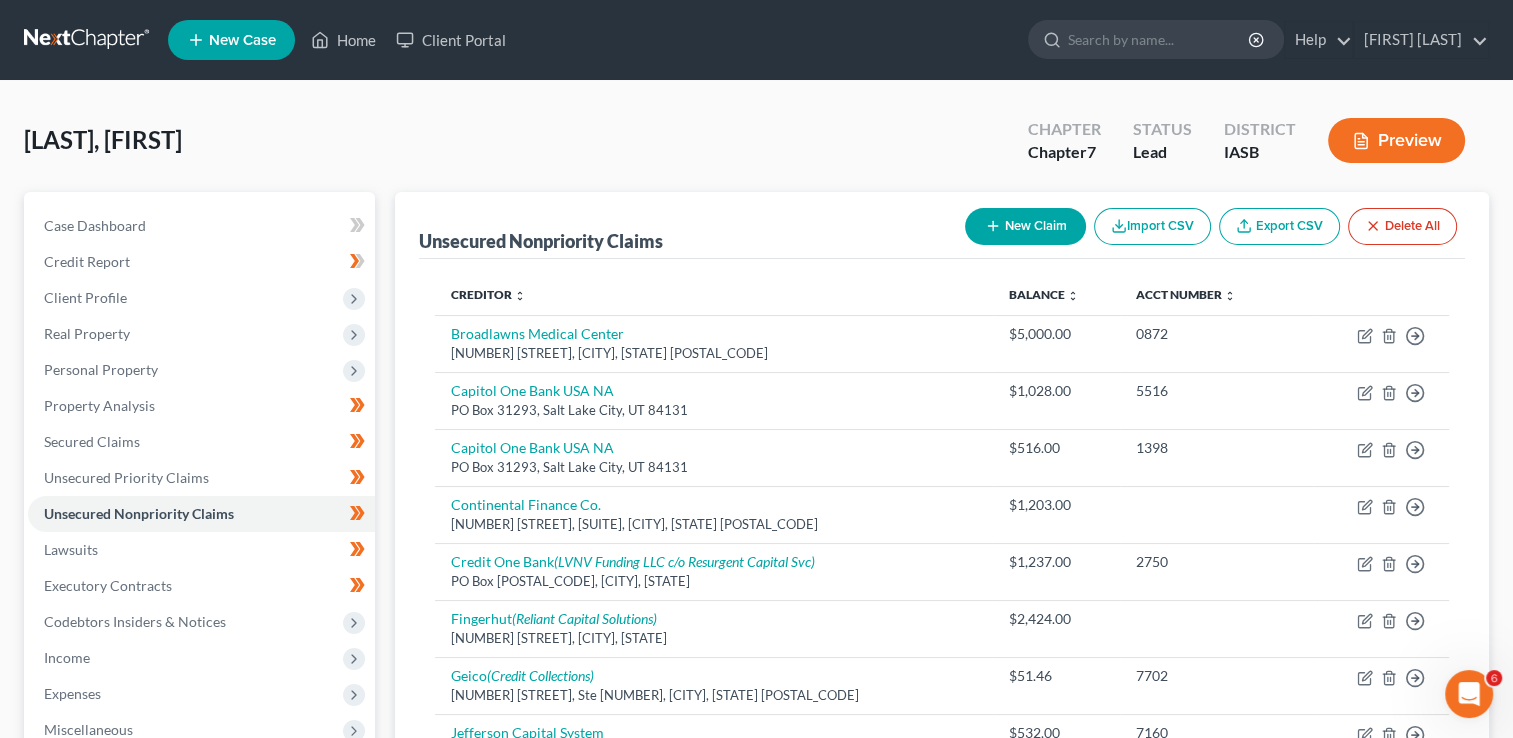 click on "New Claim" at bounding box center [1025, 226] 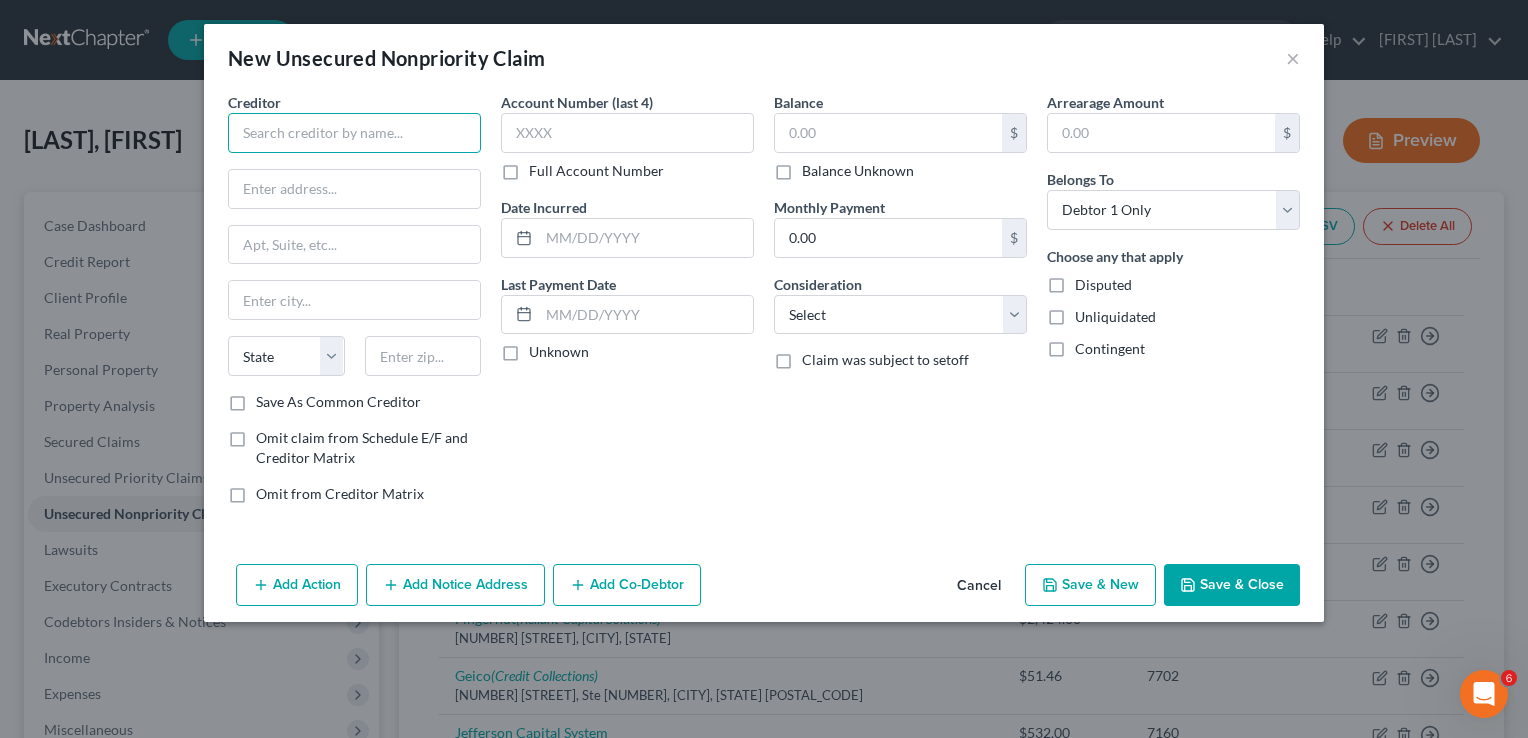 click at bounding box center (354, 133) 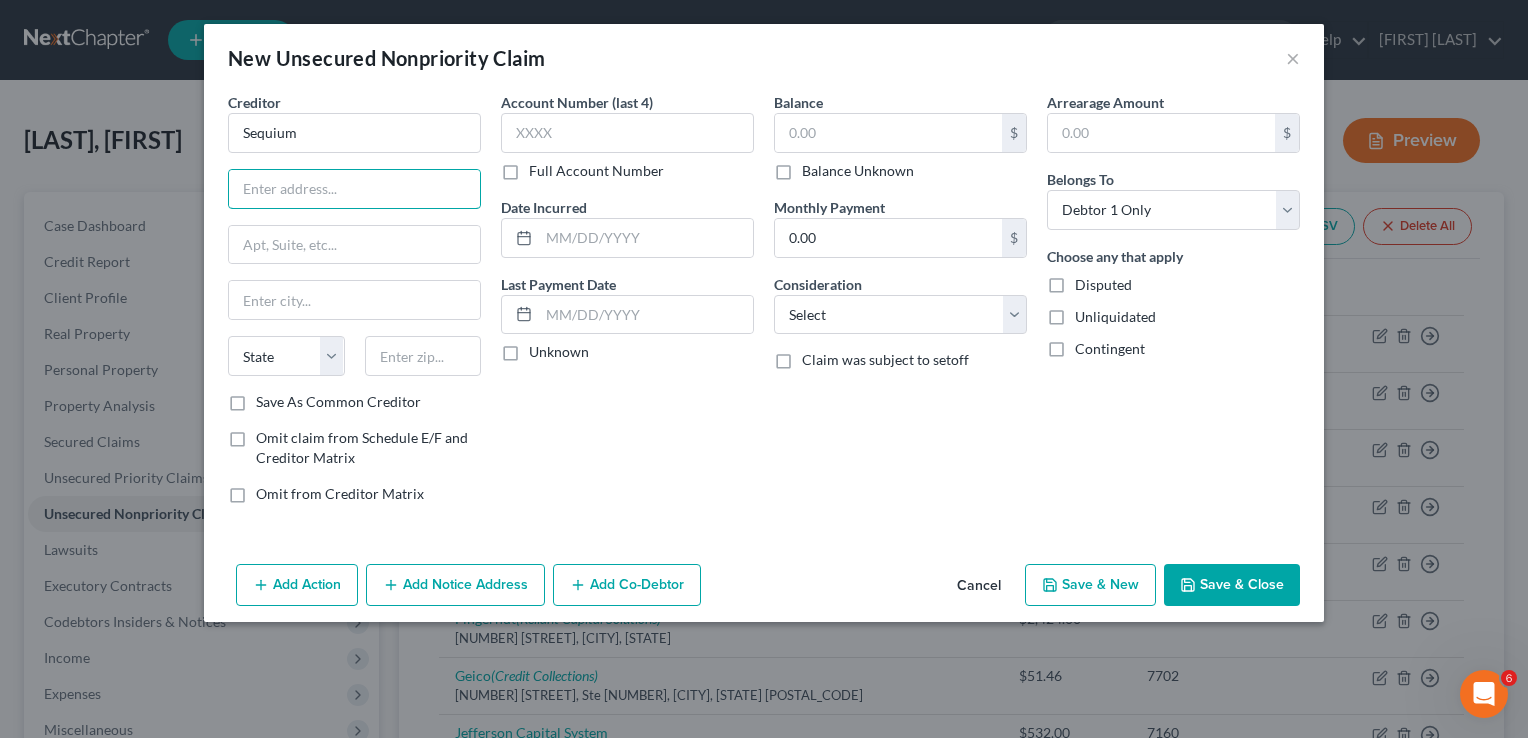 paste on "2700 Cumberland Parkway" 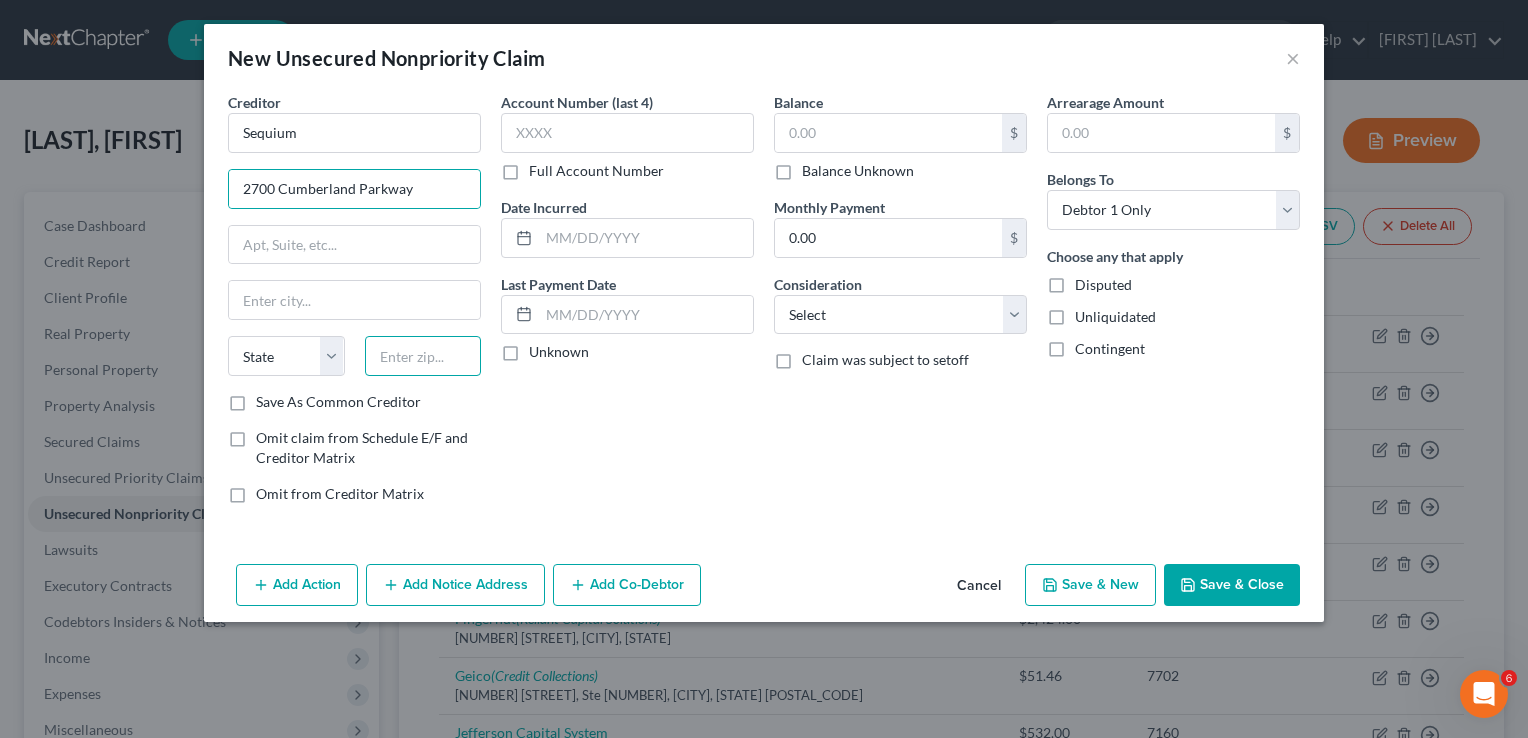 click at bounding box center [423, 356] 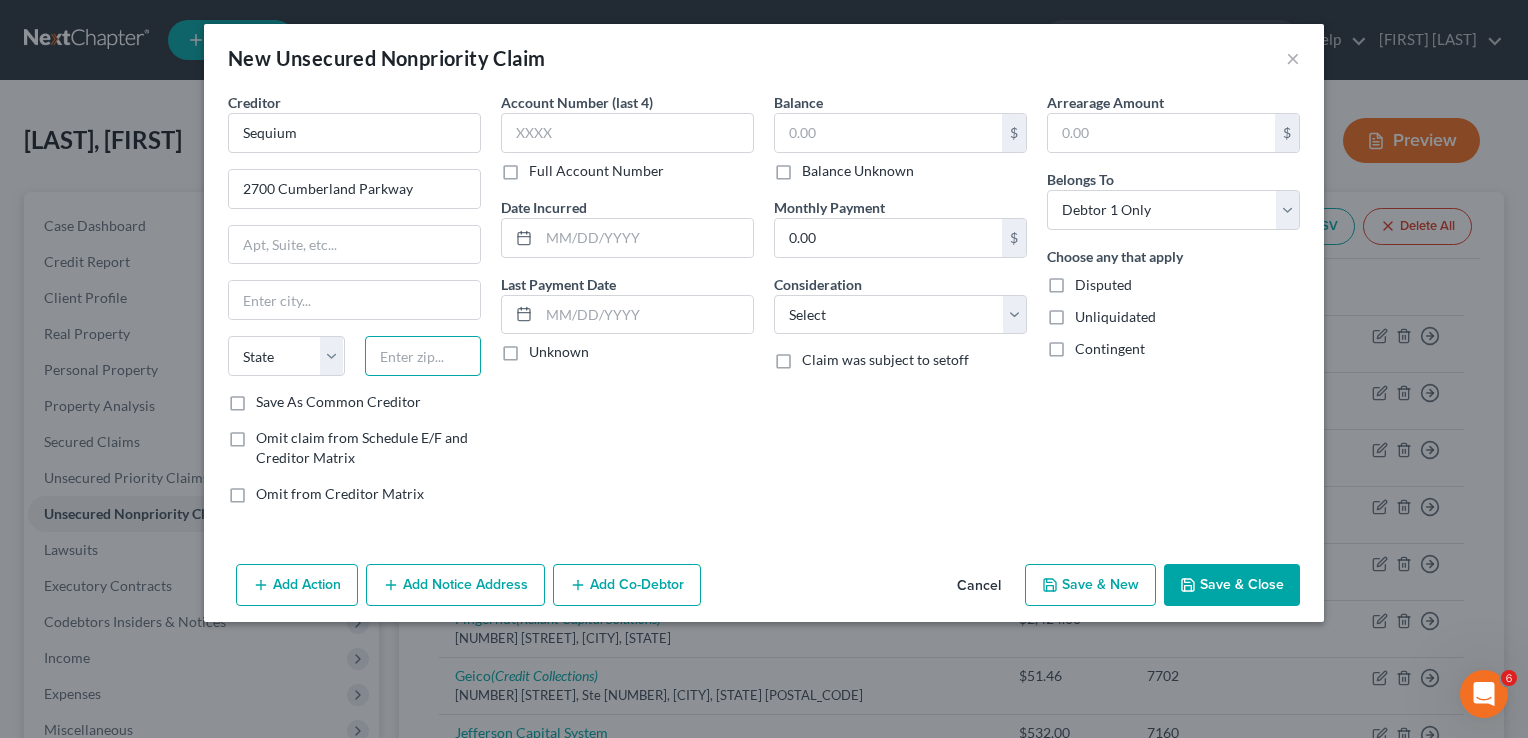 paste on "30339" 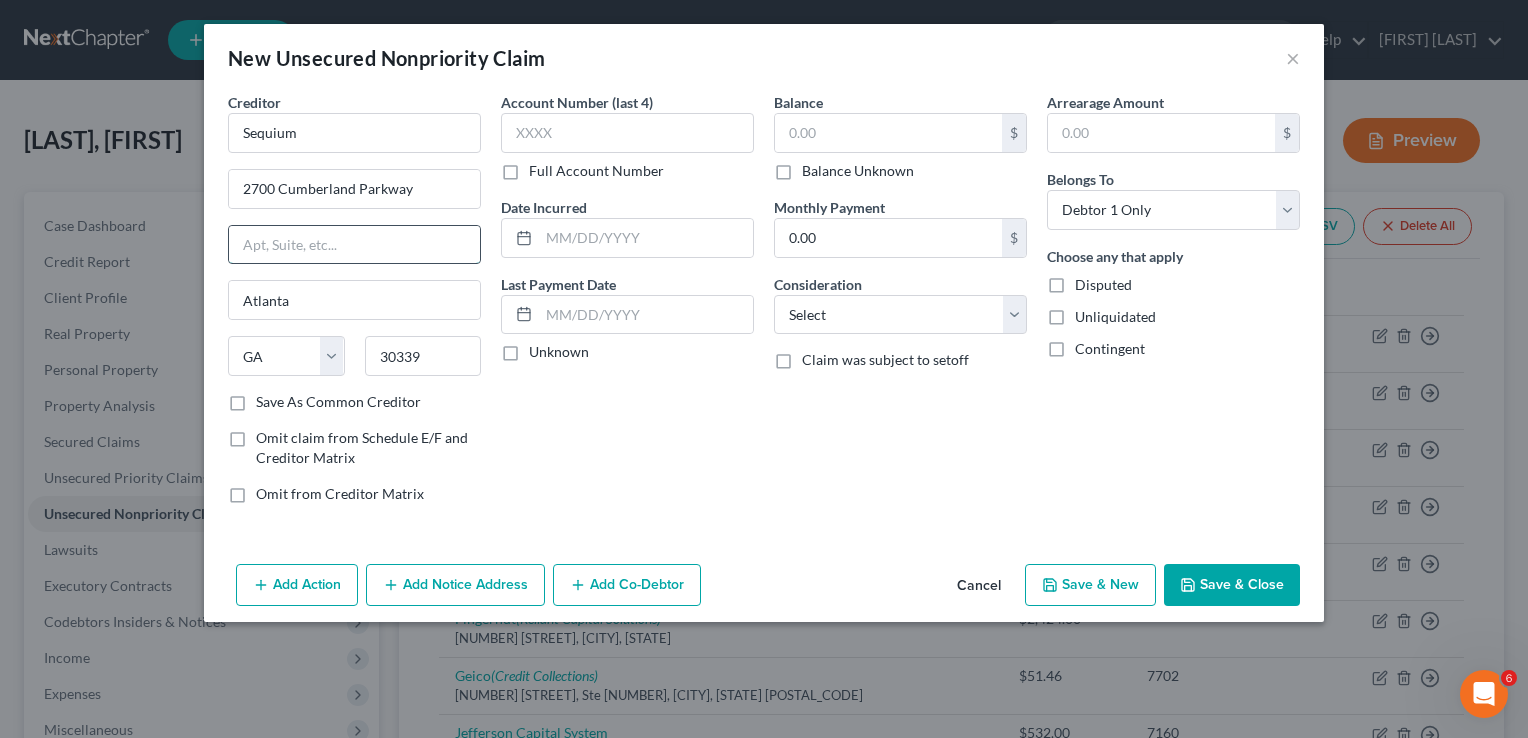 click at bounding box center (354, 245) 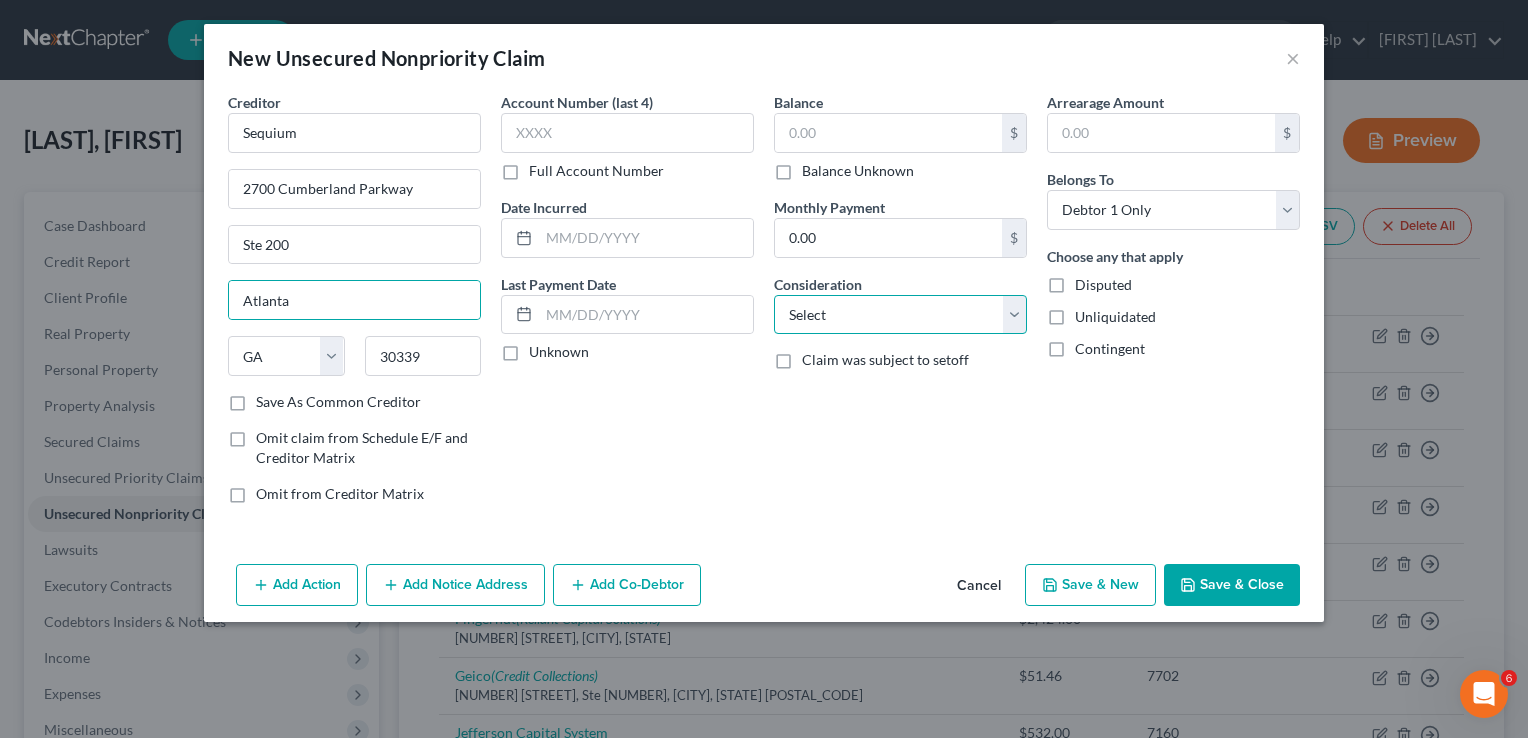 click on "Select Cable / Satellite Services Collection Agency Credit Card Debt Debt Counseling / Attorneys Deficiency Balance Domestic Support Obligations Home / Car Repairs Income Taxes Judgment Liens Medical Services Monies Loaned / Advanced Mortgage Obligation From Divorce Or Separation Obligation To Pensions Other Overdrawn Bank Account Promised To Help Pay Creditors Student Loans Suppliers And Vendors Telephone / Internet Services Utility Services" at bounding box center [900, 315] 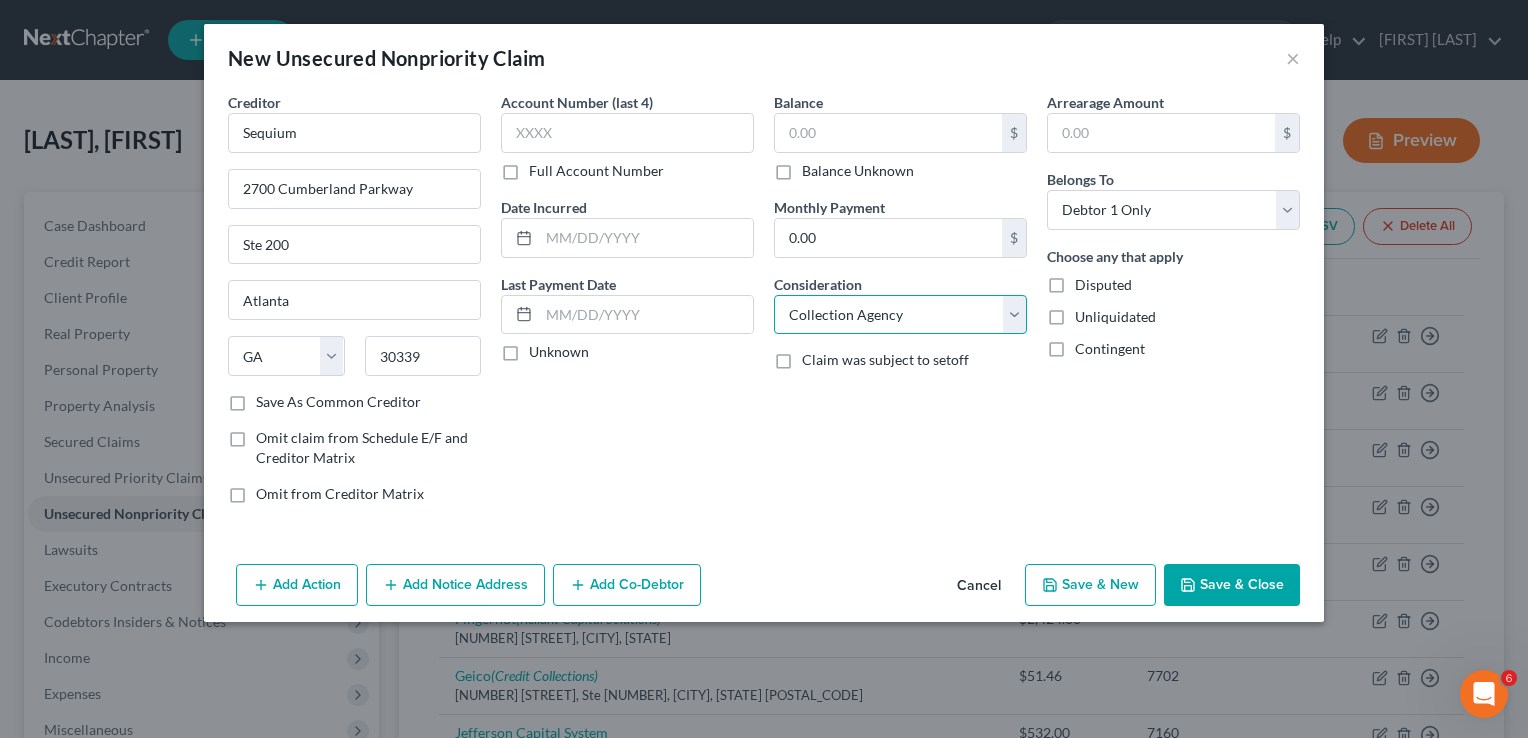 click on "Select Cable / Satellite Services Collection Agency Credit Card Debt Debt Counseling / Attorneys Deficiency Balance Domestic Support Obligations Home / Car Repairs Income Taxes Judgment Liens Medical Services Monies Loaned / Advanced Mortgage Obligation From Divorce Or Separation Obligation To Pensions Other Overdrawn Bank Account Promised To Help Pay Creditors Student Loans Suppliers And Vendors Telephone / Internet Services Utility Services" at bounding box center [900, 315] 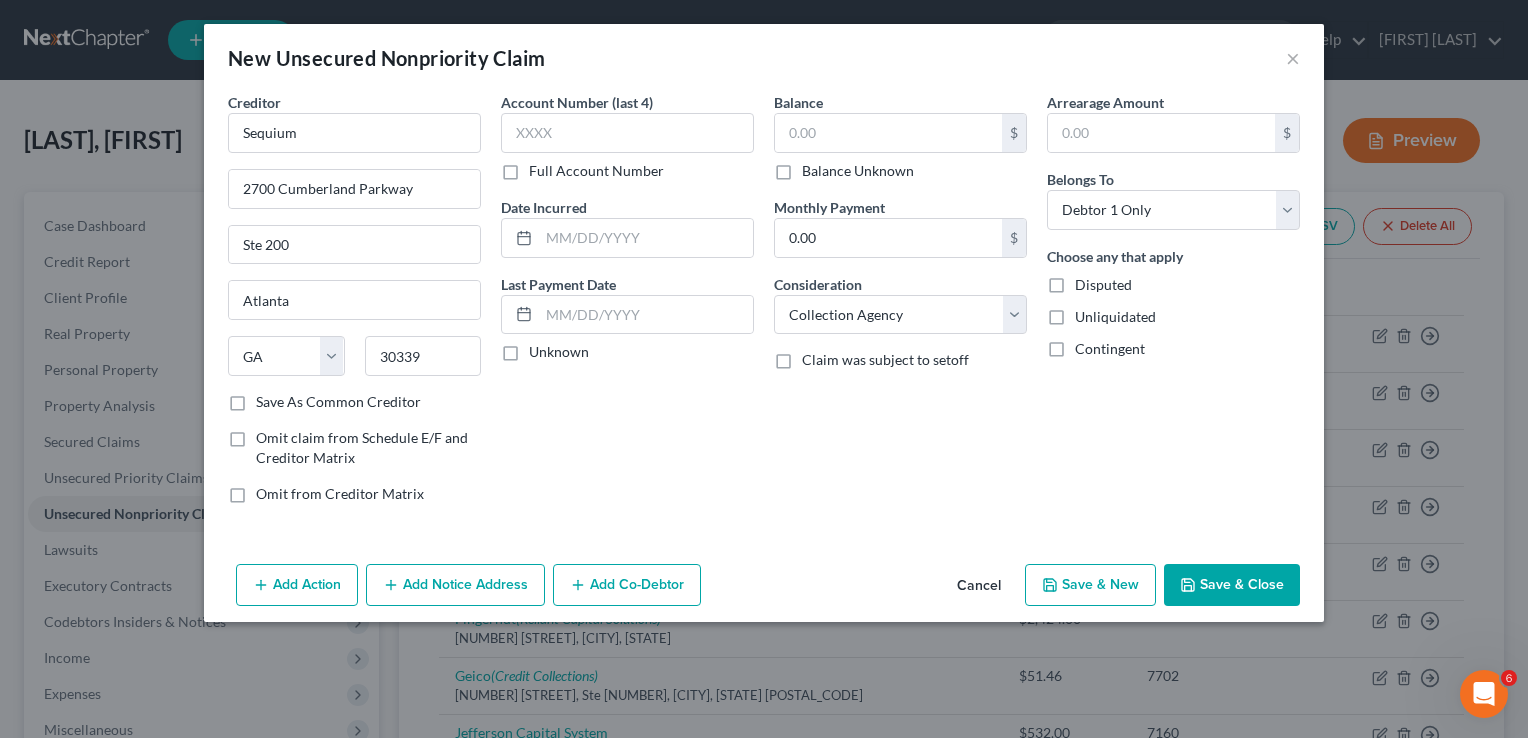click on "Balance Unknown" at bounding box center (858, 171) 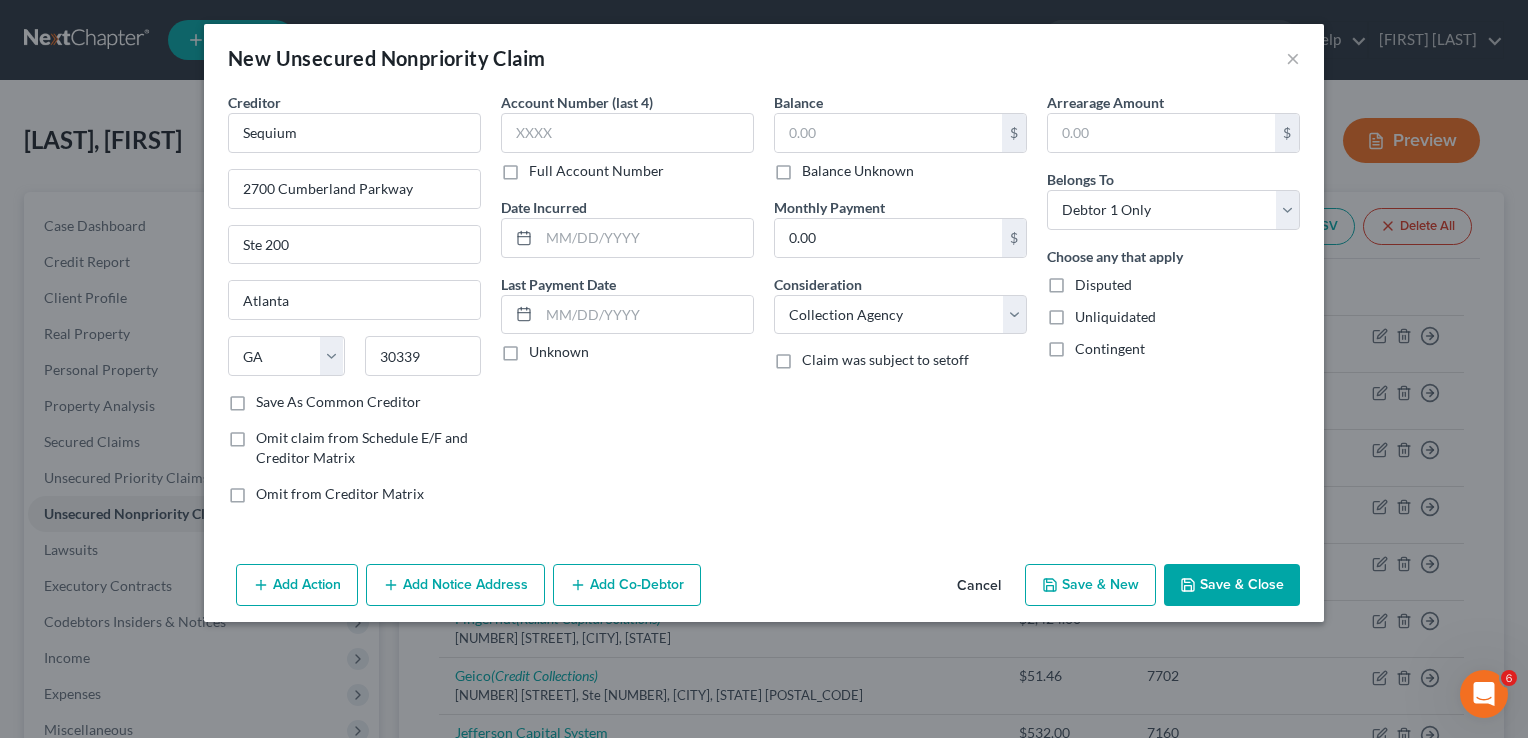 click on "Balance Unknown" at bounding box center (816, 167) 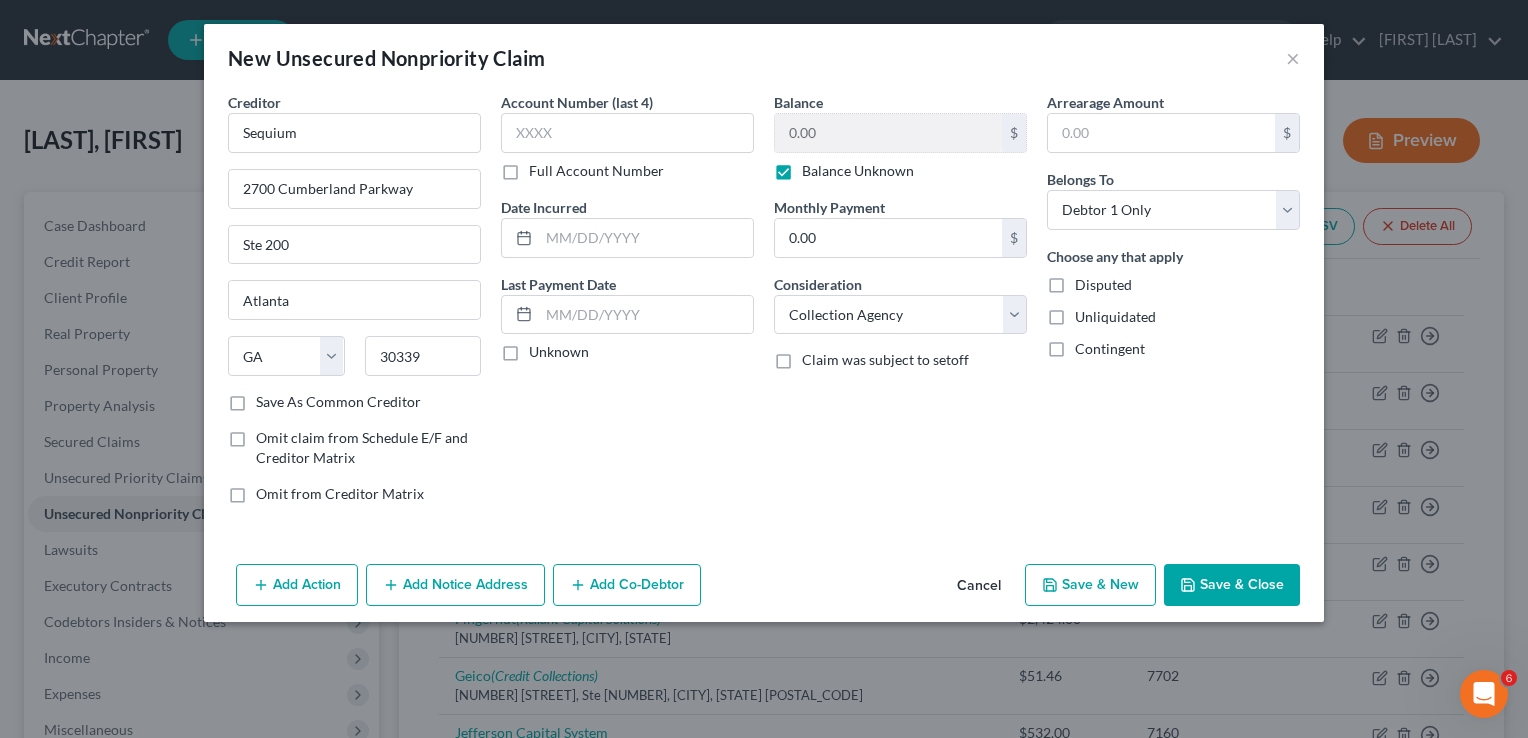 click on "Save As Common Creditor" at bounding box center [338, 402] 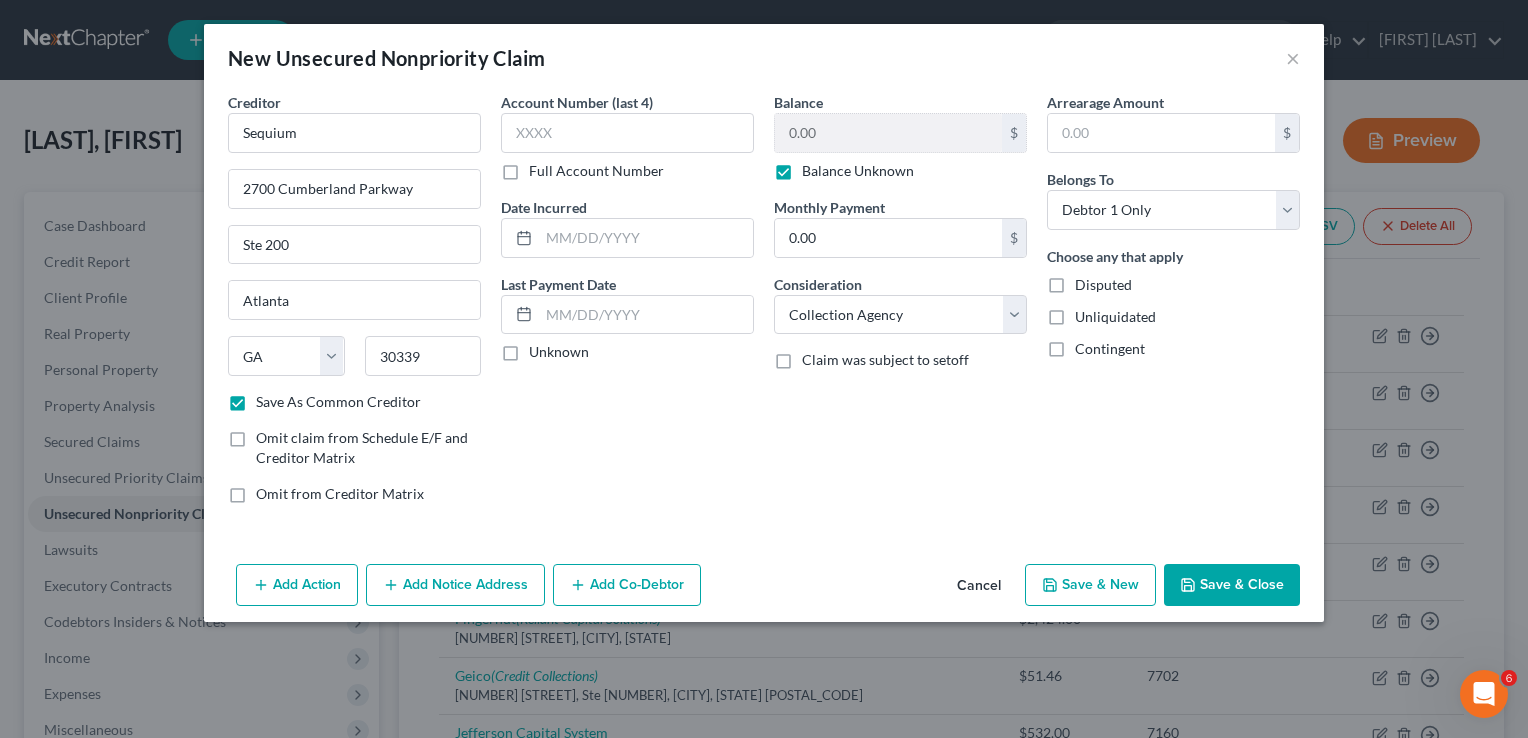 drag, startPoint x: 1224, startPoint y: 587, endPoint x: 1217, endPoint y: 595, distance: 10.630146 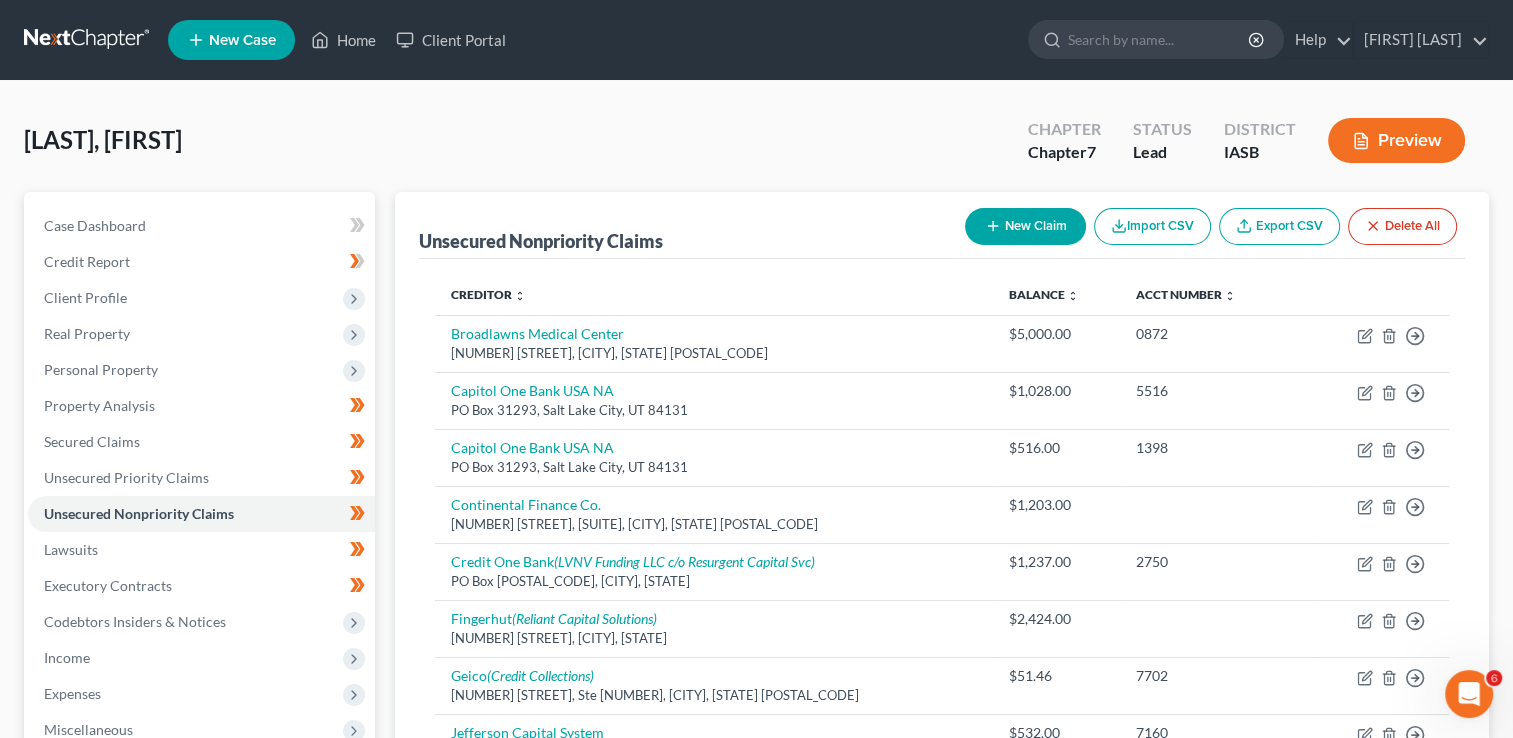 click on "New Claim" at bounding box center [1025, 226] 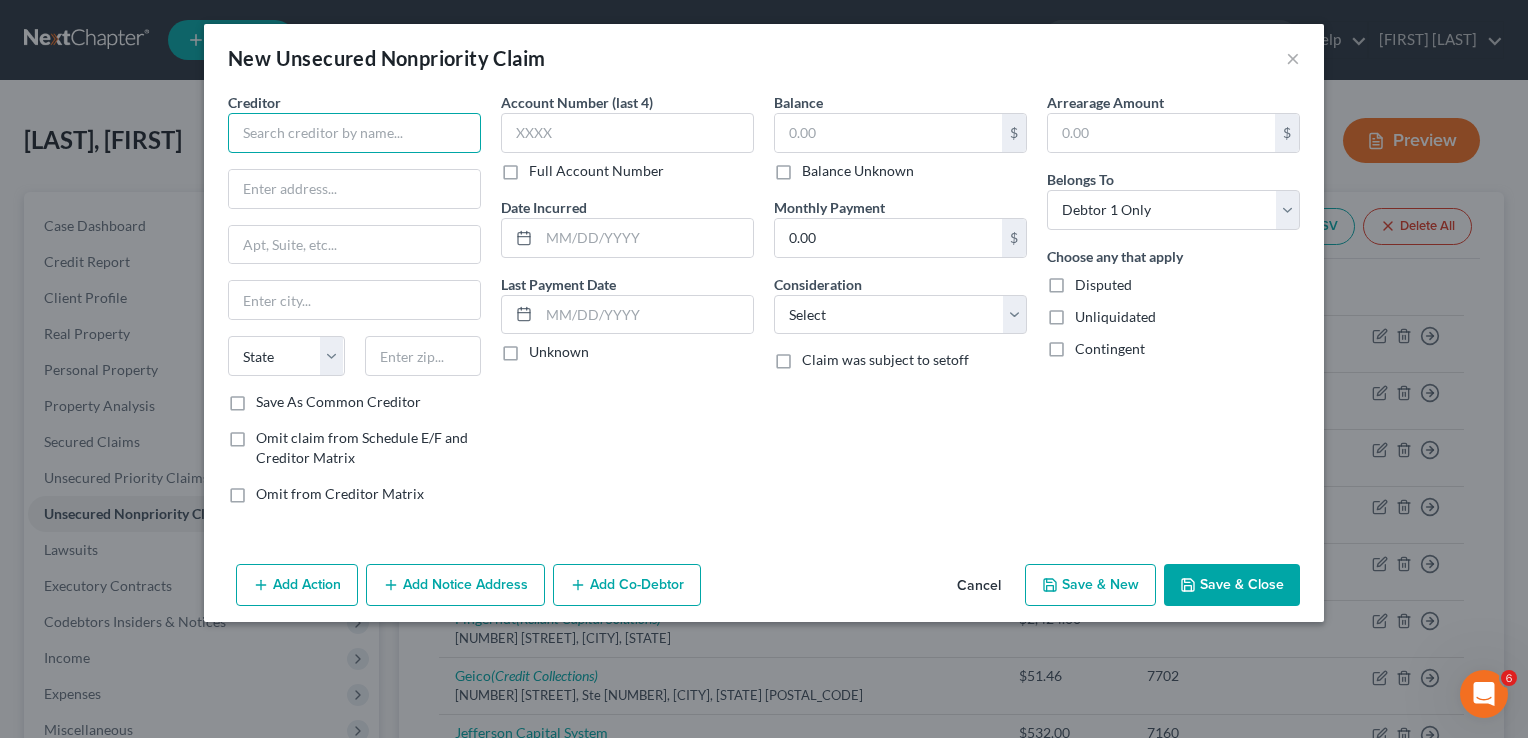 click at bounding box center [354, 133] 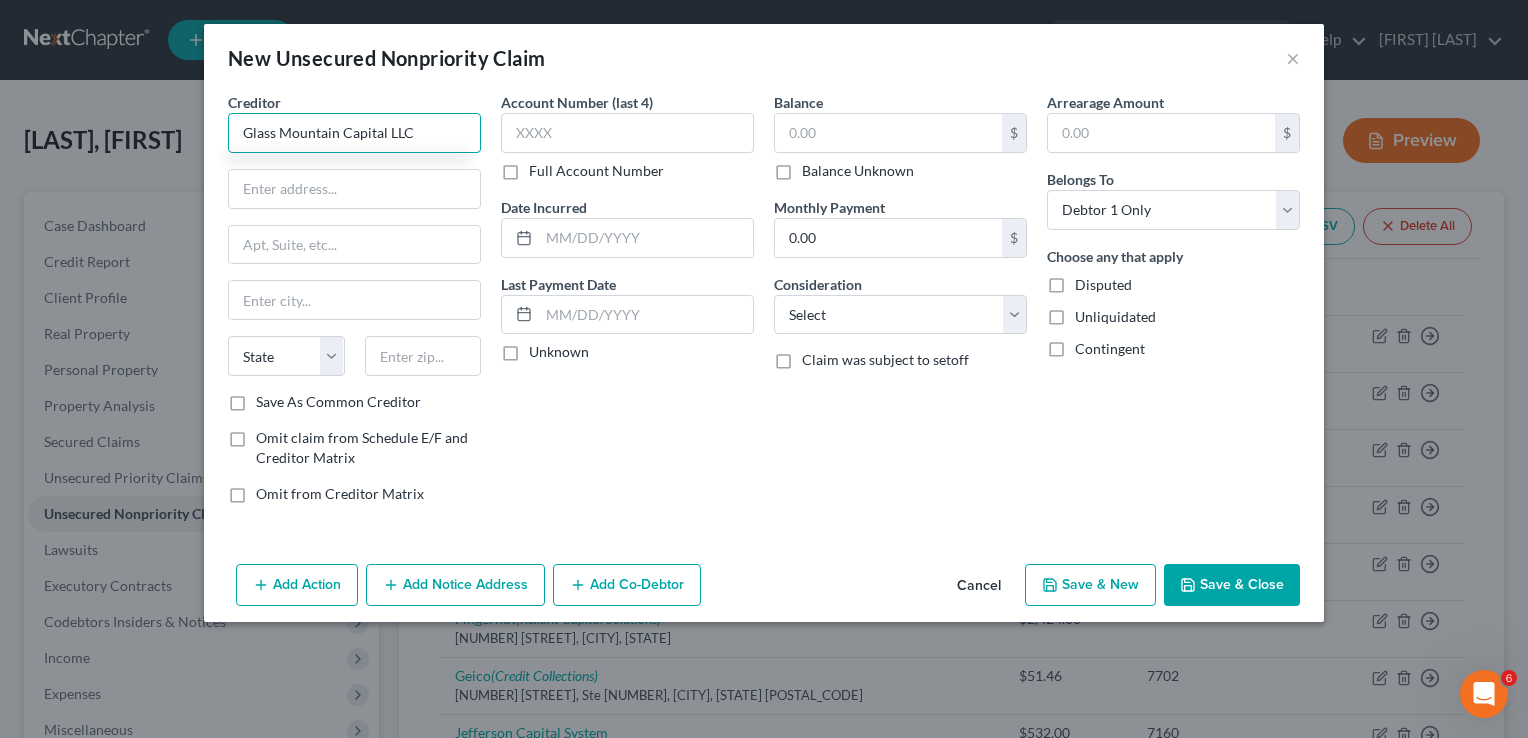 drag, startPoint x: 424, startPoint y: 132, endPoint x: 39, endPoint y: 62, distance: 391.3119 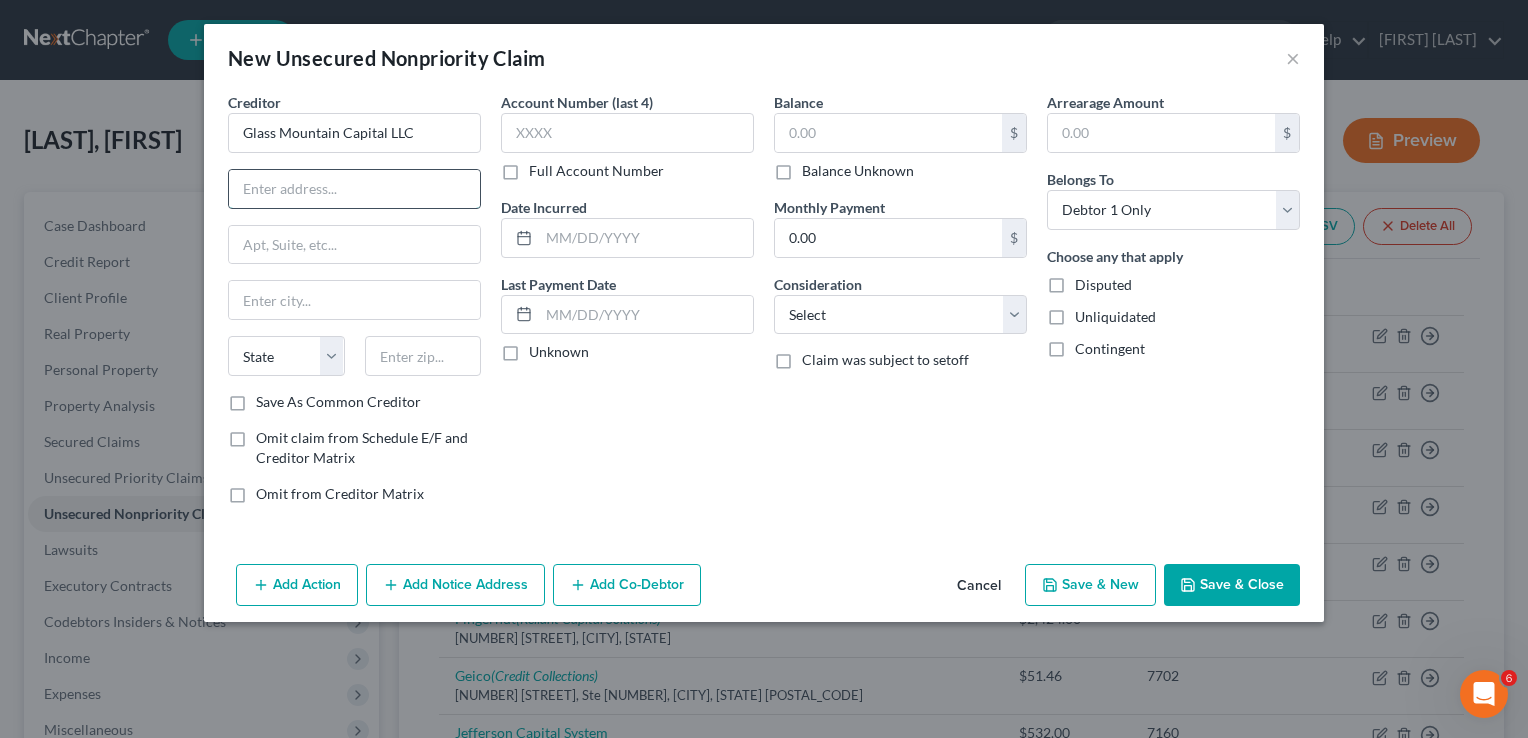 click at bounding box center [354, 189] 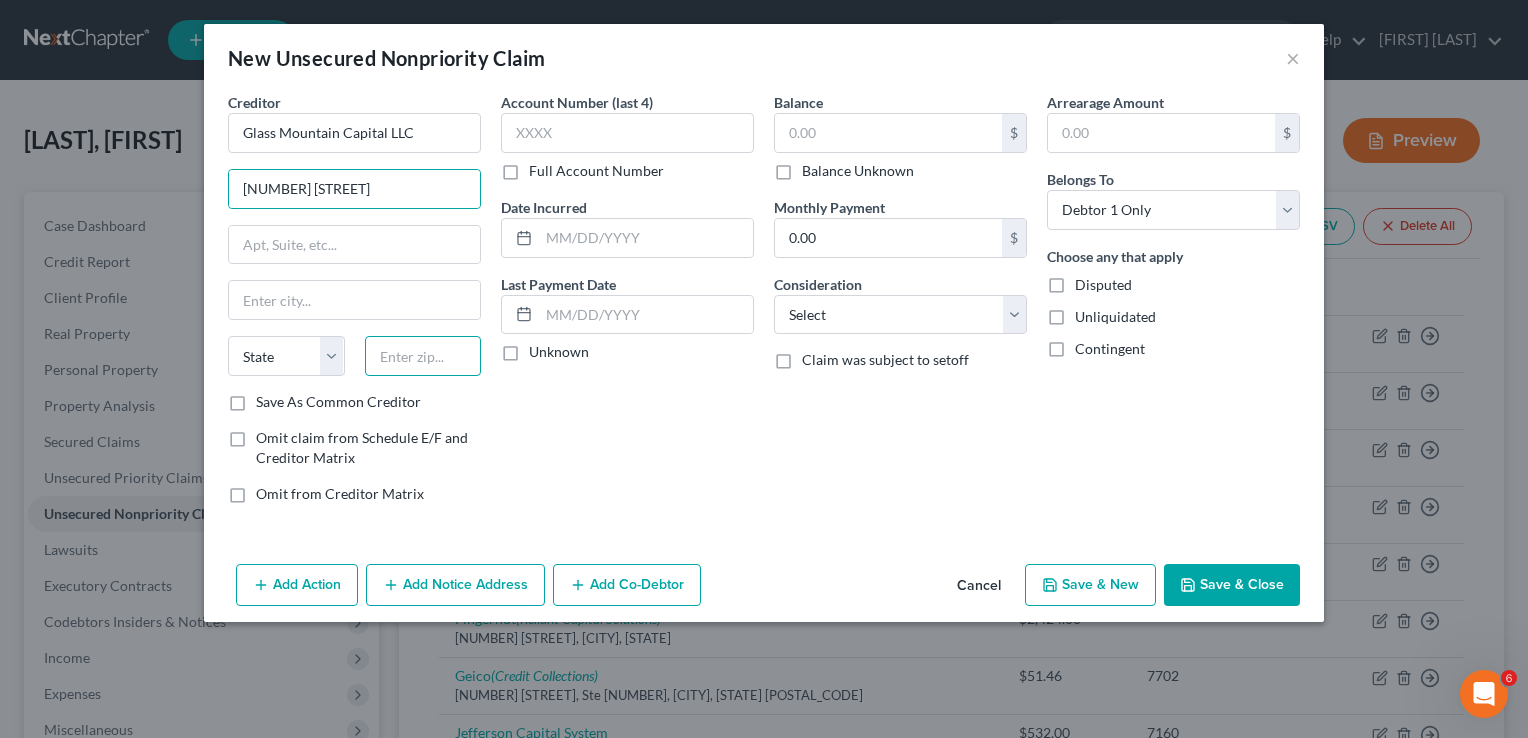 click at bounding box center (423, 356) 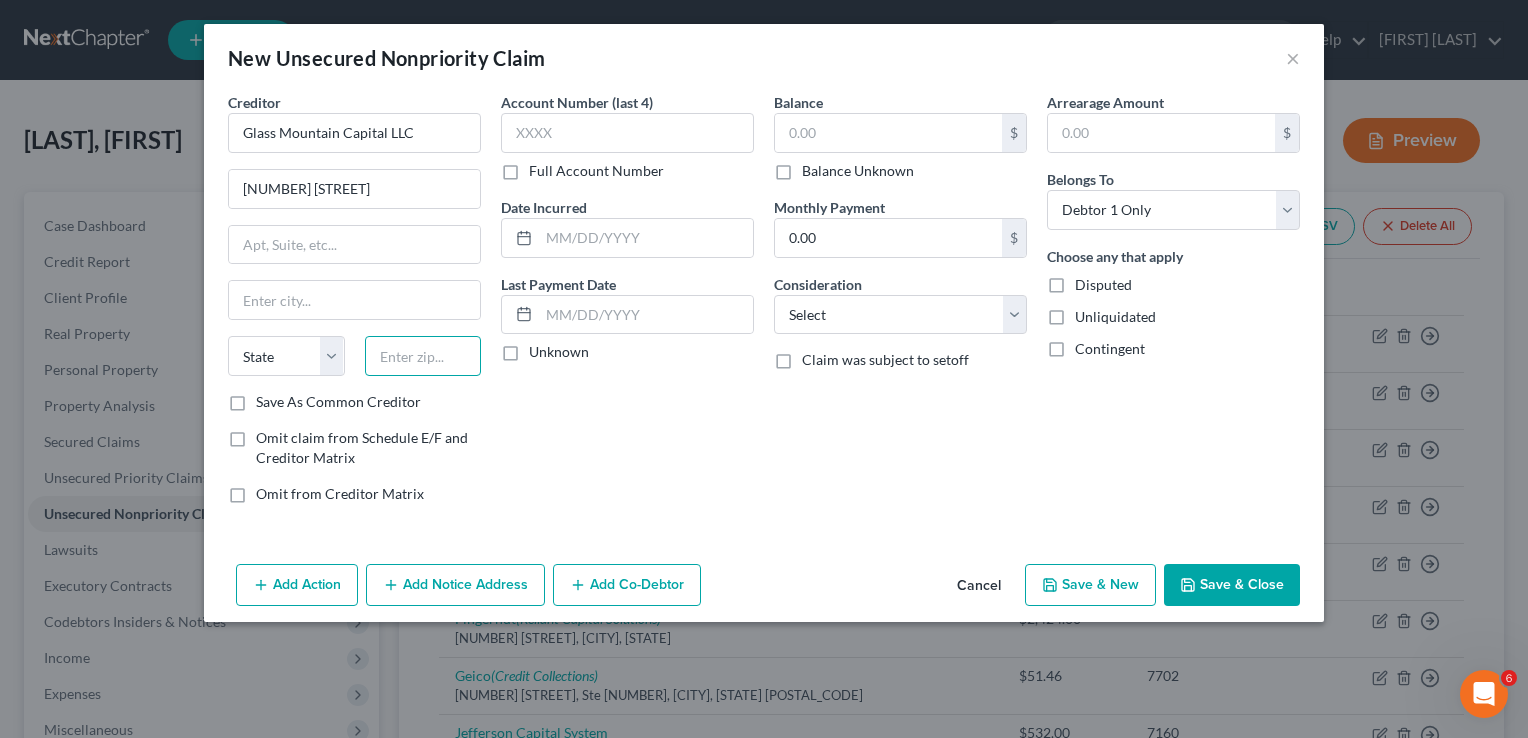 paste on "60173" 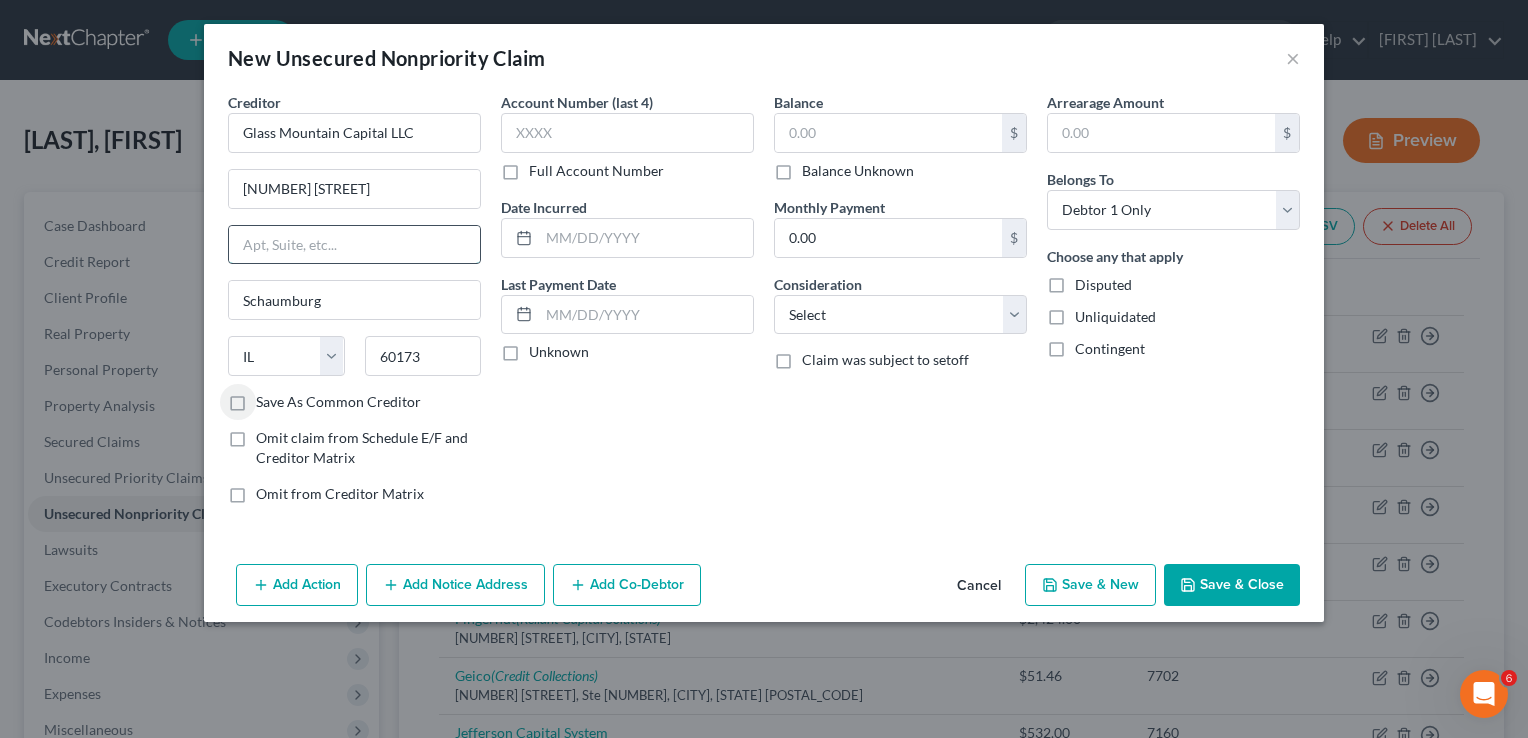 click at bounding box center (354, 245) 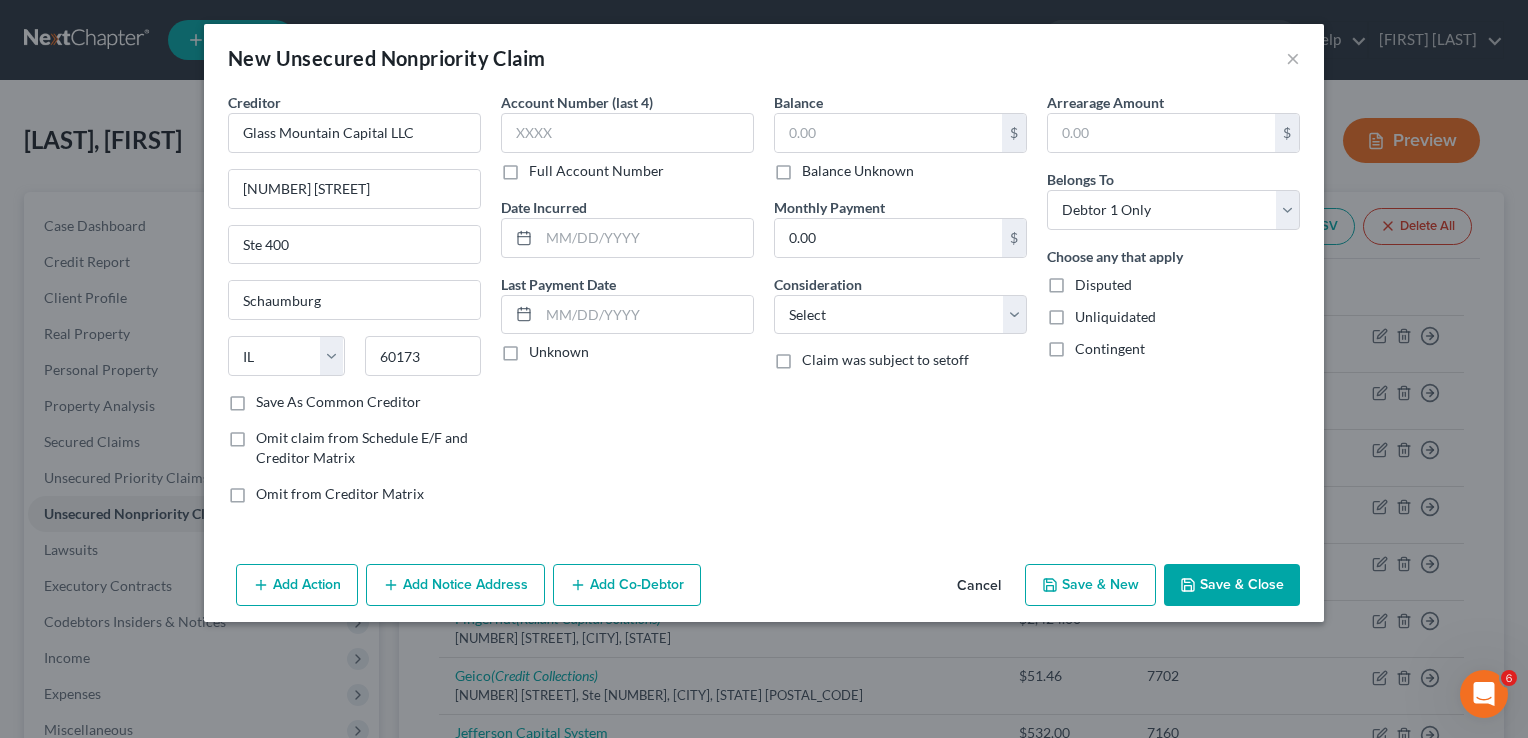 click on "Save As Common Creditor" at bounding box center (338, 402) 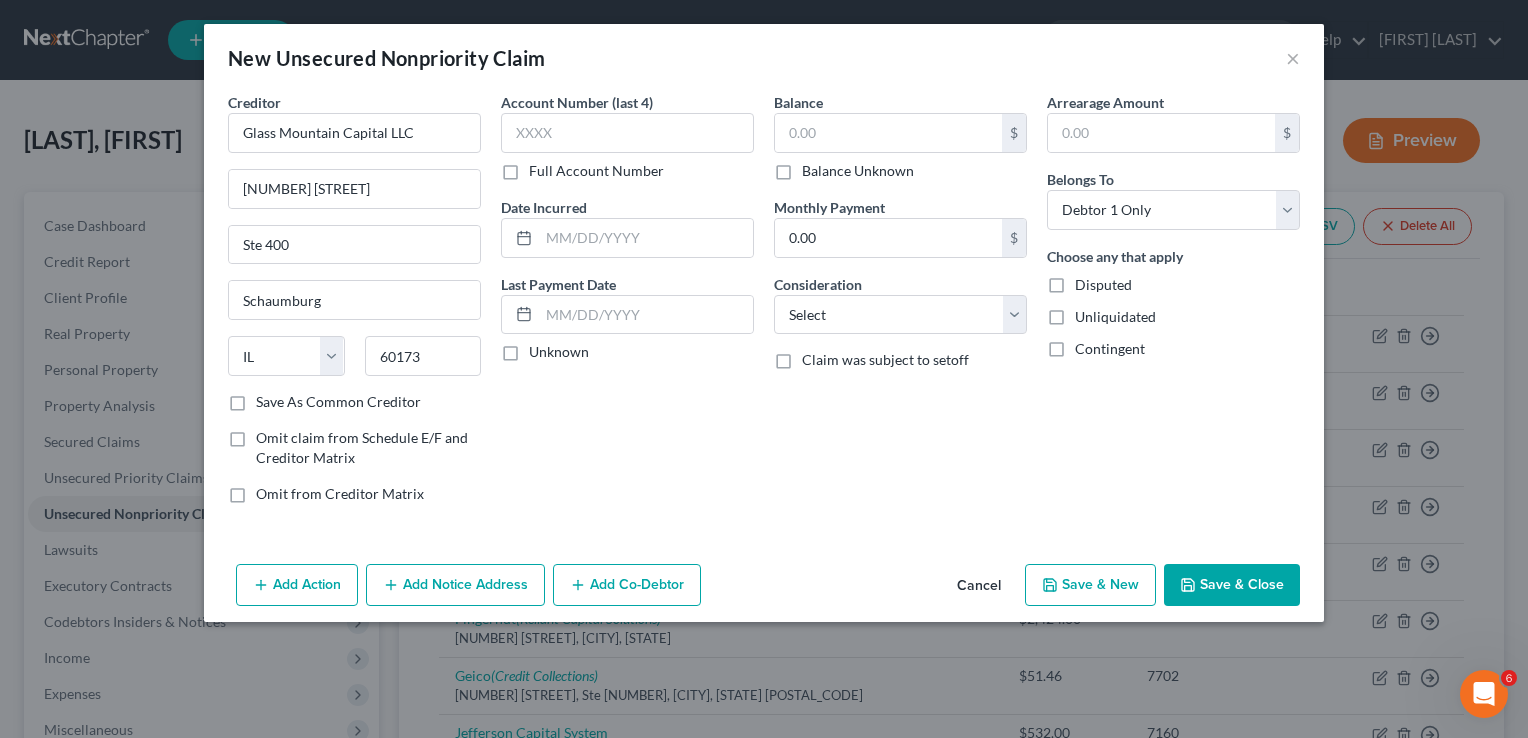 click on "Save As Common Creditor" at bounding box center [270, 398] 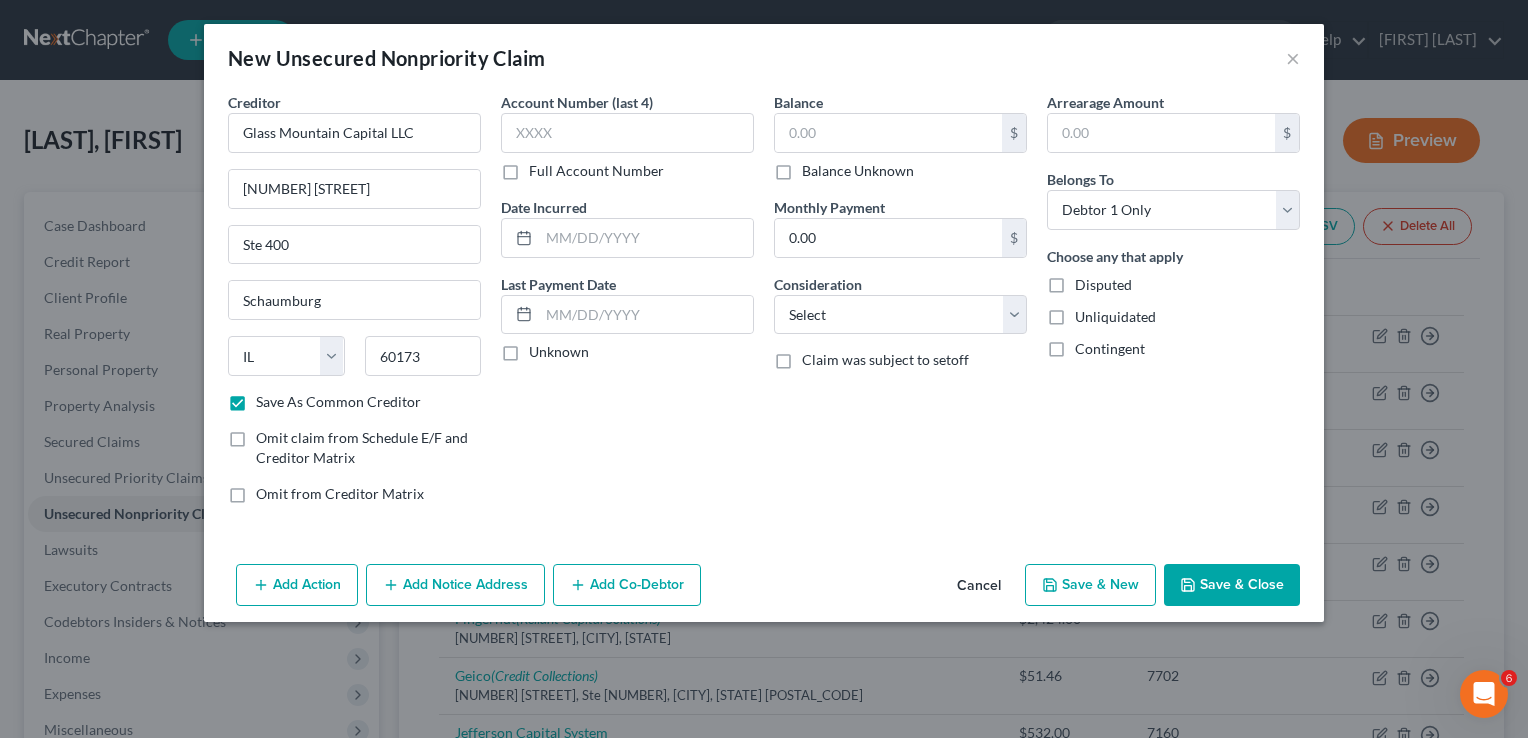 click on "Balance Unknown" at bounding box center (858, 171) 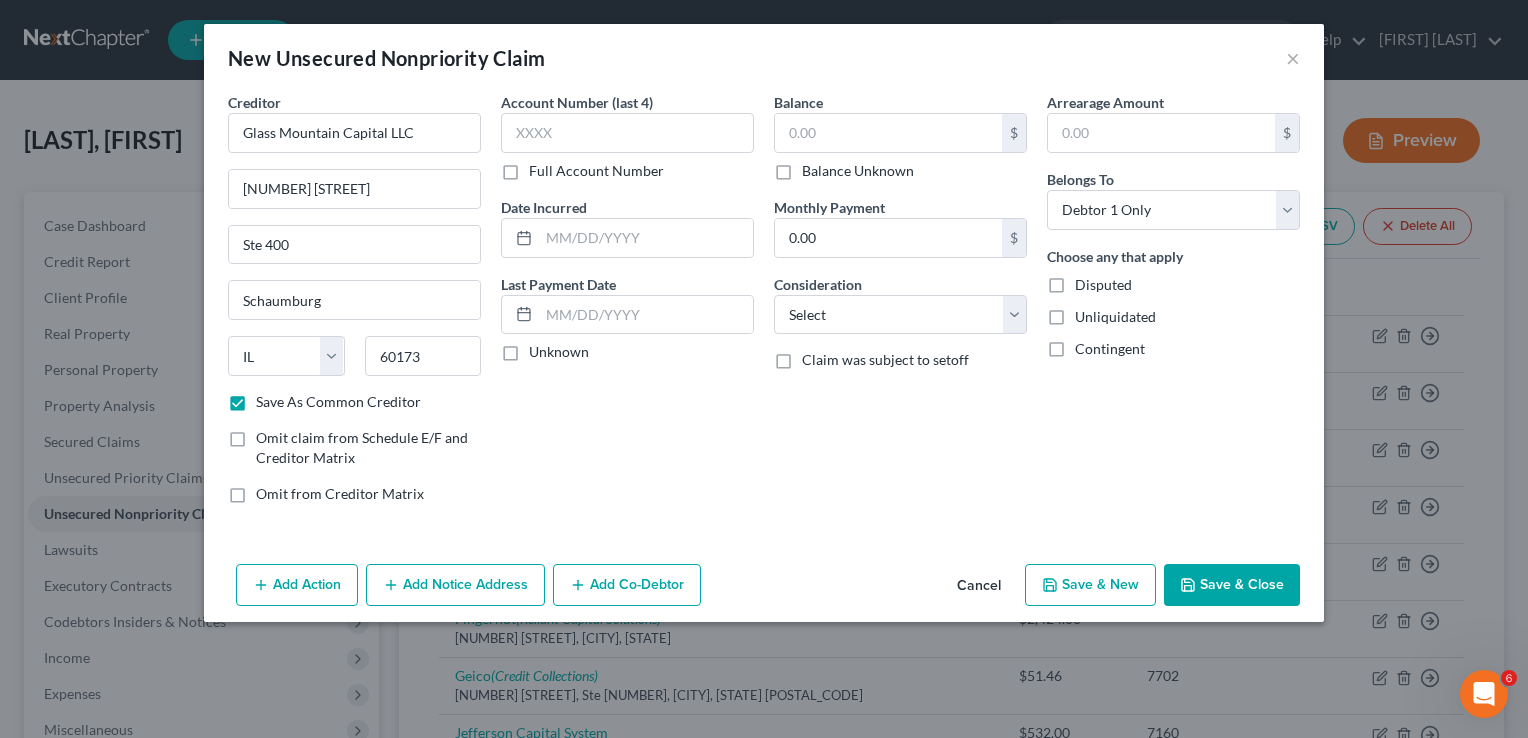 click on "Balance Unknown" at bounding box center [816, 167] 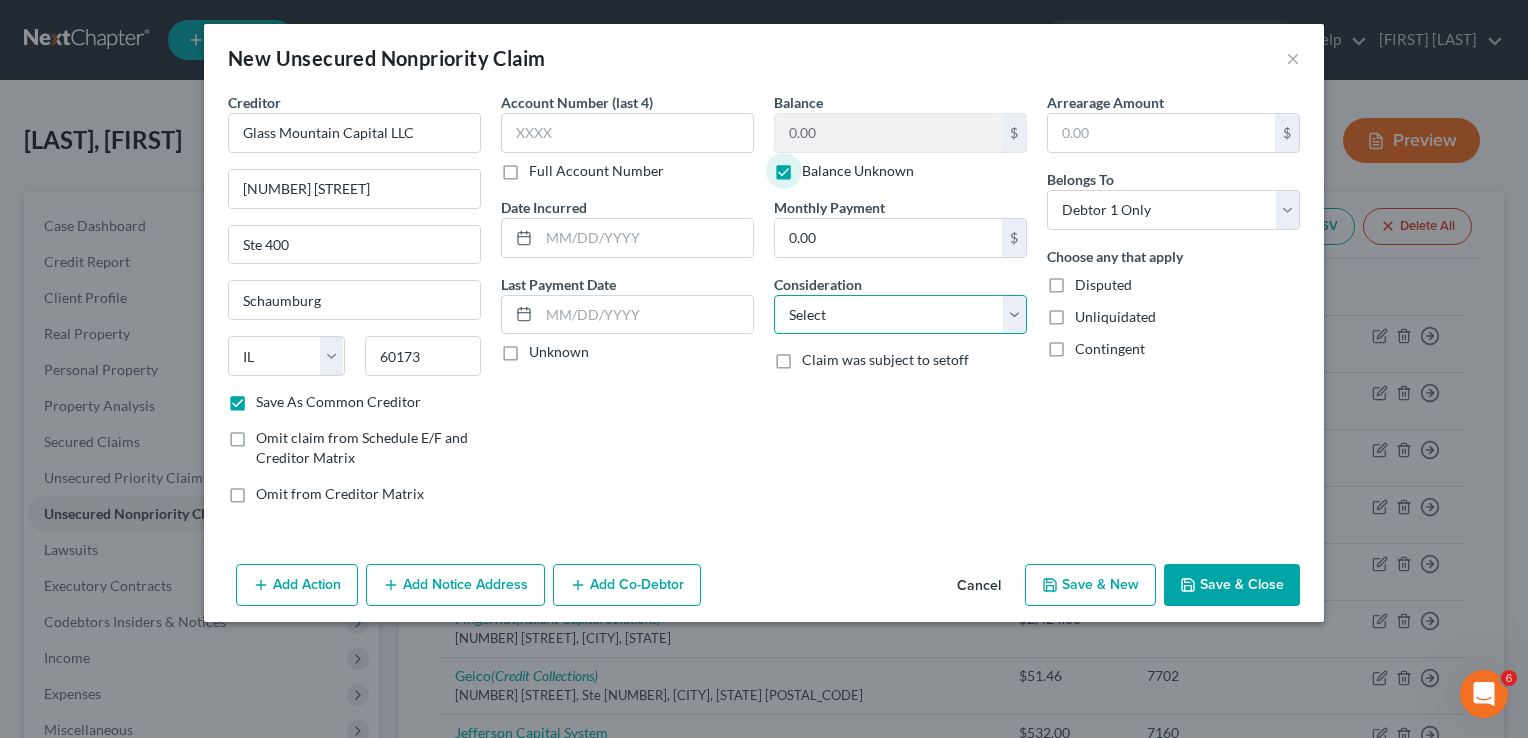 click on "Select Cable / Satellite Services Collection Agency Credit Card Debt Debt Counseling / Attorneys Deficiency Balance Domestic Support Obligations Home / Car Repairs Income Taxes Judgment Liens Medical Services Monies Loaned / Advanced Mortgage Obligation From Divorce Or Separation Obligation To Pensions Other Overdrawn Bank Account Promised To Help Pay Creditors Student Loans Suppliers And Vendors Telephone / Internet Services Utility Services" at bounding box center [900, 315] 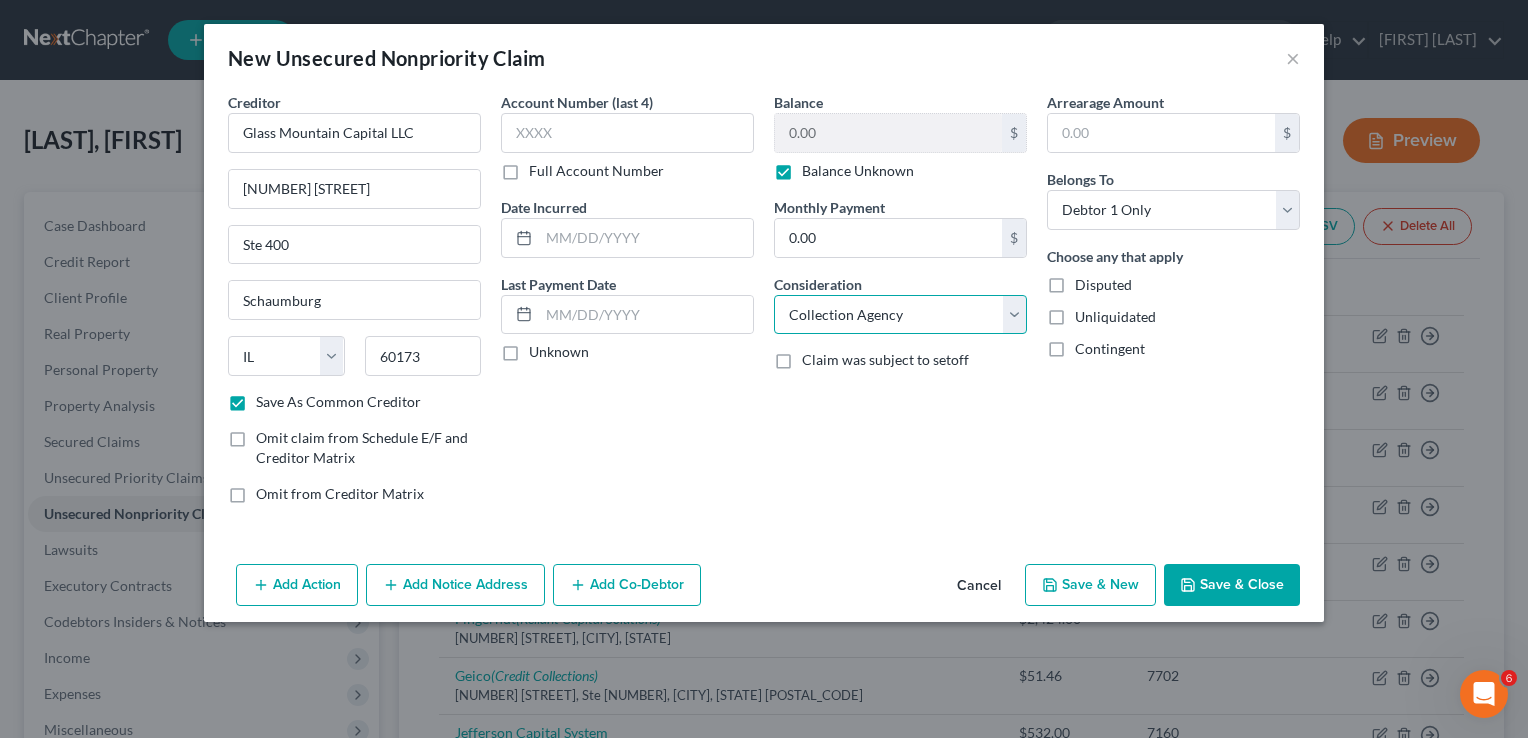 click on "Select Cable / Satellite Services Collection Agency Credit Card Debt Debt Counseling / Attorneys Deficiency Balance Domestic Support Obligations Home / Car Repairs Income Taxes Judgment Liens Medical Services Monies Loaned / Advanced Mortgage Obligation From Divorce Or Separation Obligation To Pensions Other Overdrawn Bank Account Promised To Help Pay Creditors Student Loans Suppliers And Vendors Telephone / Internet Services Utility Services" at bounding box center [900, 315] 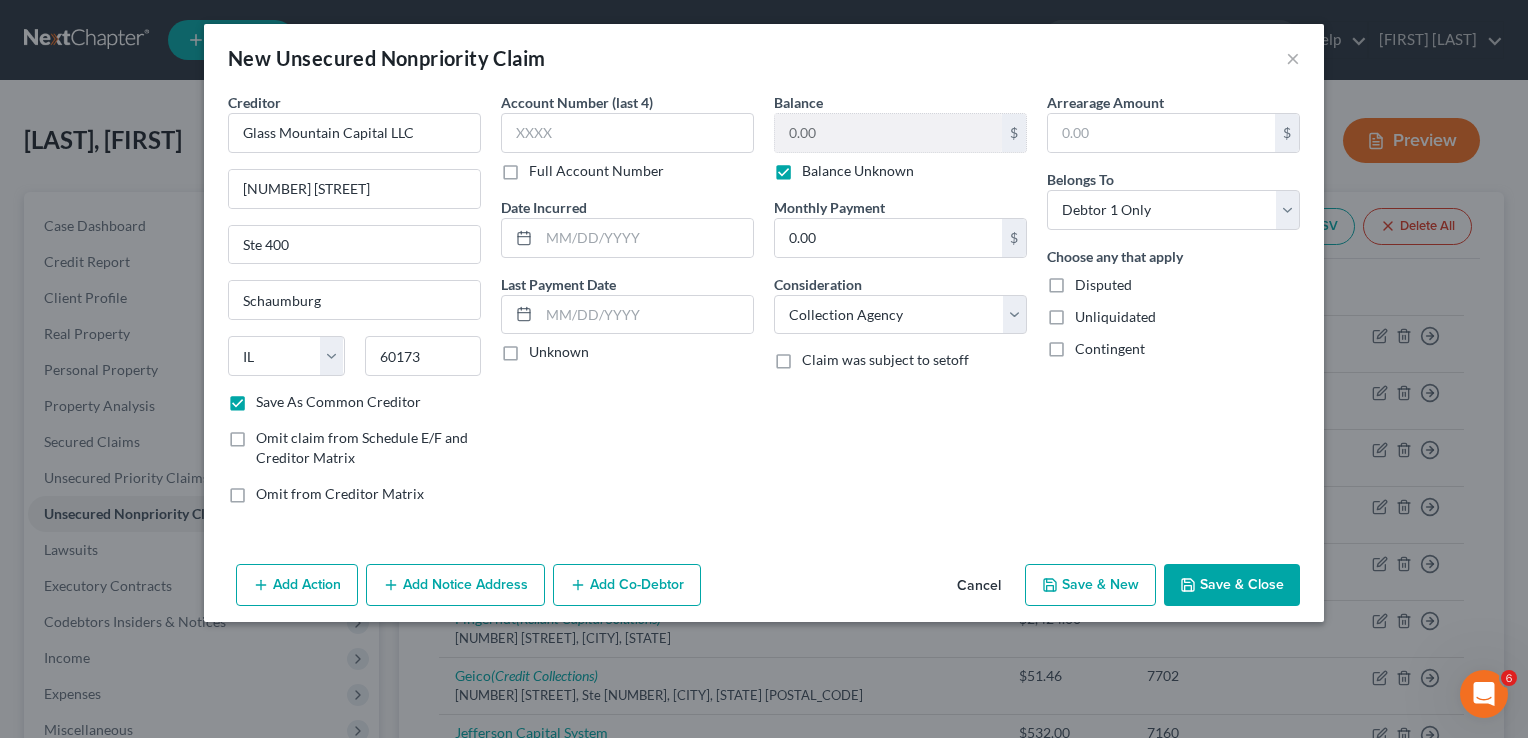 click on "Save & Close" at bounding box center (1232, 585) 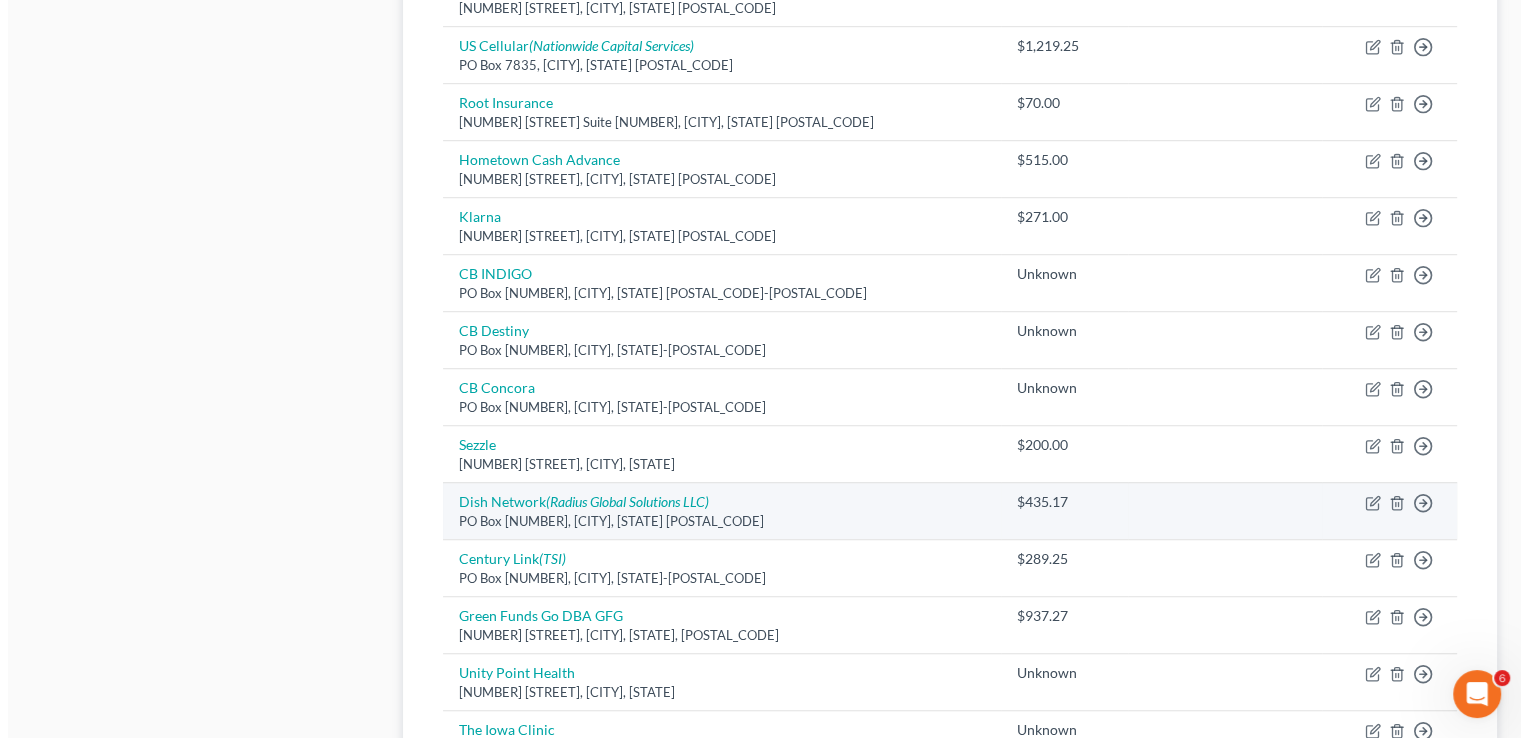 scroll, scrollTop: 1170, scrollLeft: 0, axis: vertical 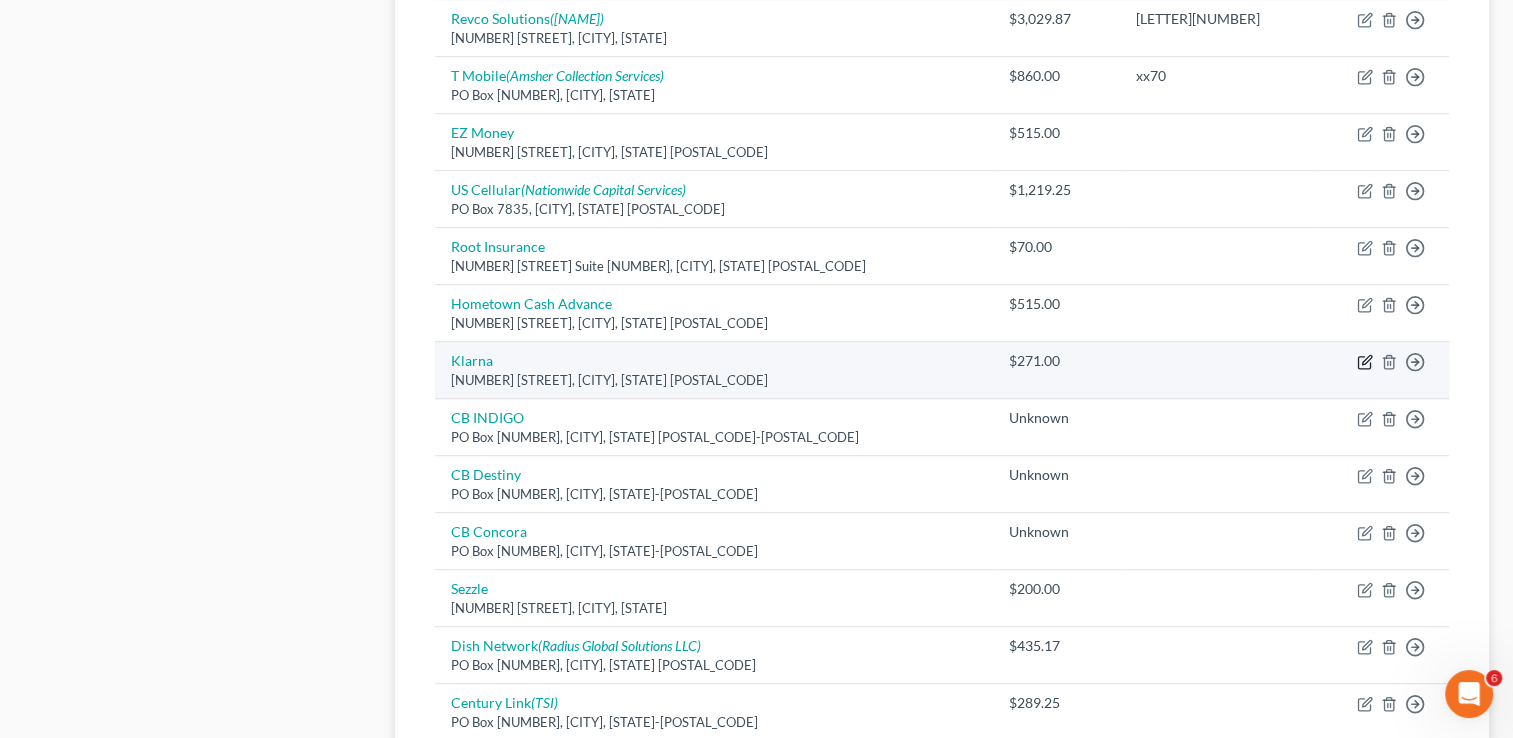 click 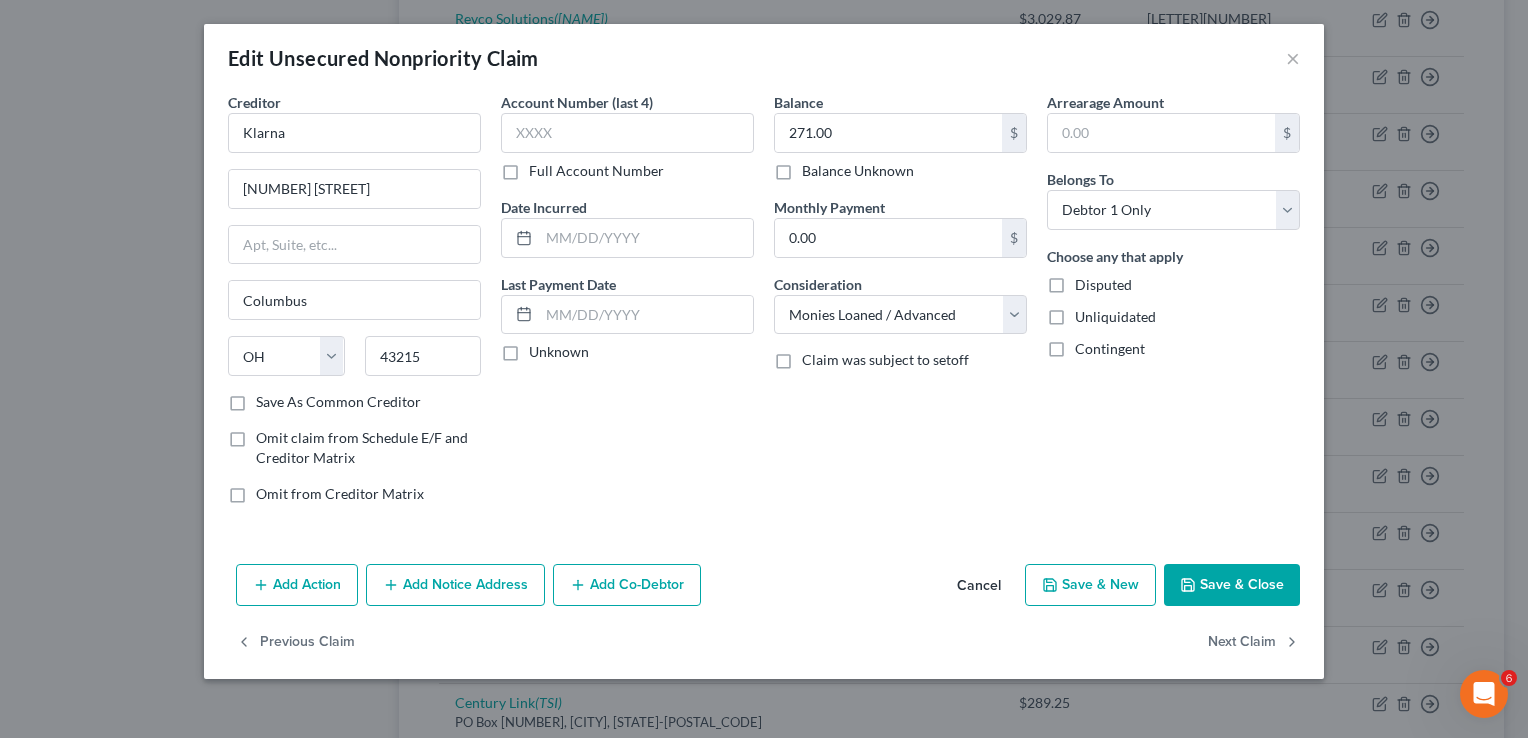click on "Add Notice Address" at bounding box center [455, 585] 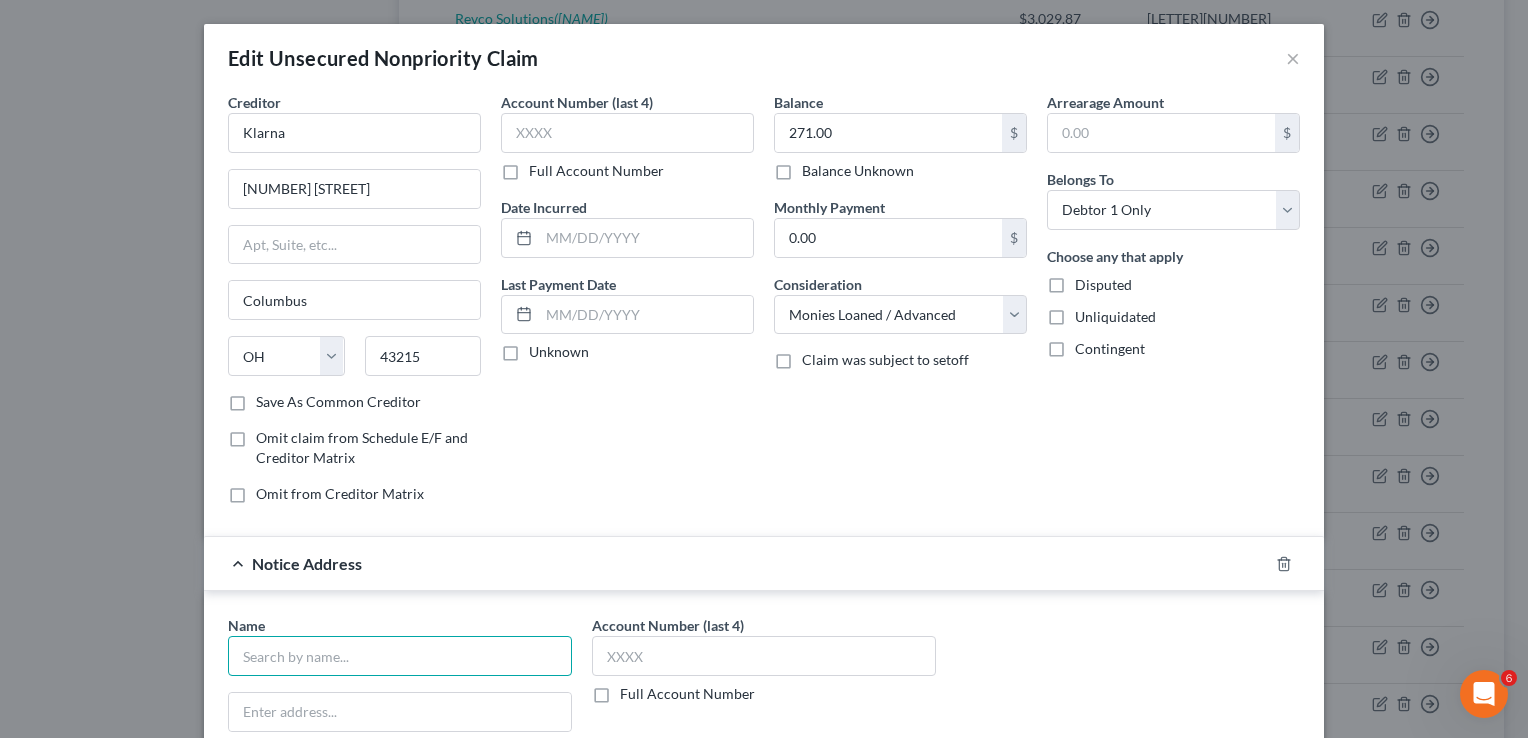 click at bounding box center [400, 656] 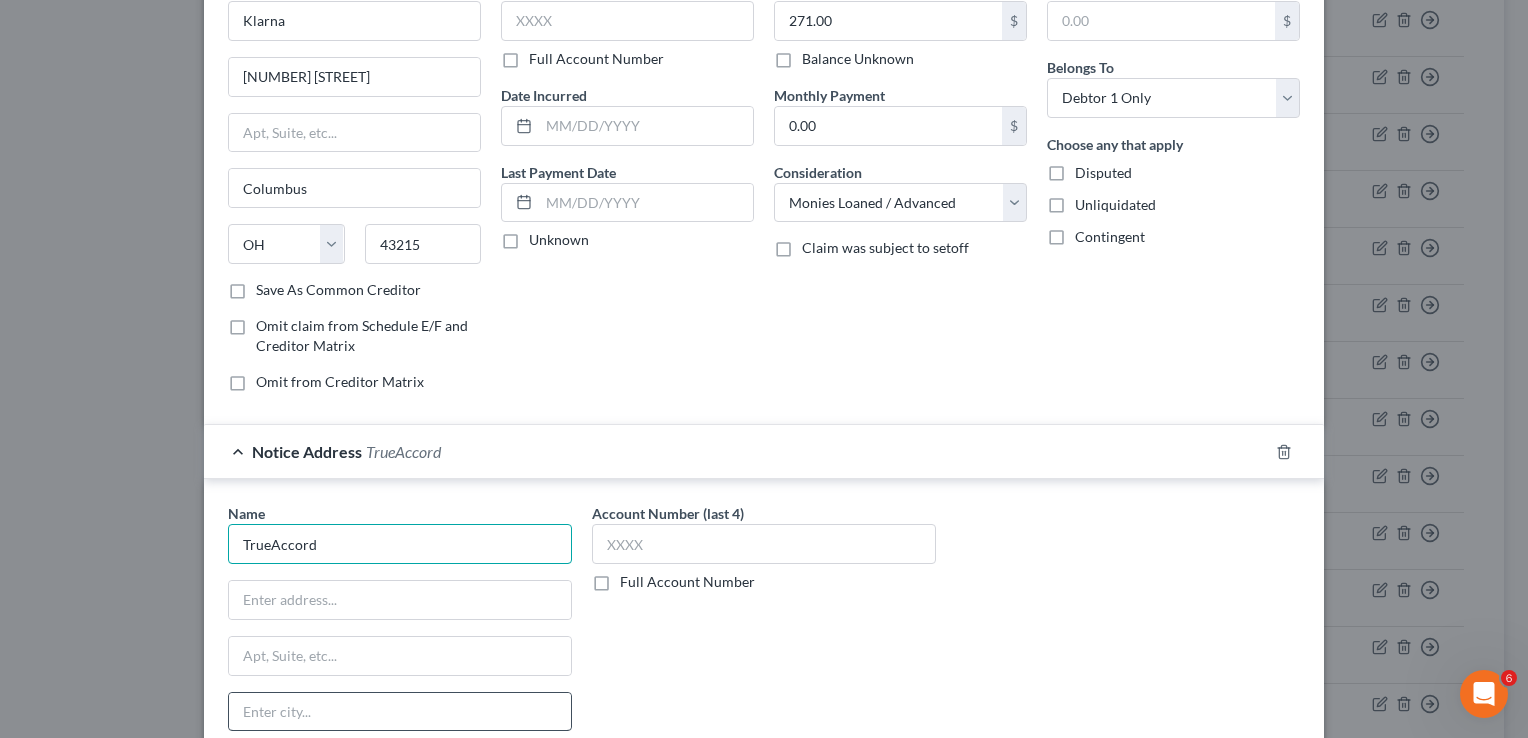 scroll, scrollTop: 133, scrollLeft: 0, axis: vertical 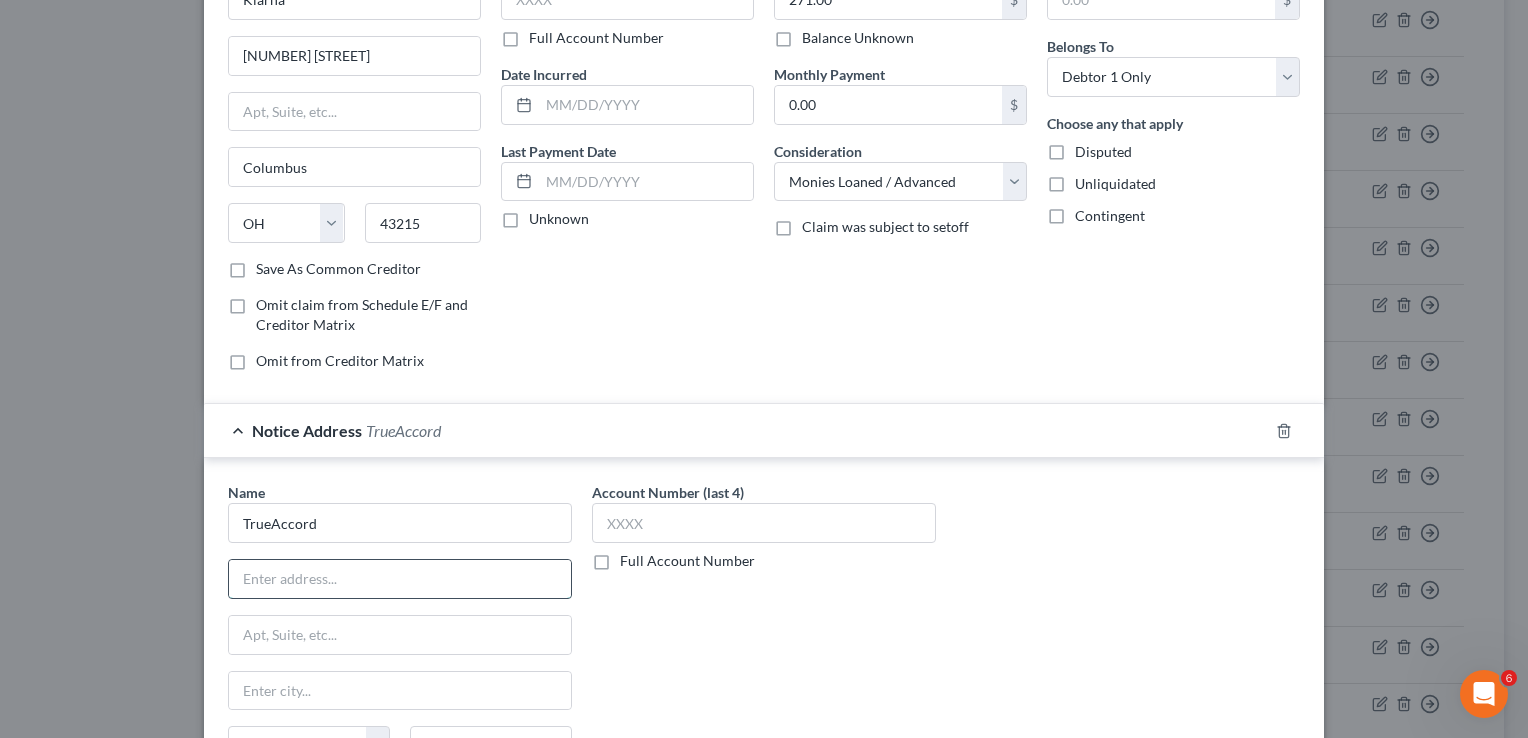 click at bounding box center (400, 579) 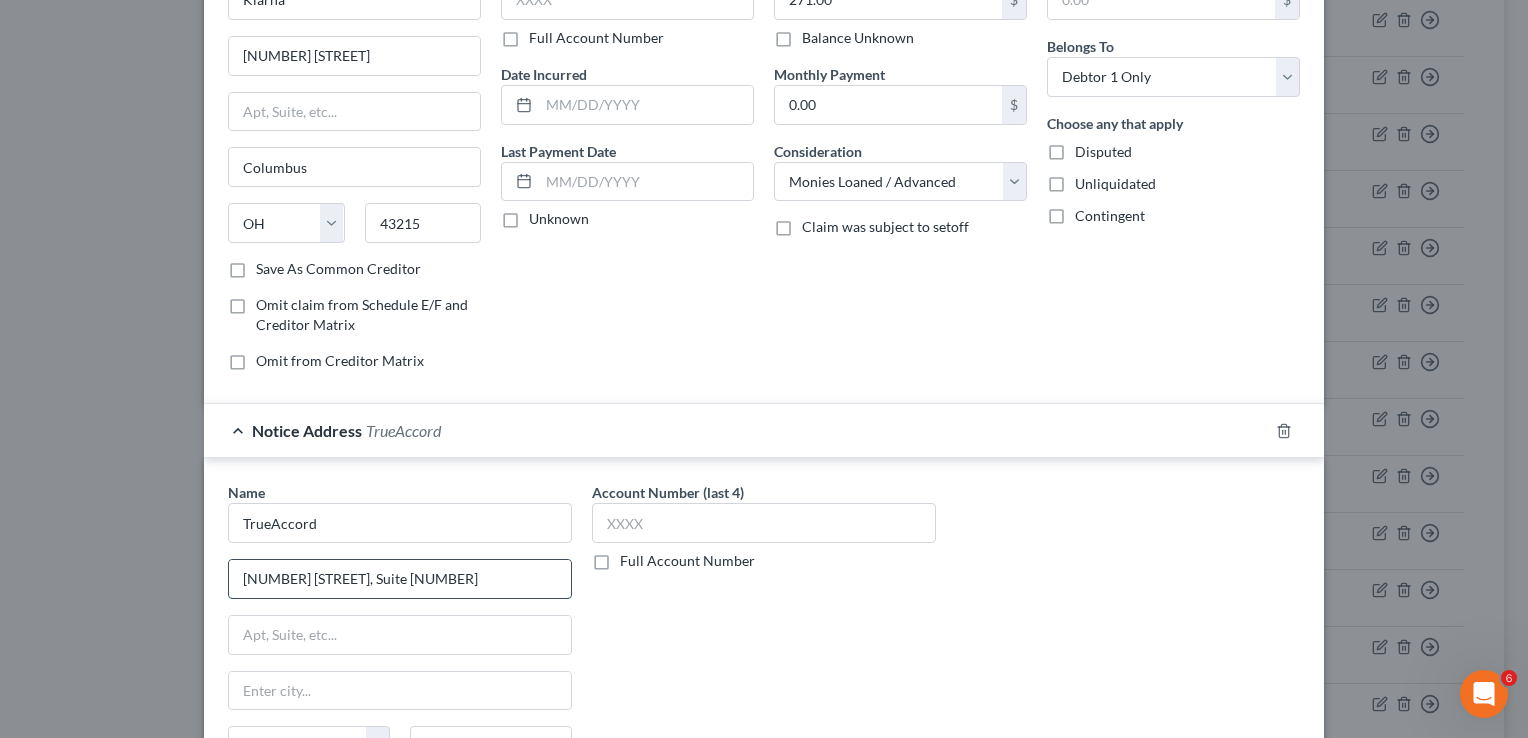 drag, startPoint x: 409, startPoint y: 573, endPoint x: 364, endPoint y: 571, distance: 45.044422 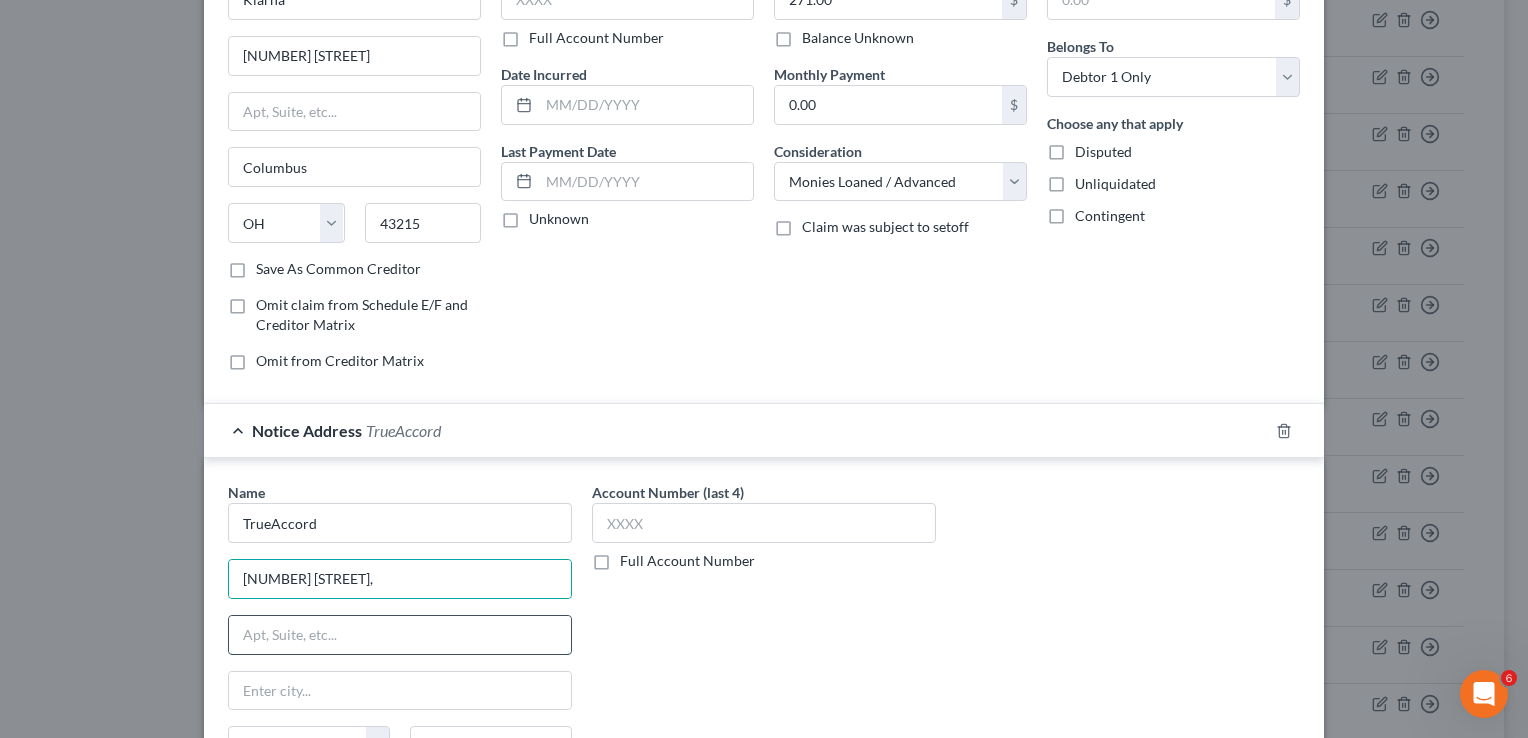 drag, startPoint x: 296, startPoint y: 634, endPoint x: 318, endPoint y: 618, distance: 27.202942 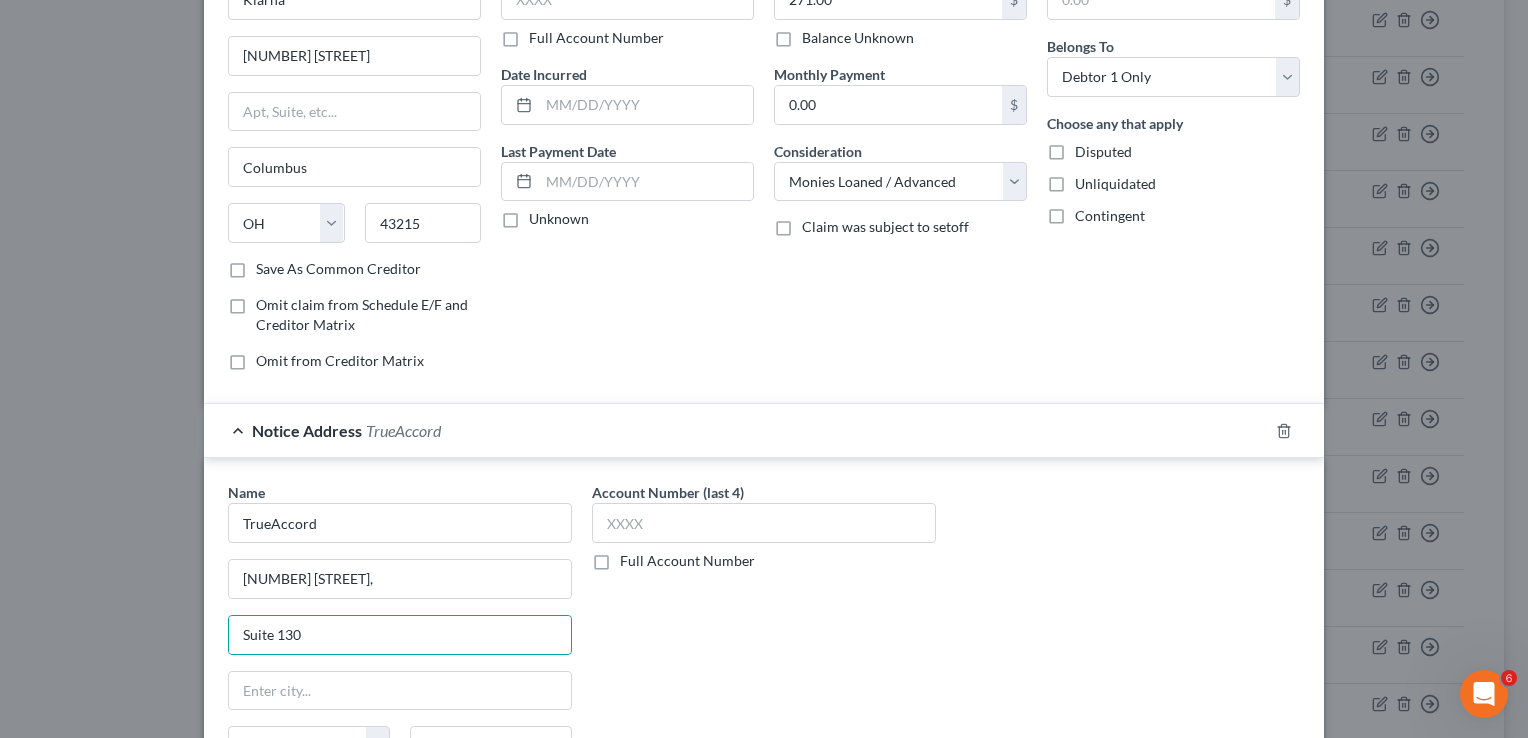 click on "Name
*
TrueAccord                      16011 College Blvd., Suite 130 State AL AK AR AZ CA CO CT DE DC FL GA GU HI ID IL IN IA KS KY LA ME MD MA MI MN MS MO MT NC ND NE NV NH NJ NM NY OH OK OR PA PR RI SC SD TN TX UT VI VA VT WA WV WI WY Save As Notice Address" at bounding box center [400, 642] 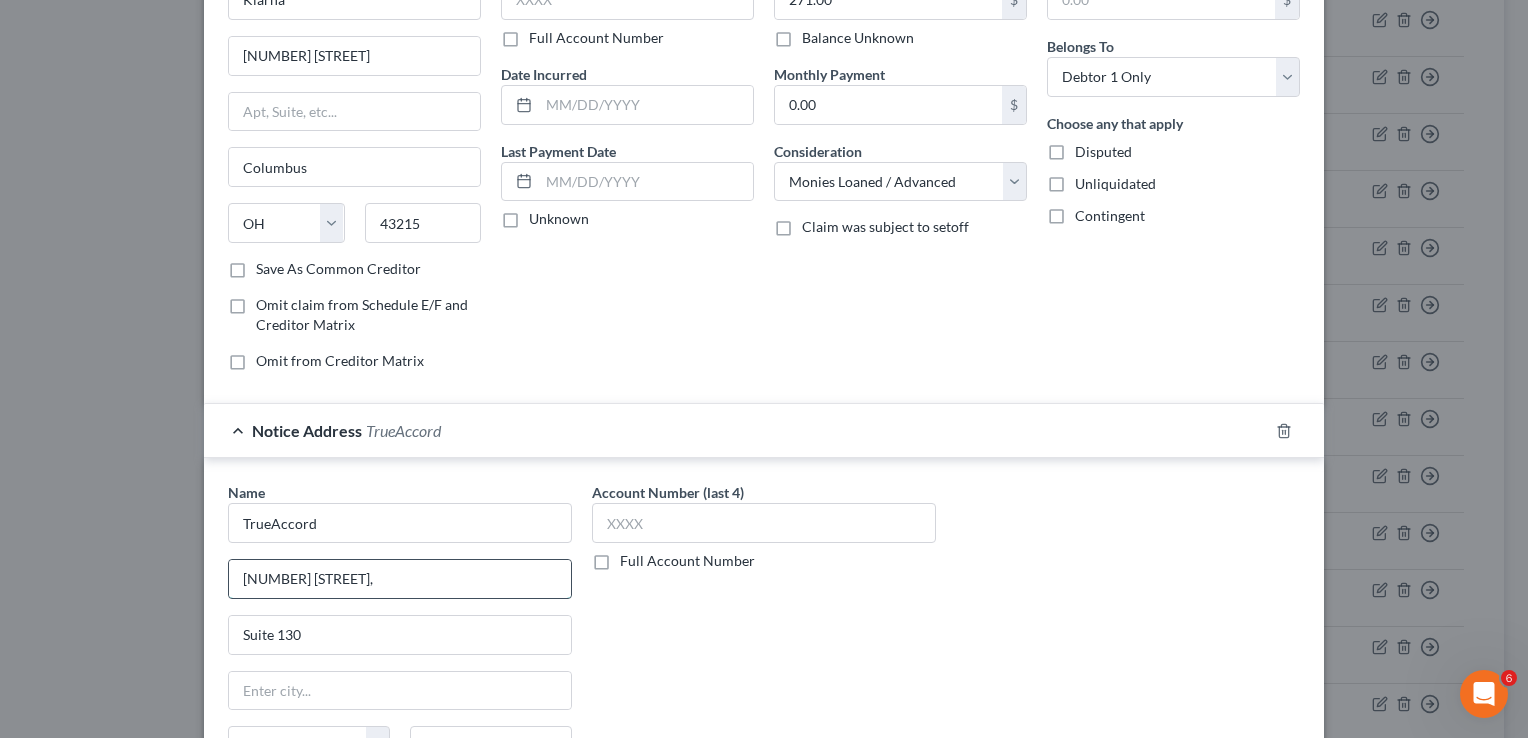 click on "16011 College Blvd.," at bounding box center [400, 579] 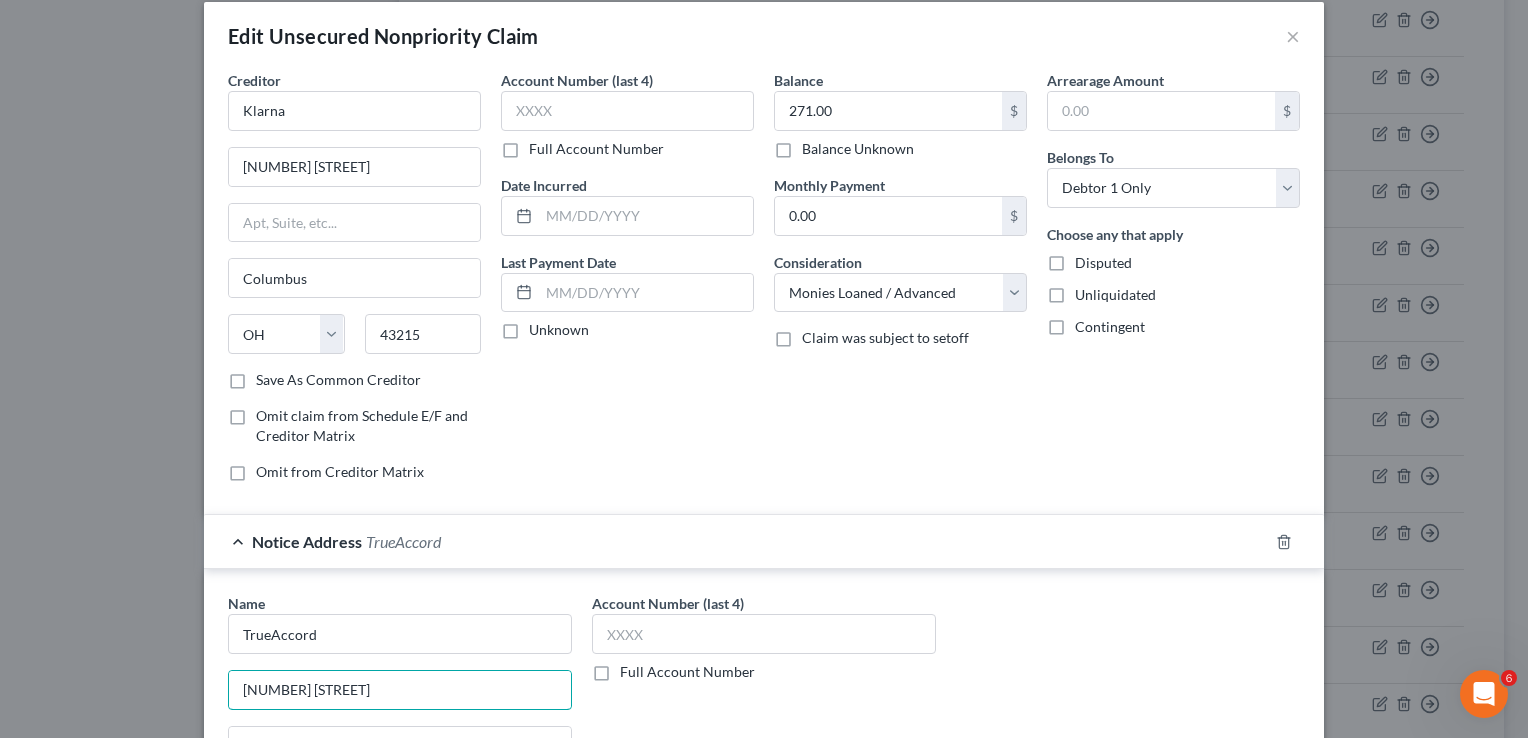 scroll, scrollTop: 0, scrollLeft: 0, axis: both 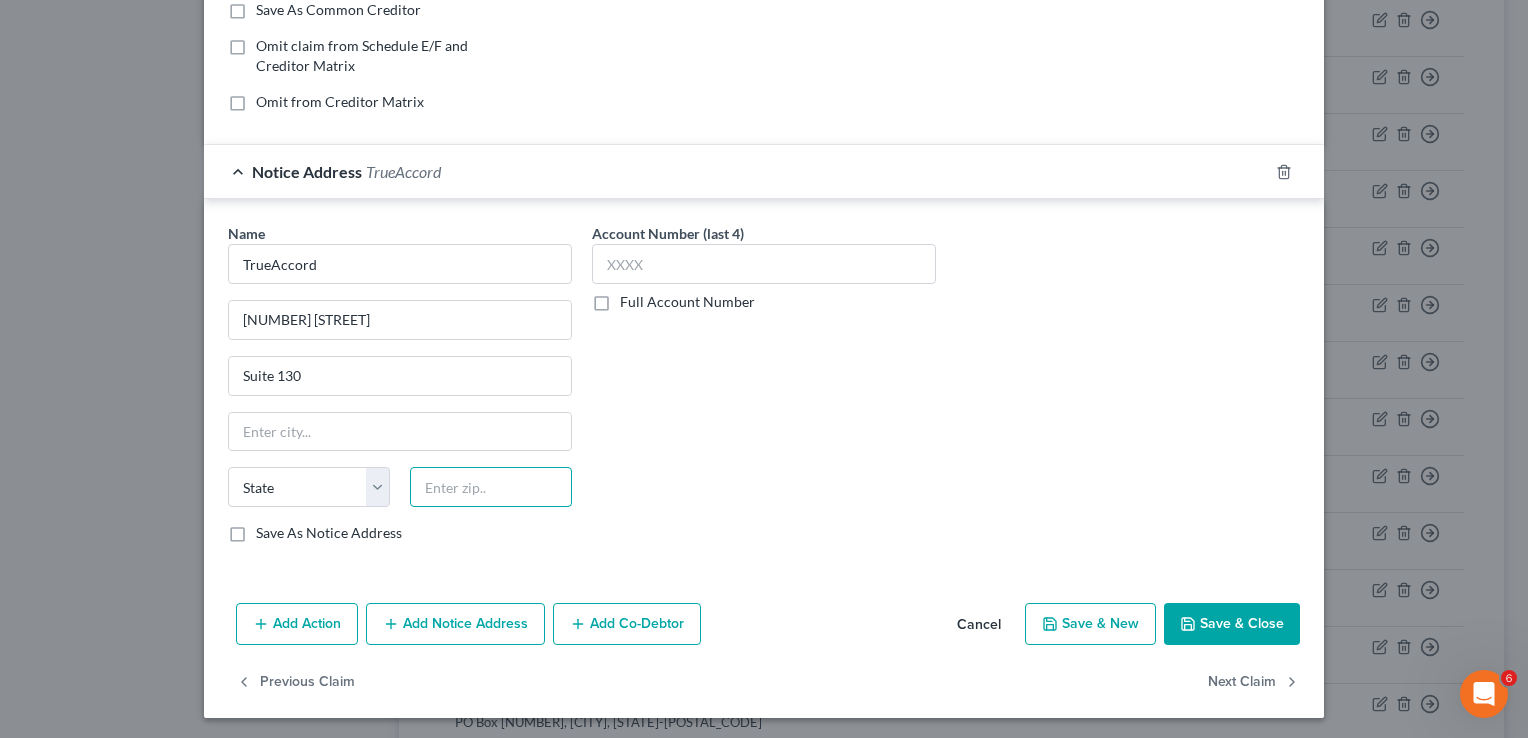click at bounding box center (491, 487) 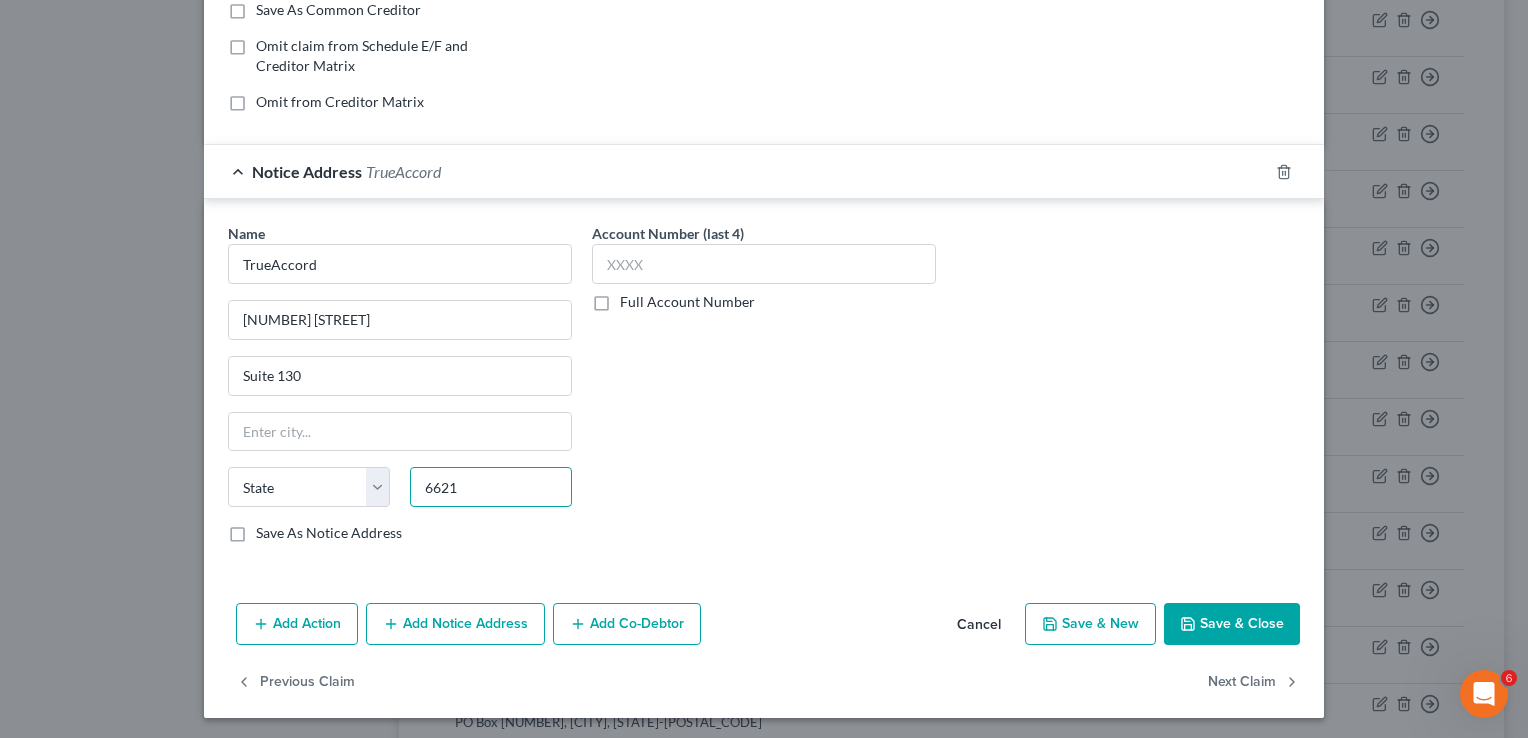 drag, startPoint x: 453, startPoint y: 483, endPoint x: 400, endPoint y: 484, distance: 53.009434 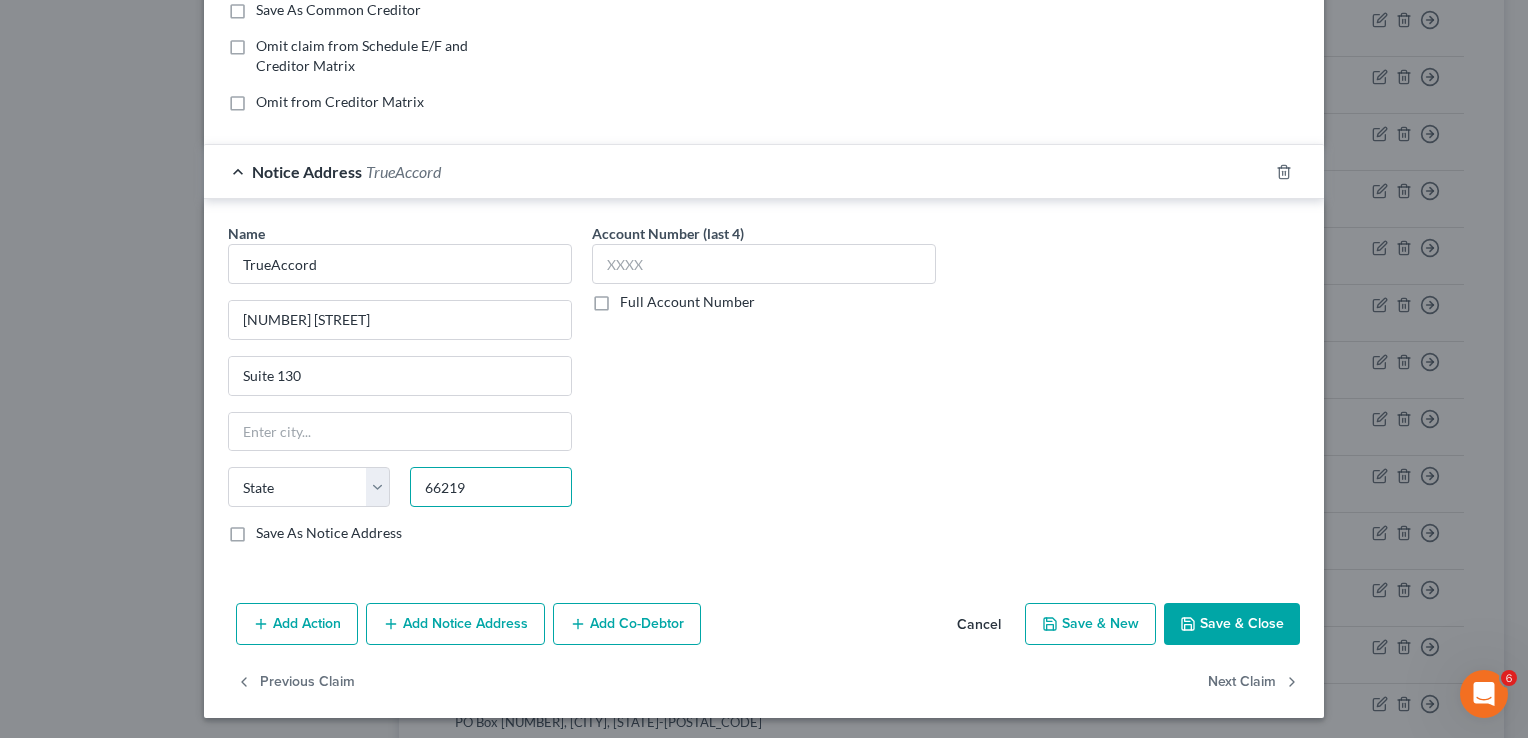 drag, startPoint x: 514, startPoint y: 560, endPoint x: 520, endPoint y: 572, distance: 13.416408 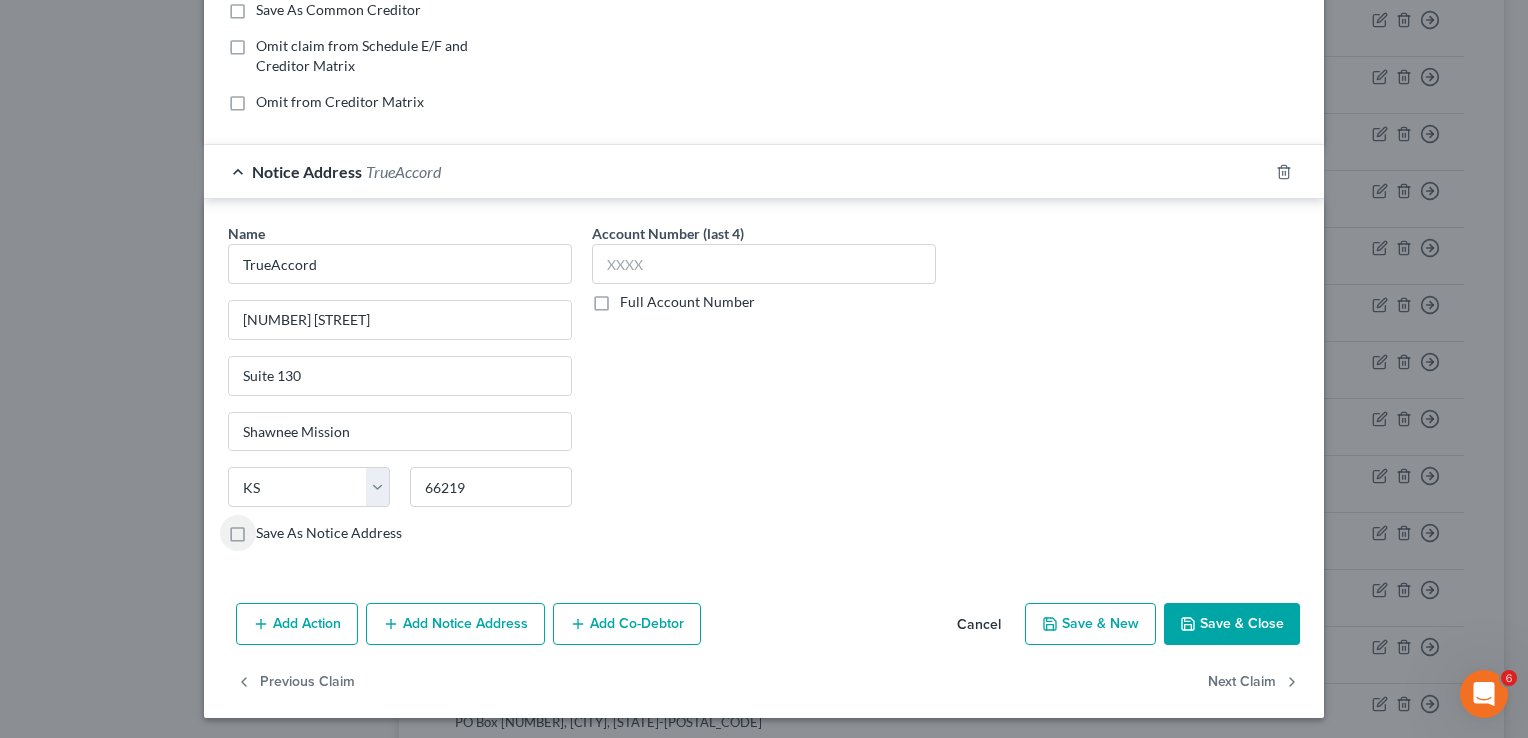 click on "Save As Notice Address" at bounding box center (329, 533) 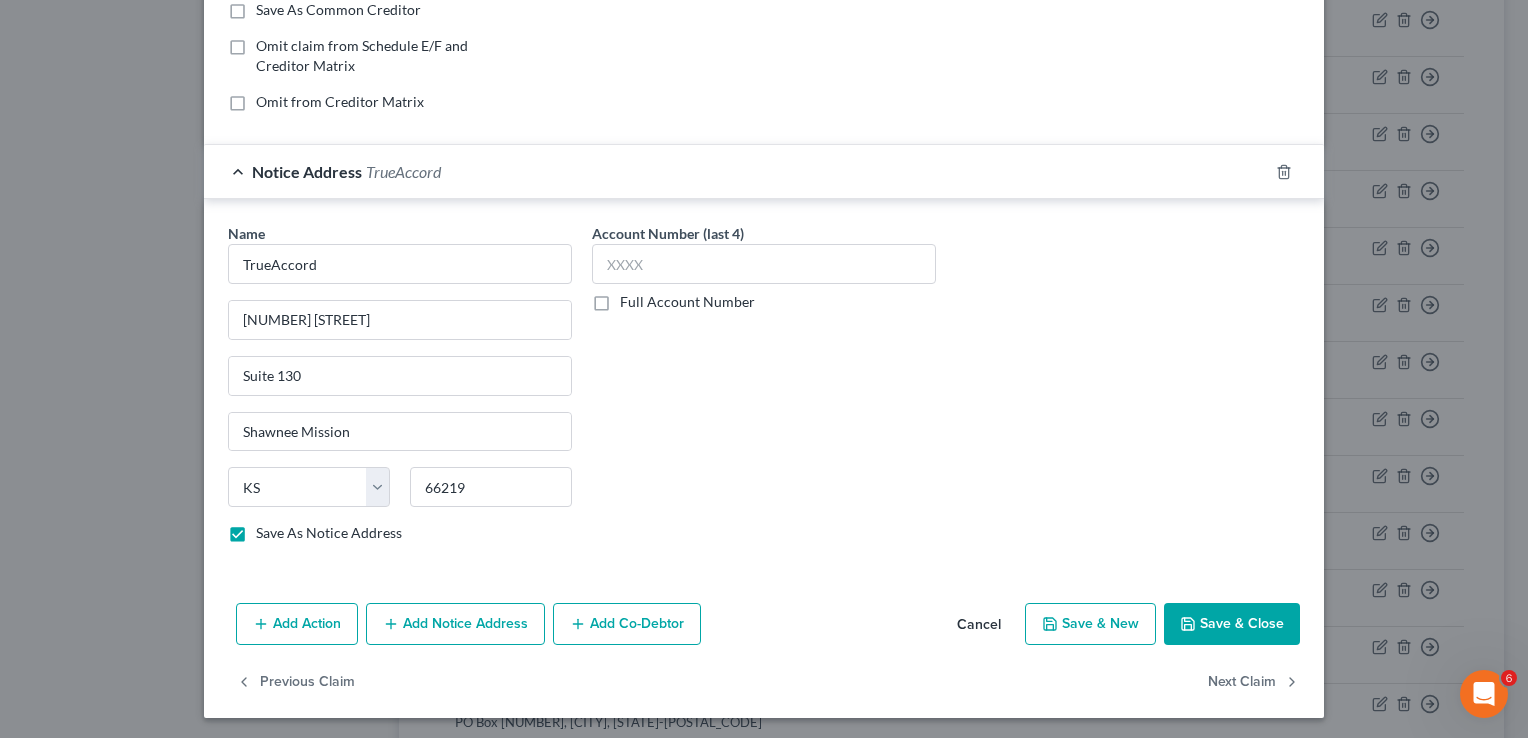 click on "Save & Close" at bounding box center (1232, 624) 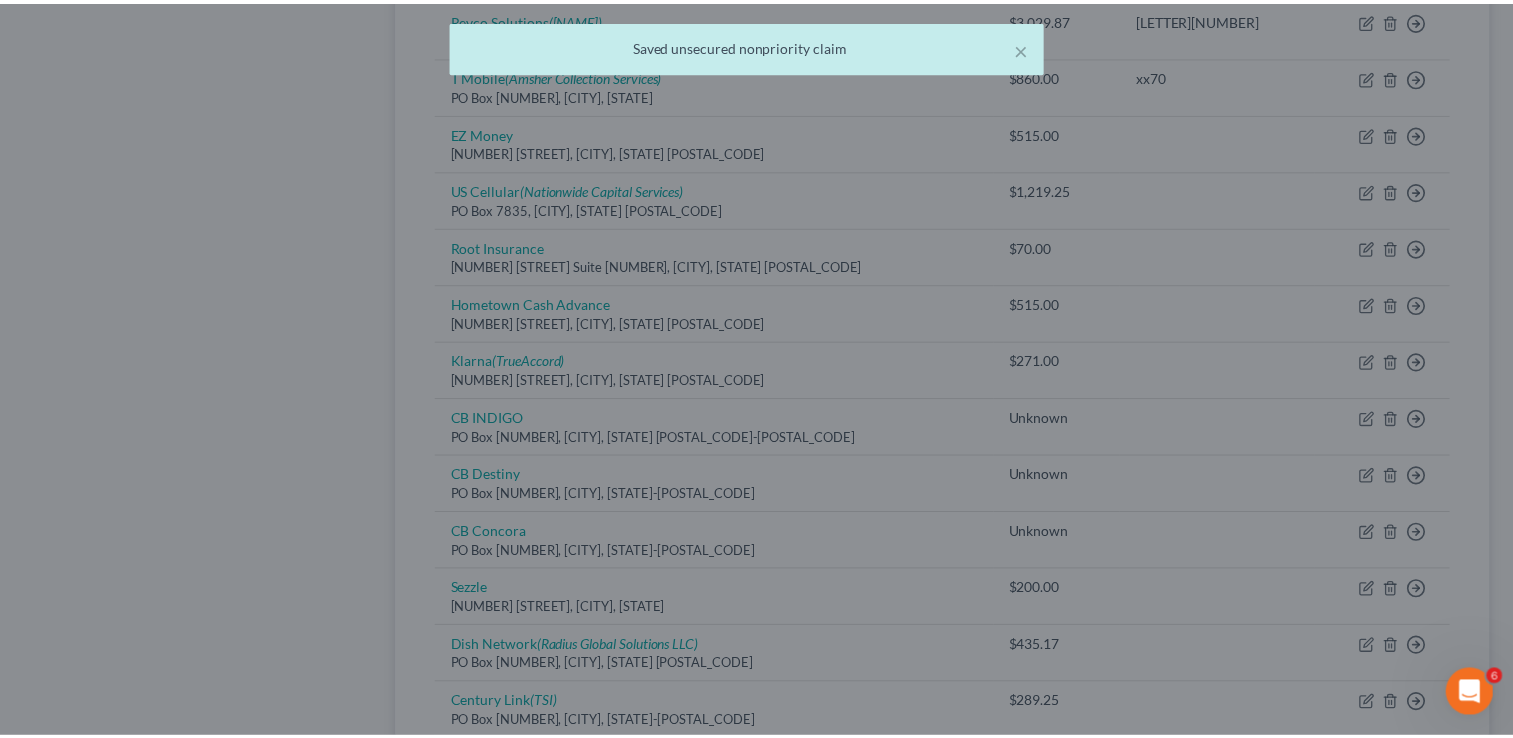 scroll, scrollTop: 0, scrollLeft: 0, axis: both 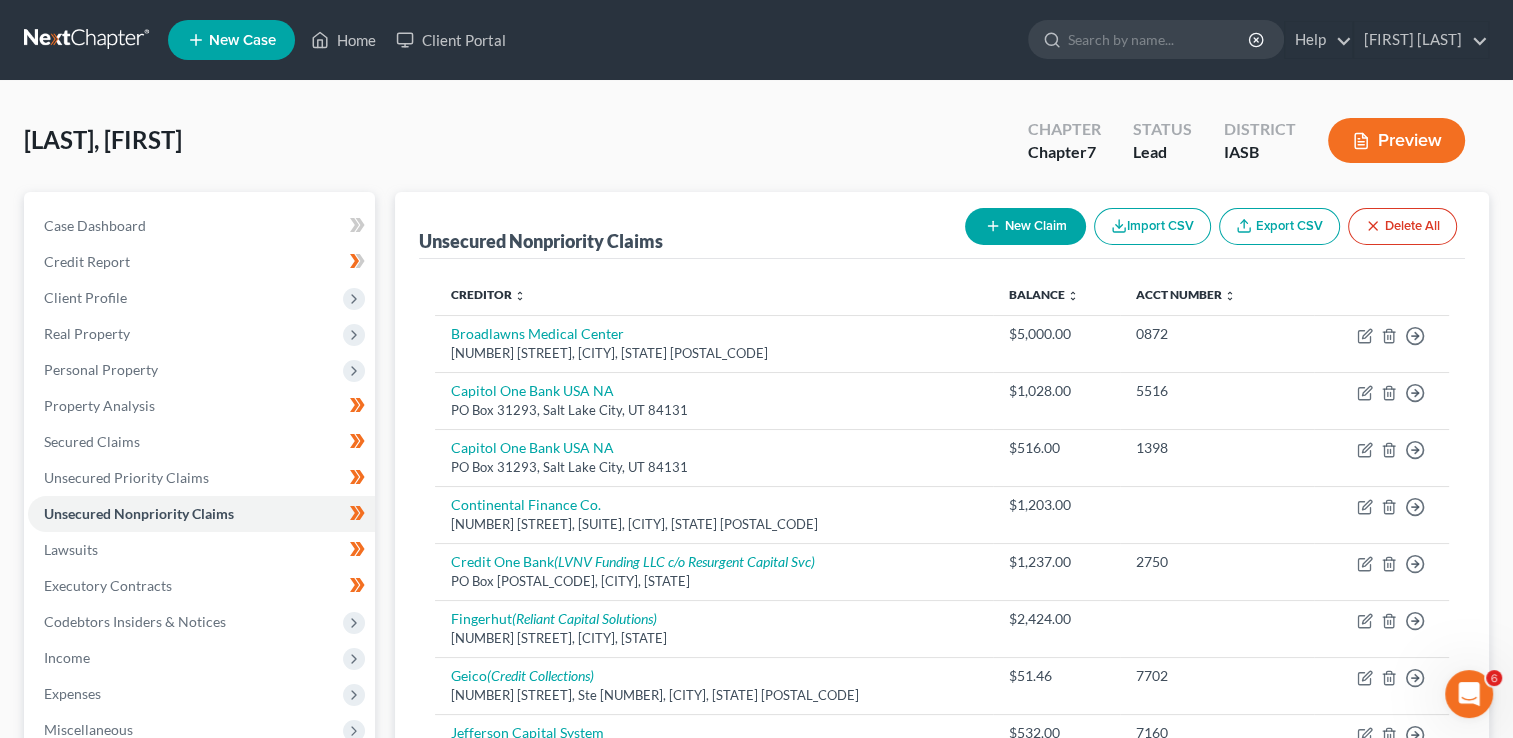 click on "New Claim" at bounding box center [1025, 226] 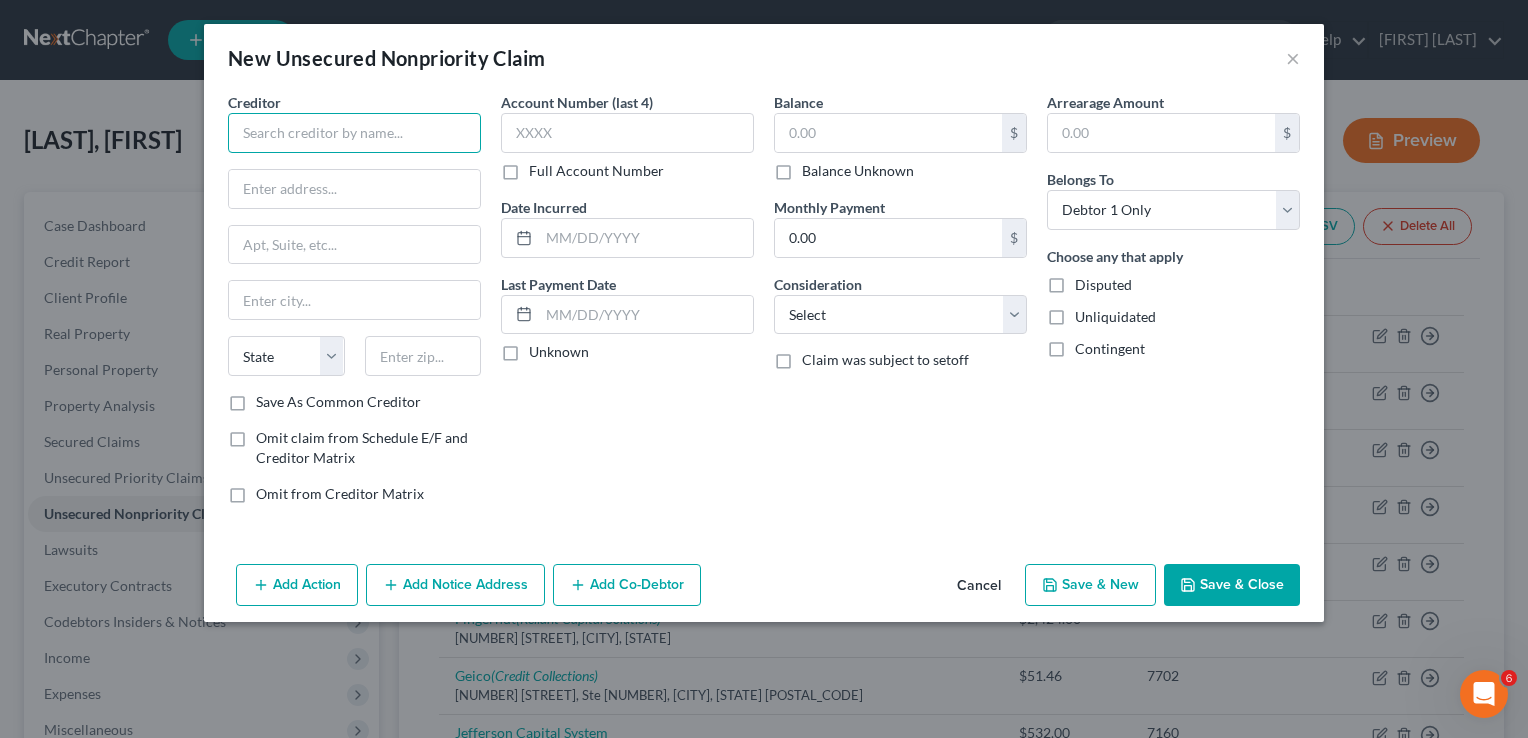 click at bounding box center [354, 133] 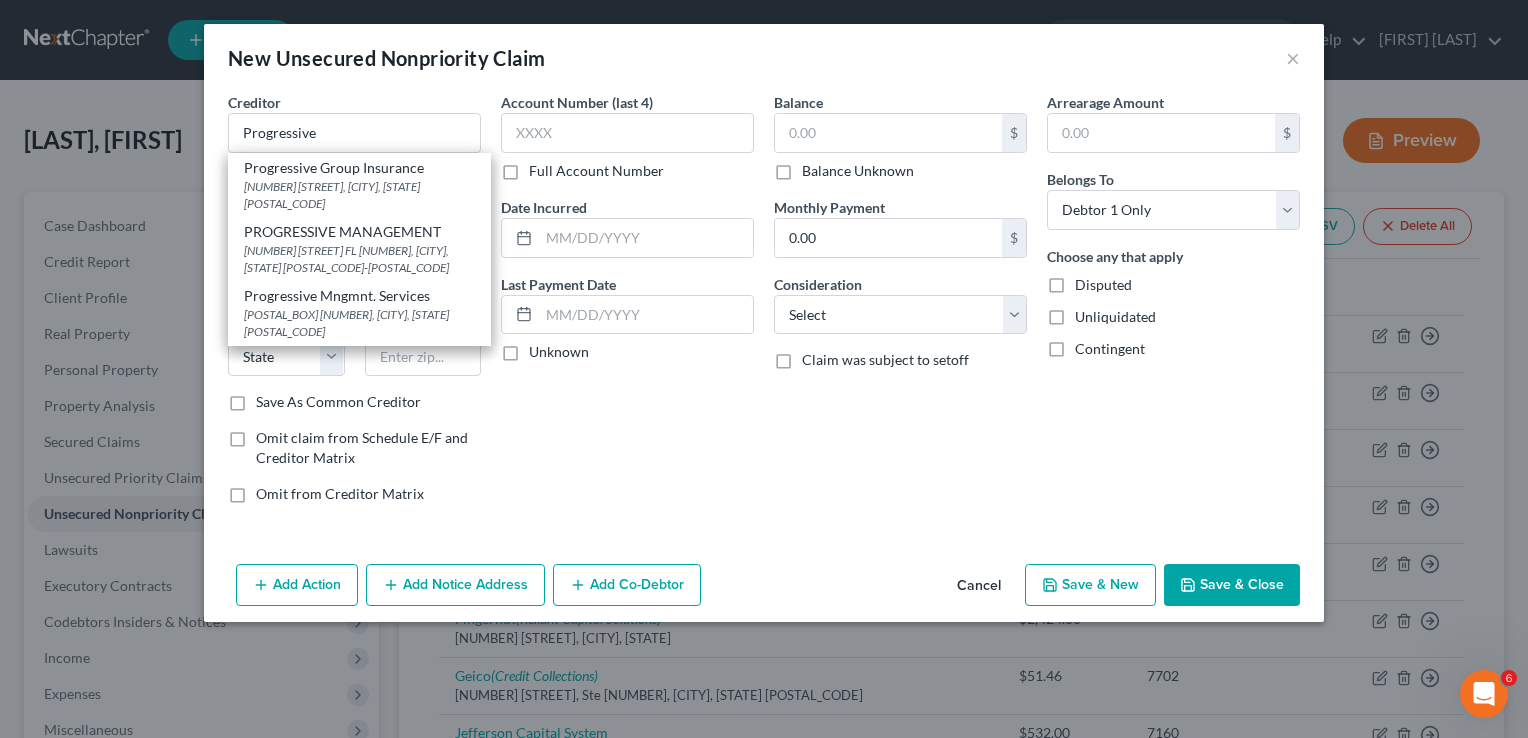click on "6300 Wilson Mills Rd., Cleveland, OH 44143" at bounding box center (359, 195) 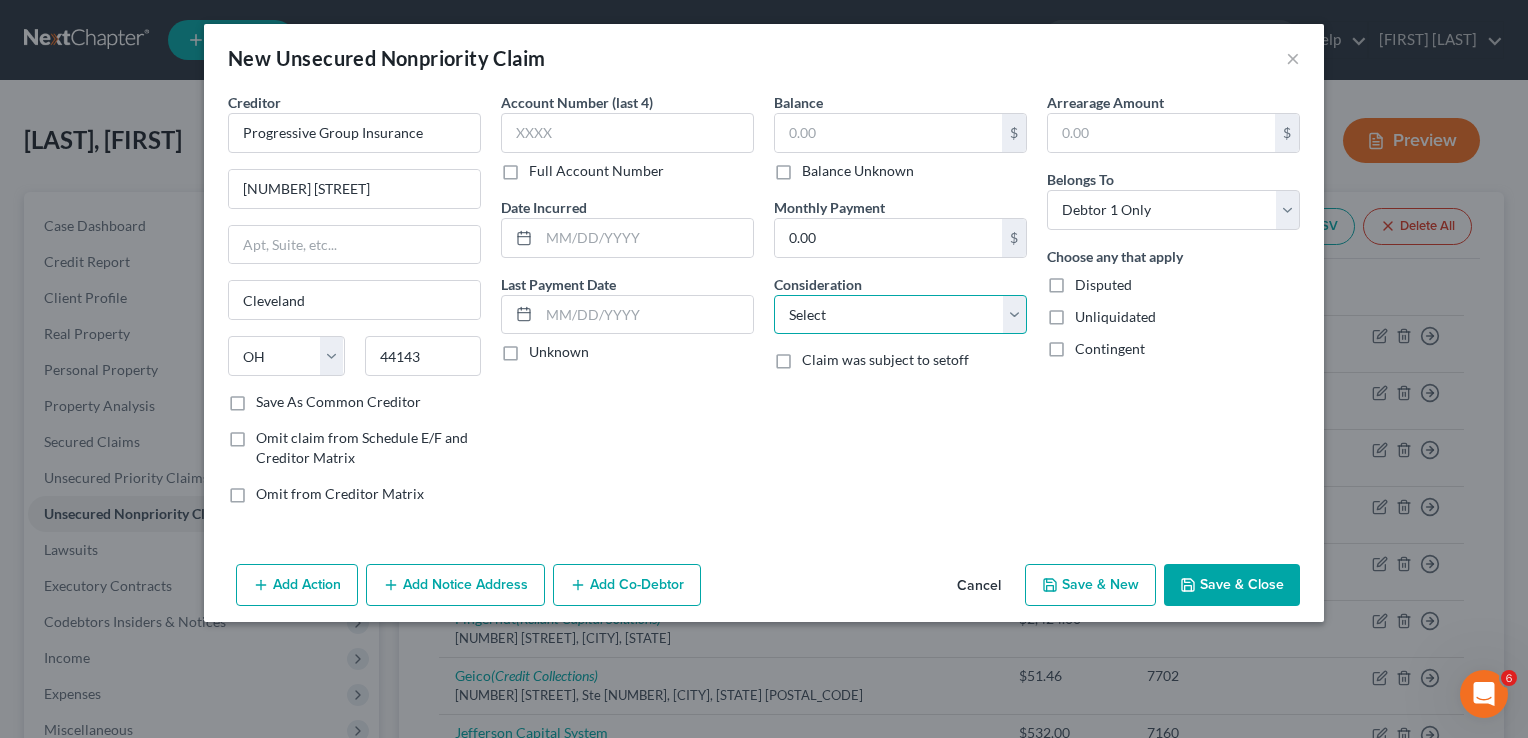 click on "Select Cable / Satellite Services Collection Agency Credit Card Debt Debt Counseling / Attorneys Deficiency Balance Domestic Support Obligations Home / Car Repairs Income Taxes Judgment Liens Medical Services Monies Loaned / Advanced Mortgage Obligation From Divorce Or Separation Obligation To Pensions Other Overdrawn Bank Account Promised To Help Pay Creditors Student Loans Suppliers And Vendors Telephone / Internet Services Utility Services" at bounding box center [900, 315] 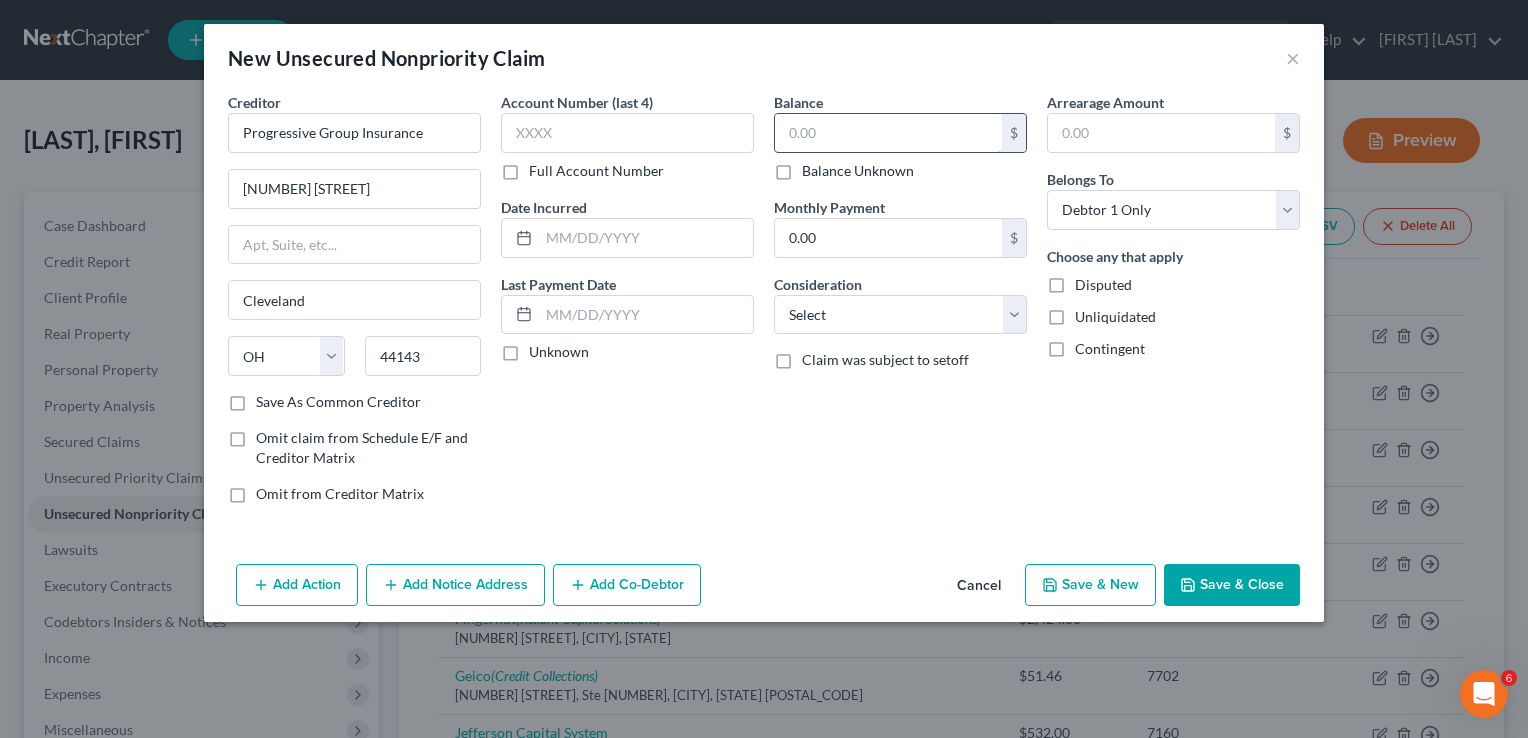 click at bounding box center (888, 133) 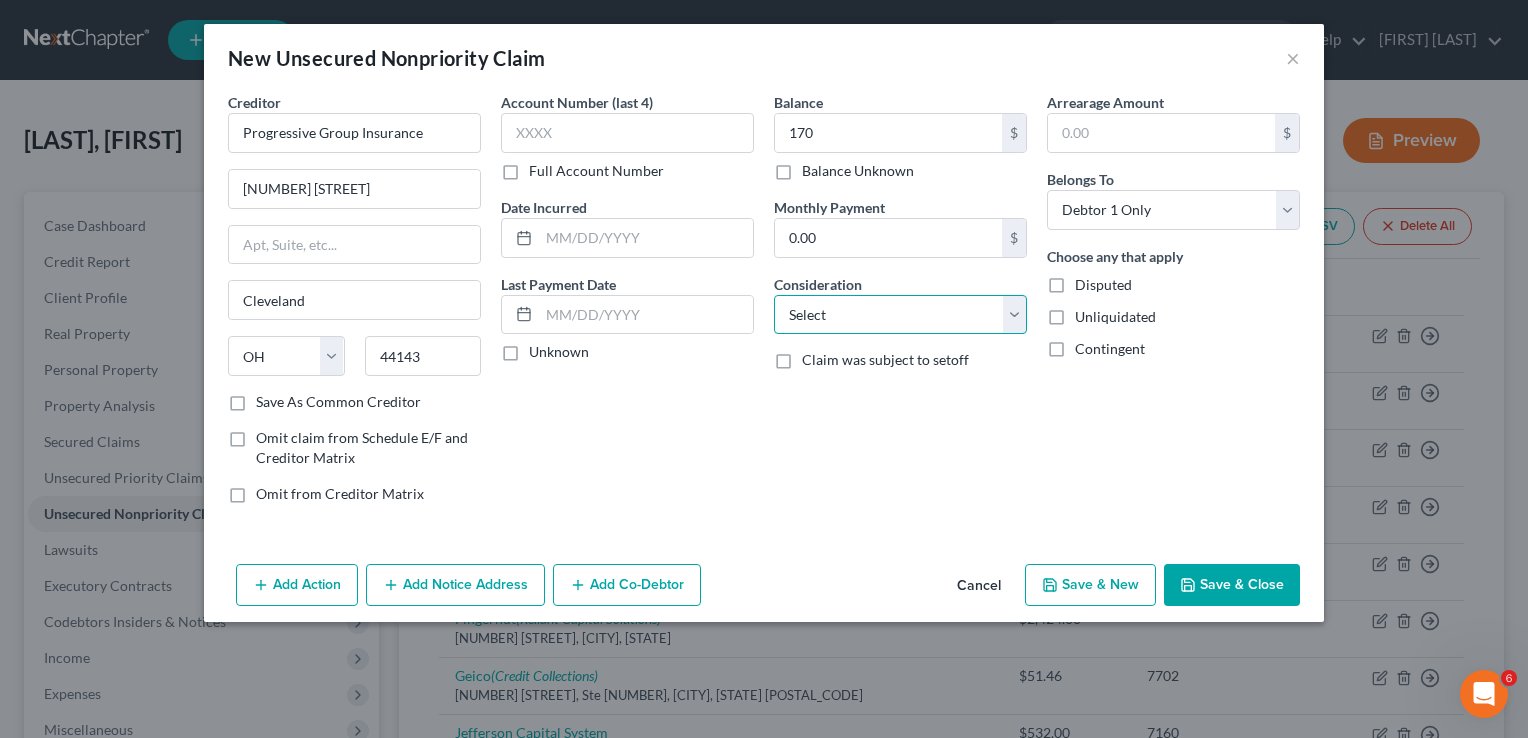 click on "Select Cable / Satellite Services Collection Agency Credit Card Debt Debt Counseling / Attorneys Deficiency Balance Domestic Support Obligations Home / Car Repairs Income Taxes Judgment Liens Medical Services Monies Loaned / Advanced Mortgage Obligation From Divorce Or Separation Obligation To Pensions Other Overdrawn Bank Account Promised To Help Pay Creditors Student Loans Suppliers And Vendors Telephone / Internet Services Utility Services" at bounding box center [900, 315] 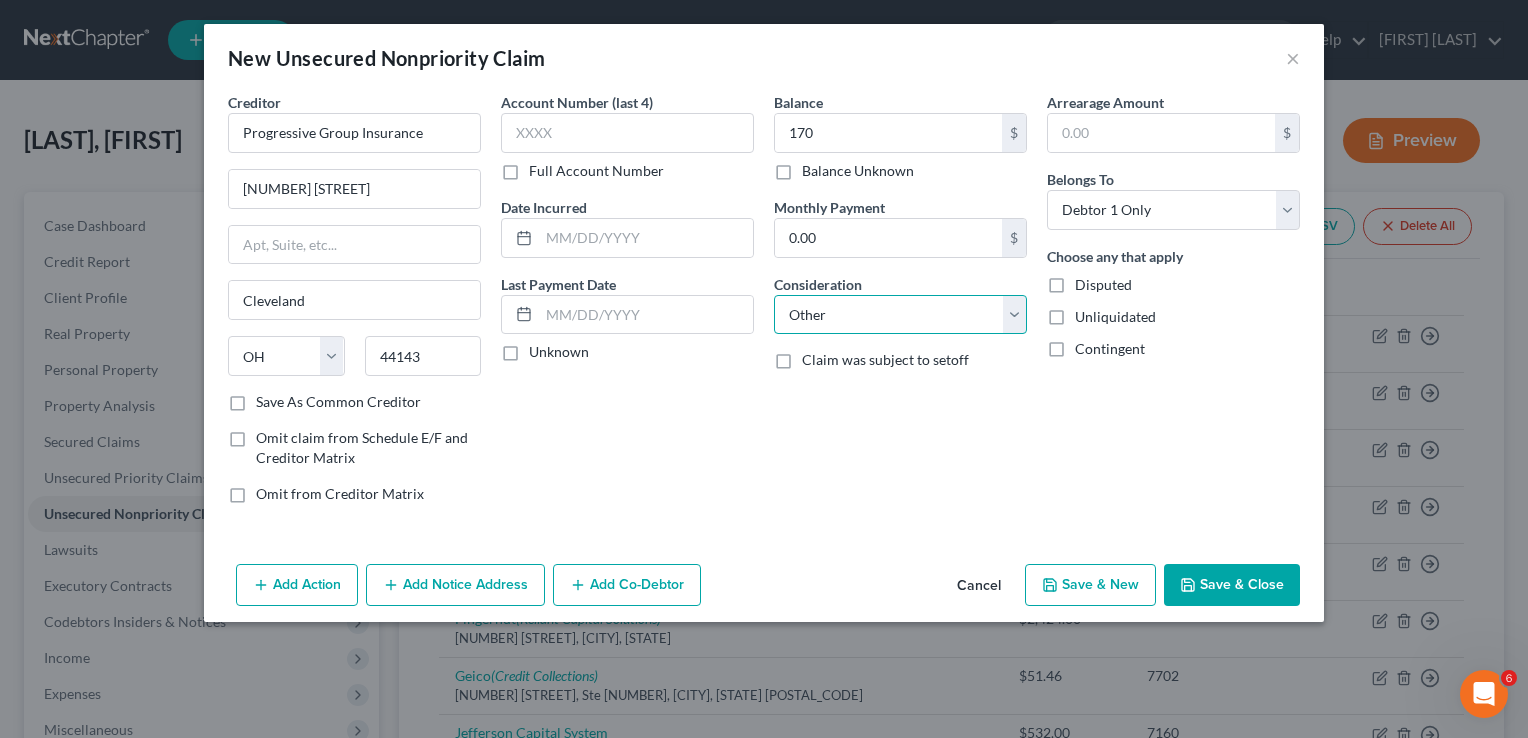 click on "Select Cable / Satellite Services Collection Agency Credit Card Debt Debt Counseling / Attorneys Deficiency Balance Domestic Support Obligations Home / Car Repairs Income Taxes Judgment Liens Medical Services Monies Loaned / Advanced Mortgage Obligation From Divorce Or Separation Obligation To Pensions Other Overdrawn Bank Account Promised To Help Pay Creditors Student Loans Suppliers And Vendors Telephone / Internet Services Utility Services" at bounding box center [900, 315] 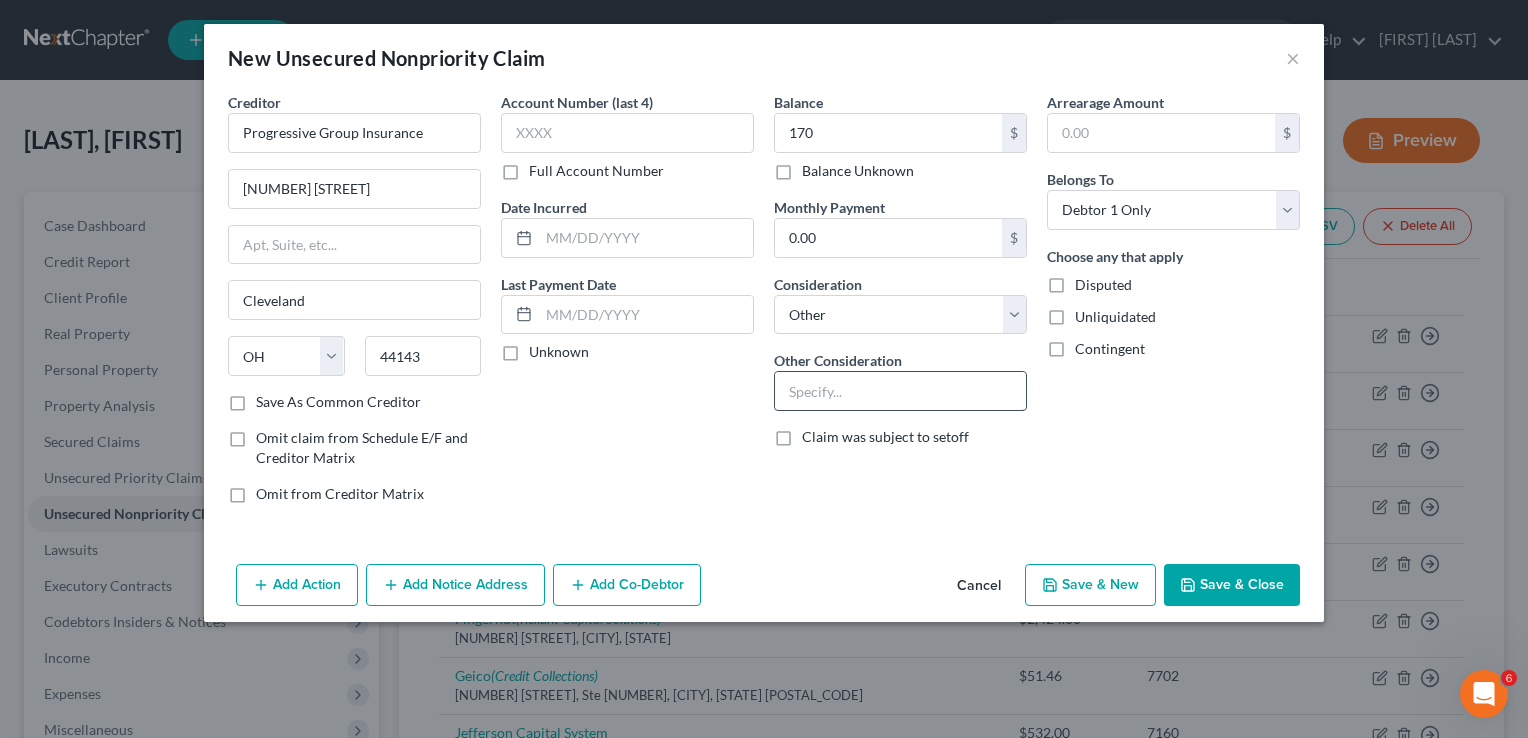 click at bounding box center (900, 391) 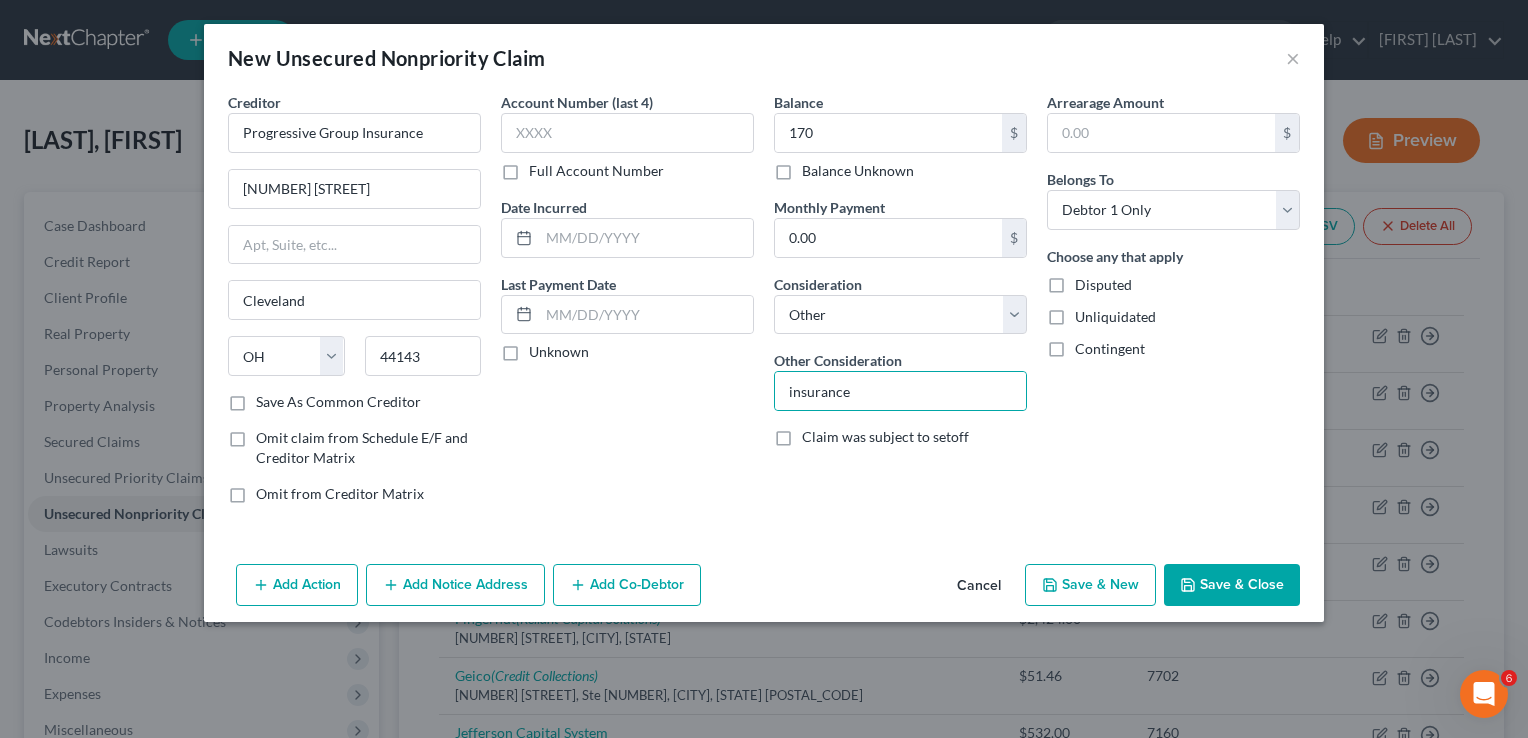click on "Save & Close" at bounding box center [1232, 585] 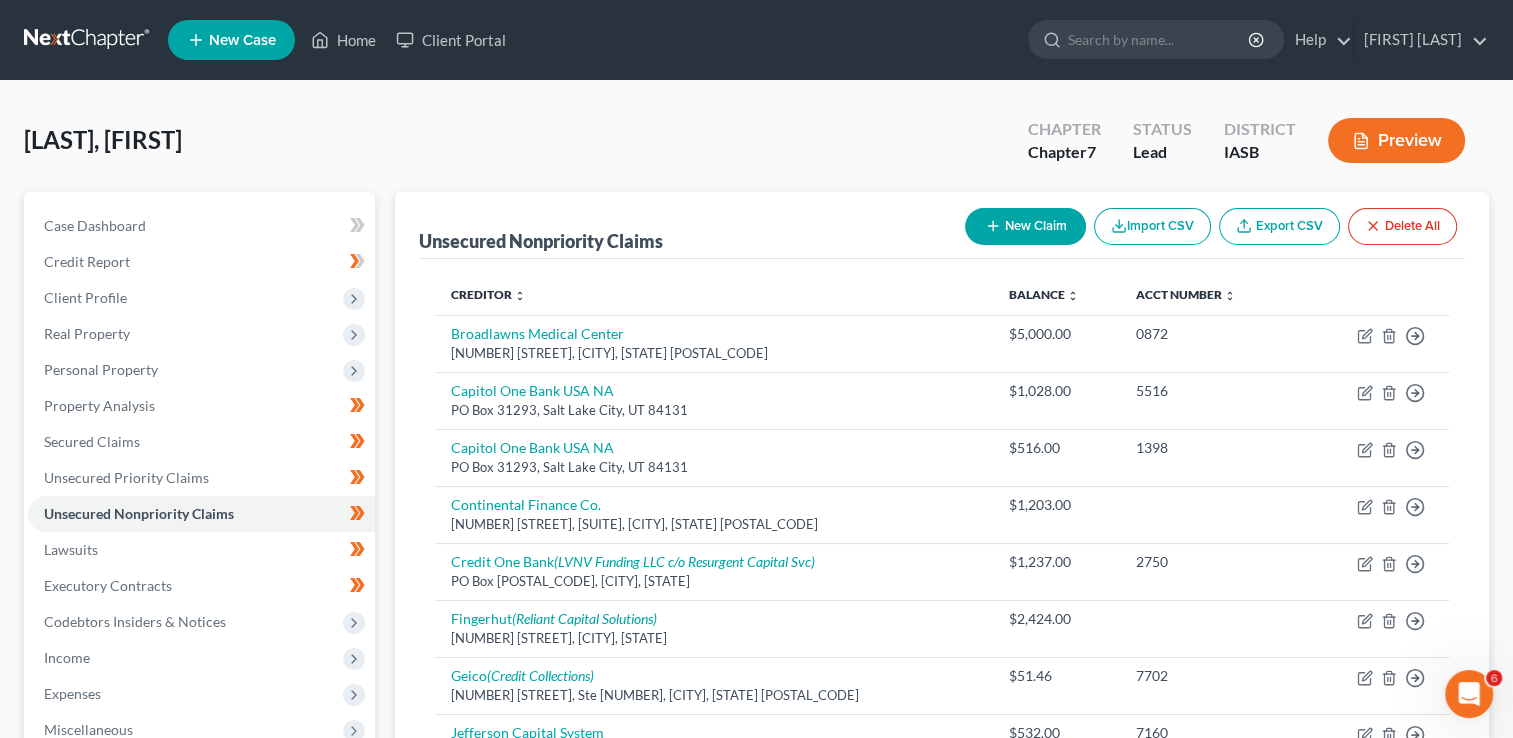 click on "New Claim" at bounding box center [1025, 226] 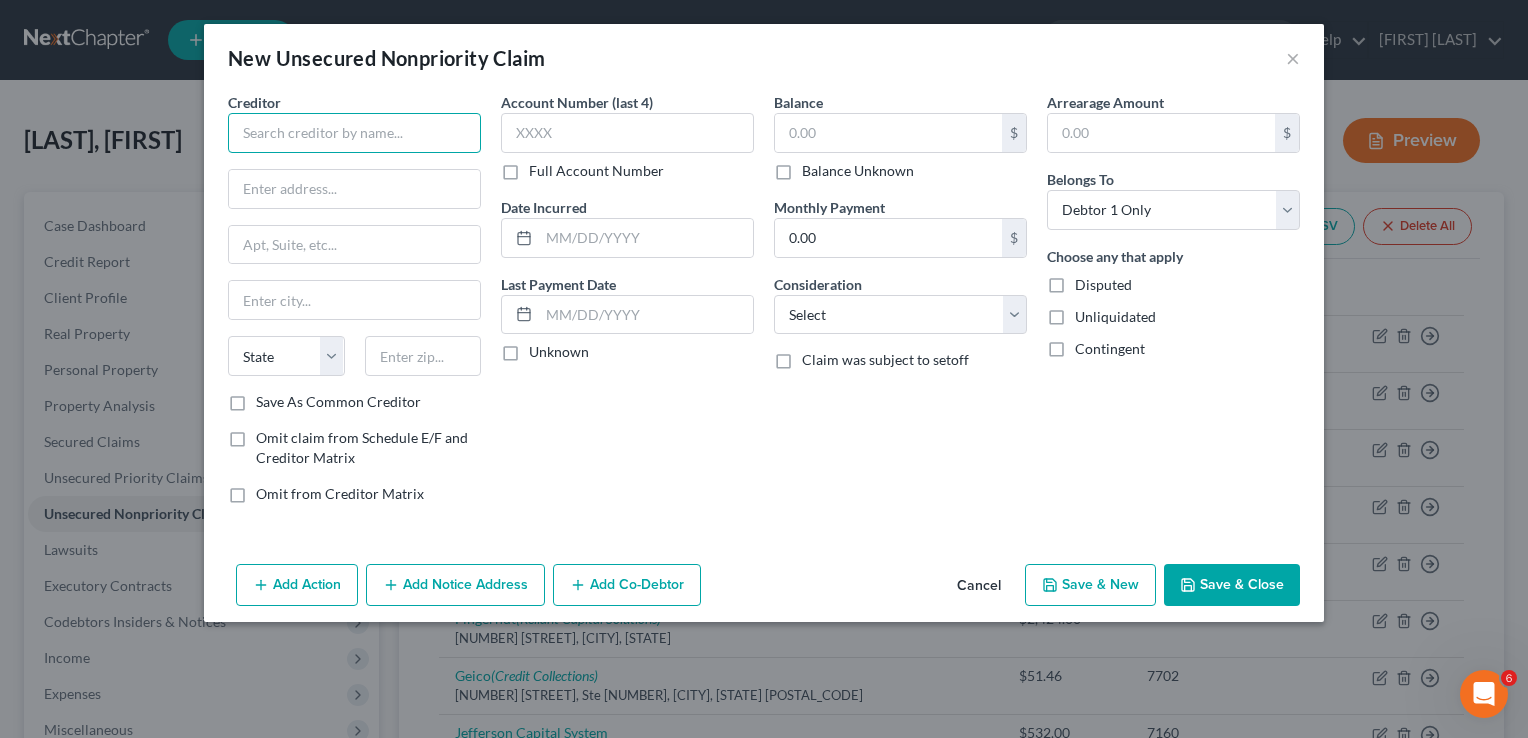 click at bounding box center [354, 133] 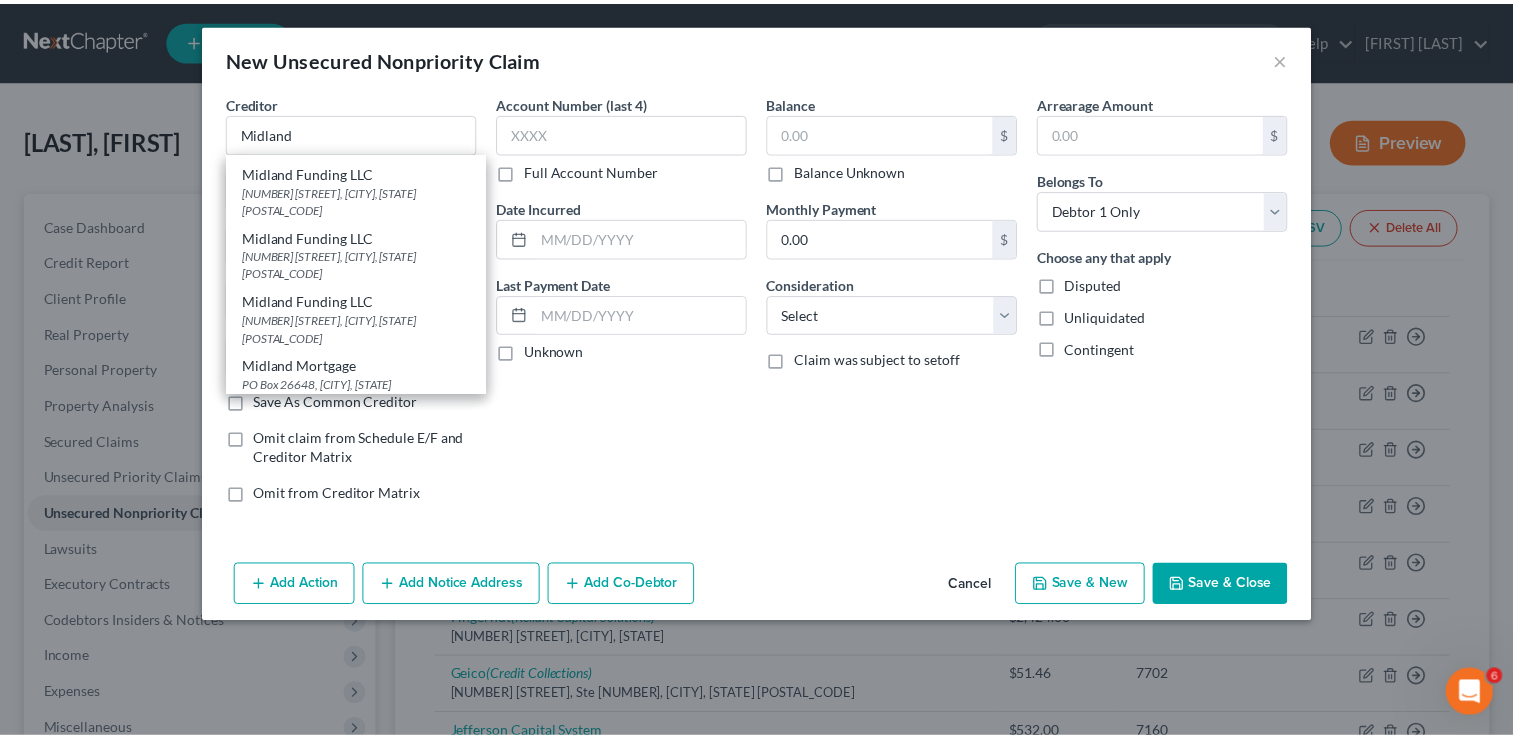 scroll, scrollTop: 0, scrollLeft: 0, axis: both 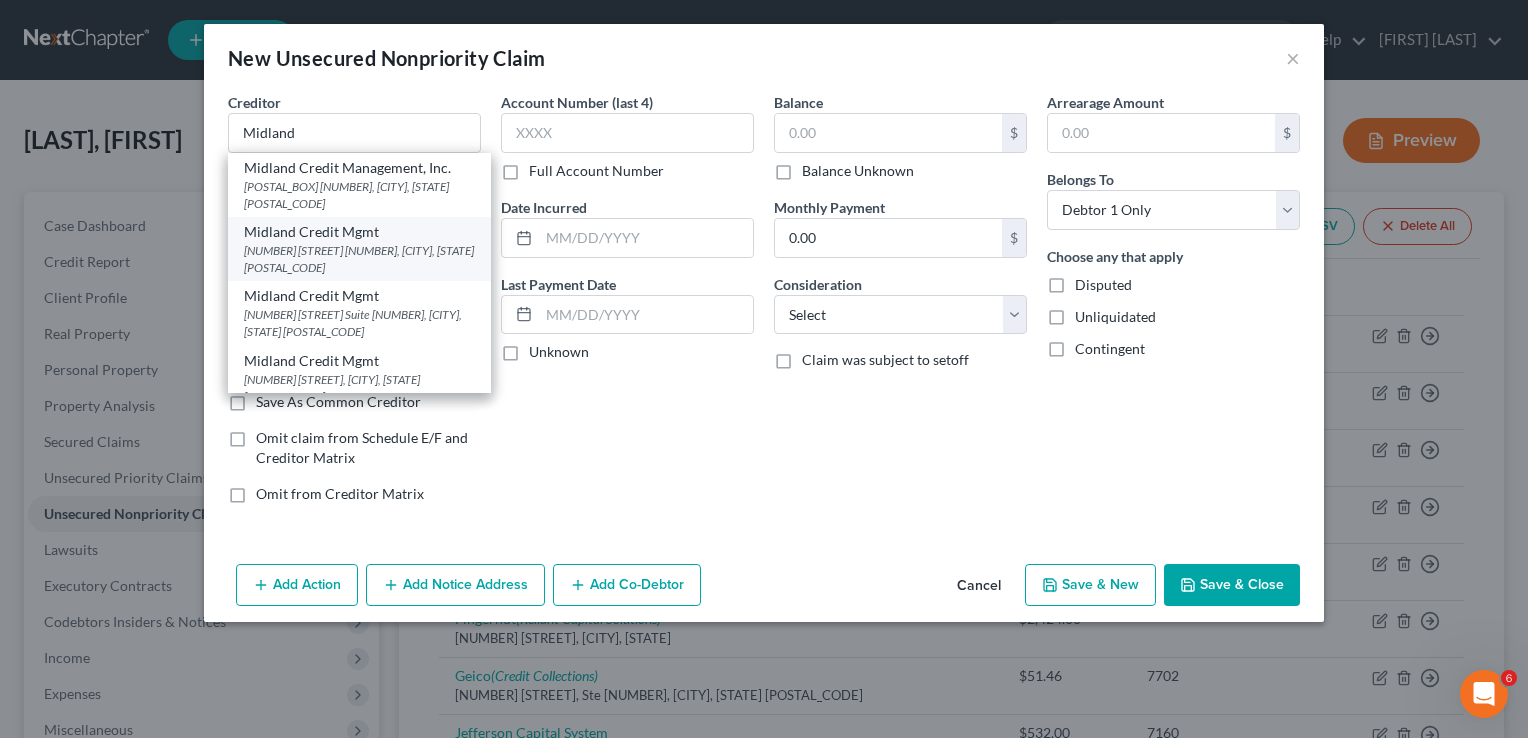click on "8875 Aero Dr   Ste 200, San Diego, CA 92123" at bounding box center (359, 259) 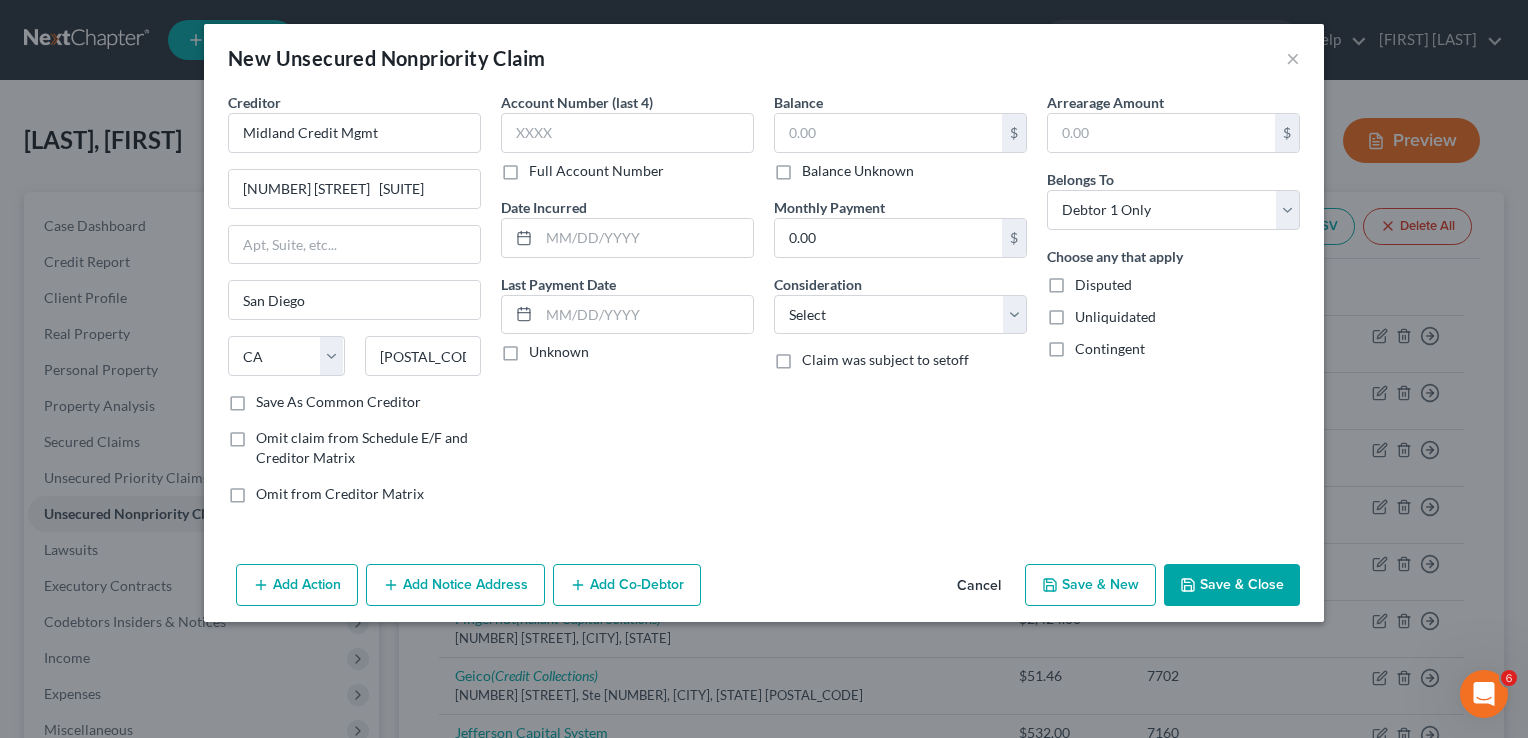 click on "Balance Unknown" at bounding box center (858, 171) 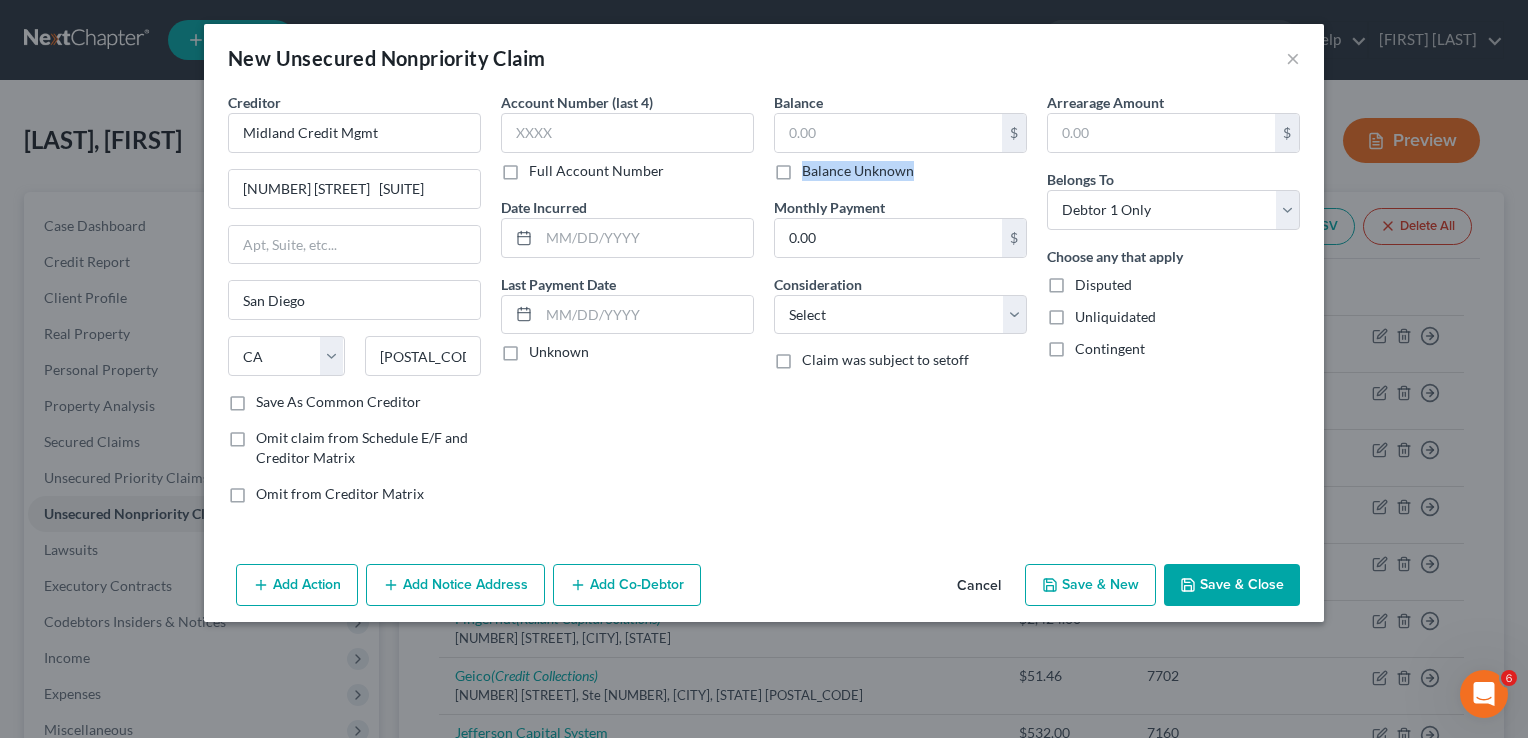 click on "Balance Unknown" at bounding box center (858, 171) 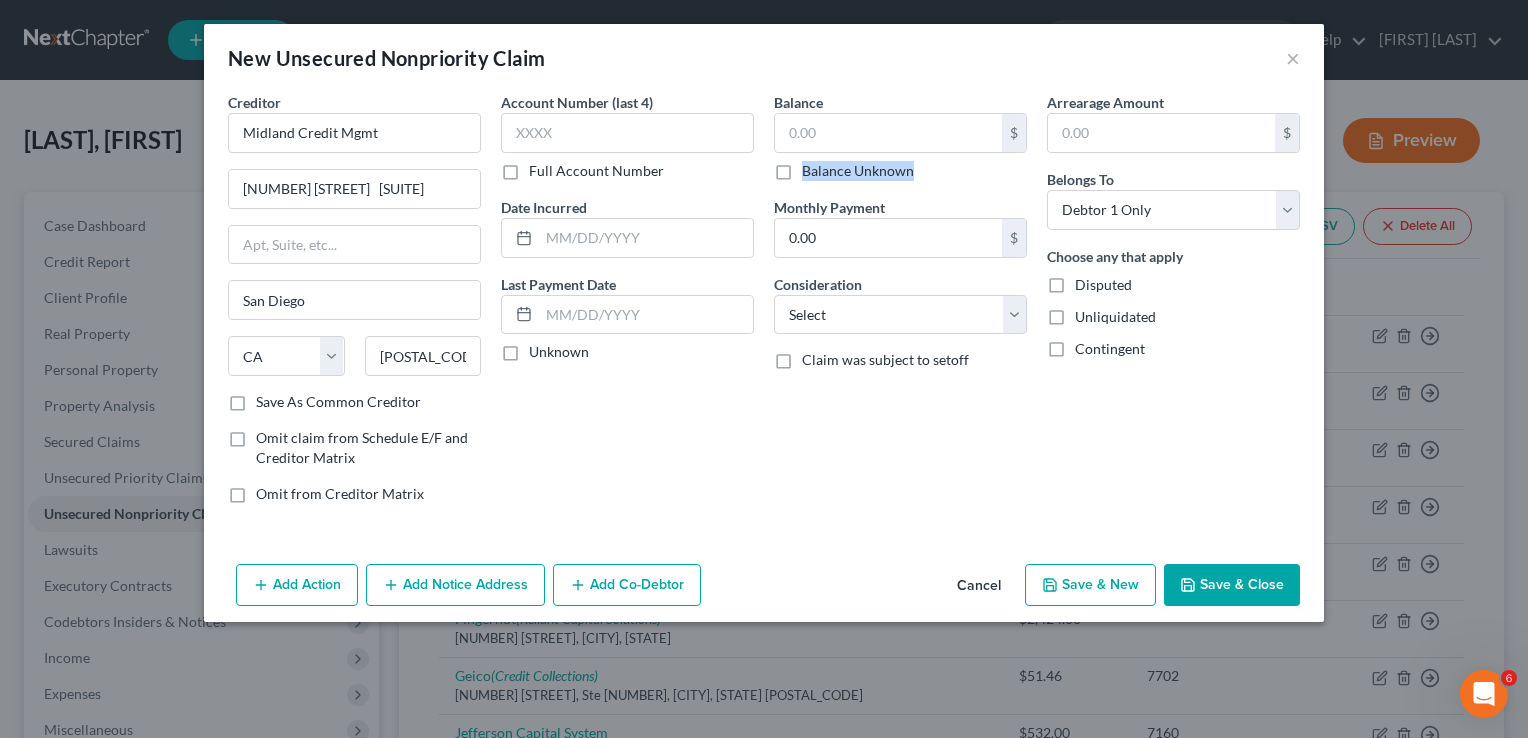 click on "Balance Unknown" at bounding box center [816, 167] 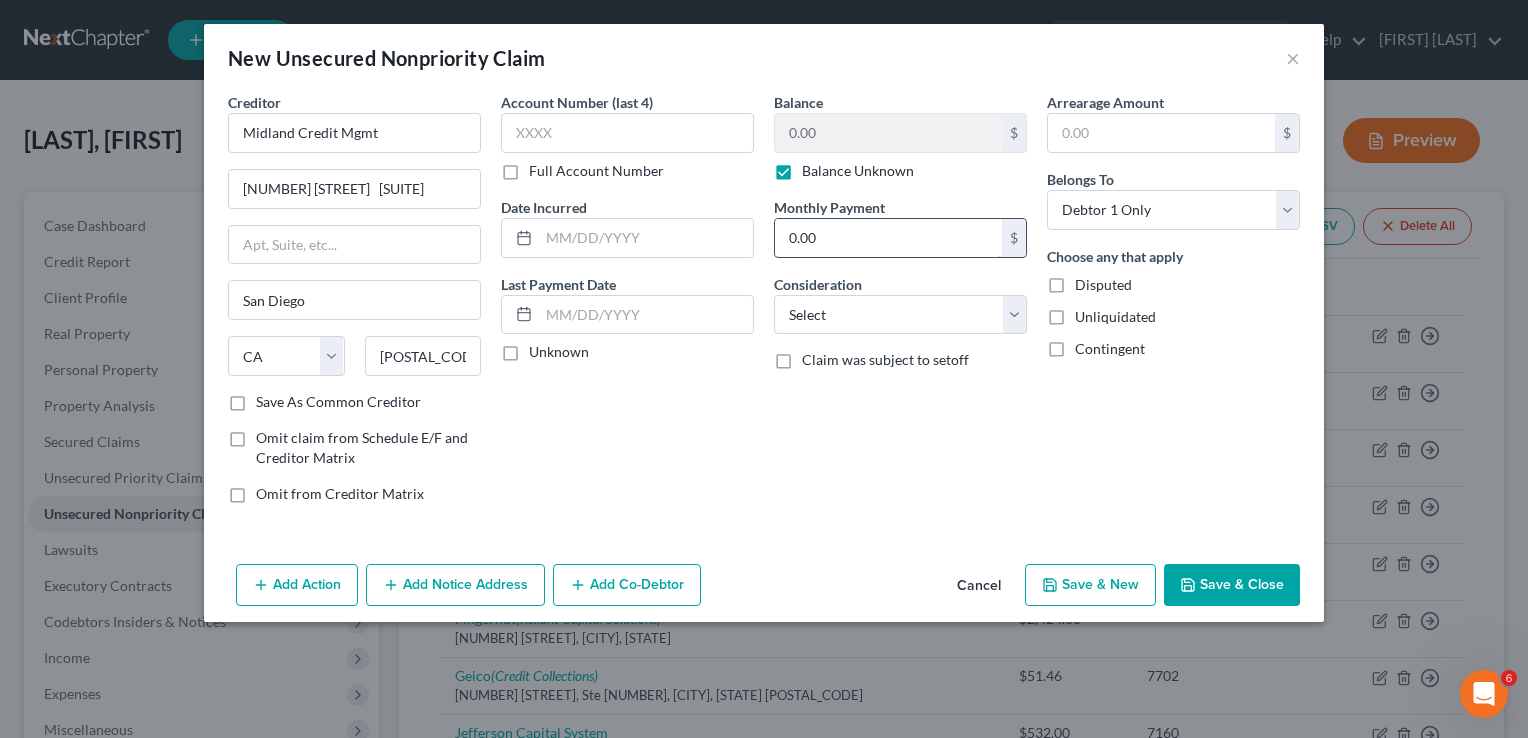 click on "0.00" at bounding box center [888, 238] 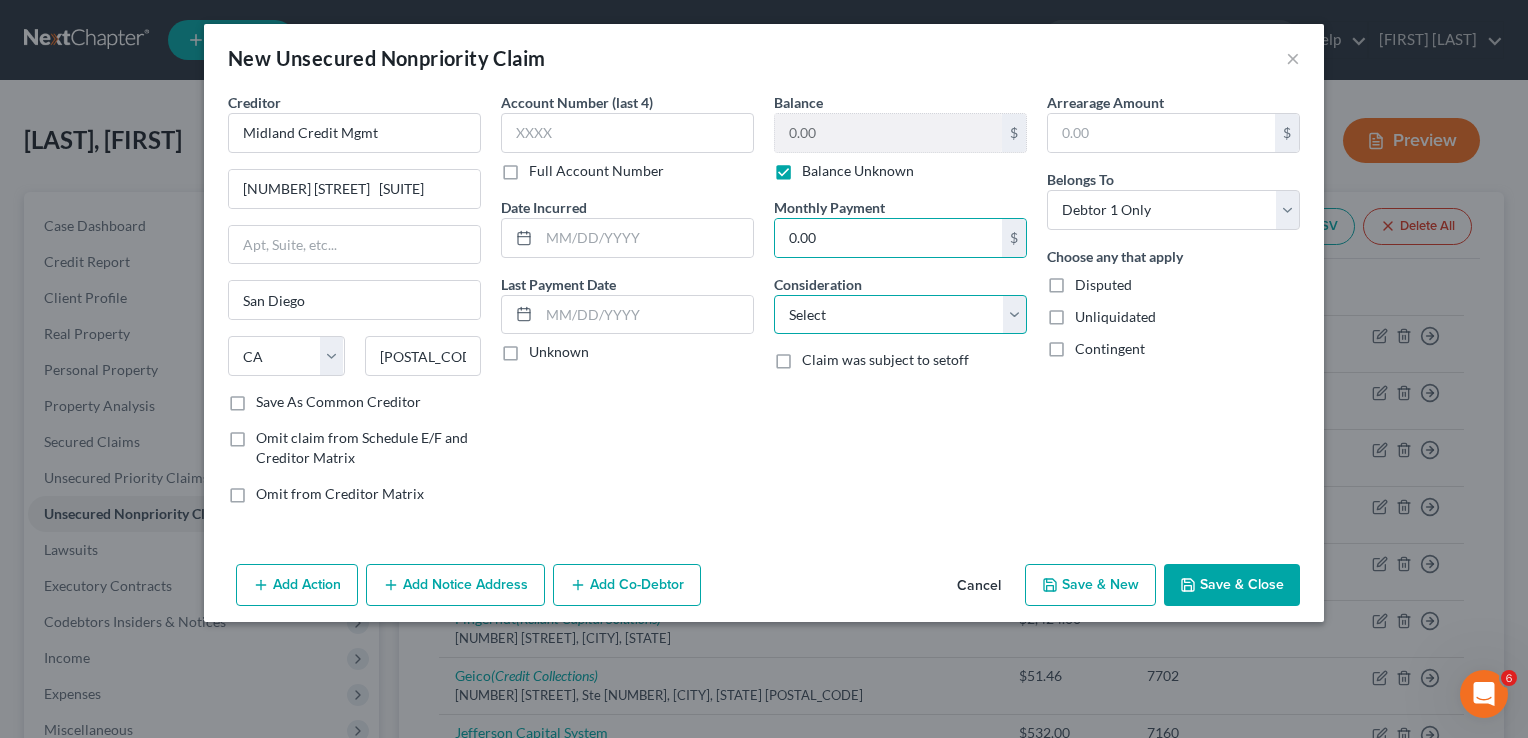 click on "Select Cable / Satellite Services Collection Agency Credit Card Debt Debt Counseling / Attorneys Deficiency Balance Domestic Support Obligations Home / Car Repairs Income Taxes Judgment Liens Medical Services Monies Loaned / Advanced Mortgage Obligation From Divorce Or Separation Obligation To Pensions Other Overdrawn Bank Account Promised To Help Pay Creditors Student Loans Suppliers And Vendors Telephone / Internet Services Utility Services" at bounding box center (900, 315) 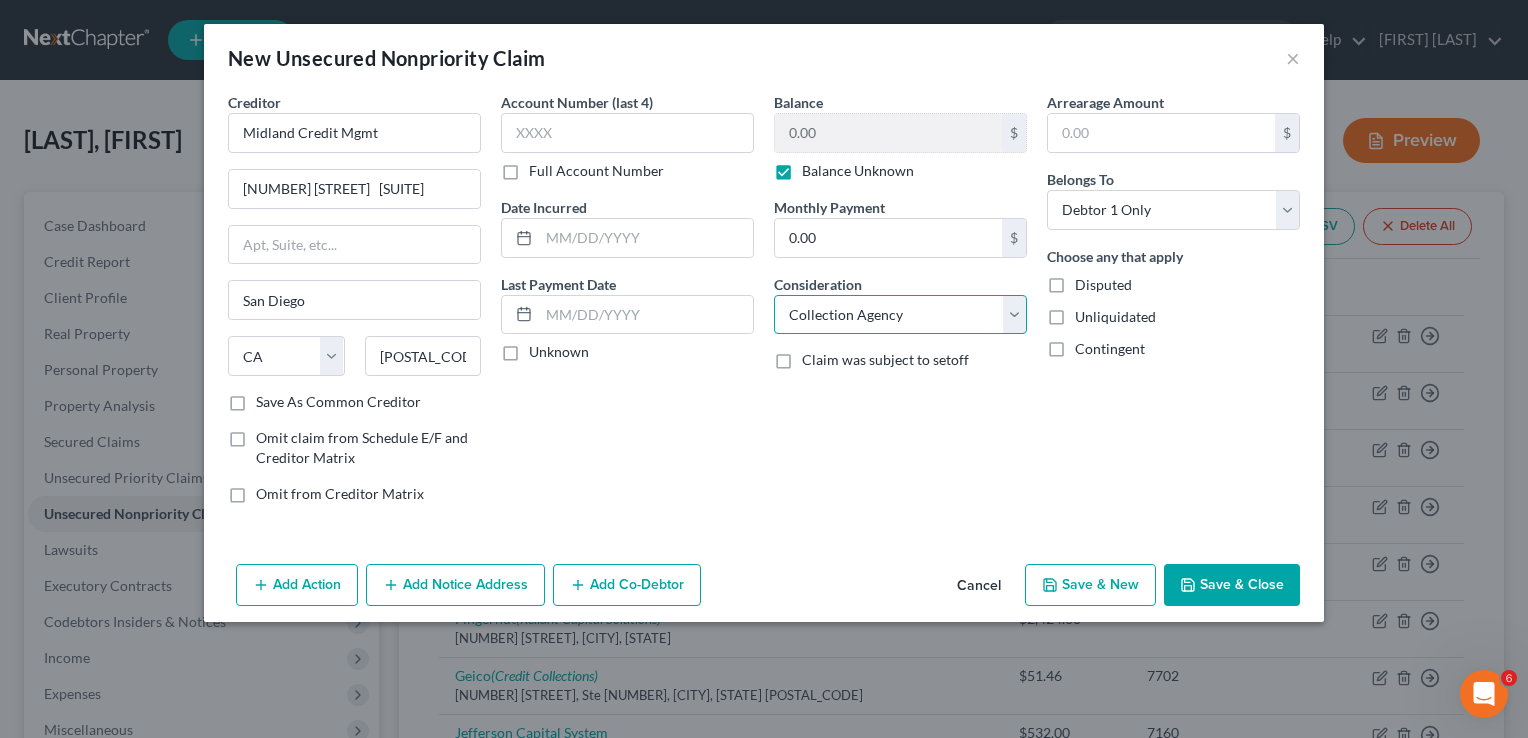 click on "Select Cable / Satellite Services Collection Agency Credit Card Debt Debt Counseling / Attorneys Deficiency Balance Domestic Support Obligations Home / Car Repairs Income Taxes Judgment Liens Medical Services Monies Loaned / Advanced Mortgage Obligation From Divorce Or Separation Obligation To Pensions Other Overdrawn Bank Account Promised To Help Pay Creditors Student Loans Suppliers And Vendors Telephone / Internet Services Utility Services" at bounding box center [900, 315] 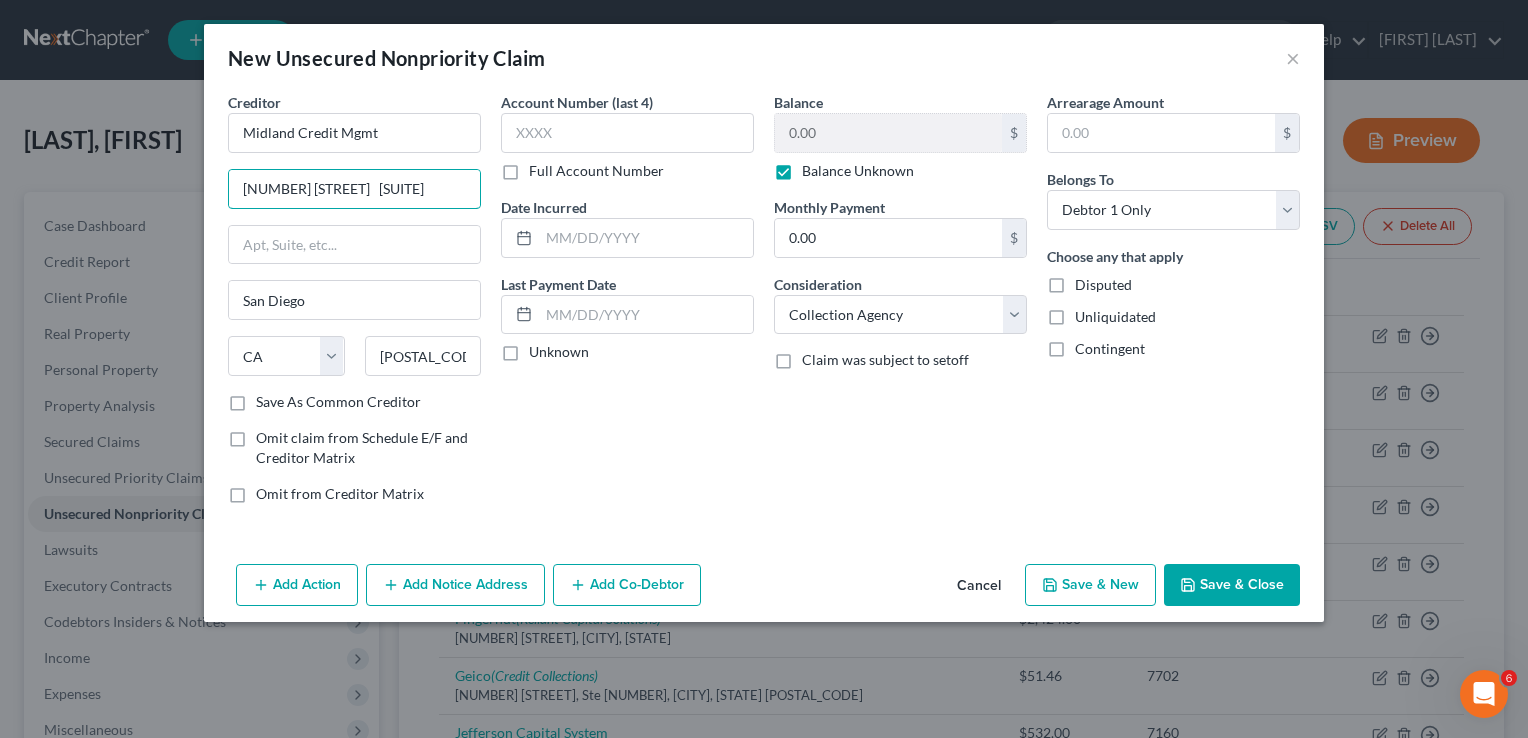 drag, startPoint x: 414, startPoint y: 189, endPoint x: 71, endPoint y: 171, distance: 343.472 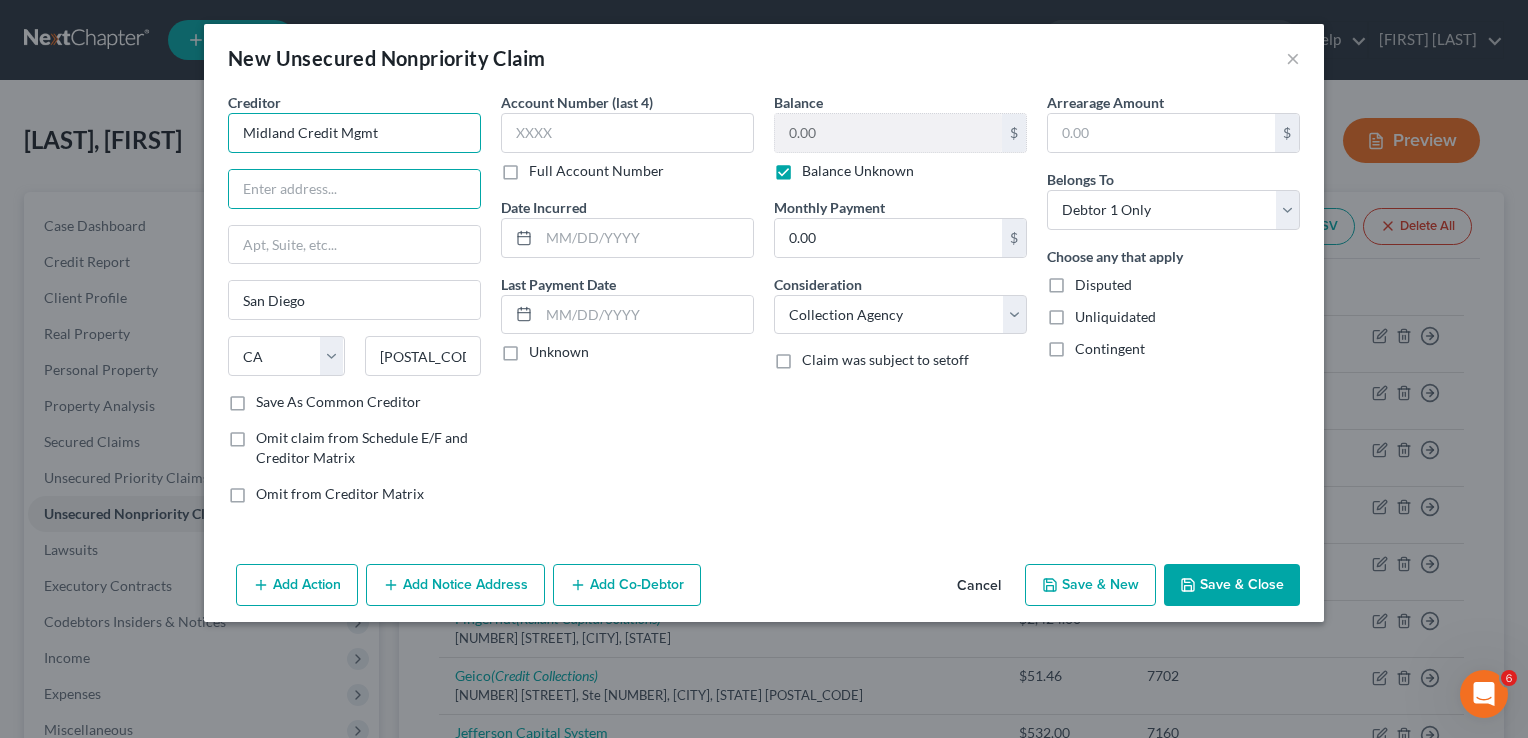 click on "Midland Credit Mgmt" at bounding box center (354, 133) 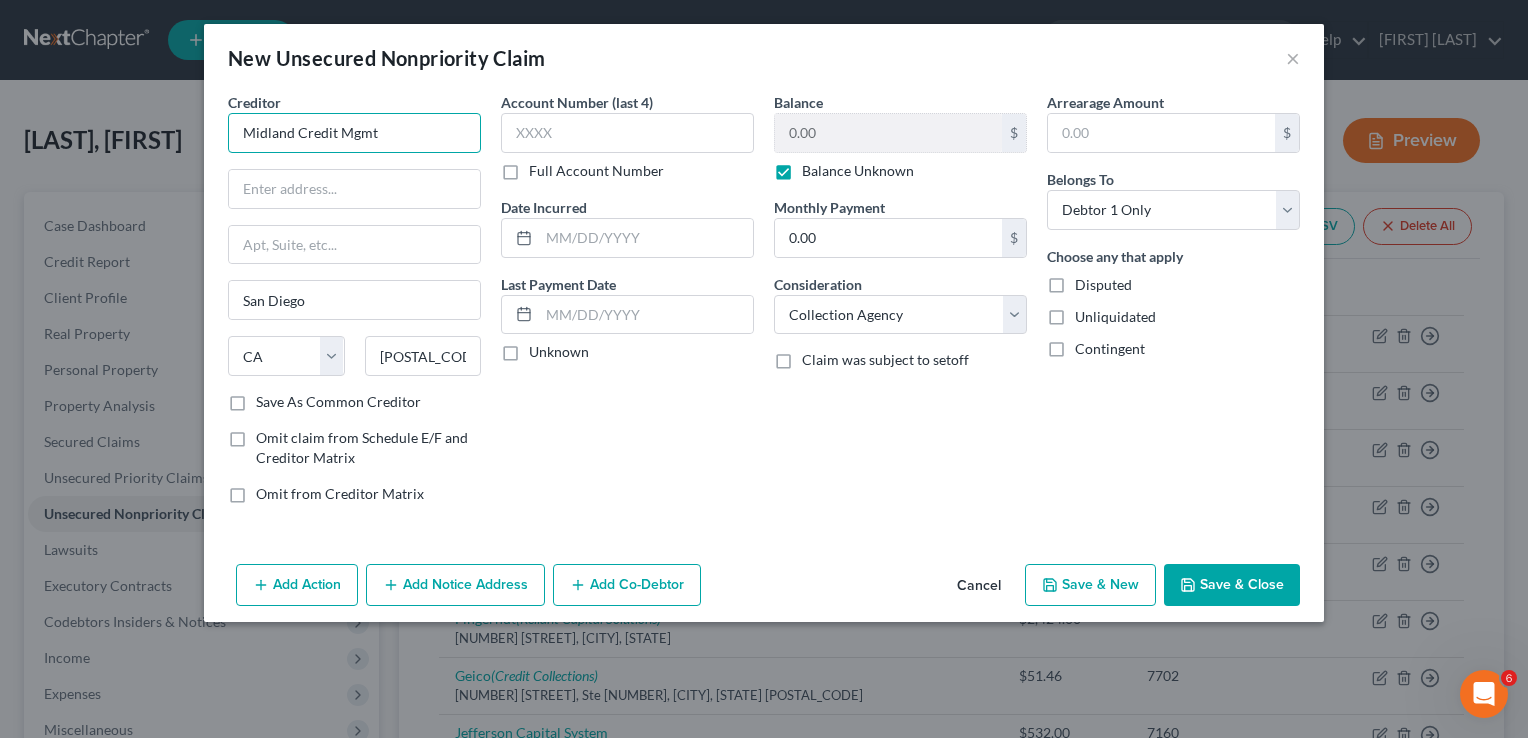 click on "Midland Credit Mgmt" at bounding box center (354, 133) 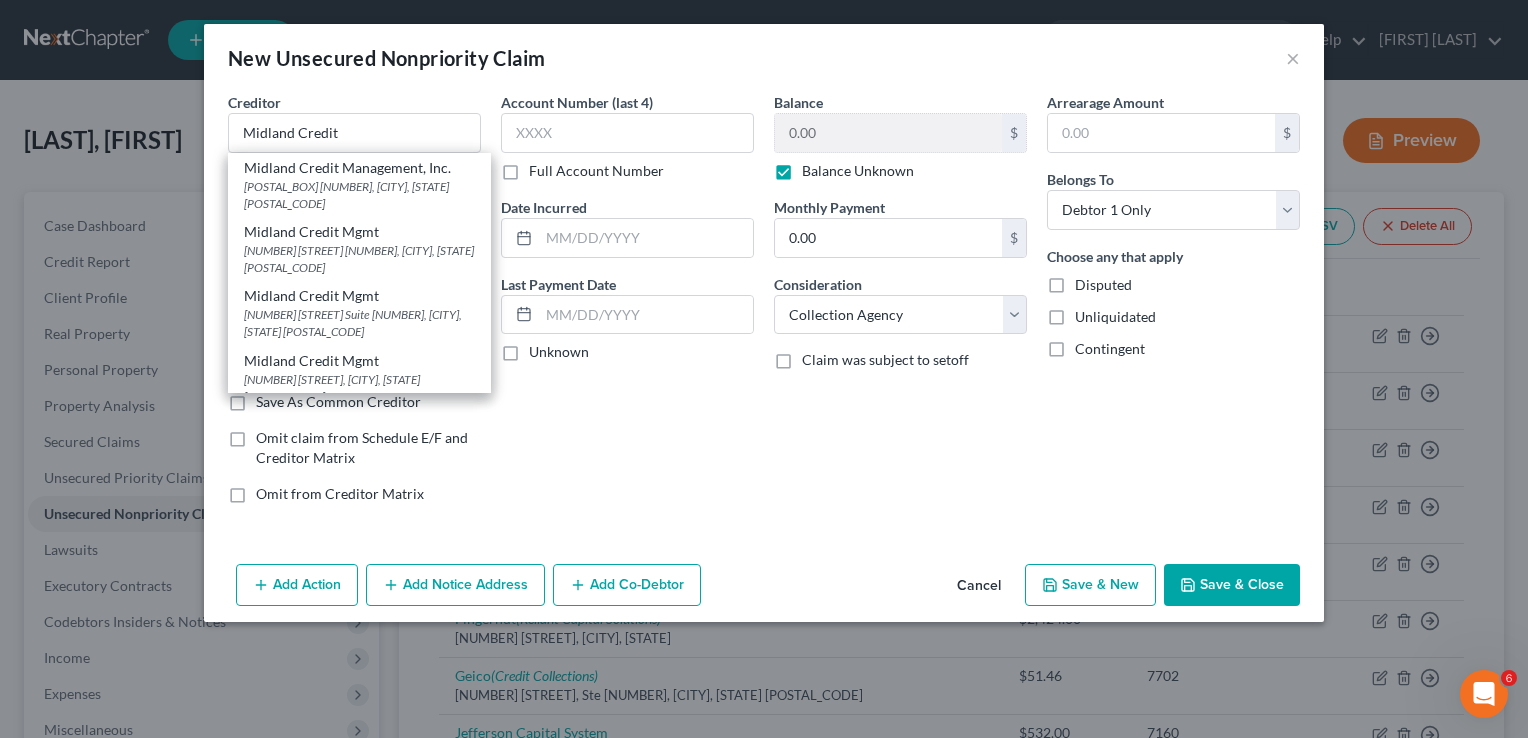 click on "320 E. Big Beaver Rd, Ste 300, Troy, MI 48083" at bounding box center (359, 388) 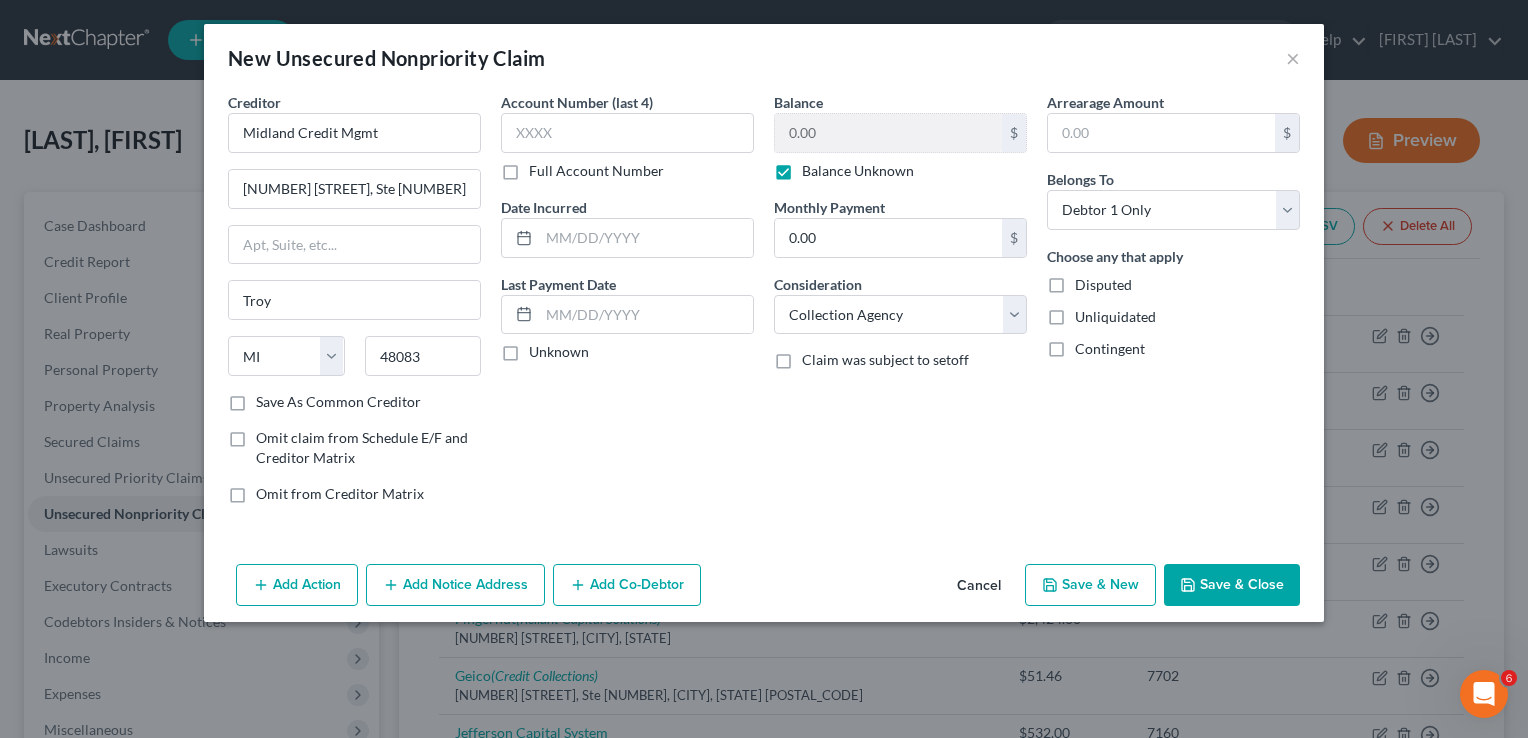 click on "Save & Close" at bounding box center (1232, 585) 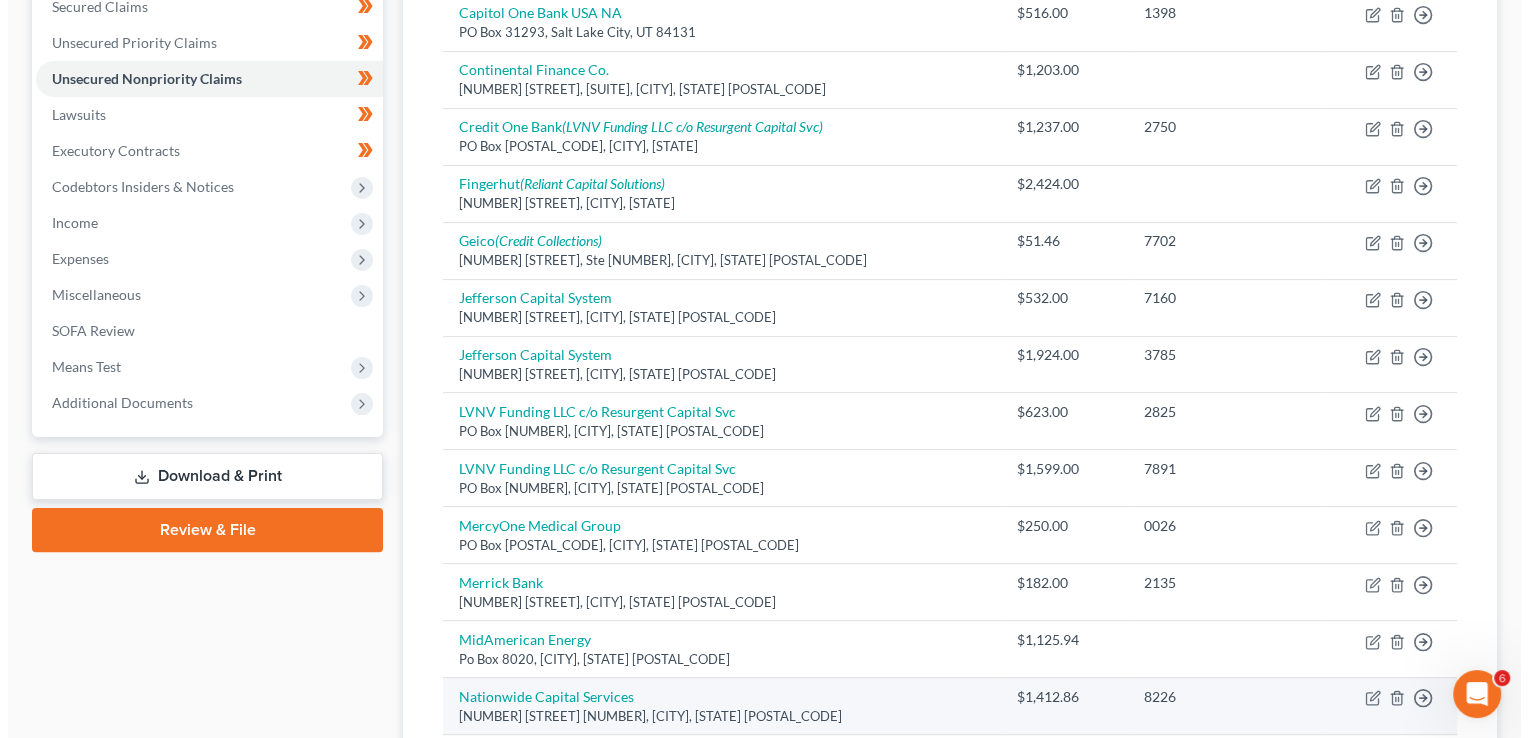 scroll, scrollTop: 84, scrollLeft: 0, axis: vertical 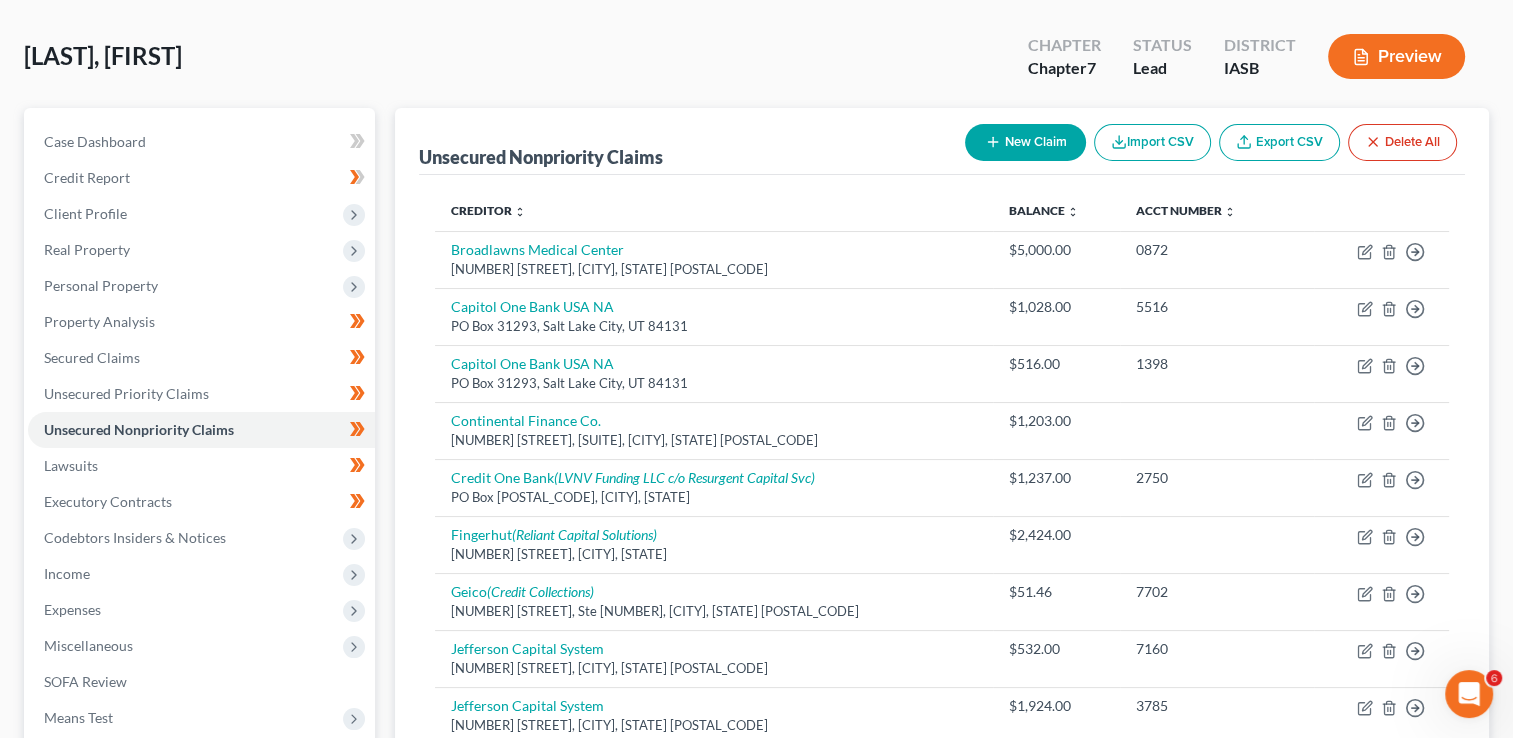 click on "New Claim" at bounding box center [1025, 142] 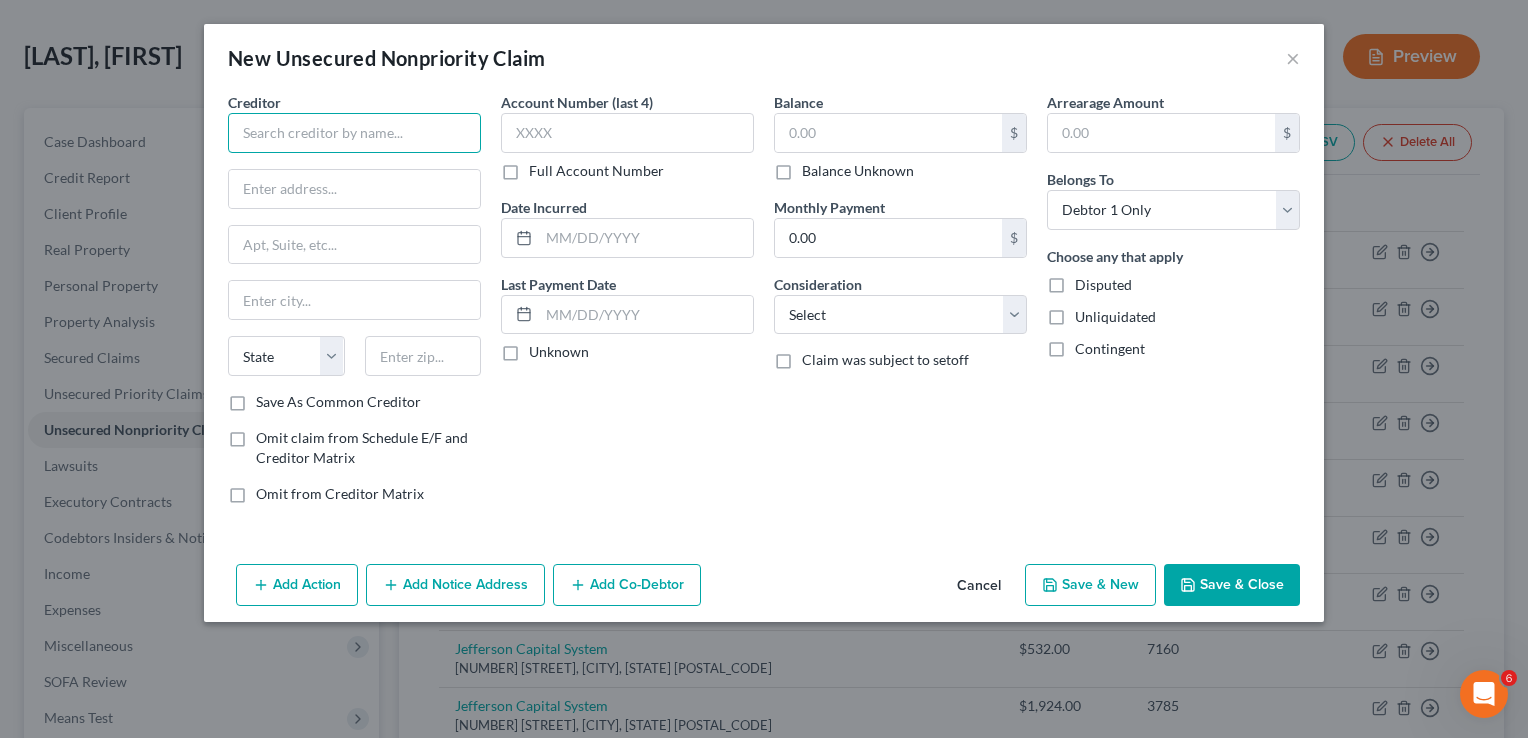 click at bounding box center (354, 133) 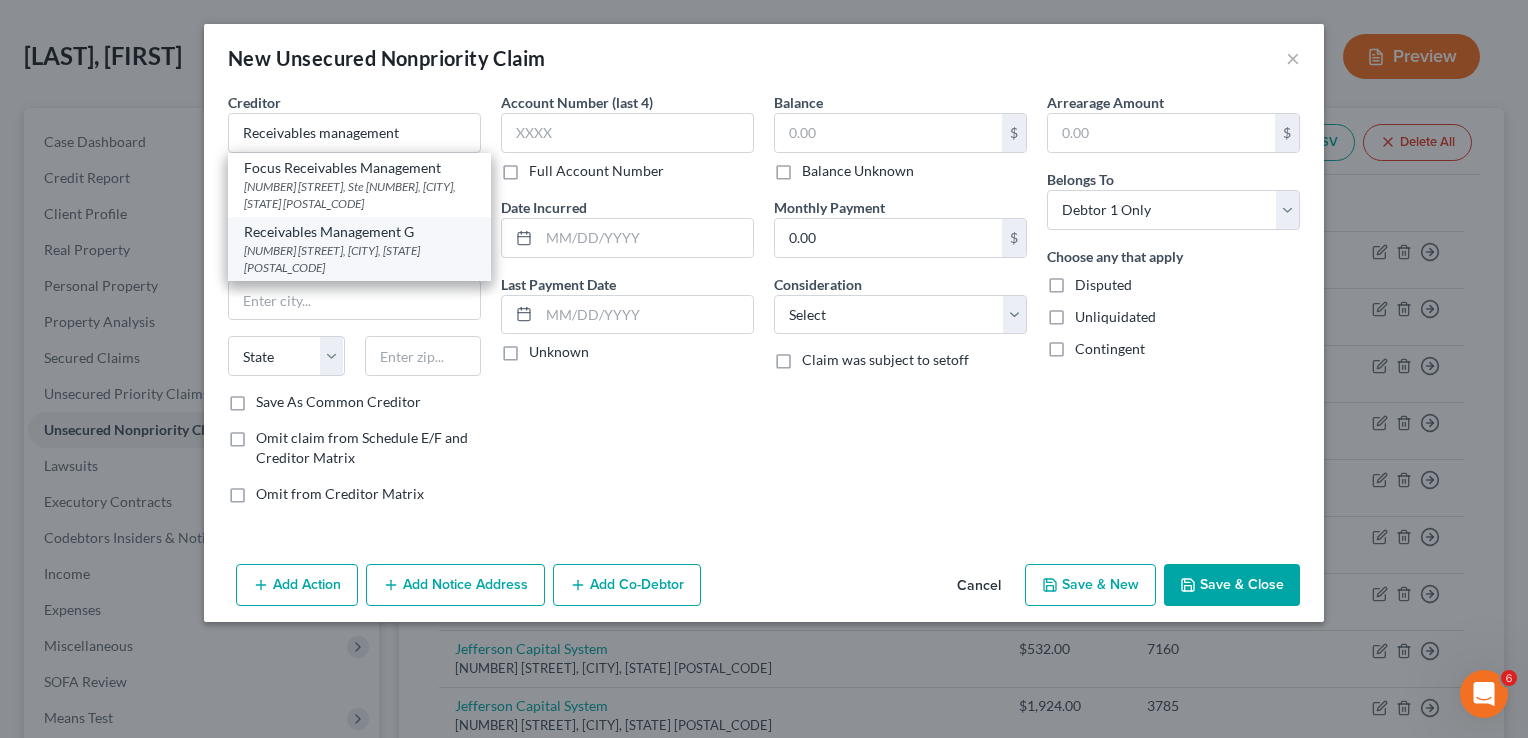 click on "14675 Martin Dr, Eden Prairie, MN 55344" at bounding box center [359, 259] 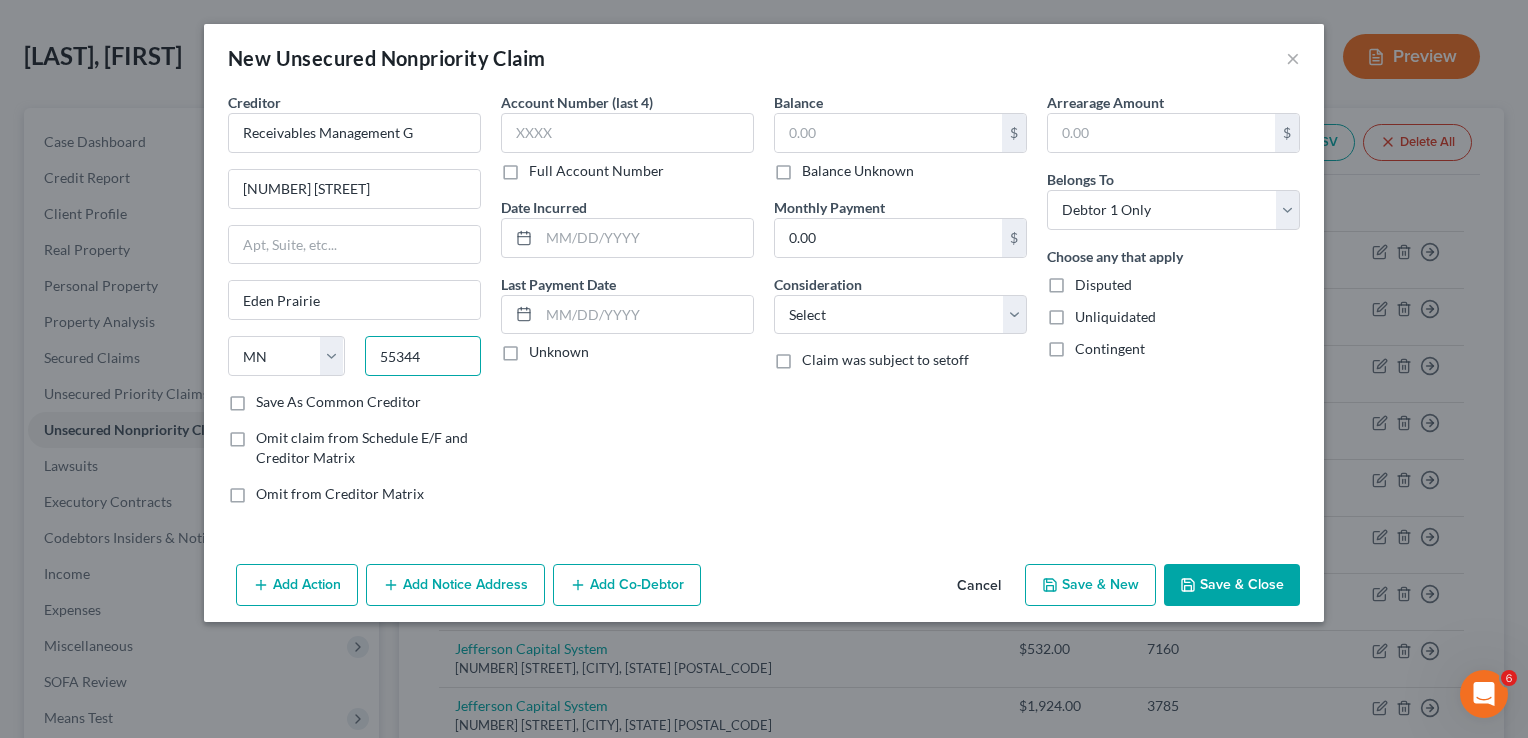 drag, startPoint x: 419, startPoint y: 347, endPoint x: 361, endPoint y: 332, distance: 59.908264 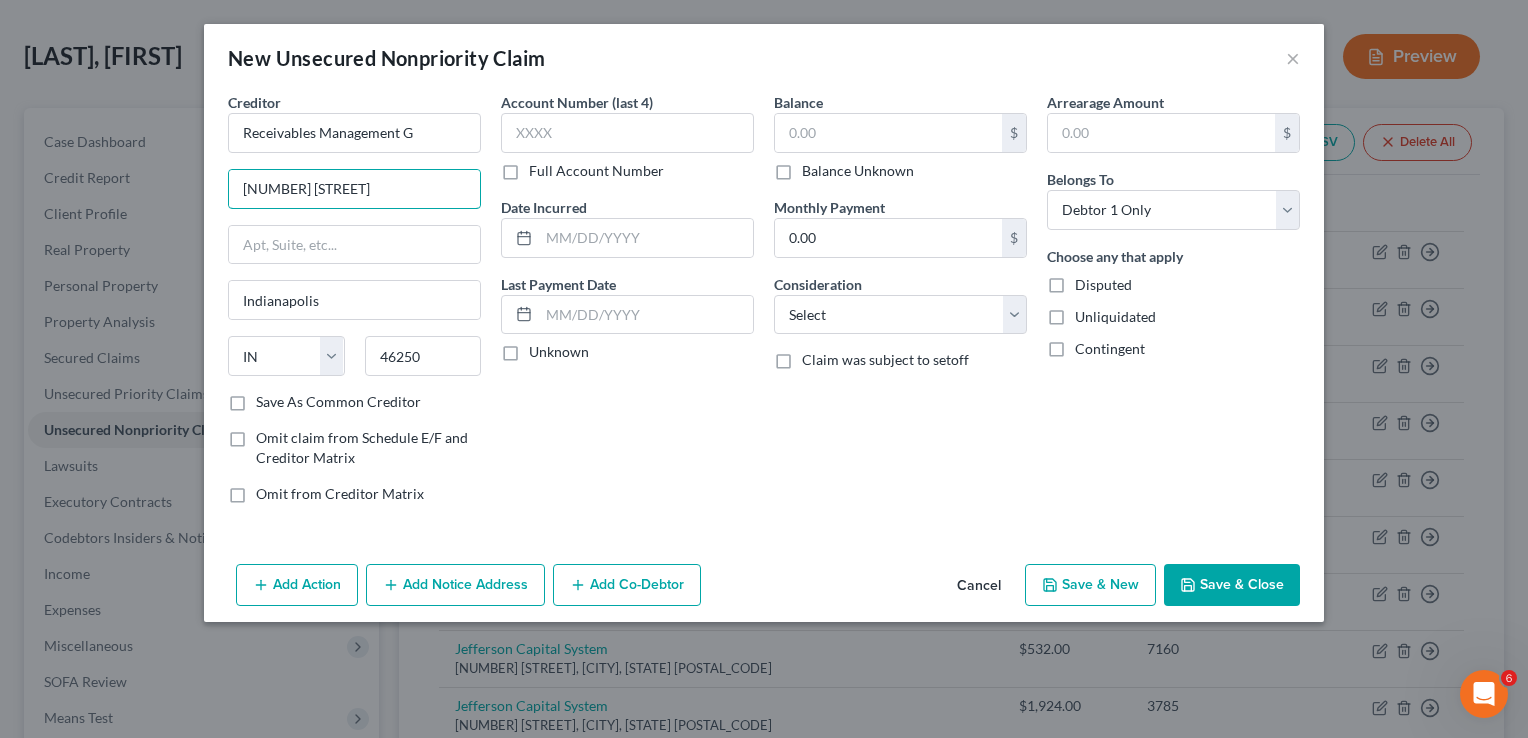 drag, startPoint x: 364, startPoint y: 187, endPoint x: 12, endPoint y: 60, distance: 374.20984 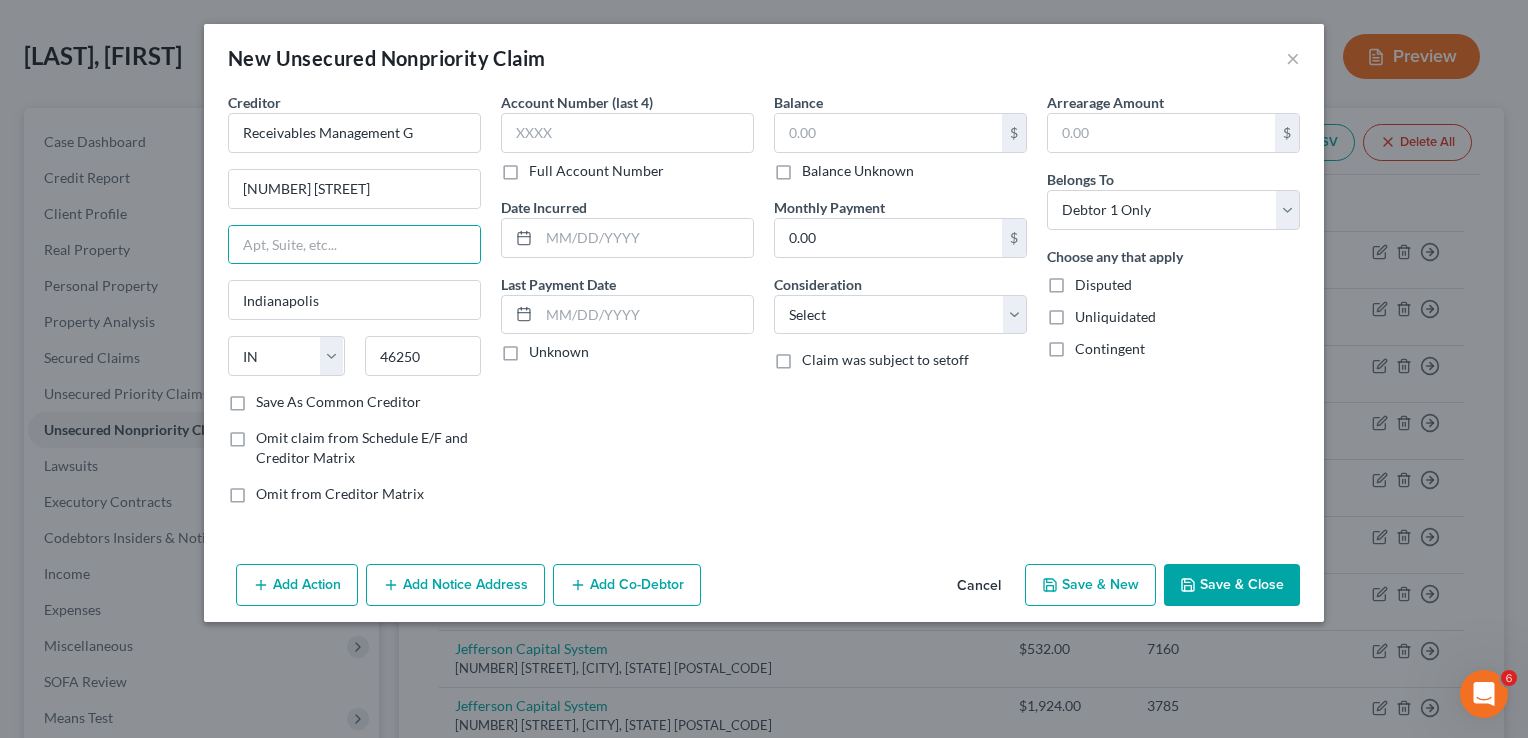 click on "Save As Common Creditor" at bounding box center [338, 402] 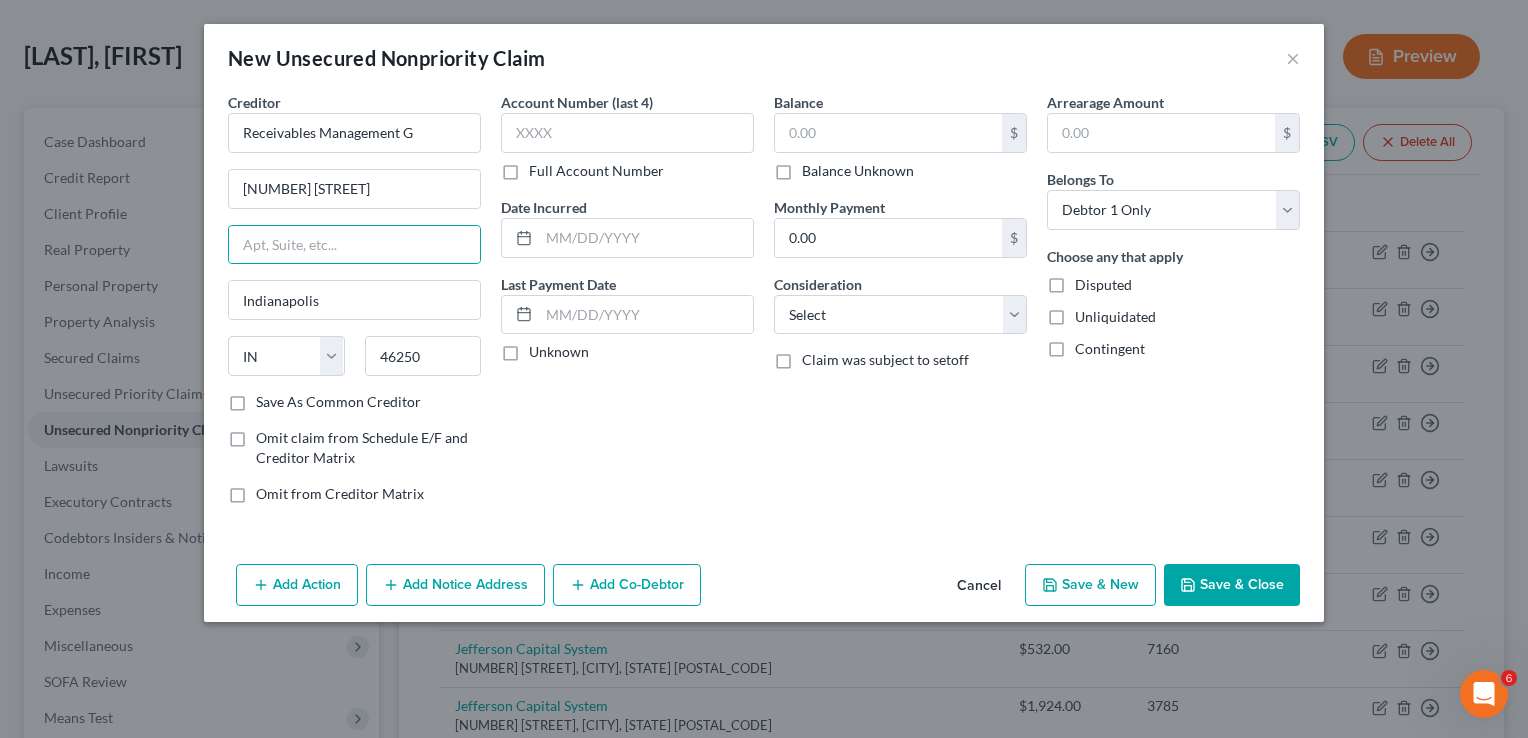 click on "Save As Common Creditor" at bounding box center [270, 398] 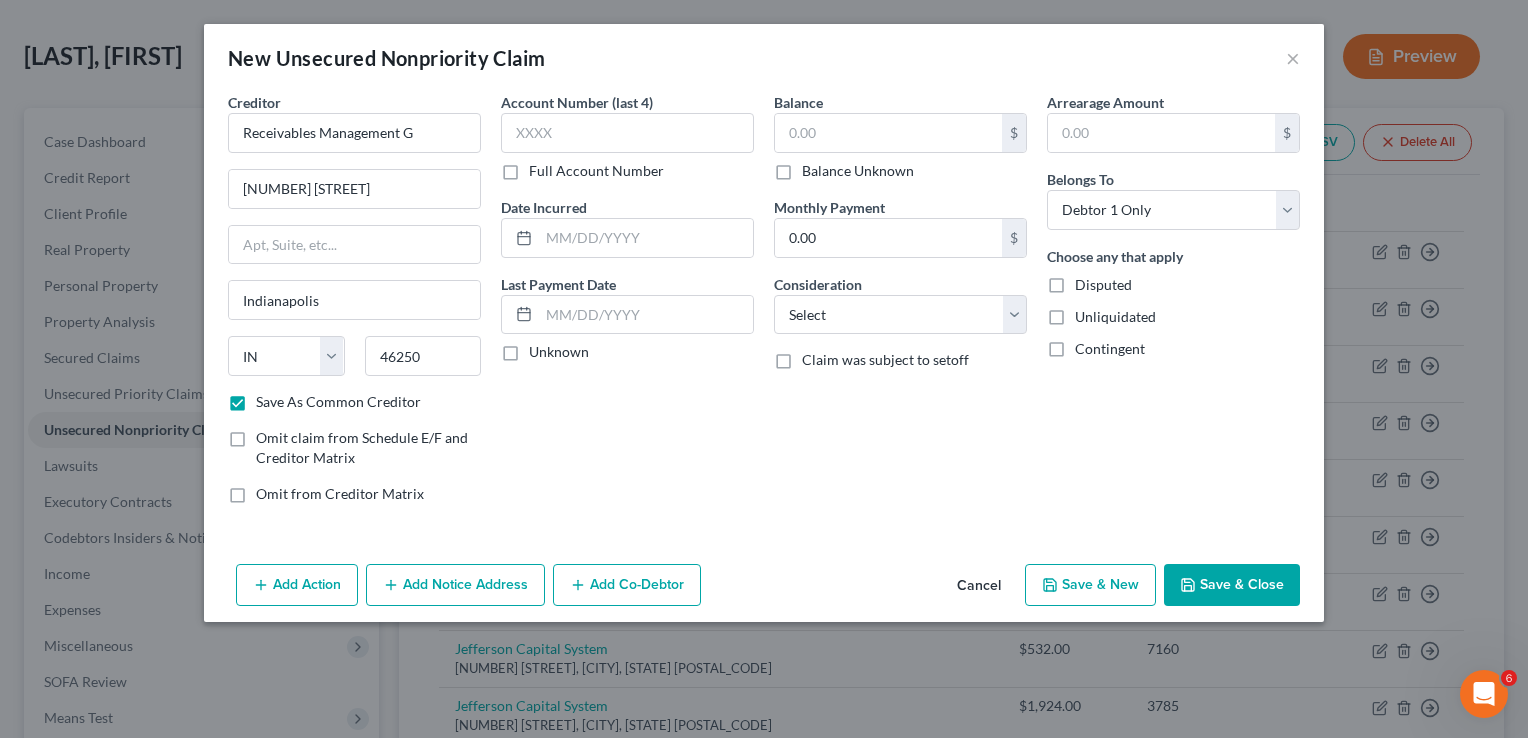 click on "Balance Unknown" at bounding box center [858, 171] 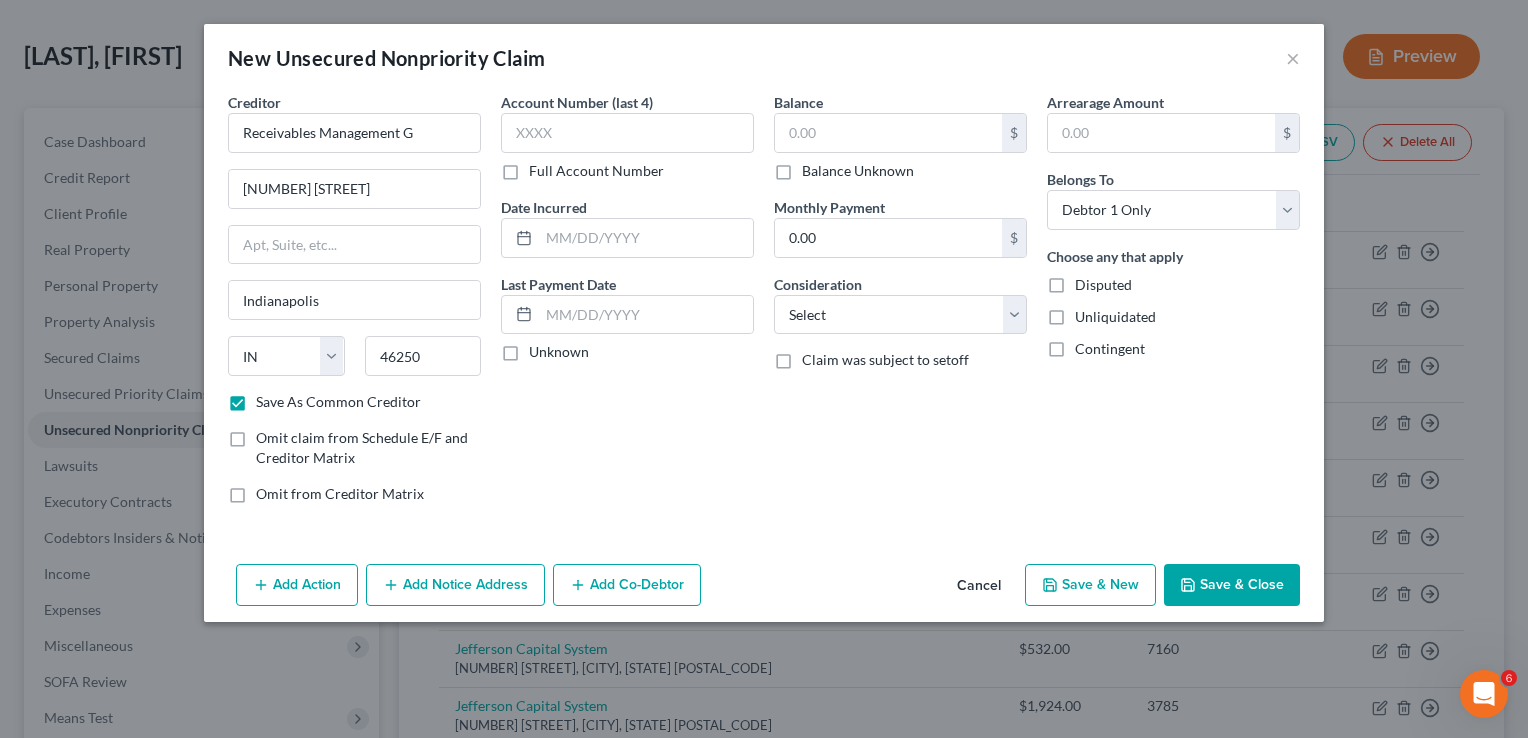 click on "Balance Unknown" at bounding box center (816, 167) 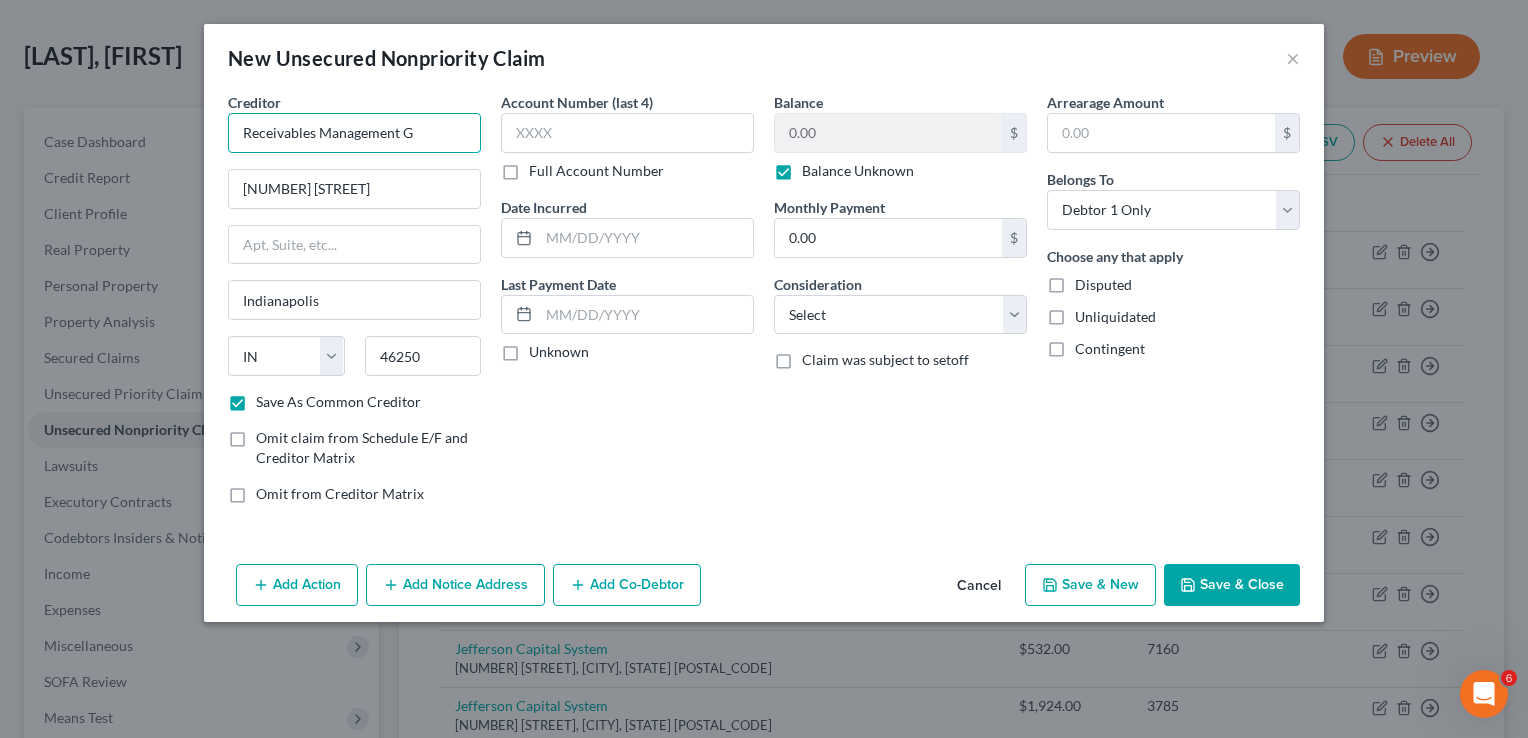 click on "Receivables Management G" at bounding box center [354, 133] 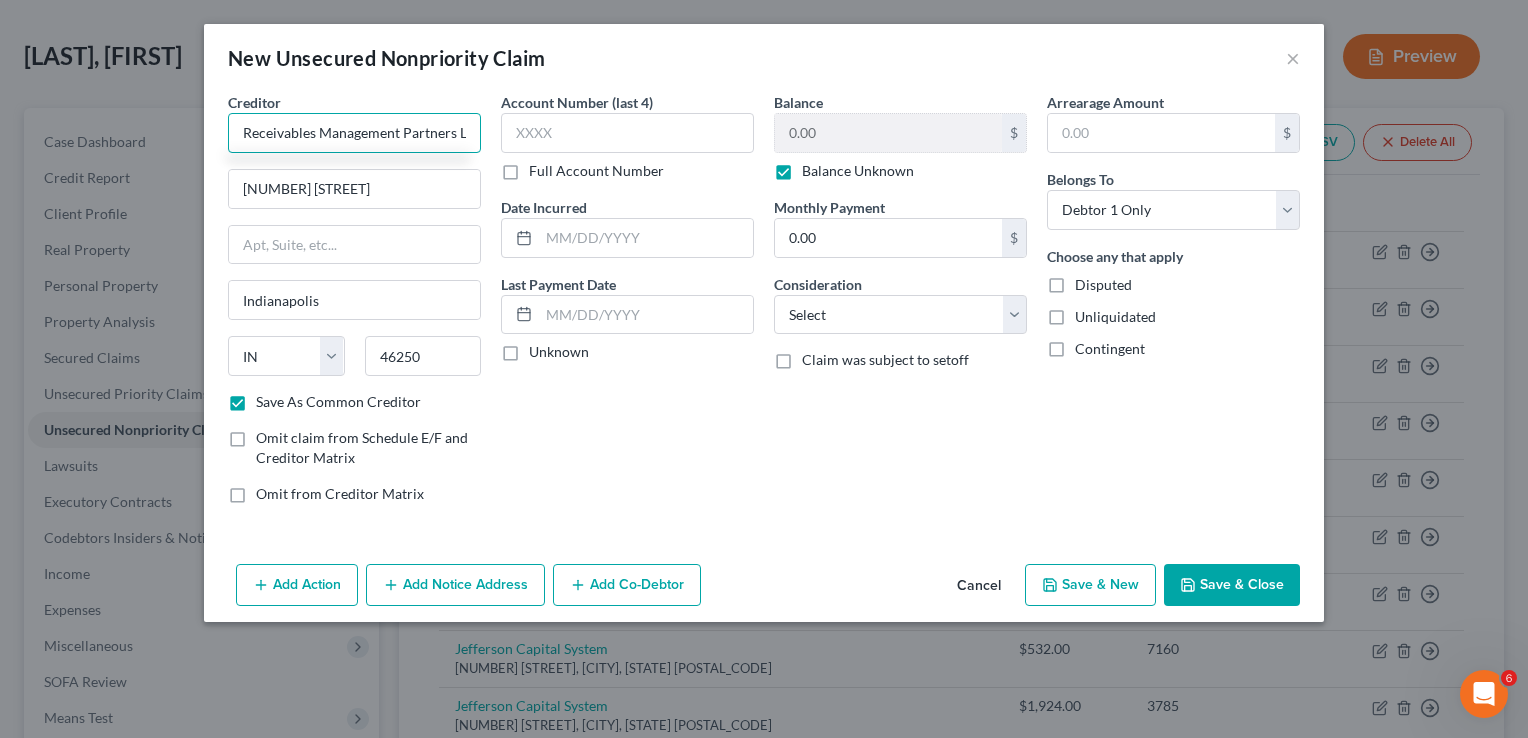 scroll, scrollTop: 0, scrollLeft: 15, axis: horizontal 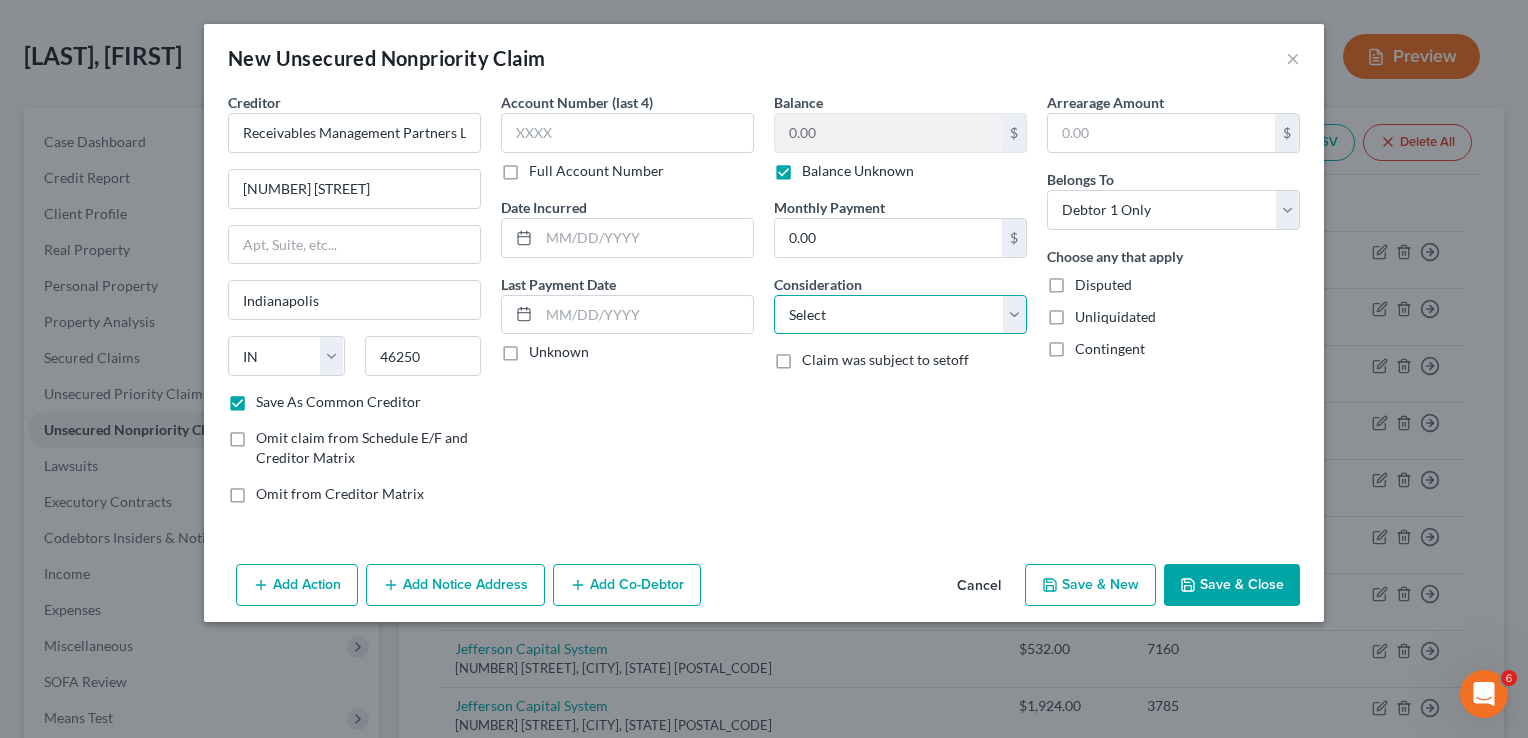 click on "Select Cable / Satellite Services Collection Agency Credit Card Debt Debt Counseling / Attorneys Deficiency Balance Domestic Support Obligations Home / Car Repairs Income Taxes Judgment Liens Medical Services Monies Loaned / Advanced Mortgage Obligation From Divorce Or Separation Obligation To Pensions Other Overdrawn Bank Account Promised To Help Pay Creditors Student Loans Suppliers And Vendors Telephone / Internet Services Utility Services" at bounding box center [900, 315] 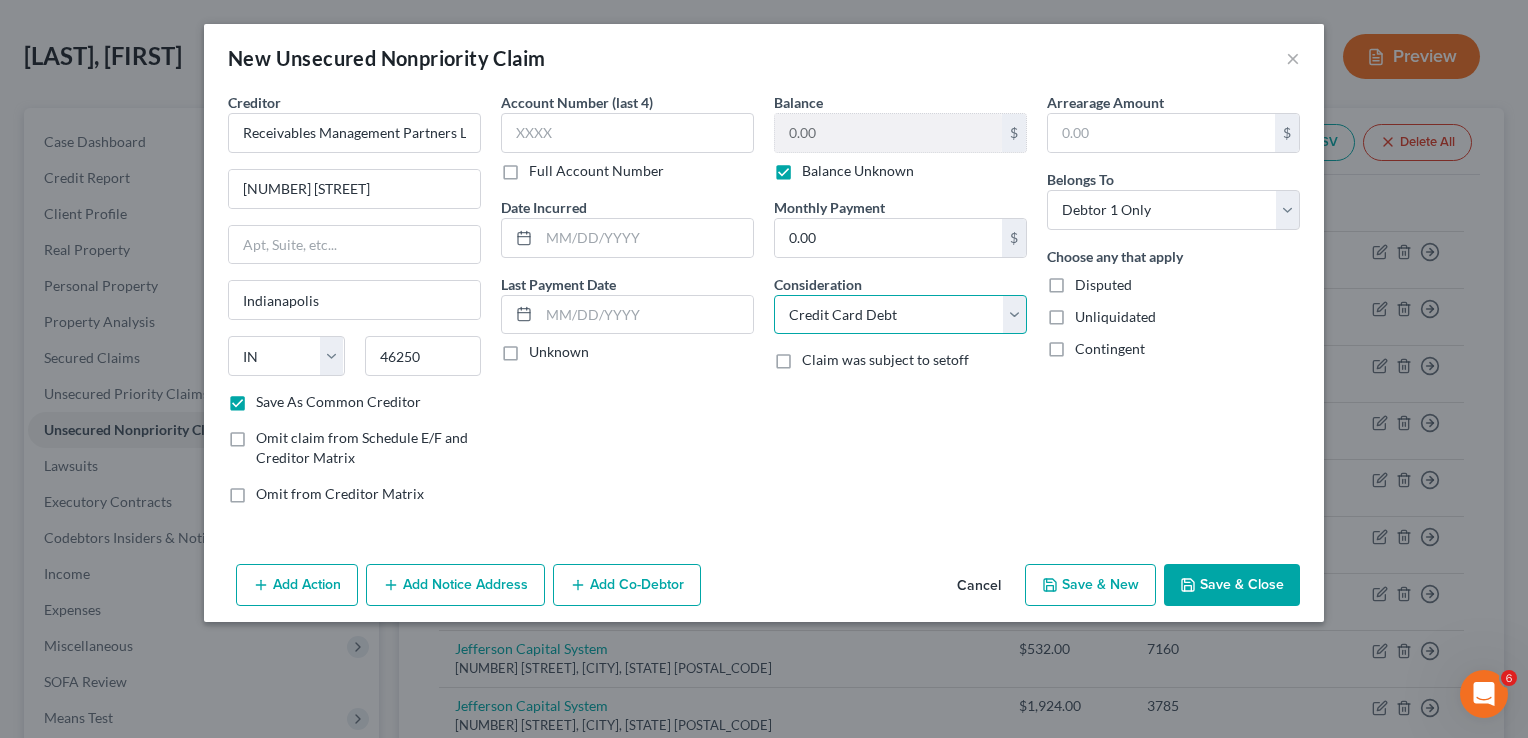click on "Select Cable / Satellite Services Collection Agency Credit Card Debt Debt Counseling / Attorneys Deficiency Balance Domestic Support Obligations Home / Car Repairs Income Taxes Judgment Liens Medical Services Monies Loaned / Advanced Mortgage Obligation From Divorce Or Separation Obligation To Pensions Other Overdrawn Bank Account Promised To Help Pay Creditors Student Loans Suppliers And Vendors Telephone / Internet Services Utility Services" at bounding box center [900, 315] 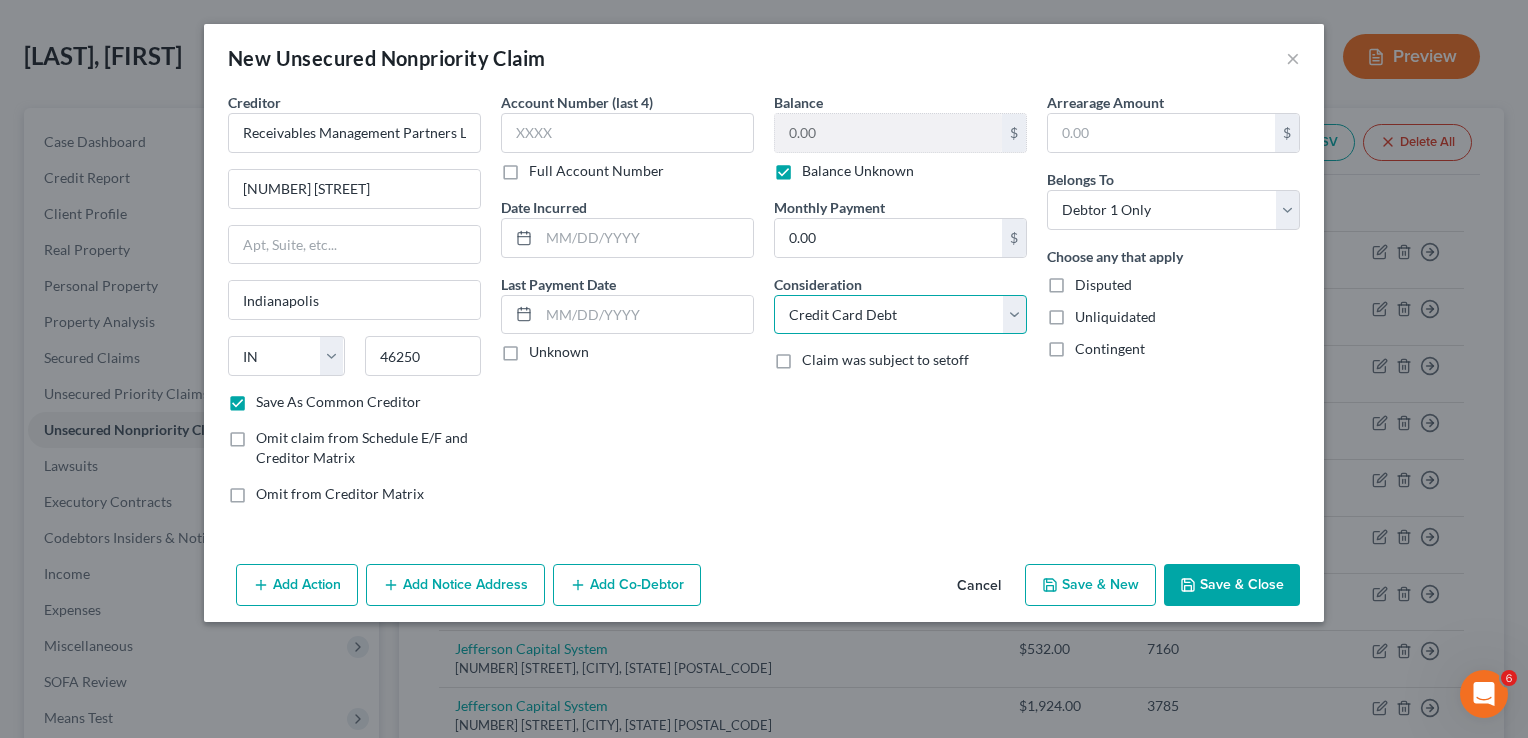click on "Select Cable / Satellite Services Collection Agency Credit Card Debt Debt Counseling / Attorneys Deficiency Balance Domestic Support Obligations Home / Car Repairs Income Taxes Judgment Liens Medical Services Monies Loaned / Advanced Mortgage Obligation From Divorce Or Separation Obligation To Pensions Other Overdrawn Bank Account Promised To Help Pay Creditors Student Loans Suppliers And Vendors Telephone / Internet Services Utility Services" at bounding box center [900, 315] 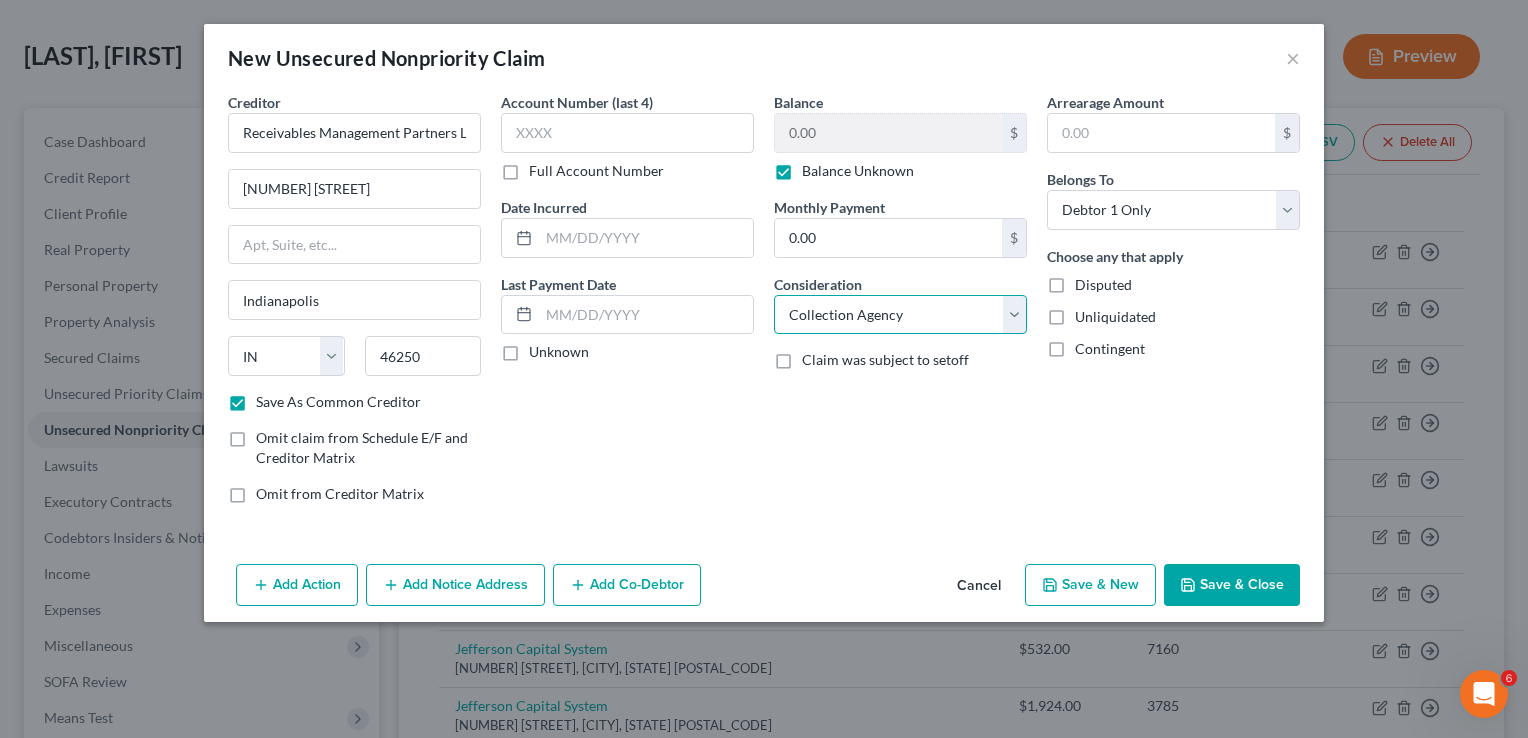click on "Select Cable / Satellite Services Collection Agency Credit Card Debt Debt Counseling / Attorneys Deficiency Balance Domestic Support Obligations Home / Car Repairs Income Taxes Judgment Liens Medical Services Monies Loaned / Advanced Mortgage Obligation From Divorce Or Separation Obligation To Pensions Other Overdrawn Bank Account Promised To Help Pay Creditors Student Loans Suppliers And Vendors Telephone / Internet Services Utility Services" at bounding box center (900, 315) 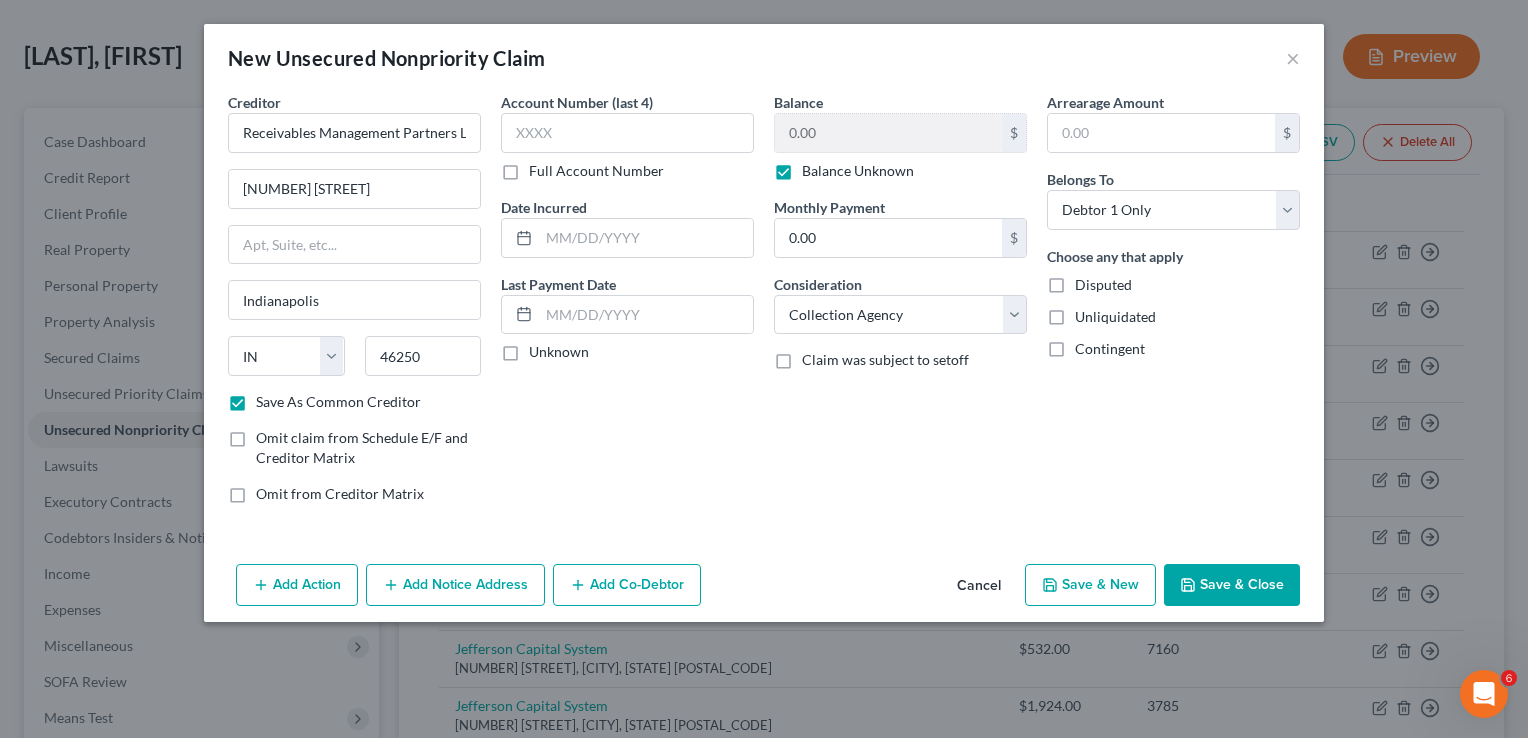 click on "Save & Close" at bounding box center (1232, 585) 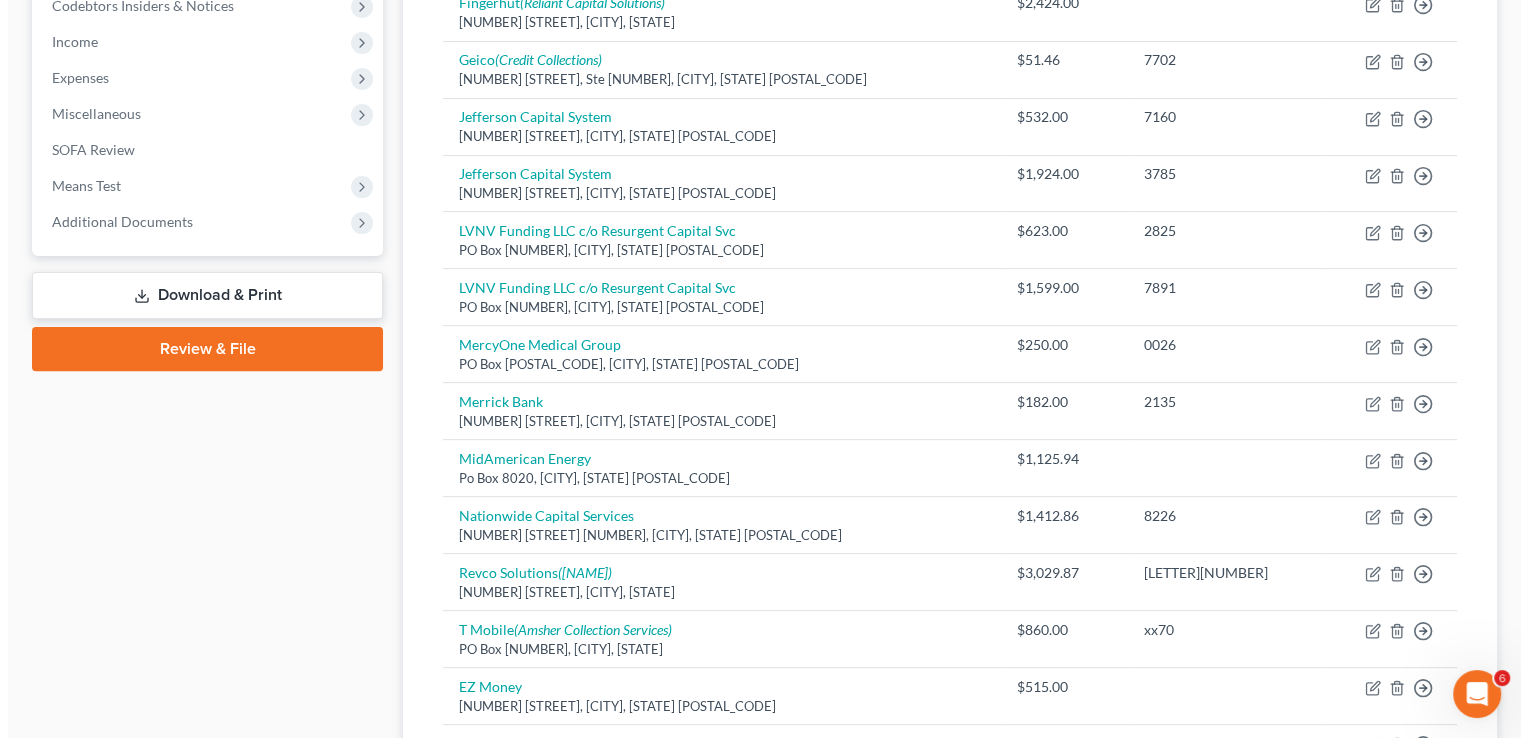 scroll, scrollTop: 0, scrollLeft: 0, axis: both 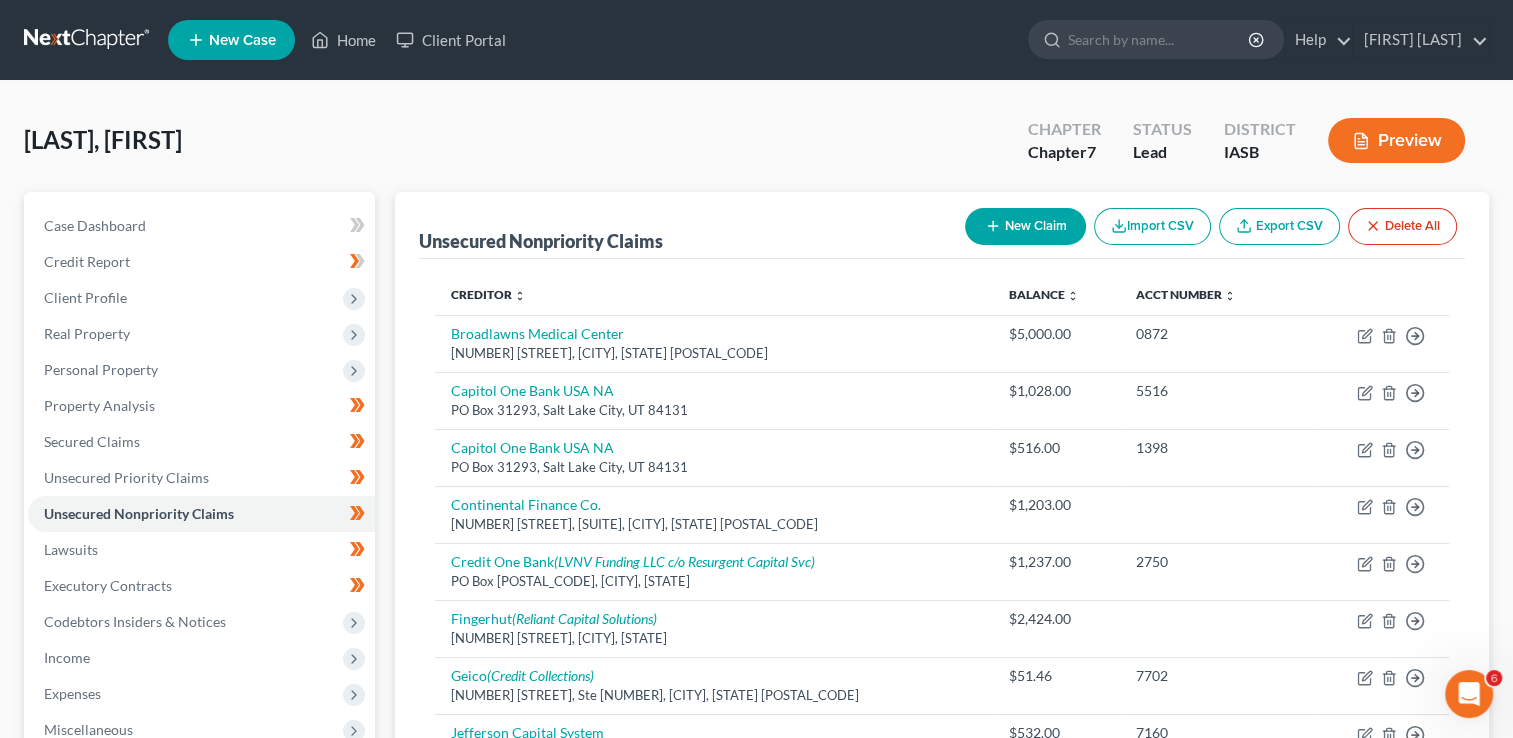 click on "New Claim" at bounding box center [1025, 226] 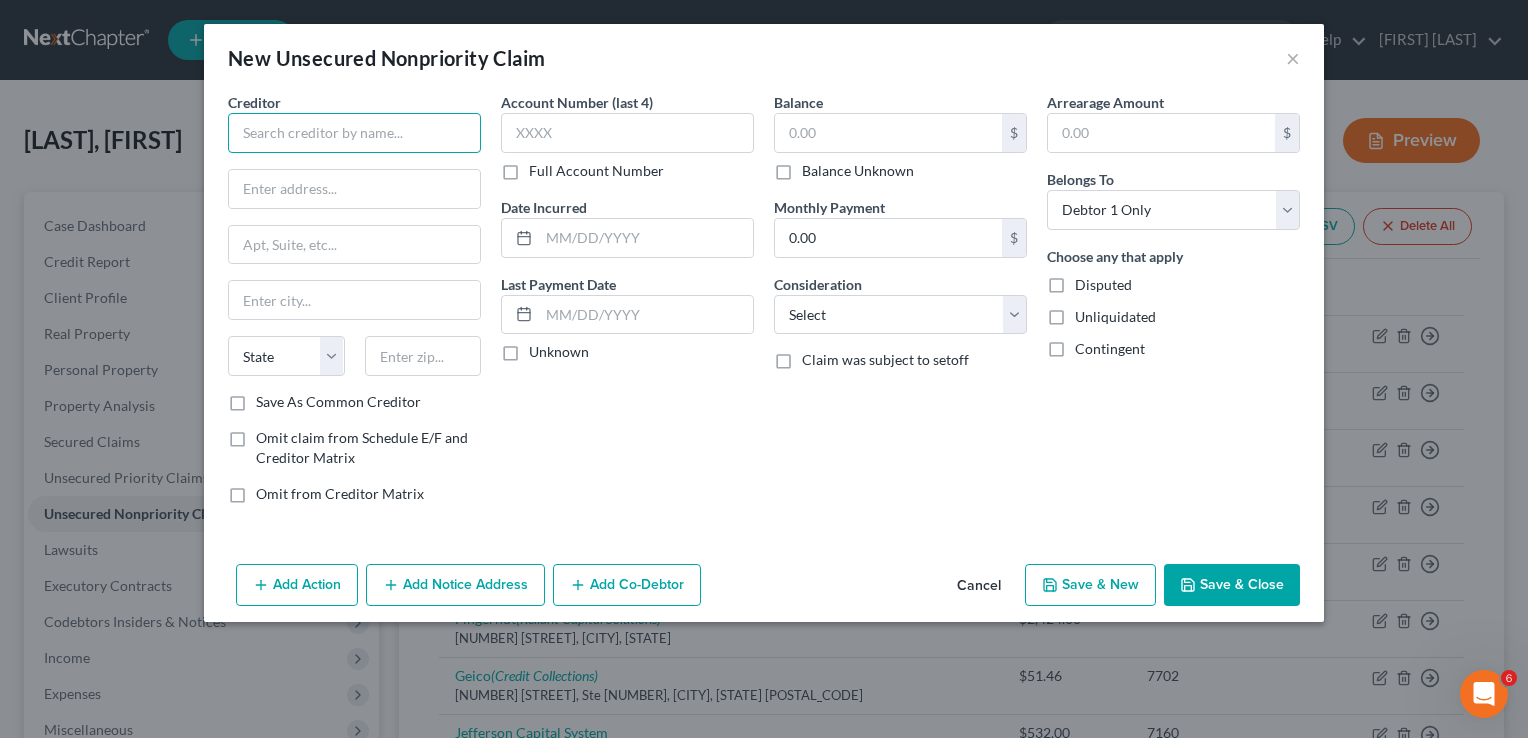 click at bounding box center (354, 133) 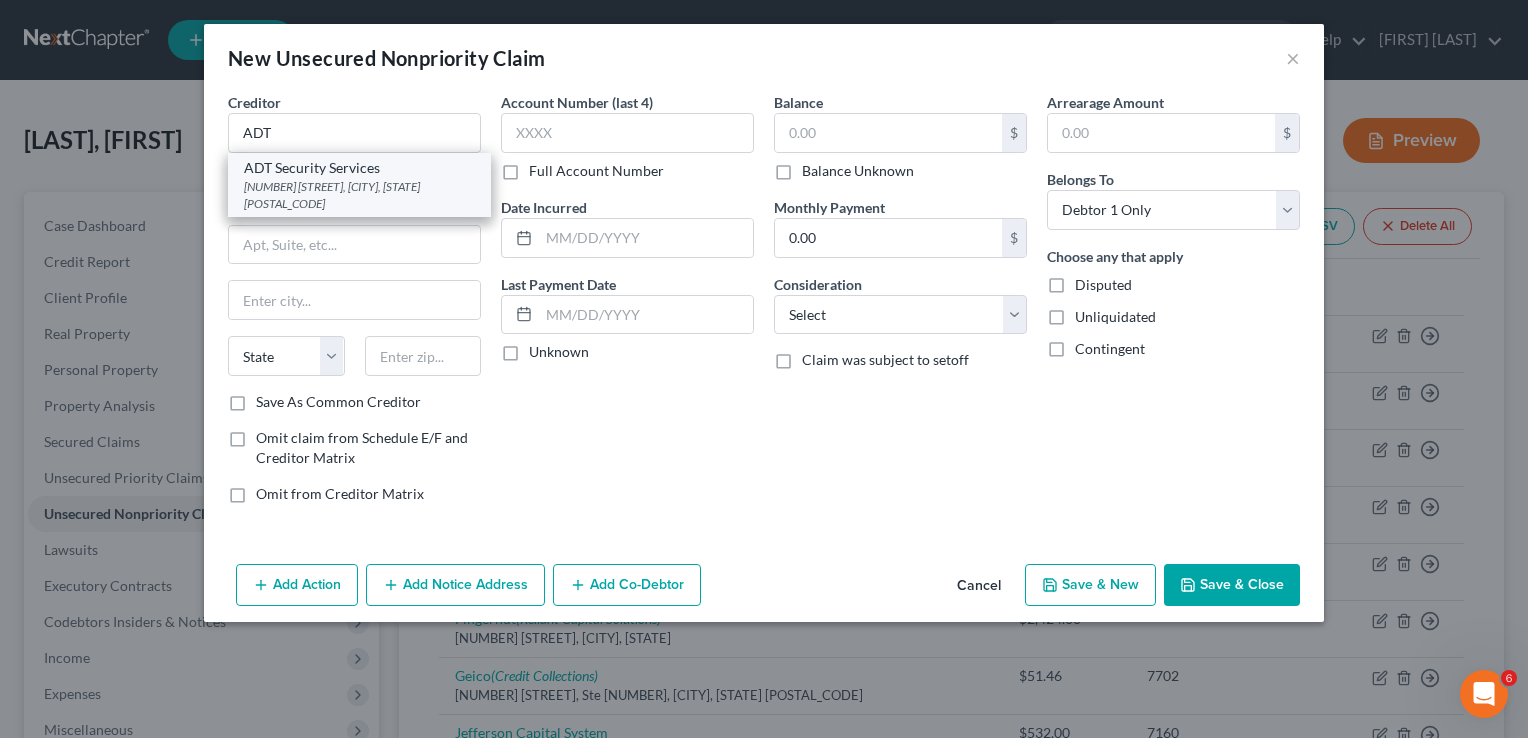 click on "3190 S. Vaughn Way, Aurora, CO 80014" at bounding box center [359, 195] 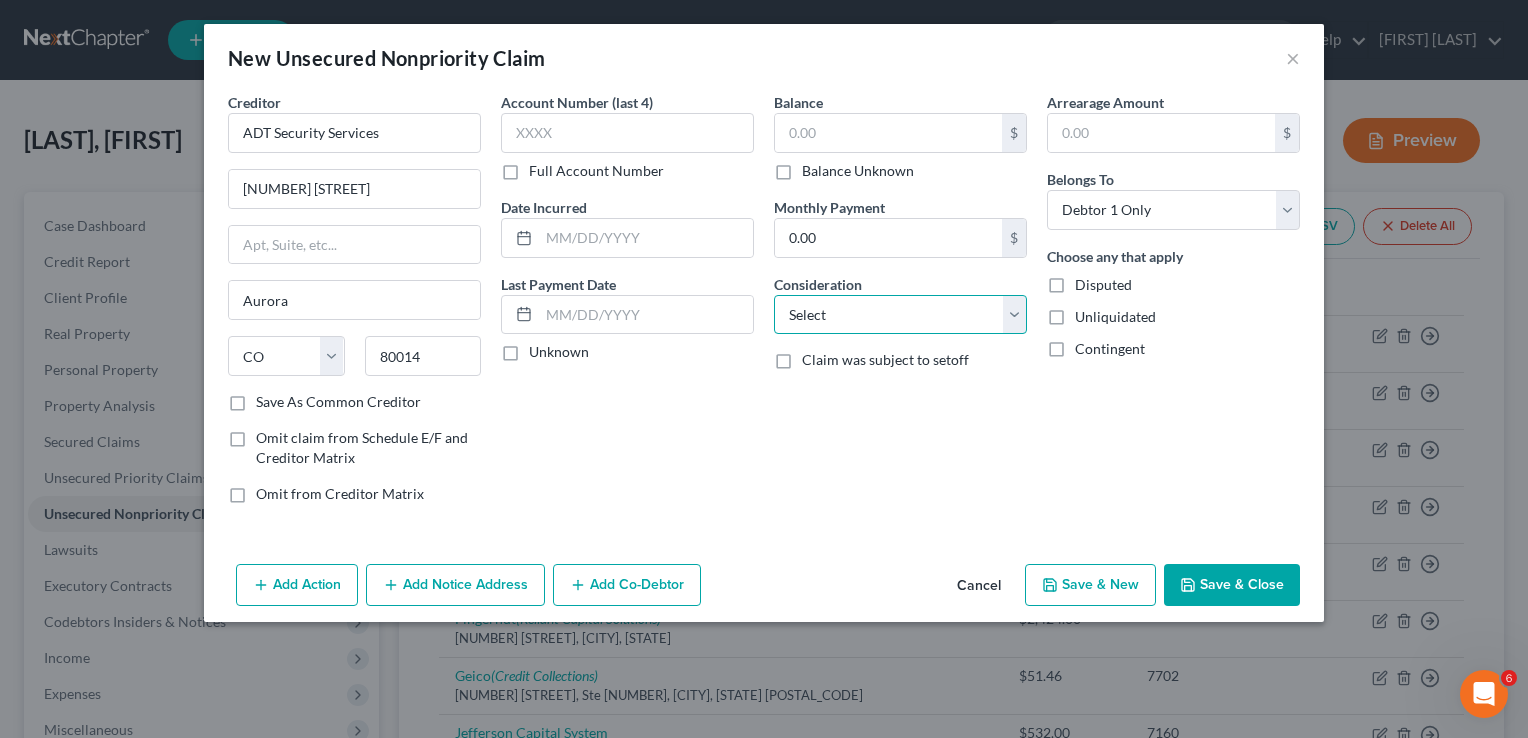 click on "Select Cable / Satellite Services Collection Agency Credit Card Debt Debt Counseling / Attorneys Deficiency Balance Domestic Support Obligations Home / Car Repairs Income Taxes Judgment Liens Medical Services Monies Loaned / Advanced Mortgage Obligation From Divorce Or Separation Obligation To Pensions Other Overdrawn Bank Account Promised To Help Pay Creditors Student Loans Suppliers And Vendors Telephone / Internet Services Utility Services" at bounding box center [900, 315] 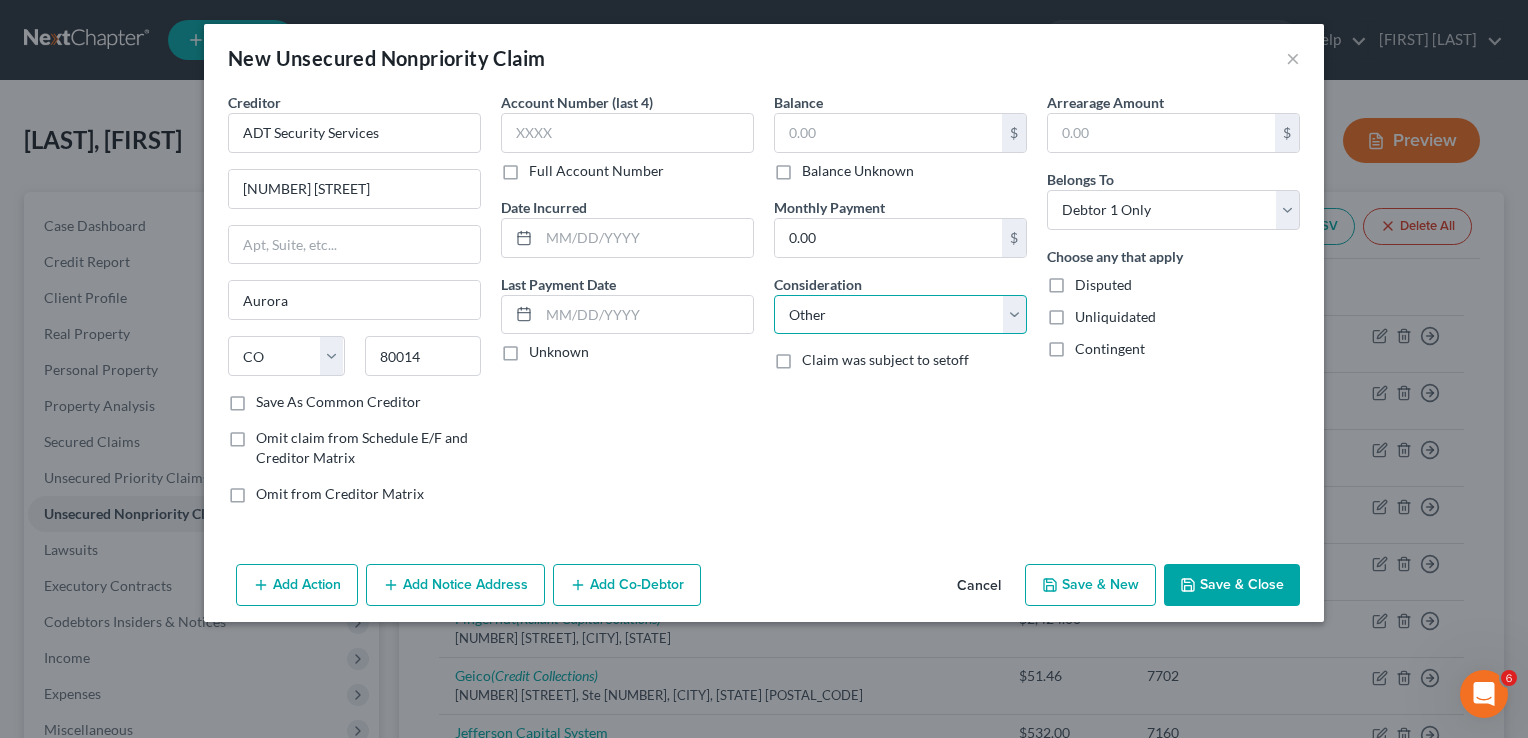 click on "Select Cable / Satellite Services Collection Agency Credit Card Debt Debt Counseling / Attorneys Deficiency Balance Domestic Support Obligations Home / Car Repairs Income Taxes Judgment Liens Medical Services Monies Loaned / Advanced Mortgage Obligation From Divorce Or Separation Obligation To Pensions Other Overdrawn Bank Account Promised To Help Pay Creditors Student Loans Suppliers And Vendors Telephone / Internet Services Utility Services" at bounding box center (900, 315) 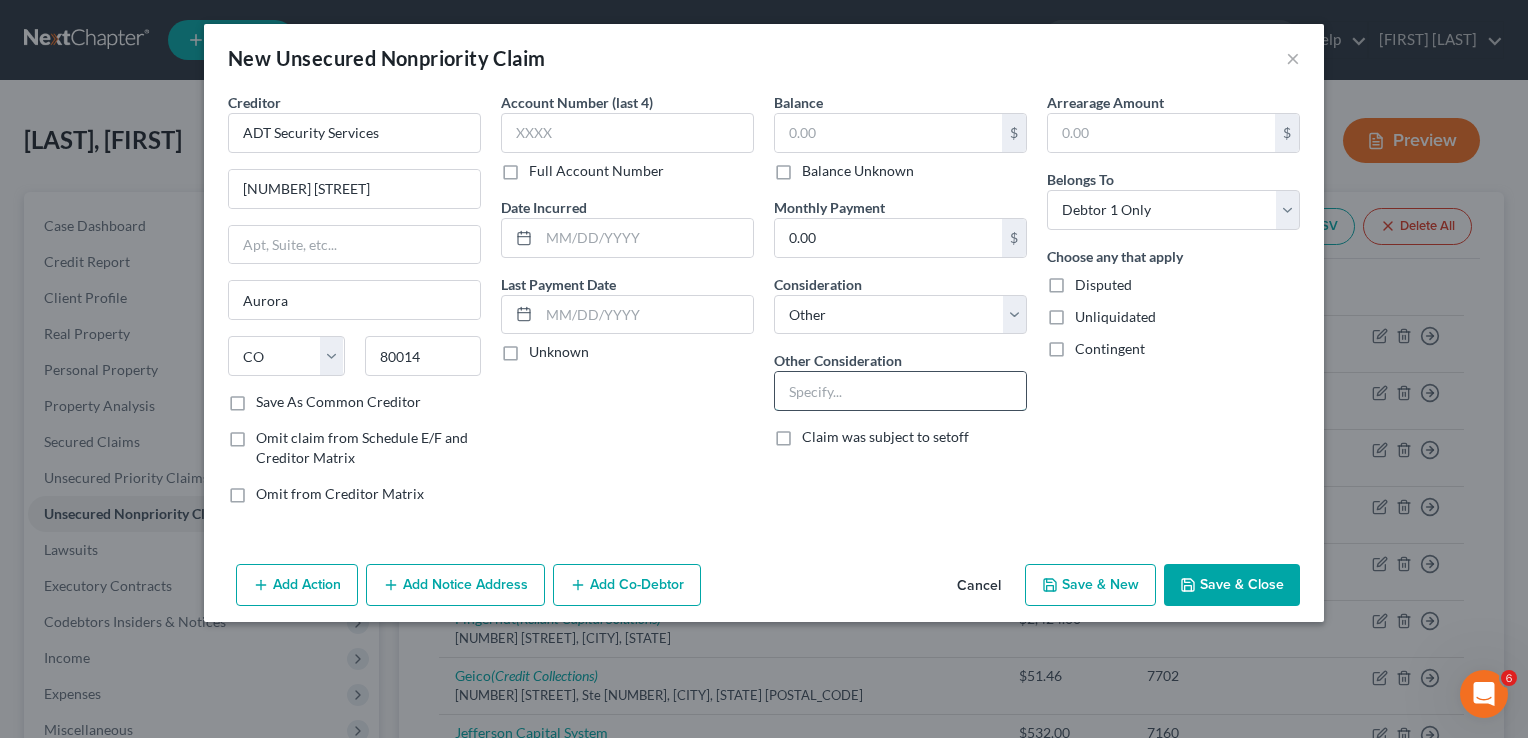 click at bounding box center (900, 391) 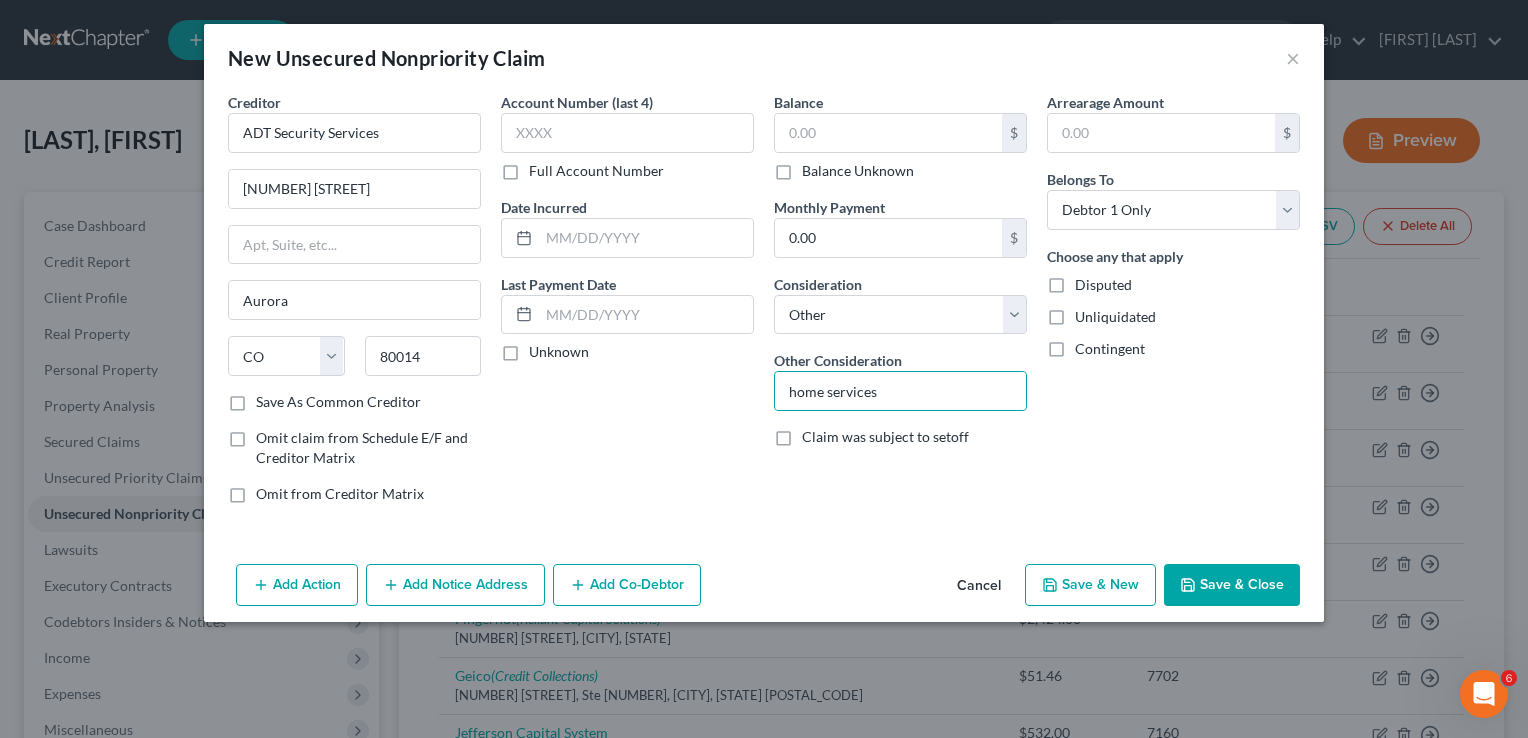 click on "Balance Unknown" at bounding box center [858, 171] 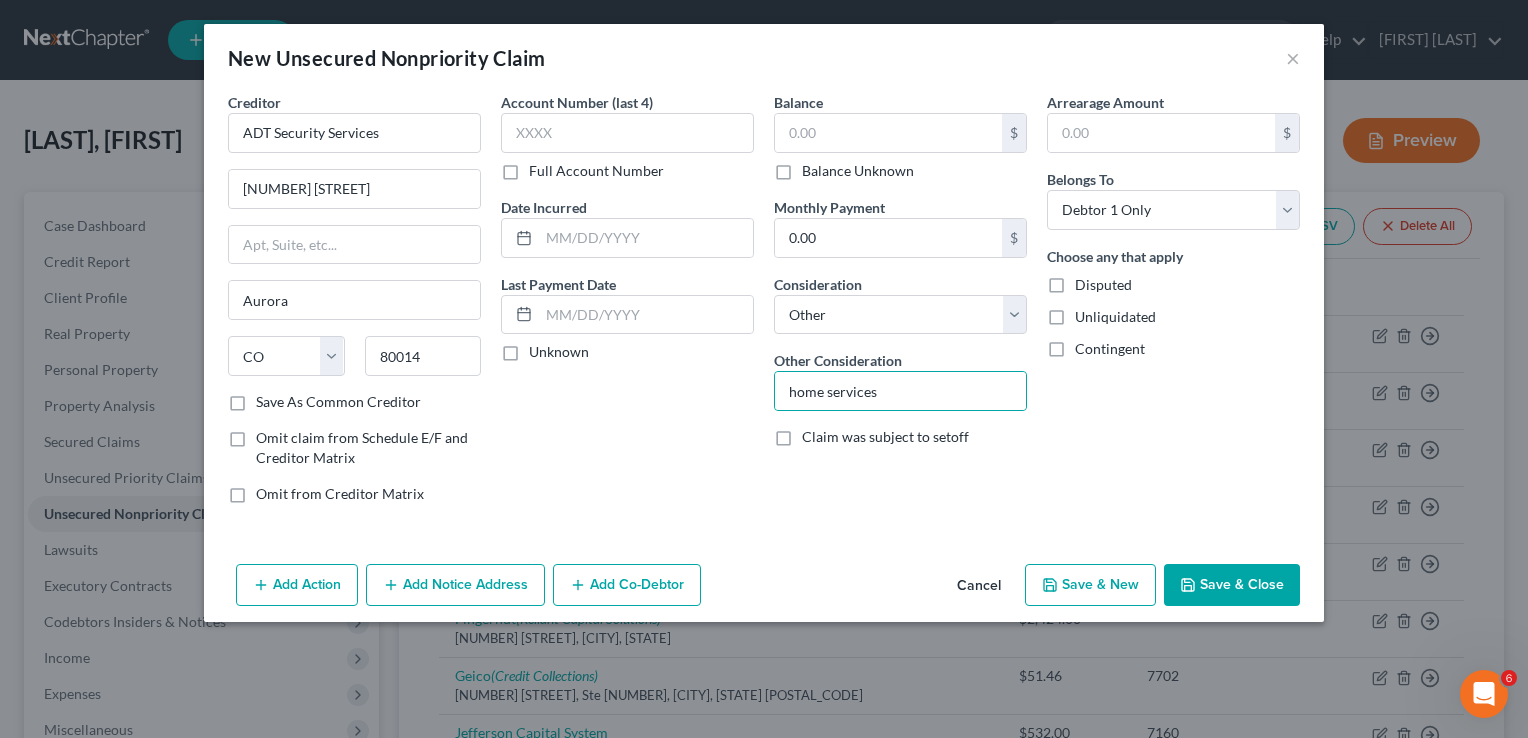click on "Balance Unknown" at bounding box center [816, 167] 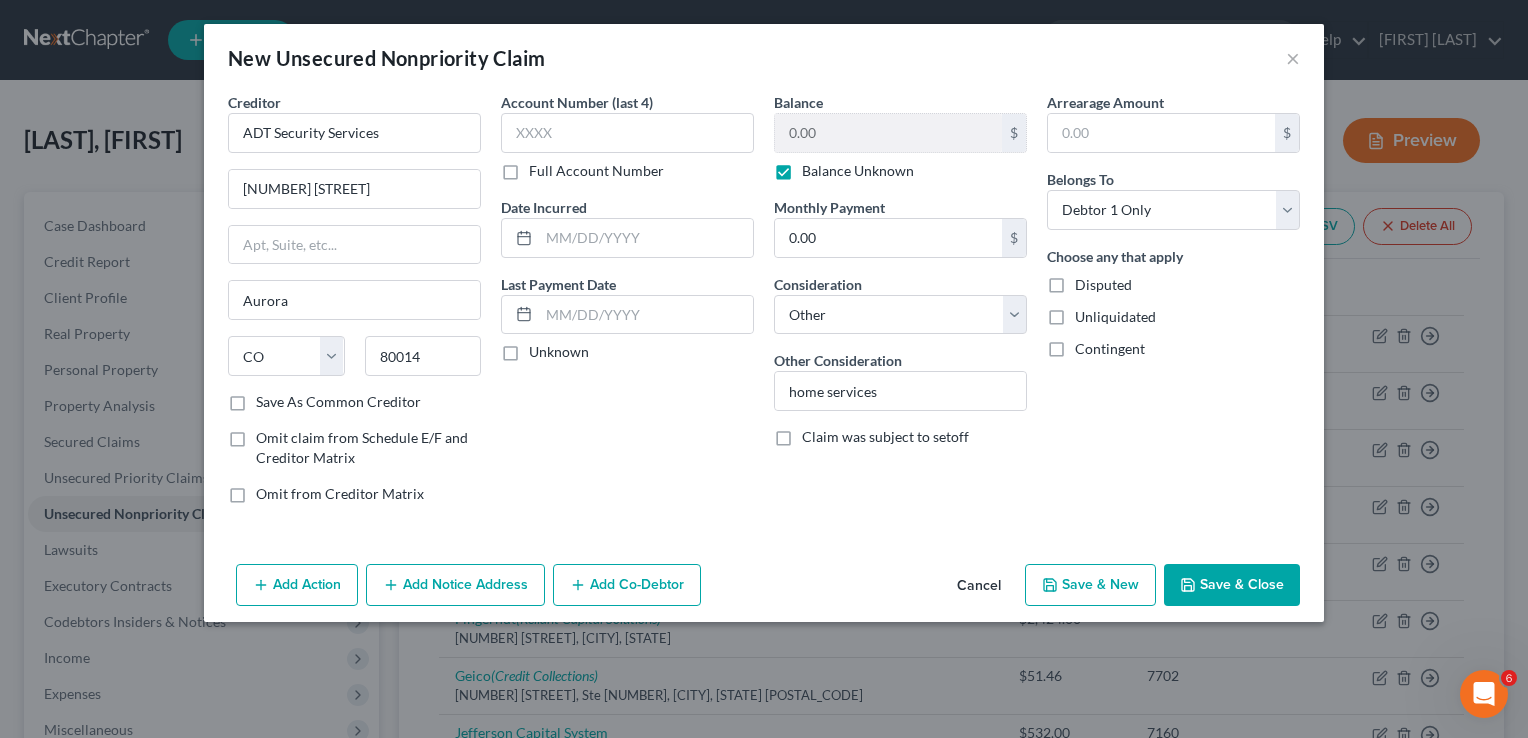 drag, startPoint x: 476, startPoint y: 594, endPoint x: 468, endPoint y: 578, distance: 17.888544 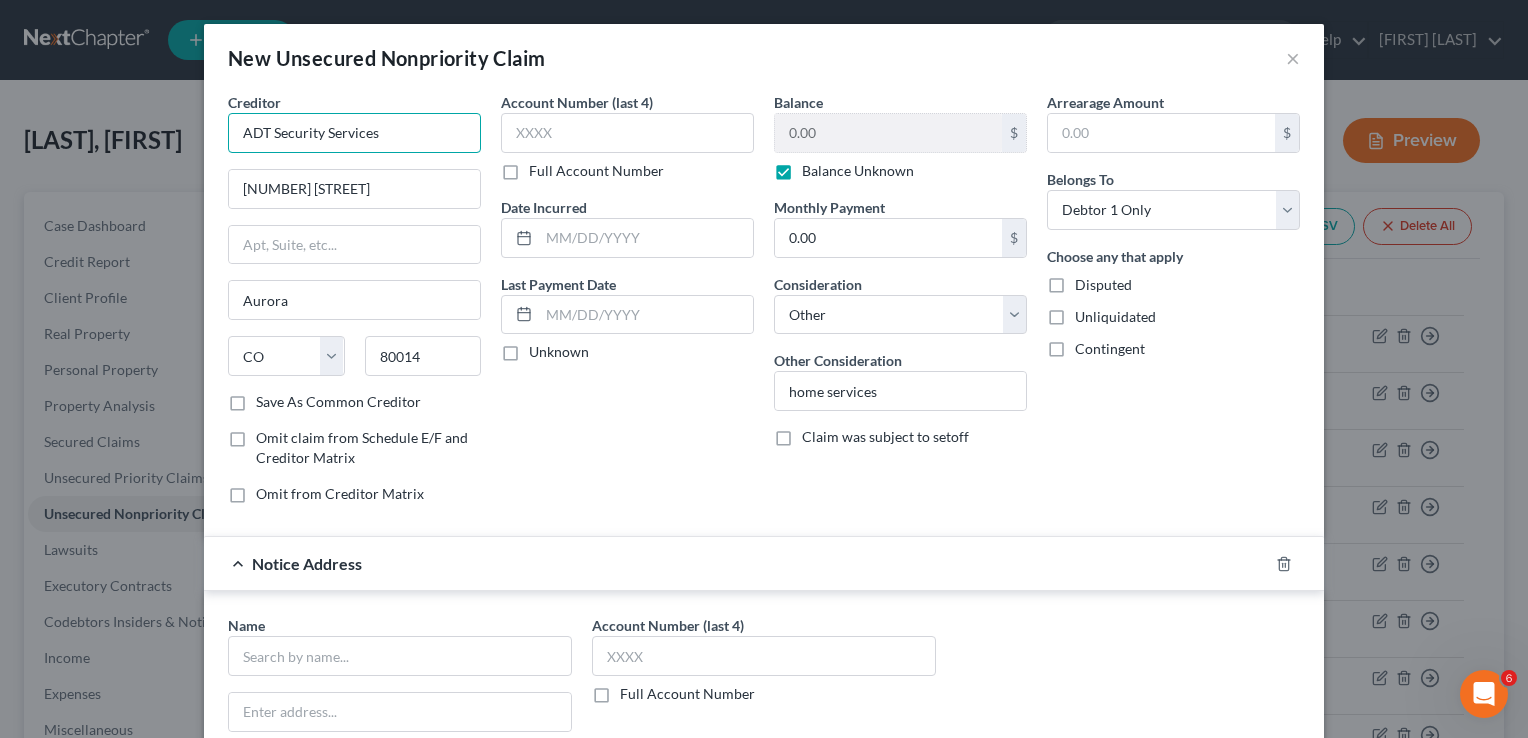 drag, startPoint x: 384, startPoint y: 138, endPoint x: 117, endPoint y: 50, distance: 281.12808 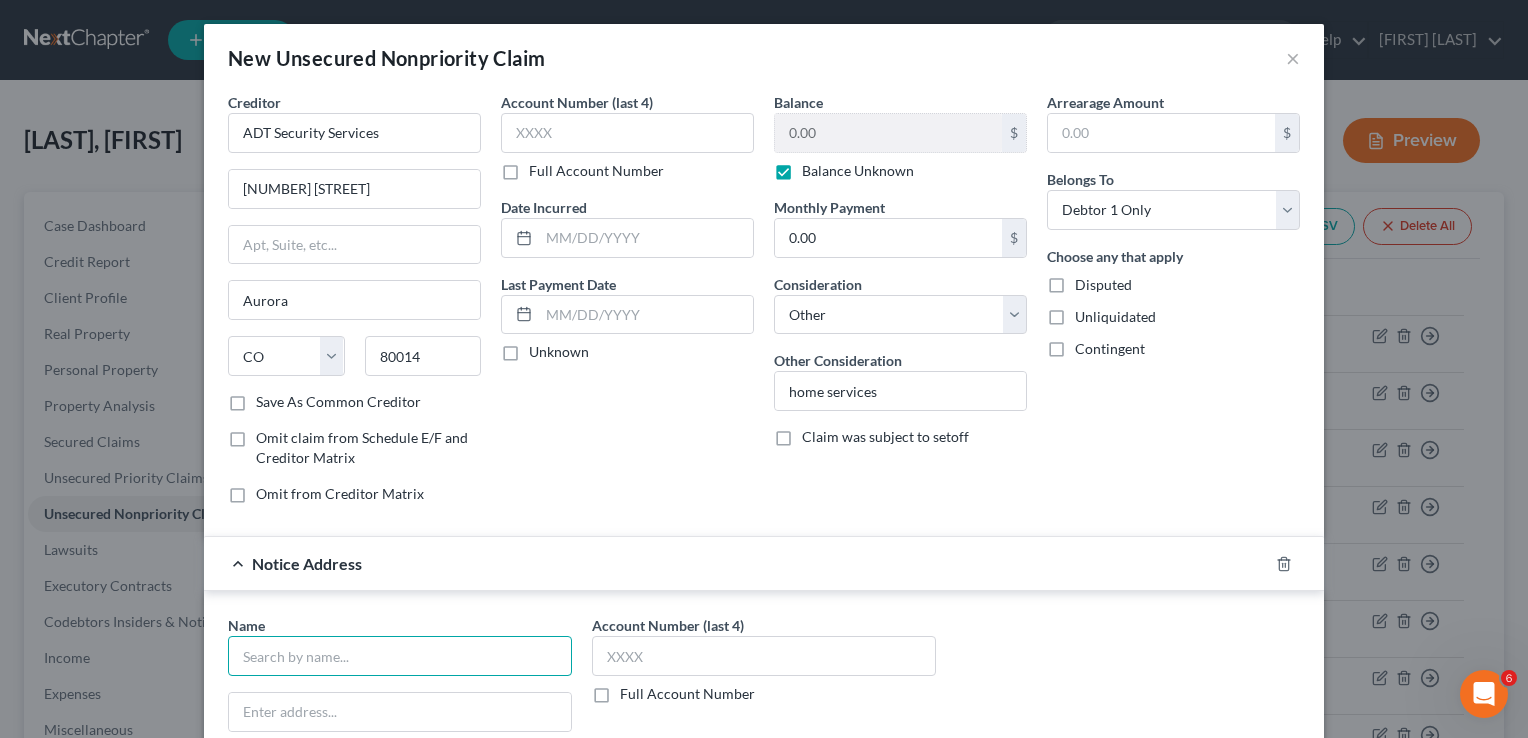 click at bounding box center [400, 656] 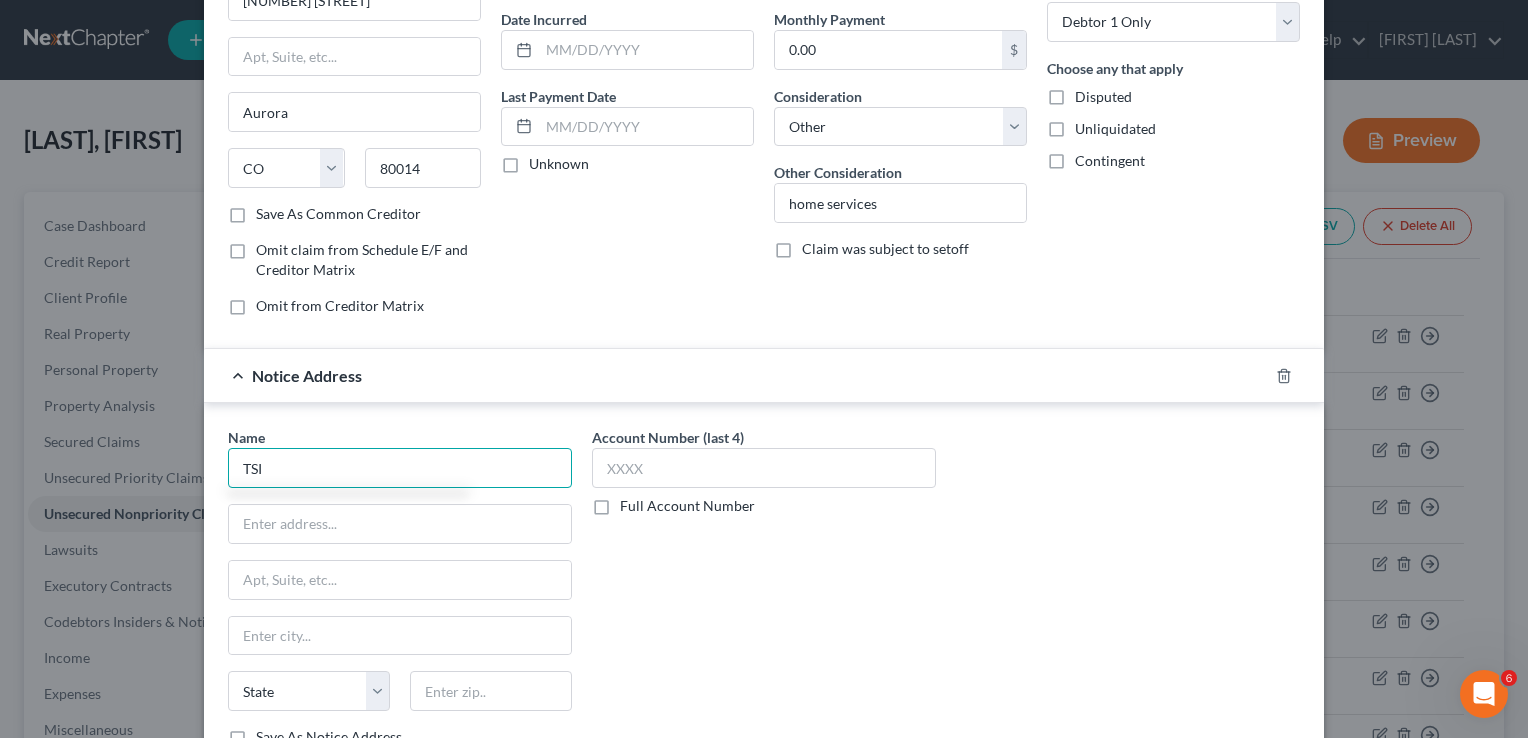 scroll, scrollTop: 266, scrollLeft: 0, axis: vertical 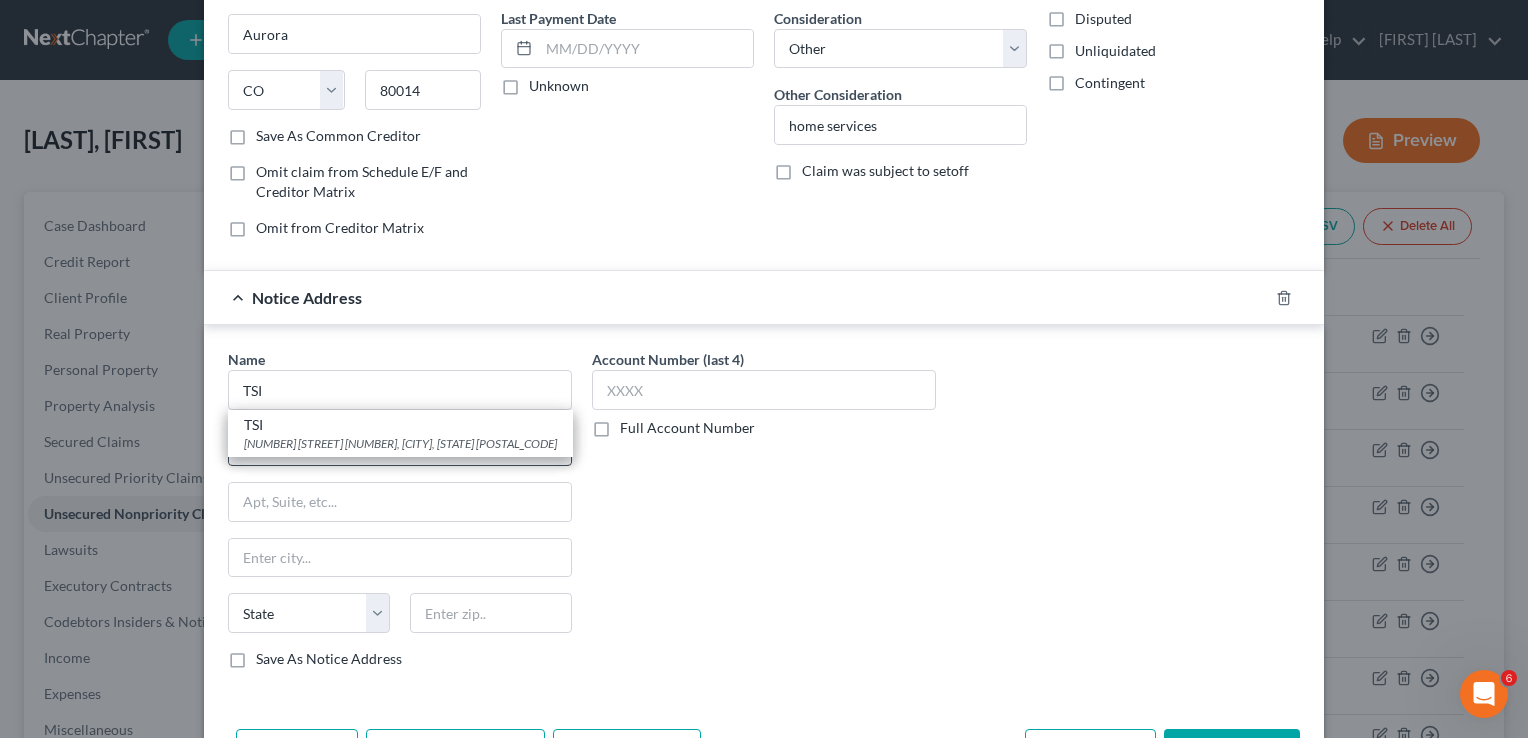 click on "500 Virginia Dr Ste 514, Fort Washington, PA 19034" at bounding box center [400, 443] 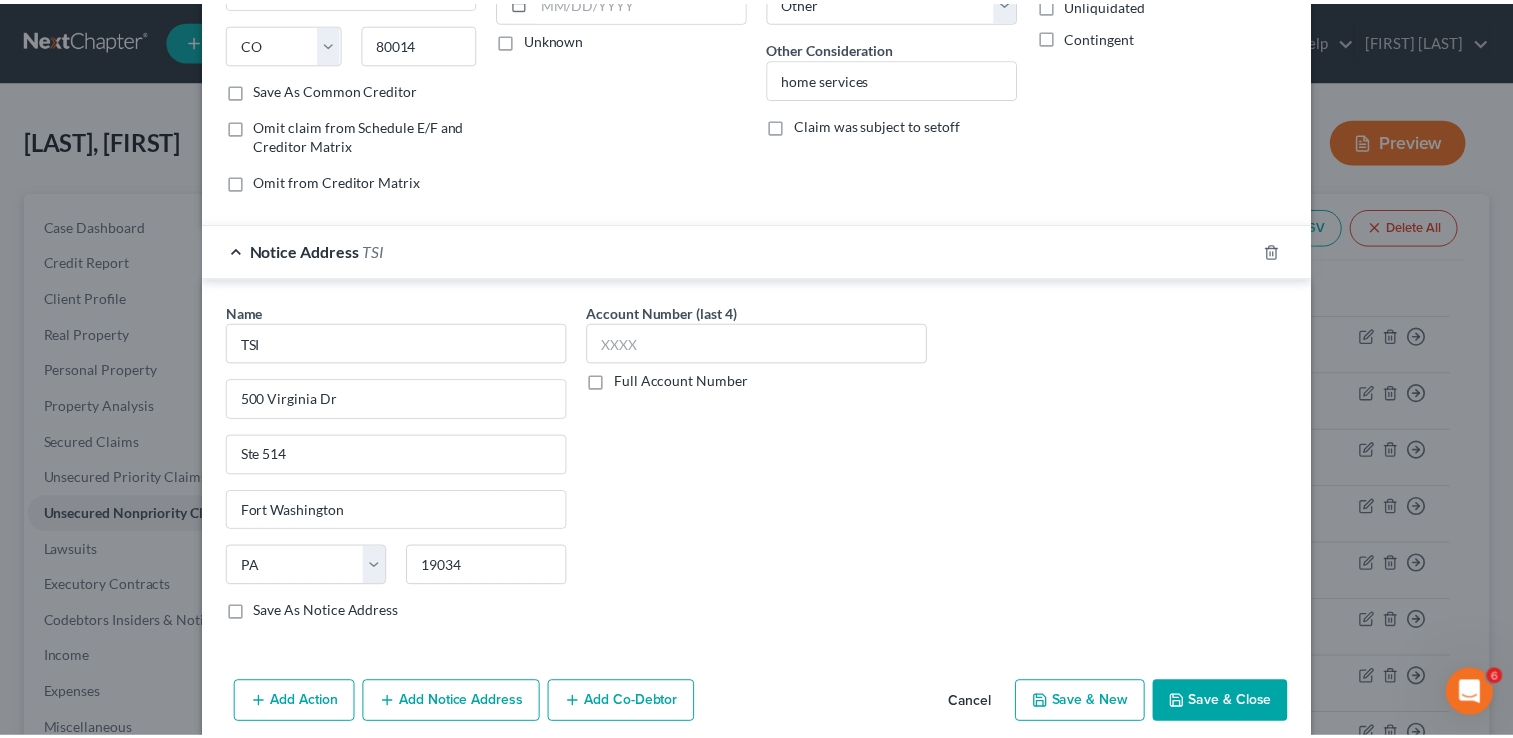 scroll, scrollTop: 334, scrollLeft: 0, axis: vertical 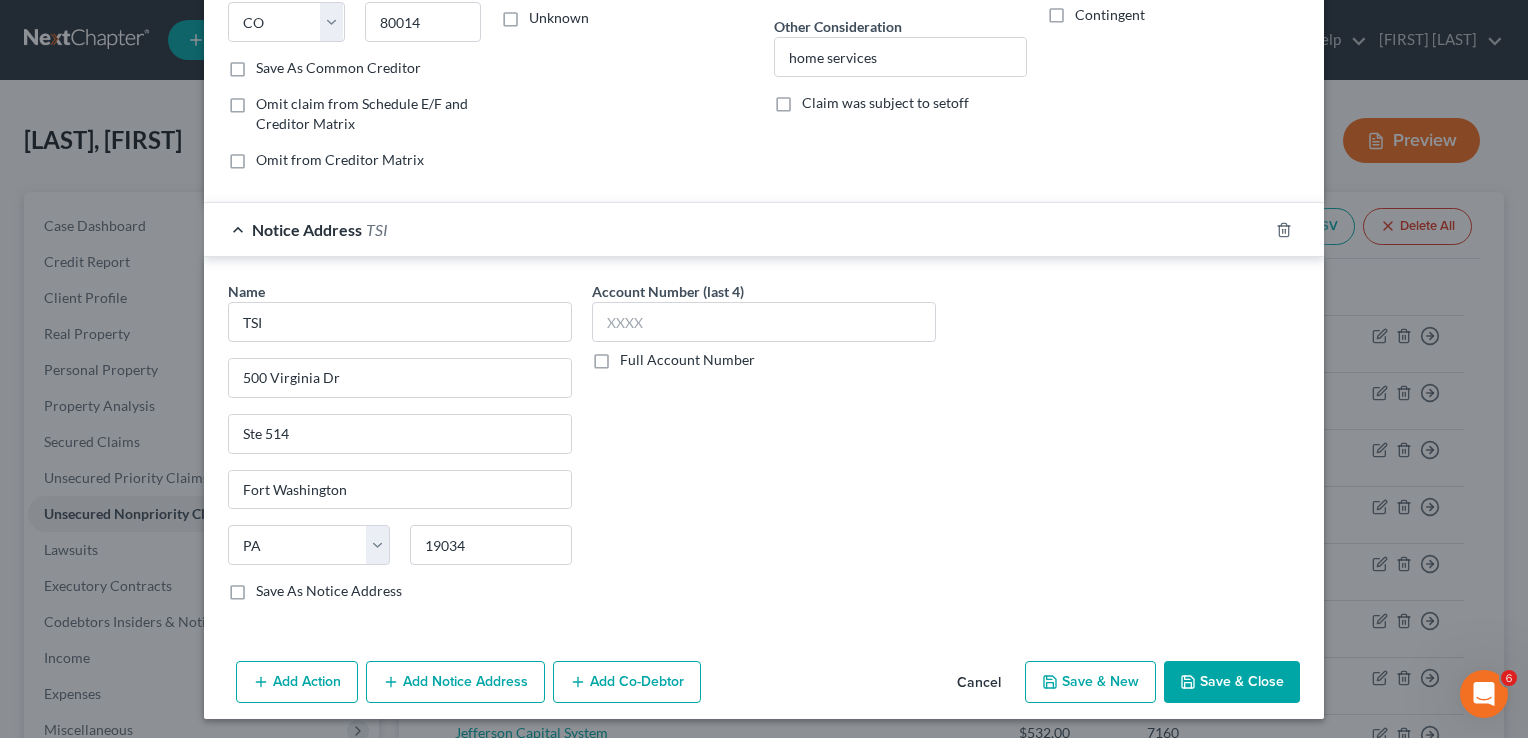 click on "Save & Close" at bounding box center (1232, 682) 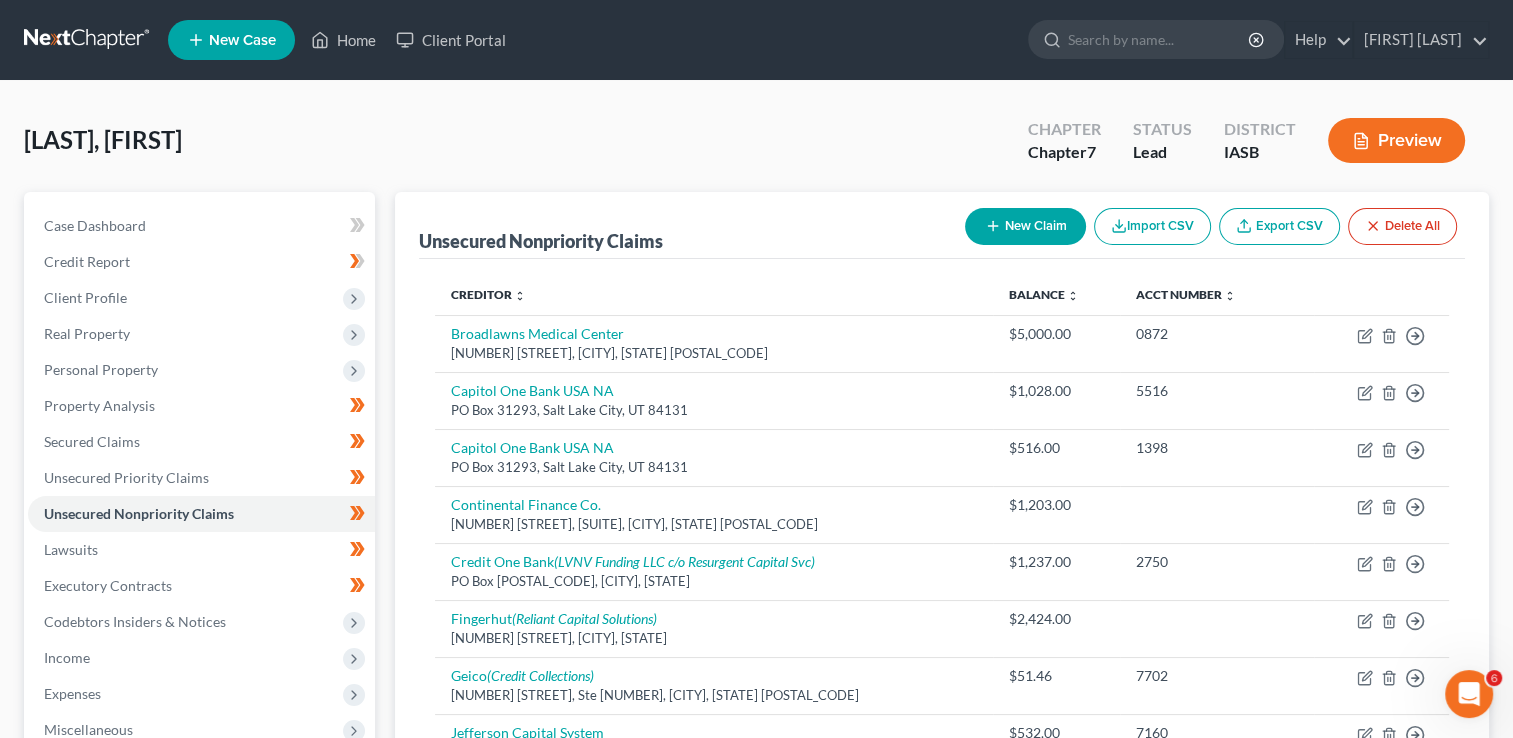 click on "New Claim" at bounding box center [1025, 226] 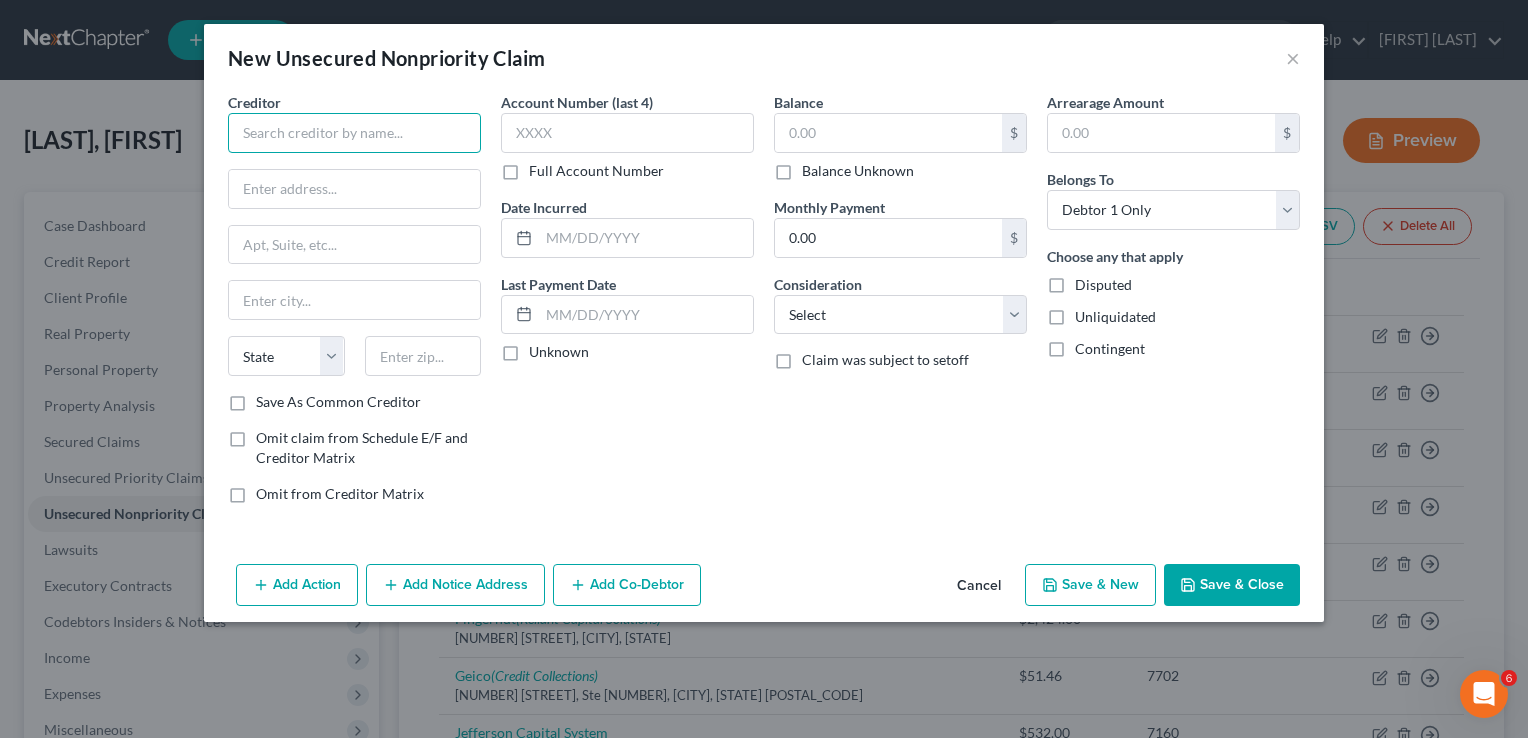 click at bounding box center [354, 133] 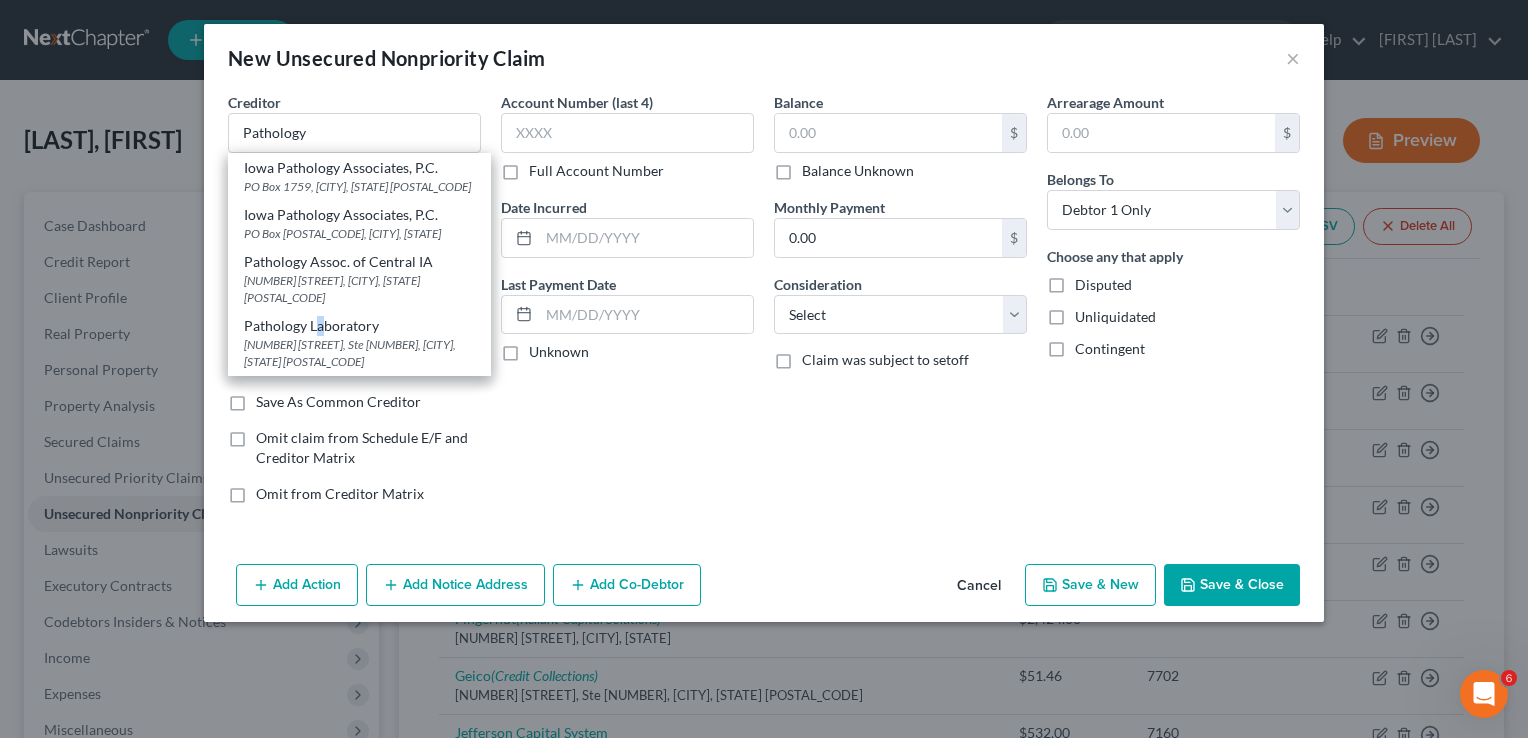 click on "Pathology Laboratory               1212 Pleasant Street, Ste LL9, Des Moines, IA 50309" at bounding box center (359, 343) 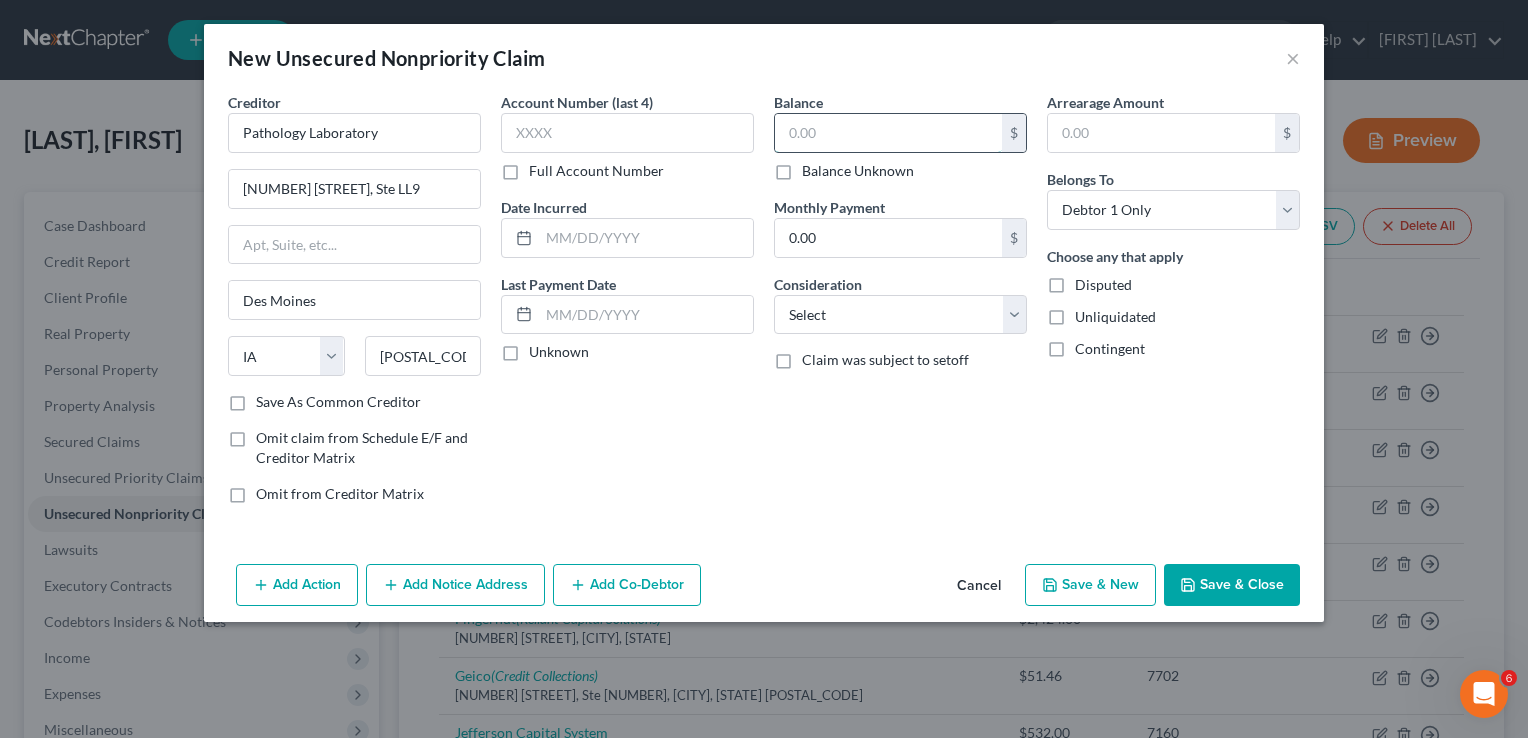 drag, startPoint x: 866, startPoint y: 132, endPoint x: 854, endPoint y: 134, distance: 12.165525 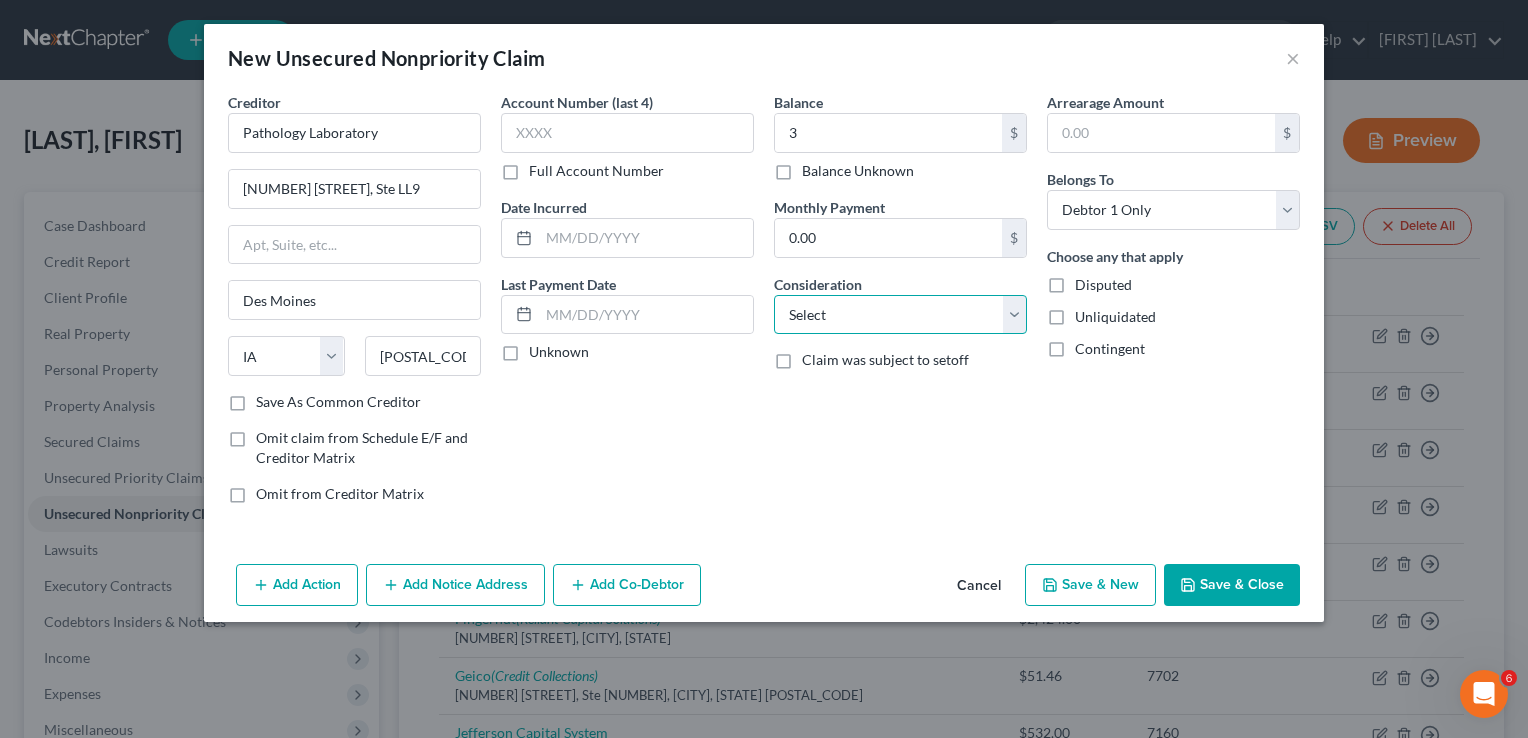 click on "Select Cable / Satellite Services Collection Agency Credit Card Debt Debt Counseling / Attorneys Deficiency Balance Domestic Support Obligations Home / Car Repairs Income Taxes Judgment Liens Medical Services Monies Loaned / Advanced Mortgage Obligation From Divorce Or Separation Obligation To Pensions Other Overdrawn Bank Account Promised To Help Pay Creditors Student Loans Suppliers And Vendors Telephone / Internet Services Utility Services" at bounding box center (900, 315) 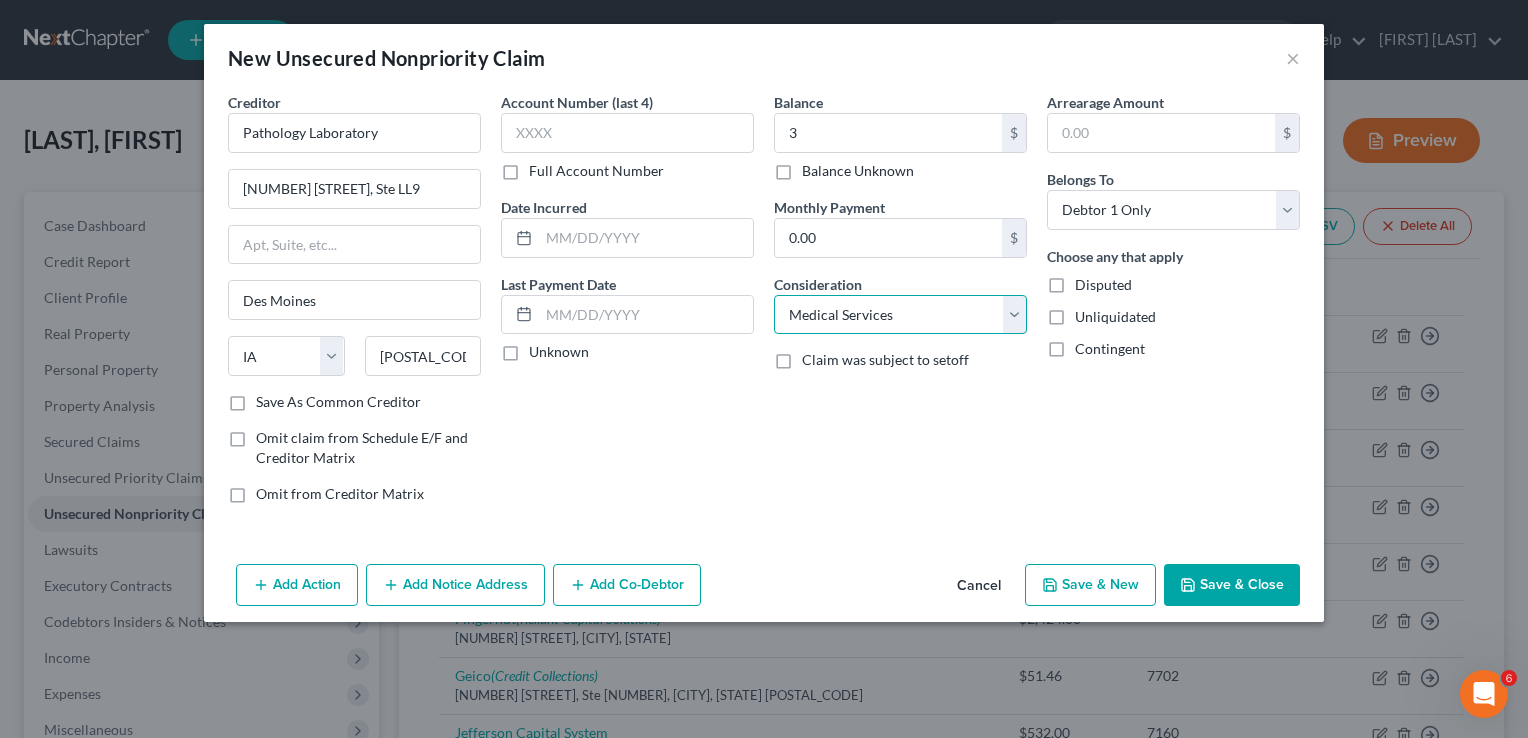 click on "Select Cable / Satellite Services Collection Agency Credit Card Debt Debt Counseling / Attorneys Deficiency Balance Domestic Support Obligations Home / Car Repairs Income Taxes Judgment Liens Medical Services Monies Loaned / Advanced Mortgage Obligation From Divorce Or Separation Obligation To Pensions Other Overdrawn Bank Account Promised To Help Pay Creditors Student Loans Suppliers And Vendors Telephone / Internet Services Utility Services" at bounding box center (900, 315) 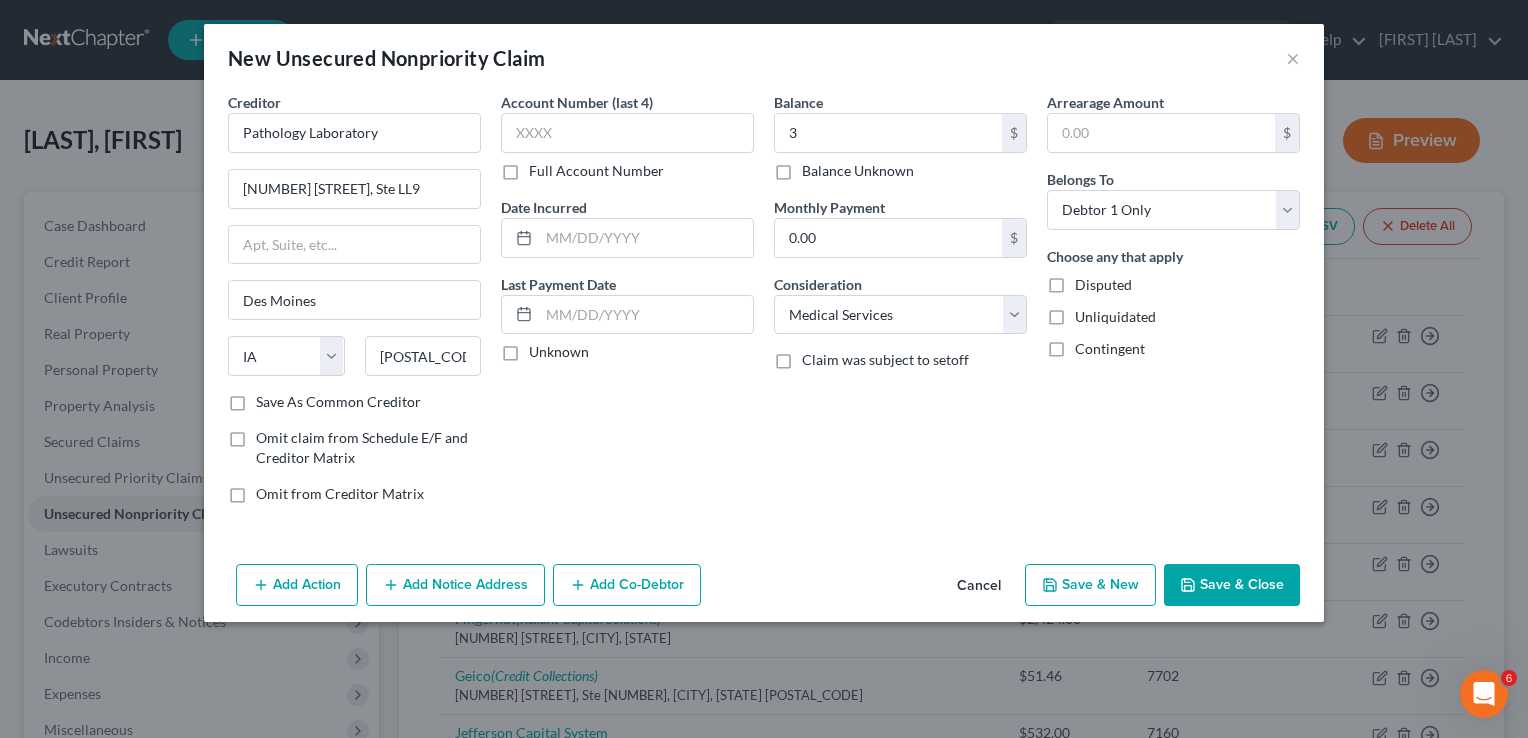 click on "Save & Close" at bounding box center (1232, 585) 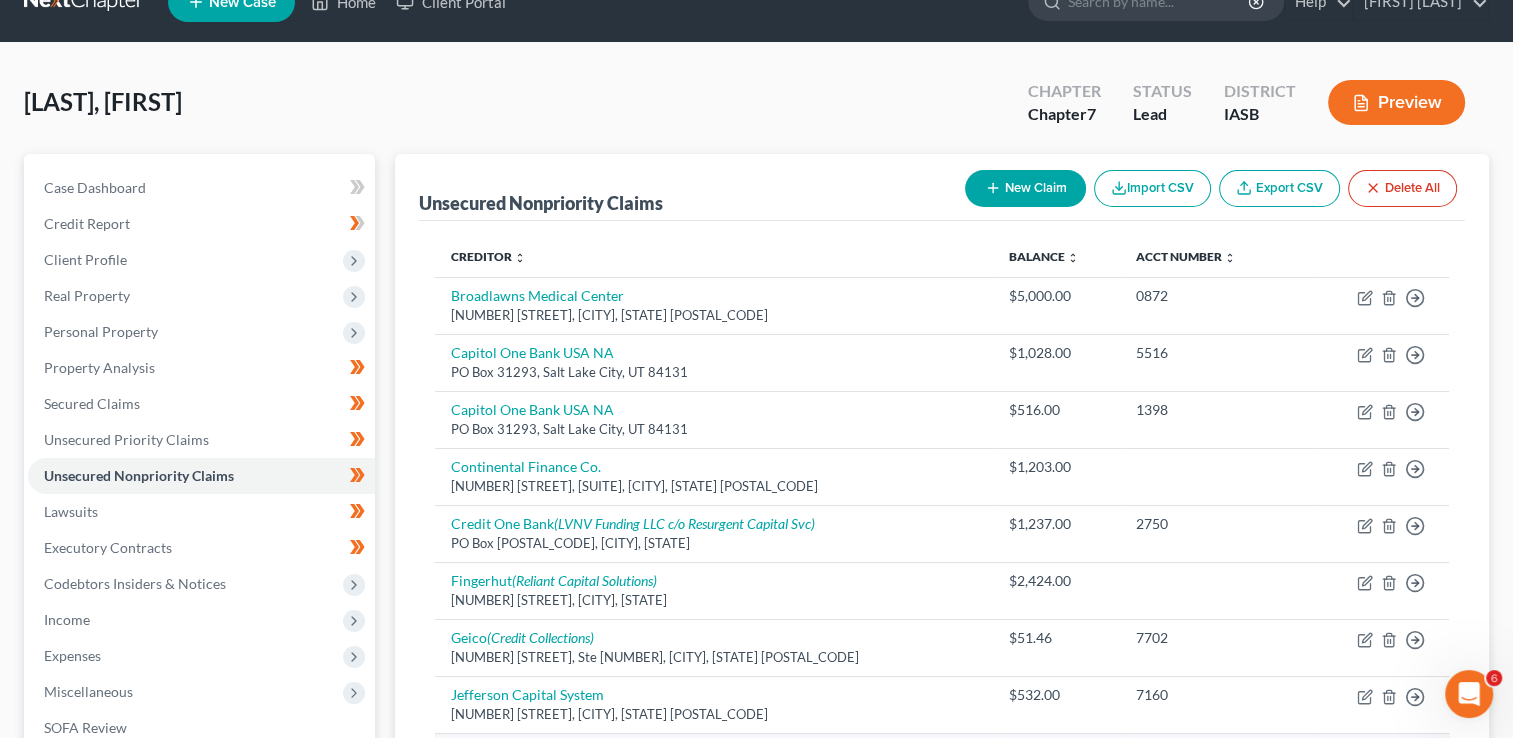 scroll, scrollTop: 0, scrollLeft: 0, axis: both 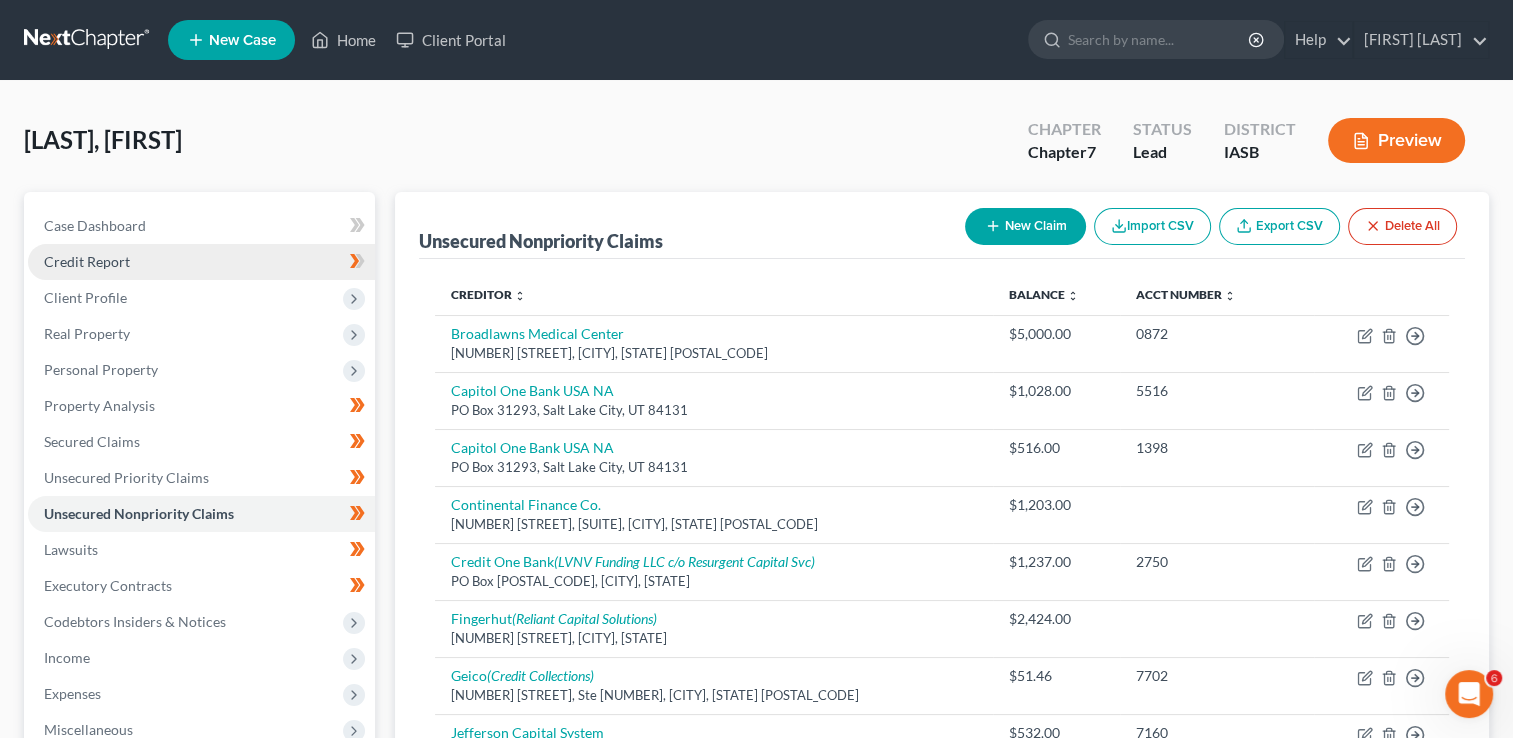 click on "Credit Report" at bounding box center [87, 261] 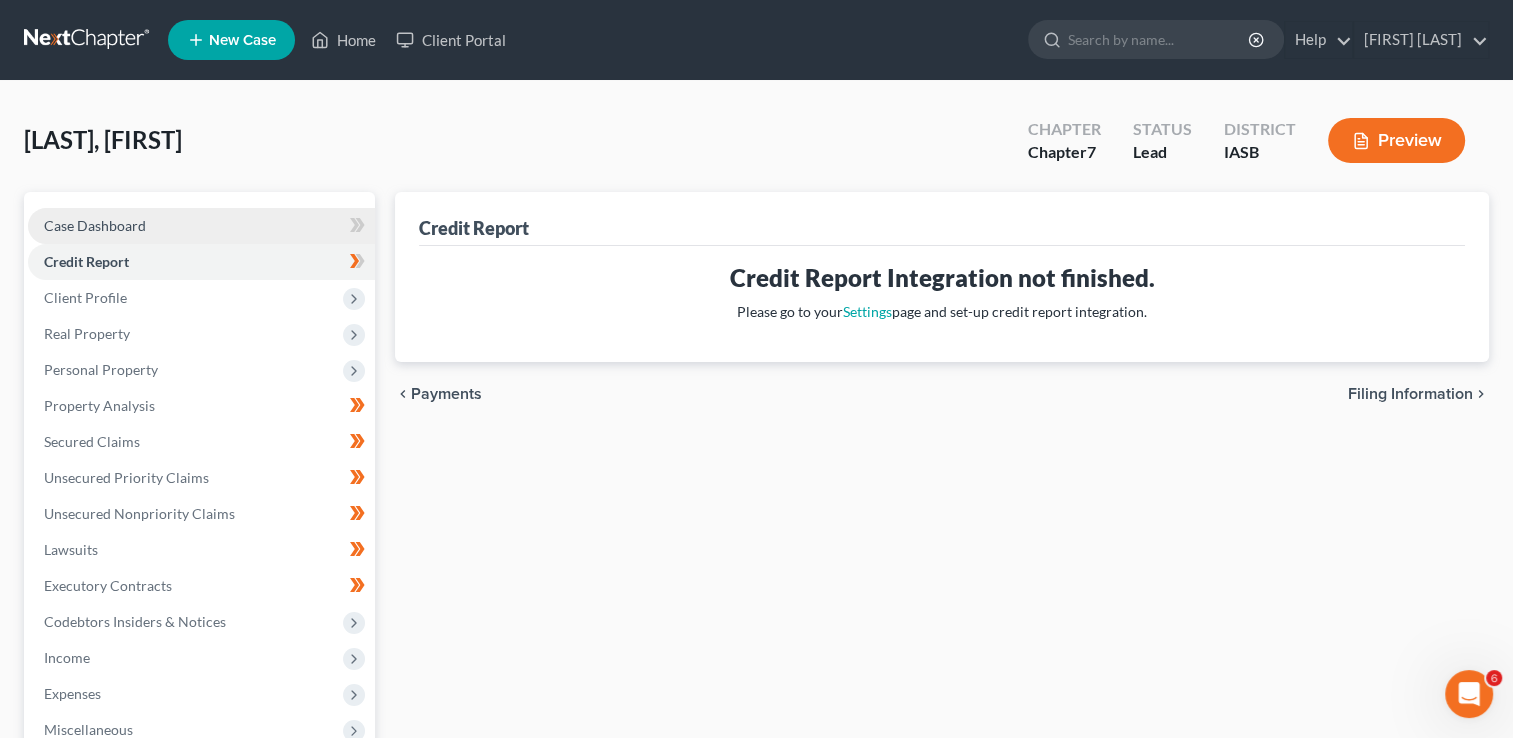click on "Case Dashboard" at bounding box center (201, 226) 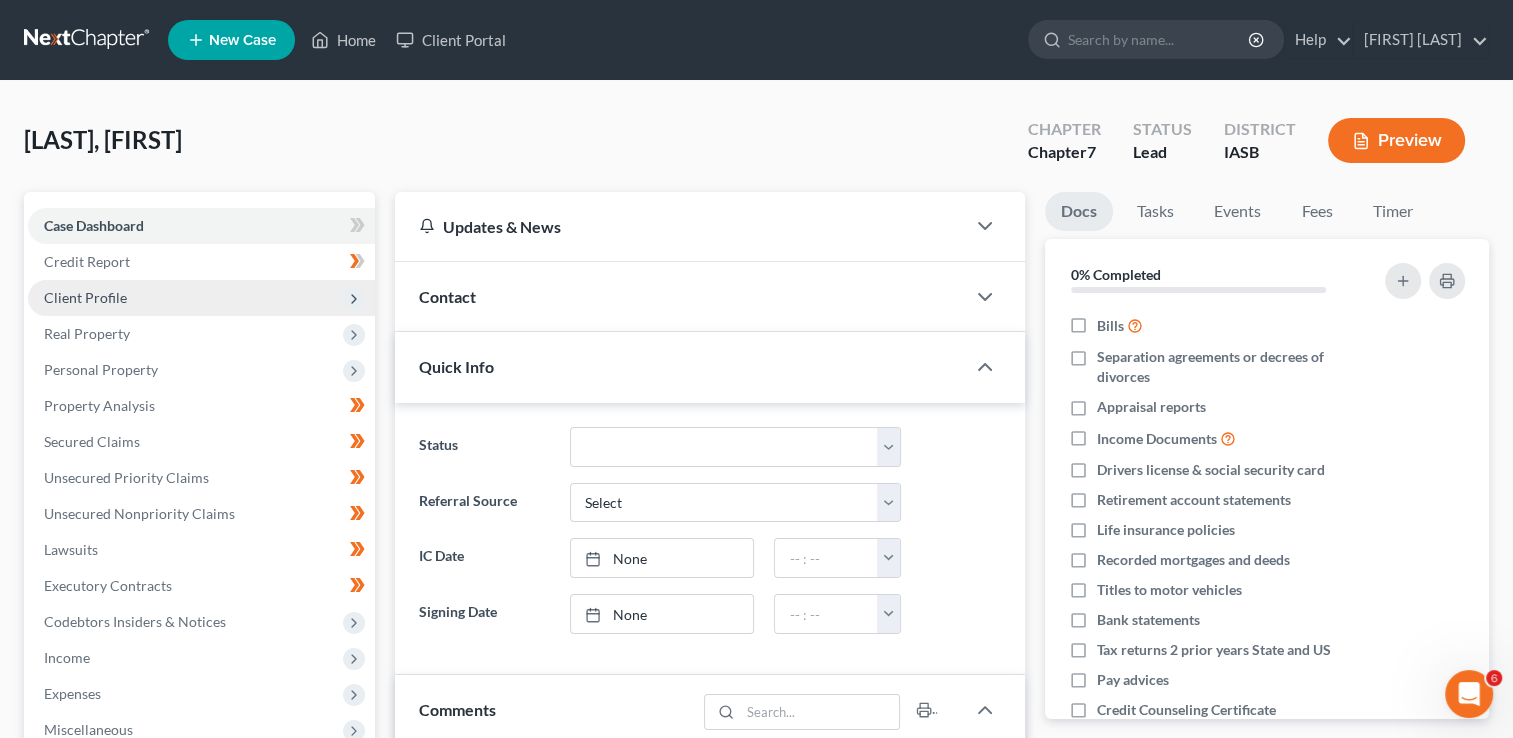 click on "Client Profile" at bounding box center [201, 298] 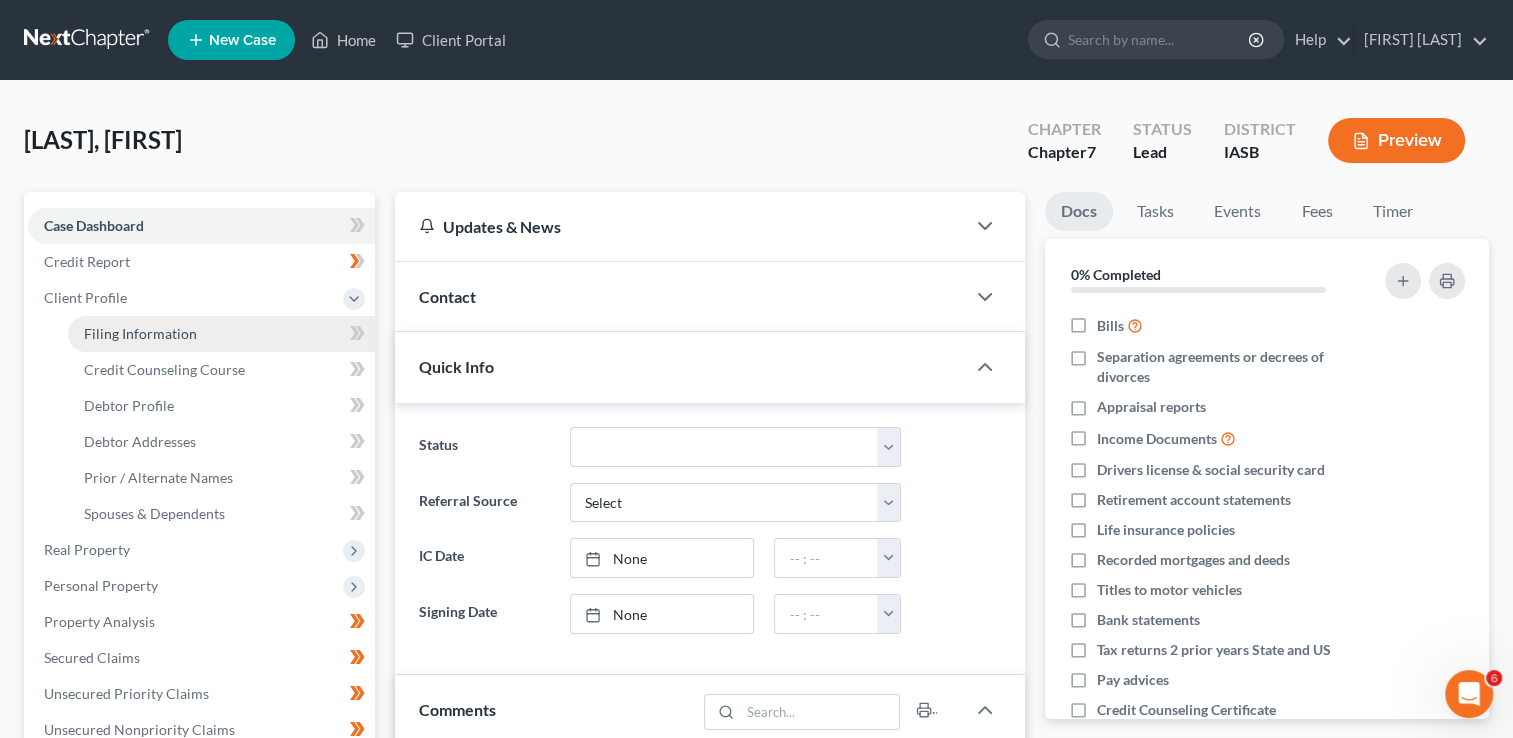 click on "Filing Information" at bounding box center [140, 333] 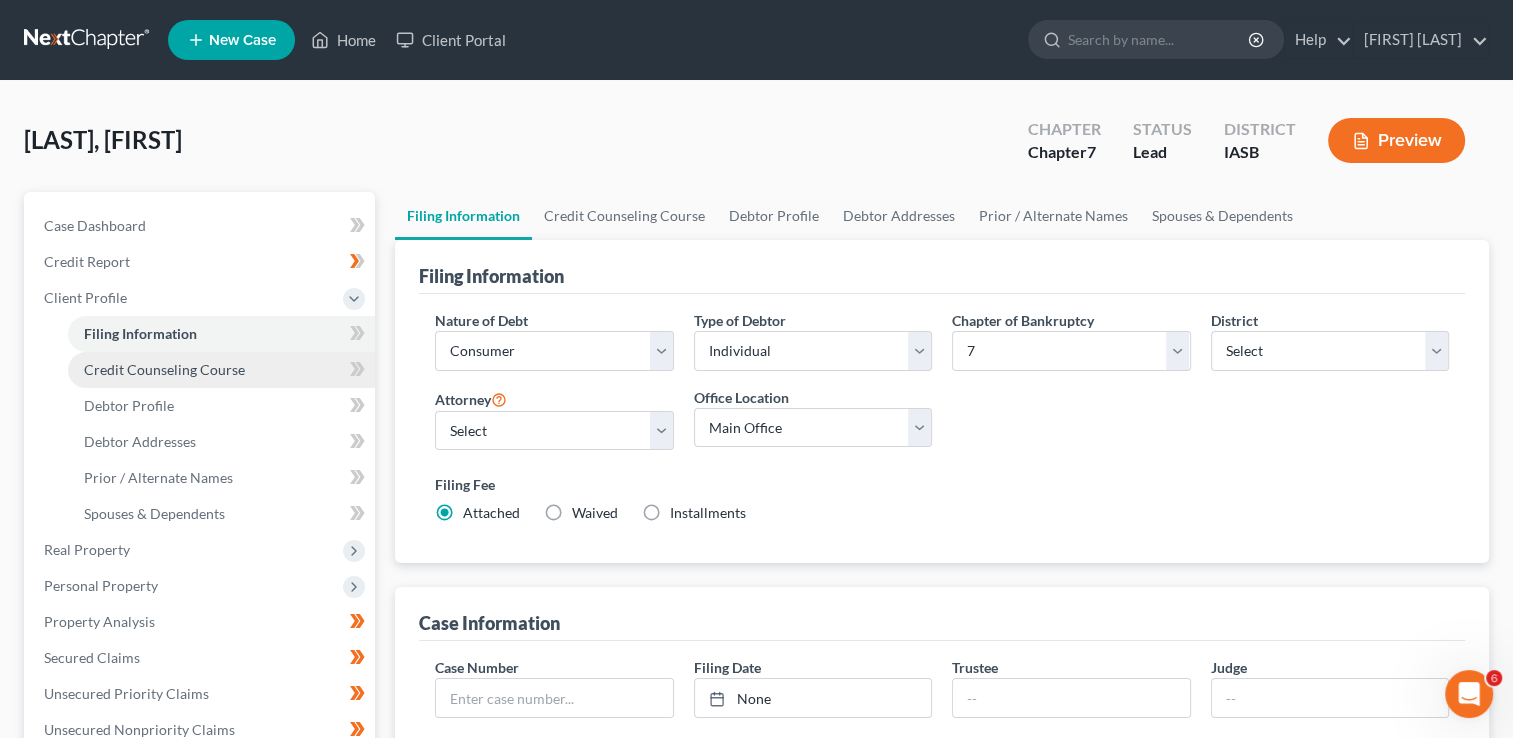 click on "Credit Counseling Course" at bounding box center (164, 369) 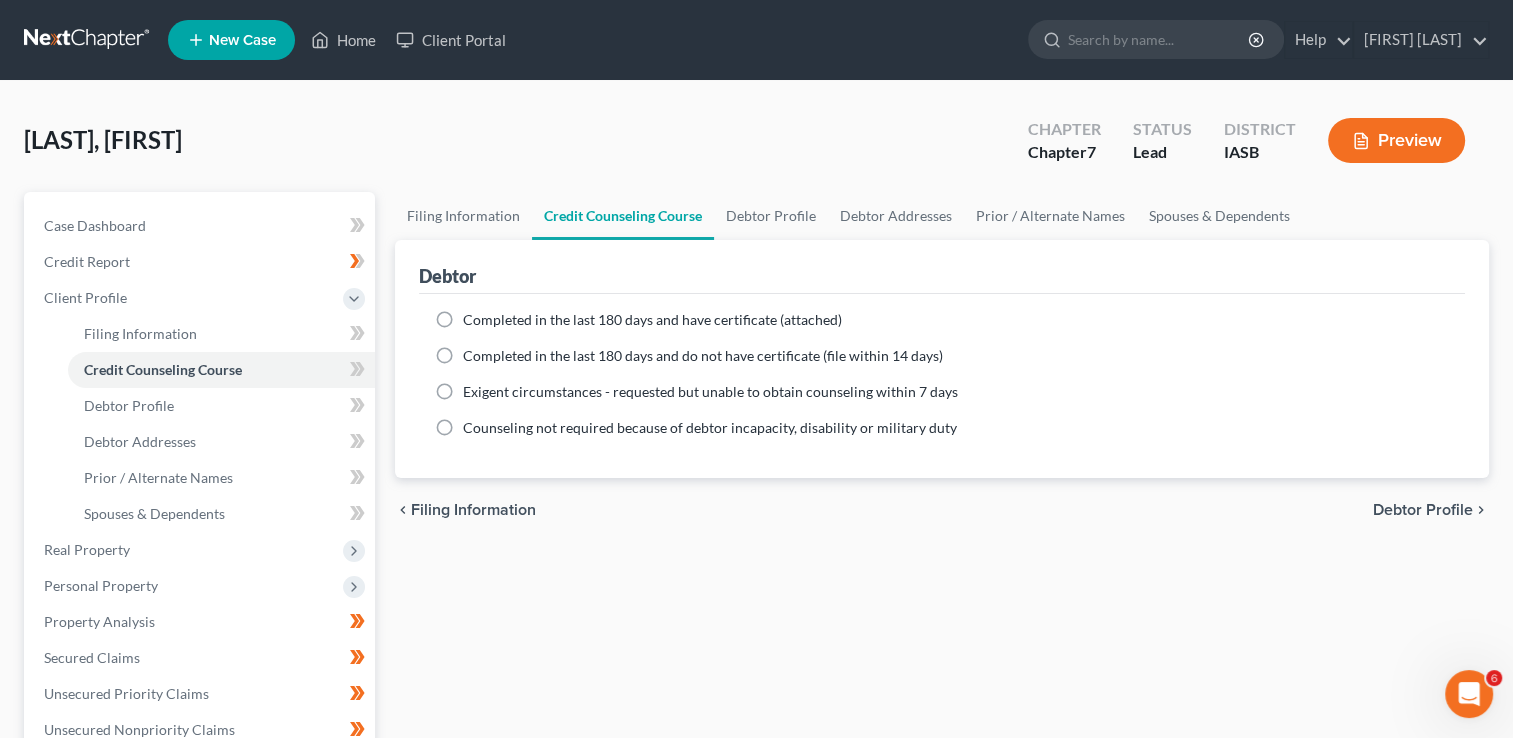click on "Completed in the last 180 days and have certificate (attached)" at bounding box center (652, 320) 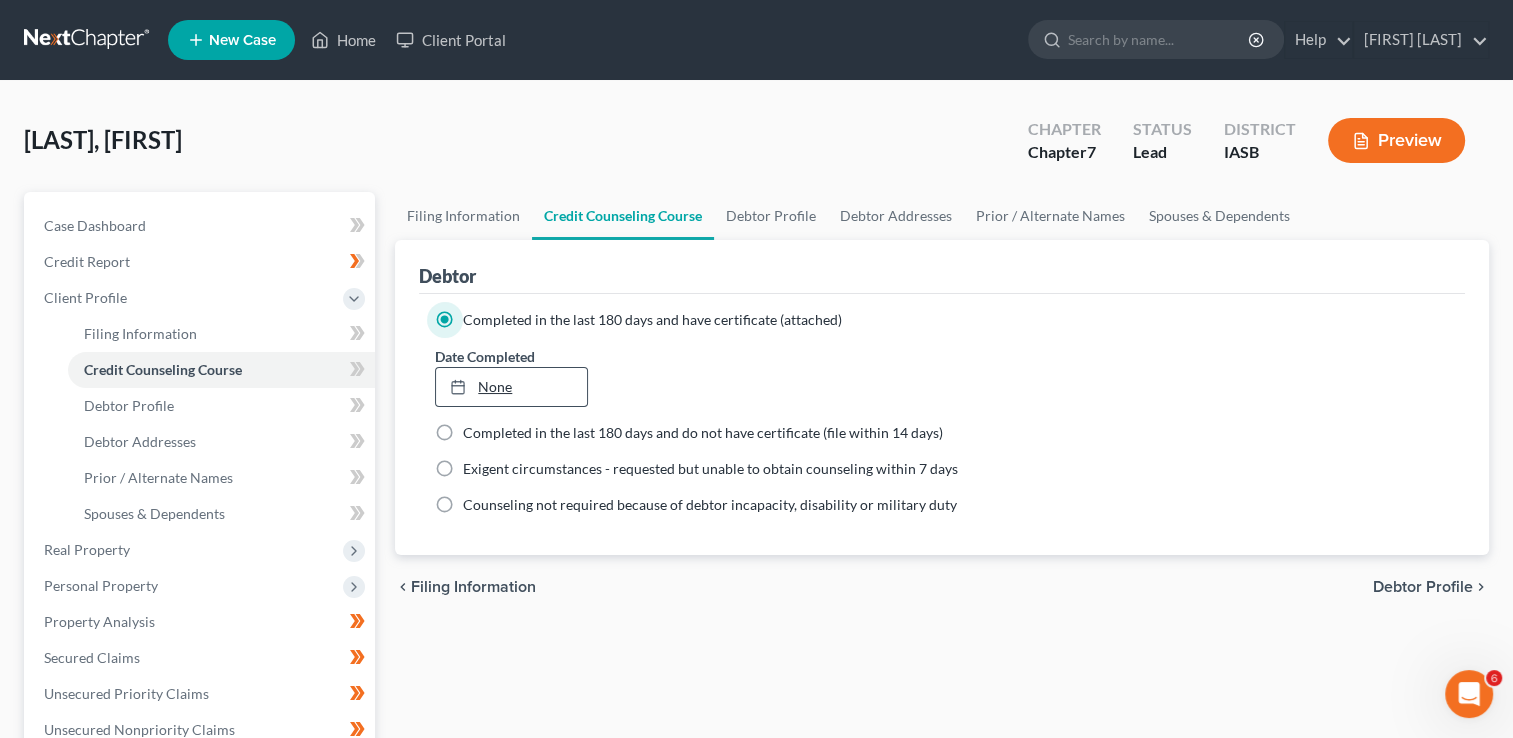 click on "None" at bounding box center (511, 387) 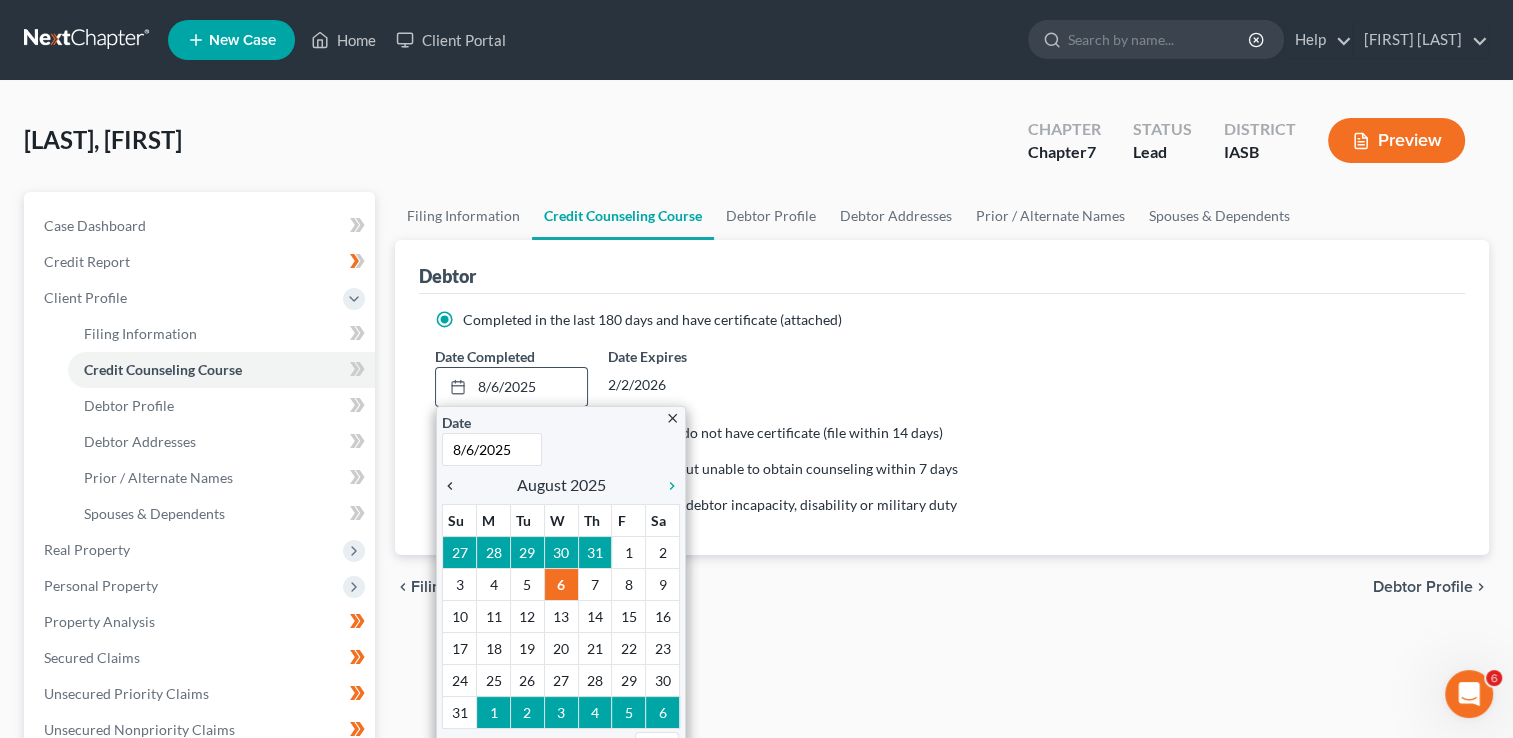click on "chevron_left" at bounding box center [455, 484] 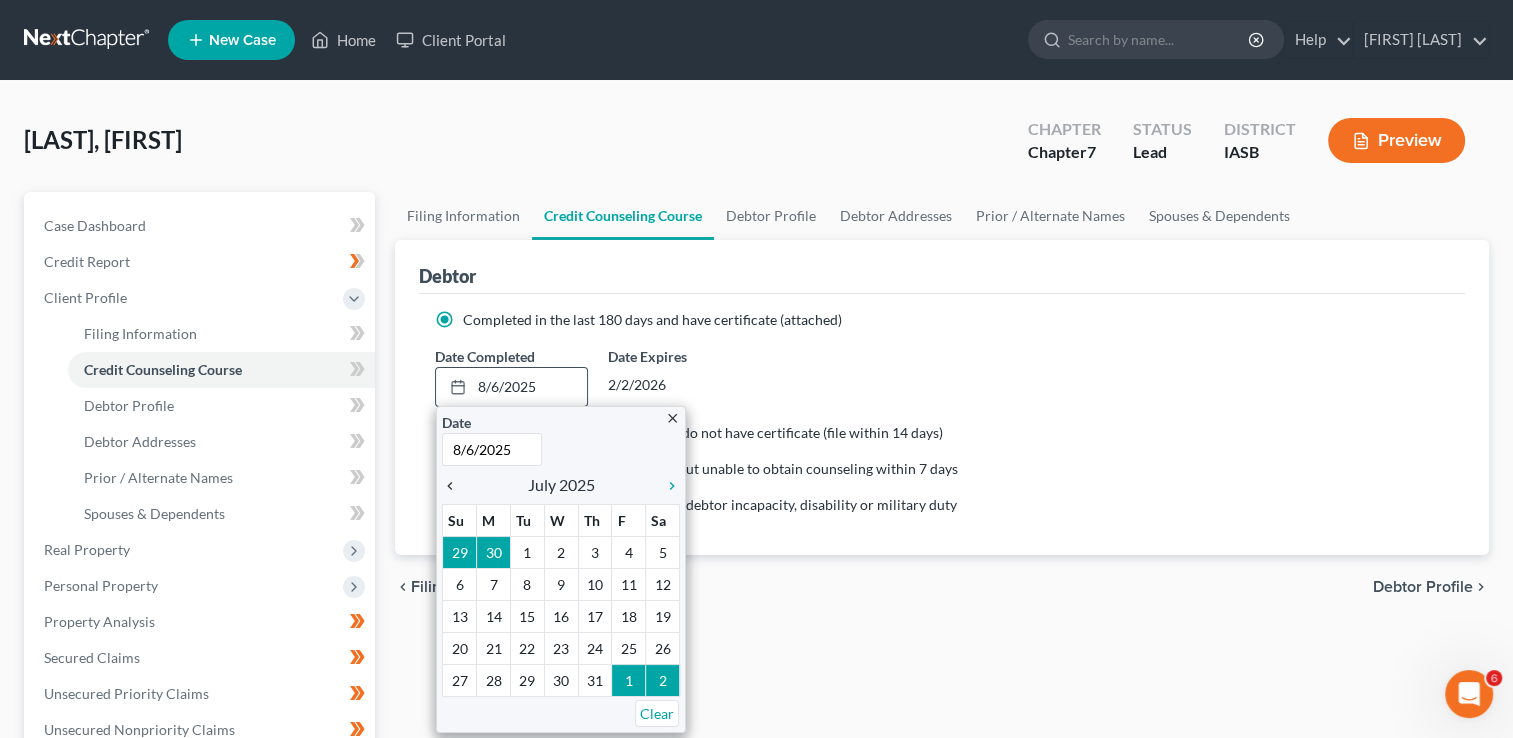 click on "chevron_left" at bounding box center (455, 486) 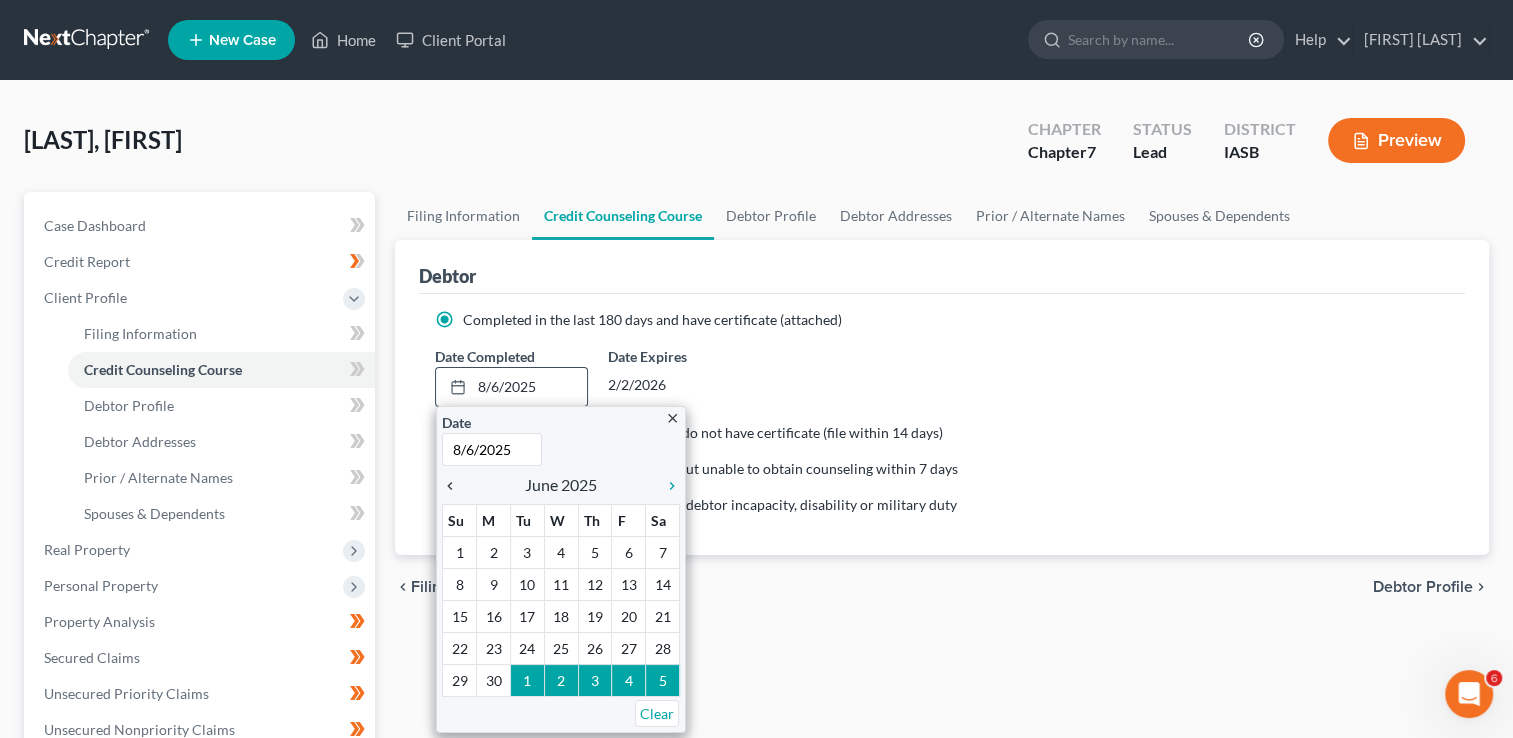 click on "chevron_left" at bounding box center (455, 486) 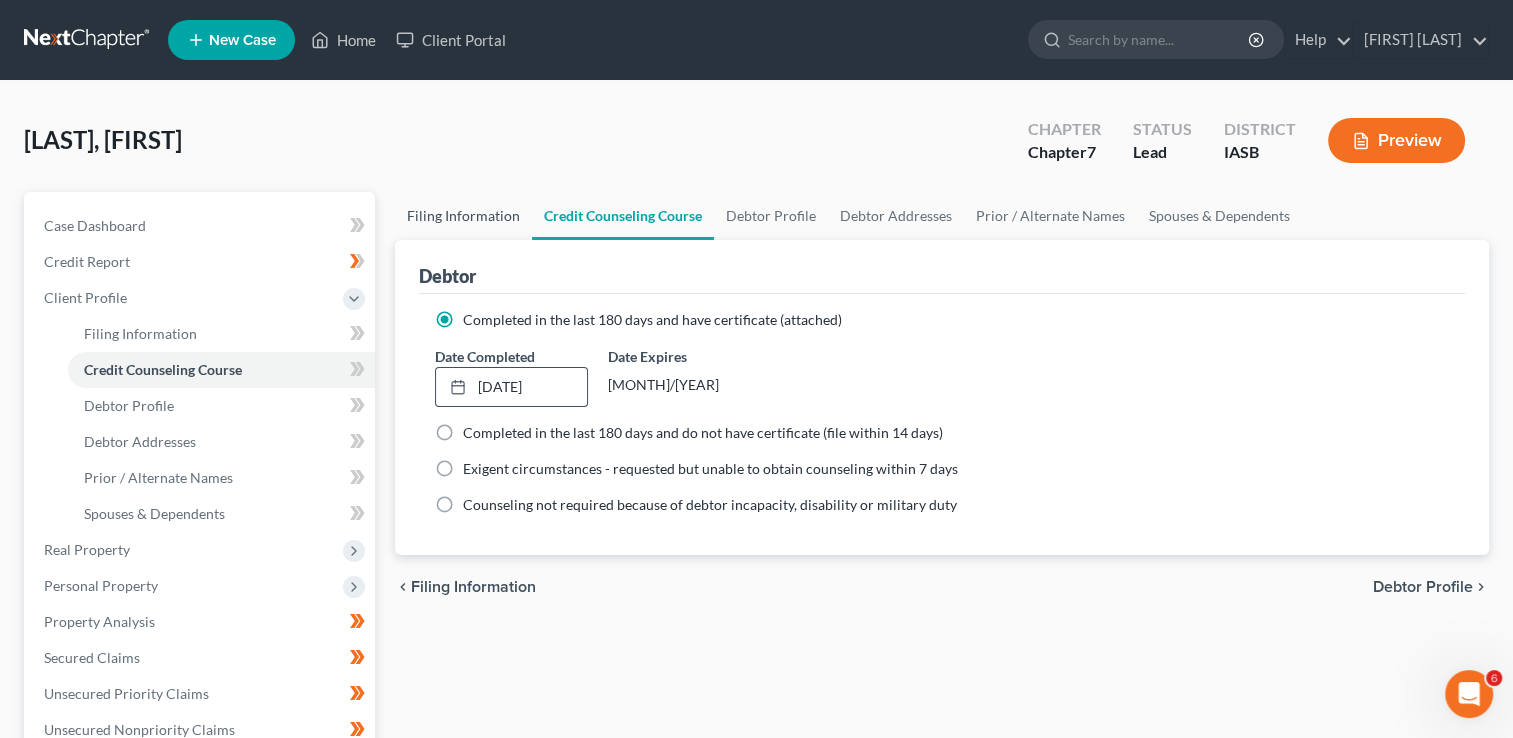 click on "Filing Information" at bounding box center [463, 216] 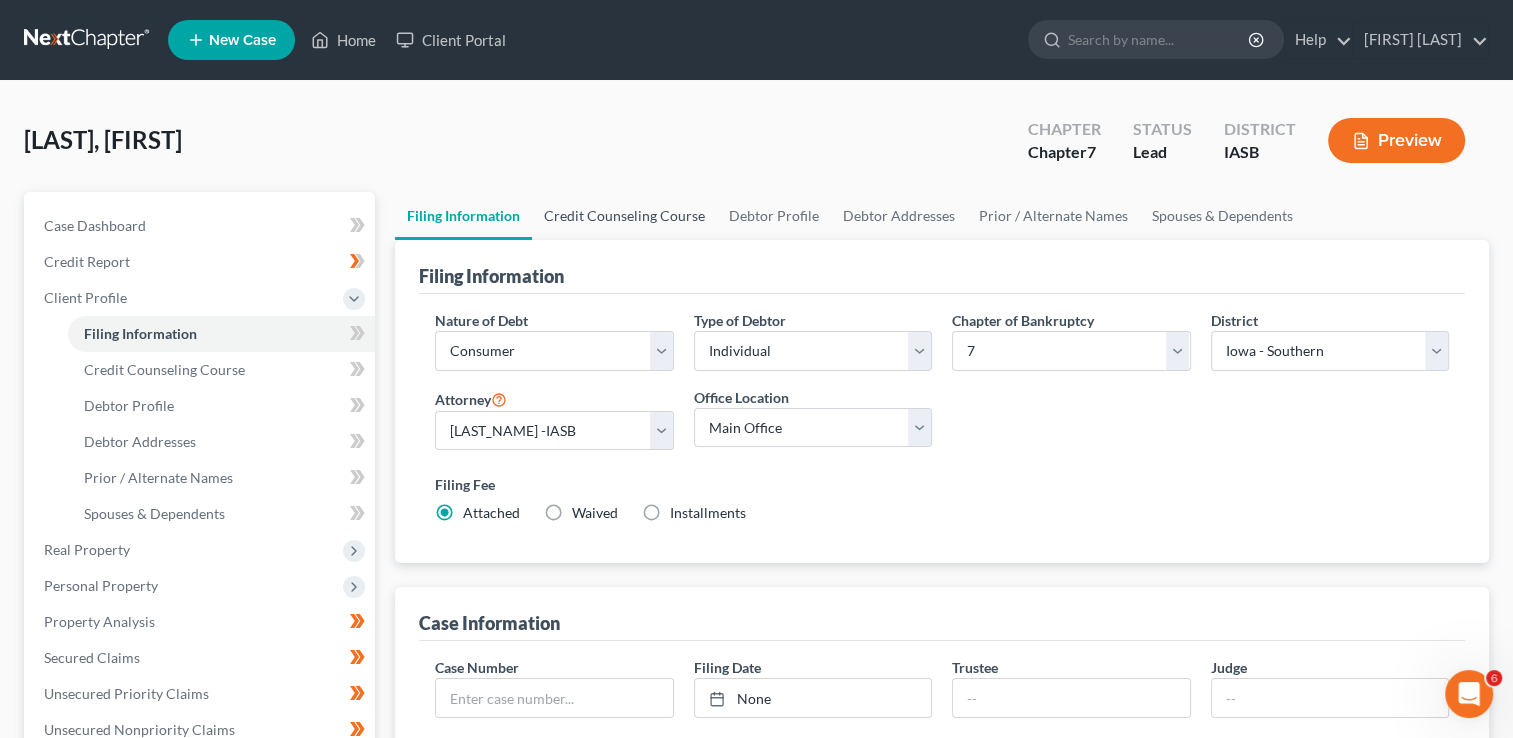 click on "Credit Counseling Course" at bounding box center [624, 216] 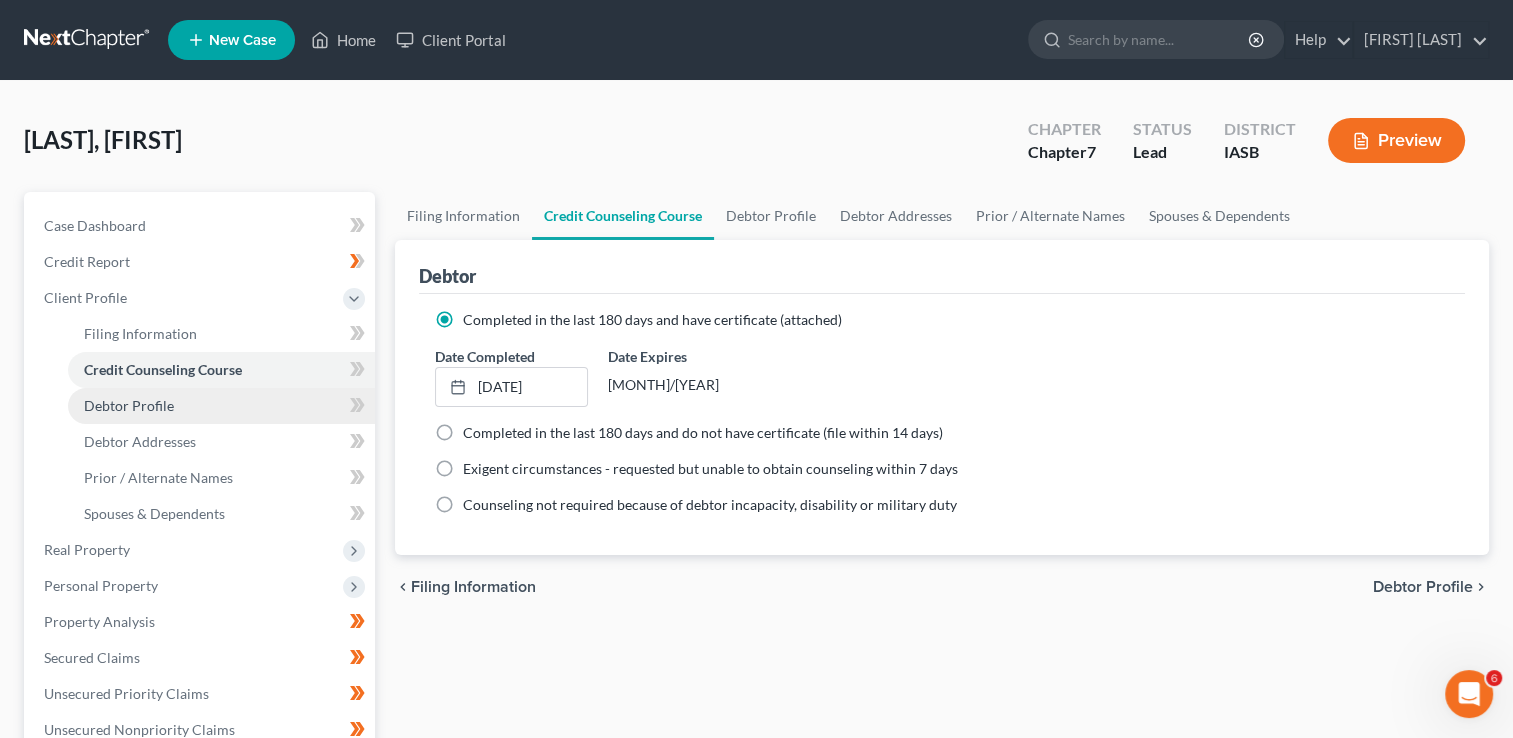 click on "Debtor Profile" at bounding box center [129, 405] 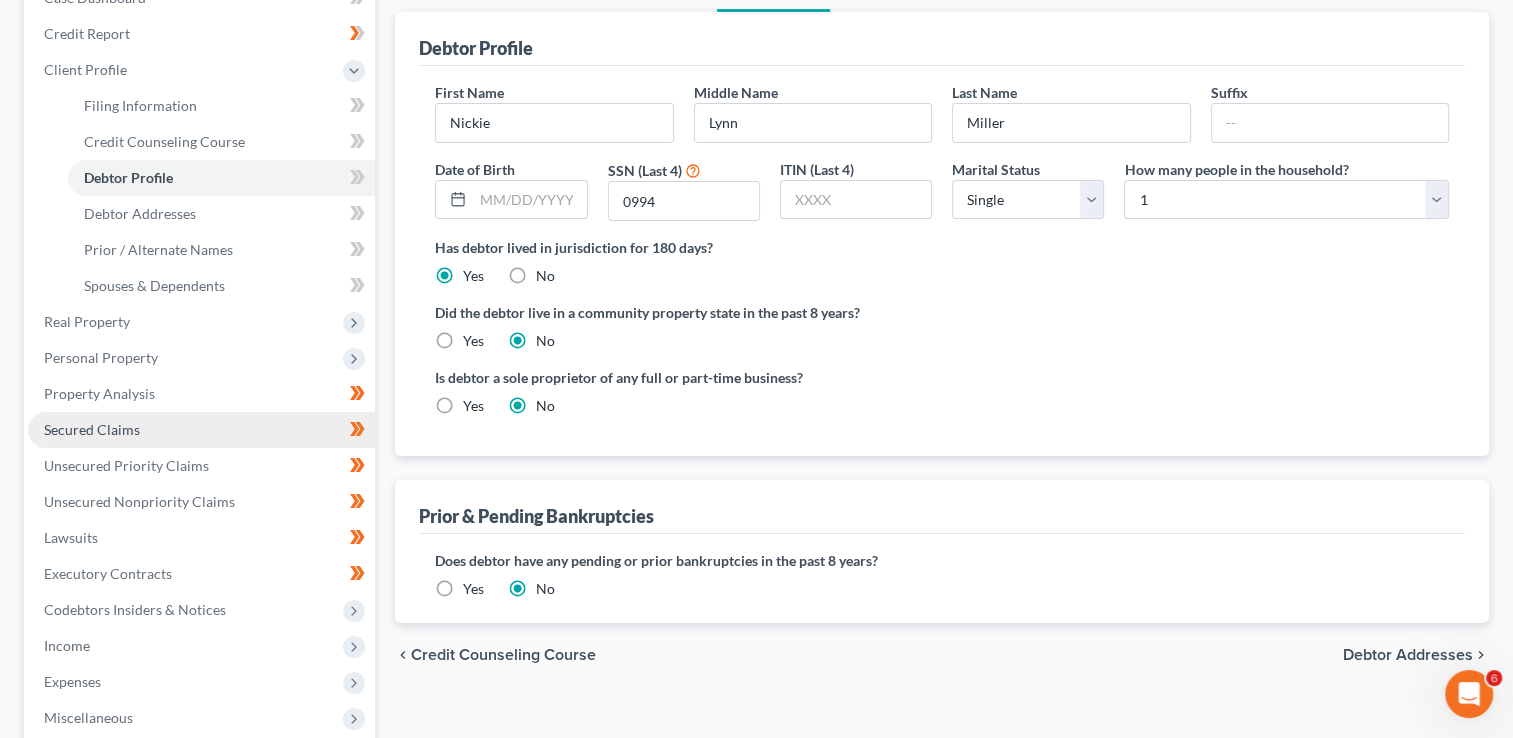 scroll, scrollTop: 266, scrollLeft: 0, axis: vertical 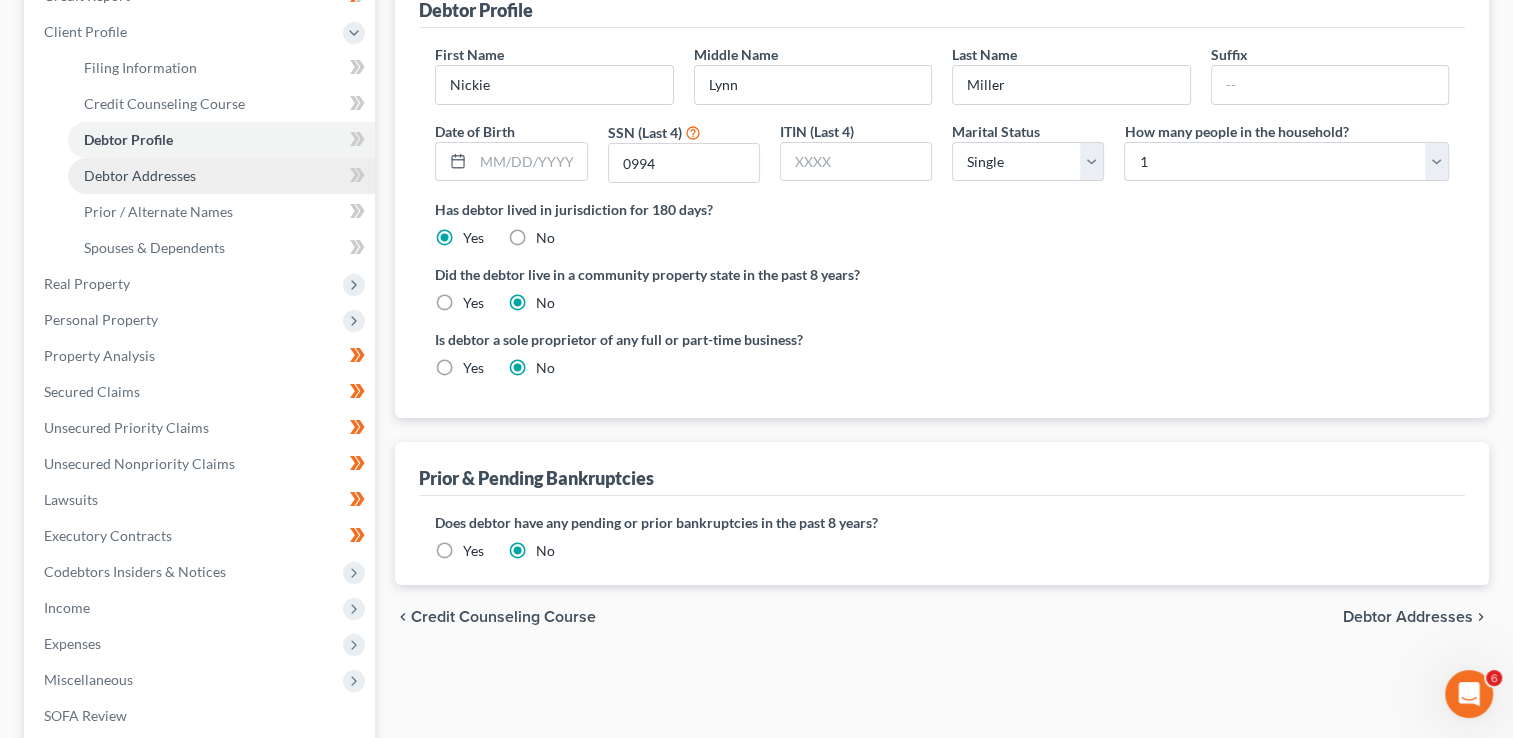 click on "Debtor Addresses" at bounding box center (140, 175) 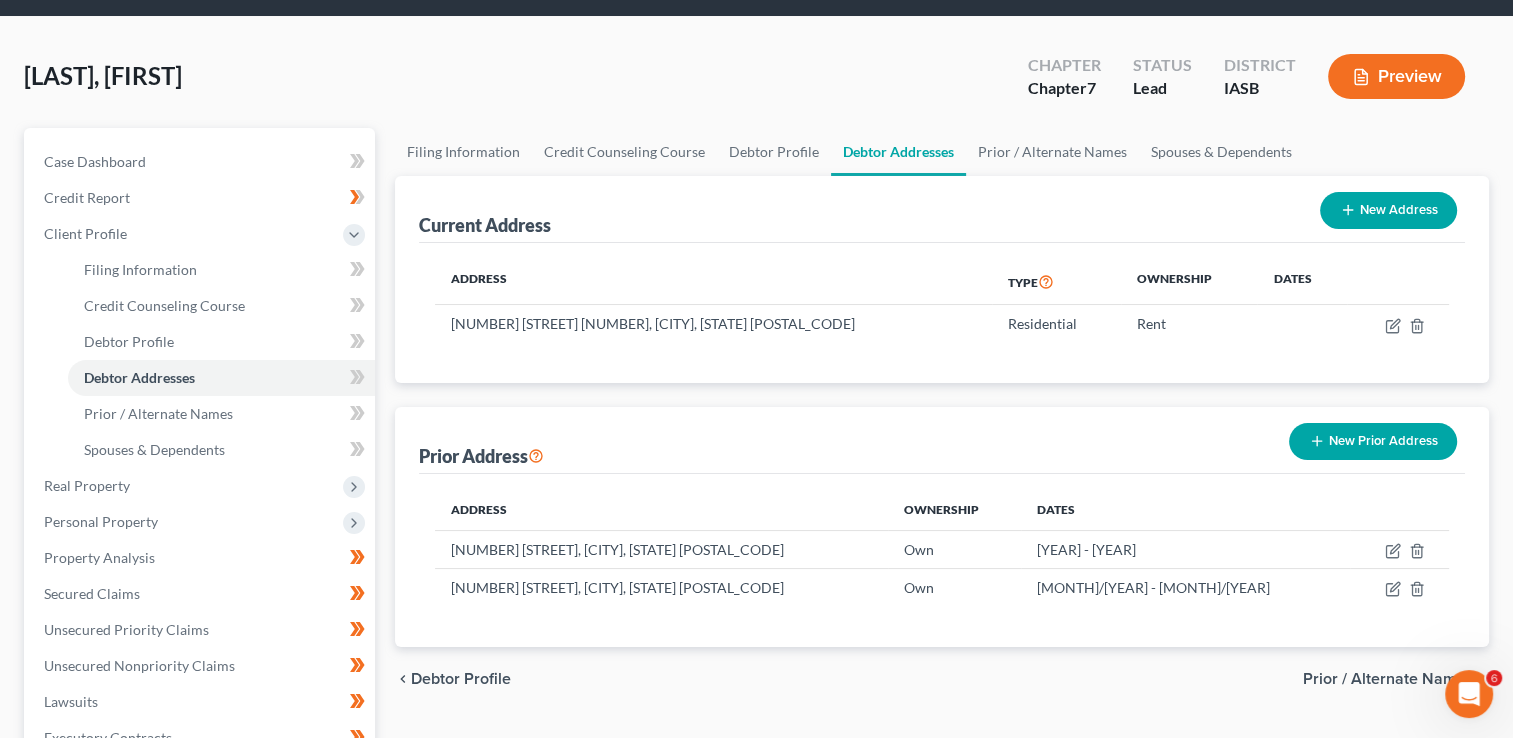 scroll, scrollTop: 0, scrollLeft: 0, axis: both 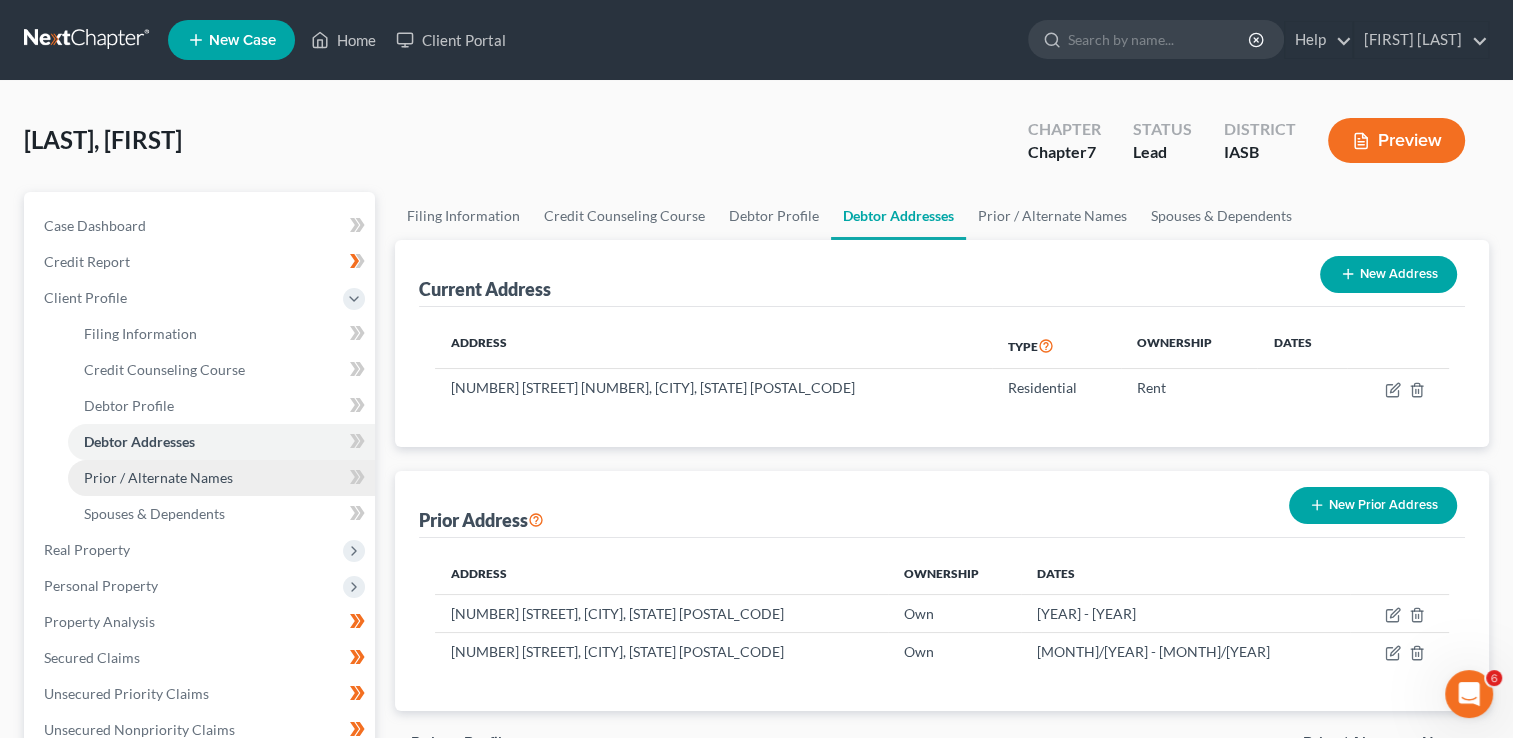 click on "Prior / Alternate Names" at bounding box center [158, 477] 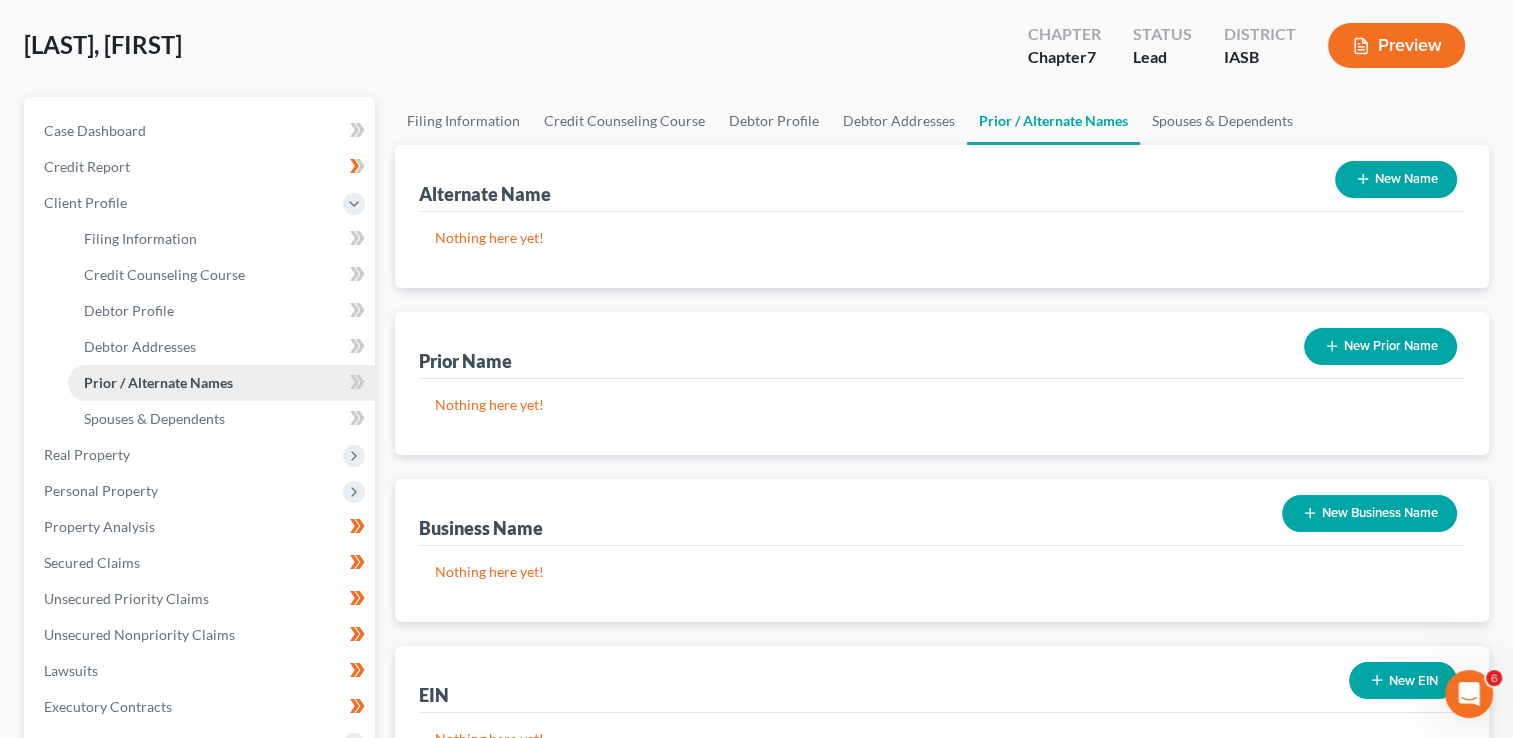 scroll, scrollTop: 133, scrollLeft: 0, axis: vertical 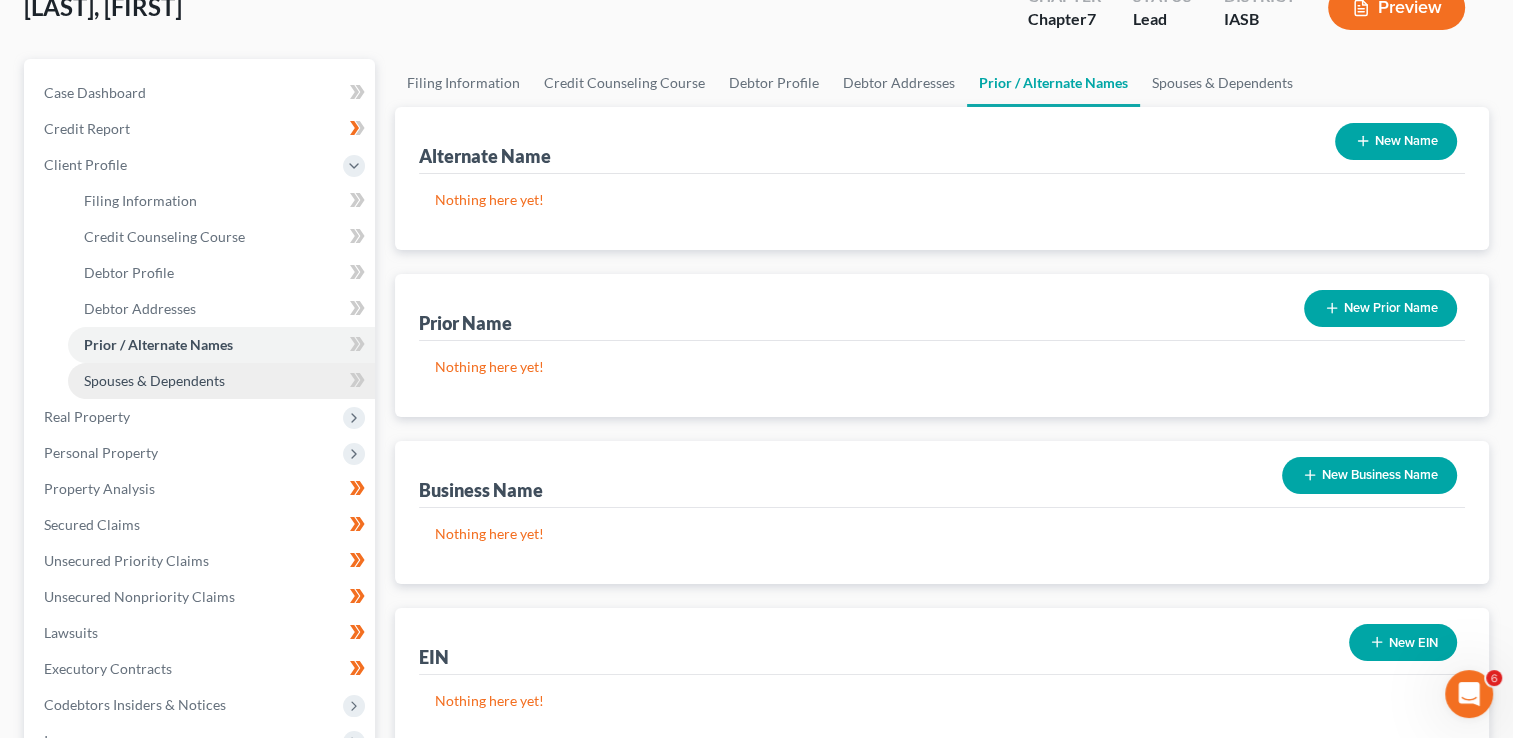 click on "Spouses & Dependents" at bounding box center [221, 381] 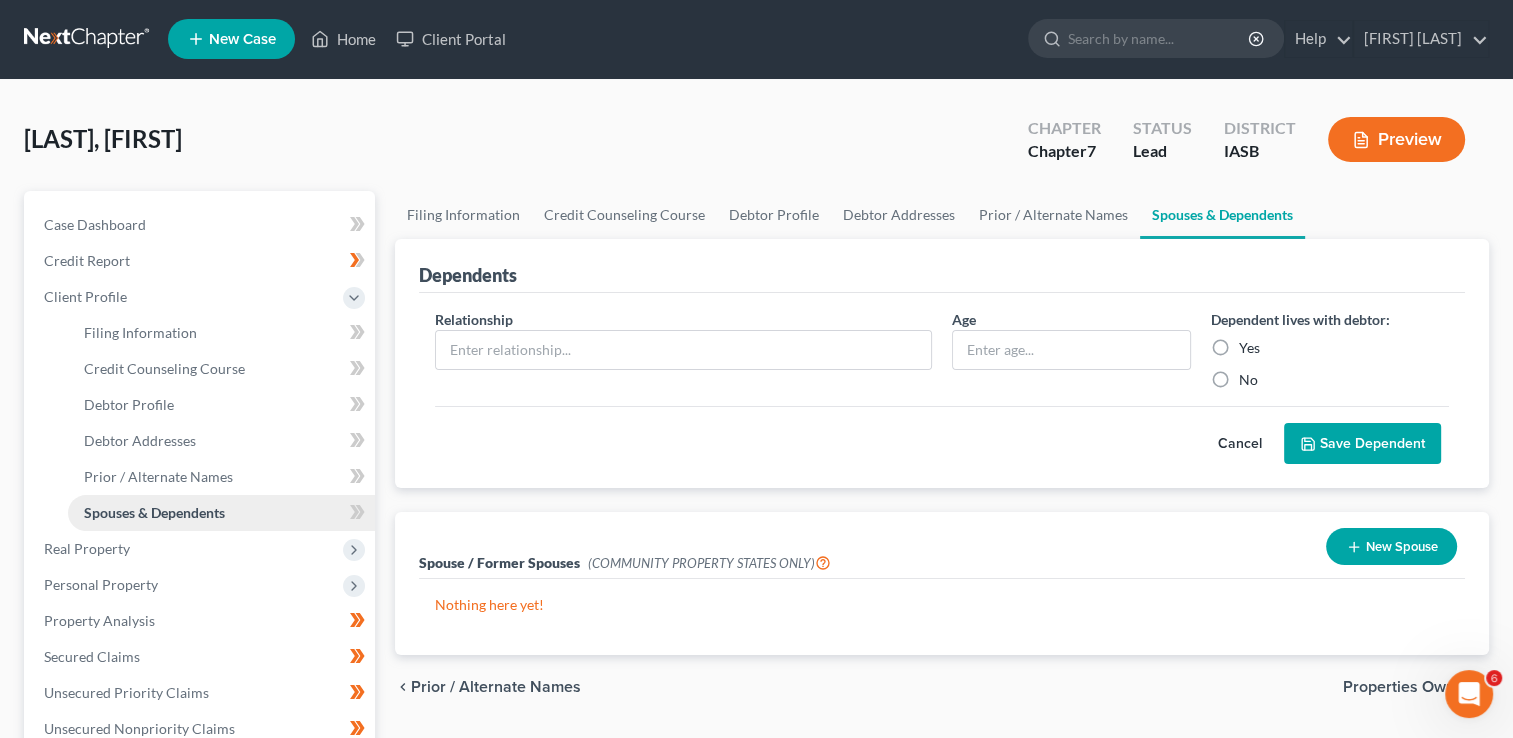 scroll, scrollTop: 0, scrollLeft: 0, axis: both 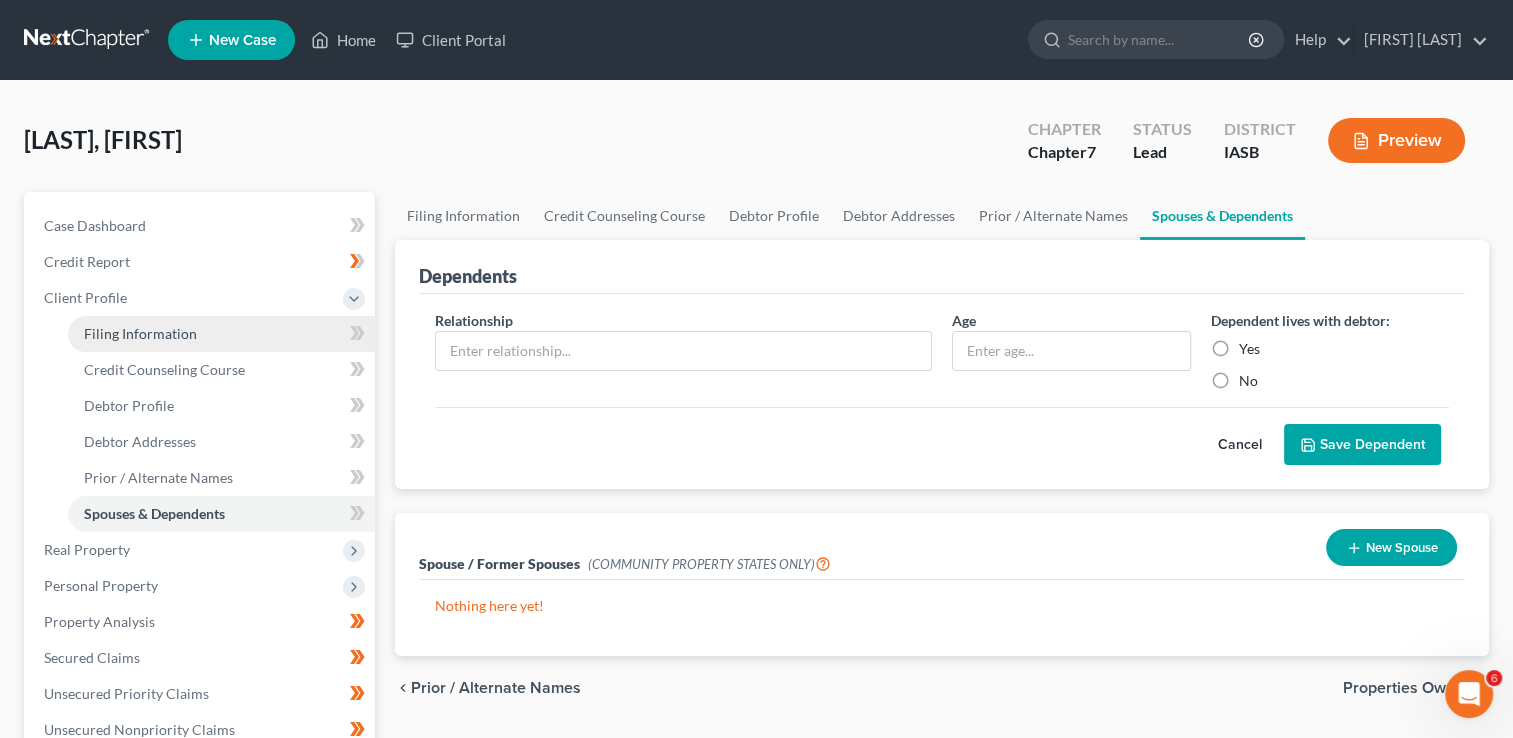 click on "Filing Information" at bounding box center [221, 334] 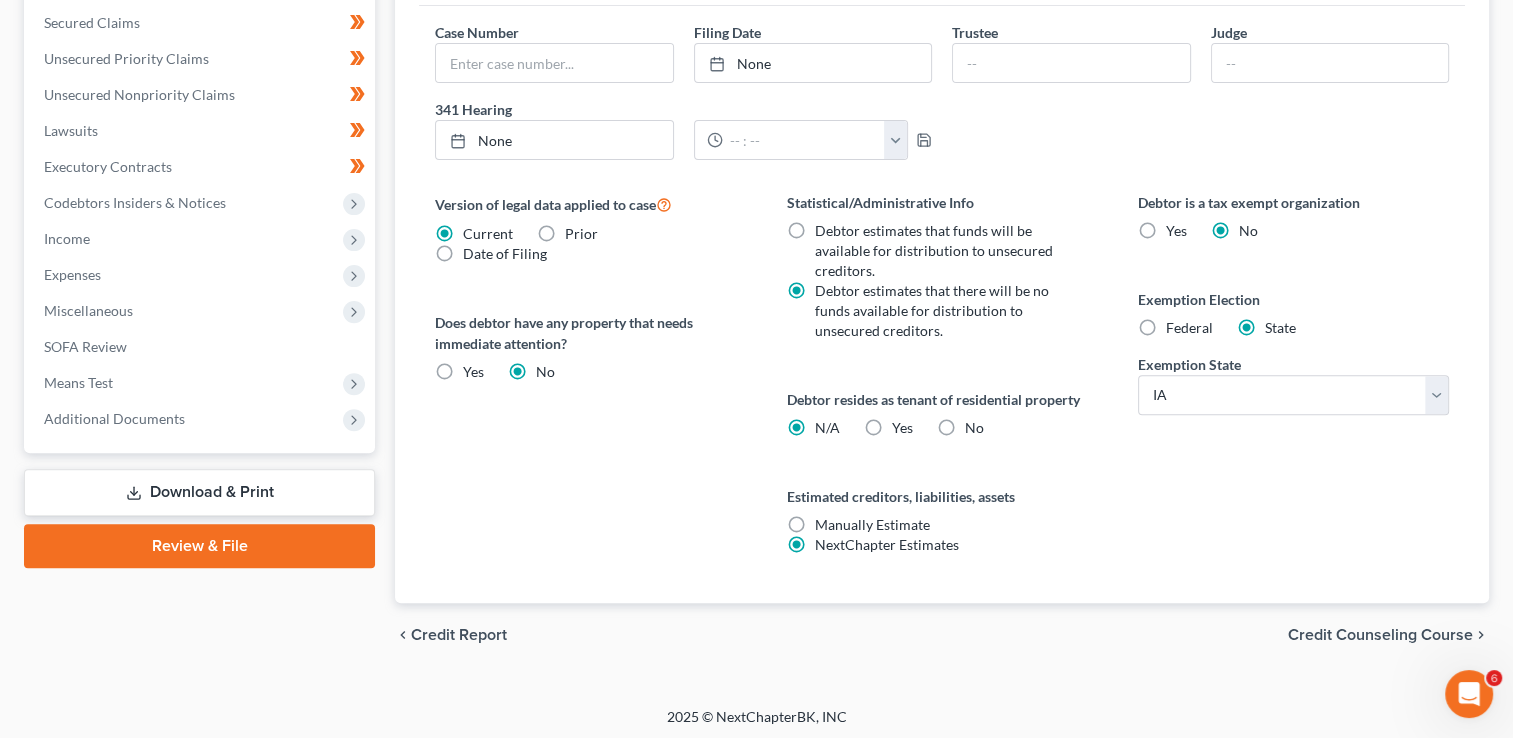 scroll, scrollTop: 636, scrollLeft: 0, axis: vertical 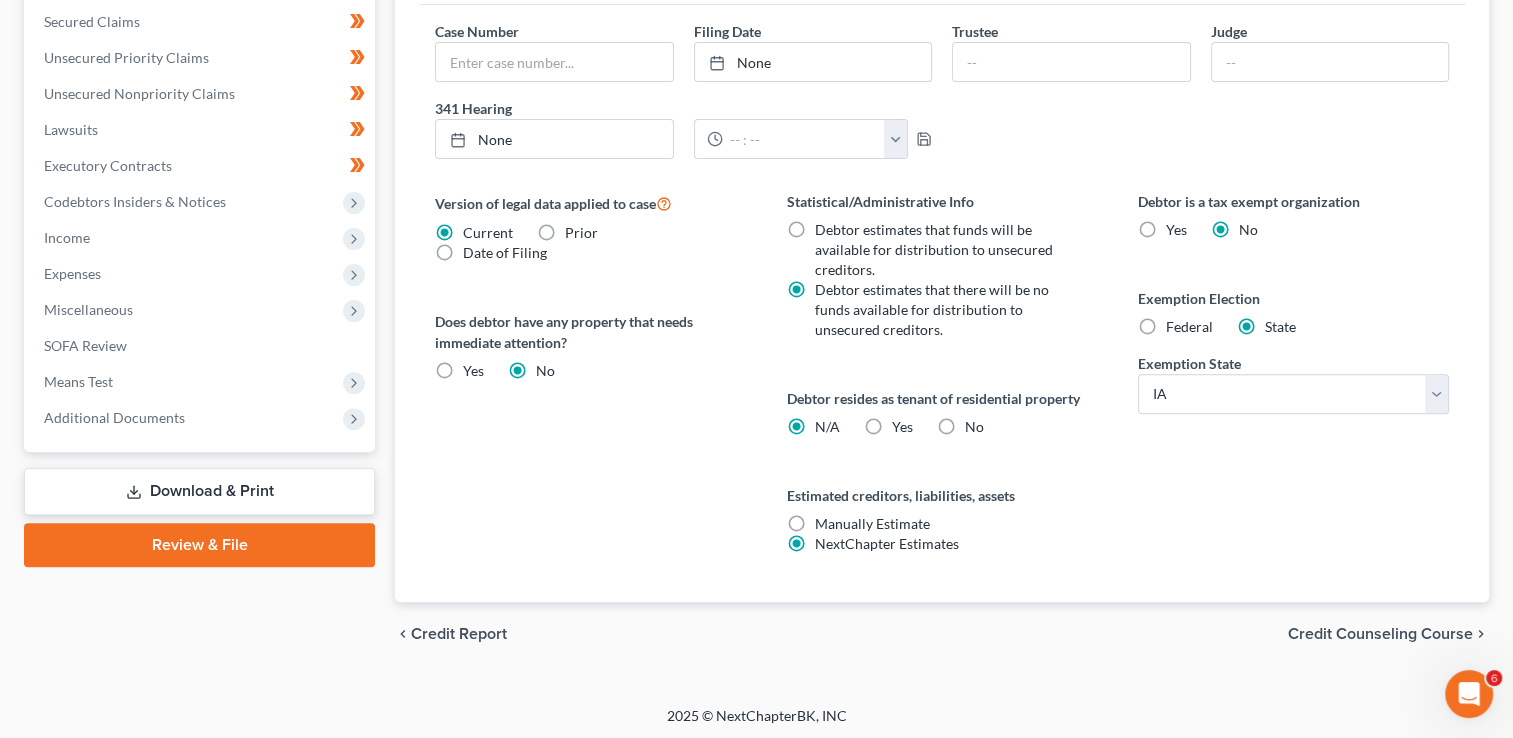 click on "Yes Yes" at bounding box center [902, 427] 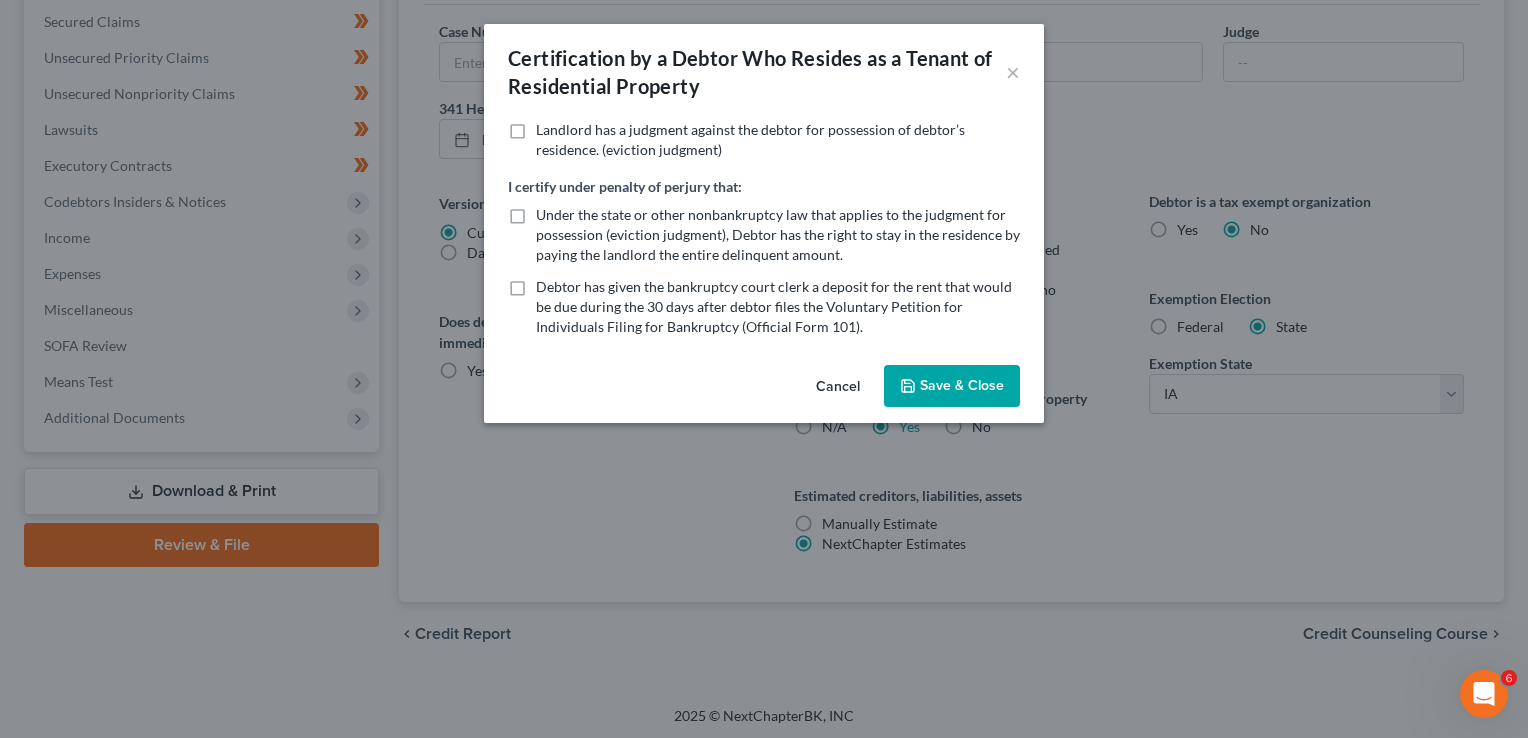 click on "Save & Close" at bounding box center [952, 386] 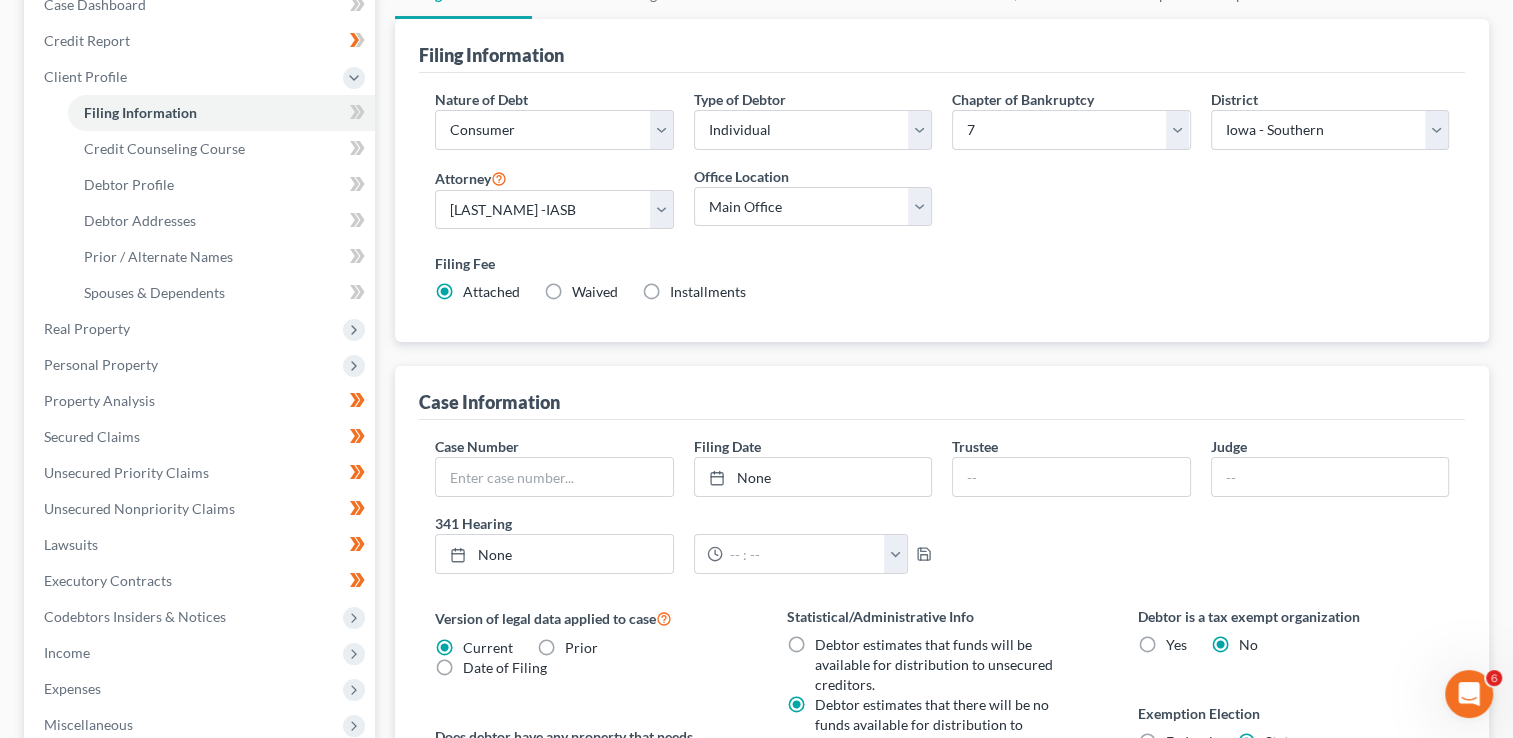 scroll, scrollTop: 236, scrollLeft: 0, axis: vertical 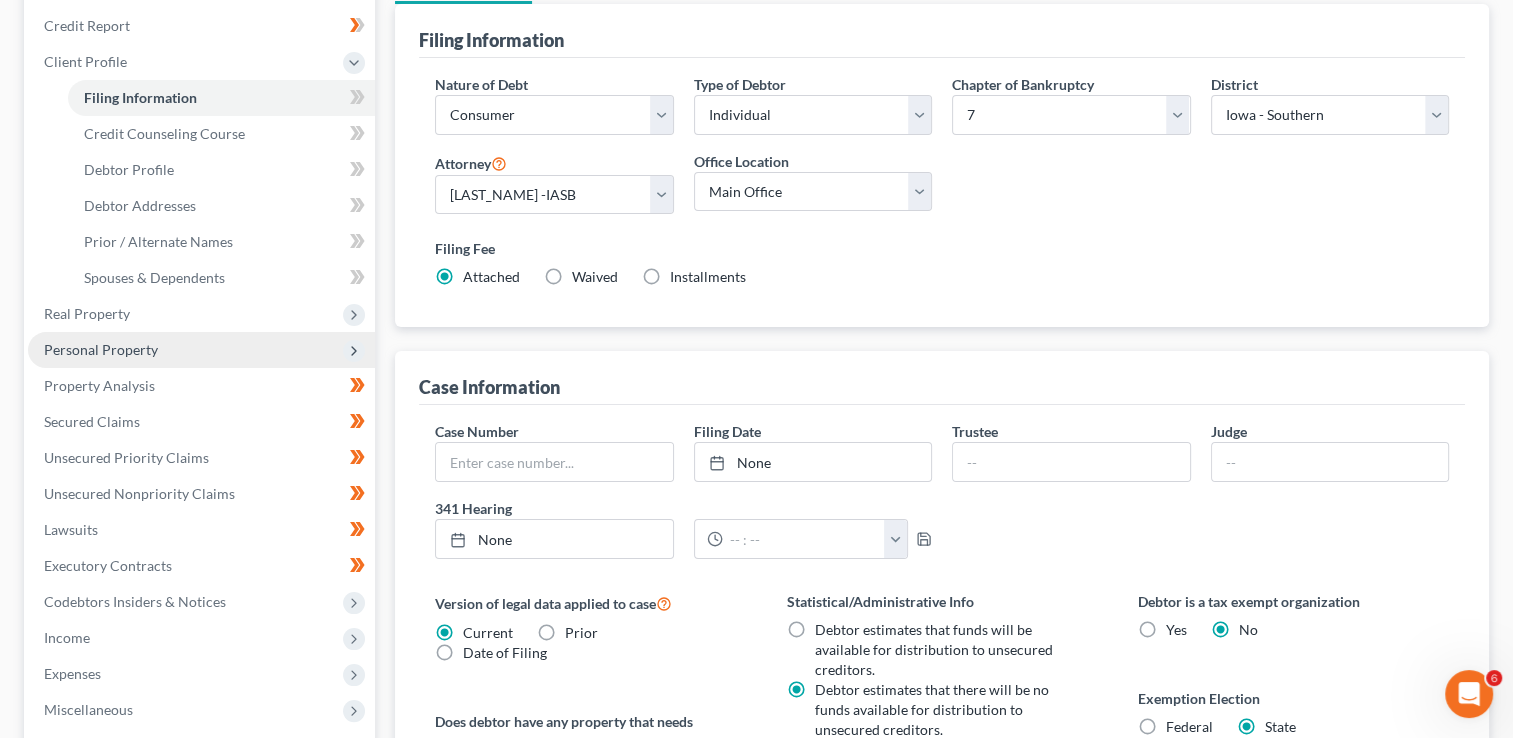click on "Personal Property" at bounding box center (201, 350) 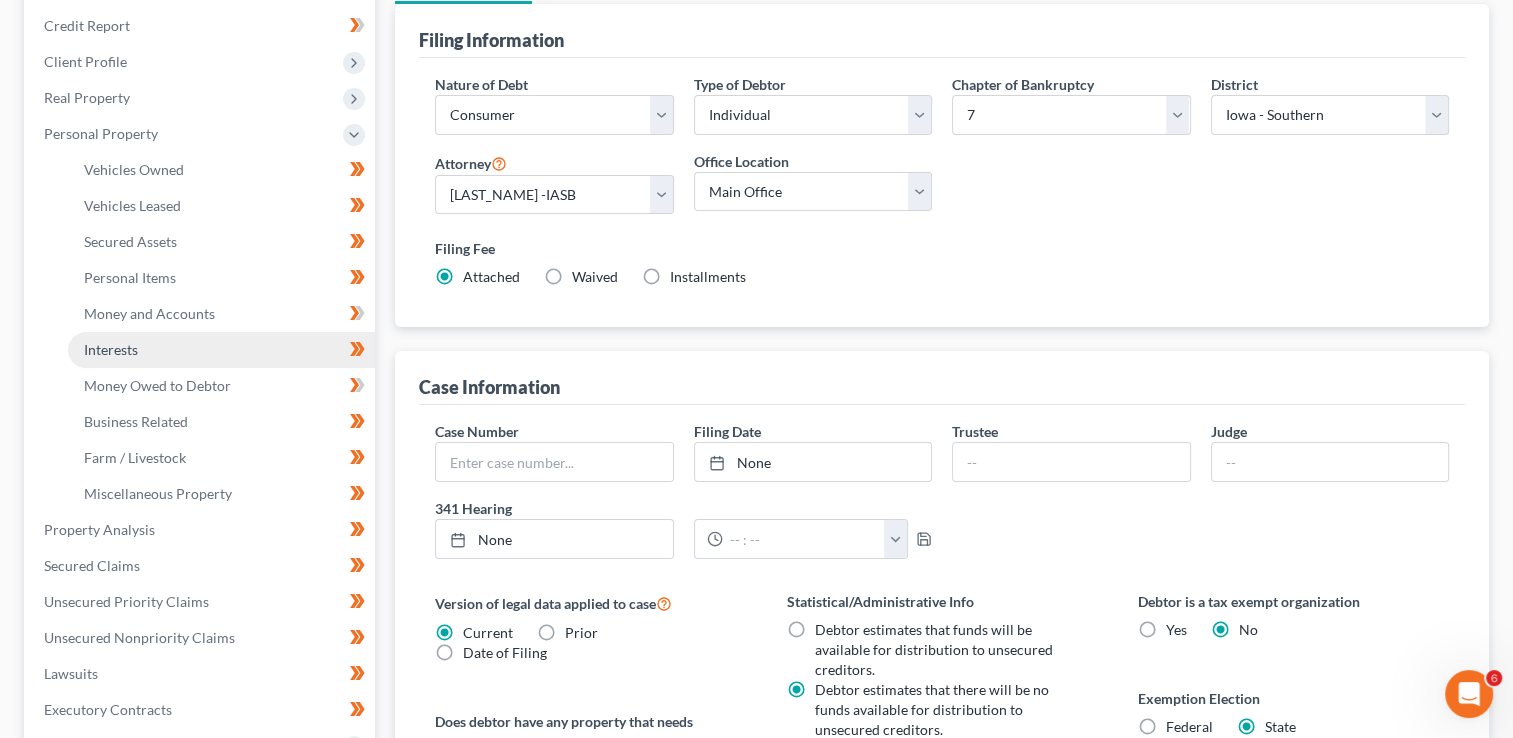 click on "Interests" at bounding box center [111, 349] 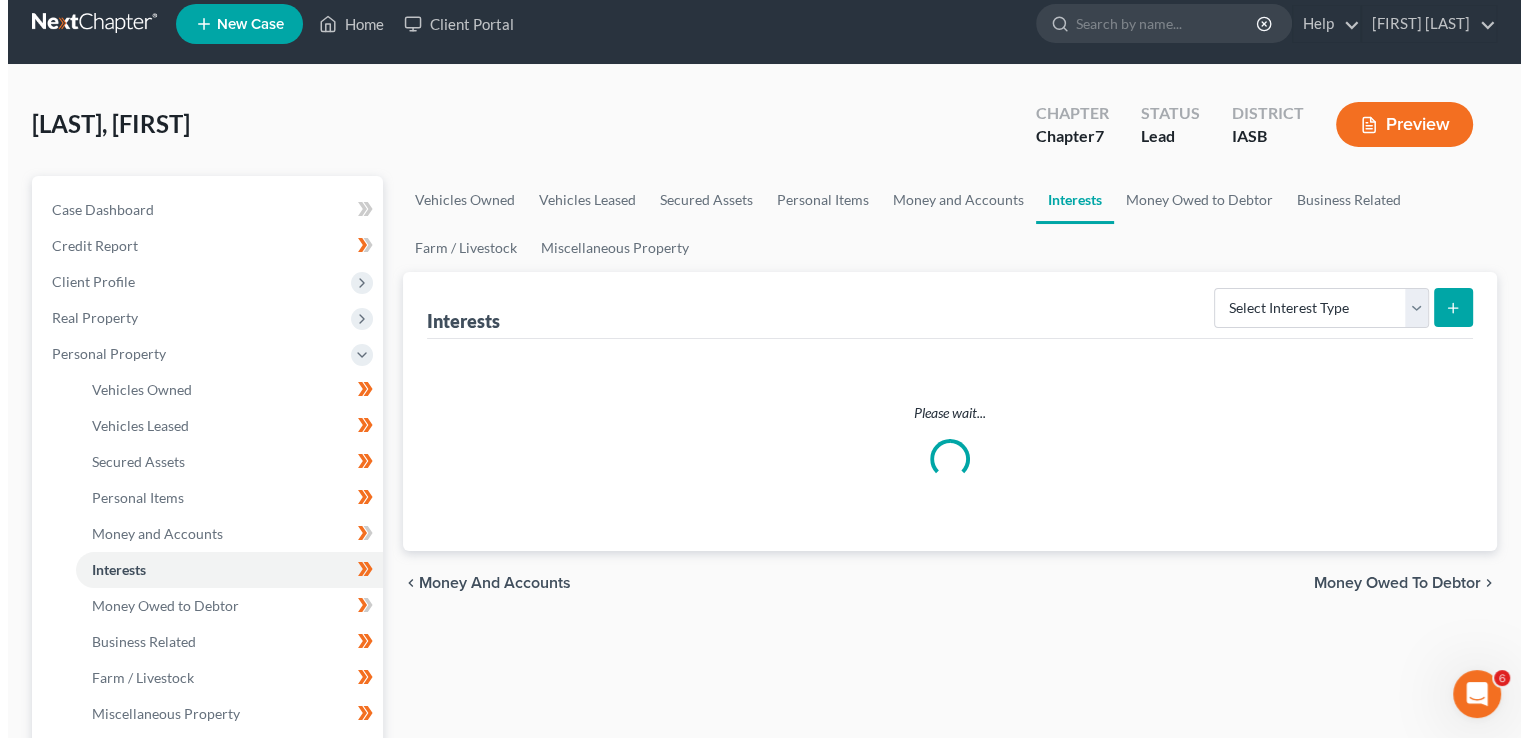 scroll, scrollTop: 0, scrollLeft: 0, axis: both 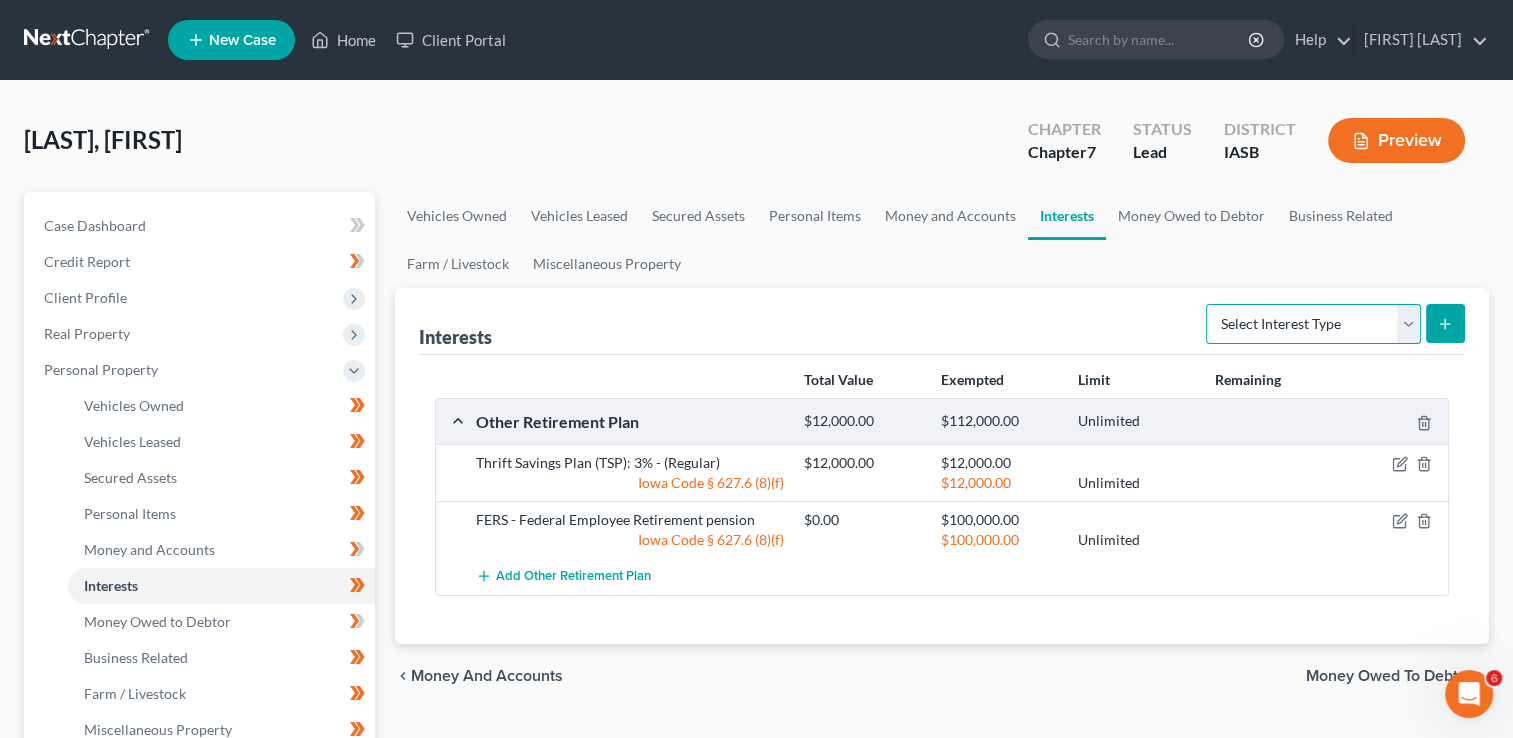 click on "Select Interest Type 401K Annuity Bond Education IRA Government Bond Government Pension Plan Incorporated Business IRA Joint Venture (Active) Joint Venture (Inactive) Keogh Mutual Fund Other Retirement Plan Partnership (Active) Partnership (Inactive) Pension Plan Stock Term Life Insurance Unincorporated Business Whole Life Insurance" at bounding box center [1313, 324] 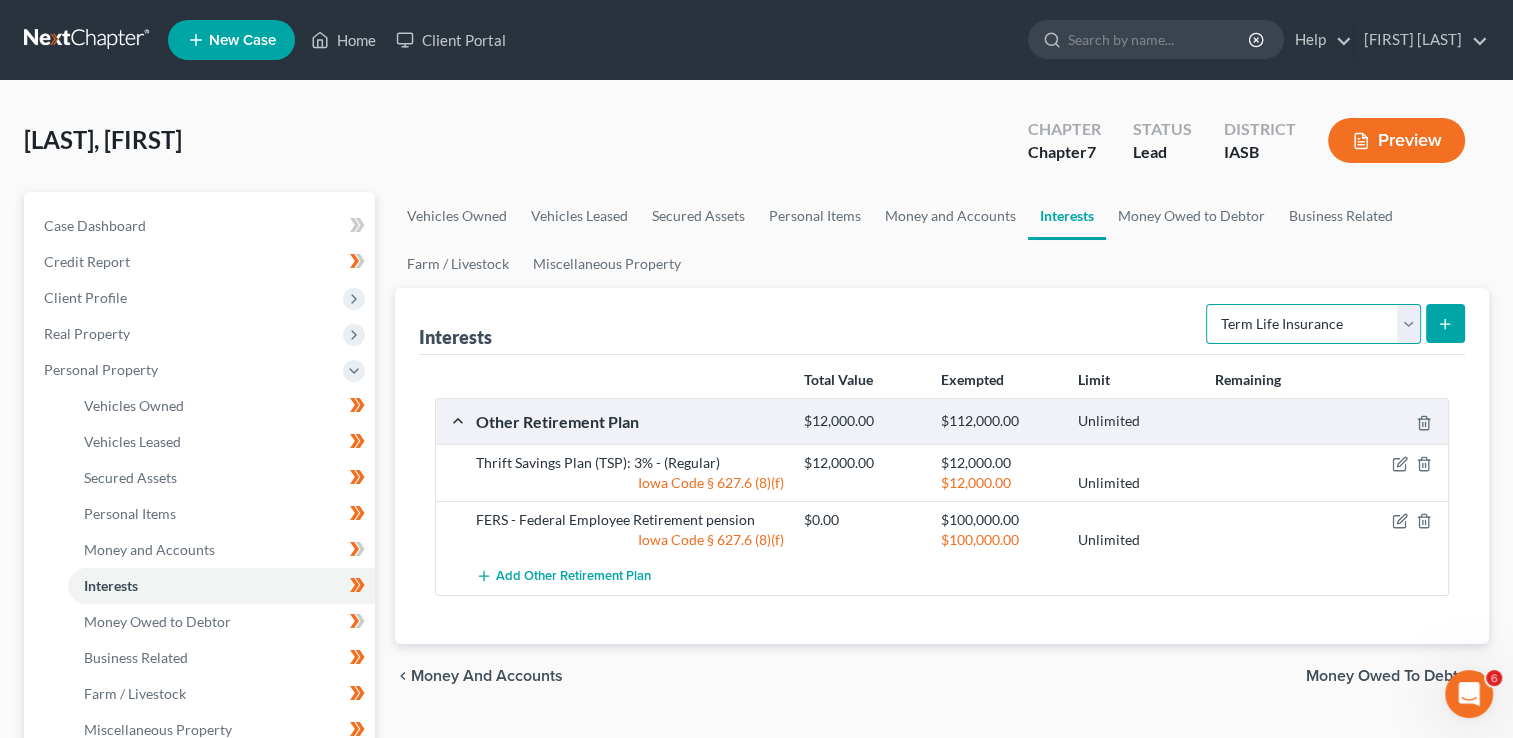 click on "Select Interest Type 401K Annuity Bond Education IRA Government Bond Government Pension Plan Incorporated Business IRA Joint Venture (Active) Joint Venture (Inactive) Keogh Mutual Fund Other Retirement Plan Partnership (Active) Partnership (Inactive) Pension Plan Stock Term Life Insurance Unincorporated Business Whole Life Insurance" at bounding box center [1313, 324] 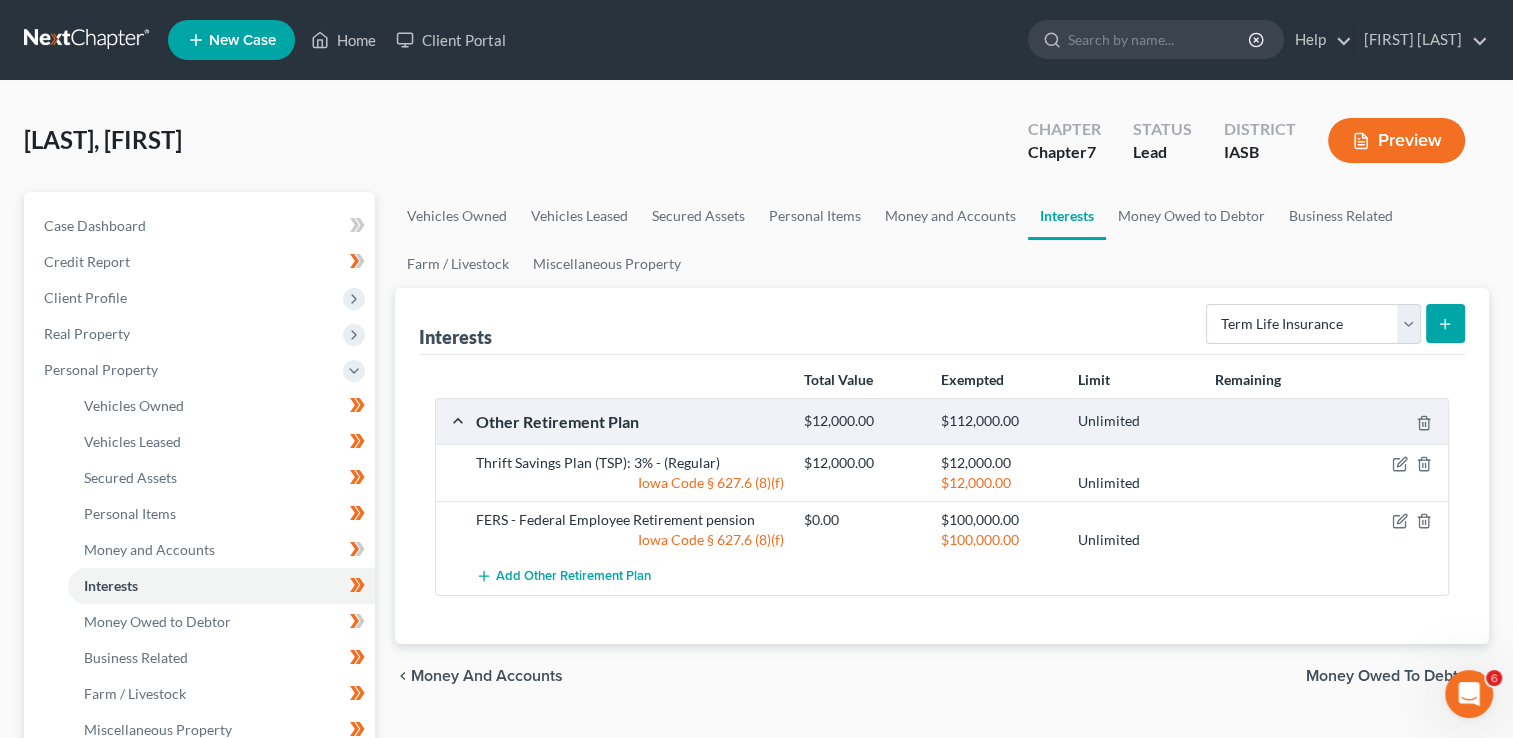 click 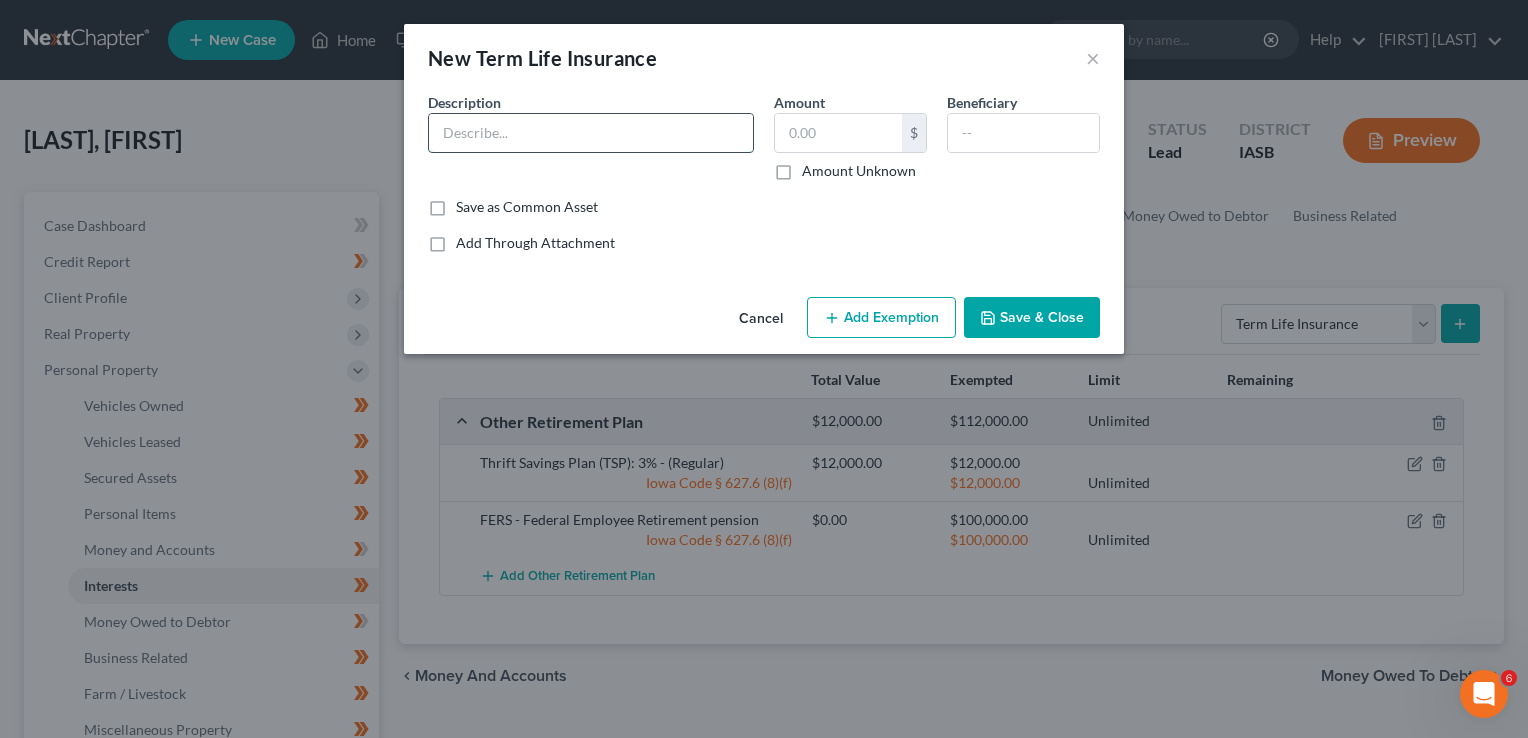 click at bounding box center (591, 133) 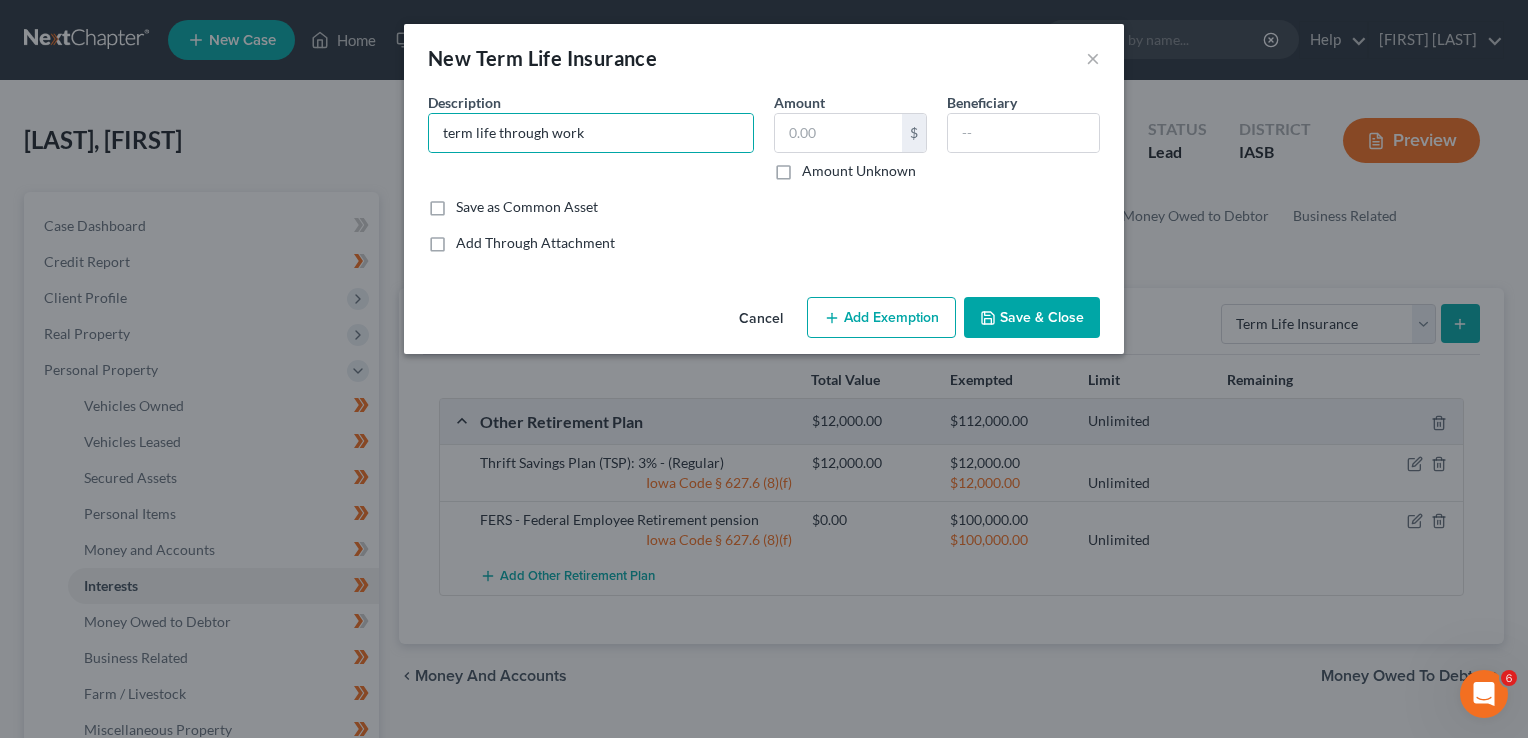 click on "Amount Unknown" at bounding box center [859, 171] 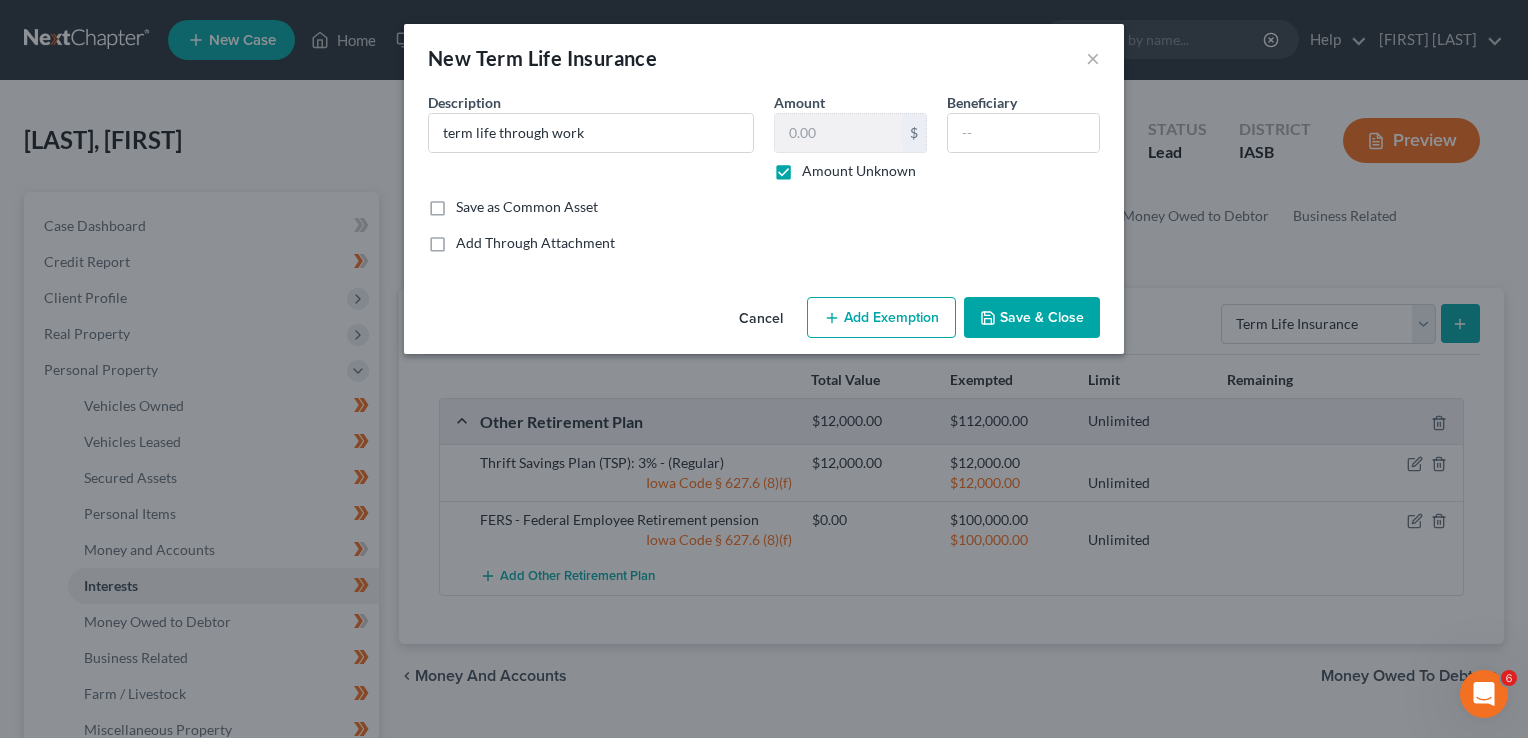 click on "Add Exemption" at bounding box center (881, 318) 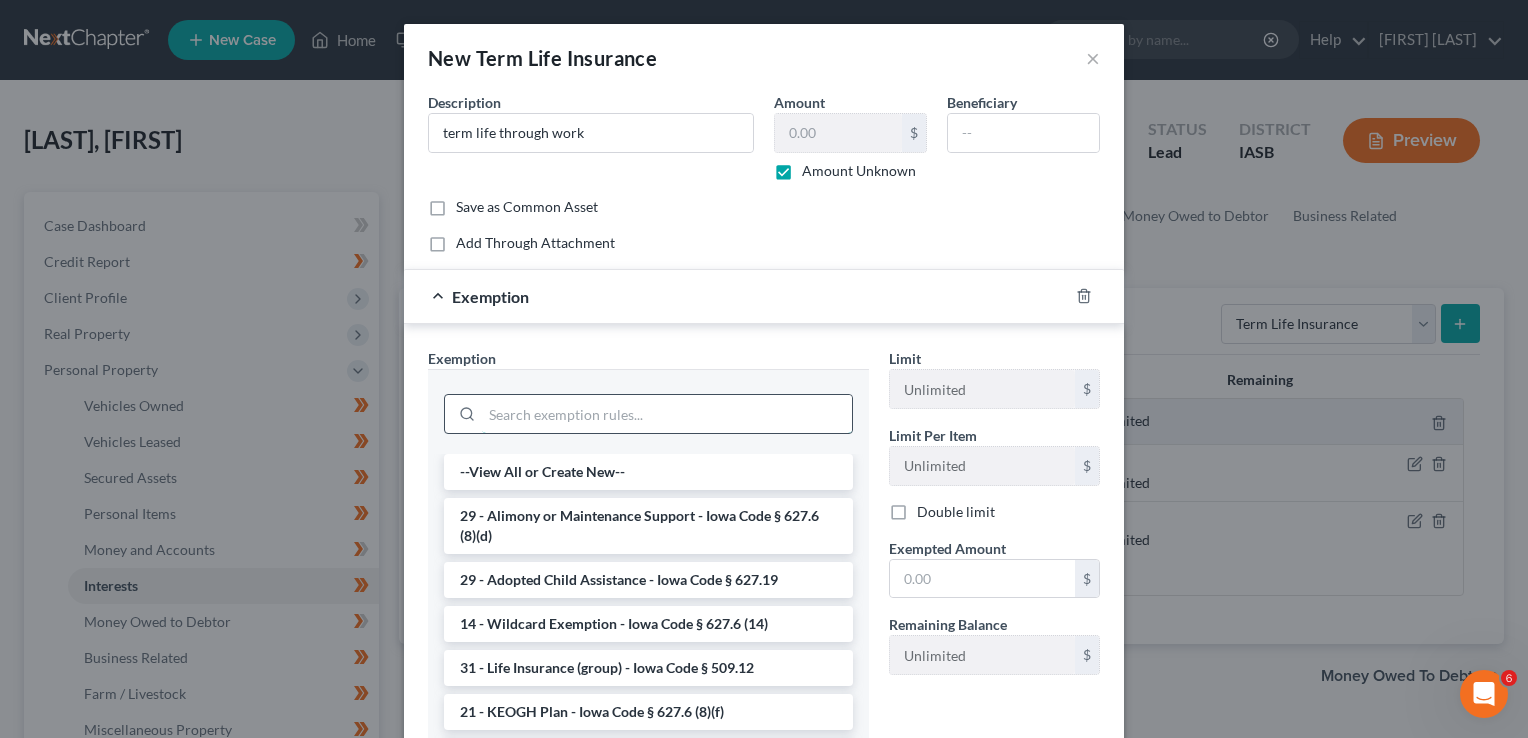 click at bounding box center (667, 414) 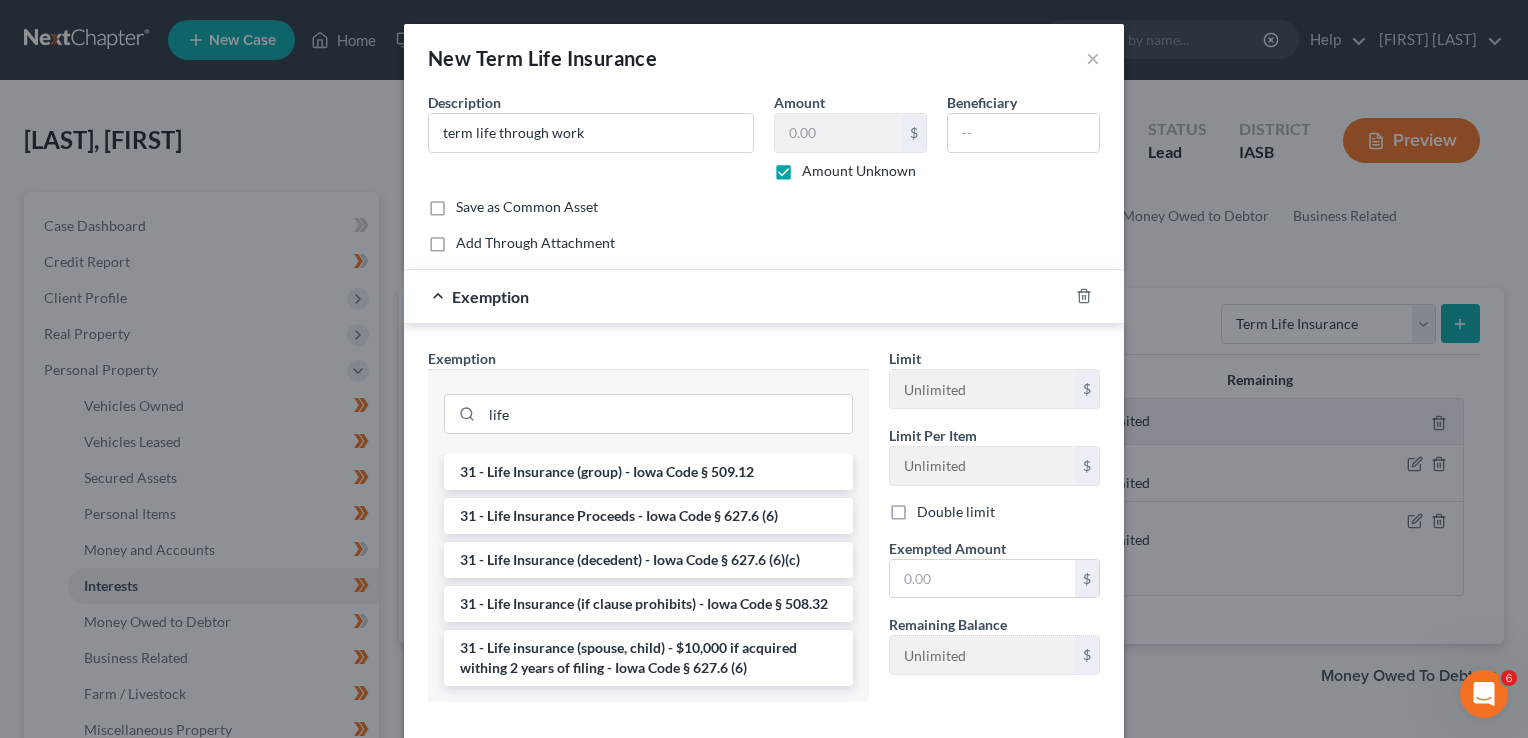 click on "31 - Life Insurance Proceeds - Iowa Code § 627.6 (6)" at bounding box center (648, 516) 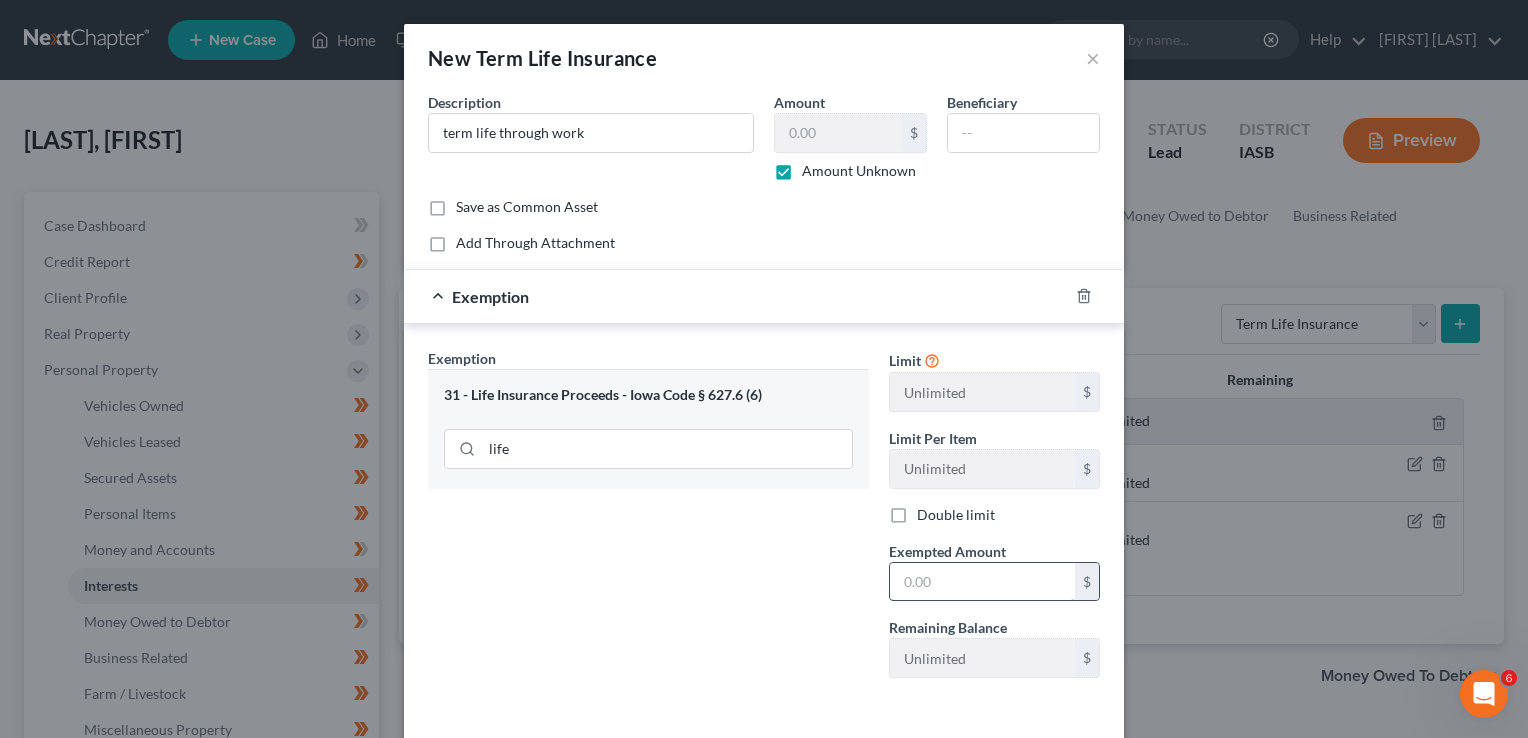 click at bounding box center [982, 582] 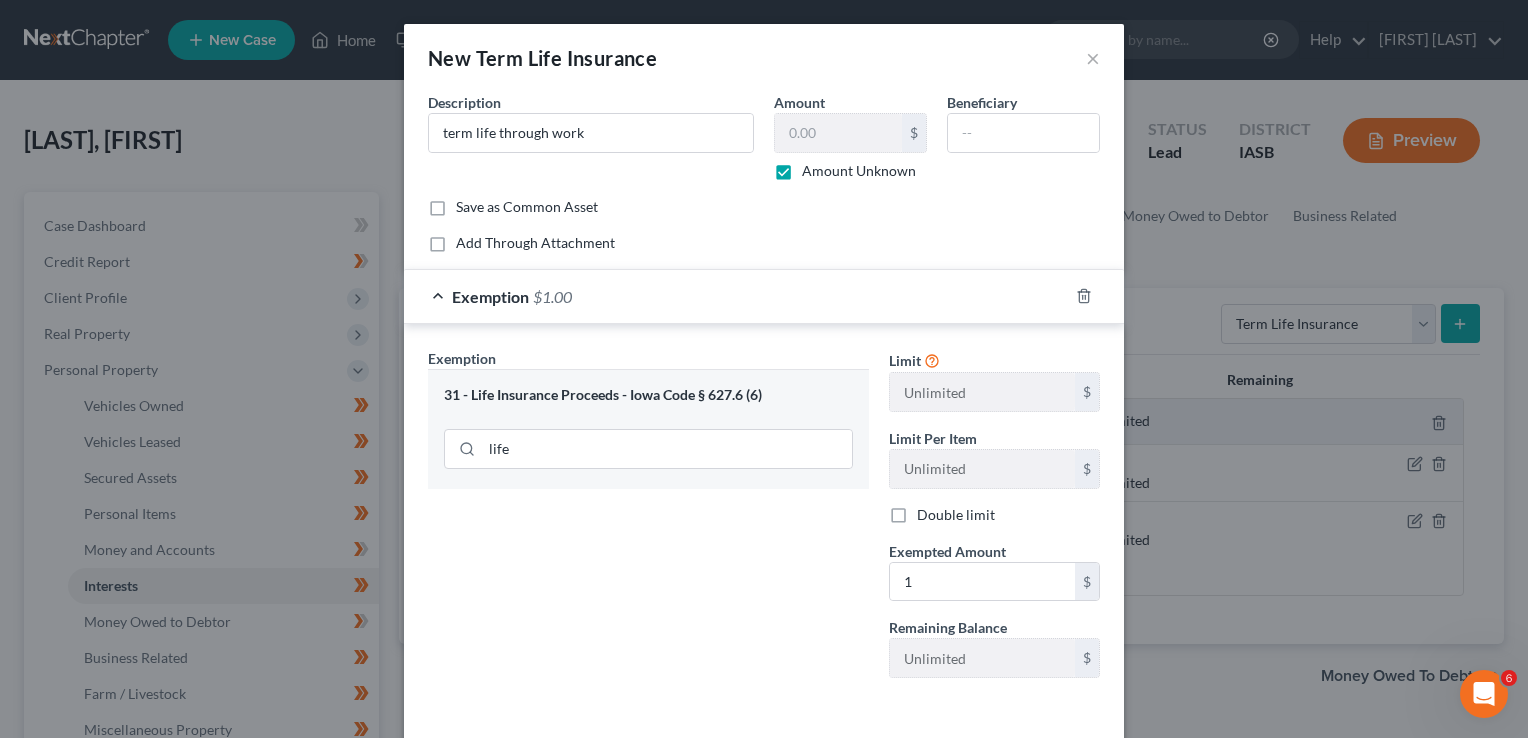 click on "Exemption Set must be selected for CA.
Exemption
*
31 - Life Insurance Proceeds - Iowa Code § 627.6 (6)         life" at bounding box center (648, 521) 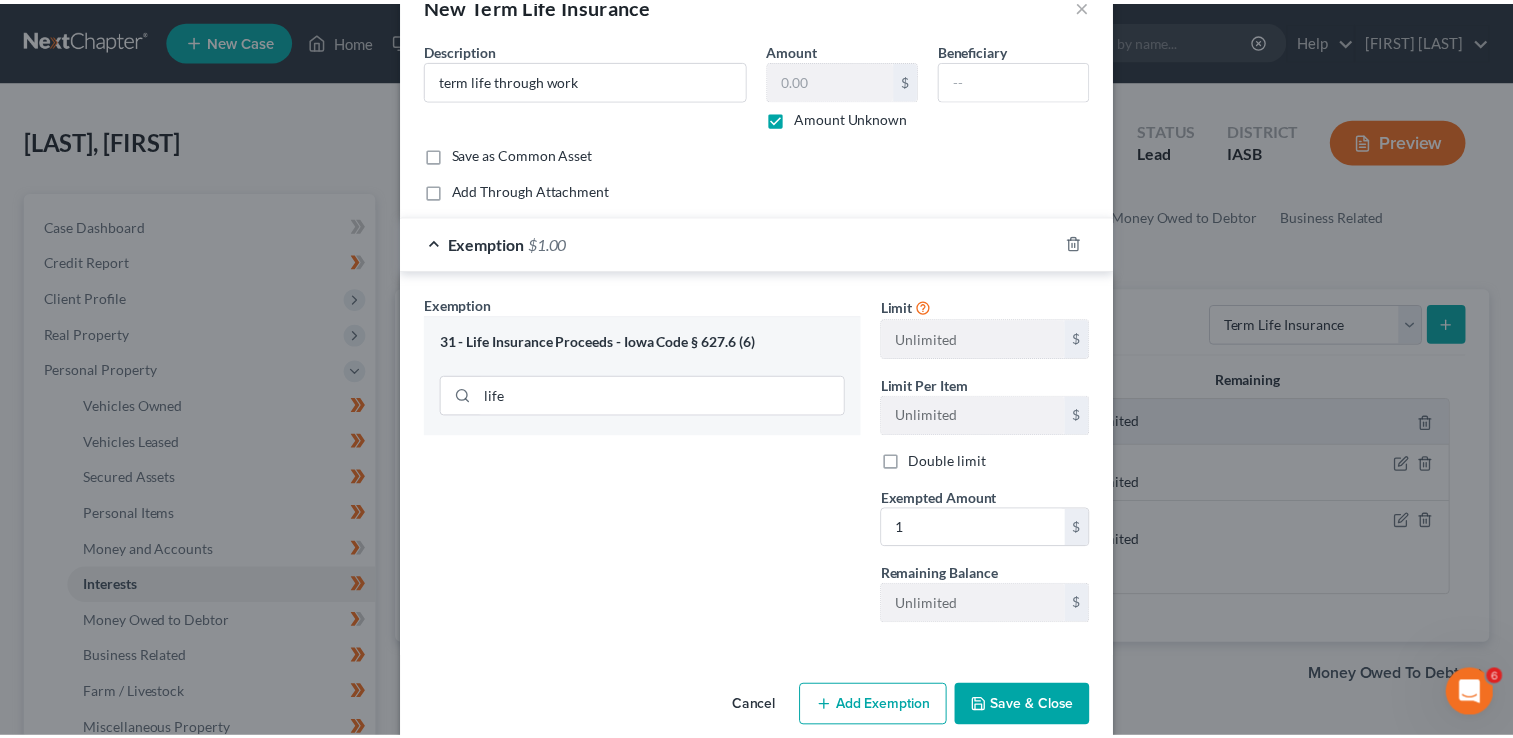 scroll, scrollTop: 80, scrollLeft: 0, axis: vertical 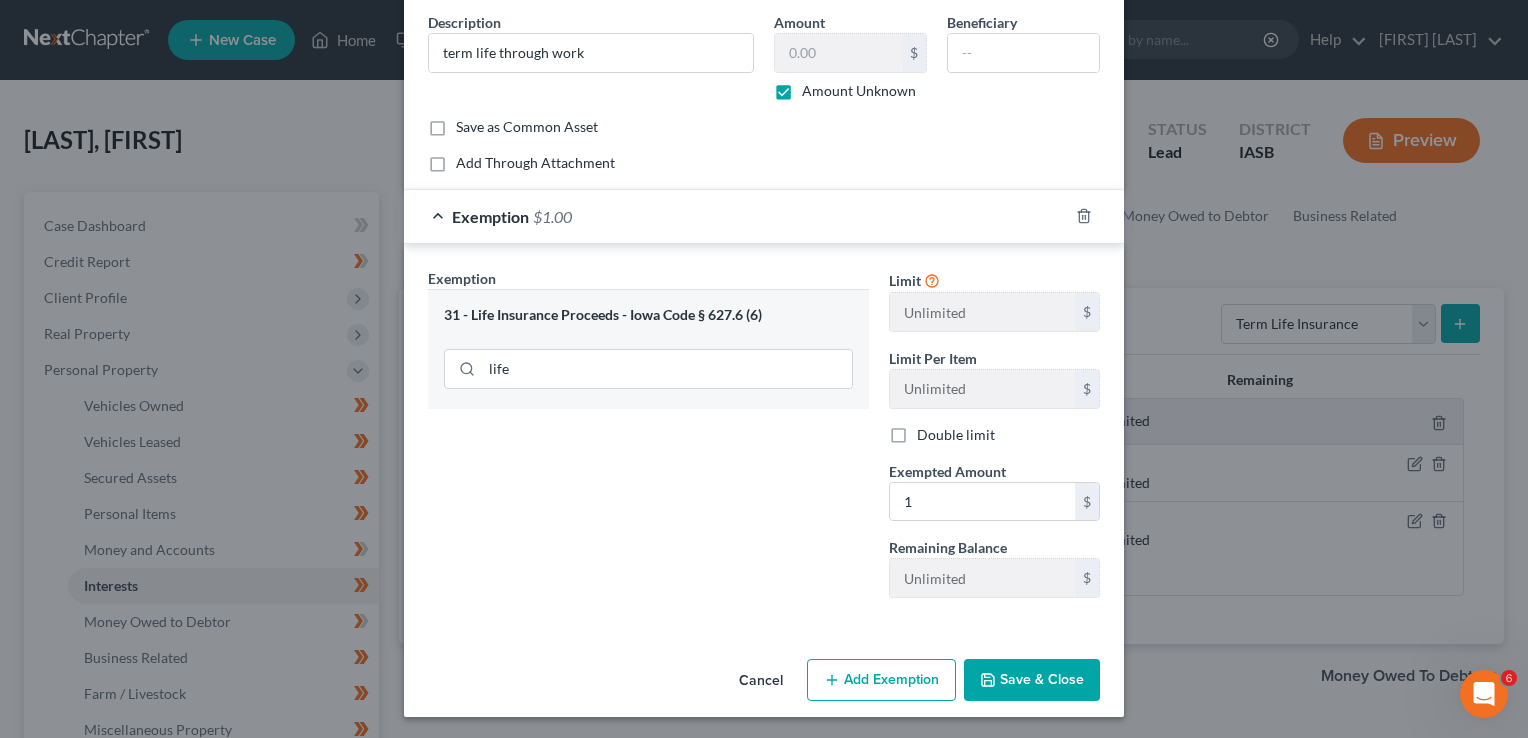 click on "Save & Close" at bounding box center [1032, 680] 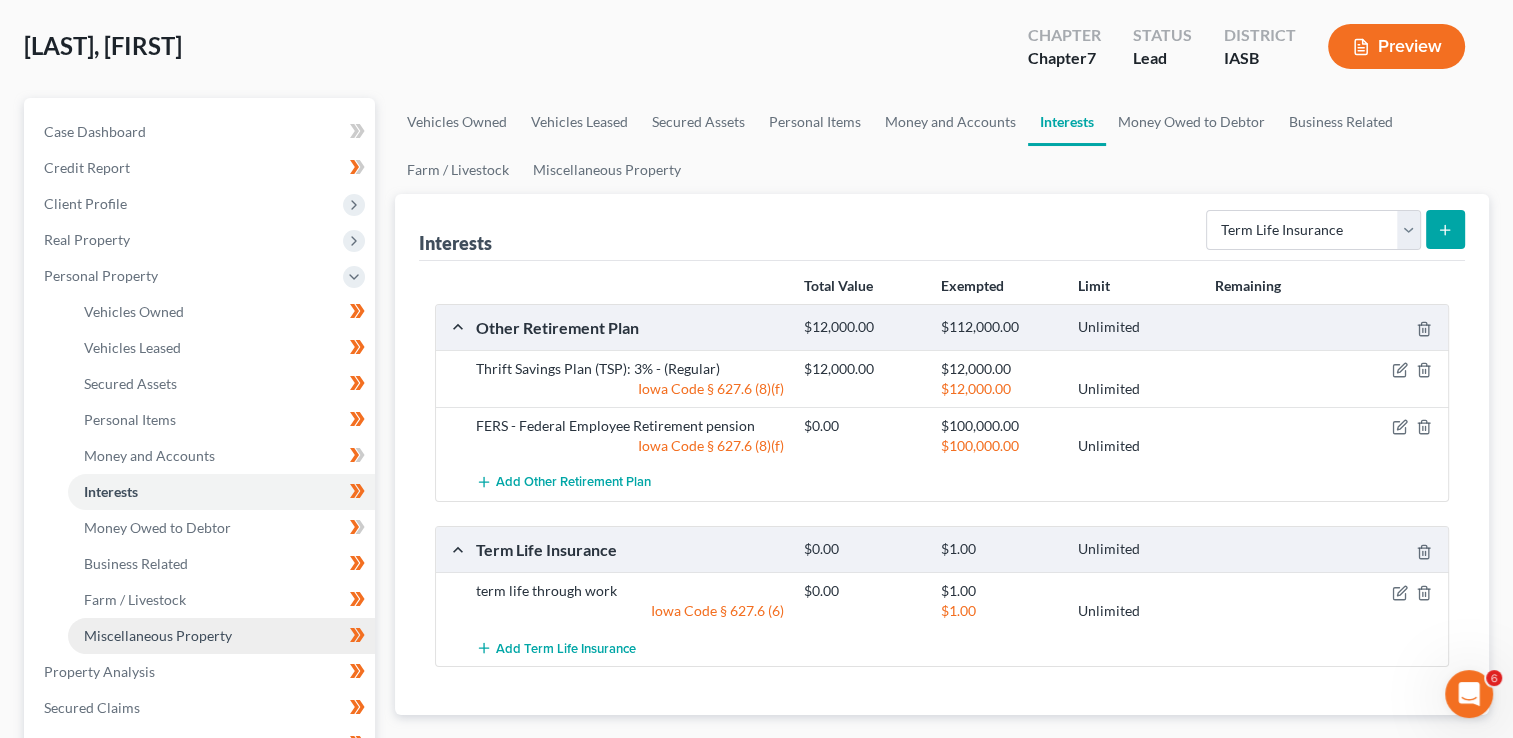 scroll, scrollTop: 133, scrollLeft: 0, axis: vertical 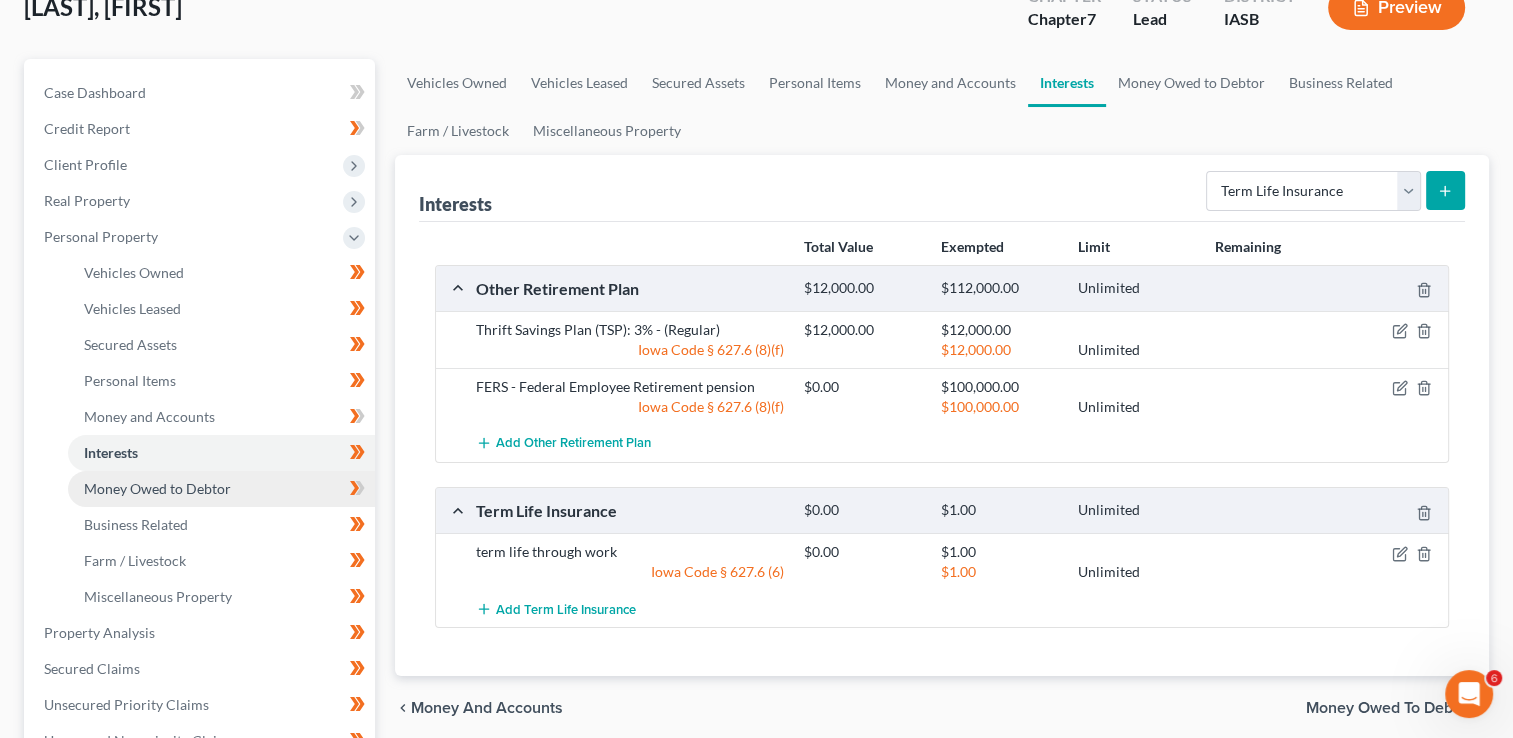 click on "Money Owed to Debtor" at bounding box center [157, 488] 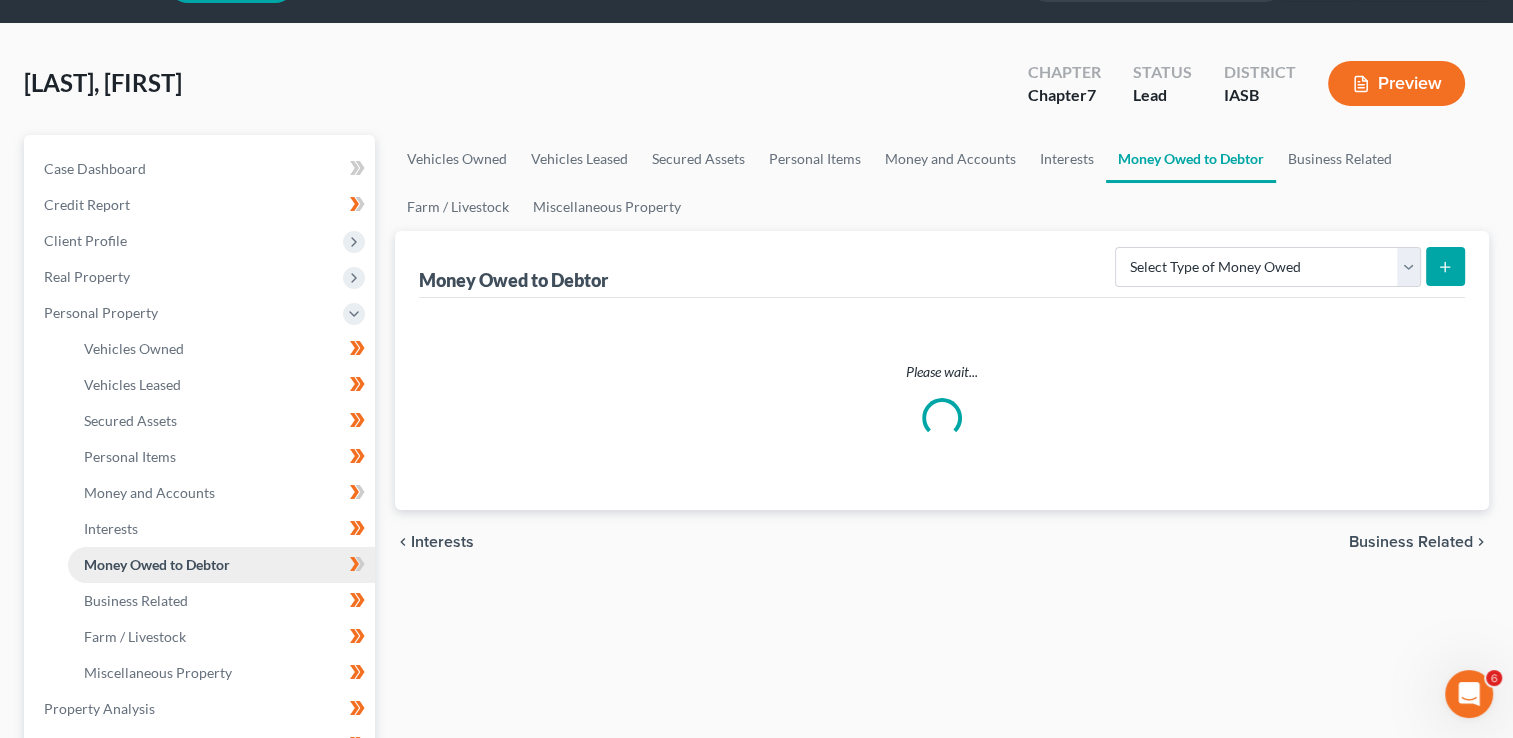 scroll, scrollTop: 0, scrollLeft: 0, axis: both 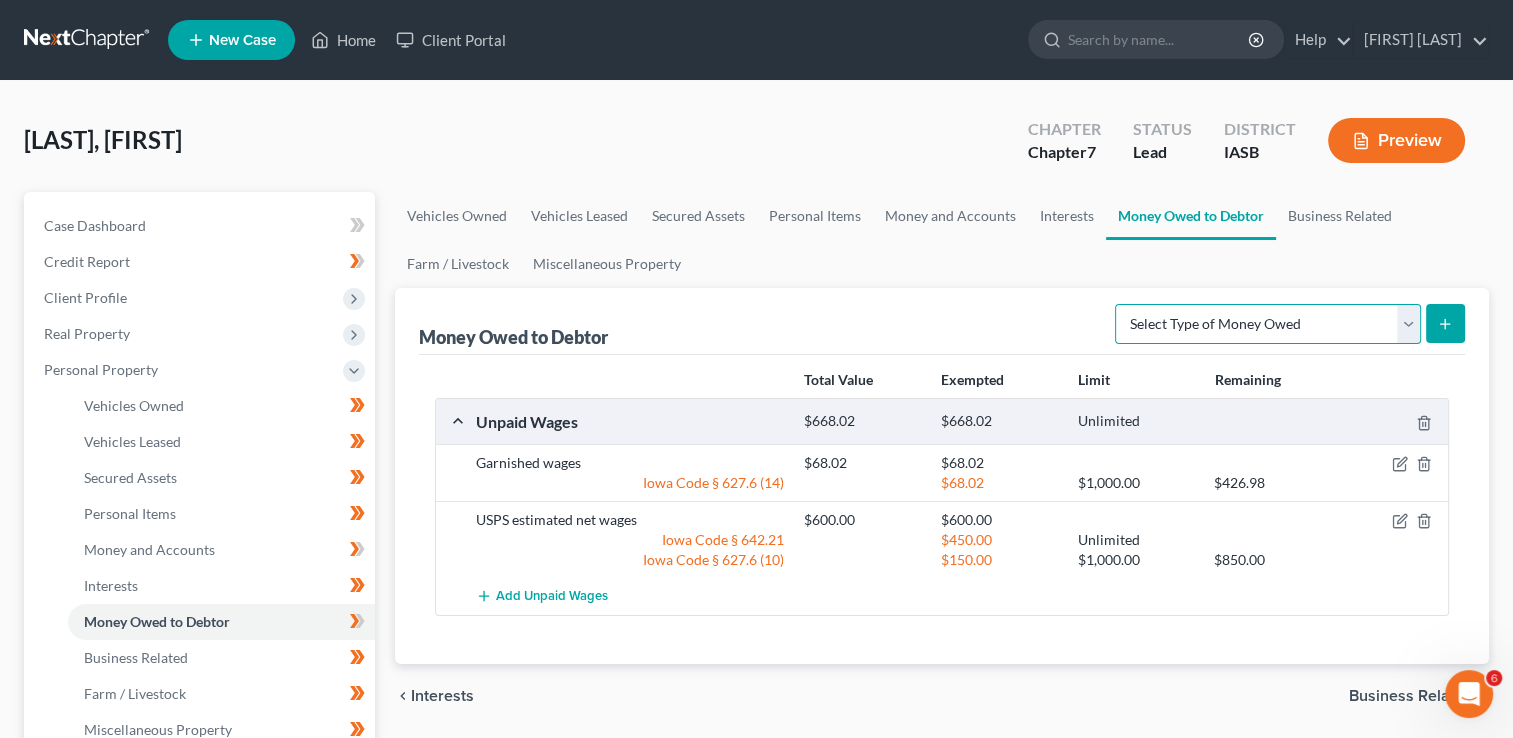 click on "Select Type of Money Owed Accounts Receivable Alimony Child Support Claims Against Third Parties Disability Benefits Disability Insurance Payments Divorce Settlements Equitable or Future Interests Expected Tax Refund and Unused NOLs Financial Assets Not Yet Listed Life Estate of Descendants Maintenance Other Contingent & Unliquidated Claims Property Settlements Sick or Vacation Pay Social Security Benefits Trusts Unpaid Loans Unpaid Wages Workers Compensation" at bounding box center (1268, 324) 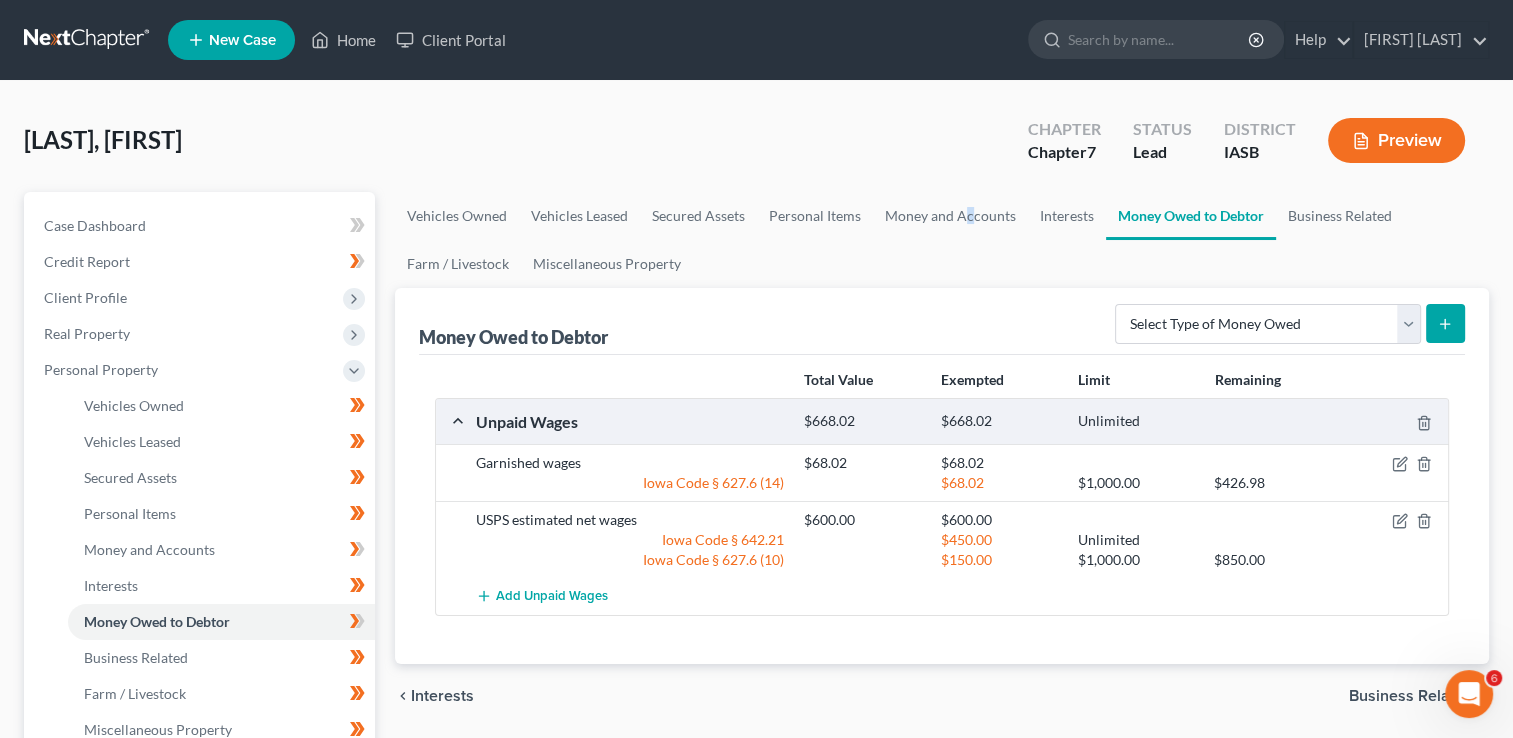 click on "Vehicles Owned
Vehicles Leased
Secured Assets
Personal Items
Money and Accounts
Interests
Money Owed to Debtor
Business Related
Farm / Livestock
Miscellaneous Property" at bounding box center (942, 240) 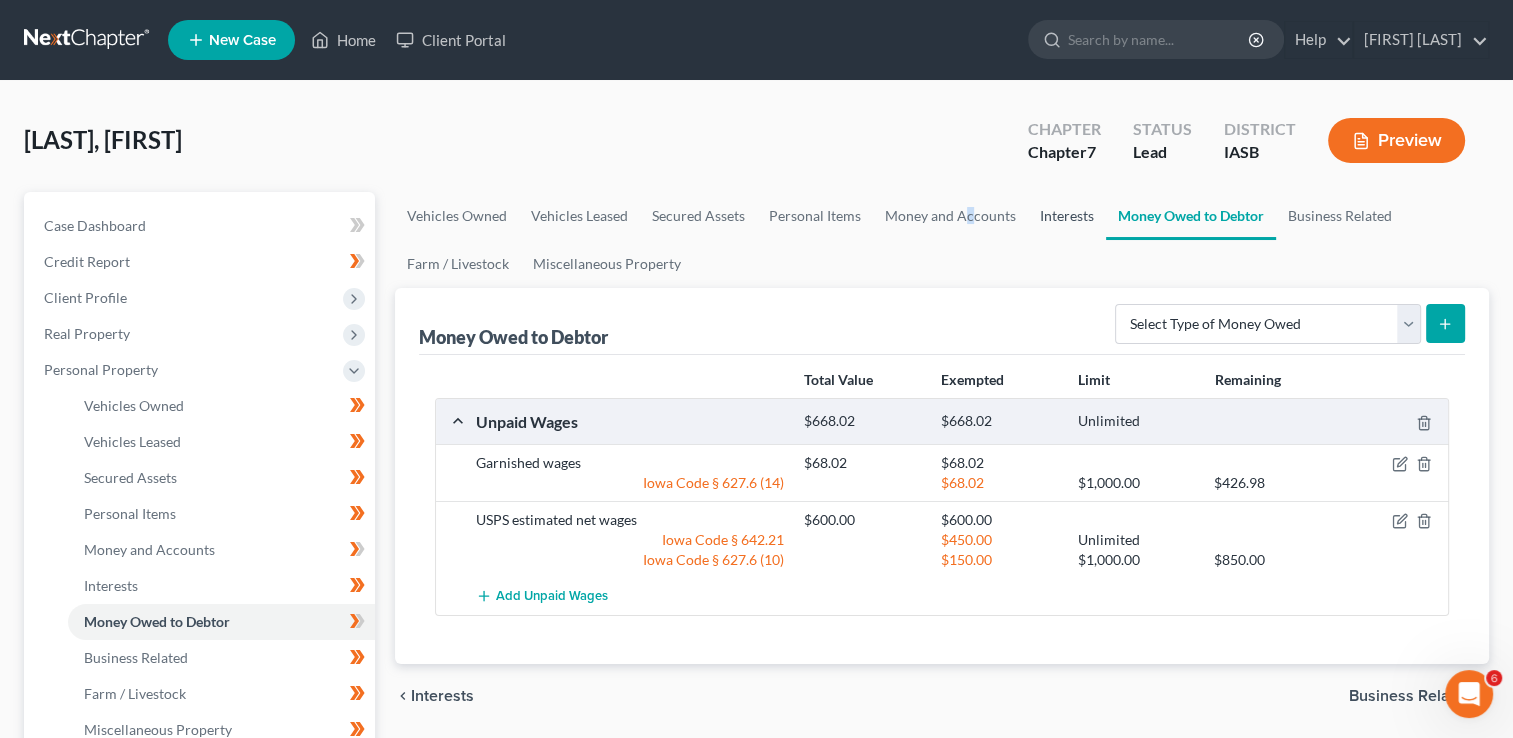 click on "Interests" at bounding box center [1067, 216] 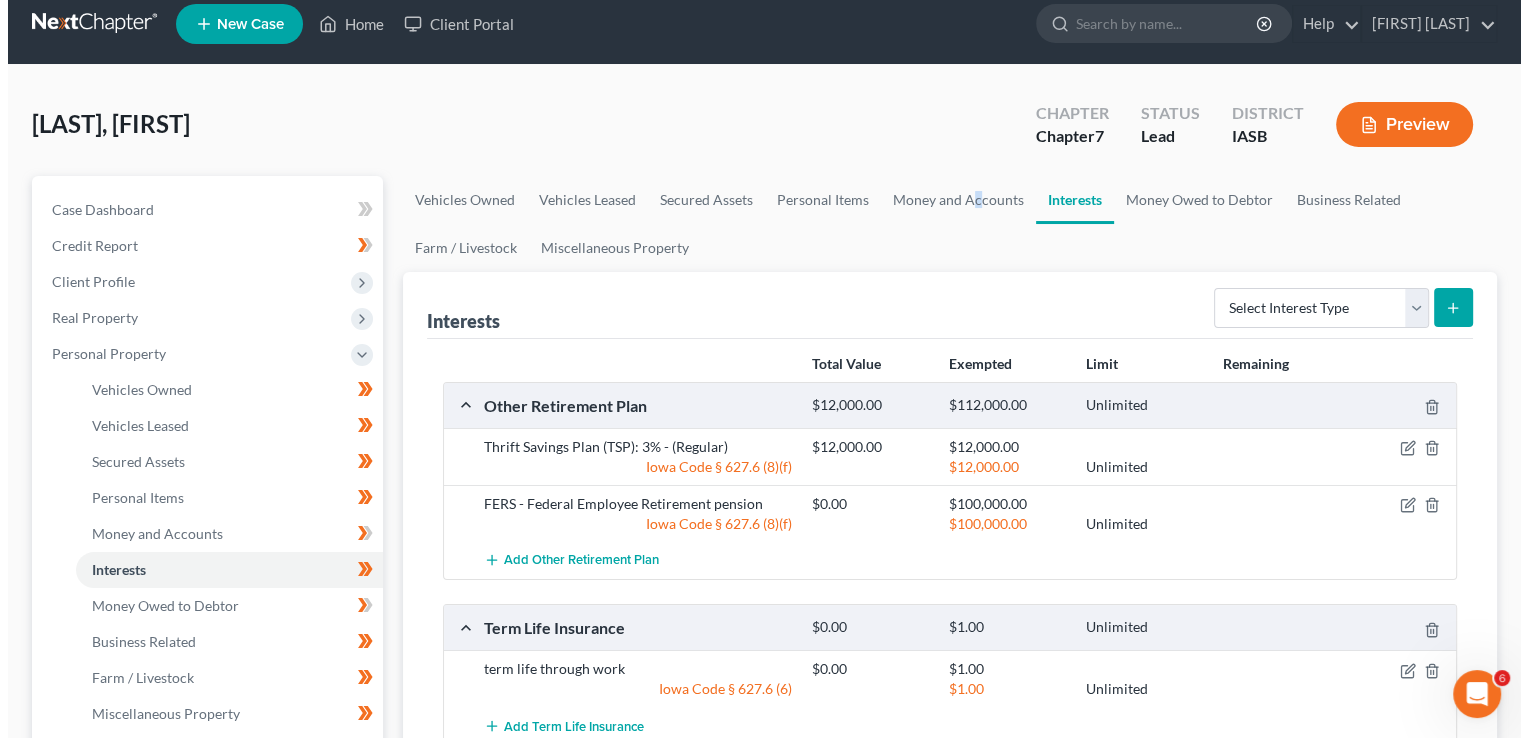 scroll, scrollTop: 0, scrollLeft: 0, axis: both 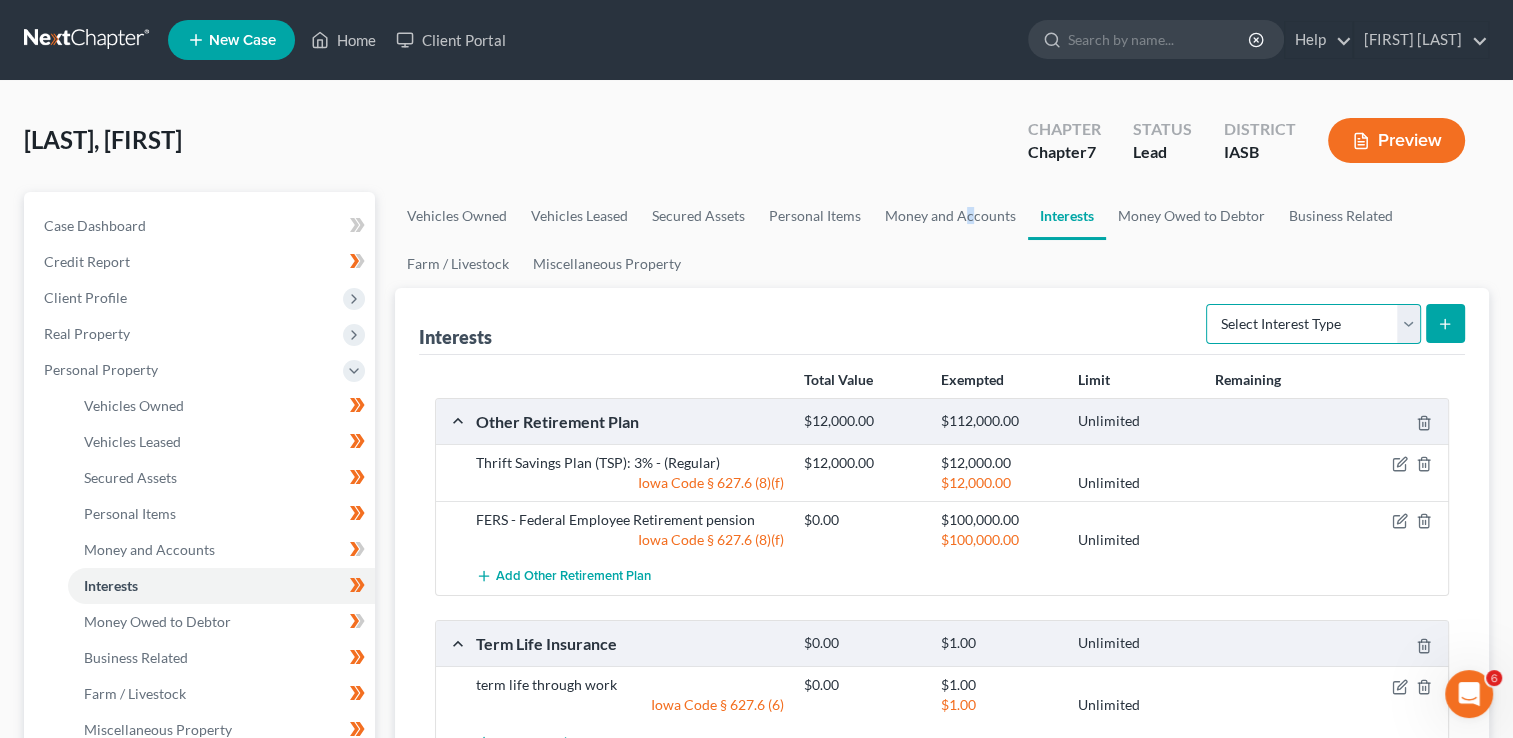 click on "Select Interest Type 401K Annuity Bond Education IRA Government Bond Government Pension Plan Incorporated Business IRA Joint Venture (Active) Joint Venture (Inactive) Keogh Mutual Fund Other Retirement Plan Partnership (Active) Partnership (Inactive) Pension Plan Stock Term Life Insurance Unincorporated Business Whole Life Insurance" at bounding box center [1313, 324] 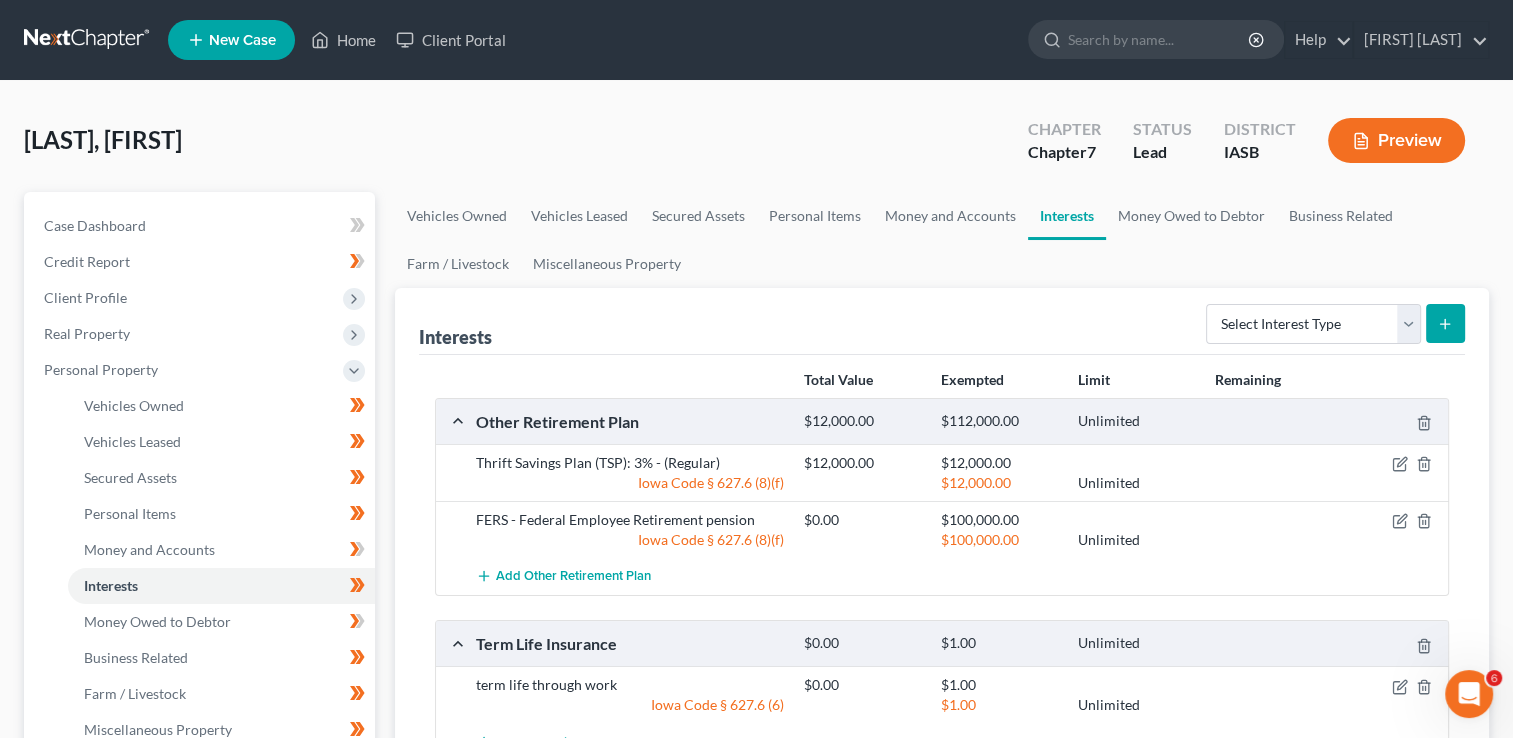 click on "Vehicles Owned
Vehicles Leased
Secured Assets
Personal Items
Money and Accounts
Interests
Money Owed to Debtor
Business Related
Farm / Livestock
Miscellaneous Property" at bounding box center (942, 240) 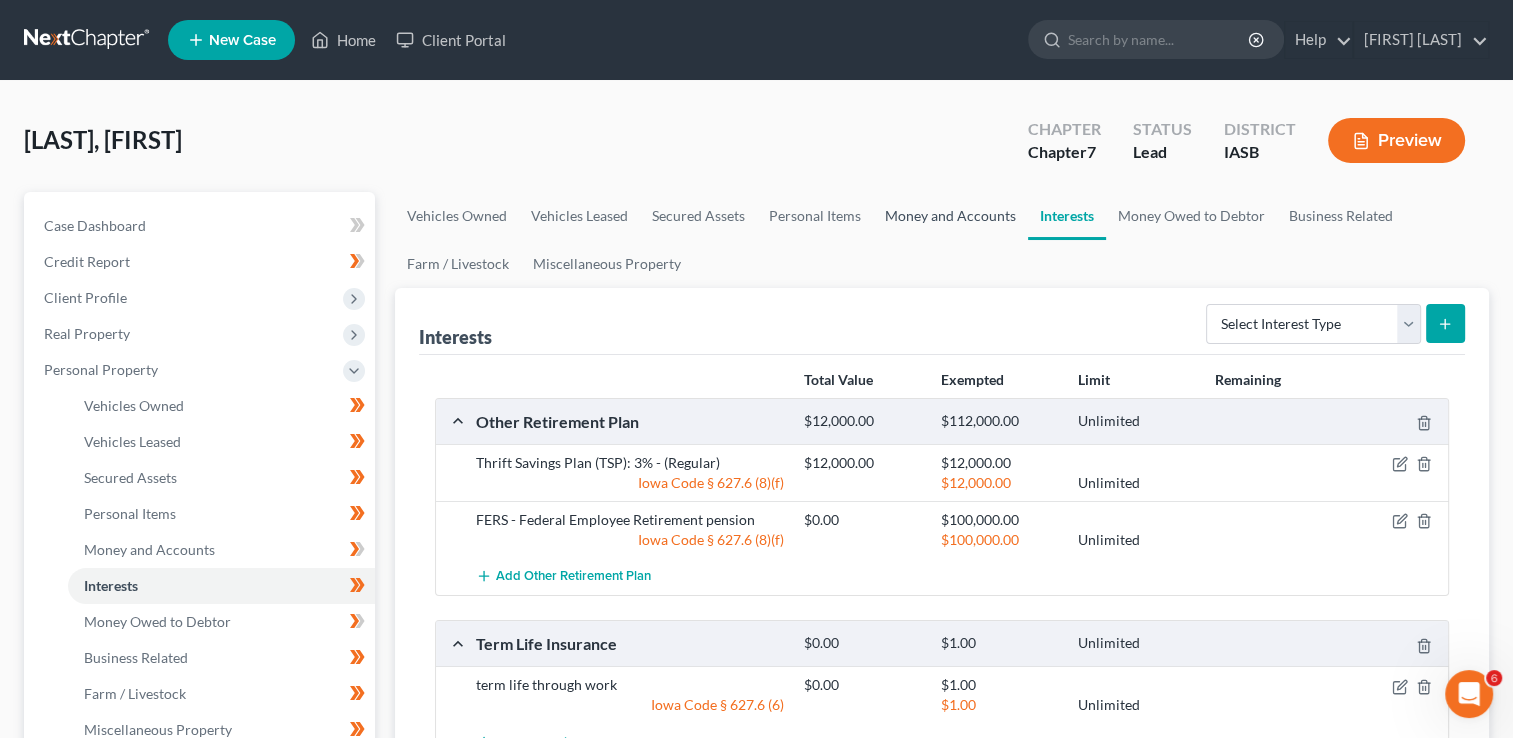 click on "Money and Accounts" at bounding box center [950, 216] 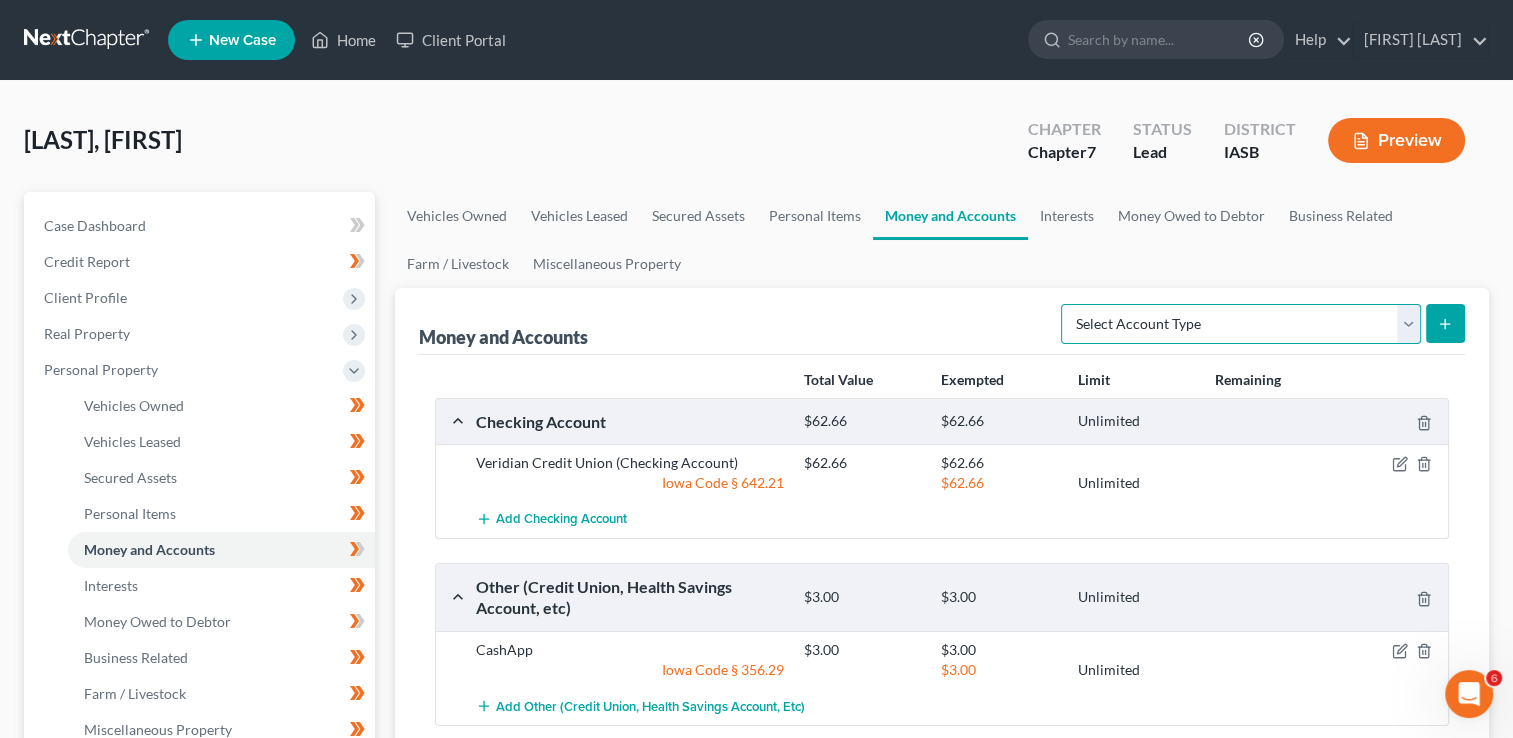 click on "Select Account Type Brokerage Cash on Hand Certificates of Deposit Checking Account Money Market Other (Credit Union, Health Savings Account, etc) Safe Deposit Box Savings Account Security Deposits or Prepayments" at bounding box center [1241, 324] 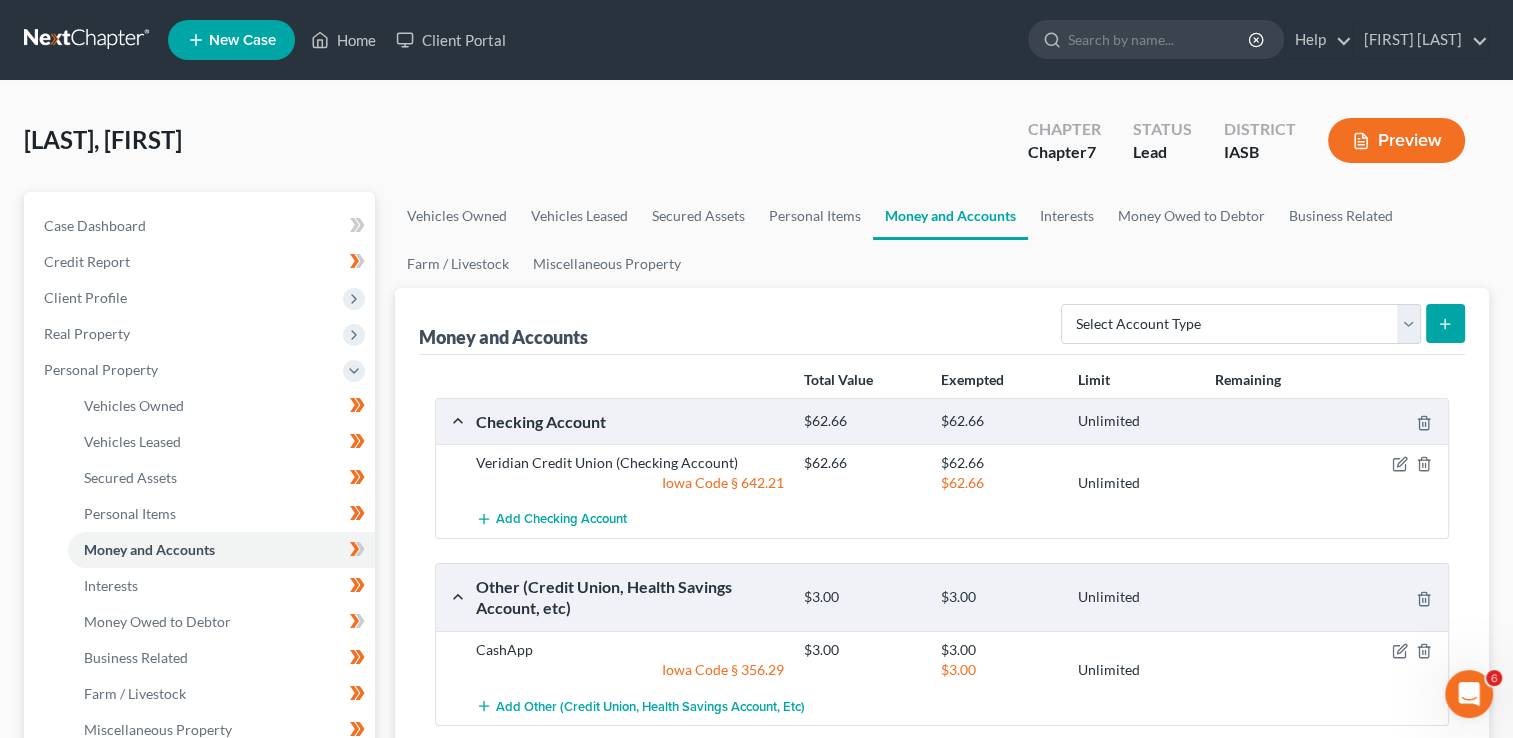 click on "Vehicles Owned
Vehicles Leased
Secured Assets
Personal Items
Money and Accounts
Interests
Money Owed to Debtor
Business Related
Farm / Livestock
Miscellaneous Property" at bounding box center (942, 240) 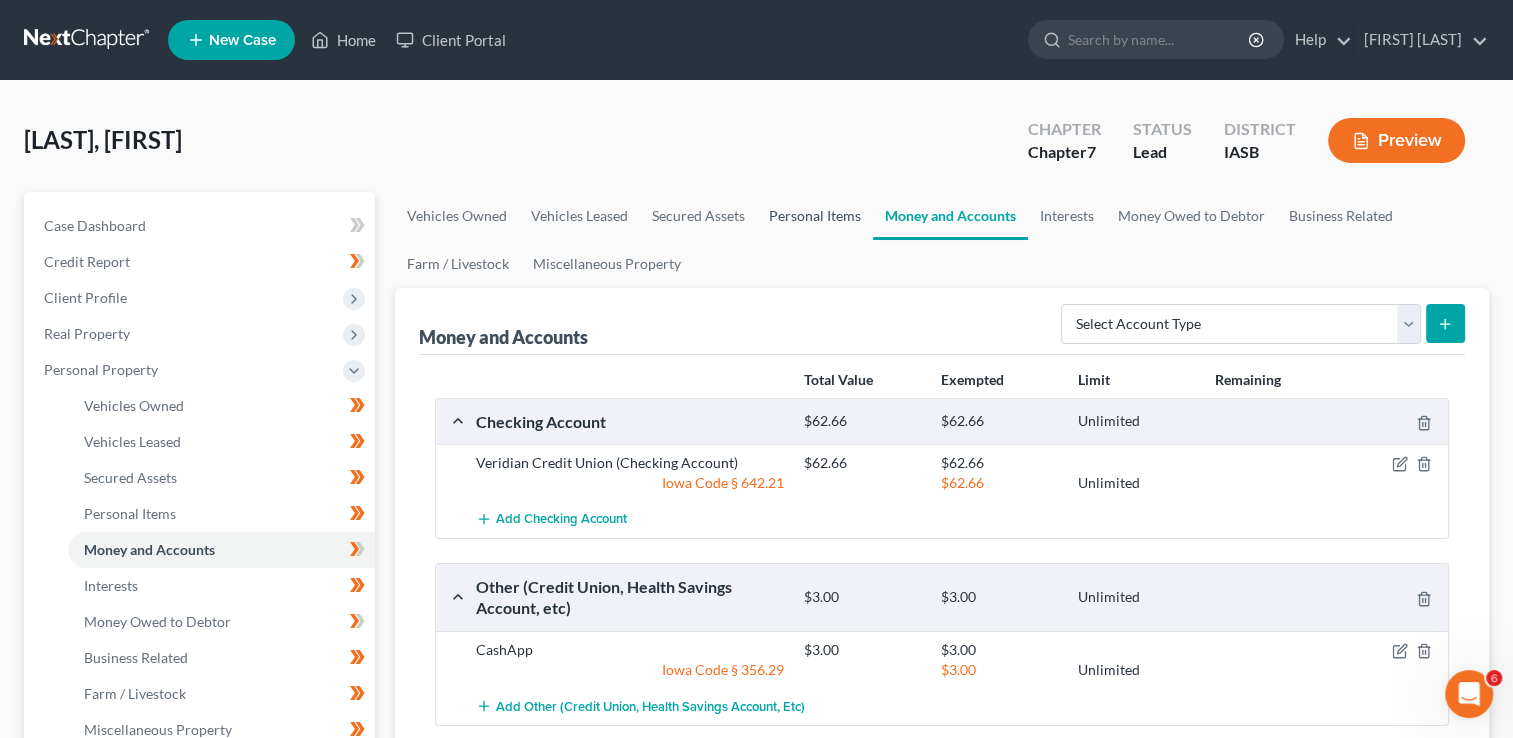 click on "Personal Items" at bounding box center (815, 216) 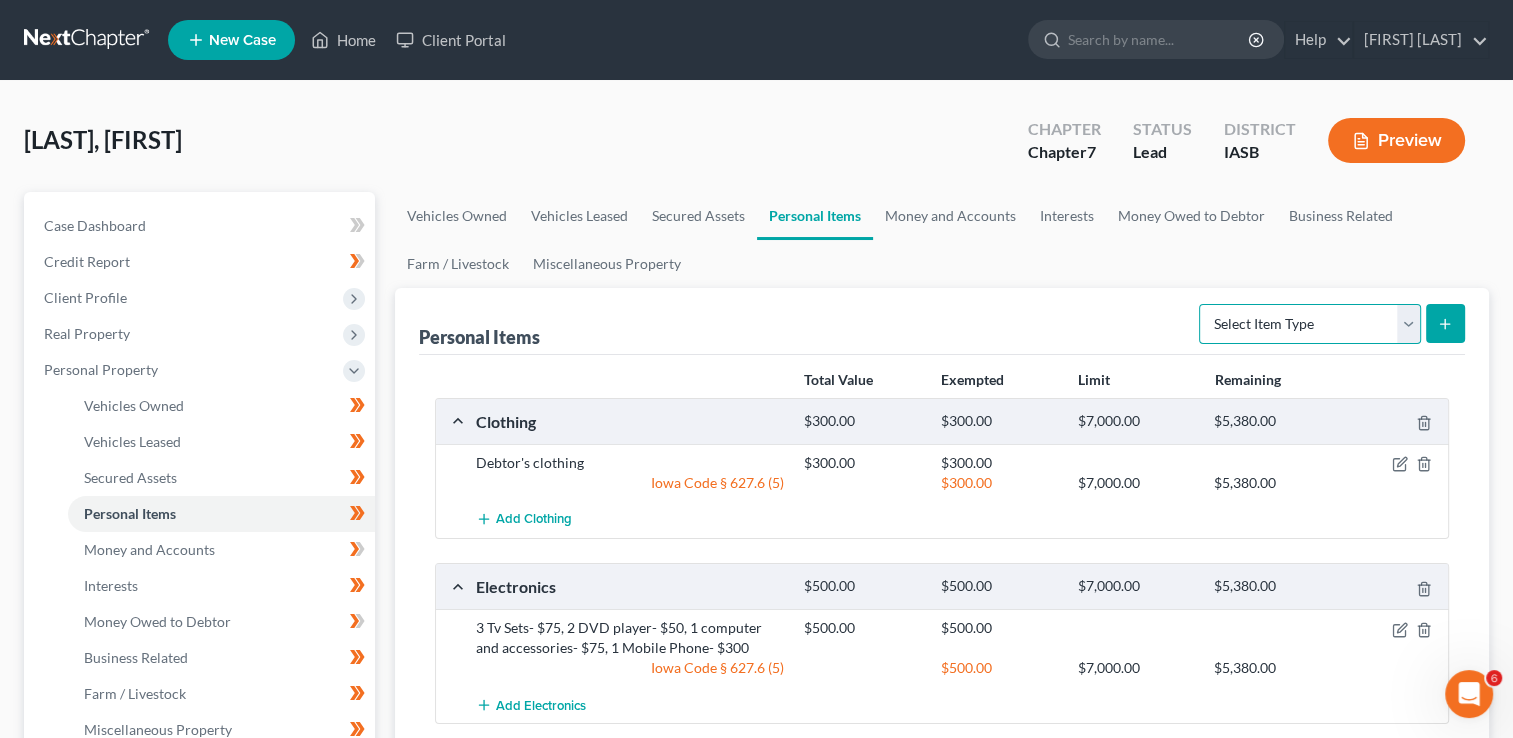 click on "Select Item Type Clothing Collectibles Of Value Electronics Firearms Household Goods Jewelry Other Pet(s) Sports & Hobby Equipment" at bounding box center [1310, 324] 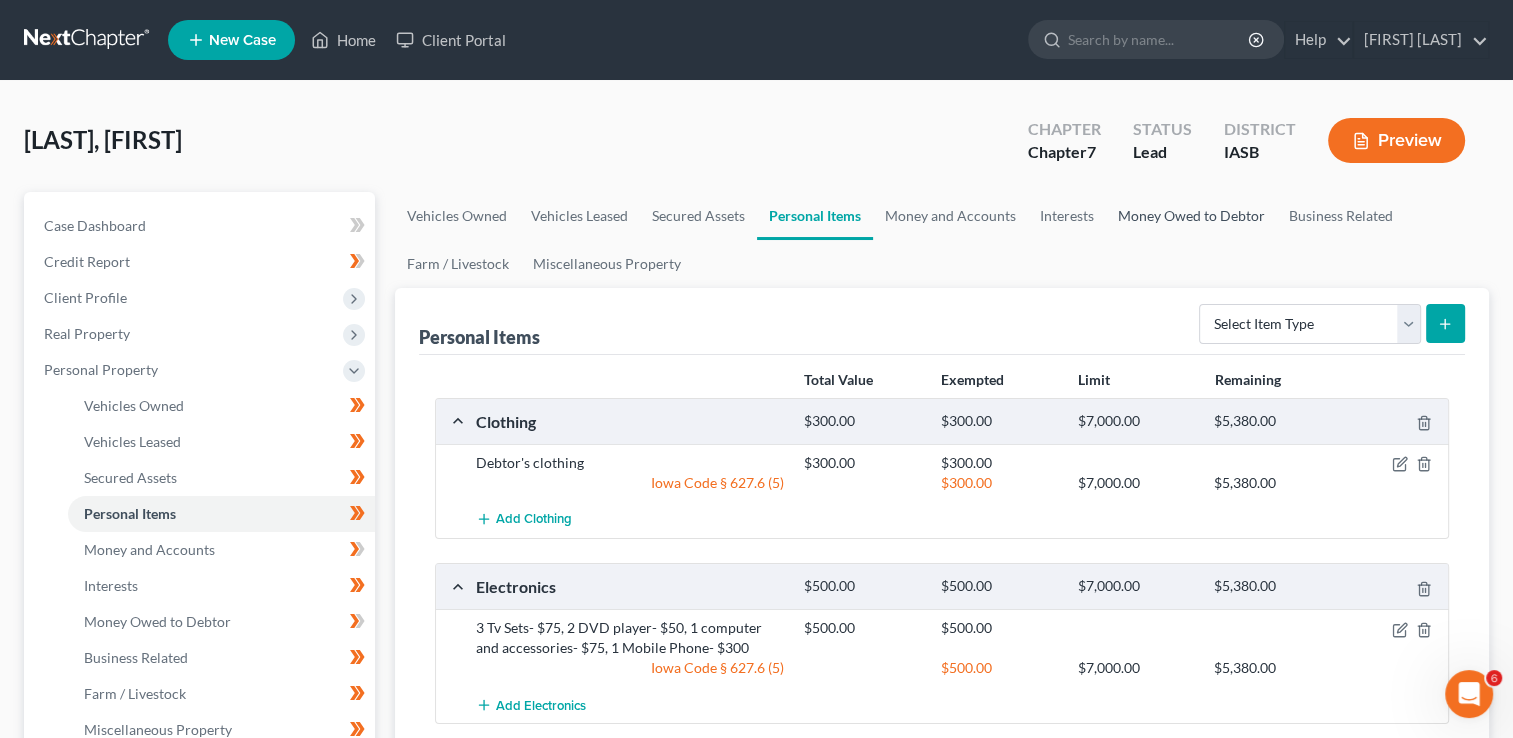 click on "Money Owed to Debtor" at bounding box center (1191, 216) 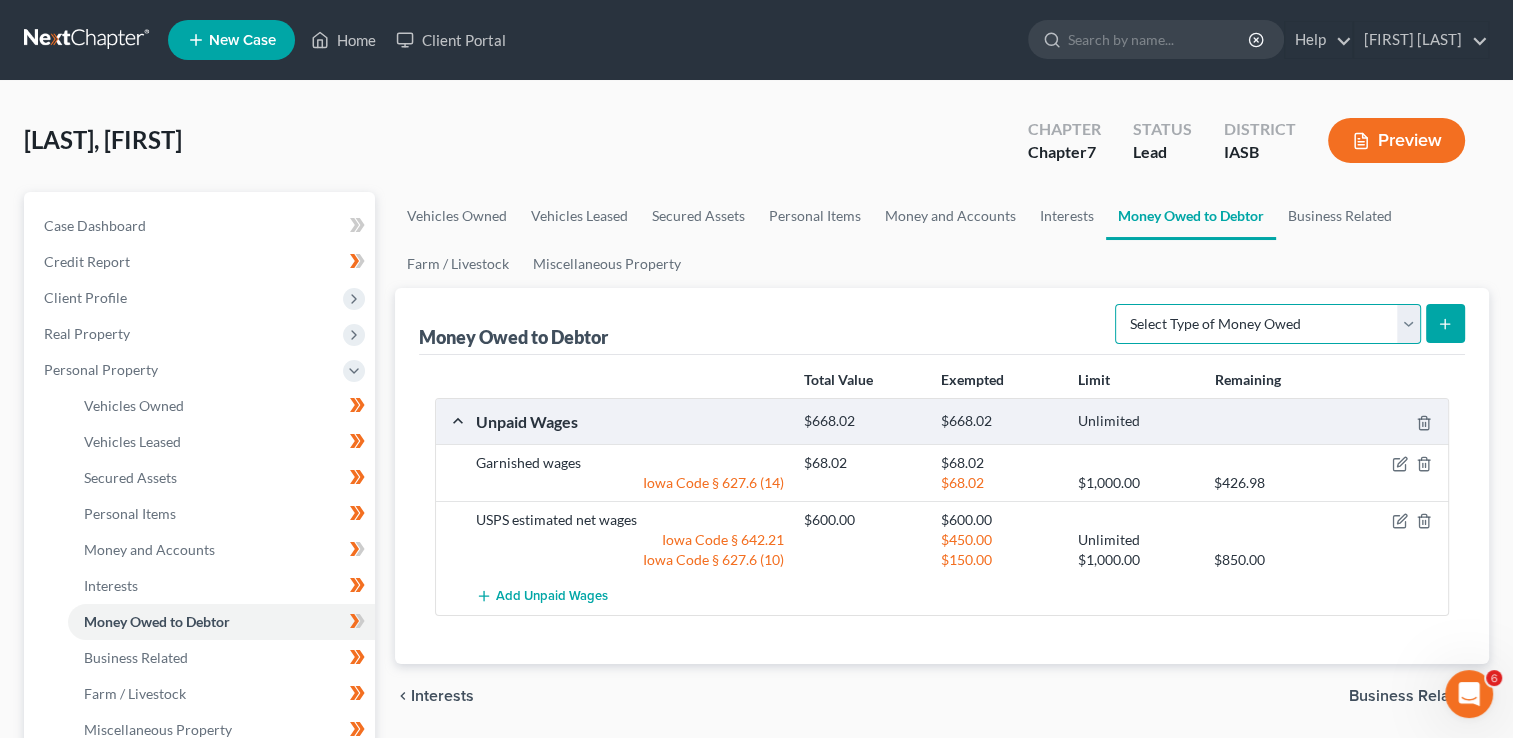 click on "Select Type of Money Owed Accounts Receivable Alimony Child Support Claims Against Third Parties Disability Benefits Disability Insurance Payments Divorce Settlements Equitable or Future Interests Expected Tax Refund and Unused NOLs Financial Assets Not Yet Listed Life Estate of Descendants Maintenance Other Contingent & Unliquidated Claims Property Settlements Sick or Vacation Pay Social Security Benefits Trusts Unpaid Loans Unpaid Wages Workers Compensation" at bounding box center [1268, 324] 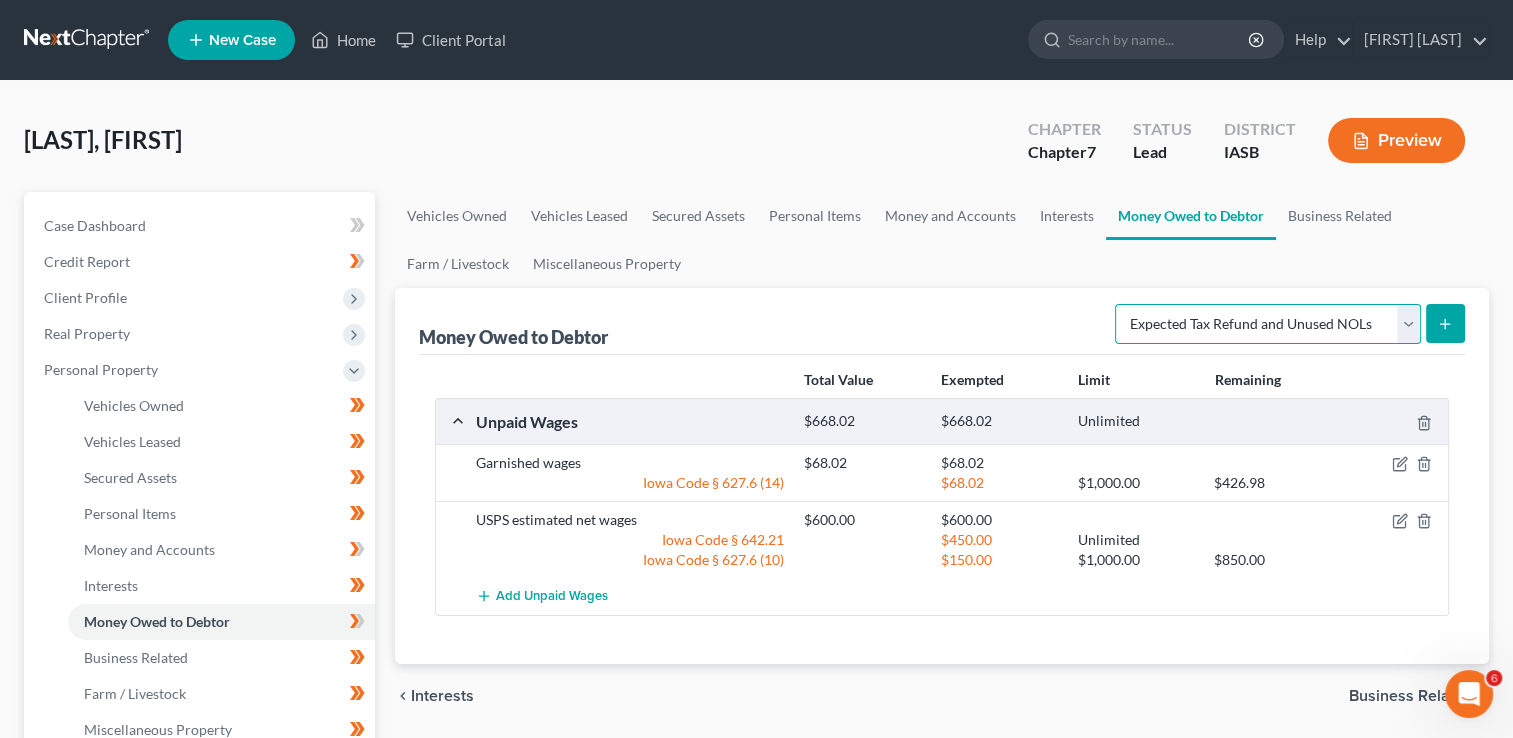 click on "Select Type of Money Owed Accounts Receivable Alimony Child Support Claims Against Third Parties Disability Benefits Disability Insurance Payments Divorce Settlements Equitable or Future Interests Expected Tax Refund and Unused NOLs Financial Assets Not Yet Listed Life Estate of Descendants Maintenance Other Contingent & Unliquidated Claims Property Settlements Sick or Vacation Pay Social Security Benefits Trusts Unpaid Loans Unpaid Wages Workers Compensation" at bounding box center [1268, 324] 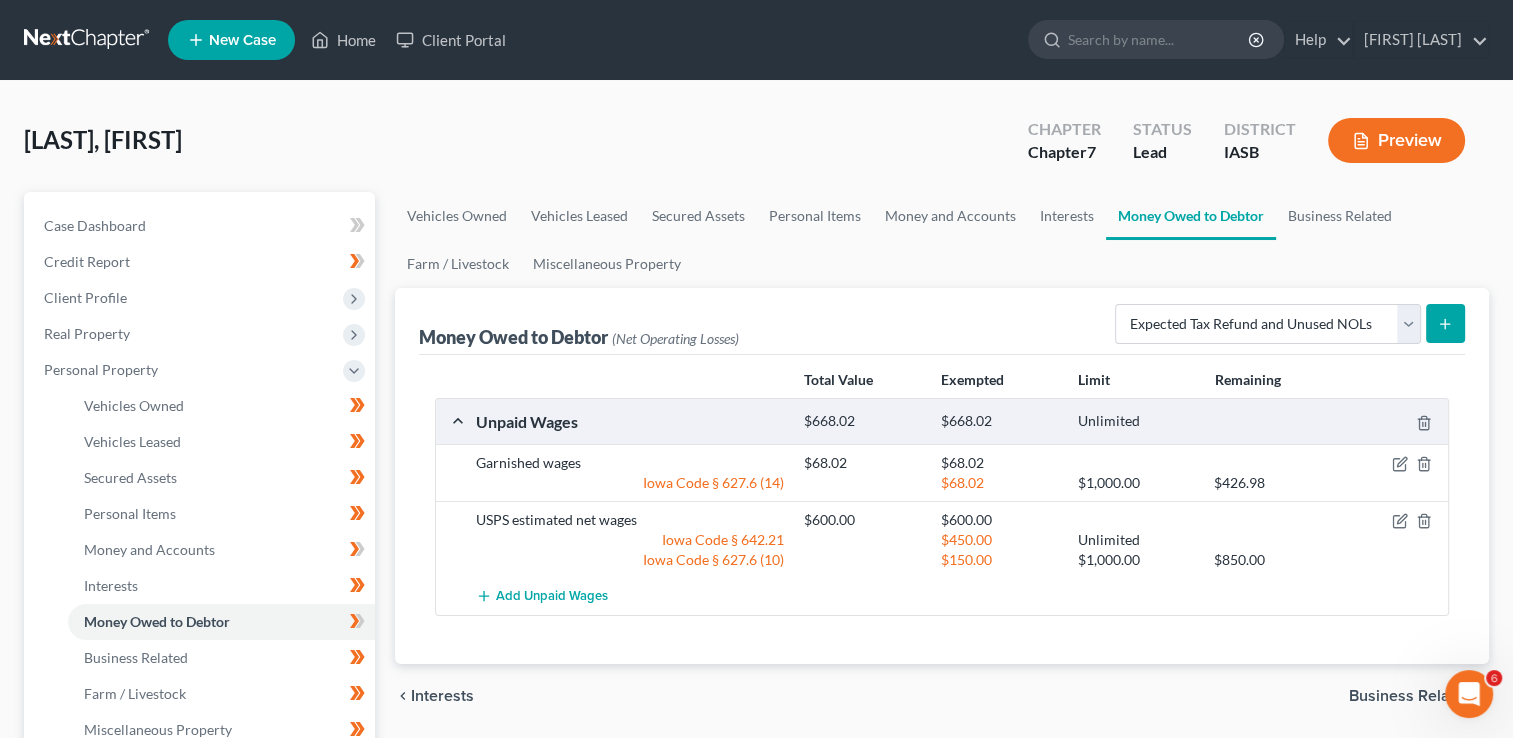 click 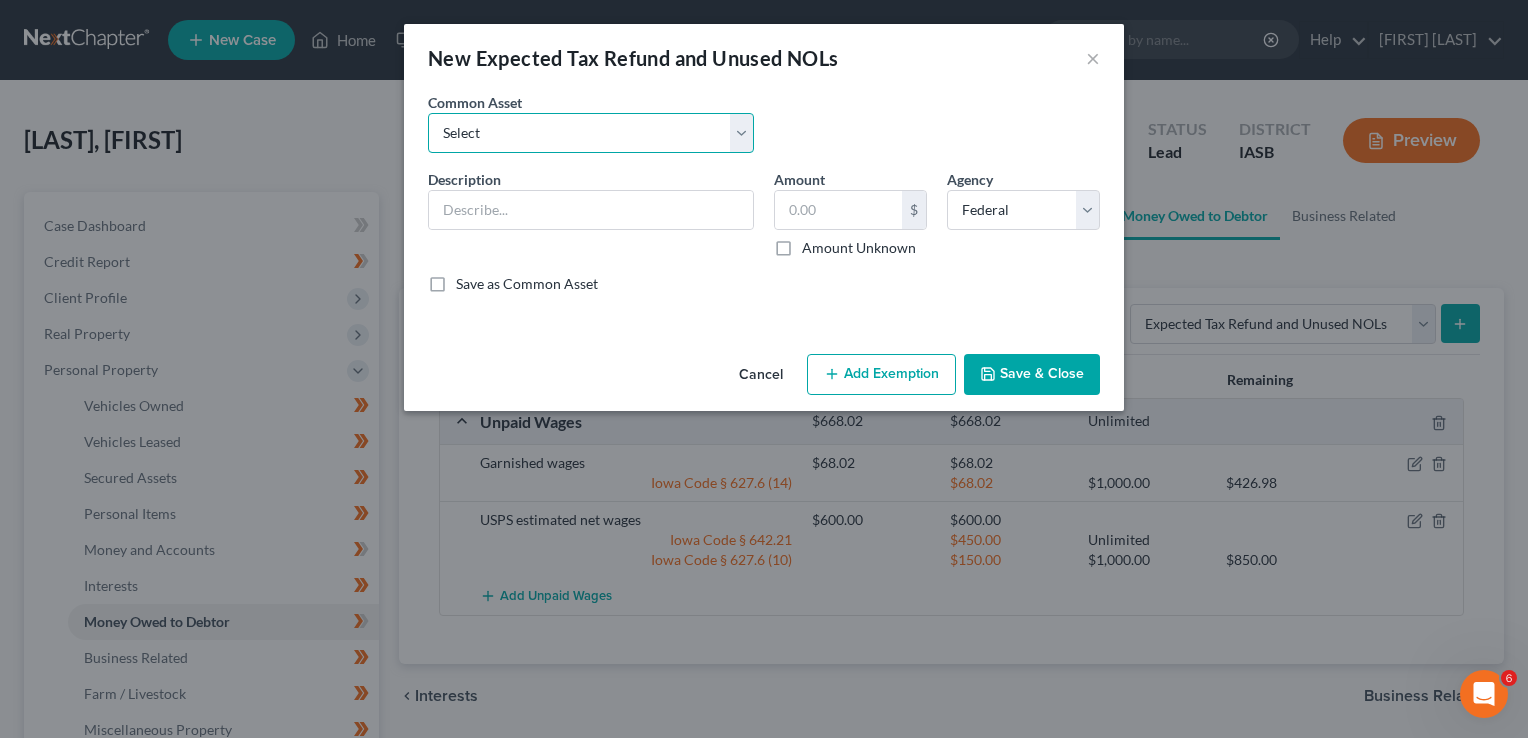 click on "Select 2019 tax refund 2019 Iowa refund 2022 tax refund 2022 tax refund 2020 tax refund 2023 tax refund 2024 tax refund, estimated (state and federal)" at bounding box center (591, 133) 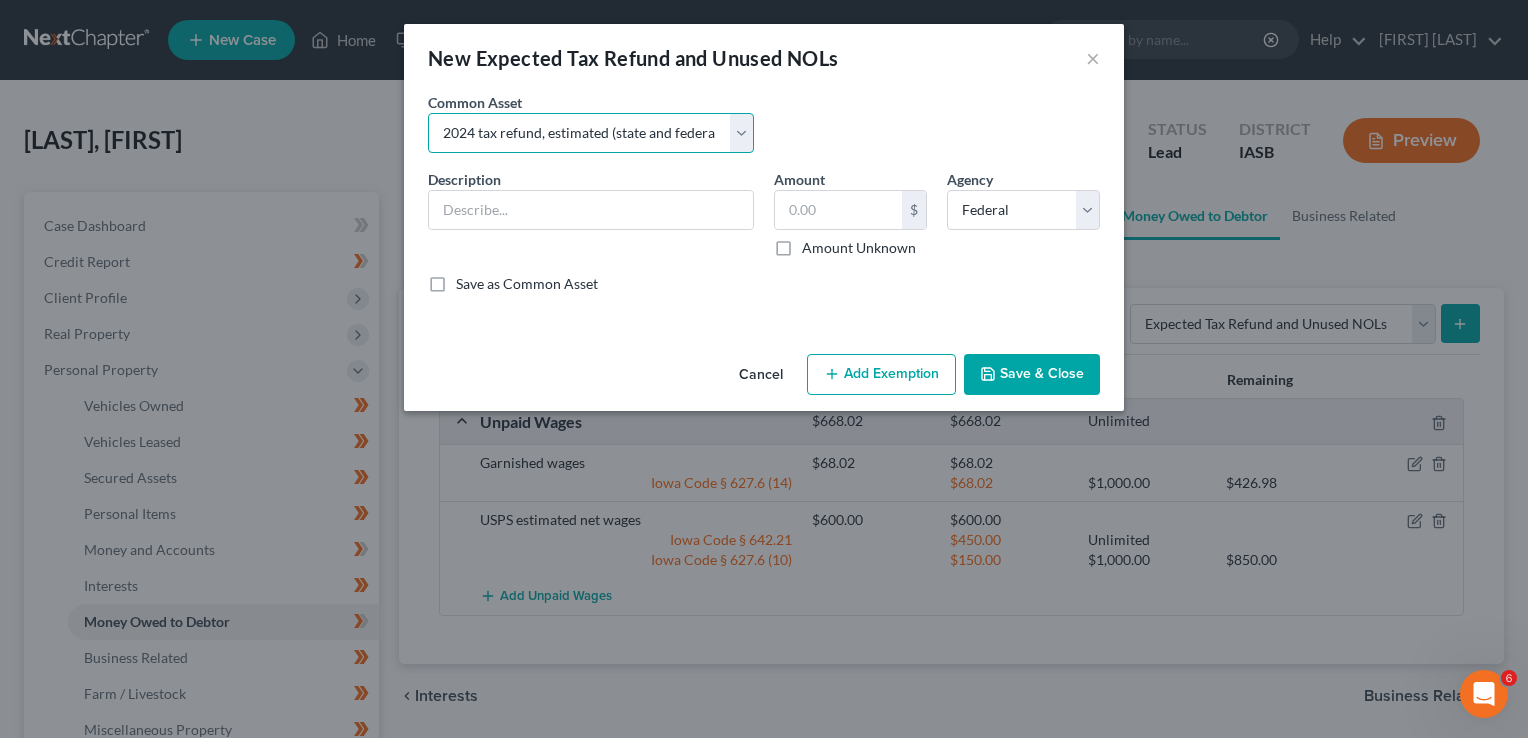 click on "Select 2019 tax refund 2019 Iowa refund 2022 tax refund 2022 tax refund 2020 tax refund 2023 tax refund 2024 tax refund, estimated (state and federal)" at bounding box center (591, 133) 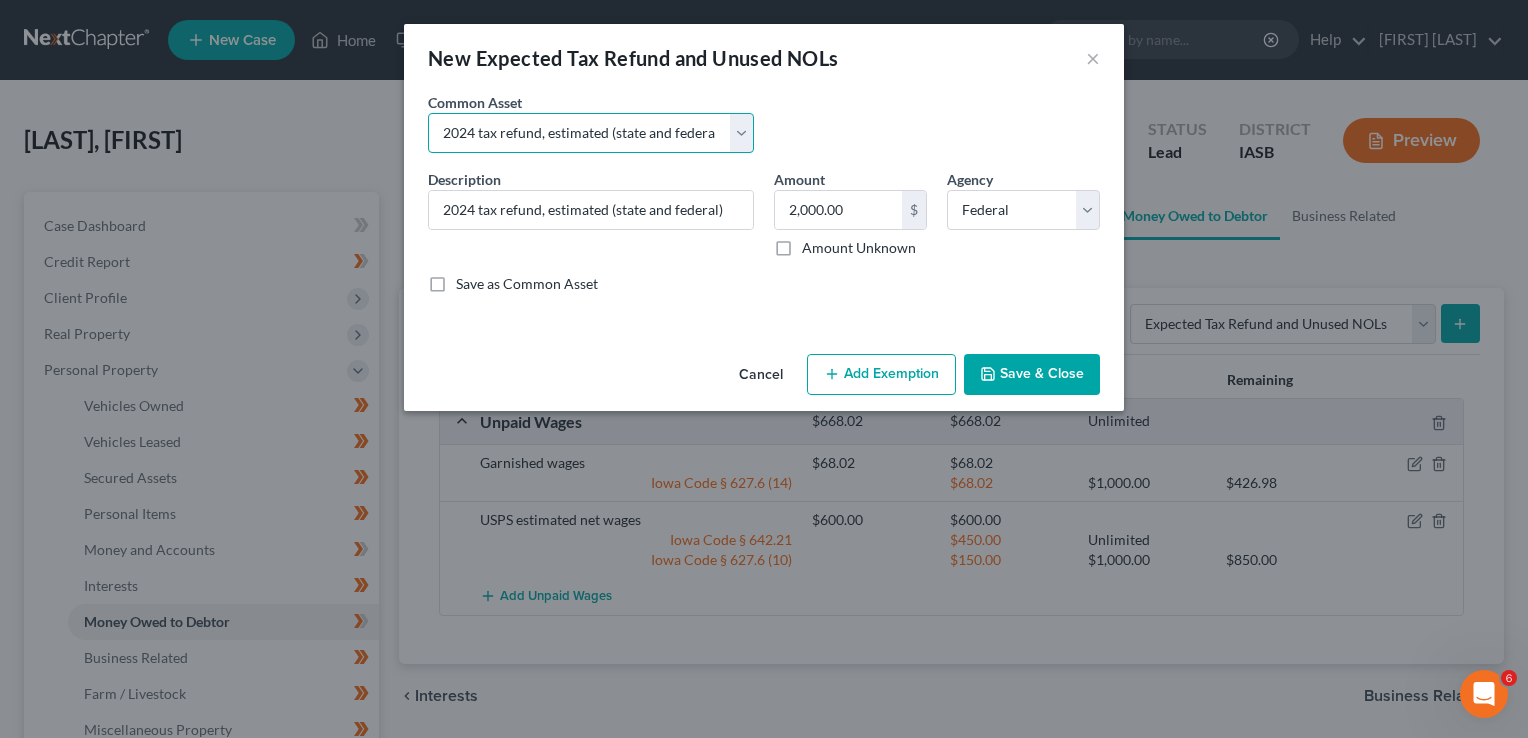 click on "Select 2019 tax refund 2019 Iowa refund 2022 tax refund 2022 tax refund 2020 tax refund 2023 tax refund 2024 tax refund, estimated (state and federal)" at bounding box center [591, 133] 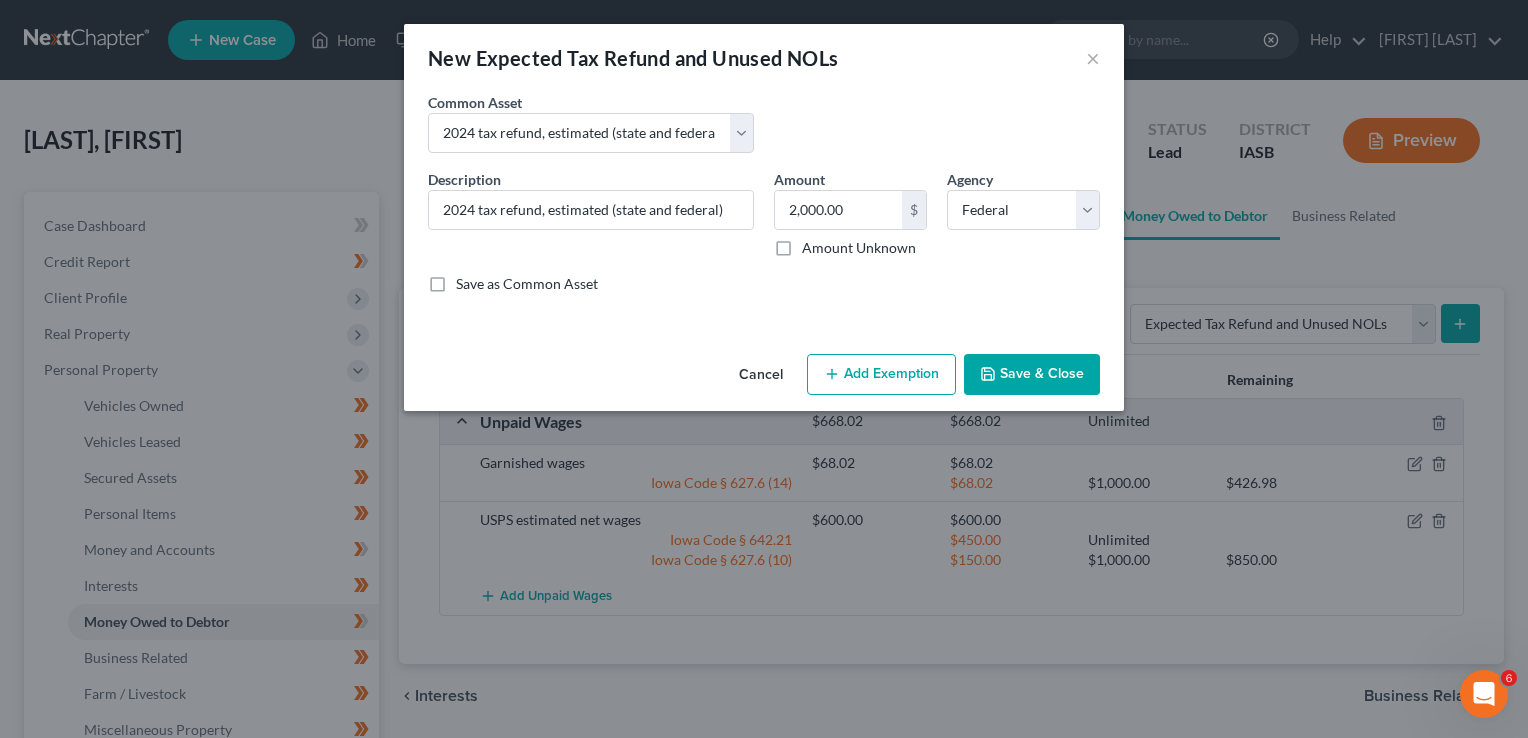 click on "New Expected Tax Refund and Unused NOLs  ×" at bounding box center [764, 58] 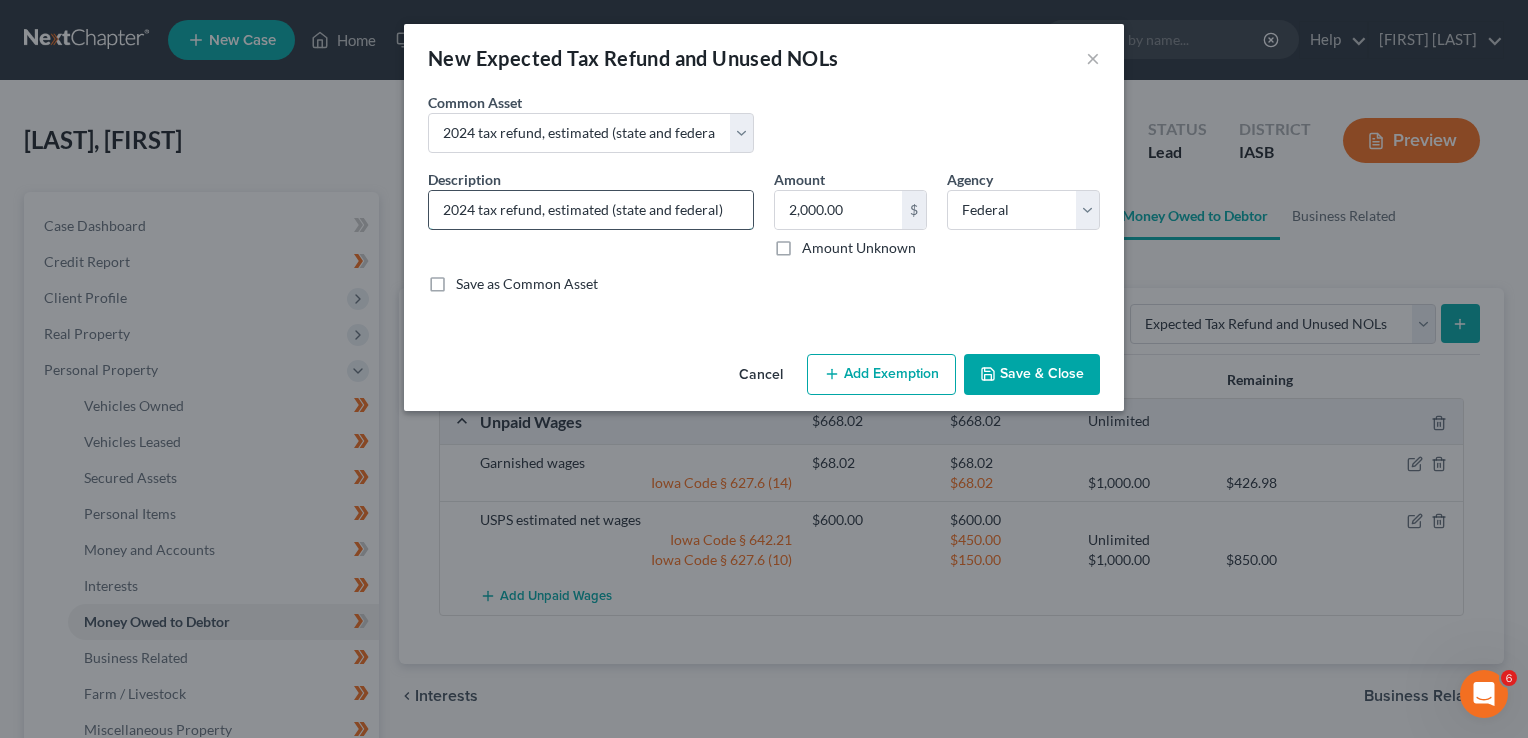 click on "2024 tax refund, estimated (state and federal)" at bounding box center [591, 210] 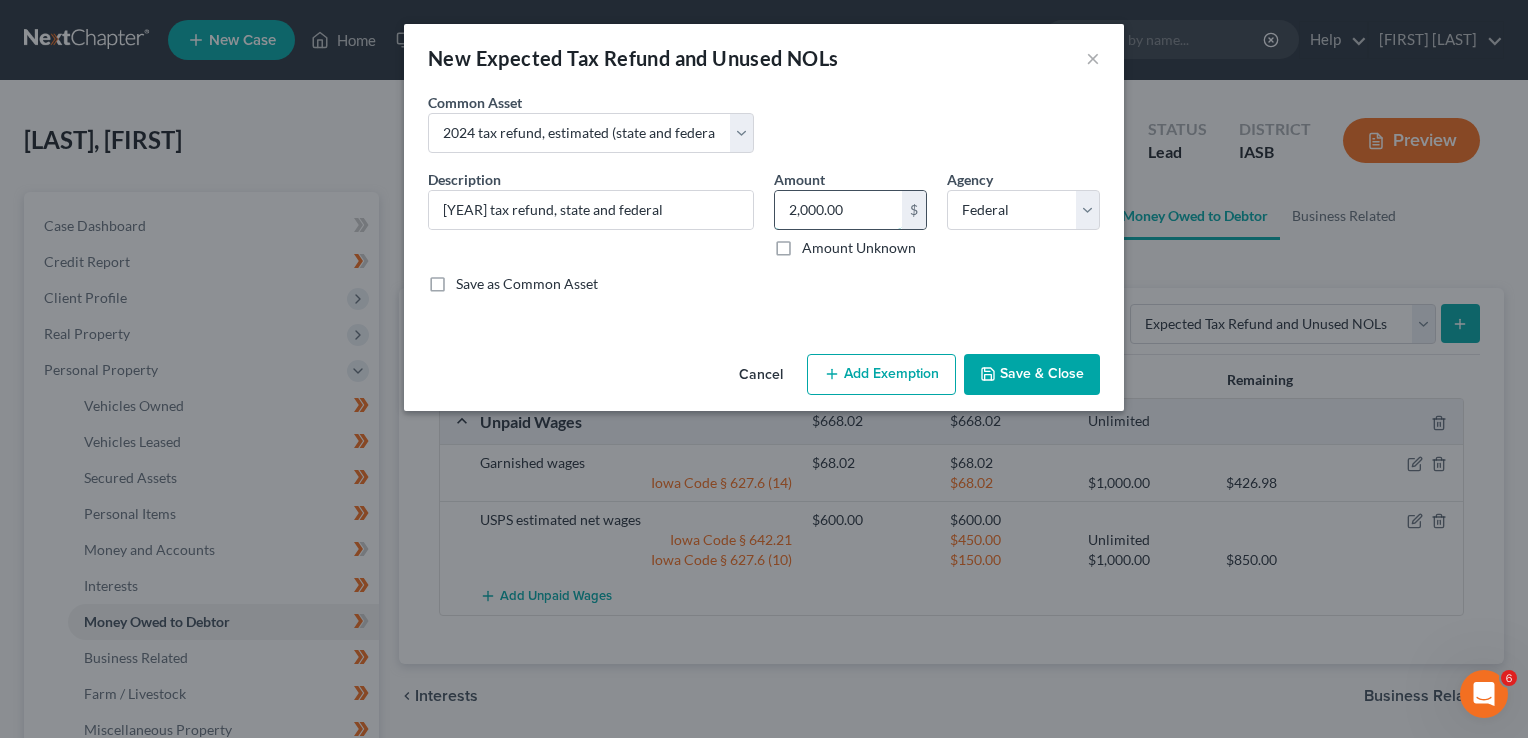click on "2,000.00" at bounding box center [838, 210] 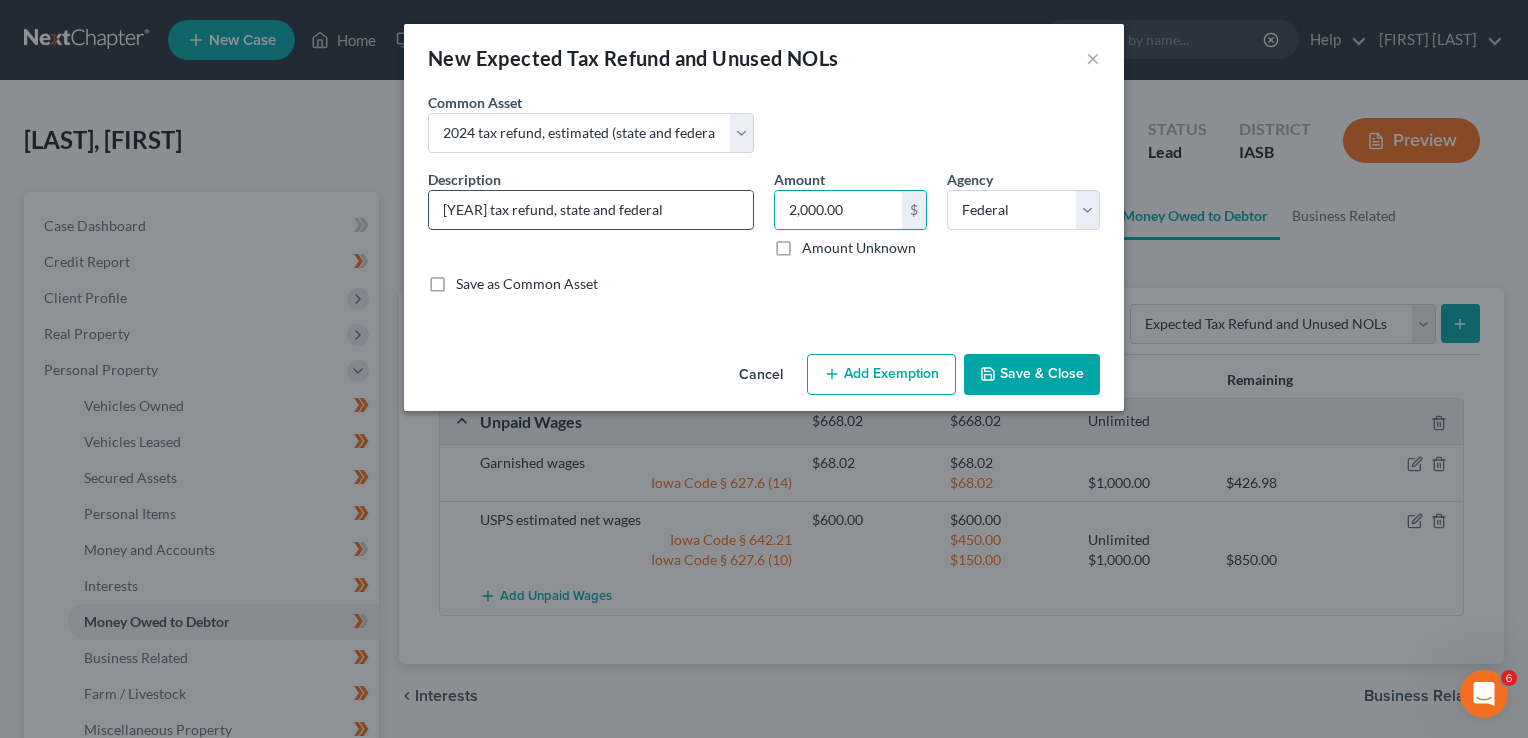 click on "2024 tax refund, state and federal" at bounding box center [591, 210] 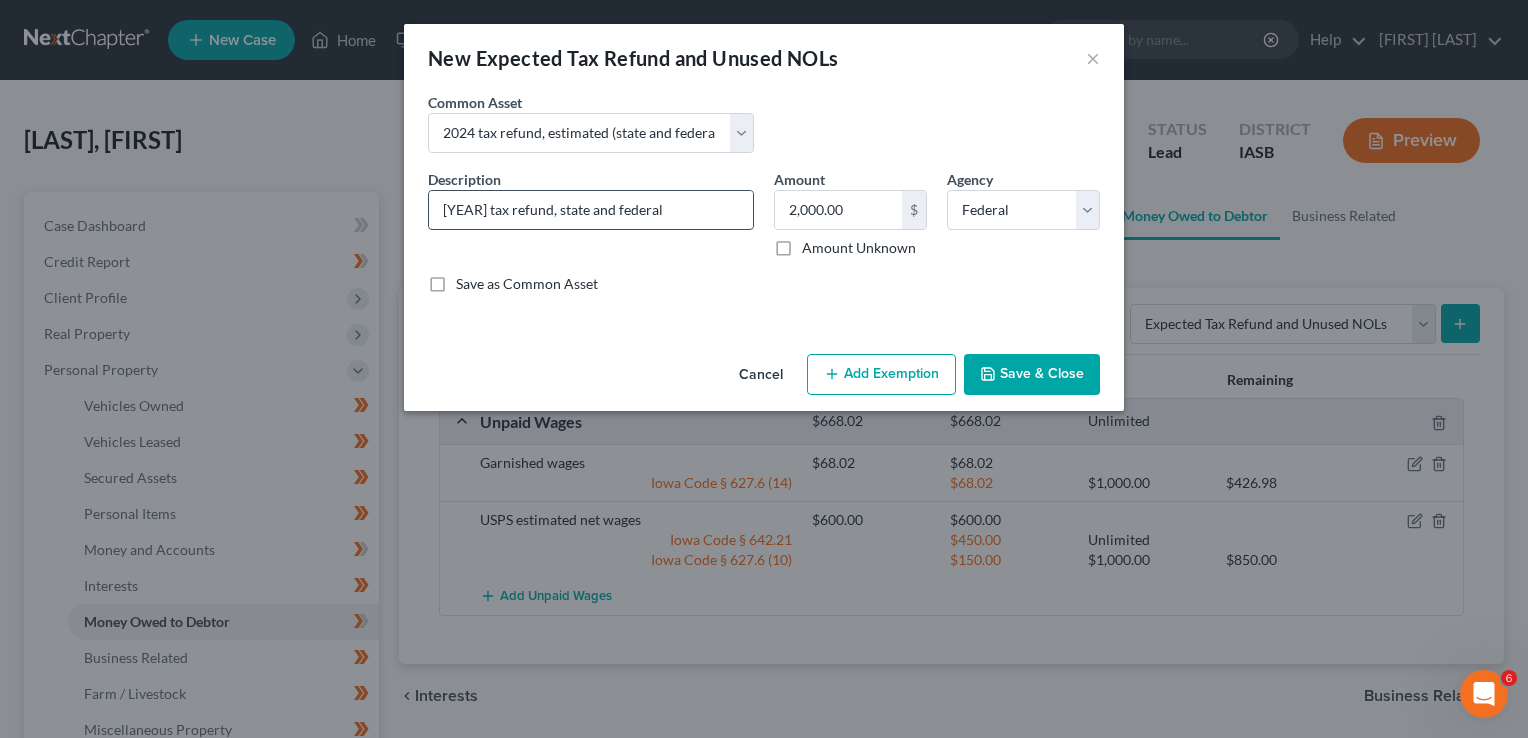 click on "2024 tax refund, state and federal" at bounding box center (591, 210) 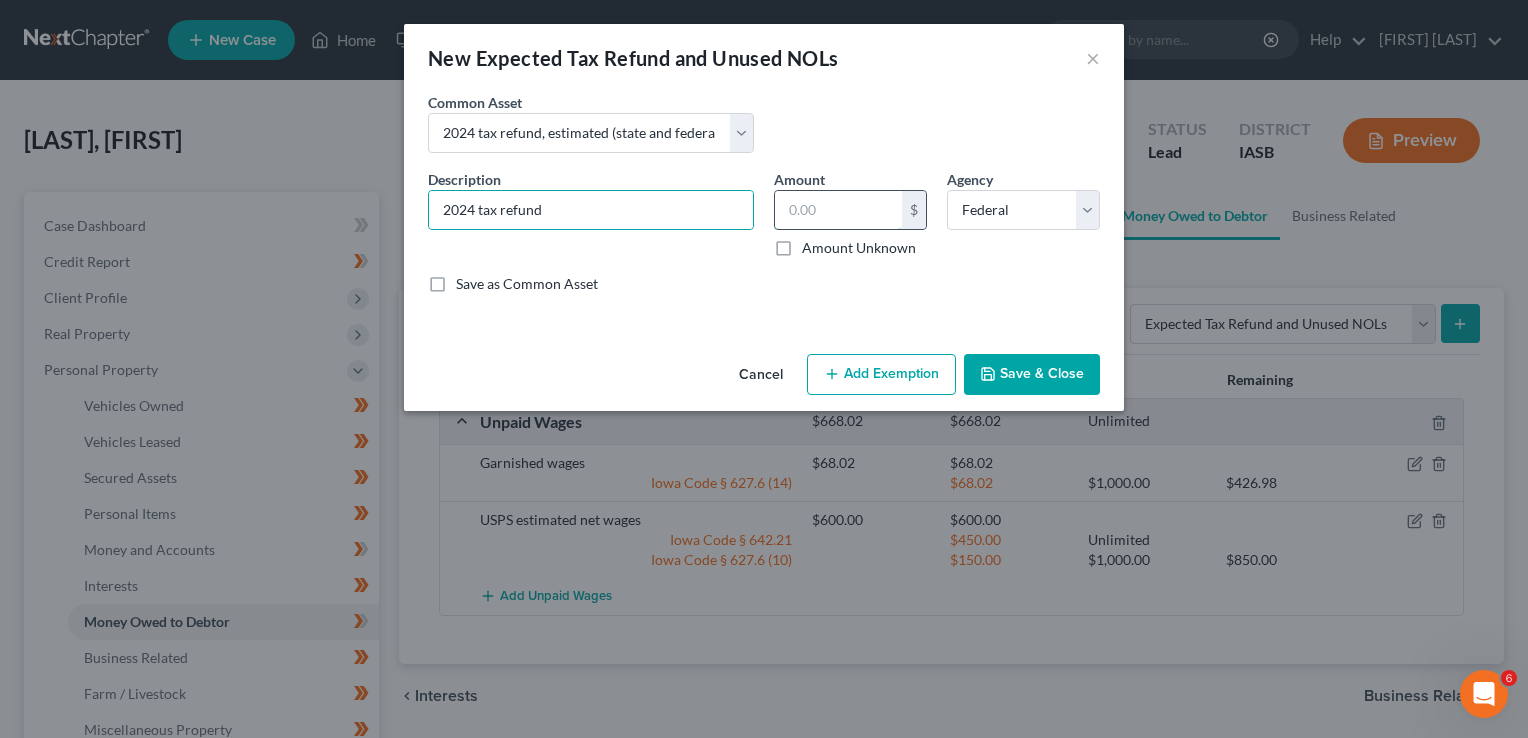 click at bounding box center [838, 210] 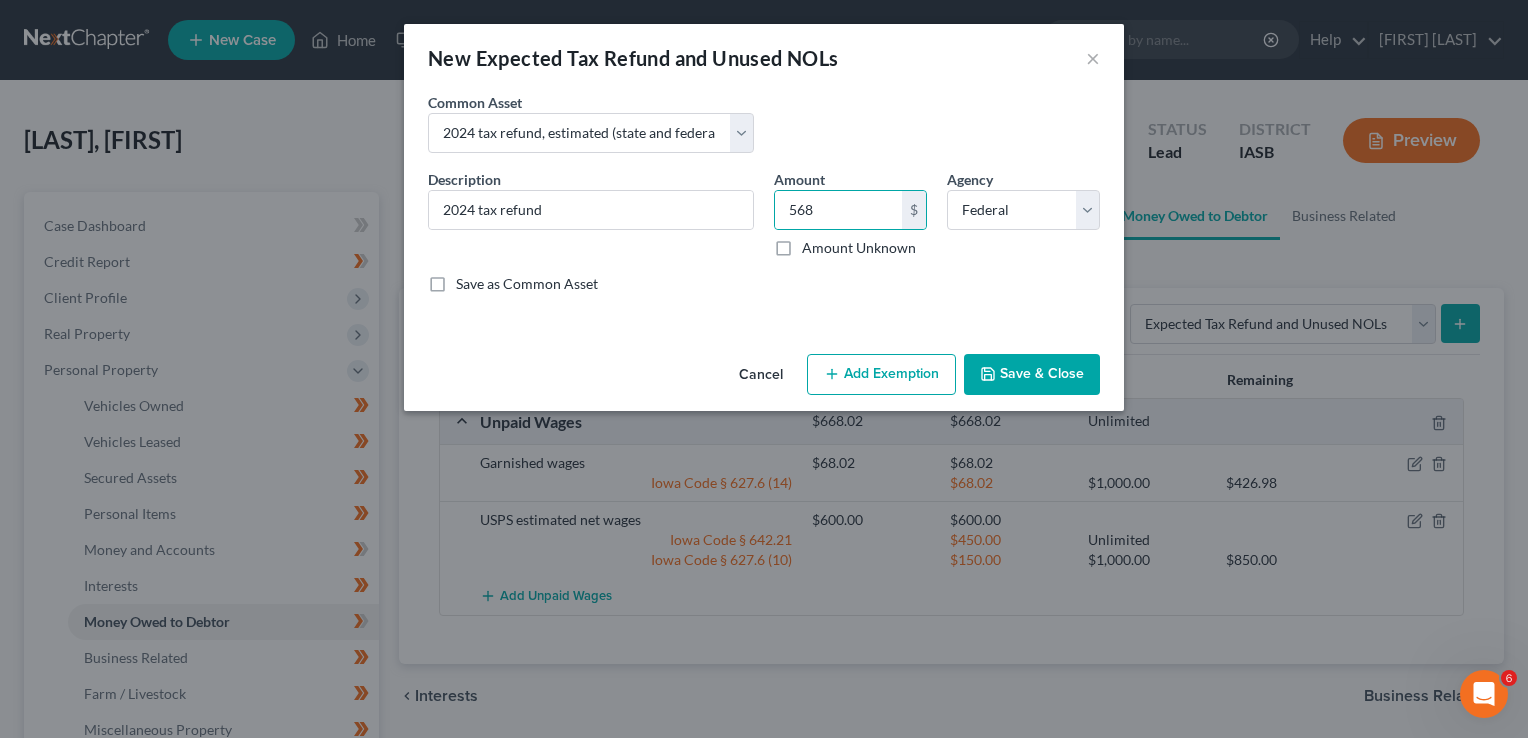 click on "Add Exemption" at bounding box center (881, 375) 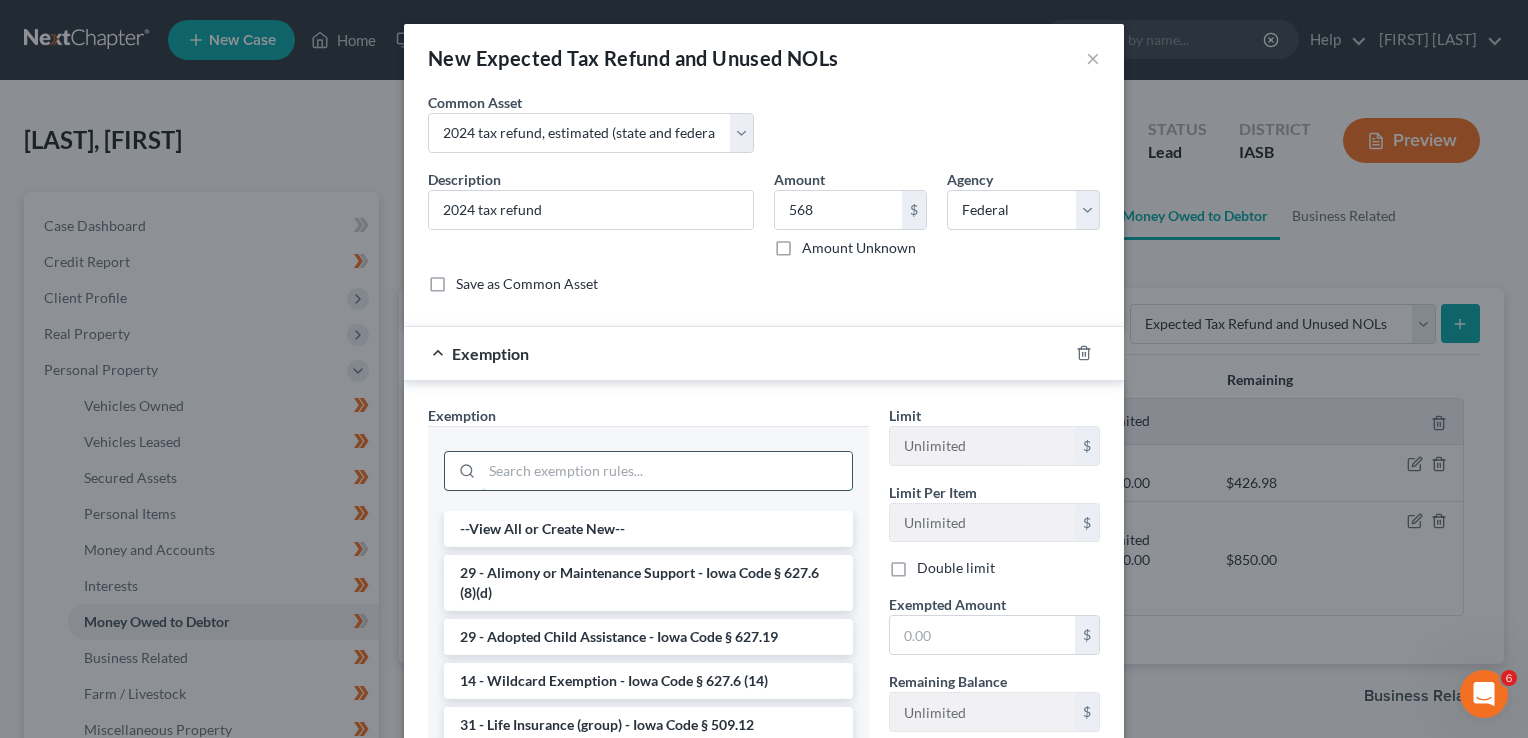 click at bounding box center (667, 471) 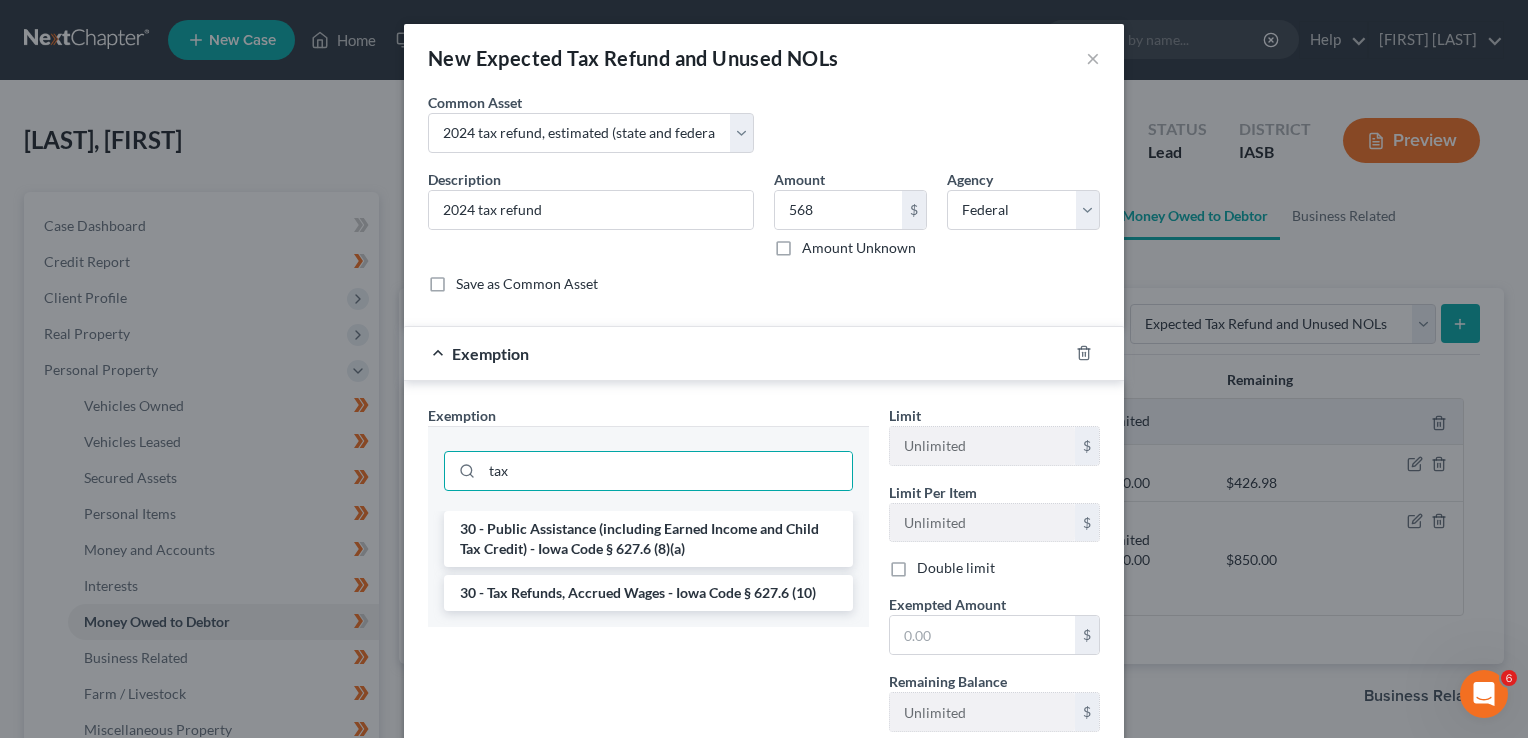 click on "30 - Tax Refunds, Accrued Wages - Iowa Code § 627.6 (10)" at bounding box center (648, 593) 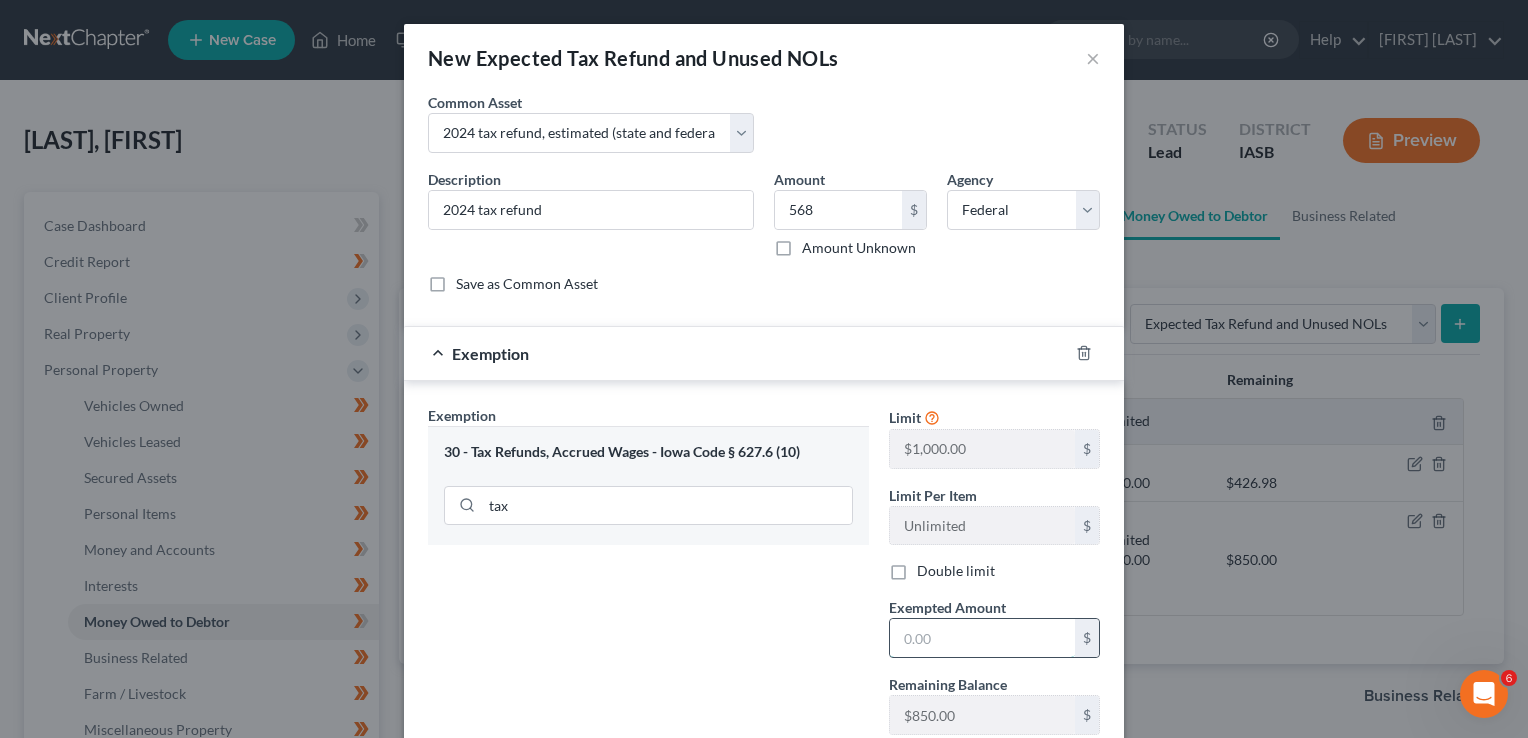click at bounding box center [982, 638] 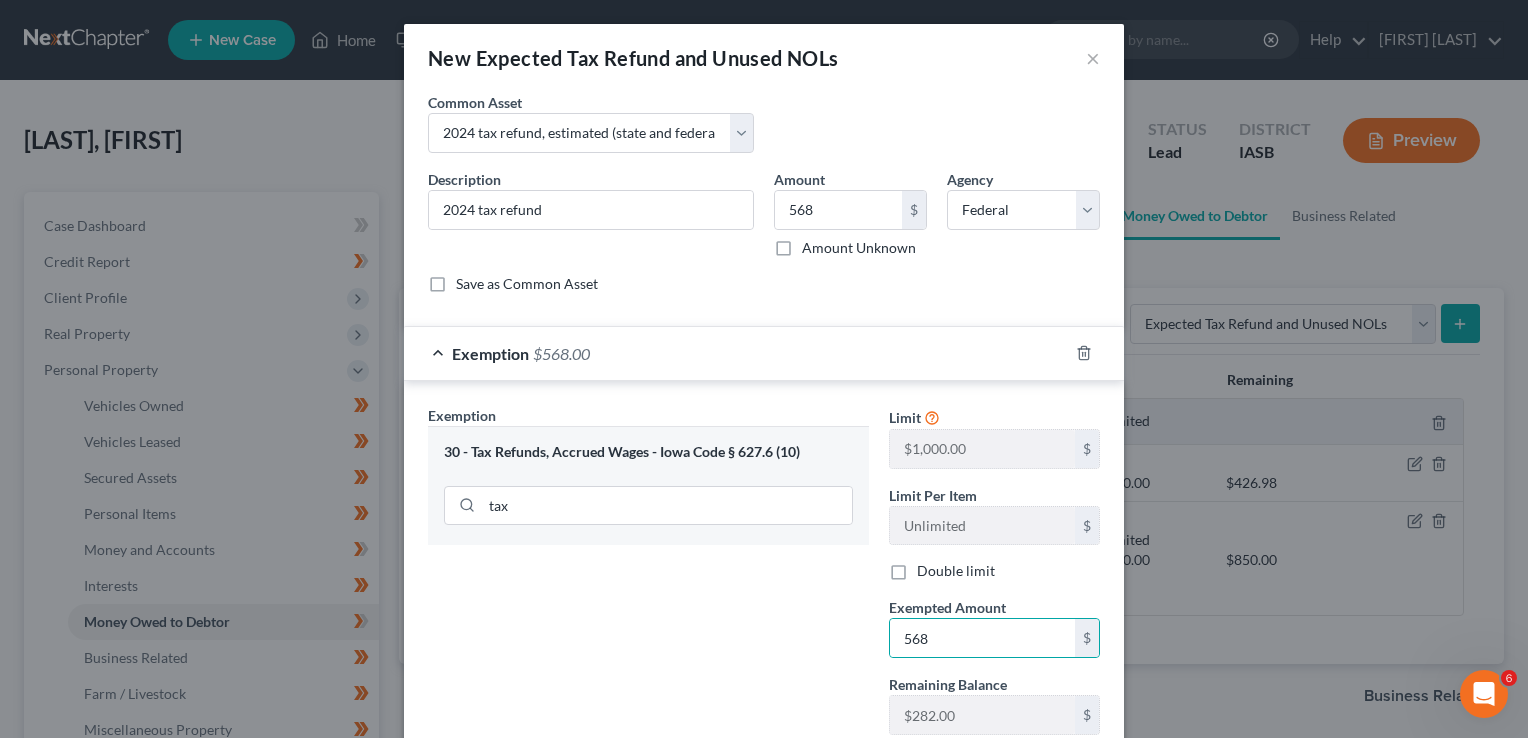 click on "Exemption Set must be selected for CA.
Exemption
*
30 - Tax Refunds, Accrued Wages - Iowa Code § 627.6 (10)         tax" at bounding box center [648, 578] 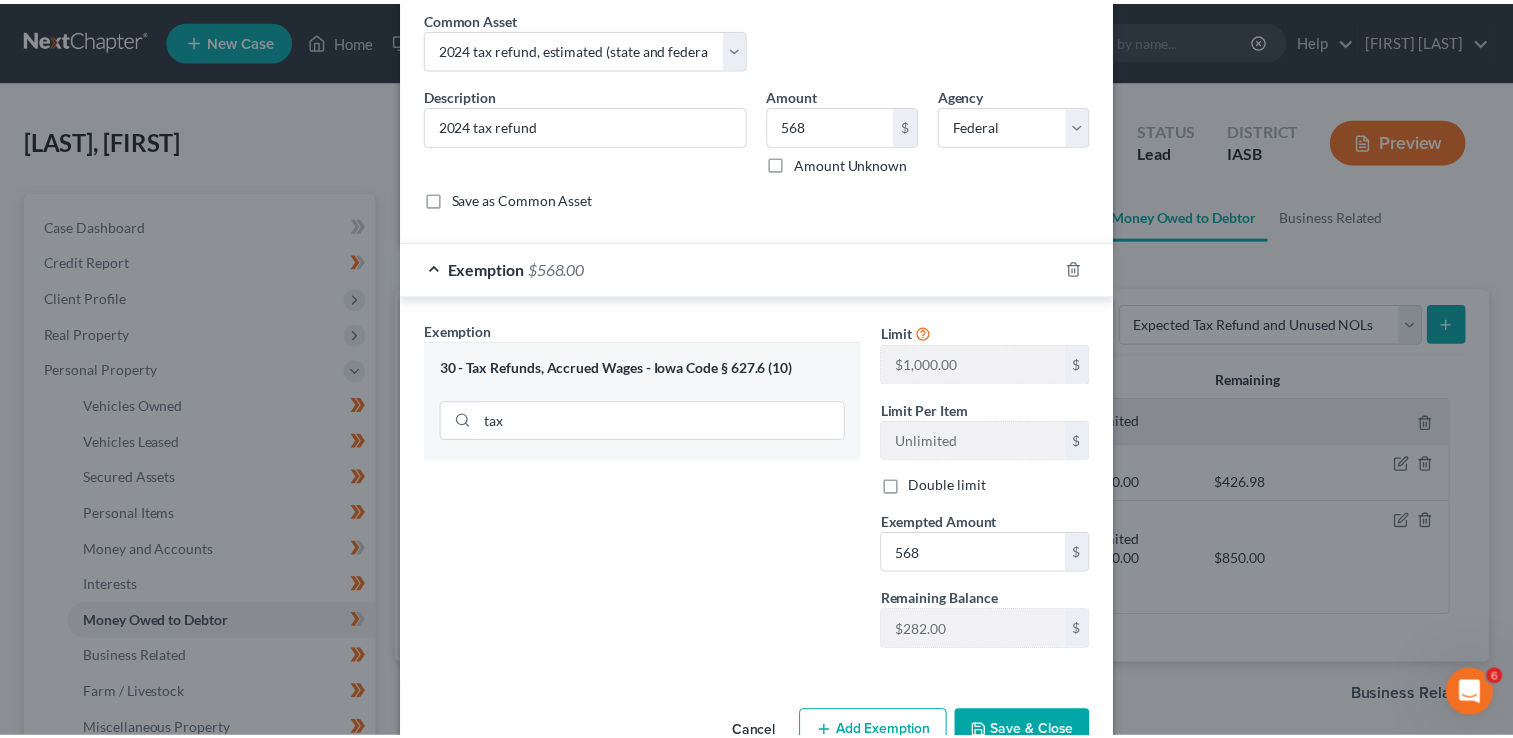 scroll, scrollTop: 136, scrollLeft: 0, axis: vertical 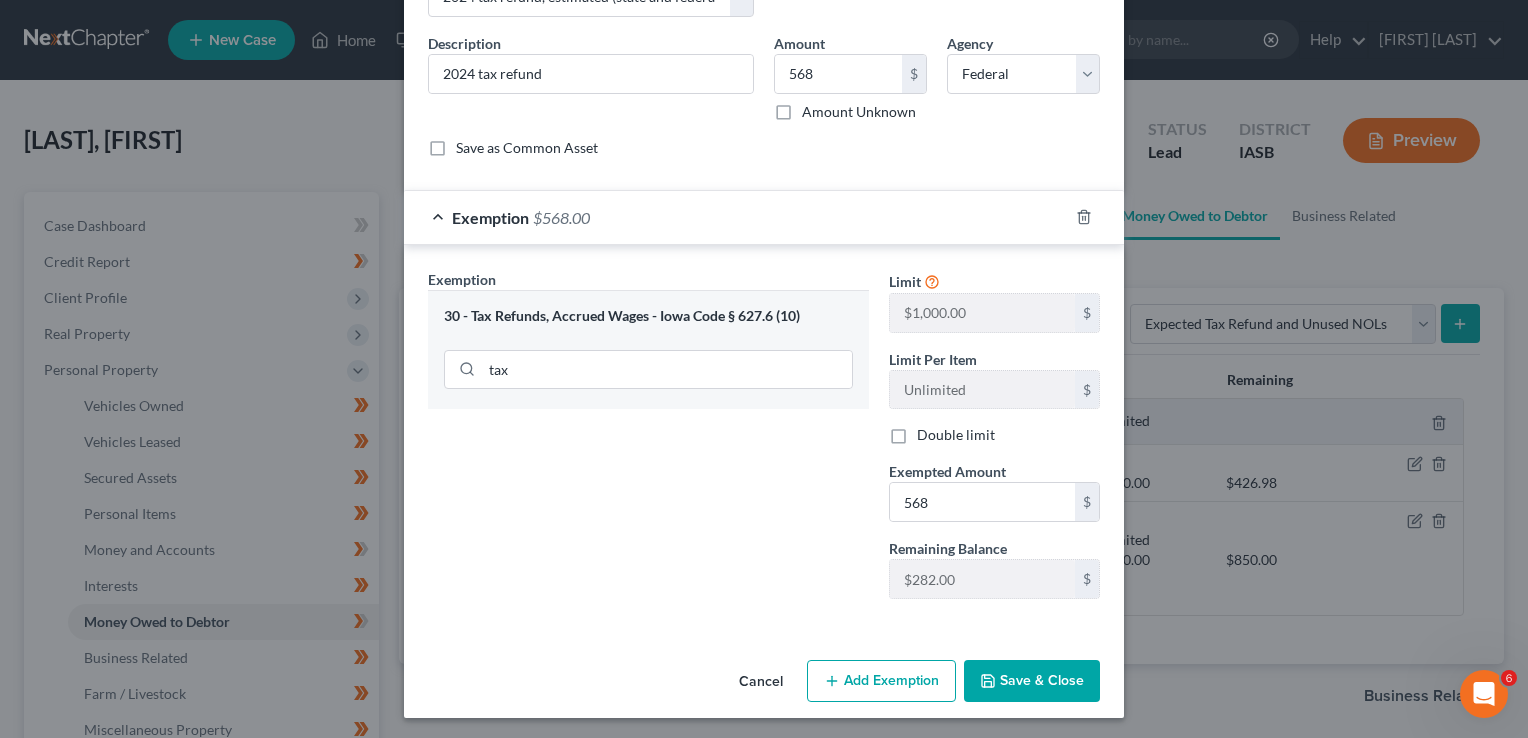click on "Save & Close" at bounding box center [1032, 681] 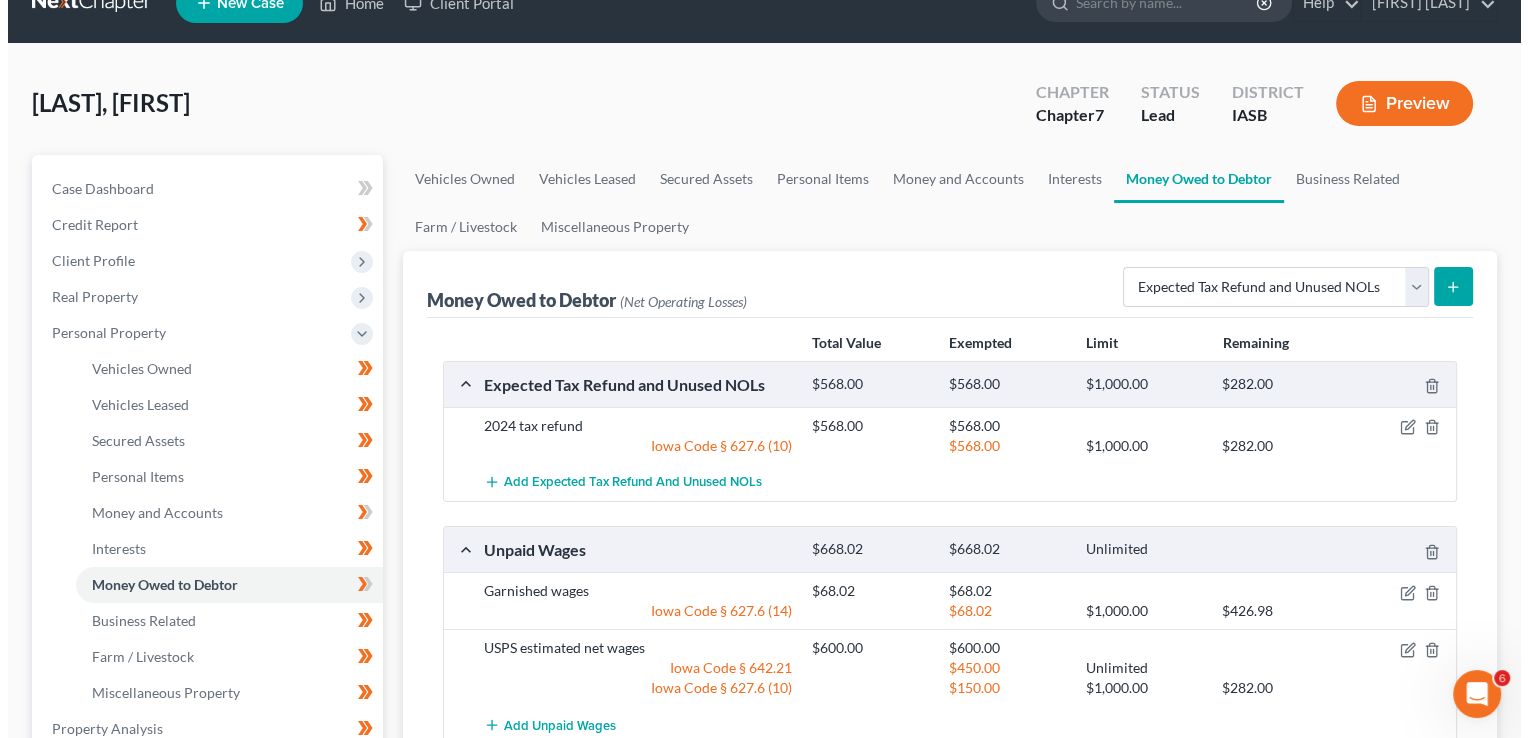 scroll, scrollTop: 0, scrollLeft: 0, axis: both 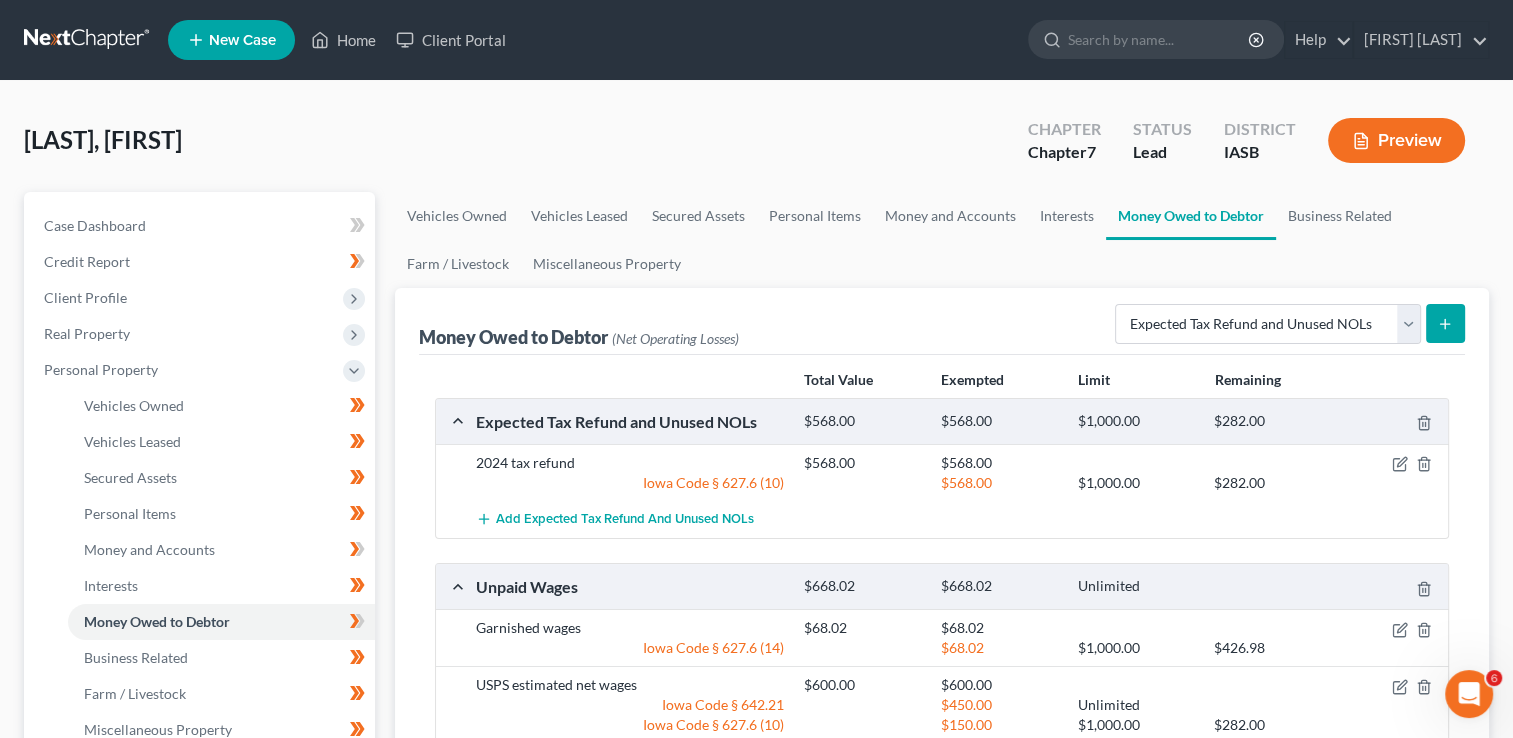 click 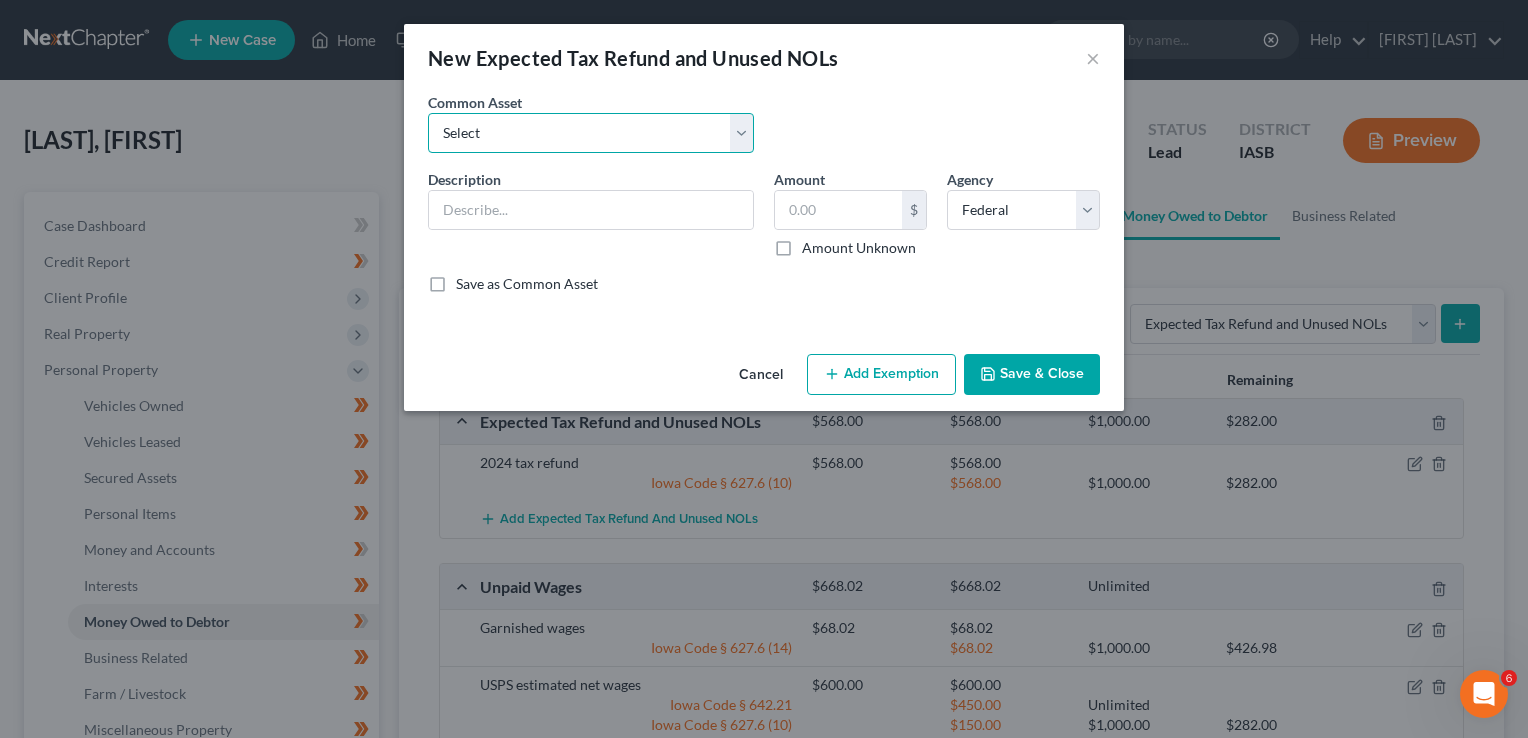 click on "Select 2019 tax refund 2019 Iowa refund 2022 tax refund 2022 tax refund 2020 tax refund 2023 tax refund 2024 tax refund, estimated (state and federal)" at bounding box center [591, 133] 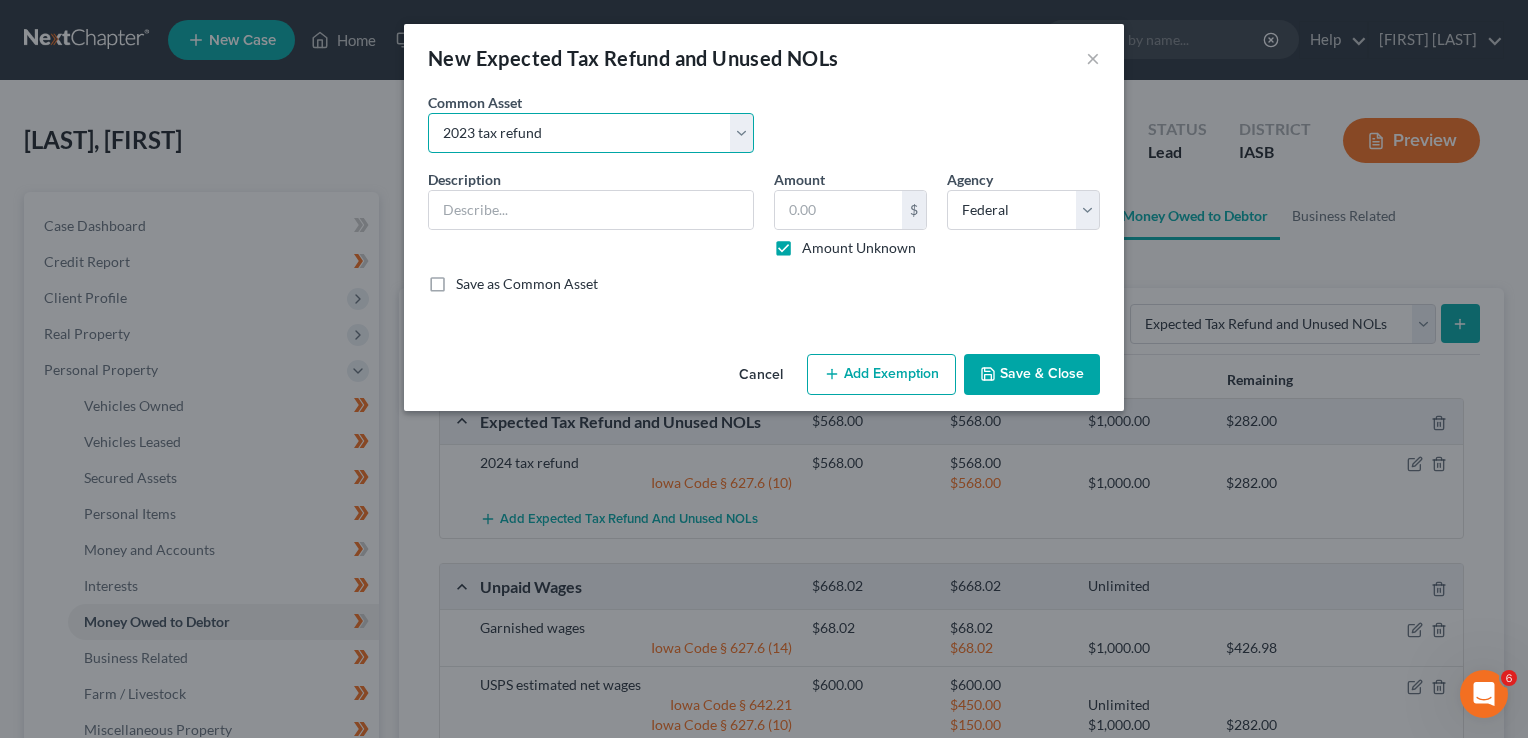 click on "Select 2019 tax refund 2019 Iowa refund 2022 tax refund 2022 tax refund 2020 tax refund 2023 tax refund 2024 tax refund, estimated (state and federal)" at bounding box center (591, 133) 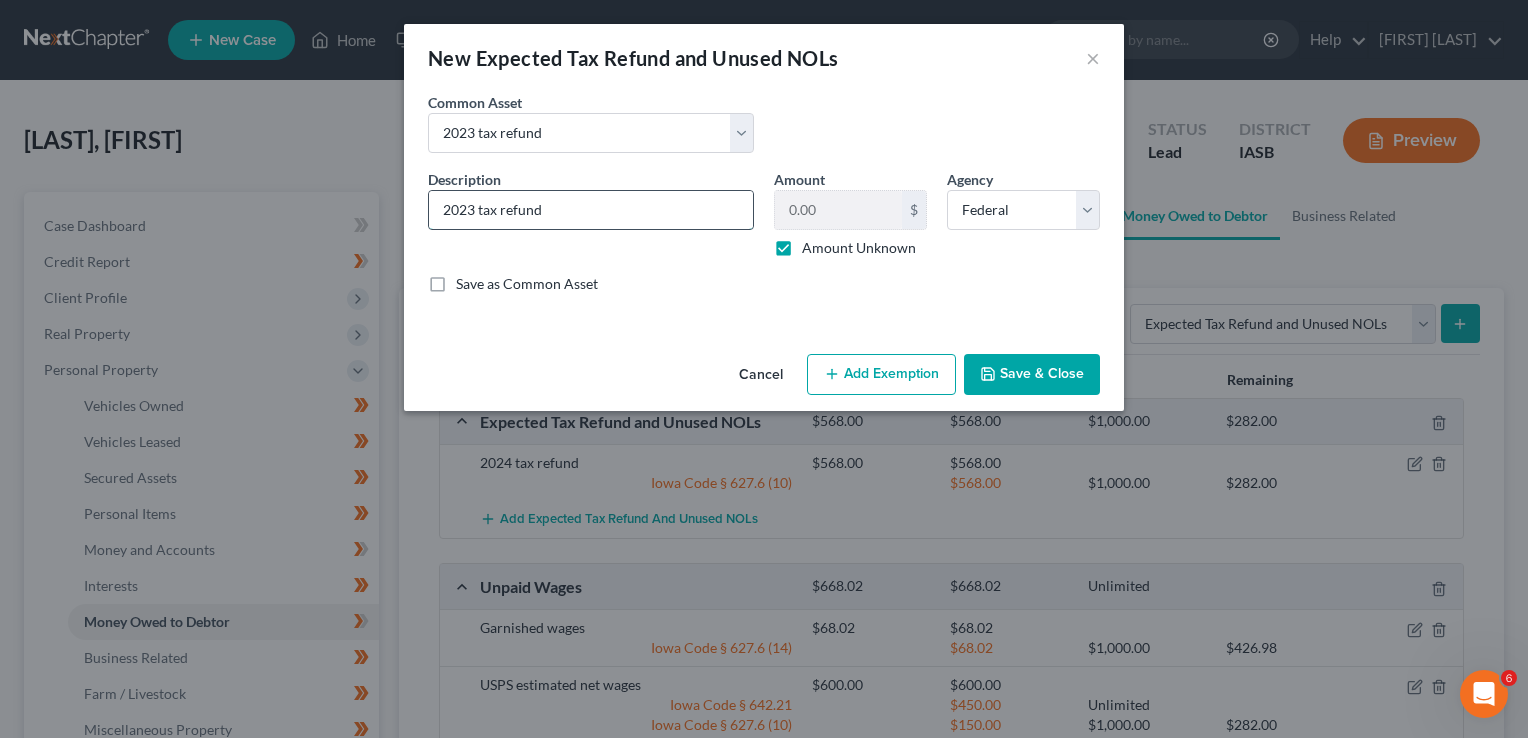 click on "2023 tax refund" at bounding box center [591, 210] 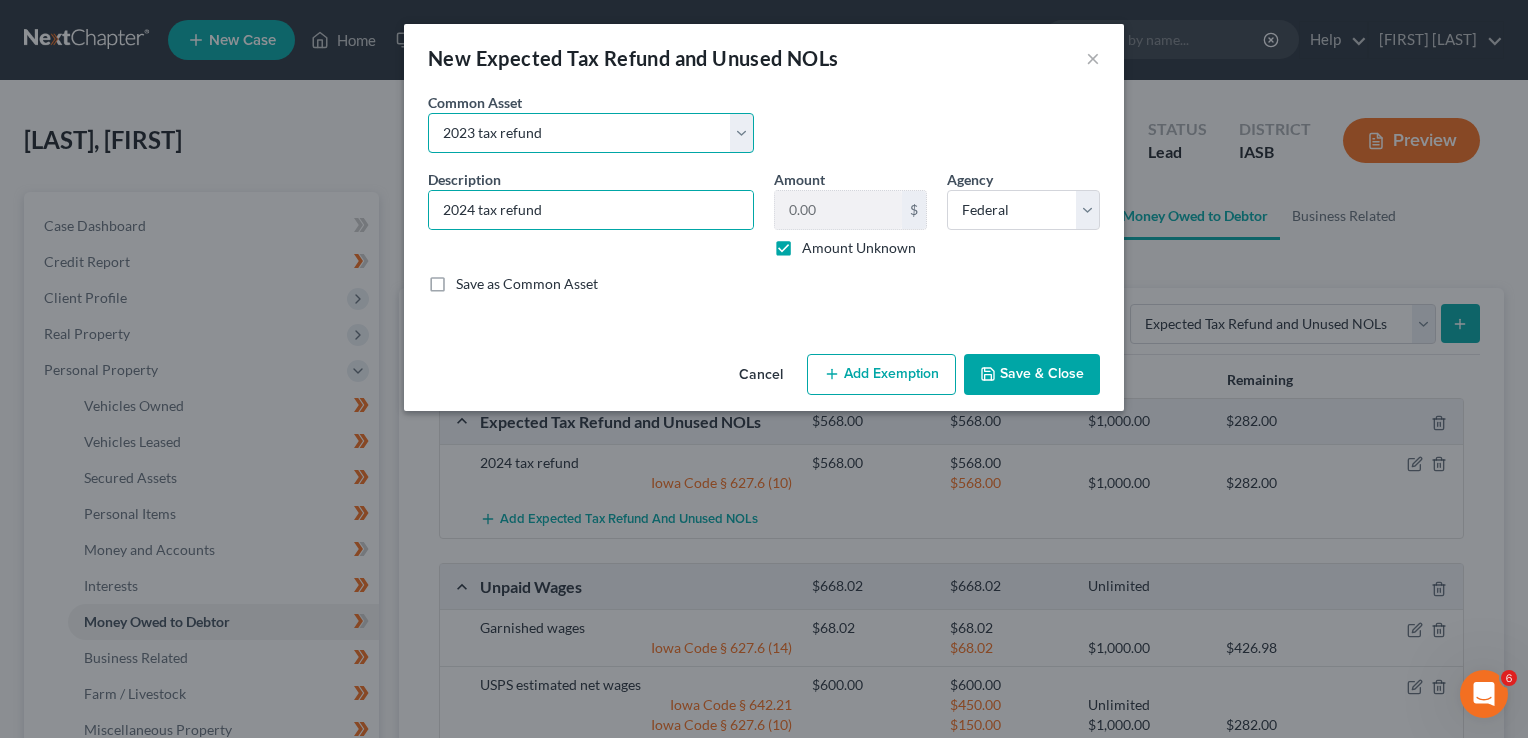 click on "Select 2019 tax refund 2019 Iowa refund 2022 tax refund 2022 tax refund 2020 tax refund 2023 tax refund 2024 tax refund, estimated (state and federal)" at bounding box center [591, 133] 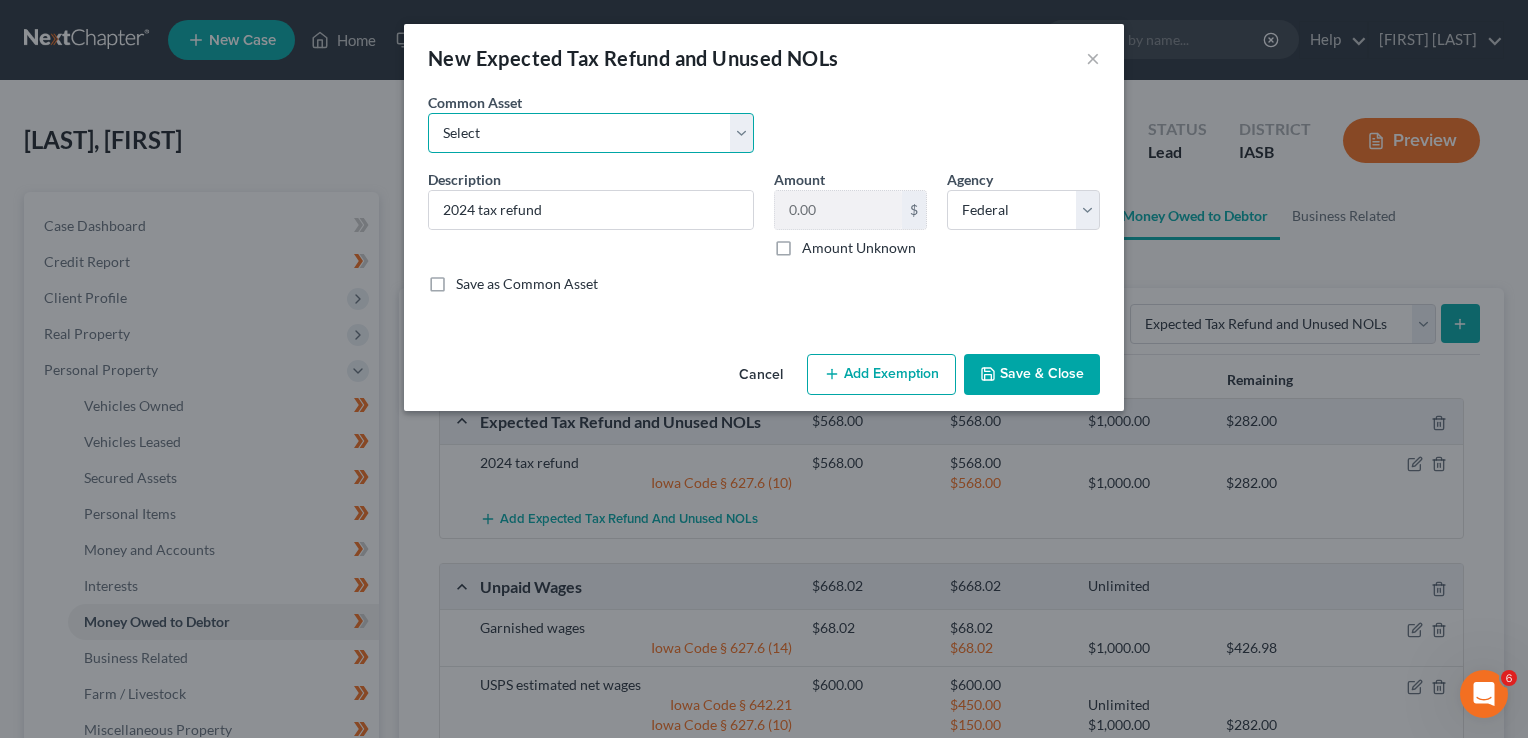 click on "Select 2019 tax refund 2019 Iowa refund 2022 tax refund 2022 tax refund 2020 tax refund 2023 tax refund 2024 tax refund, estimated (state and federal)" at bounding box center [591, 133] 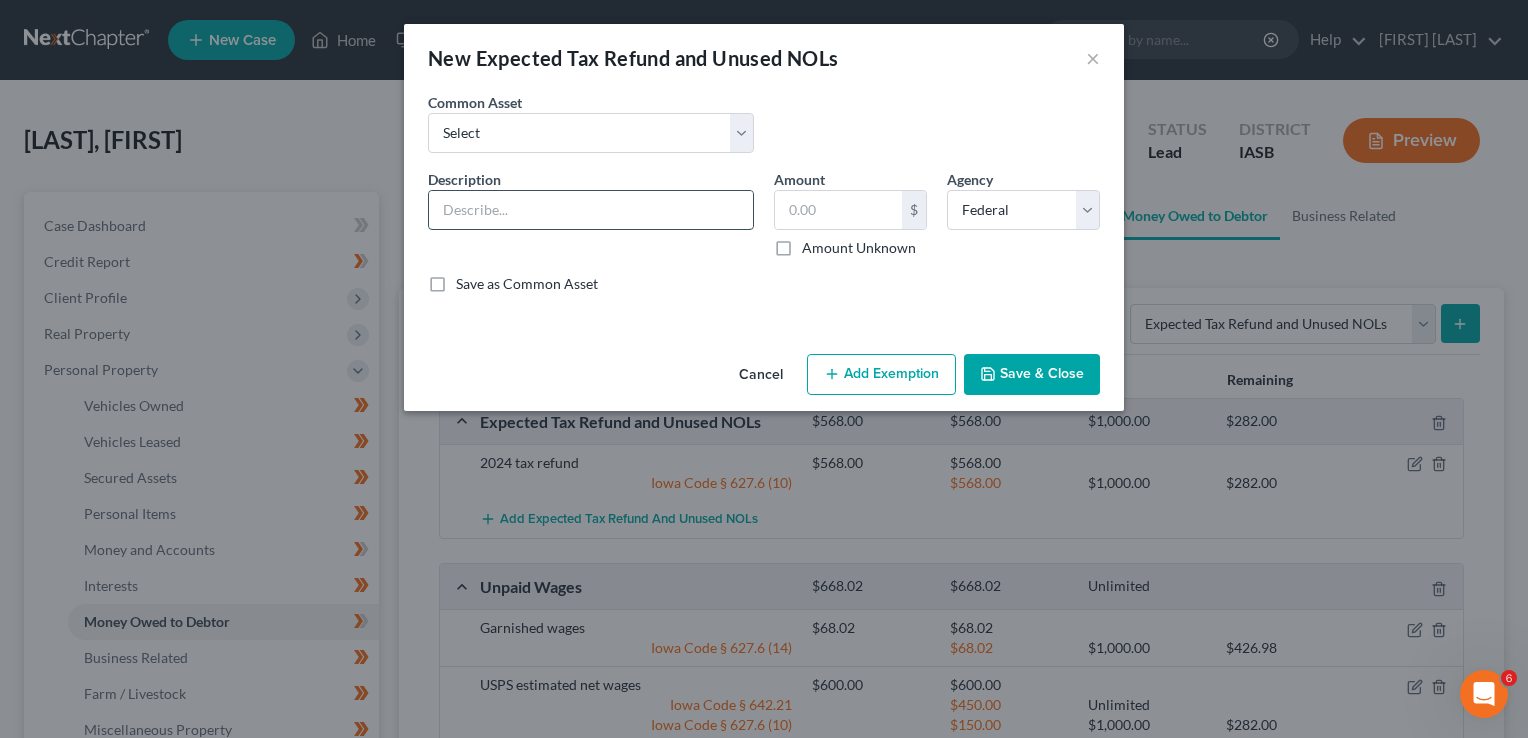 drag, startPoint x: 492, startPoint y: 202, endPoint x: 500, endPoint y: 219, distance: 18.788294 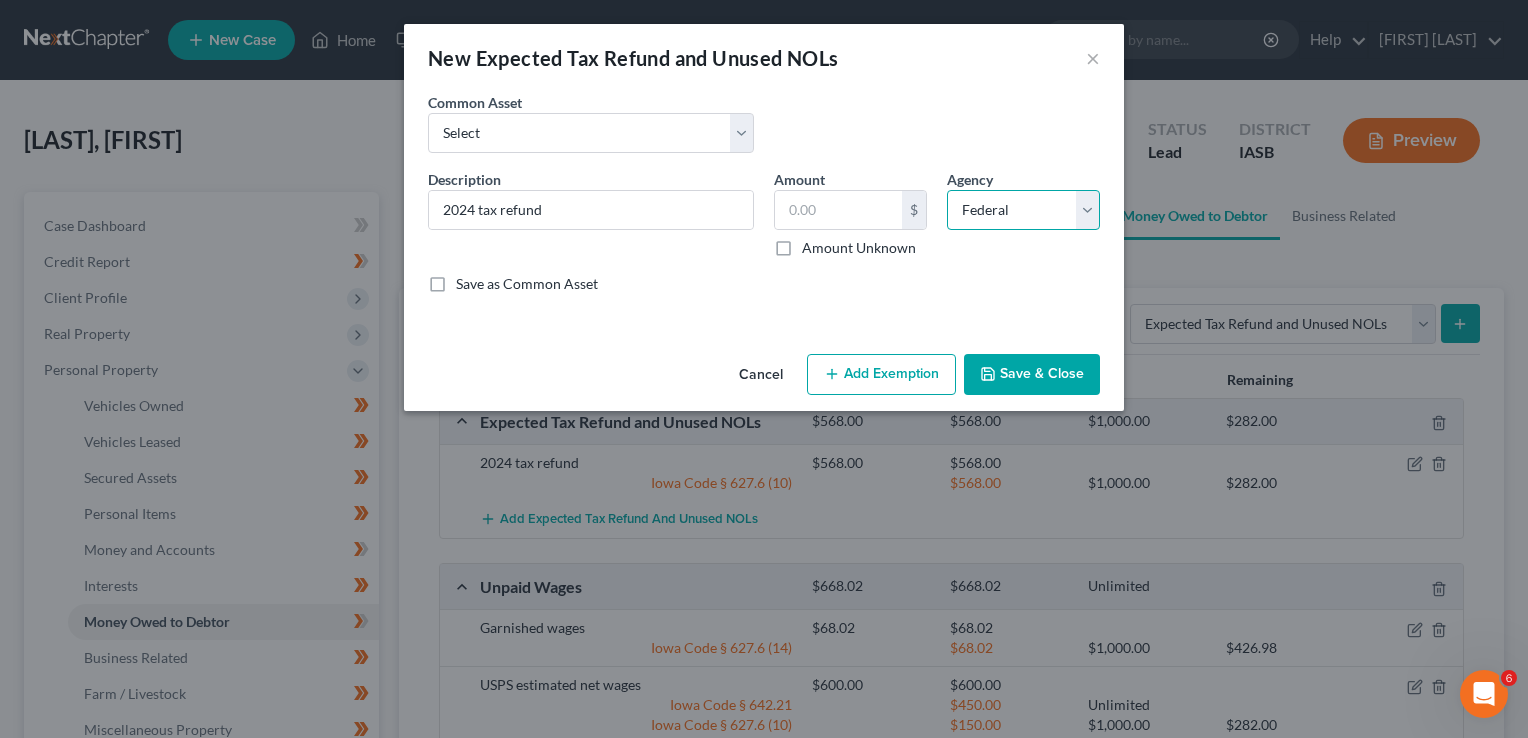 click on "Select Federal State Local" at bounding box center [1023, 210] 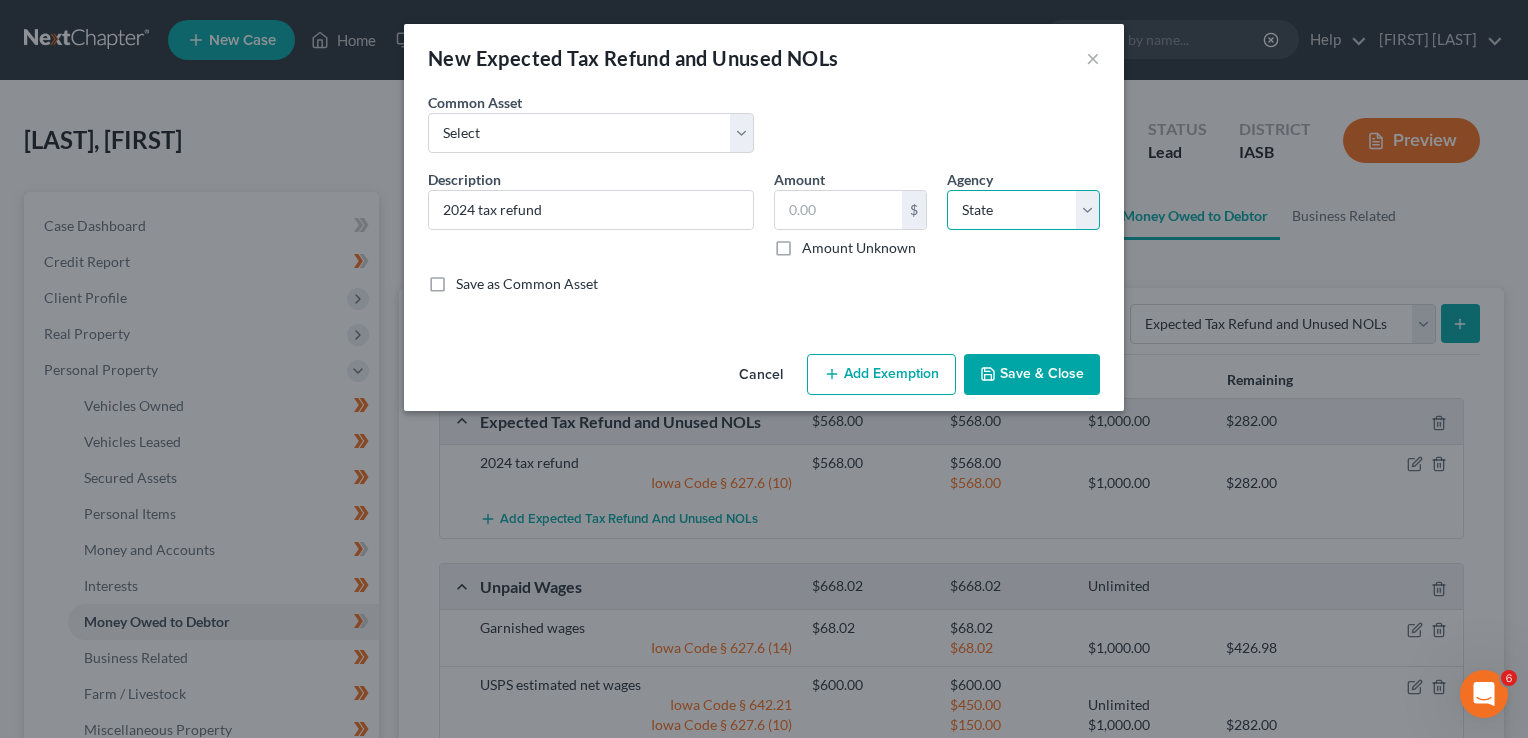 click on "Select Federal State Local" at bounding box center (1023, 210) 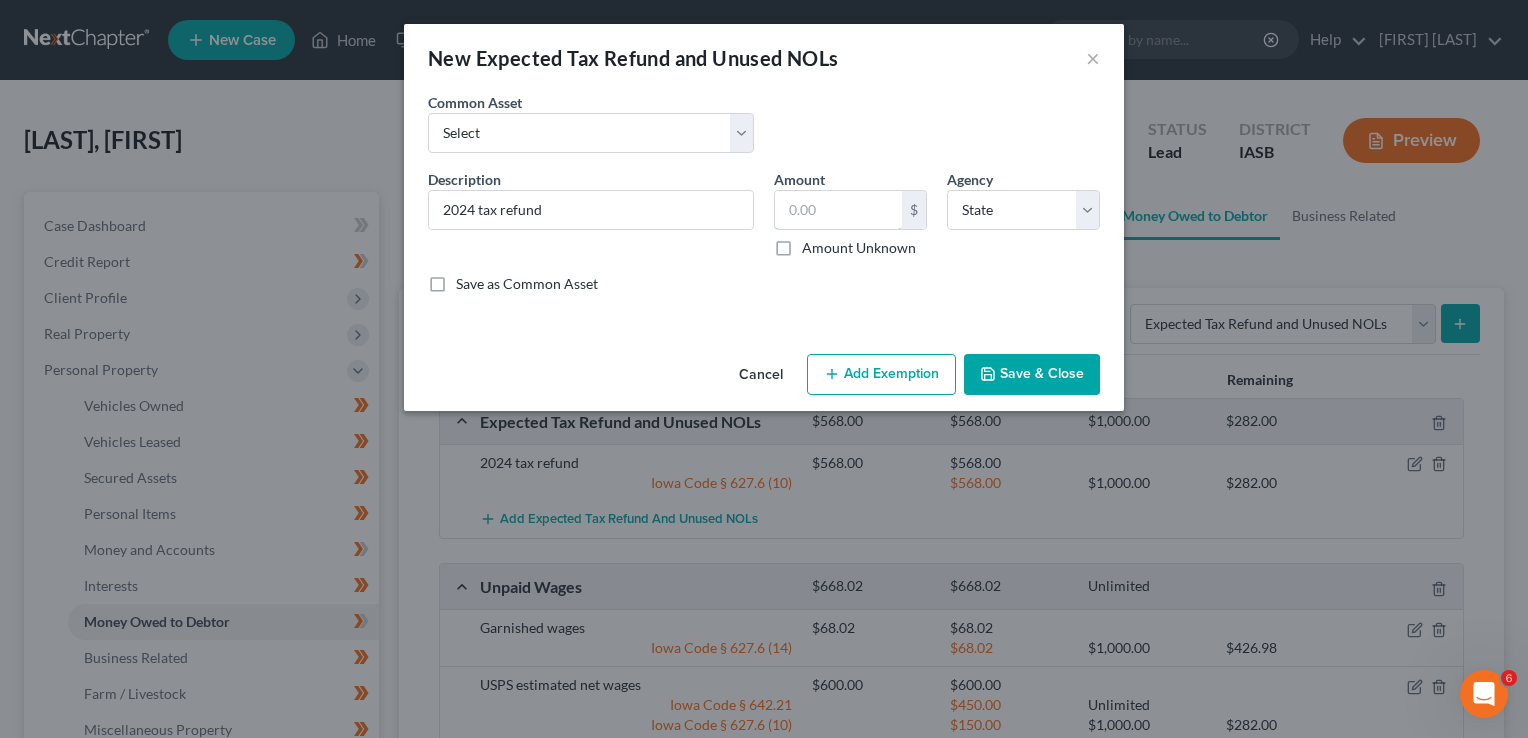 click on "Amount
$
Amount Unknown
Balance Undetermined
$
Amount Unknown" at bounding box center [850, 213] 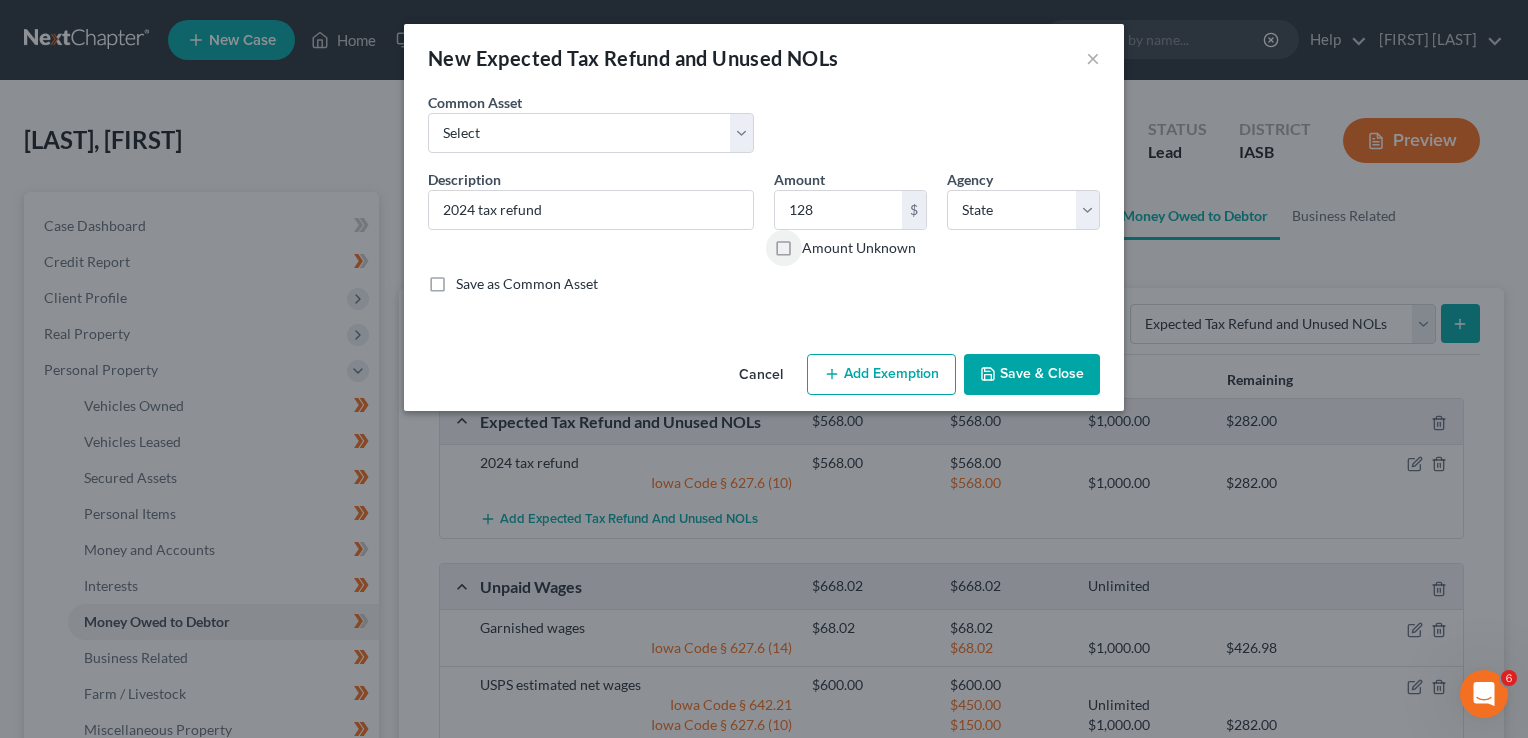 click on "Add Exemption" at bounding box center [881, 375] 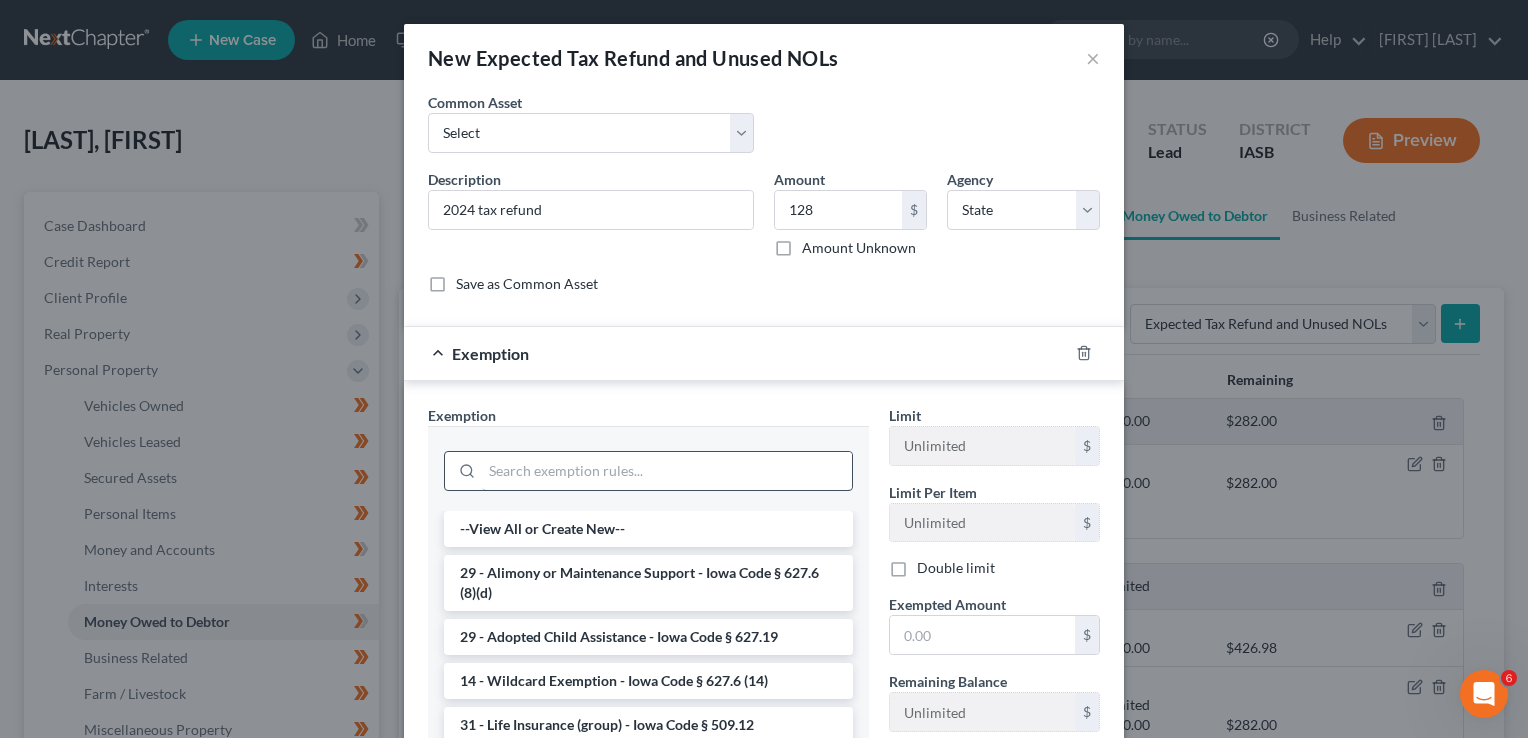 click at bounding box center (667, 471) 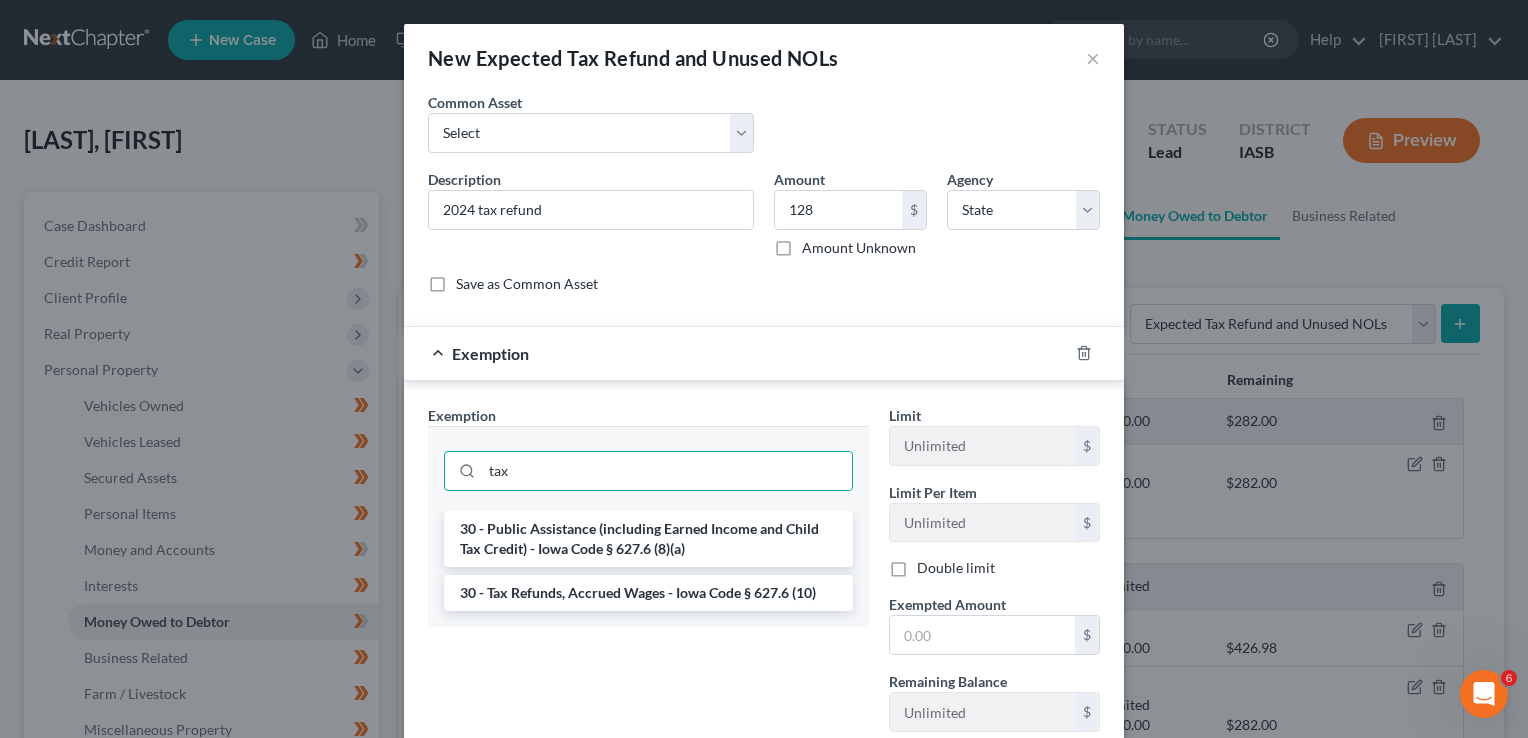 click on "30 - Tax Refunds, Accrued Wages - Iowa Code § 627.6 (10)" at bounding box center [648, 593] 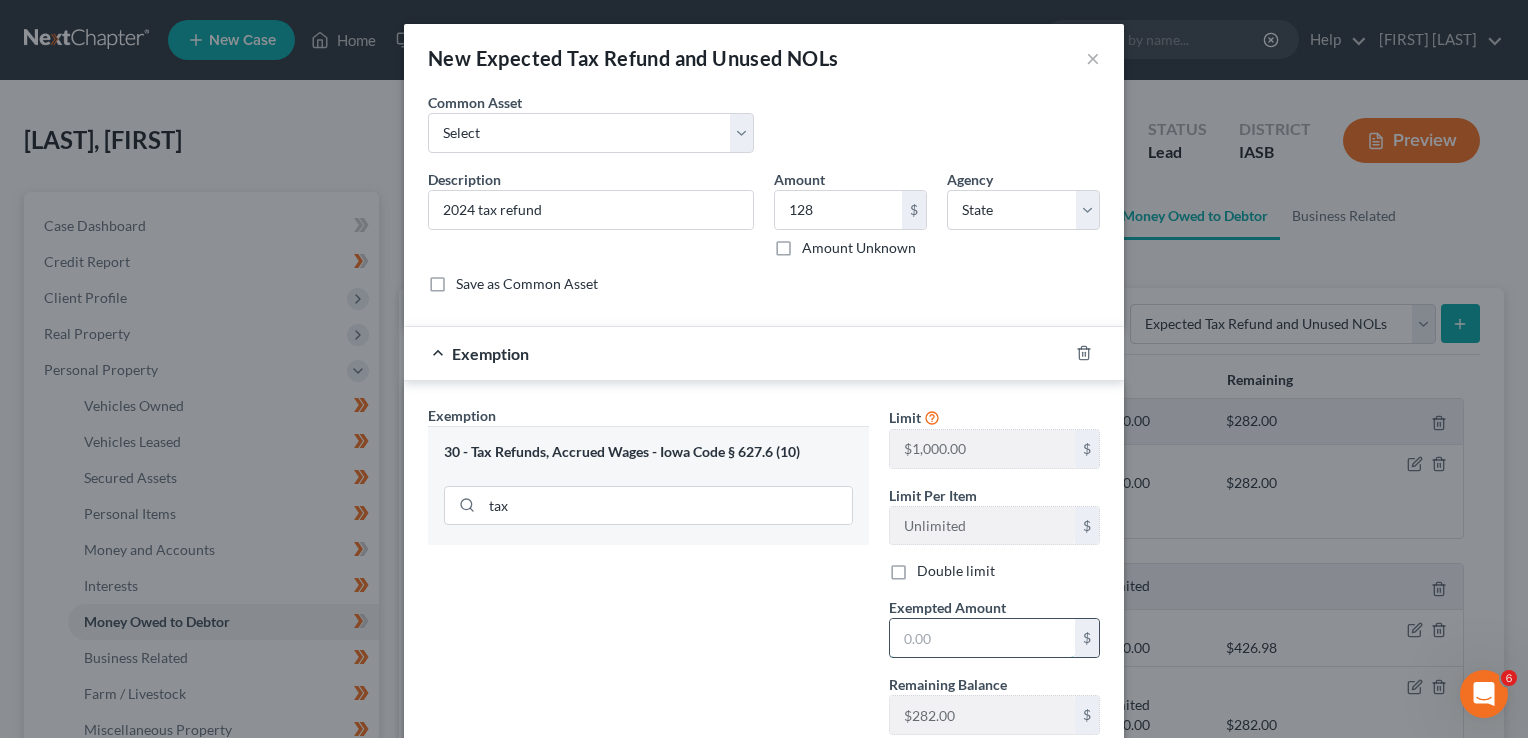 click at bounding box center [982, 638] 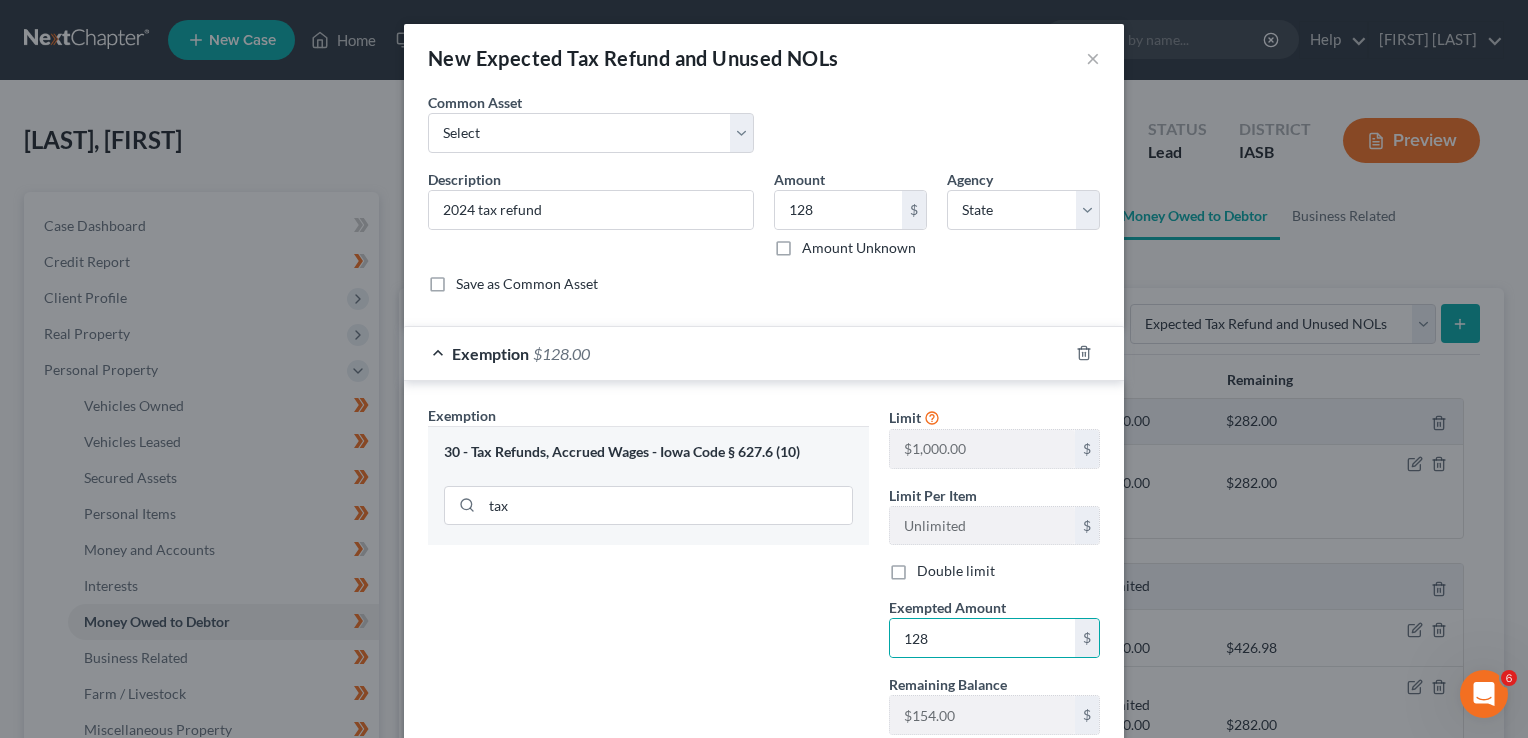 click on "Exemption Set must be selected for CA.
Exemption
*
30 - Tax Refunds, Accrued Wages - Iowa Code § 627.6 (10)         tax" at bounding box center [648, 578] 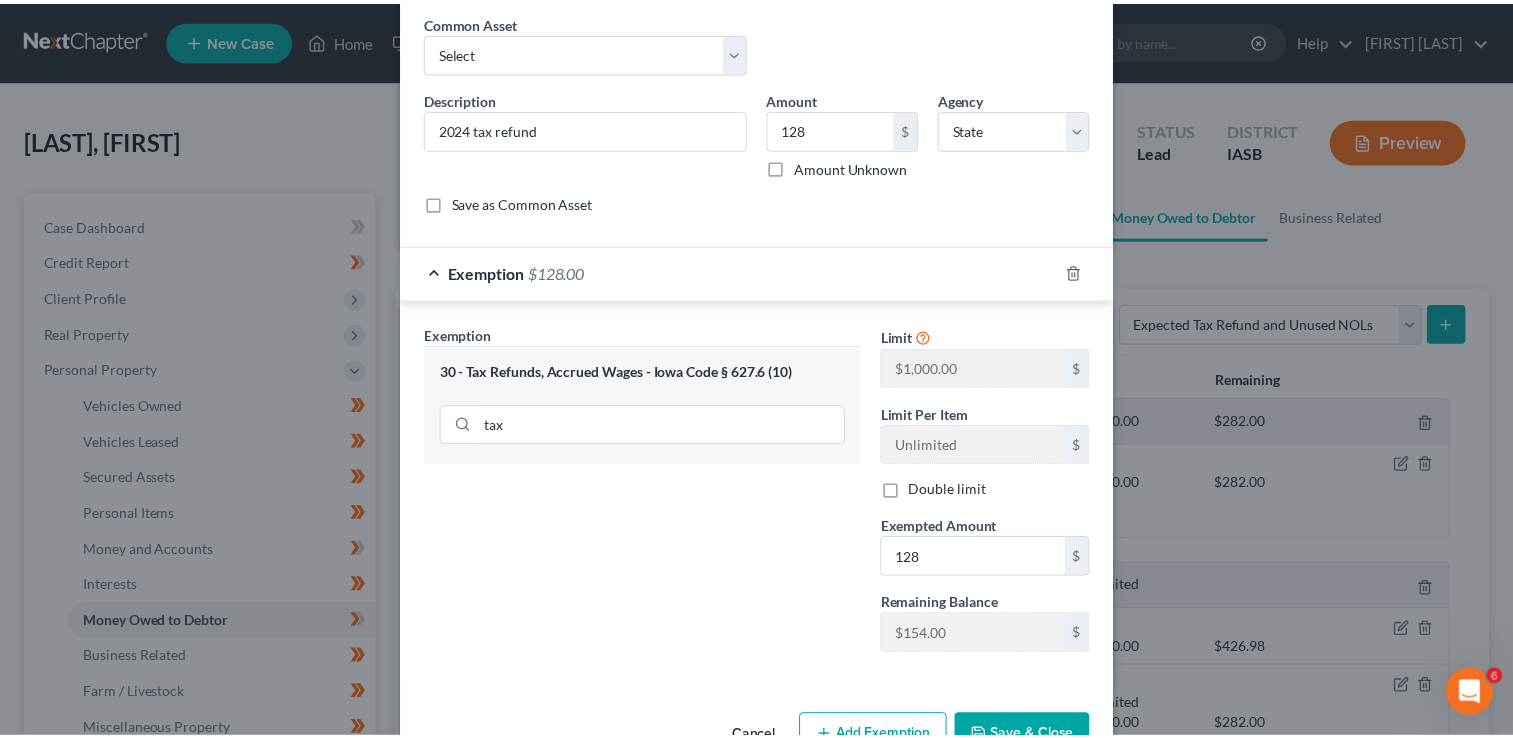 scroll, scrollTop: 136, scrollLeft: 0, axis: vertical 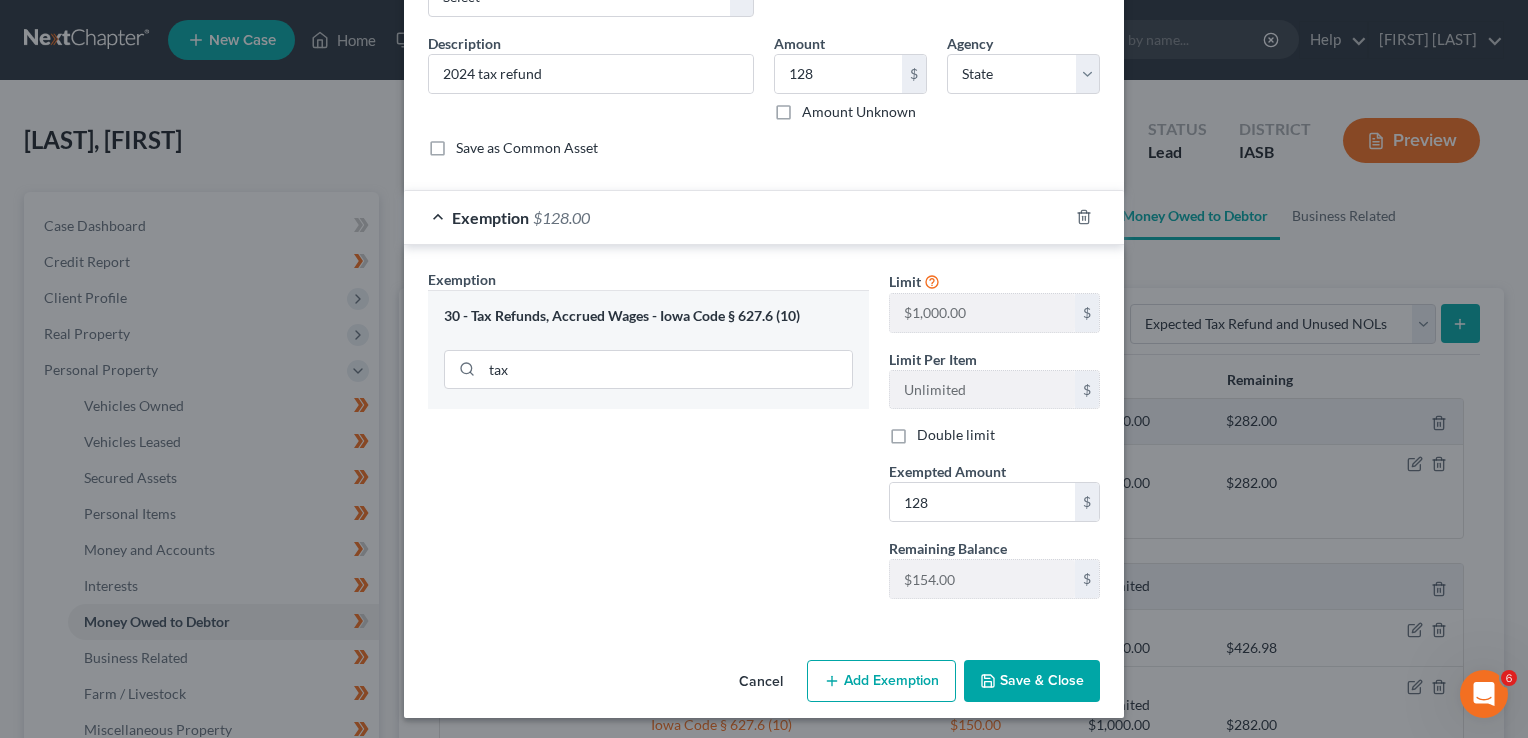 drag, startPoint x: 996, startPoint y: 646, endPoint x: 1023, endPoint y: 657, distance: 29.15476 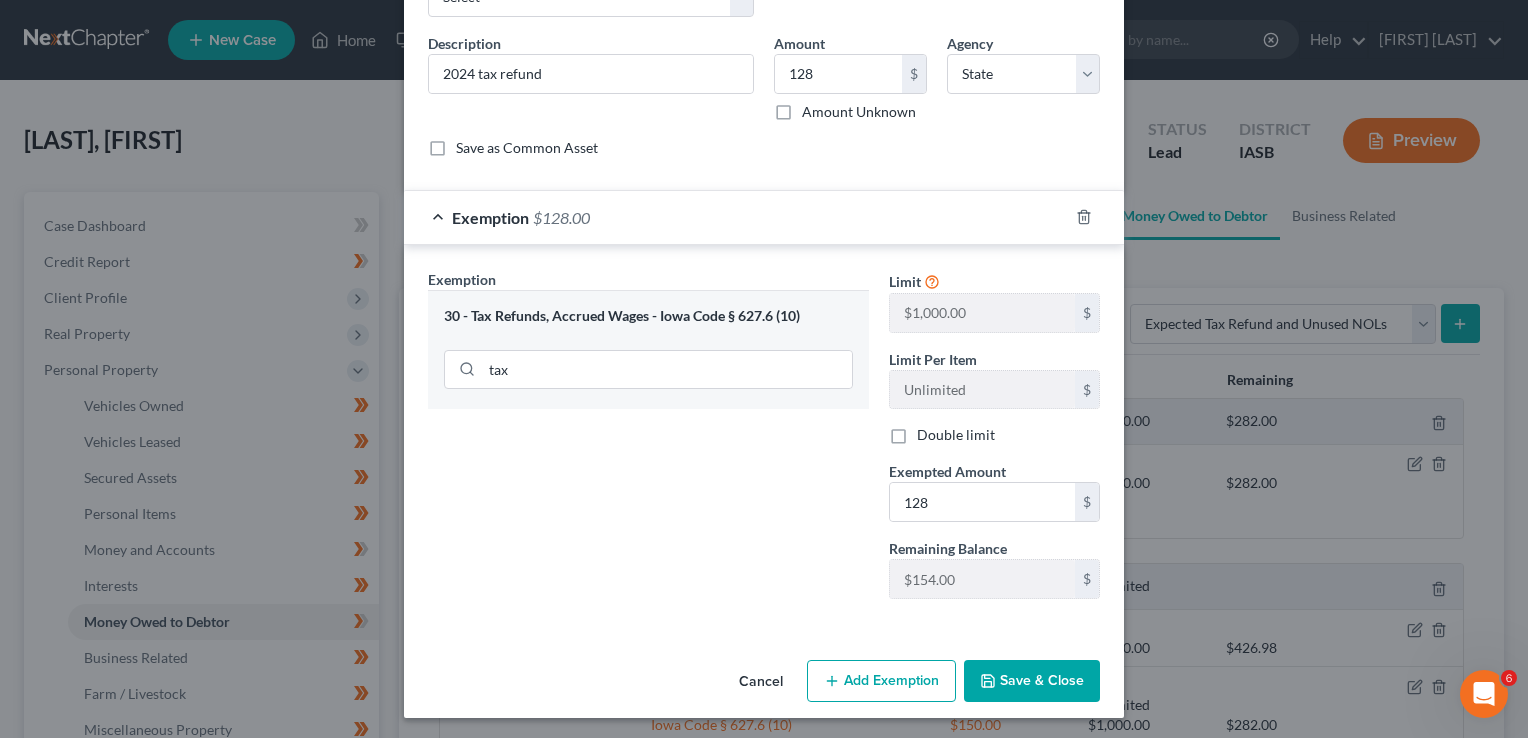 drag, startPoint x: 1028, startPoint y: 678, endPoint x: 1030, endPoint y: 688, distance: 10.198039 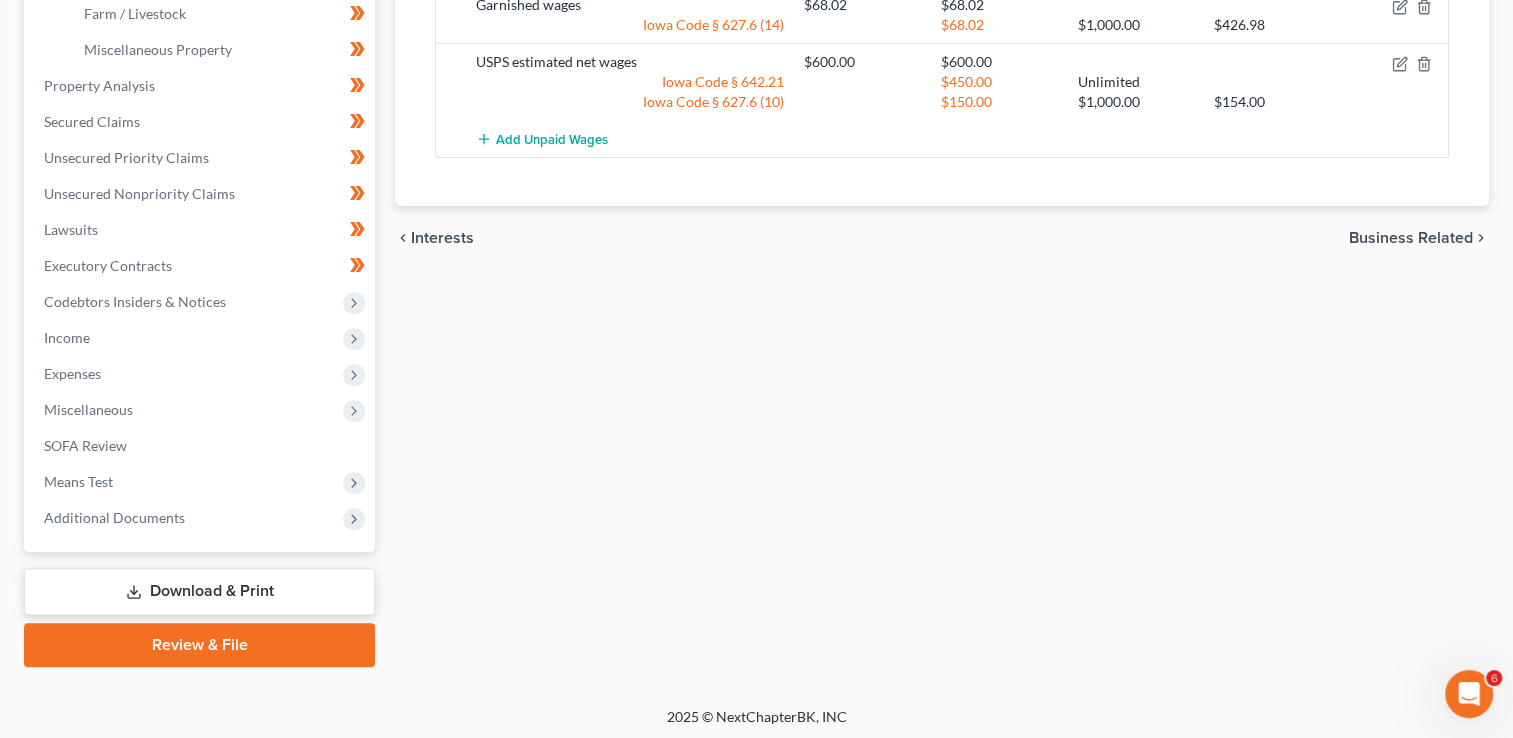 scroll, scrollTop: 683, scrollLeft: 0, axis: vertical 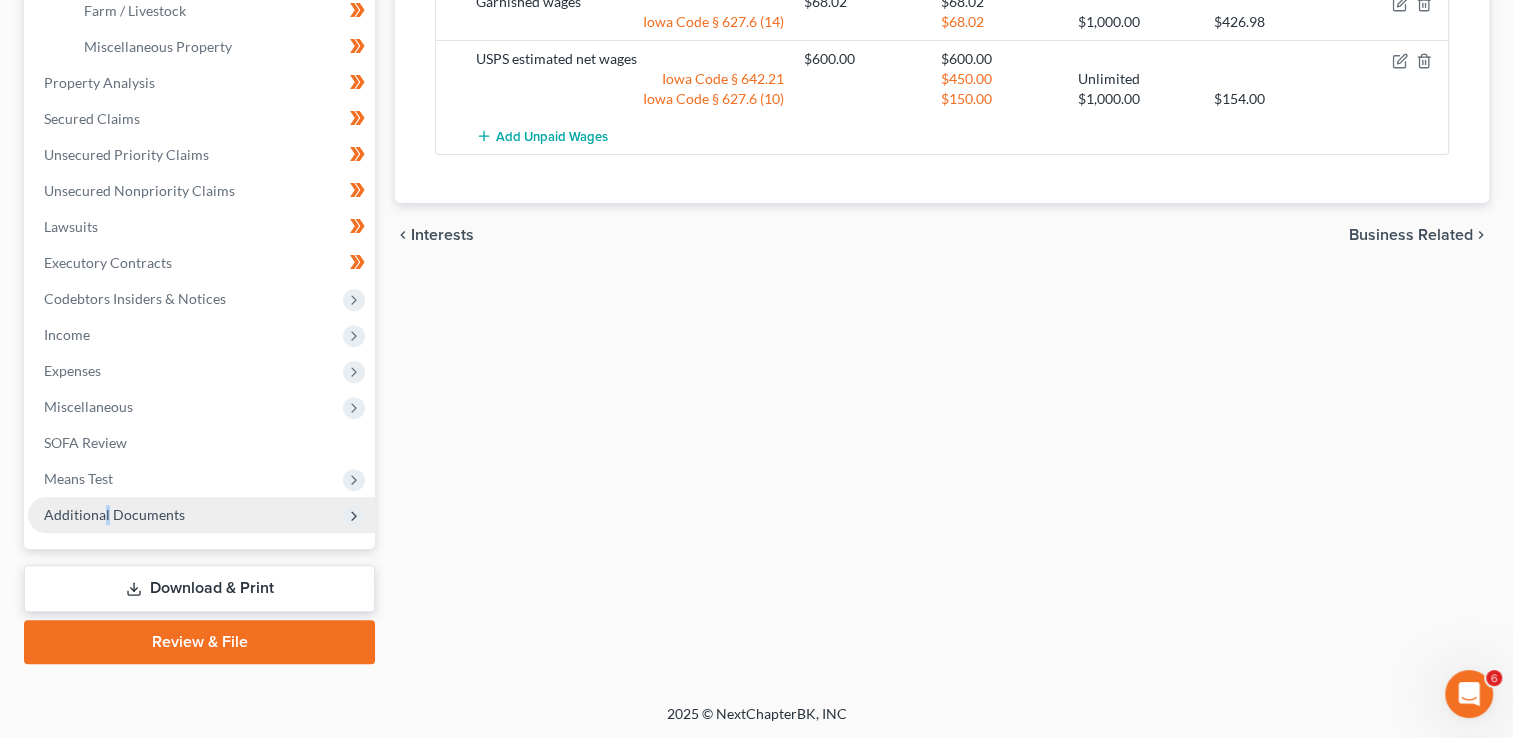 click on "Additional Documents" at bounding box center (114, 514) 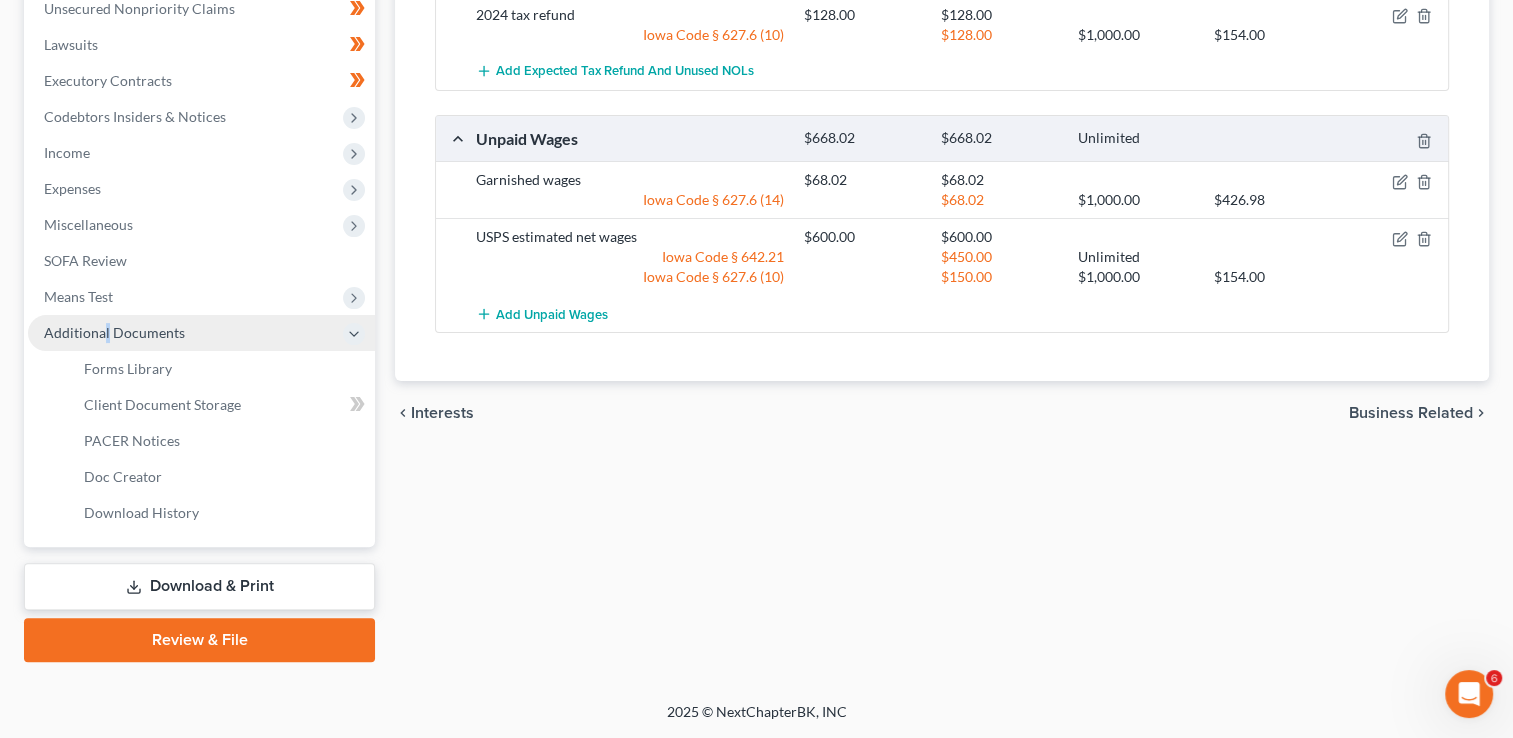 scroll, scrollTop: 503, scrollLeft: 0, axis: vertical 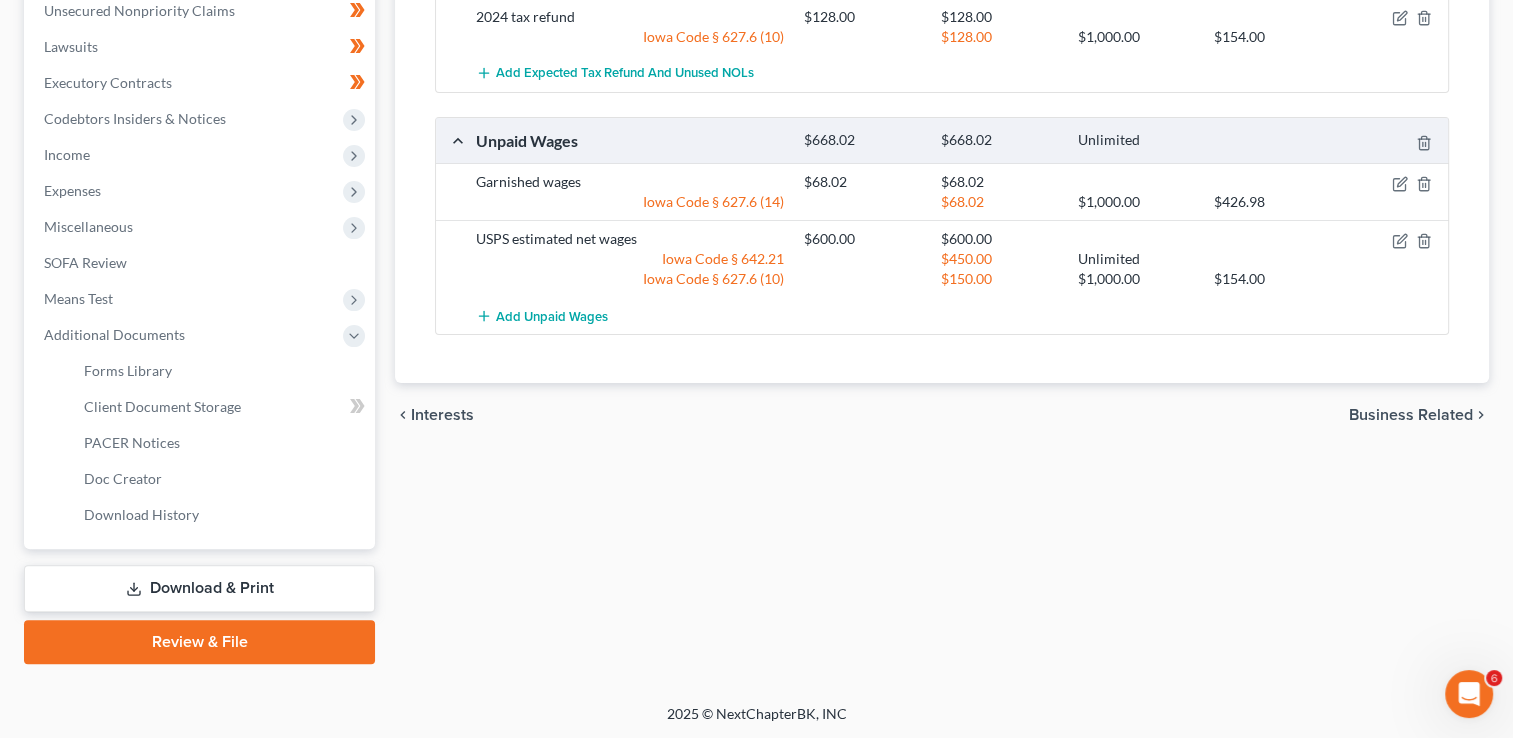 drag, startPoint x: 107, startPoint y: 521, endPoint x: 525, endPoint y: 532, distance: 418.1447 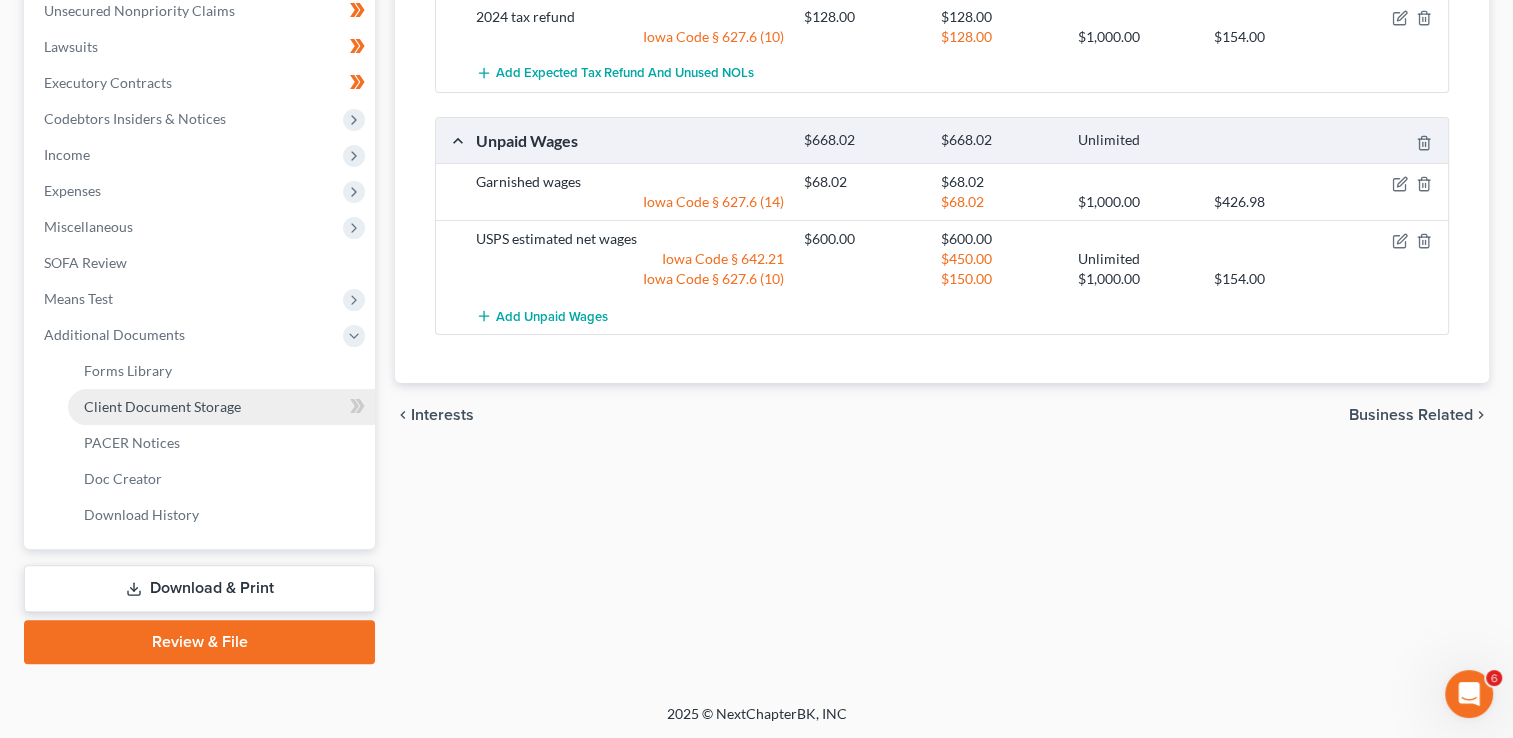 click on "Client Document Storage" at bounding box center [162, 406] 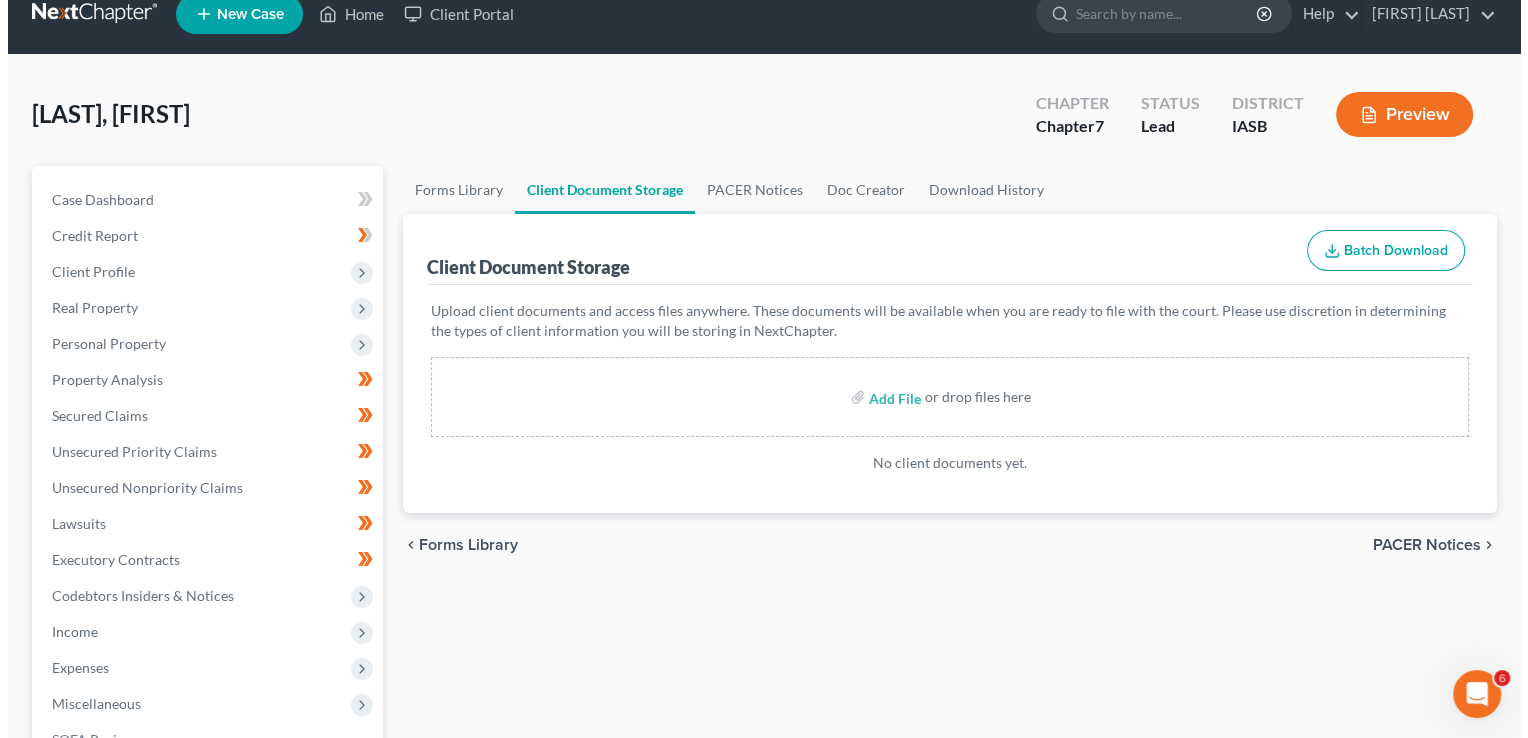 scroll, scrollTop: 0, scrollLeft: 0, axis: both 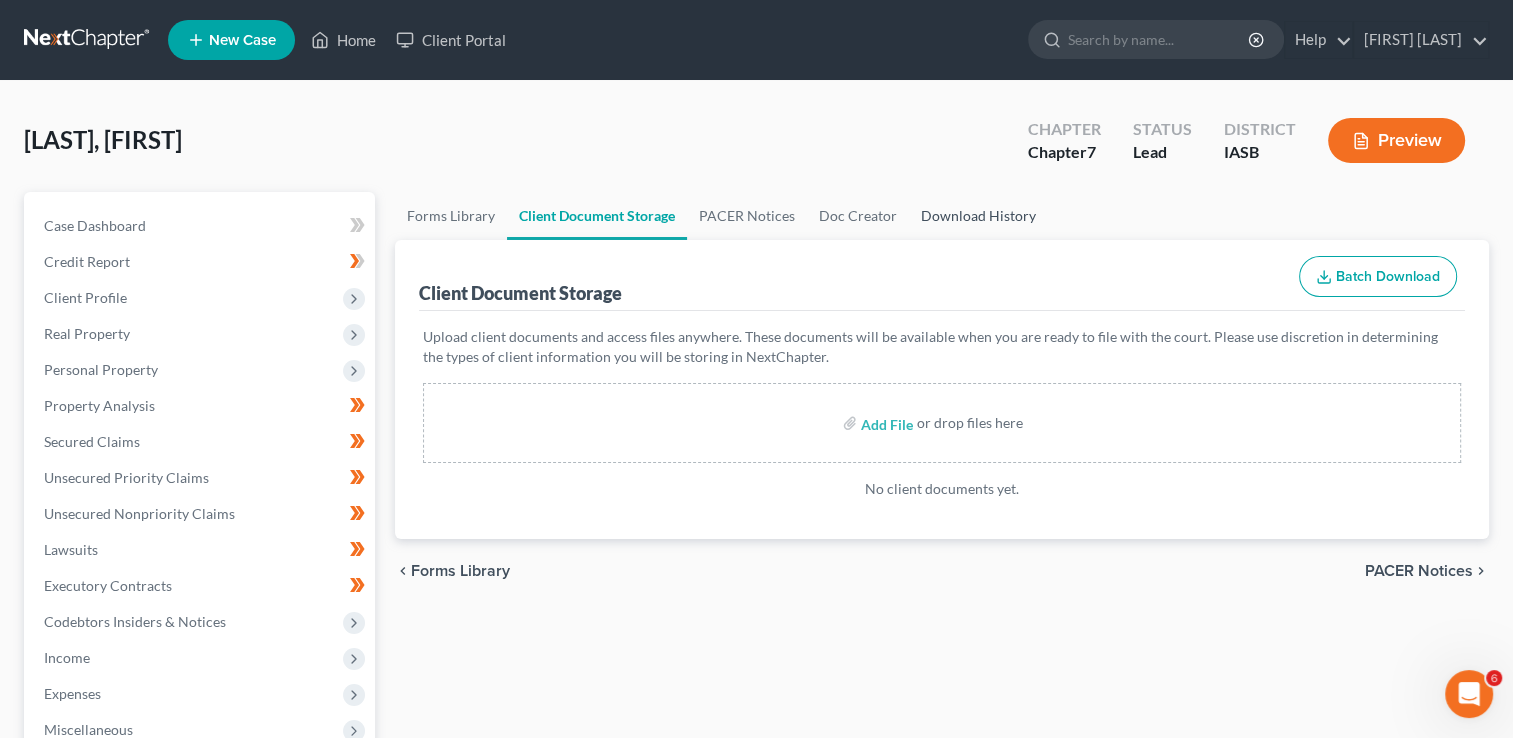 click on "Download History" at bounding box center (978, 216) 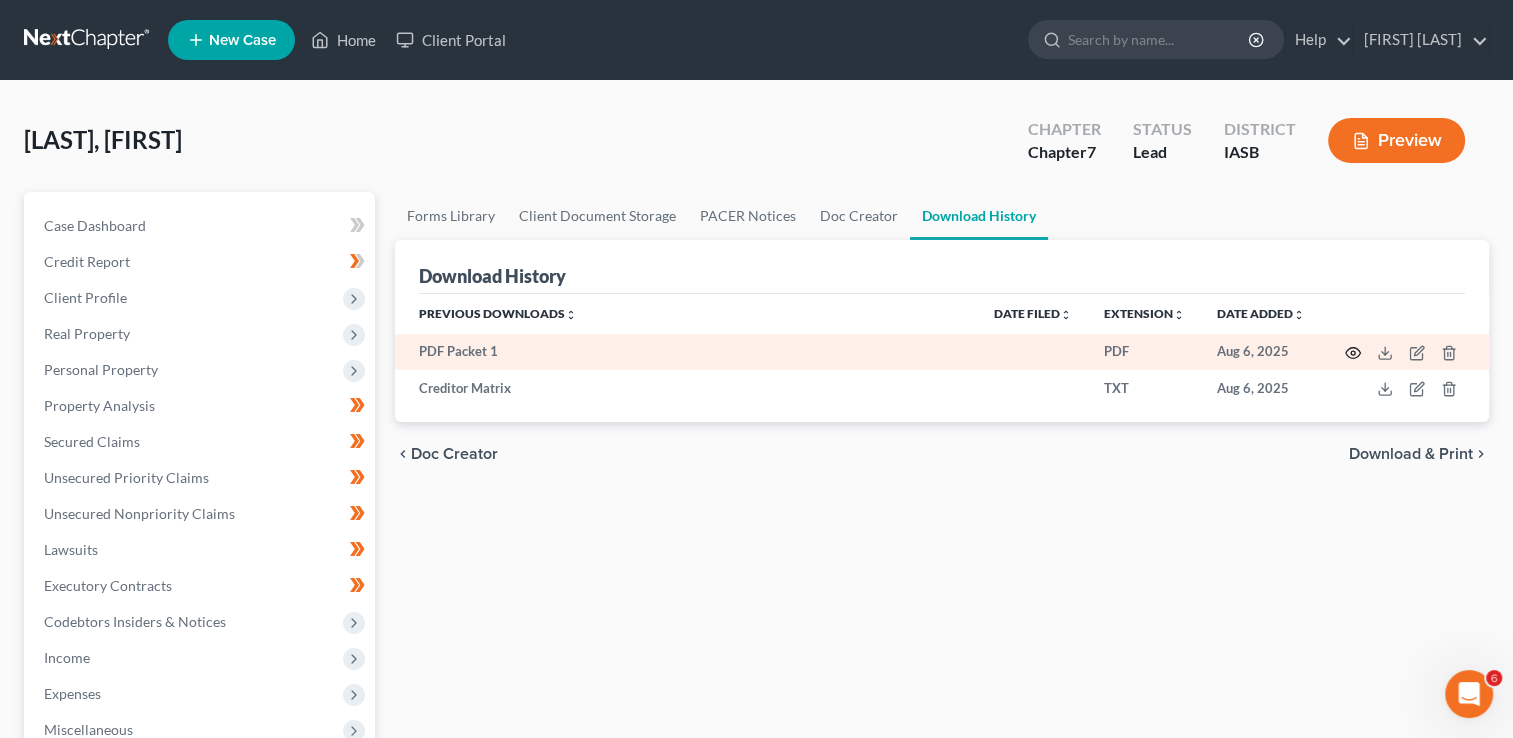 click 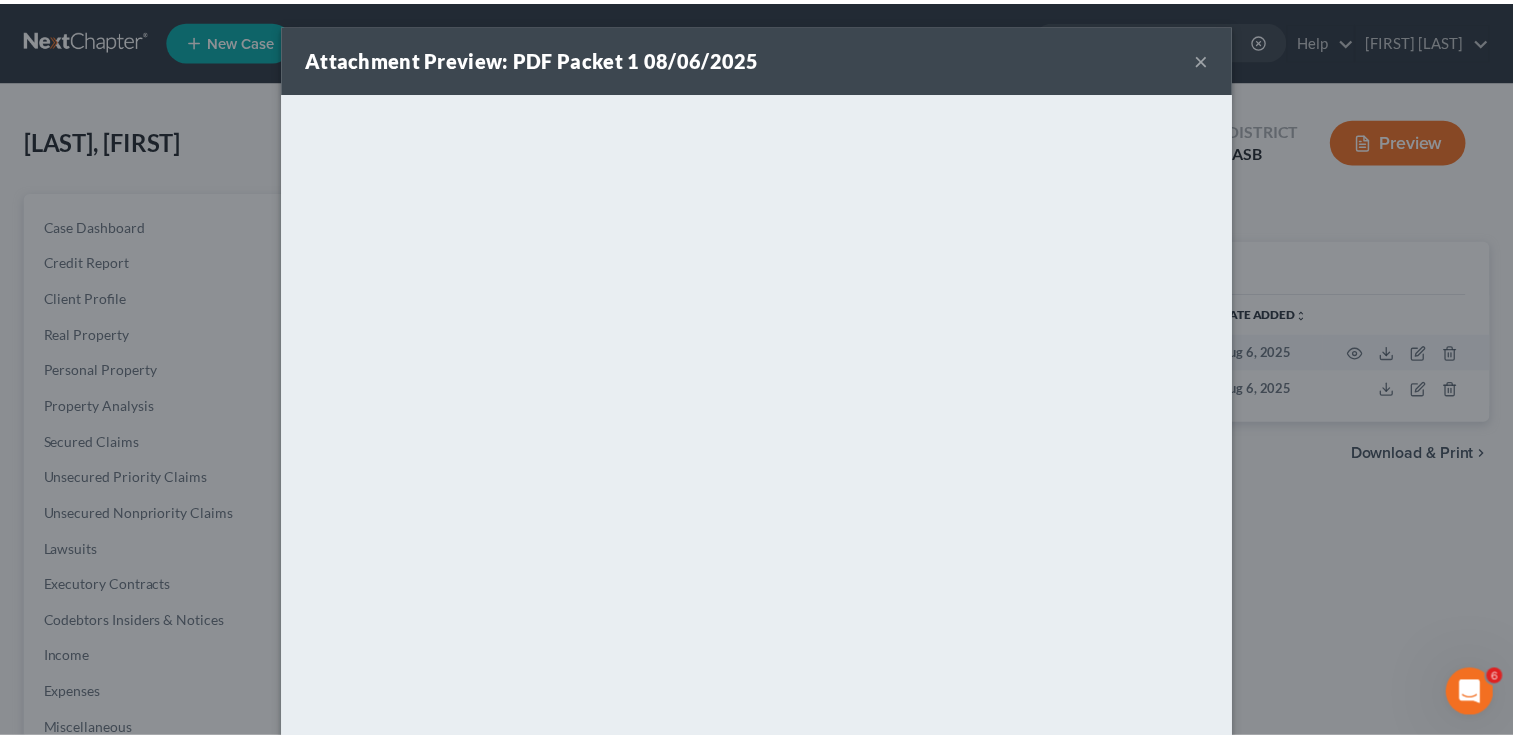 scroll, scrollTop: 98, scrollLeft: 0, axis: vertical 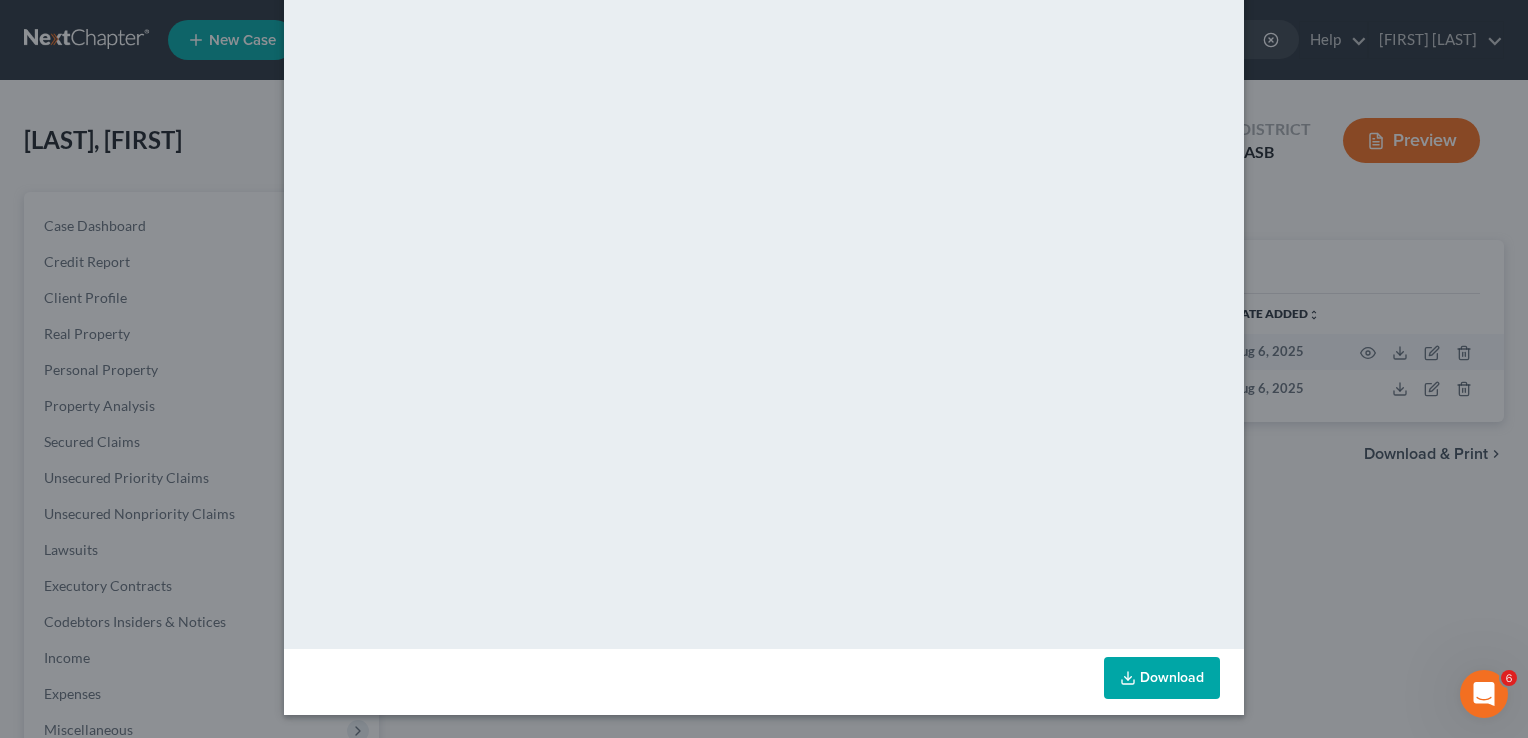 click on "Attachment Preview: PDF Packet 1 08/06/2025 ×
<object ng-attr-data='https://nextchapter-prod.s3.amazonaws.com/uploads/attachment/file/11988764/800a64a7-fa01-41b1-aa97-79fb2fd08410.pdf?X-Amz-Expires=3000&X-Amz-Date=20250806T160307Z&X-Amz-Algorithm=AWS4-HMAC-SHA256&X-Amz-Credential=AKIAJMWBS4AI7W4T6GHQ%2F20250806%2Fus-east-1%2Fs3%2Faws4_request&X-Amz-SignedHeaders=host&X-Amz-Signature=414480d4b9a0e8c21a48d467996a0ae454aa394d5460cc8e9fa57cdc86c2bd74' type='application/pdf' width='100%' height='650px'></object>
<p><a href='https://nextchapter-prod.s3.amazonaws.com/uploads/attachment/file/11988764/800a64a7-fa01-41b1-aa97-79fb2fd08410.pdf?X-Amz-Expires=3000&X-Amz-Date=20250806T160307Z&X-Amz-Algorithm=AWS4-HMAC-SHA256&X-Amz-Credential=AKIAJMWBS4AI7W4T6GHQ%2F20250806%2Fus-east-1%2Fs3%2Faws4_request&X-Amz-SignedHeaders=host&X-Amz-Signature=414480d4b9a0e8c21a48d467996a0ae454aa394d5460cc8e9fa57cdc86c2bd74' target='_blank'>Click here</a> to open in a new window.</p>
Download" at bounding box center [764, 369] 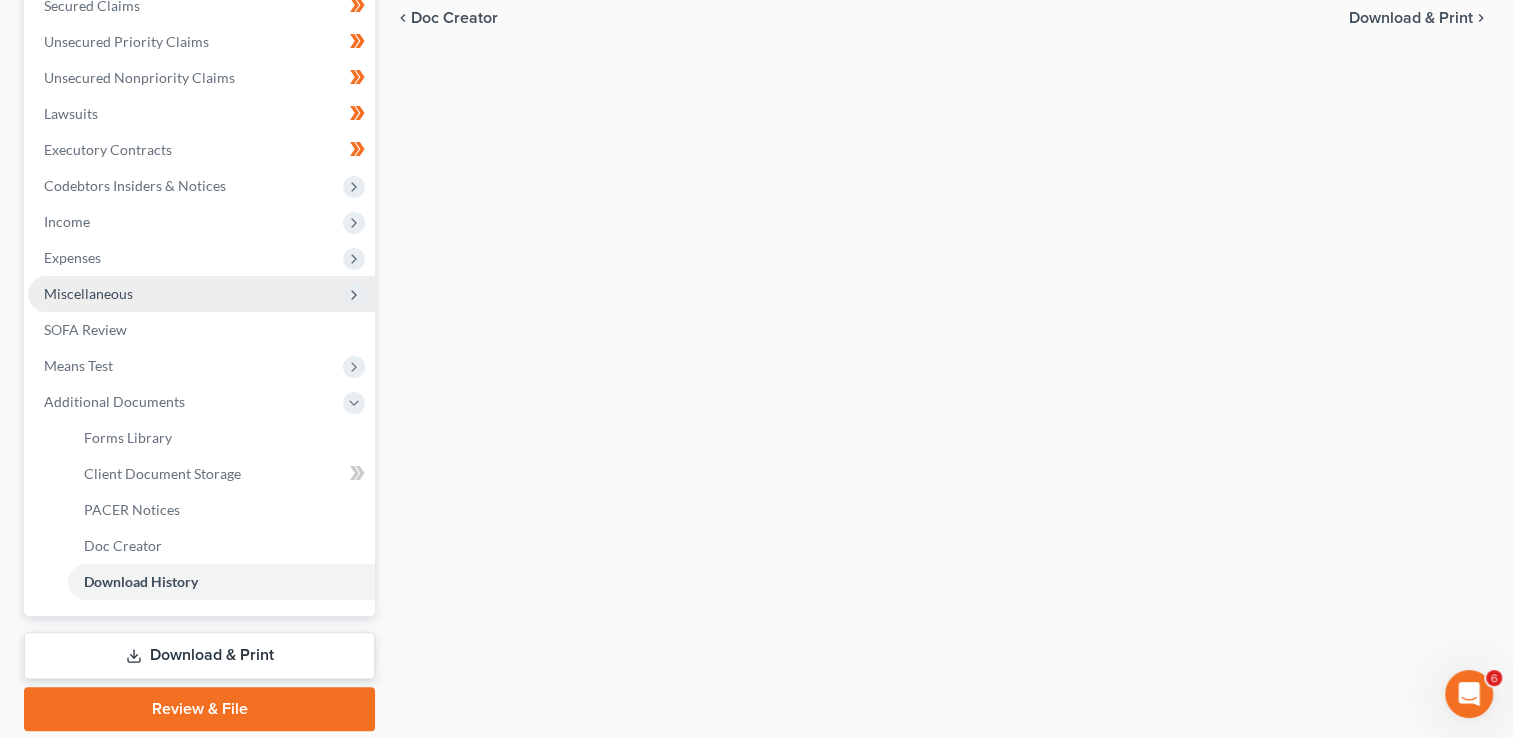 scroll, scrollTop: 503, scrollLeft: 0, axis: vertical 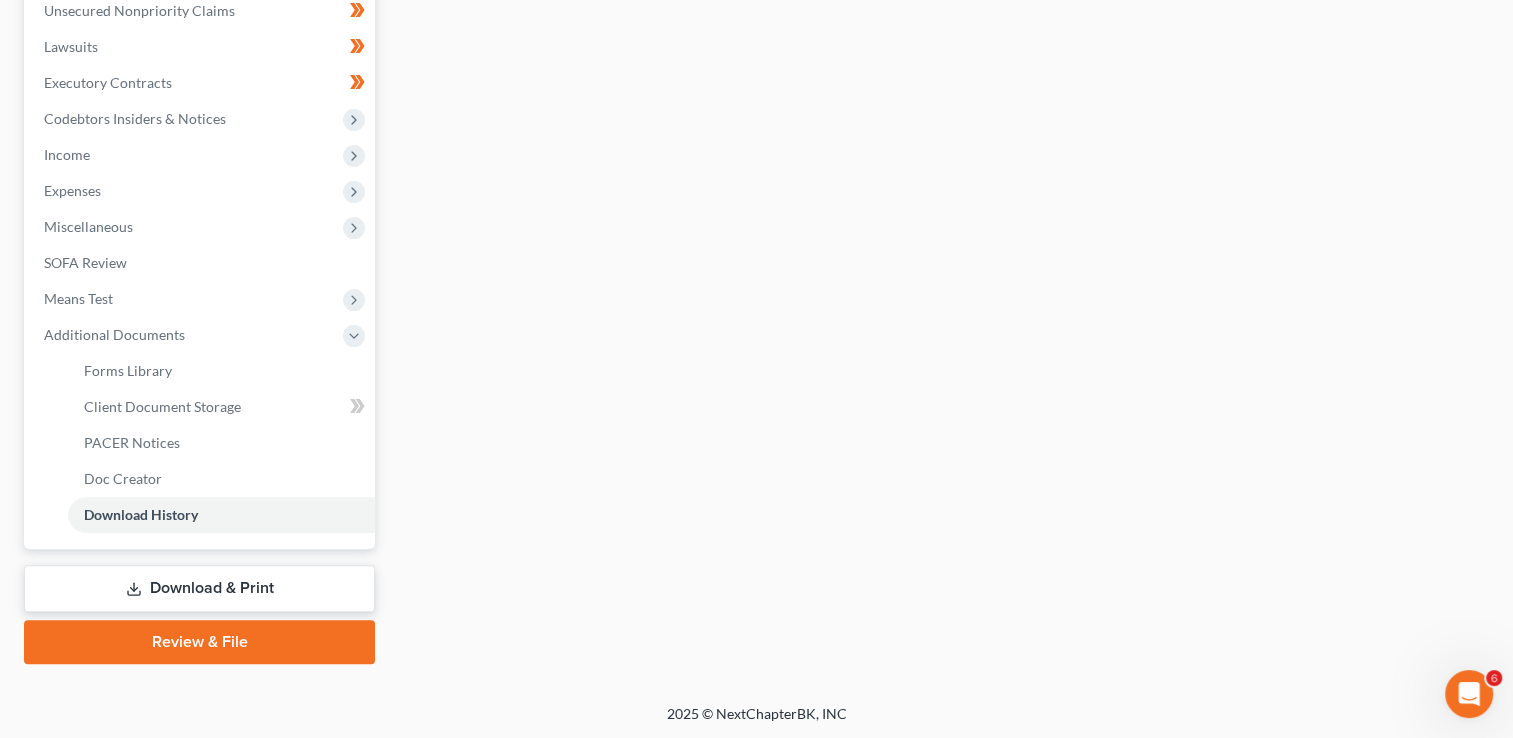 click on "Download & Print" at bounding box center [199, 588] 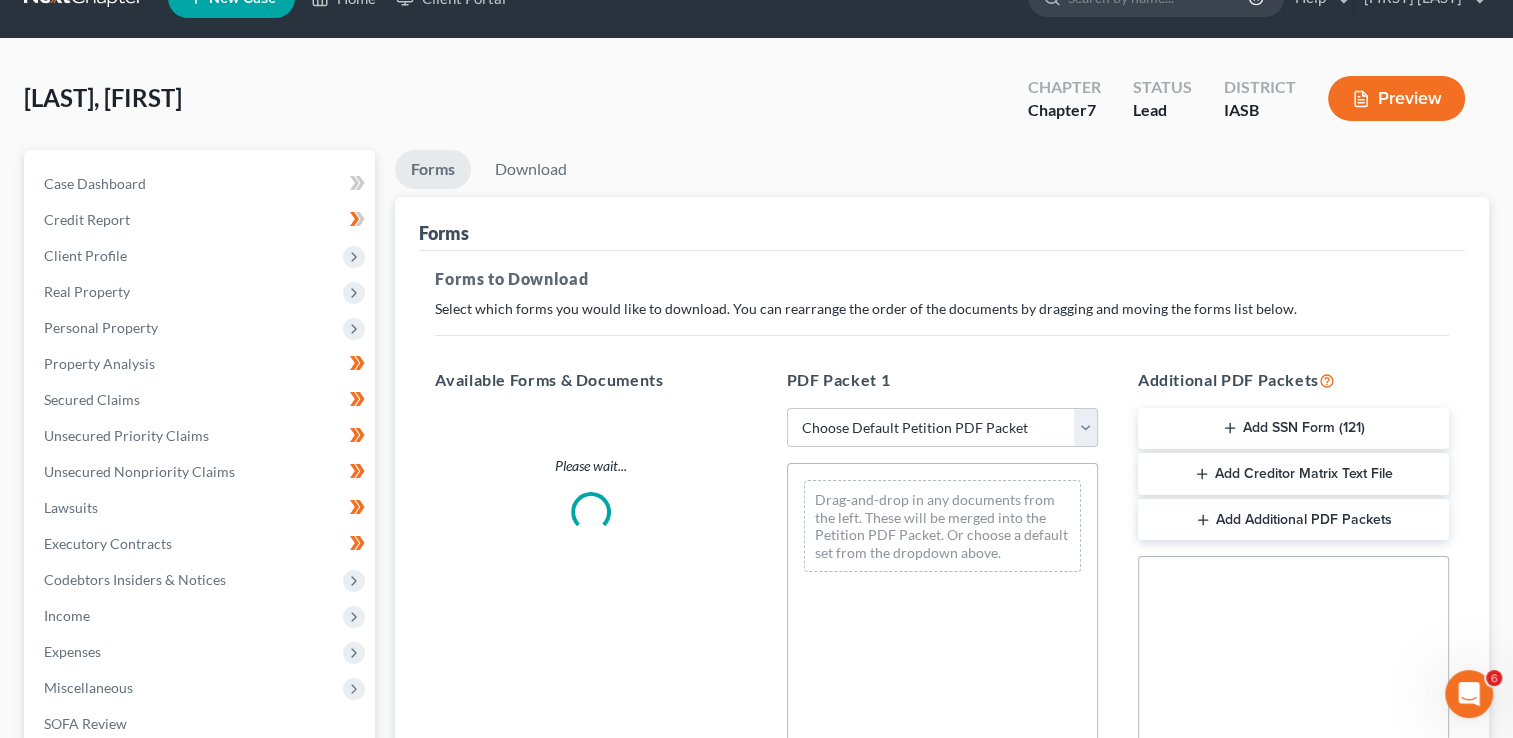 scroll, scrollTop: 0, scrollLeft: 0, axis: both 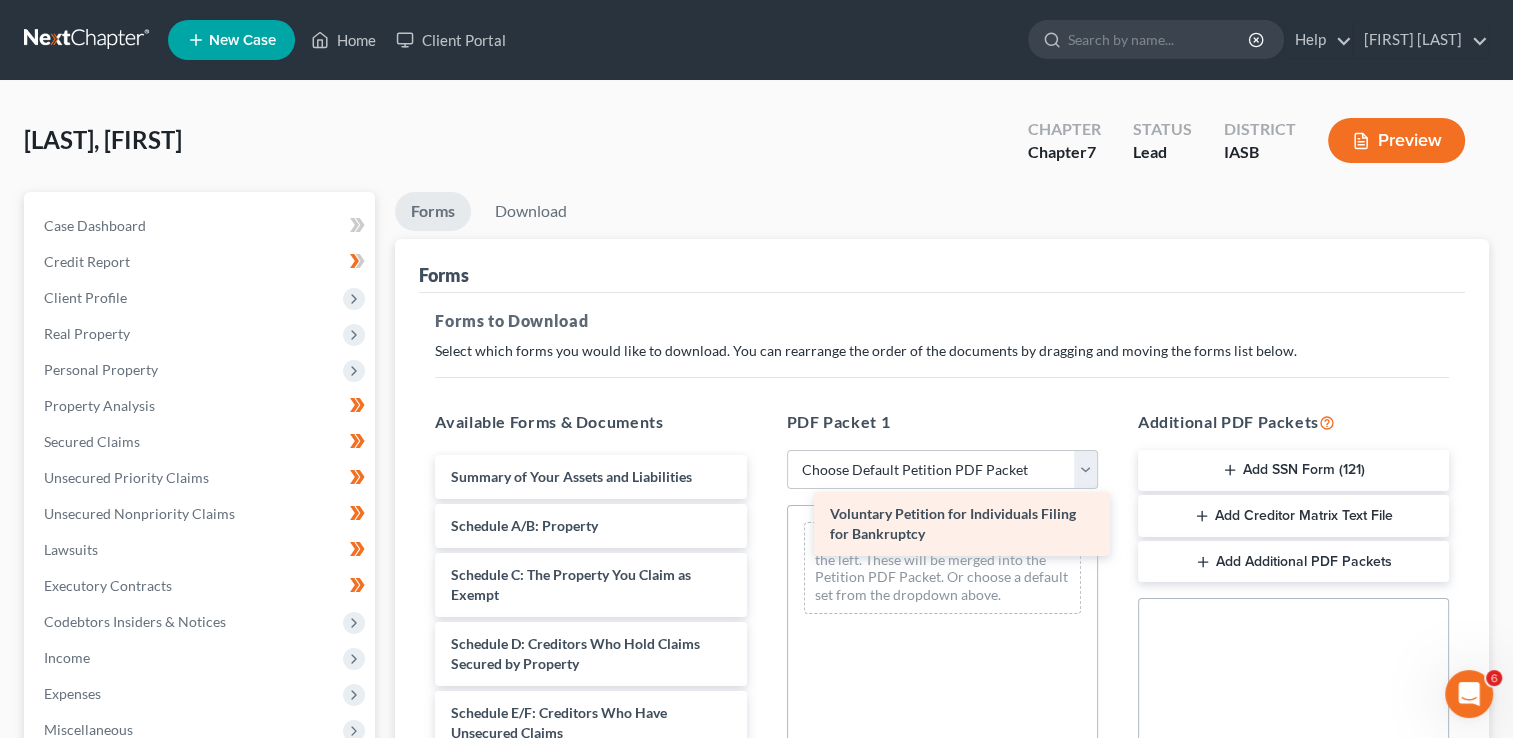 drag, startPoint x: 545, startPoint y: 491, endPoint x: 917, endPoint y: 530, distance: 374.03876 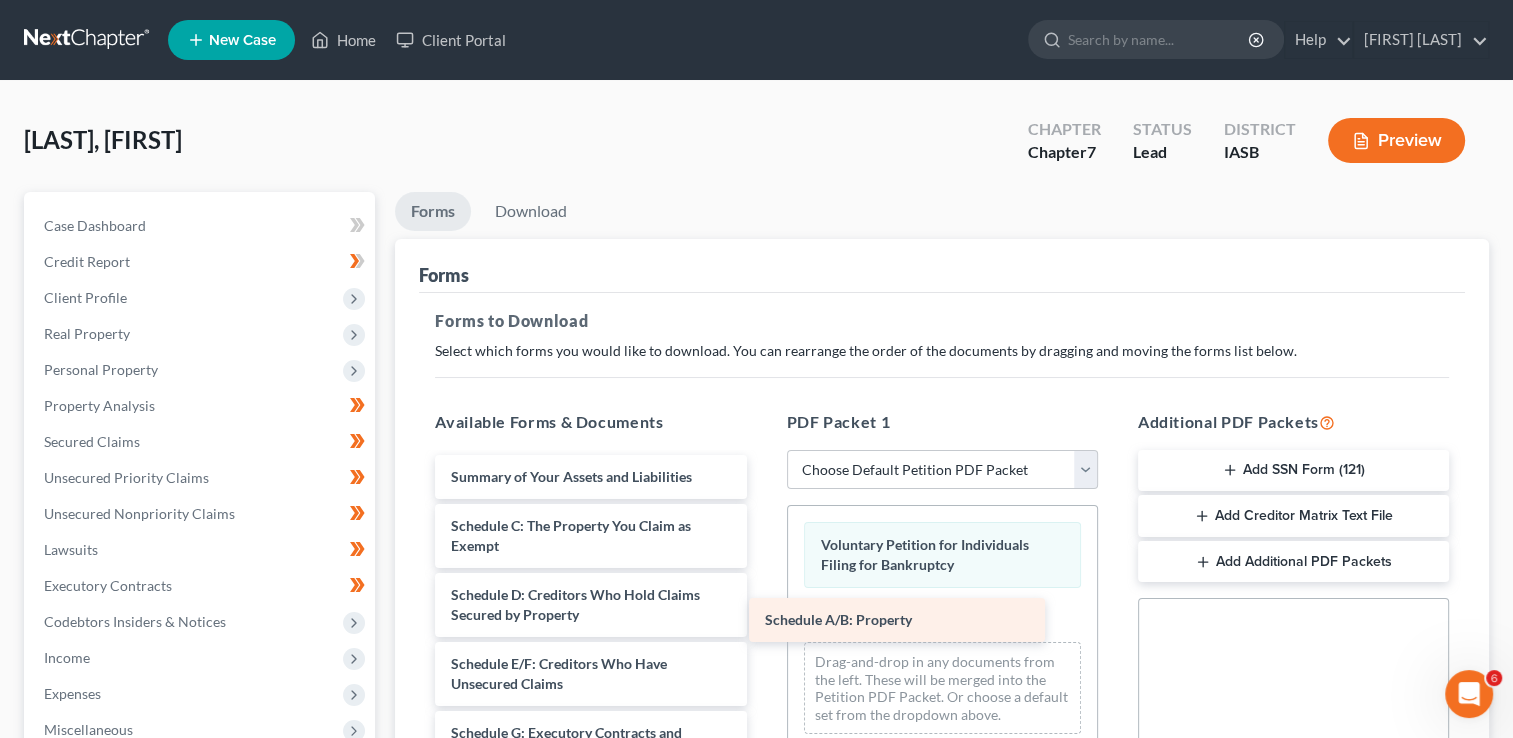 drag, startPoint x: 478, startPoint y: 516, endPoint x: 789, endPoint y: 612, distance: 325.47964 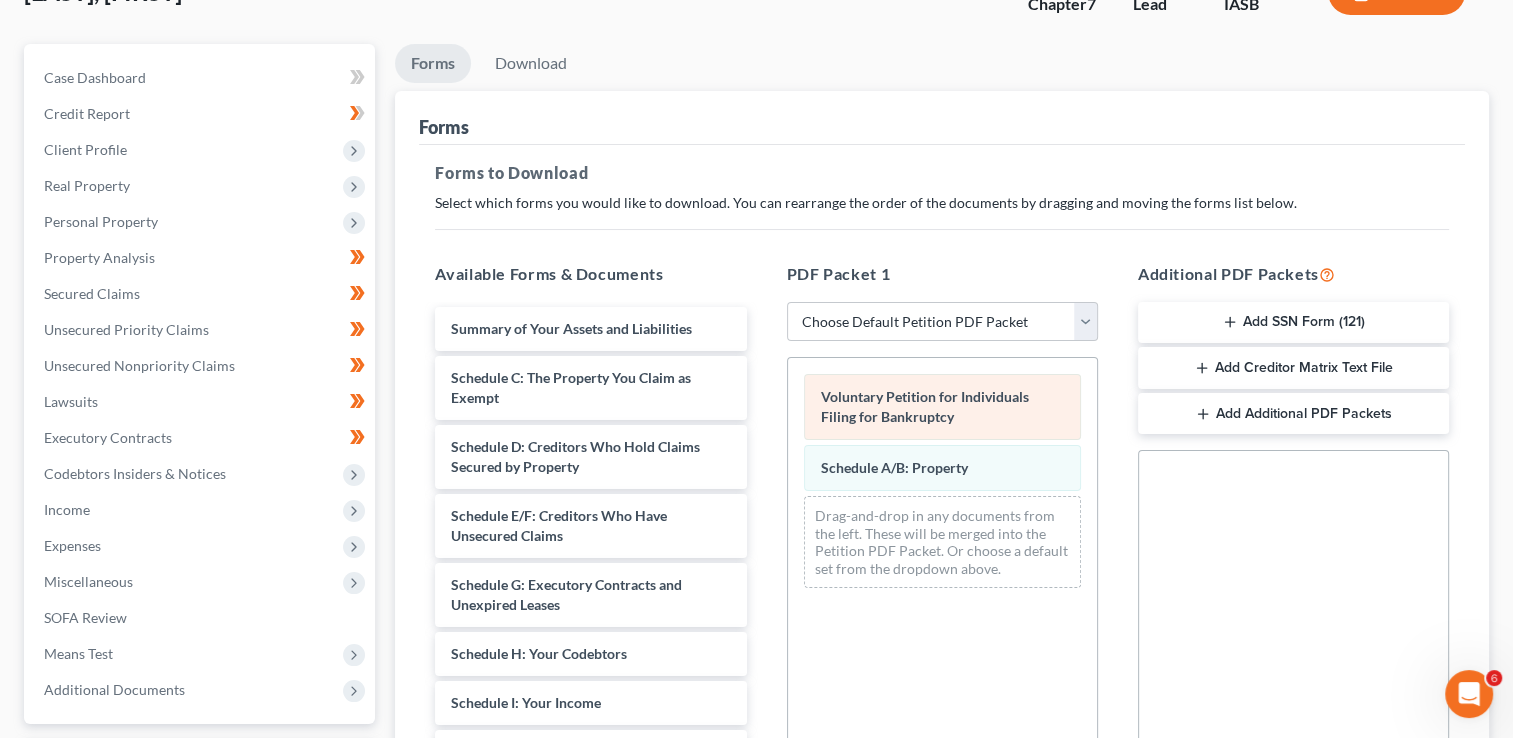 scroll, scrollTop: 148, scrollLeft: 0, axis: vertical 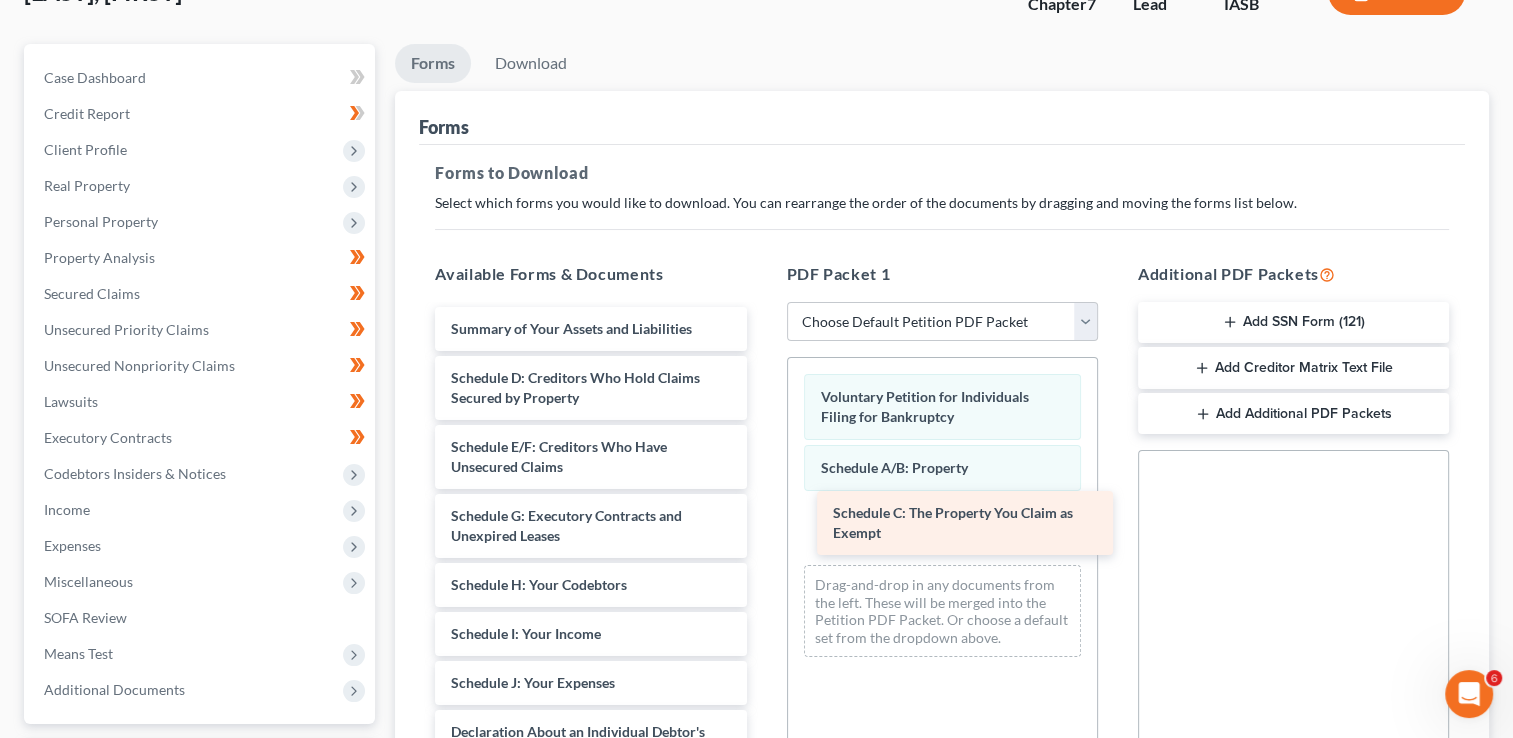 drag, startPoint x: 504, startPoint y: 383, endPoint x: 884, endPoint y: 519, distance: 403.60376 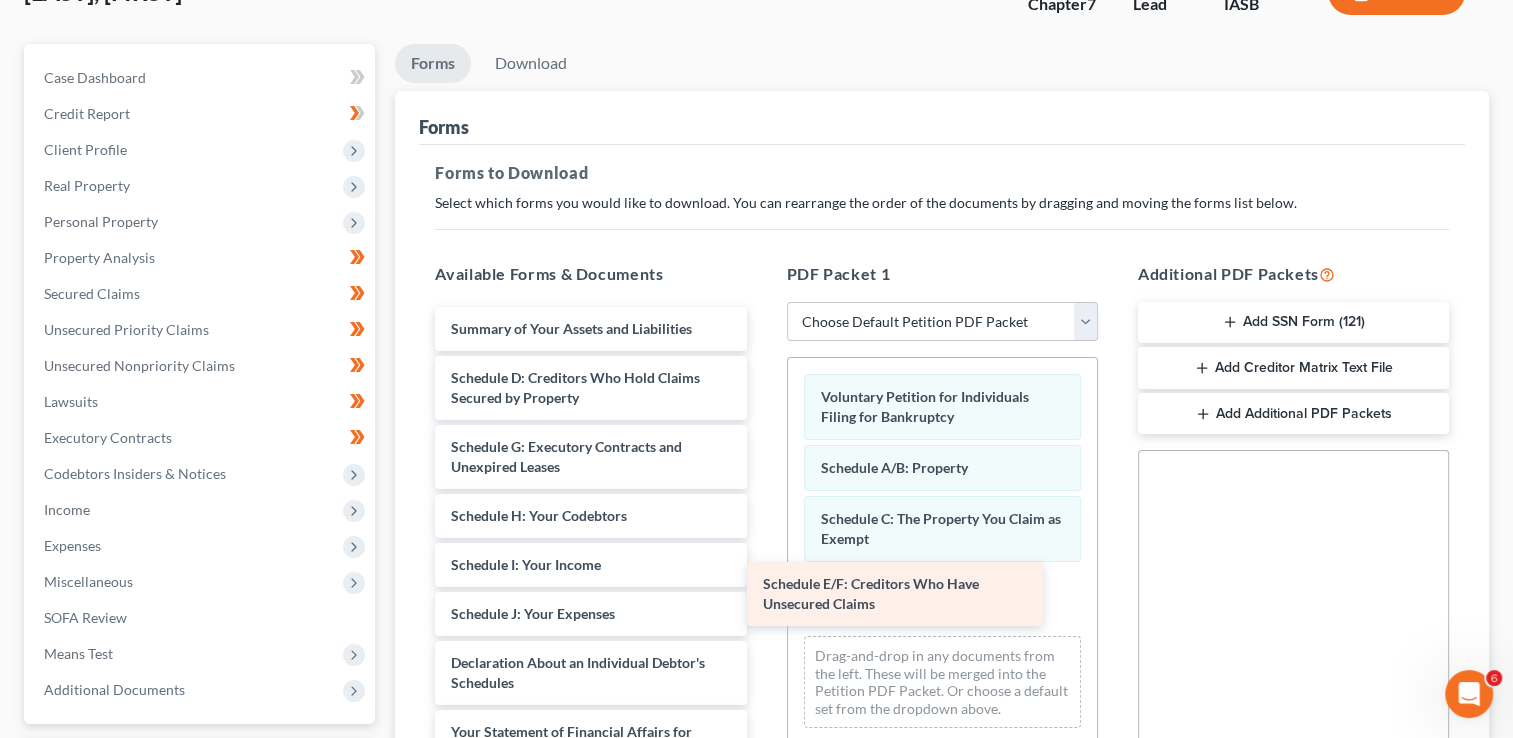 drag, startPoint x: 511, startPoint y: 463, endPoint x: 822, endPoint y: 601, distance: 340.24255 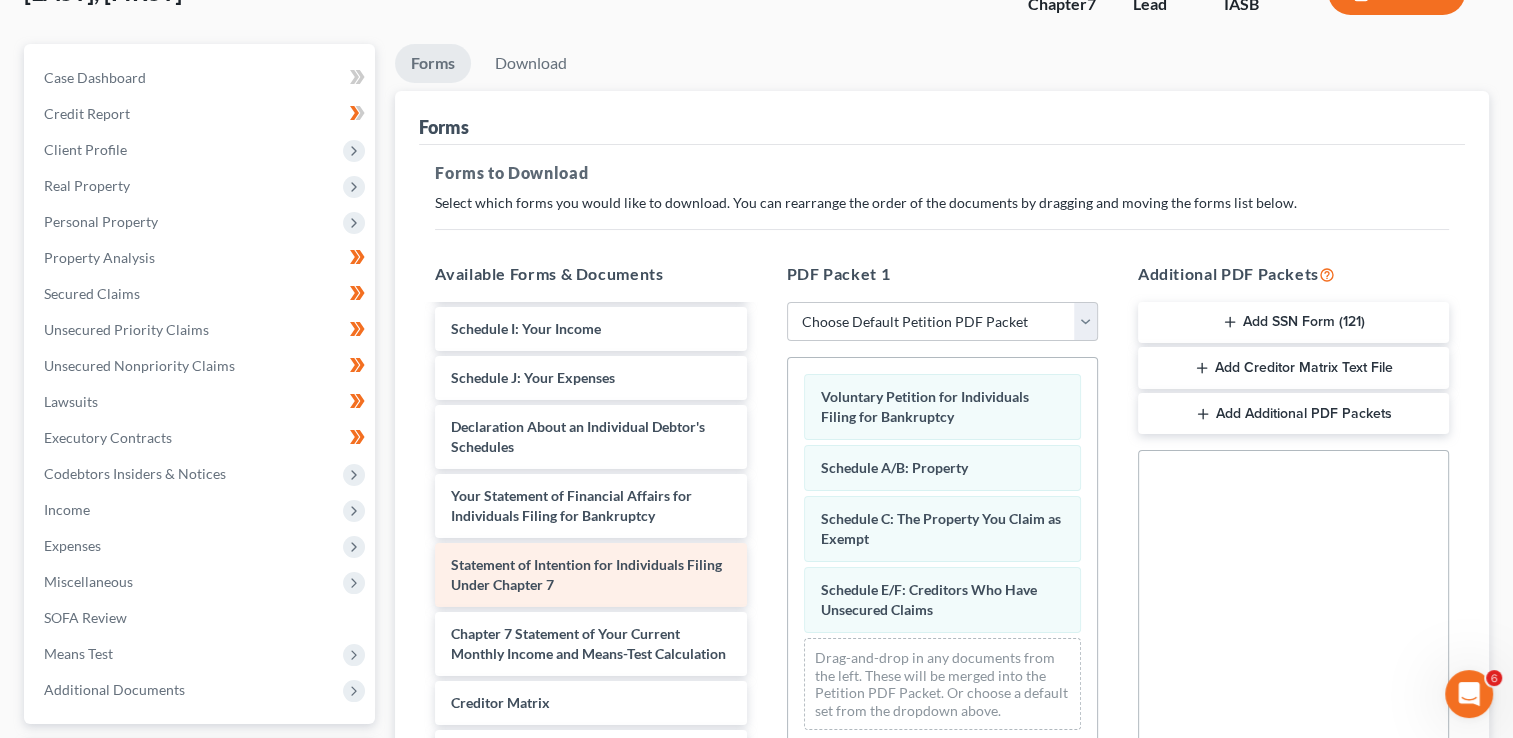 scroll, scrollTop: 266, scrollLeft: 0, axis: vertical 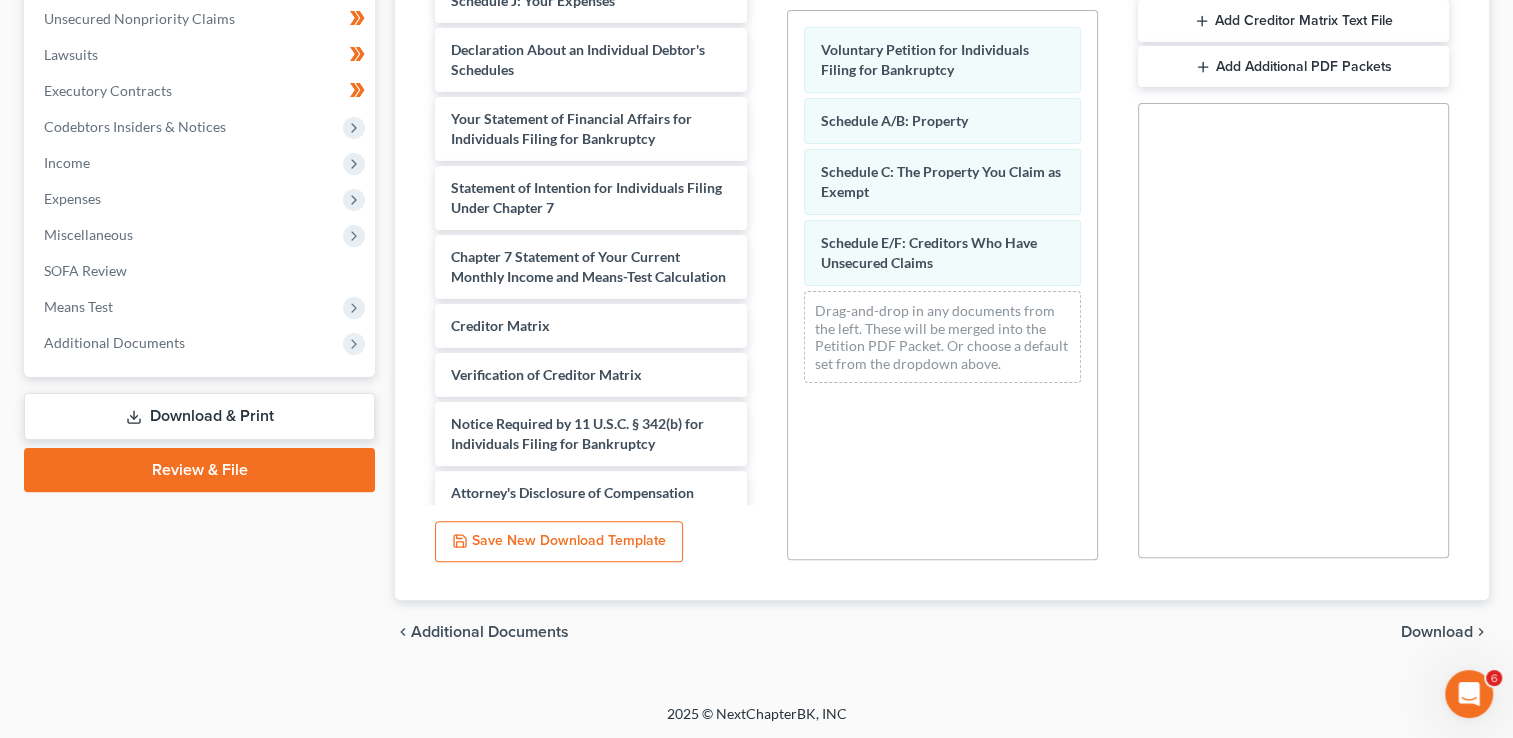 click on "Download" at bounding box center (1437, 632) 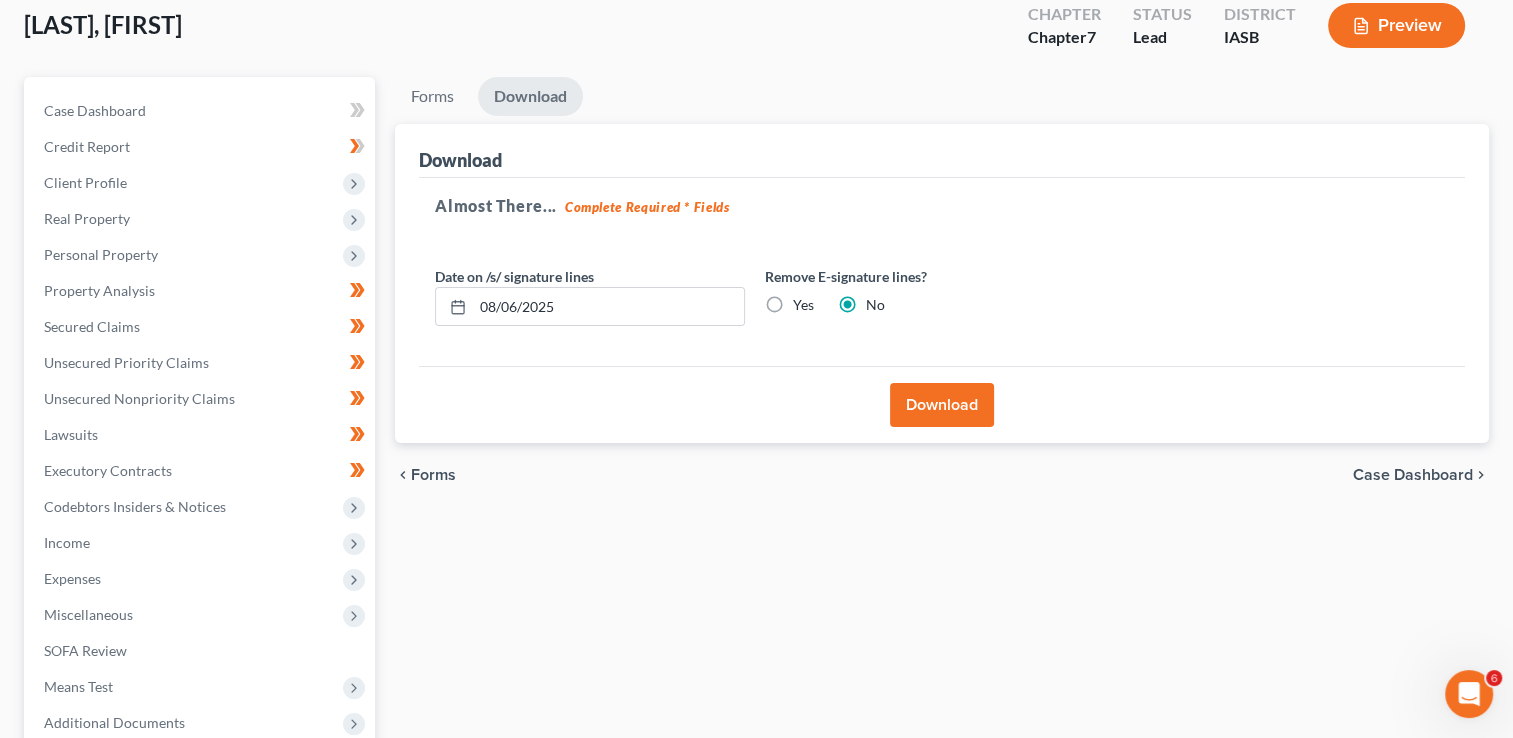 scroll, scrollTop: 56, scrollLeft: 0, axis: vertical 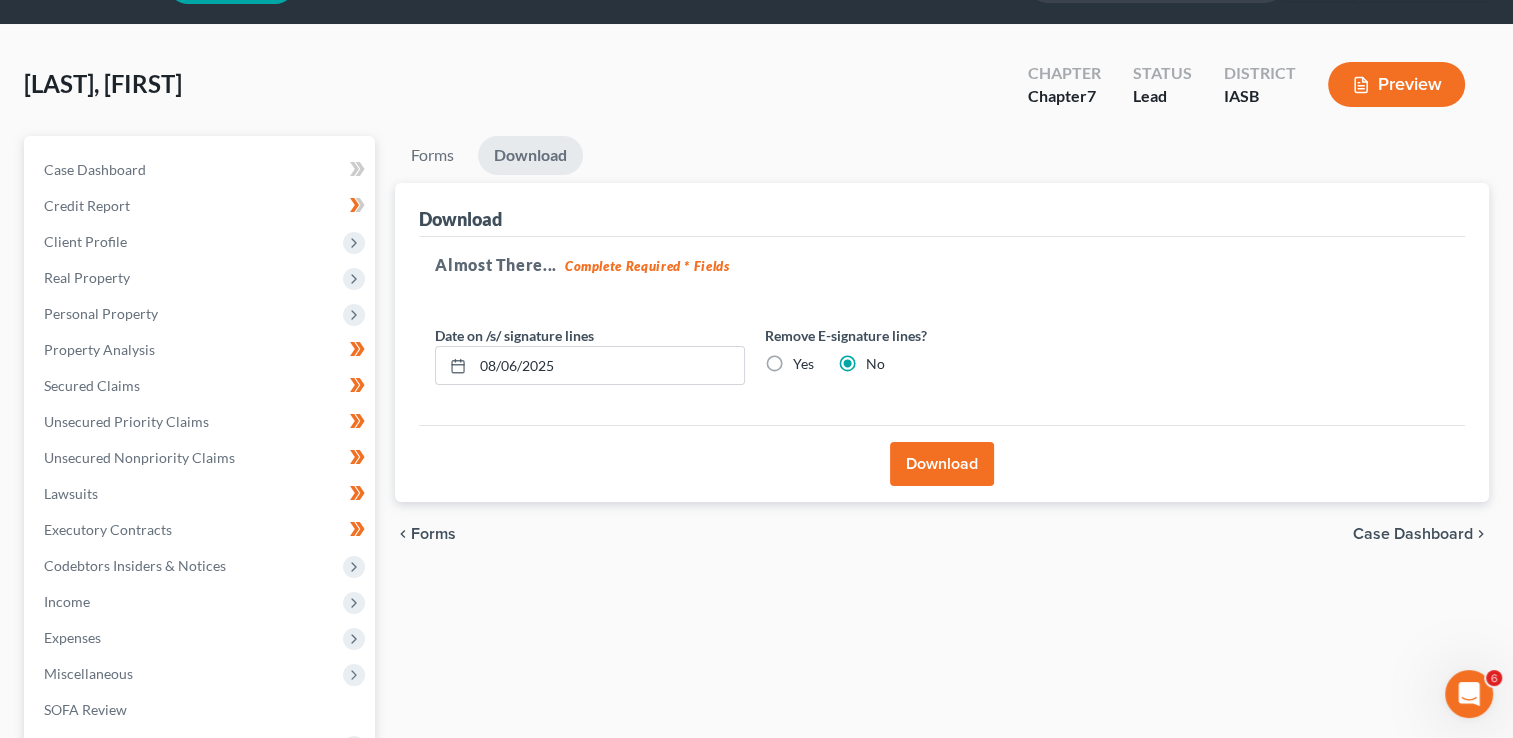 click on "Yes" at bounding box center [803, 364] 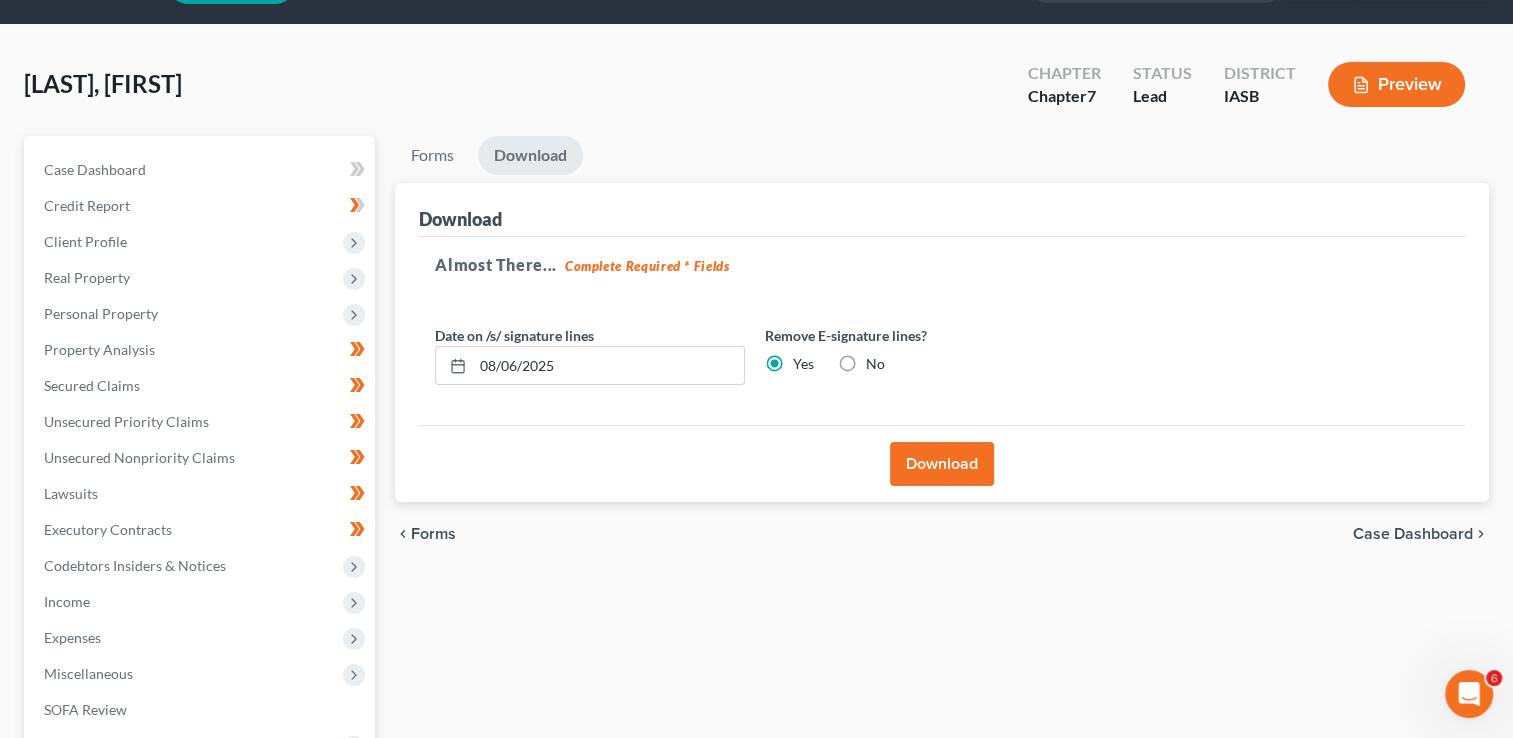 click on "Download" at bounding box center [942, 464] 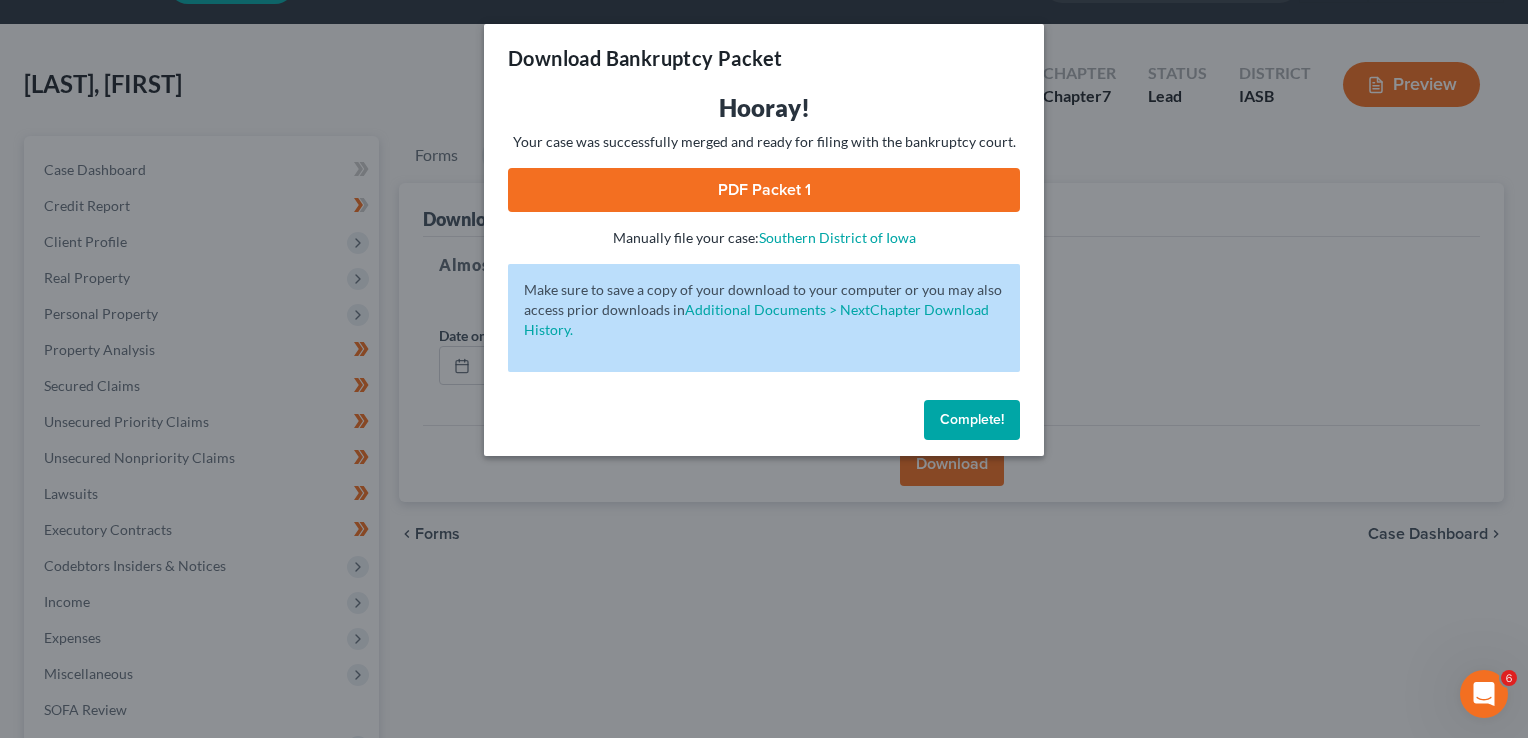 click on "PDF Packet 1" at bounding box center (764, 190) 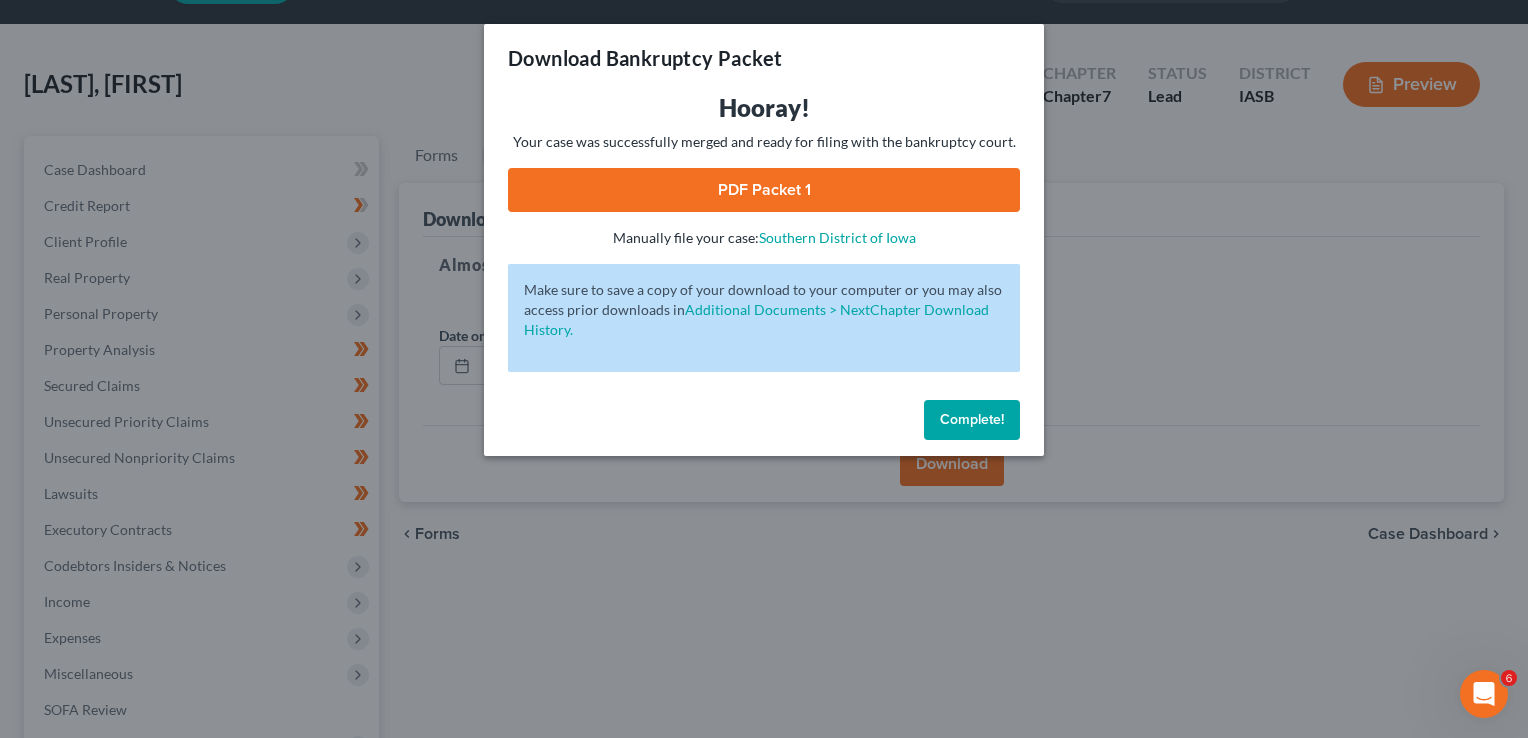 click on "Complete!" at bounding box center [972, 419] 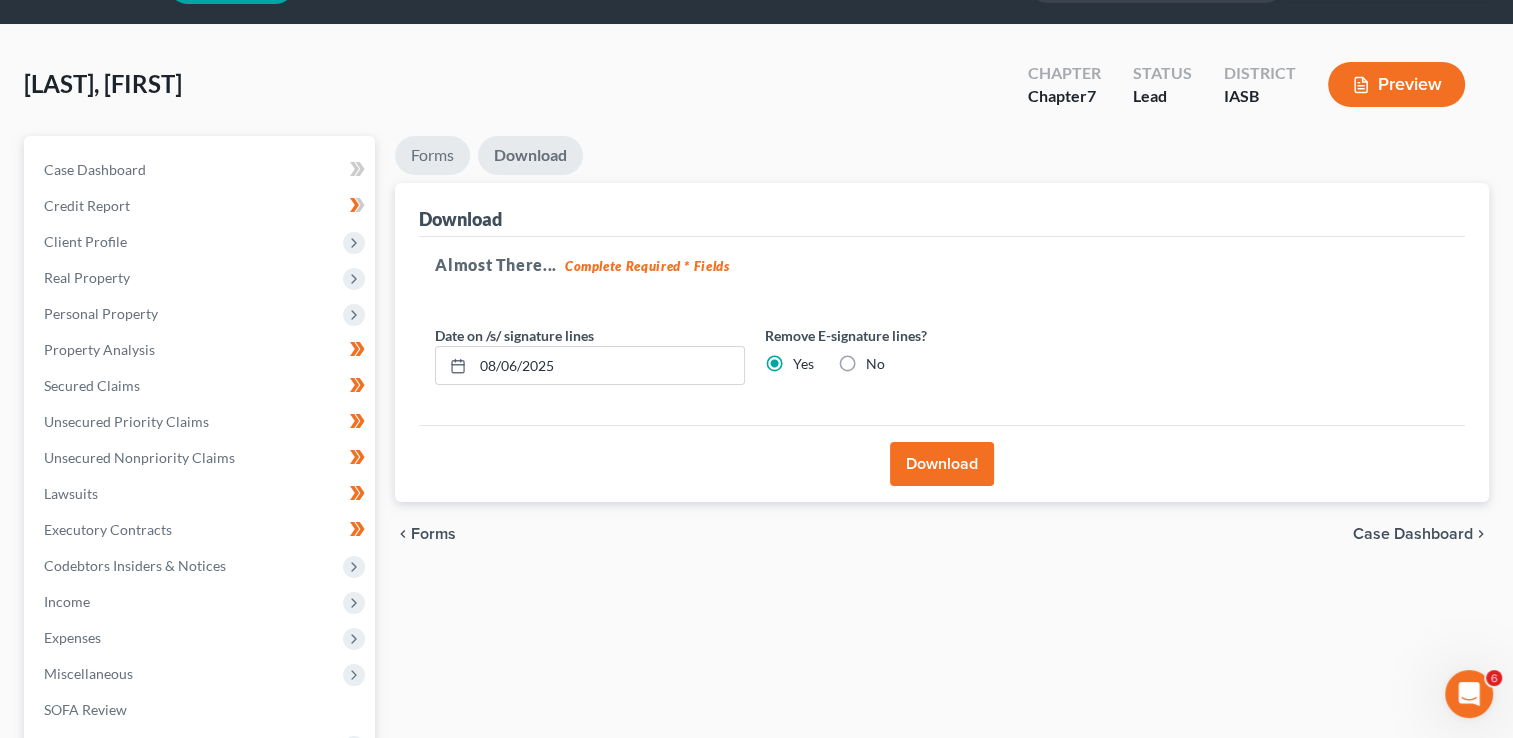 click on "Forms" at bounding box center (432, 155) 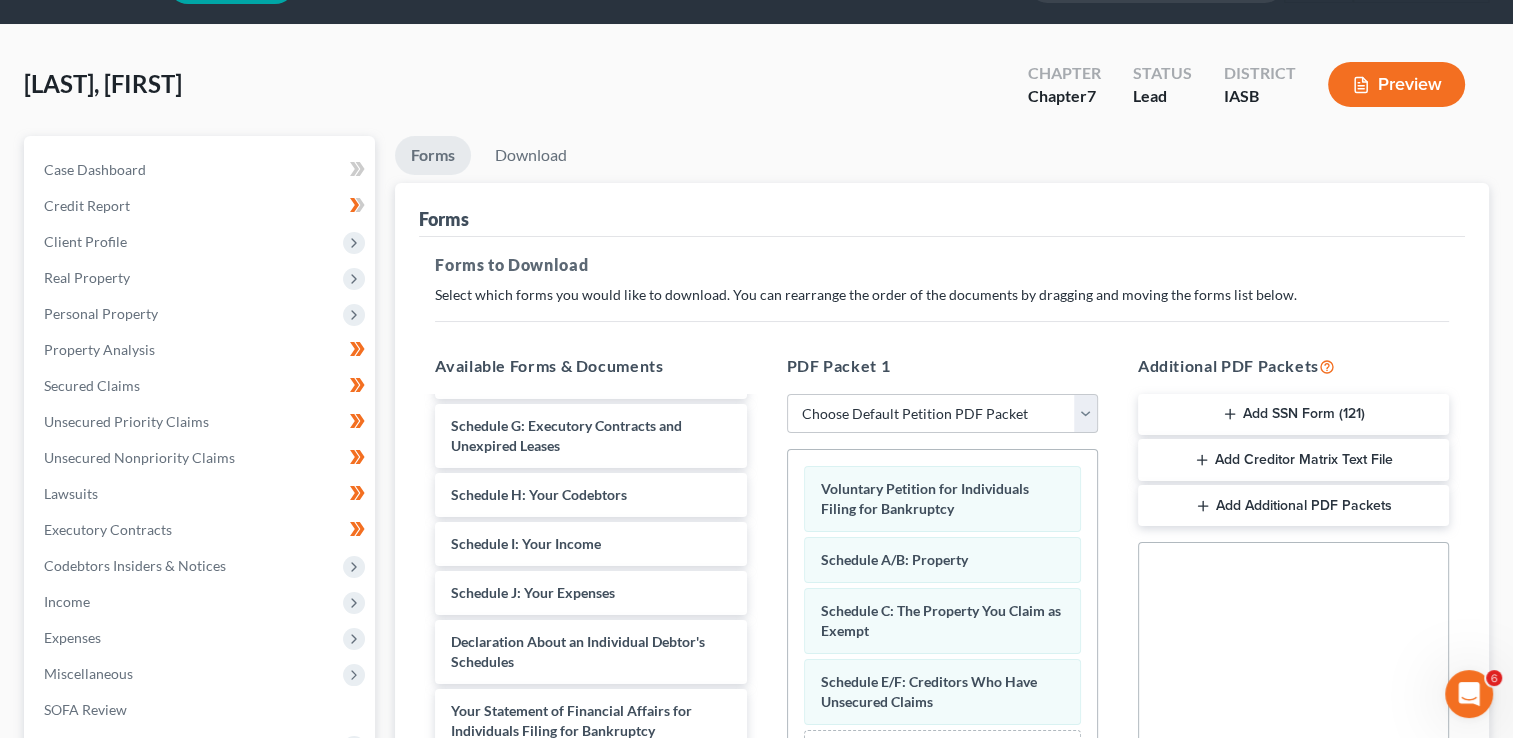 scroll, scrollTop: 0, scrollLeft: 0, axis: both 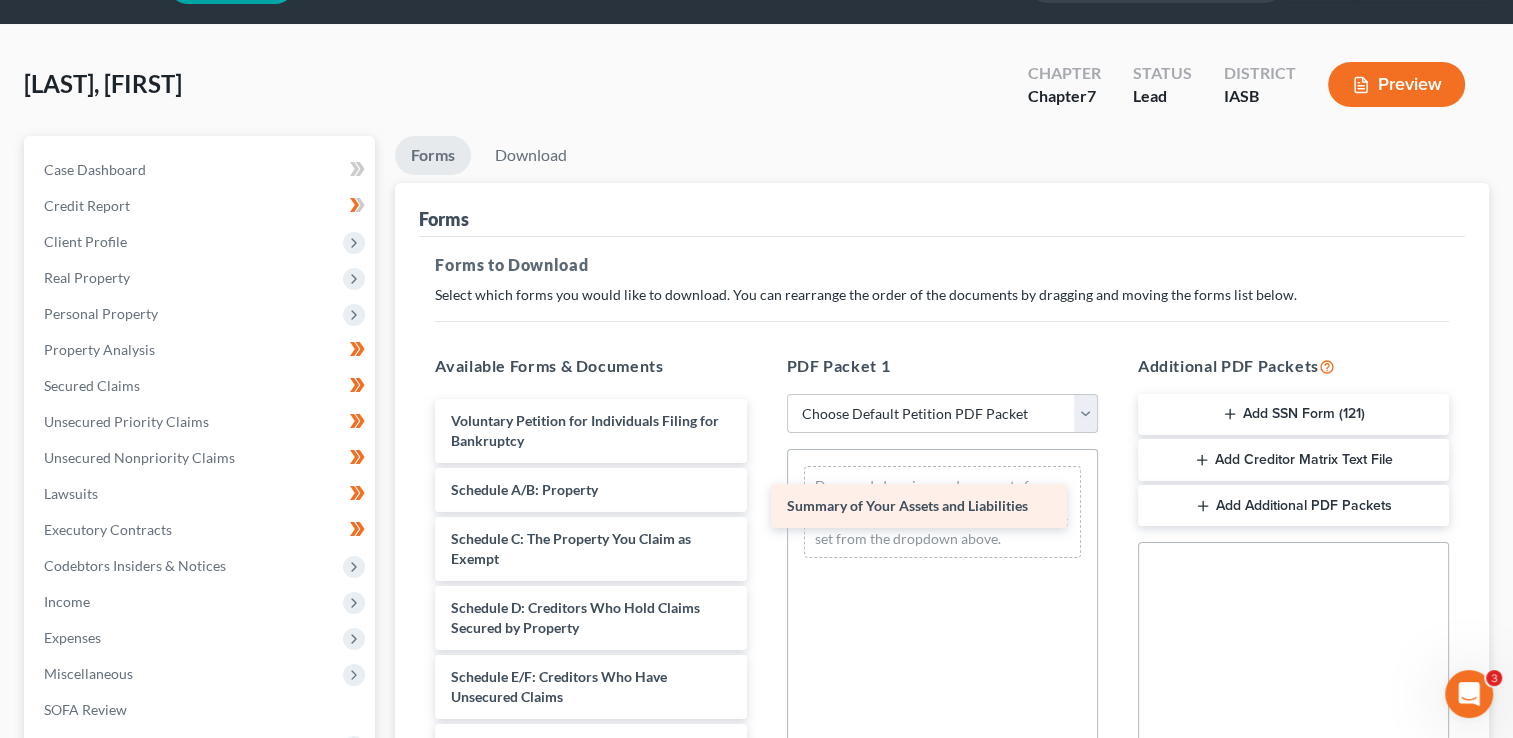 drag, startPoint x: 679, startPoint y: 398, endPoint x: 889, endPoint y: 504, distance: 235.23605 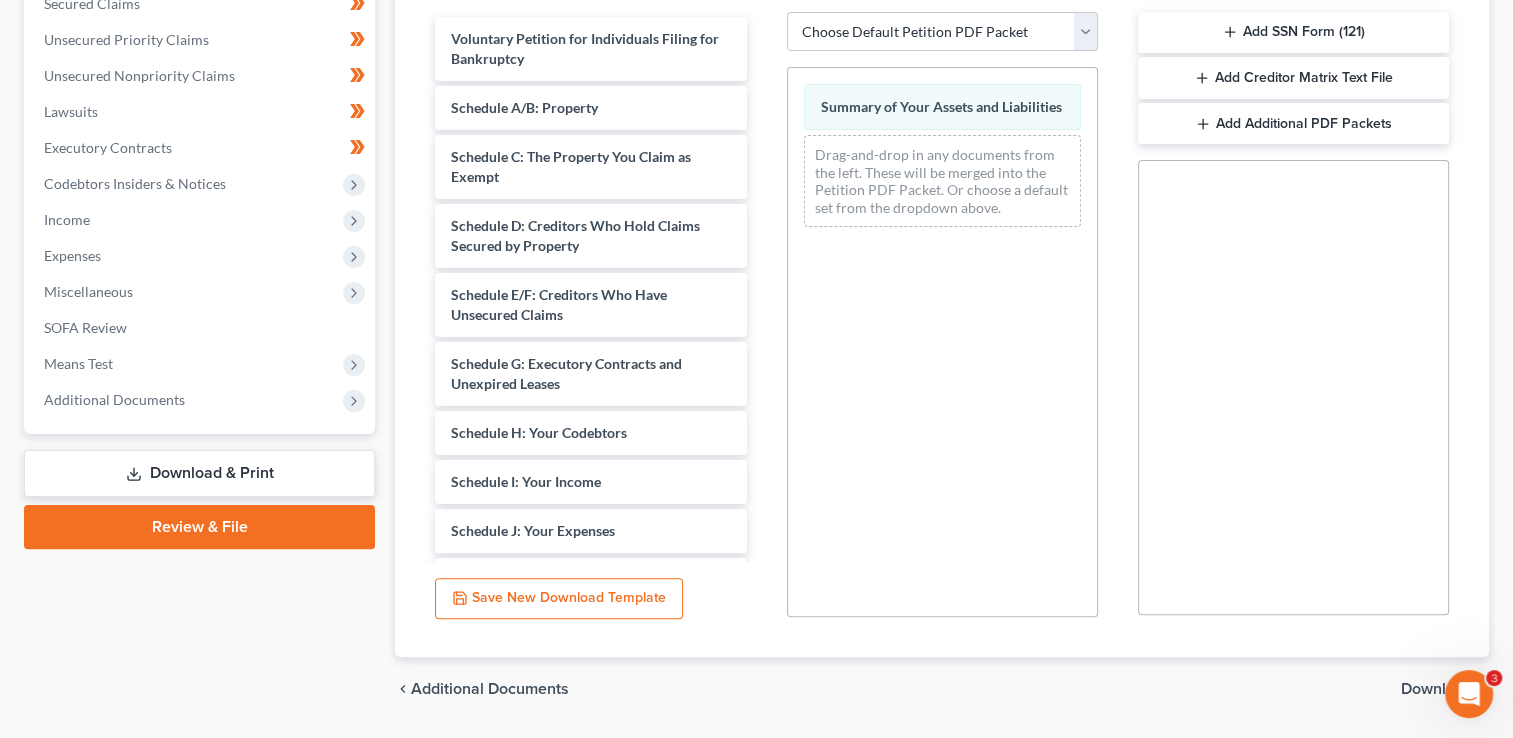 scroll, scrollTop: 495, scrollLeft: 0, axis: vertical 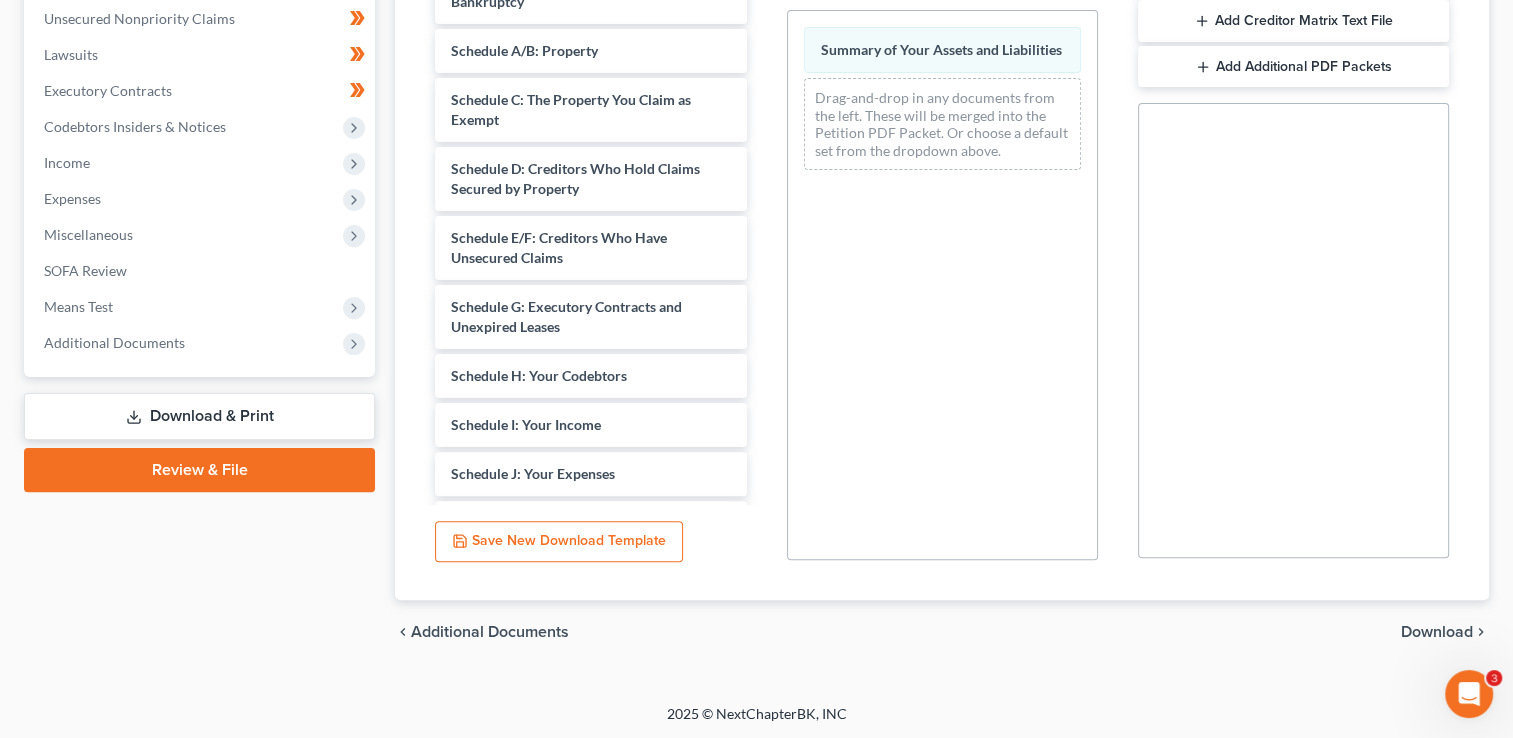 click on "Download" at bounding box center (1437, 632) 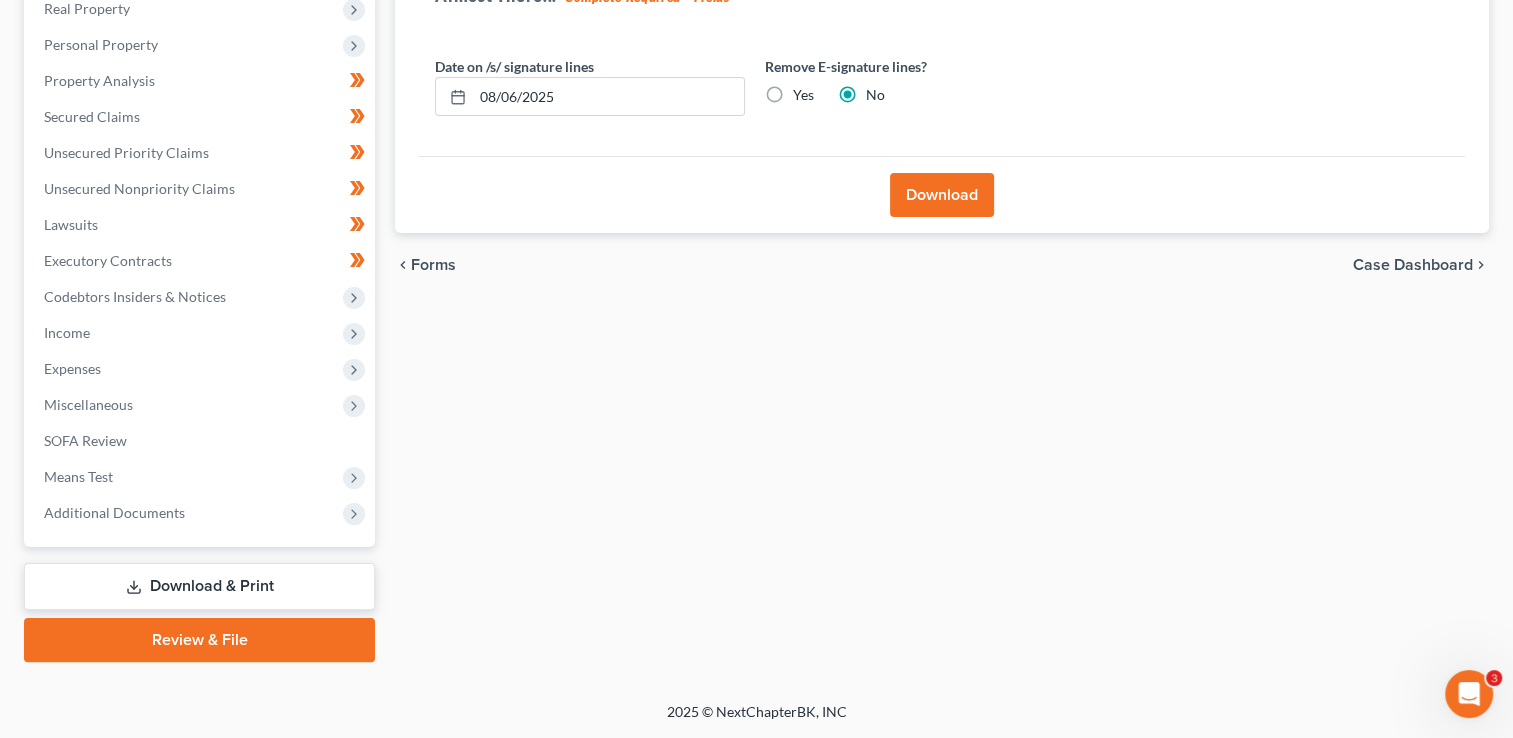 scroll, scrollTop: 323, scrollLeft: 0, axis: vertical 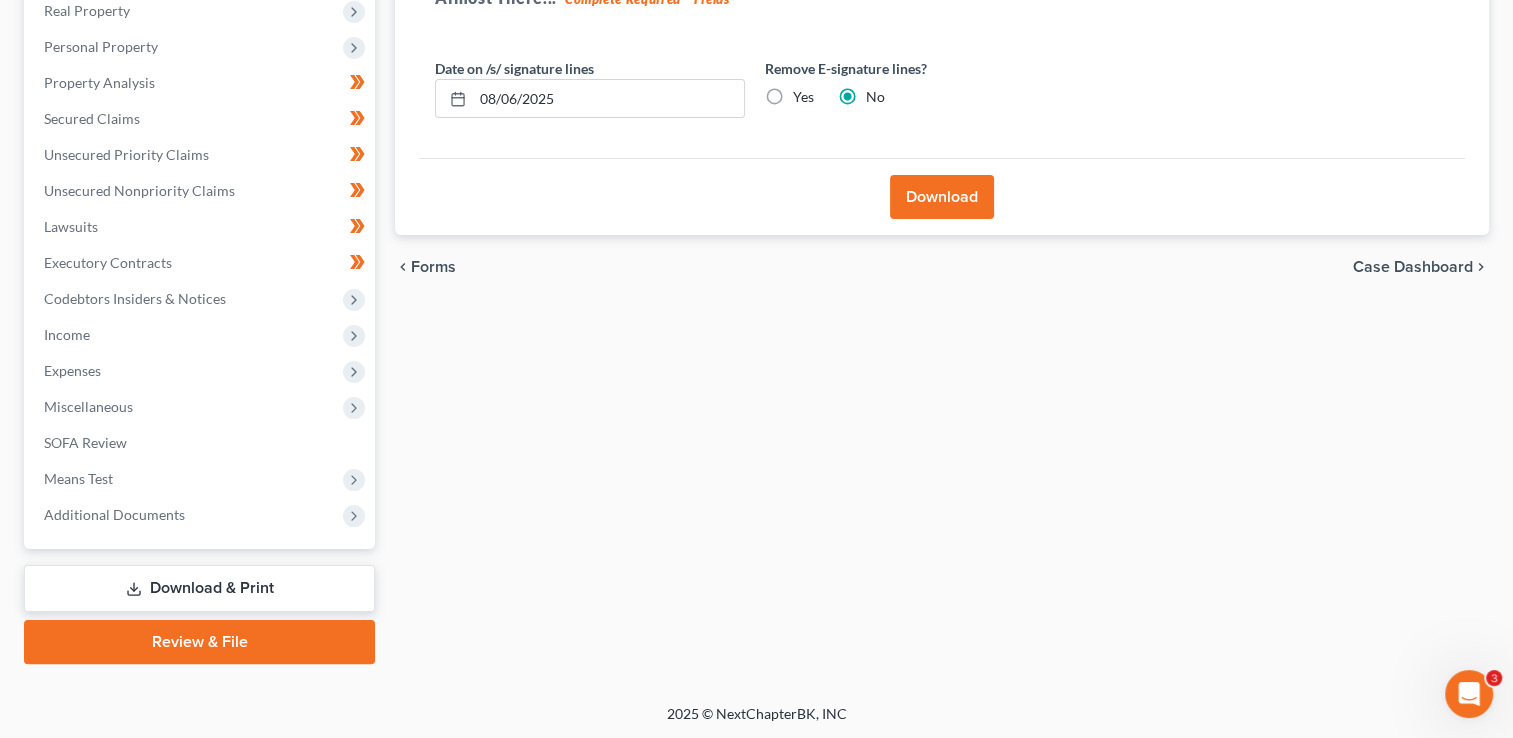 click on "Yes" at bounding box center (803, 97) 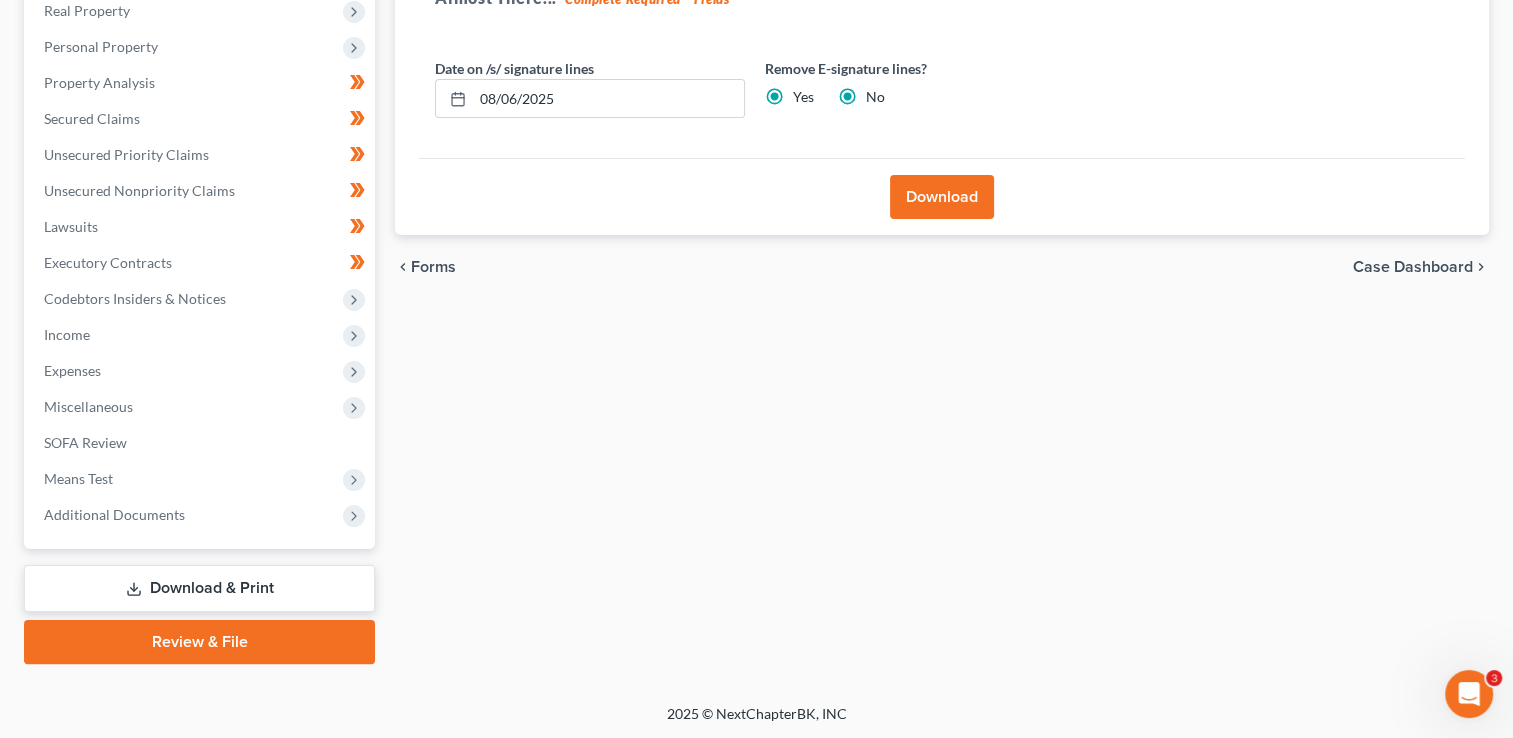 radio on "false" 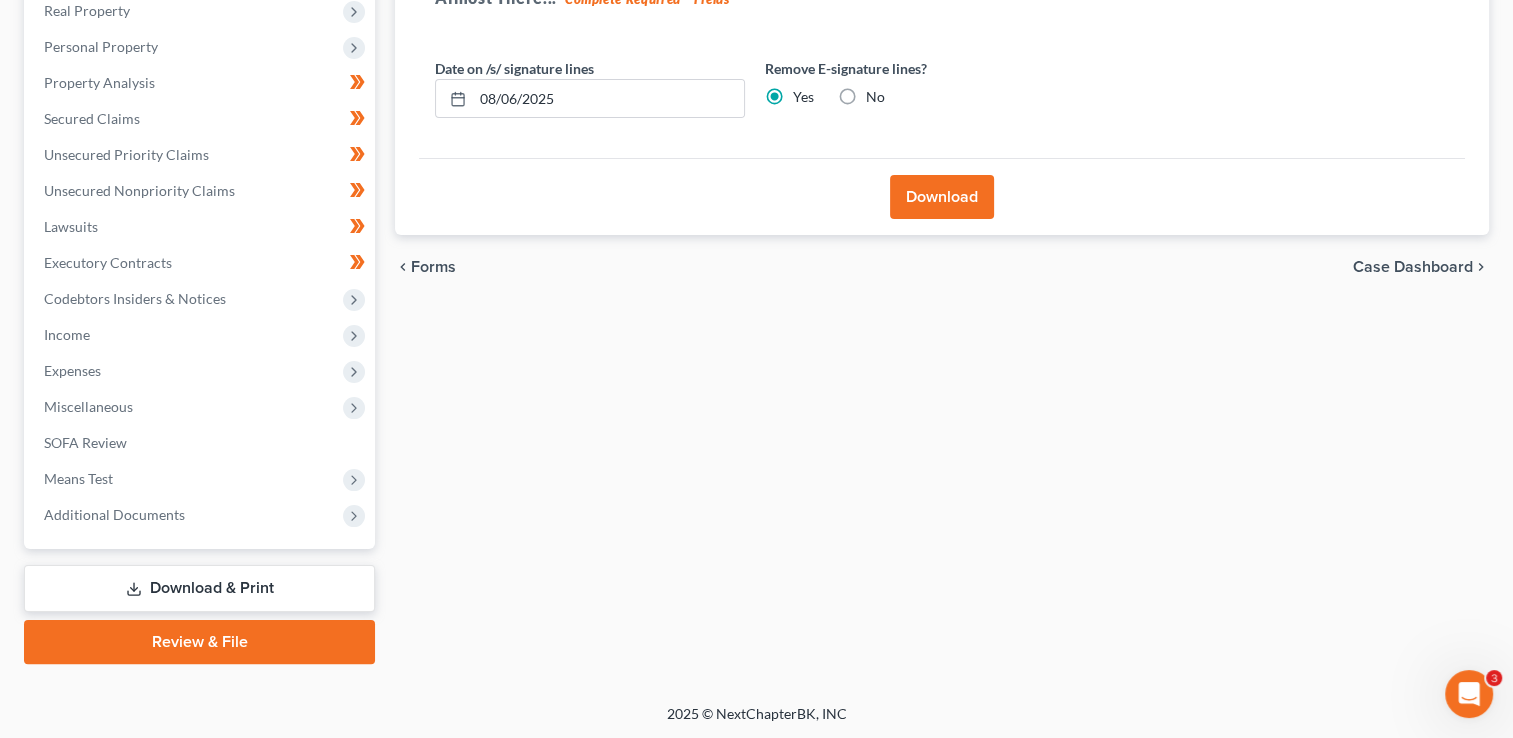click on "Download" at bounding box center [942, 197] 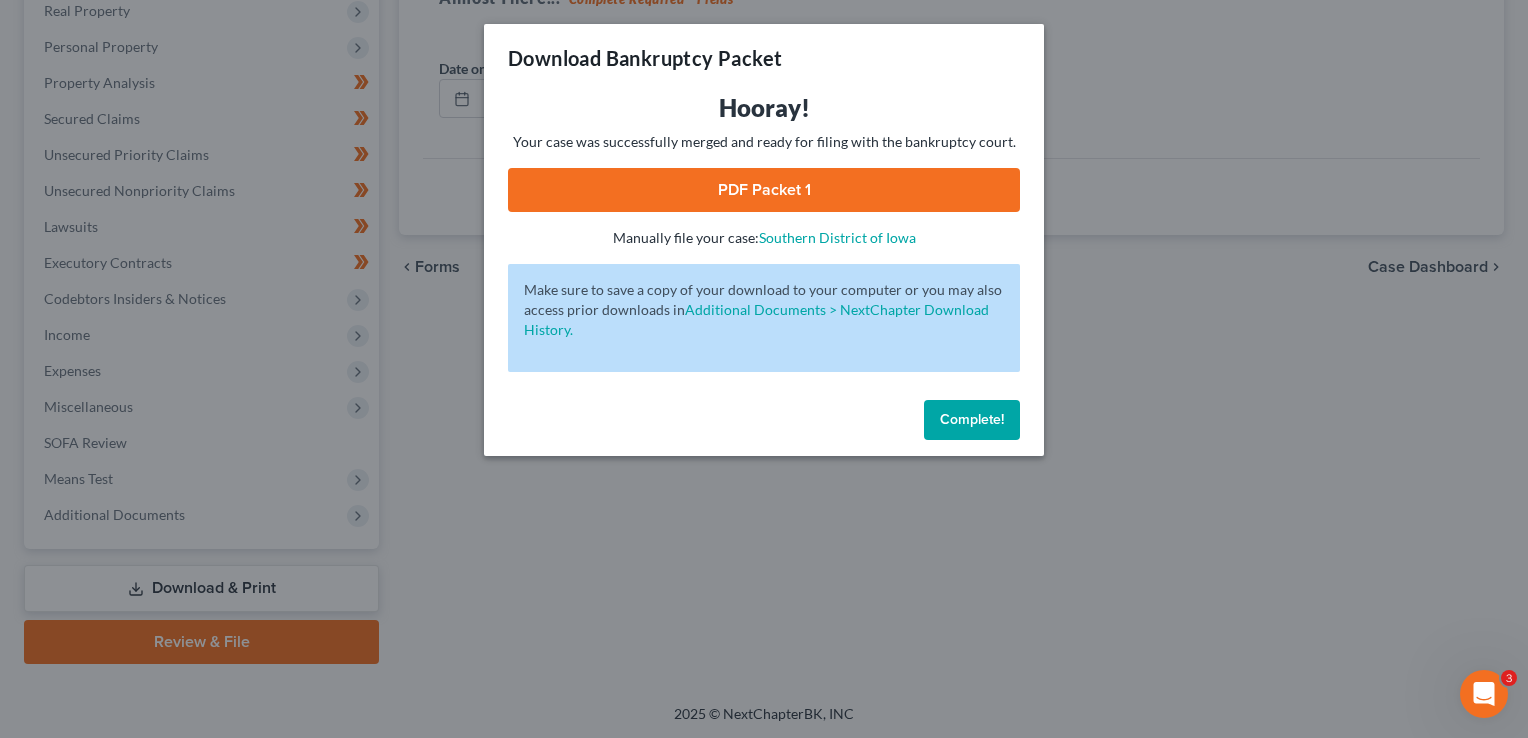 click on "Complete!" at bounding box center (972, 420) 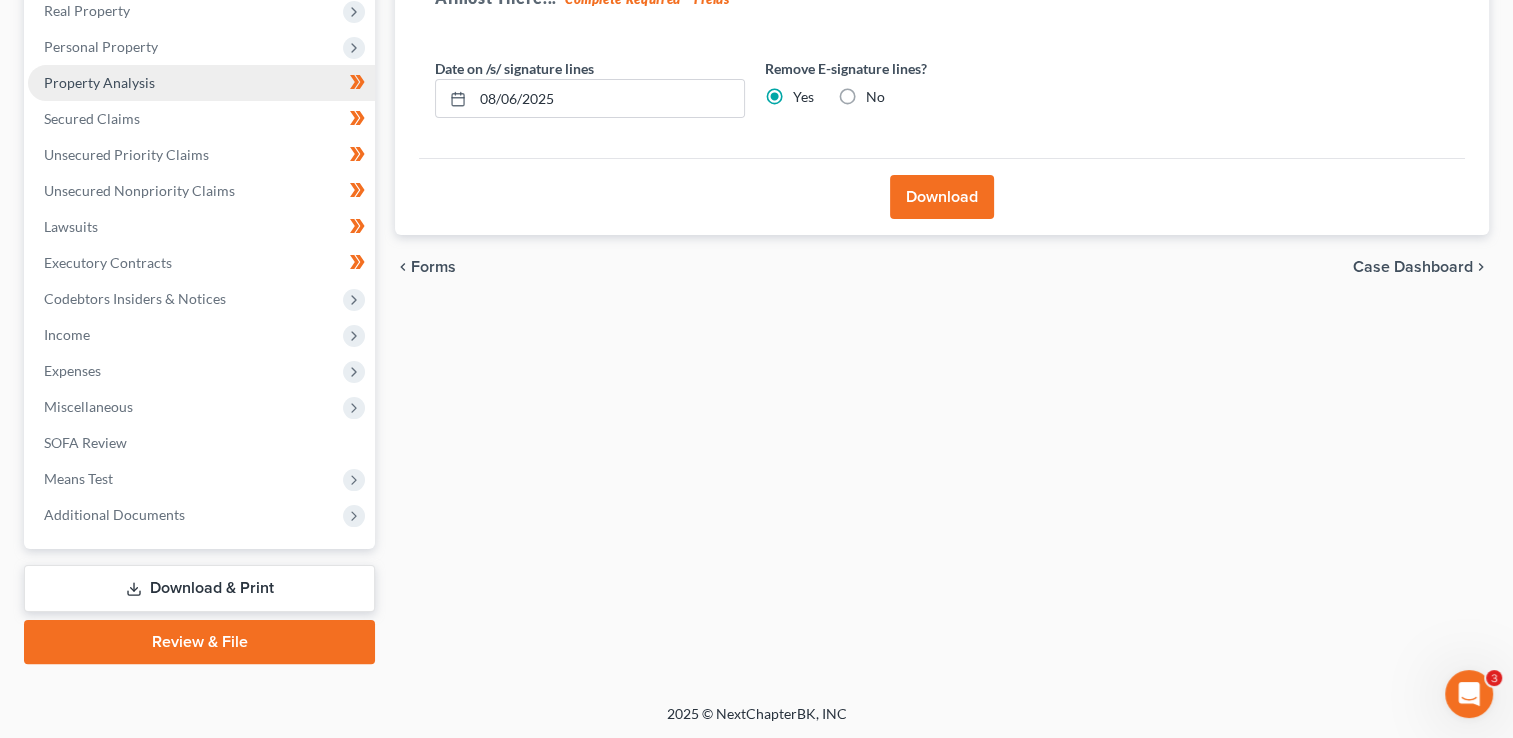 click on "Property Analysis" at bounding box center (99, 82) 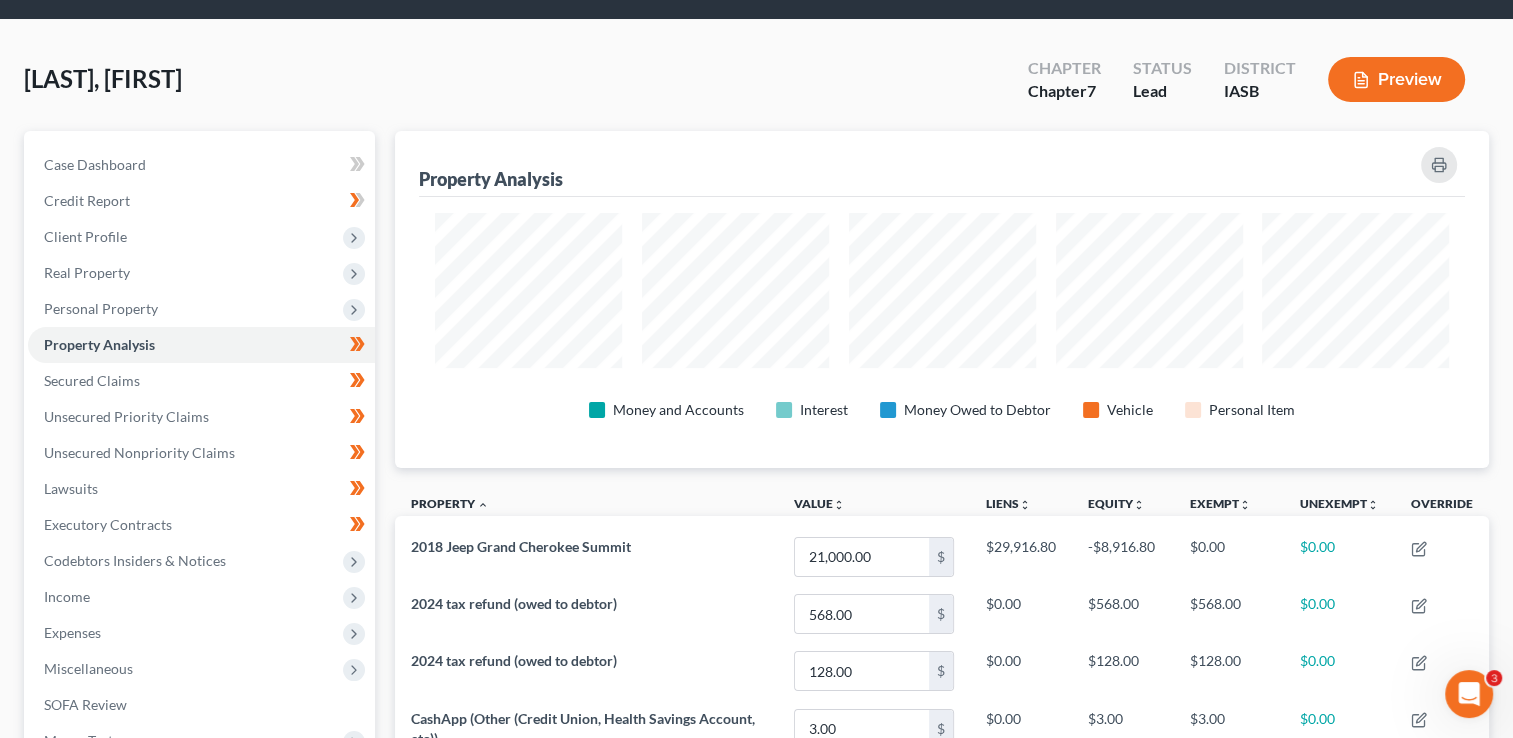 scroll, scrollTop: 0, scrollLeft: 0, axis: both 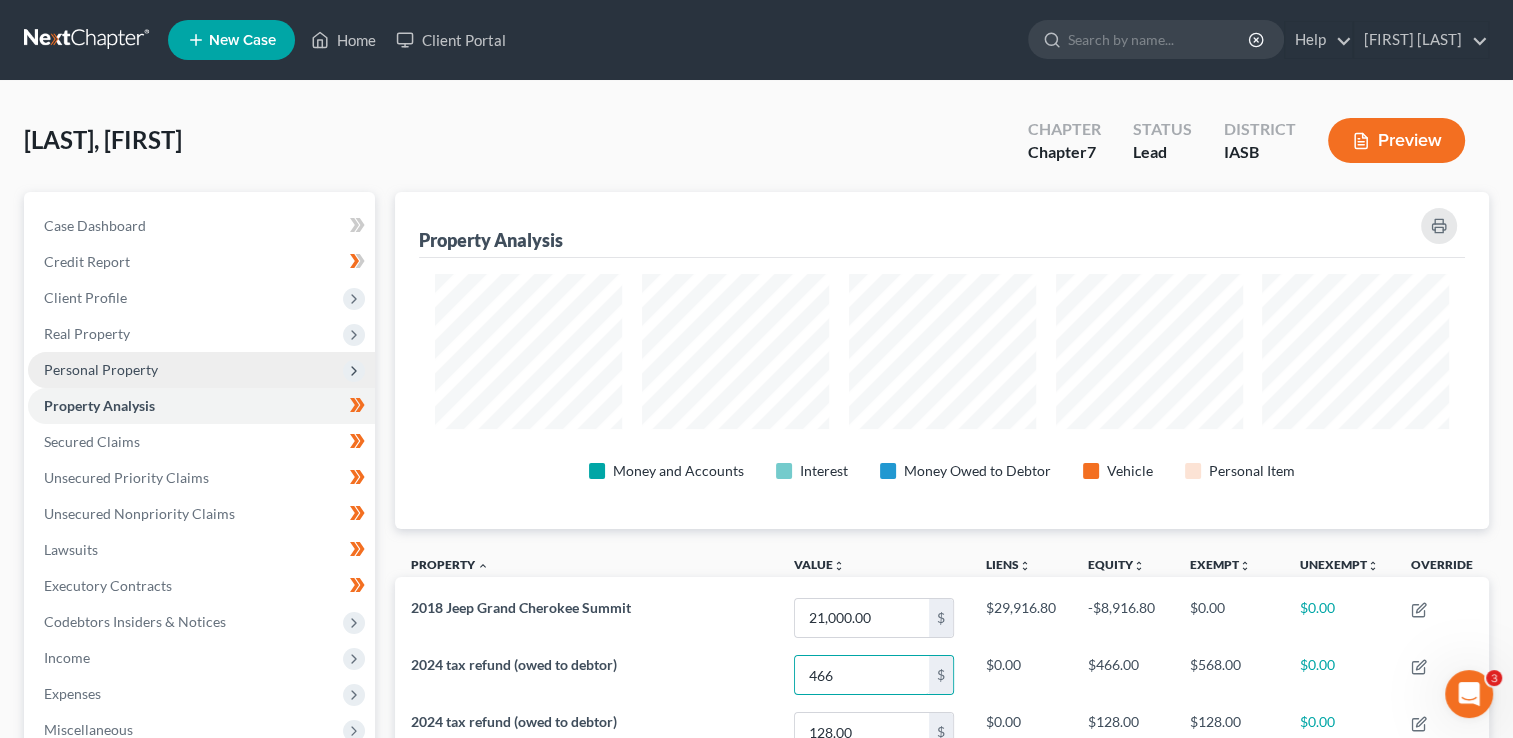 type on "466" 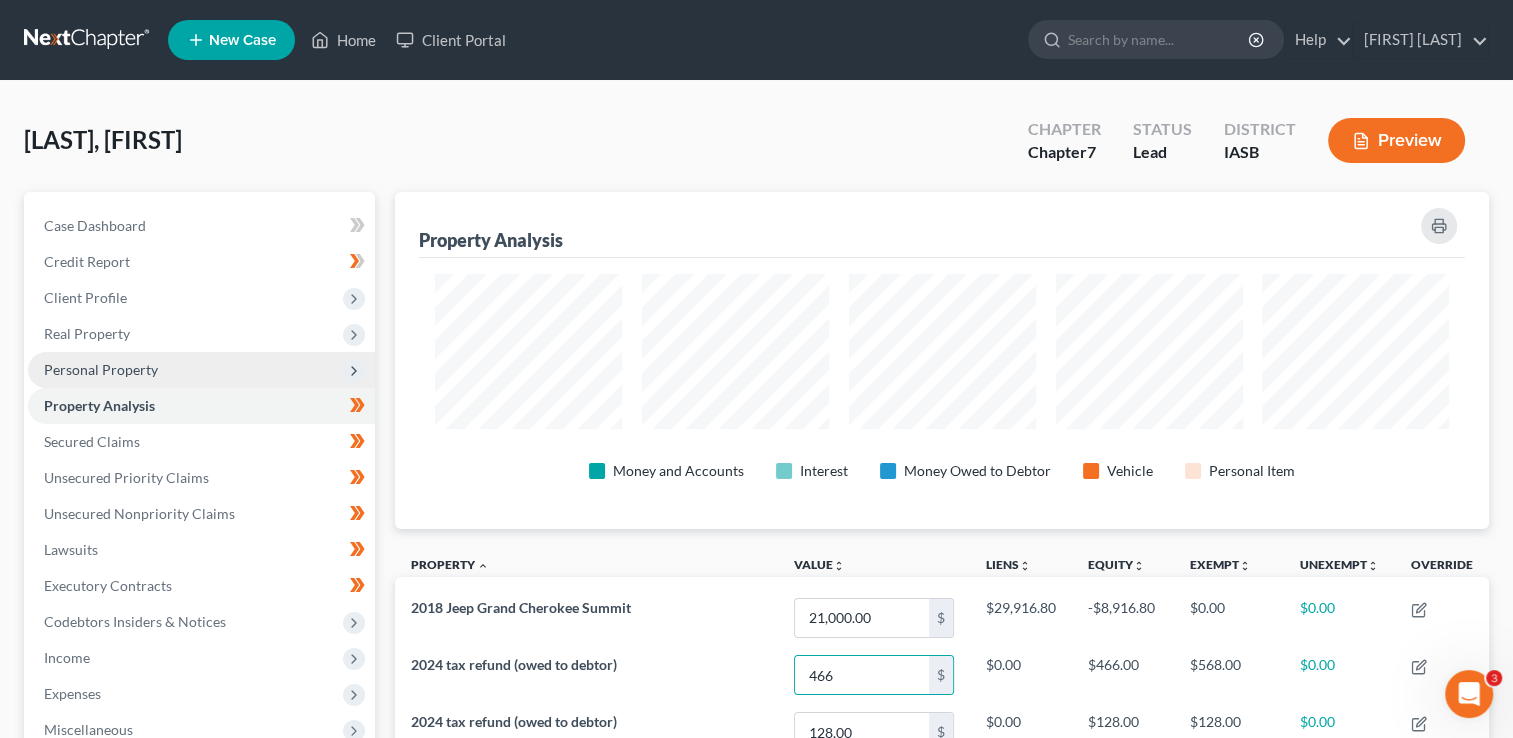 click on "Personal Property" at bounding box center [101, 369] 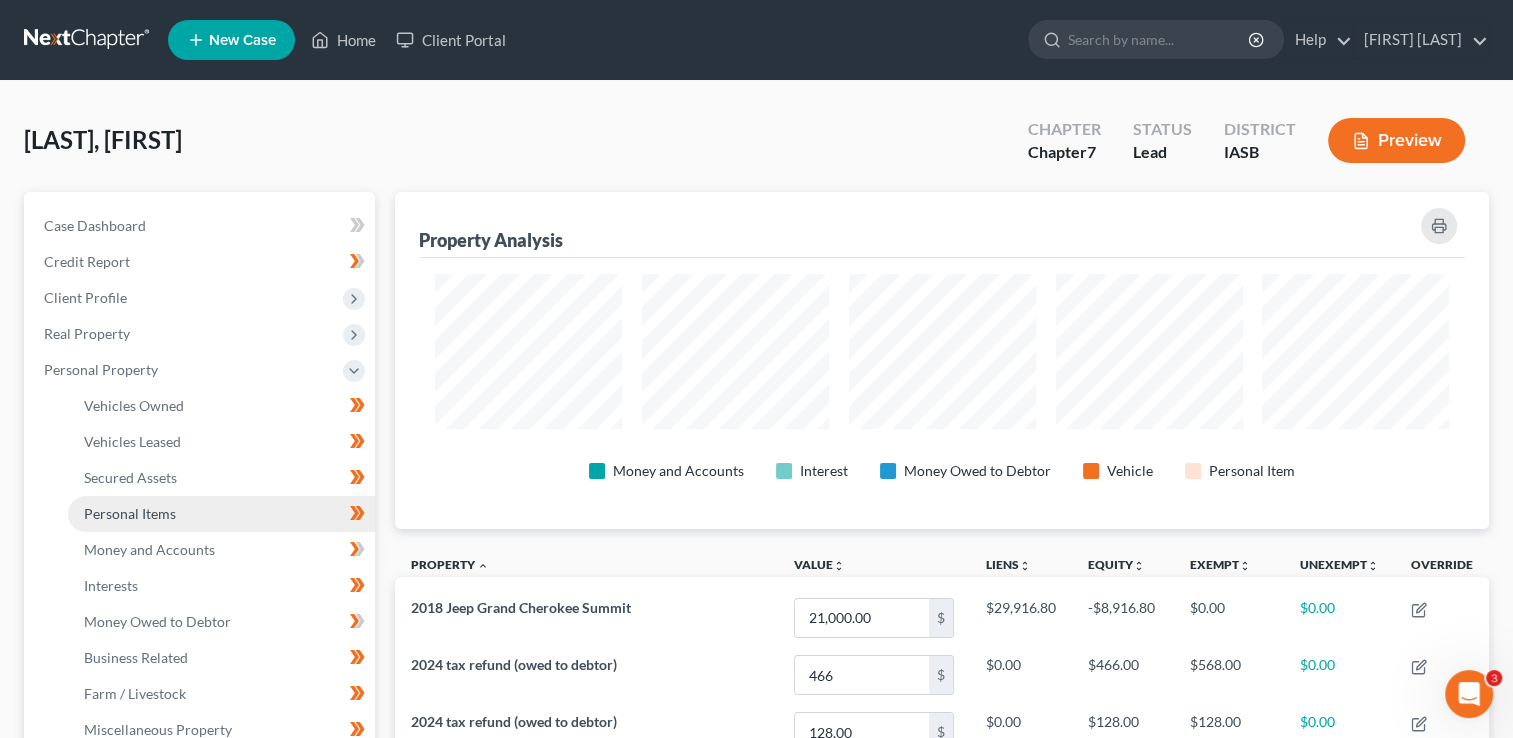 click on "Personal Items" at bounding box center (130, 513) 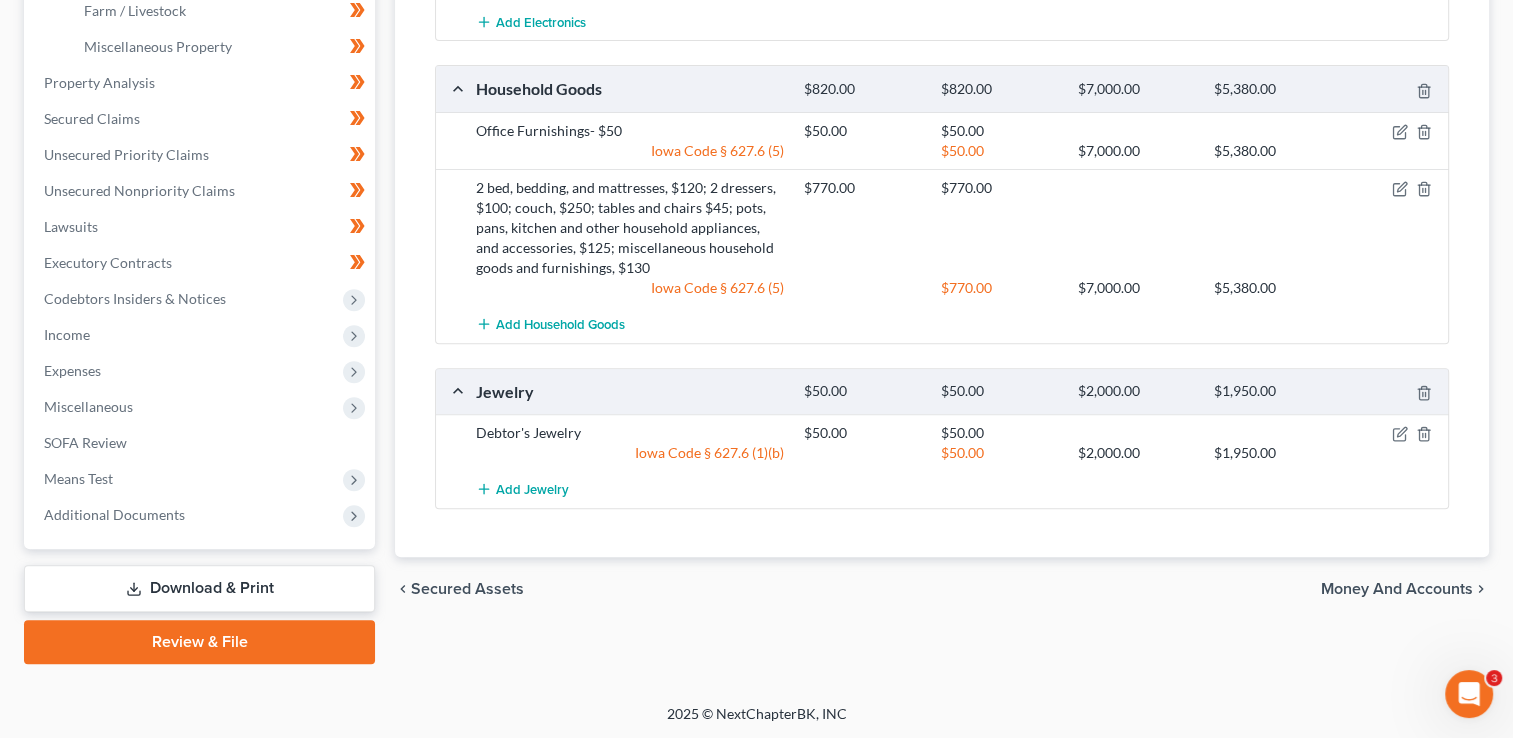 scroll, scrollTop: 149, scrollLeft: 0, axis: vertical 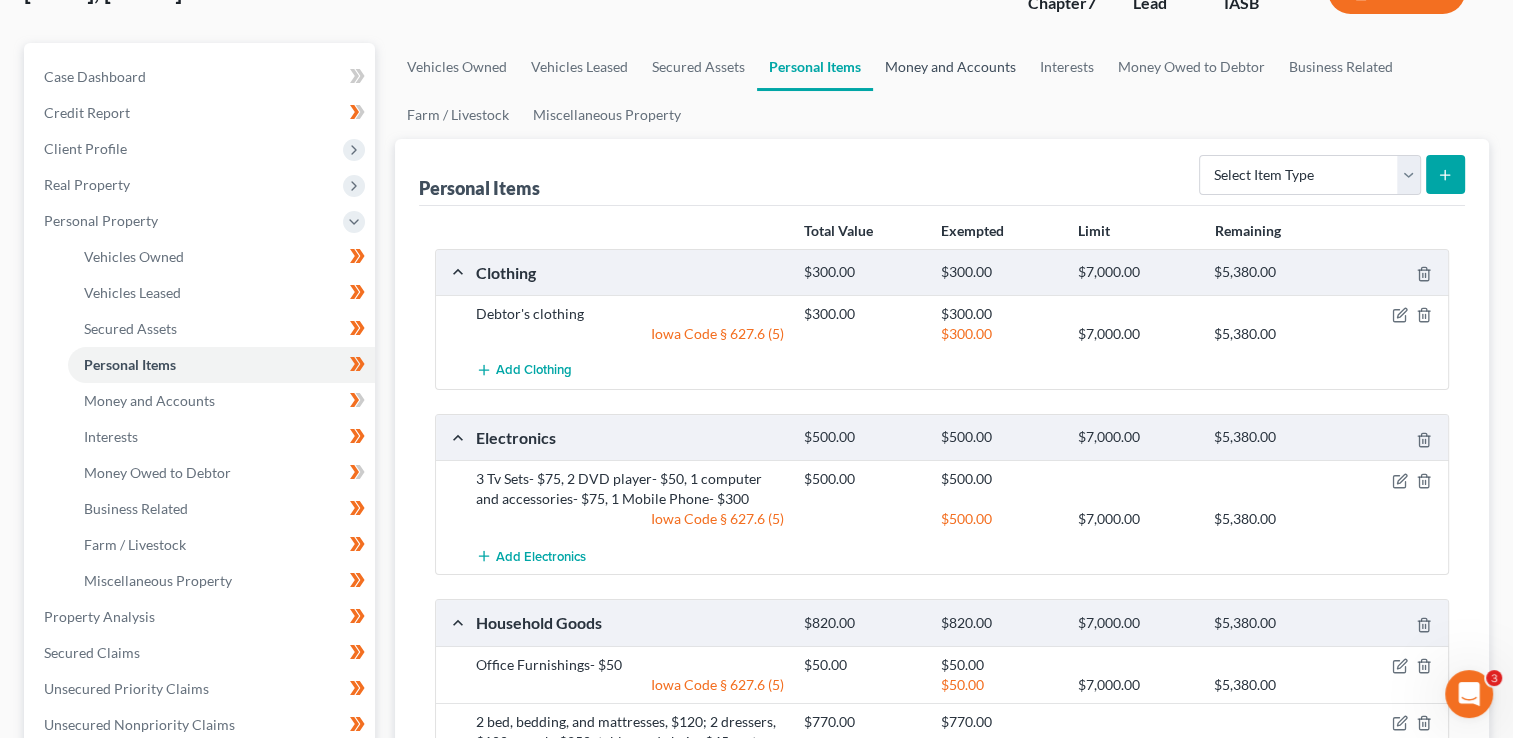click on "Money and Accounts" at bounding box center (950, 67) 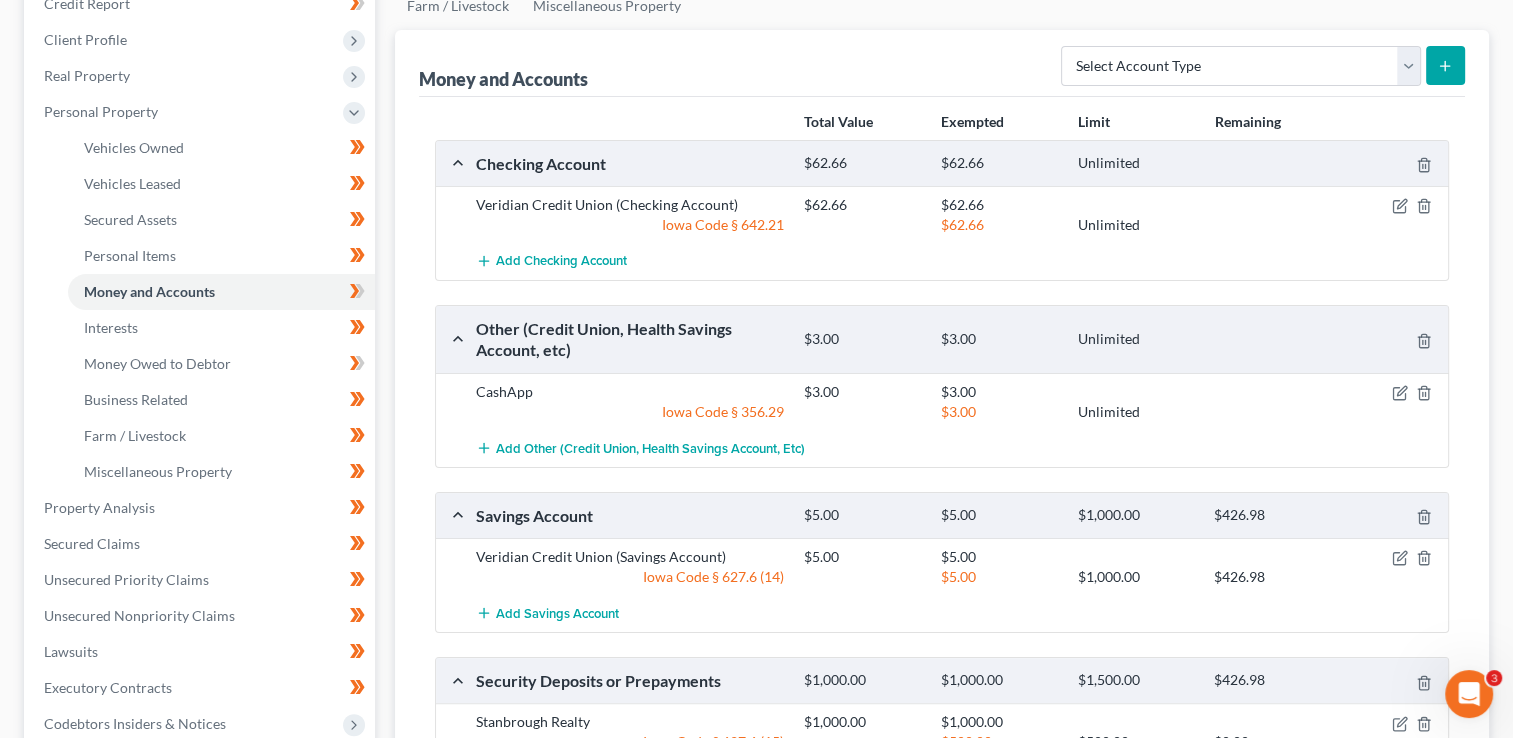 scroll, scrollTop: 0, scrollLeft: 0, axis: both 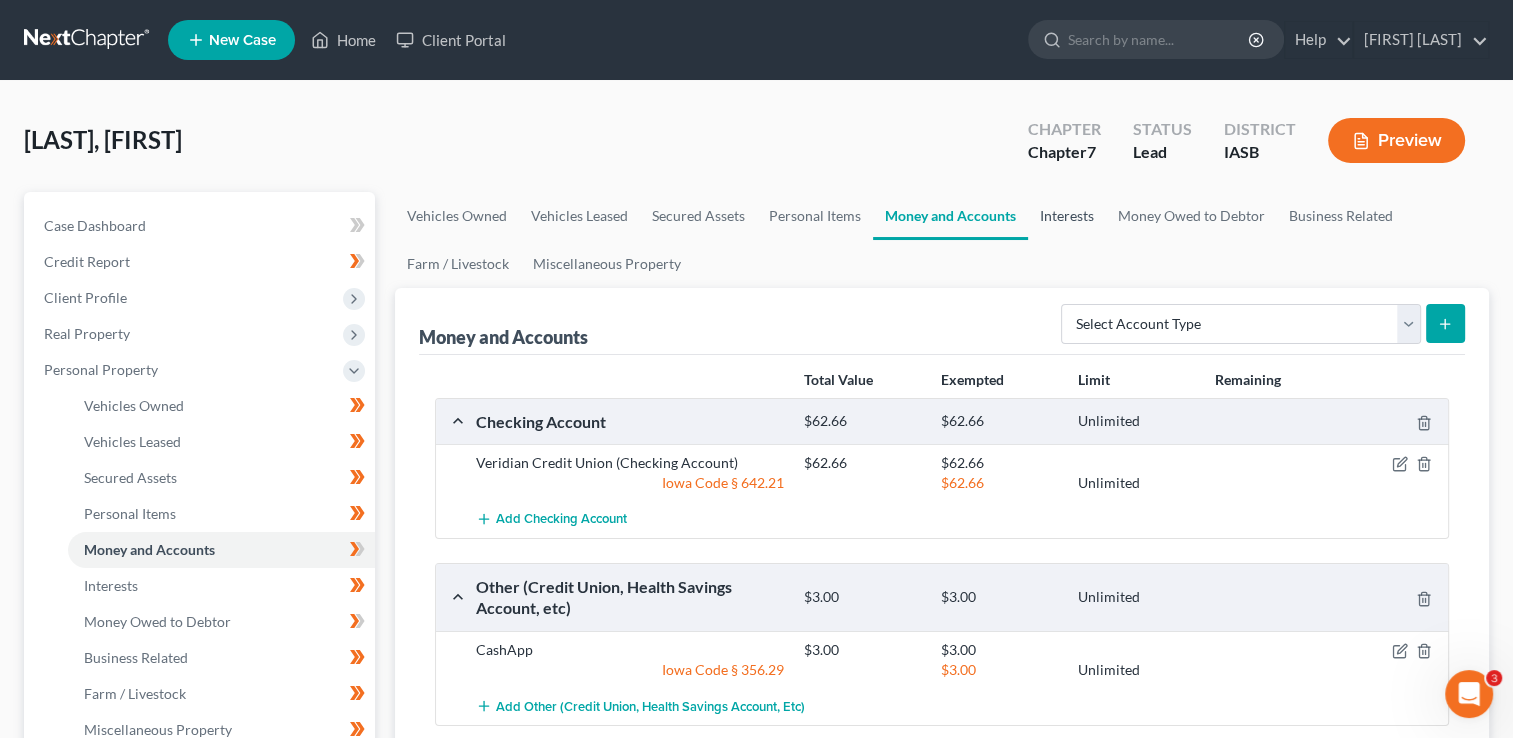 click on "Interests" at bounding box center (1067, 216) 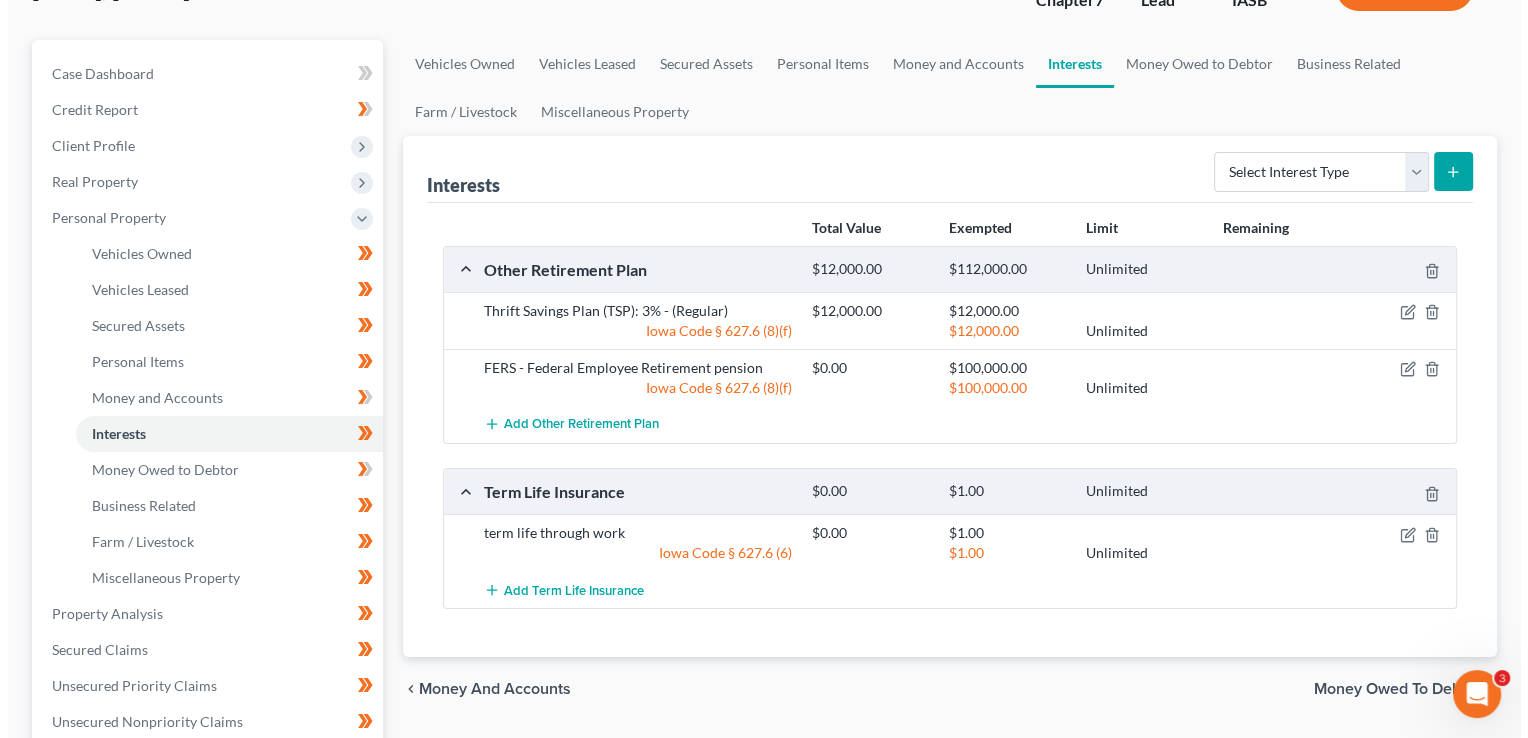 scroll, scrollTop: 0, scrollLeft: 0, axis: both 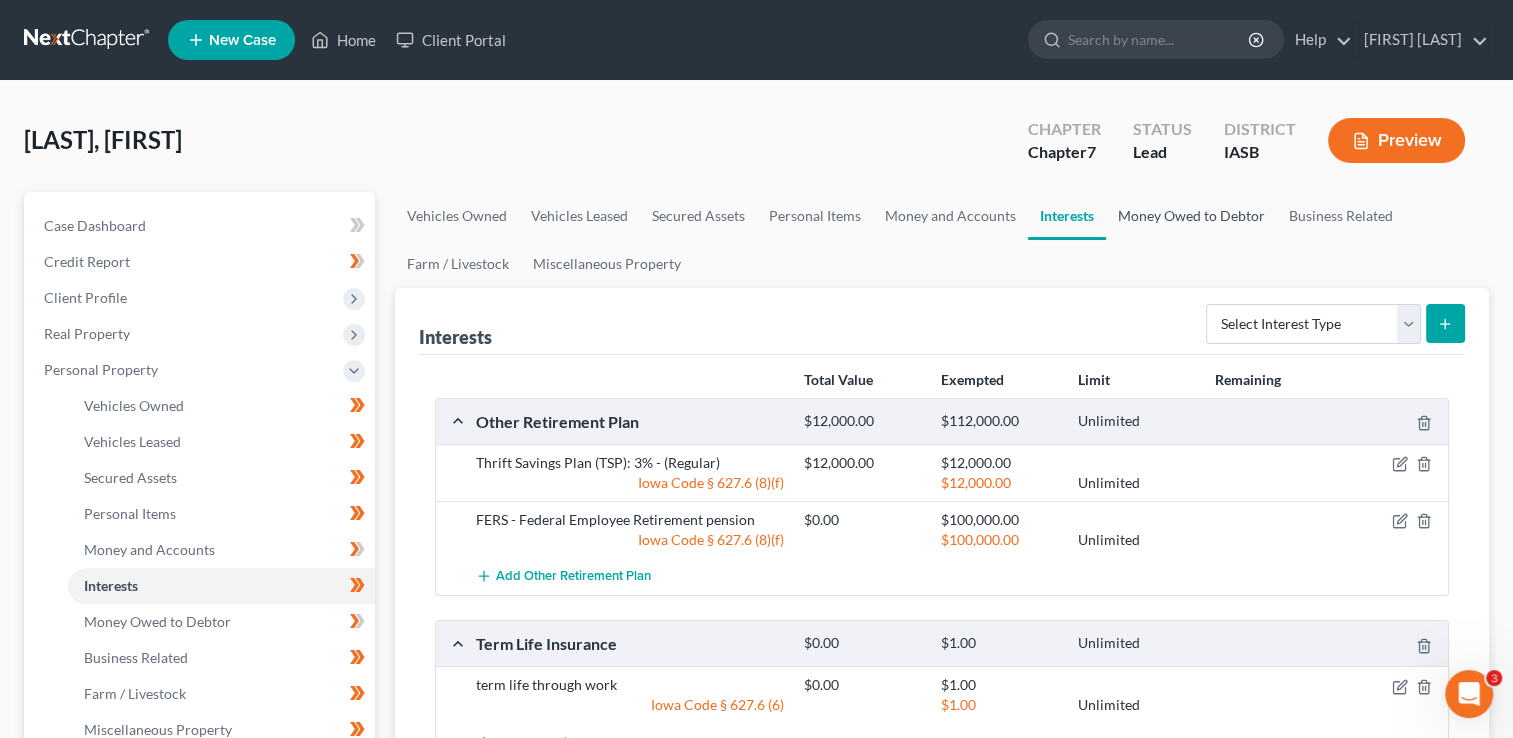 click on "Money Owed to Debtor" at bounding box center (1191, 216) 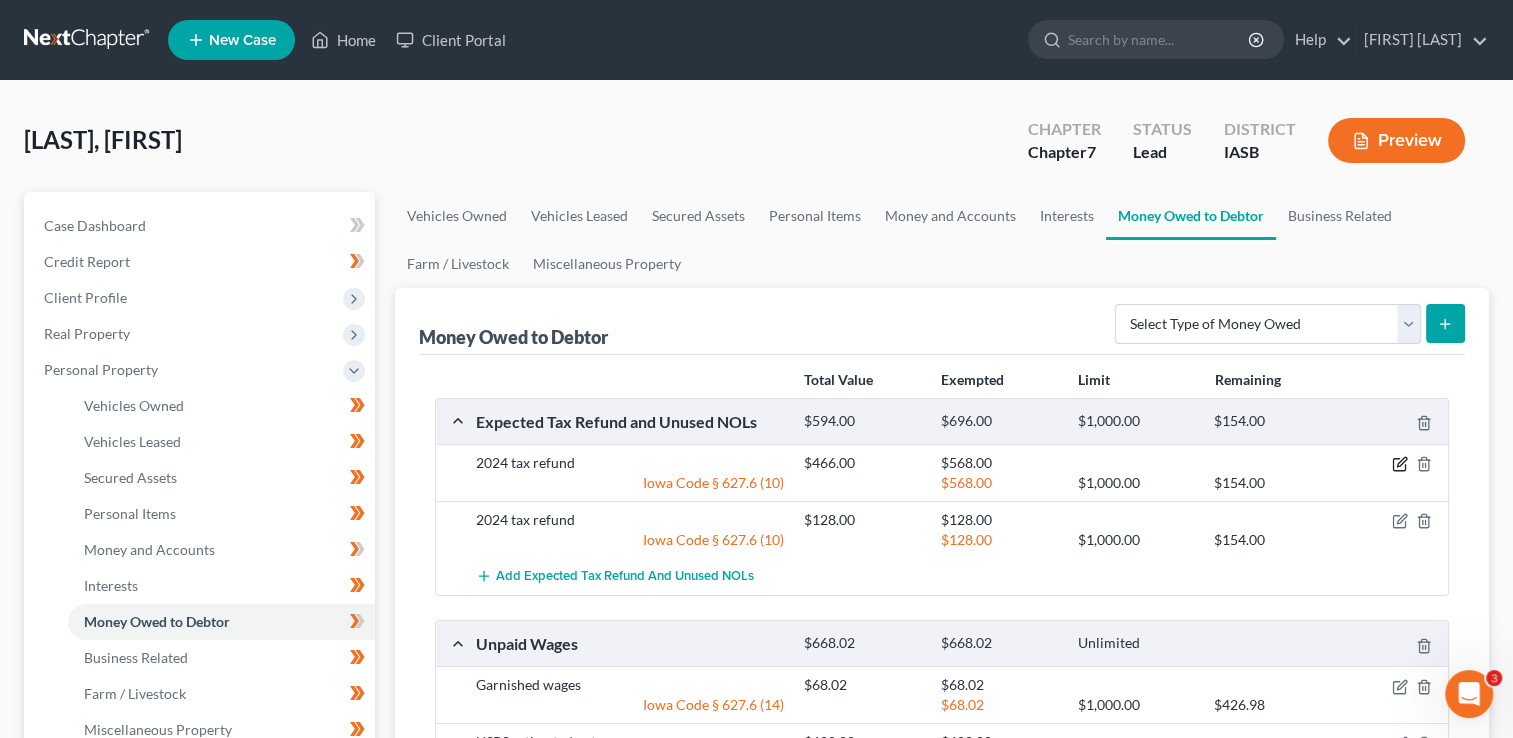 click 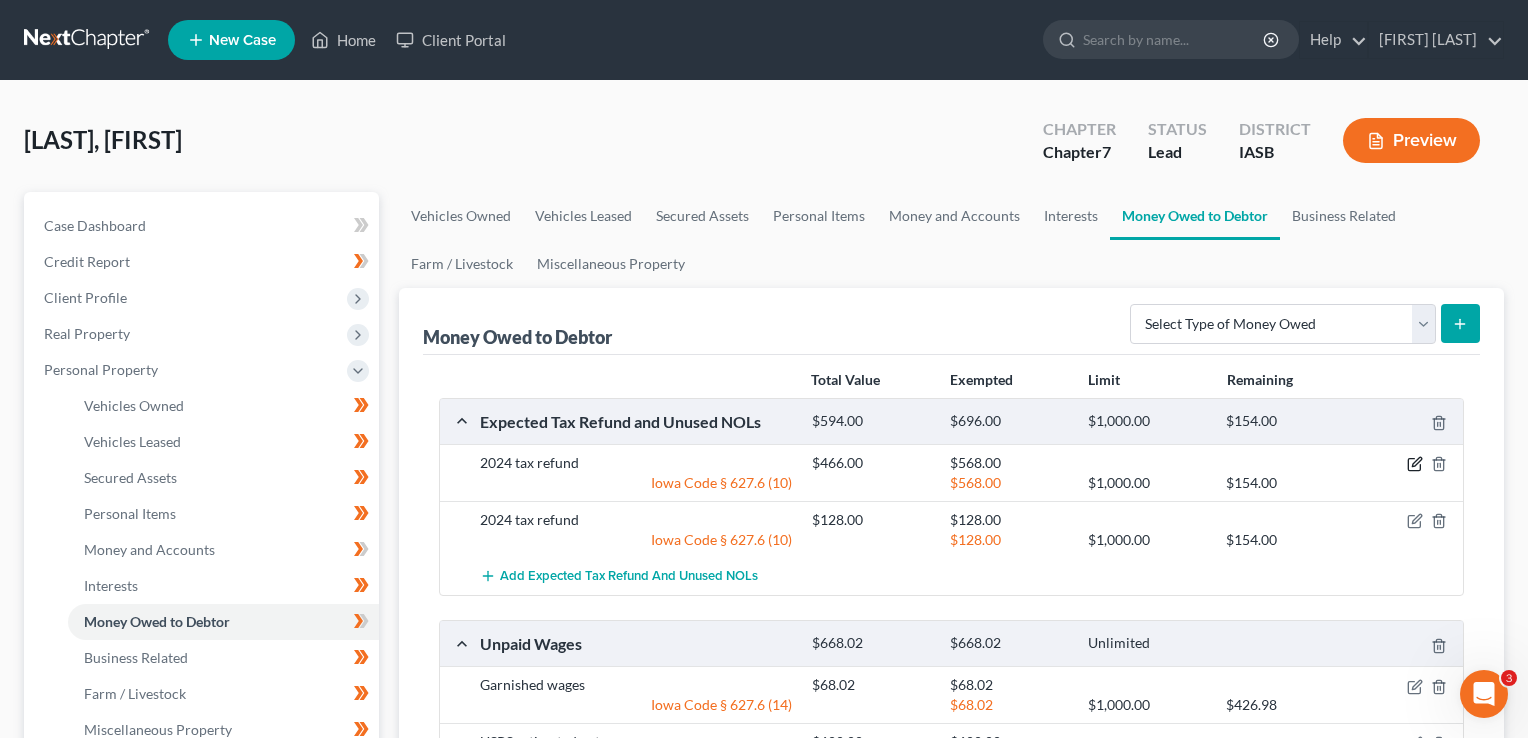 select on "0" 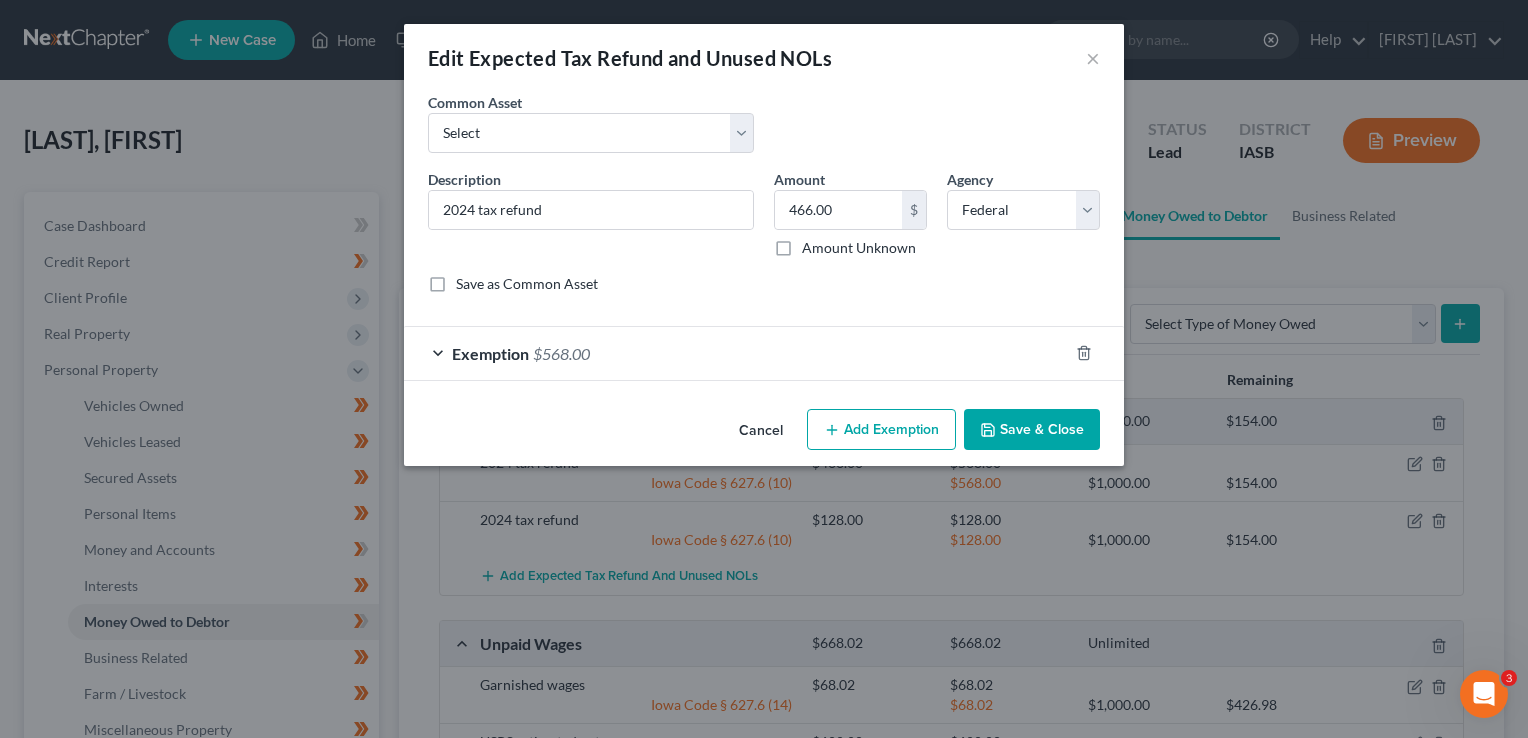 click on "Exemption" at bounding box center (490, 353) 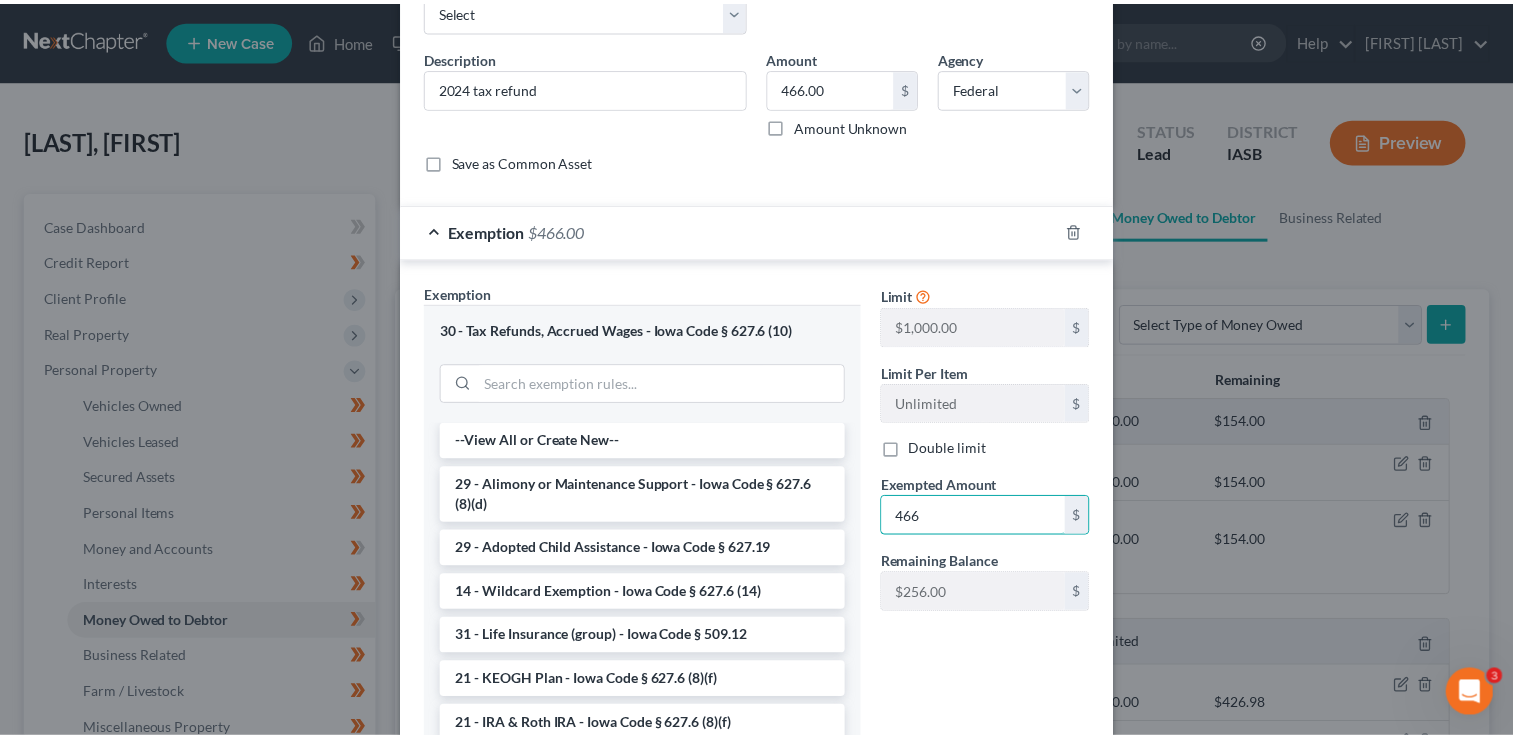 scroll, scrollTop: 268, scrollLeft: 0, axis: vertical 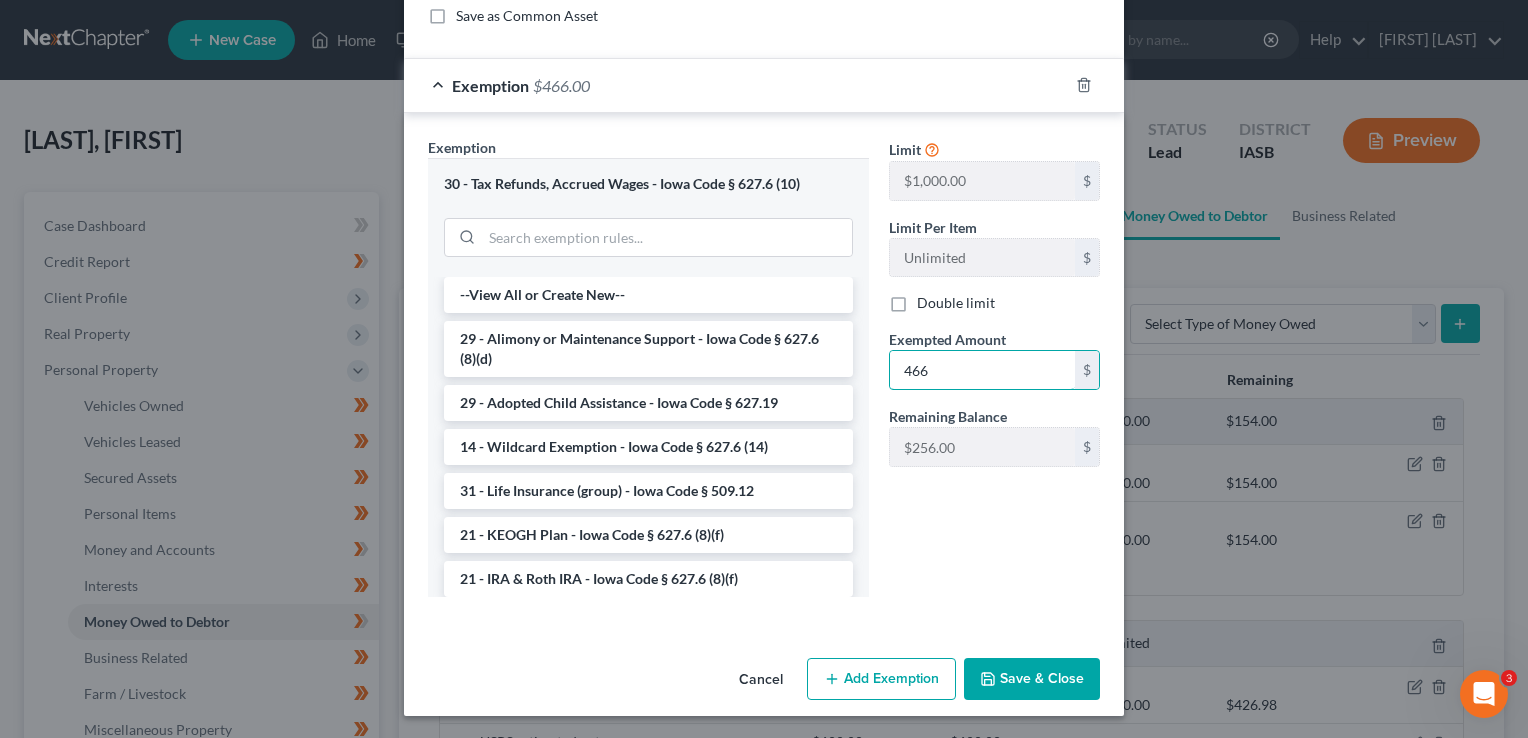type on "466" 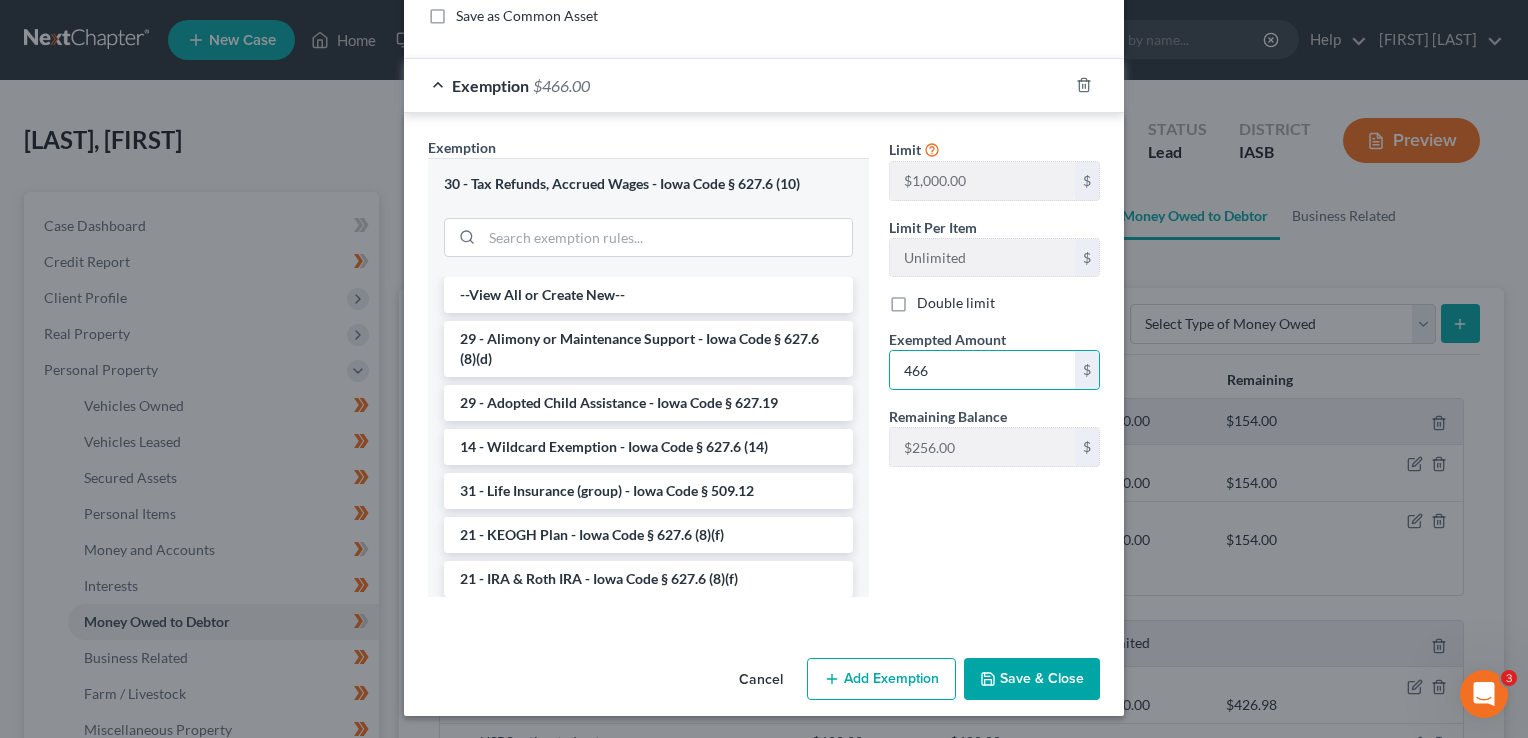 click on "Save & Close" at bounding box center (1032, 679) 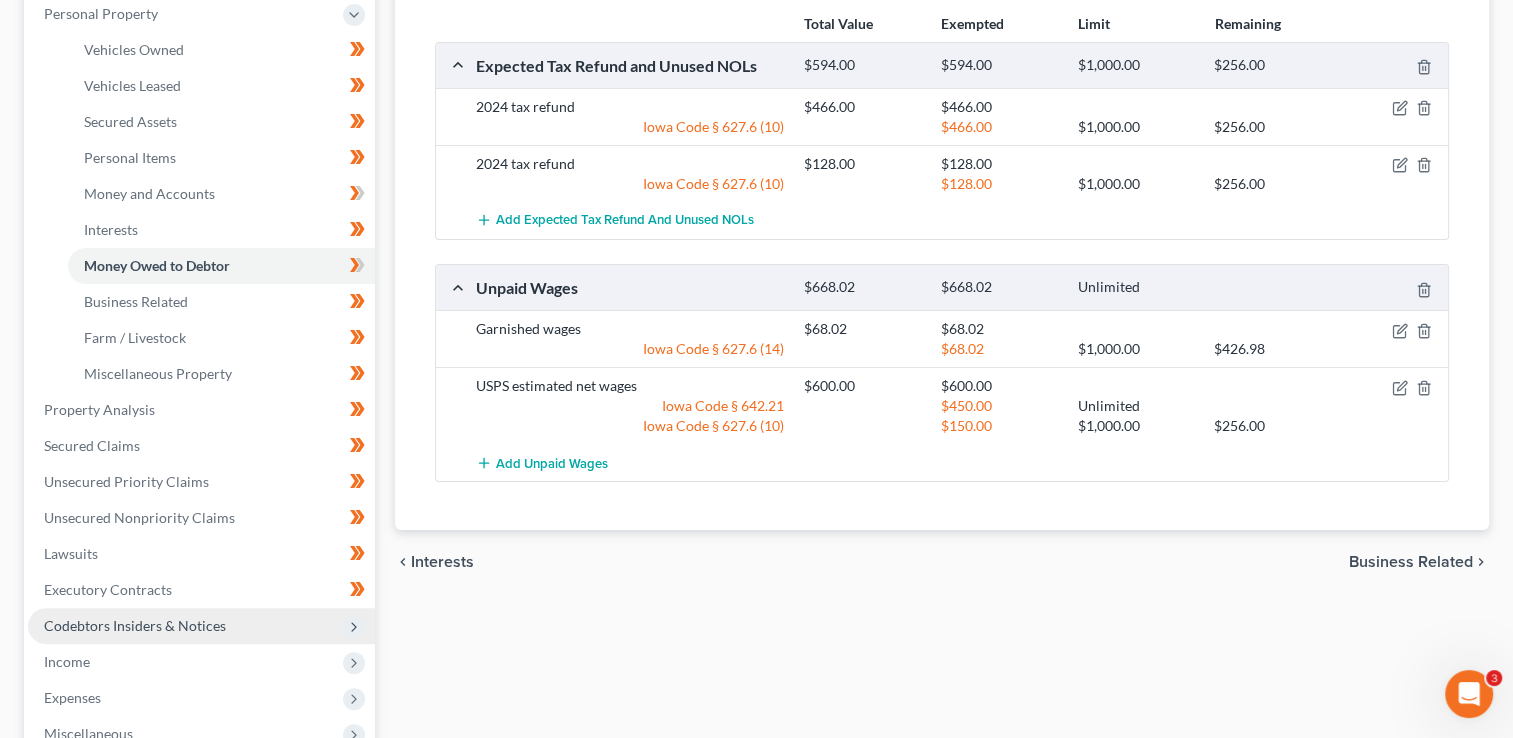 scroll, scrollTop: 666, scrollLeft: 0, axis: vertical 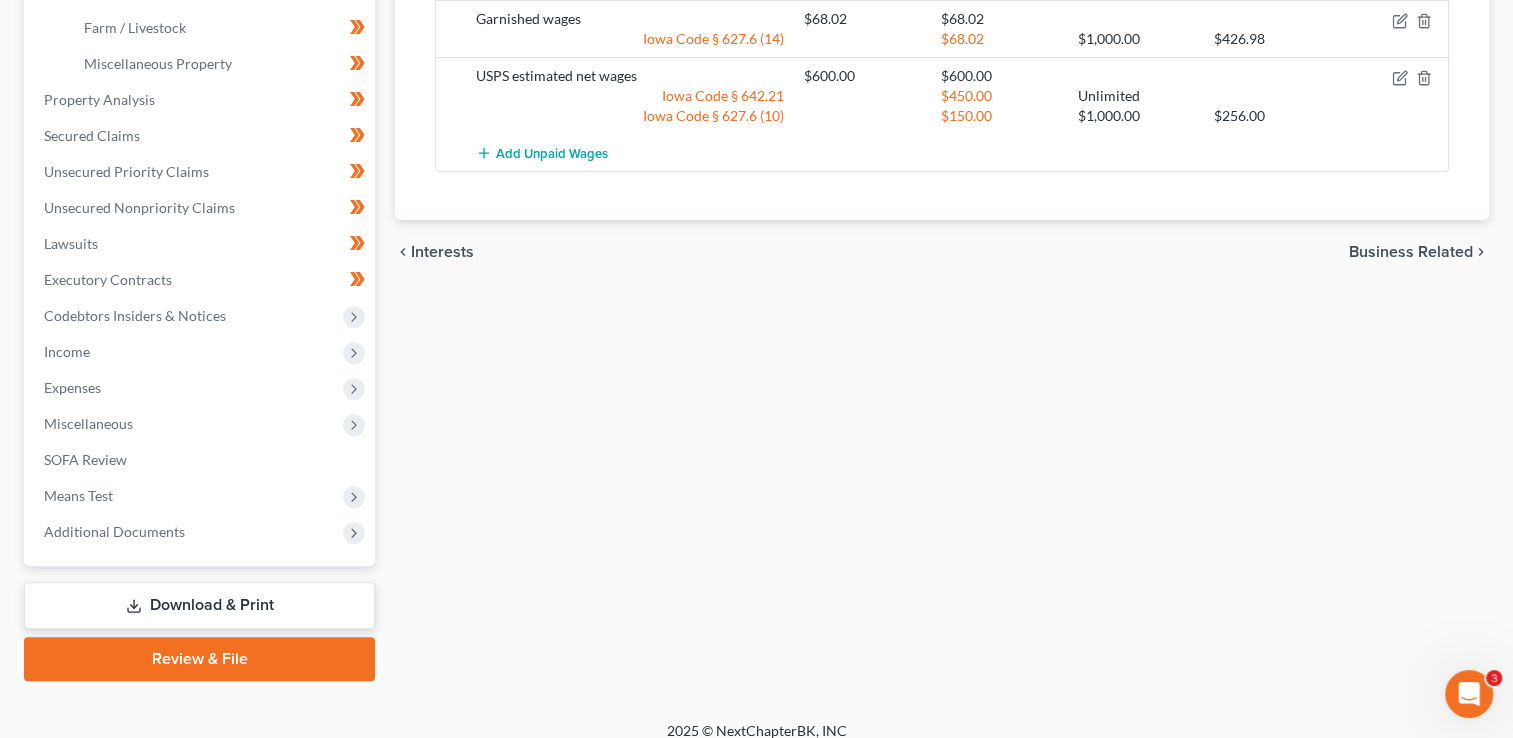 click on "Download & Print" at bounding box center (199, 605) 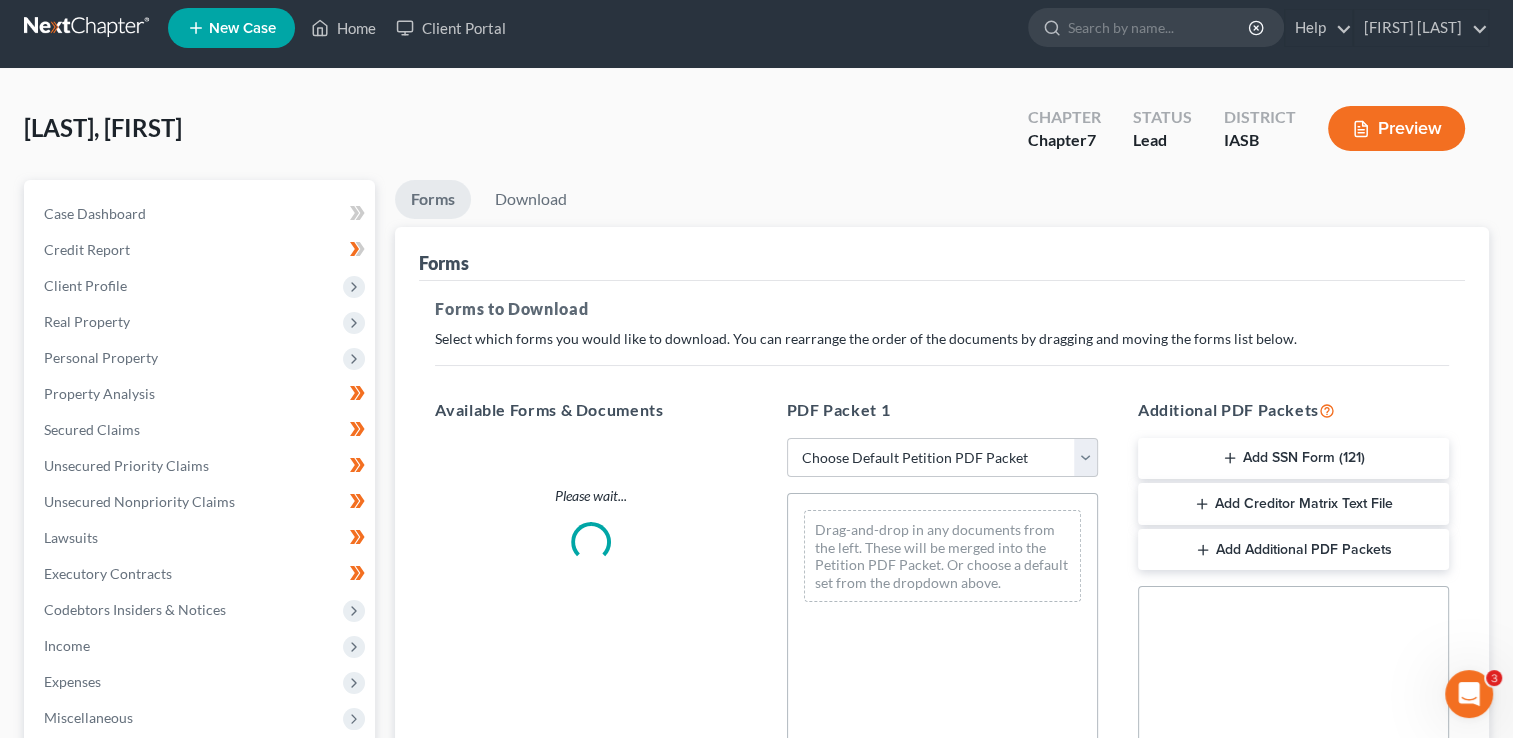 scroll, scrollTop: 0, scrollLeft: 0, axis: both 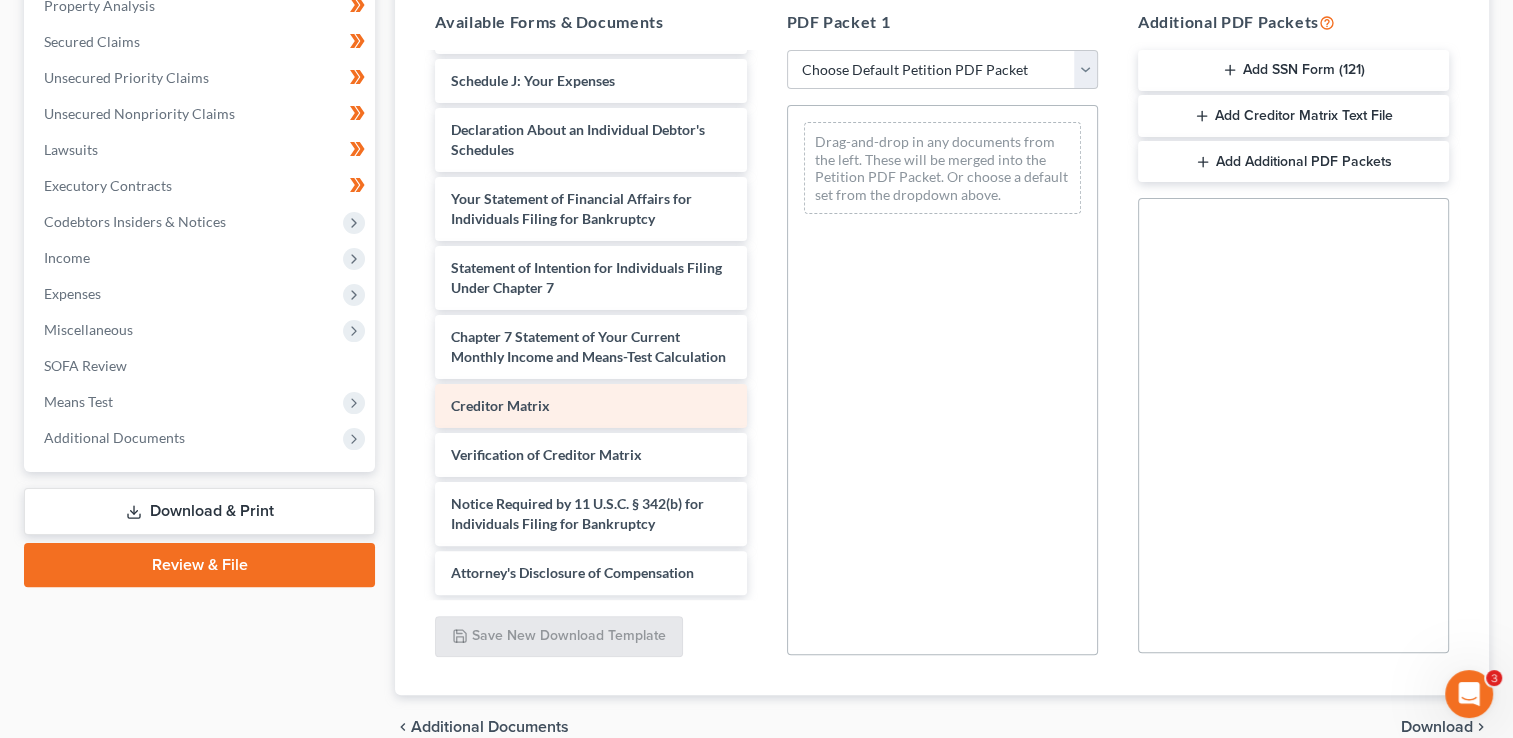 click on "Voluntary Petition for Individuals Filing for Bankruptcy Summary of Your Assets and Liabilities Schedule A/B: Property Schedule C: The Property You Claim as Exempt Schedule D: Creditors Who Hold Claims Secured by Property Schedule E/F: Creditors Who Have Unsecured Claims Schedule G: Executory Contracts and Unexpired Leases Schedule H: Your Codebtors Schedule I: Your Income Schedule J: Your Expenses Declaration About an Individual Debtor's Schedules Your Statement of Financial Affairs for Individuals Filing for Bankruptcy Statement of Intention for Individuals Filing Under Chapter 7 Chapter 7 Statement of Your Current Monthly Income and Means-Test Calculation Creditor Matrix Verification of Creditor Matrix Notice Required by 11 U.S.C. § 342(b) for Individuals Filing for Bankruptcy Attorney's Disclosure of Compensation" at bounding box center (590, 56) 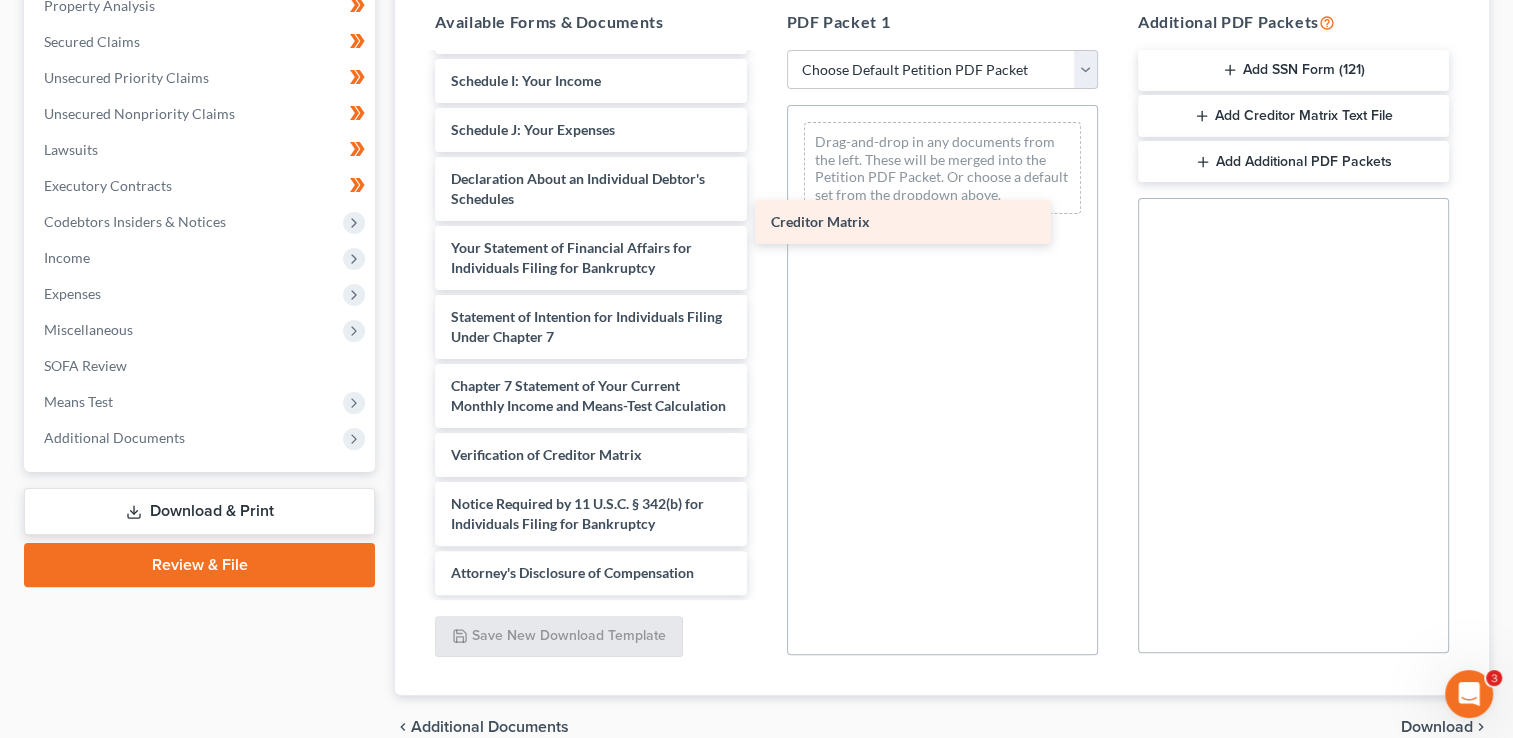 scroll, scrollTop: 508, scrollLeft: 0, axis: vertical 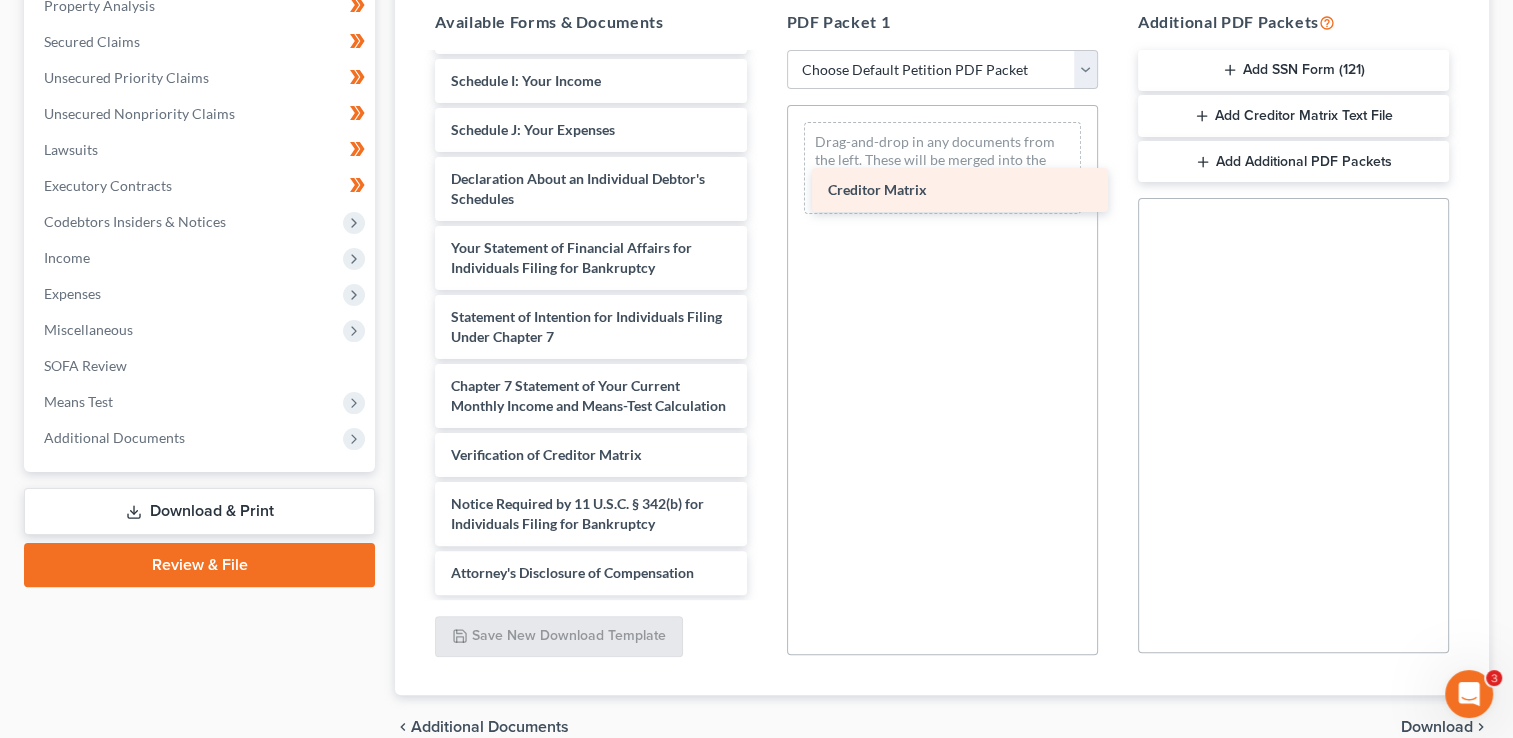 drag, startPoint x: 519, startPoint y: 414, endPoint x: 896, endPoint y: 199, distance: 433.99768 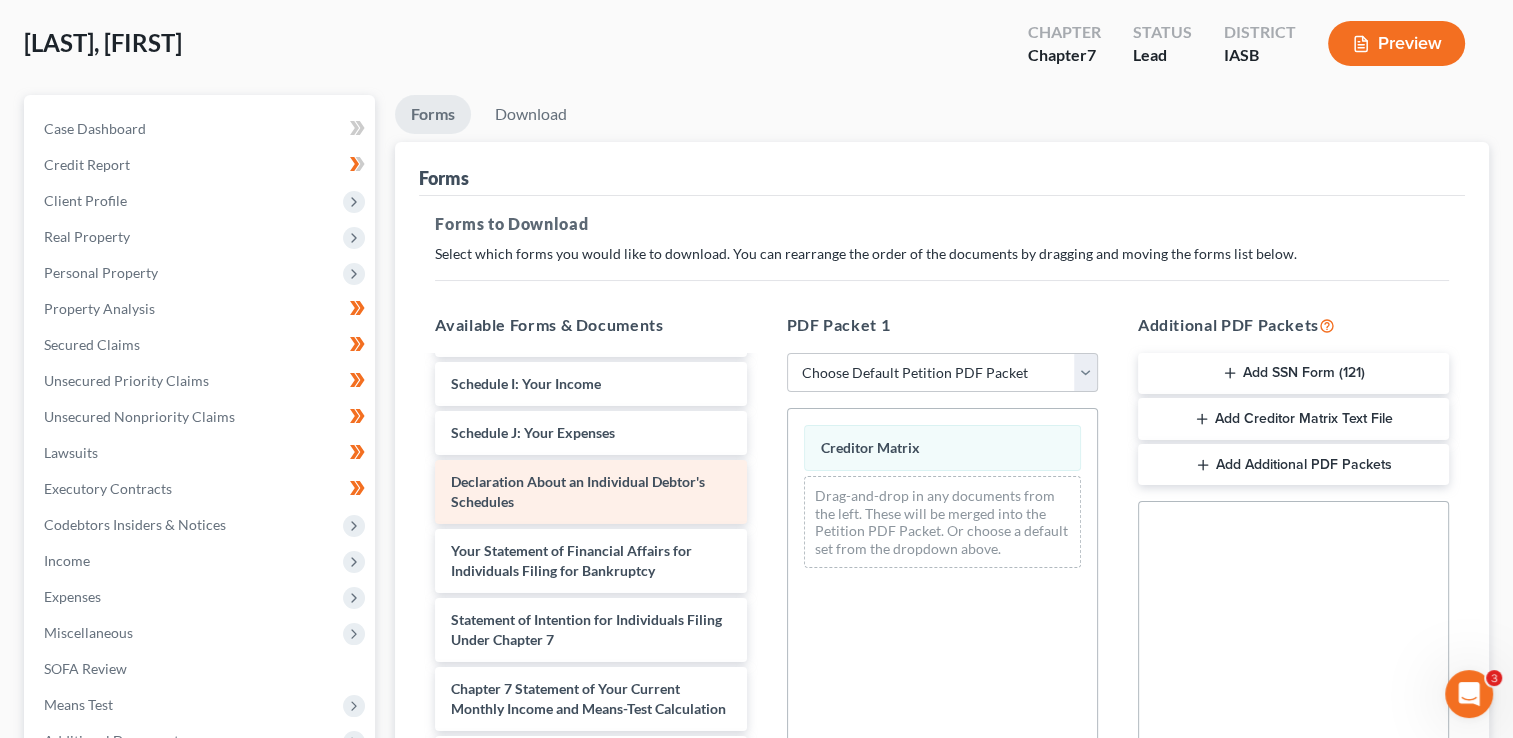 scroll, scrollTop: 95, scrollLeft: 0, axis: vertical 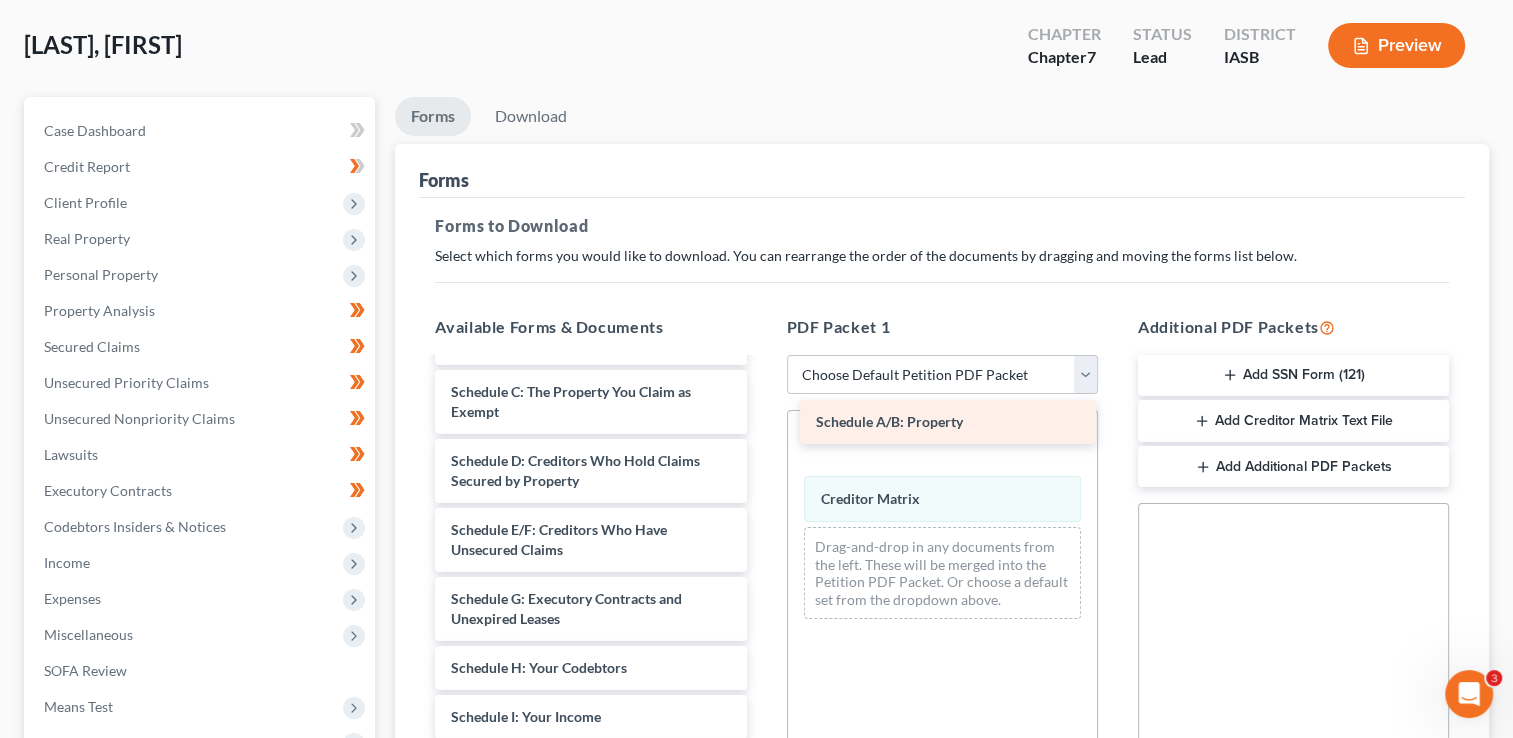 drag, startPoint x: 538, startPoint y: 378, endPoint x: 916, endPoint y: 410, distance: 379.35208 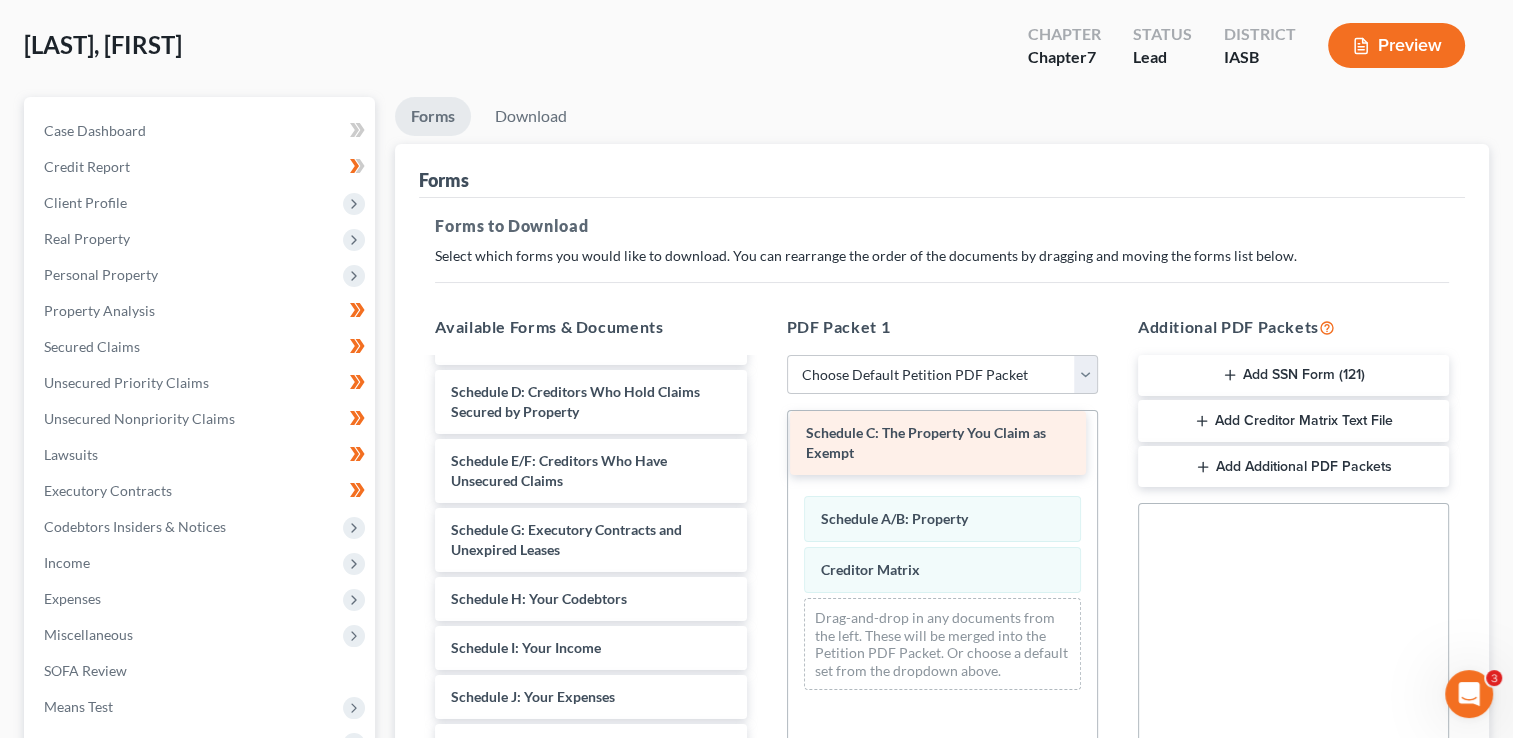 drag, startPoint x: 534, startPoint y: 403, endPoint x: 885, endPoint y: 446, distance: 353.62408 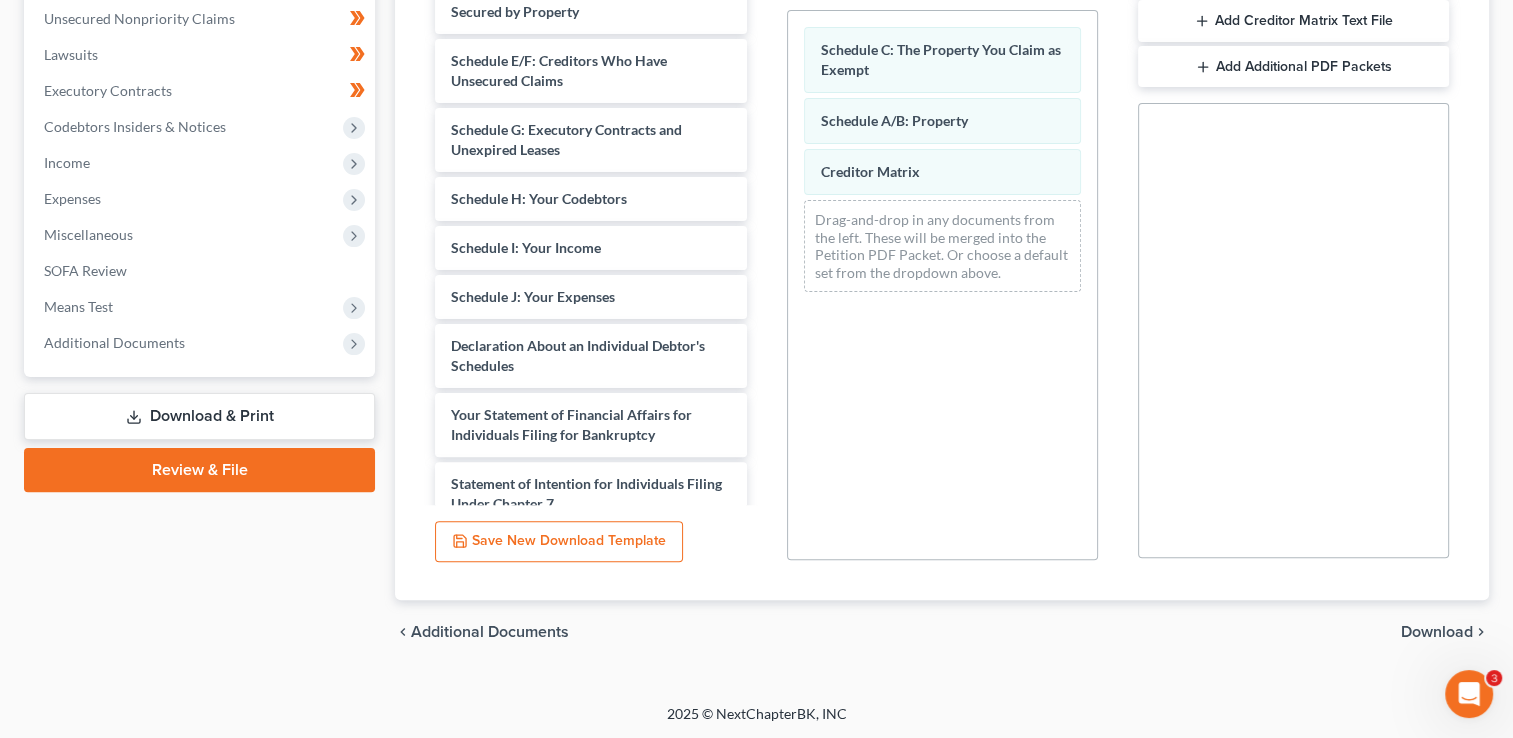 click on "Download   chevron_right" at bounding box center (1445, 632) 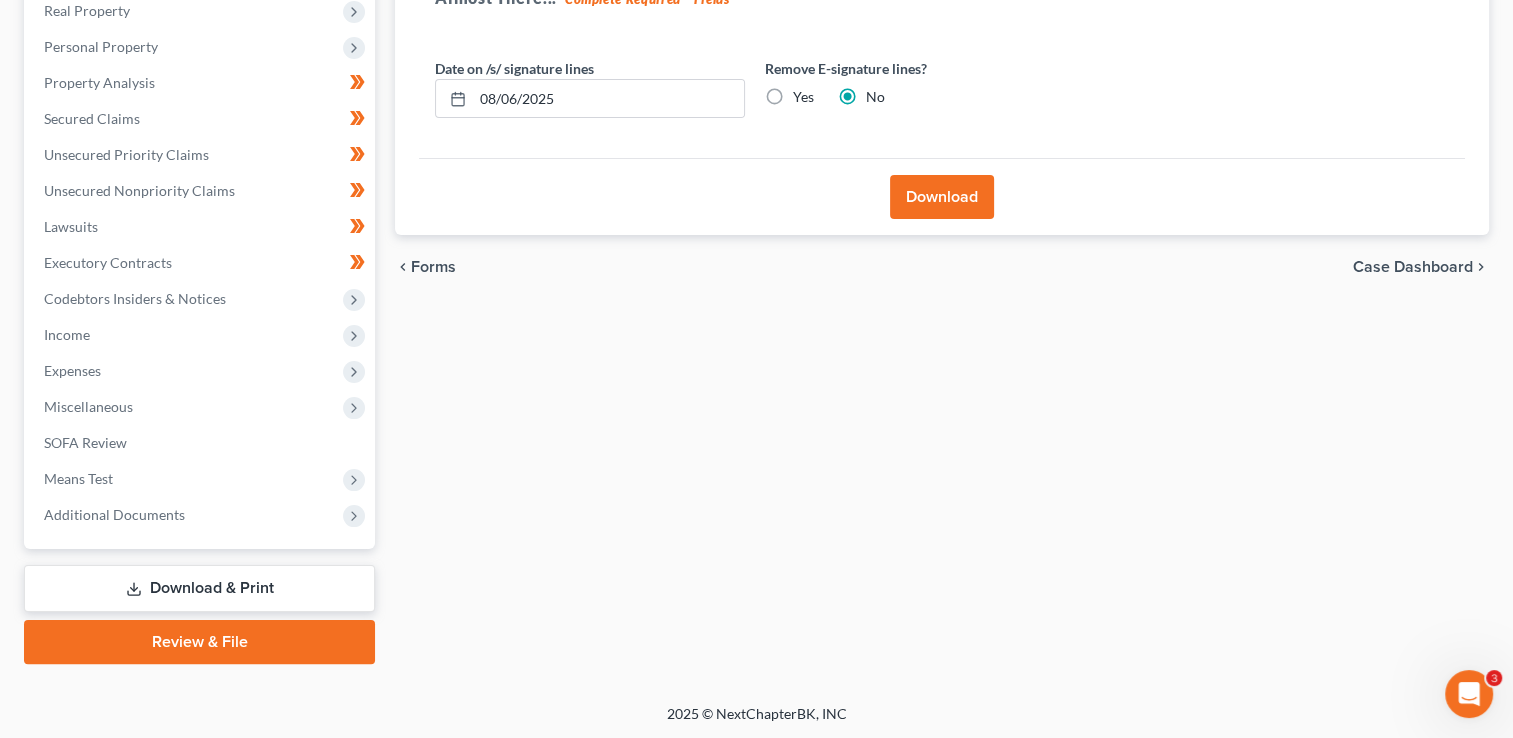 click on "Yes" at bounding box center (803, 97) 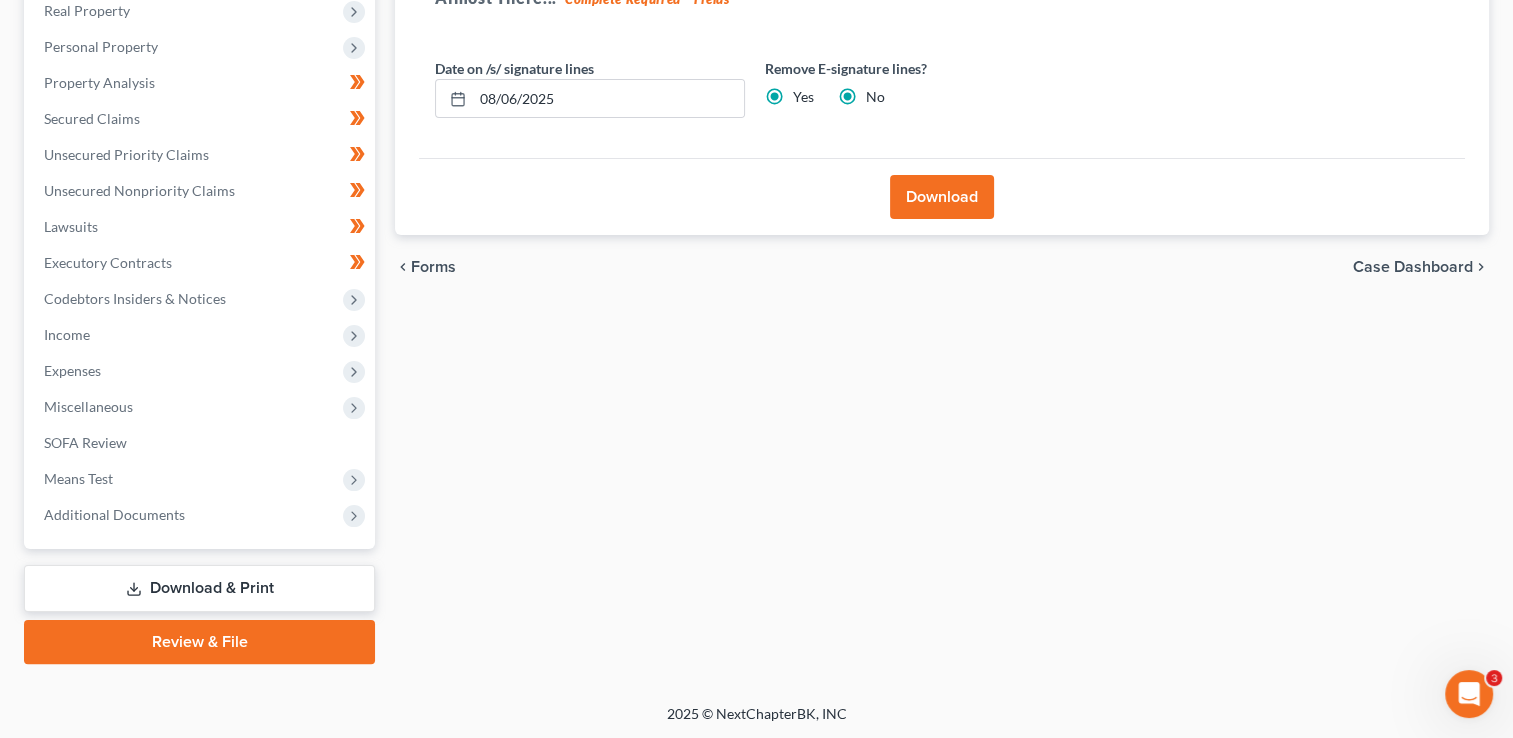 radio on "false" 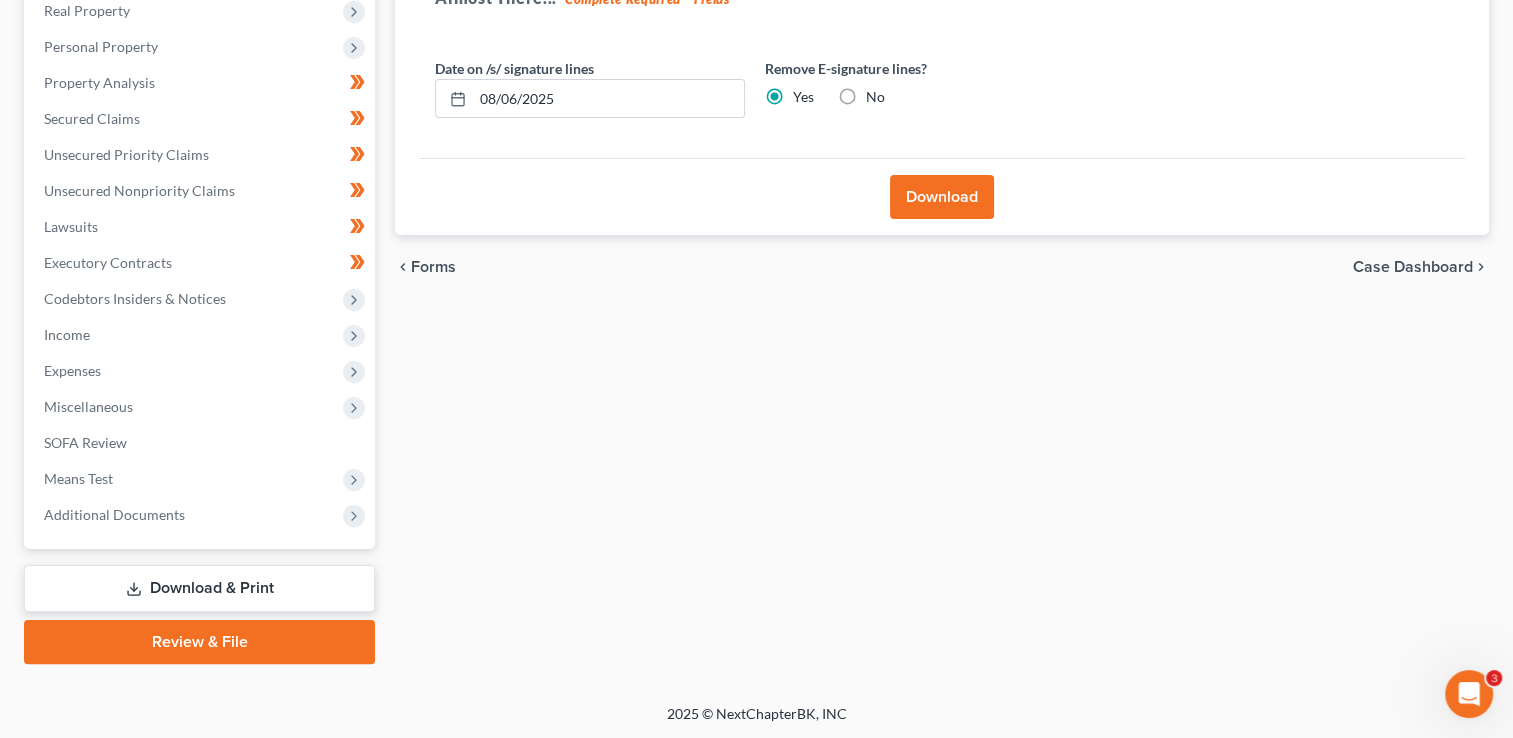 click on "Download" at bounding box center (942, 197) 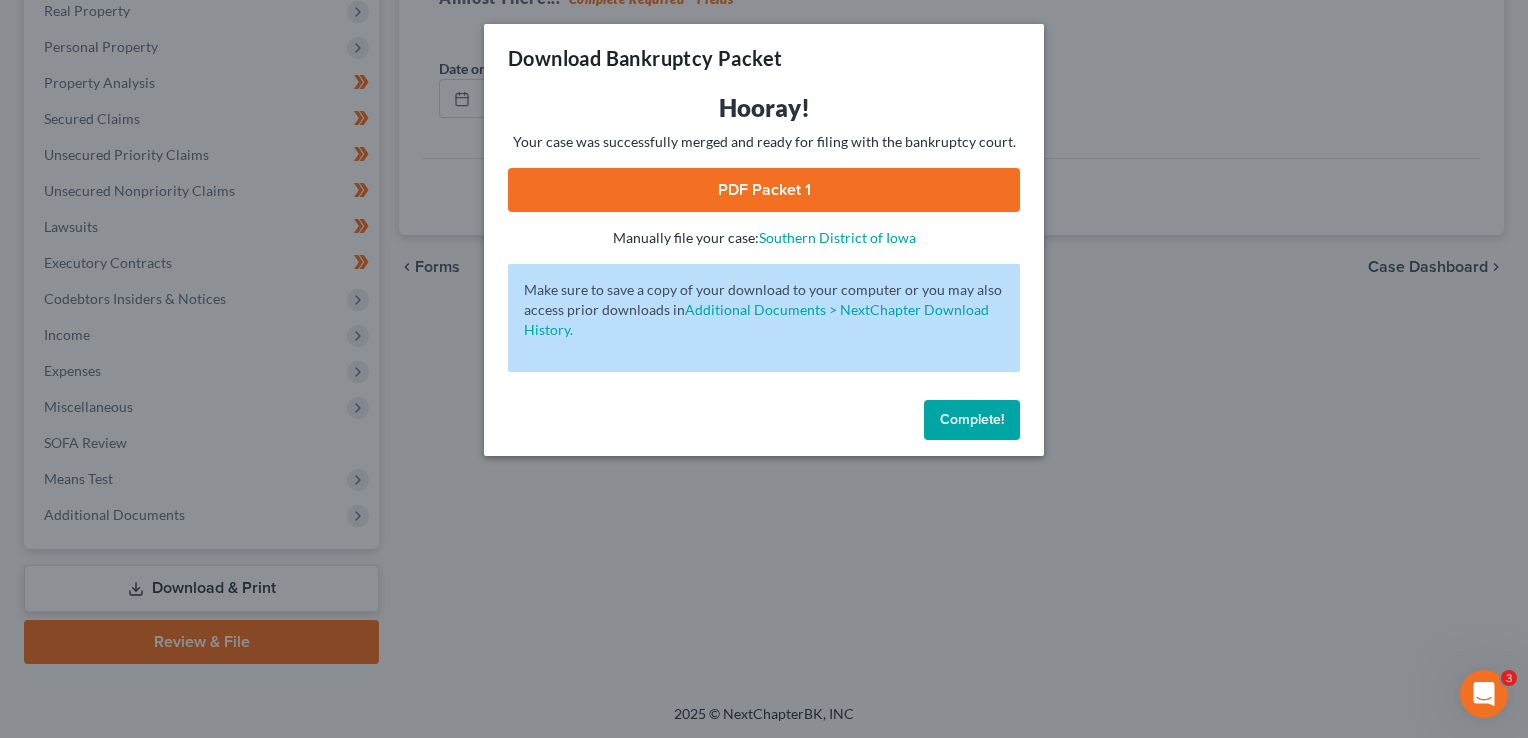 click on "PDF Packet 1" at bounding box center [764, 190] 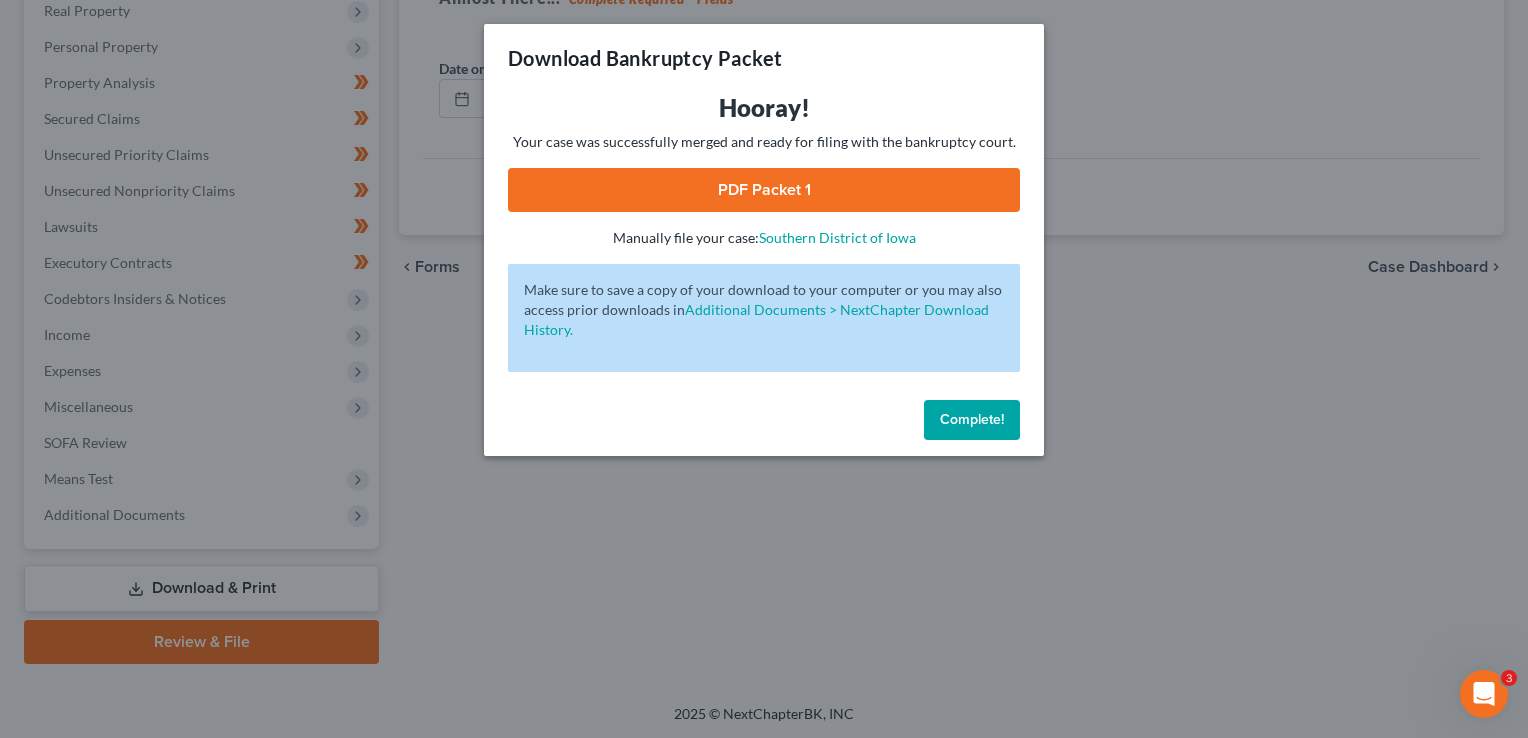 click on "Complete!" at bounding box center [972, 420] 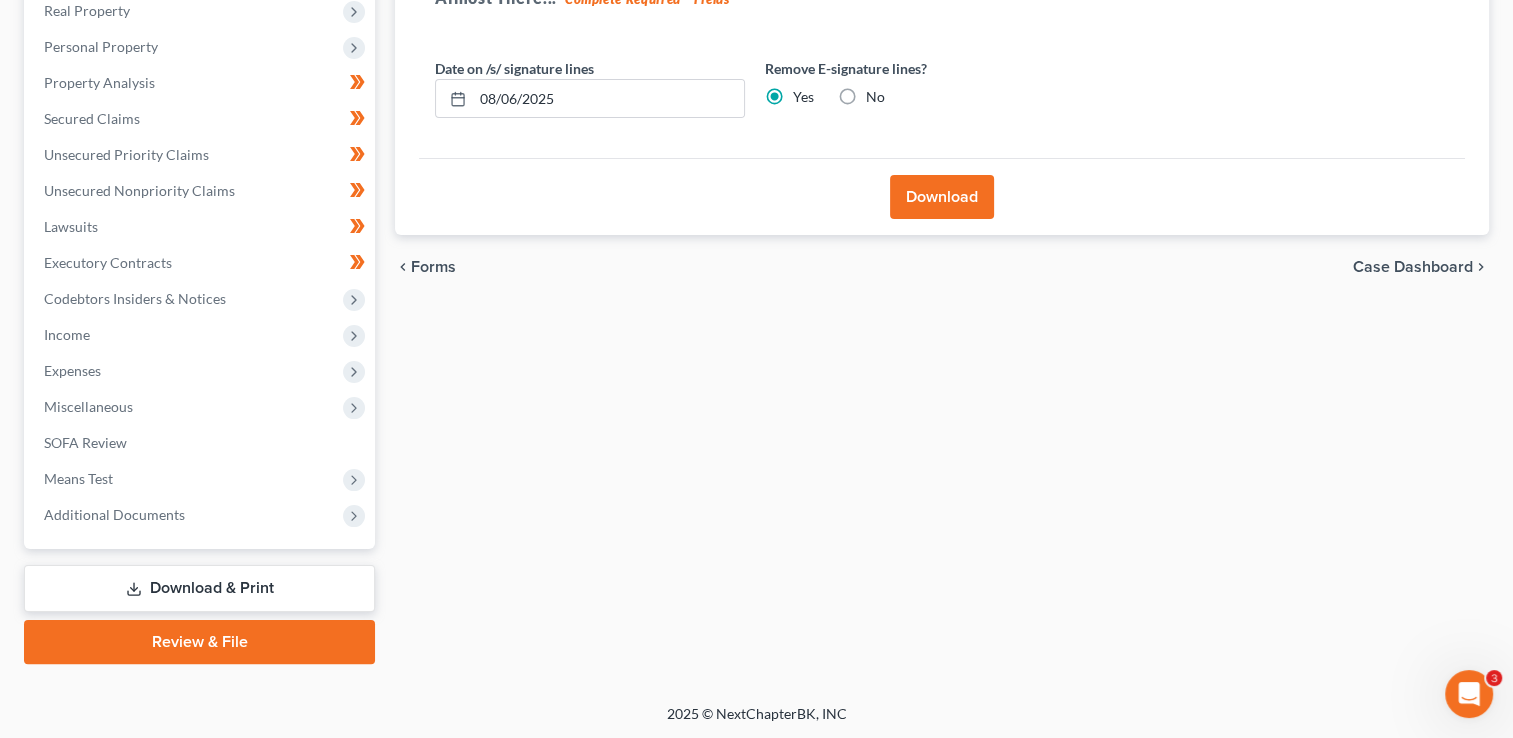 click on "Download & Print" at bounding box center [199, 588] 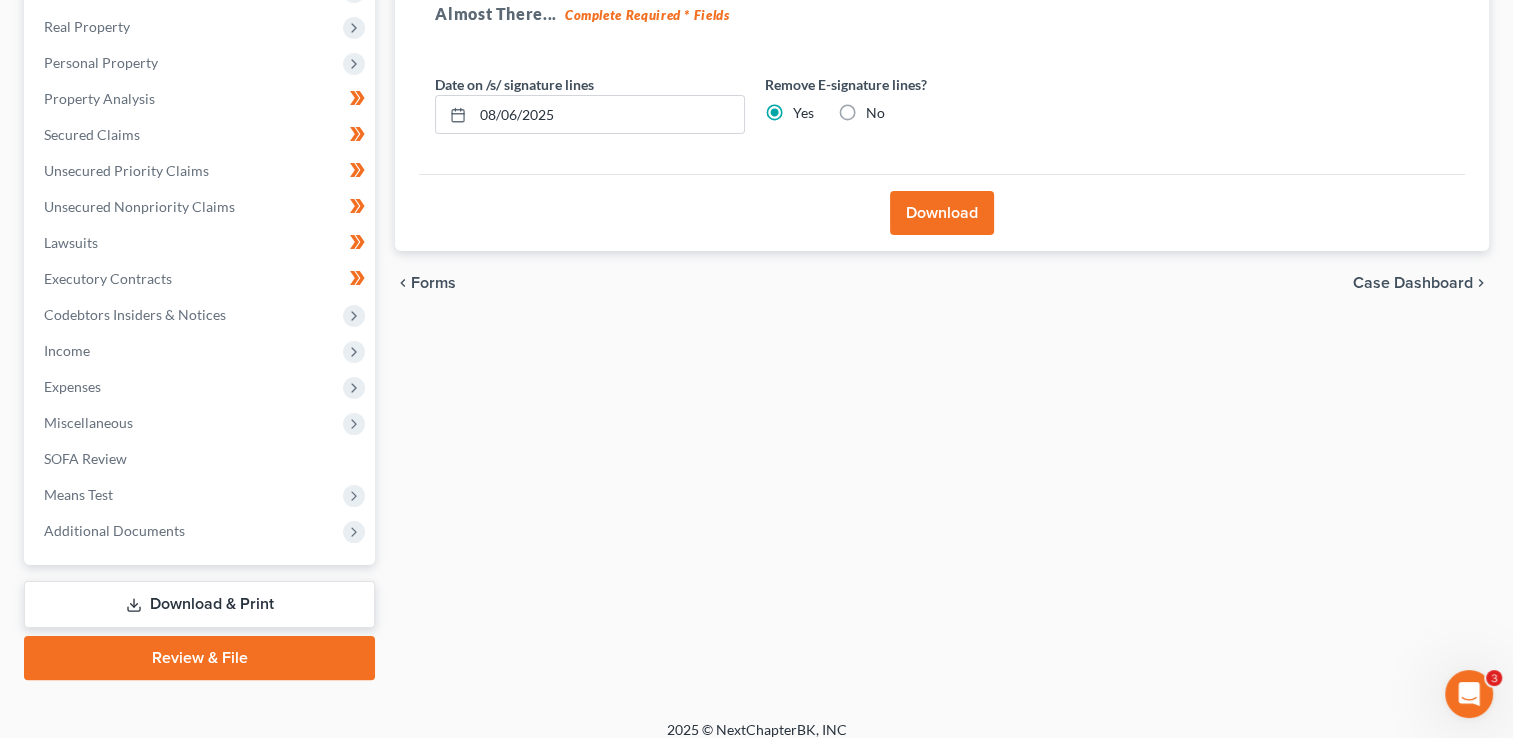 scroll, scrollTop: 323, scrollLeft: 0, axis: vertical 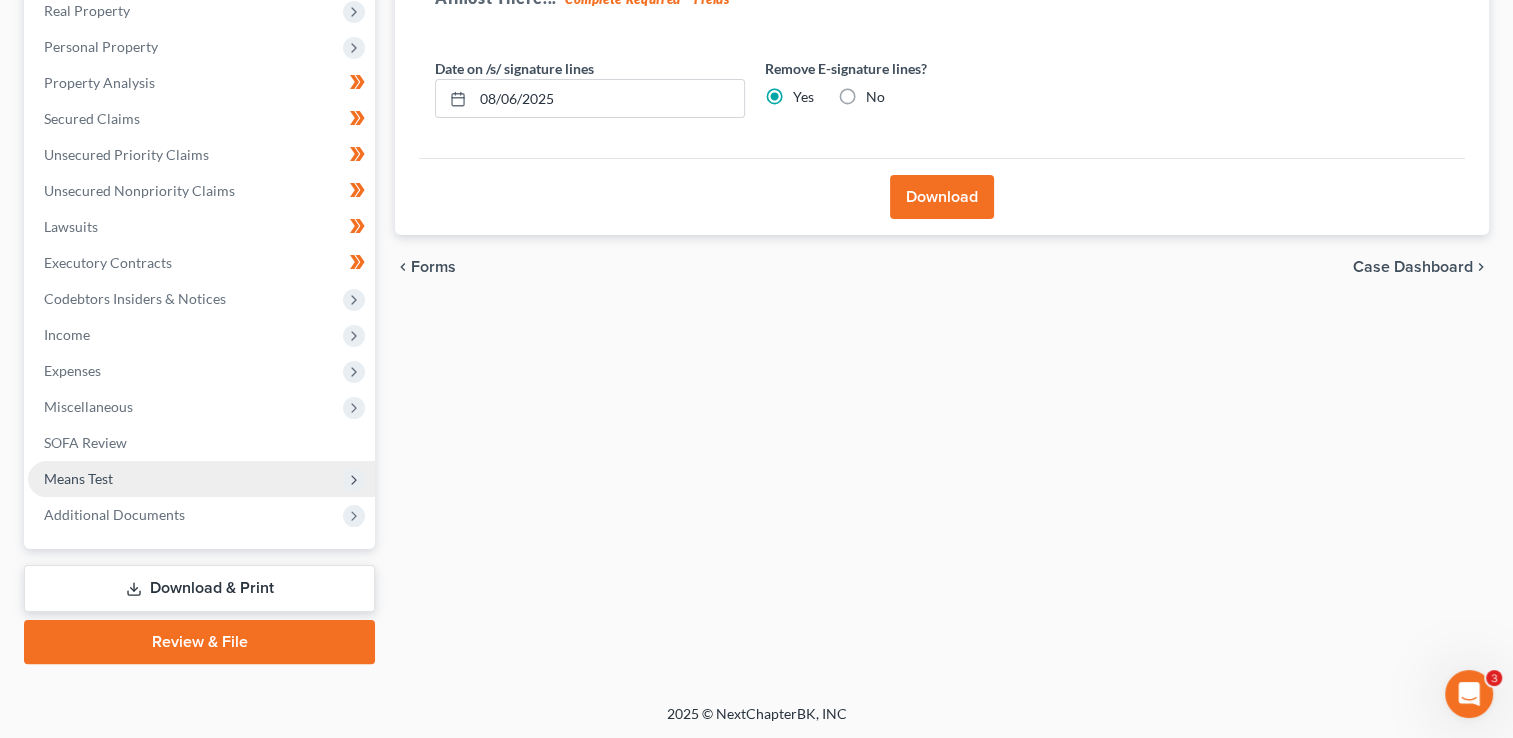 drag, startPoint x: 107, startPoint y: 478, endPoint x: 94, endPoint y: 470, distance: 15.264338 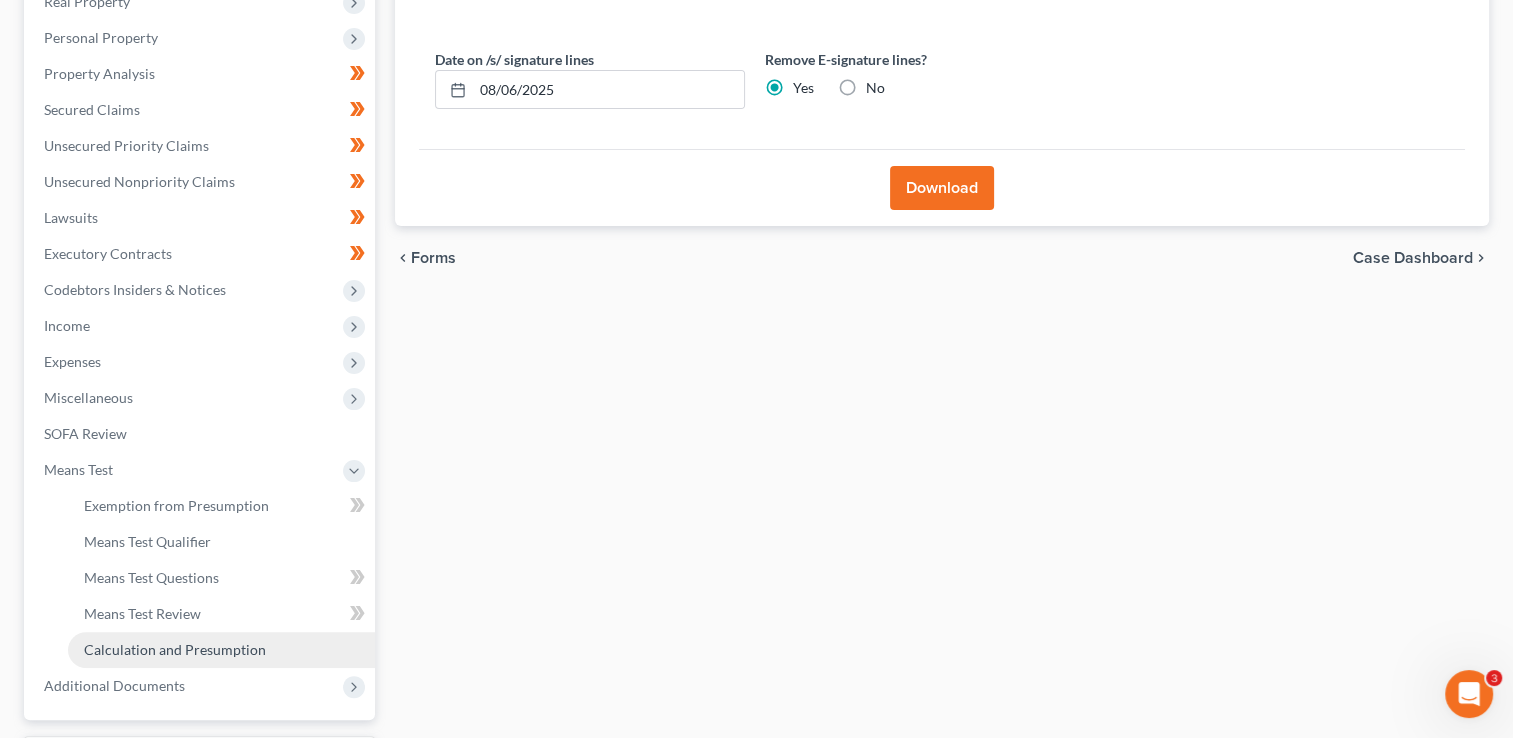 scroll, scrollTop: 503, scrollLeft: 0, axis: vertical 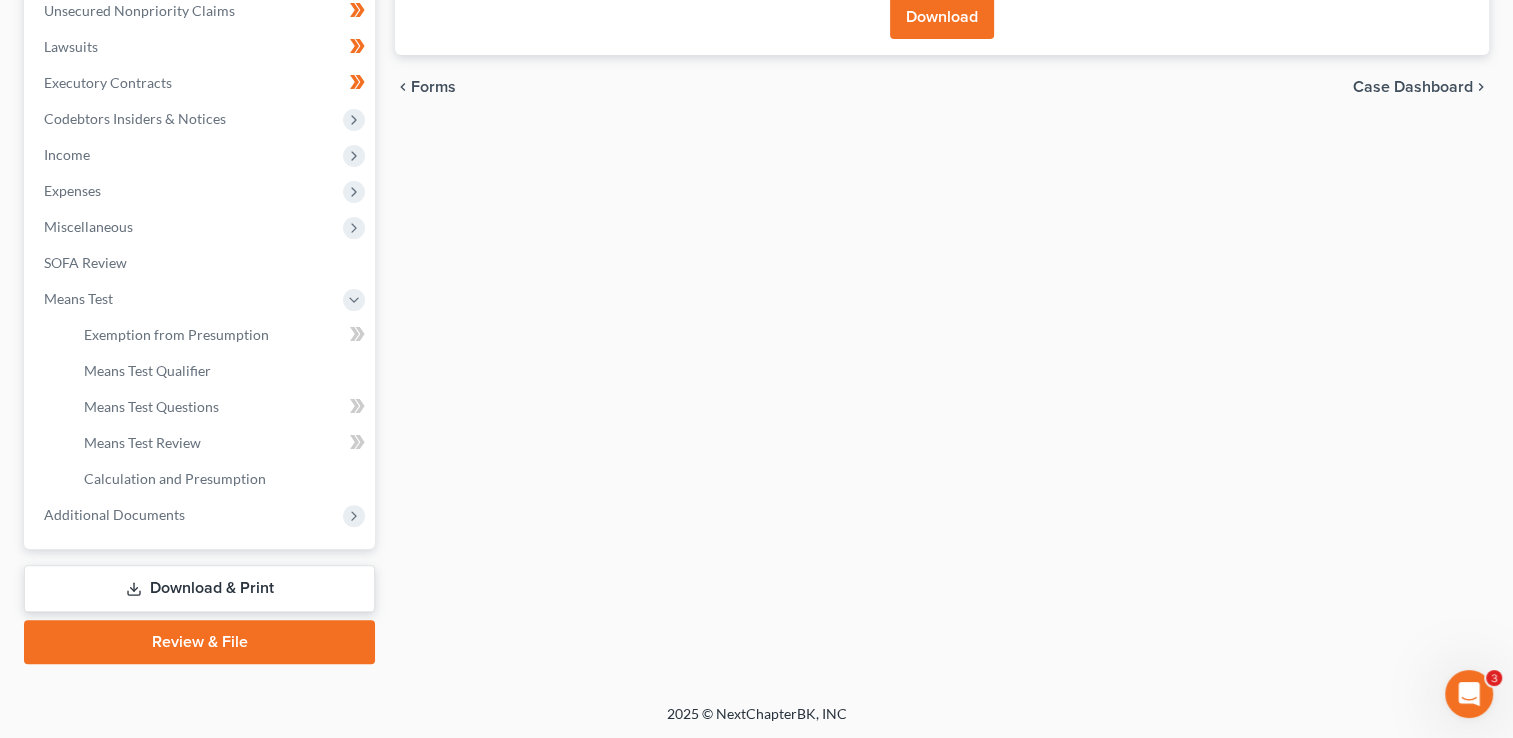 click on "Case Dashboard
Payments
Invoices
Payments
Payments
Credit Report
Client Profile" at bounding box center (199, 176) 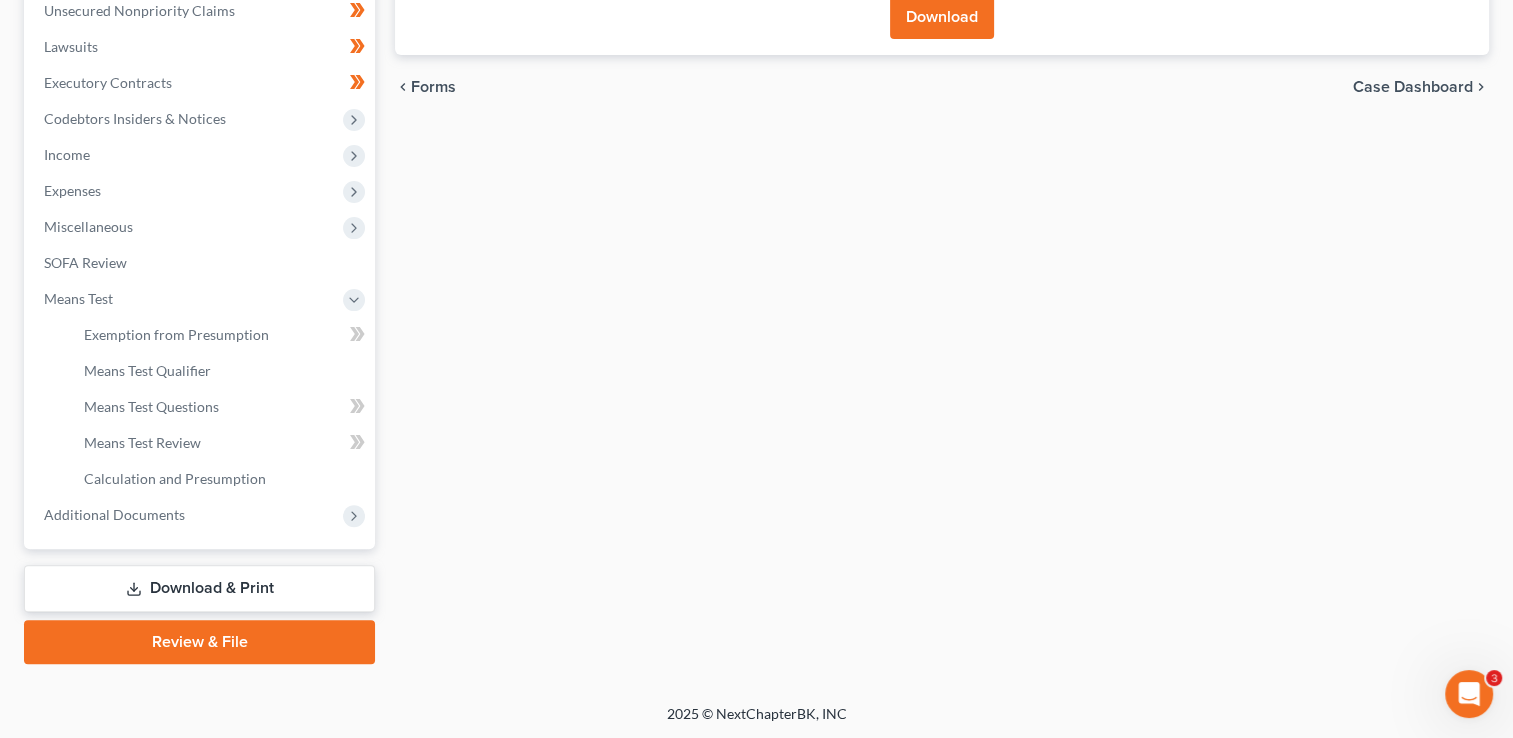 drag, startPoint x: 196, startPoint y: 548, endPoint x: 197, endPoint y: 572, distance: 24.020824 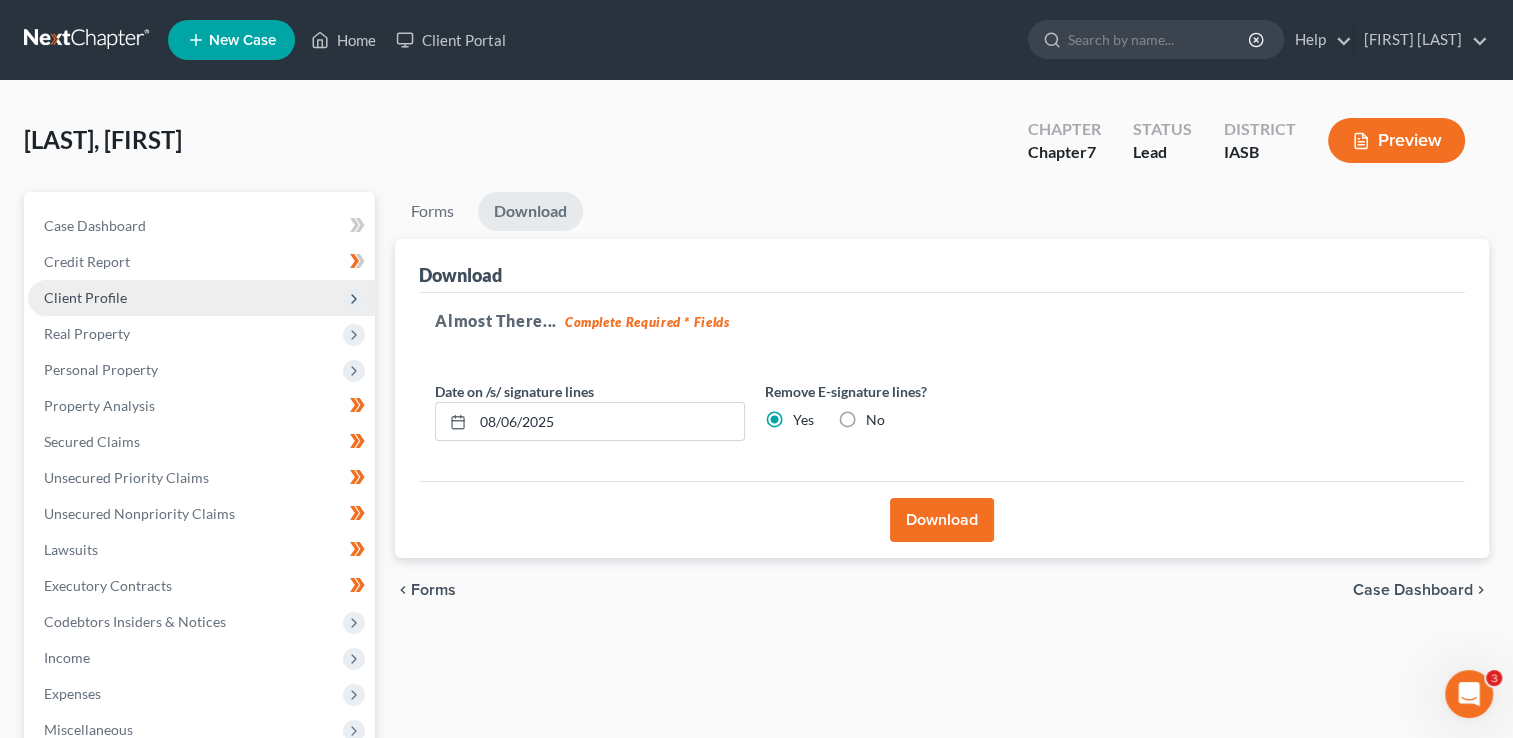 click on "Client Profile" at bounding box center [85, 297] 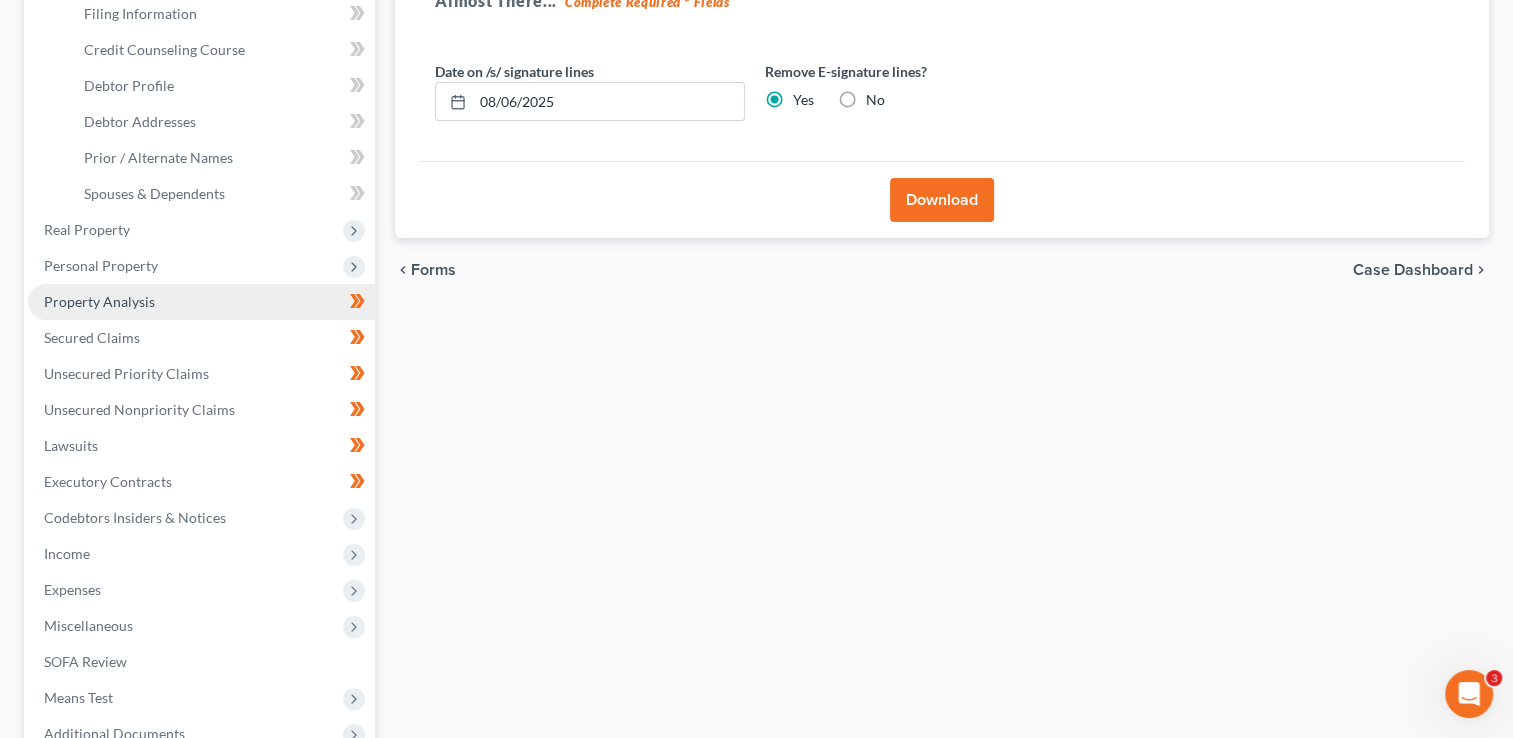 scroll, scrollTop: 533, scrollLeft: 0, axis: vertical 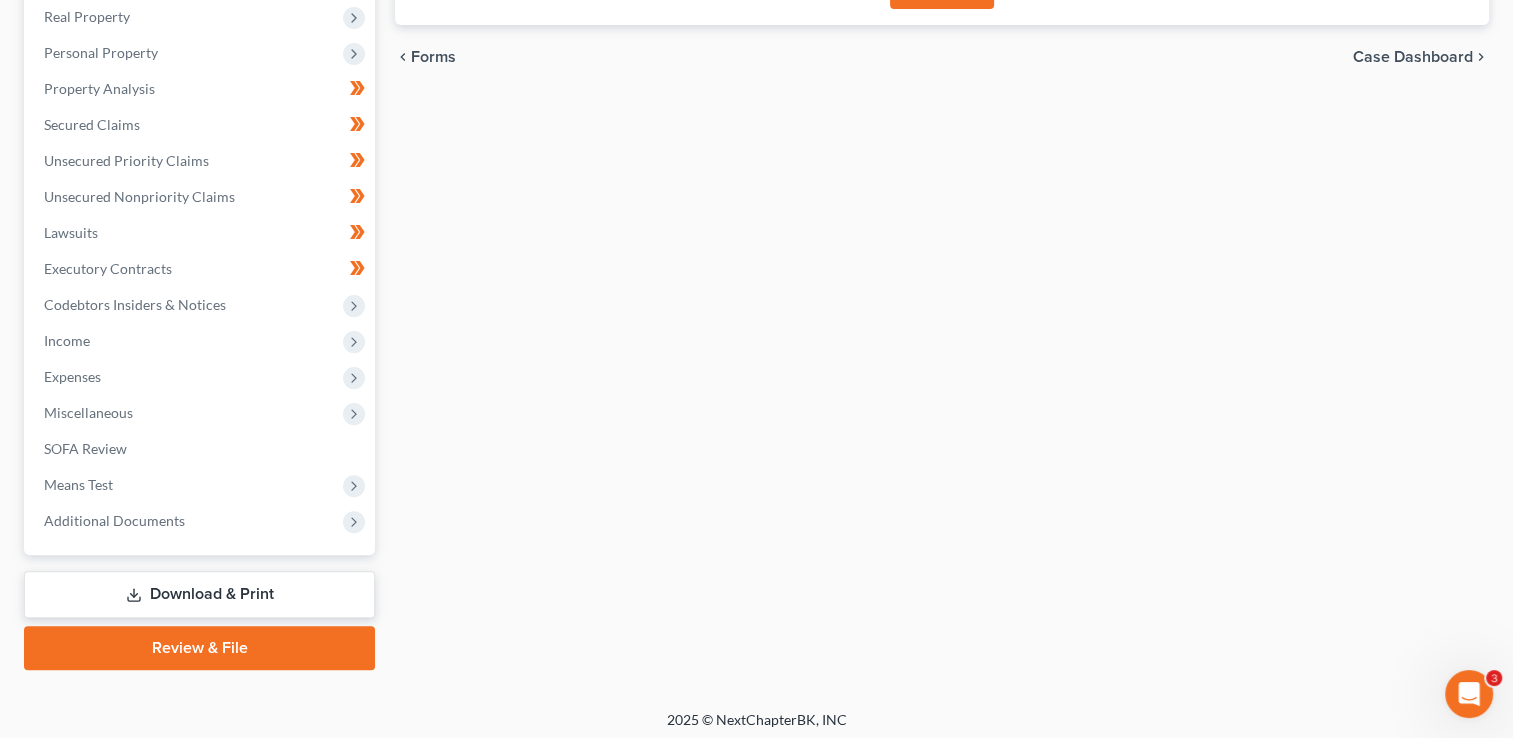 click on "Download & Print" at bounding box center (199, 594) 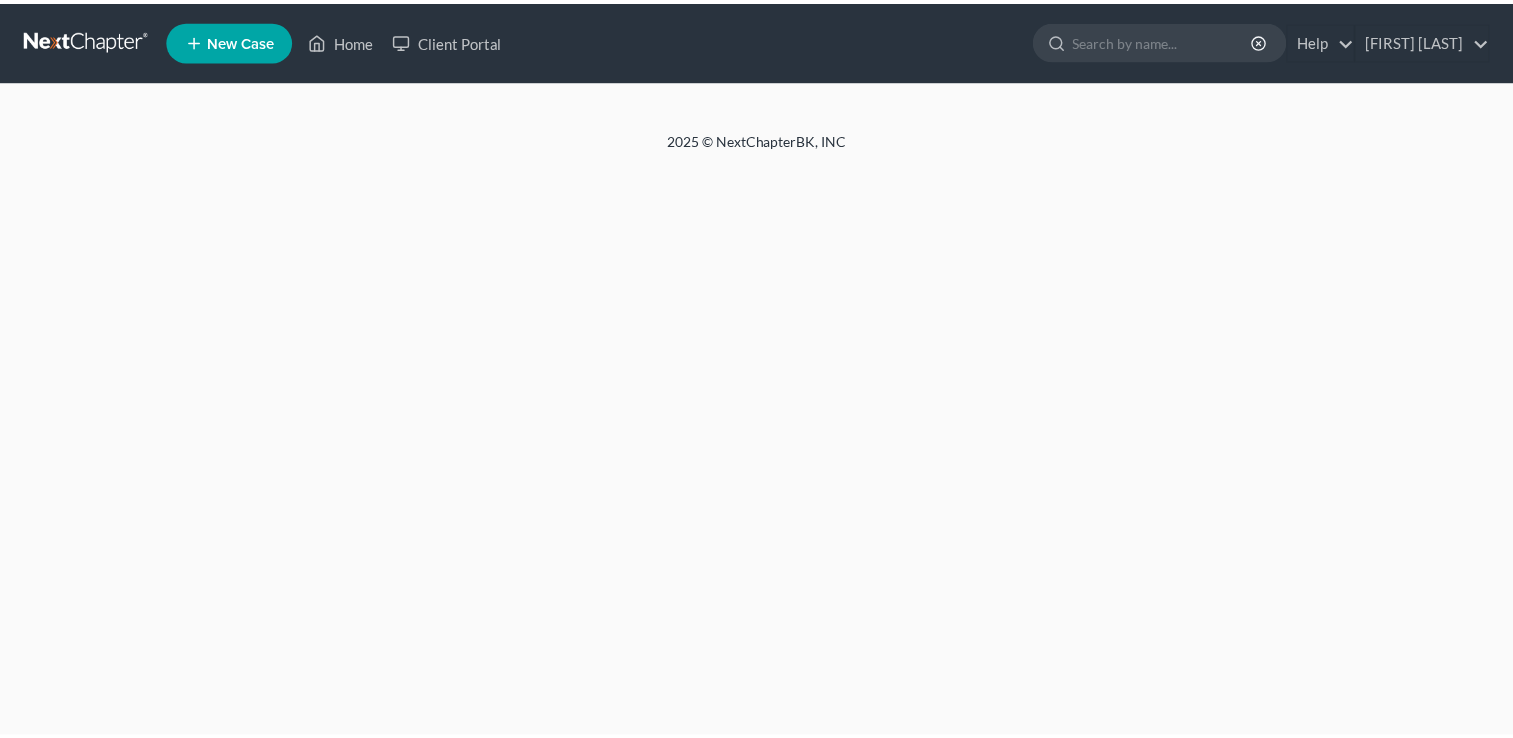 scroll, scrollTop: 0, scrollLeft: 0, axis: both 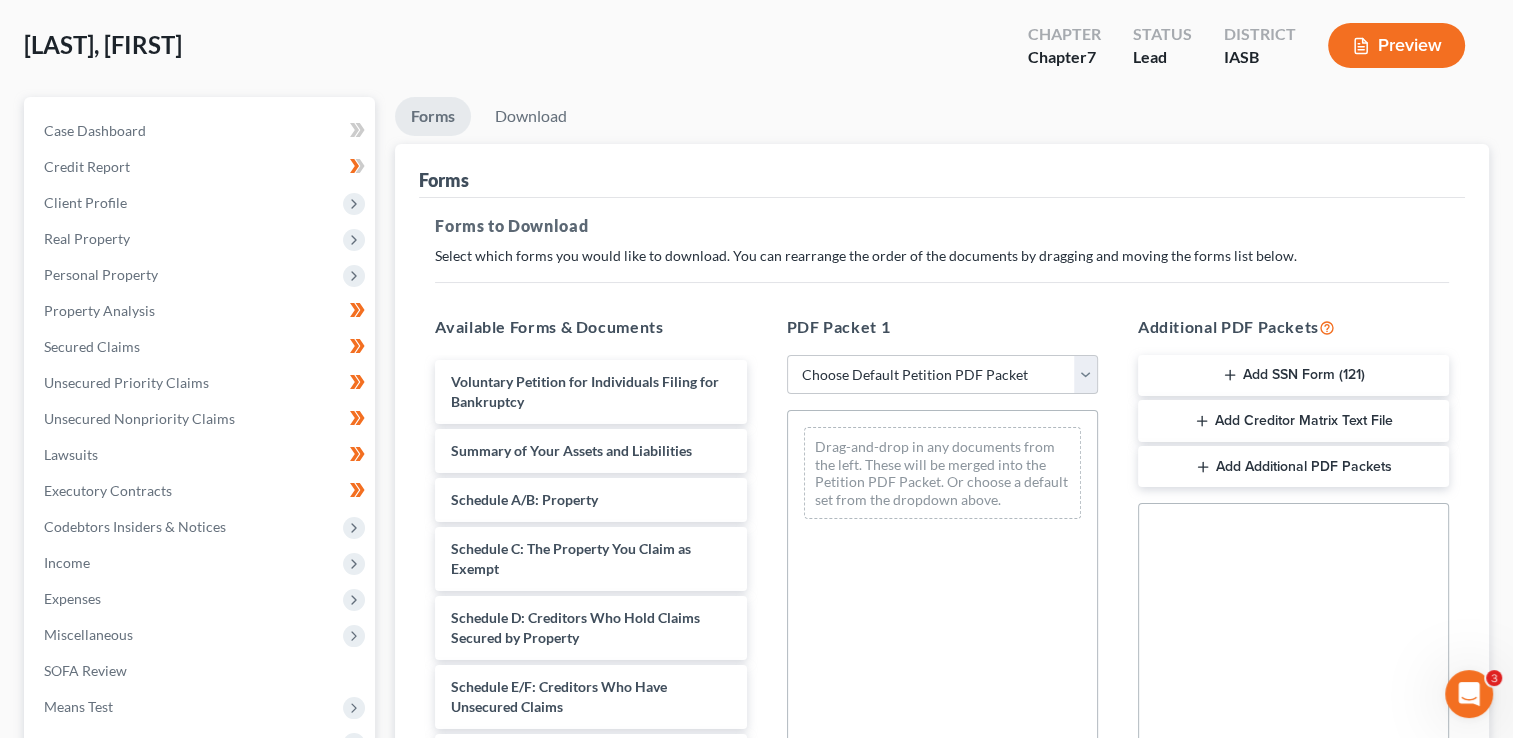 click on "Add SSN Form (121)" at bounding box center (1293, 376) 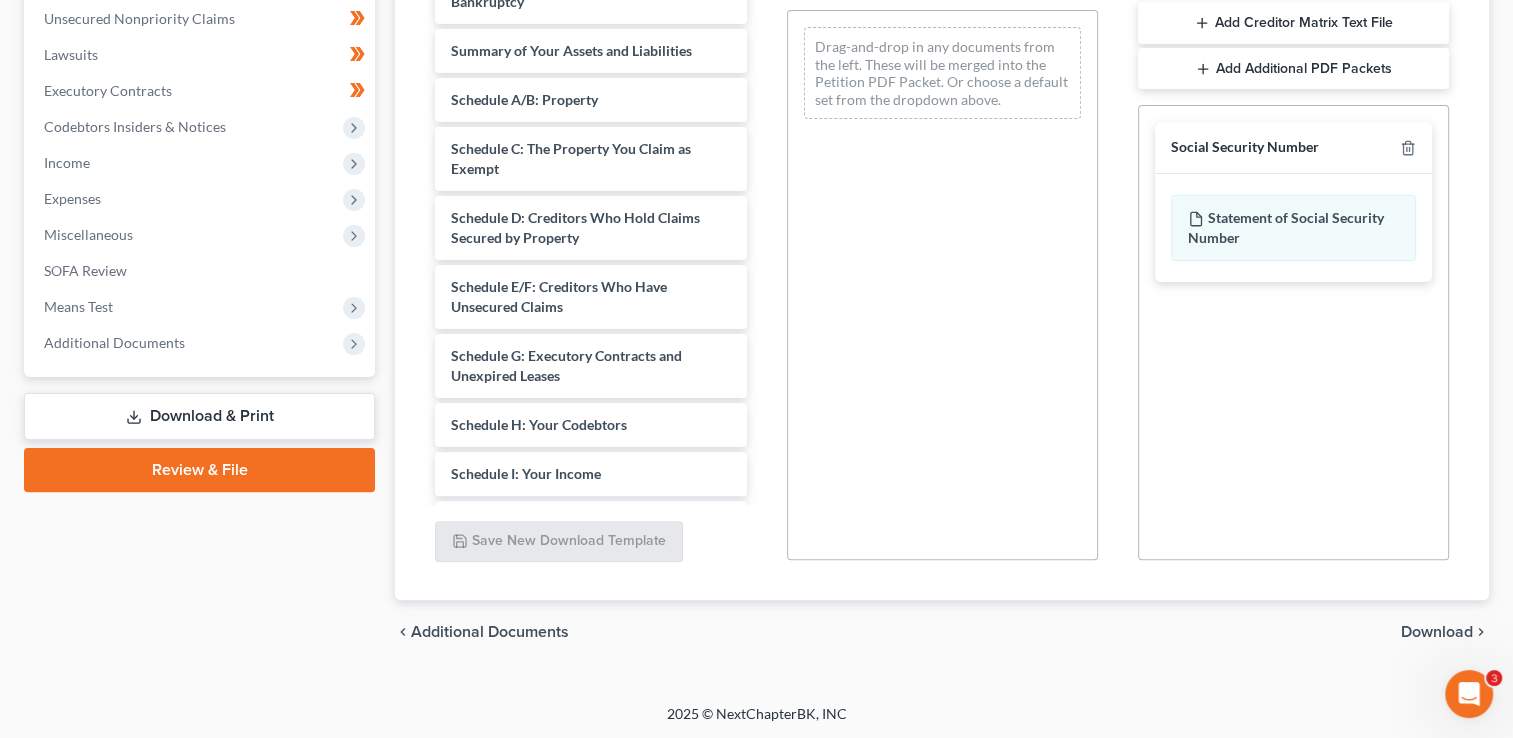 click on "Download" at bounding box center [1437, 632] 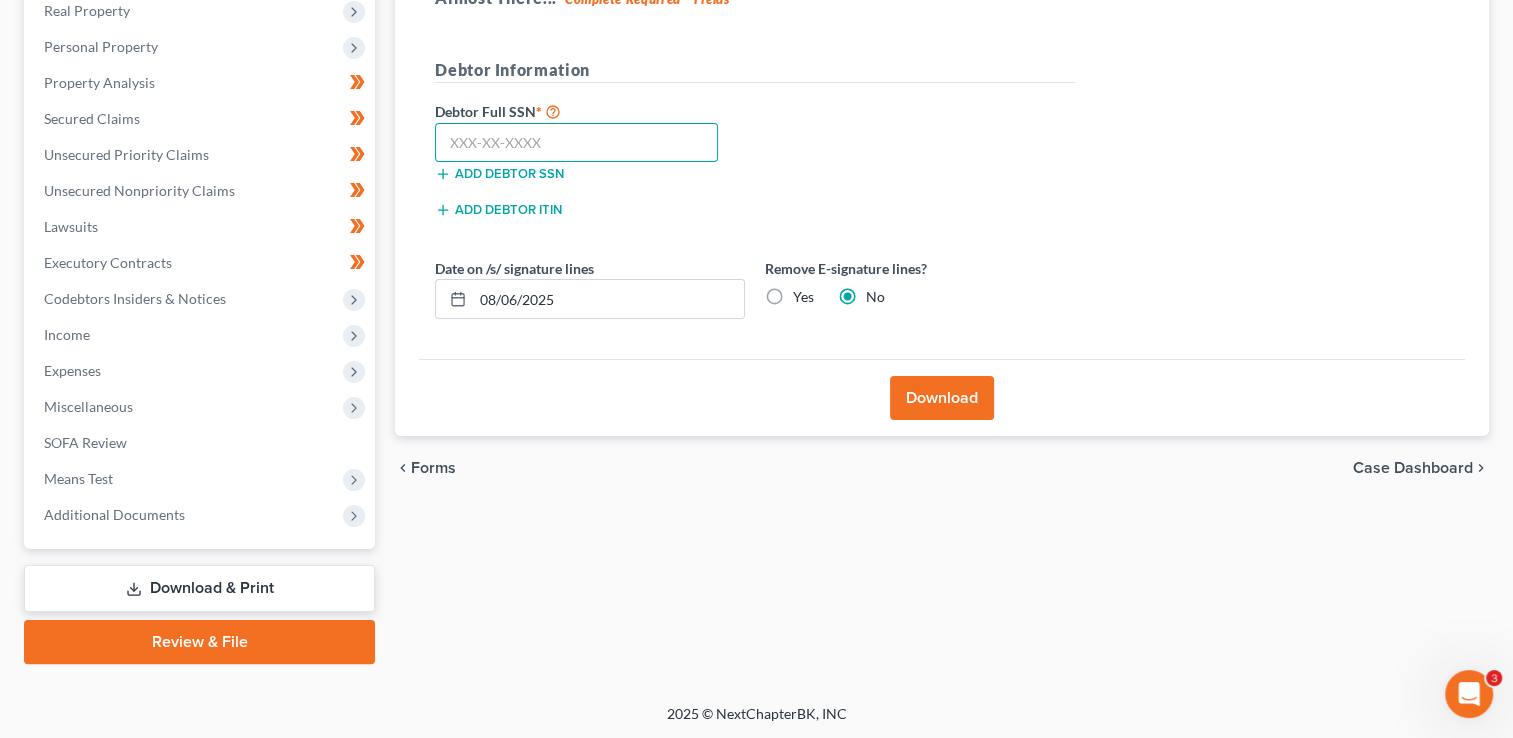 click at bounding box center (576, 143) 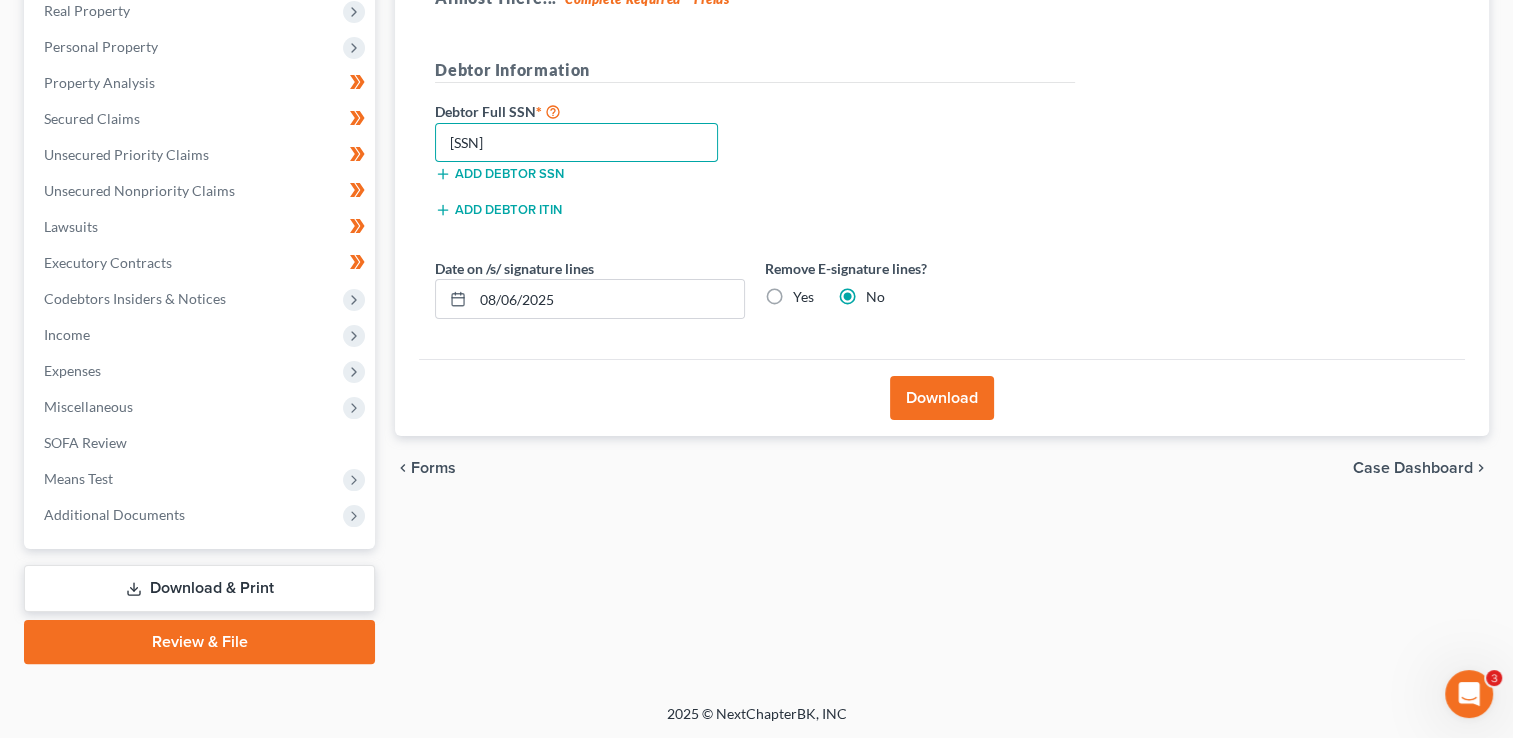type on "480-90-0994" 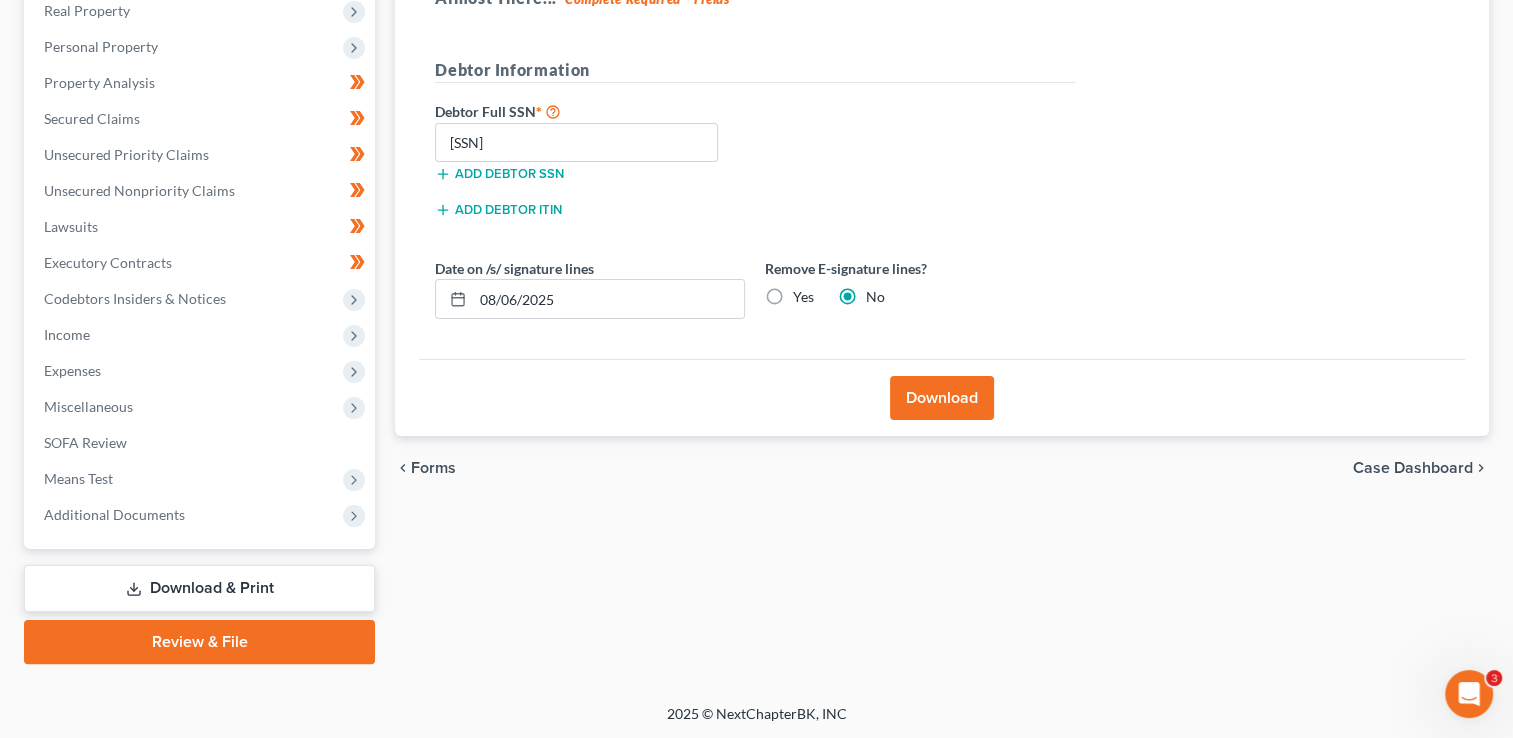 click on "Yes" at bounding box center (803, 297) 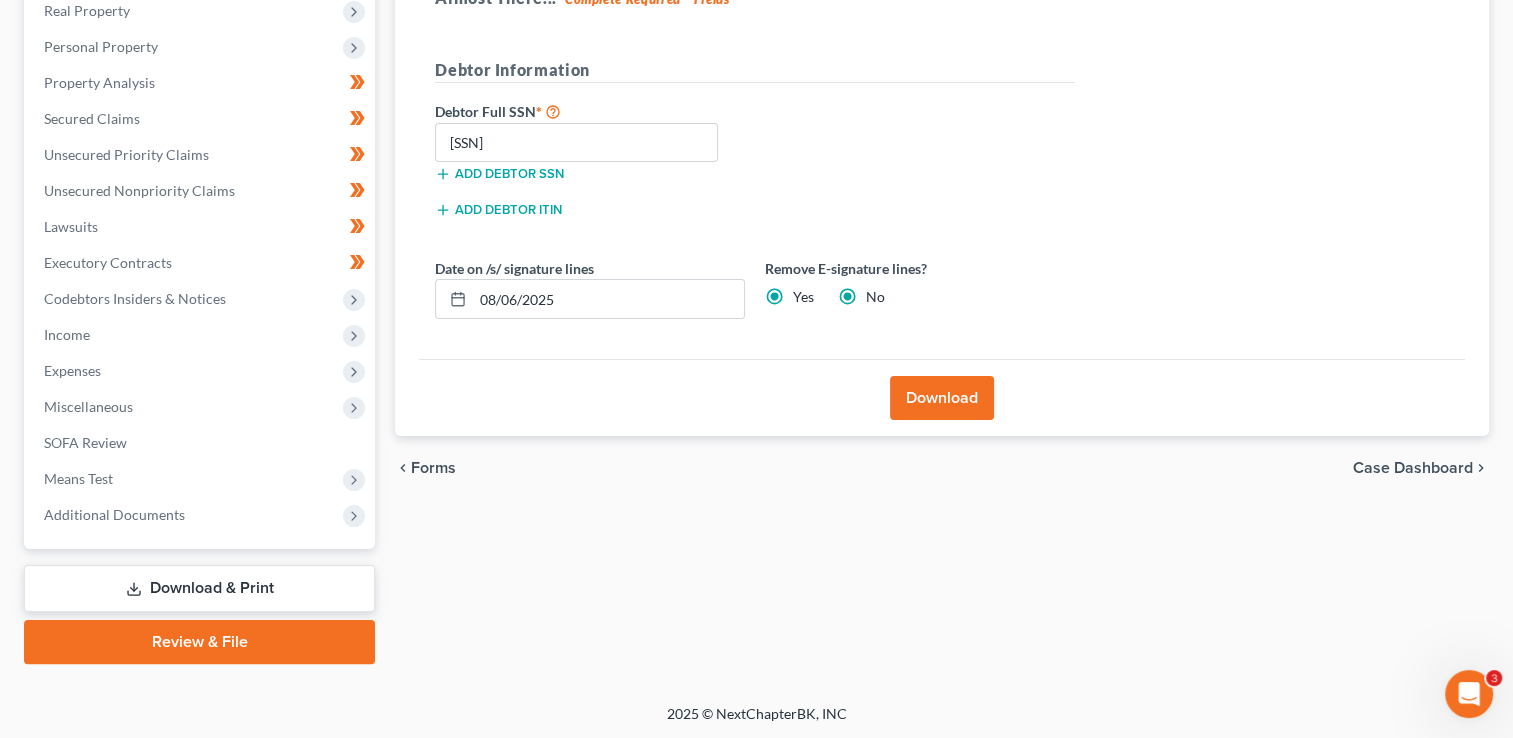 radio on "false" 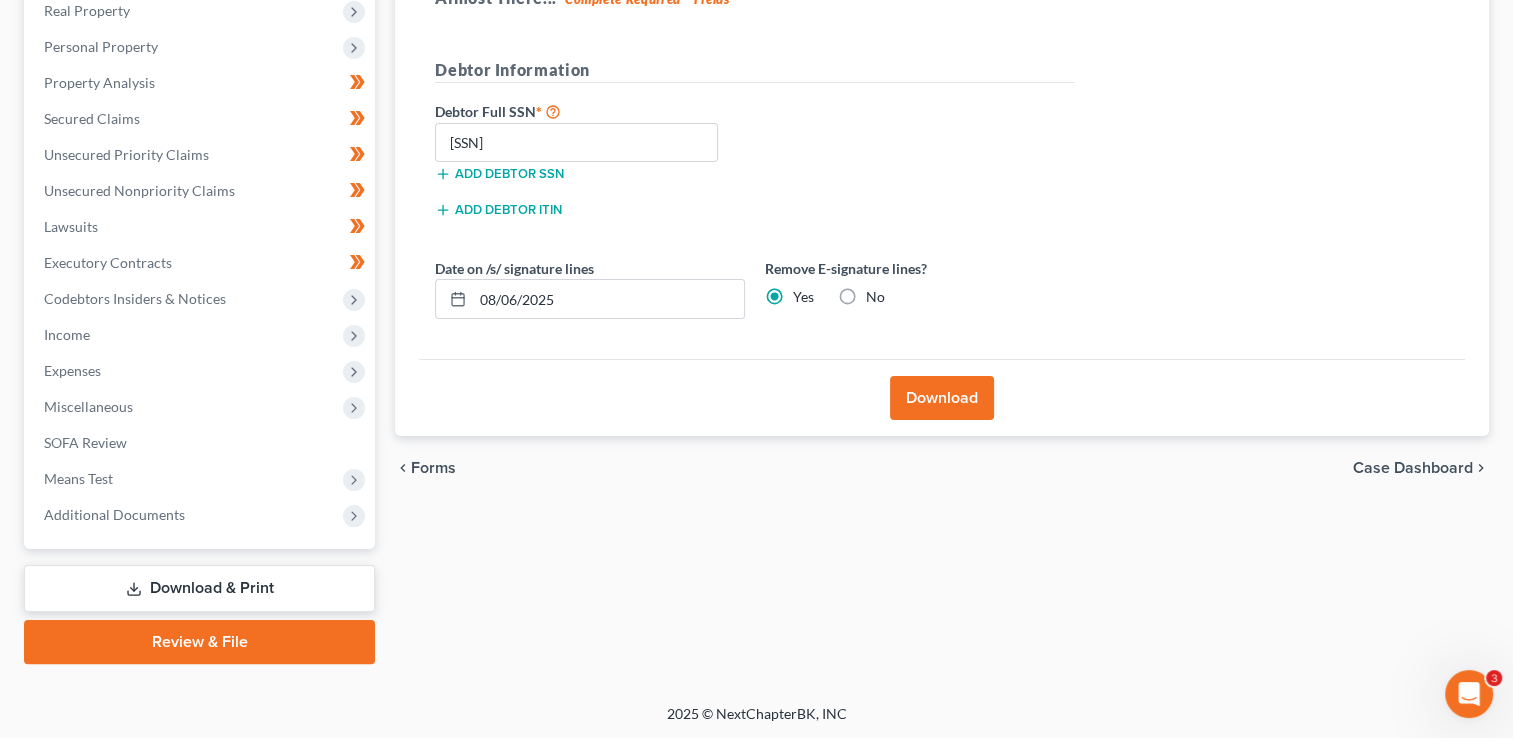 click on "Download" at bounding box center (942, 398) 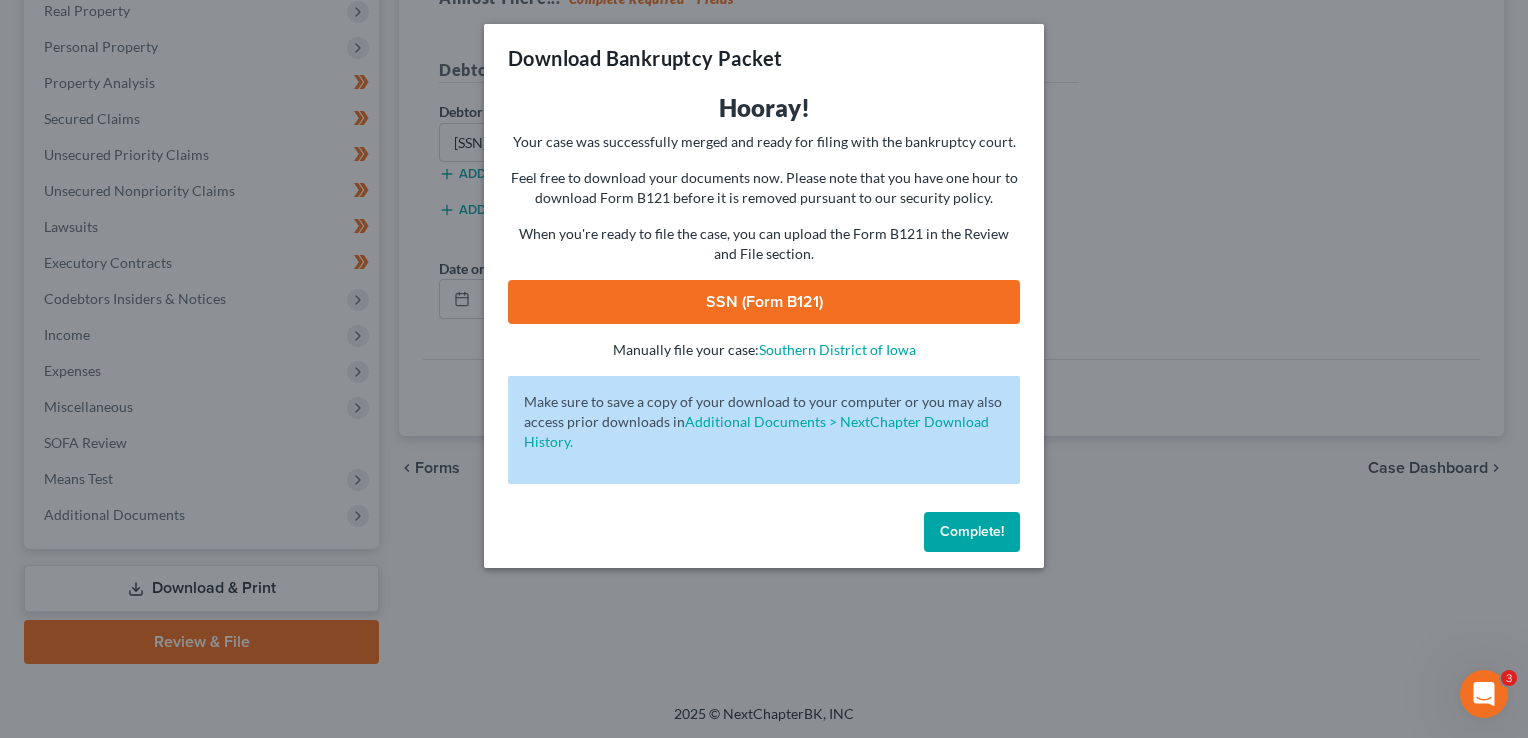 click on "SSN (Form B121)" at bounding box center (764, 302) 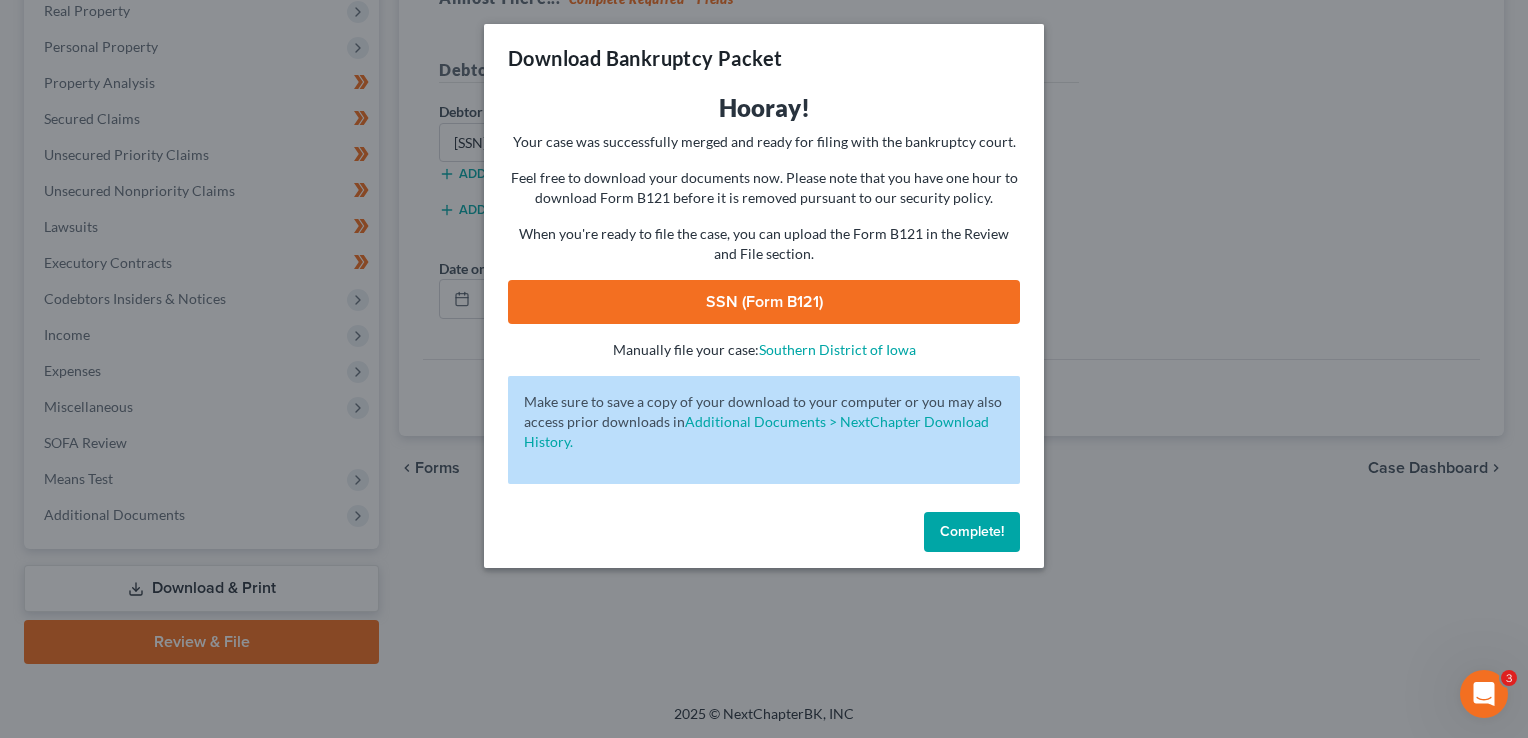 click on "Complete!" at bounding box center [972, 531] 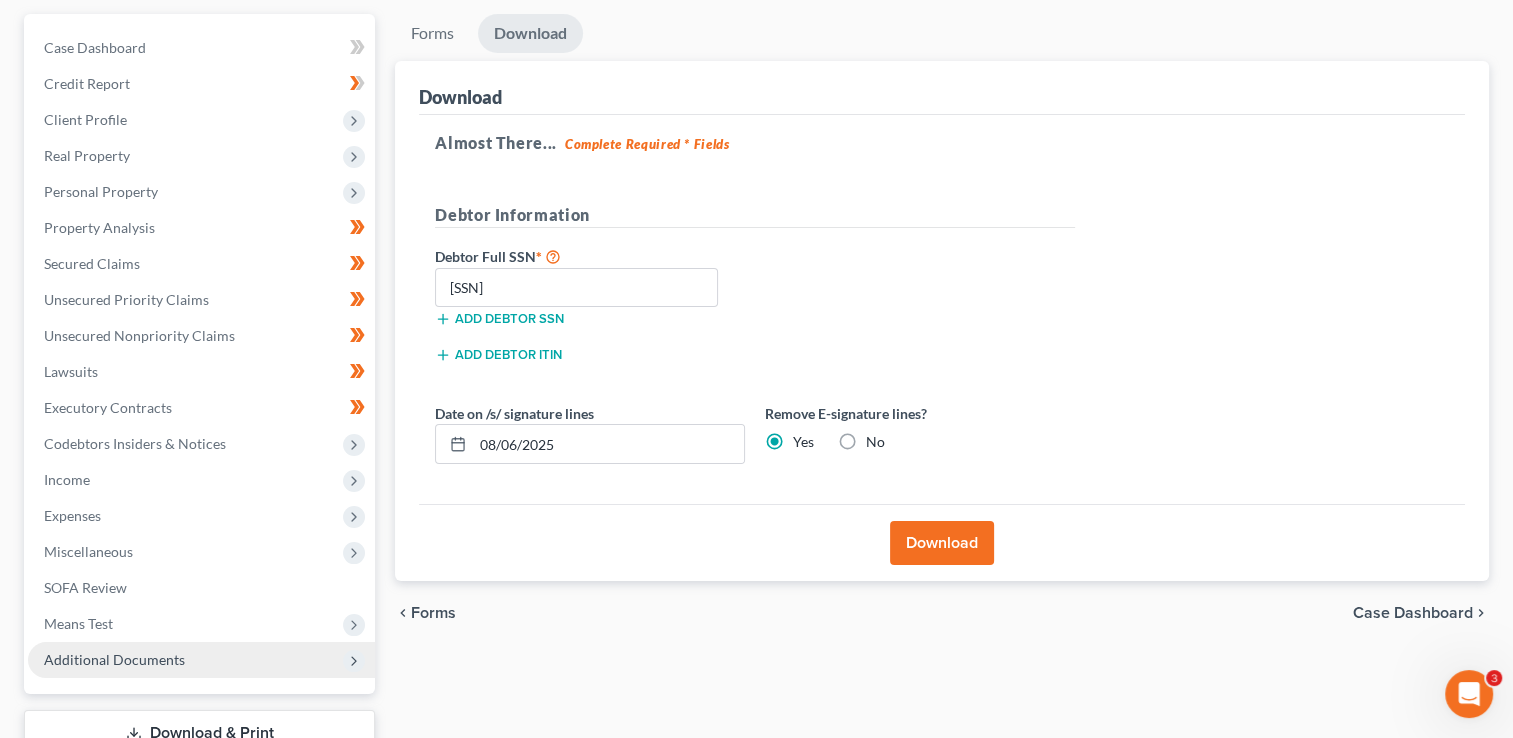 scroll, scrollTop: 323, scrollLeft: 0, axis: vertical 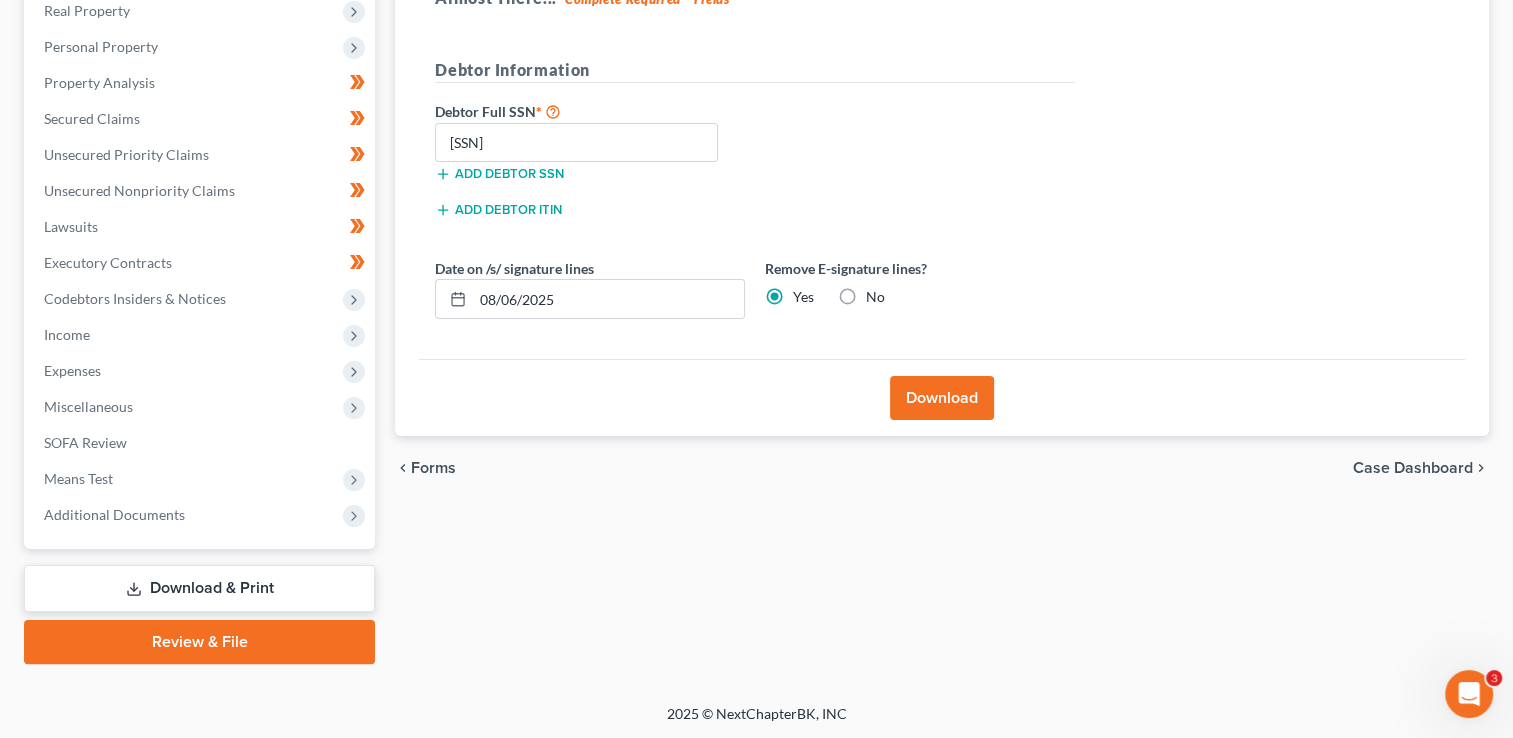 click on "Download & Print" at bounding box center [199, 588] 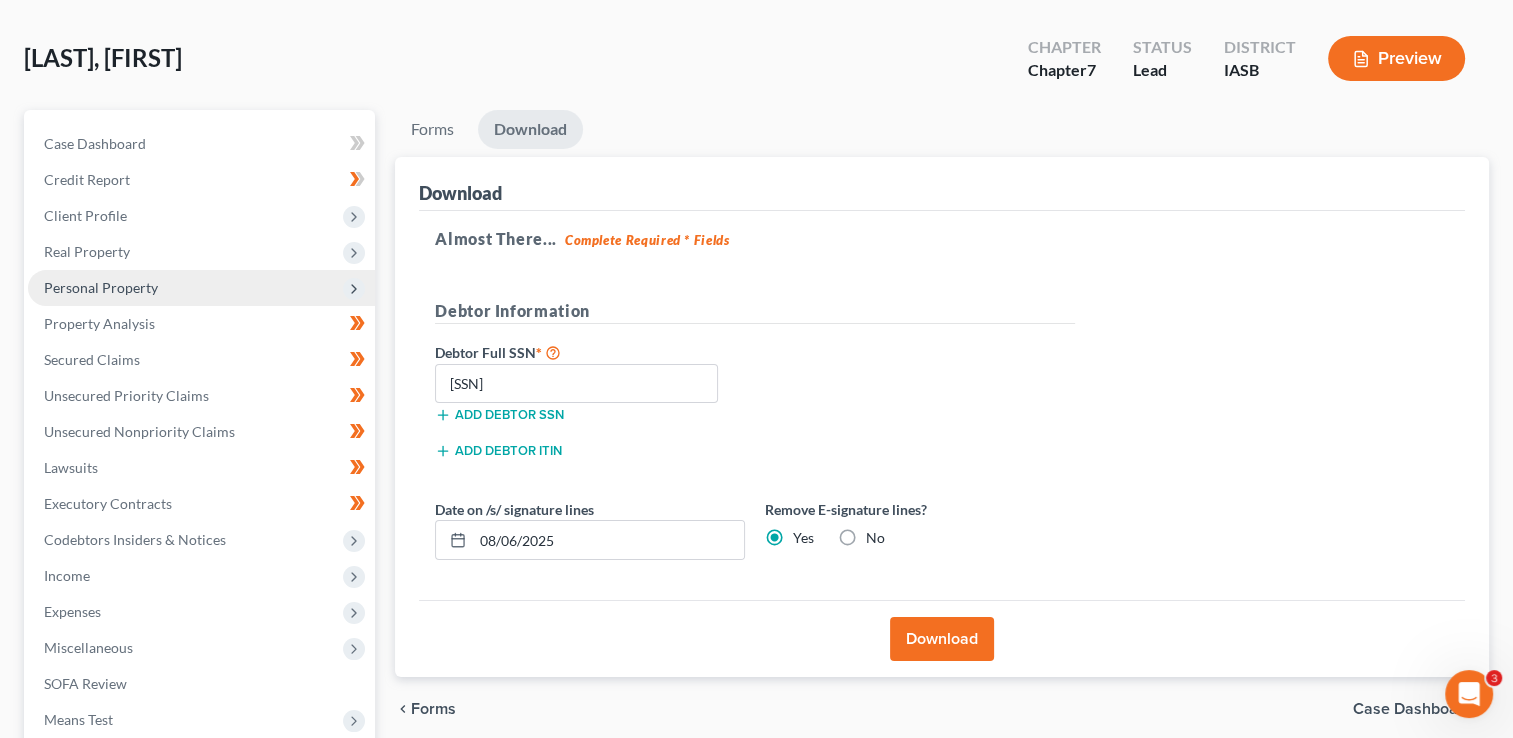 scroll, scrollTop: 0, scrollLeft: 0, axis: both 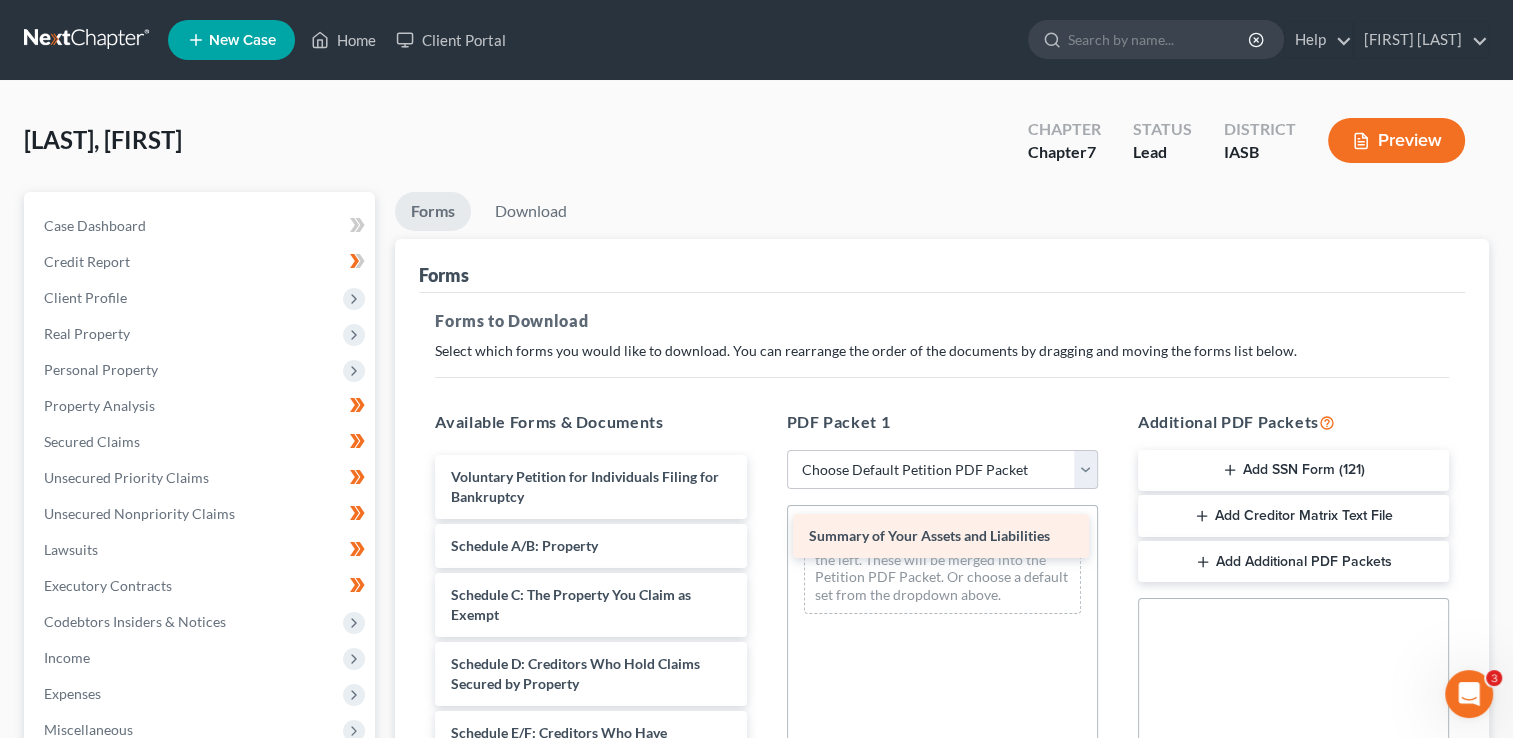 drag, startPoint x: 549, startPoint y: 546, endPoint x: 907, endPoint y: 538, distance: 358.0894 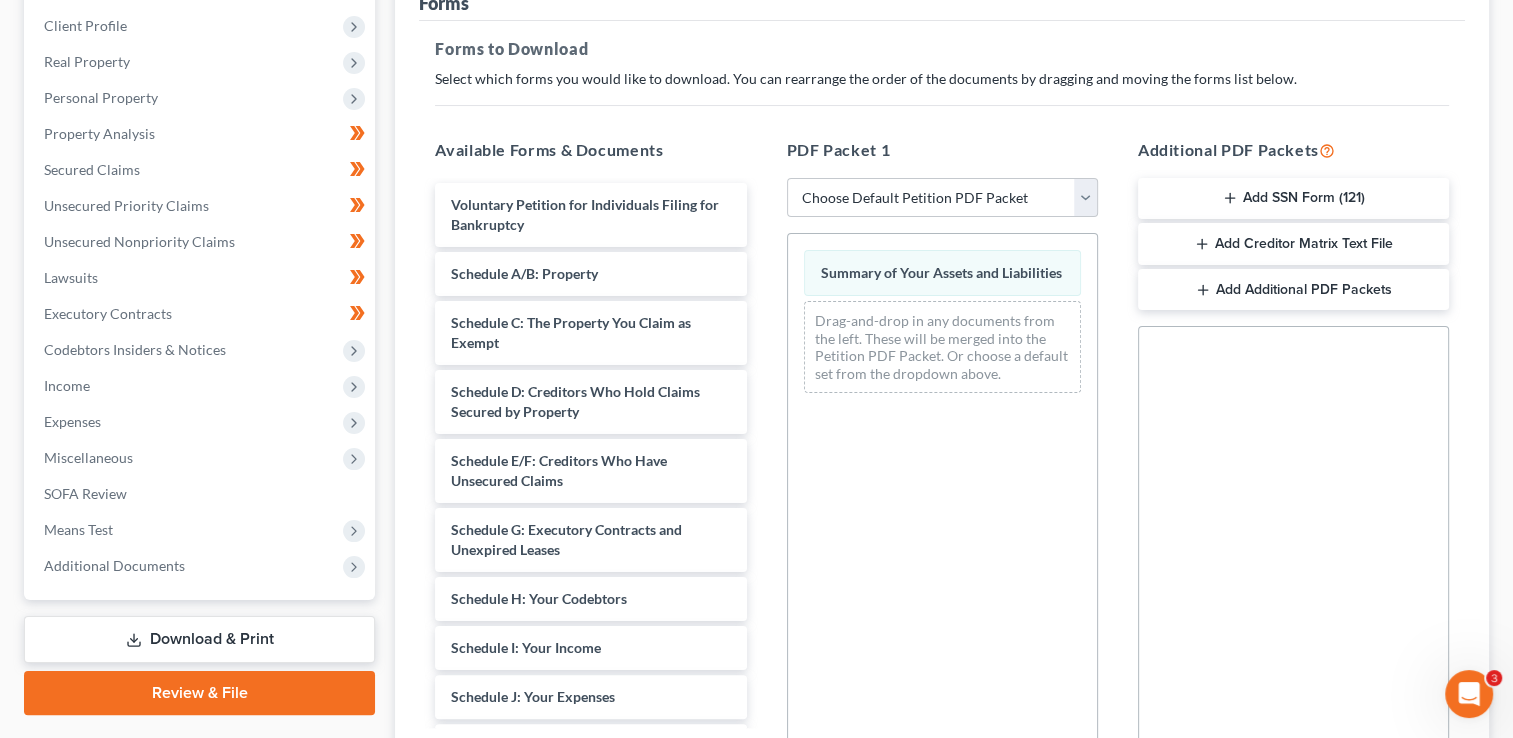 scroll, scrollTop: 495, scrollLeft: 0, axis: vertical 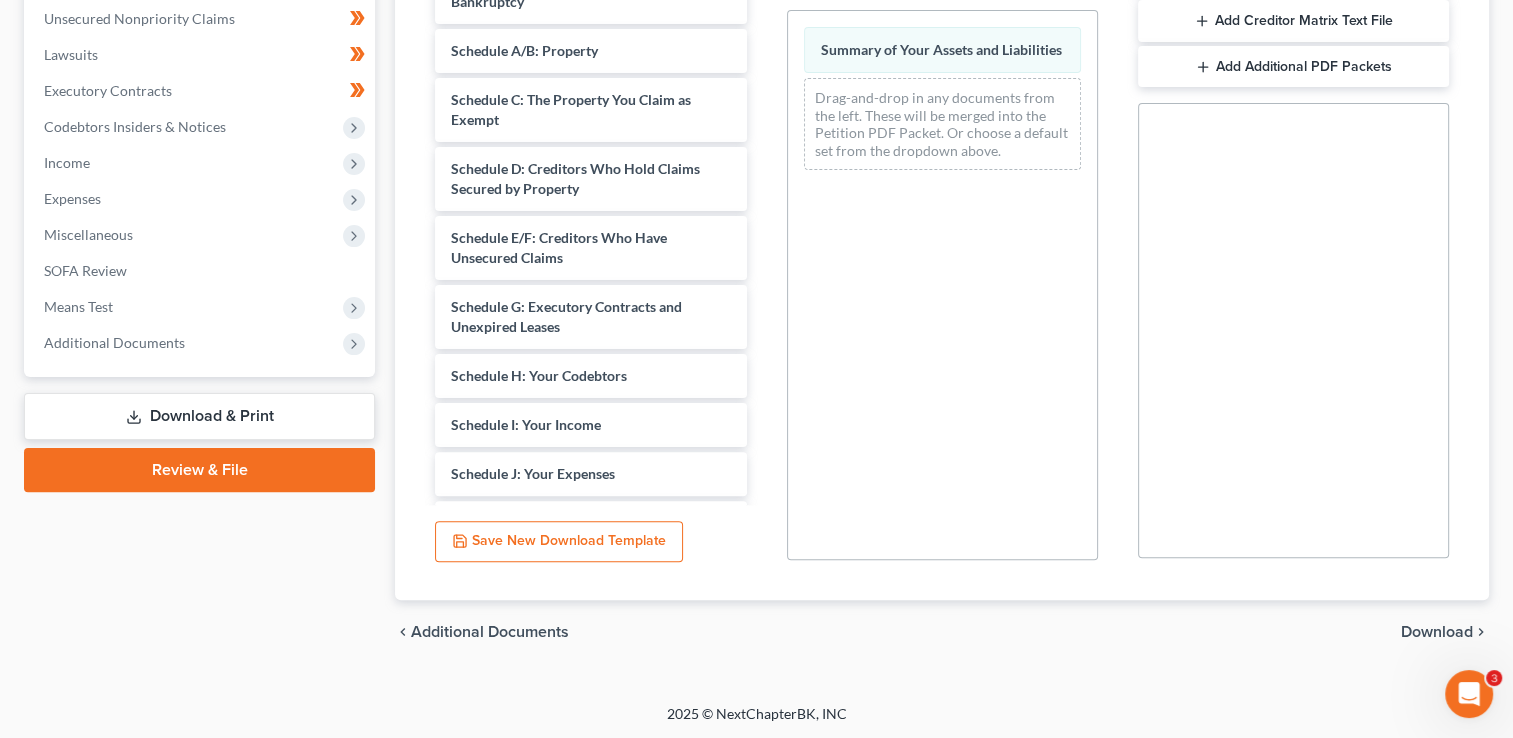 click on "Download" at bounding box center [1437, 632] 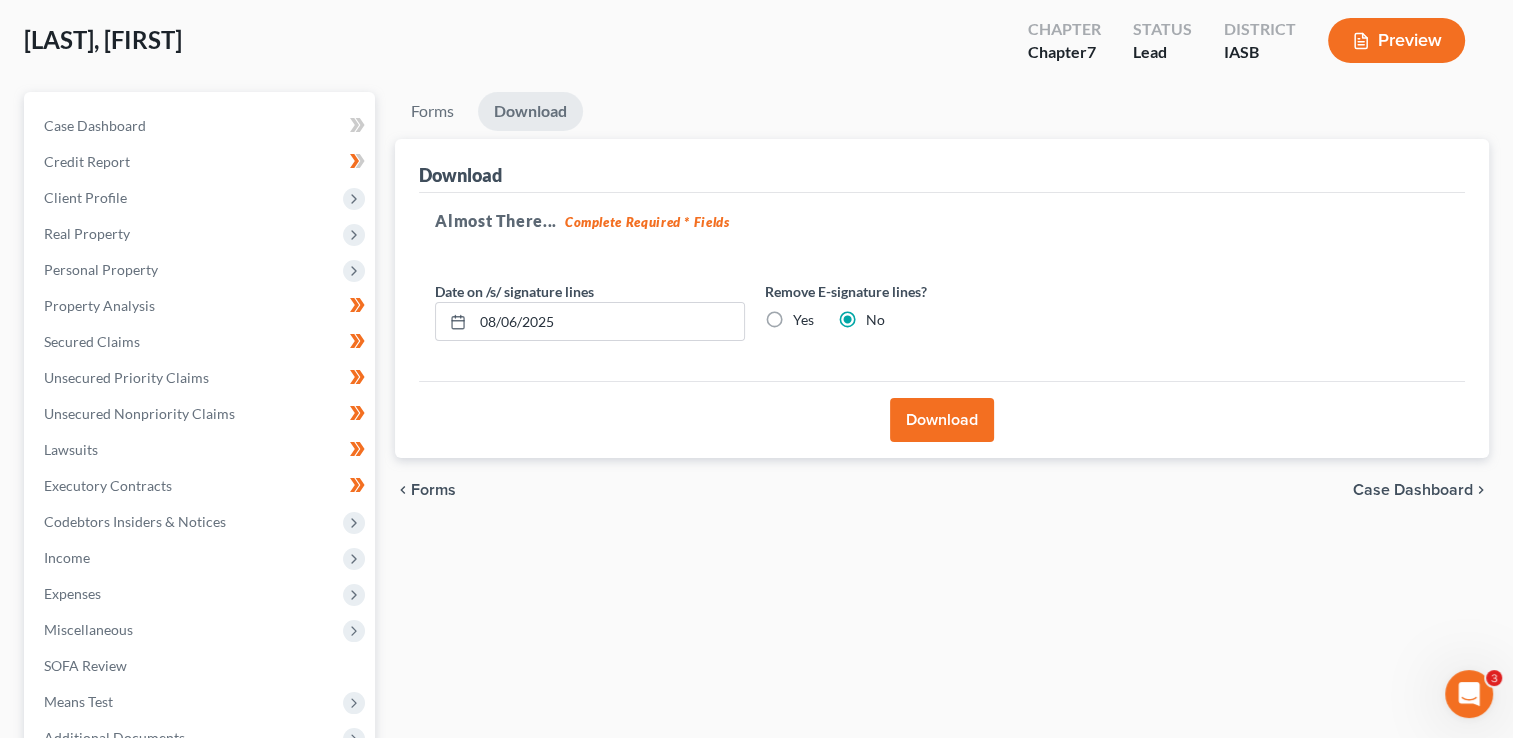 scroll, scrollTop: 0, scrollLeft: 0, axis: both 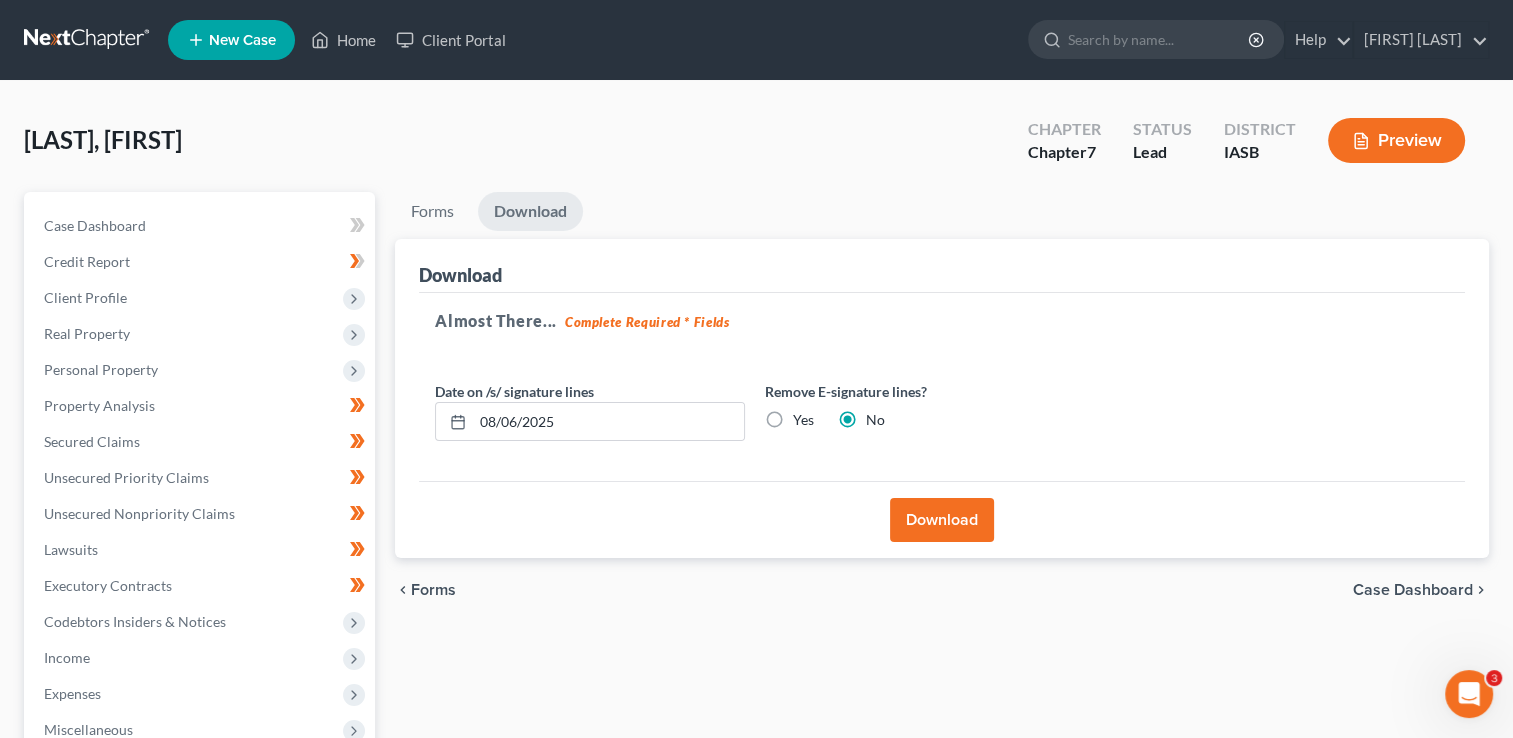 click on "Yes" at bounding box center (803, 420) 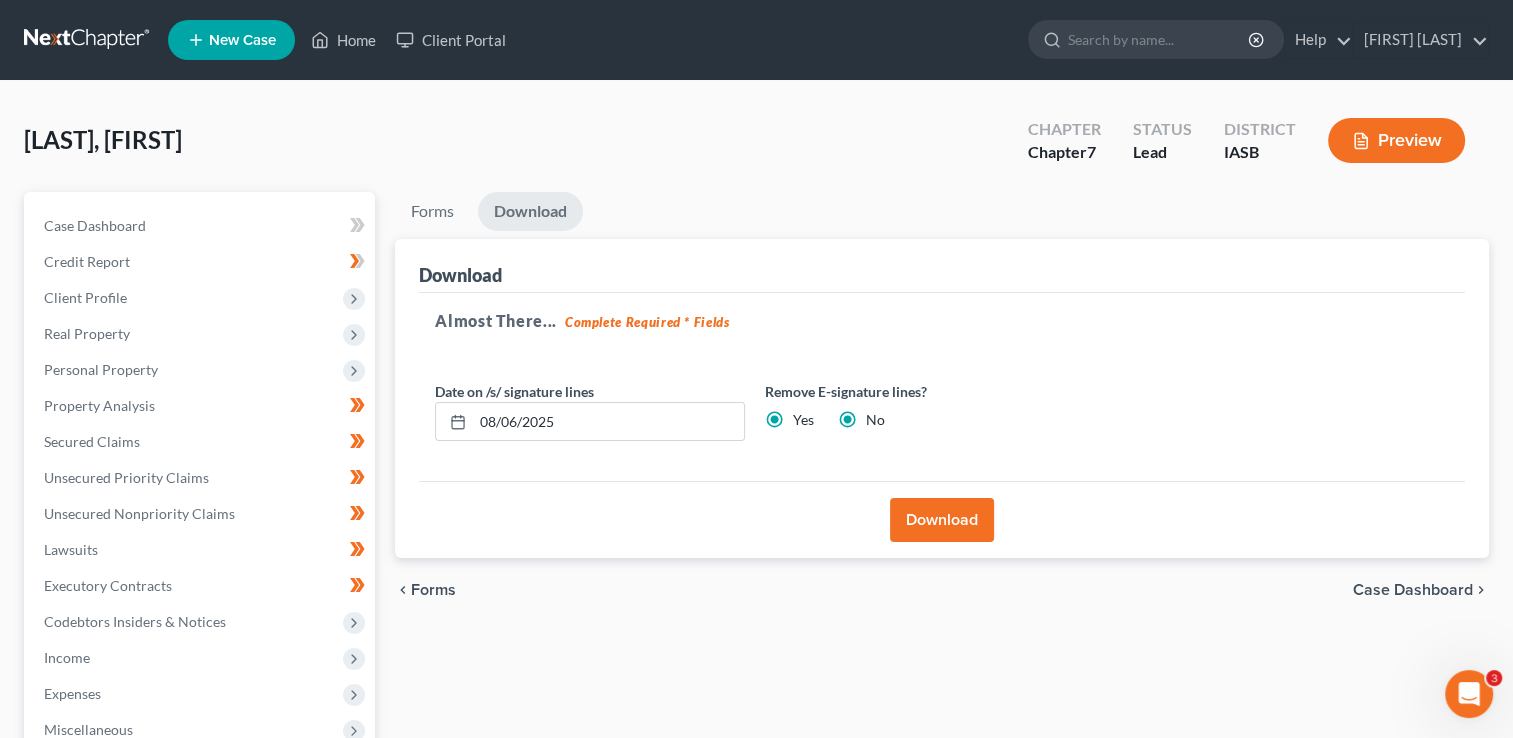 radio on "false" 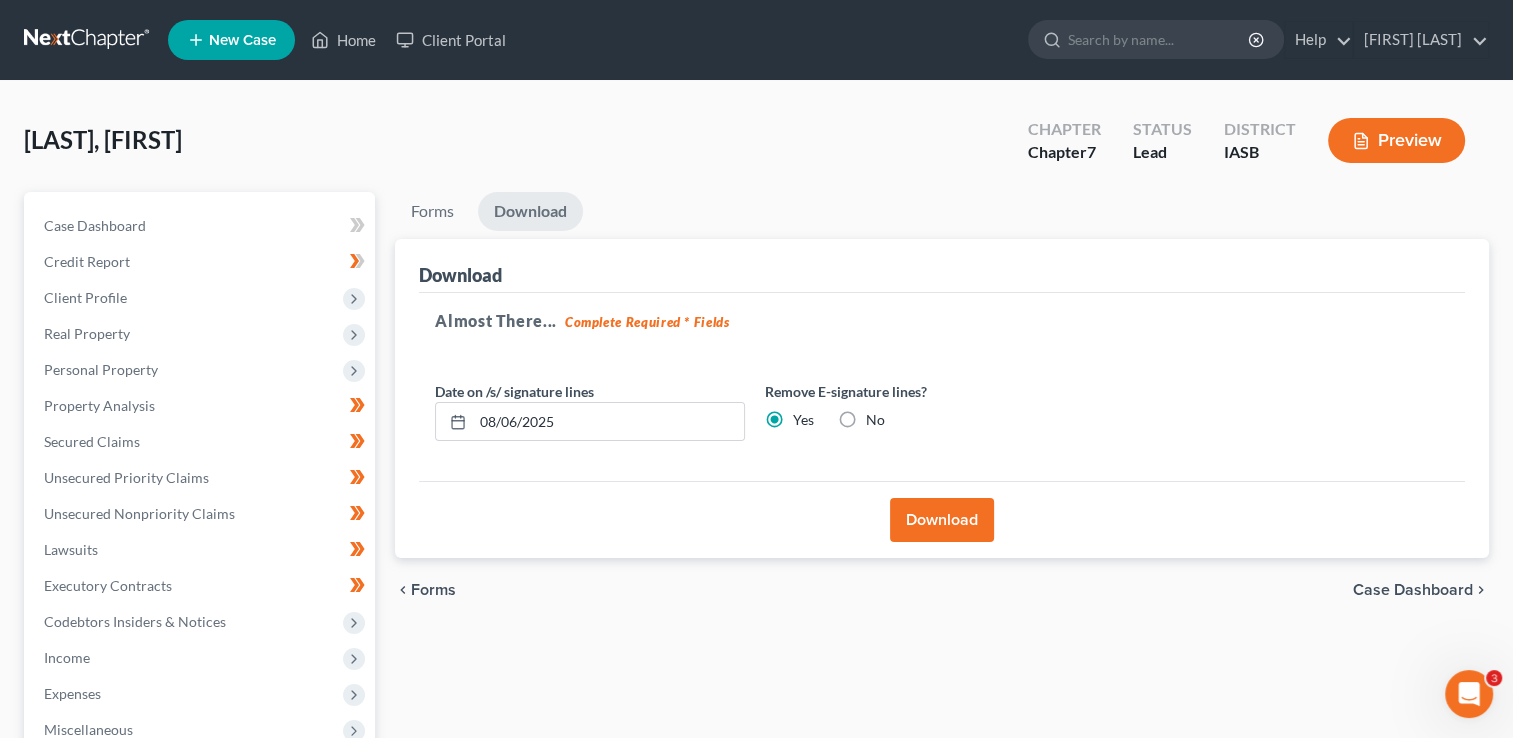click on "Download" at bounding box center (942, 520) 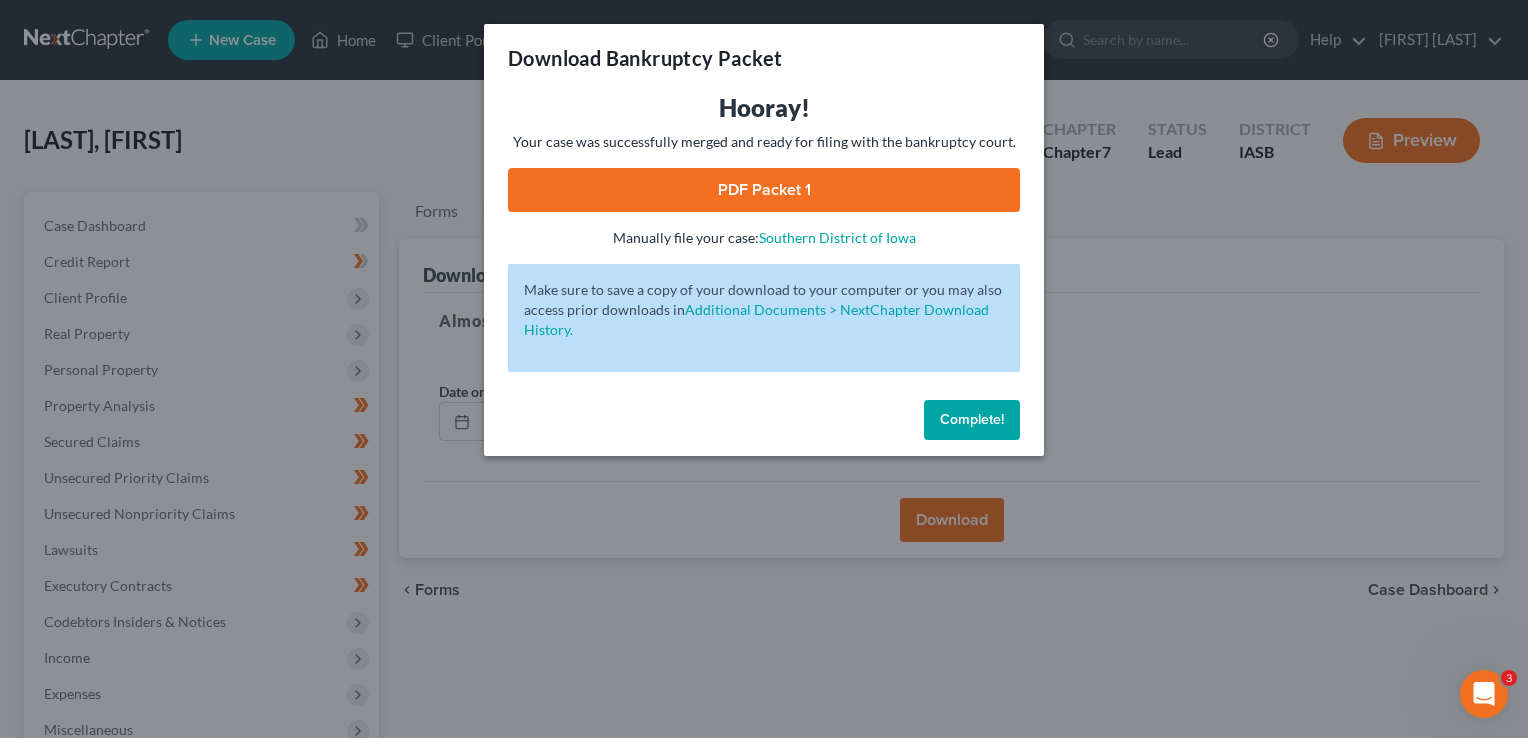 click on "PDF Packet 1" at bounding box center [764, 190] 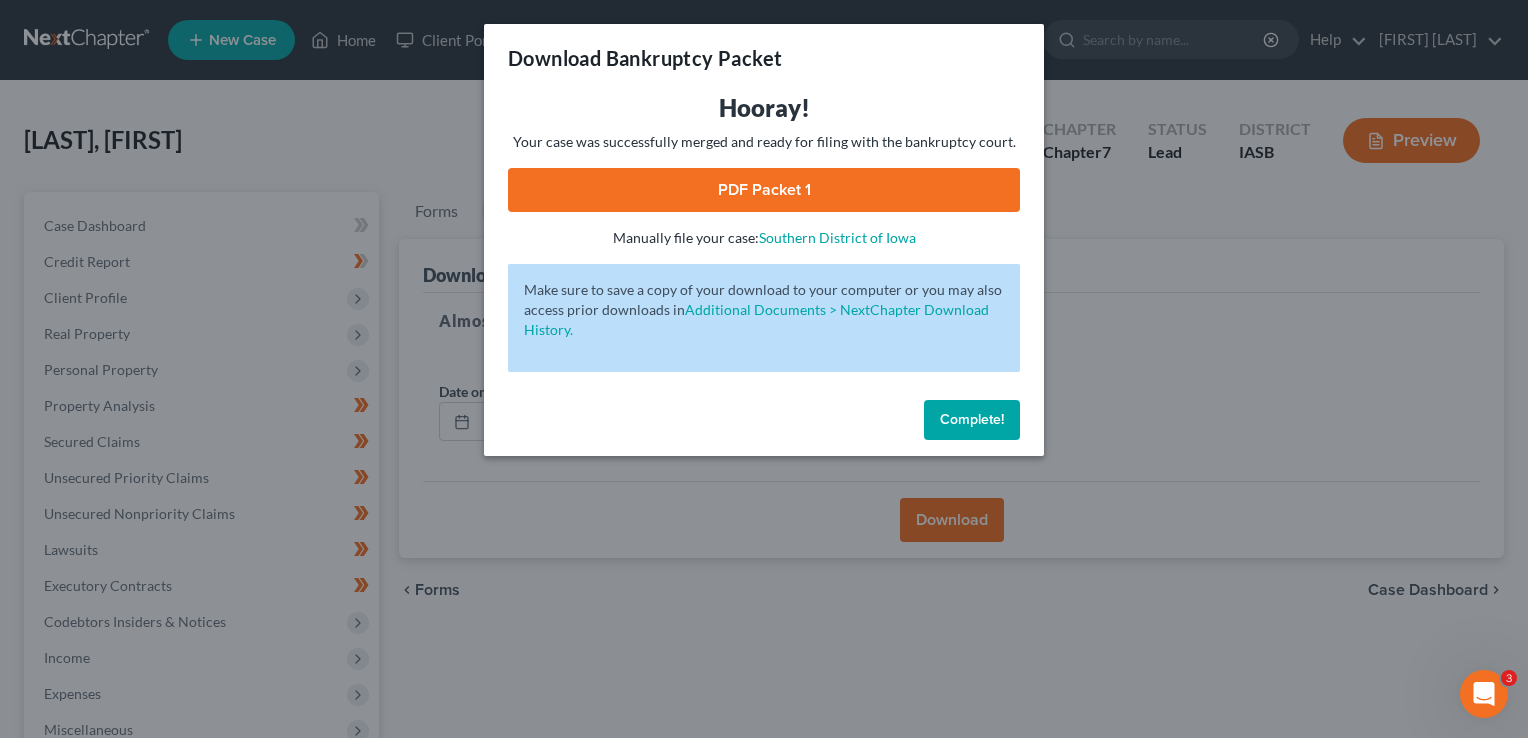 click on "Complete!" at bounding box center (972, 420) 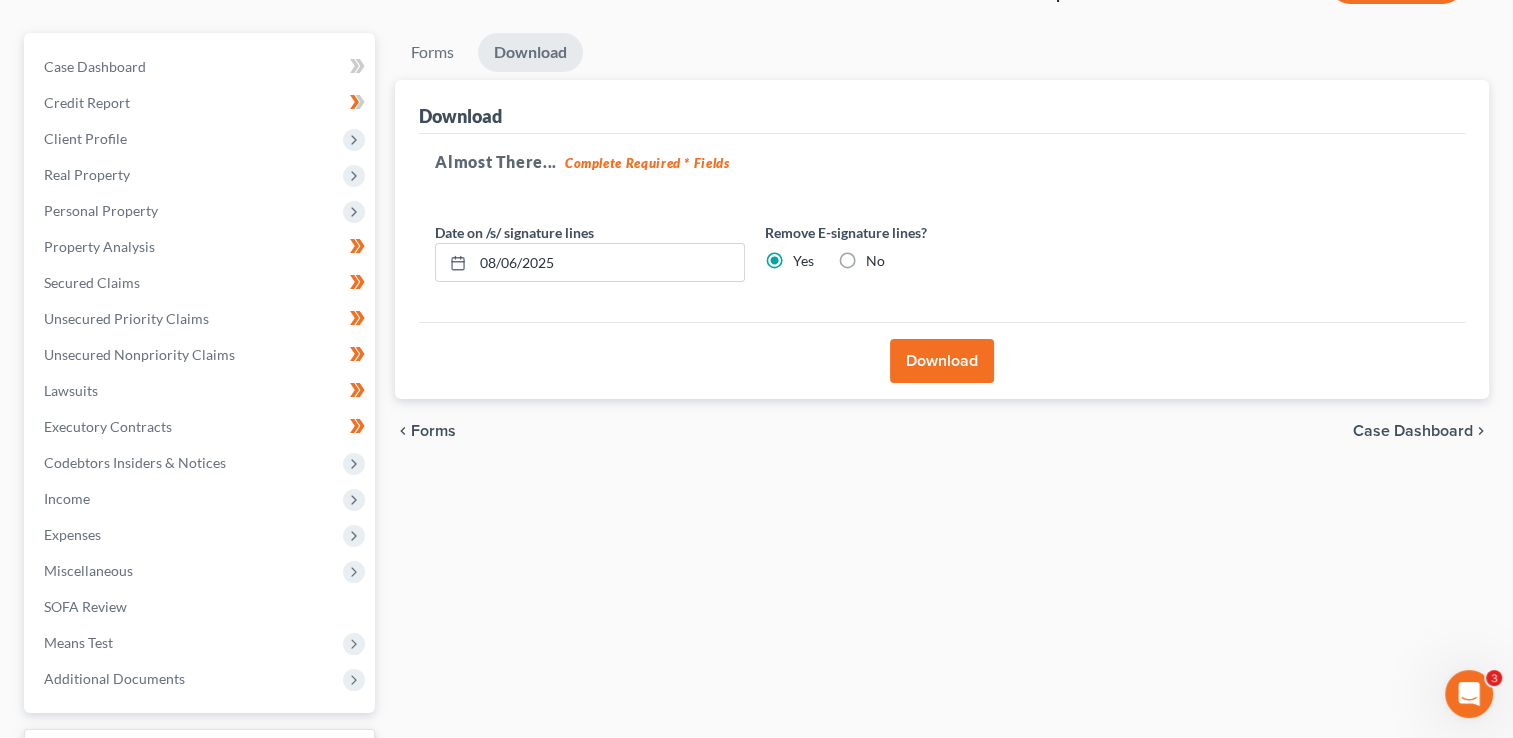 scroll, scrollTop: 323, scrollLeft: 0, axis: vertical 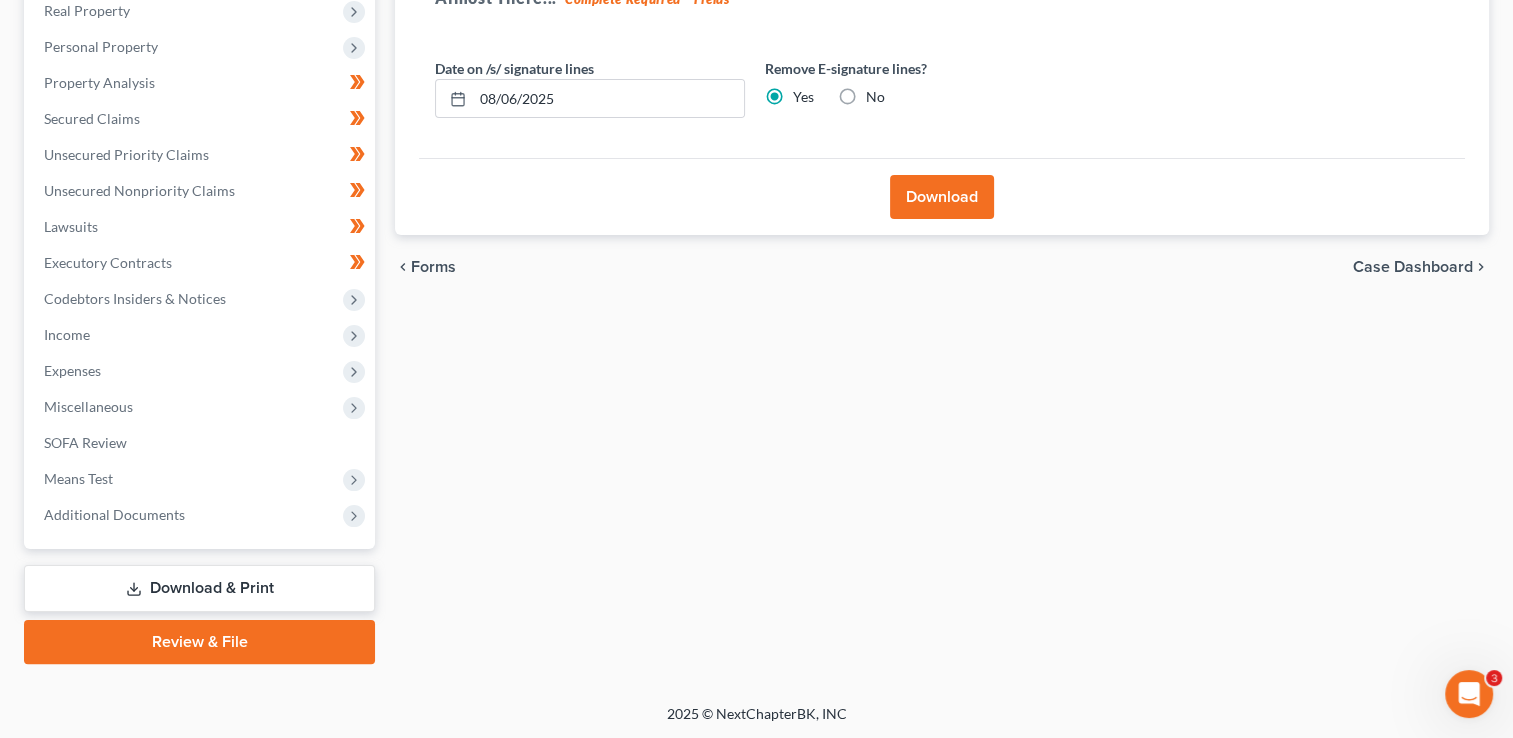 click on "Review & File" at bounding box center (199, 642) 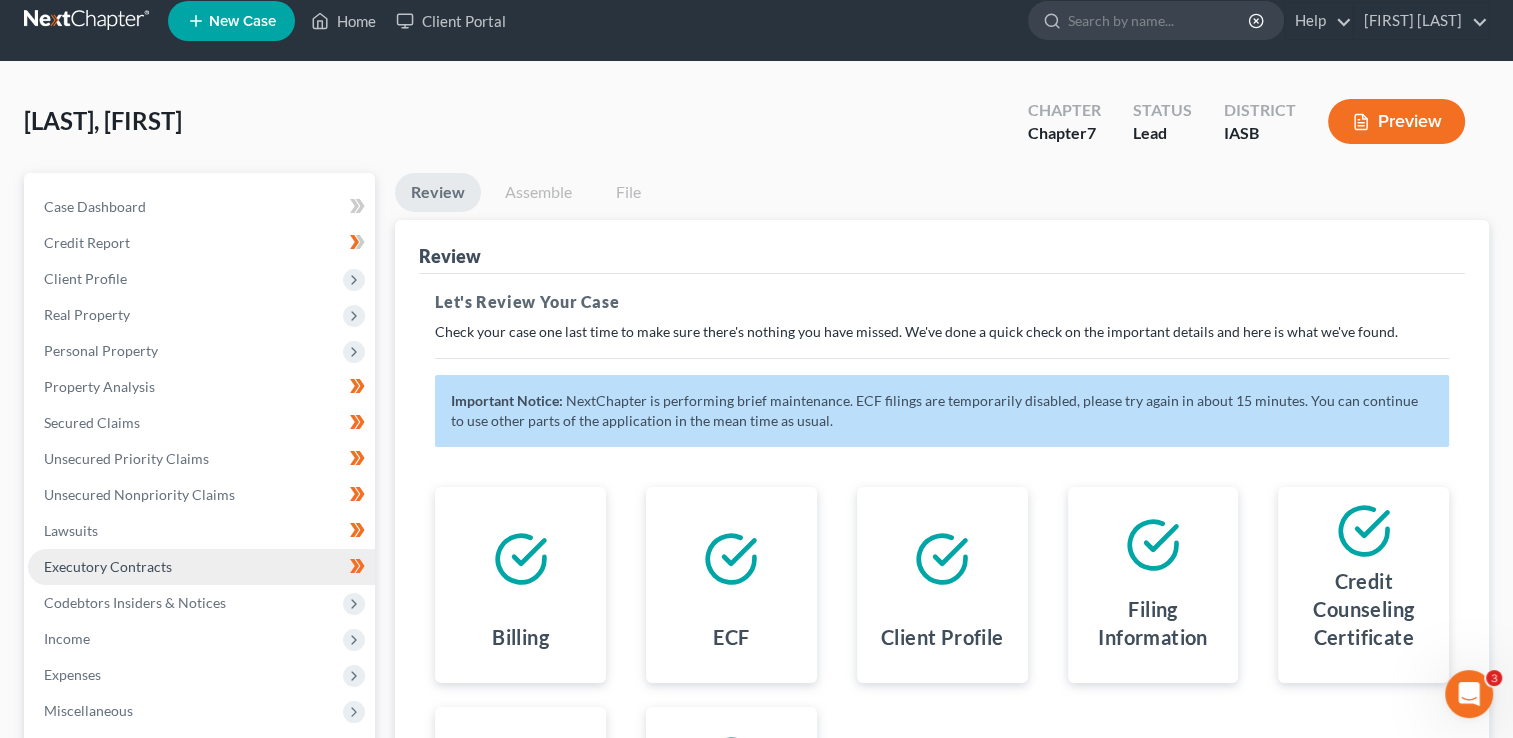 scroll, scrollTop: 0, scrollLeft: 0, axis: both 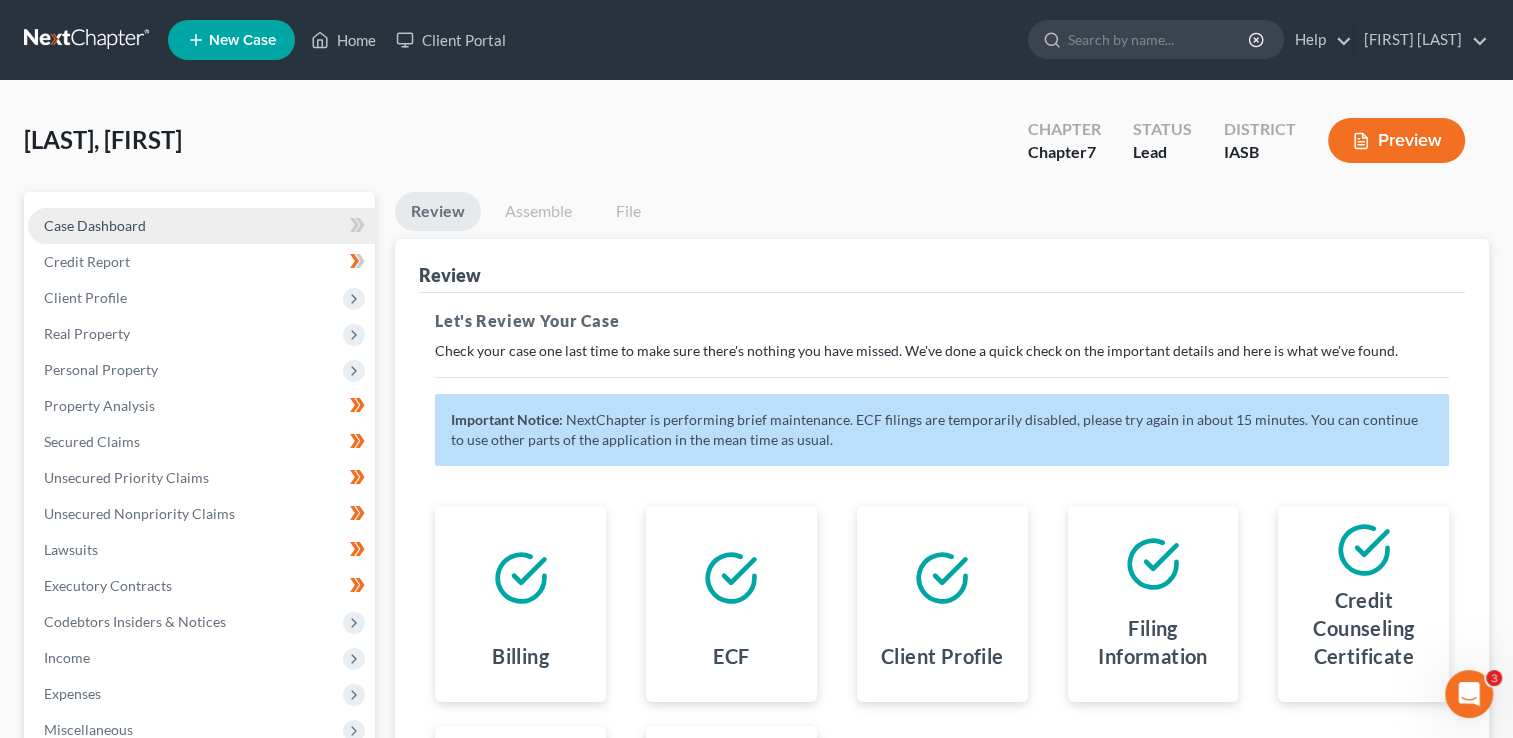 click on "Case Dashboard" at bounding box center [95, 225] 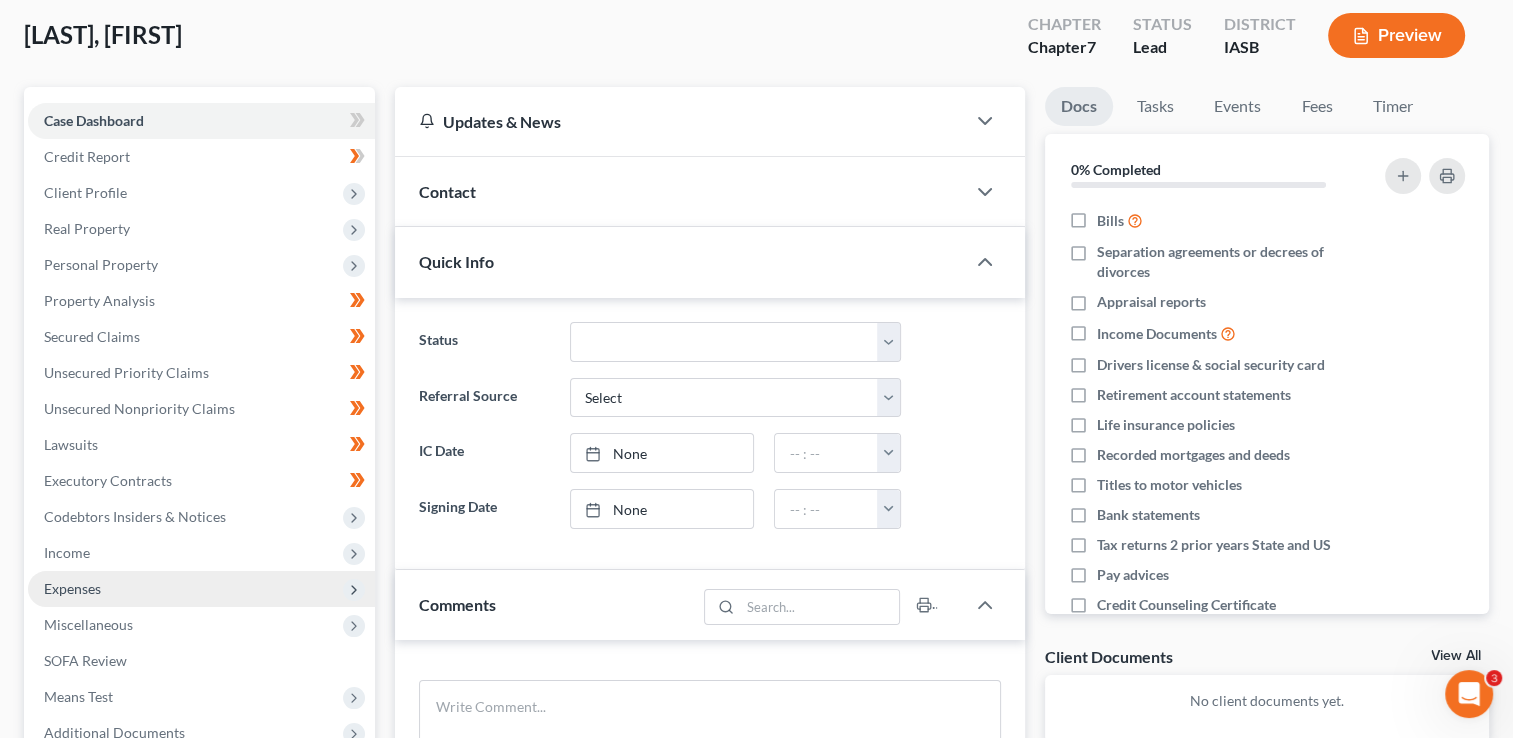 scroll, scrollTop: 0, scrollLeft: 0, axis: both 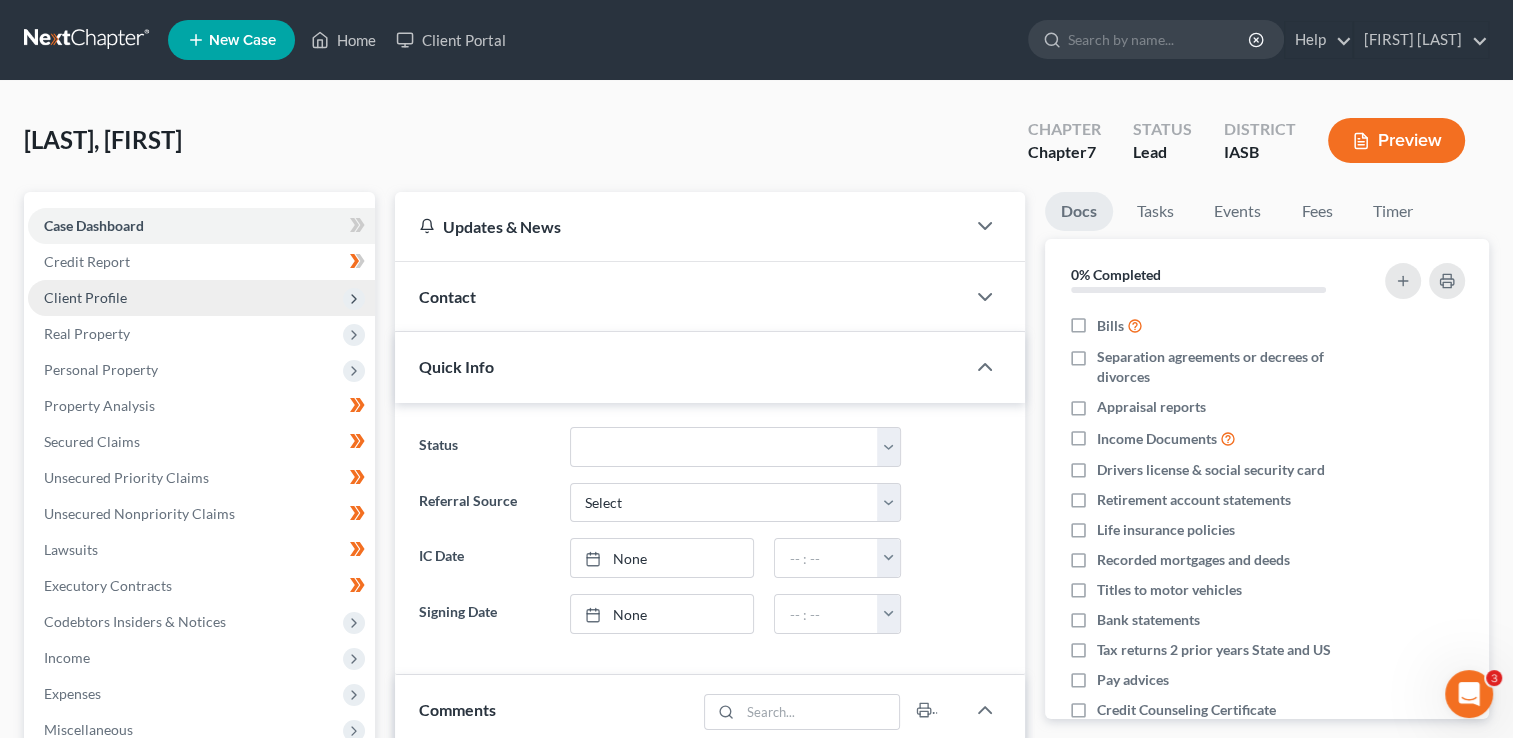 click on "Client Profile" at bounding box center [85, 297] 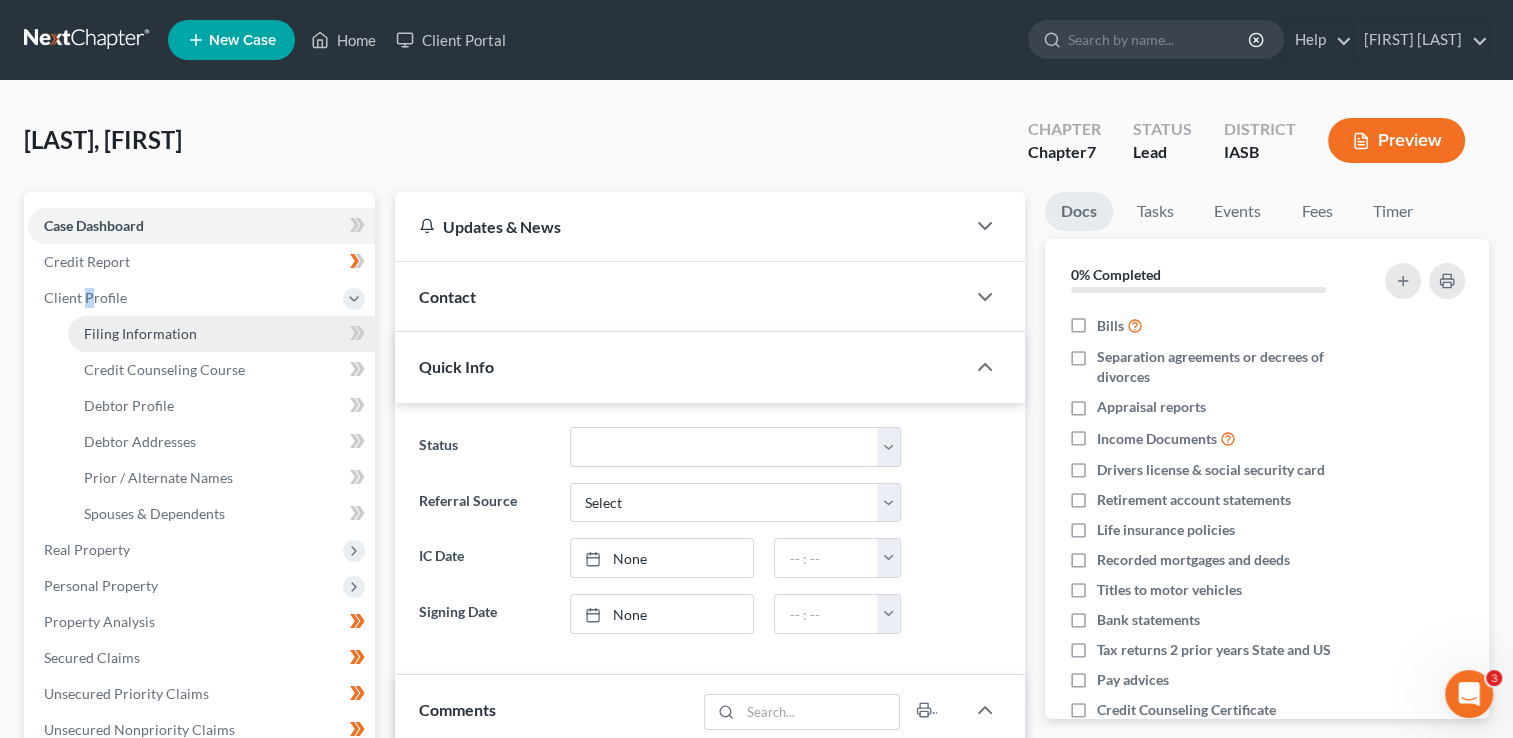 drag, startPoint x: 88, startPoint y: 305, endPoint x: 123, endPoint y: 341, distance: 50.20956 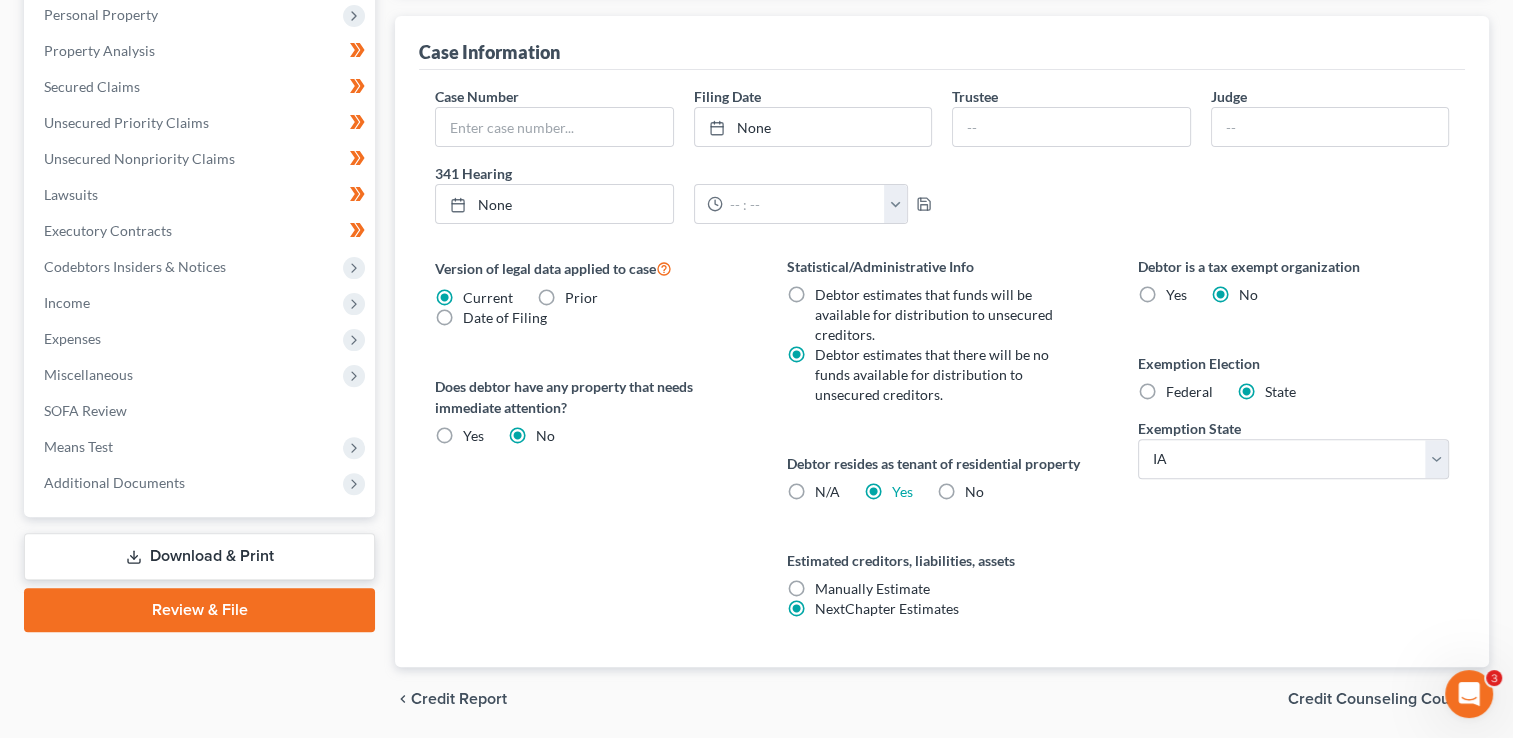 scroll, scrollTop: 636, scrollLeft: 0, axis: vertical 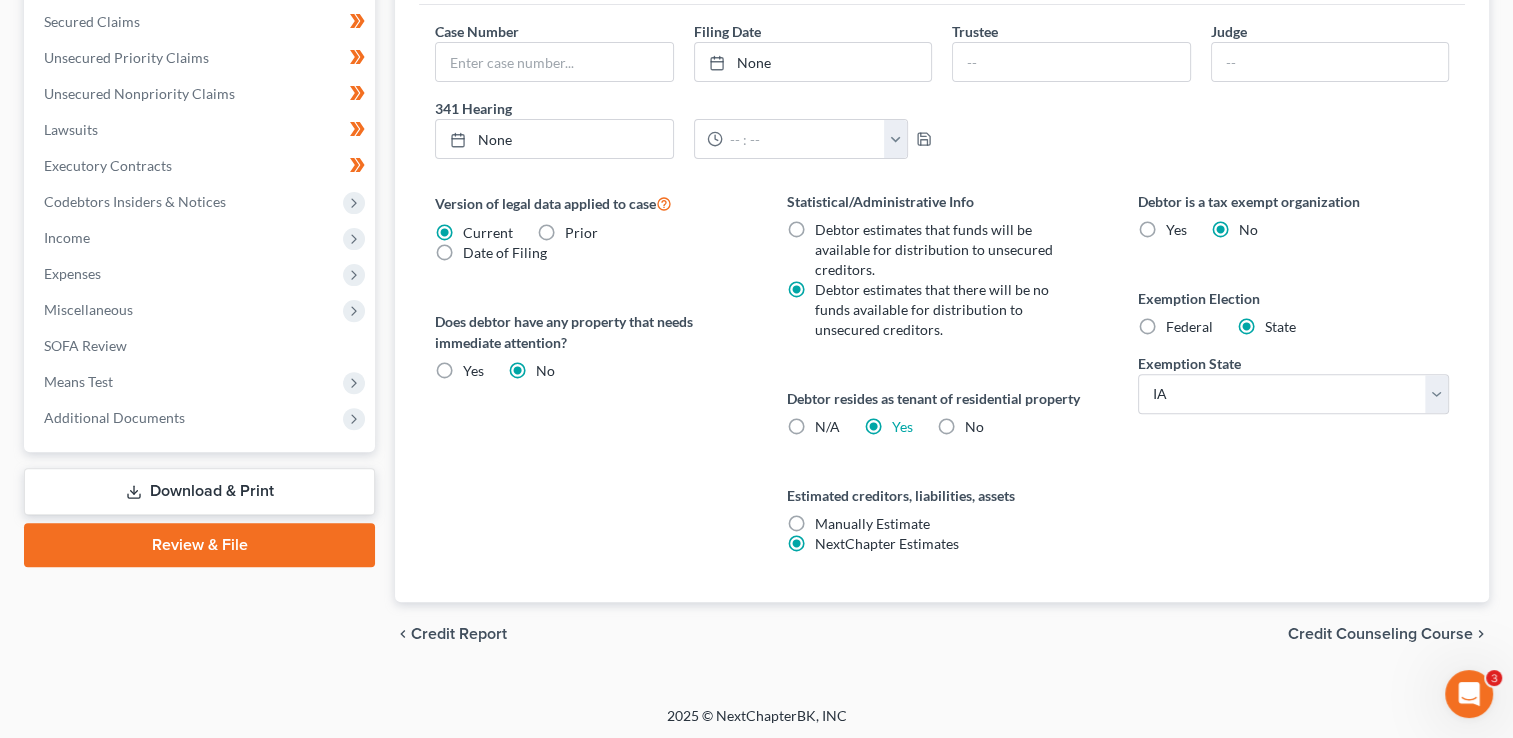 click on "Review & File" at bounding box center [199, 545] 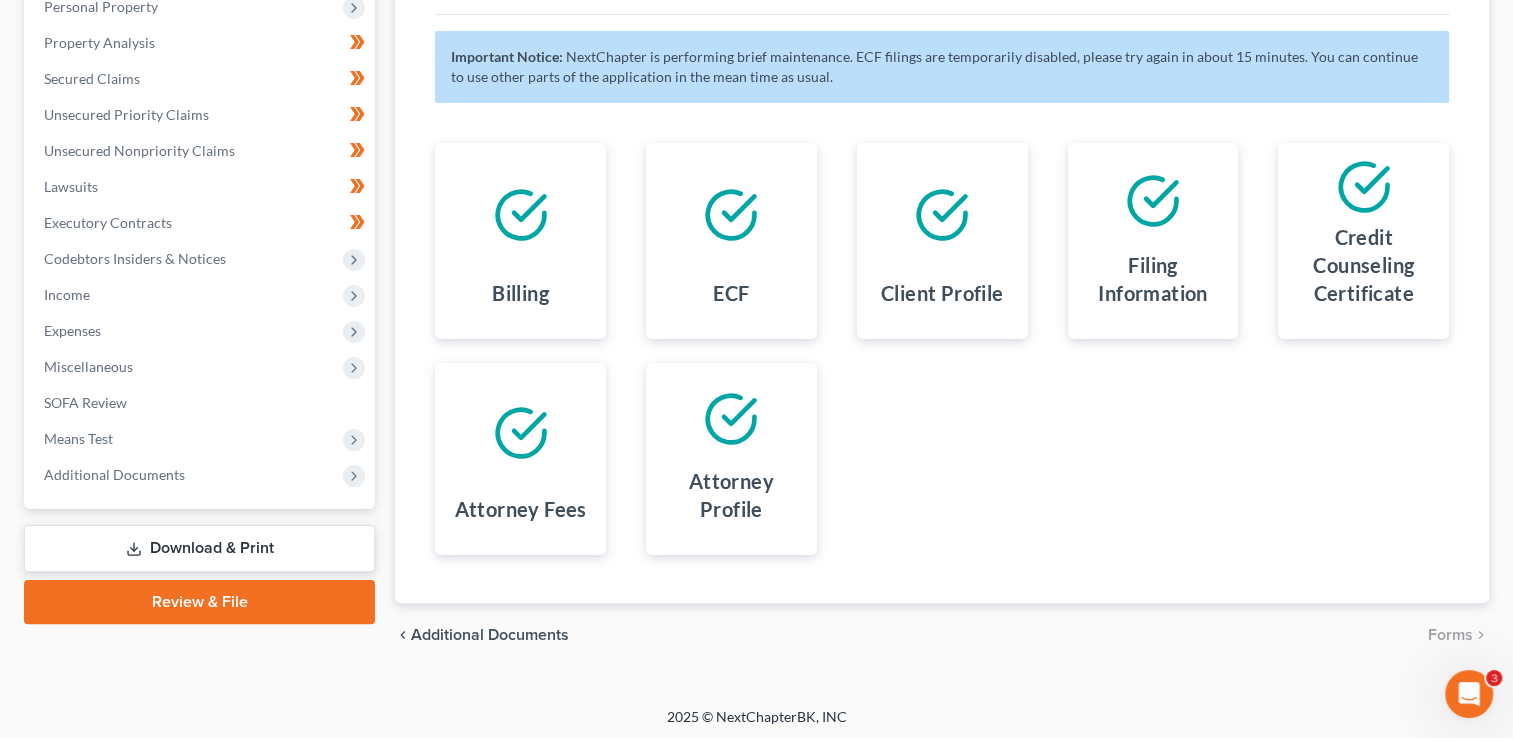scroll, scrollTop: 366, scrollLeft: 0, axis: vertical 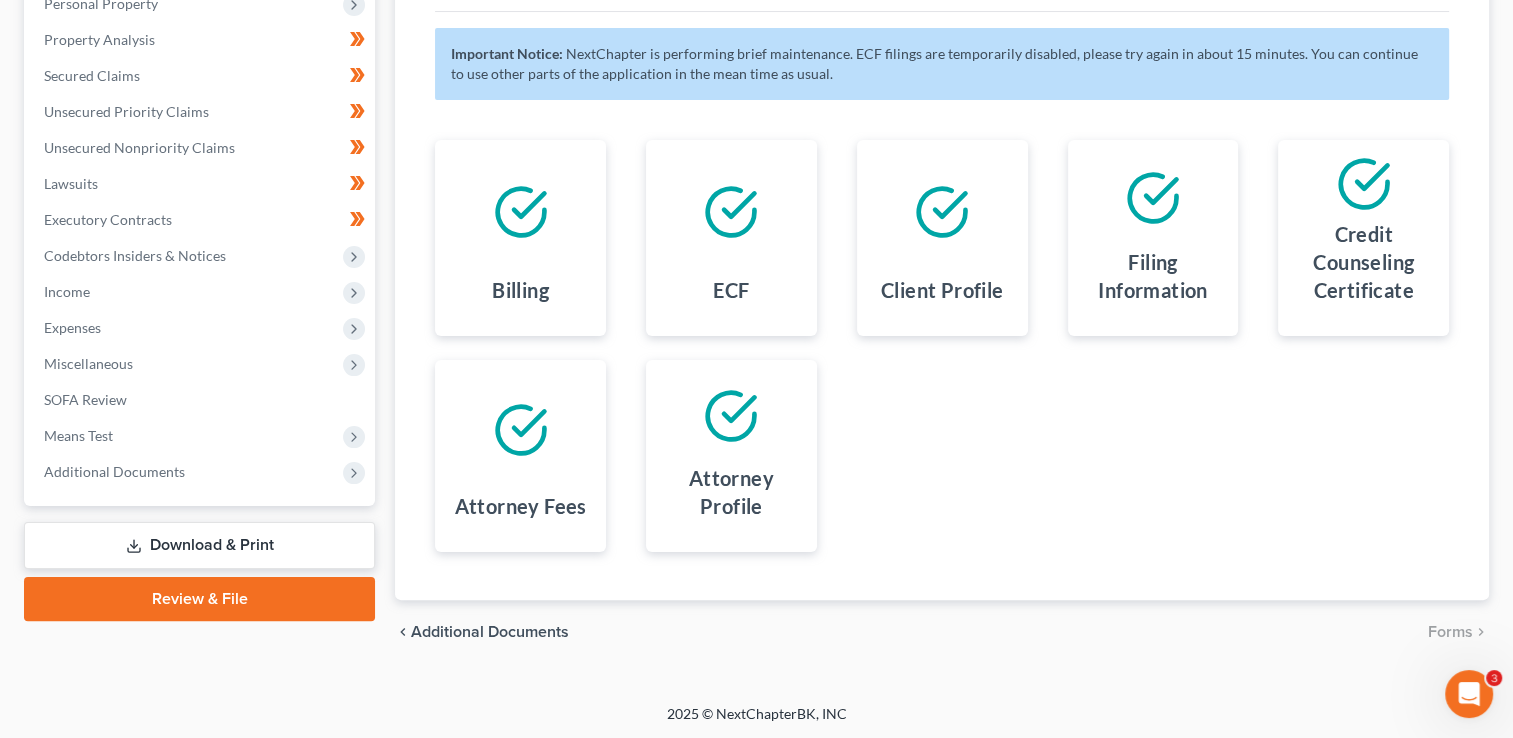 click on "Review & File" at bounding box center [199, 599] 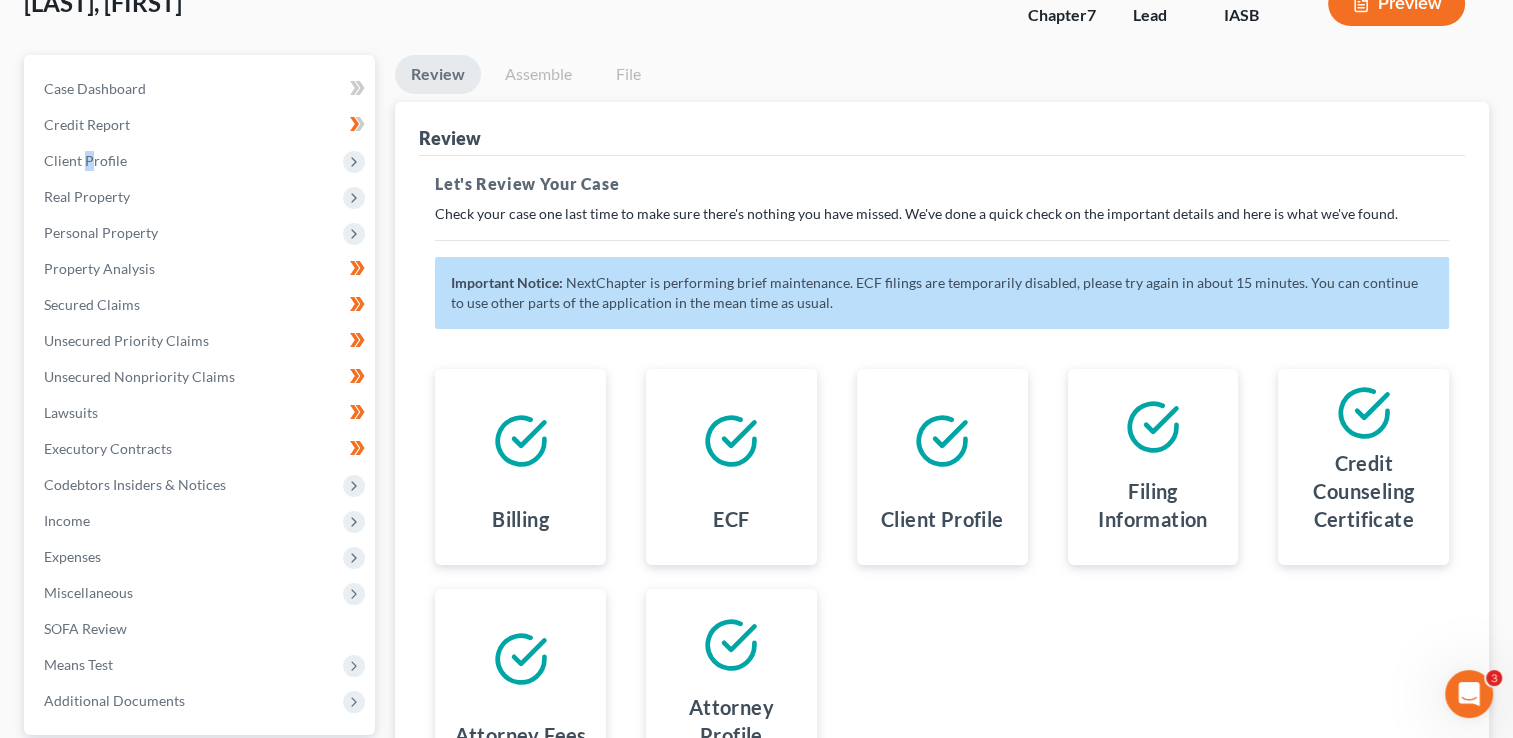 scroll, scrollTop: 100, scrollLeft: 0, axis: vertical 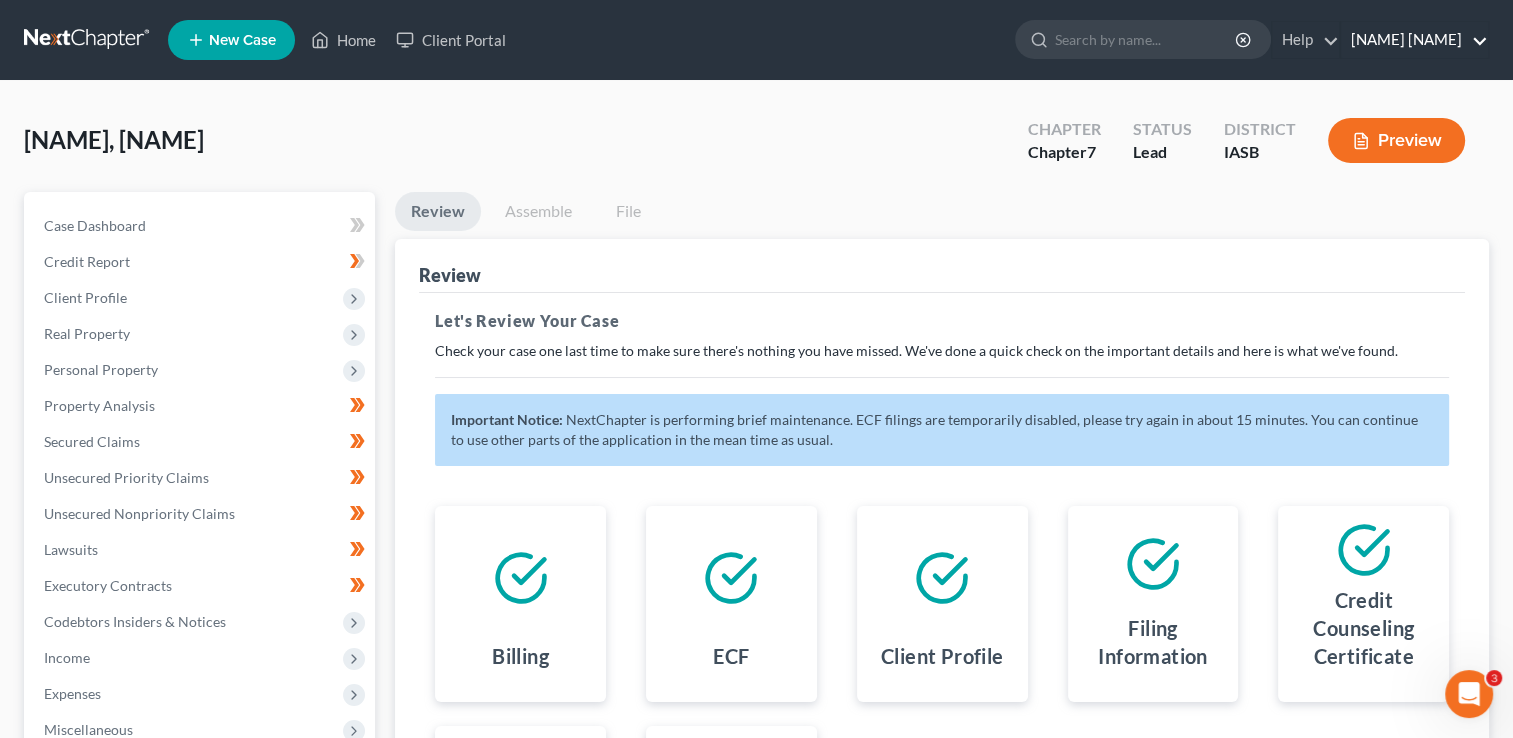 click on "Randall Jackson" at bounding box center [1414, 40] 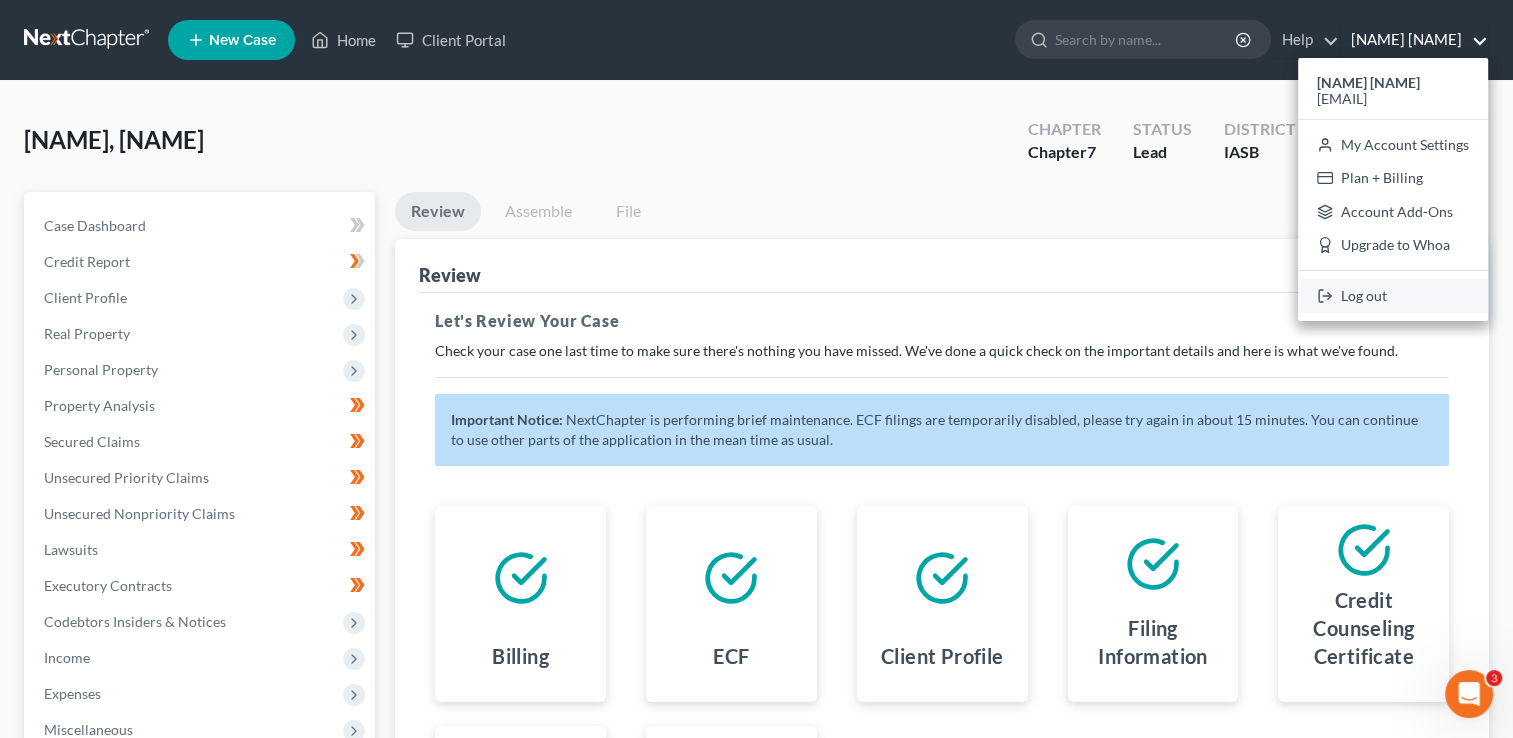 click on "Log out" at bounding box center [1393, 296] 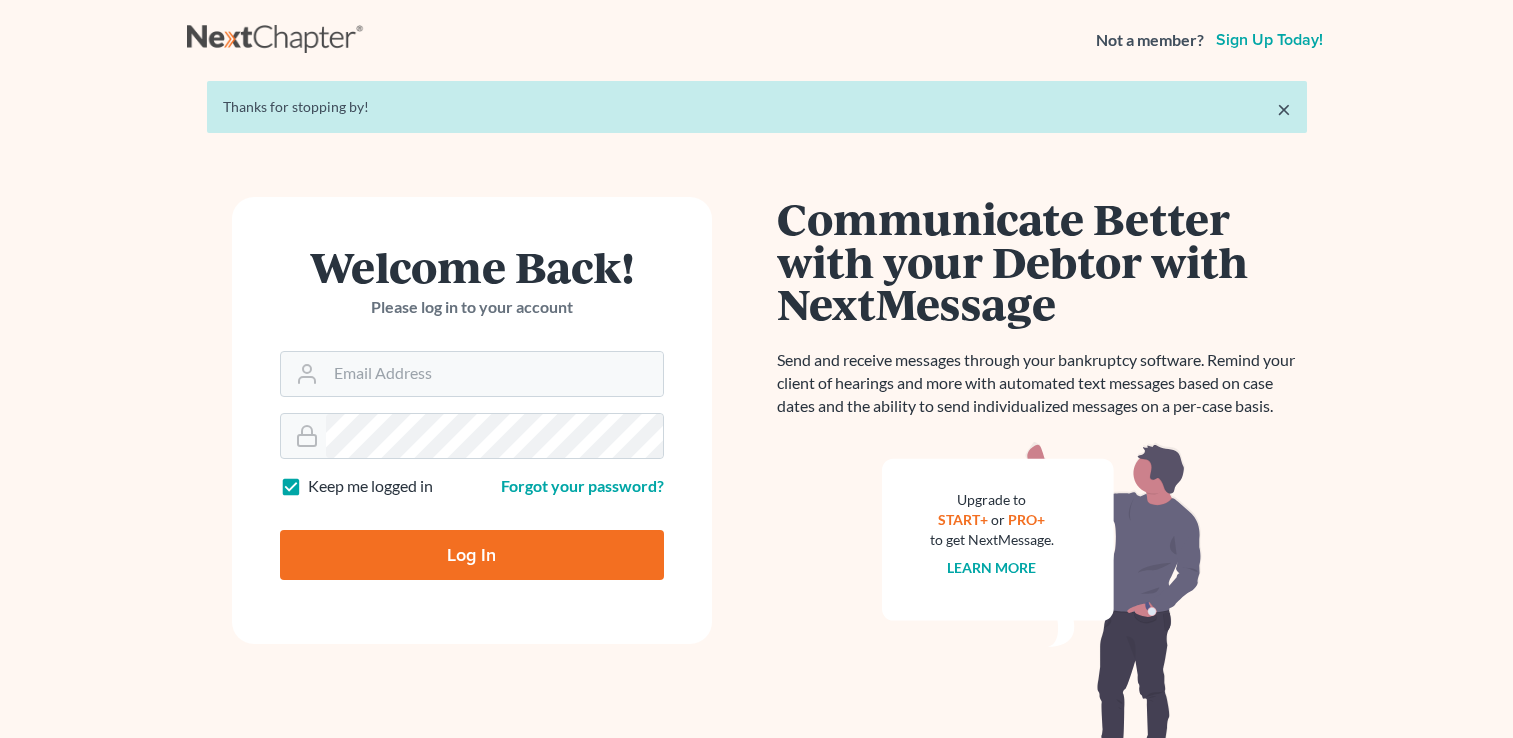 scroll, scrollTop: 0, scrollLeft: 0, axis: both 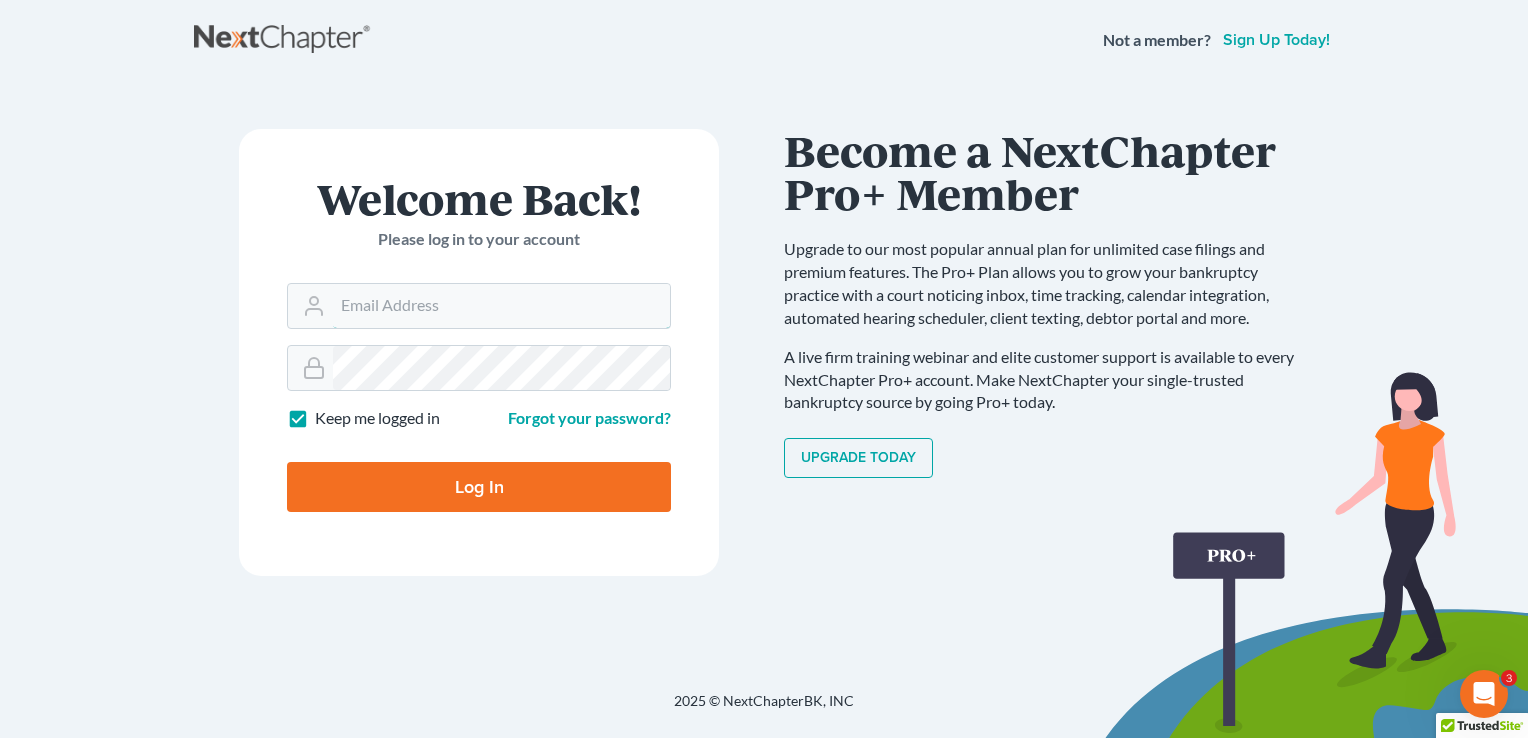type on "[EMAIL]" 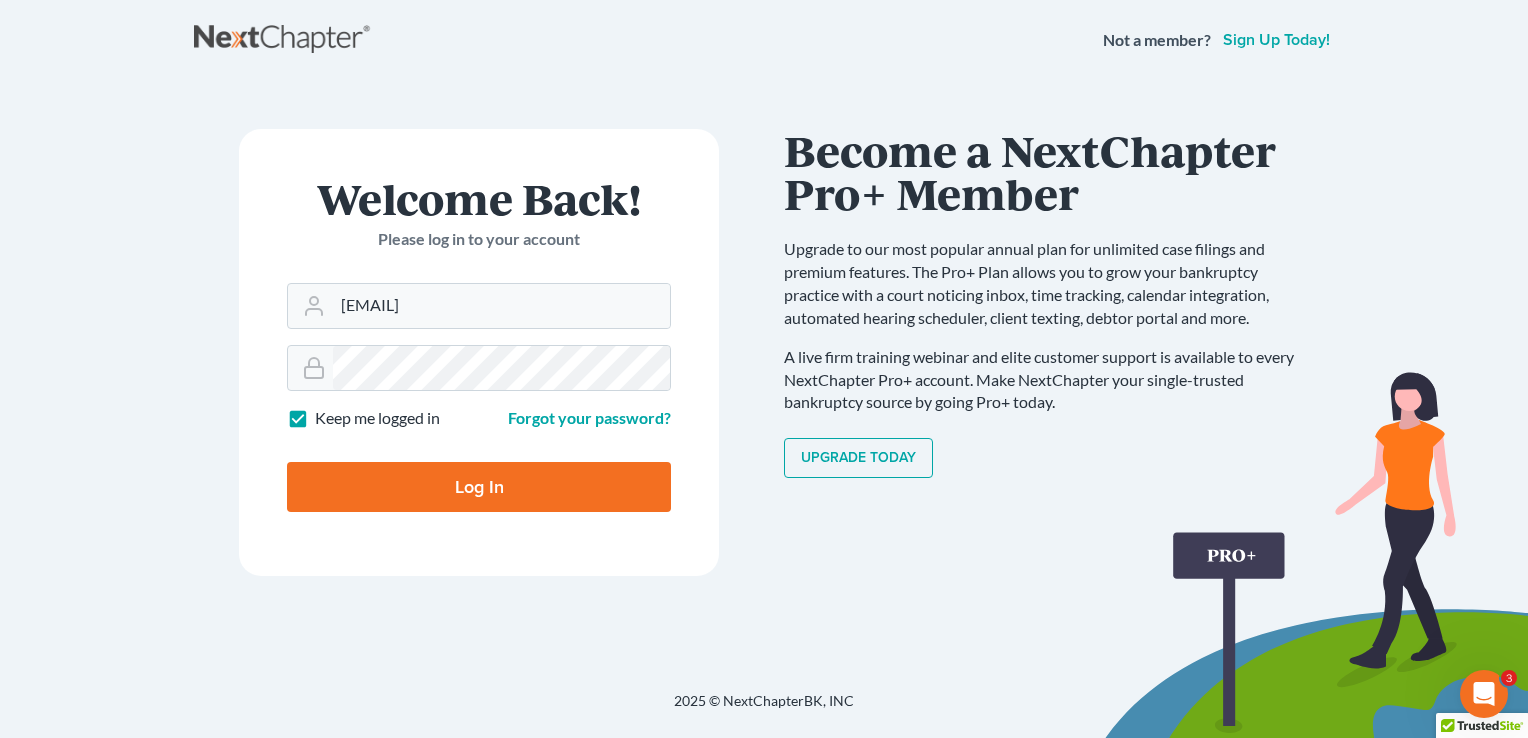 click on "Log In" at bounding box center (479, 487) 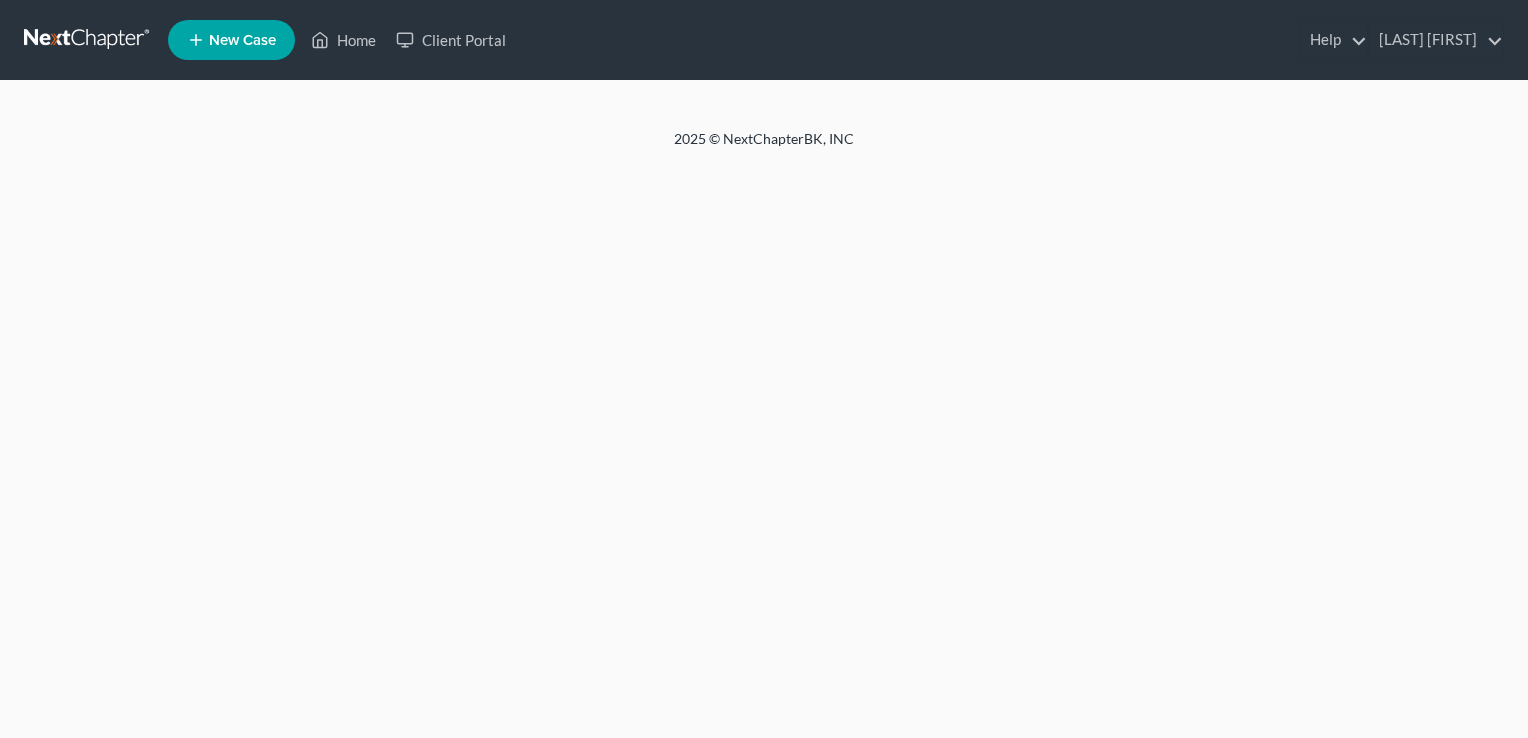 scroll, scrollTop: 0, scrollLeft: 0, axis: both 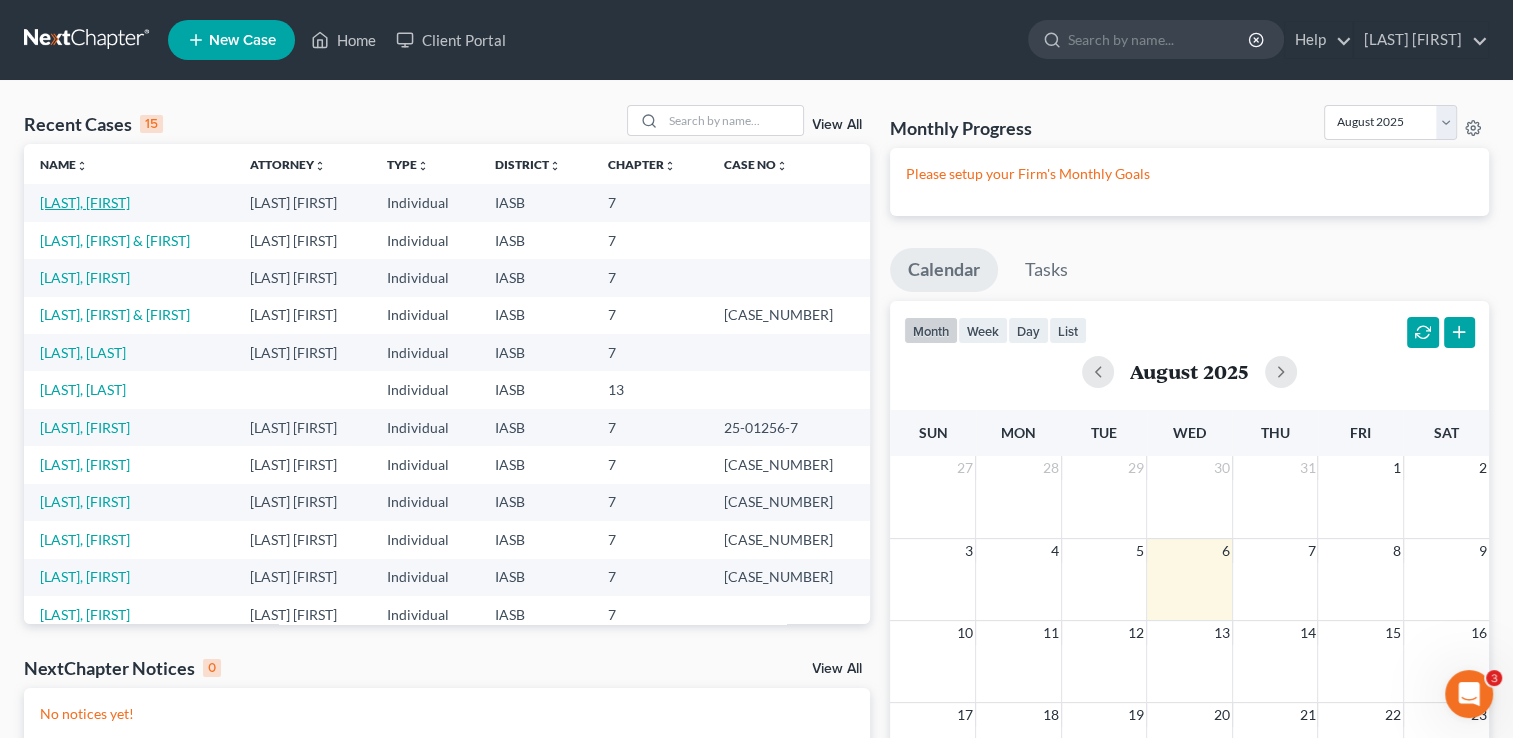 click on "[LAST], [FIRST]" at bounding box center (85, 202) 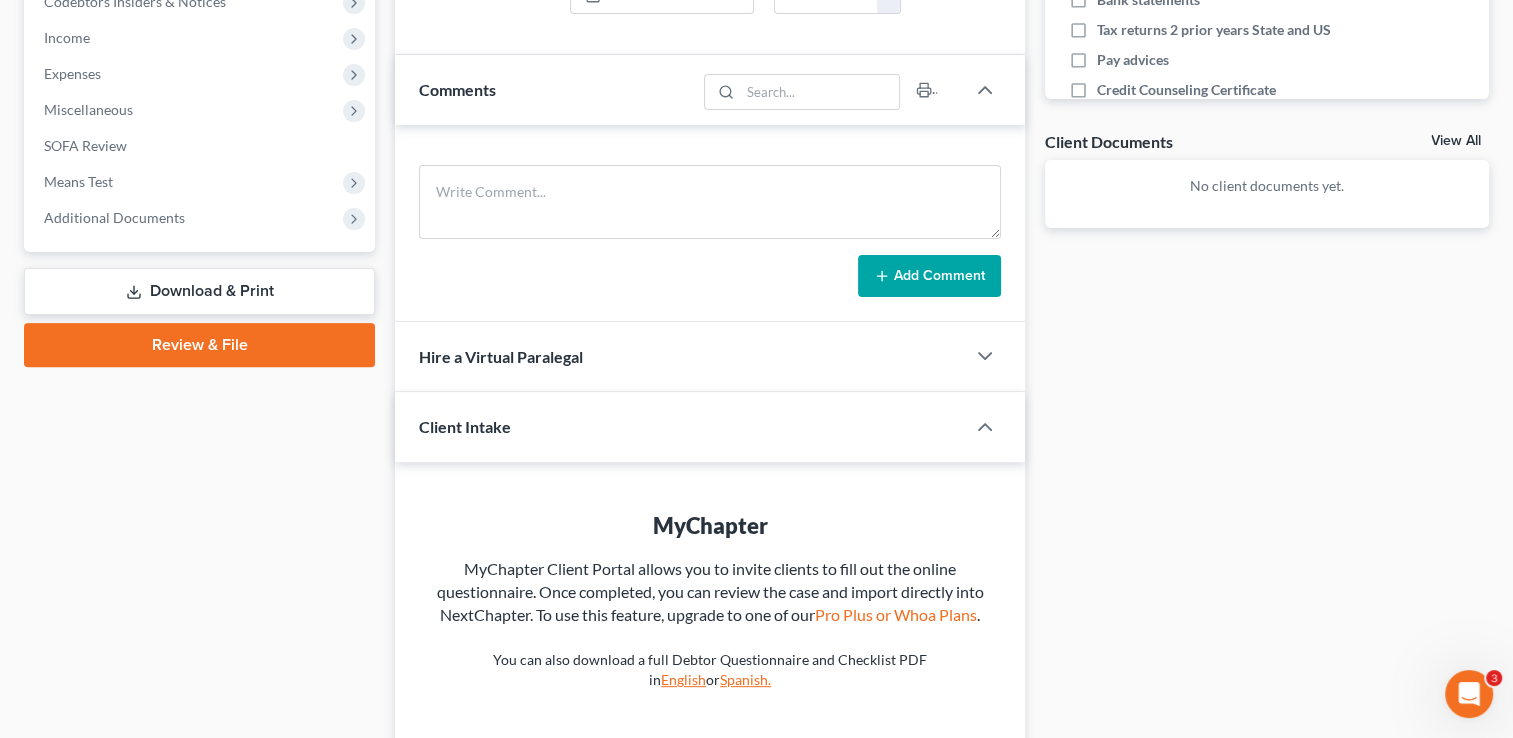 scroll, scrollTop: 615, scrollLeft: 0, axis: vertical 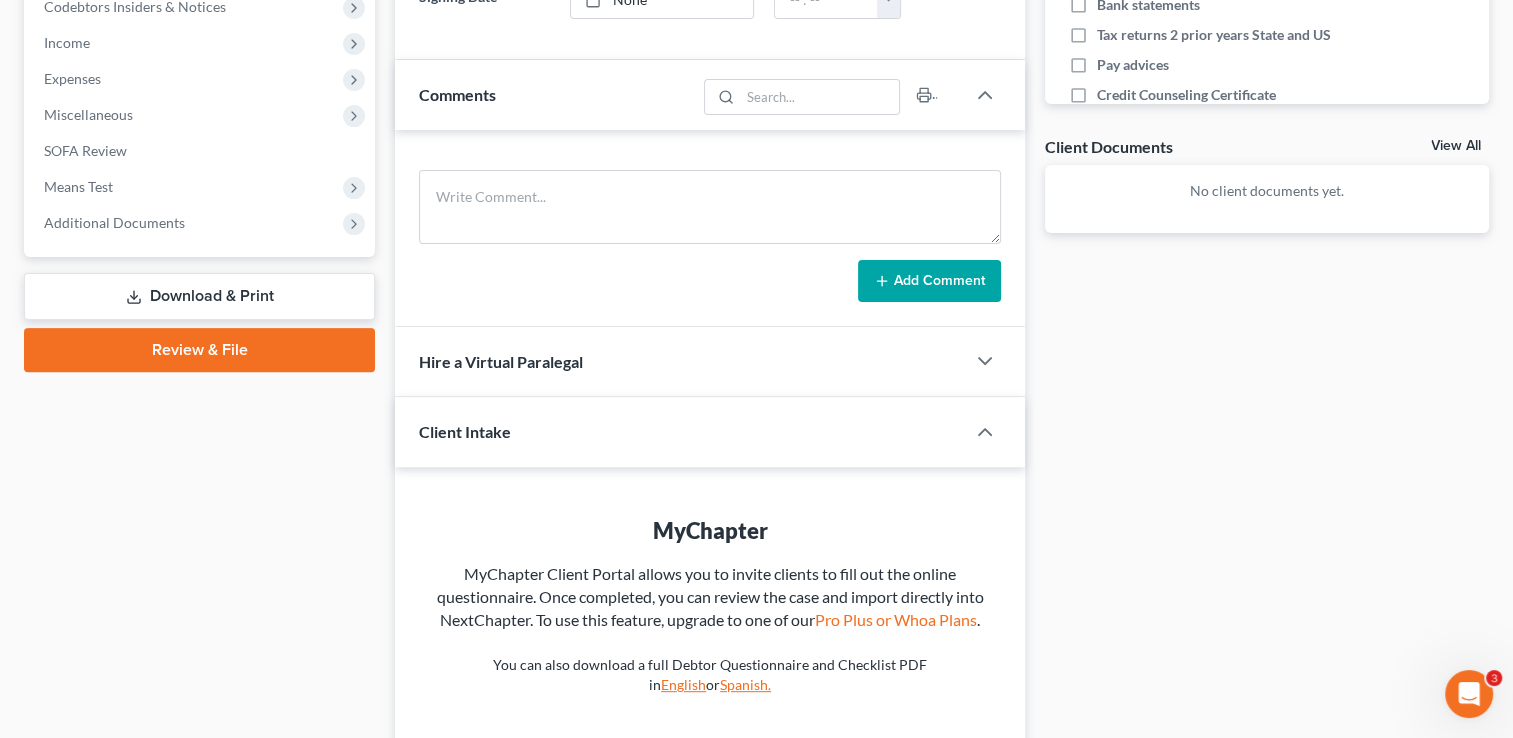 click on "Review & File" at bounding box center [199, 350] 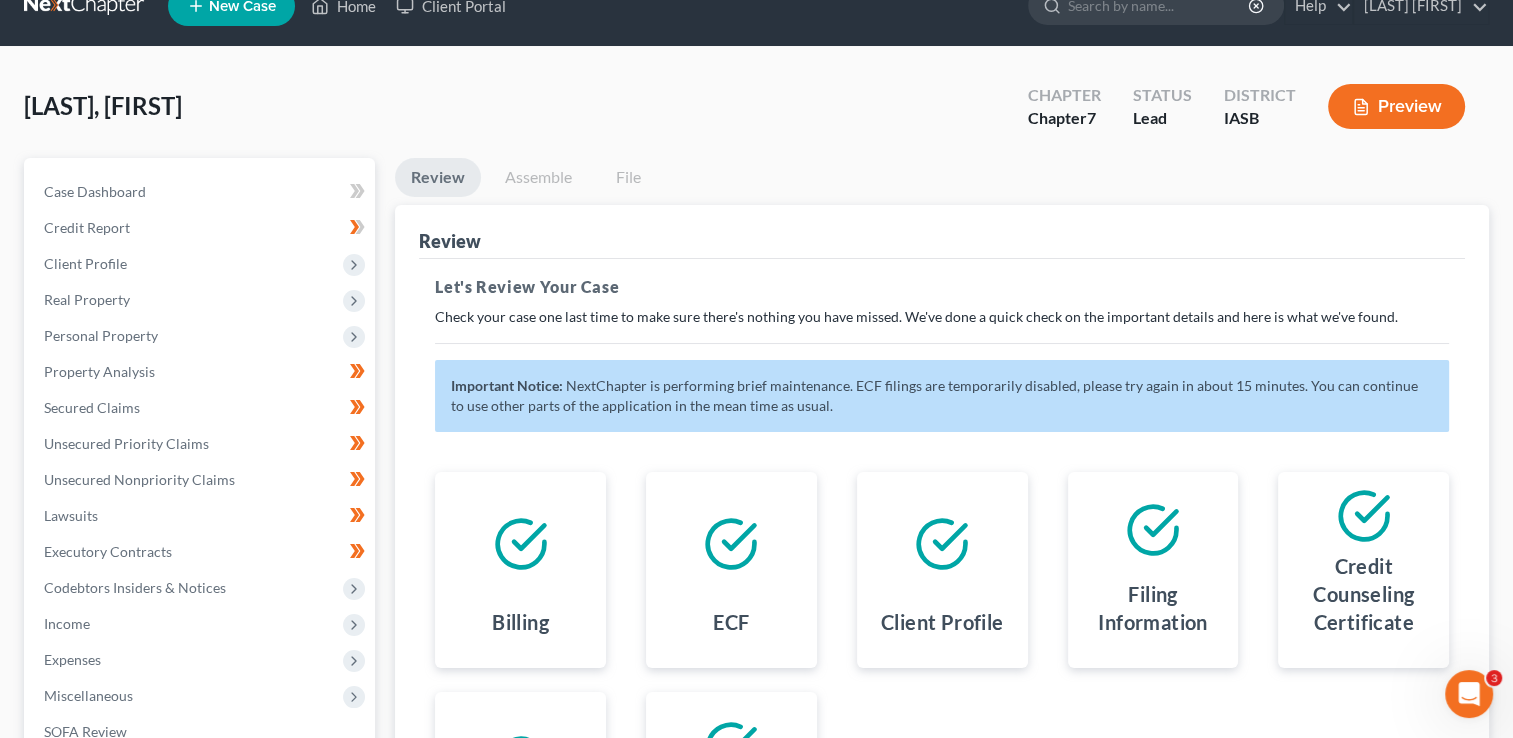 scroll, scrollTop: 0, scrollLeft: 0, axis: both 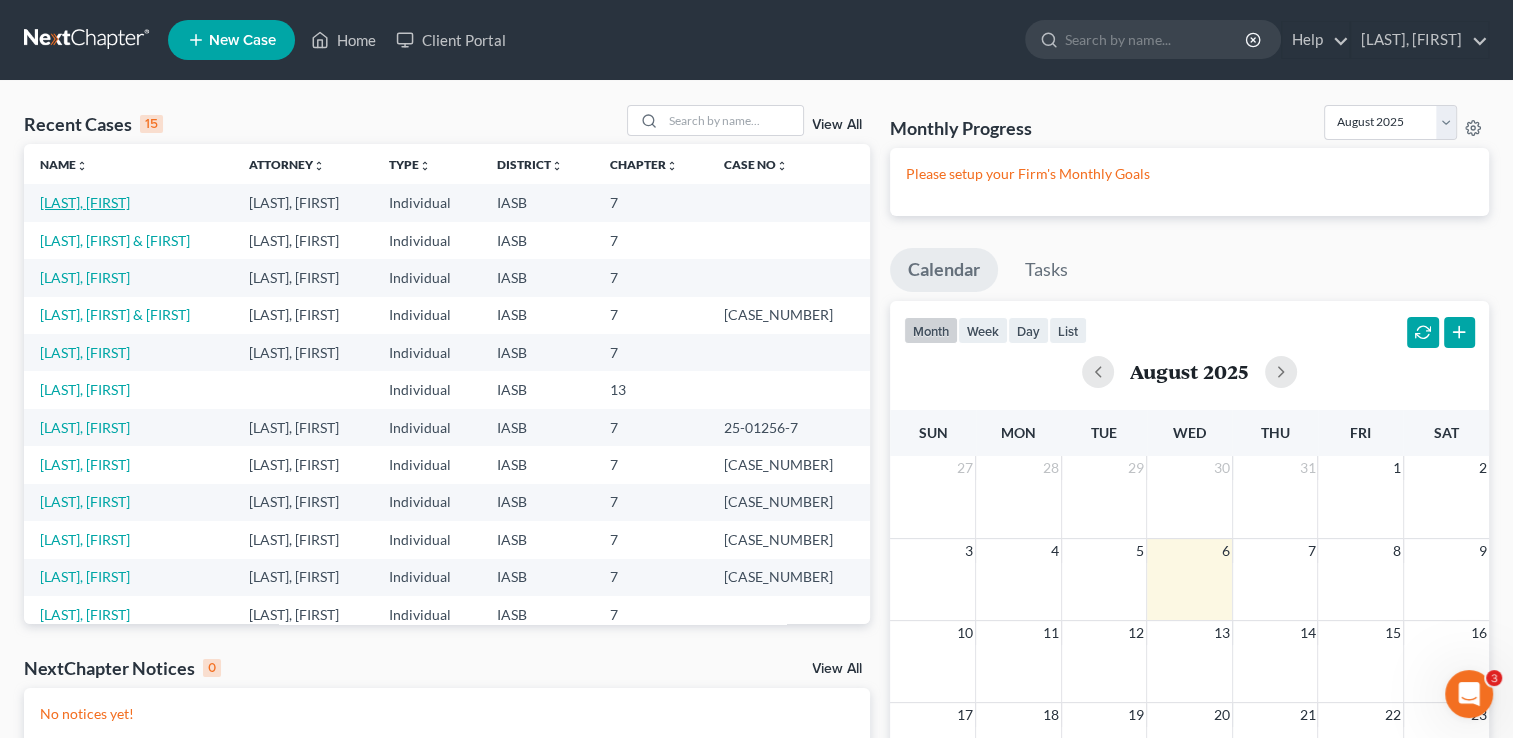 click on "[LAST], [FIRST]" at bounding box center (85, 202) 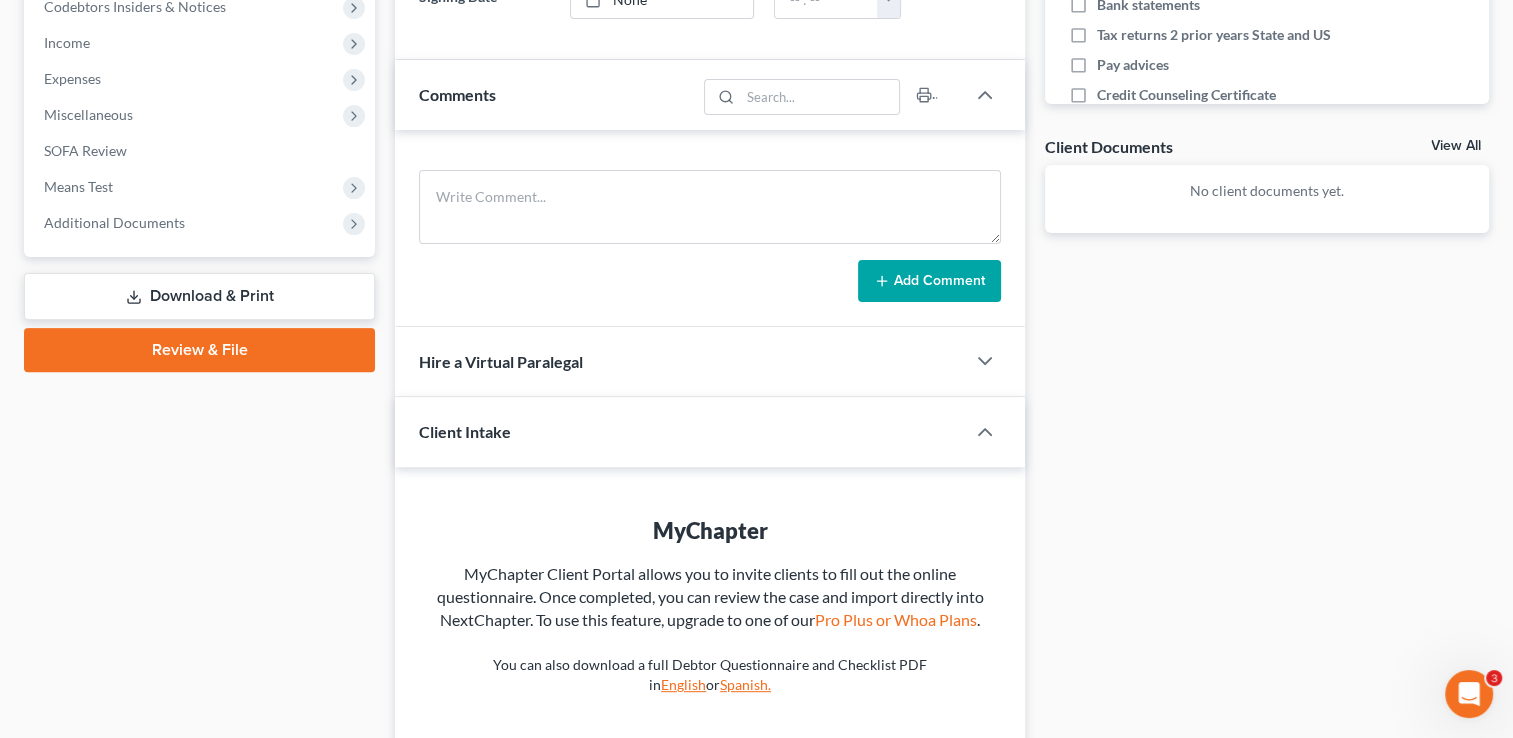 click on "Review & File" at bounding box center (199, 350) 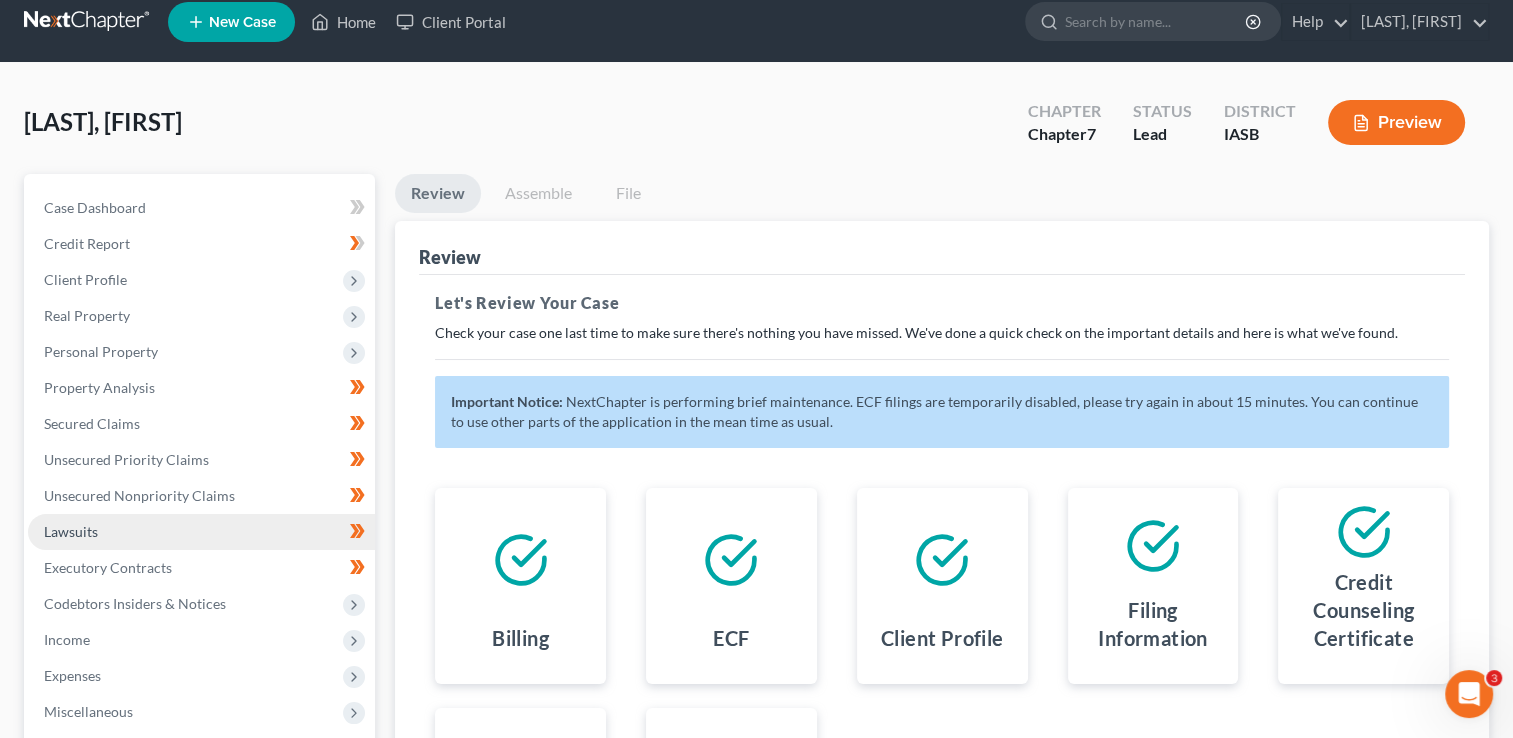 scroll, scrollTop: 0, scrollLeft: 0, axis: both 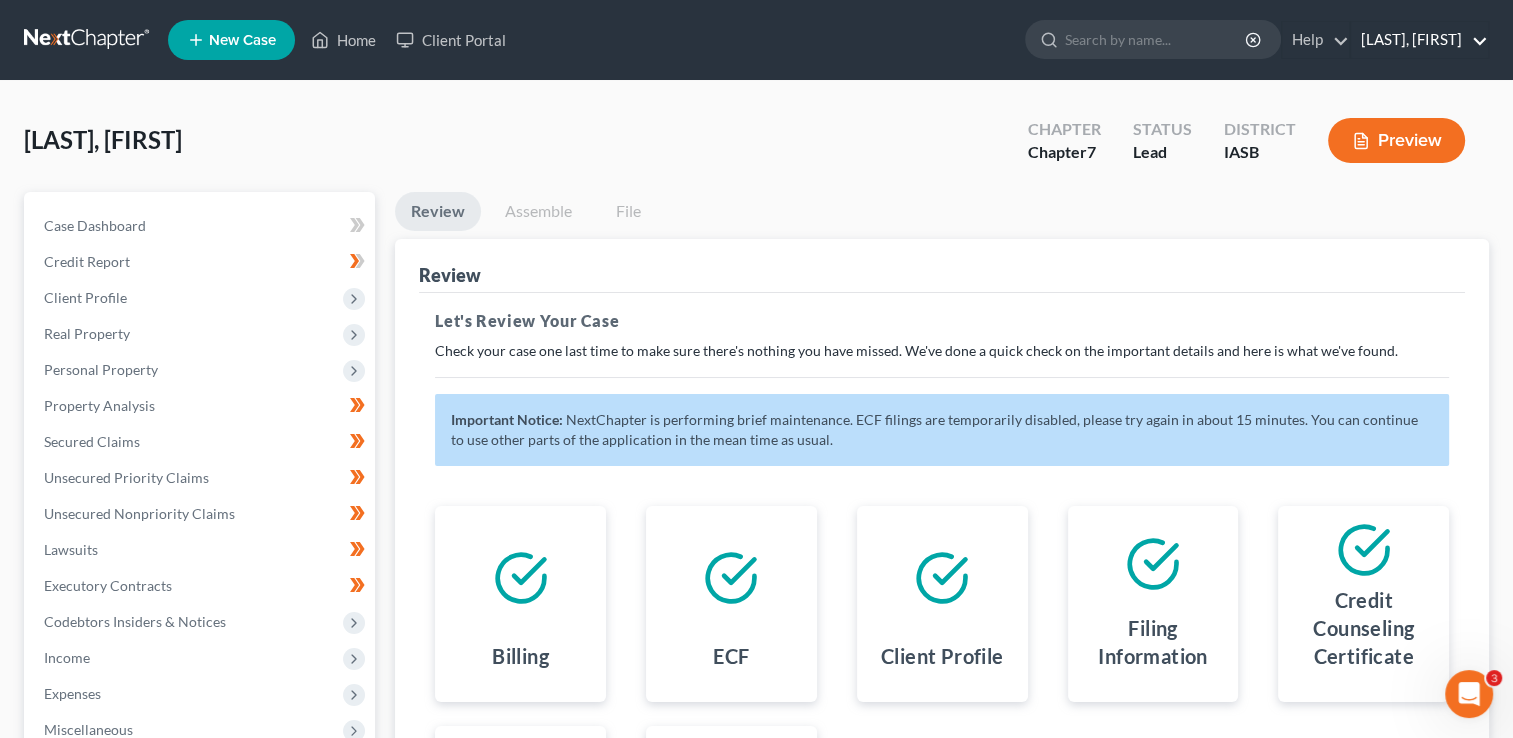 click on "Randall Jackson" at bounding box center (1419, 40) 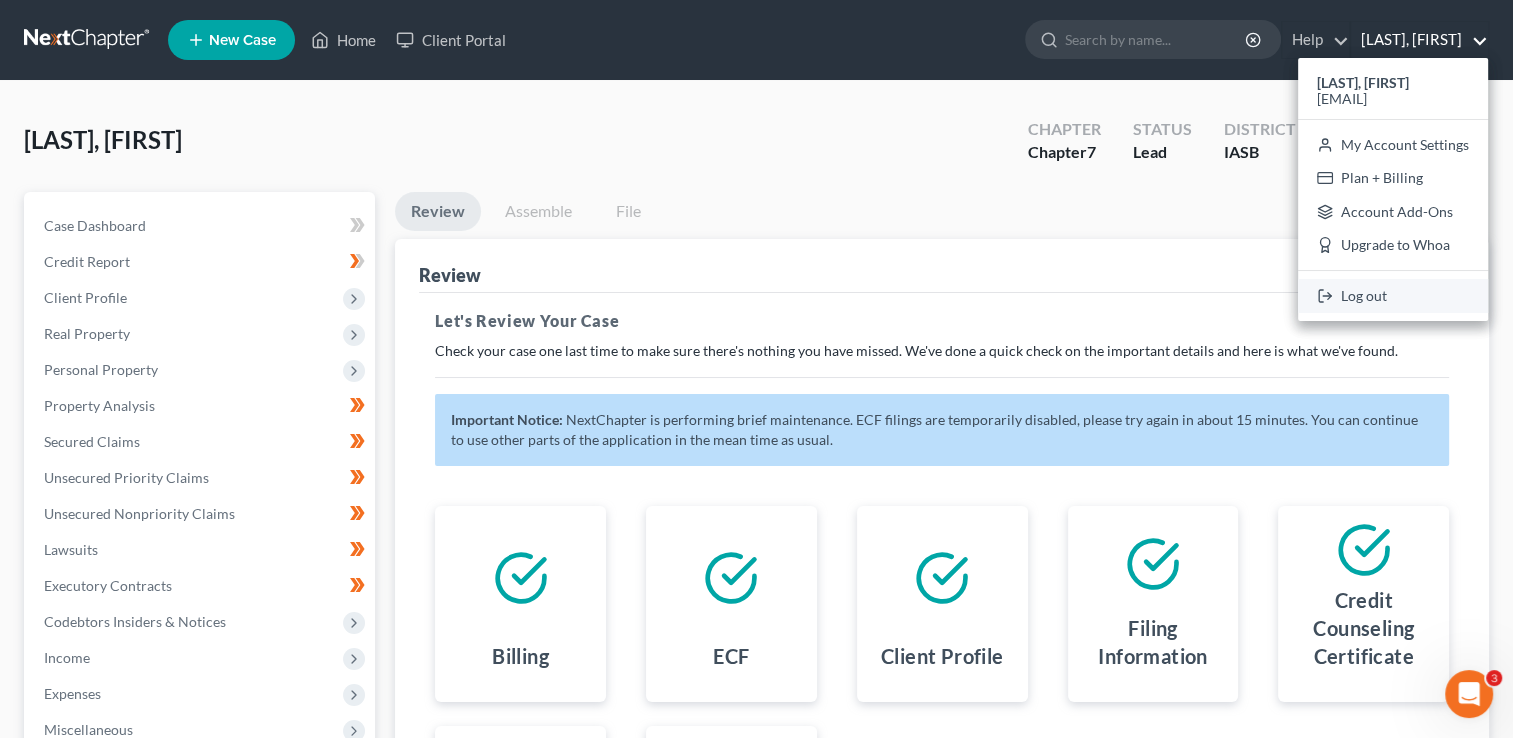 click on "Log out" at bounding box center [1393, 296] 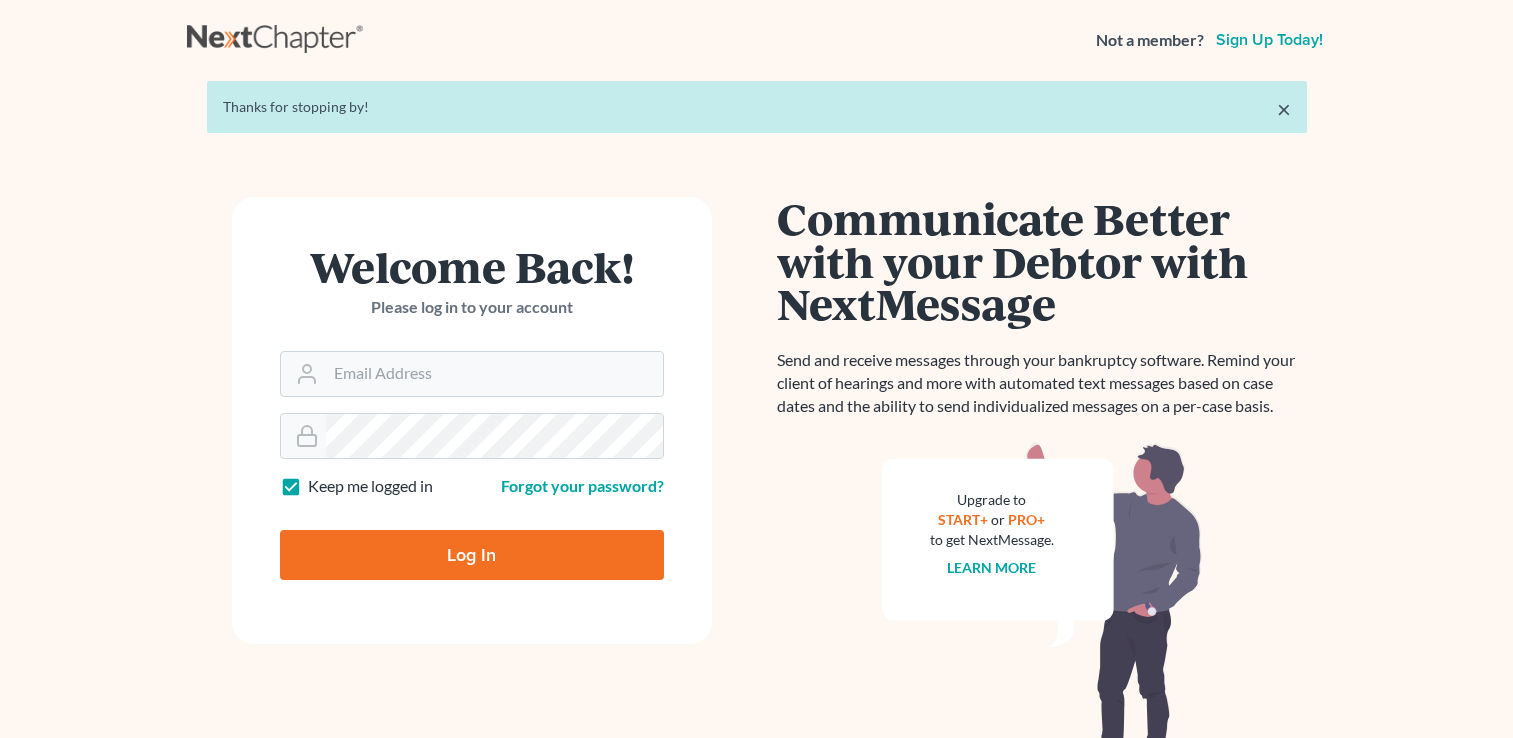 scroll, scrollTop: 0, scrollLeft: 0, axis: both 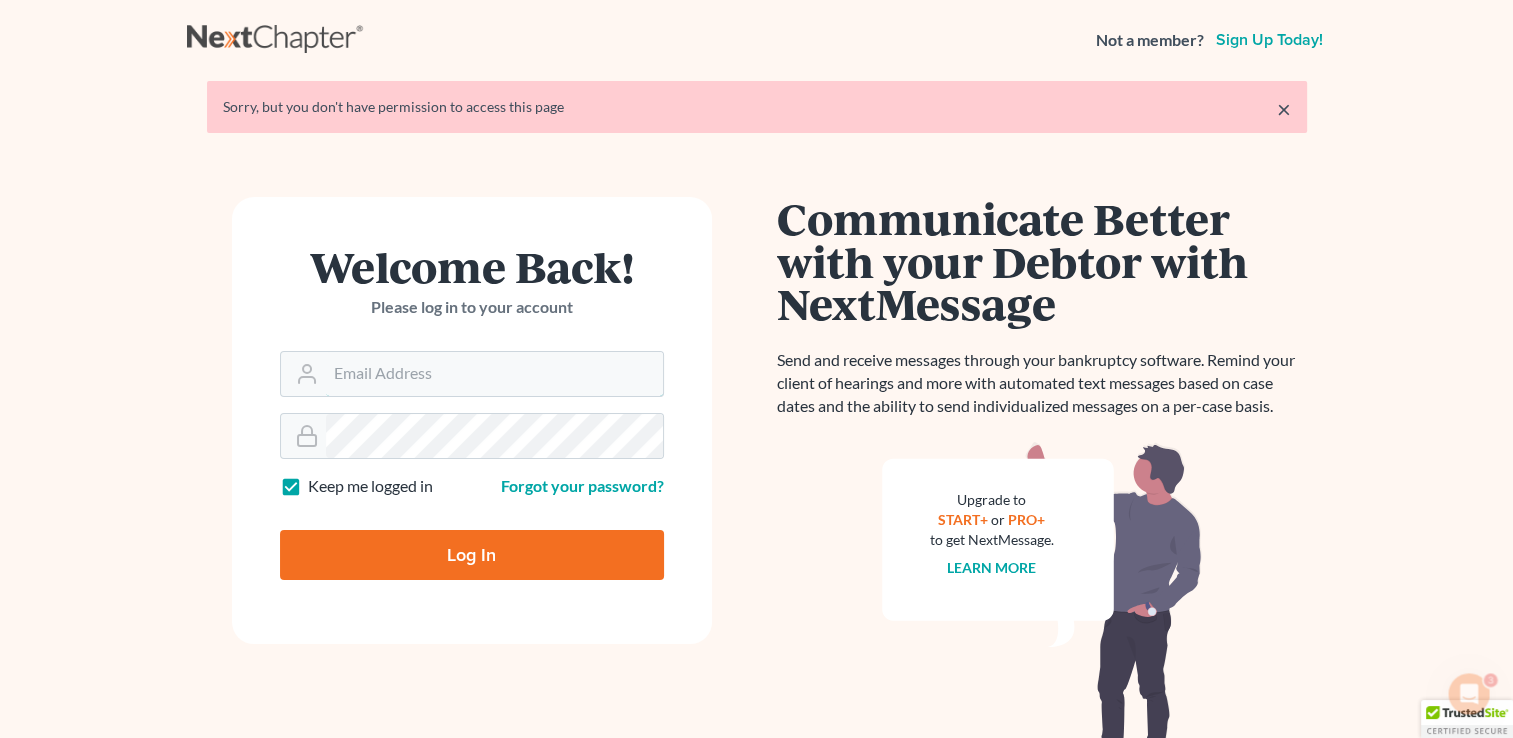 type on "[USERNAME]@[EXAMPLE.COM]" 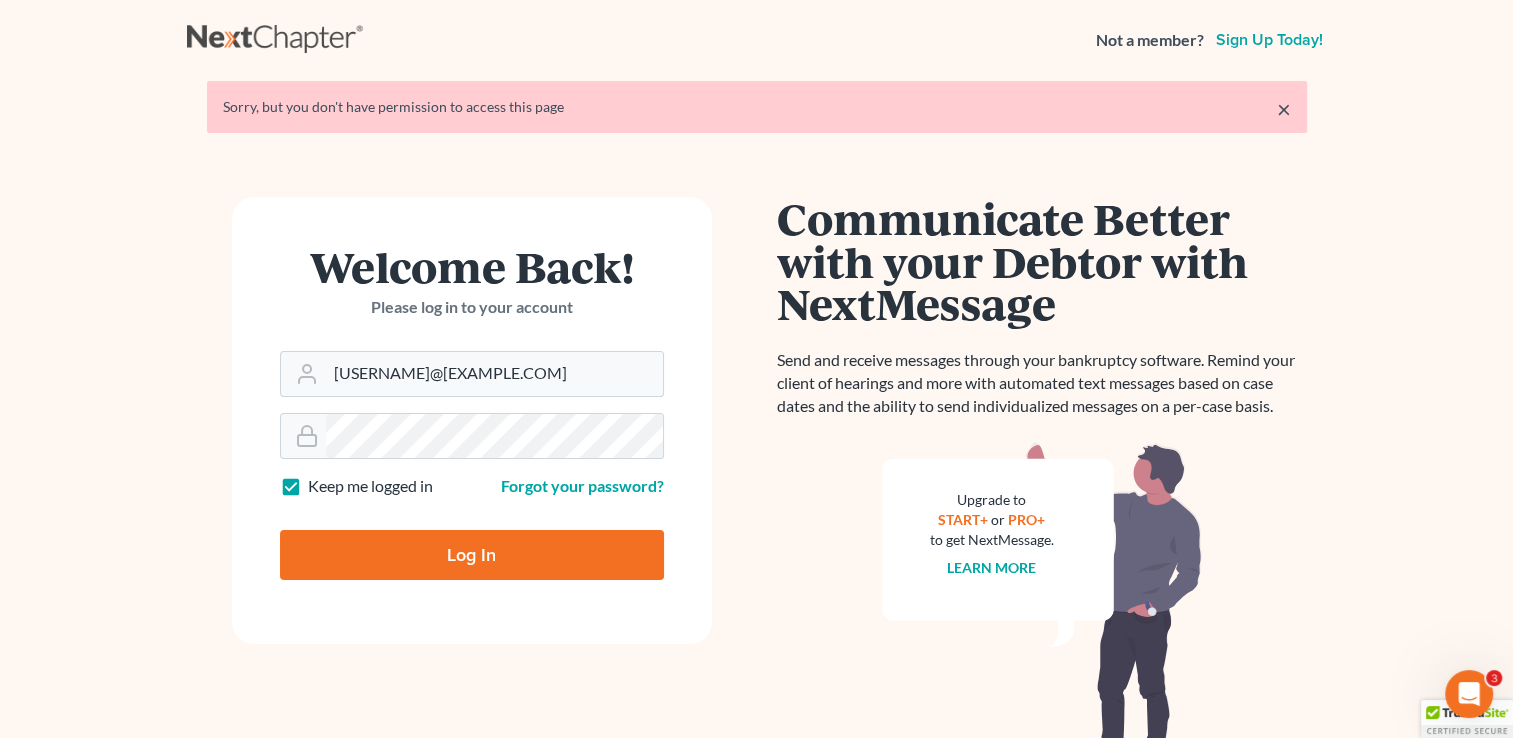 click on "Log In" at bounding box center [472, 555] 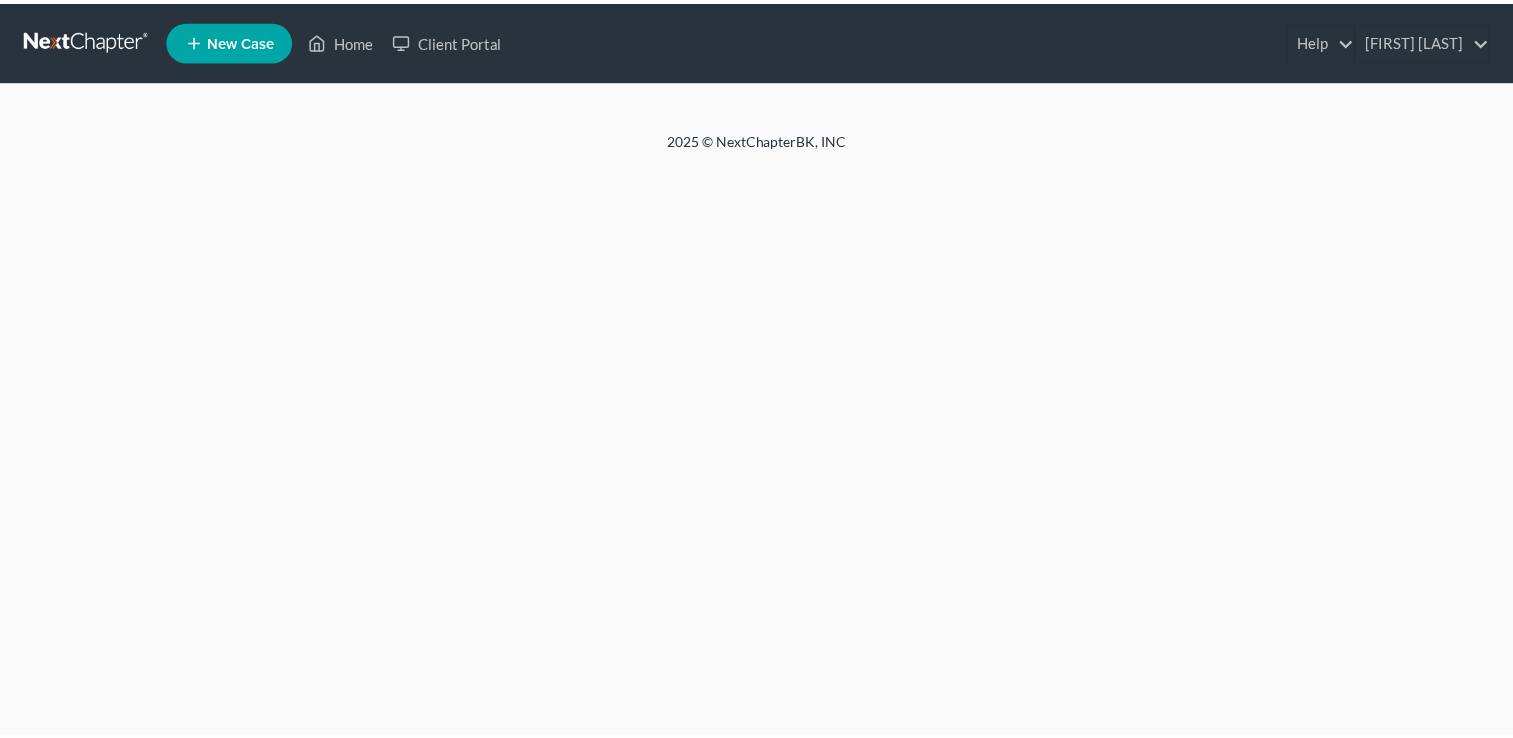 scroll, scrollTop: 0, scrollLeft: 0, axis: both 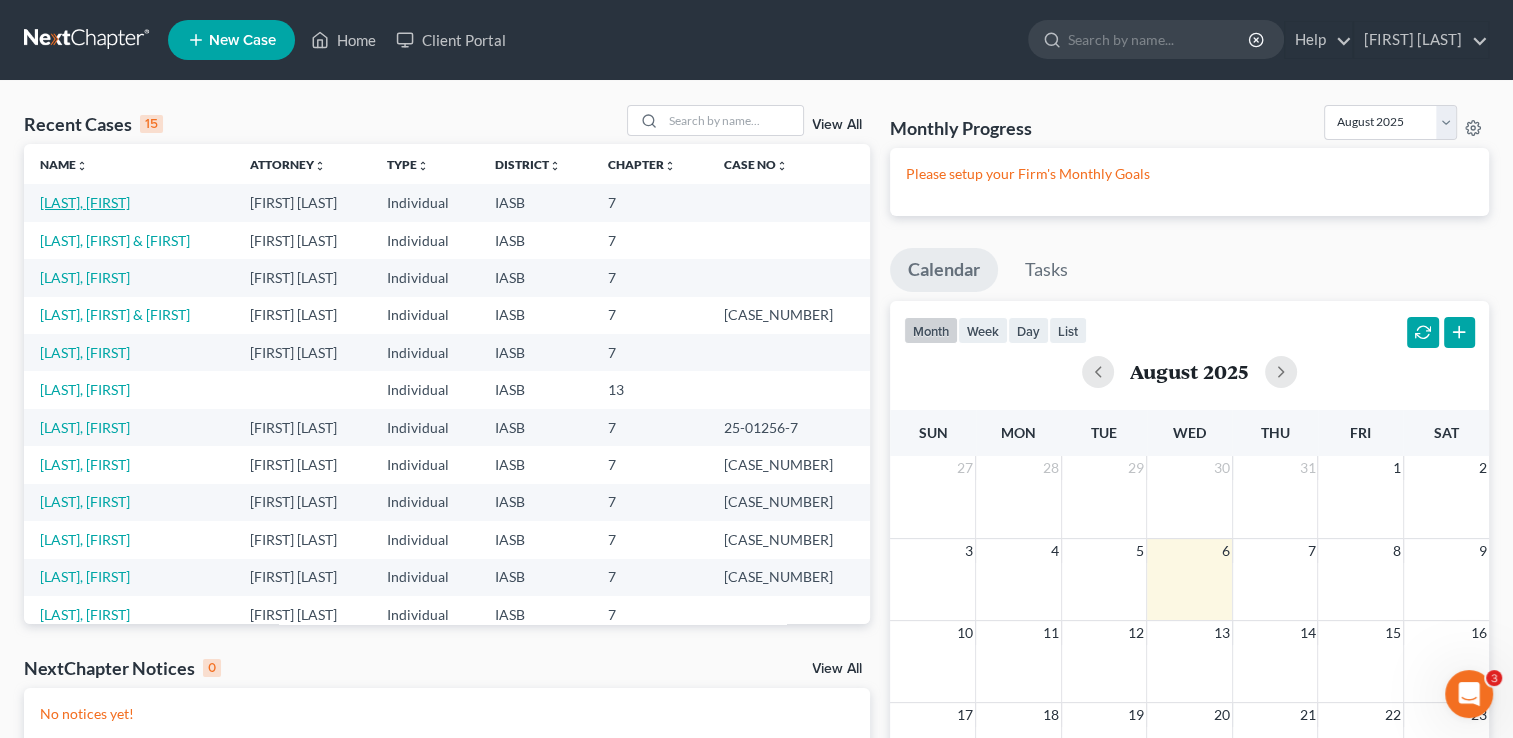 click on "[LAST], [FIRST]" at bounding box center (85, 202) 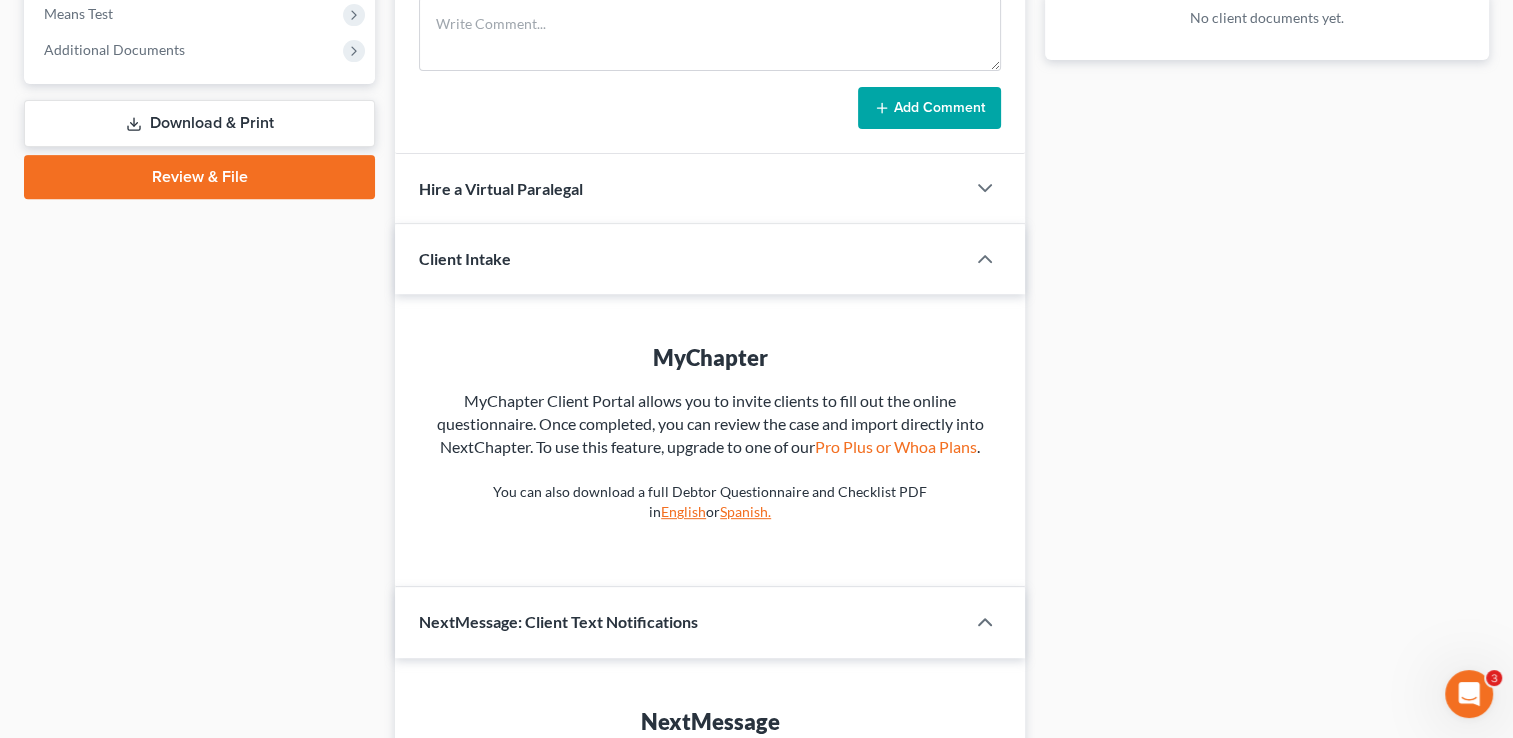 scroll, scrollTop: 666, scrollLeft: 0, axis: vertical 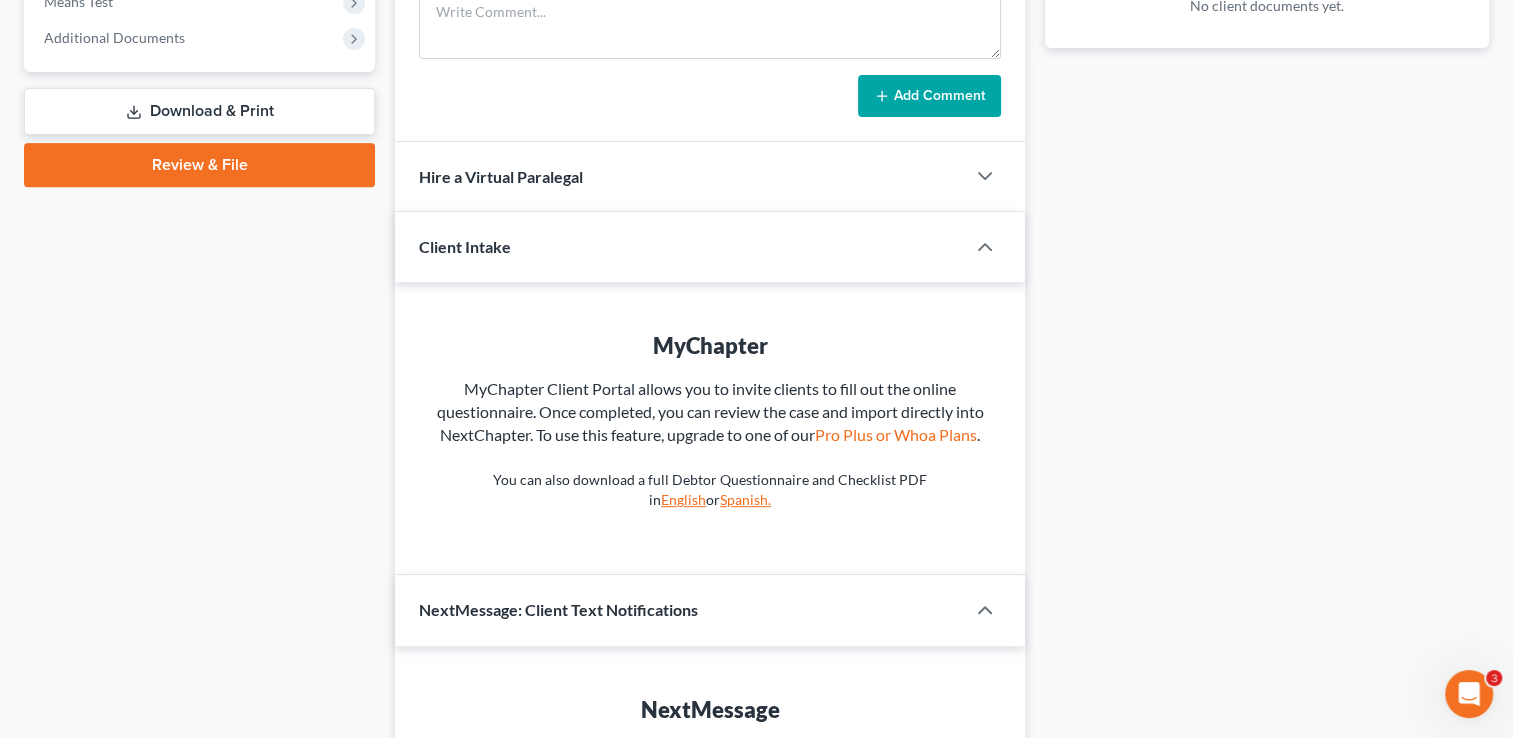 click on "Review & File" at bounding box center [199, 165] 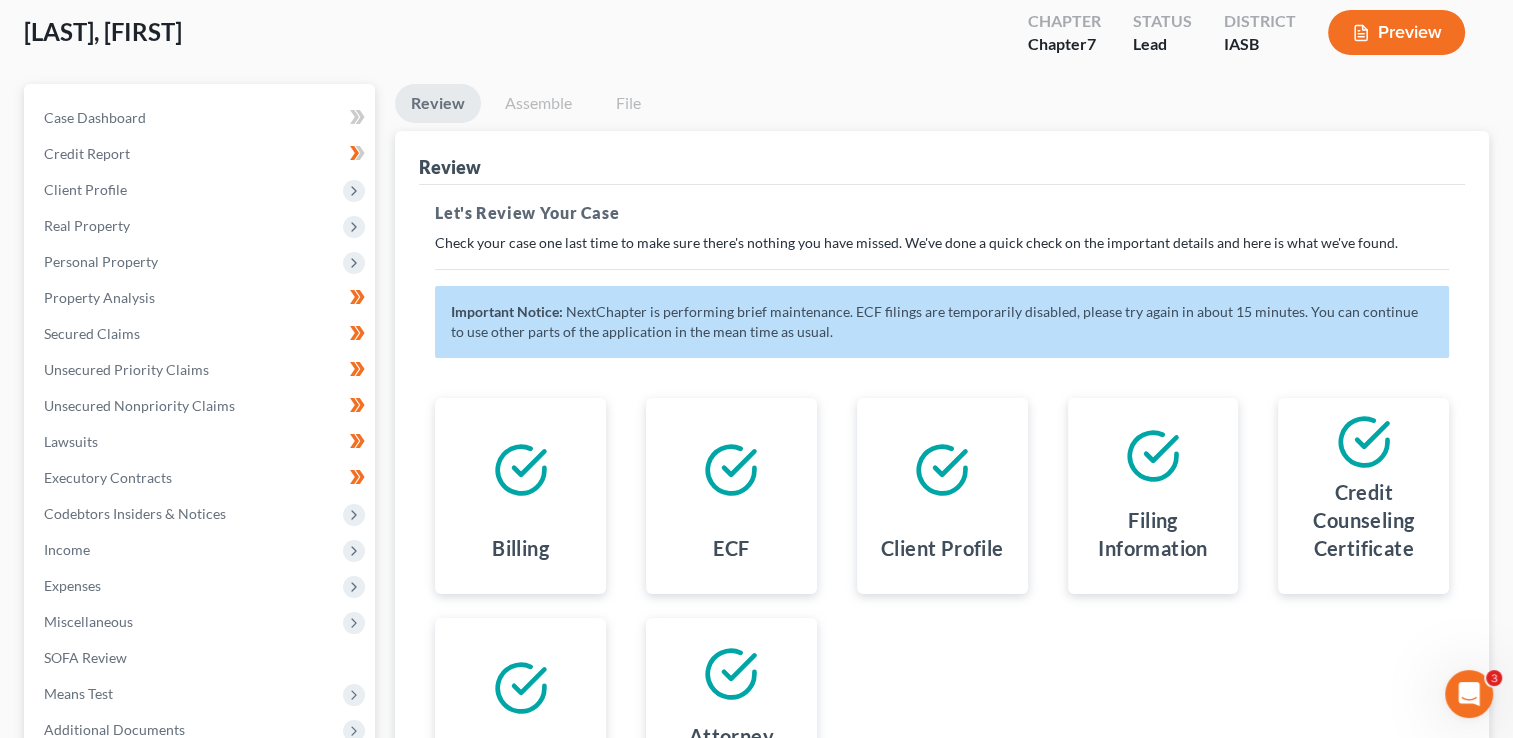 scroll, scrollTop: 0, scrollLeft: 0, axis: both 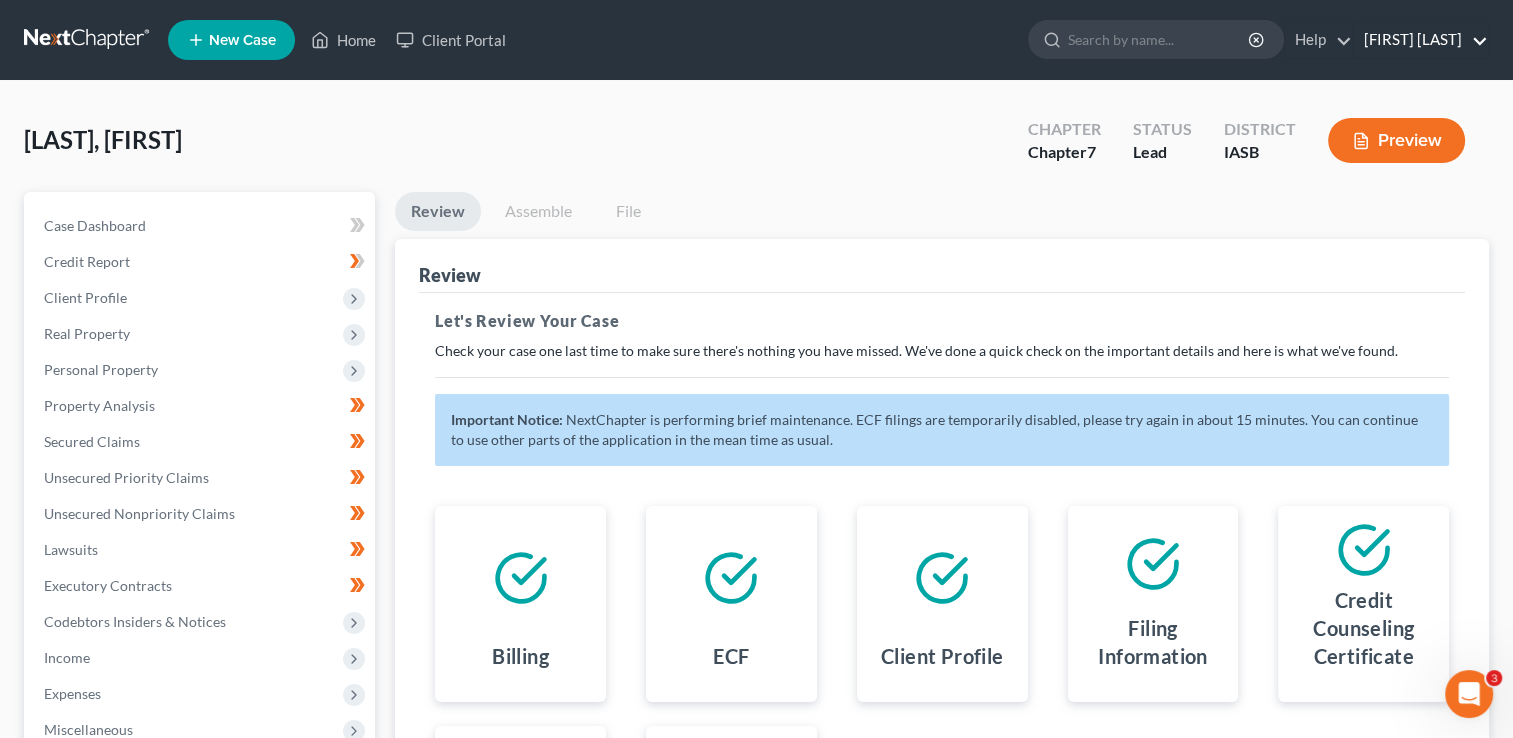 click on "[FIRST] [LAST]" at bounding box center [1421, 40] 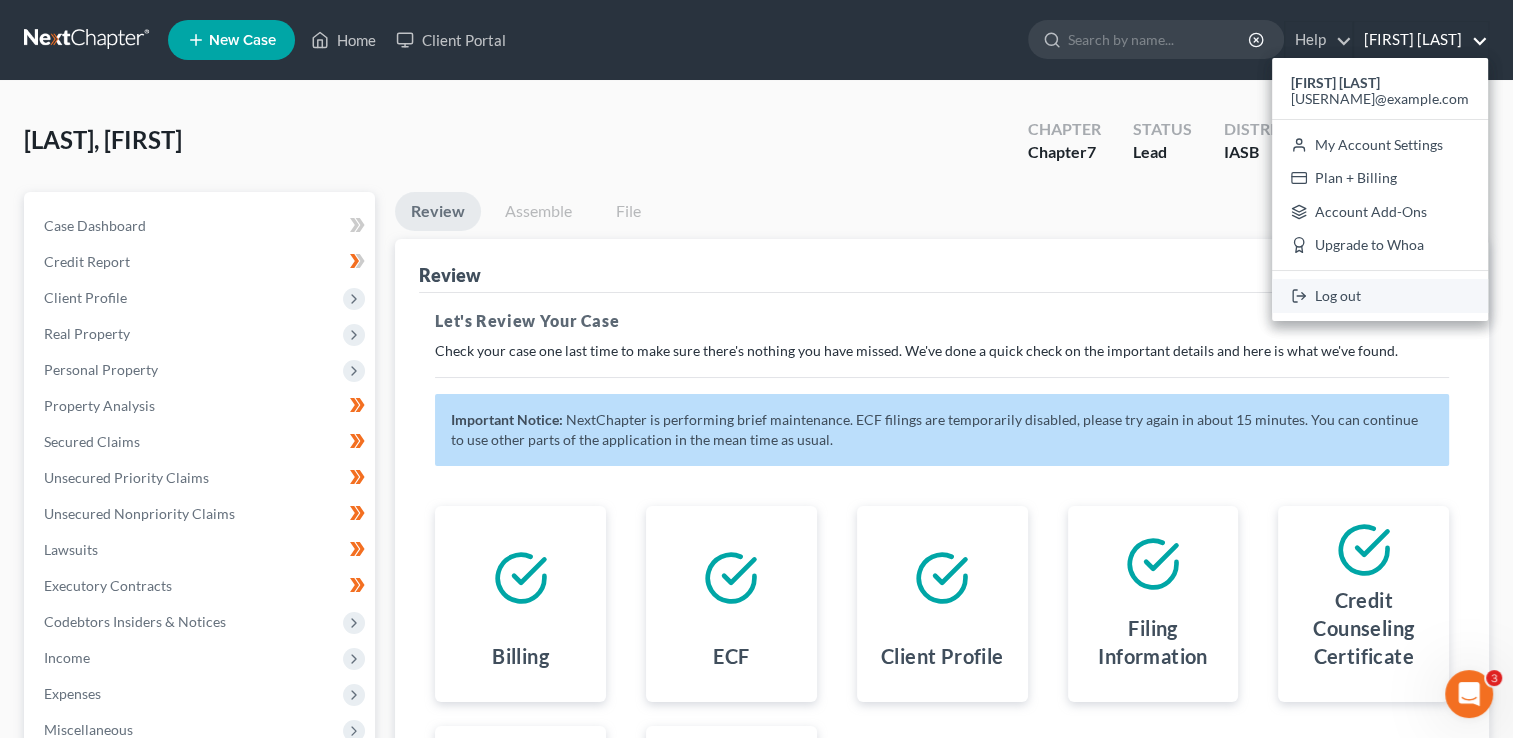 click on "Log out" at bounding box center (1380, 296) 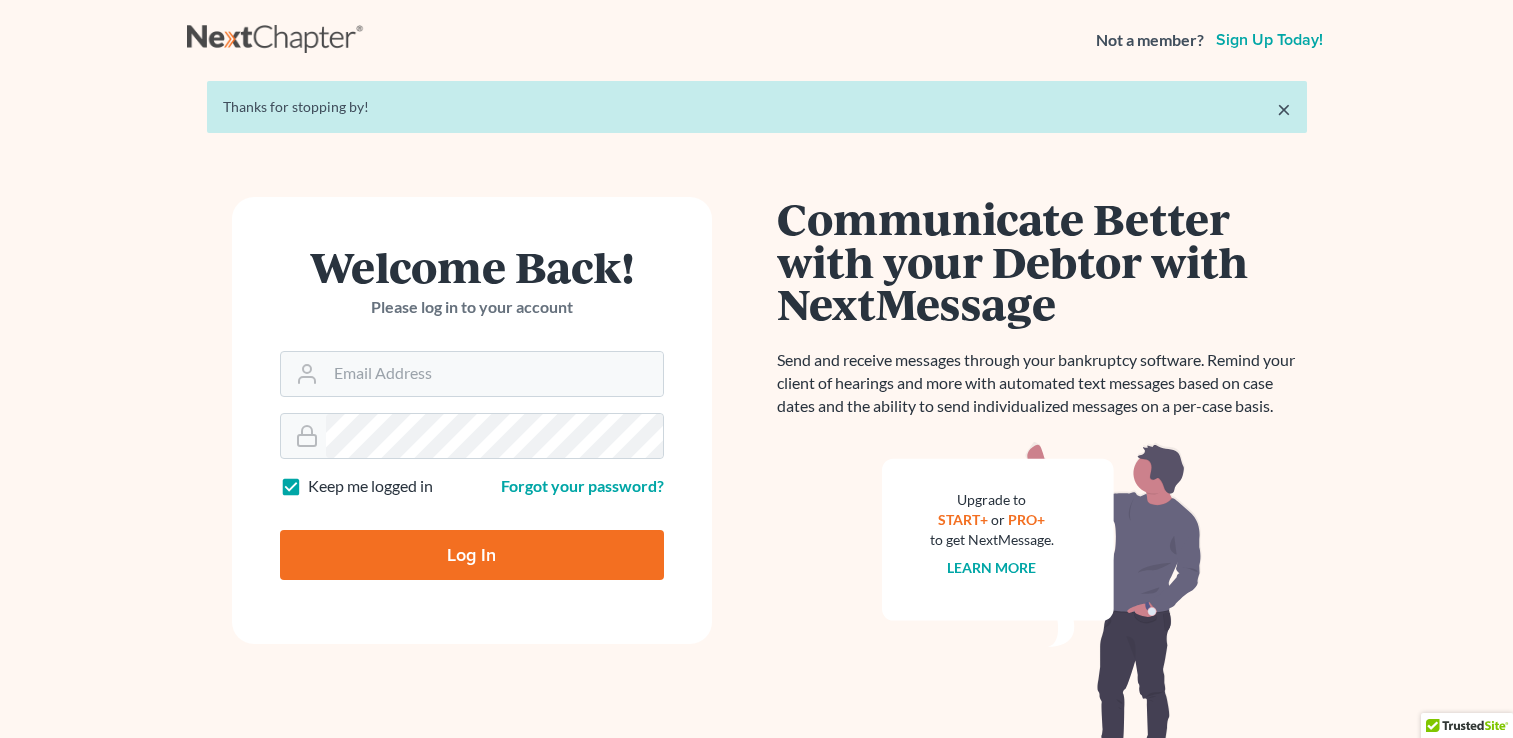 scroll, scrollTop: 0, scrollLeft: 0, axis: both 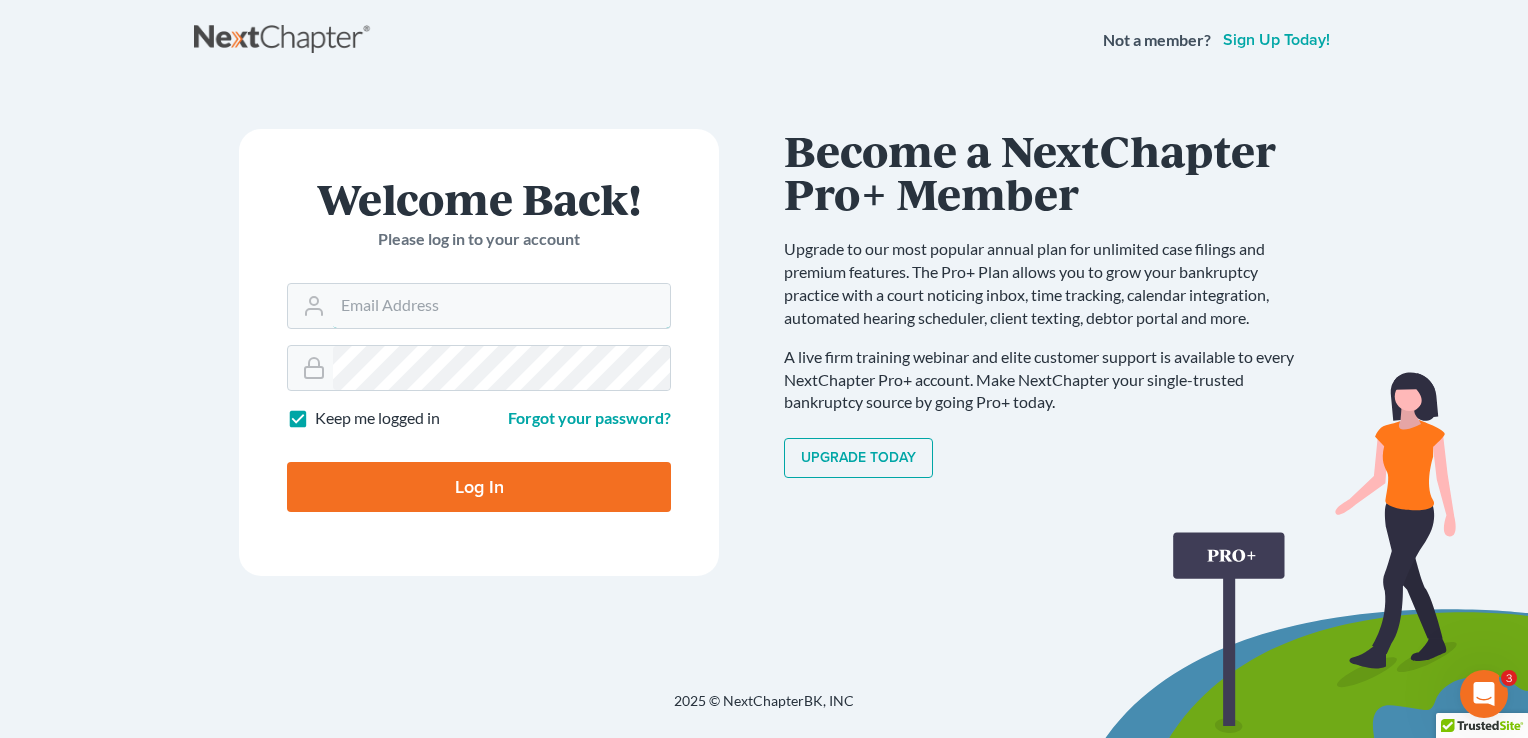 type on "[EMAIL]" 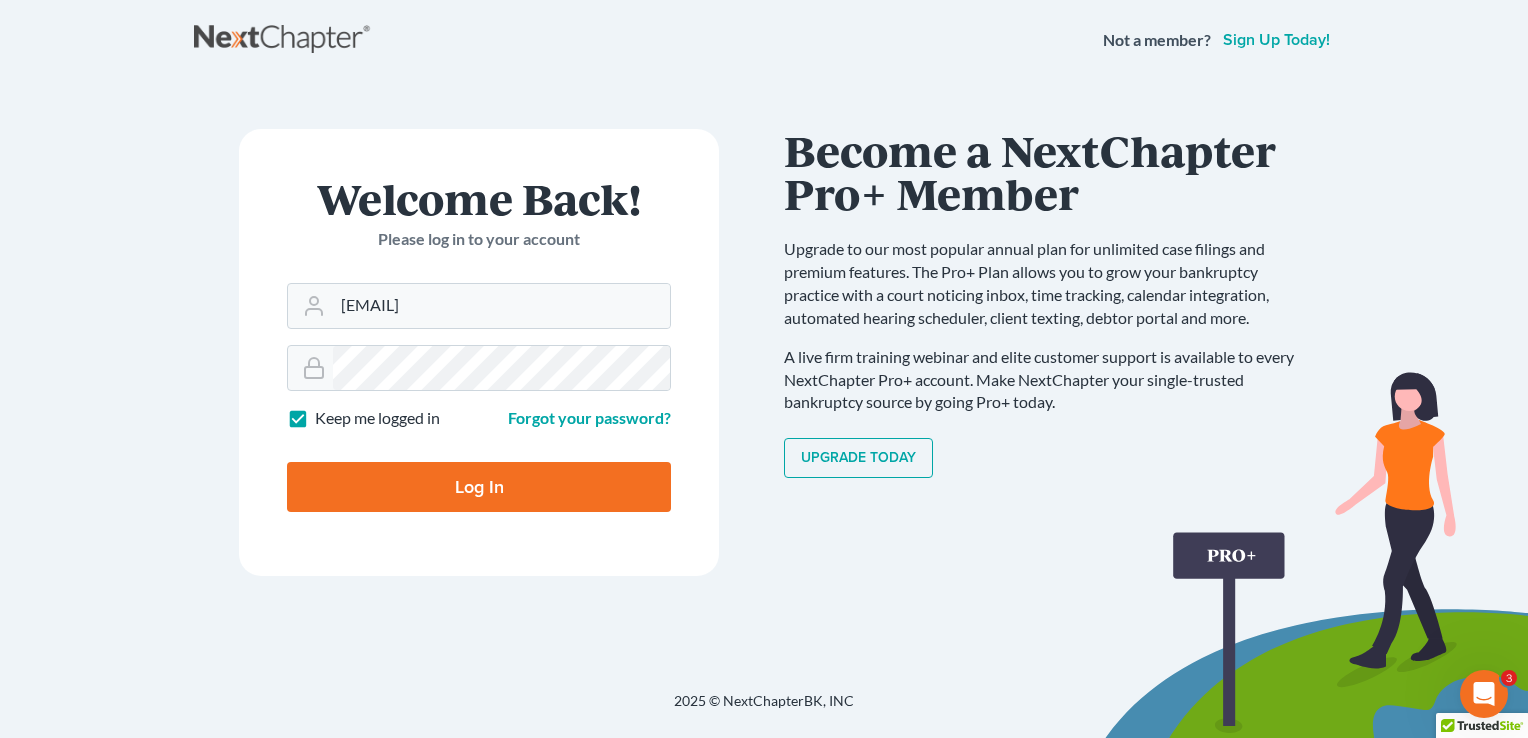 click on "Log In" at bounding box center [479, 487] 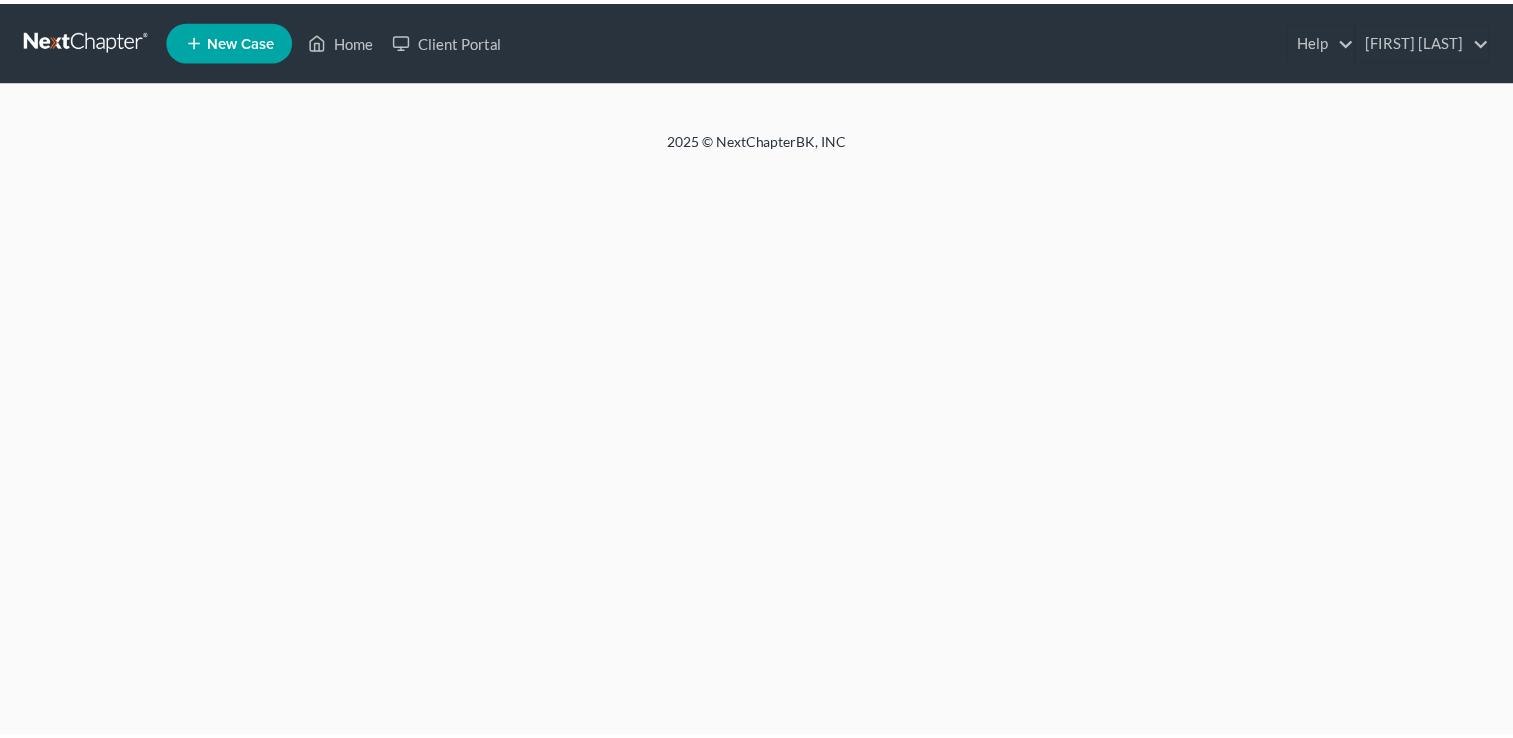 scroll, scrollTop: 0, scrollLeft: 0, axis: both 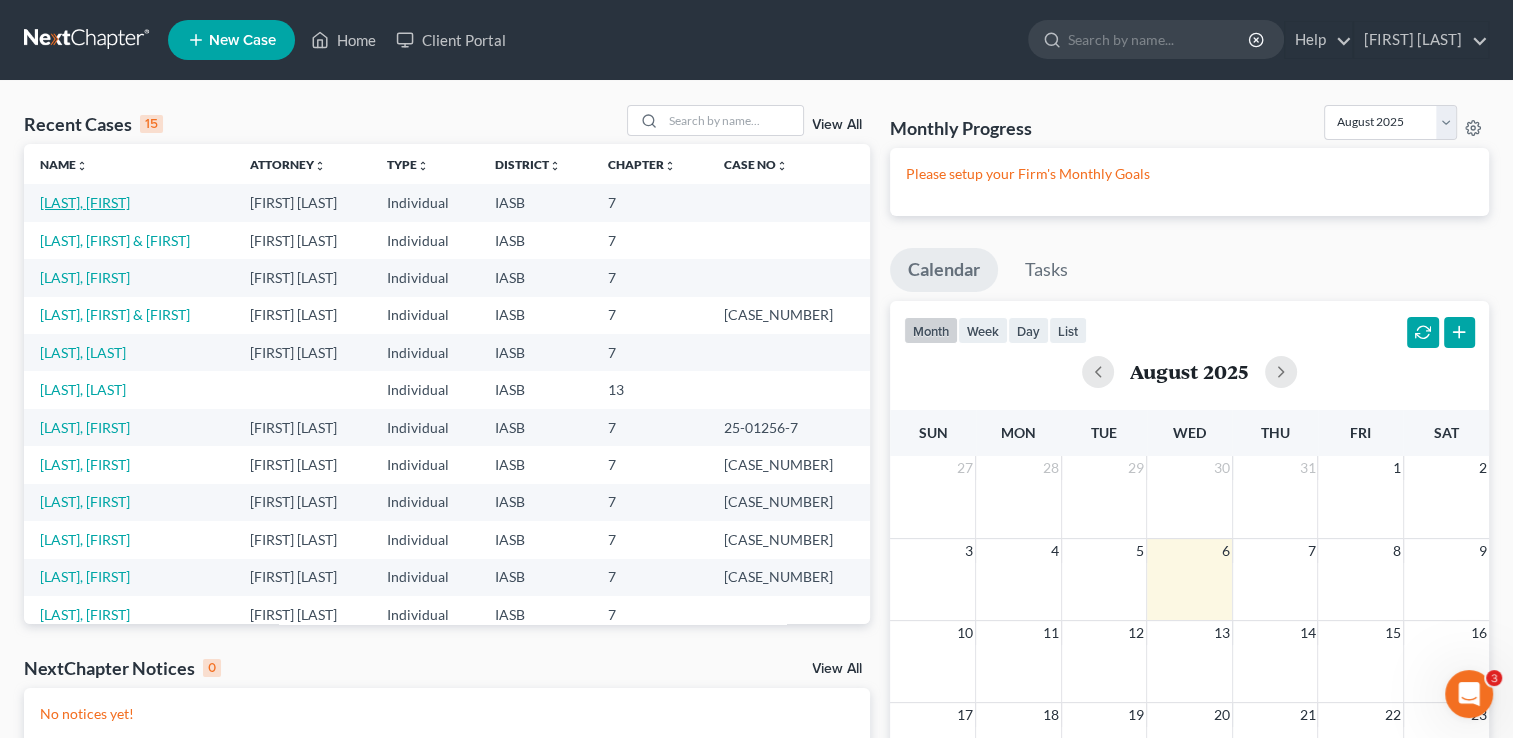 click on "[LAST], [FIRST]" at bounding box center (85, 202) 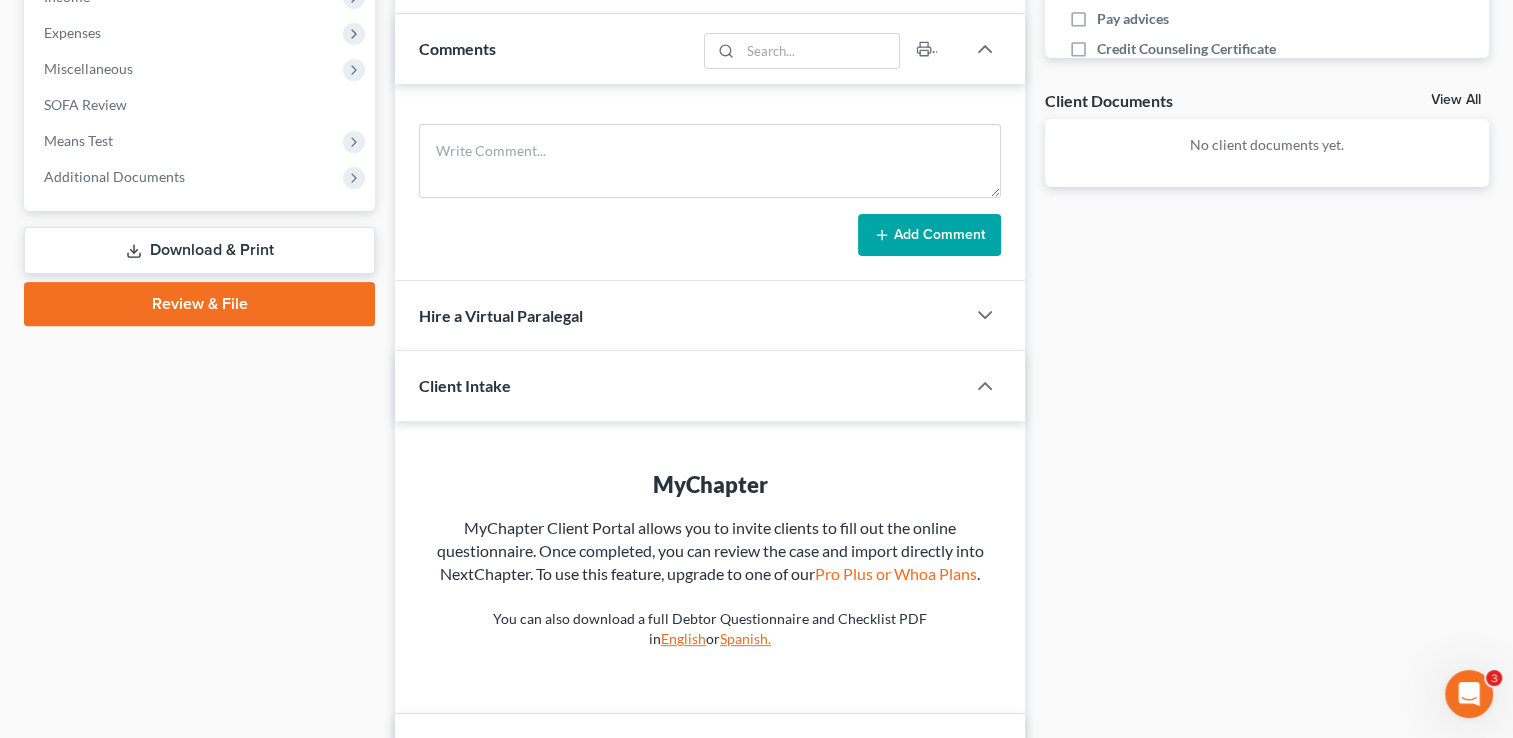 scroll, scrollTop: 933, scrollLeft: 0, axis: vertical 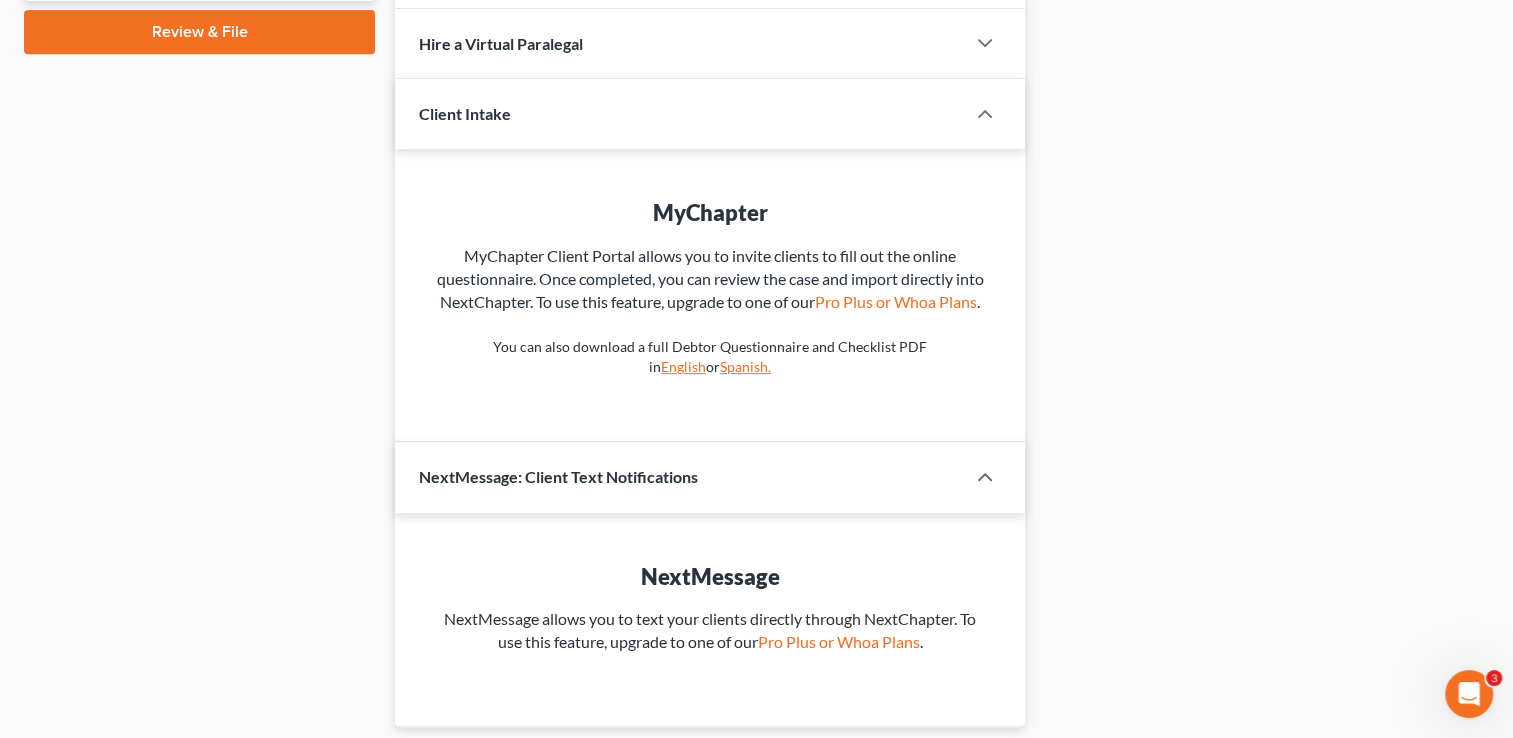click on "Review & File" at bounding box center [199, 32] 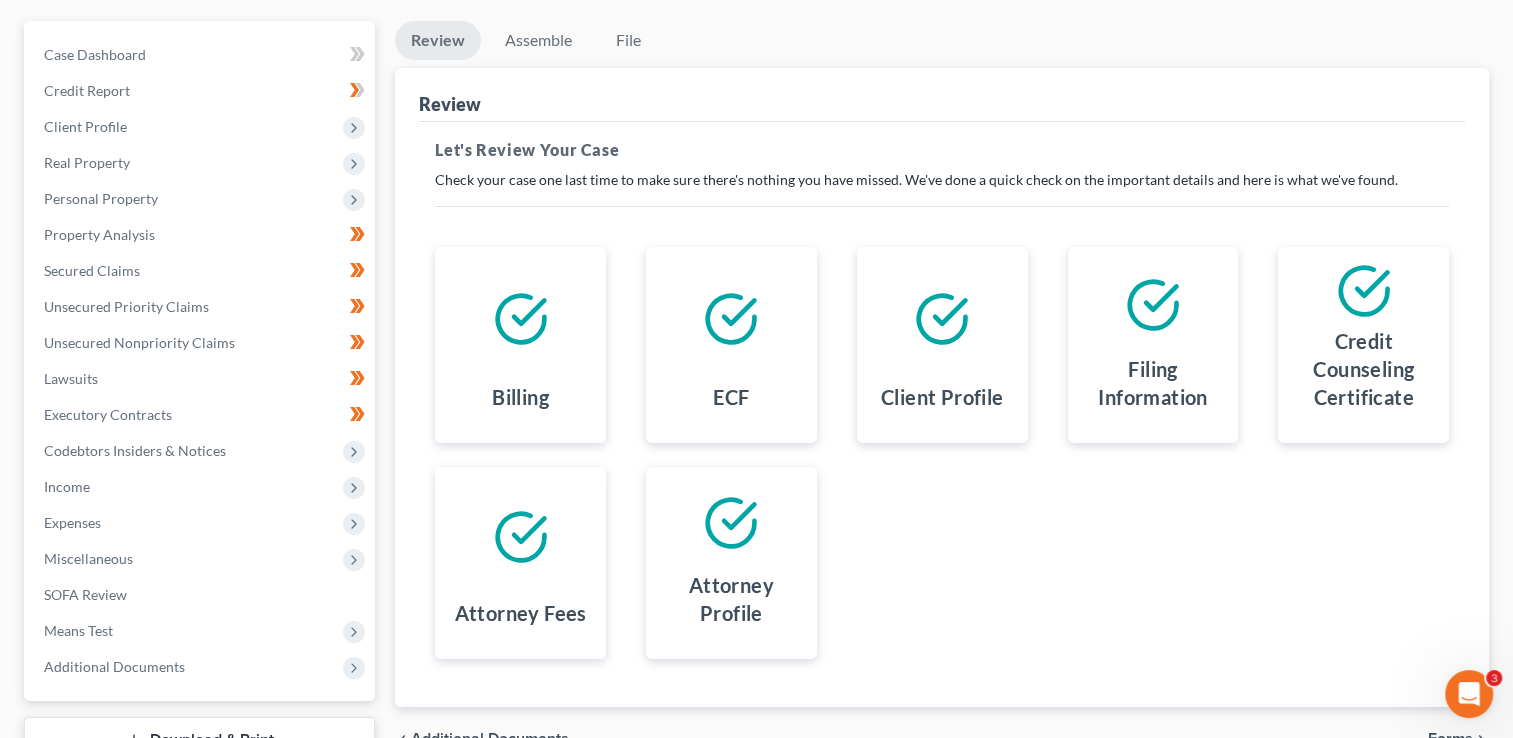 scroll, scrollTop: 323, scrollLeft: 0, axis: vertical 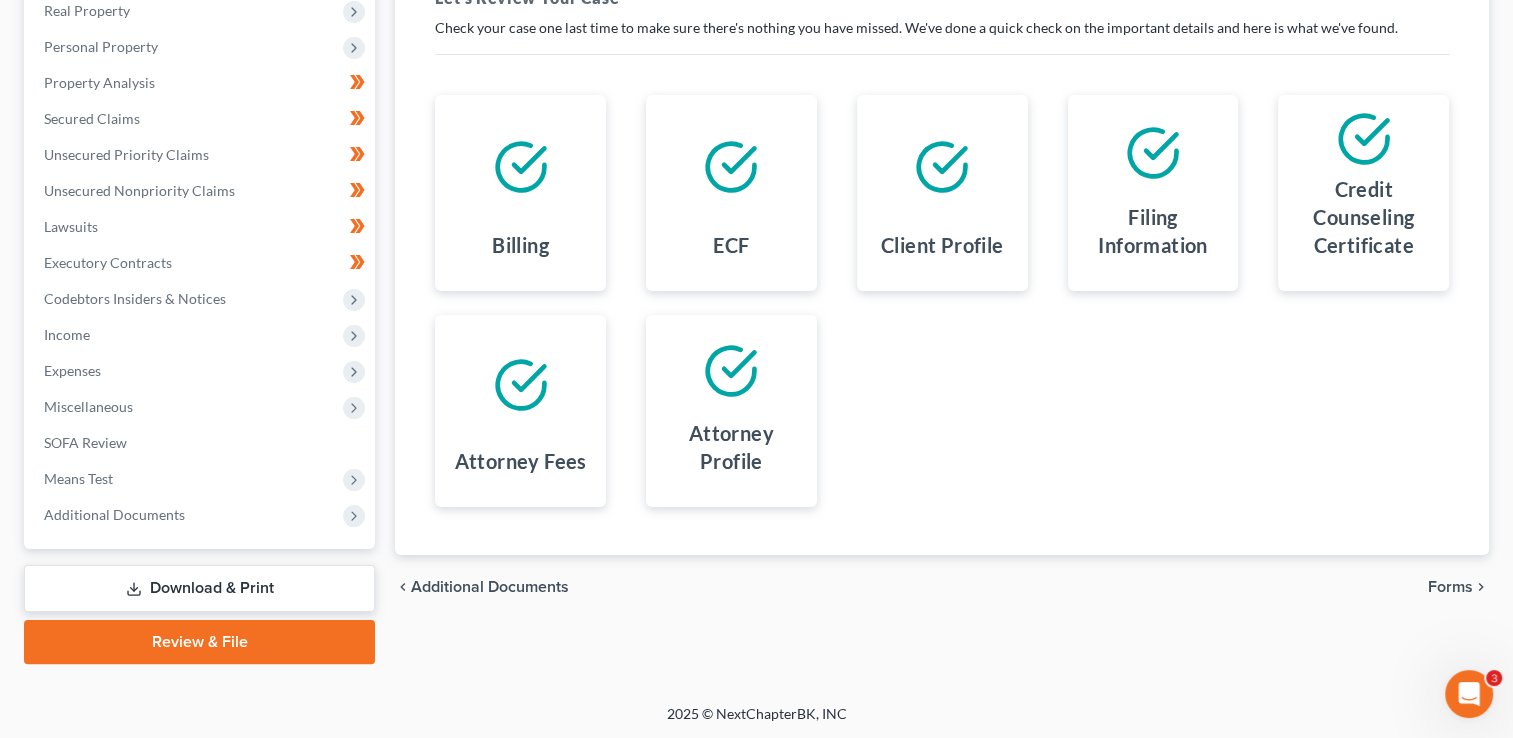 click on "Forms" at bounding box center [1450, 587] 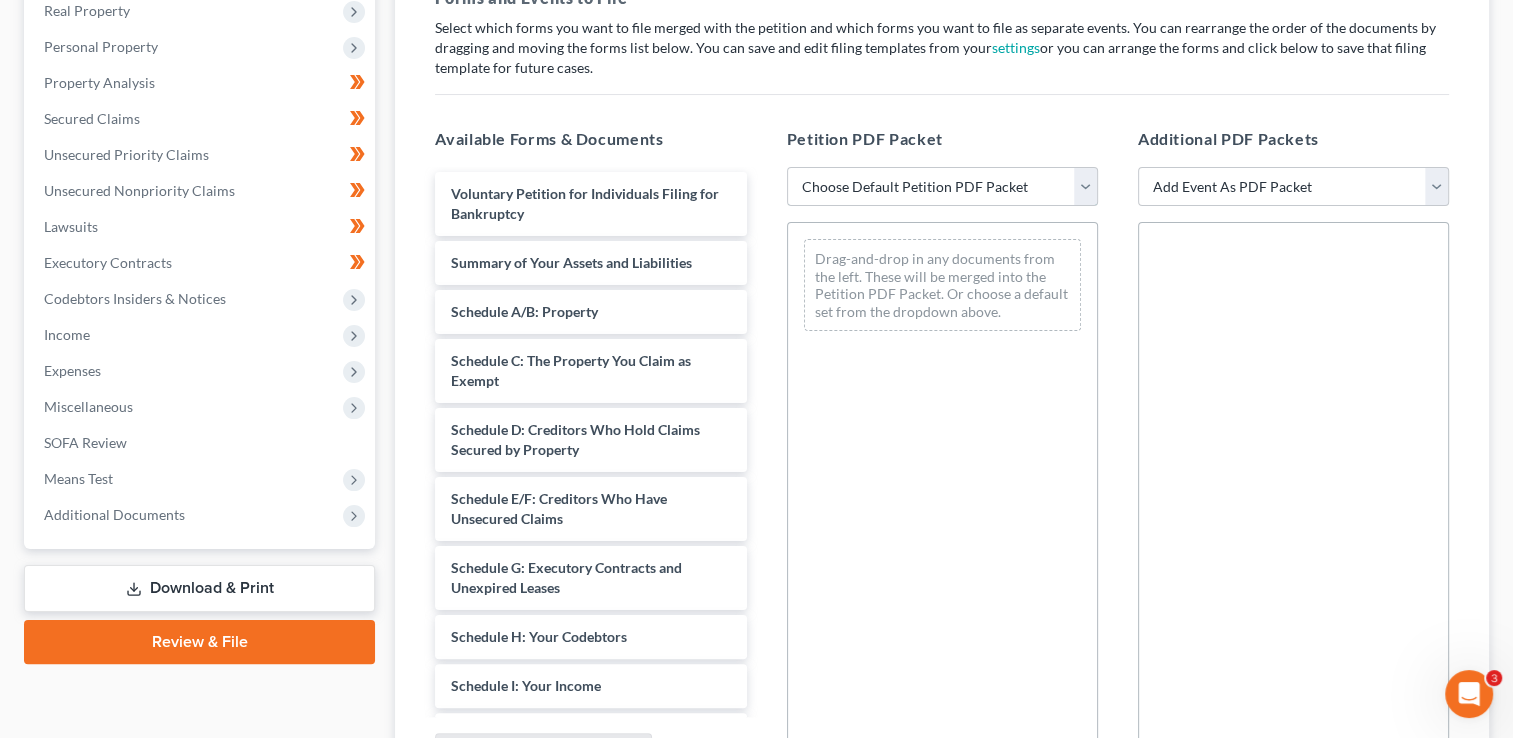 click on "Chapter 7 [LAST] template" at bounding box center (942, 187) 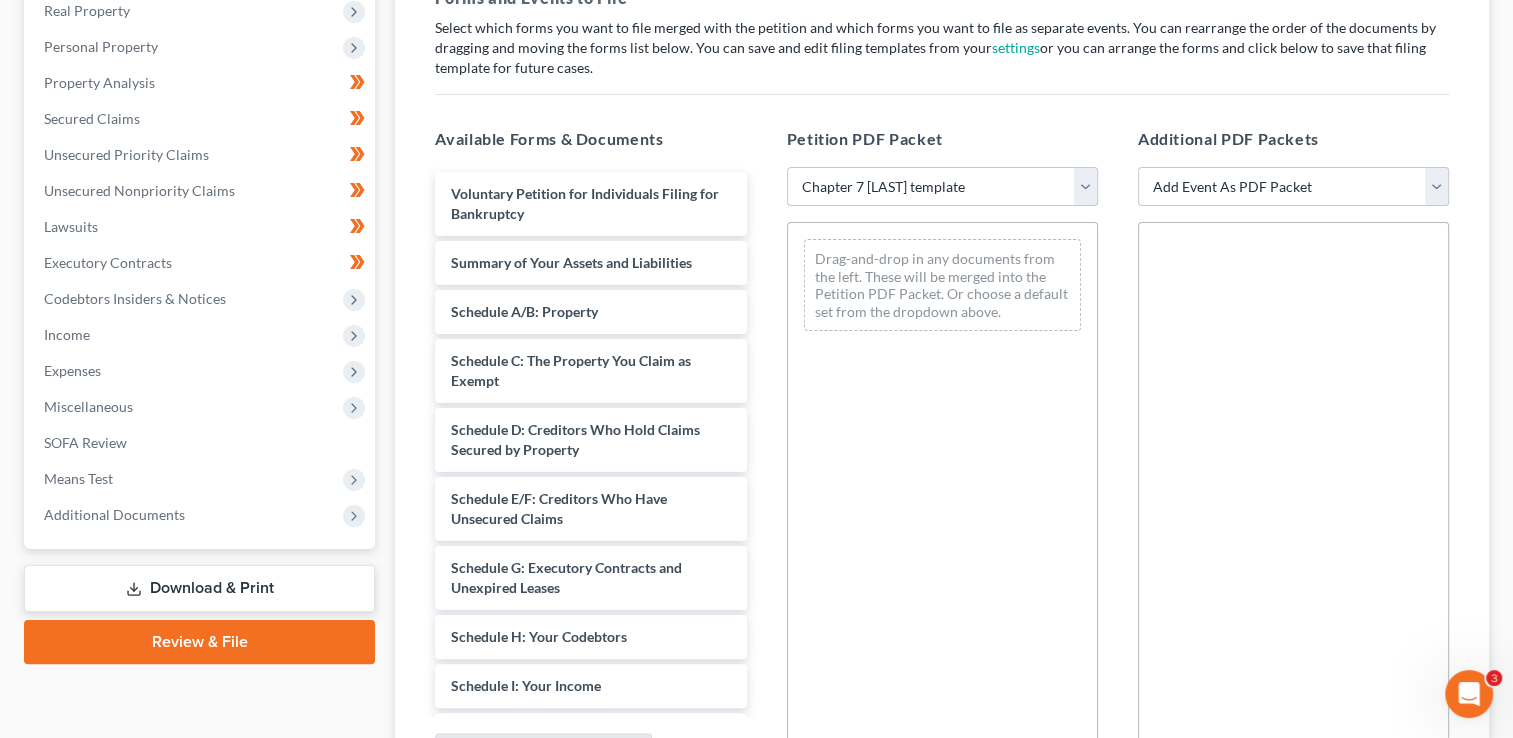 click on "Chapter 7 [LAST] template" at bounding box center [942, 187] 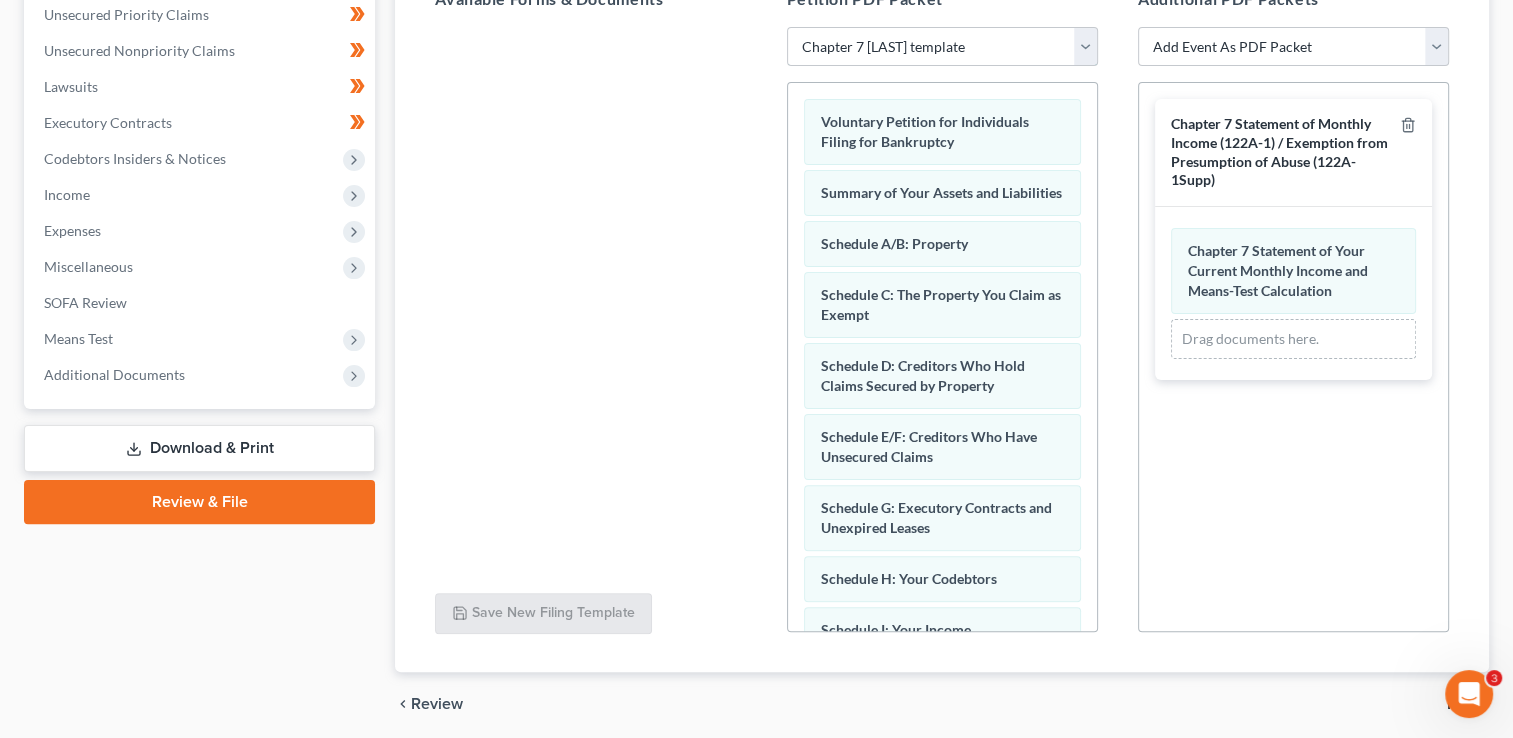 scroll, scrollTop: 535, scrollLeft: 0, axis: vertical 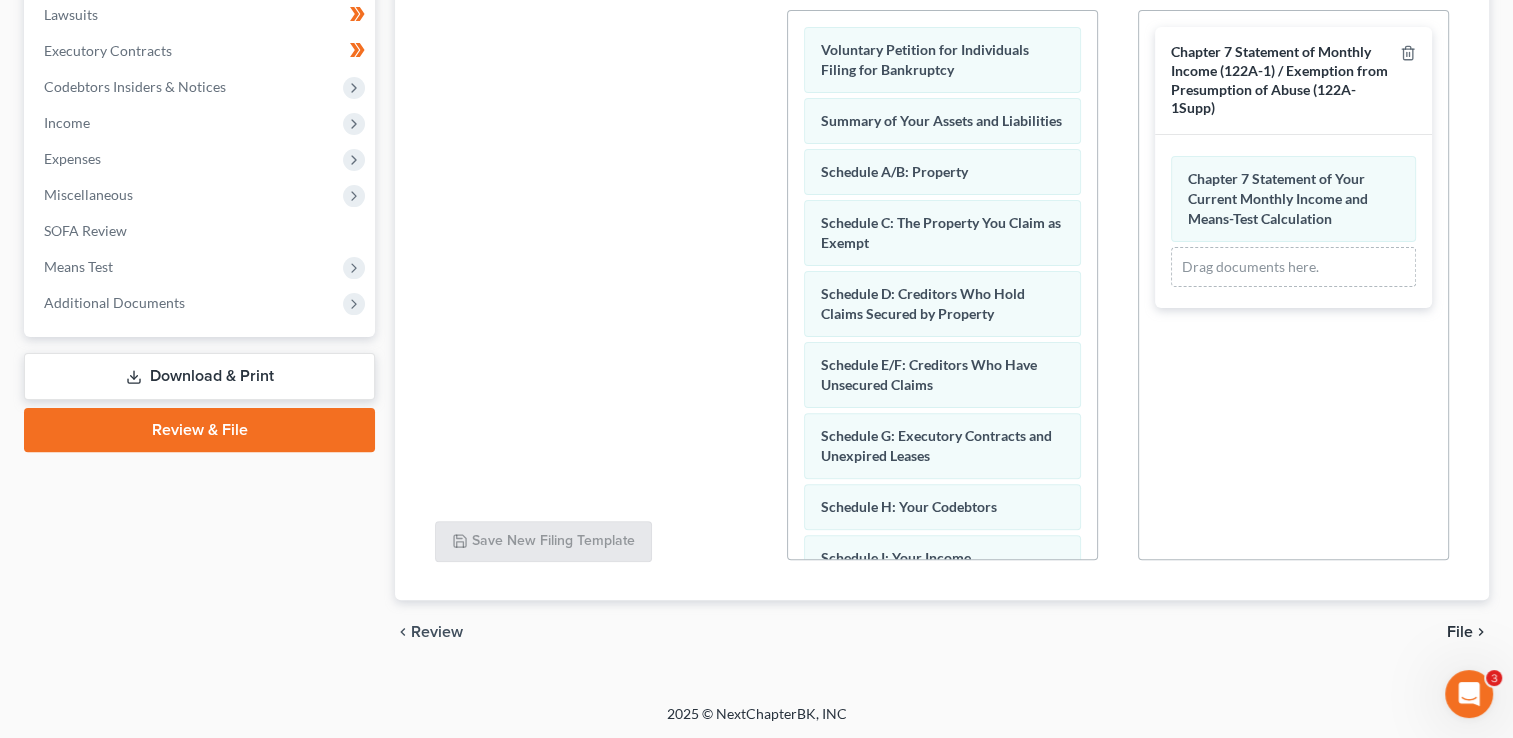 click on "File" at bounding box center (1460, 632) 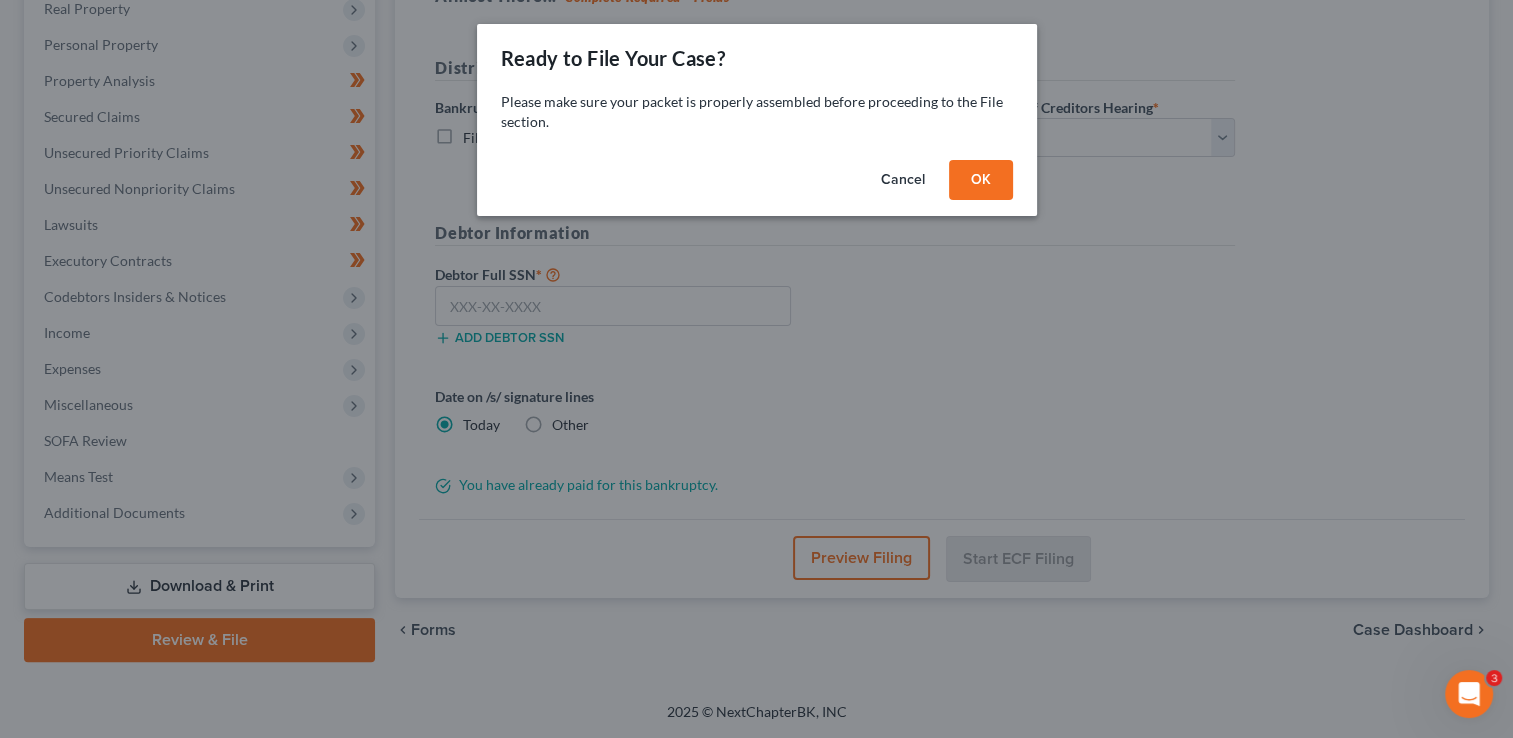scroll, scrollTop: 323, scrollLeft: 0, axis: vertical 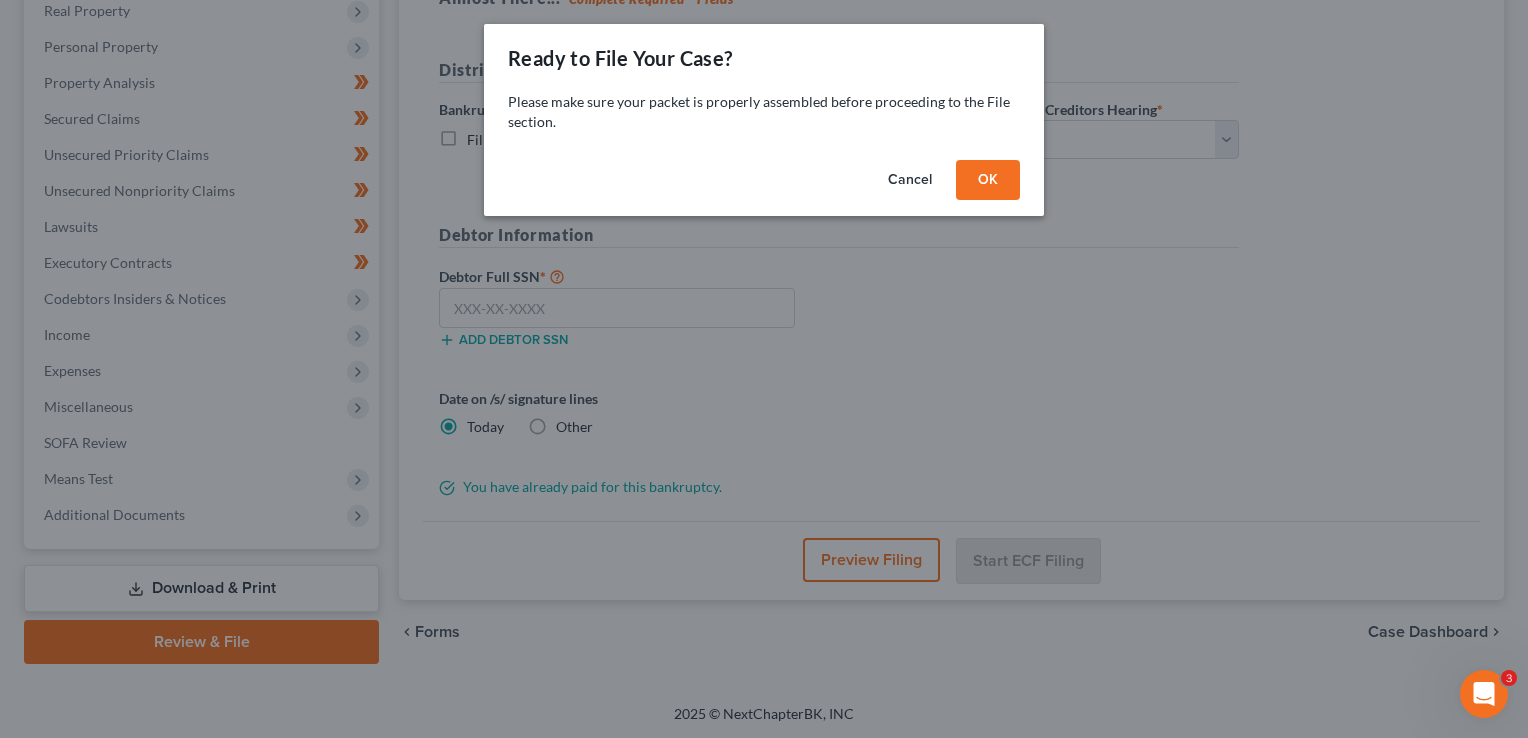 click on "OK" at bounding box center [988, 180] 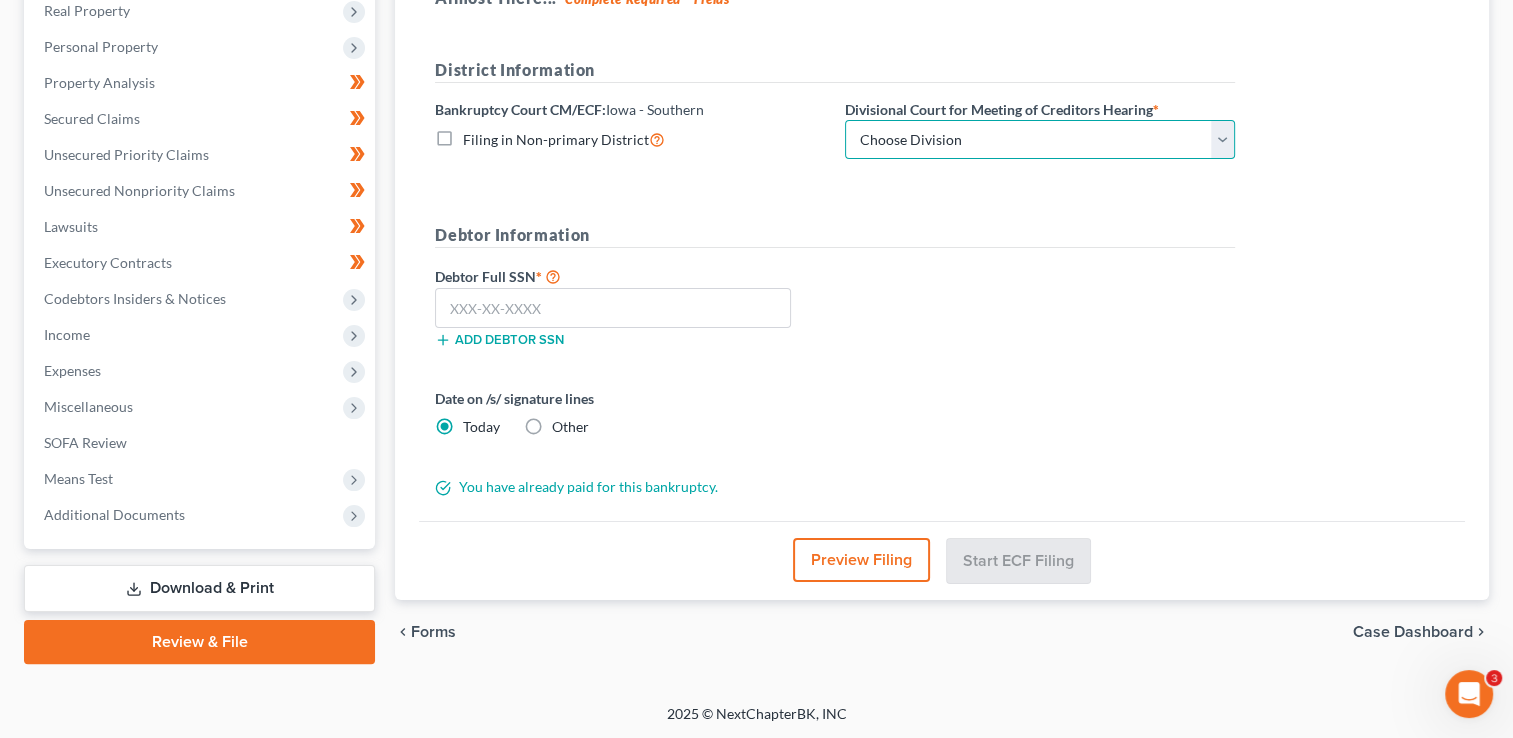 click on "Choose Division Central Eastern Western" at bounding box center [1040, 140] 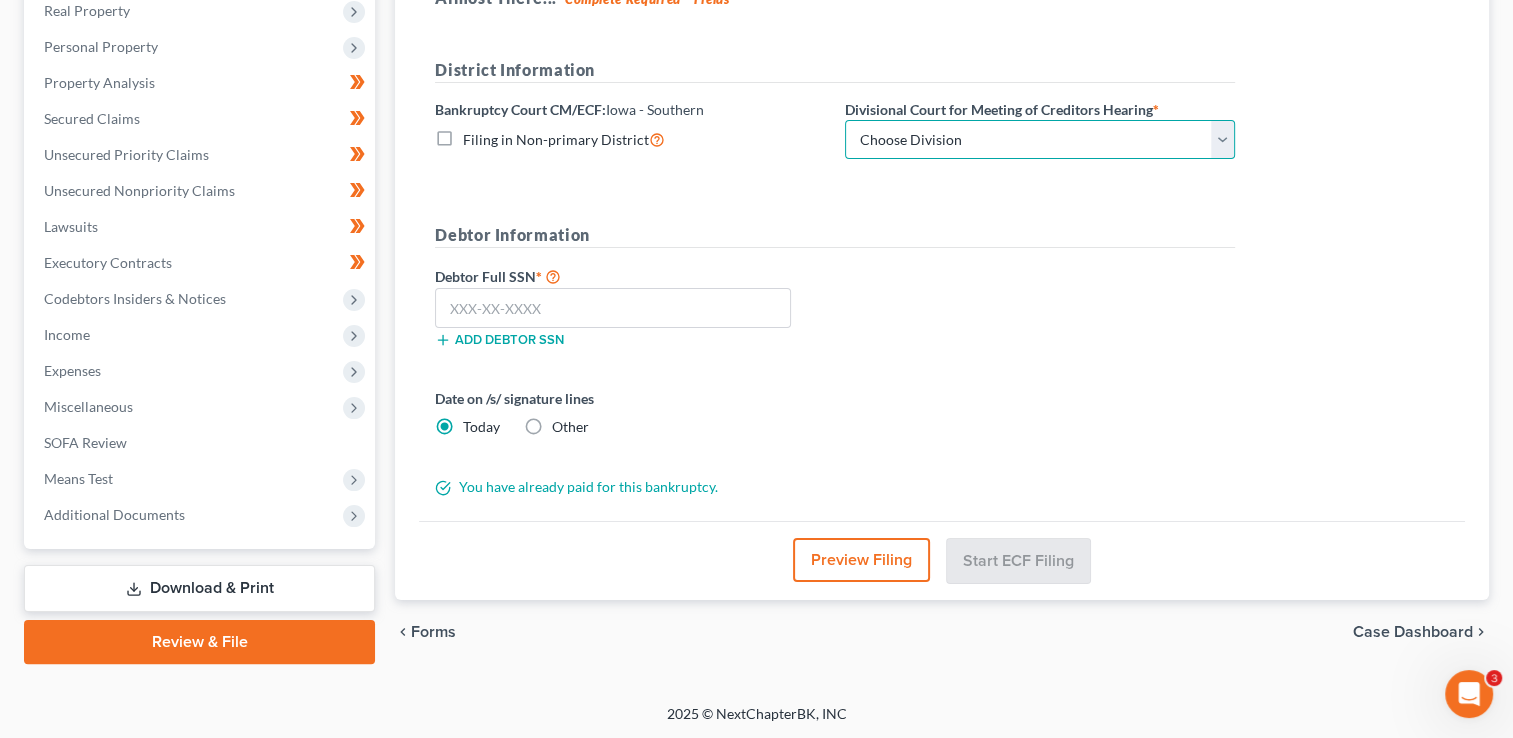 select on "0" 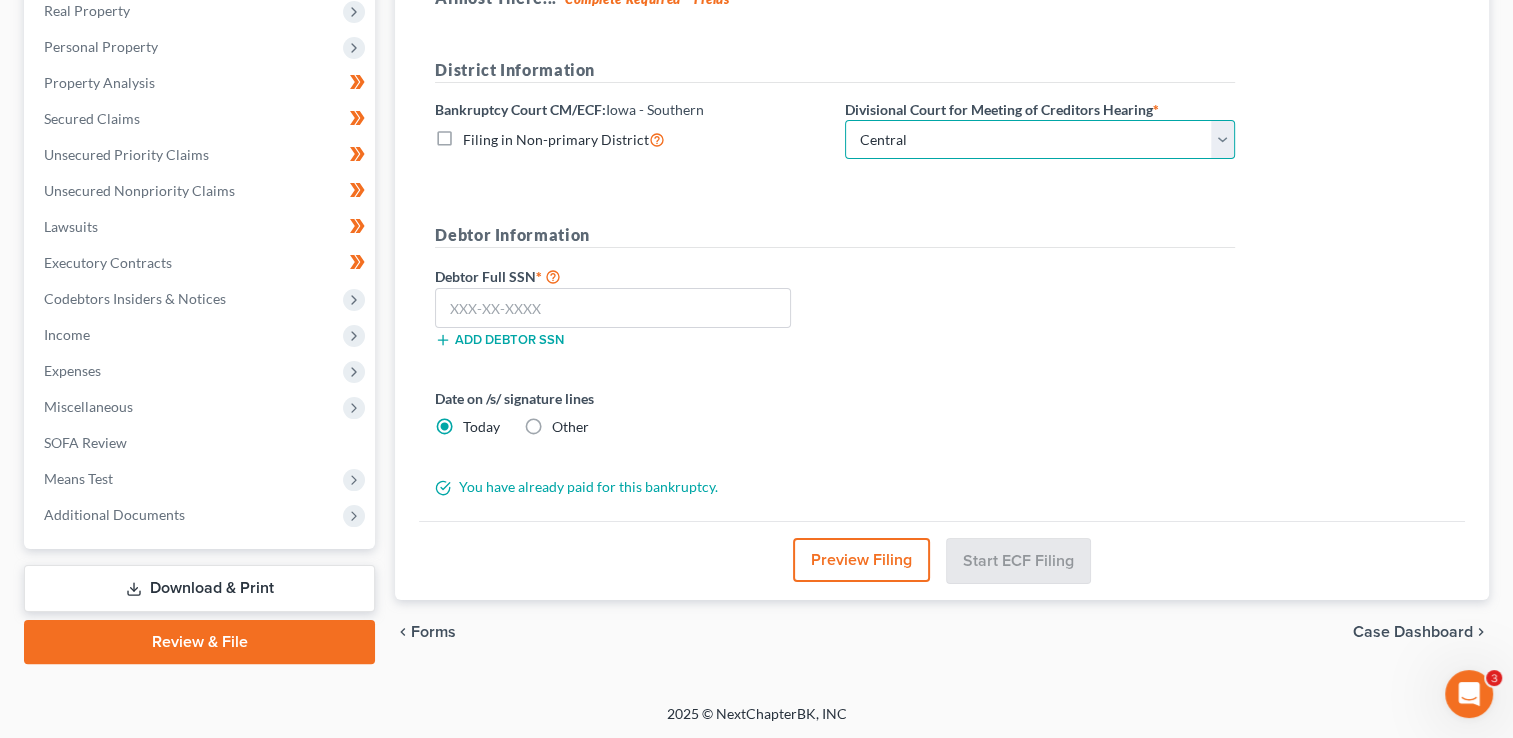 click on "Choose Division Central Eastern Western" at bounding box center (1040, 140) 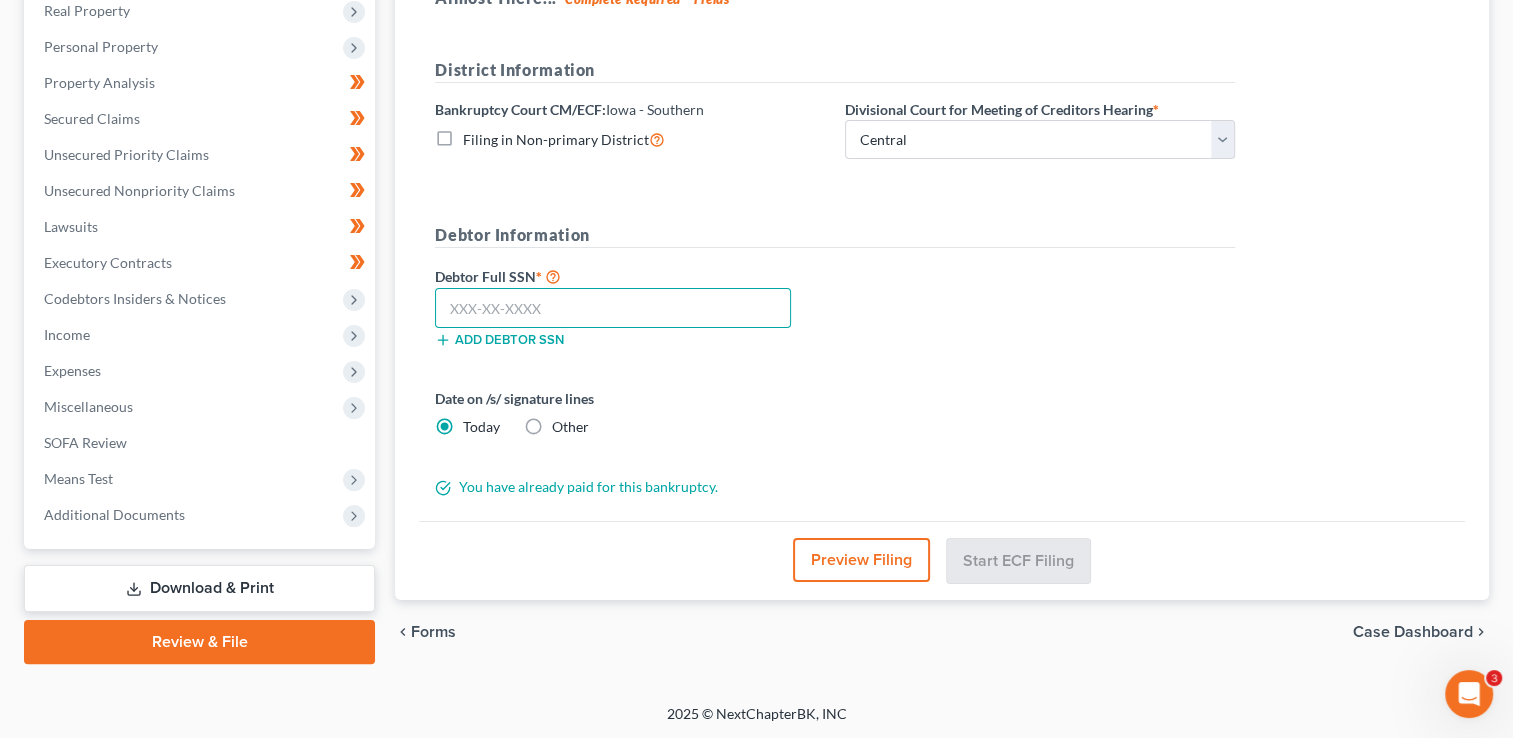 click at bounding box center [613, 308] 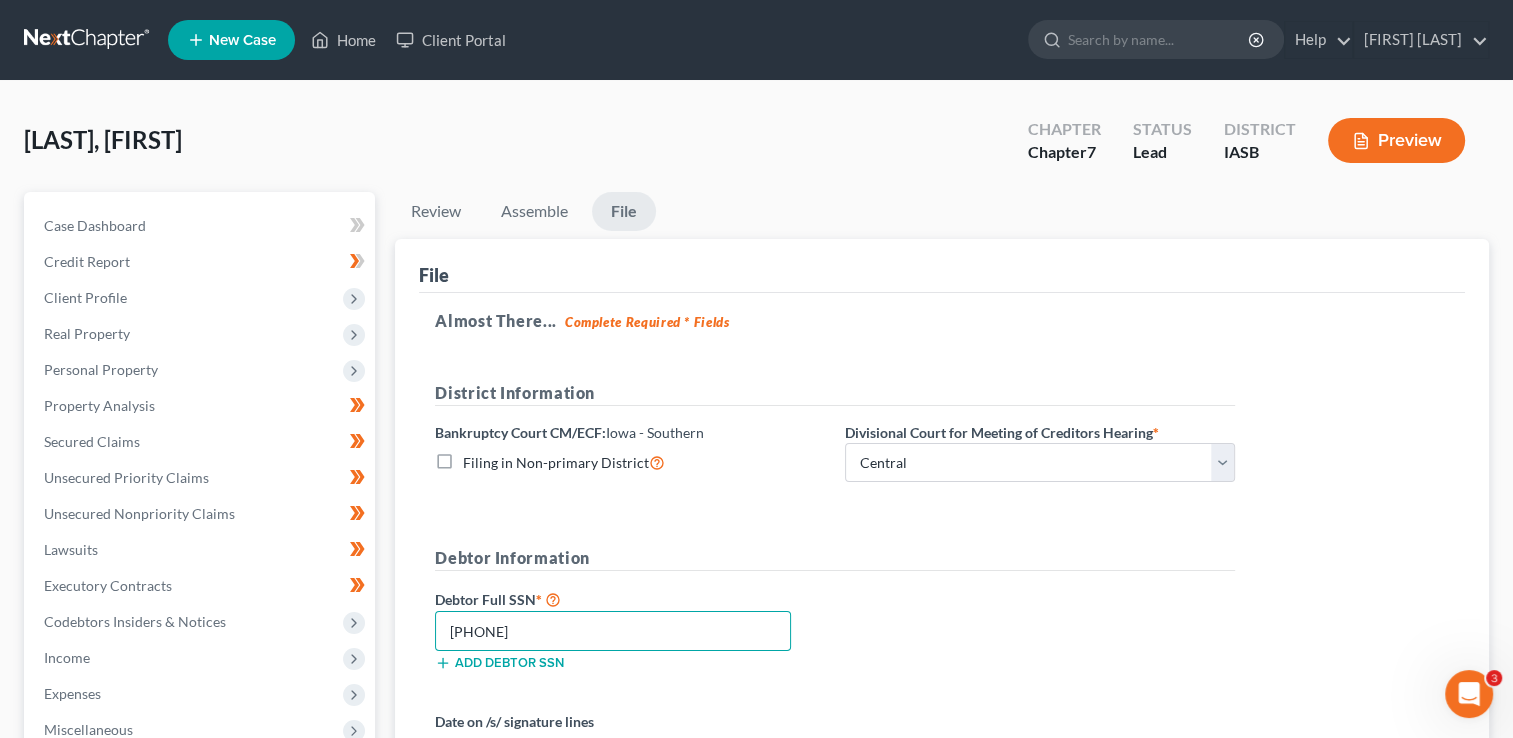scroll, scrollTop: 323, scrollLeft: 0, axis: vertical 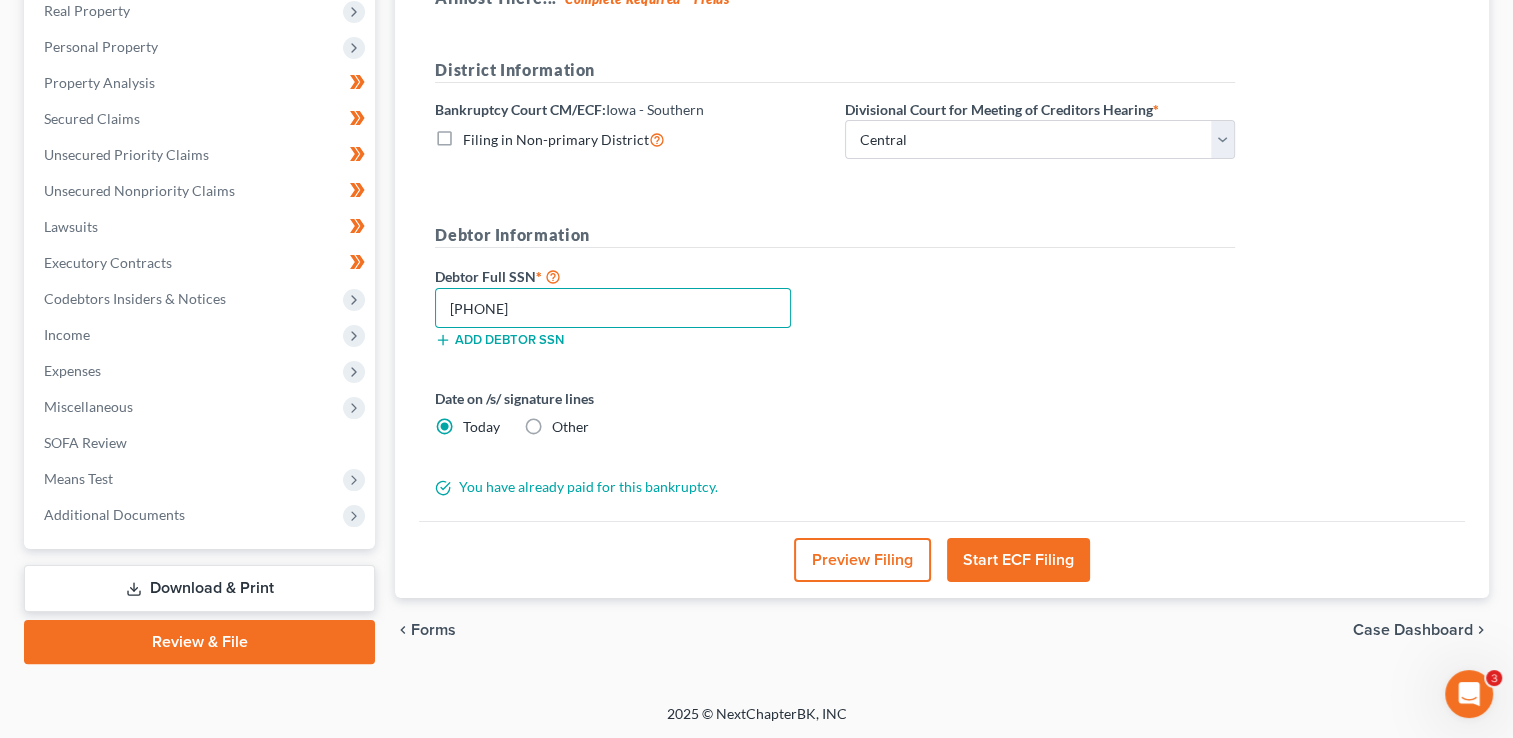 type on "[PHONE]" 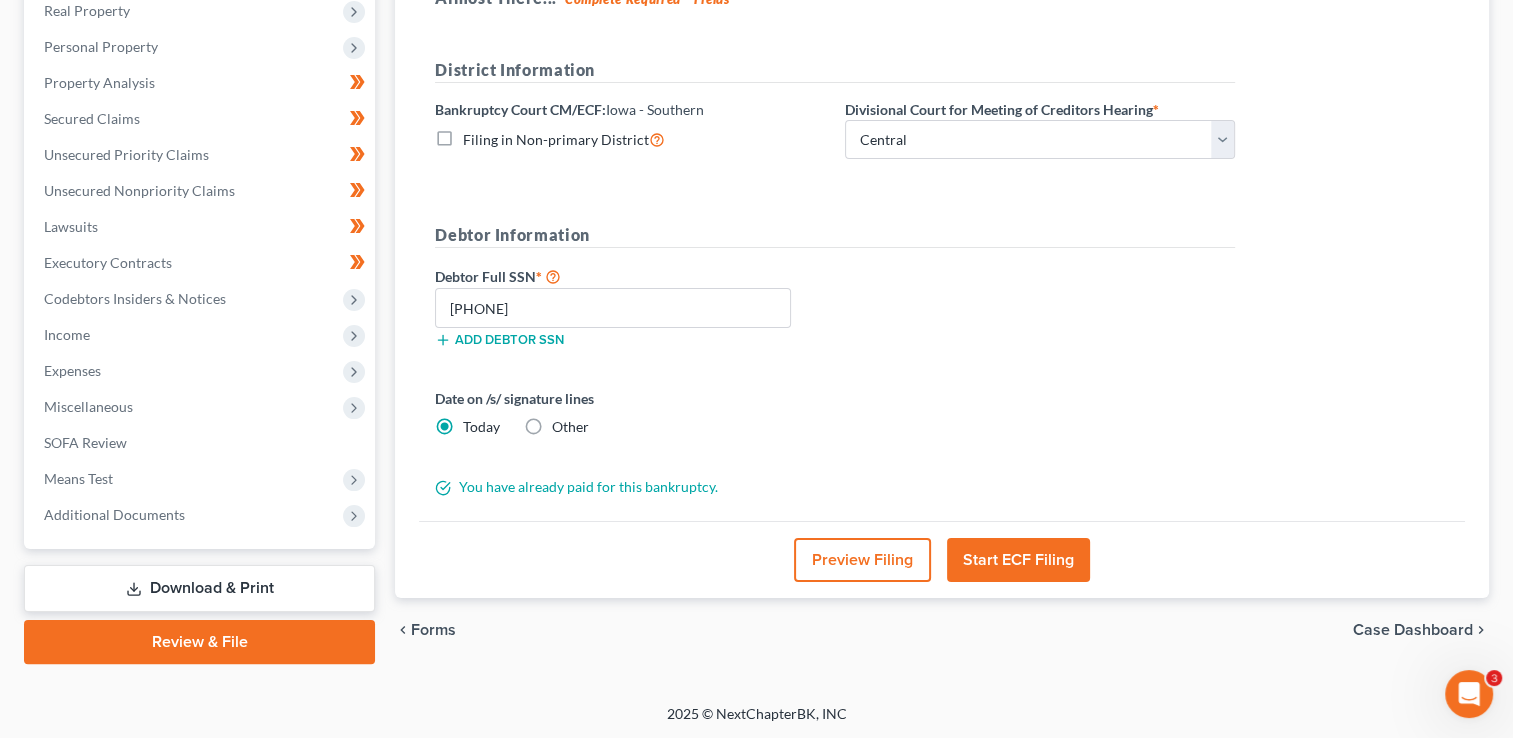 click on "Start ECF Filing" at bounding box center [1018, 560] 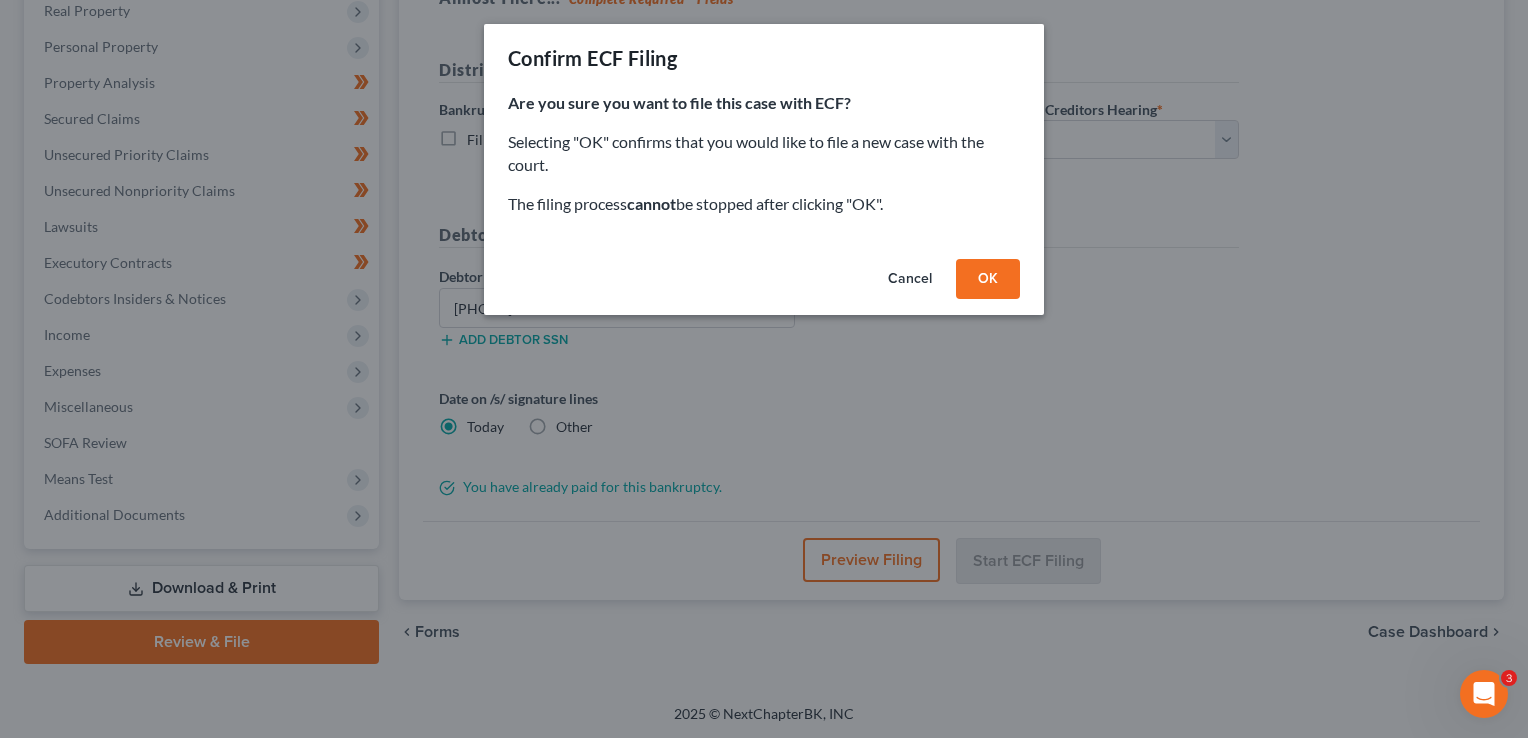 click on "OK" at bounding box center (988, 279) 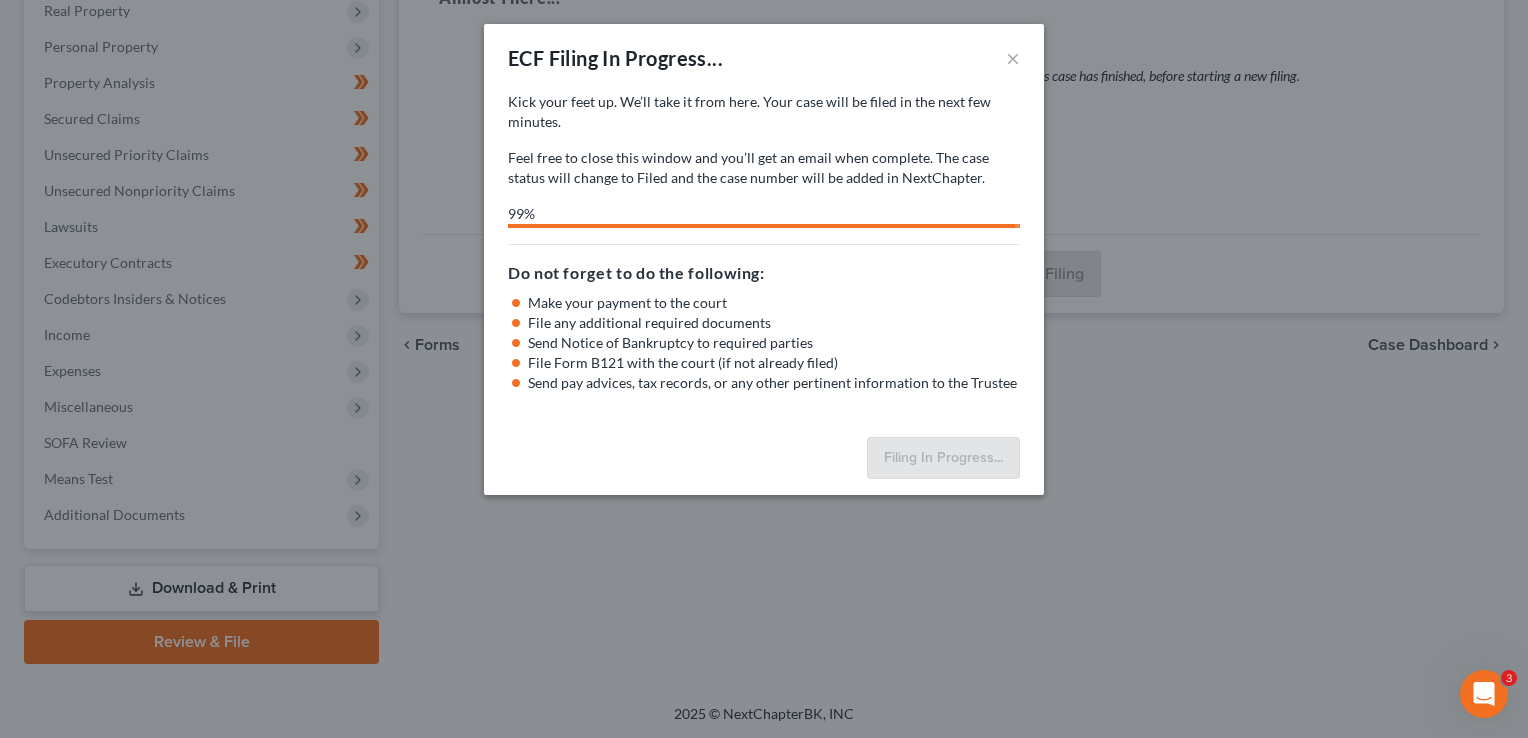 select on "0" 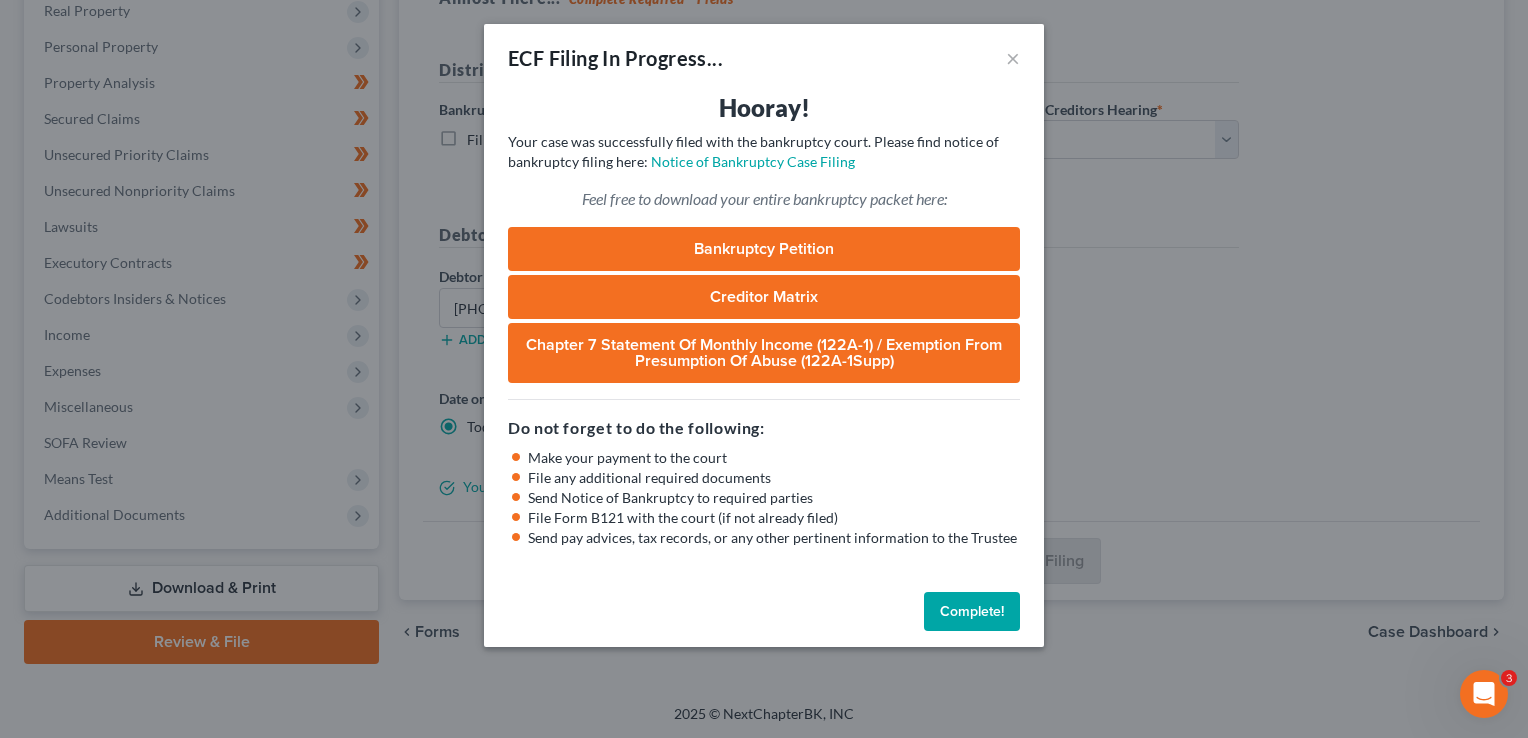 click on "Complete!" at bounding box center [972, 612] 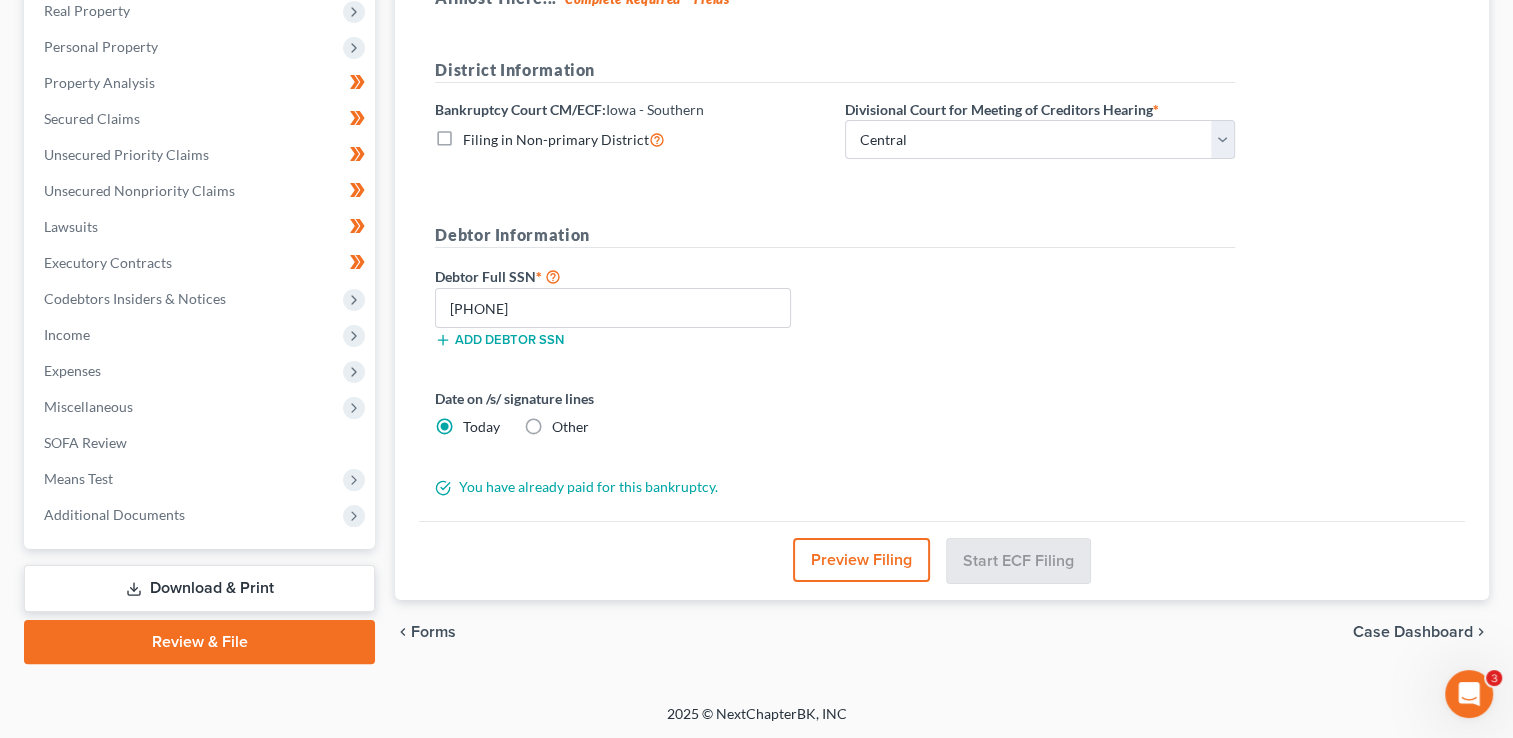 scroll, scrollTop: 0, scrollLeft: 0, axis: both 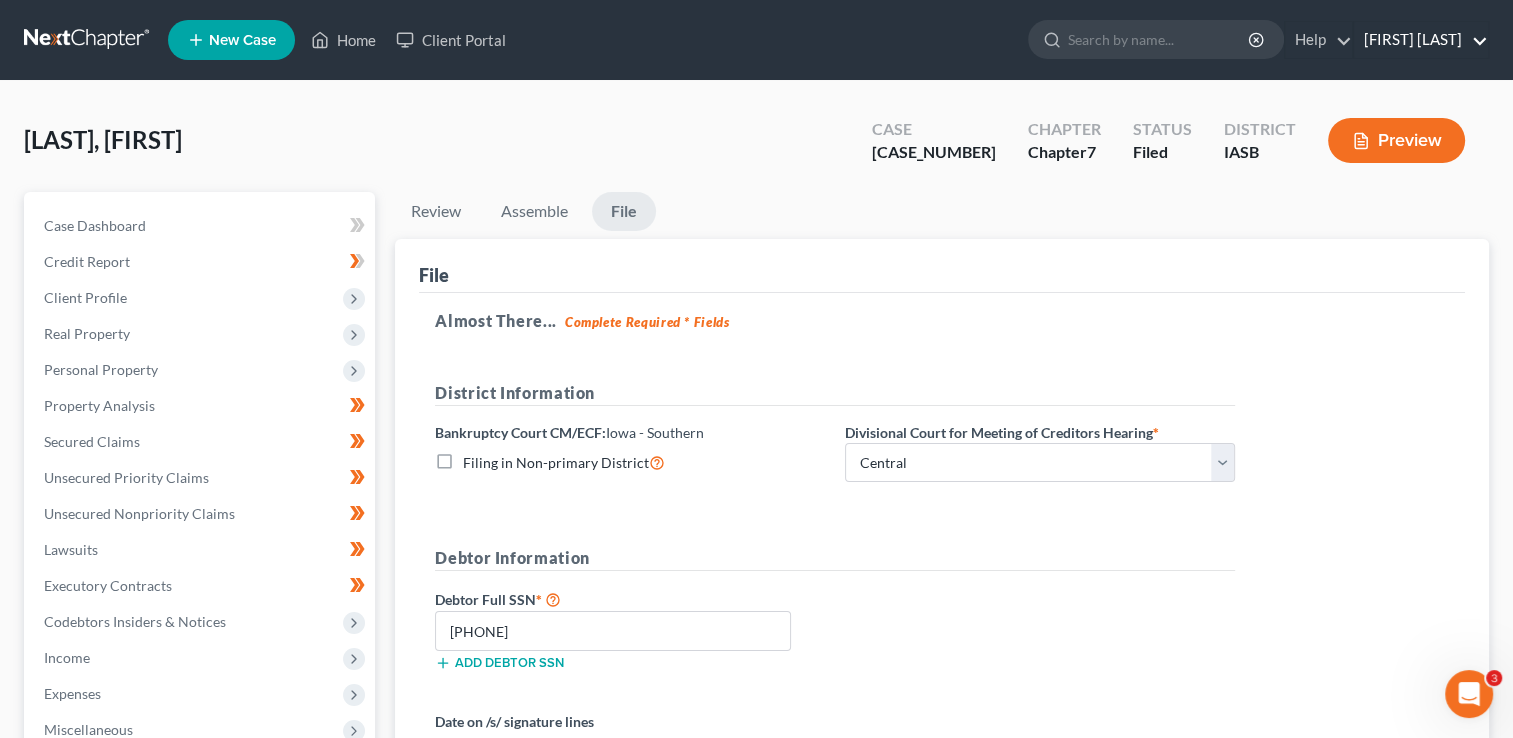 click on "[FIRST] [LAST]" at bounding box center (1421, 40) 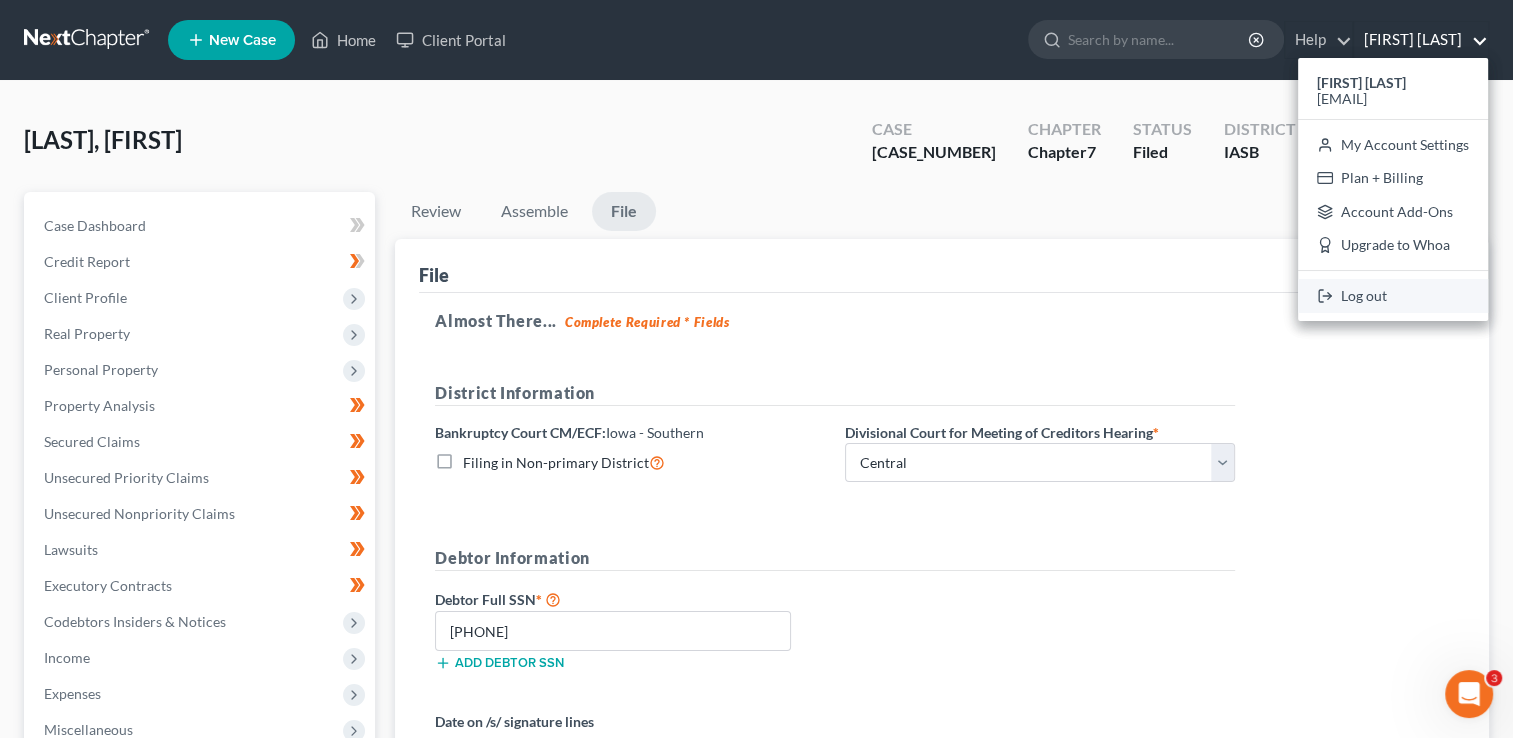 click on "Log out" at bounding box center (1393, 296) 